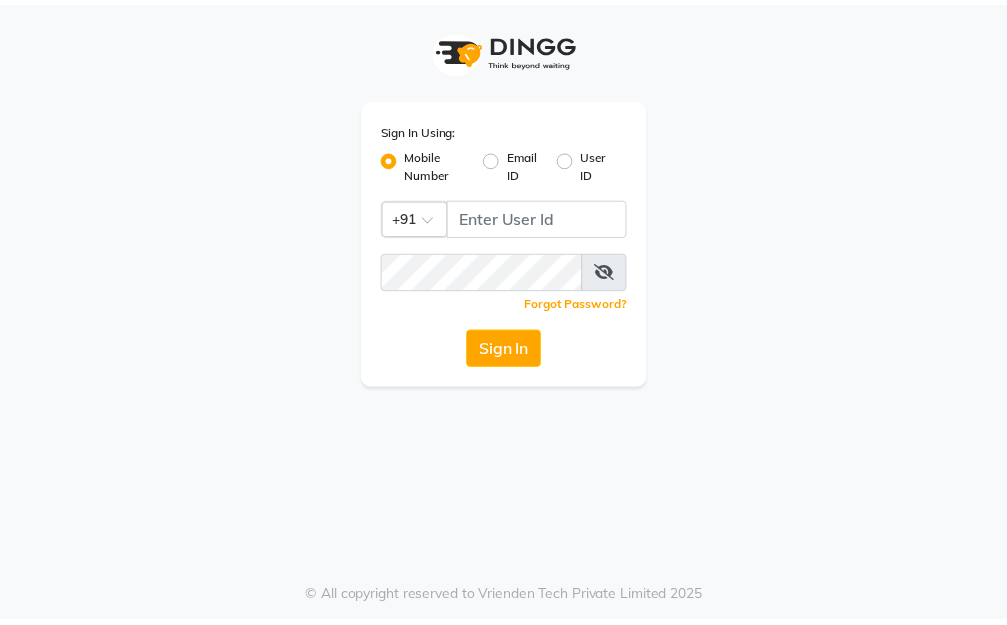 scroll, scrollTop: 0, scrollLeft: 0, axis: both 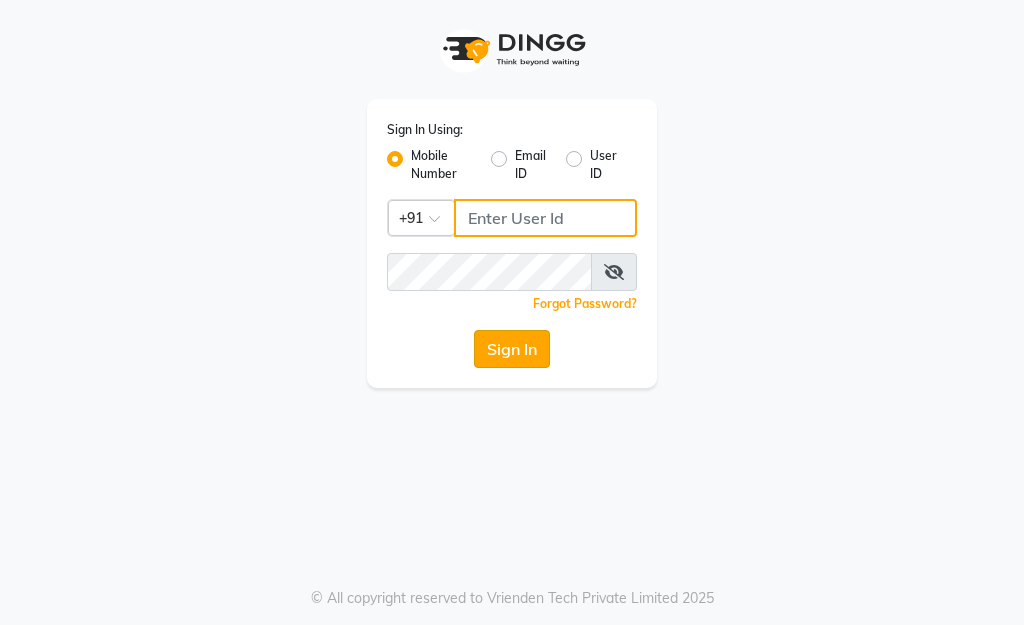 type on "[PHONE]" 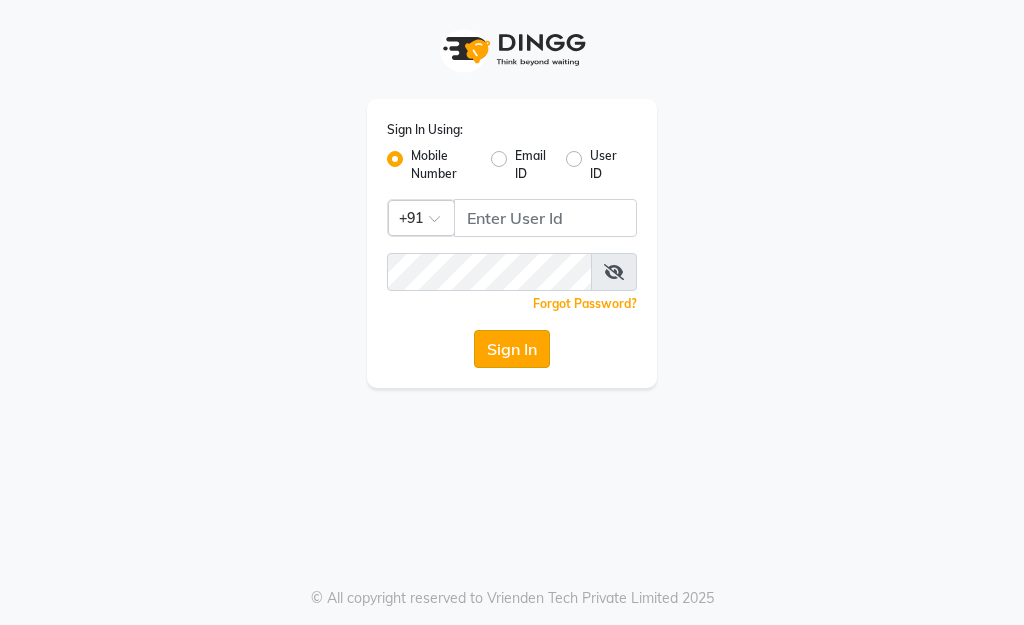 click on "Sign In" 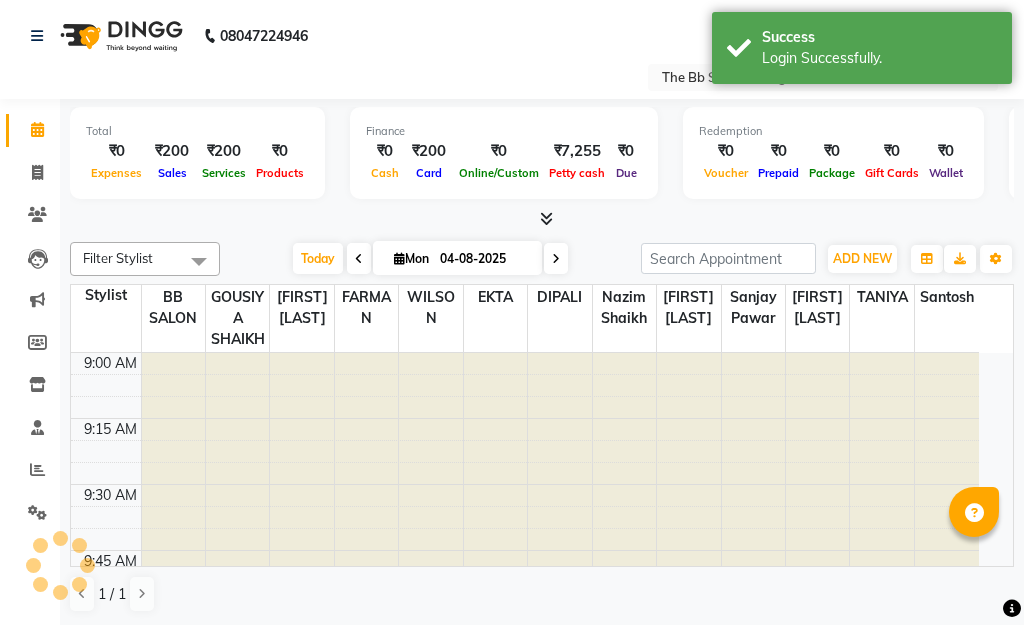 select on "en" 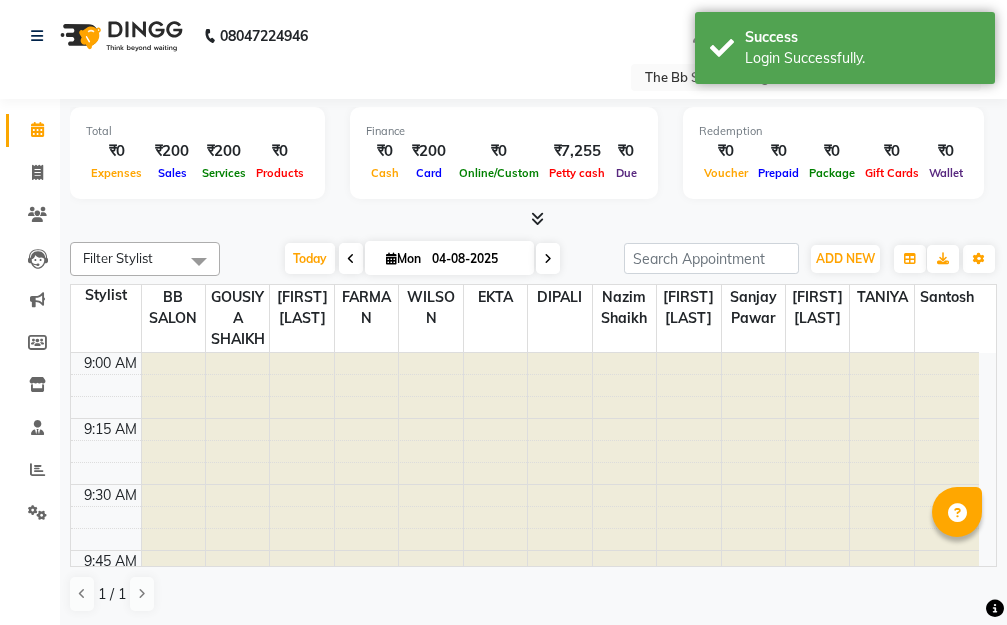 scroll, scrollTop: 0, scrollLeft: 0, axis: both 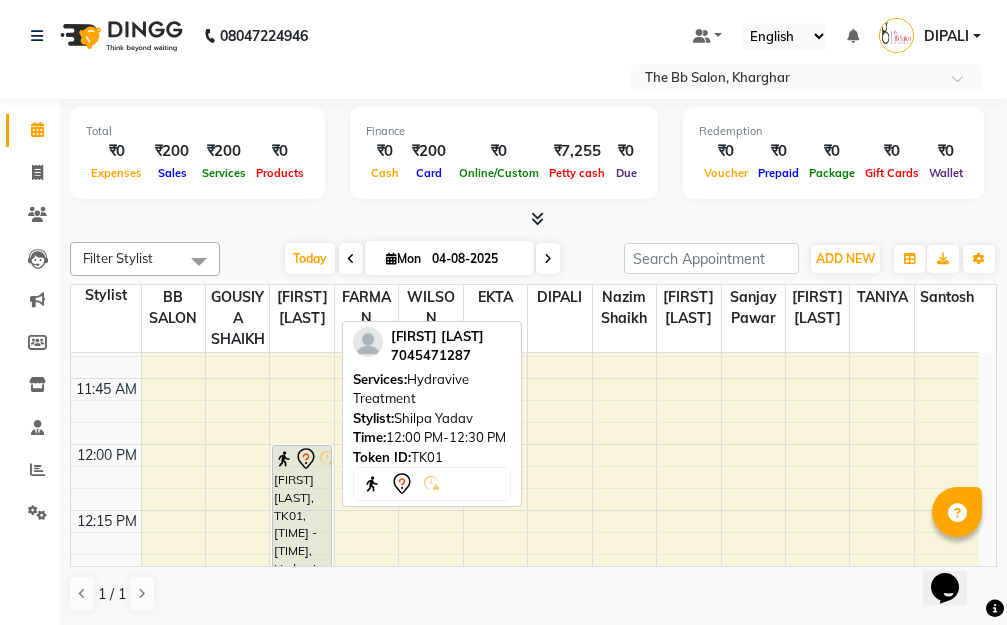 click on "VARSHA RATHOD, TK01, 12:00 PM-12:30 PM, Hydravive Treatment" at bounding box center [302, 510] 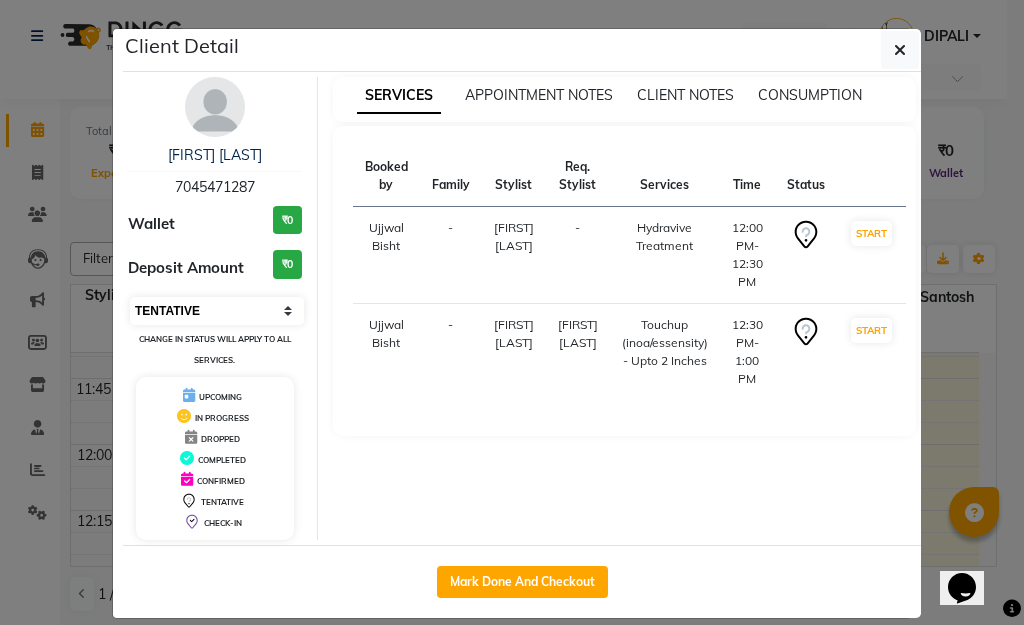 click on "Select IN SERVICE CONFIRMED TENTATIVE CHECK IN MARK DONE DROPPED UPCOMING" at bounding box center [217, 311] 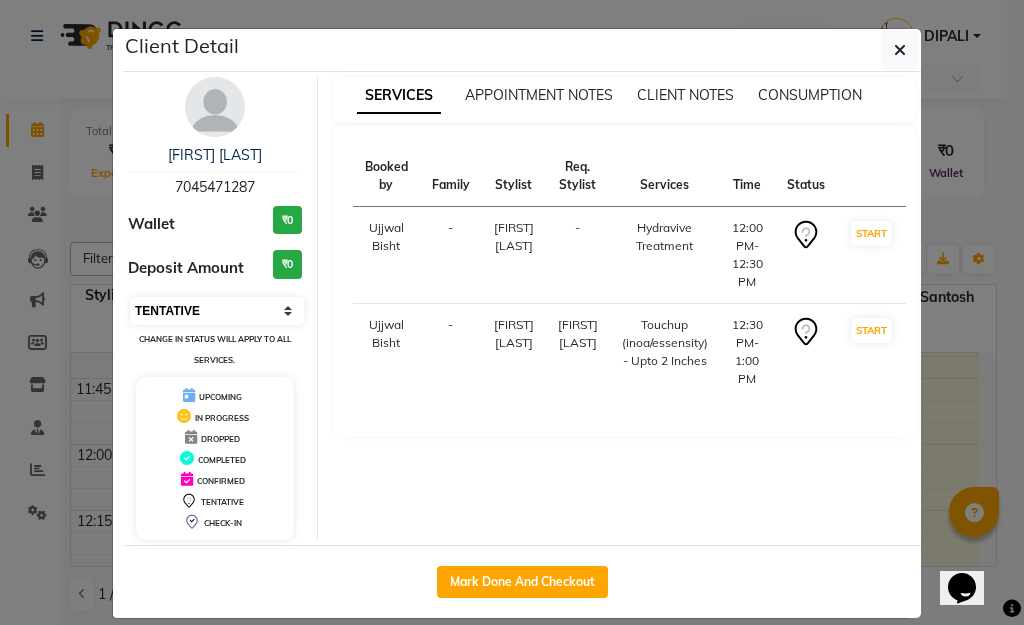 select on "8" 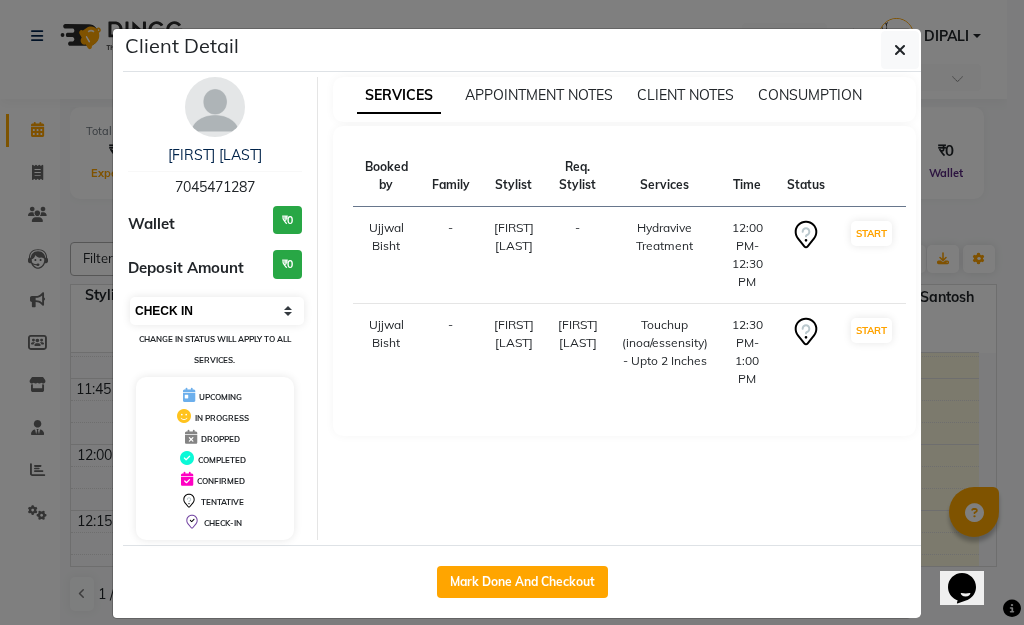 click on "Select IN SERVICE CONFIRMED TENTATIVE CHECK IN MARK DONE DROPPED UPCOMING" at bounding box center (217, 311) 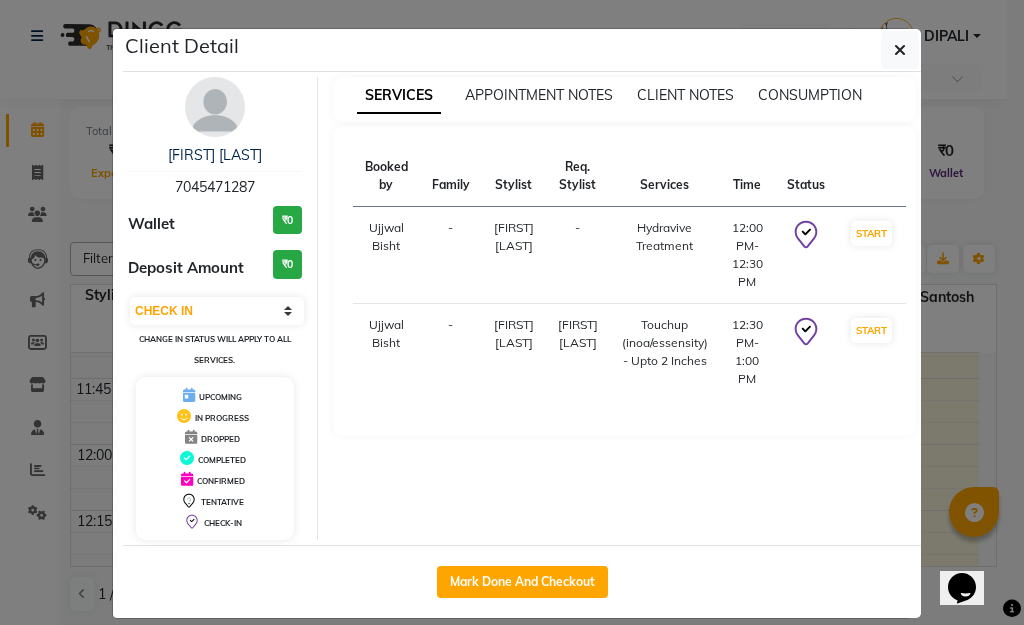 click on "Client Detail  VARSHA RATHOD   7045471287 Wallet ₹0 Deposit Amount  ₹0  Select IN SERVICE CONFIRMED TENTATIVE CHECK IN MARK DONE DROPPED UPCOMING Change in status will apply to all services. UPCOMING IN PROGRESS DROPPED COMPLETED CONFIRMED TENTATIVE CHECK-IN SERVICES APPOINTMENT NOTES CLIENT NOTES CONSUMPTION Booked by Family Stylist Req. Stylist Services Time Status  Ujjwal Bisht  - SHILPA YADAV -  Hydravive Treatment   12:00 PM-12:30 PM   START   Ujjwal Bisht  - MANGESH TAVARE MANGESH TAVARE  Touchup (inoa/essensity) - Upto 2 Inches   12:30 PM-1:00 PM   START   Mark Done And Checkout" 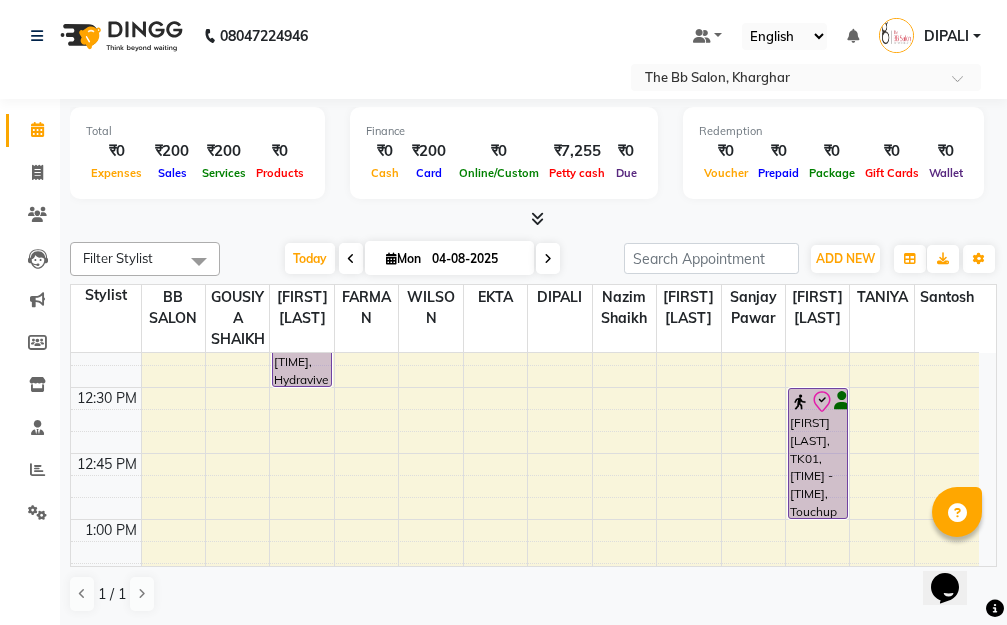scroll, scrollTop: 900, scrollLeft: 0, axis: vertical 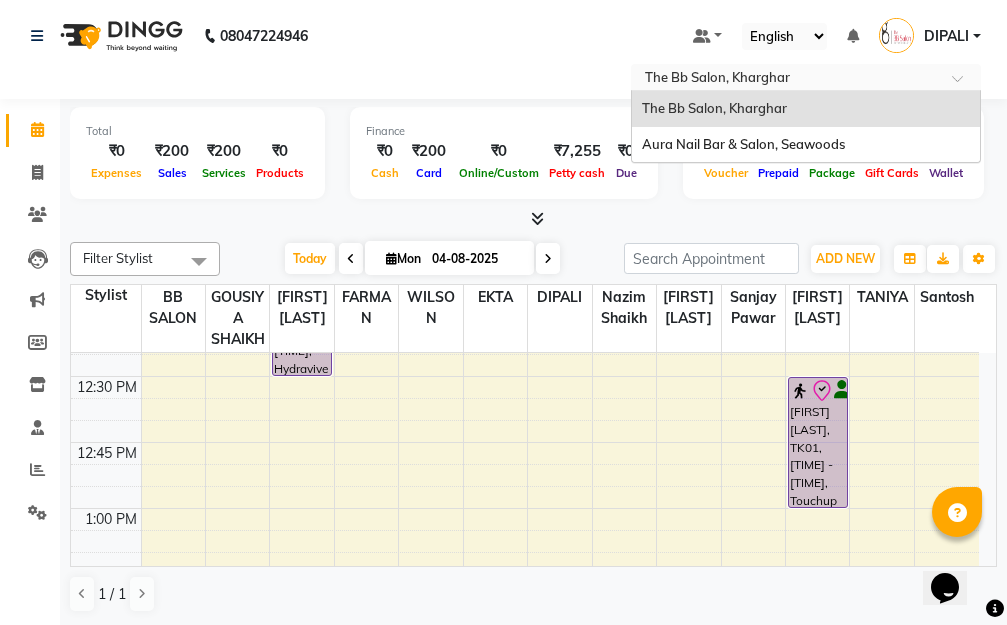 click at bounding box center [964, 84] 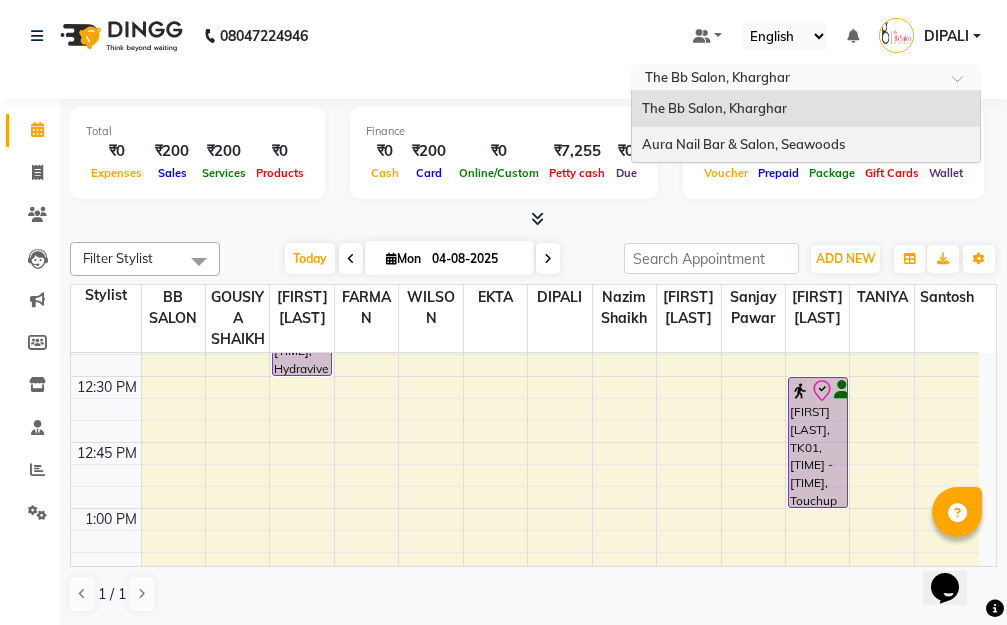 click on "Aura Nail Bar & Salon, Seawoods" at bounding box center [743, 144] 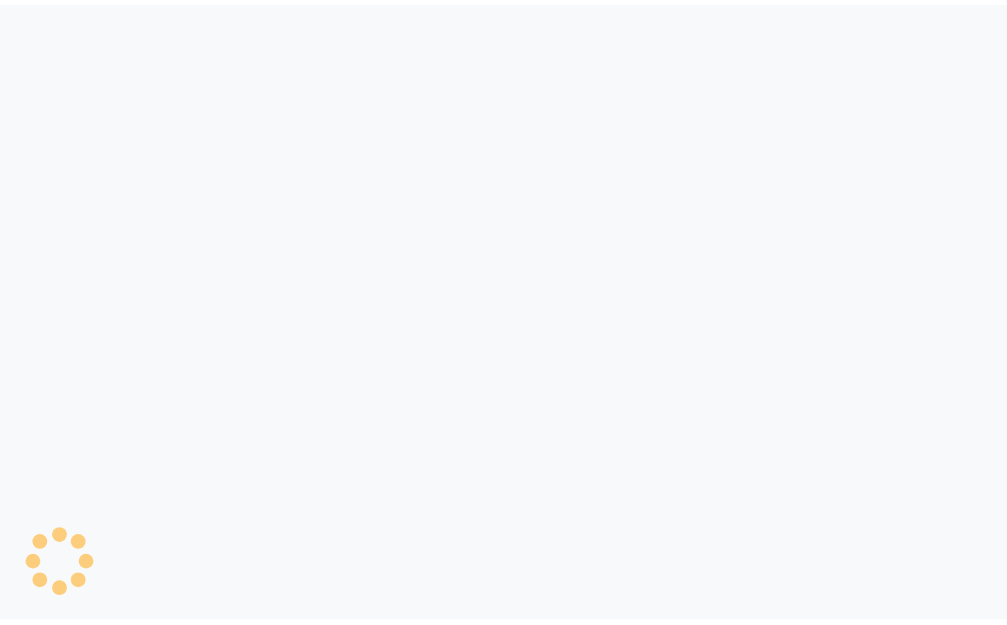 scroll, scrollTop: 0, scrollLeft: 0, axis: both 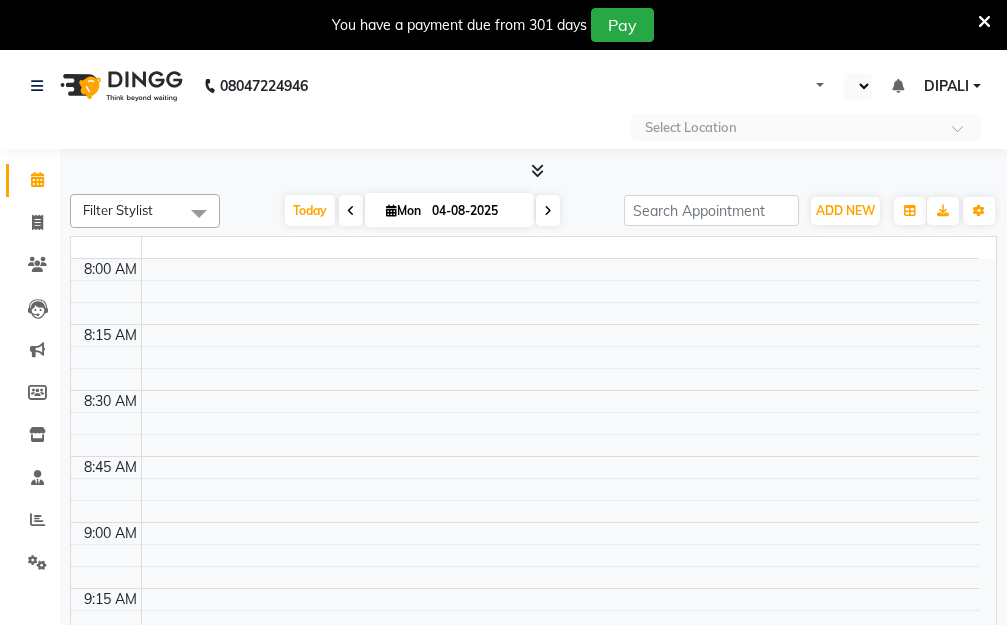 select on "en" 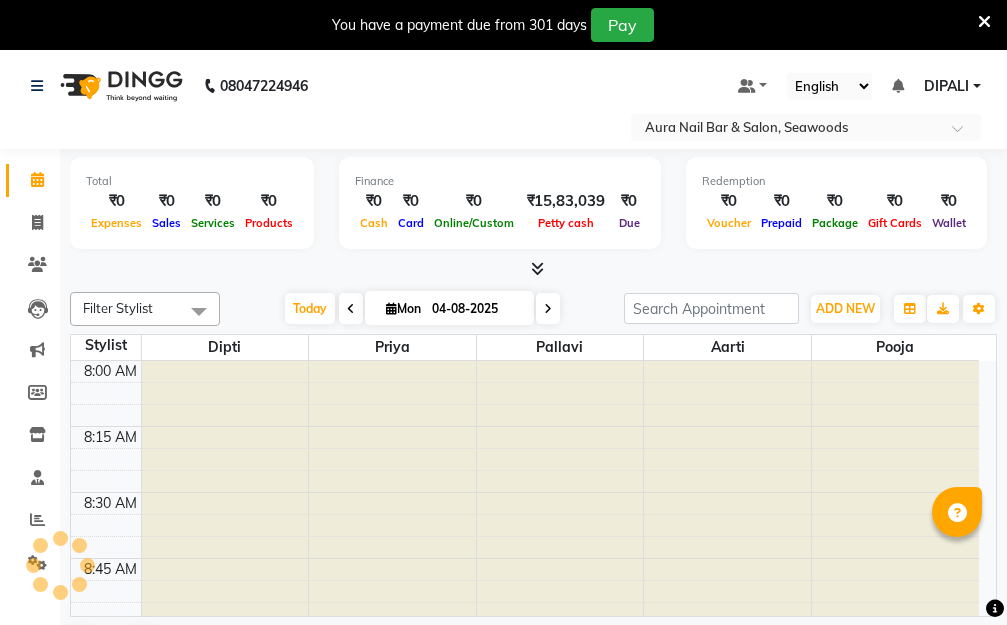 scroll, scrollTop: 0, scrollLeft: 0, axis: both 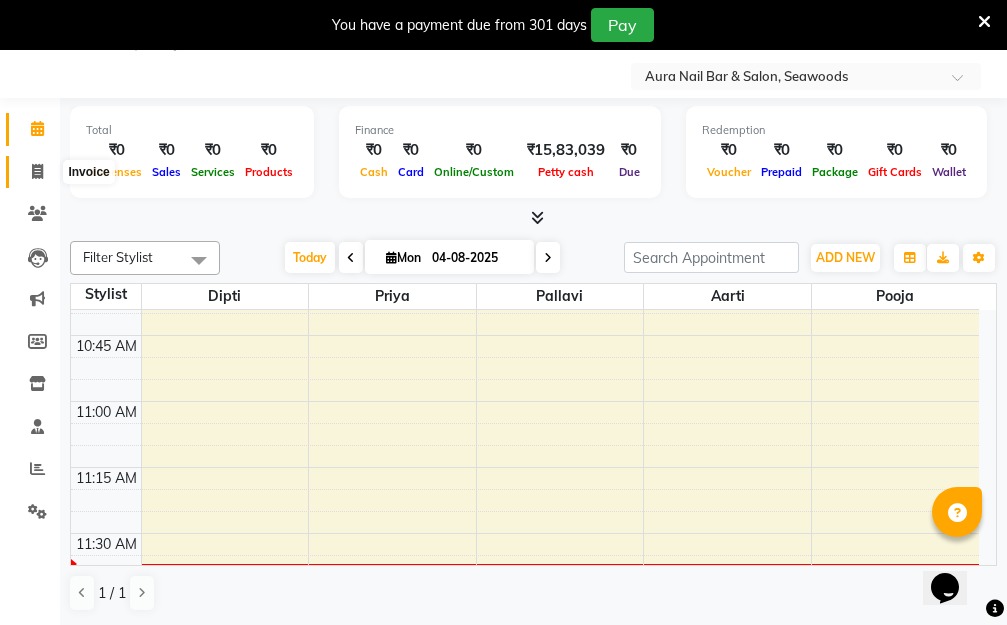 click 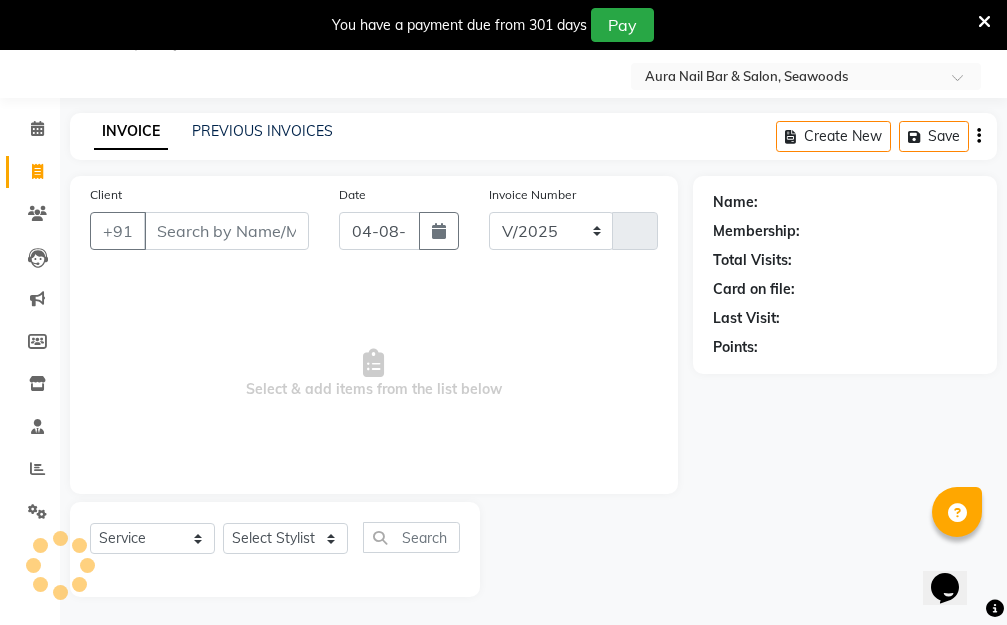 select on "4994" 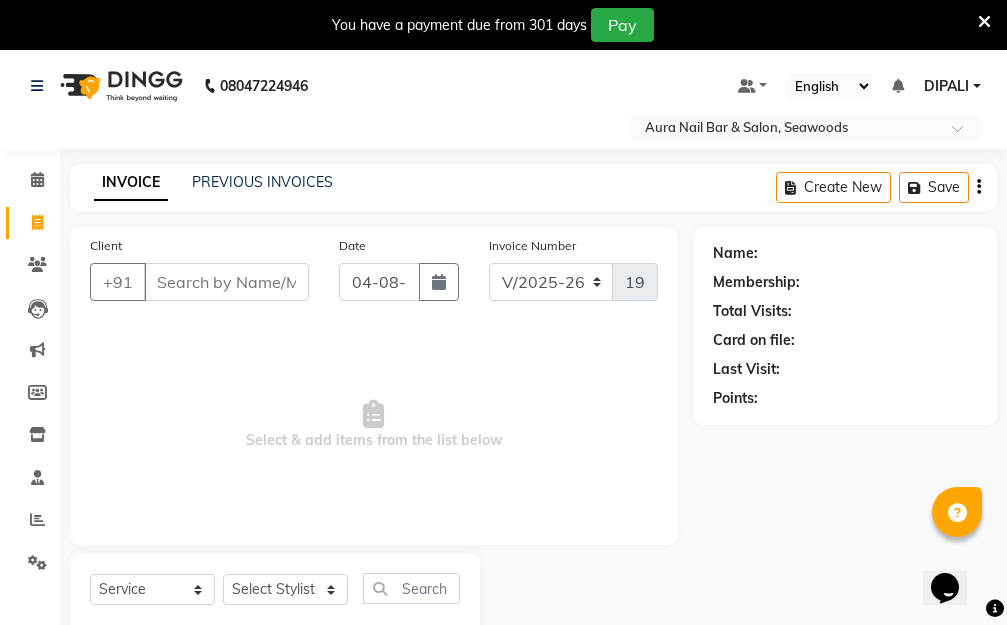 scroll, scrollTop: 53, scrollLeft: 0, axis: vertical 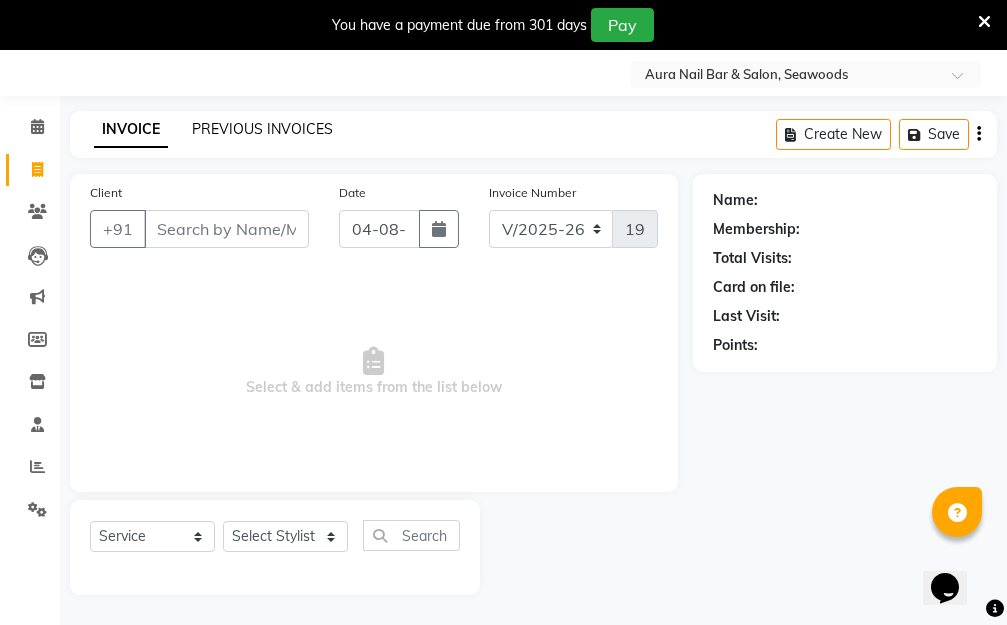 click on "PREVIOUS INVOICES" 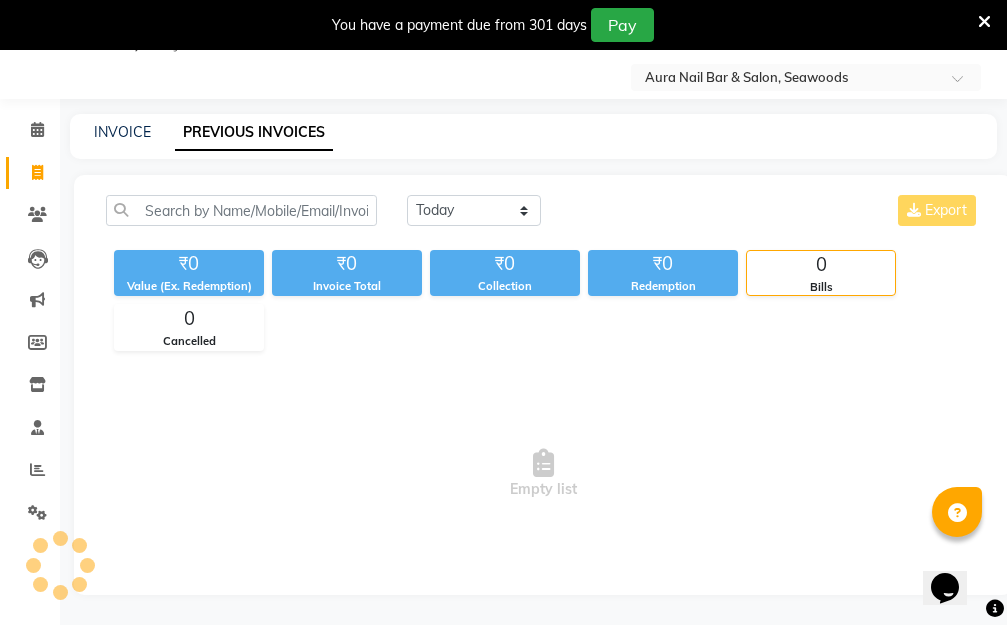 scroll, scrollTop: 50, scrollLeft: 0, axis: vertical 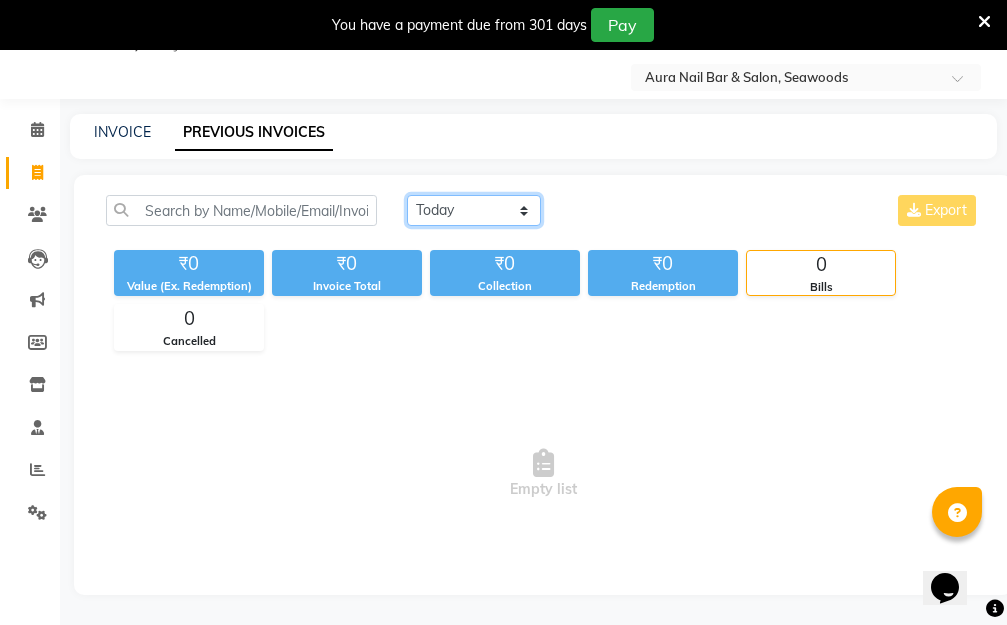 click on "Today Yesterday Custom Range" 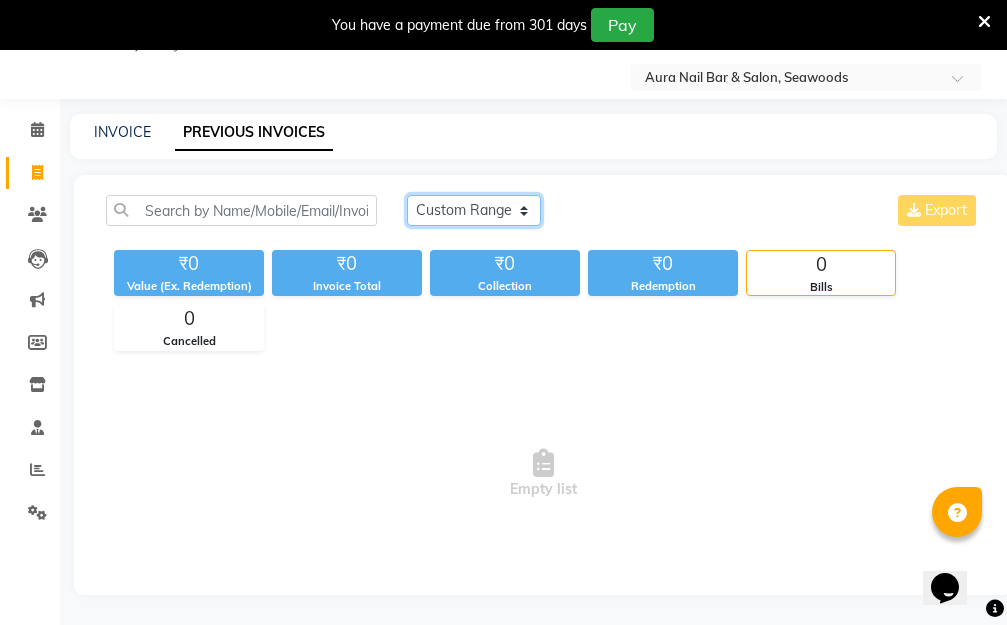 click on "Today Yesterday Custom Range" 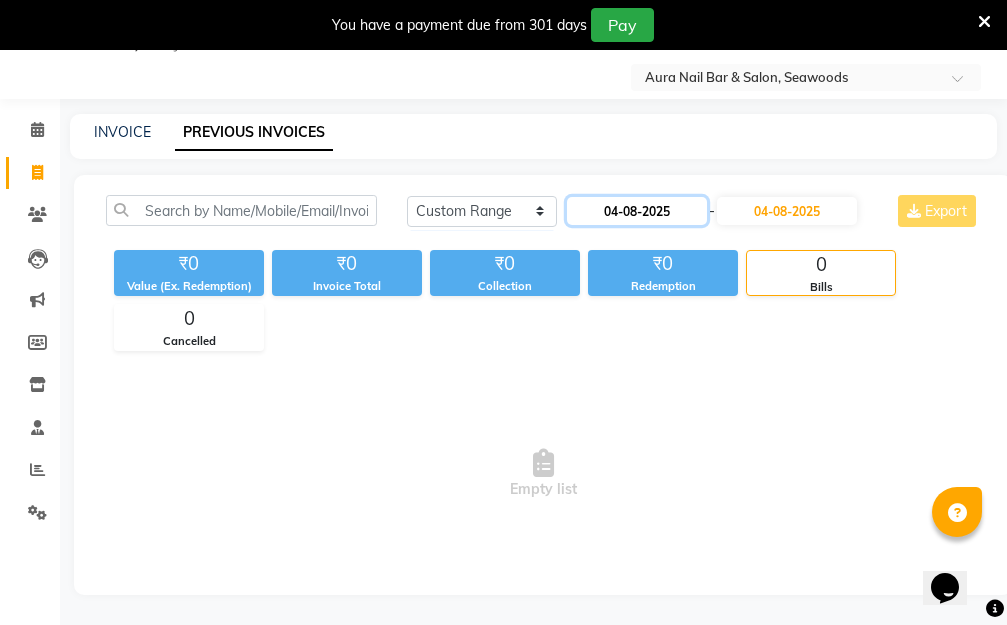 click on "04-08-2025" 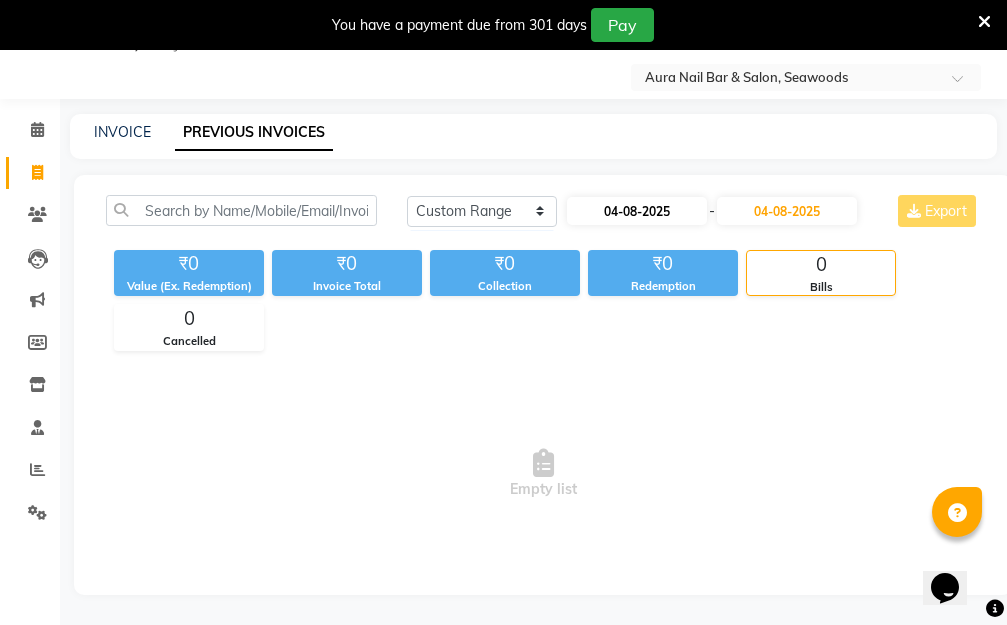 select on "8" 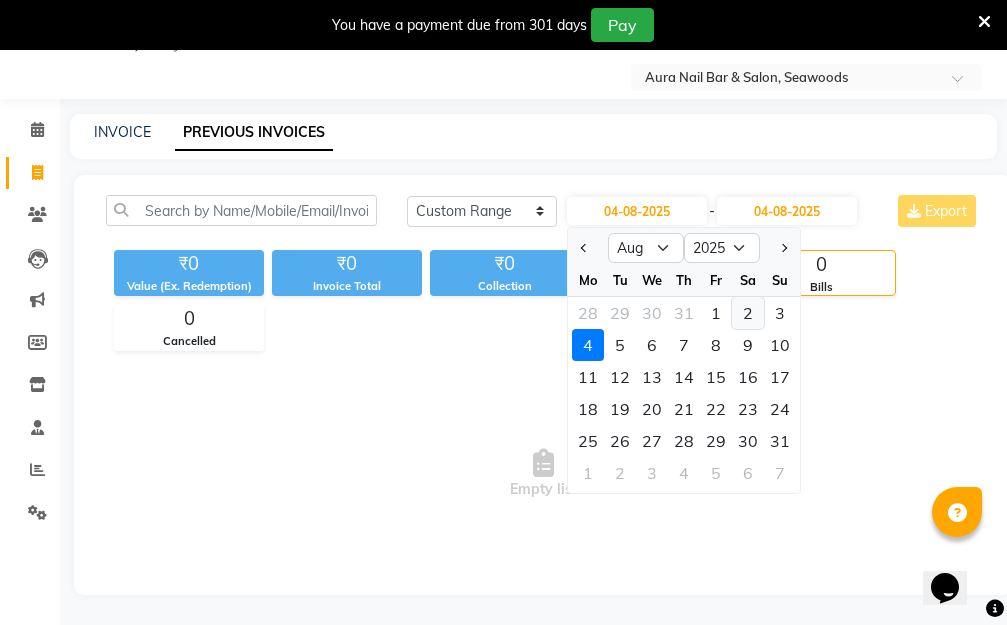 click on "2" 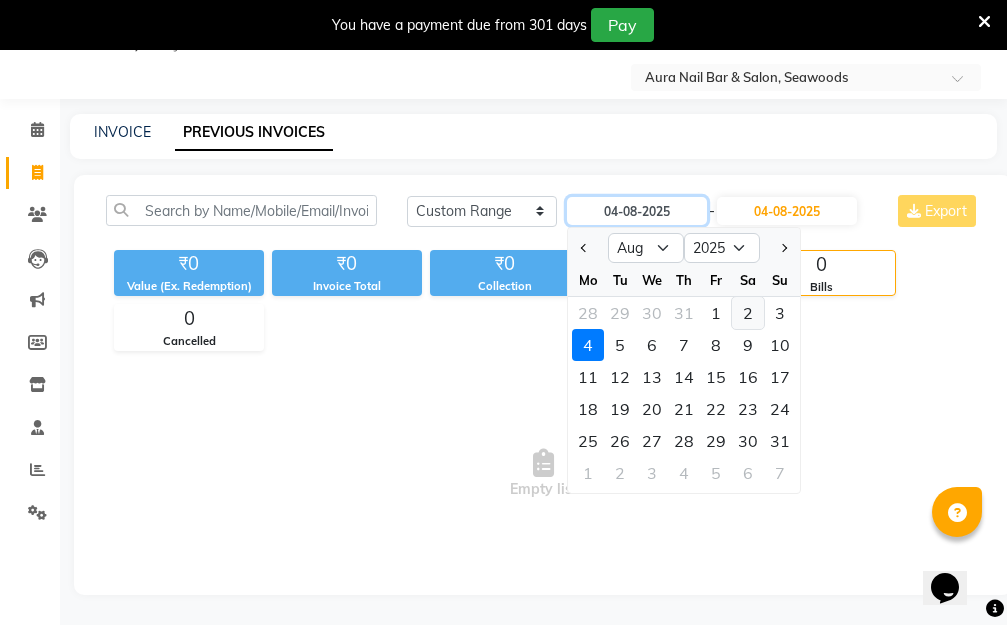 type on "02-08-2025" 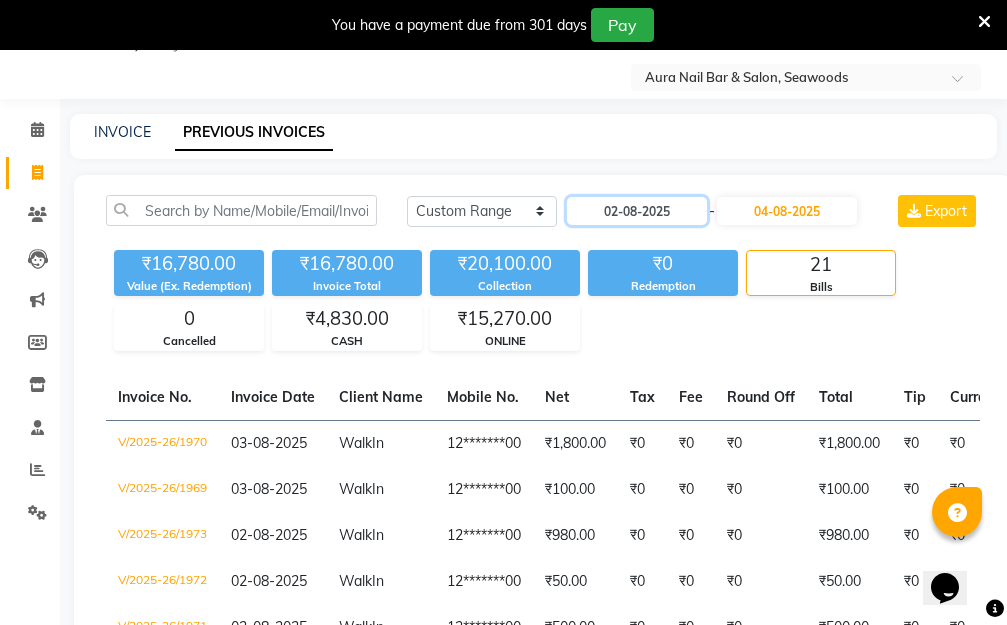 scroll, scrollTop: 150, scrollLeft: 0, axis: vertical 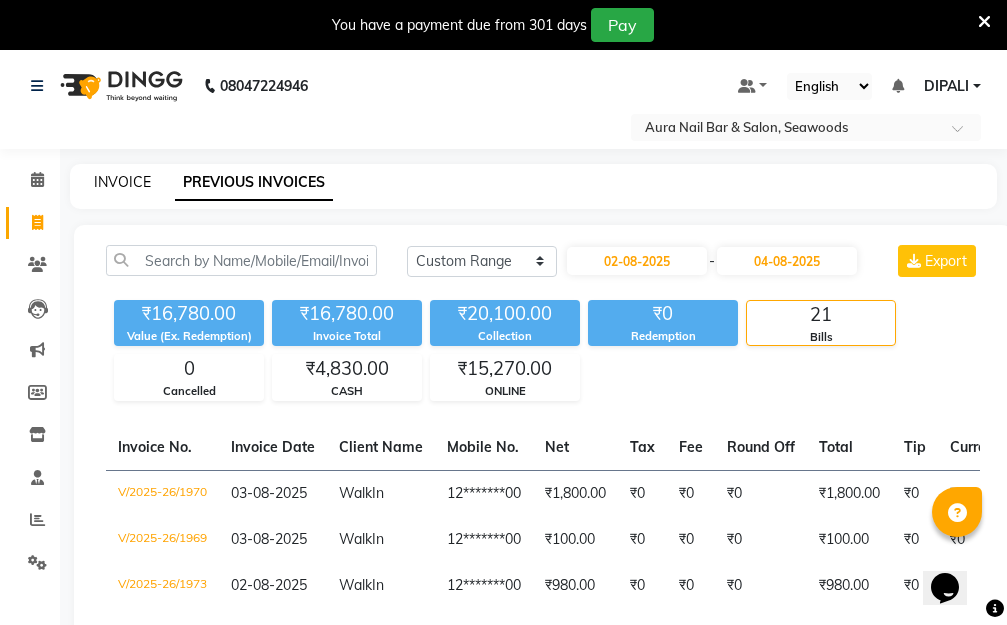 click on "INVOICE" 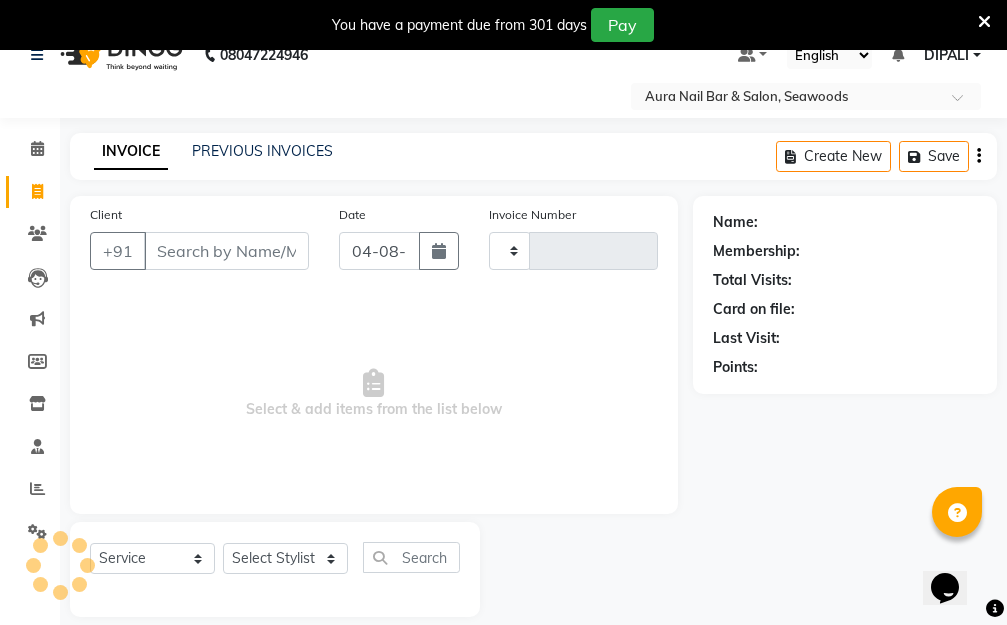type on "1974" 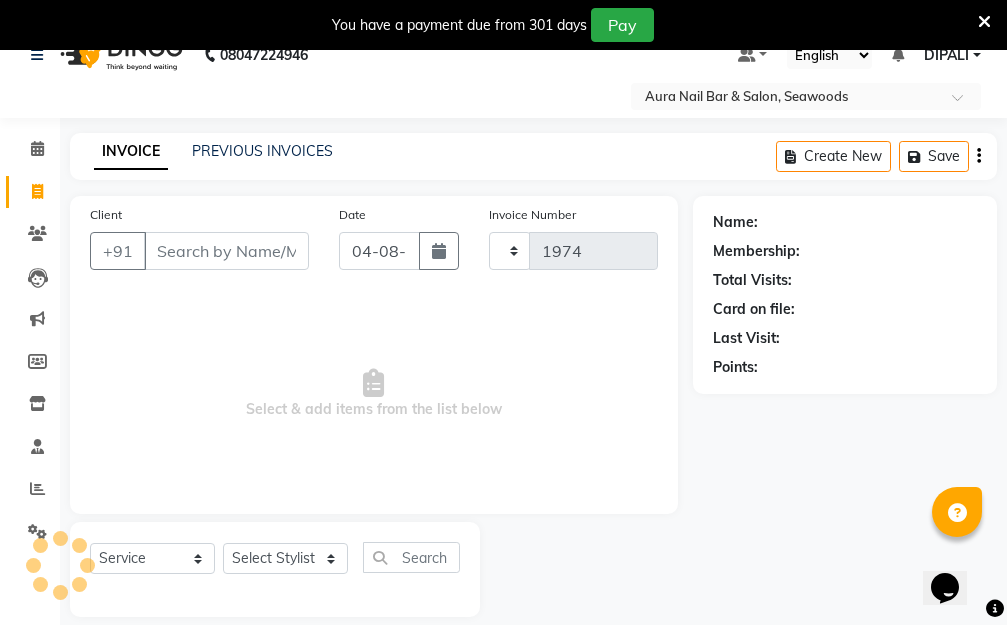 select on "4994" 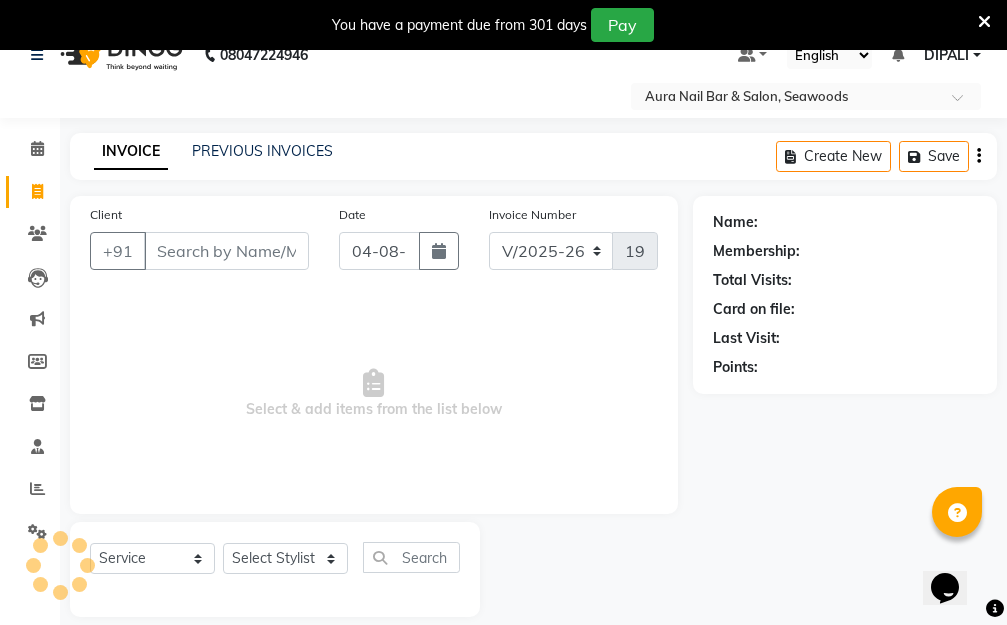 scroll, scrollTop: 53, scrollLeft: 0, axis: vertical 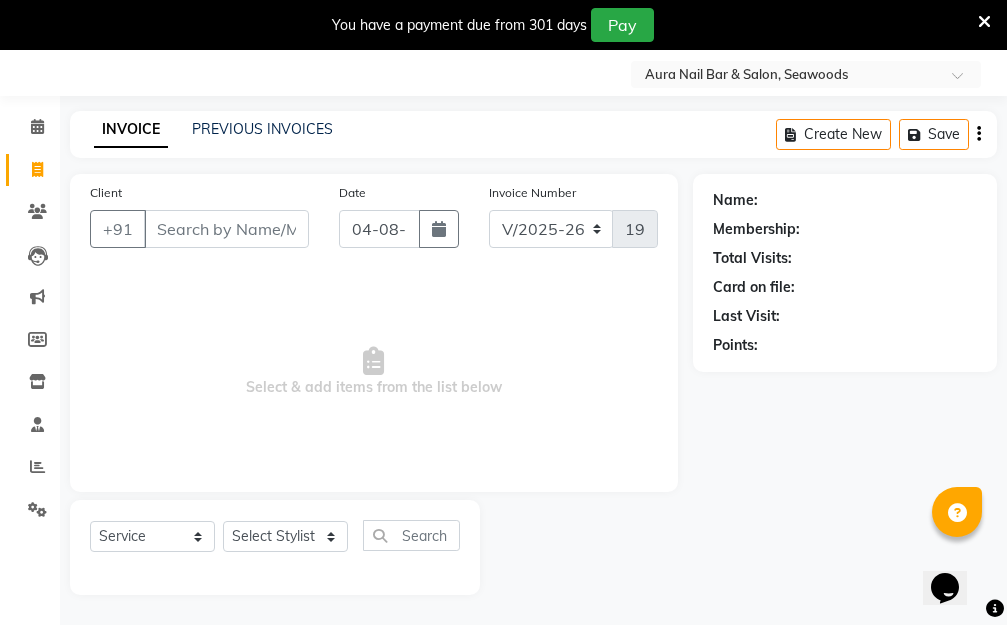 click on "Client" at bounding box center [226, 229] 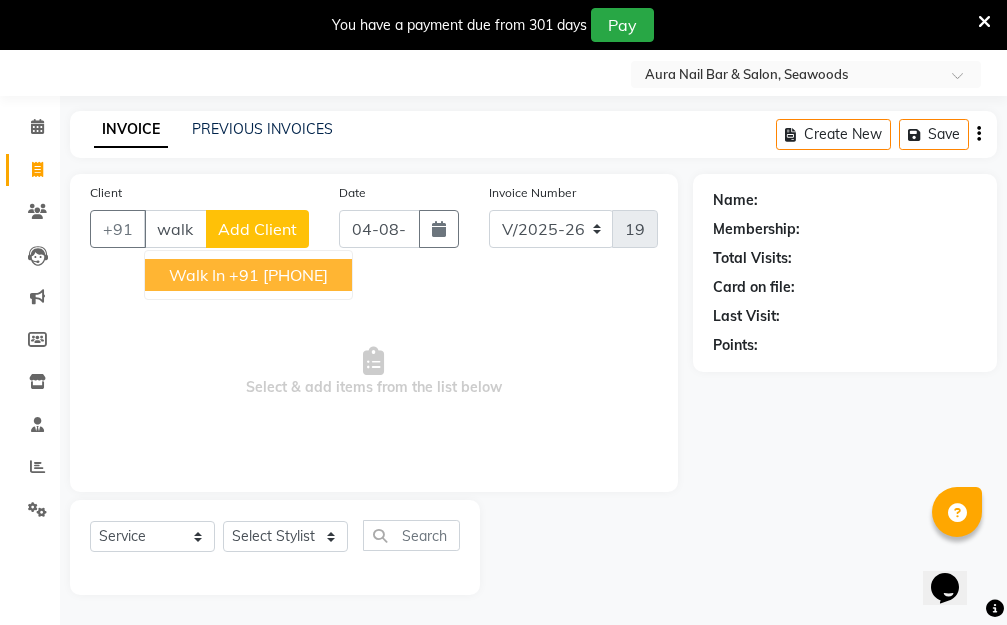 click on "+91  [PHONE]" at bounding box center (278, 275) 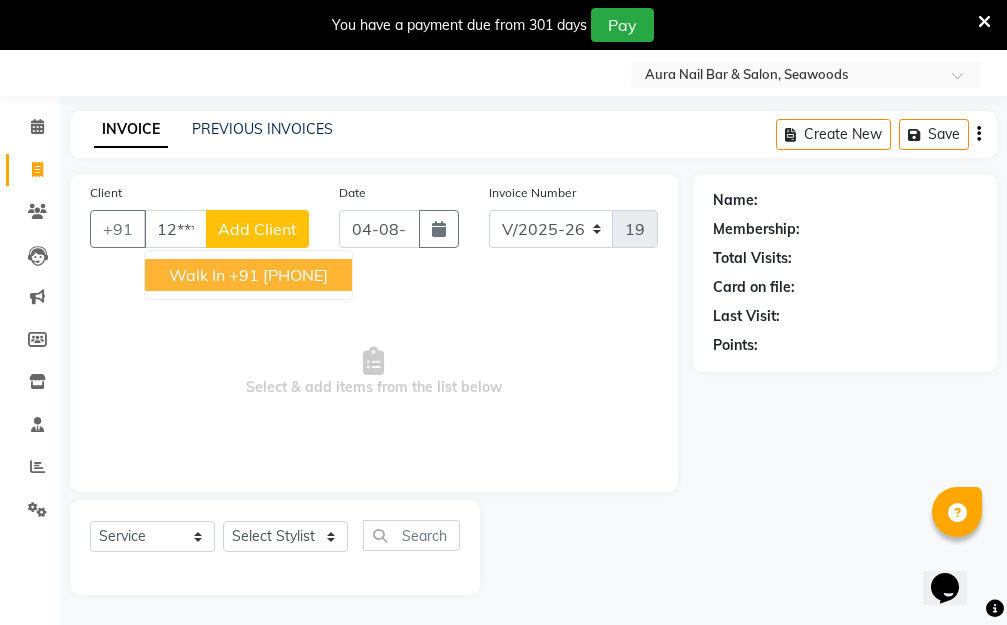 type on "12*******00" 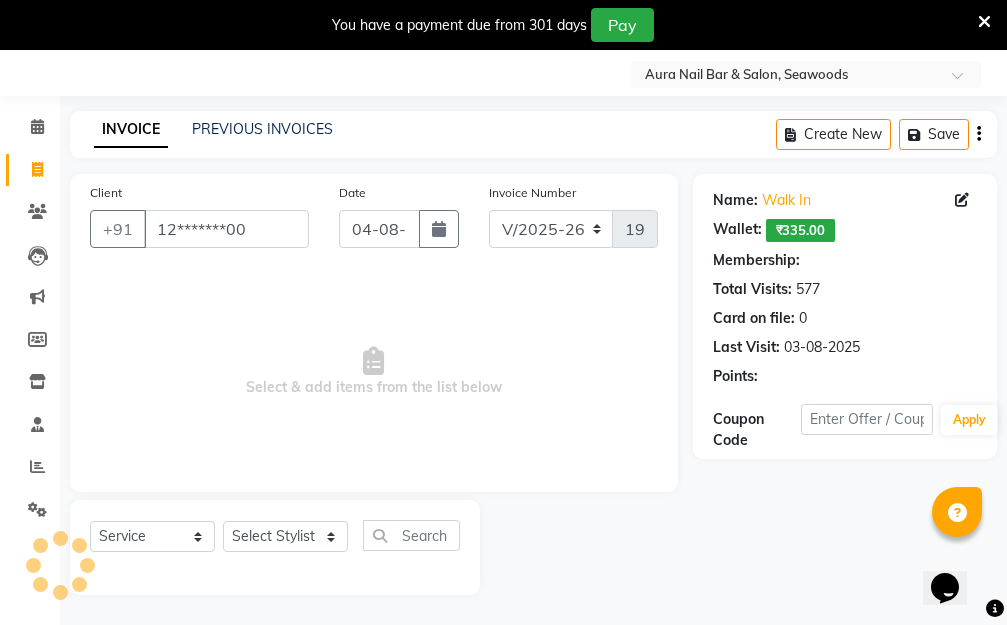 select on "1: Object" 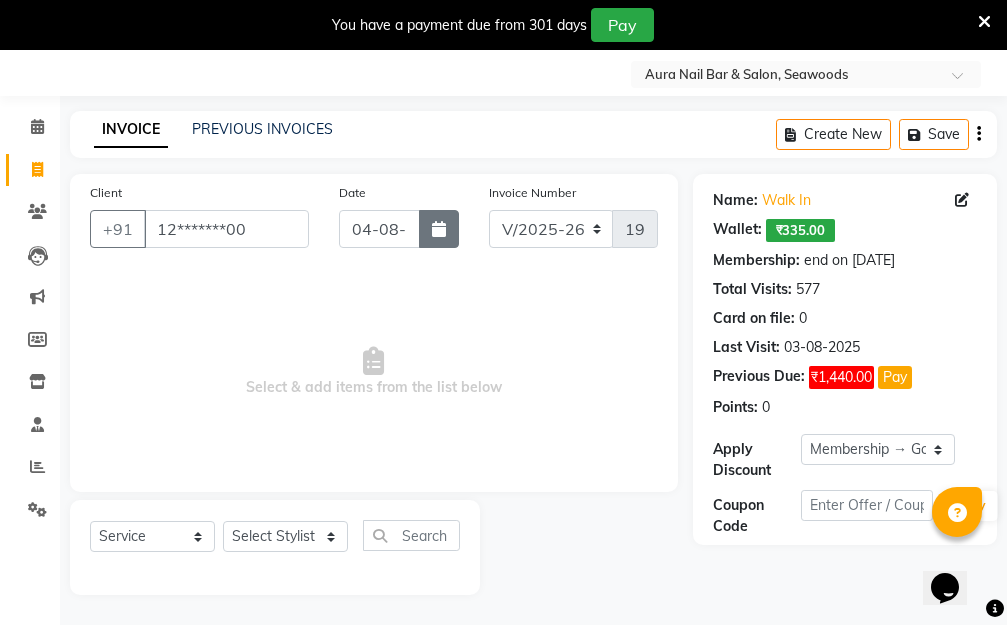 click 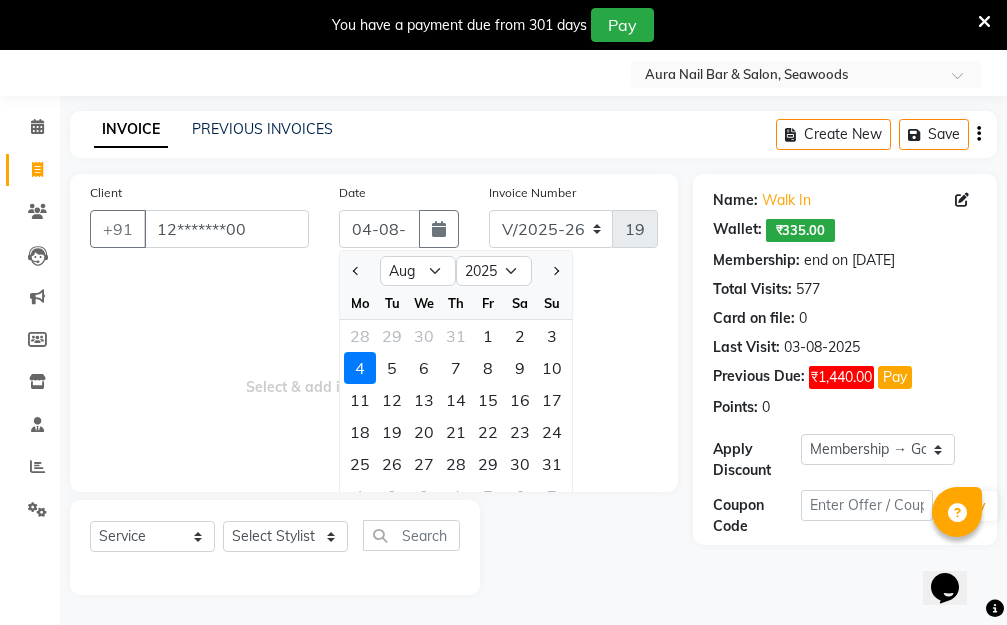 drag, startPoint x: 553, startPoint y: 336, endPoint x: 565, endPoint y: 340, distance: 12.649111 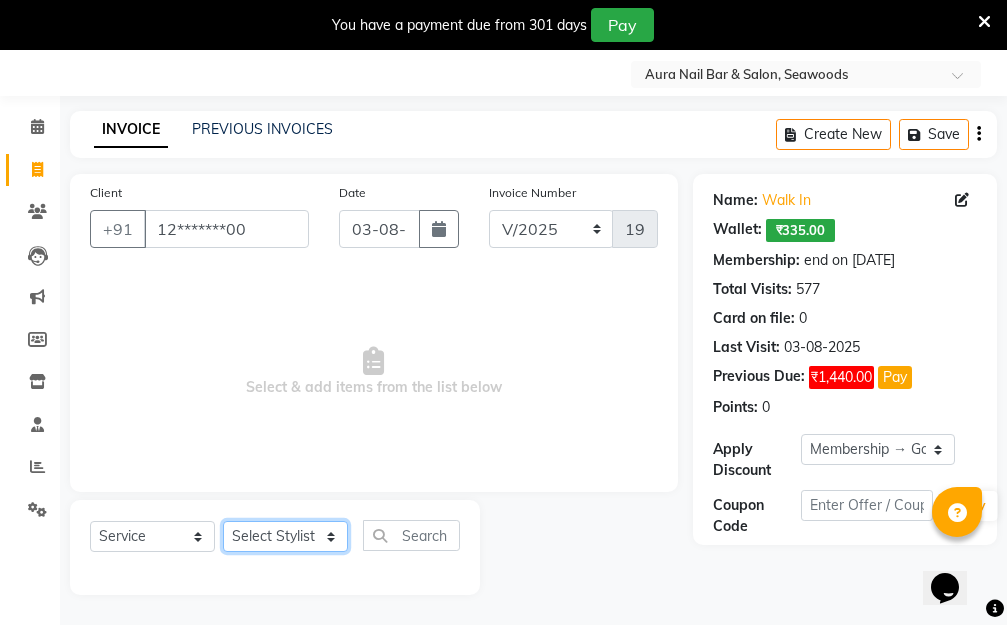 click on "Select Stylist [FIRST] [LAST]  Manager [LAST]  [LAST] [LAST] [LAST]" 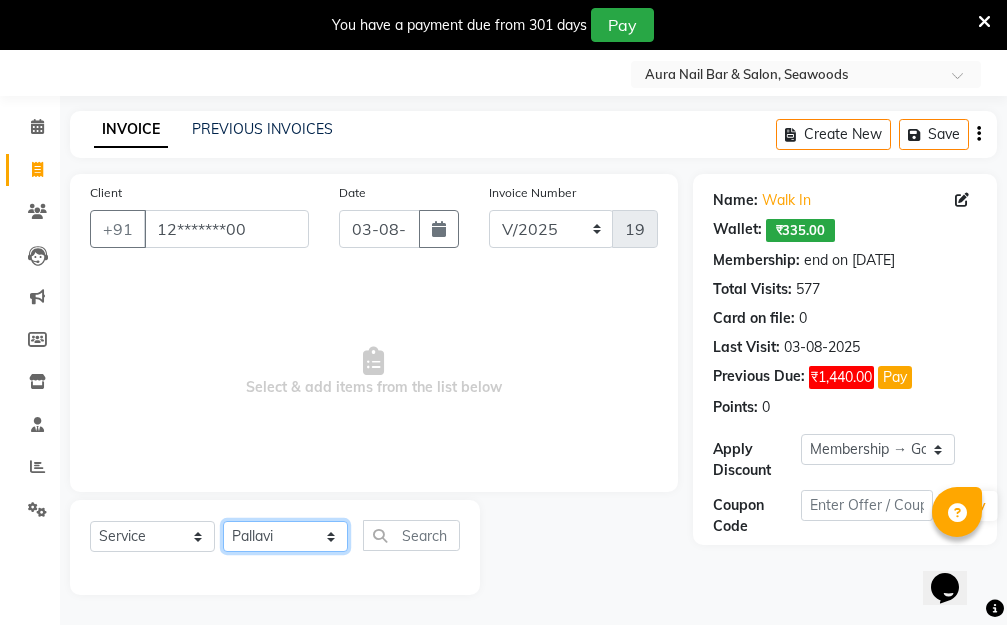 click on "Select Stylist [FIRST] [LAST]  Manager [LAST]  [LAST] [LAST] [LAST]" 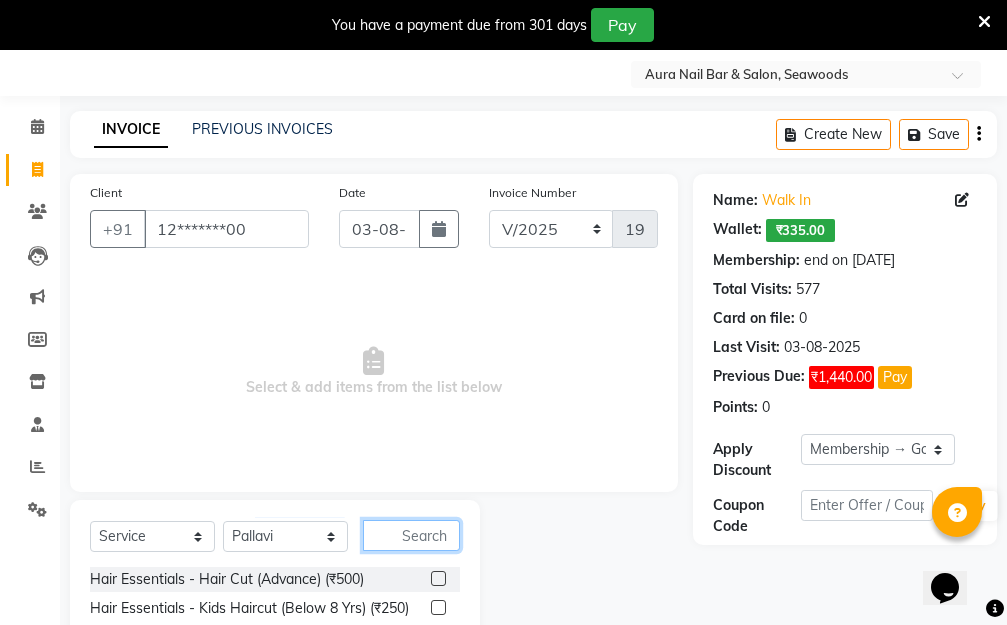 click 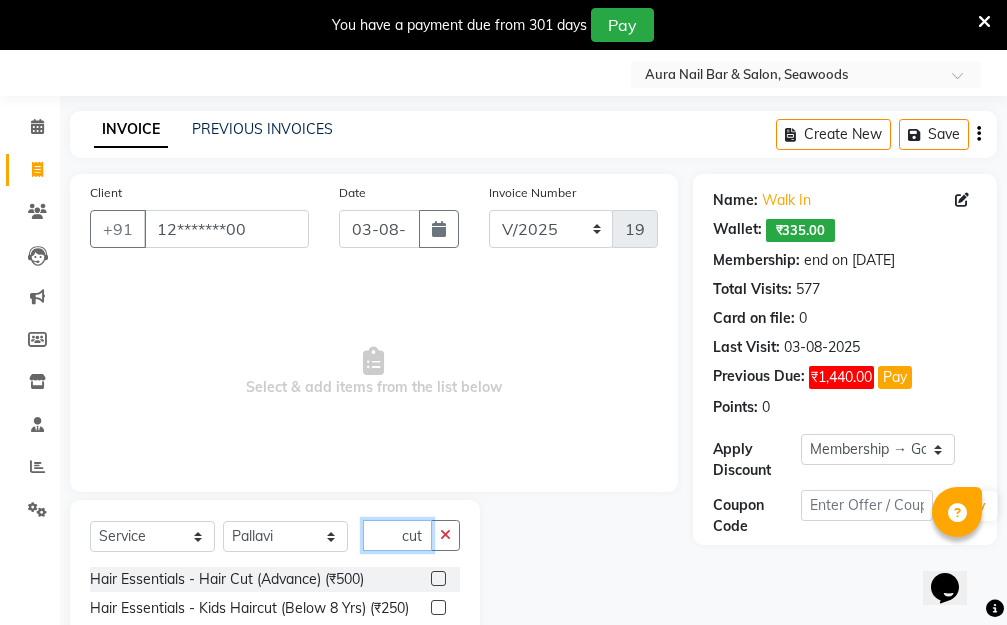 type on "cut" 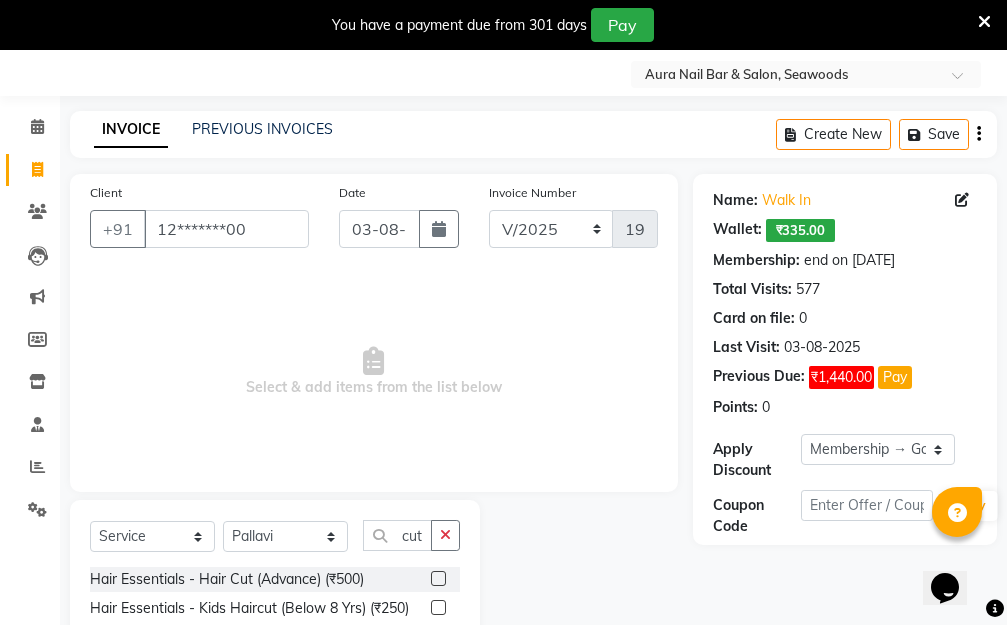 click 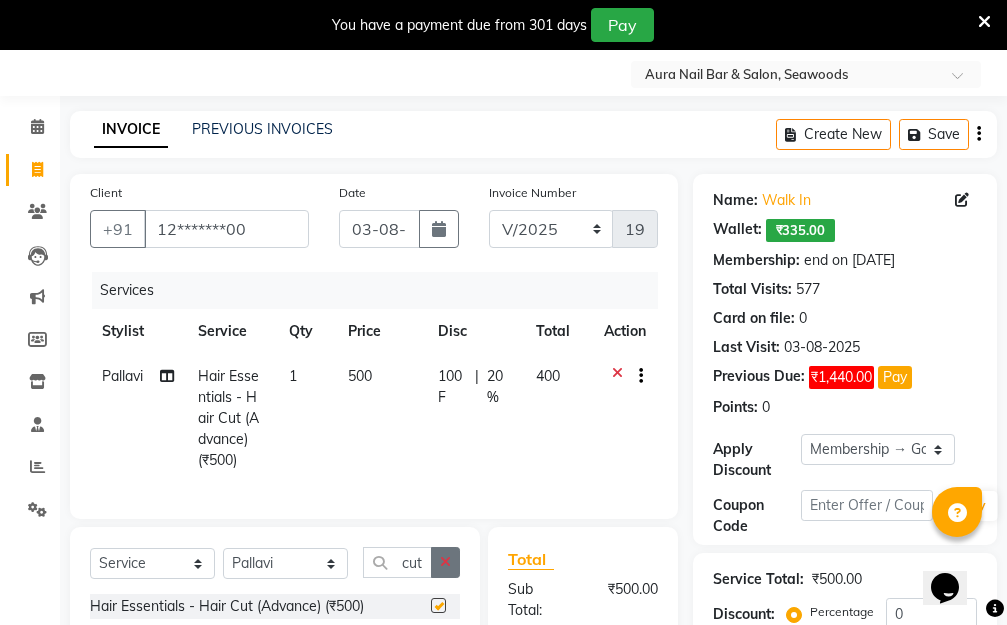 checkbox on "false" 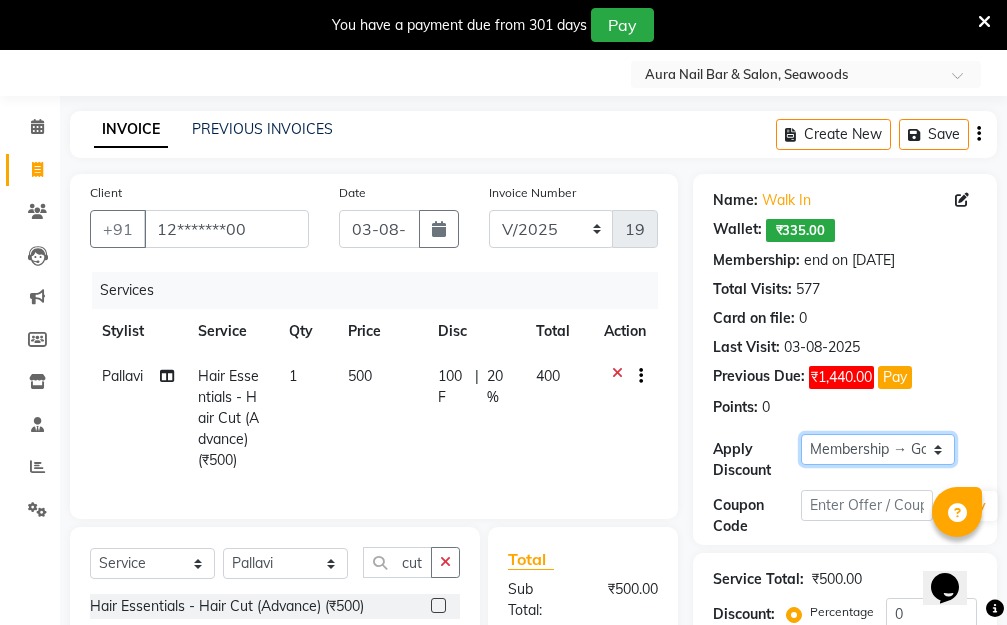 click on "Select Membership → Golden Membership Membership → Golden Membership Membership → Golden Membership Membership → Golden Membership Membership → Golden Membership Membership → Golden Membership Membership → Golden Membership Membership → Golden Membership Membership → Golden Membership Membership → Golden Membership Membership → Golden Membership Membership → Golden Membership Membership → Golden Membership Membership → Golden Membership Membership → Golden Membership Membership → Golden Membership Membership → Golden Membership Membership → Golden Membership Membership → Golden Membership Membership → Golden Membership Membership → Golden Membership Membership → Golden Membership Membership → Golden Membership Membership → Golden Membership Membership → Golden Membership Membership → Golden Membership Membership → Golden Membership Membership → Golden Membership Membership → Golden Membership Membership → Golden Membership" 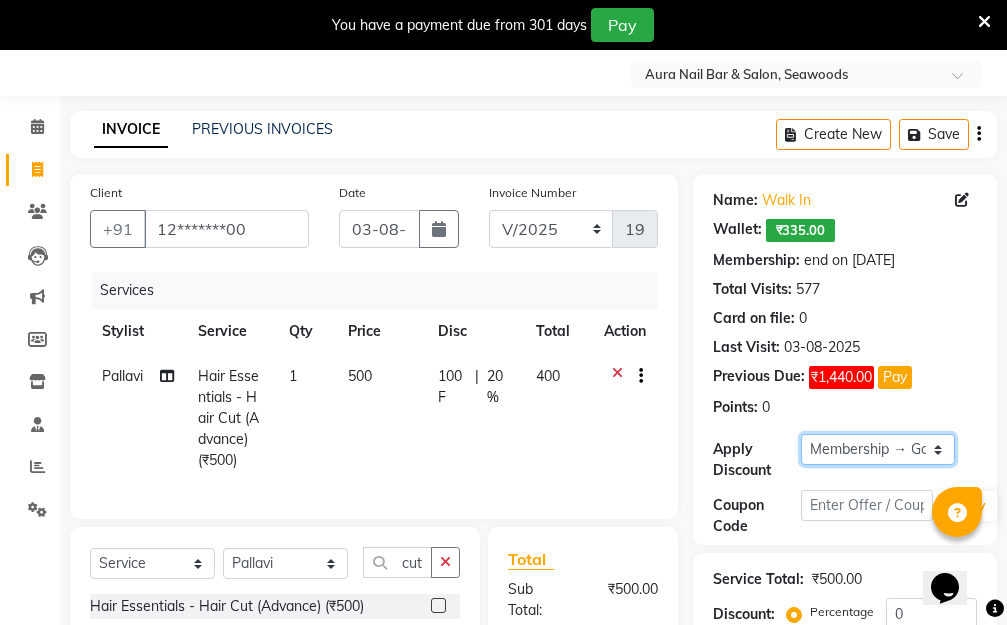select on "0:" 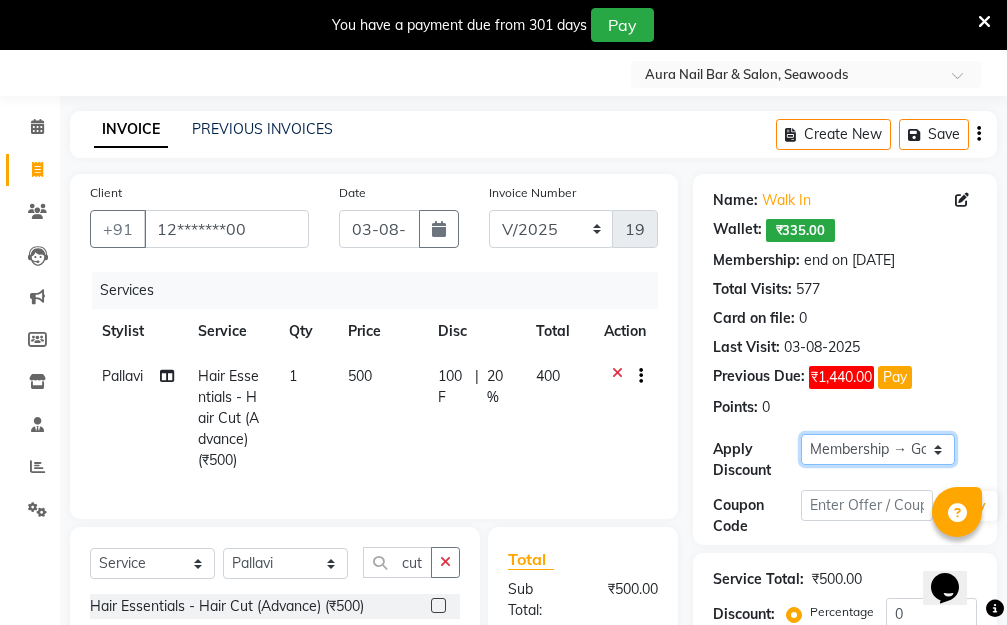 click on "Select Membership → Golden Membership Membership → Golden Membership Membership → Golden Membership Membership → Golden Membership Membership → Golden Membership Membership → Golden Membership Membership → Golden Membership Membership → Golden Membership Membership → Golden Membership Membership → Golden Membership Membership → Golden Membership Membership → Golden Membership Membership → Golden Membership Membership → Golden Membership Membership → Golden Membership Membership → Golden Membership Membership → Golden Membership Membership → Golden Membership Membership → Golden Membership Membership → Golden Membership Membership → Golden Membership Membership → Golden Membership Membership → Golden Membership Membership → Golden Membership Membership → Golden Membership Membership → Golden Membership Membership → Golden Membership Membership → Golden Membership Membership → Golden Membership Membership → Golden Membership" 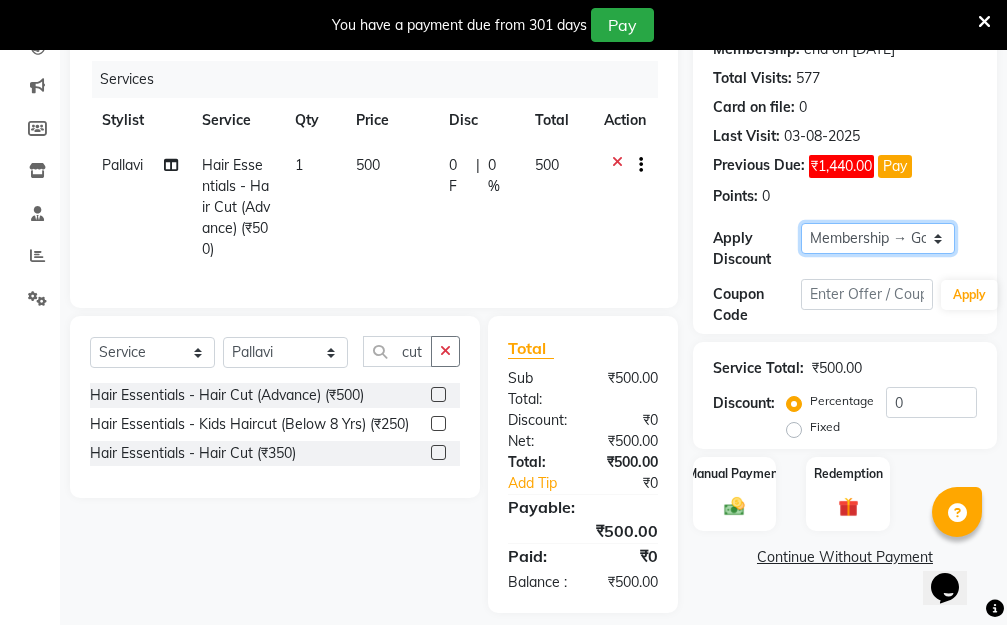 scroll, scrollTop: 320, scrollLeft: 0, axis: vertical 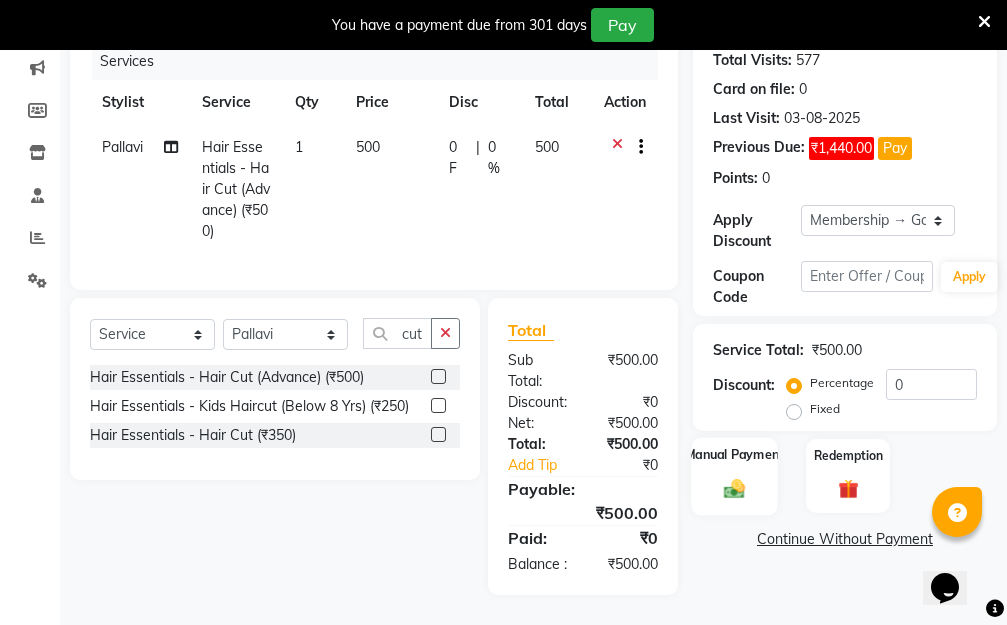 click on "Manual Payment" 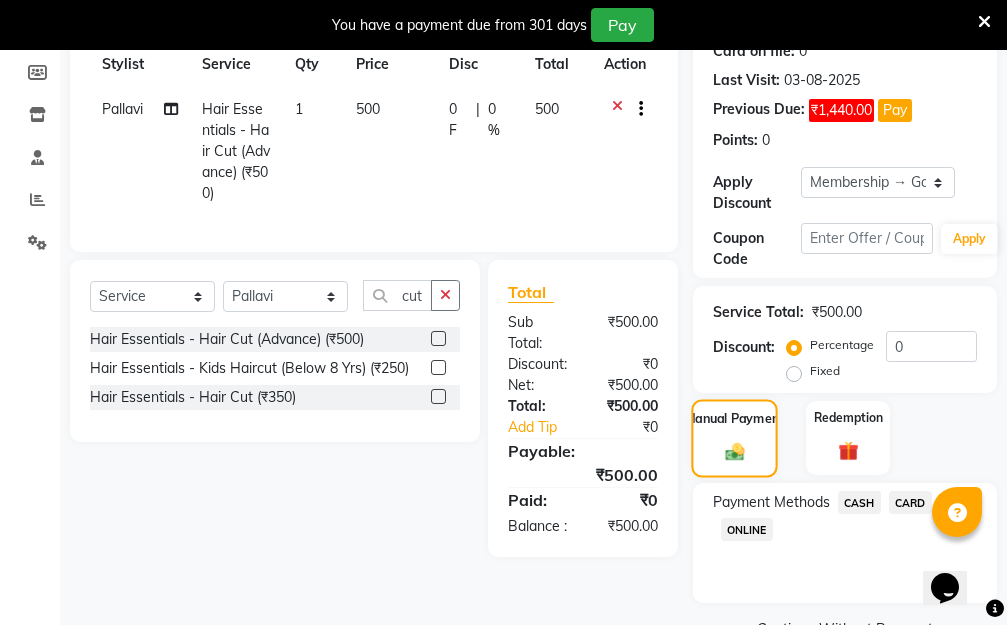 scroll, scrollTop: 369, scrollLeft: 0, axis: vertical 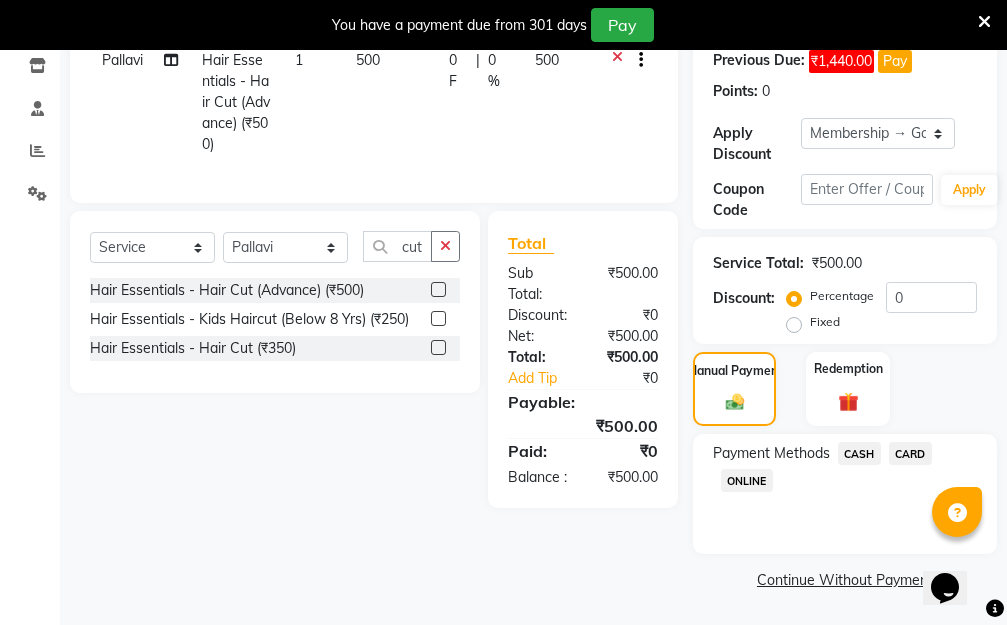 click on "ONLINE" 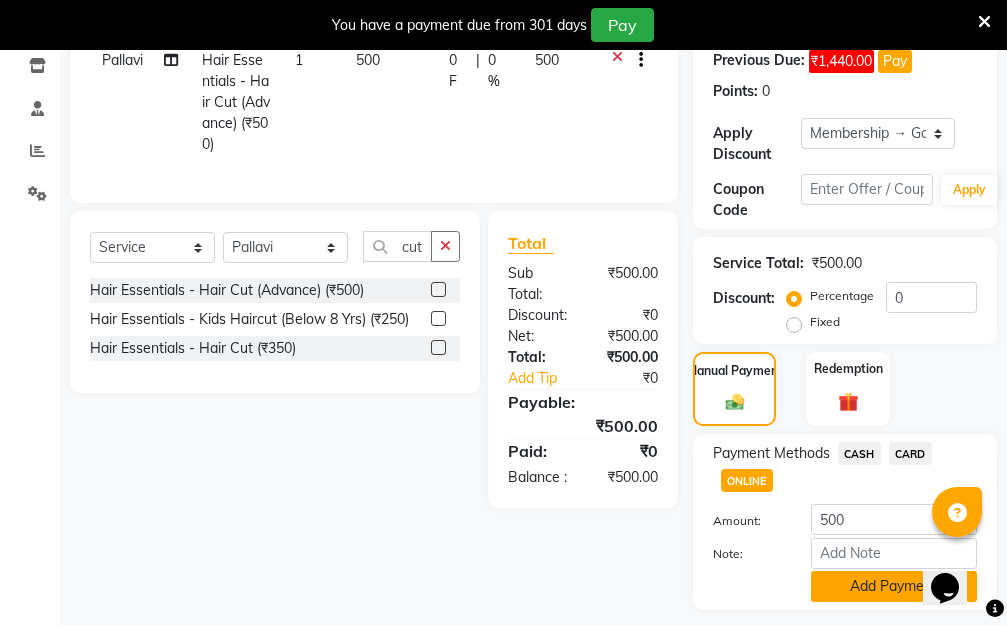 click on "Add Payment" 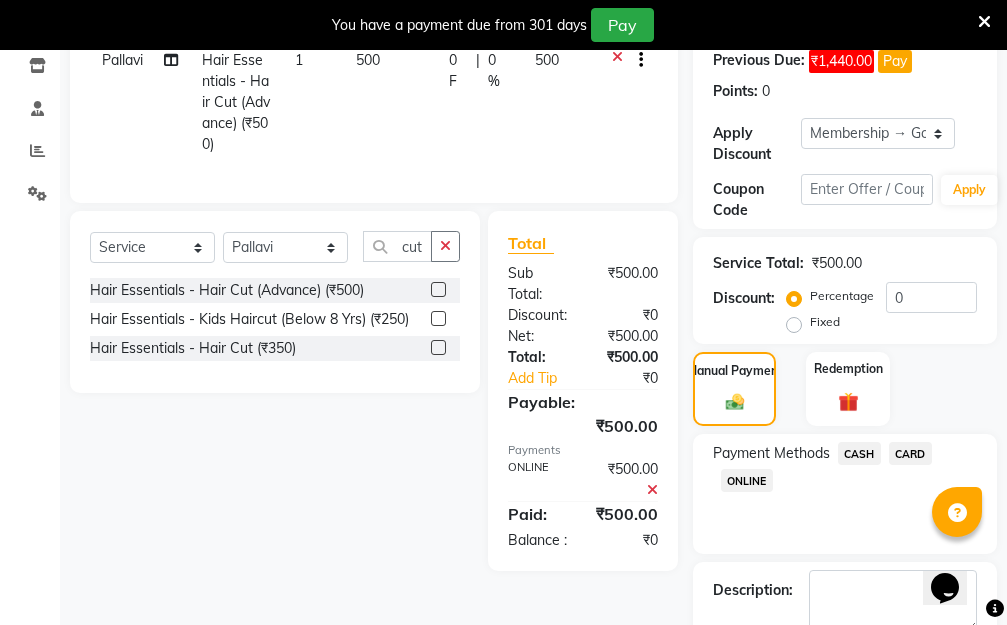 scroll, scrollTop: 482, scrollLeft: 0, axis: vertical 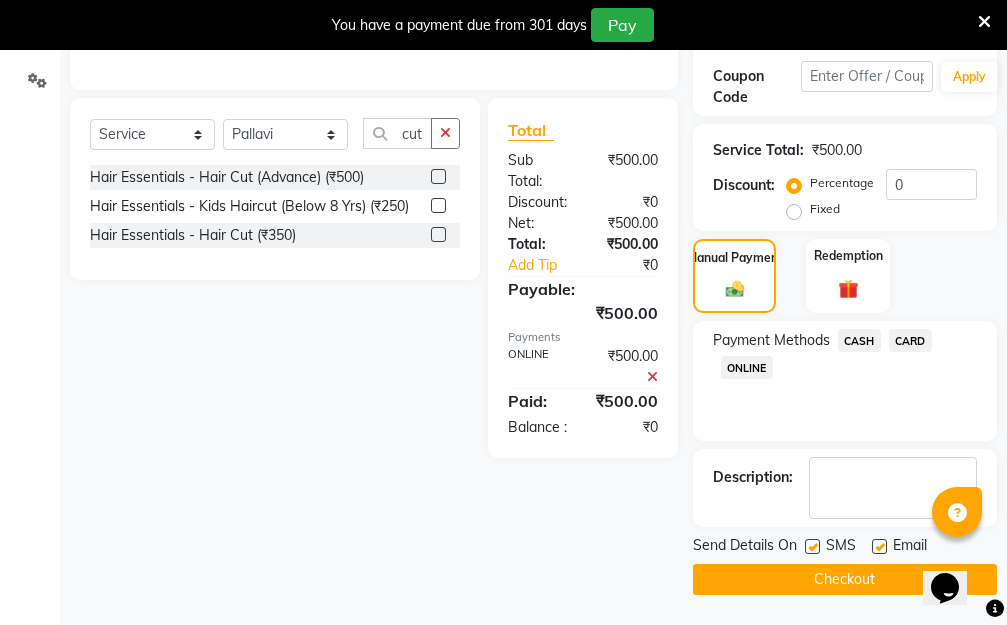 click on "Checkout" 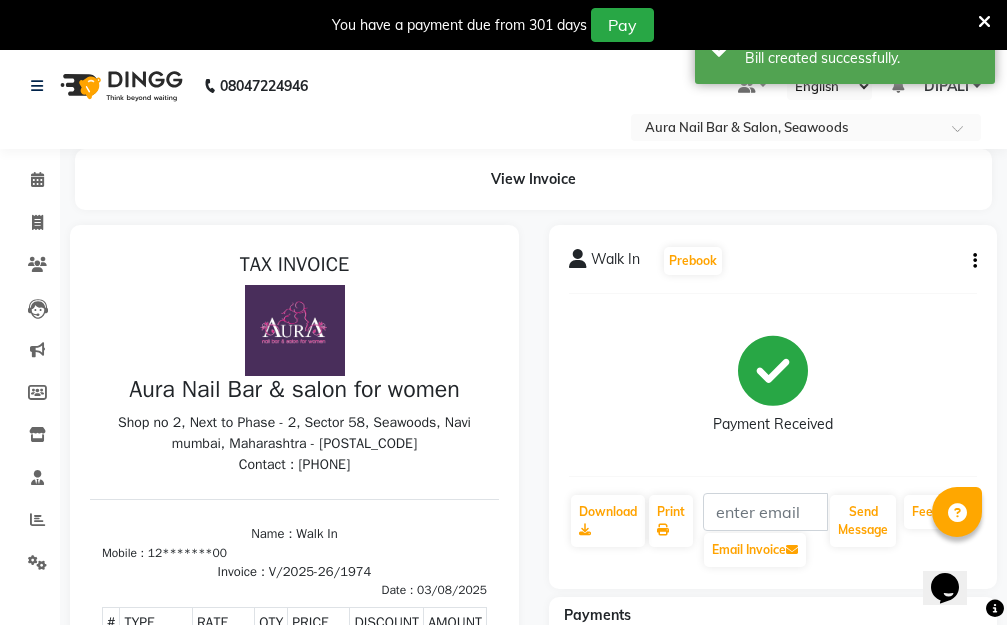 scroll, scrollTop: 0, scrollLeft: 0, axis: both 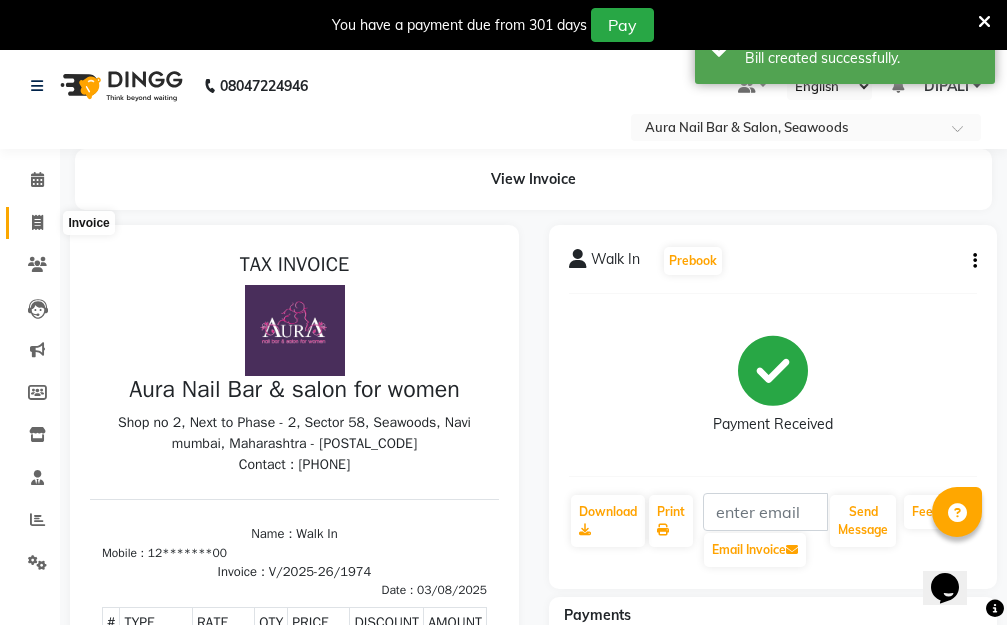 click 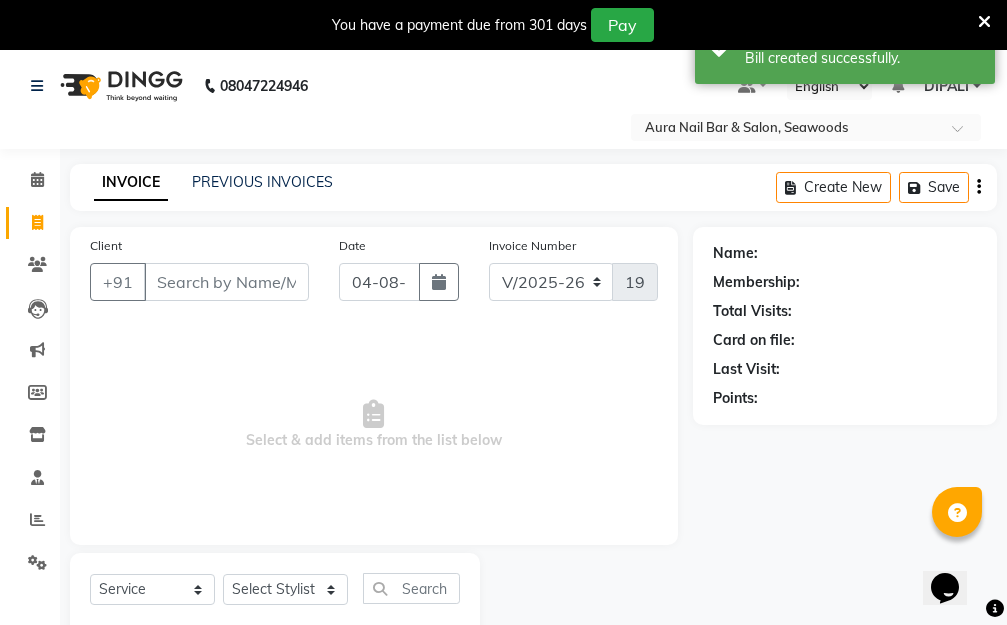 scroll, scrollTop: 53, scrollLeft: 0, axis: vertical 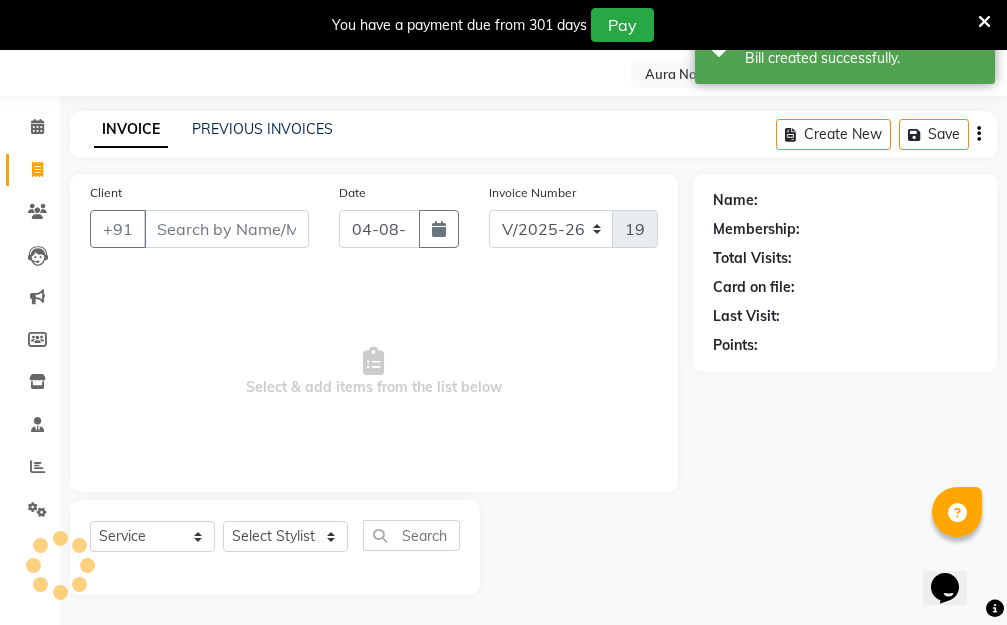 click on "Client" at bounding box center (226, 229) 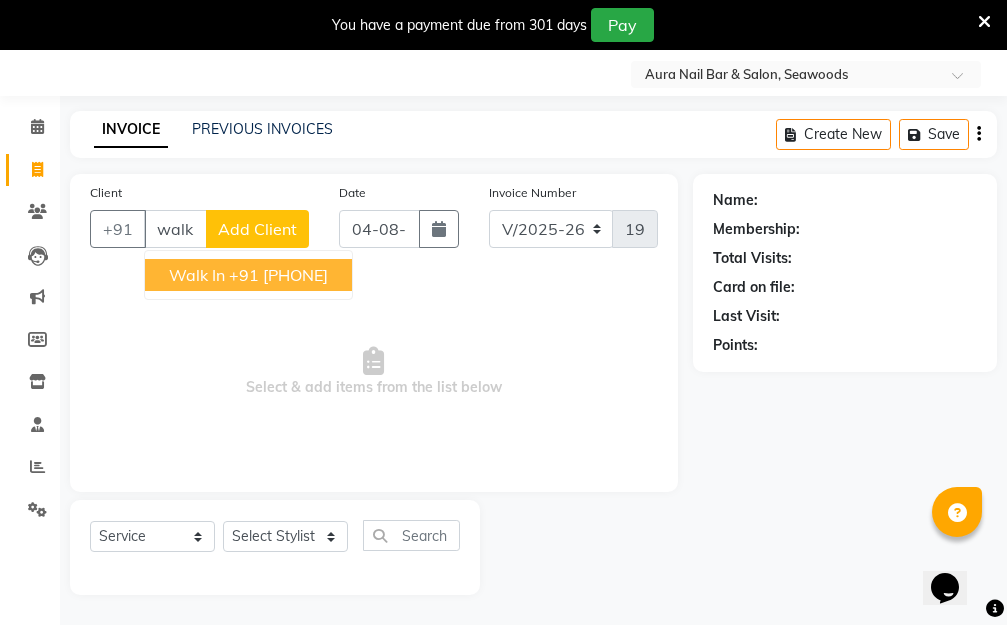 click on "+91  [PHONE]" at bounding box center [278, 275] 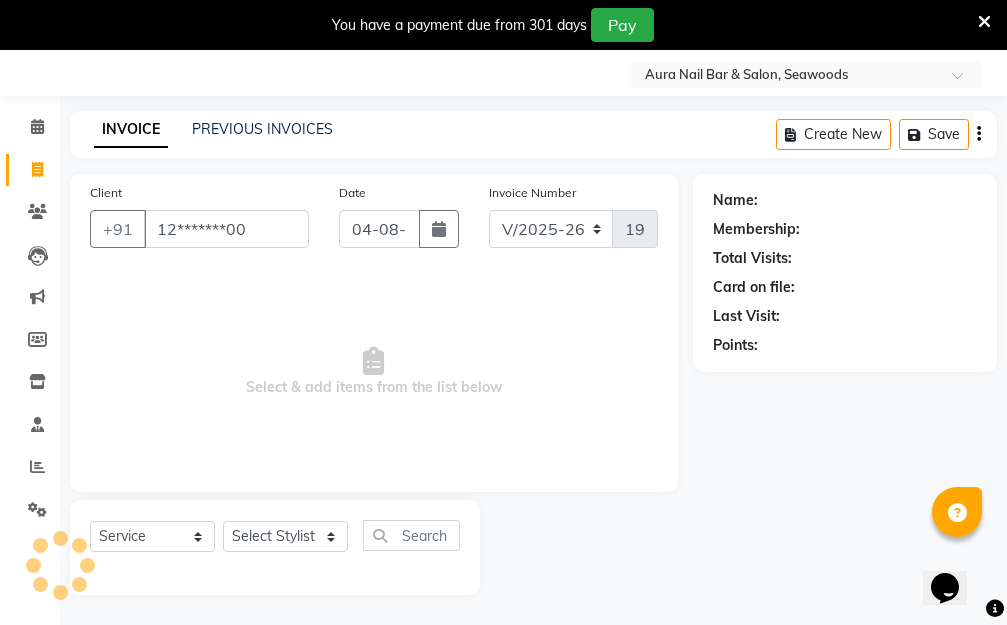 type on "12*******00" 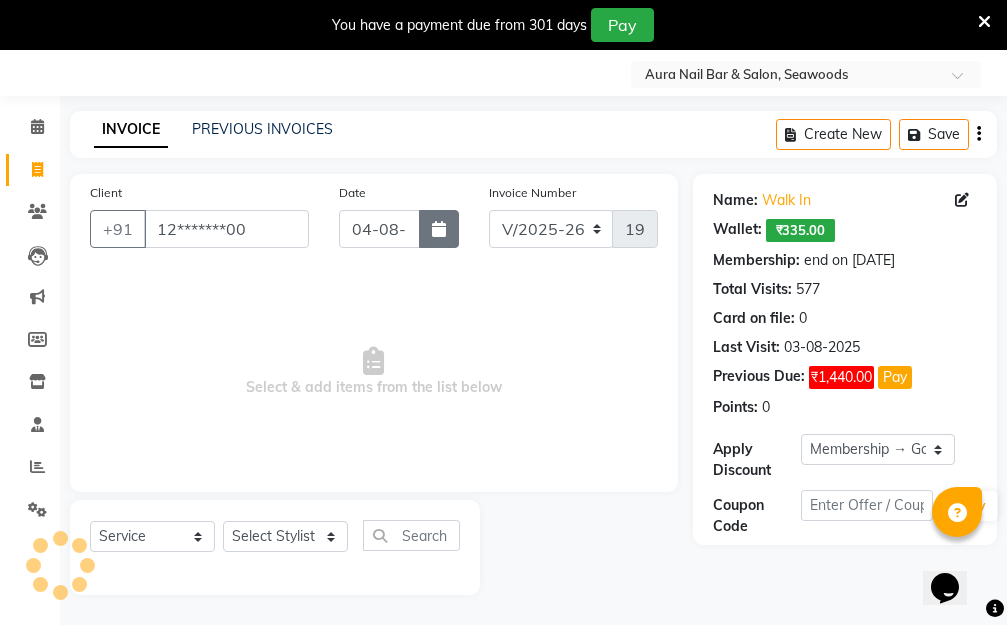 click 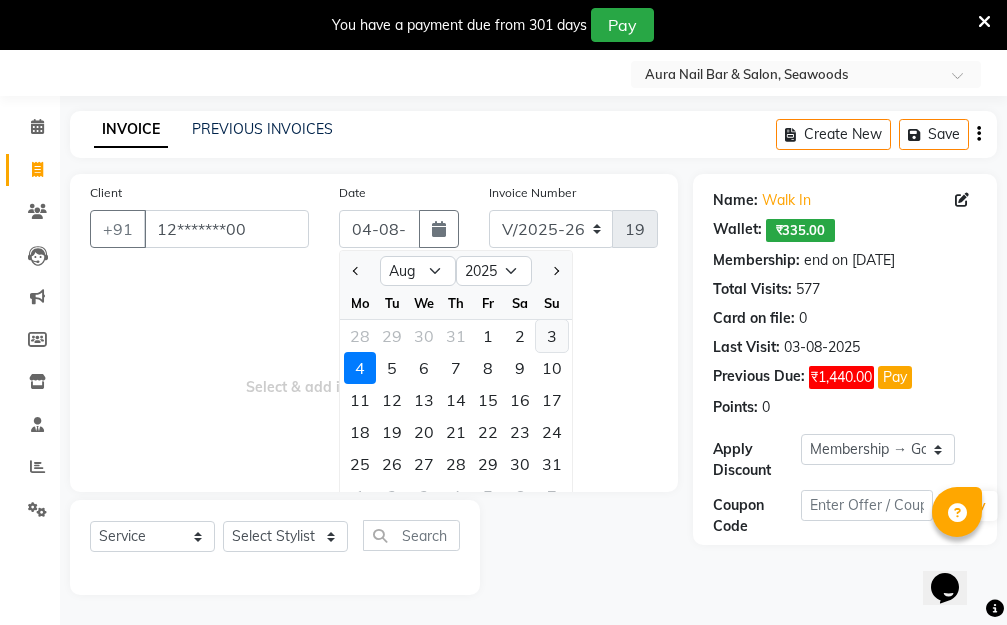 click on "3" 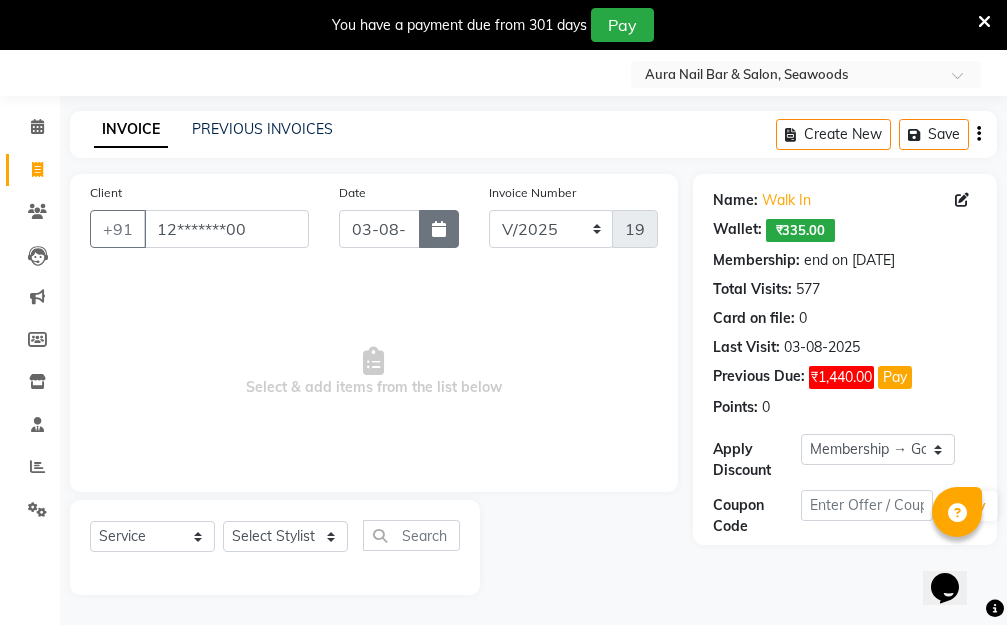 click 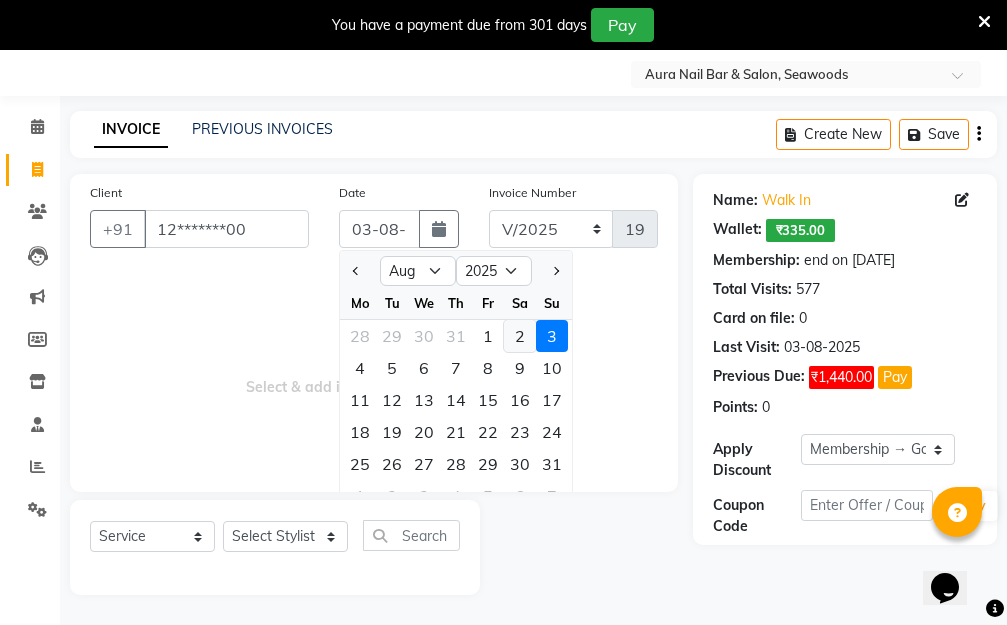 click on "2" 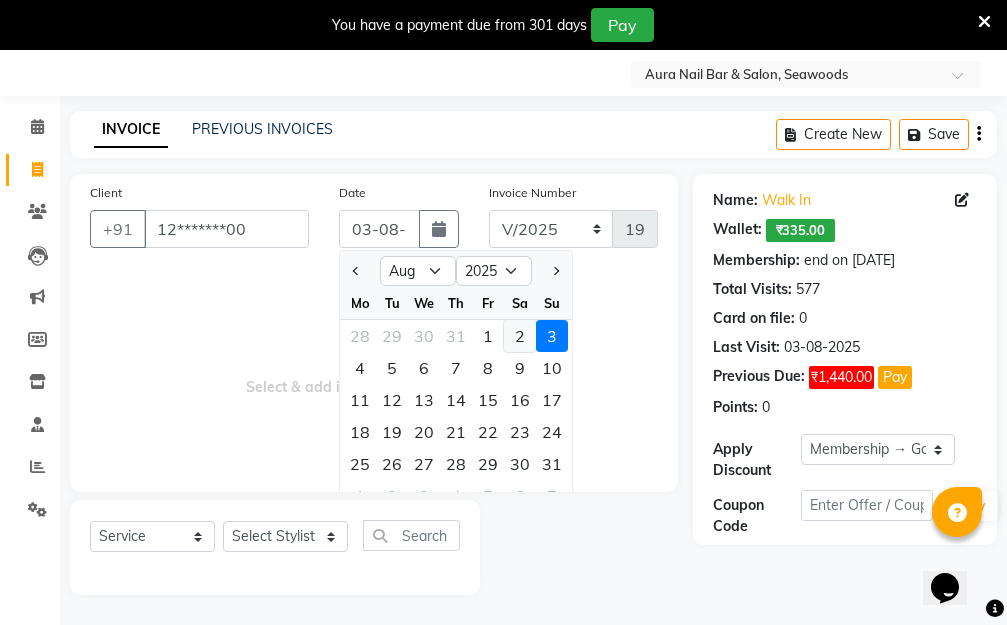 type on "02-08-2025" 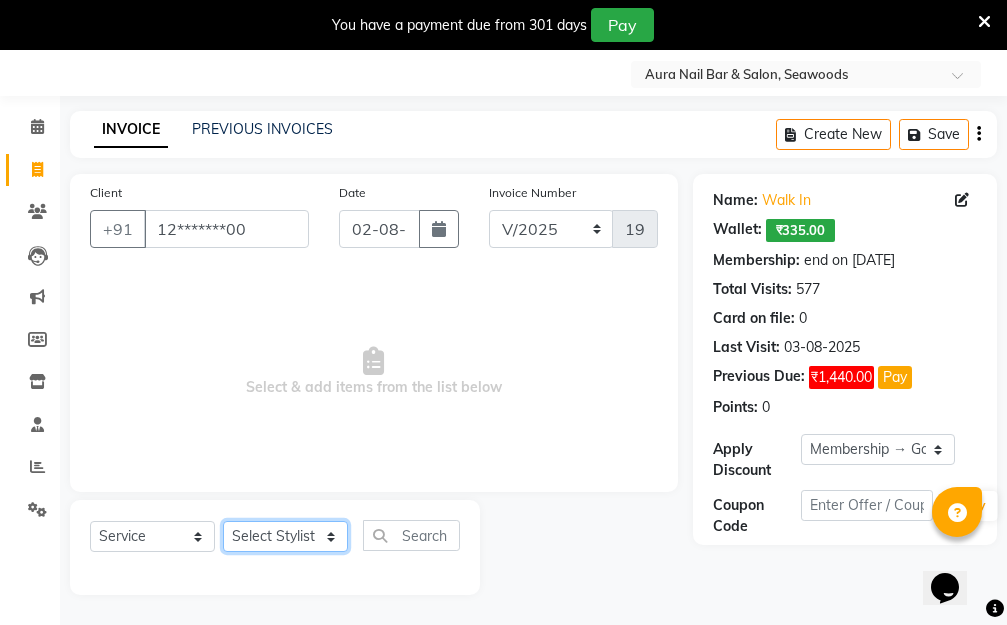 click on "Select Stylist Aarti Dipti  Manager Pallavi  pooja Priya" 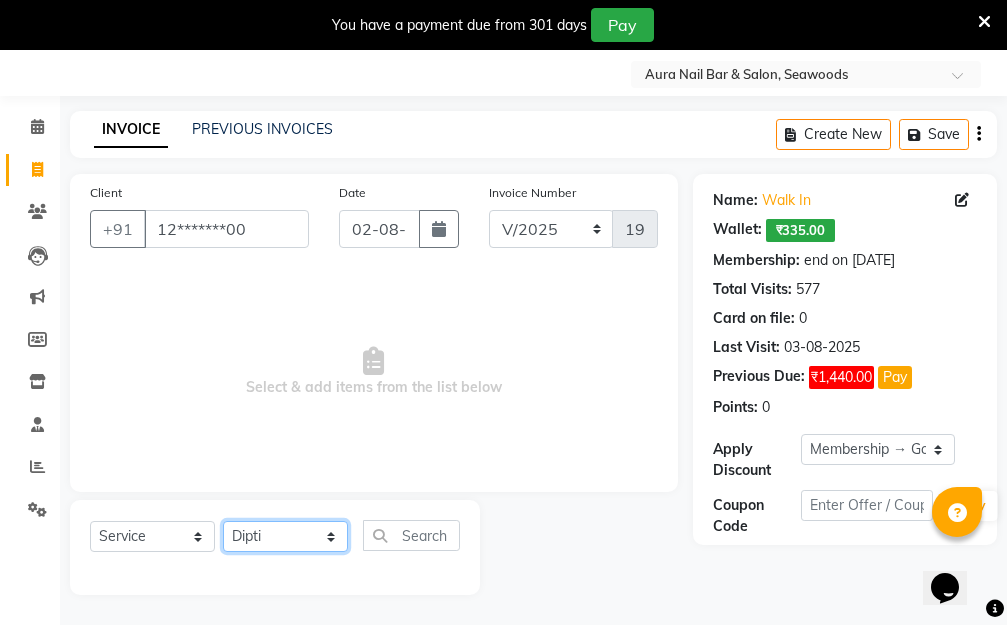 click on "Select Stylist Aarti Dipti  Manager Pallavi  pooja Priya" 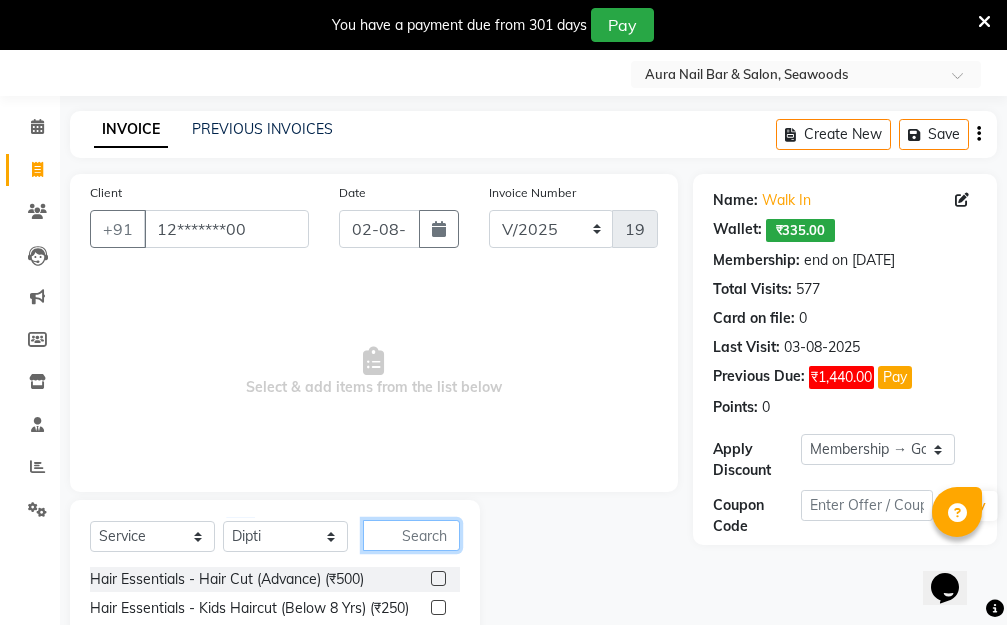 click 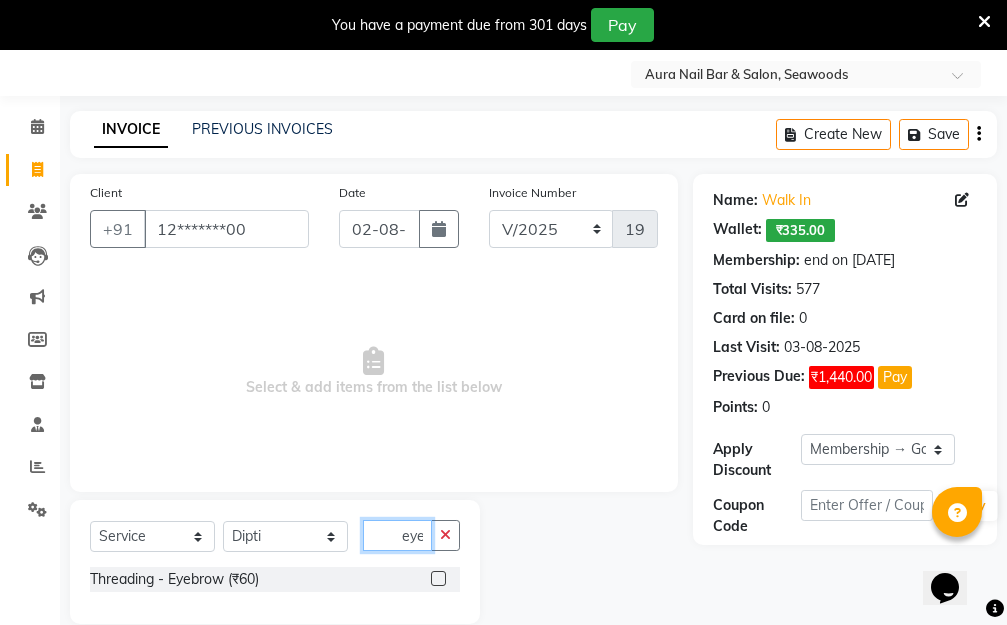type on "eye" 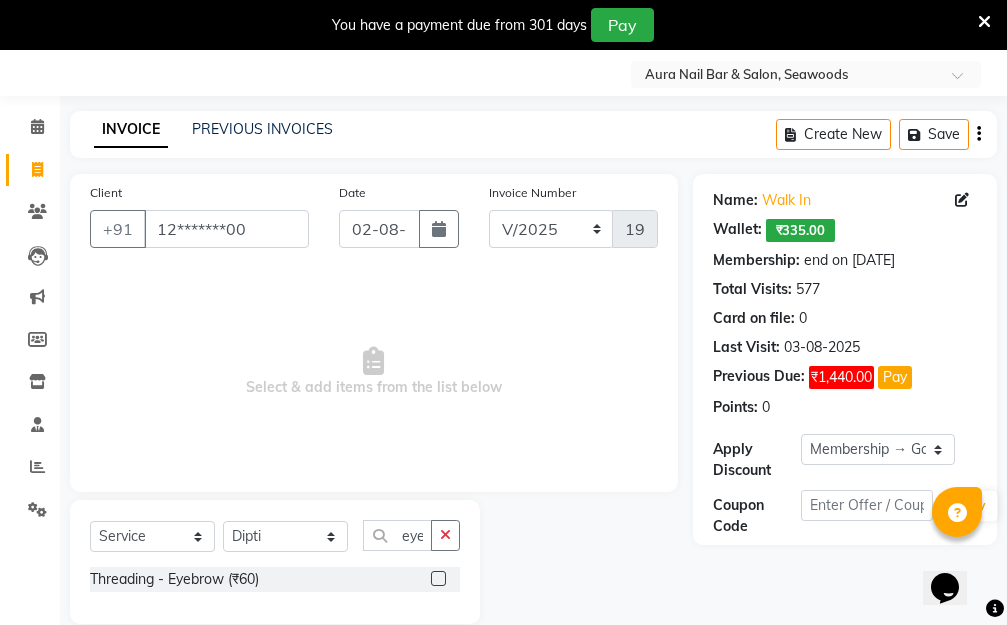 click 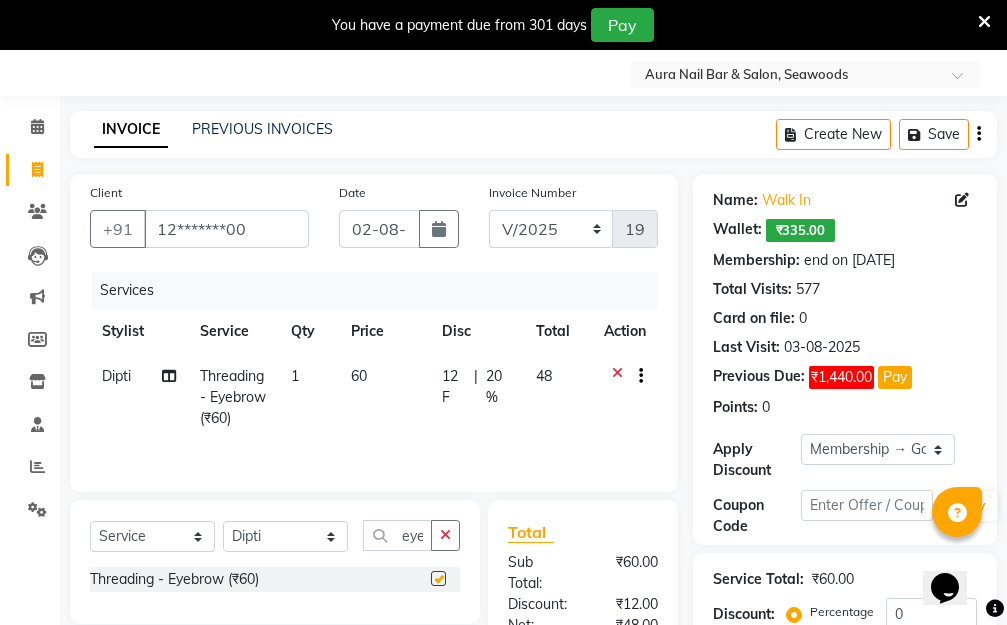 checkbox on "false" 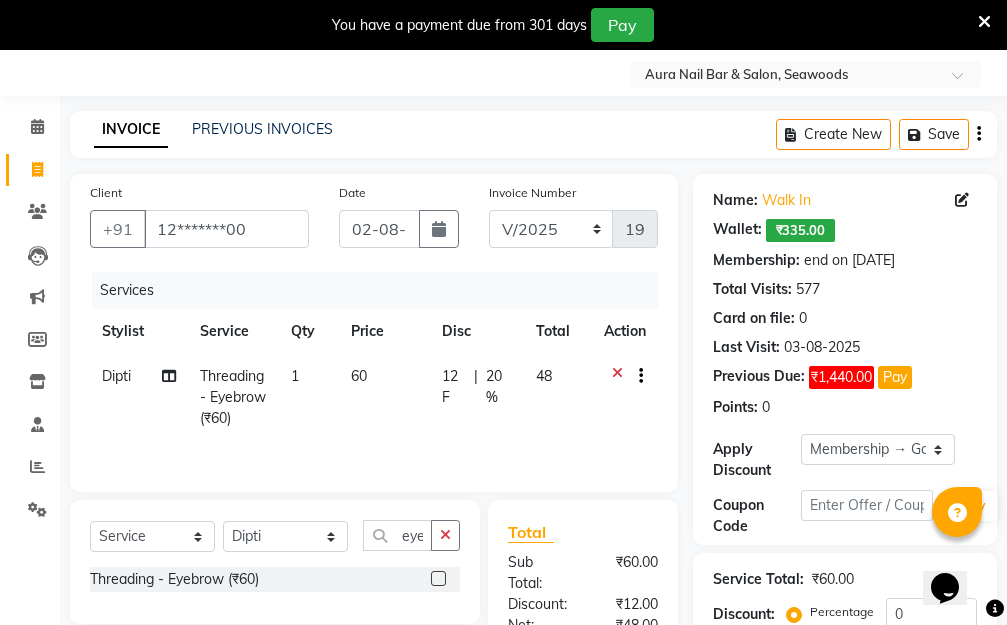 click on "60" 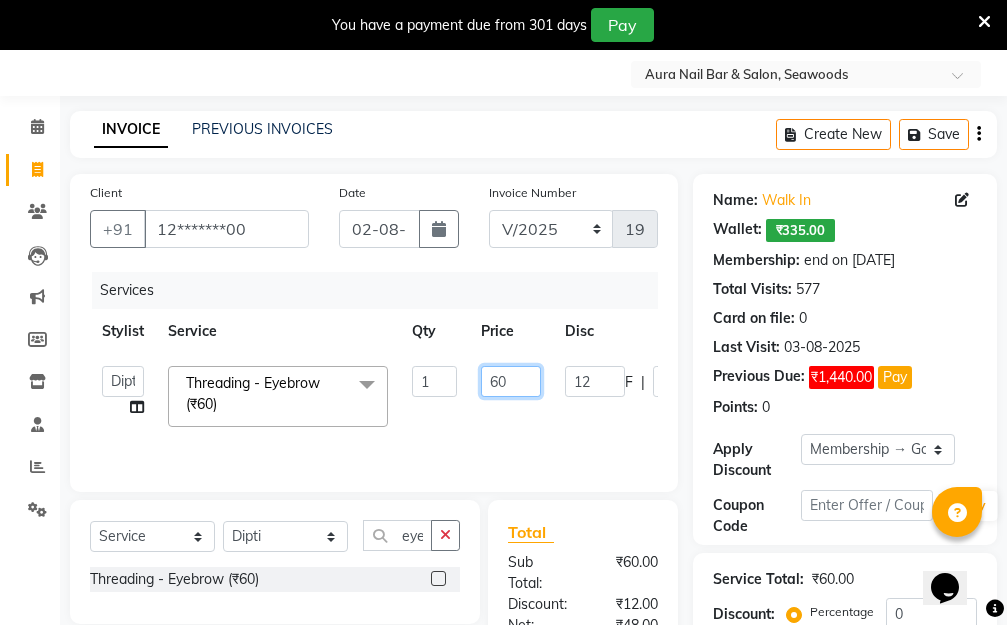 drag, startPoint x: 506, startPoint y: 376, endPoint x: 419, endPoint y: 387, distance: 87.69264 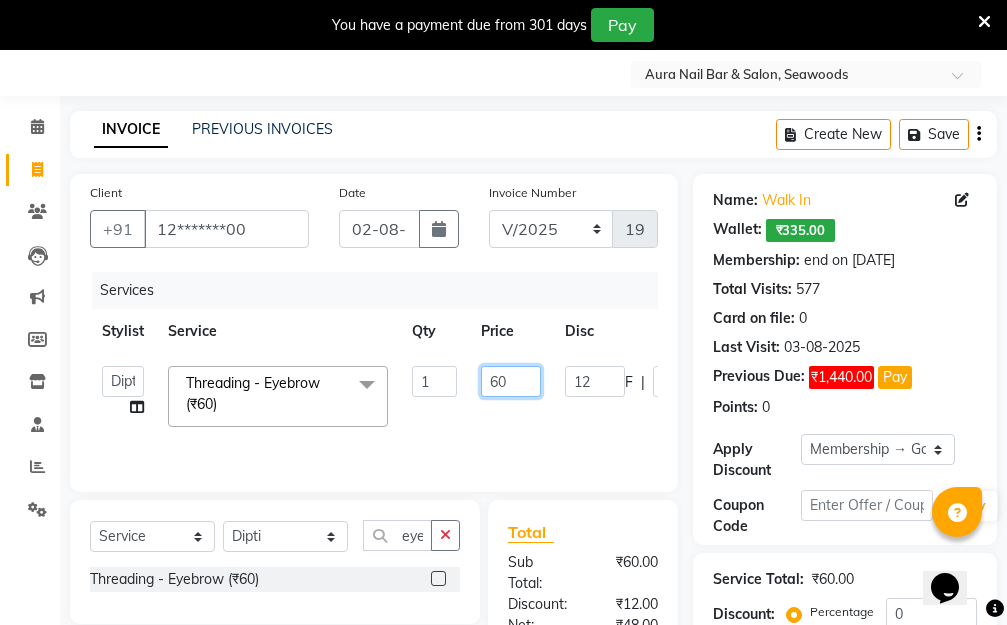 click on "Aarti   Dipti    Manager   Pallavi    pooja   Priya   Threading - Eyebrow (₹60)  x Hair Essentials - Hair Cut (Advance) (₹500) Hair Essentials - Kids Haircut (Below 8 Yrs) (₹250) Hair Essentials -Hair Wash Up To Shoulder (₹300) Hair Essentials - Hair Cut  (₹350) HAIR WASH UP TO WASTE (₹700) DANDRUFF TERATMENT (₹1500) Shampoo & Conditioning + Blast Dry - Upto Shoulder (₹350) Shampoo & Conditioning + Blast Dry - Below Shoulder (₹550) Shampoo & Conditioning + Blast Dry - Upto Waist (₹750) Shampoo & Conditioning + Blast Dry - Add: Charge For Morocon/Riviver/ Keratin (₹600) Blow Dry/Outcurl/Straight - Upto Shoulder (₹449) Blow Dry/Outcurl/Straight - Below Shoulder (₹650) Blow Dry/Outcurl/Straight - Upto Waist (₹850) Ironing - Upto Shoulder (₹650) Ironing - Below Shoulder (₹850) Ironing - Upto Waist (₹1000) Ironing - Add Charge For Thick Hair (₹300) Tongs - Upto Shoulder (₹800) Tongs - Below Shoulder (₹960) Tongs - Upto Waist (₹1500) Hair Spa - Upto Shoulder (₹1800) 1 F" 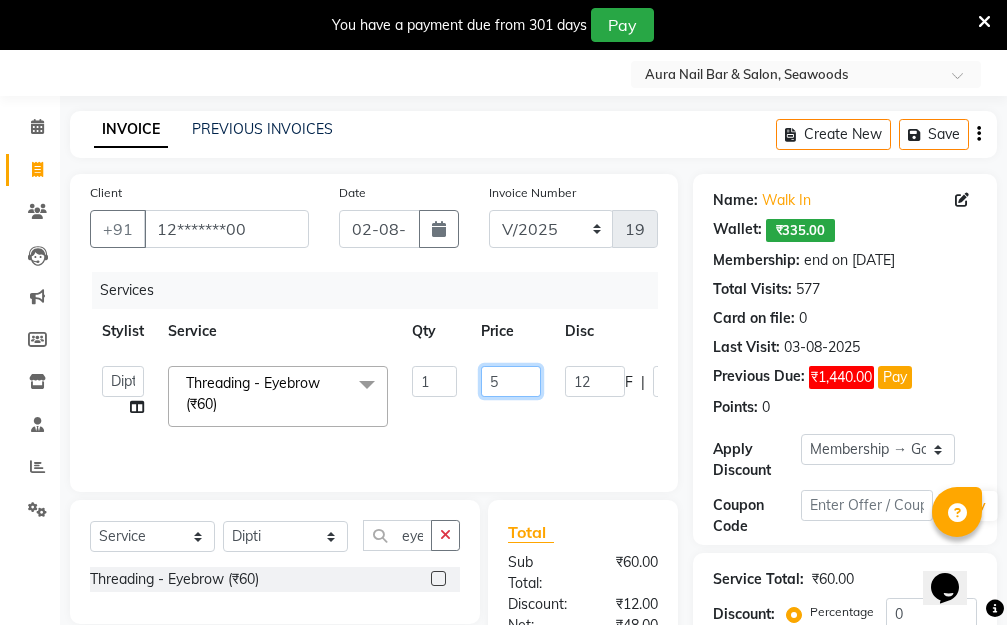 type on "50" 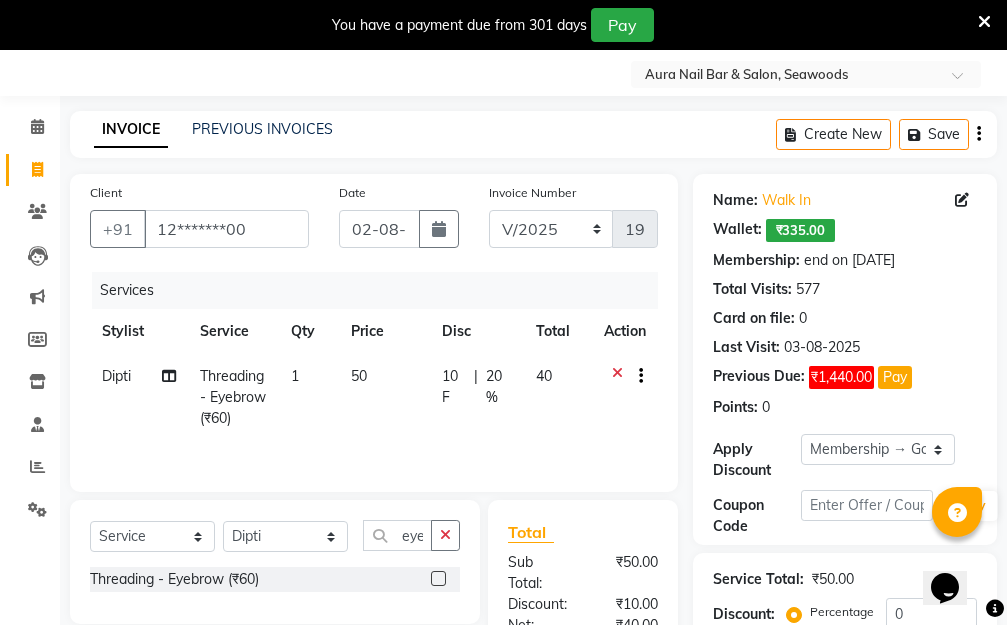 click on "Dipti  Threading - Eyebrow (₹60) 1 50 10 F | 20 % 40" 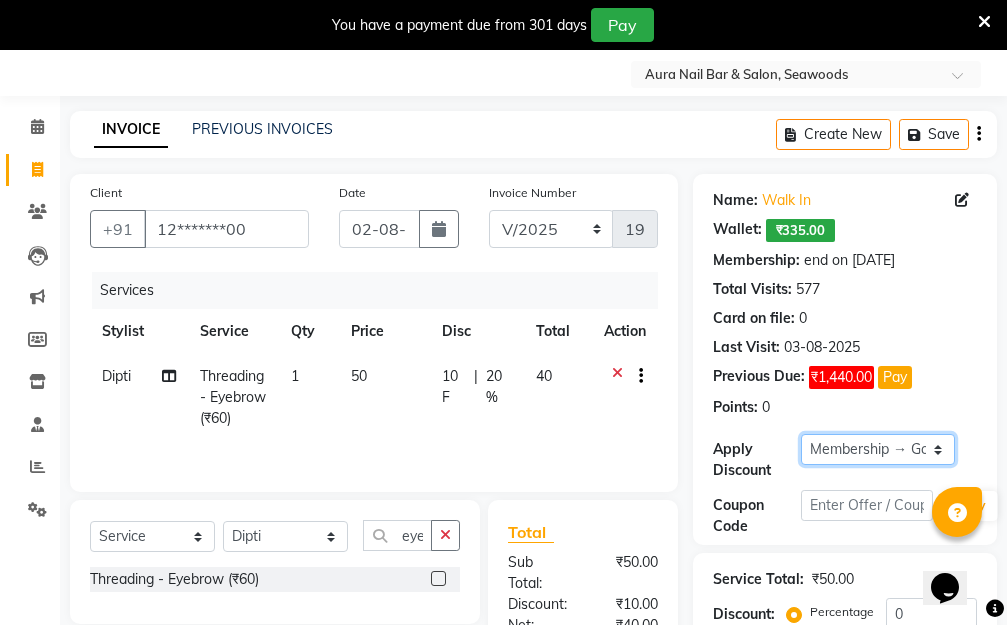 click on "Select Membership → Golden Membership Membership → Golden Membership Membership → Golden Membership Membership → Golden Membership Membership → Golden Membership Membership → Golden Membership Membership → Golden Membership Membership → Golden Membership Membership → Golden Membership Membership → Golden Membership Membership → Golden Membership Membership → Golden Membership Membership → Golden Membership Membership → Golden Membership Membership → Golden Membership Membership → Golden Membership Membership → Golden Membership Membership → Golden Membership Membership → Golden Membership Membership → Golden Membership Membership → Golden Membership Membership → Golden Membership Membership → Golden Membership Membership → Golden Membership Membership → Golden Membership Membership → Golden Membership Membership → Golden Membership Membership → Golden Membership Membership → Golden Membership Membership → Golden Membership" 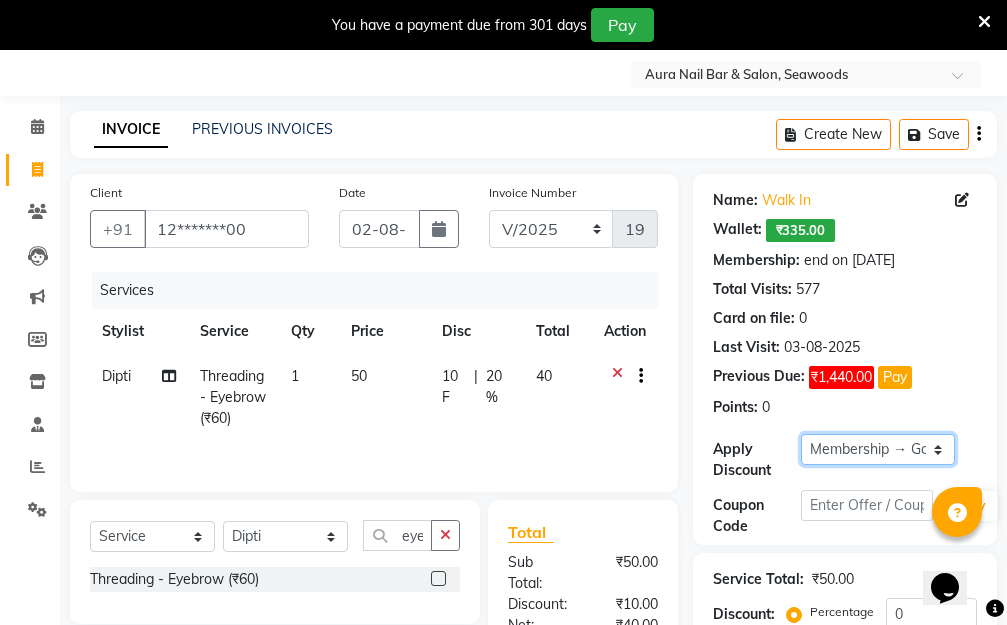 select on "0:" 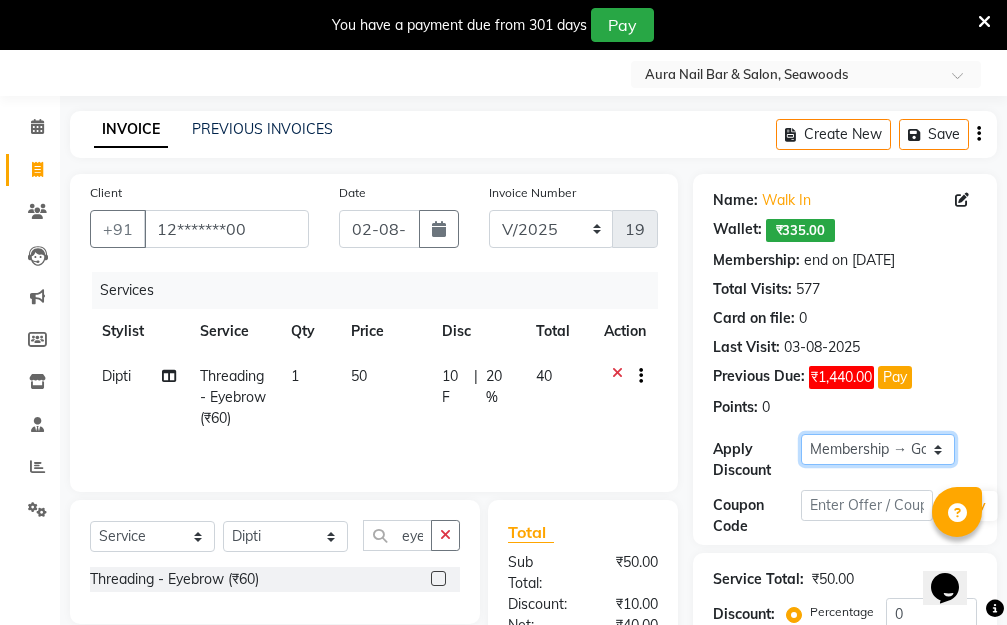 click on "Select Membership → Golden Membership Membership → Golden Membership Membership → Golden Membership Membership → Golden Membership Membership → Golden Membership Membership → Golden Membership Membership → Golden Membership Membership → Golden Membership Membership → Golden Membership Membership → Golden Membership Membership → Golden Membership Membership → Golden Membership Membership → Golden Membership Membership → Golden Membership Membership → Golden Membership Membership → Golden Membership Membership → Golden Membership Membership → Golden Membership Membership → Golden Membership Membership → Golden Membership Membership → Golden Membership Membership → Golden Membership Membership → Golden Membership Membership → Golden Membership Membership → Golden Membership Membership → Golden Membership Membership → Golden Membership Membership → Golden Membership Membership → Golden Membership Membership → Golden Membership" 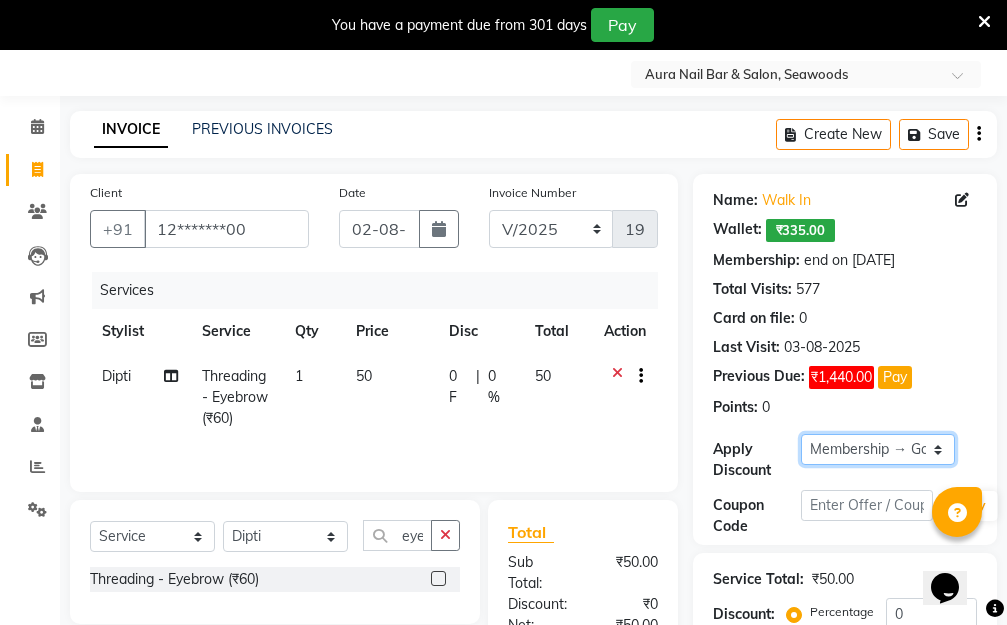 scroll, scrollTop: 278, scrollLeft: 0, axis: vertical 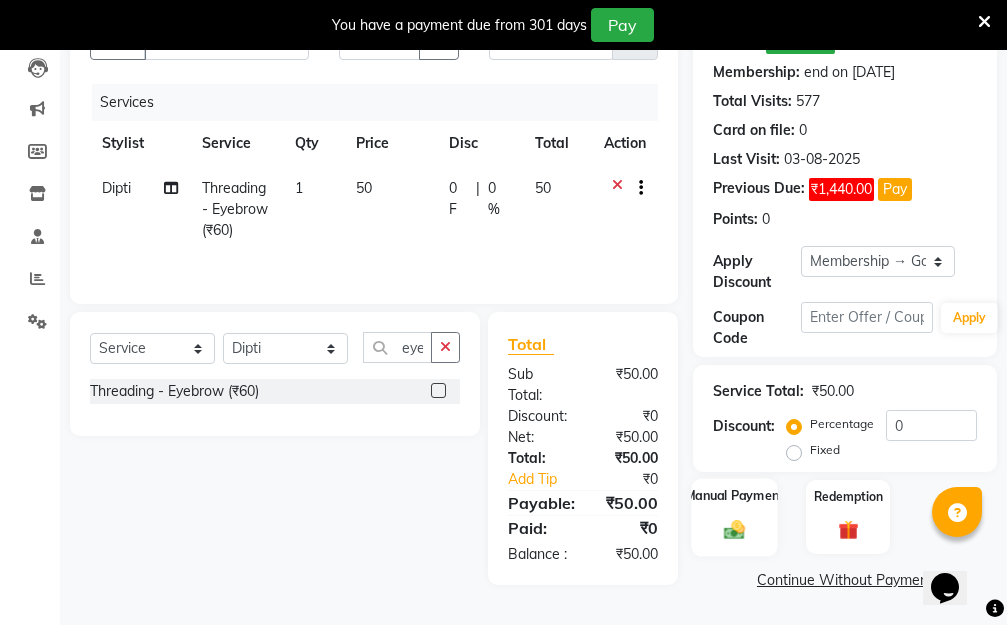 click 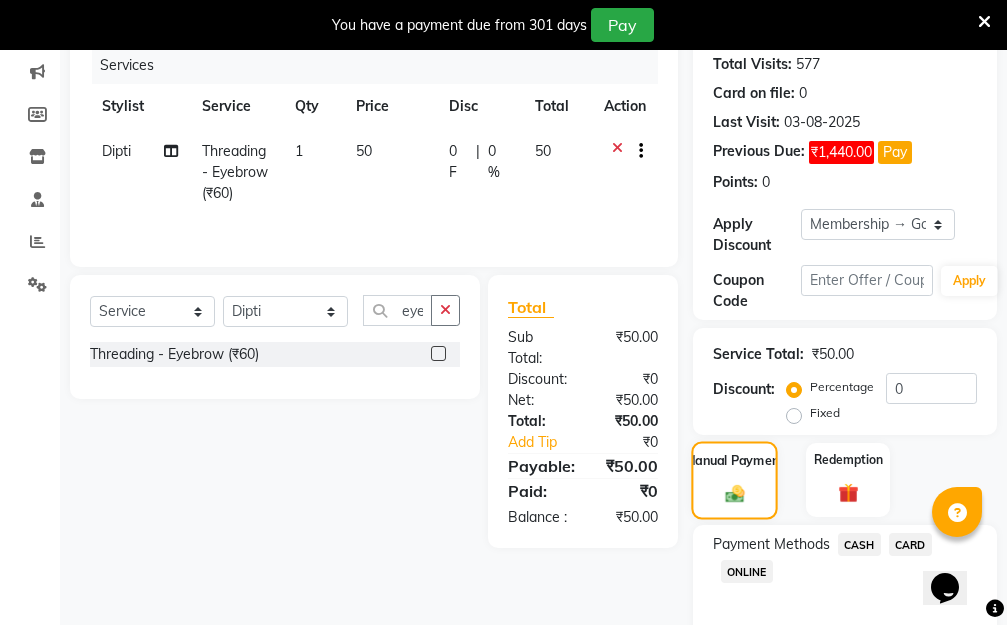 scroll, scrollTop: 369, scrollLeft: 0, axis: vertical 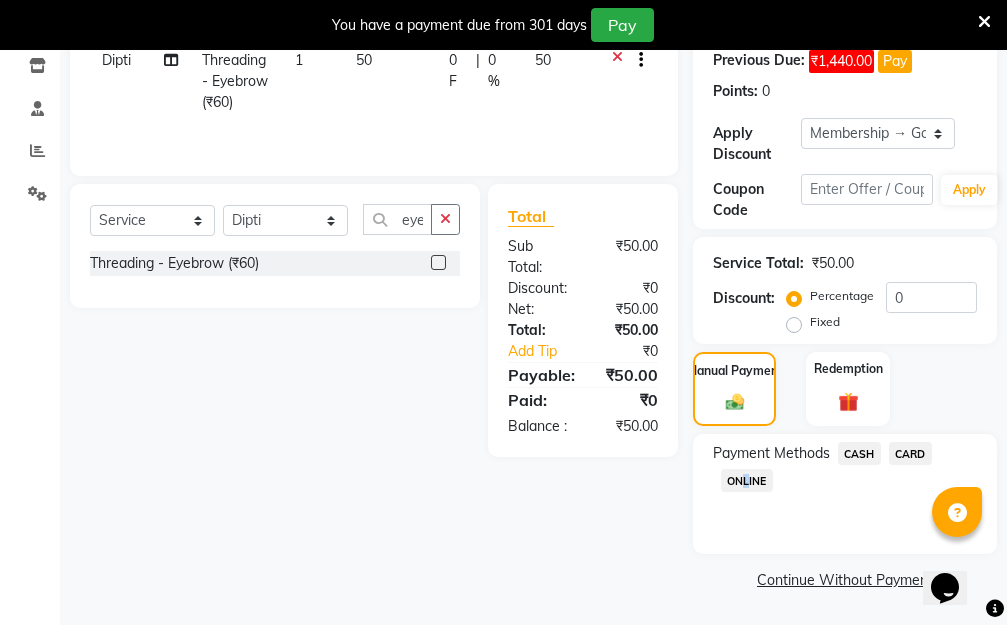drag, startPoint x: 739, startPoint y: 483, endPoint x: 751, endPoint y: 500, distance: 20.808653 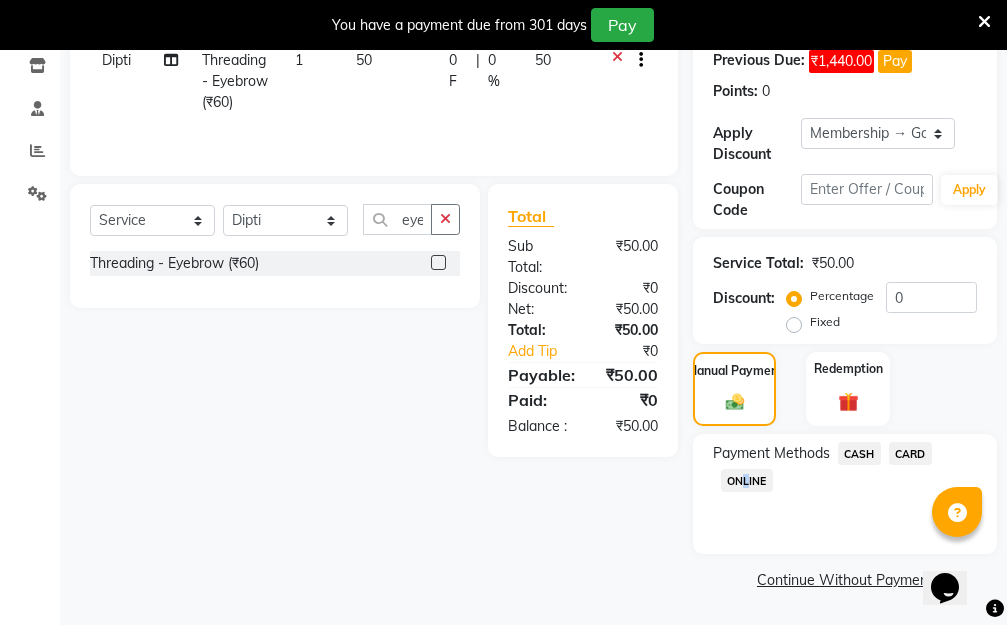 click on "ONLINE" 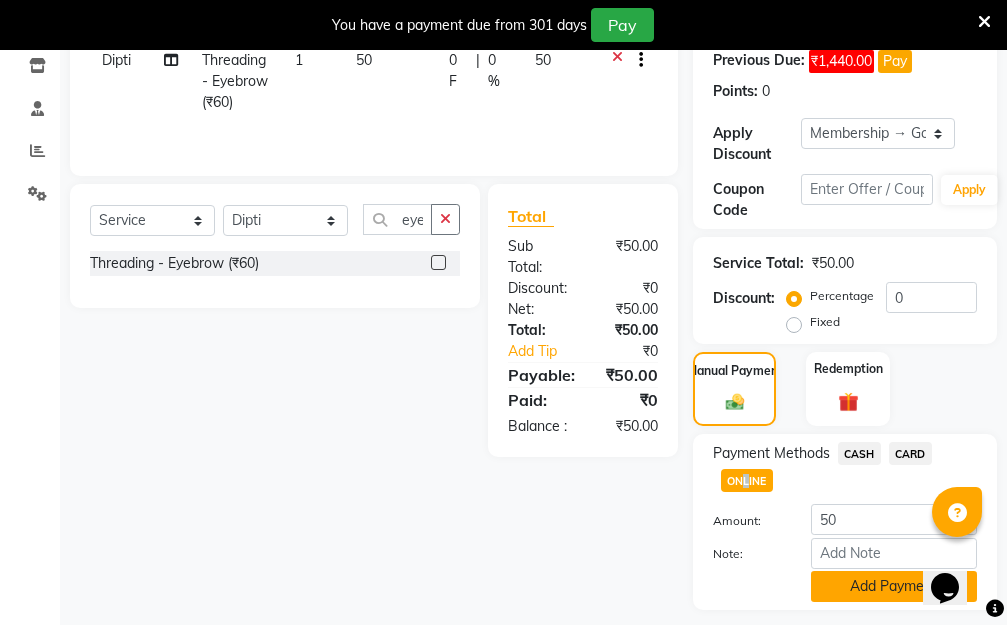 click on "Add Payment" 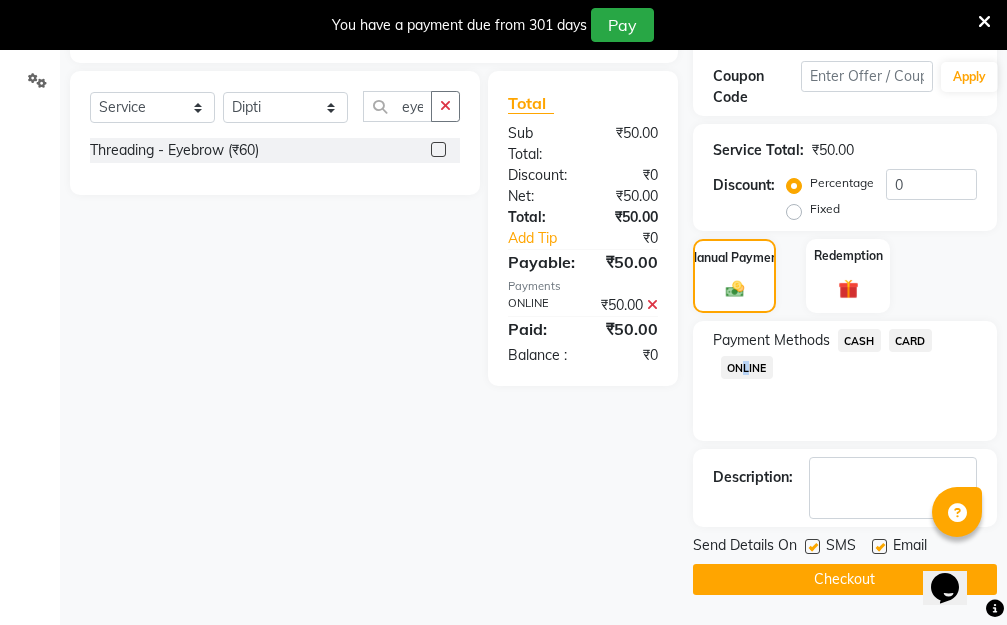 click on "Checkout" 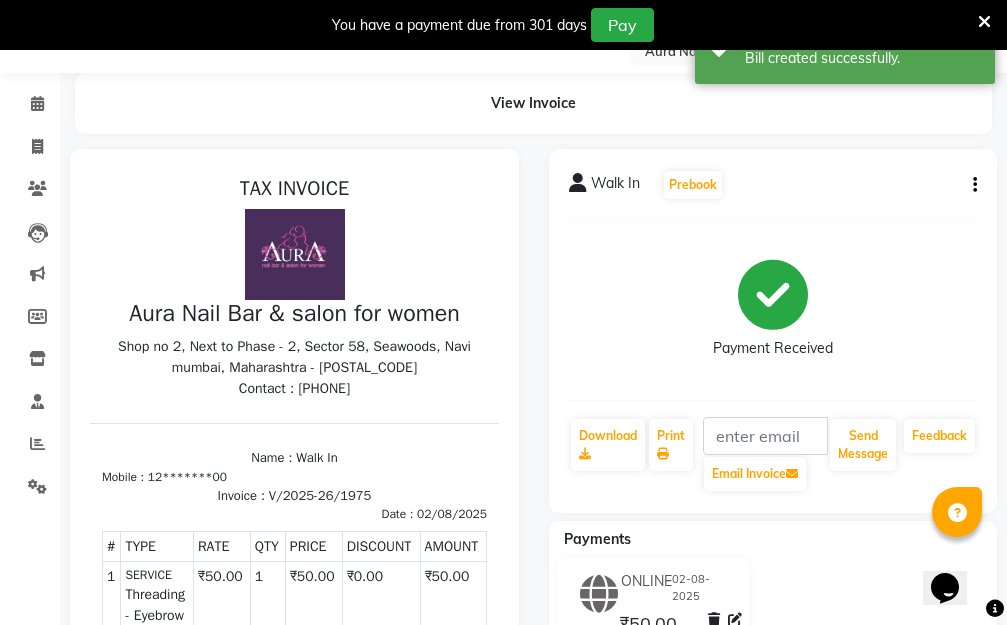 scroll, scrollTop: 13, scrollLeft: 0, axis: vertical 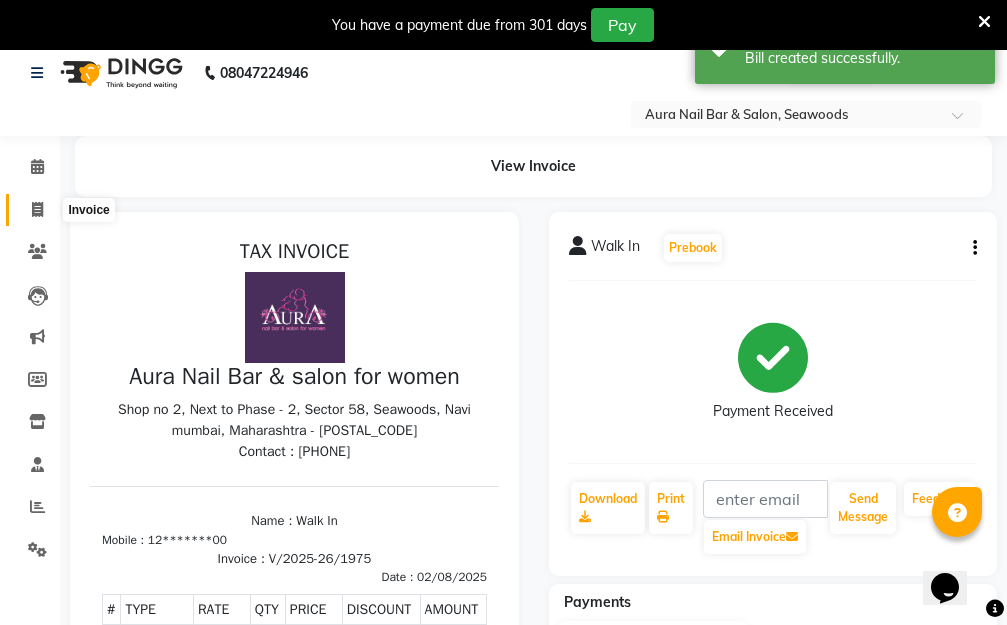 click 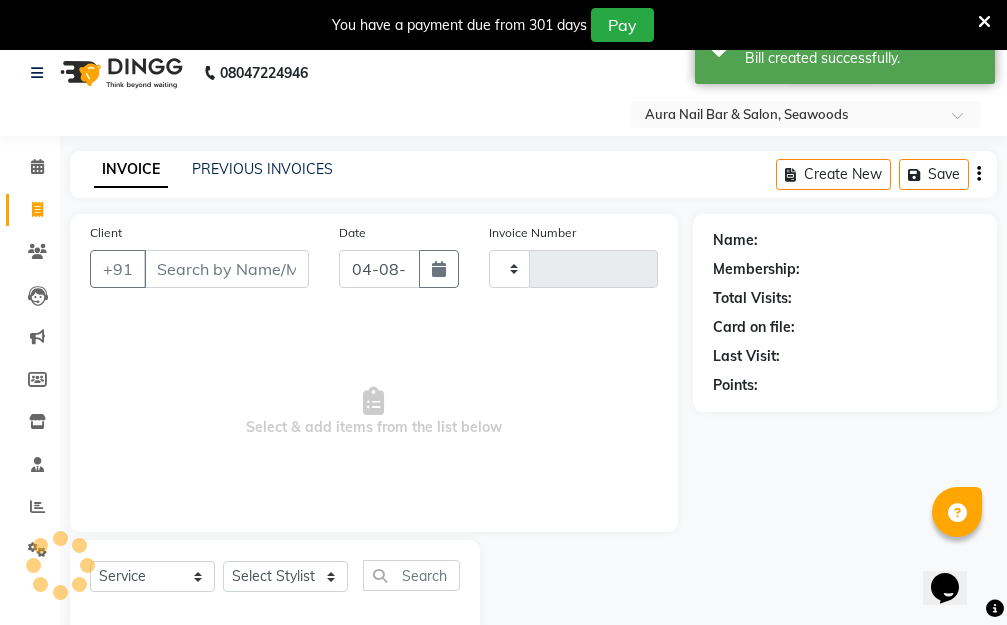 scroll, scrollTop: 53, scrollLeft: 0, axis: vertical 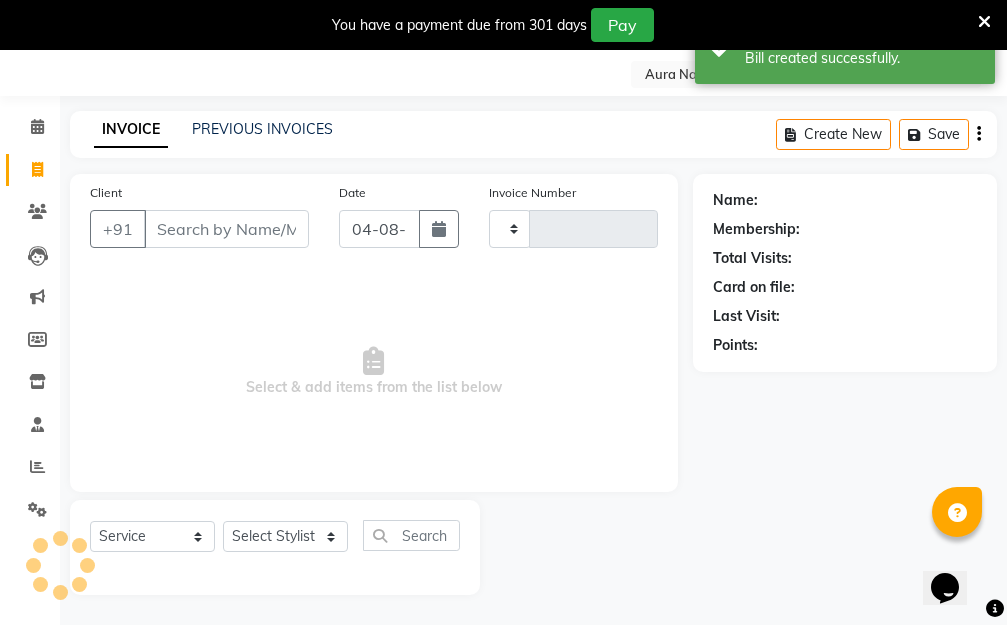 type on "1976" 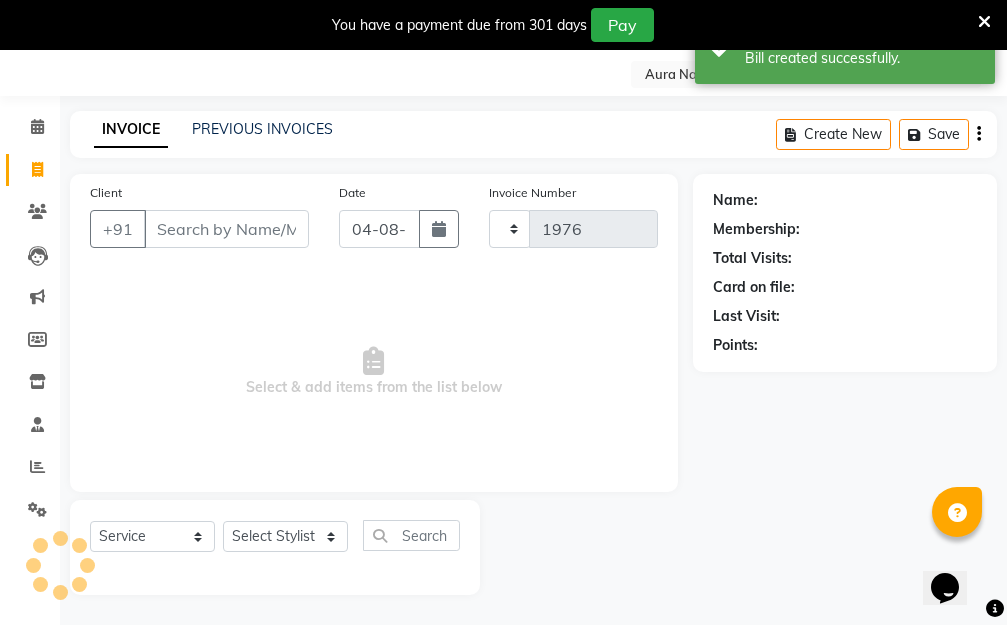 select on "4994" 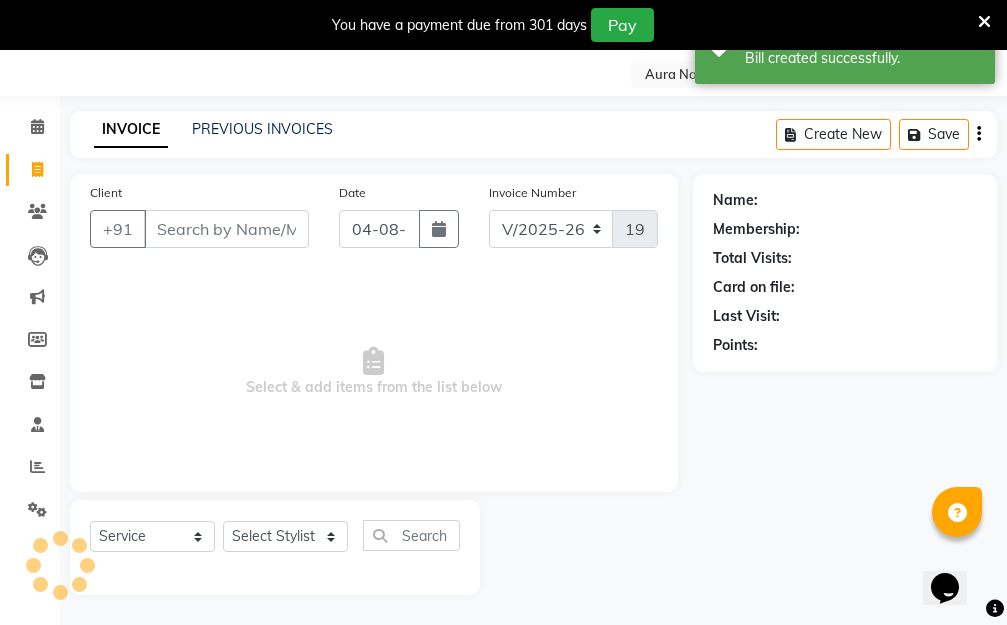 click on "Client" at bounding box center [226, 229] 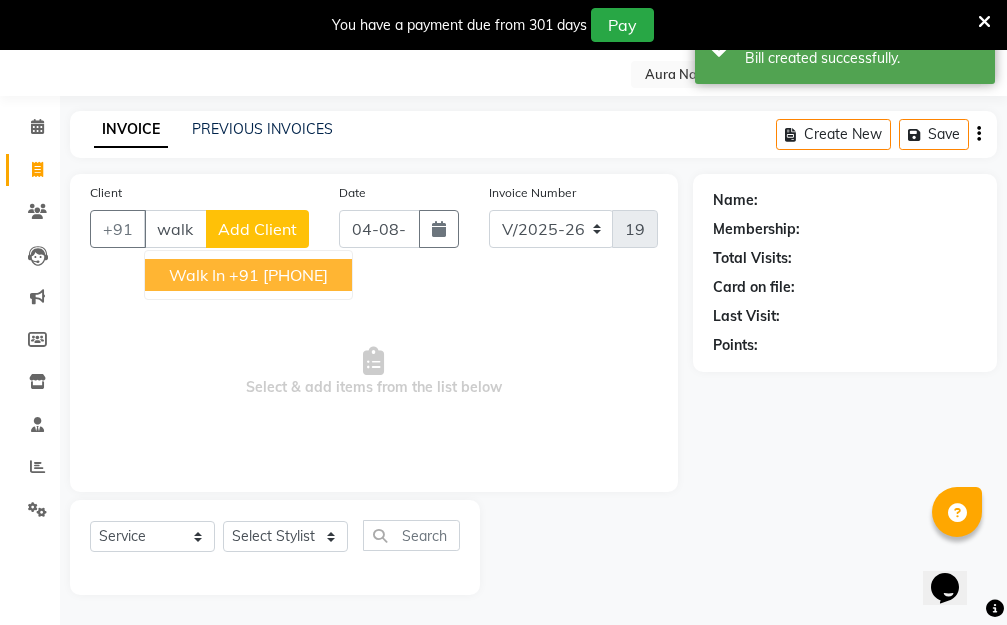 click on "+91  12*******00" at bounding box center [278, 275] 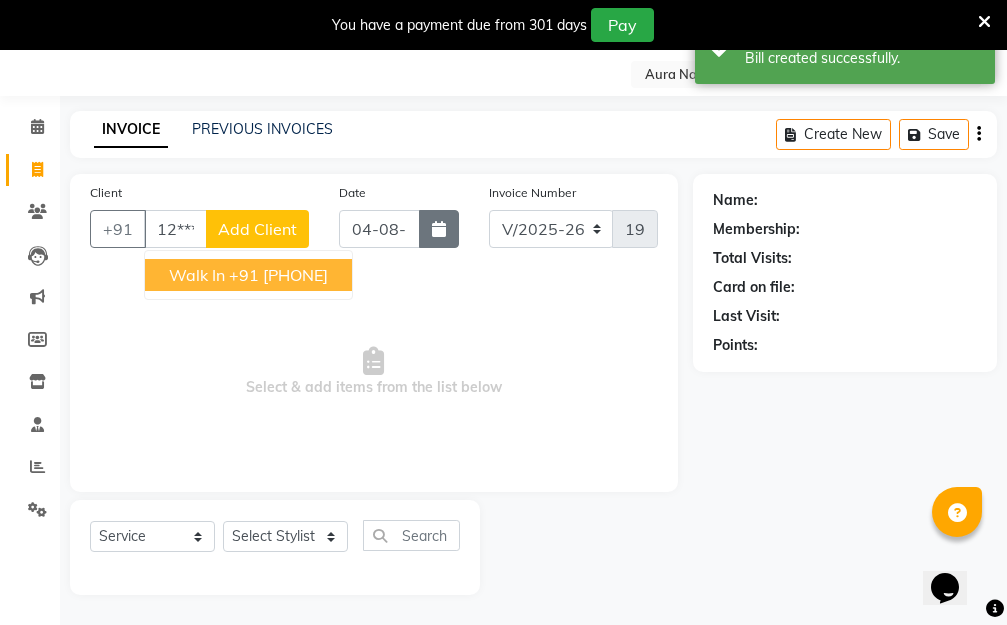 type on "12*******00" 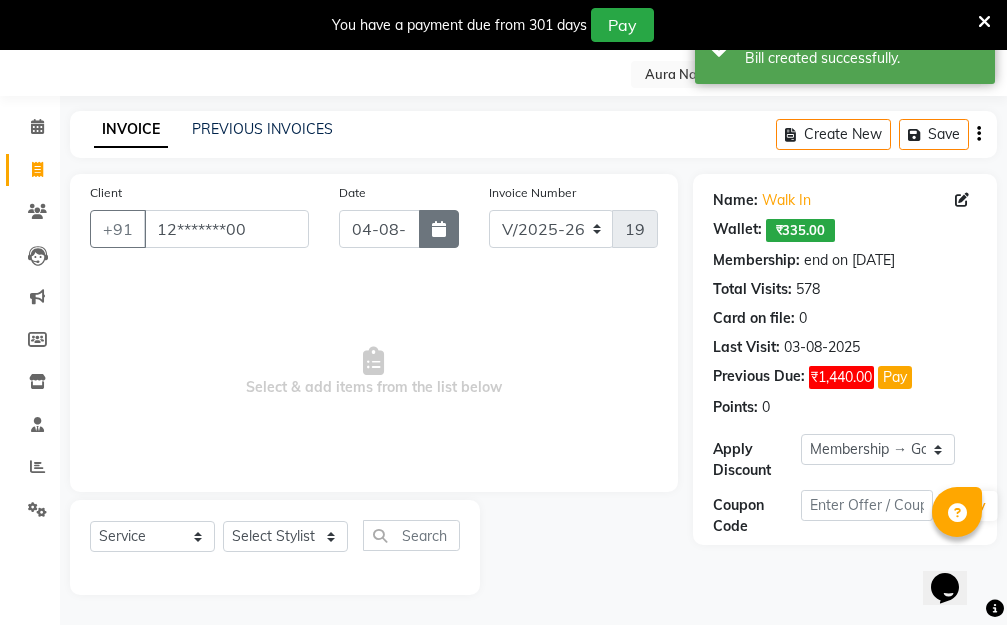 click 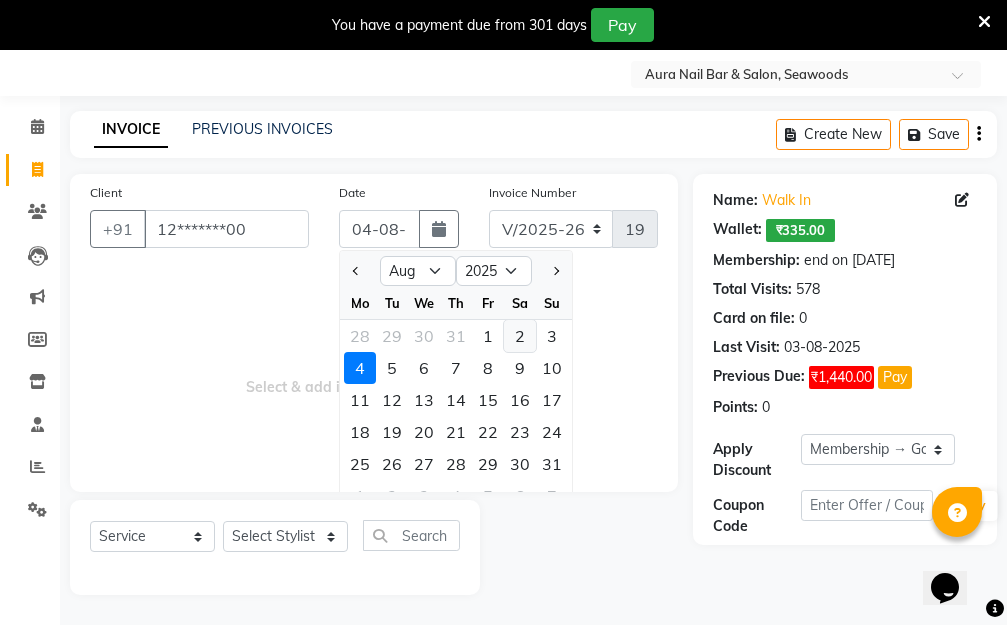 click on "2" 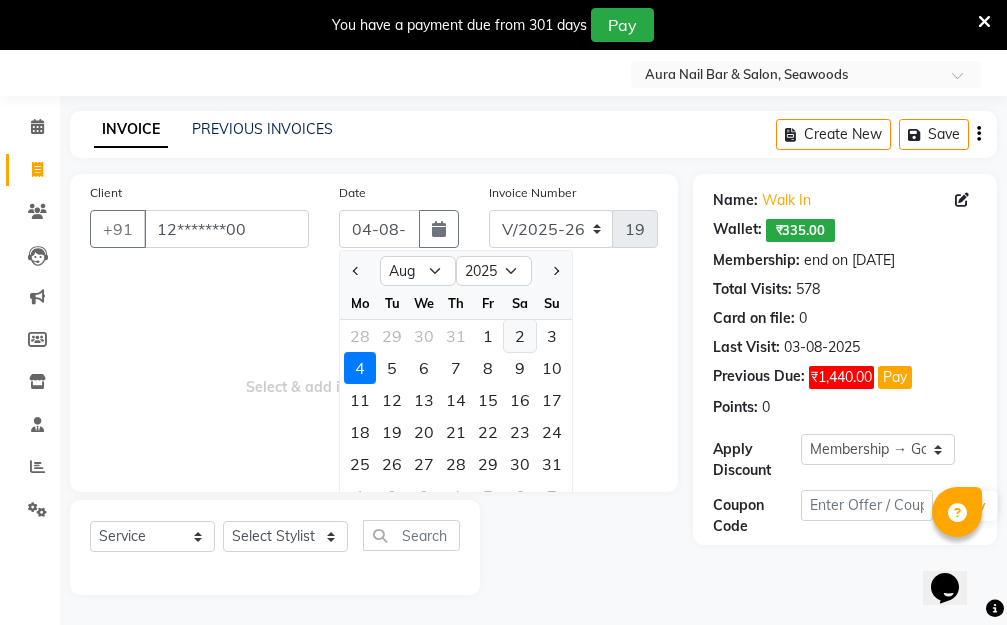 type on "02-08-2025" 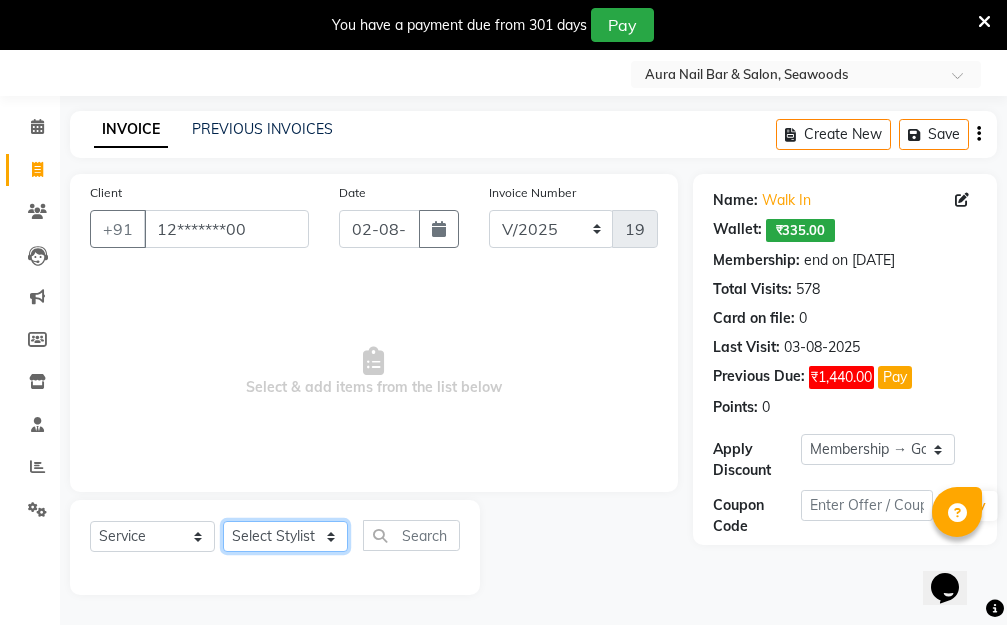 click on "Select Stylist Aarti Dipti  Manager Pallavi  pooja Priya" 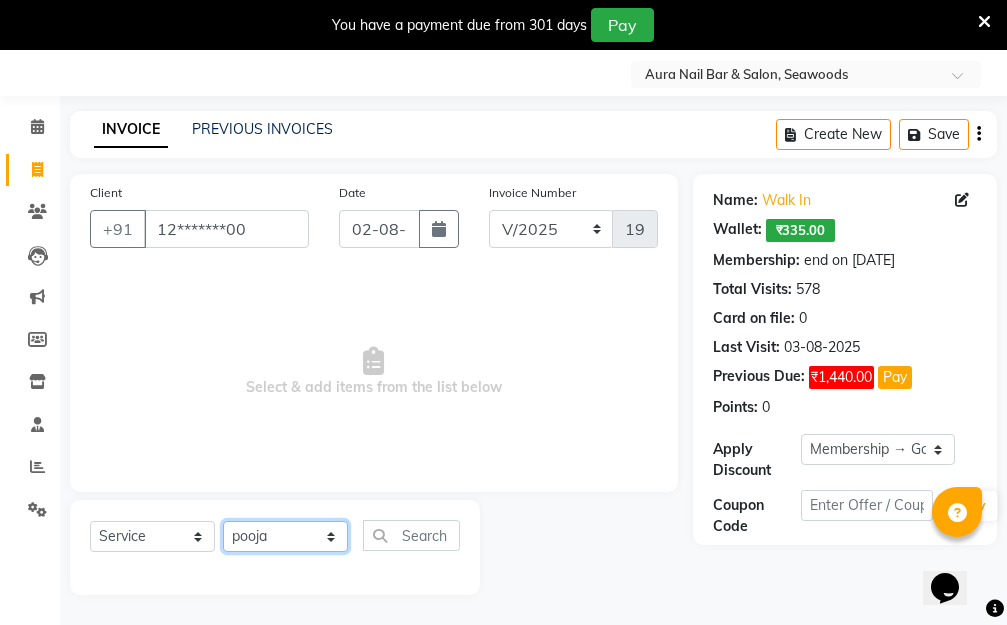 click on "Select Stylist Aarti Dipti  Manager Pallavi  pooja Priya" 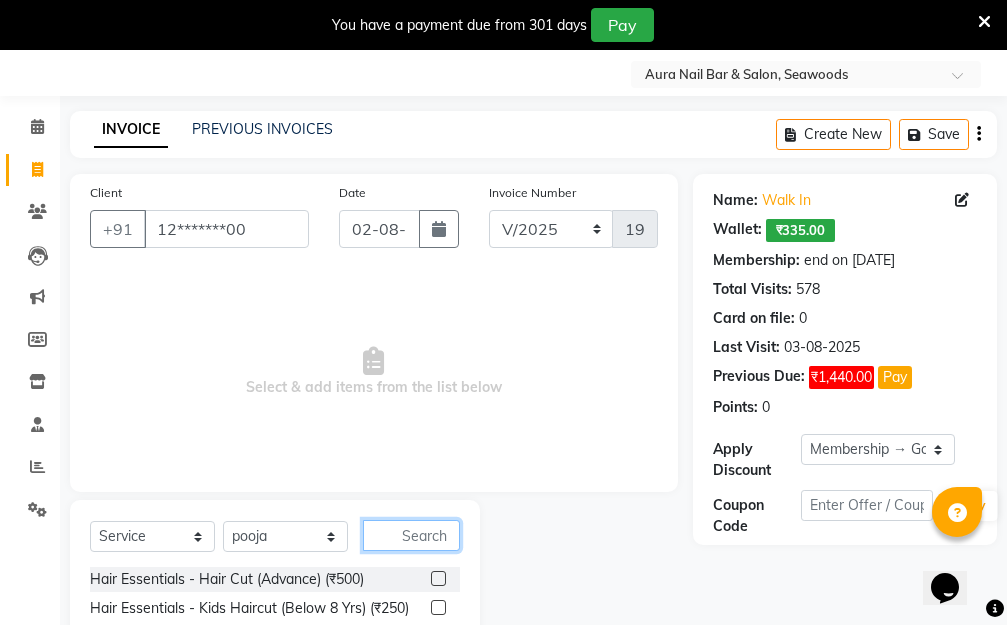 click 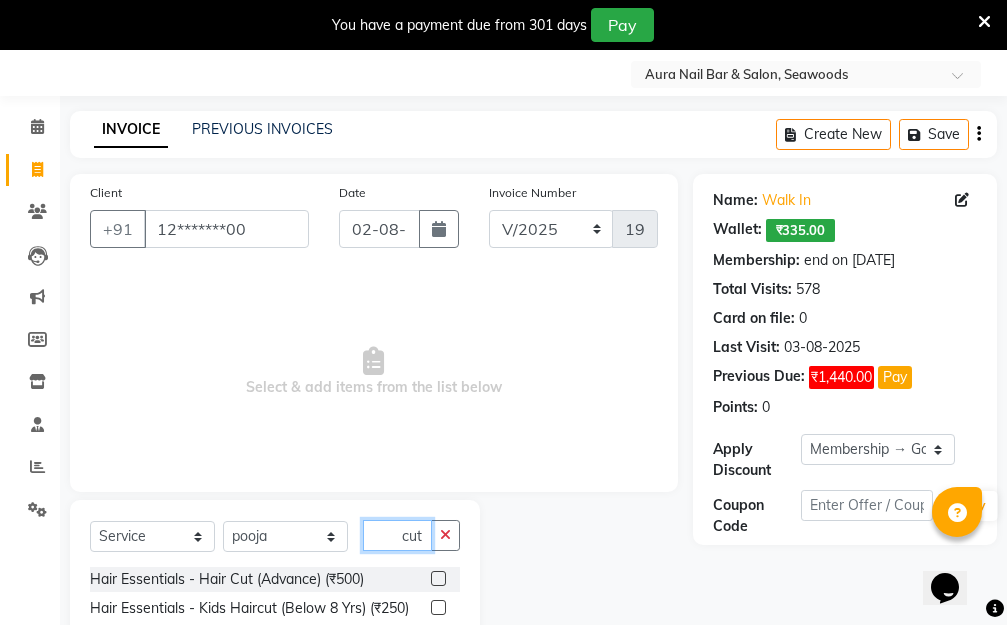 scroll, scrollTop: 140, scrollLeft: 0, axis: vertical 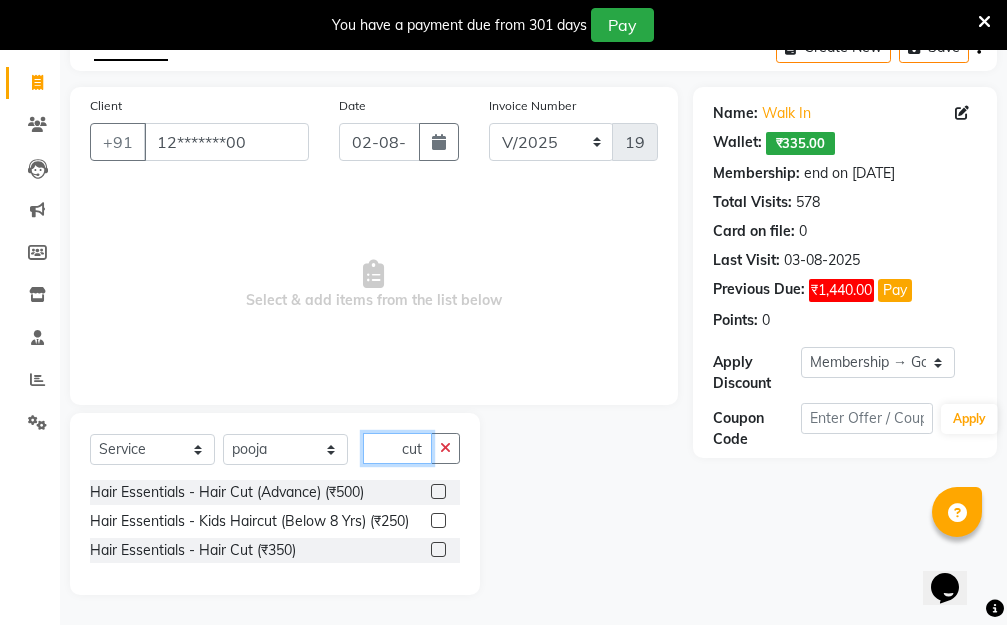 type on "cut" 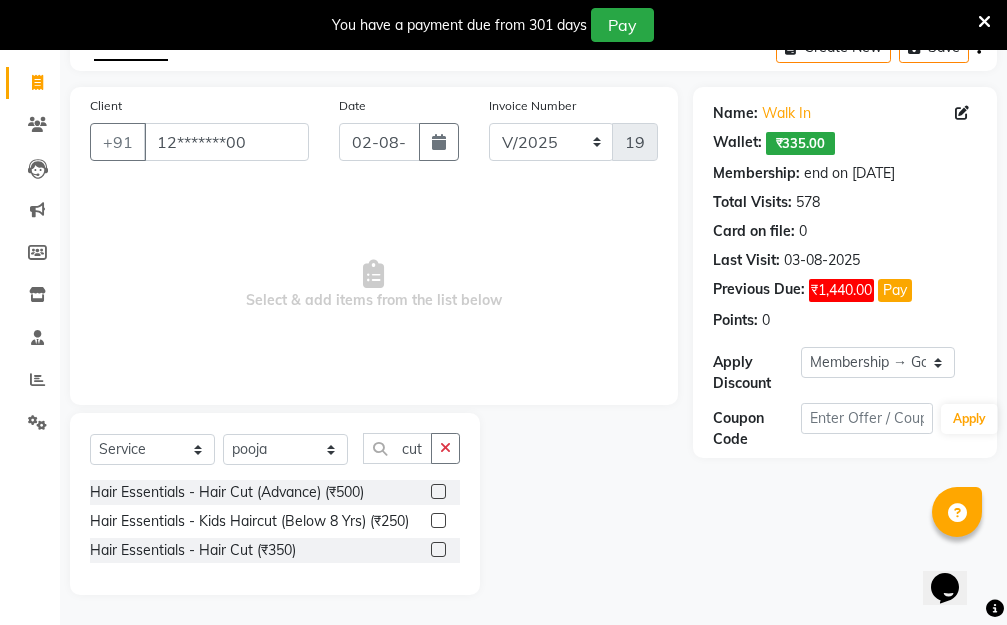 click 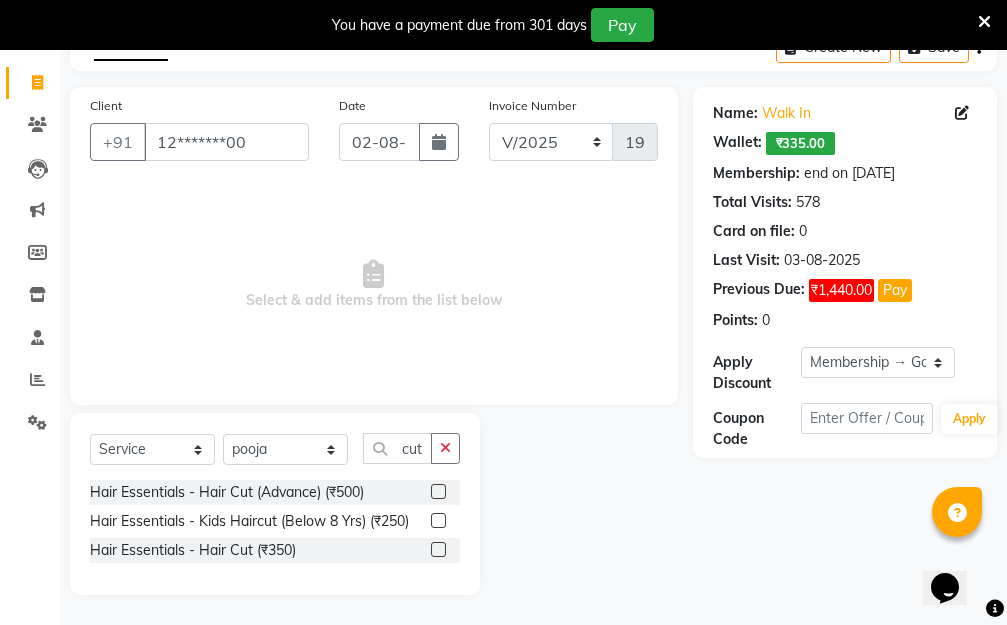click 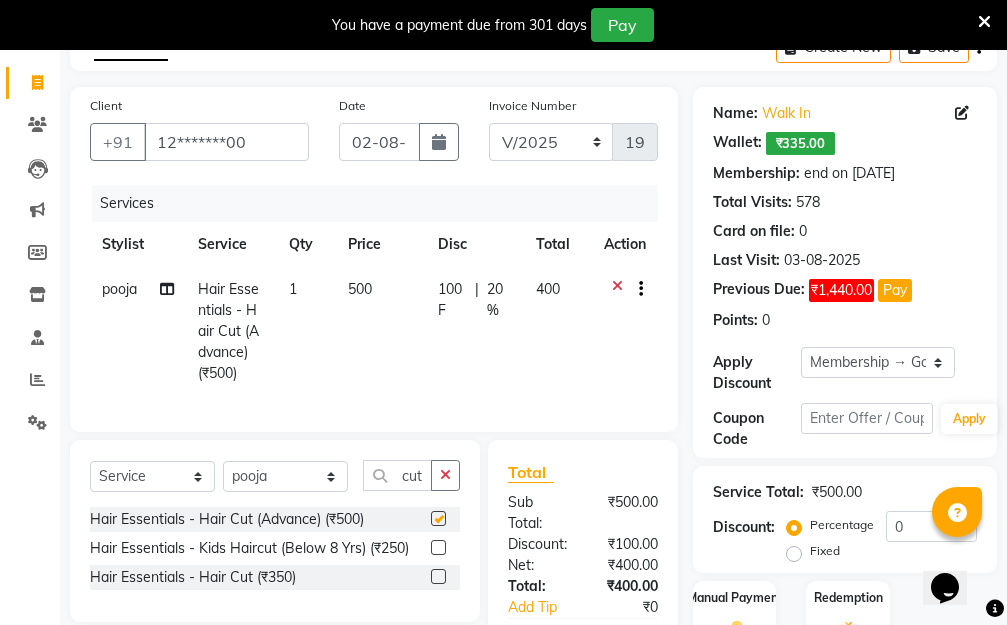 checkbox on "false" 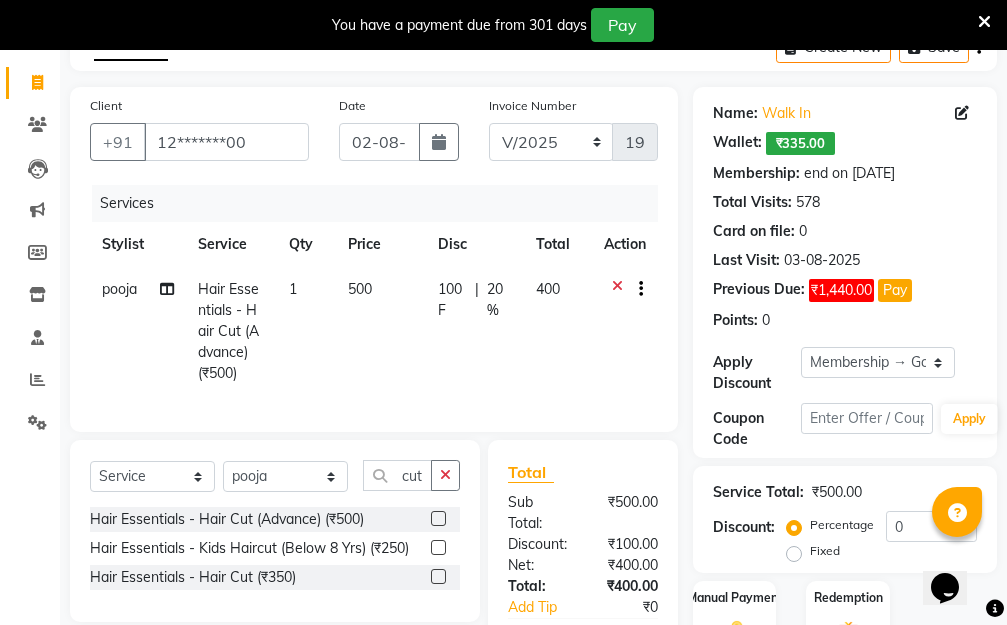 click on "500" 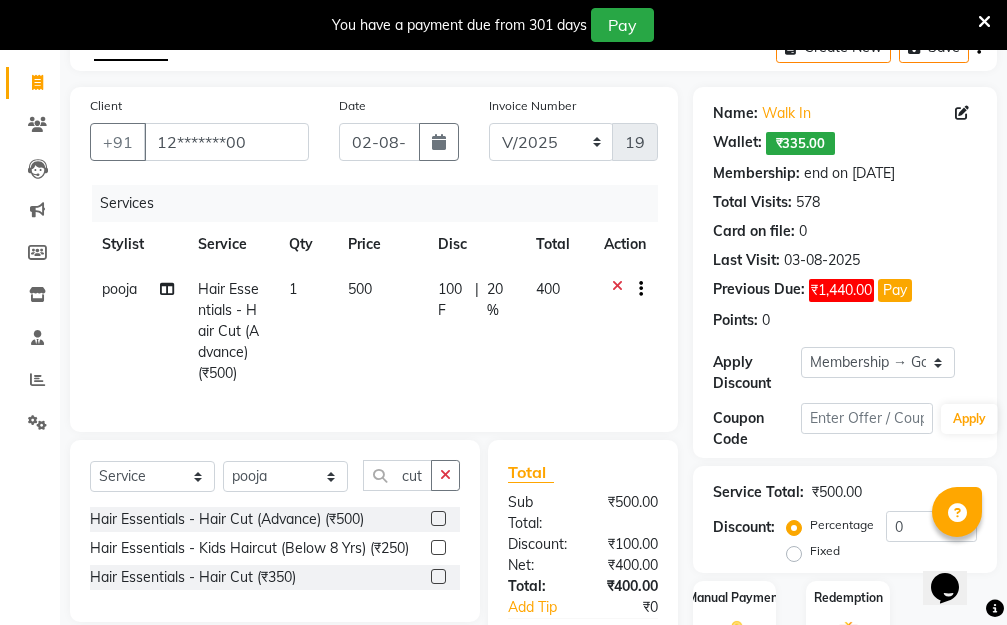 select on "83908" 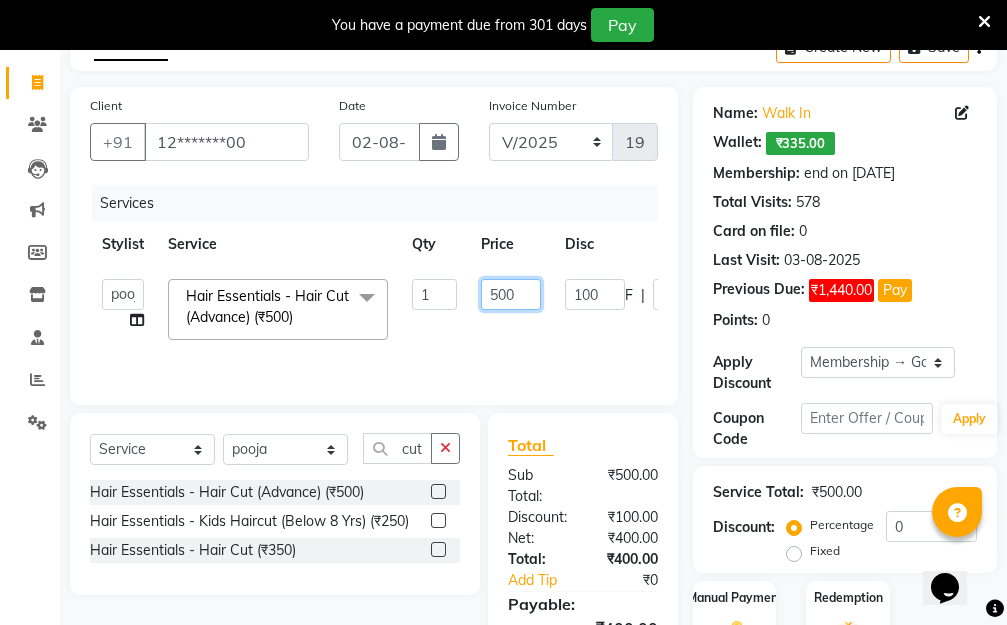 drag, startPoint x: 506, startPoint y: 281, endPoint x: 448, endPoint y: 275, distance: 58.30952 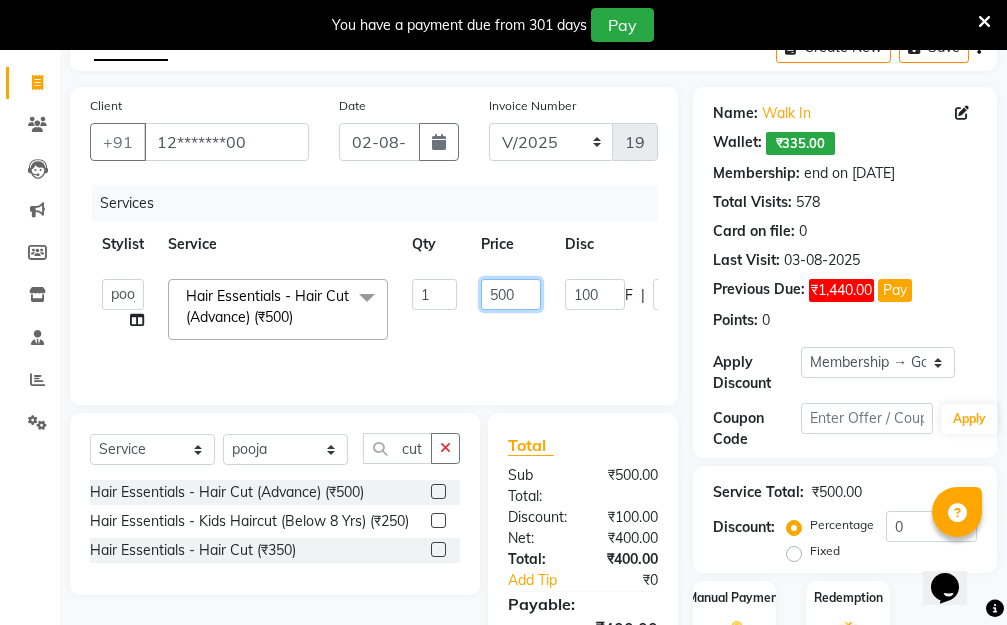click on "Aarti   Dipti    Manager   Pallavi    pooja   Priya   Hair Essentials - Hair Cut (Advance) (₹500)  x Hair Essentials - Hair Cut (Advance) (₹500) Hair Essentials - Kids Haircut (Below 8 Yrs) (₹250) Hair Essentials -Hair Wash Up To Shoulder (₹300) Hair Essentials - Hair Cut  (₹350) HAIR WASH UP TO WASTE (₹700) HAIR WASH (₹300) DANDRUFF TERATMENT (₹1500) Shampoo & Conditioning + Blast Dry - Upto Shoulder (₹350) Shampoo & Conditioning + Blast Dry - Below Shoulder (₹550) Shampoo & Conditioning + Blast Dry - Upto Waist (₹750) Shampoo & Conditioning + Blast Dry - Add: Charge For Morocon/Riviver/ Keratin (₹600) Blow Dry/Outcurl/Straight - Upto Shoulder (₹449) Blow Dry/Outcurl/Straight - Below Shoulder (₹650) Blow Dry/Outcurl/Straight - Upto Waist (₹850) Ironing - Upto Shoulder (₹650) Ironing - Below Shoulder (₹850) Ironing - Upto Waist (₹1000) Ironing - Add Charge For Thick Hair (₹300) Tongs - Upto Shoulder (₹800) Tongs - Below Shoulder (₹960) Tongs - Upto Waist (₹1500) 1" 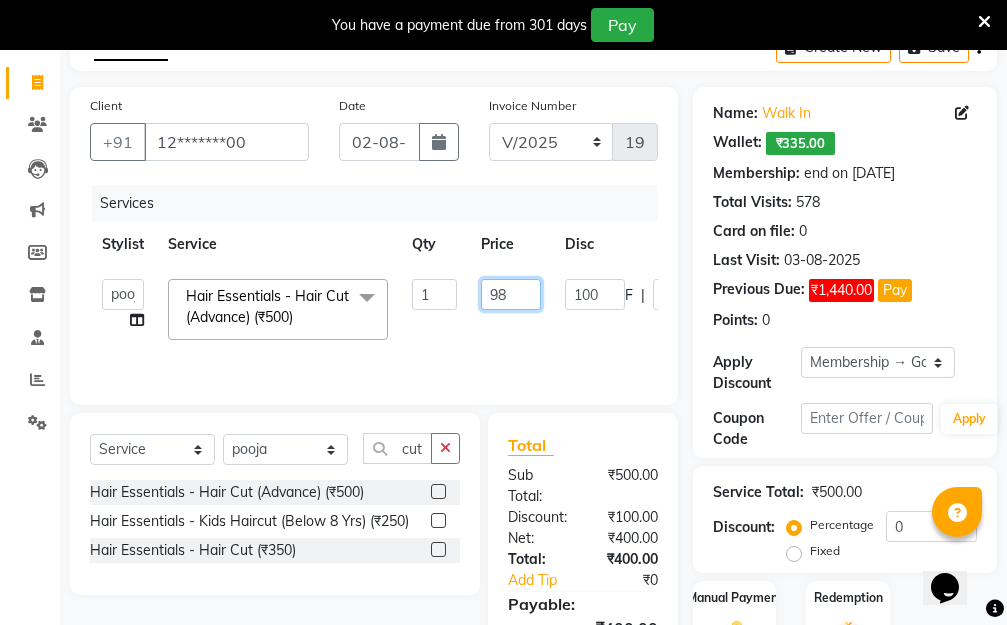 type on "980" 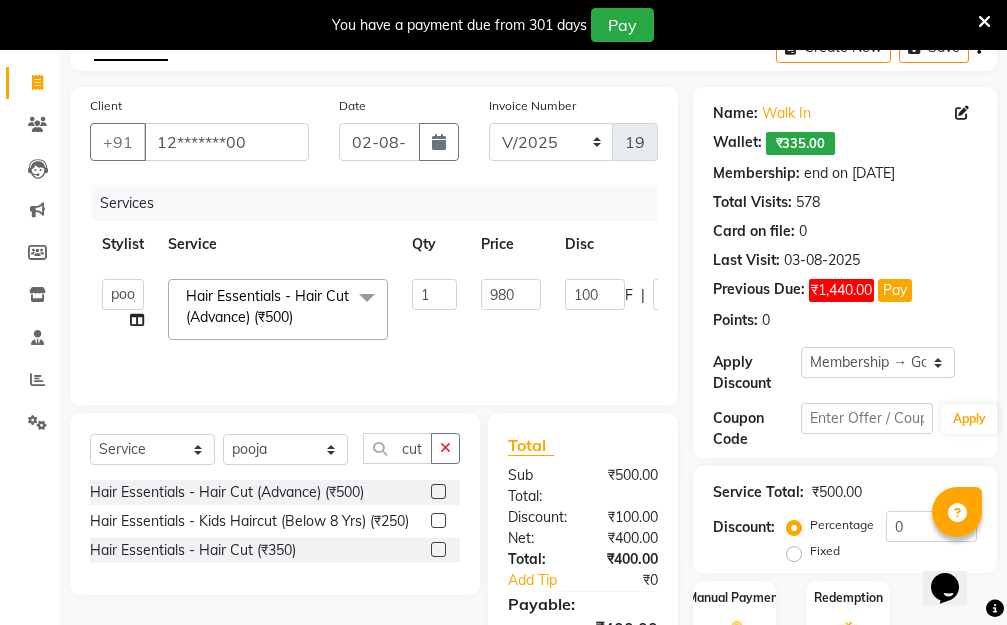 click on "Aarti   Dipti    Manager   Pallavi    pooja   Priya   Hair Essentials - Hair Cut (Advance) (₹500)  x Hair Essentials - Hair Cut (Advance) (₹500) Hair Essentials - Kids Haircut (Below 8 Yrs) (₹250) Hair Essentials -Hair Wash Up To Shoulder (₹300) Hair Essentials - Hair Cut  (₹350) HAIR WASH UP TO WASTE (₹700) HAIR WASH (₹300) DANDRUFF TERATMENT (₹1500) Shampoo & Conditioning + Blast Dry - Upto Shoulder (₹350) Shampoo & Conditioning + Blast Dry - Below Shoulder (₹550) Shampoo & Conditioning + Blast Dry - Upto Waist (₹750) Shampoo & Conditioning + Blast Dry - Add: Charge For Morocon/Riviver/ Keratin (₹600) Blow Dry/Outcurl/Straight - Upto Shoulder (₹449) Blow Dry/Outcurl/Straight - Below Shoulder (₹650) Blow Dry/Outcurl/Straight - Upto Waist (₹850) Ironing - Upto Shoulder (₹650) Ironing - Below Shoulder (₹850) Ironing - Upto Waist (₹1000) Ironing - Add Charge For Thick Hair (₹300) Tongs - Upto Shoulder (₹800) Tongs - Below Shoulder (₹960) Tongs - Upto Waist (₹1500) 1" 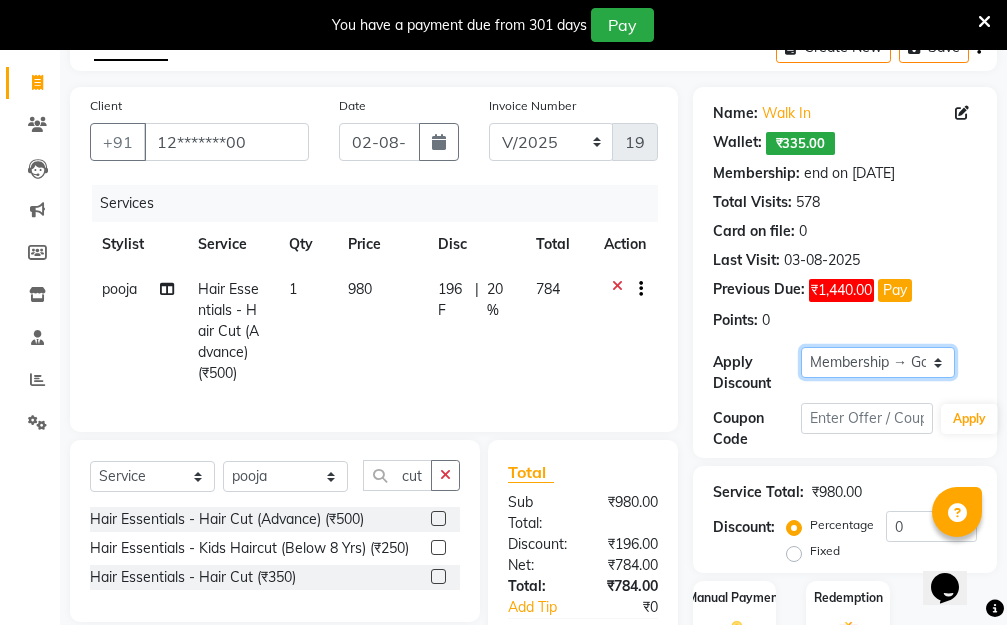 click on "Select Membership → Golden Membership Membership → Golden Membership Membership → Golden Membership Membership → Golden Membership Membership → Golden Membership Membership → Golden Membership Membership → Golden Membership Membership → Golden Membership Membership → Golden Membership Membership → Golden Membership Membership → Golden Membership Membership → Golden Membership Membership → Golden Membership Membership → Golden Membership Membership → Golden Membership Membership → Golden Membership Membership → Golden Membership Membership → Golden Membership Membership → Golden Membership Membership → Golden Membership Membership → Golden Membership Membership → Golden Membership Membership → Golden Membership Membership → Golden Membership Membership → Golden Membership Membership → Golden Membership Membership → Golden Membership Membership → Golden Membership Membership → Golden Membership Membership → Golden Membership" 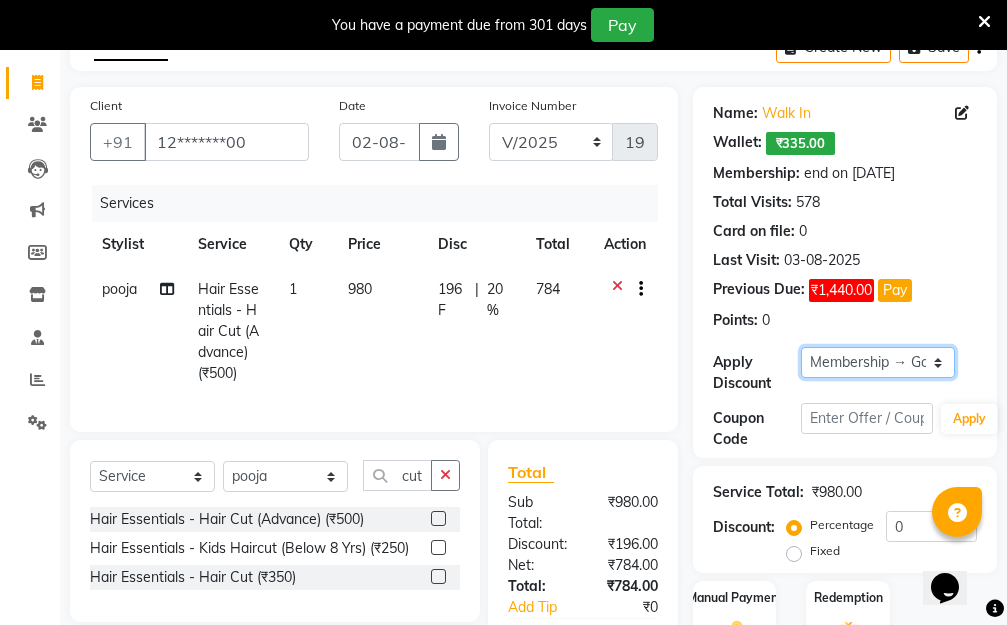 select on "0:" 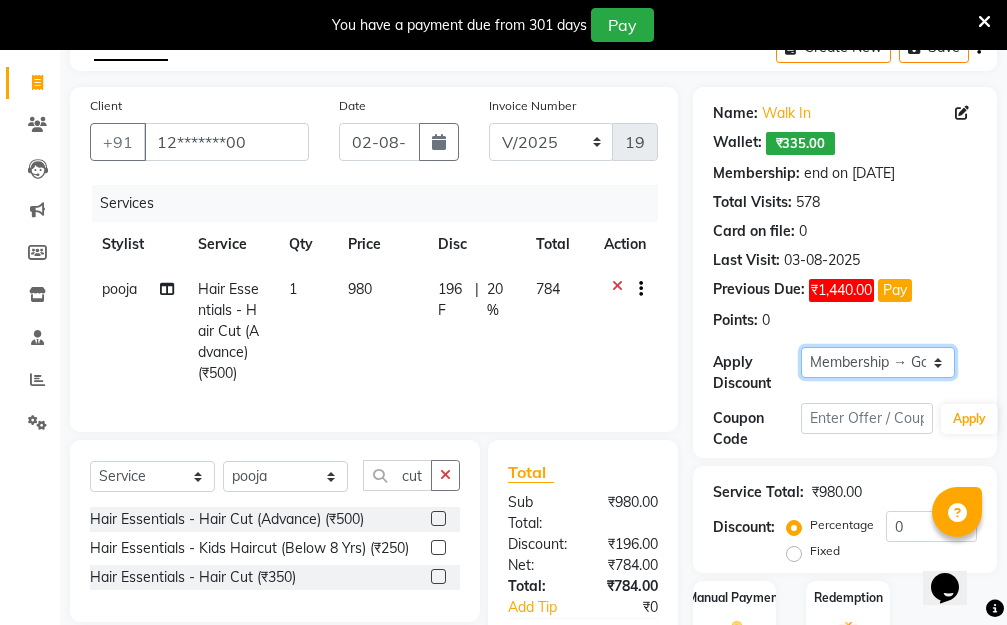 click on "Select Membership → Golden Membership Membership → Golden Membership Membership → Golden Membership Membership → Golden Membership Membership → Golden Membership Membership → Golden Membership Membership → Golden Membership Membership → Golden Membership Membership → Golden Membership Membership → Golden Membership Membership → Golden Membership Membership → Golden Membership Membership → Golden Membership Membership → Golden Membership Membership → Golden Membership Membership → Golden Membership Membership → Golden Membership Membership → Golden Membership Membership → Golden Membership Membership → Golden Membership Membership → Golden Membership Membership → Golden Membership Membership → Golden Membership Membership → Golden Membership Membership → Golden Membership Membership → Golden Membership Membership → Golden Membership Membership → Golden Membership Membership → Golden Membership Membership → Golden Membership" 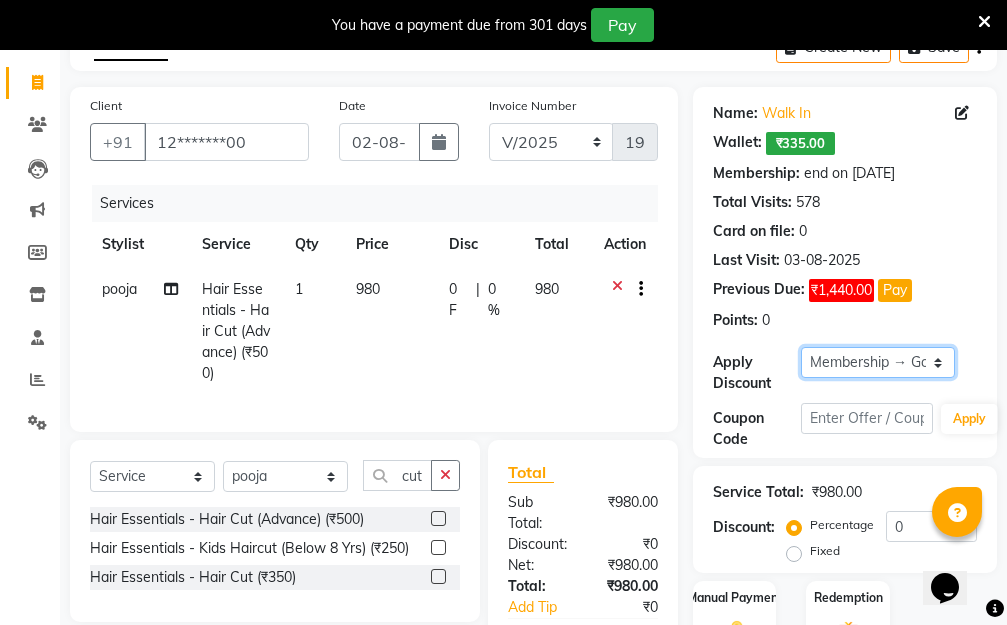 scroll, scrollTop: 320, scrollLeft: 0, axis: vertical 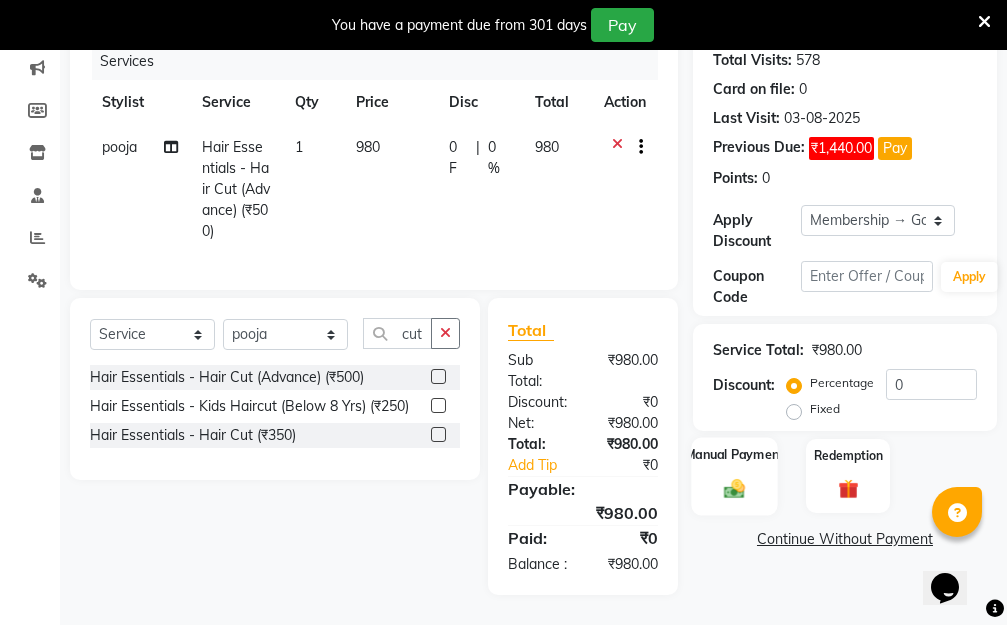 click 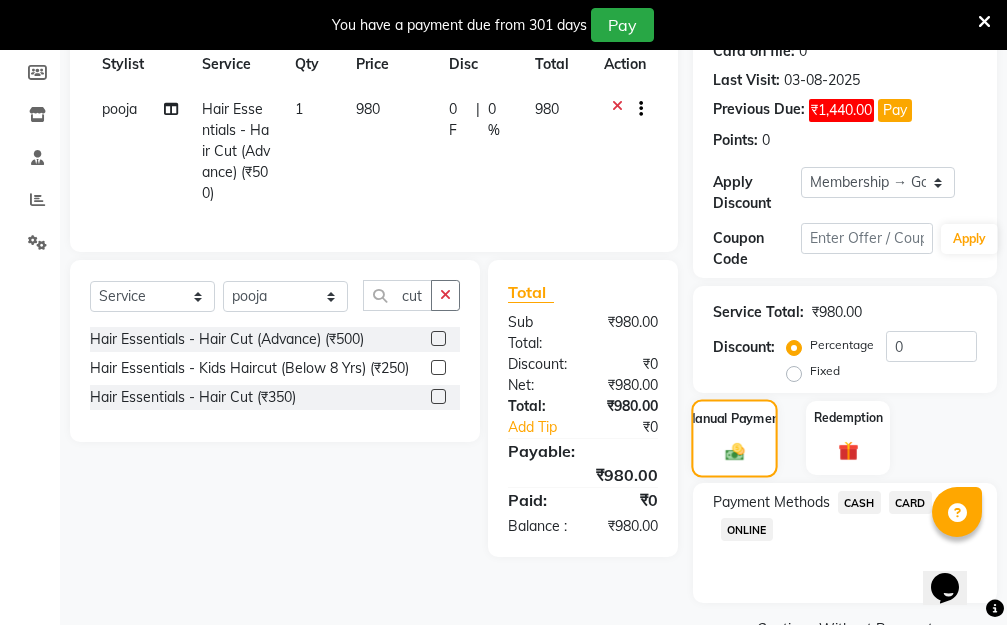 scroll, scrollTop: 369, scrollLeft: 0, axis: vertical 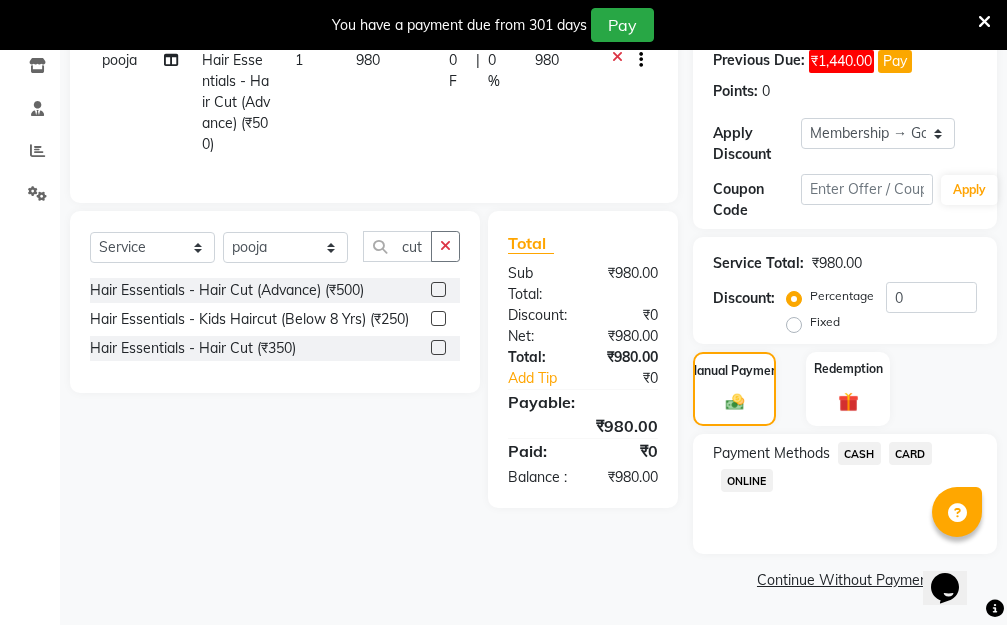 click on "ONLINE" 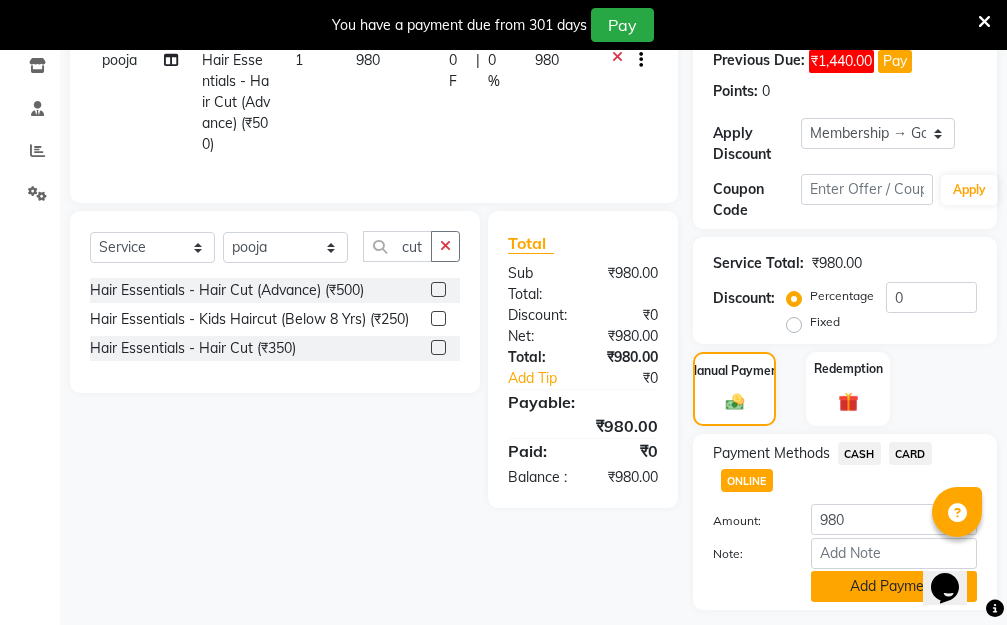 click on "Add Payment" 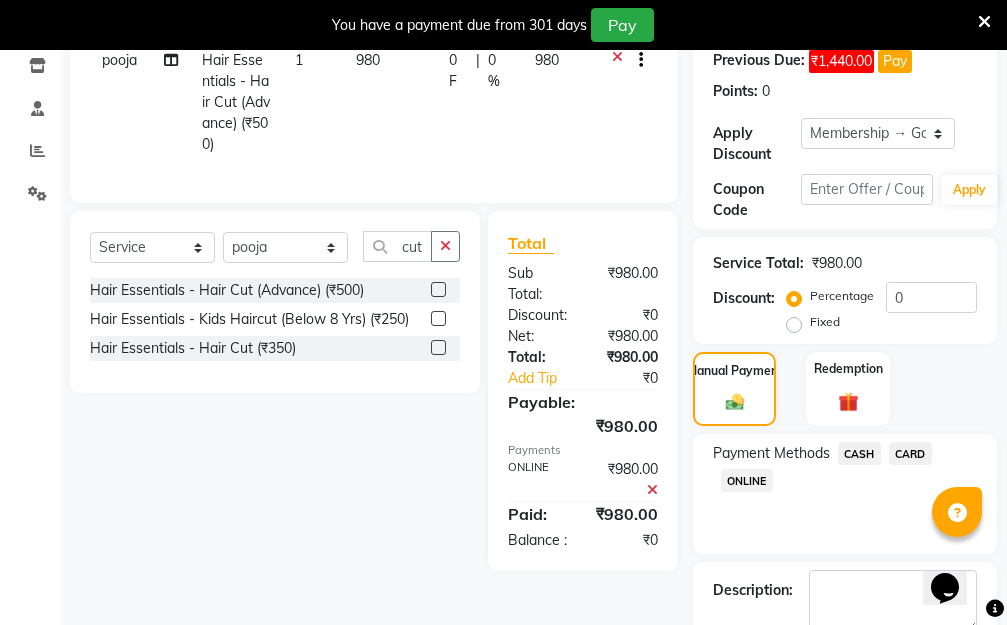 scroll, scrollTop: 482, scrollLeft: 0, axis: vertical 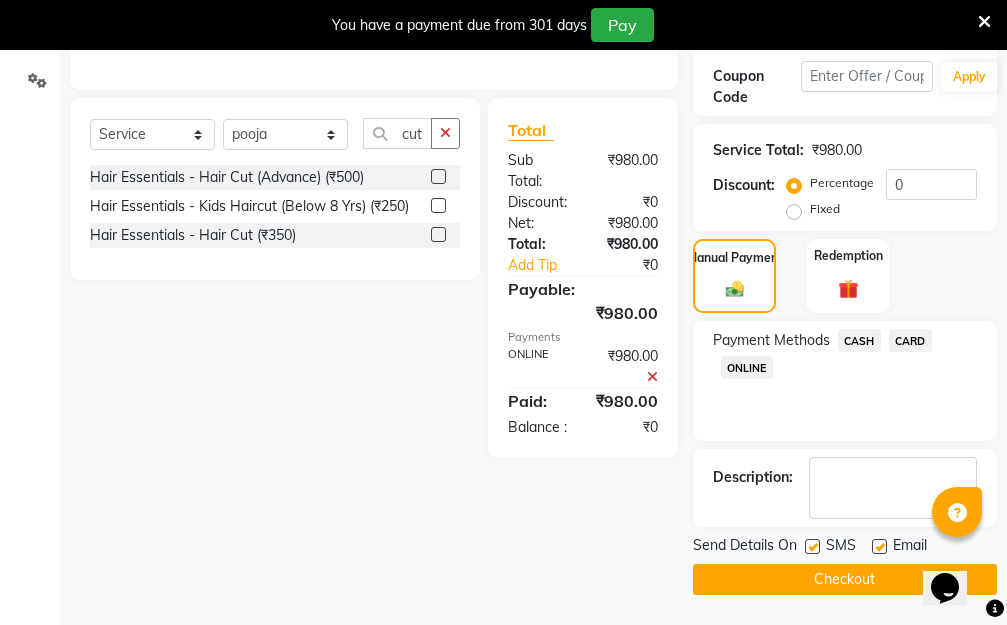 click on "Checkout" 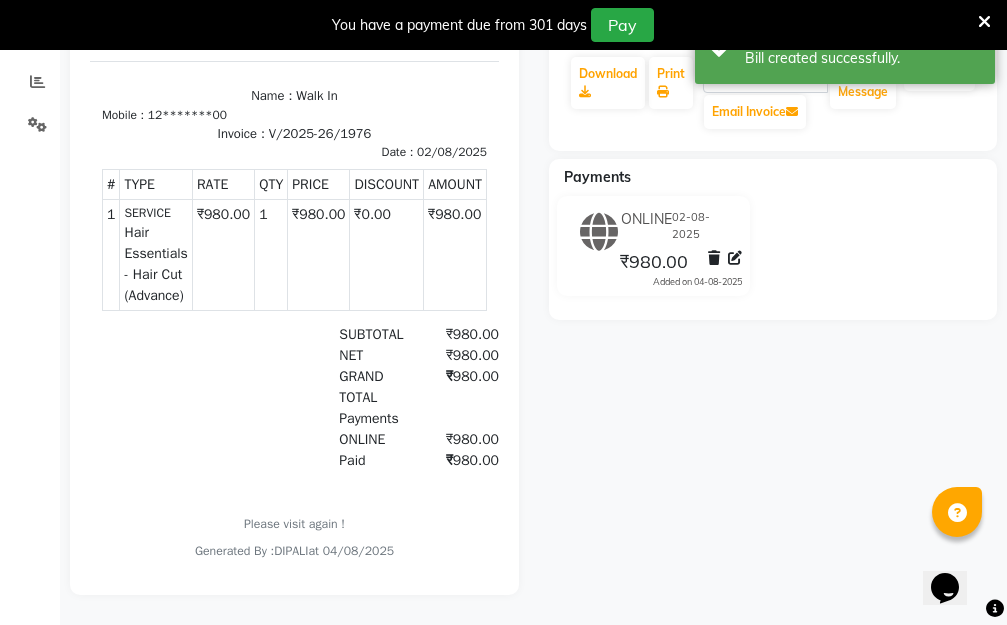 scroll, scrollTop: 55, scrollLeft: 0, axis: vertical 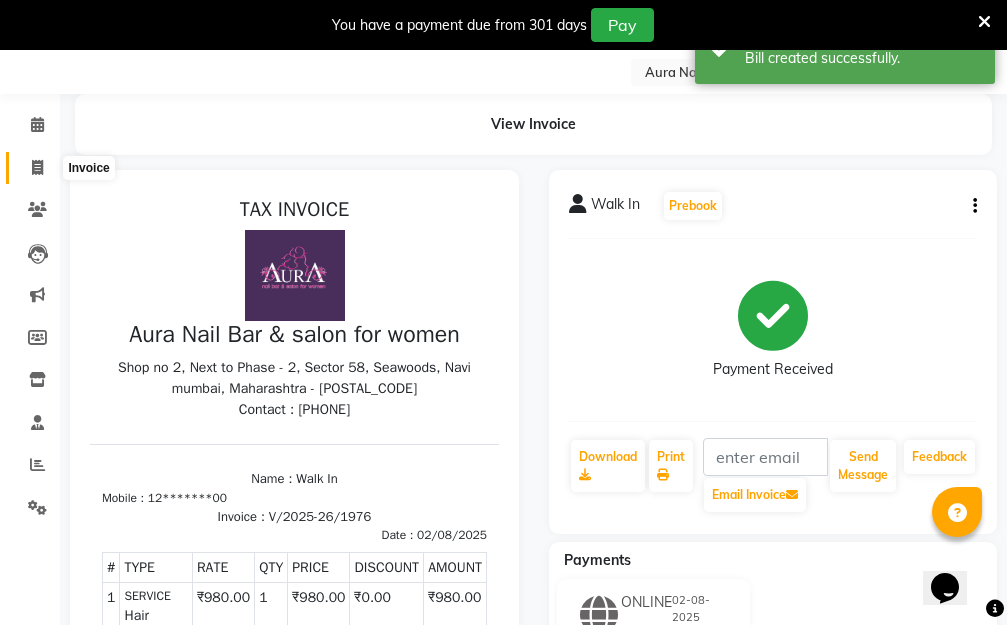 click 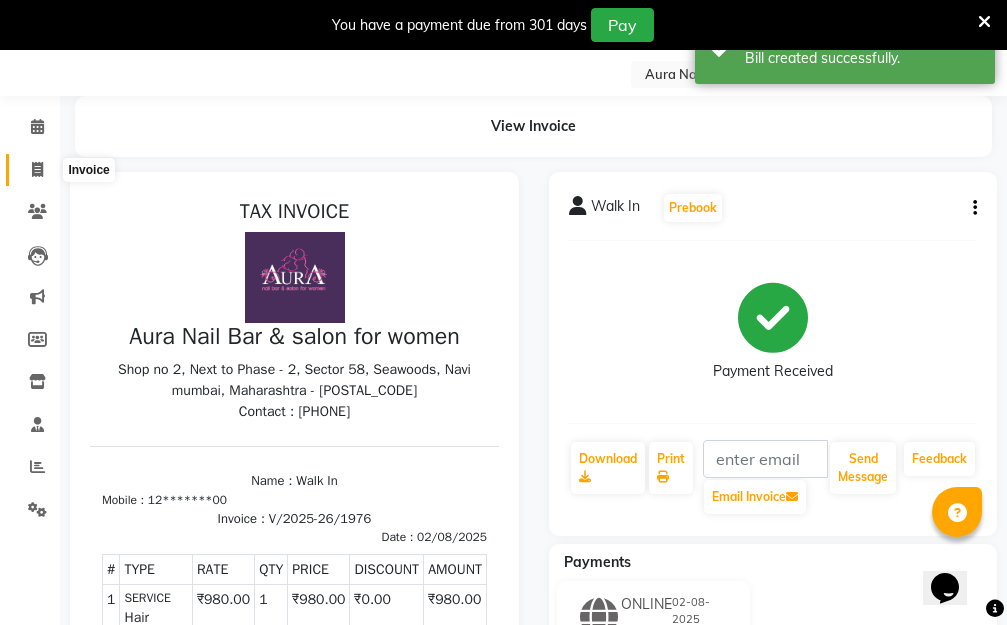 select on "4994" 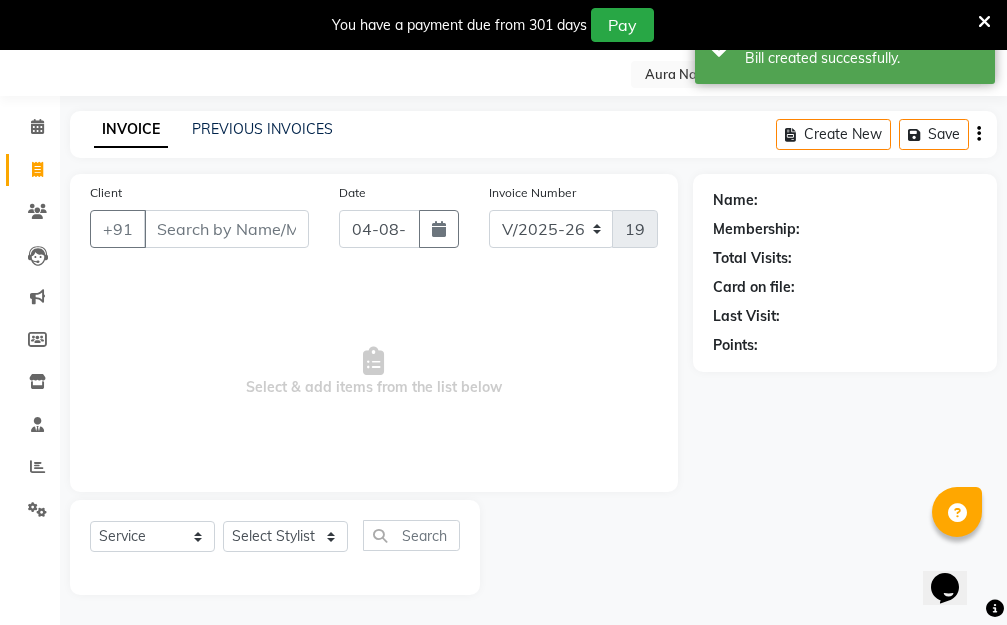 click on "Client" at bounding box center [226, 229] 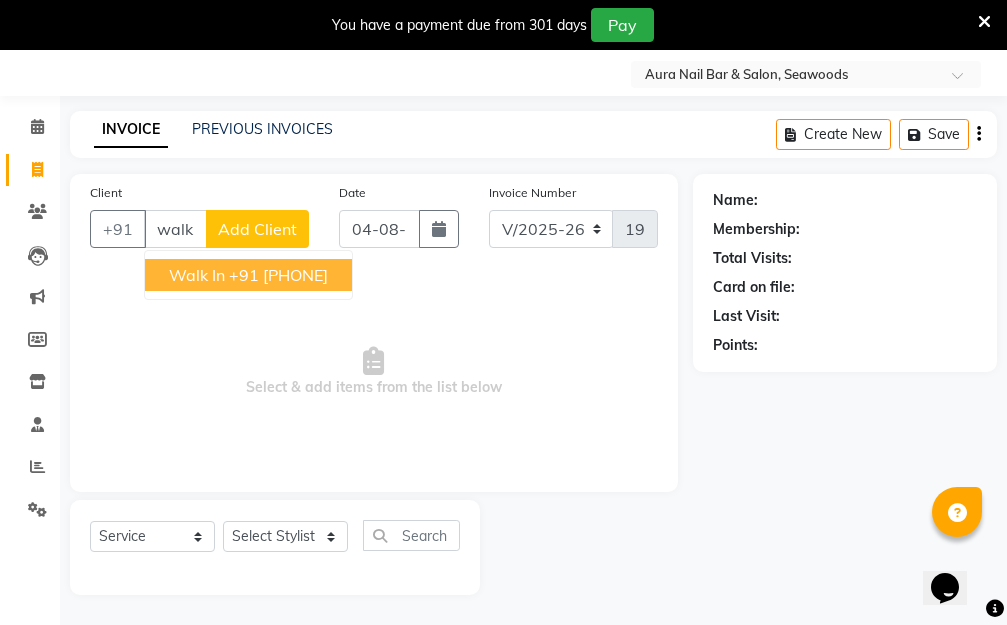 click on "+91  12*******00" at bounding box center [278, 275] 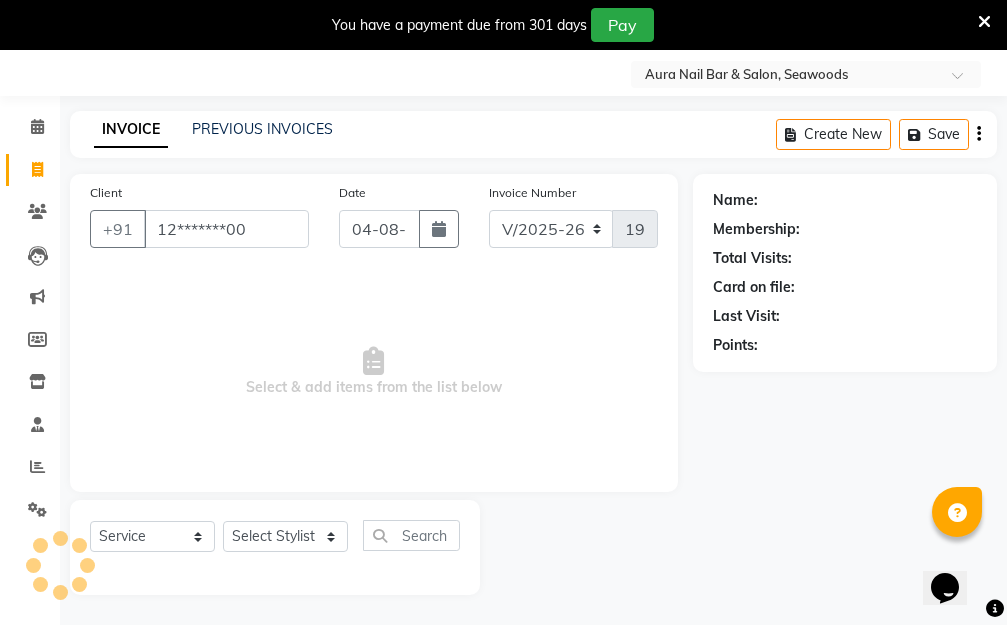 type on "12*******00" 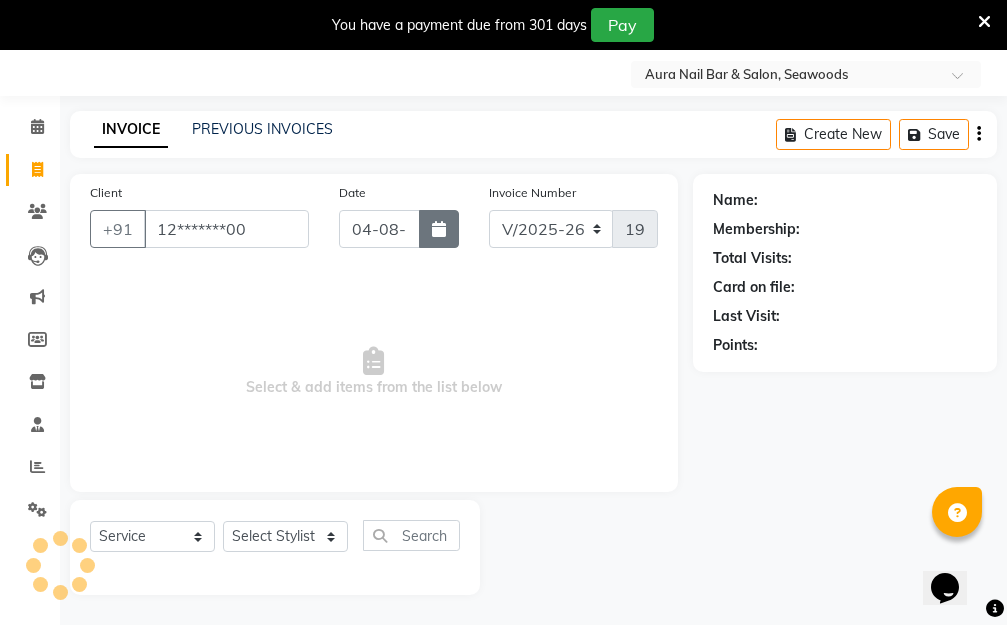 select on "1: Object" 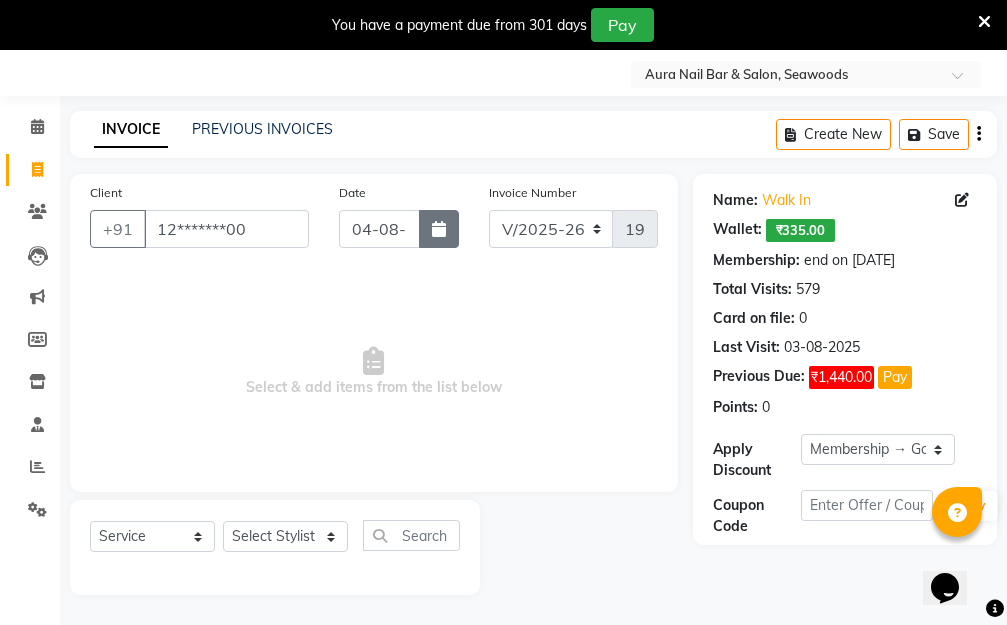 click 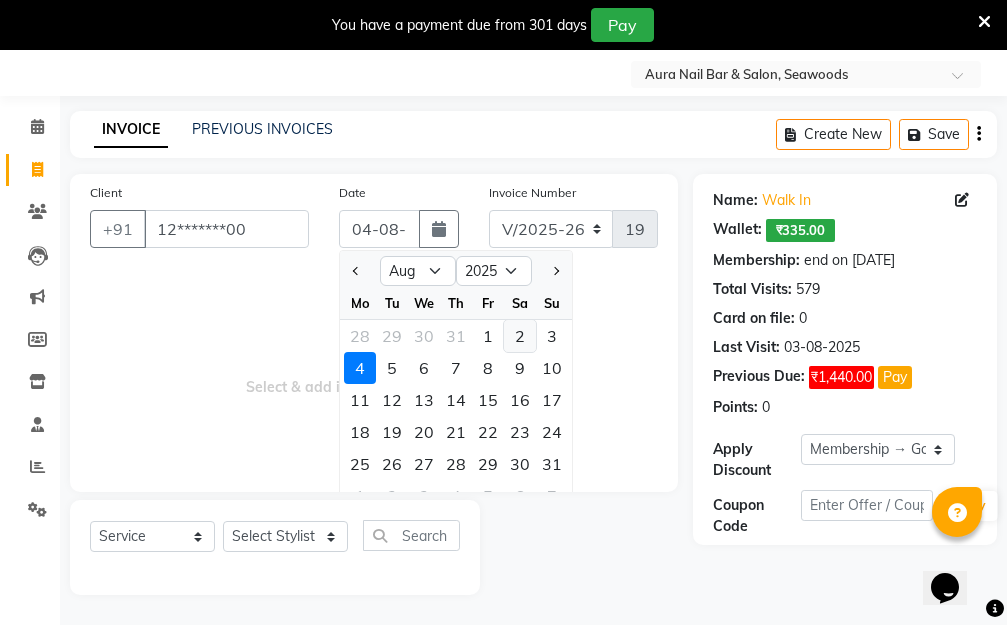 click on "2" 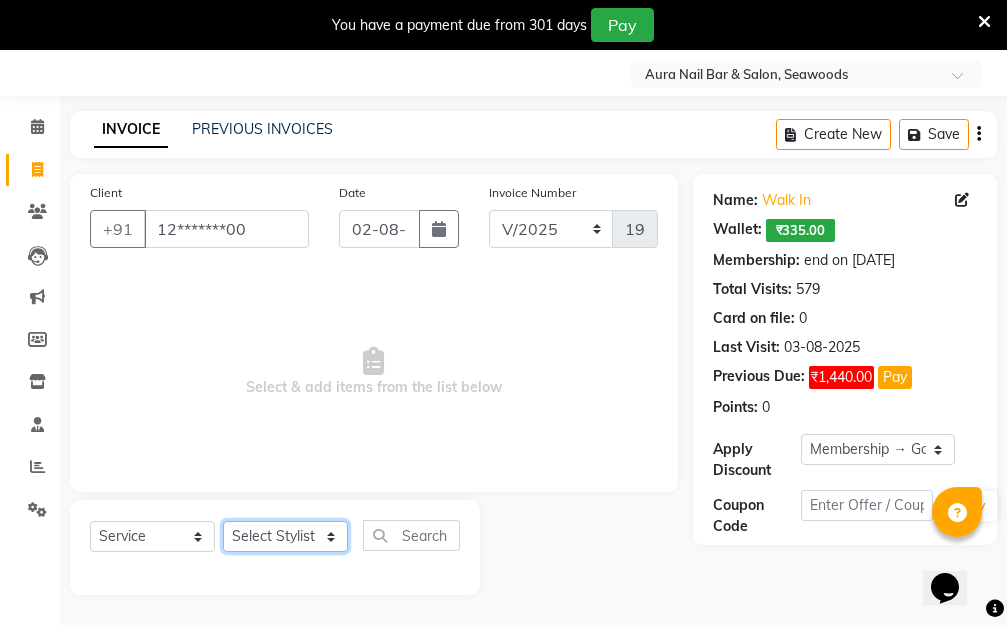 click on "Select Stylist Aarti Dipti  Manager Pallavi  pooja Priya" 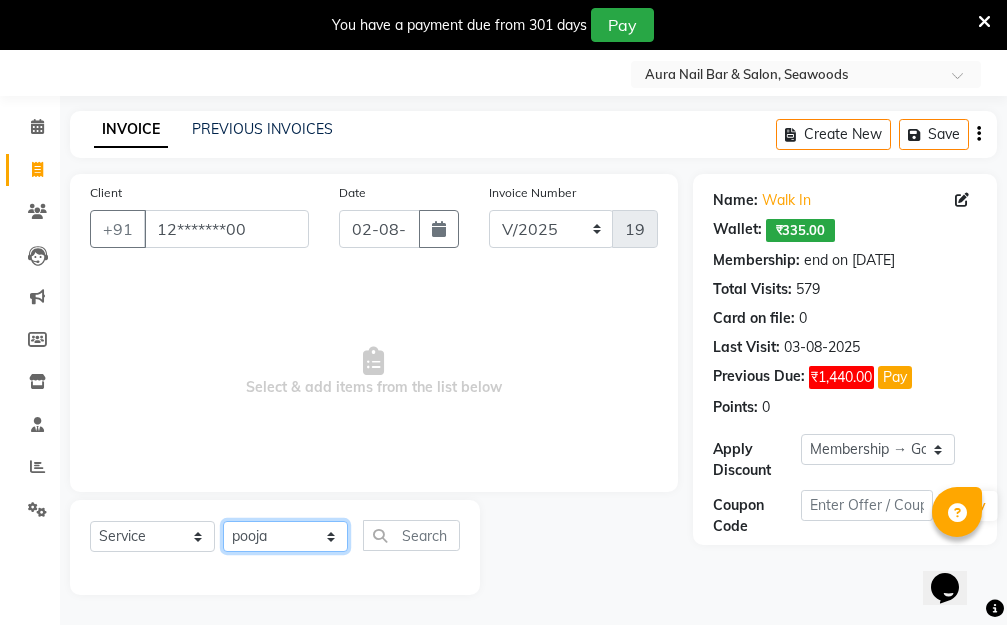 click on "Select Stylist Aarti Dipti  Manager Pallavi  pooja Priya" 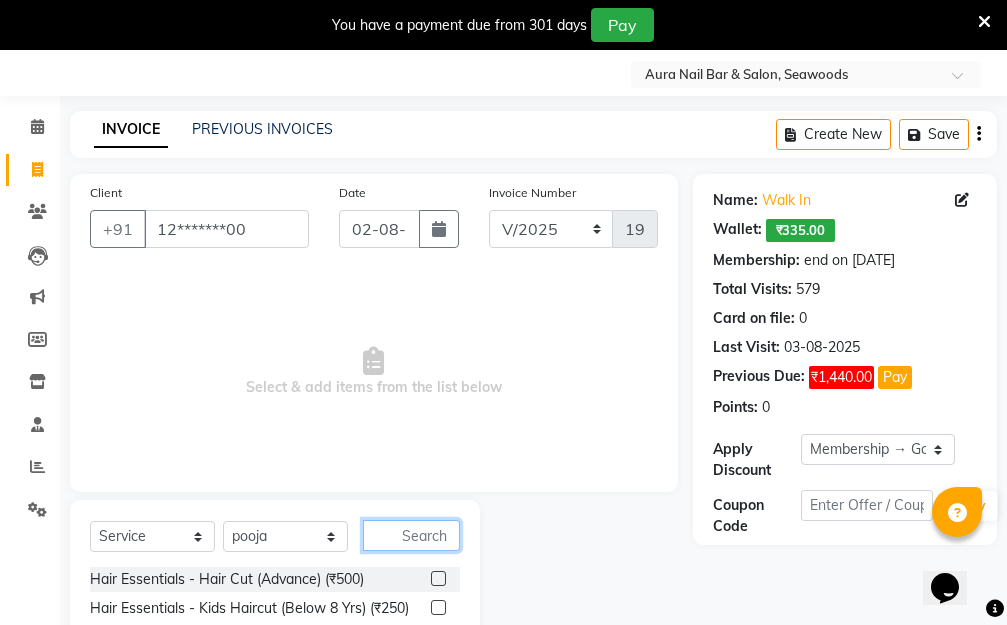 click 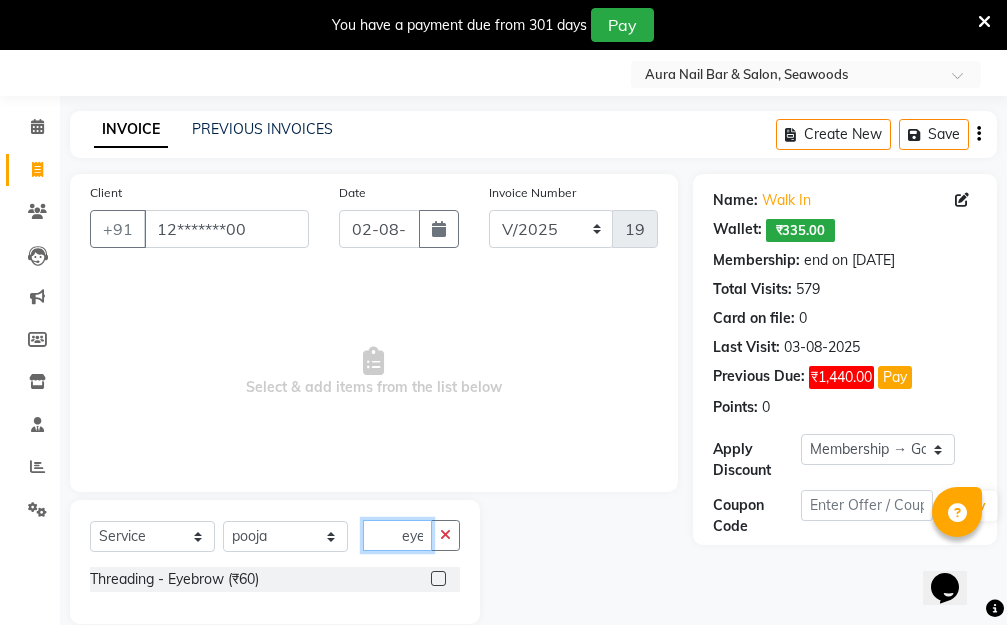 type on "eye" 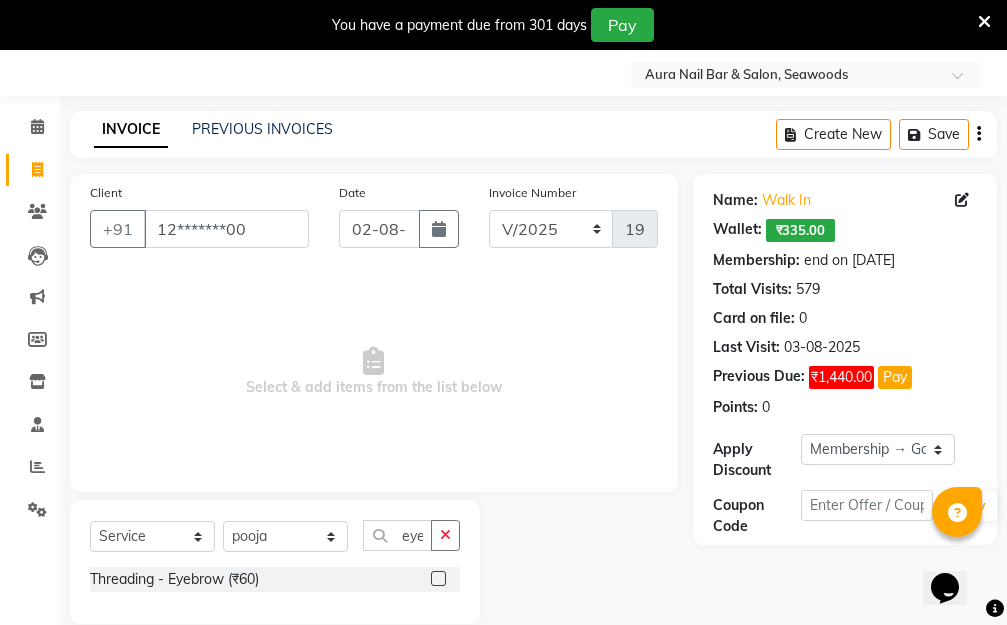 click 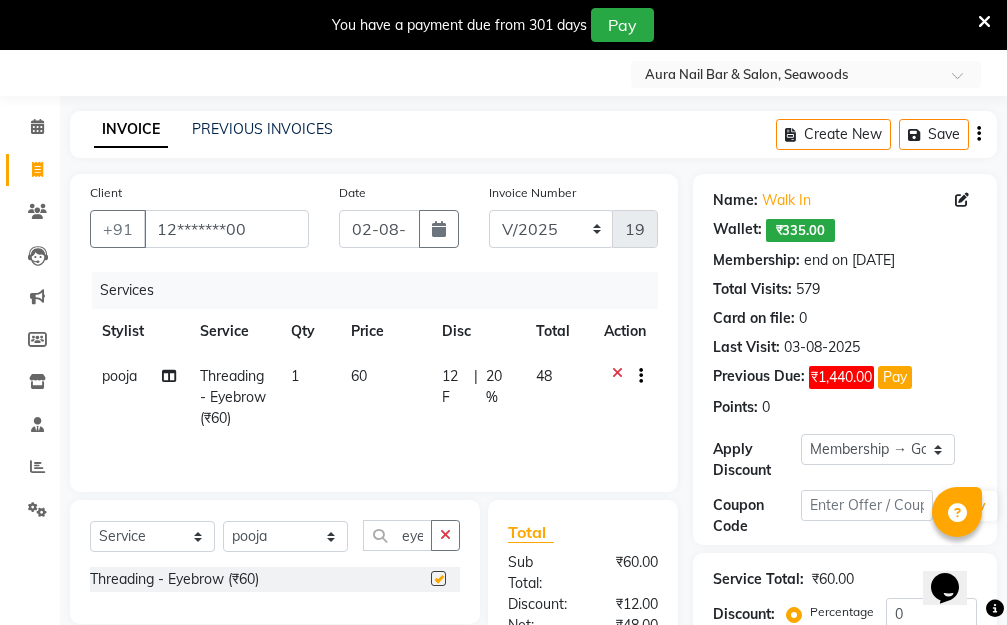 click on "60" 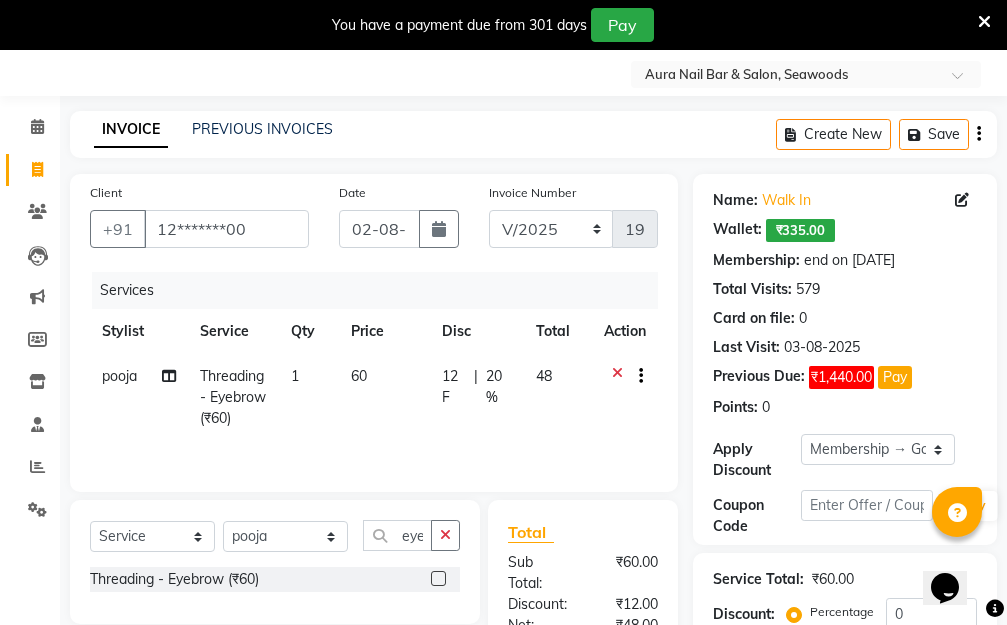 checkbox on "false" 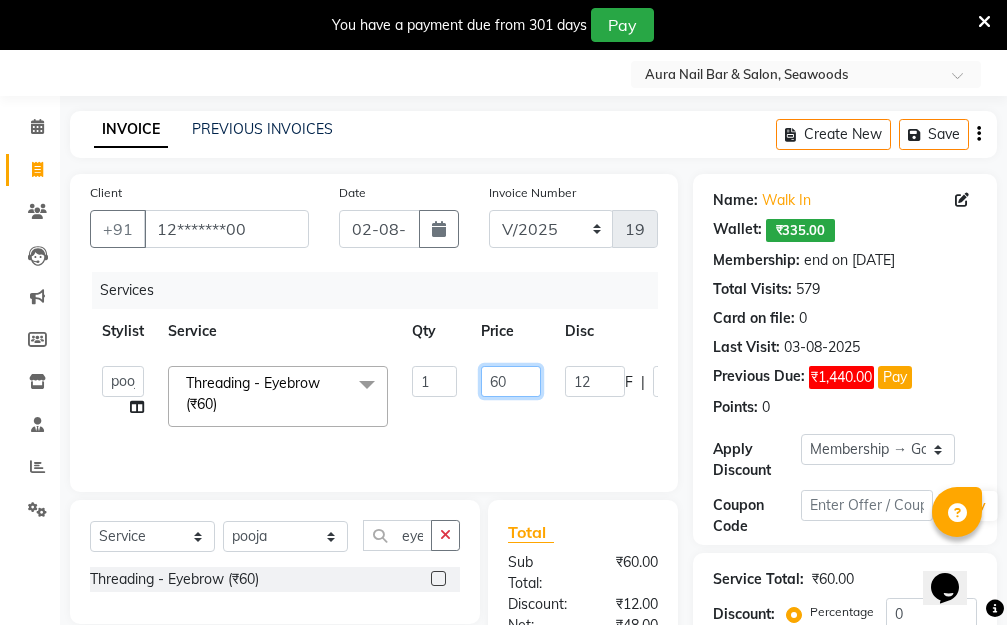 drag, startPoint x: 511, startPoint y: 379, endPoint x: 429, endPoint y: 365, distance: 83.18654 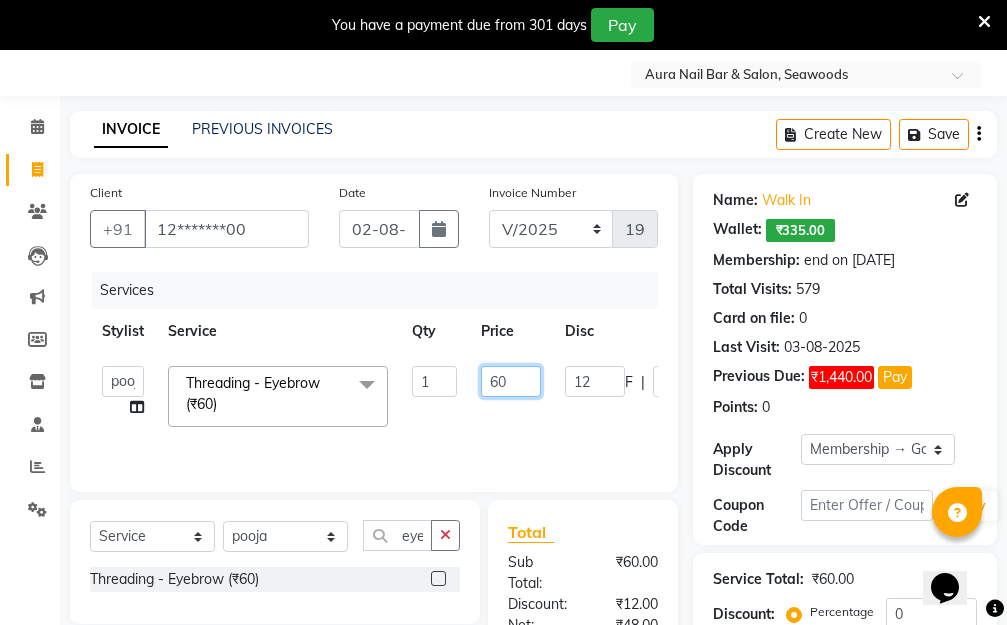 click on "Aarti   Dipti    Manager   Pallavi    pooja   Priya   Threading - Eyebrow (₹60)  x Hair Essentials - Hair Cut (Advance) (₹500) Hair Essentials - Kids Haircut (Below 8 Yrs) (₹250) Hair Essentials -Hair Wash Up To Shoulder (₹300) Hair Essentials - Hair Cut  (₹350) HAIR WASH UP TO WASTE (₹700) HAIR WASH (₹300) DANDRUFF TERATMENT (₹1500) Shampoo & Conditioning + Blast Dry - Upto Shoulder (₹350) Shampoo & Conditioning + Blast Dry - Below Shoulder (₹550) Shampoo & Conditioning + Blast Dry - Upto Waist (₹750) Shampoo & Conditioning + Blast Dry - Add: Charge For Morocon/Riviver/ Keratin (₹600) Blow Dry/Outcurl/Straight - Upto Shoulder (₹449) Blow Dry/Outcurl/Straight - Below Shoulder (₹650) Blow Dry/Outcurl/Straight - Upto Waist (₹850) Ironing - Upto Shoulder (₹650) Ironing - Below Shoulder (₹850) Ironing - Upto Waist (₹1000) Ironing - Add Charge For Thick Hair (₹300) Tongs - Upto Shoulder (₹800) Tongs - Below Shoulder (₹960) Tongs - Upto Waist (₹1500) BOTOX (₹5000) 1 F" 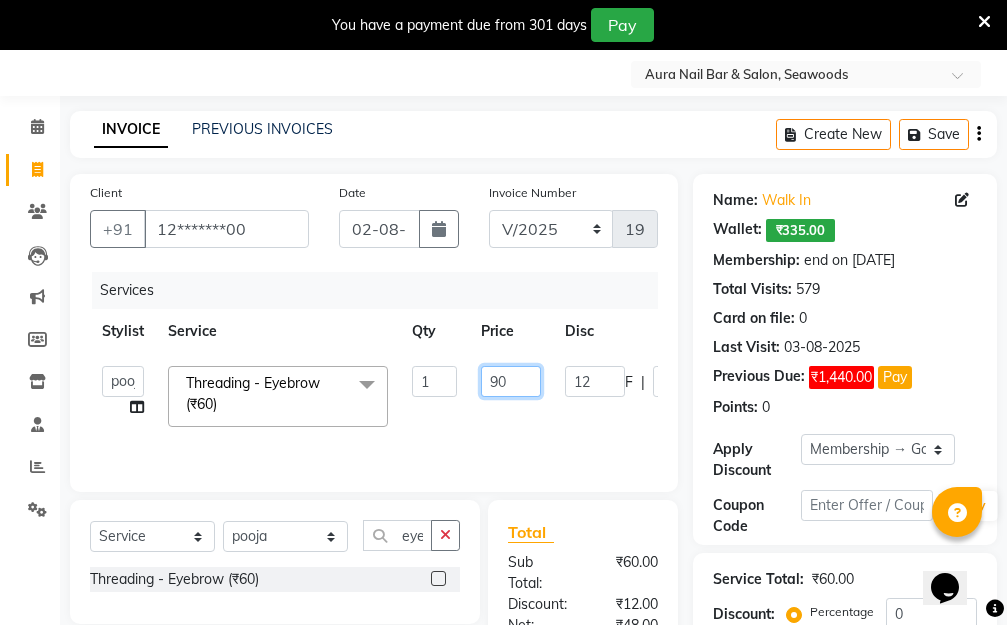 type on "9" 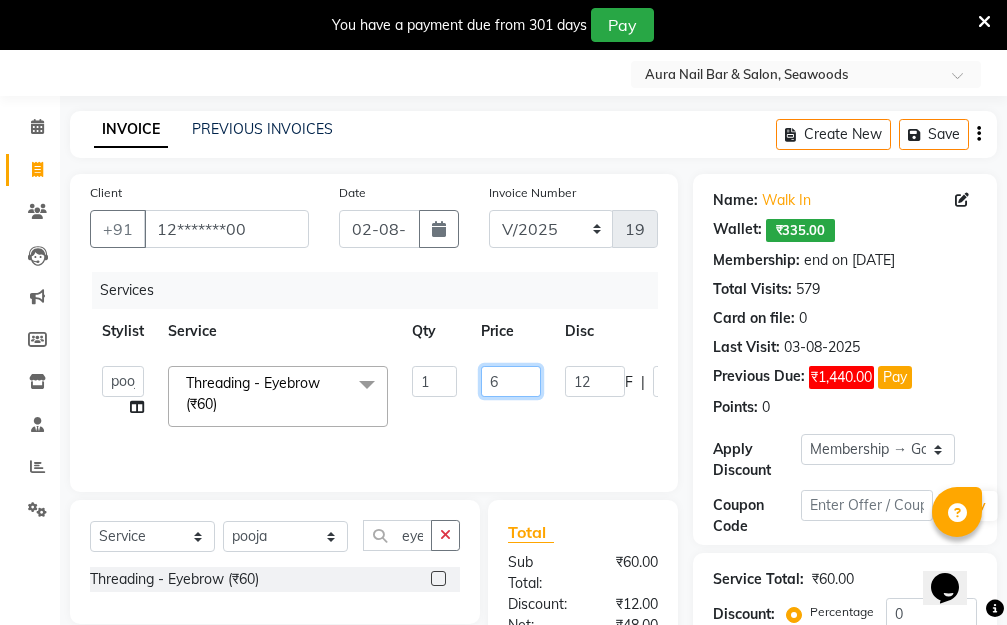 type on "60" 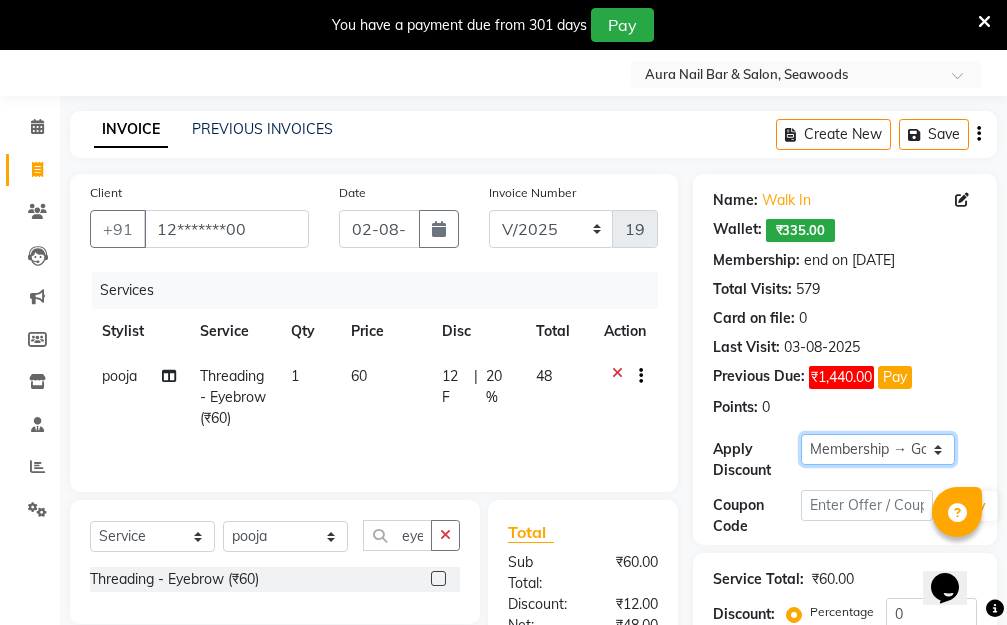 click on "Select Membership → Golden Membership Membership → Golden Membership Membership → Golden Membership Membership → Golden Membership Membership → Golden Membership Membership → Golden Membership Membership → Golden Membership Membership → Golden Membership Membership → Golden Membership Membership → Golden Membership Membership → Golden Membership Membership → Golden Membership Membership → Golden Membership Membership → Golden Membership Membership → Golden Membership Membership → Golden Membership Membership → Golden Membership Membership → Golden Membership Membership → Golden Membership Membership → Golden Membership Membership → Golden Membership Membership → Golden Membership Membership → Golden Membership Membership → Golden Membership Membership → Golden Membership Membership → Golden Membership Membership → Golden Membership Membership → Golden Membership Membership → Golden Membership Membership → Golden Membership" 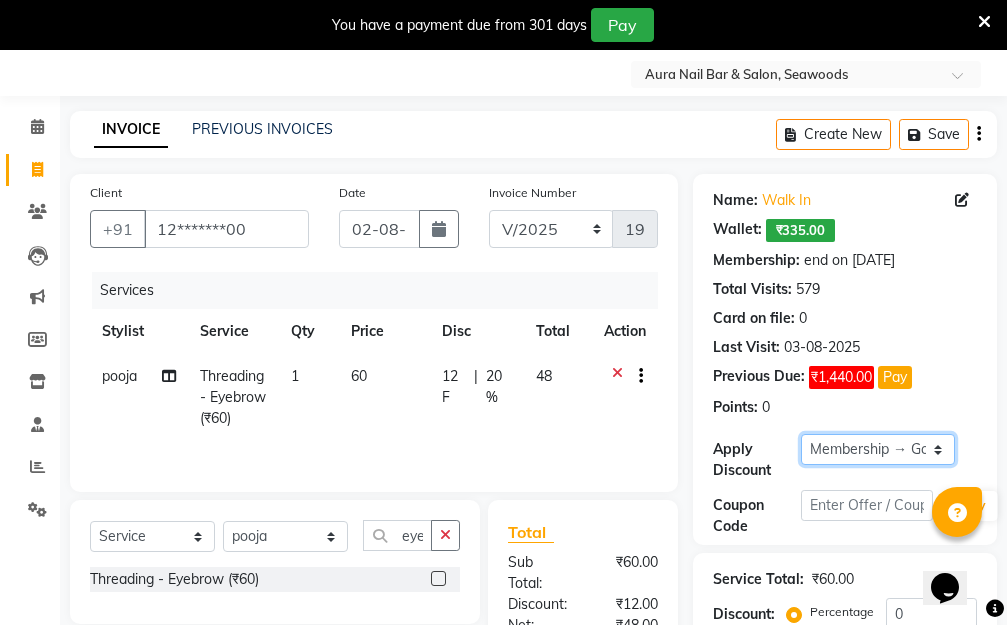 select on "0:" 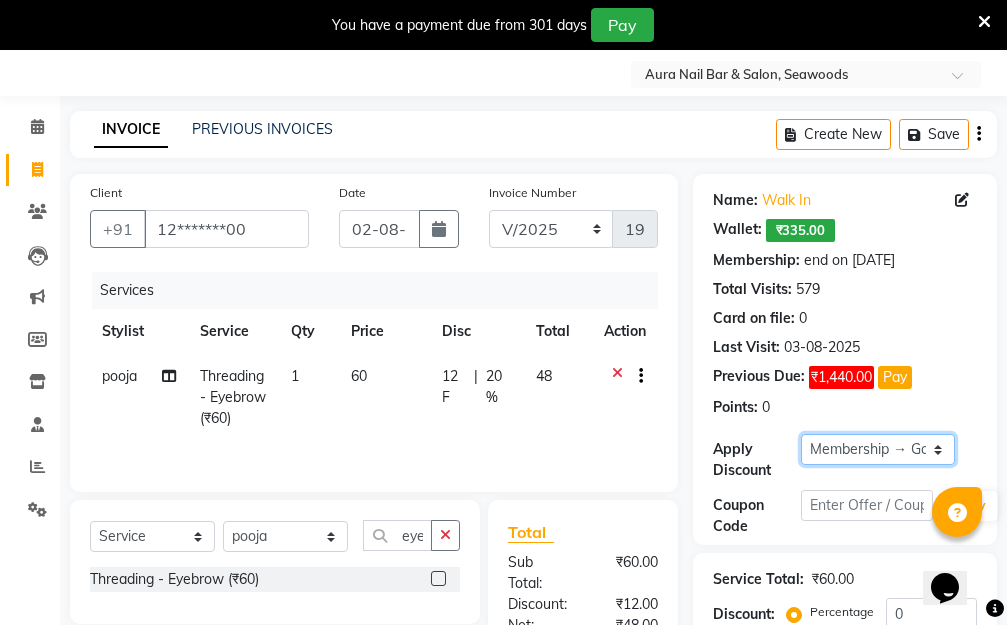 click on "Select Membership → Golden Membership Membership → Golden Membership Membership → Golden Membership Membership → Golden Membership Membership → Golden Membership Membership → Golden Membership Membership → Golden Membership Membership → Golden Membership Membership → Golden Membership Membership → Golden Membership Membership → Golden Membership Membership → Golden Membership Membership → Golden Membership Membership → Golden Membership Membership → Golden Membership Membership → Golden Membership Membership → Golden Membership Membership → Golden Membership Membership → Golden Membership Membership → Golden Membership Membership → Golden Membership Membership → Golden Membership Membership → Golden Membership Membership → Golden Membership Membership → Golden Membership Membership → Golden Membership Membership → Golden Membership Membership → Golden Membership Membership → Golden Membership Membership → Golden Membership" 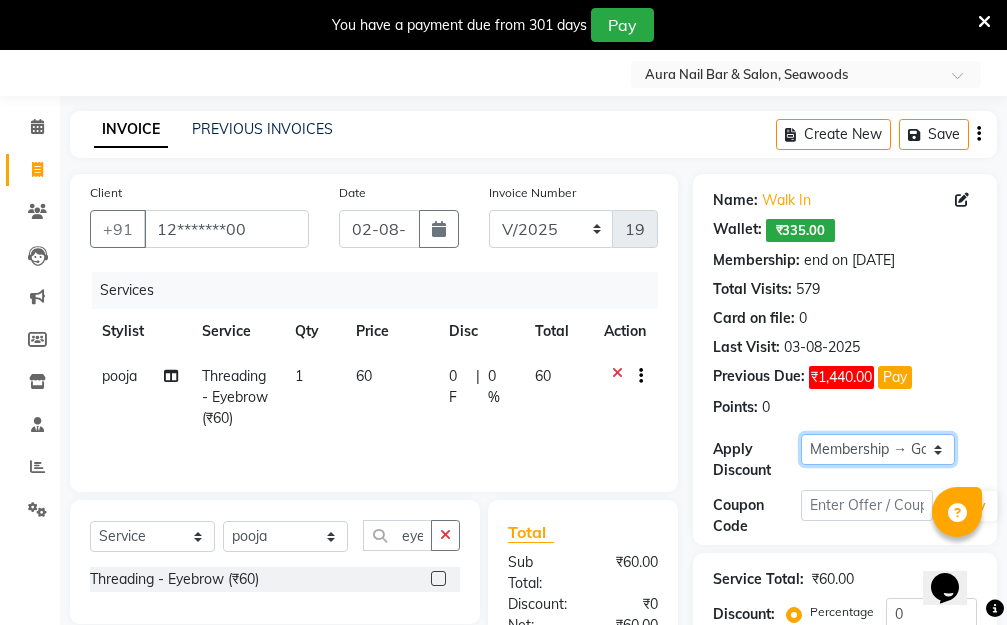 scroll, scrollTop: 278, scrollLeft: 0, axis: vertical 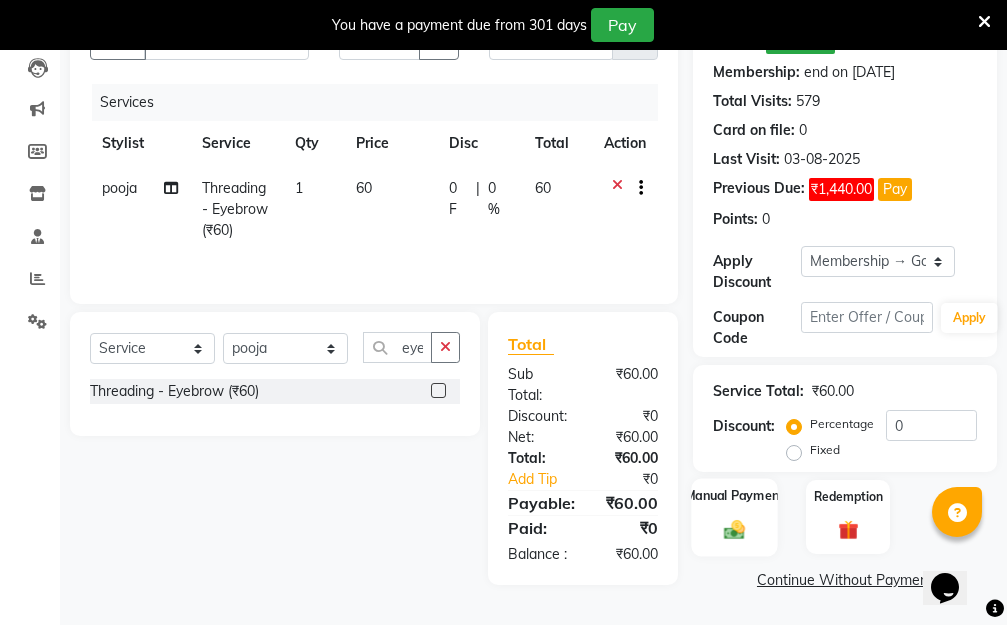 click 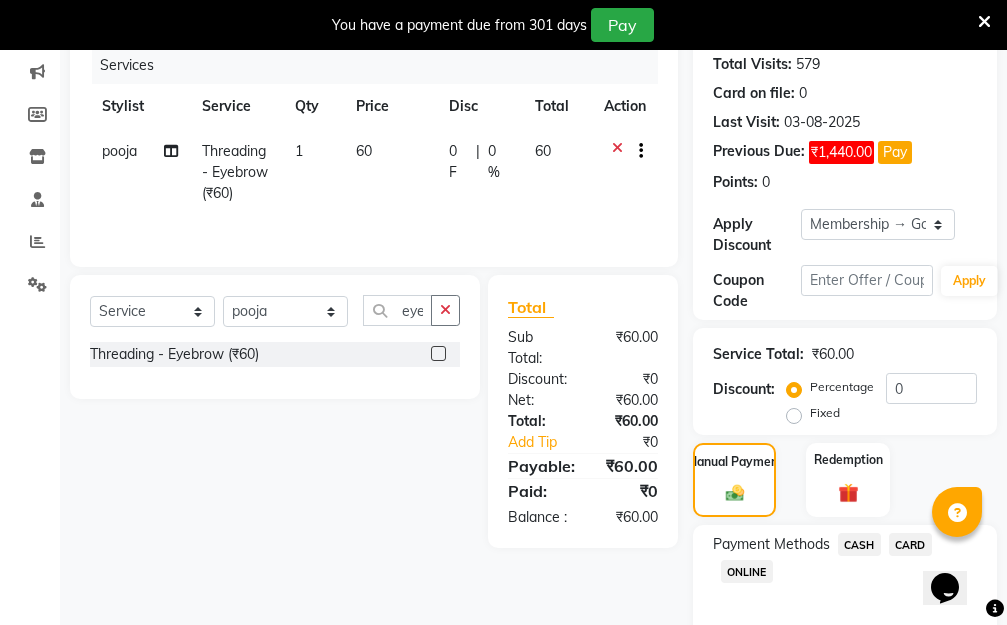 scroll, scrollTop: 369, scrollLeft: 0, axis: vertical 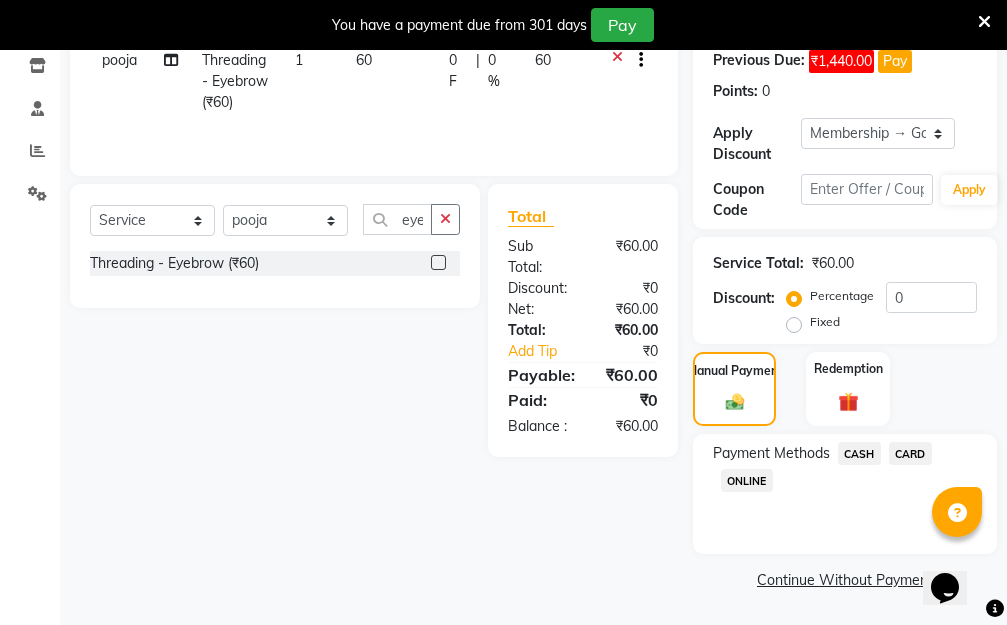 click on "ONLINE" 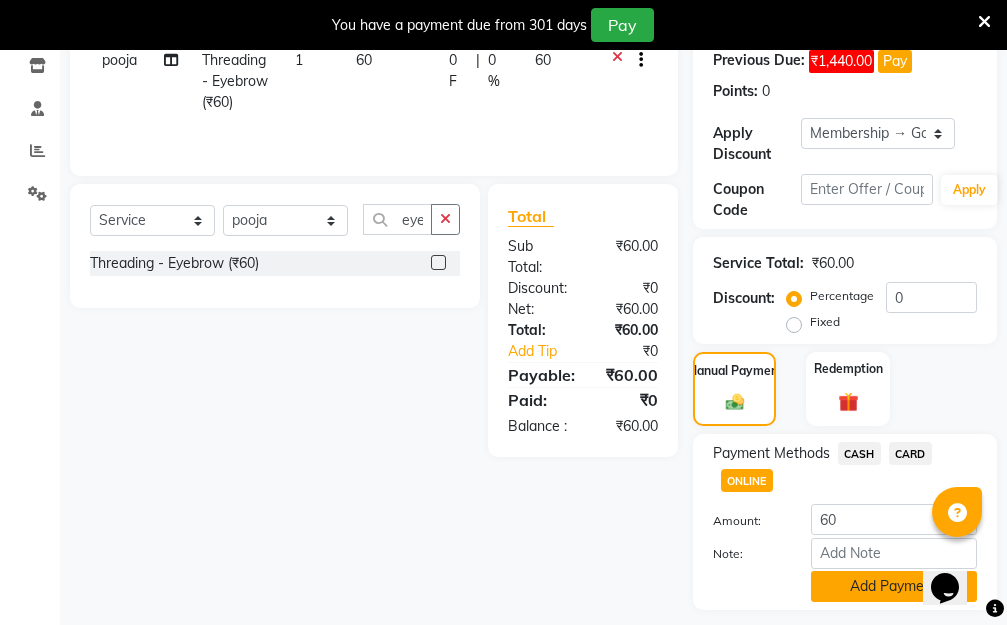 click on "Add Payment" 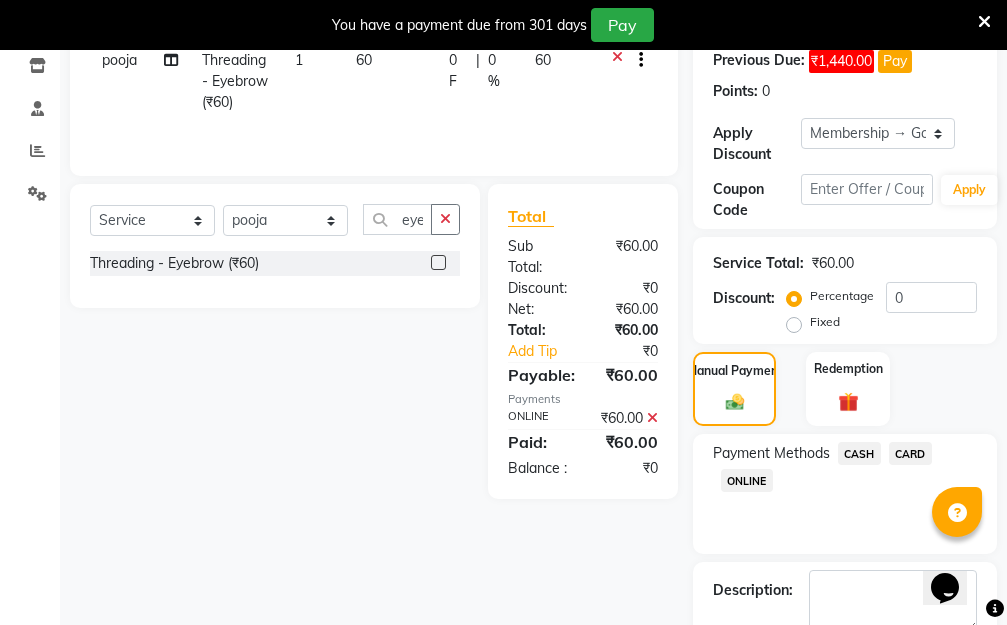 scroll, scrollTop: 482, scrollLeft: 0, axis: vertical 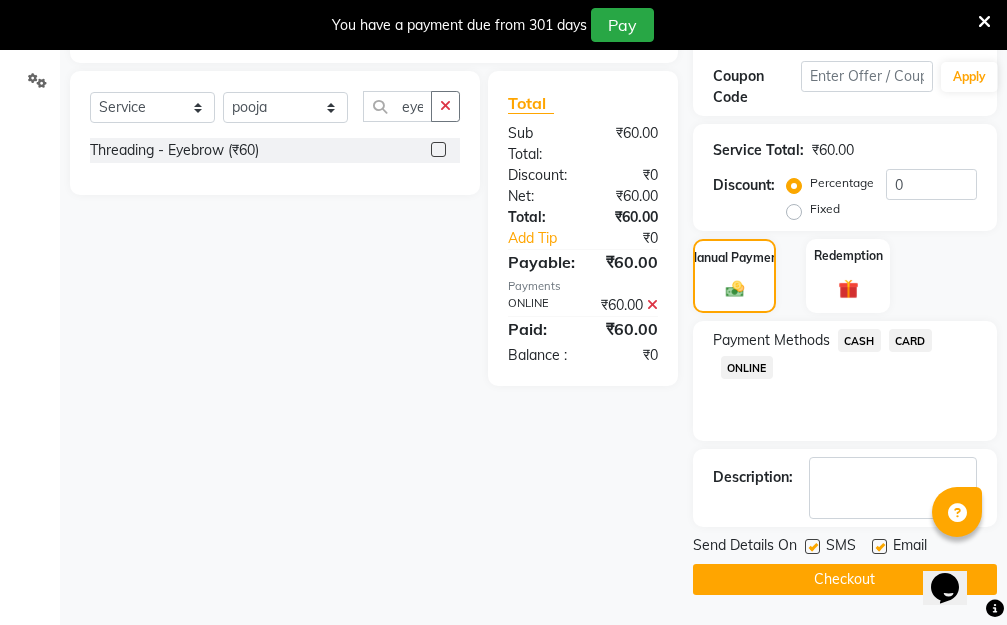 click on "Checkout" 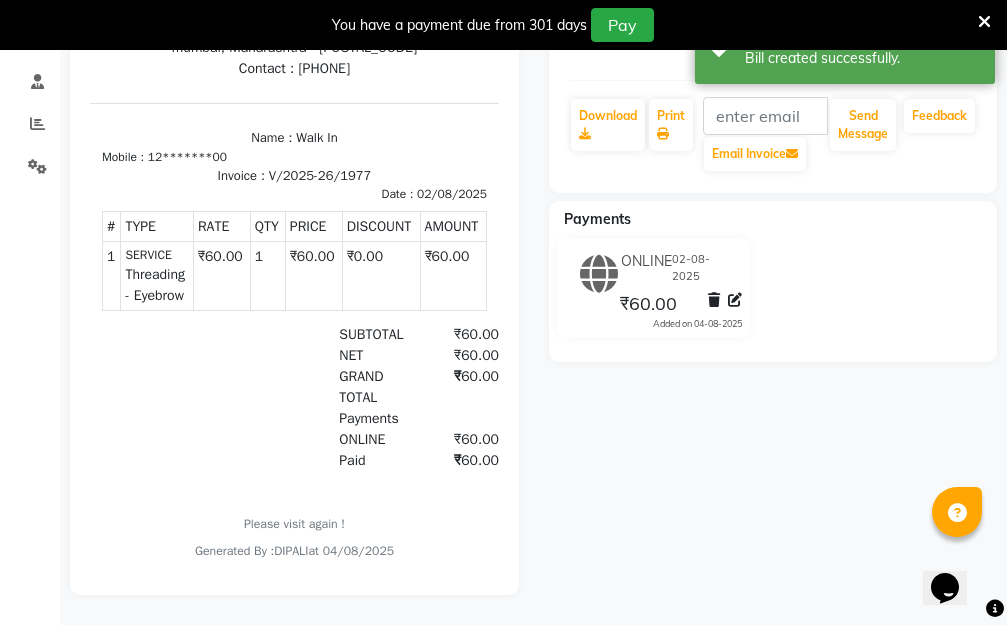 scroll, scrollTop: 13, scrollLeft: 0, axis: vertical 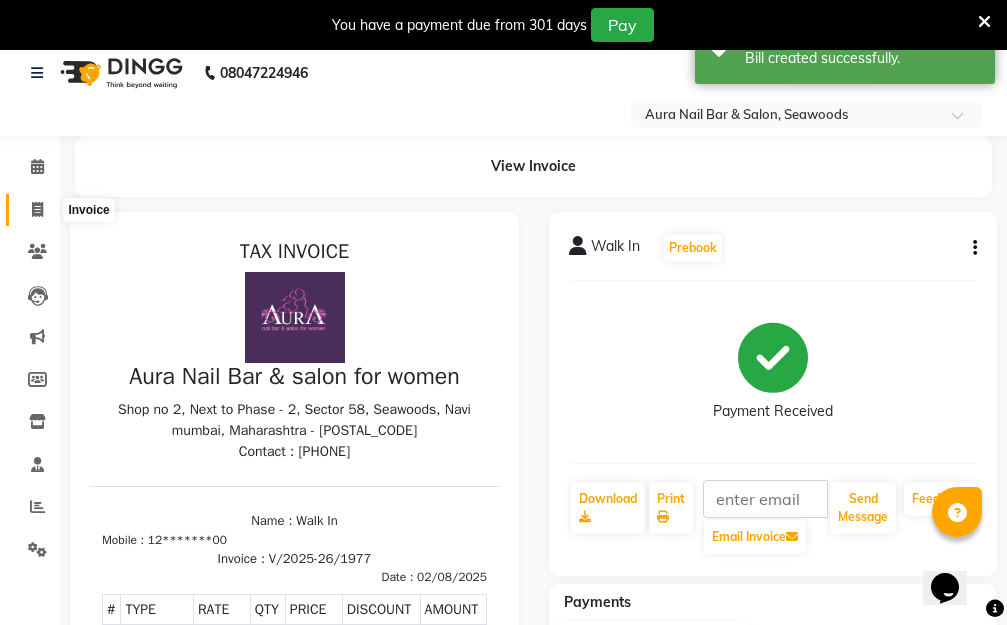 click 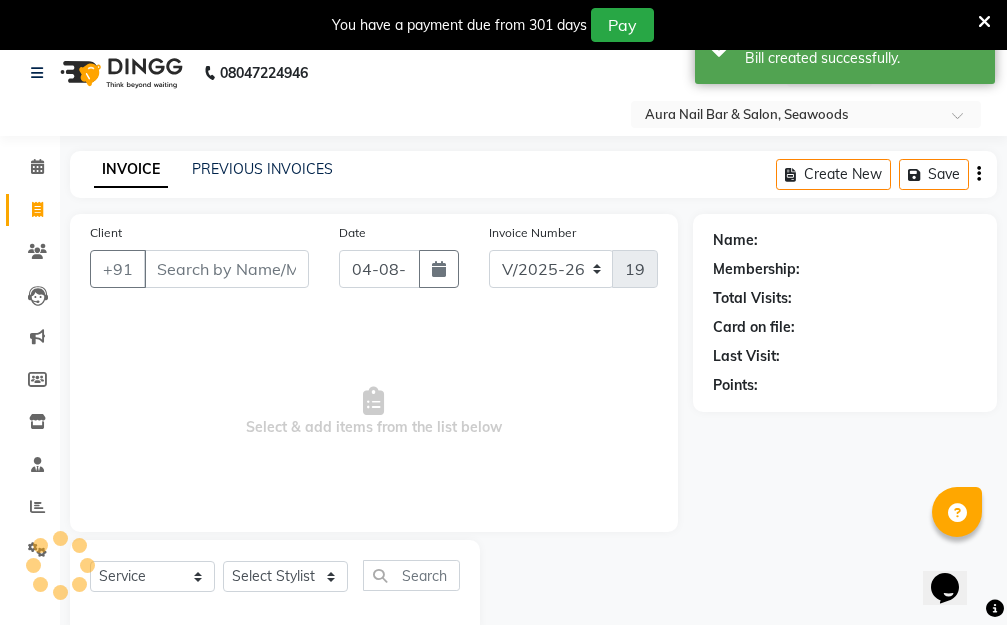 scroll, scrollTop: 53, scrollLeft: 0, axis: vertical 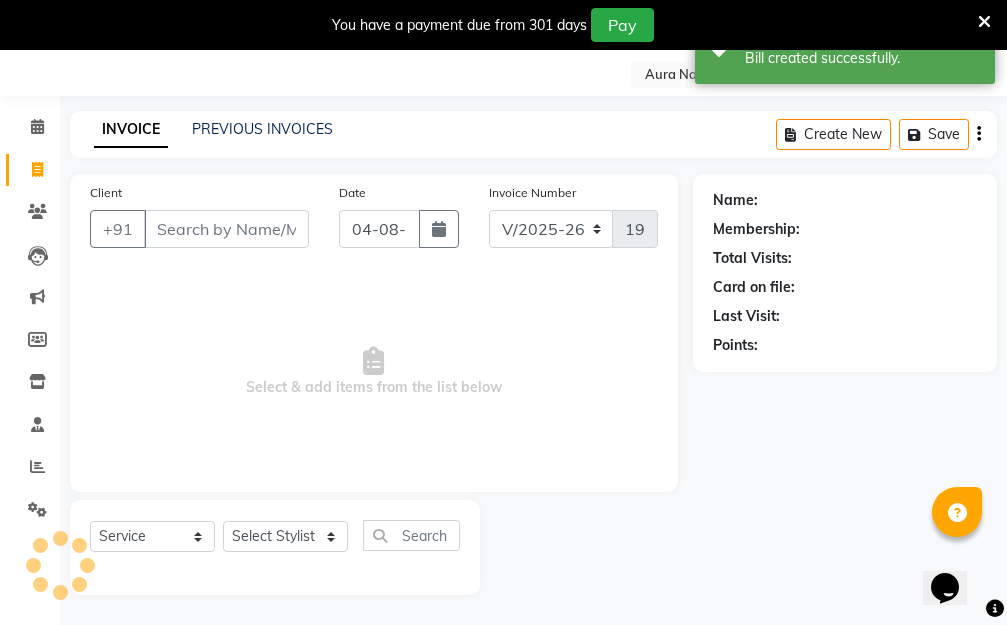 click on "Client" at bounding box center [226, 229] 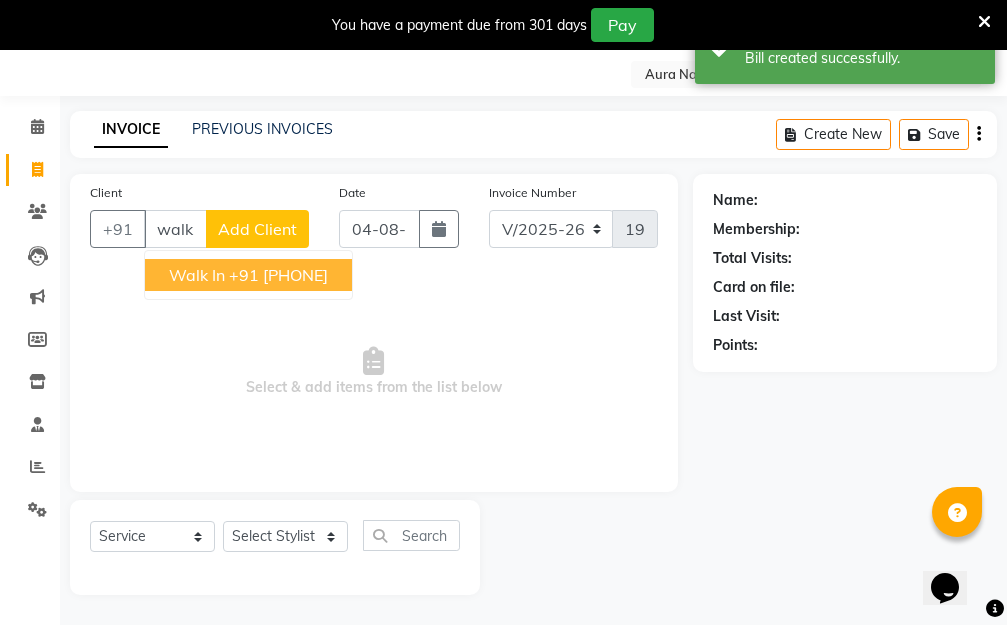 click on "+91  12*******00" at bounding box center (278, 275) 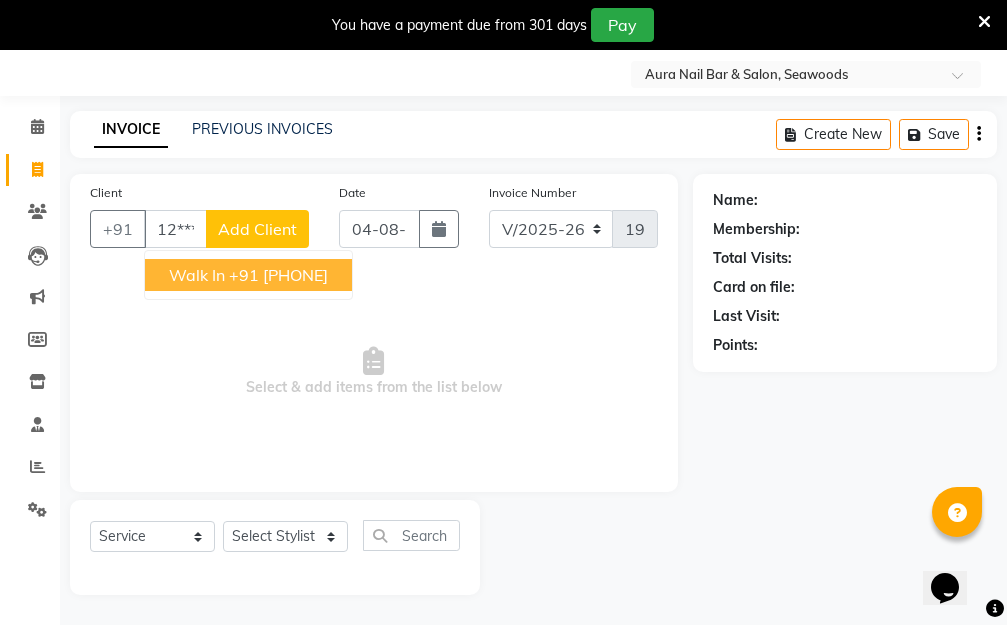 type on "12*******00" 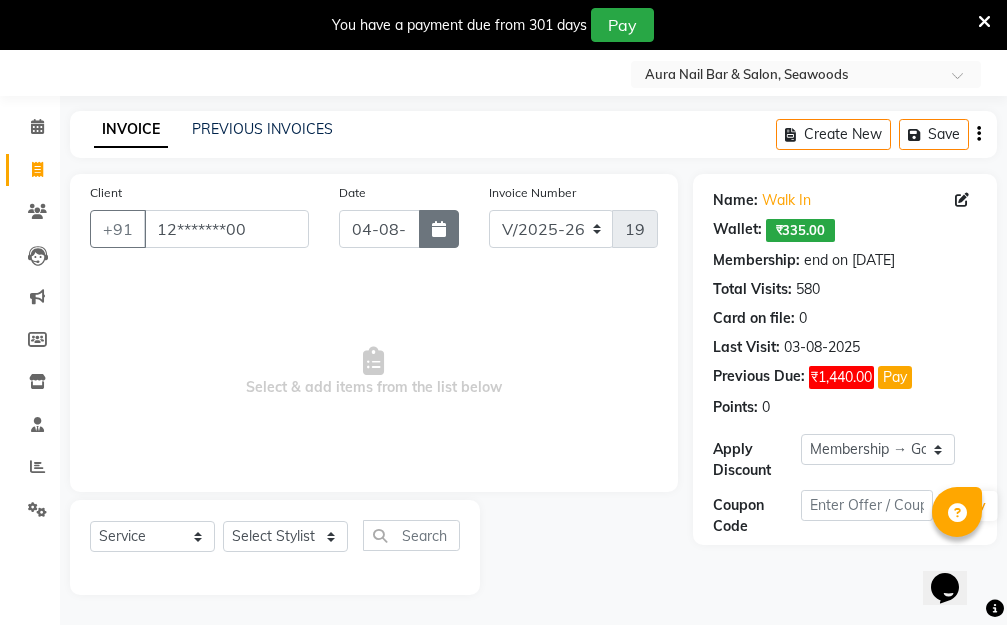 click 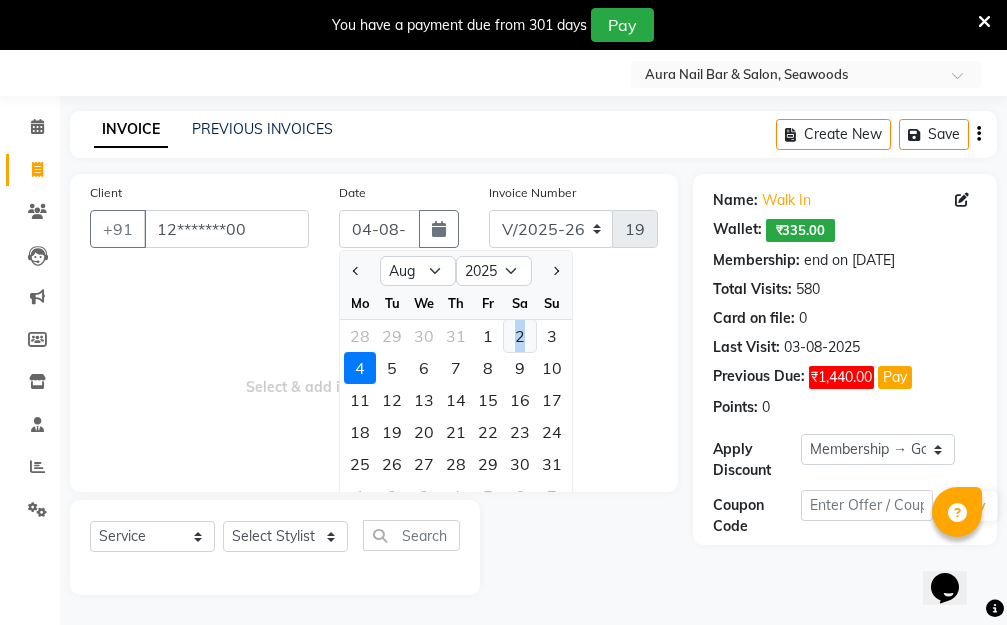 click on "2" 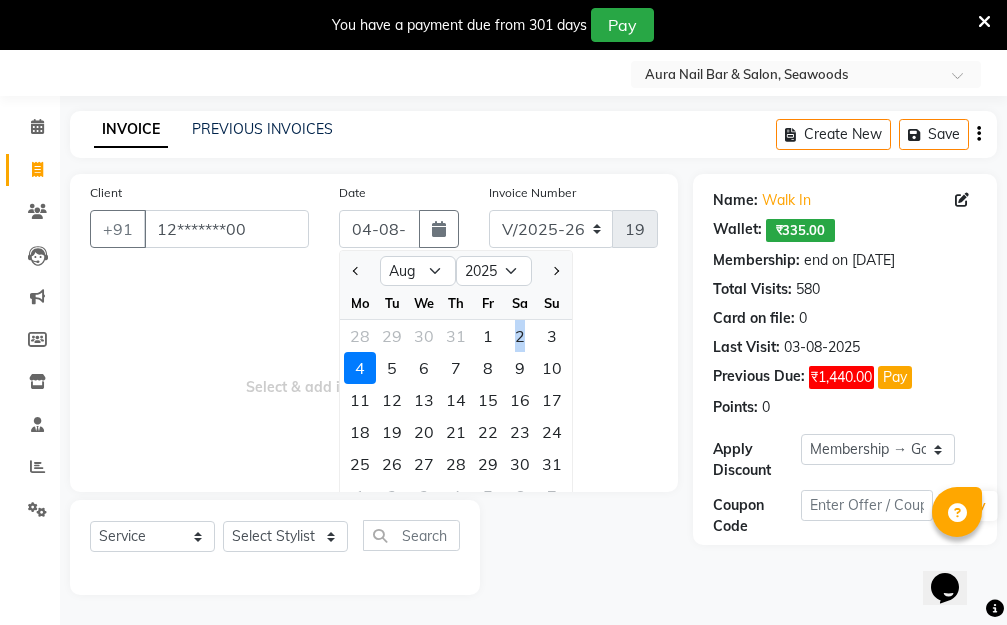 type on "02-08-2025" 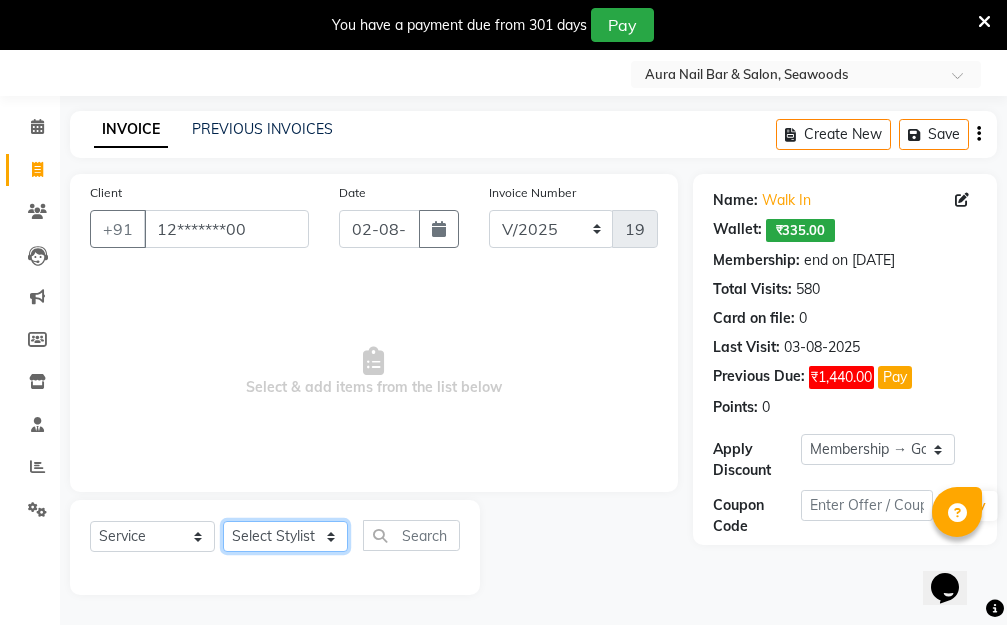 click on "Select Stylist Aarti Dipti  Manager Pallavi  pooja Priya" 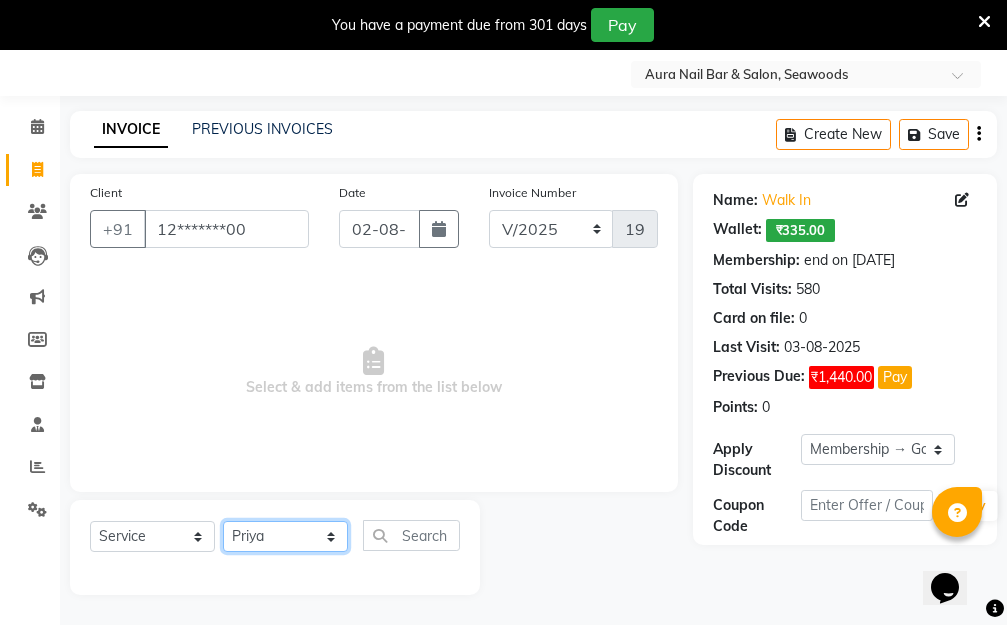 click on "Select Stylist Aarti Dipti  Manager Pallavi  pooja Priya" 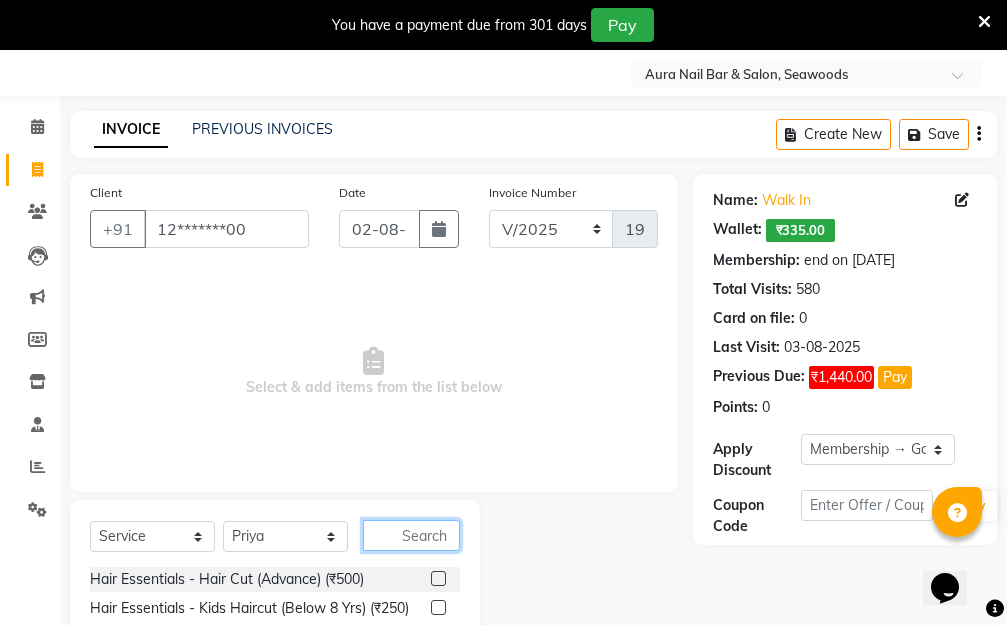 click 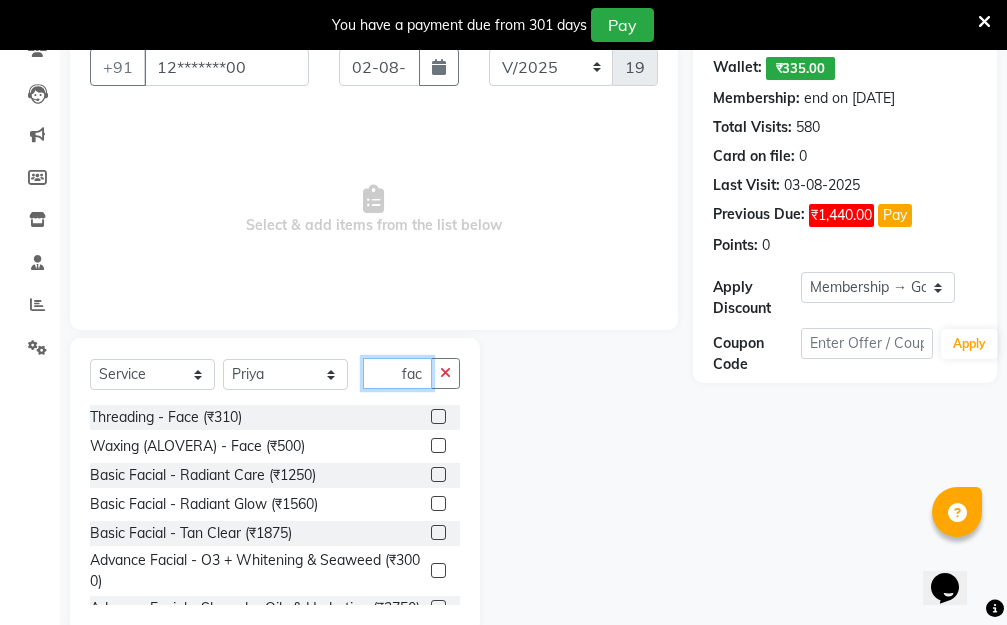 scroll, scrollTop: 253, scrollLeft: 0, axis: vertical 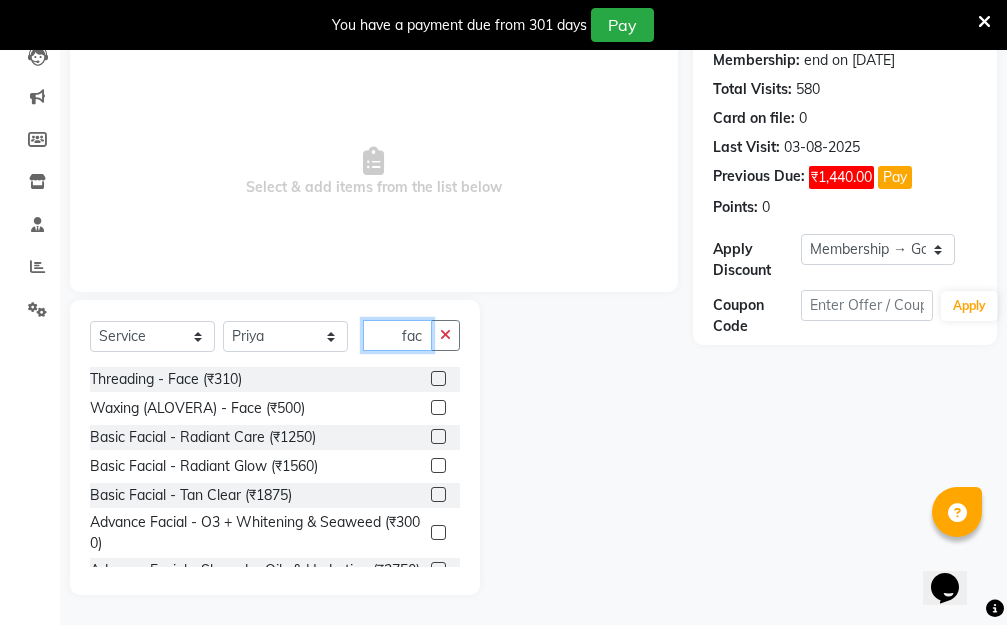 type on "fac" 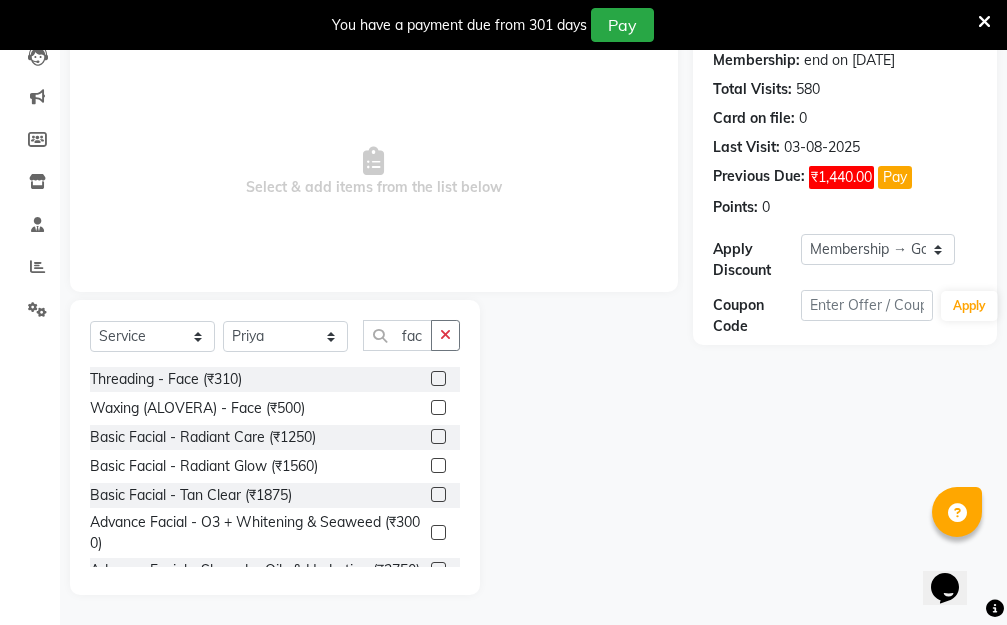 click 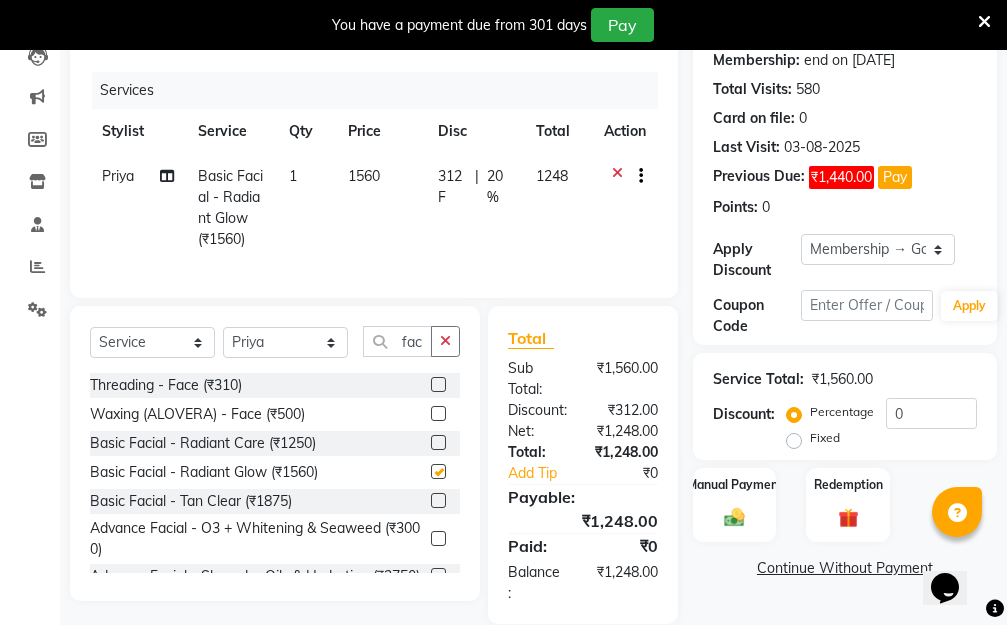 checkbox on "false" 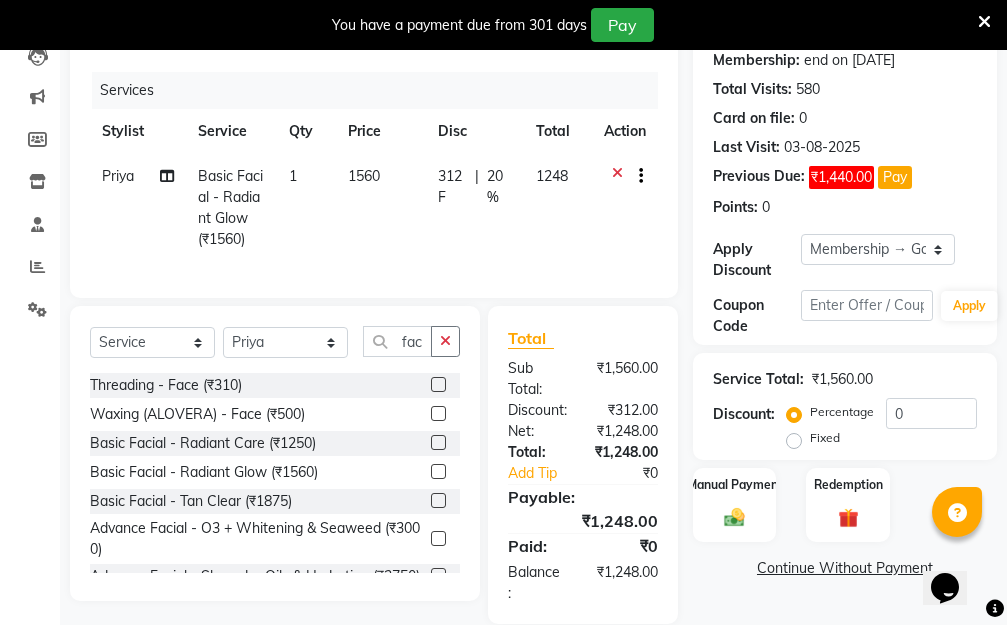 click on "1560" 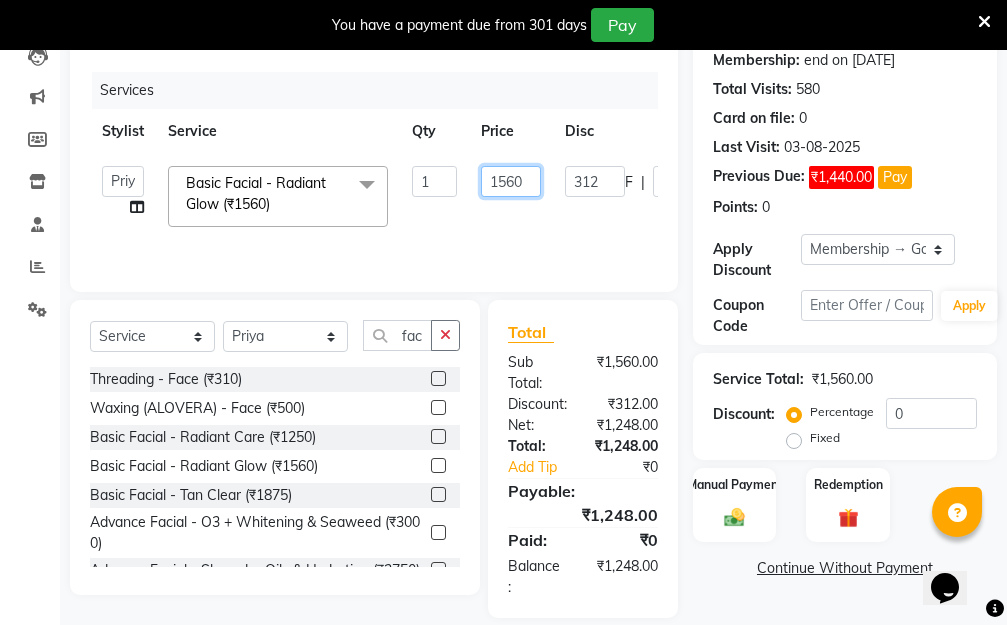 drag, startPoint x: 505, startPoint y: 172, endPoint x: 417, endPoint y: 176, distance: 88.09086 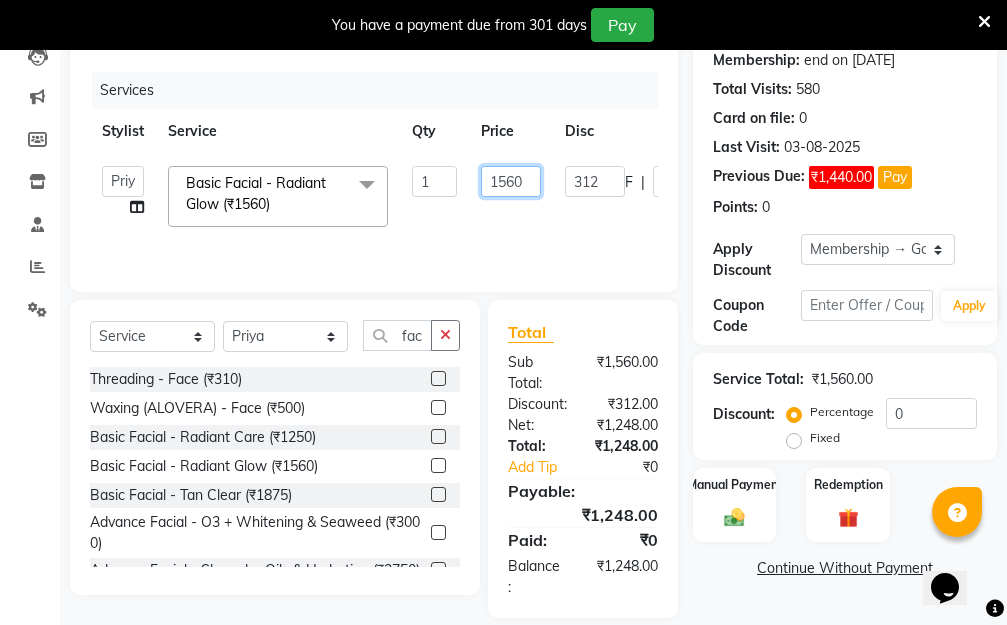 click on "Aarti   Dipti    Manager   Pallavi    pooja   Priya   Basic Facial - Radiant Glow (₹1560)  x Hair Essentials - Hair Cut (Advance) (₹500) Hair Essentials - Kids Haircut (Below 8 Yrs) (₹250) Hair Essentials -Hair Wash Up To Shoulder (₹300) Hair Essentials - Hair Cut  (₹350) HAIR WASH UP TO WASTE (₹700) DANDRUFF TERATMENT (₹1500) Shampoo & Conditioning + Blast Dry - Upto Shoulder (₹350) Shampoo & Conditioning + Blast Dry - Below Shoulder (₹550) Shampoo & Conditioning + Blast Dry - Upto Waist (₹750) Shampoo & Conditioning + Blast Dry - Add: Charge For Morocon/Riviver/ Keratin (₹600) Blow Dry/Outcurl/Straight - Upto Shoulder (₹449) Blow Dry/Outcurl/Straight - Below Shoulder (₹650) Blow Dry/Outcurl/Straight - Upto Waist (₹850) Ironing - Upto Shoulder (₹650) Ironing - Below Shoulder (₹850) Ironing - Upto Waist (₹1000) Ironing - Add Charge For Thick Hair (₹300) Tongs - Upto Shoulder (₹800) Tongs - Below Shoulder (₹960) Tongs - Upto Waist (₹1500) BOTOX (₹5000) 1 1560 312 F" 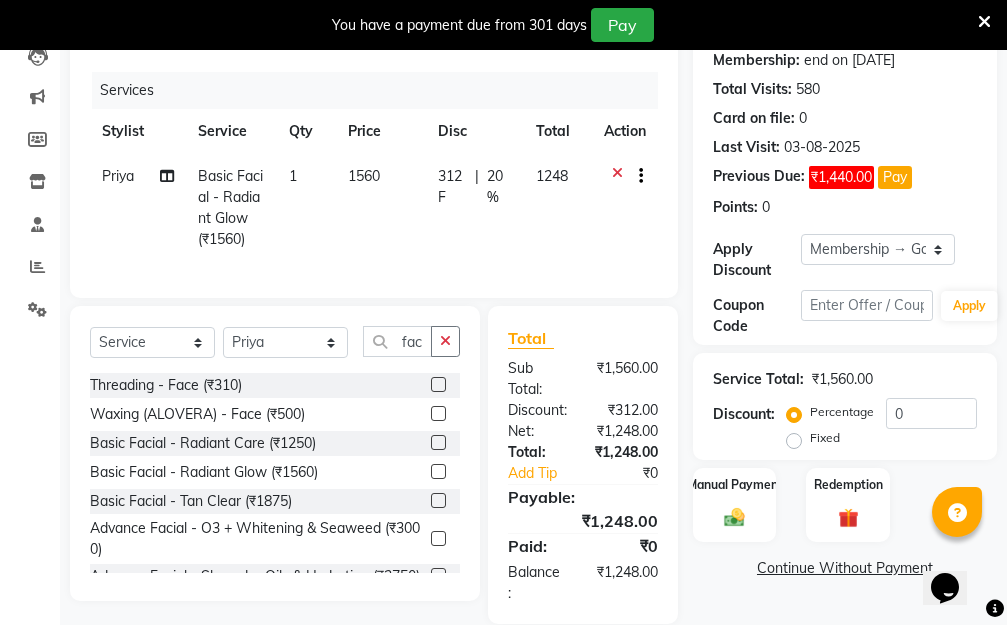 click on "Priya  Basic Facial - Radiant Glow (₹1560) 1 1560 312 F | 20 % 1248" 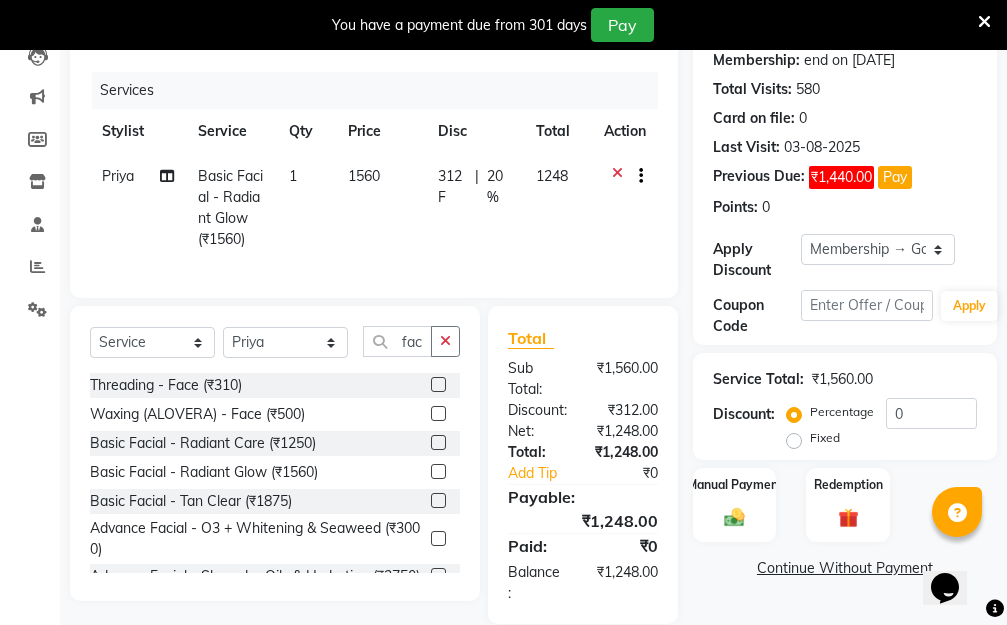 click on "1560" 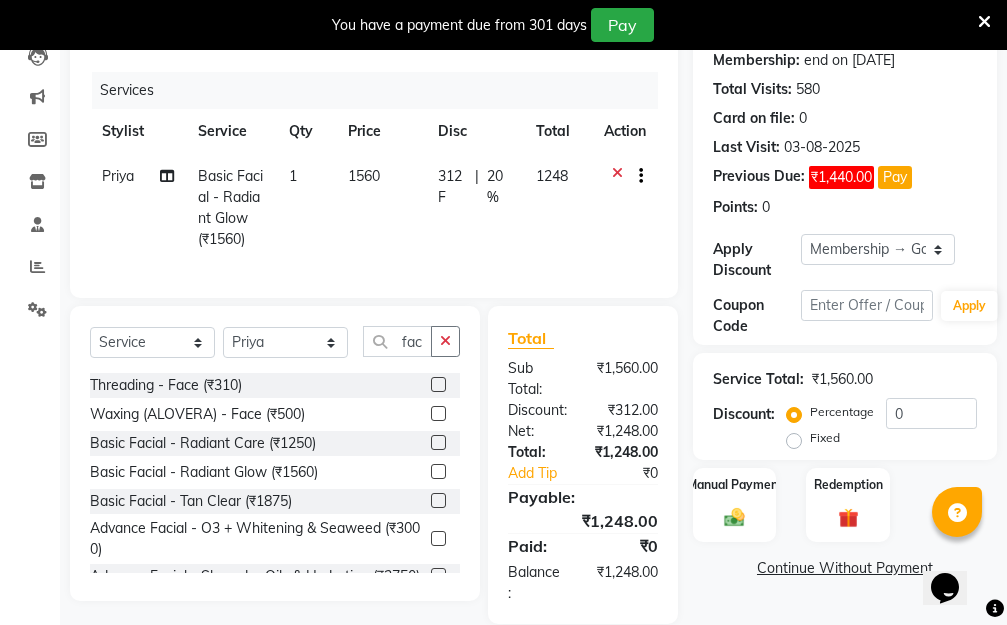 select on "31262" 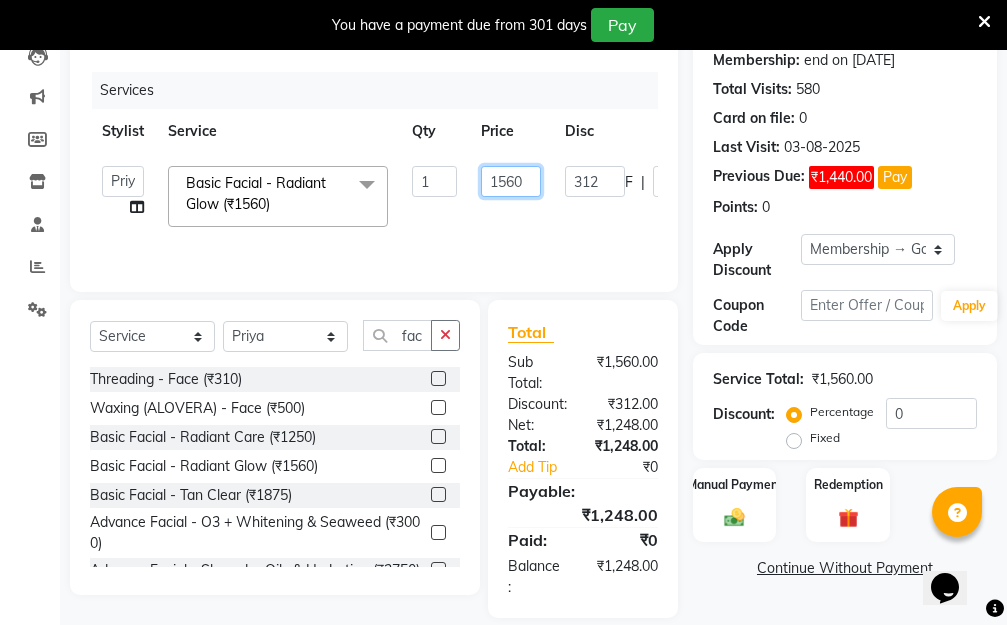 drag, startPoint x: 521, startPoint y: 175, endPoint x: 395, endPoint y: 175, distance: 126 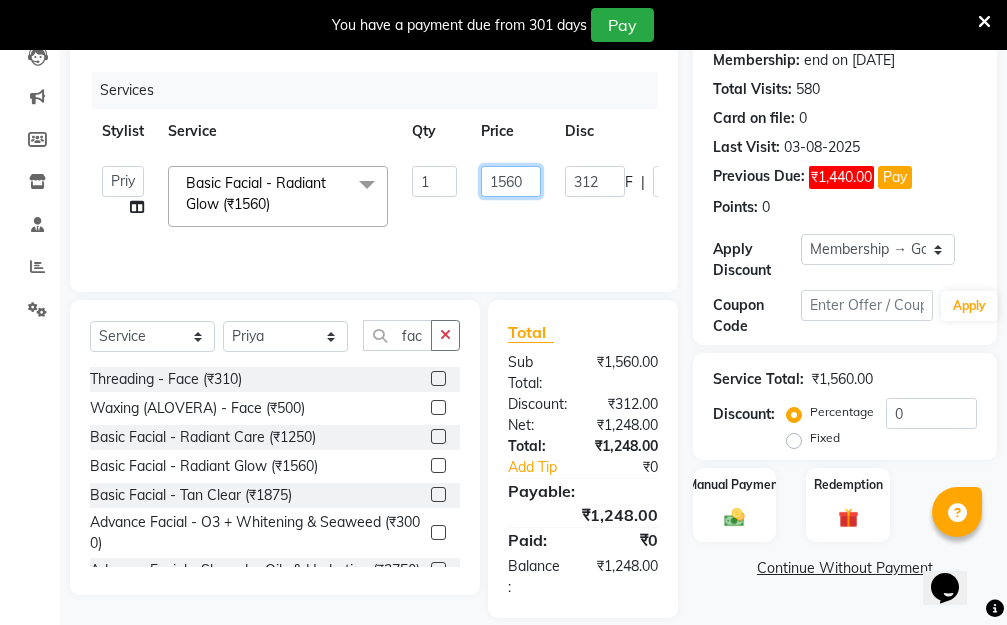 click on "Aarti   Dipti    Manager   Pallavi    pooja   Priya   Basic Facial - Radiant Glow (₹1560)  x Hair Essentials - Hair Cut (Advance) (₹500) Hair Essentials - Kids Haircut (Below 8 Yrs) (₹250) Hair Essentials -Hair Wash Up To Shoulder (₹300) Hair Essentials - Hair Cut  (₹350) HAIR WASH UP TO WASTE (₹700) DANDRUFF TERATMENT (₹1500) Shampoo & Conditioning + Blast Dry - Upto Shoulder (₹350) Shampoo & Conditioning + Blast Dry - Below Shoulder (₹550) Shampoo & Conditioning + Blast Dry - Upto Waist (₹750) Shampoo & Conditioning + Blast Dry - Add: Charge For Morocon/Riviver/ Keratin (₹600) Blow Dry/Outcurl/Straight - Upto Shoulder (₹449) Blow Dry/Outcurl/Straight - Below Shoulder (₹650) Blow Dry/Outcurl/Straight - Upto Waist (₹850) Ironing - Upto Shoulder (₹650) Ironing - Below Shoulder (₹850) Ironing - Upto Waist (₹1000) Ironing - Add Charge For Thick Hair (₹300) Tongs - Upto Shoulder (₹800) Tongs - Below Shoulder (₹960) Tongs - Upto Waist (₹1500) BOTOX (₹5000) 1 1560 312 F" 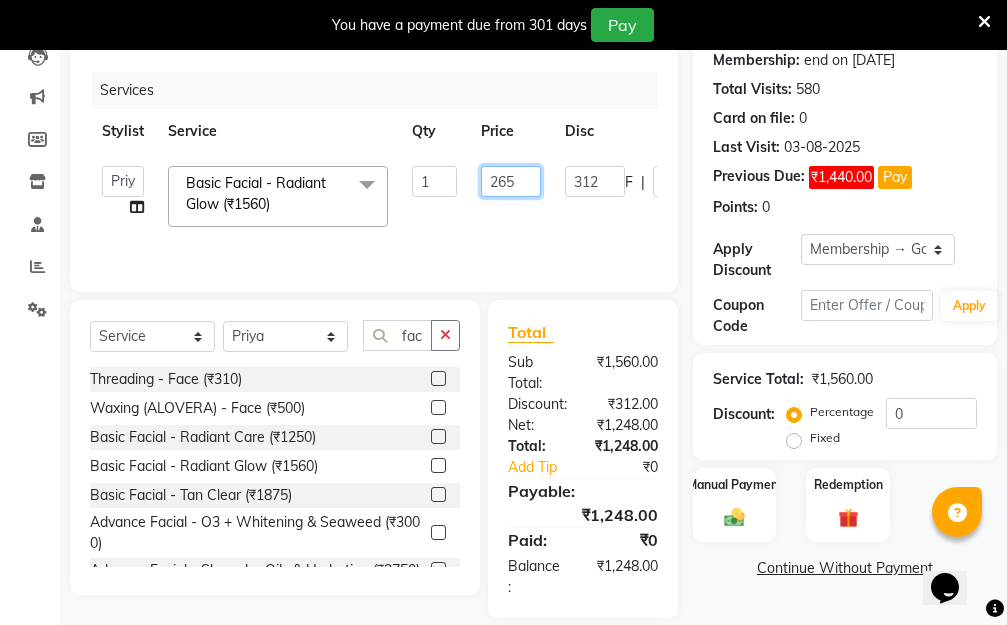 type on "2650" 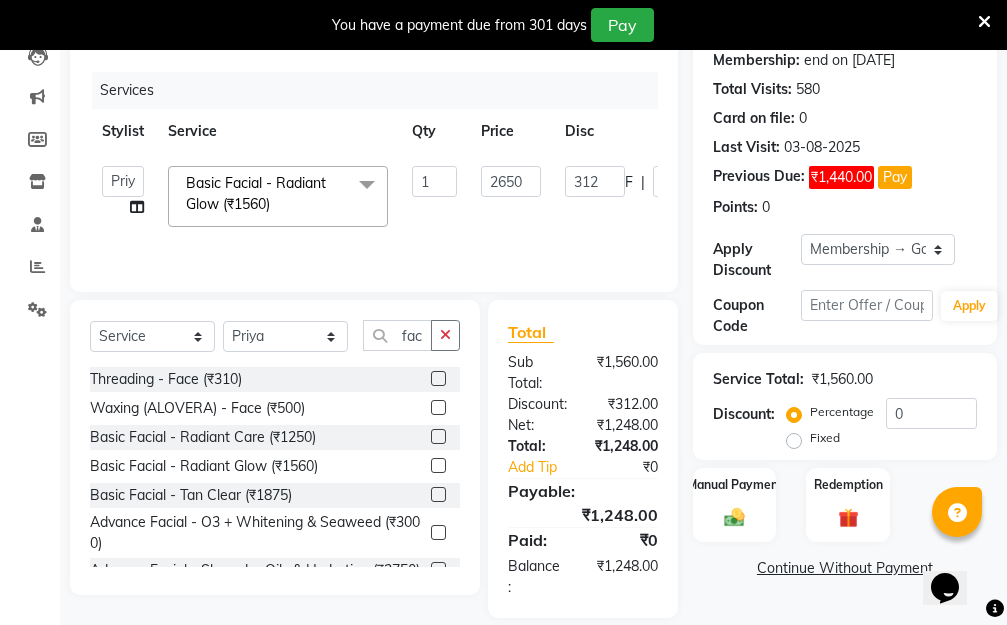 click on "Services Stylist Service Qty Price Disc Total Action  Aarti   Dipti    Manager   Pallavi    pooja   Priya   Basic Facial - Radiant Glow (₹1560)  x Hair Essentials - Hair Cut (Advance) (₹500) Hair Essentials - Kids Haircut (Below 8 Yrs) (₹250) Hair Essentials -Hair Wash Up To Shoulder (₹300) Hair Essentials - Hair Cut  (₹350) HAIR WASH UP TO WASTE (₹700) DANDRUFF TERATMENT (₹1500) Shampoo & Conditioning + Blast Dry - Upto Shoulder (₹350) Shampoo & Conditioning + Blast Dry - Below Shoulder (₹550) Shampoo & Conditioning + Blast Dry - Upto Waist (₹750) Shampoo & Conditioning + Blast Dry - Add: Charge For Morocon/Riviver/ Keratin (₹600) Blow Dry/Outcurl/Straight - Upto Shoulder (₹449) Blow Dry/Outcurl/Straight - Below Shoulder (₹650) Blow Dry/Outcurl/Straight - Upto Waist (₹850) Ironing - Upto Shoulder (₹650) Ironing - Below Shoulder (₹850) Ironing - Upto Waist (₹1000) Ironing - Add Charge For Thick Hair (₹300) Tongs - Upto Shoulder (₹800) Tongs - Below Shoulder (₹960) 1 F" 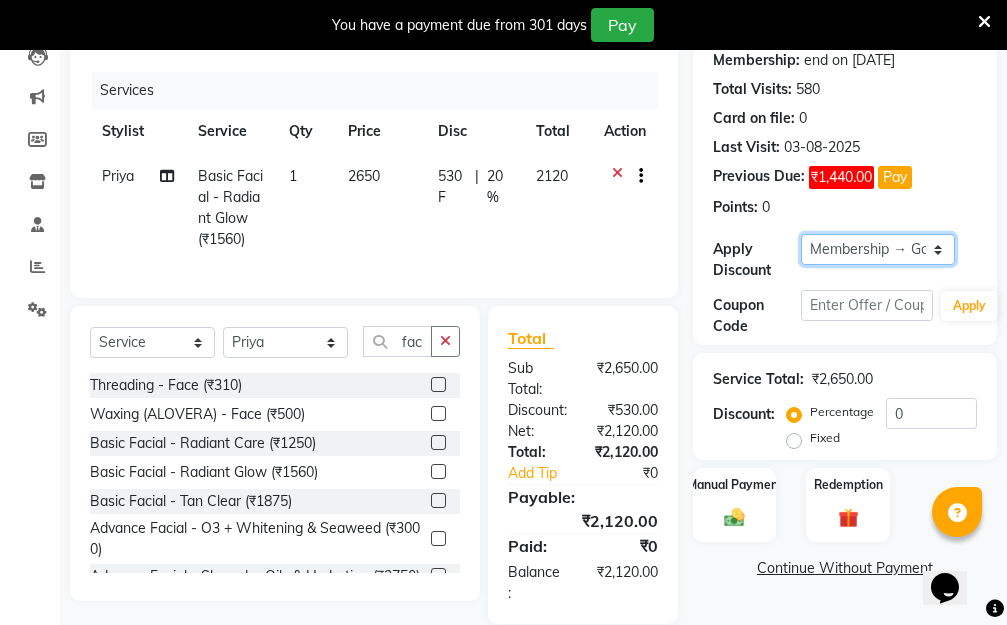 click on "Select Membership → Golden Membership Membership → Golden Membership Membership → Golden Membership Membership → Golden Membership Membership → Golden Membership Membership → Golden Membership Membership → Golden Membership Membership → Golden Membership Membership → Golden Membership Membership → Golden Membership Membership → Golden Membership Membership → Golden Membership Membership → Golden Membership Membership → Golden Membership Membership → Golden Membership Membership → Golden Membership Membership → Golden Membership Membership → Golden Membership Membership → Golden Membership Membership → Golden Membership Membership → Golden Membership Membership → Golden Membership Membership → Golden Membership Membership → Golden Membership Membership → Golden Membership Membership → Golden Membership Membership → Golden Membership Membership → Golden Membership Membership → Golden Membership Membership → Golden Membership" 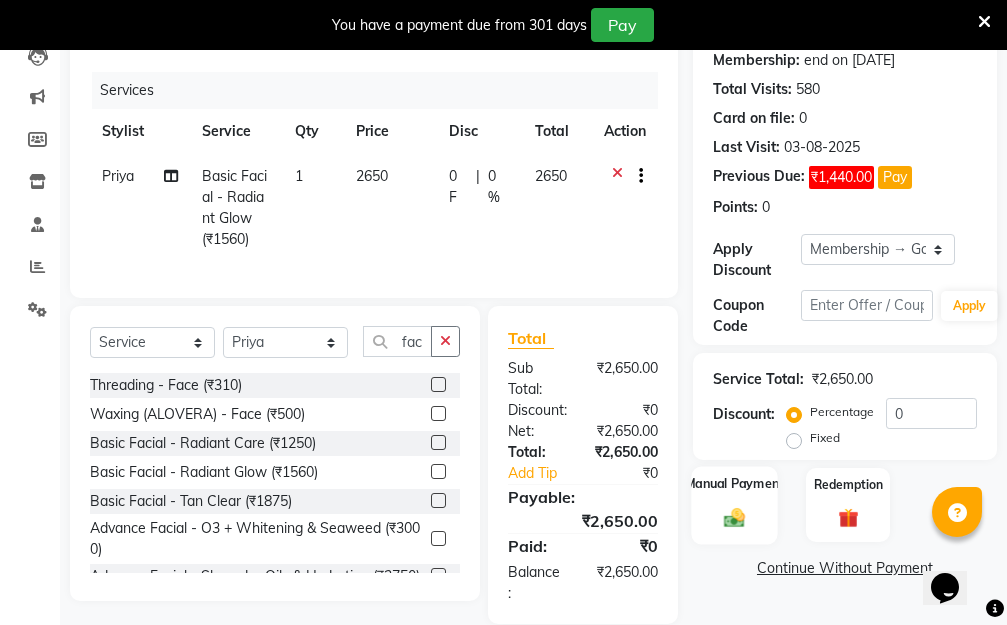 click 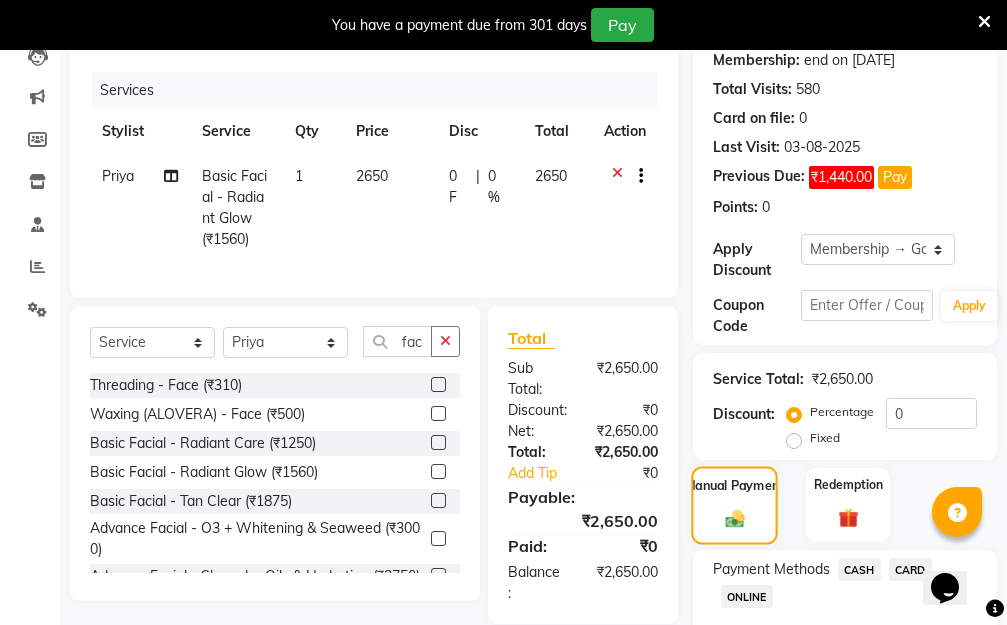 scroll, scrollTop: 369, scrollLeft: 0, axis: vertical 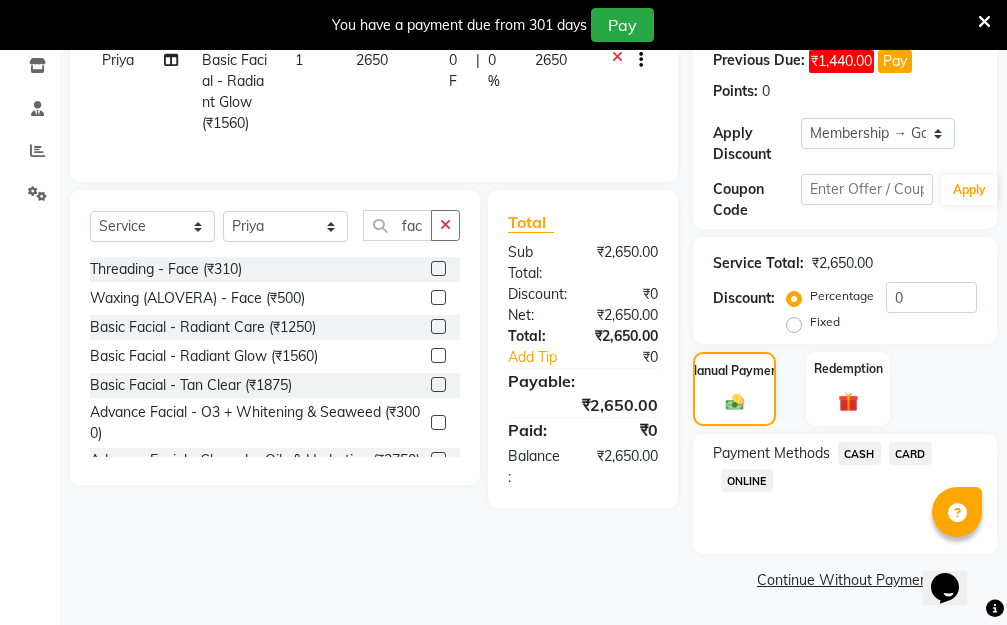 click on "CASH" 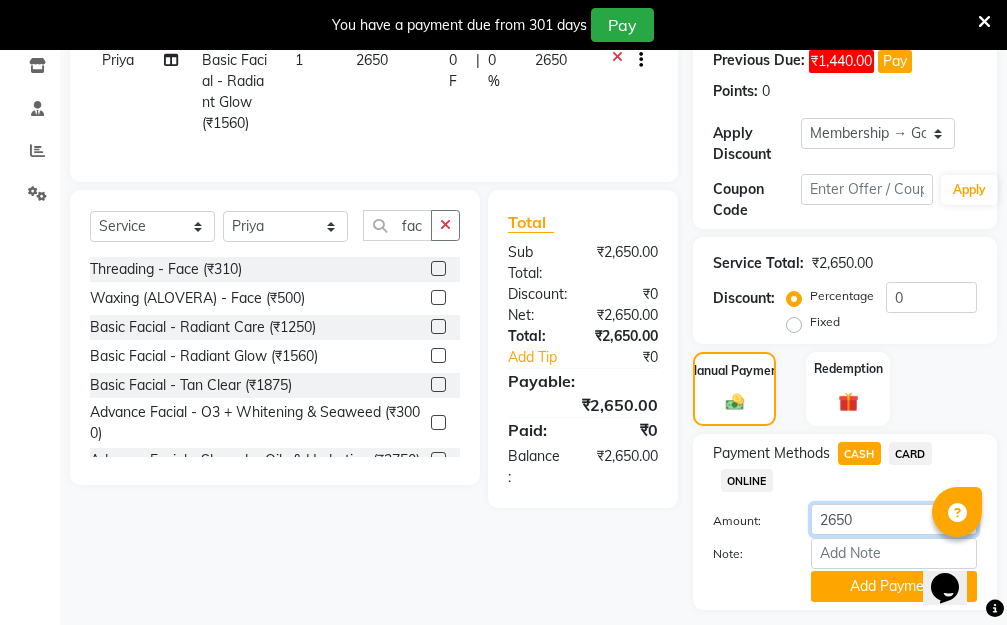 drag, startPoint x: 855, startPoint y: 514, endPoint x: 764, endPoint y: 519, distance: 91.13726 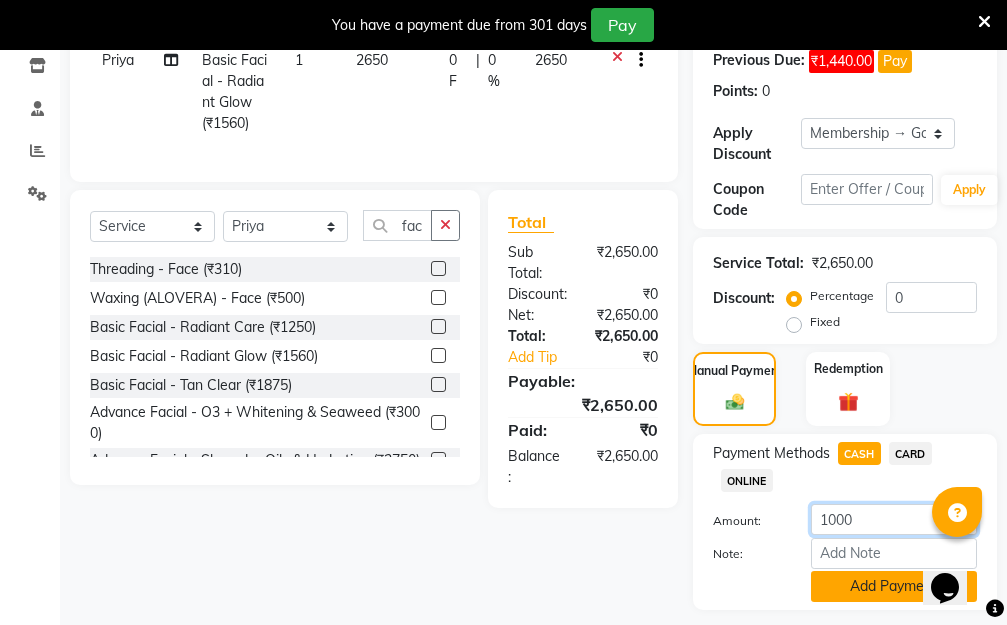 scroll, scrollTop: 425, scrollLeft: 0, axis: vertical 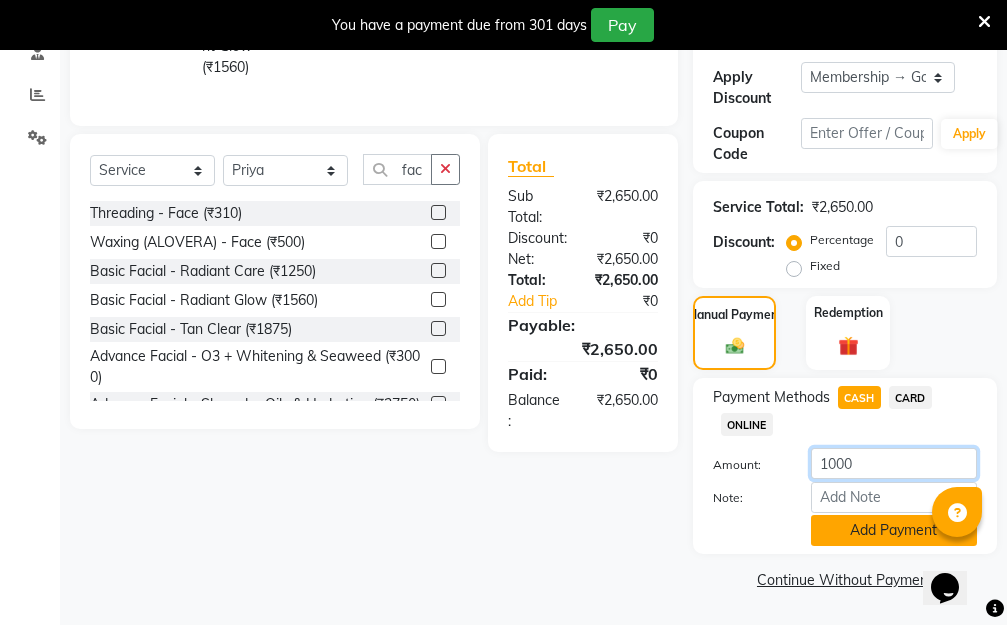 type on "1000" 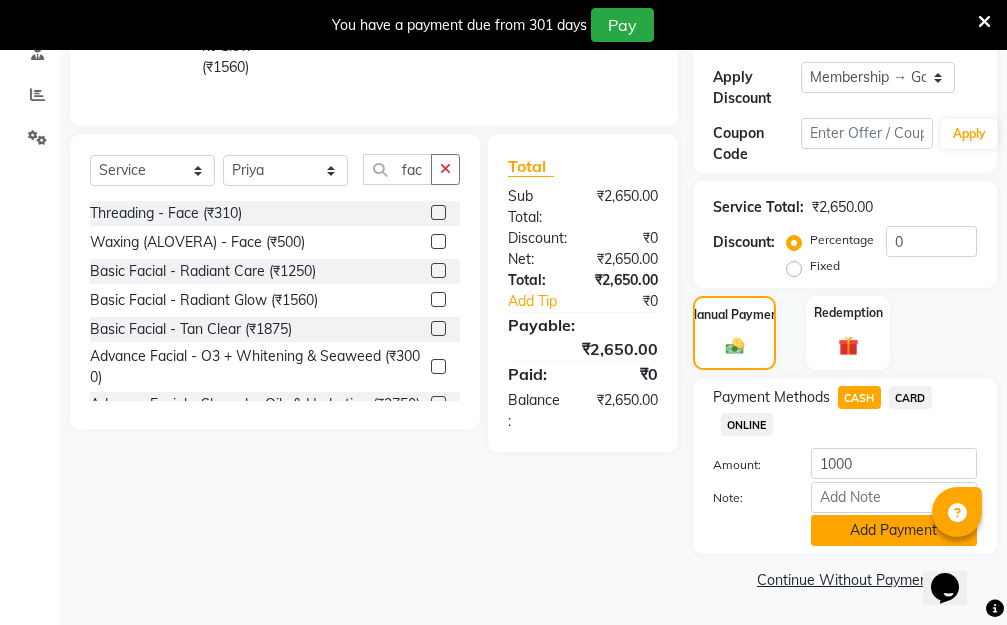 click on "Add Payment" 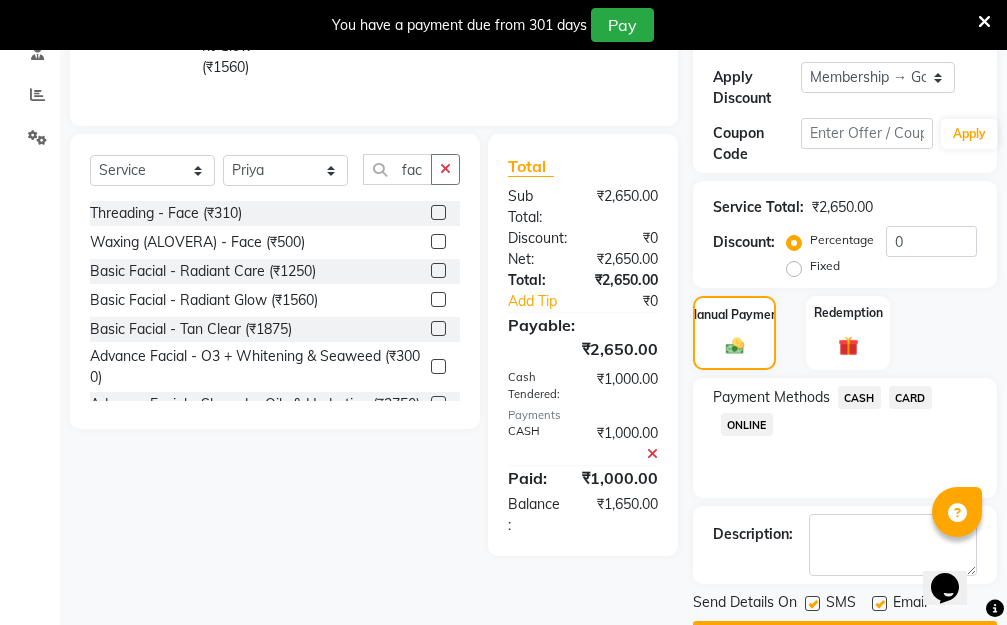 click on "ONLINE" 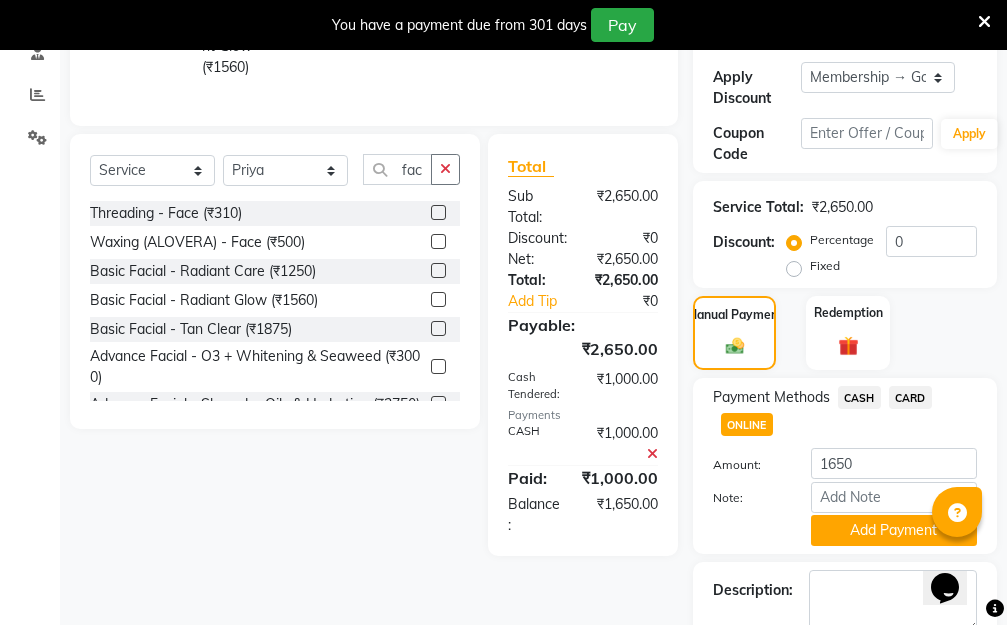 scroll, scrollTop: 538, scrollLeft: 0, axis: vertical 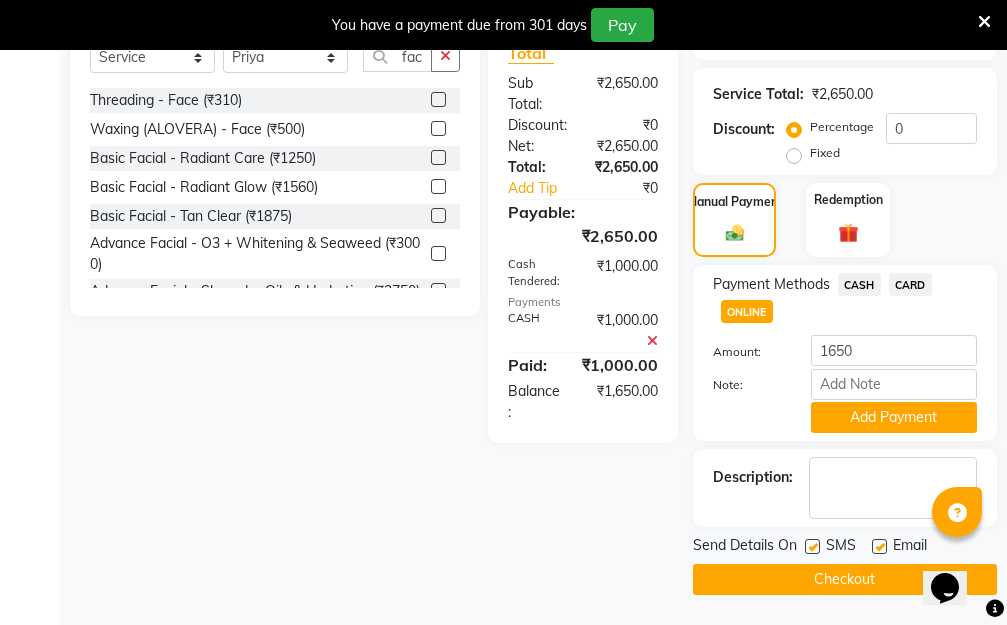 click on "Checkout" 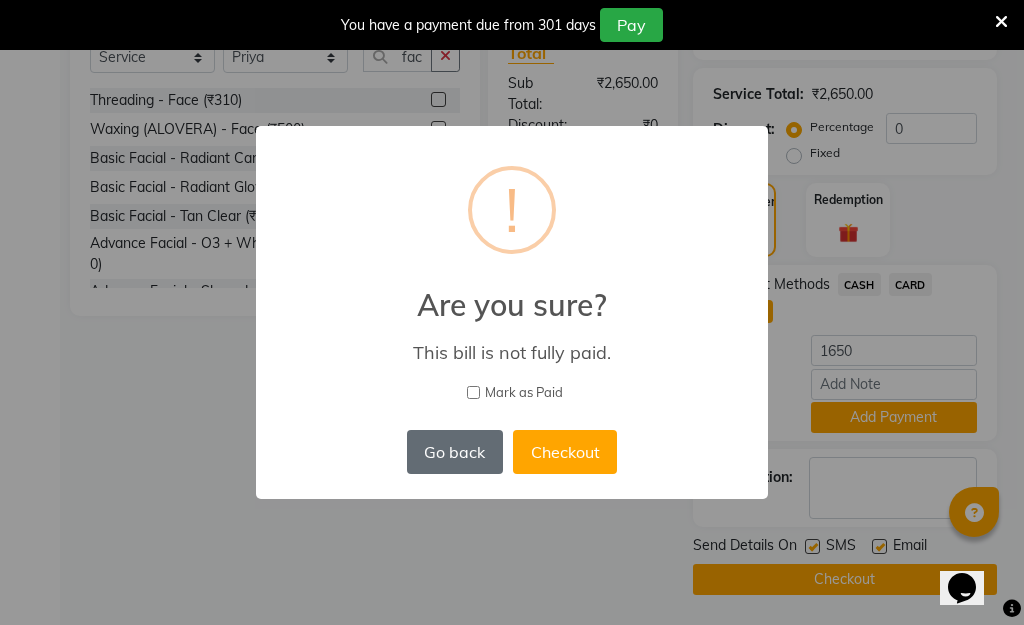 click on "Go back" at bounding box center [455, 452] 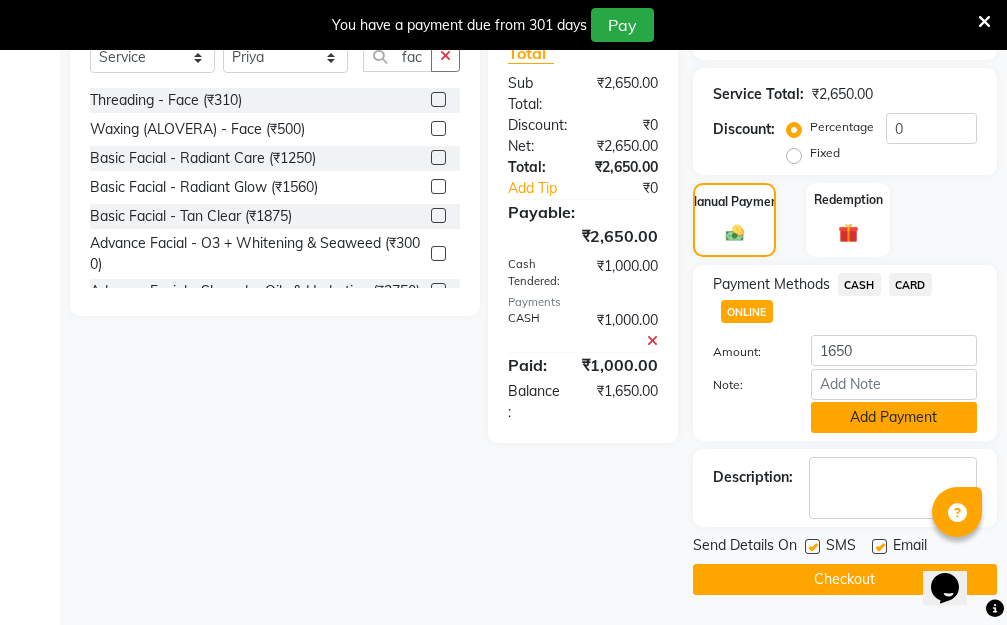 click on "Add Payment" 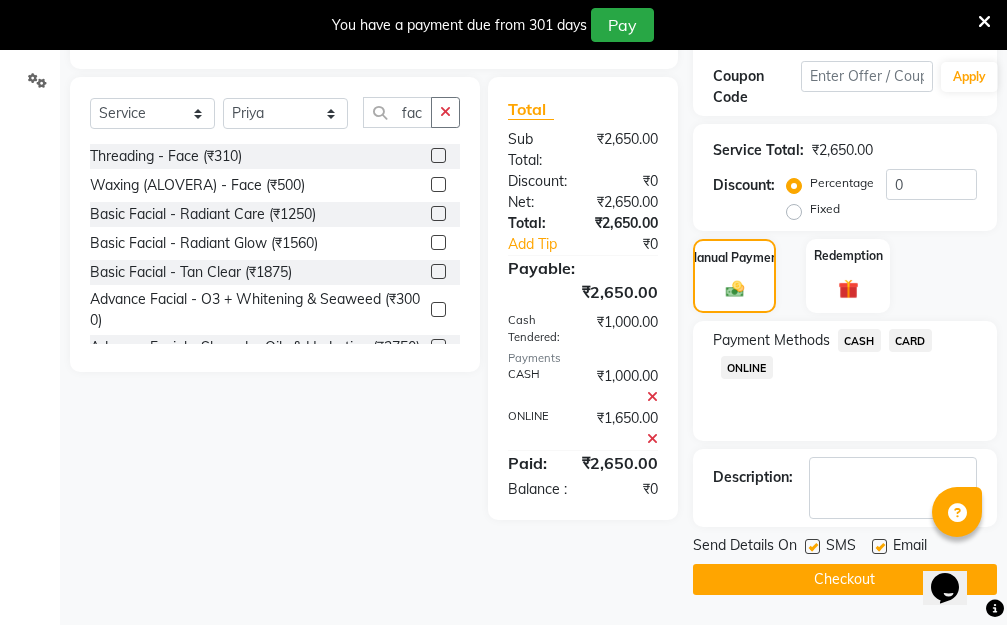 click on "Checkout" 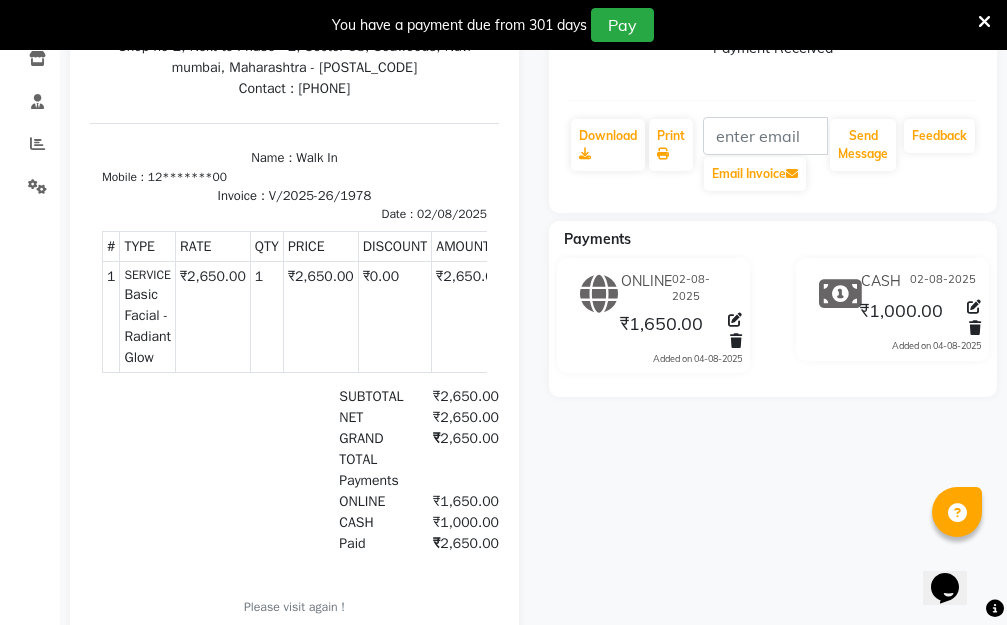 scroll, scrollTop: 0, scrollLeft: 0, axis: both 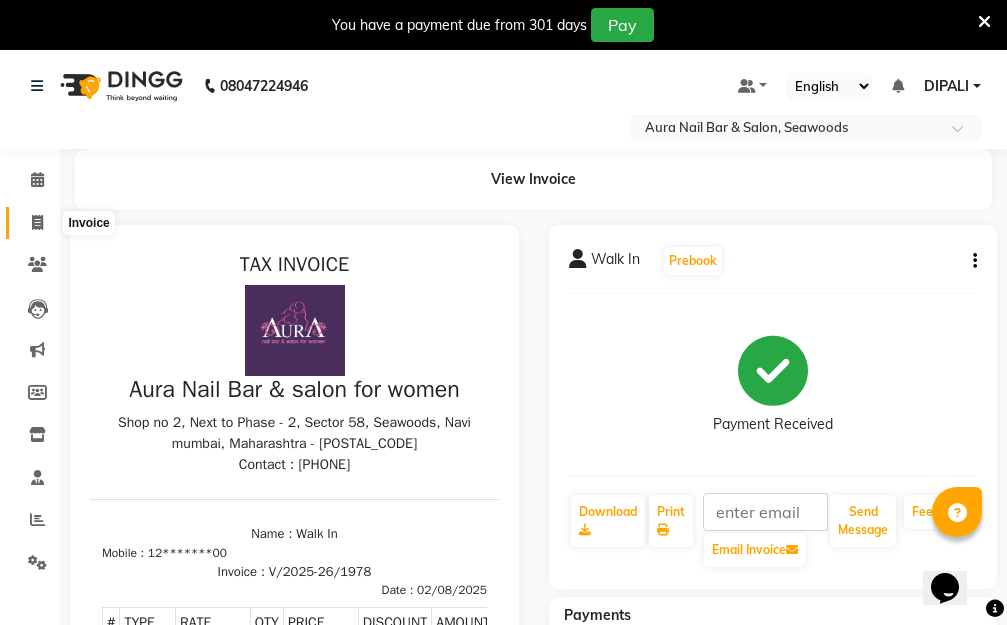 click 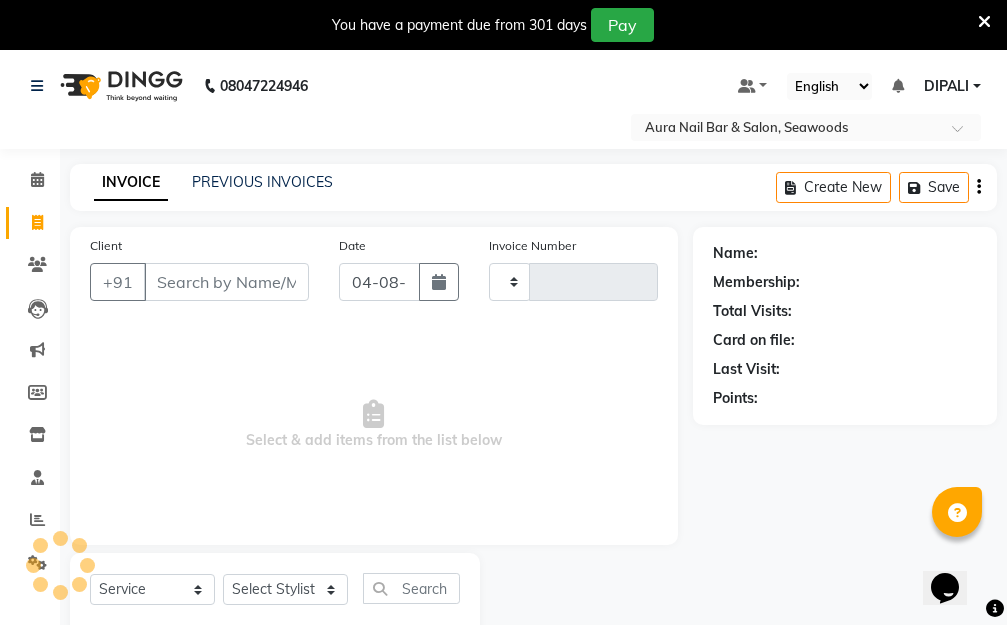 scroll, scrollTop: 53, scrollLeft: 0, axis: vertical 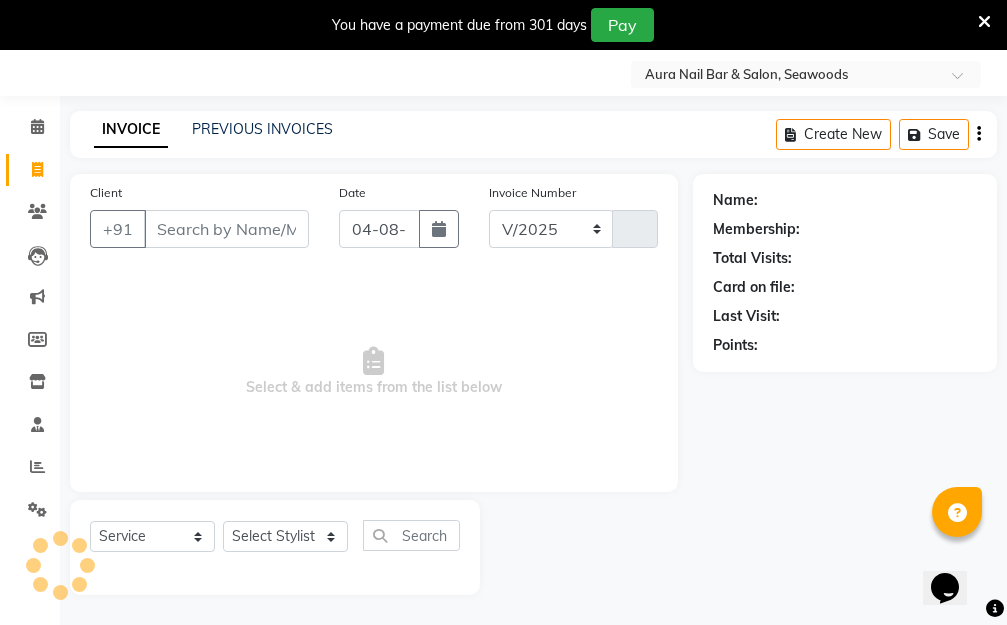 select on "4994" 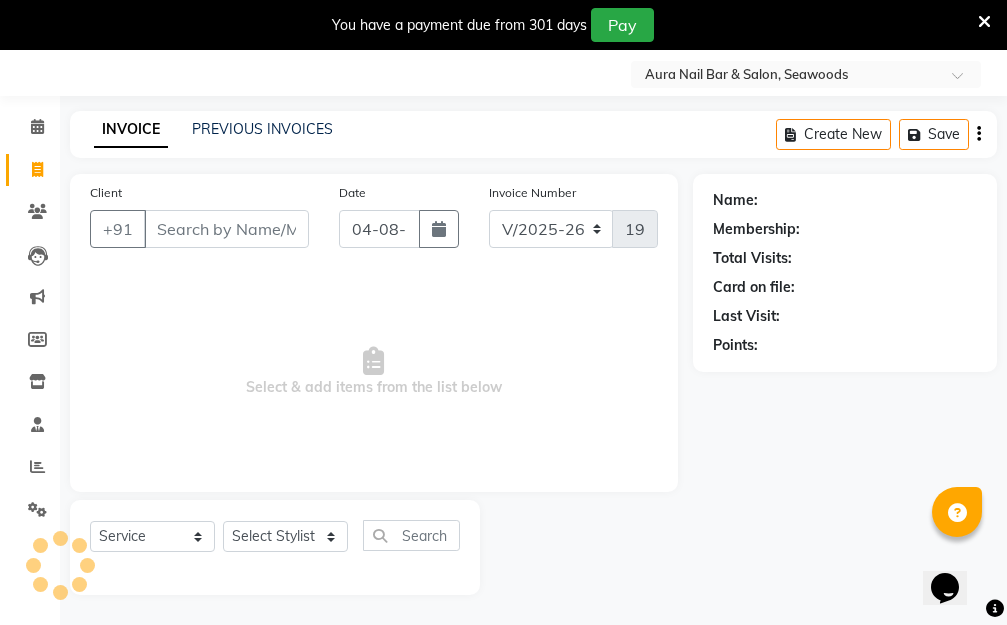 click on "Client" at bounding box center (226, 229) 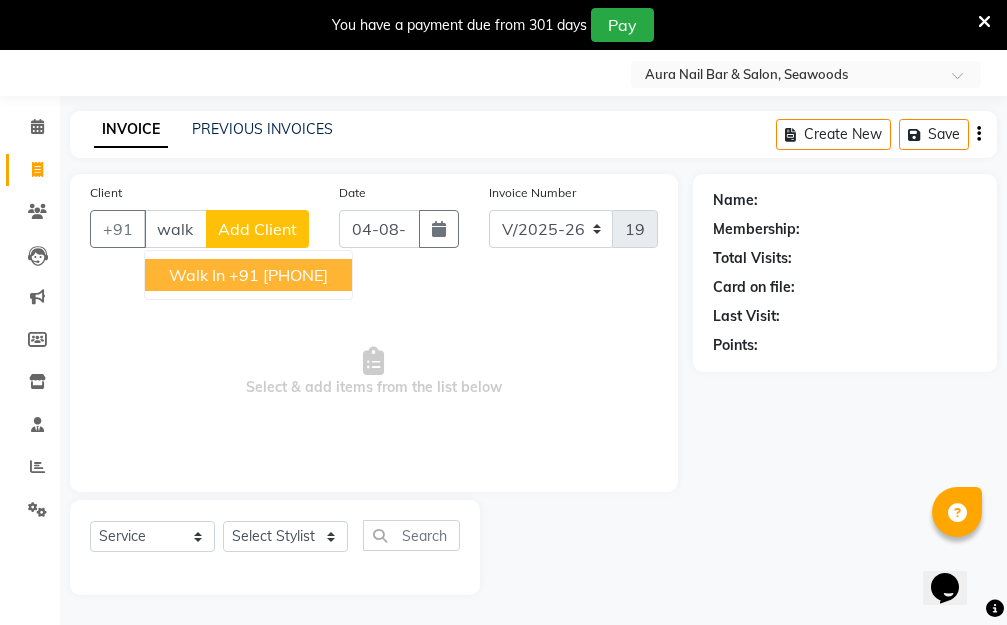 click on "+91  12*******00" at bounding box center [278, 275] 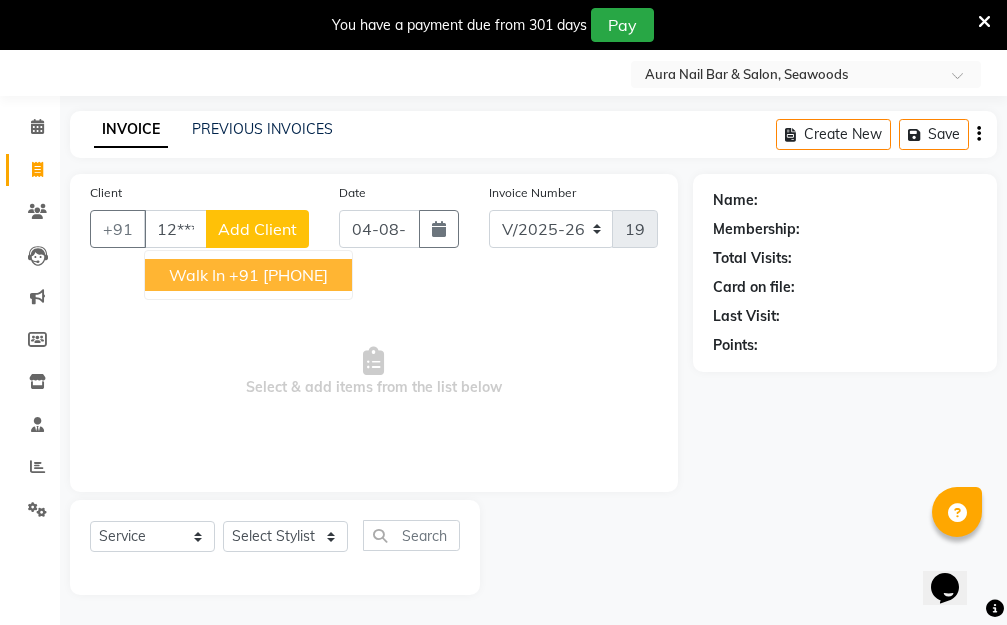 type on "12*******00" 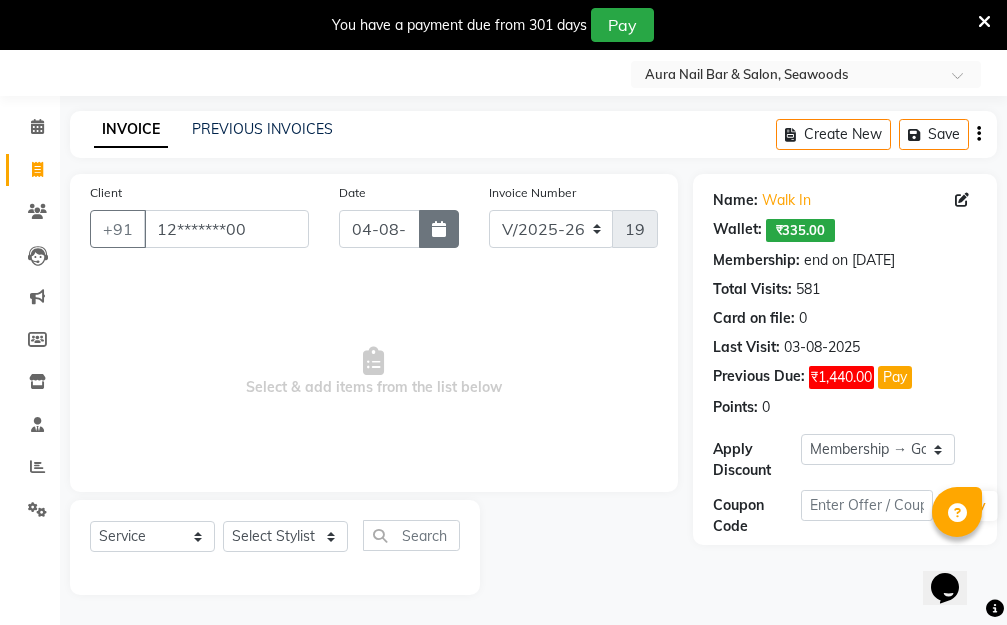 click 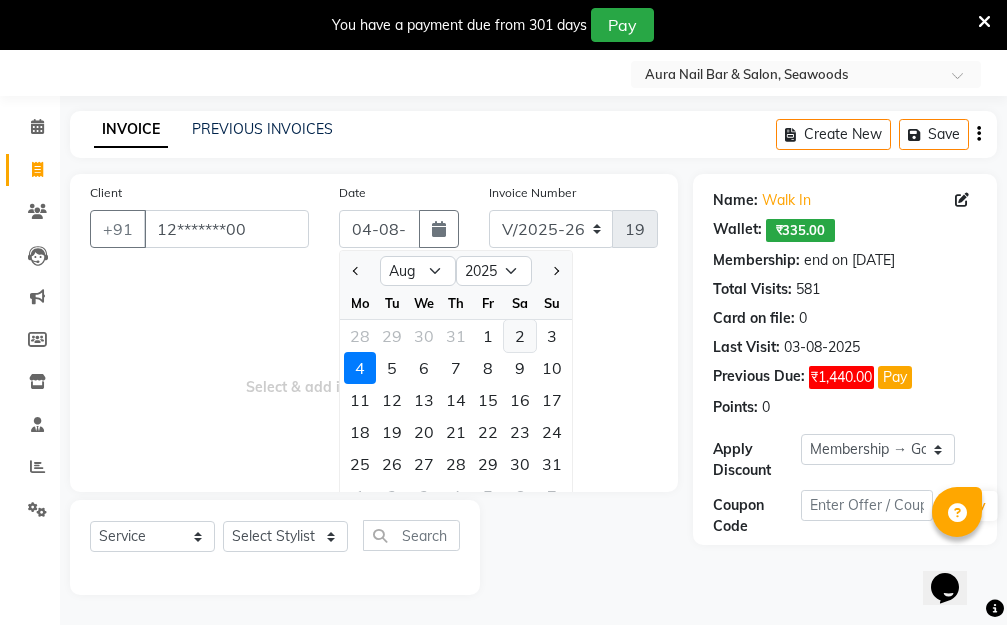 click on "2" 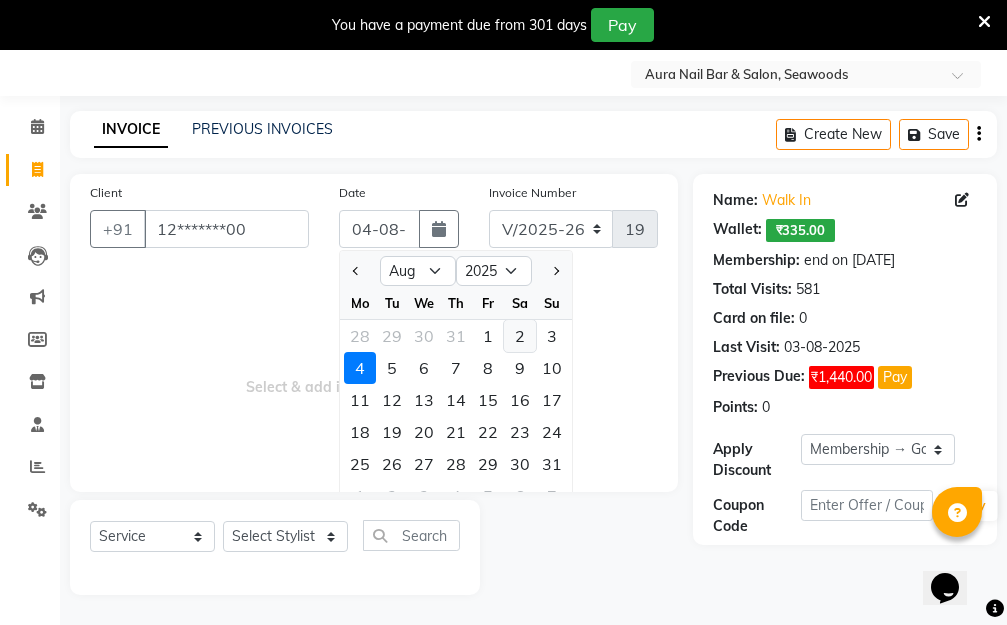 type on "02-08-2025" 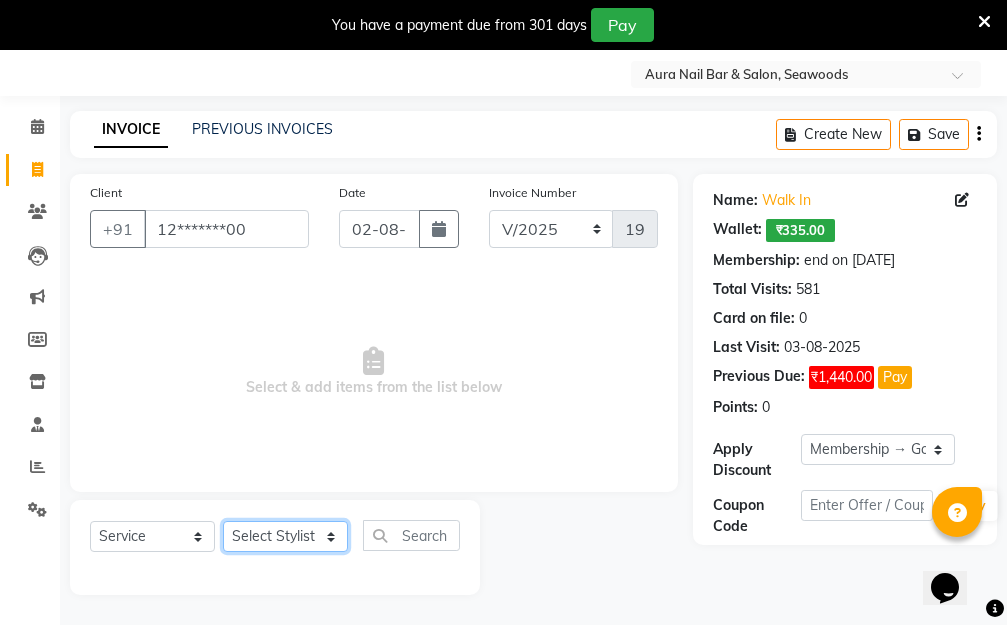 click on "Select Stylist Aarti Dipti  Manager Pallavi  pooja Priya" 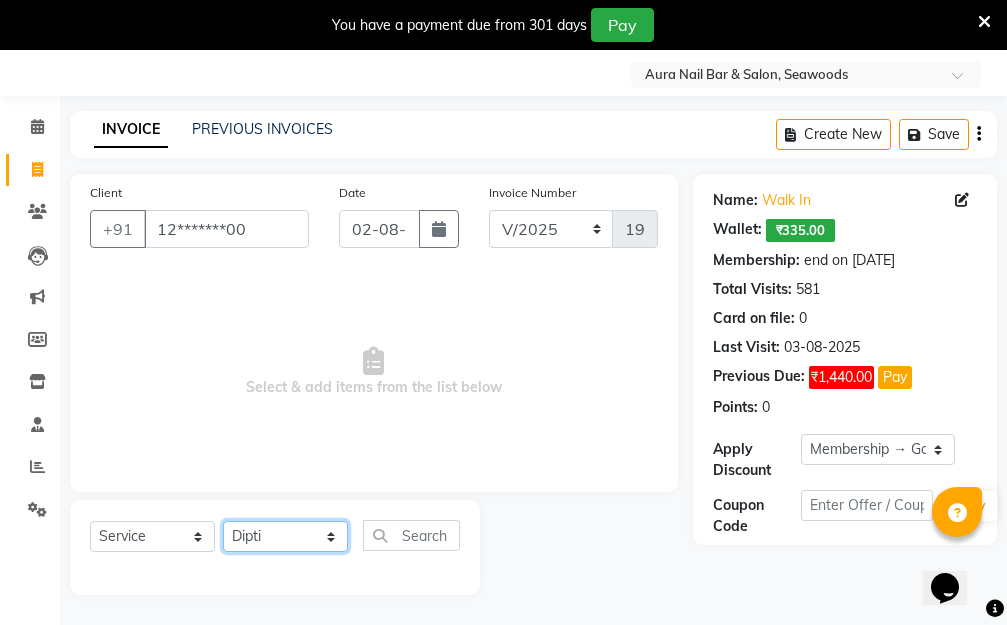 click on "Select Stylist Aarti Dipti  Manager Pallavi  pooja Priya" 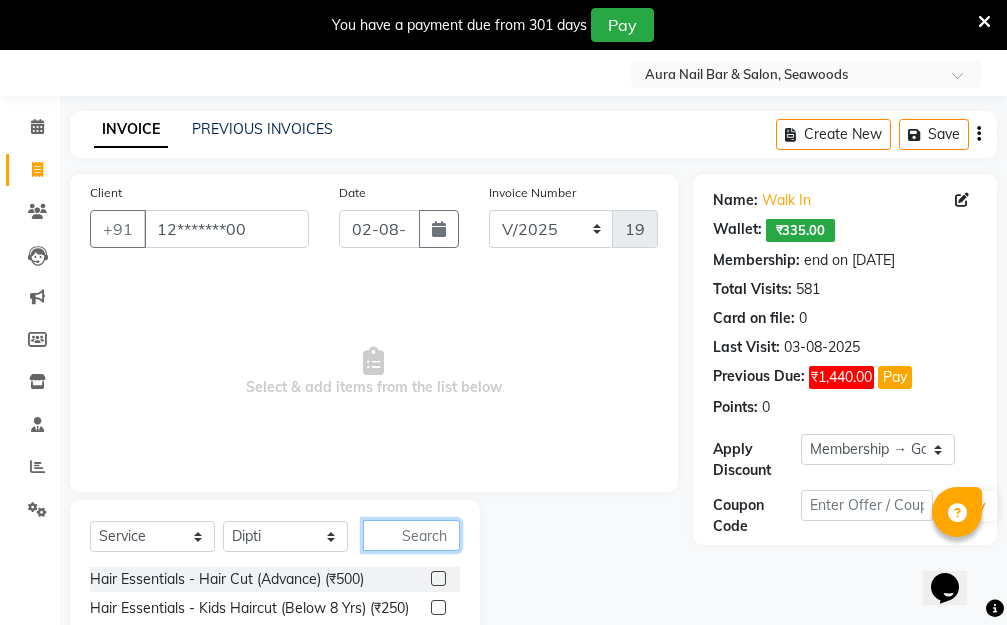 click 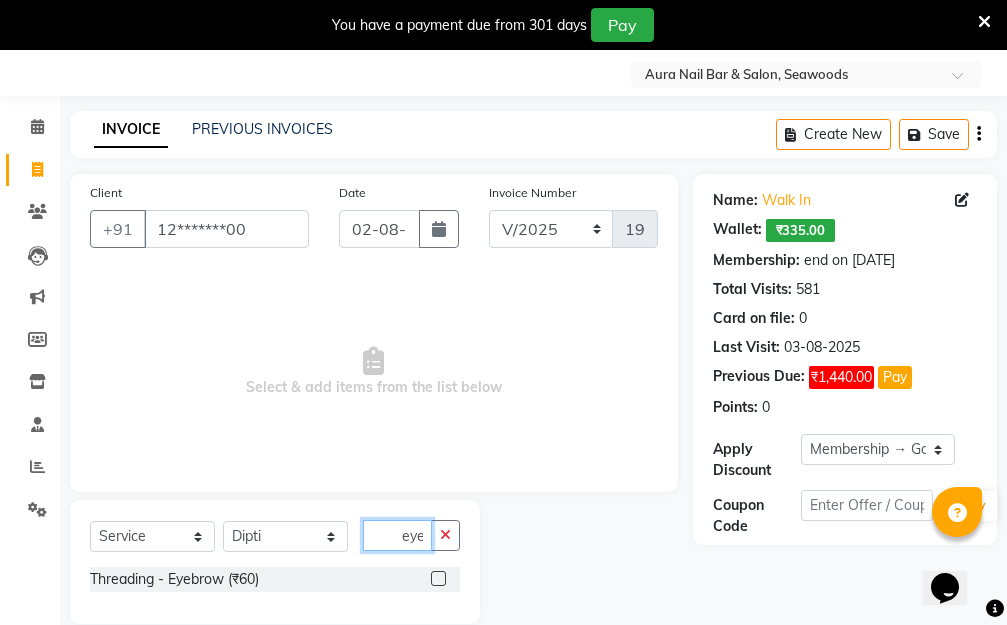 type on "eye" 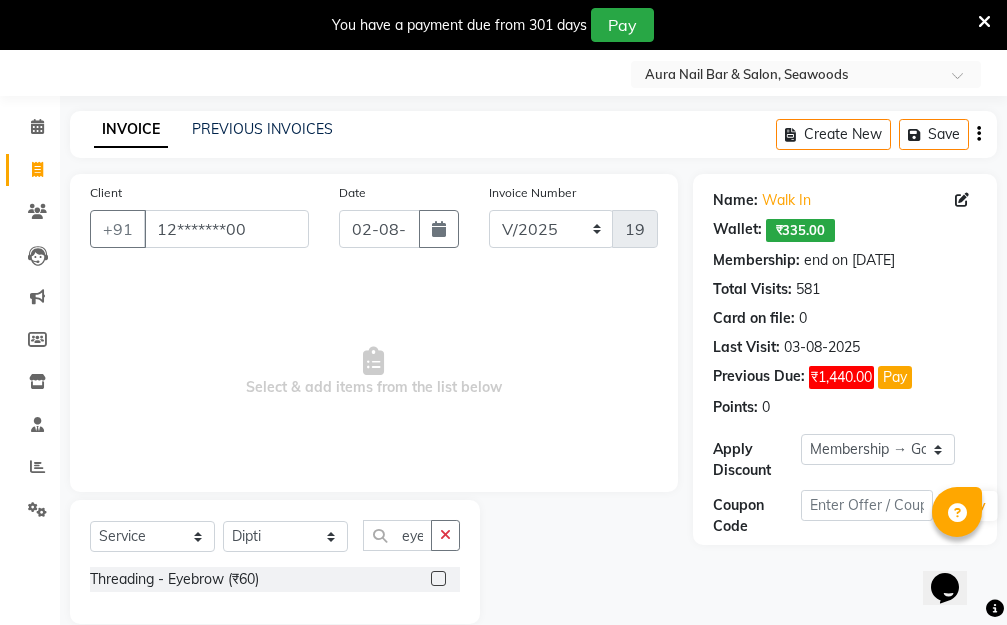 click 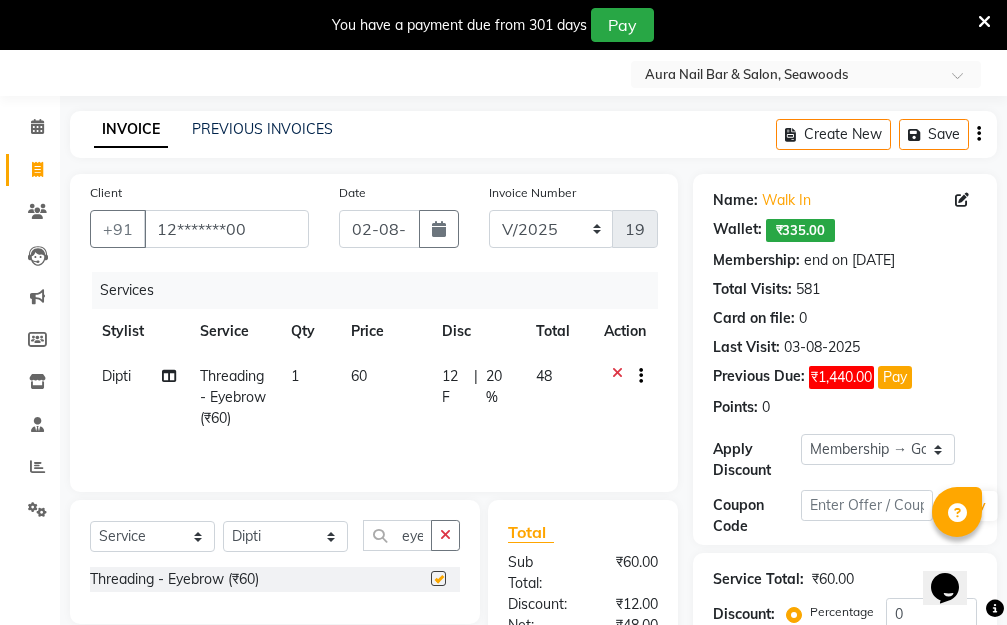 checkbox on "false" 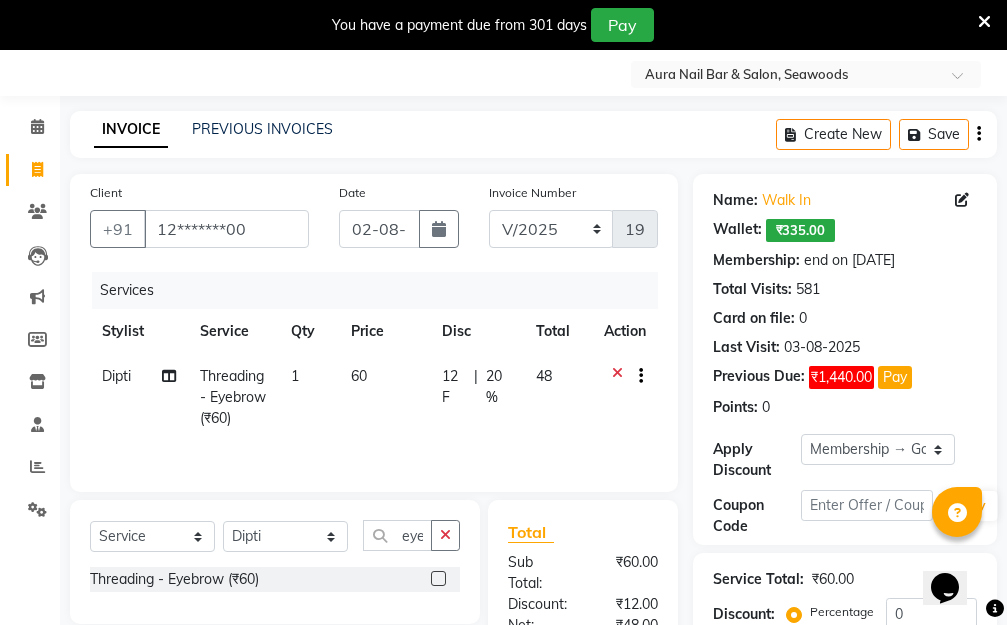 click on "60" 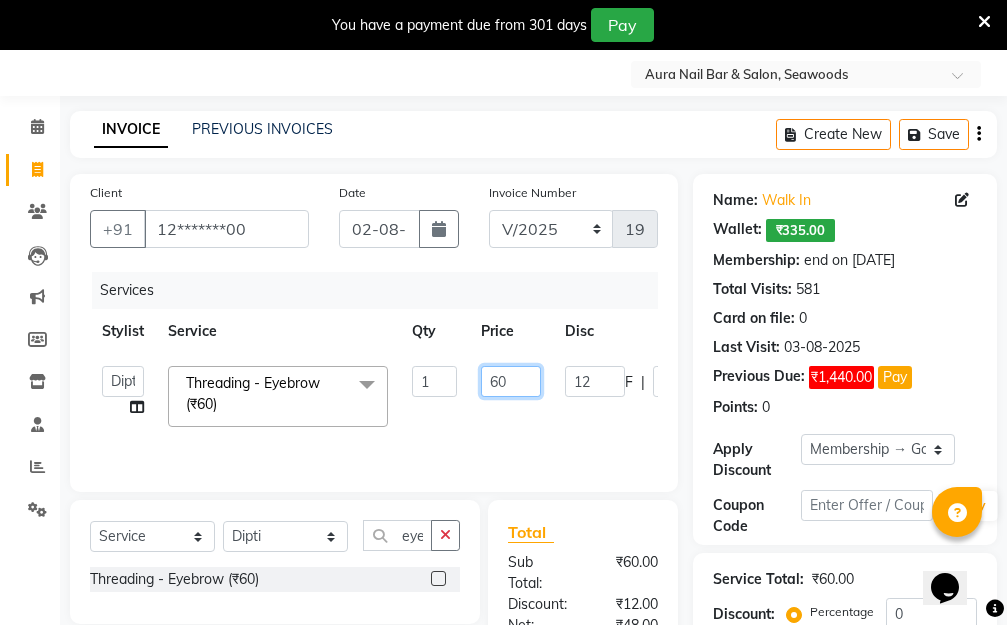 drag, startPoint x: 501, startPoint y: 374, endPoint x: 421, endPoint y: 384, distance: 80.622574 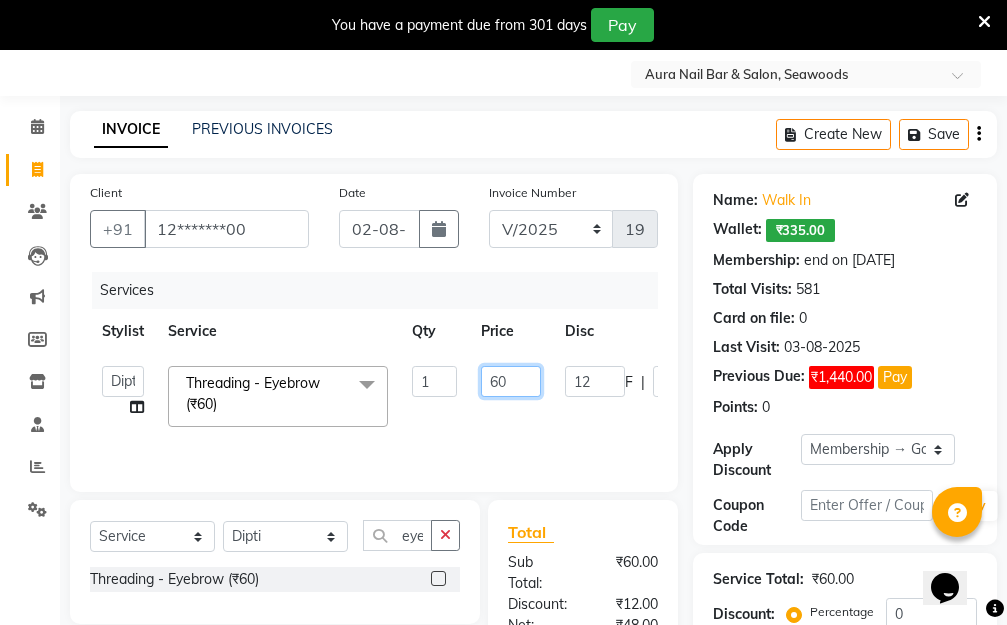 click on "Aarti   Dipti    Manager   Pallavi    pooja   Priya   Threading - Eyebrow (₹60)  x Hair Essentials - Hair Cut (Advance) (₹500) Hair Essentials - Kids Haircut (Below 8 Yrs) (₹250) Hair Essentials -Hair Wash Up To Shoulder (₹300) Hair Essentials - Hair Cut  (₹350) HAIR WASH UP TO WASTE (₹700) DANDRUFF TERATMENT (₹1500) Shampoo & Conditioning + Blast Dry - Upto Shoulder (₹350) Shampoo & Conditioning + Blast Dry - Below Shoulder (₹550) Shampoo & Conditioning + Blast Dry - Upto Waist (₹750) Shampoo & Conditioning + Blast Dry - Add: Charge For Morocon/Riviver/ Keratin (₹600) Blow Dry/Outcurl/Straight - Upto Shoulder (₹449) Blow Dry/Outcurl/Straight - Below Shoulder (₹650) Blow Dry/Outcurl/Straight - Upto Waist (₹850) Ironing - Upto Shoulder (₹650) Ironing - Below Shoulder (₹850) Ironing - Upto Waist (₹1000) Ironing - Add Charge For Thick Hair (₹300) Tongs - Upto Shoulder (₹800) Tongs - Below Shoulder (₹960) Tongs - Upto Waist (₹1500) Hair Spa - Upto Shoulder (₹1800) 1 F" 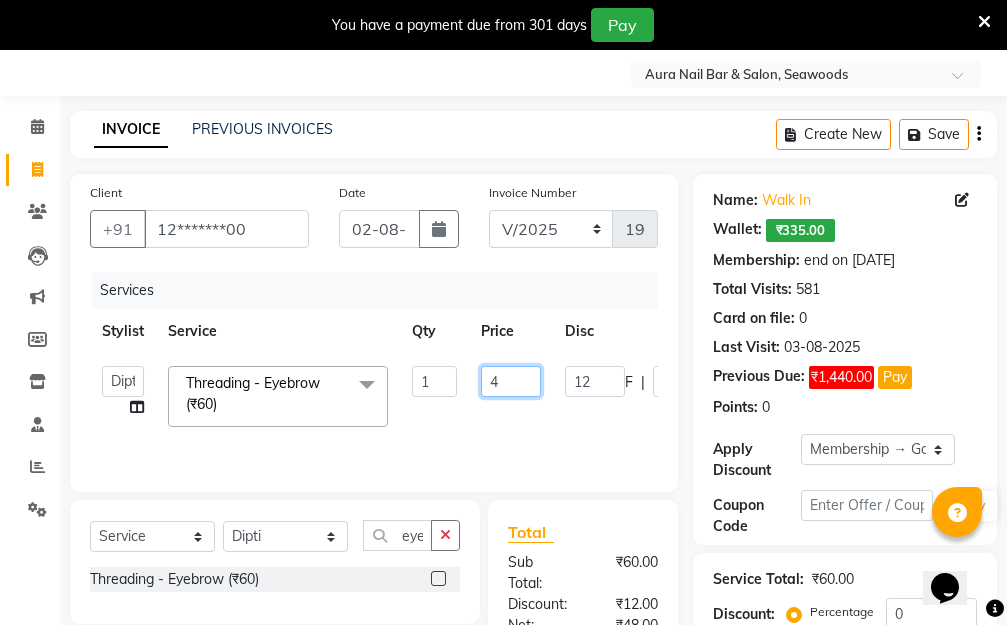 type on "40" 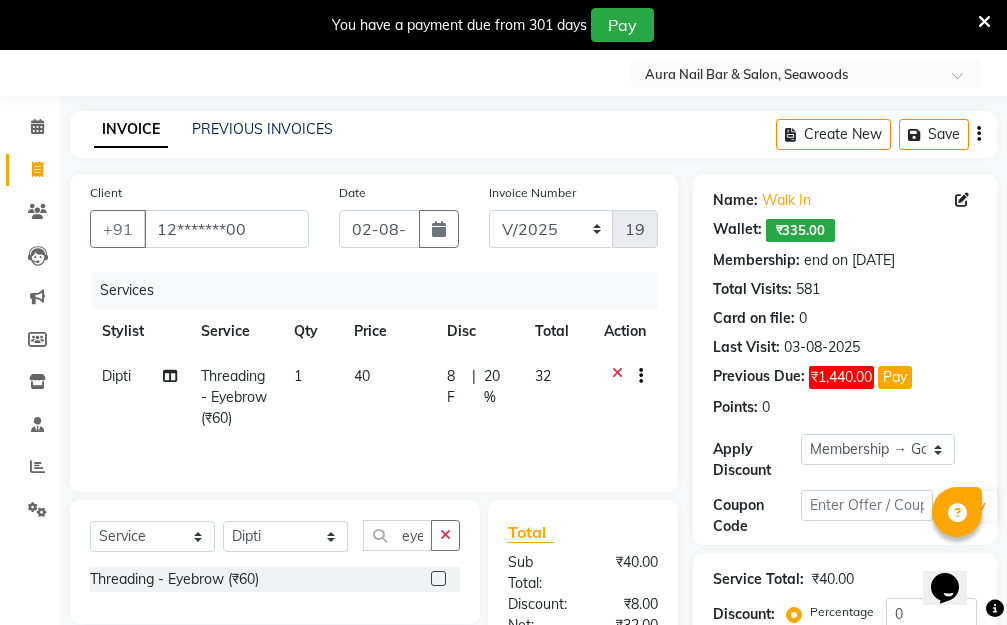 click on "Dipti  Threading - Eyebrow (₹60) 1 40 8 F | 20 % 32" 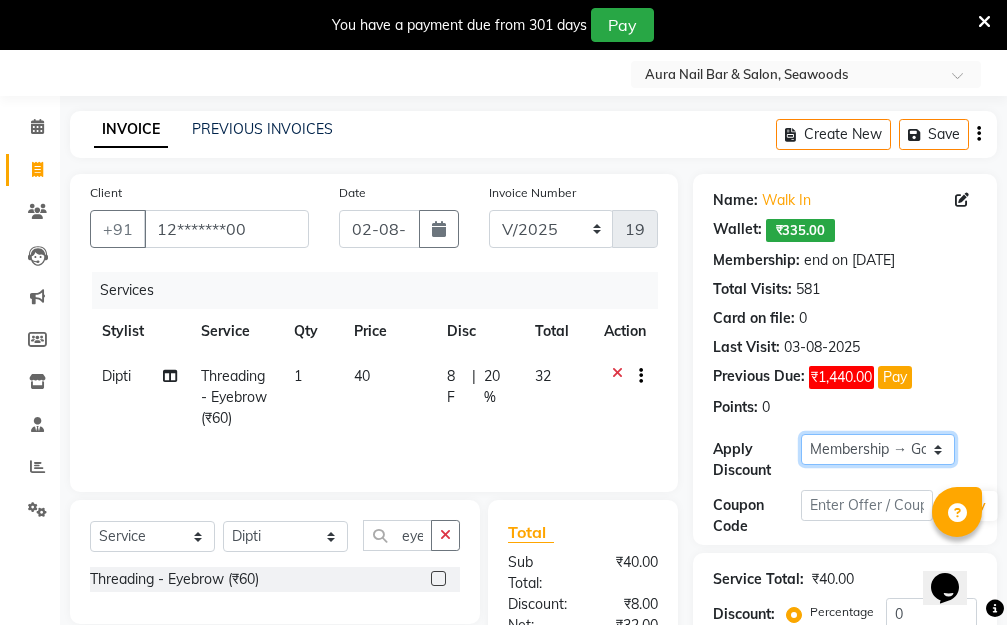 click on "Select Membership → Golden Membership Membership → Golden Membership Membership → Golden Membership Membership → Golden Membership Membership → Golden Membership Membership → Golden Membership Membership → Golden Membership Membership → Golden Membership Membership → Golden Membership Membership → Golden Membership Membership → Golden Membership Membership → Golden Membership Membership → Golden Membership Membership → Golden Membership Membership → Golden Membership Membership → Golden Membership Membership → Golden Membership Membership → Golden Membership Membership → Golden Membership Membership → Golden Membership Membership → Golden Membership Membership → Golden Membership Membership → Golden Membership Membership → Golden Membership Membership → Golden Membership Membership → Golden Membership Membership → Golden Membership Membership → Golden Membership Membership → Golden Membership Membership → Golden Membership" 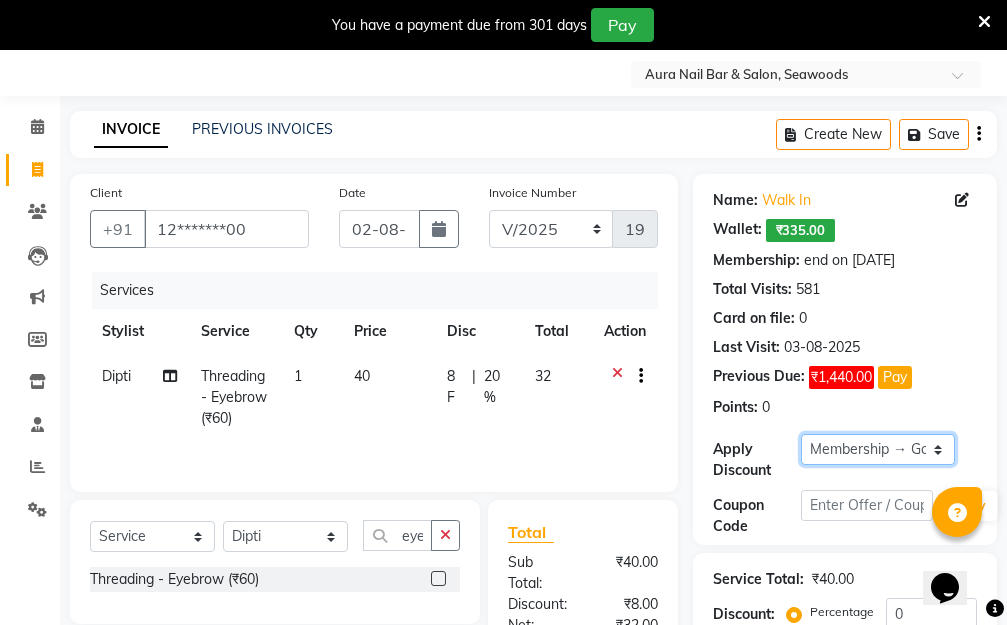 select on "0:" 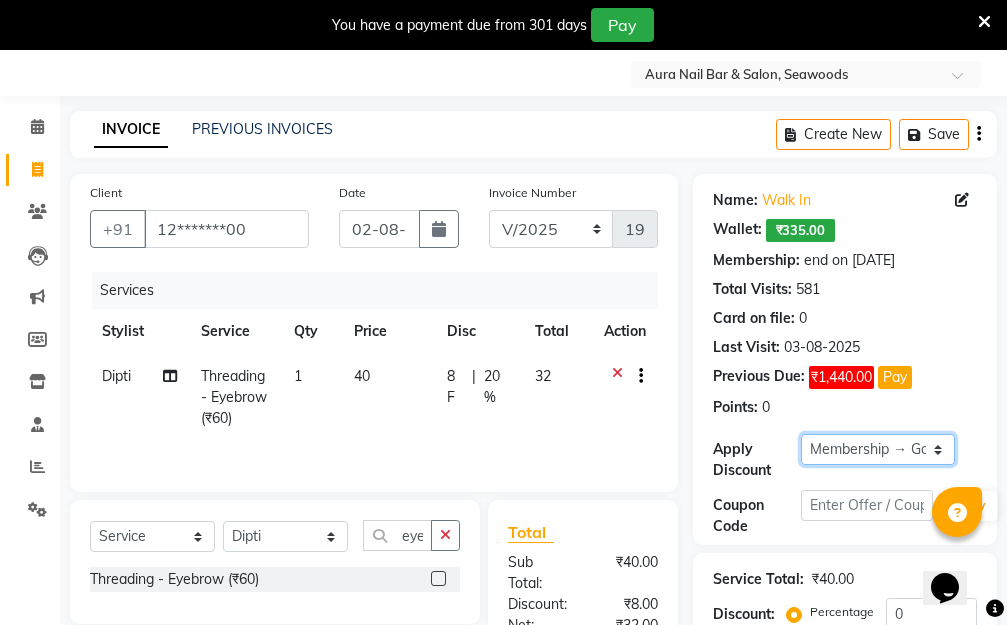 click on "Select Membership → Golden Membership Membership → Golden Membership Membership → Golden Membership Membership → Golden Membership Membership → Golden Membership Membership → Golden Membership Membership → Golden Membership Membership → Golden Membership Membership → Golden Membership Membership → Golden Membership Membership → Golden Membership Membership → Golden Membership Membership → Golden Membership Membership → Golden Membership Membership → Golden Membership Membership → Golden Membership Membership → Golden Membership Membership → Golden Membership Membership → Golden Membership Membership → Golden Membership Membership → Golden Membership Membership → Golden Membership Membership → Golden Membership Membership → Golden Membership Membership → Golden Membership Membership → Golden Membership Membership → Golden Membership Membership → Golden Membership Membership → Golden Membership Membership → Golden Membership" 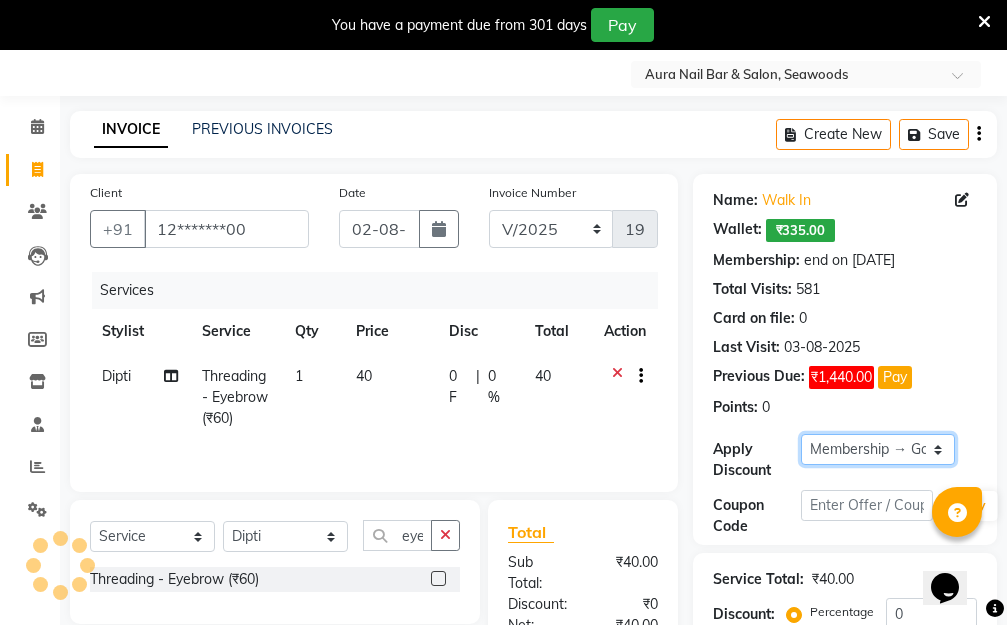 scroll, scrollTop: 278, scrollLeft: 0, axis: vertical 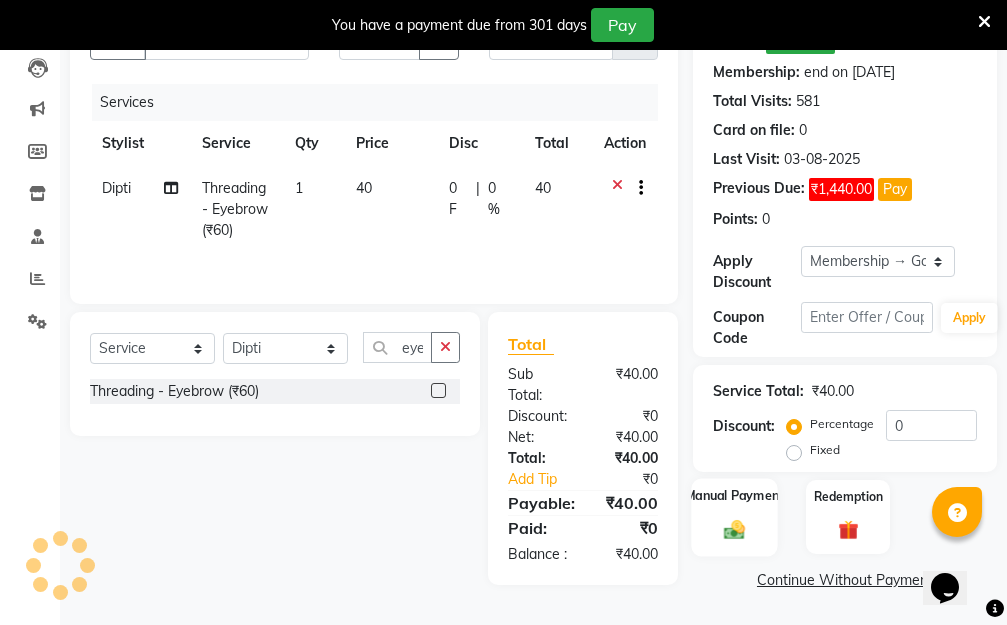 click 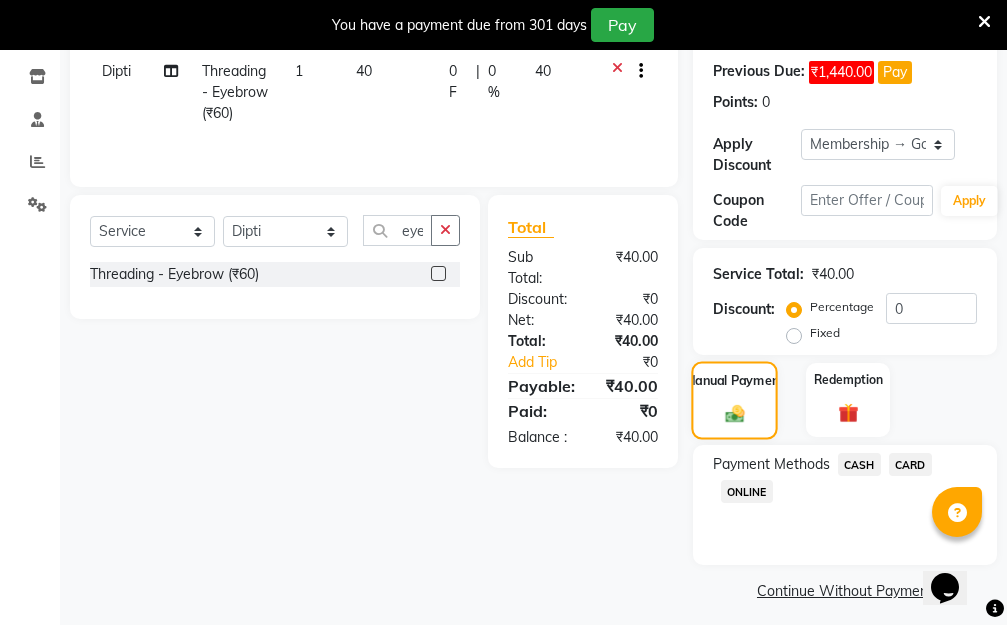 scroll, scrollTop: 369, scrollLeft: 0, axis: vertical 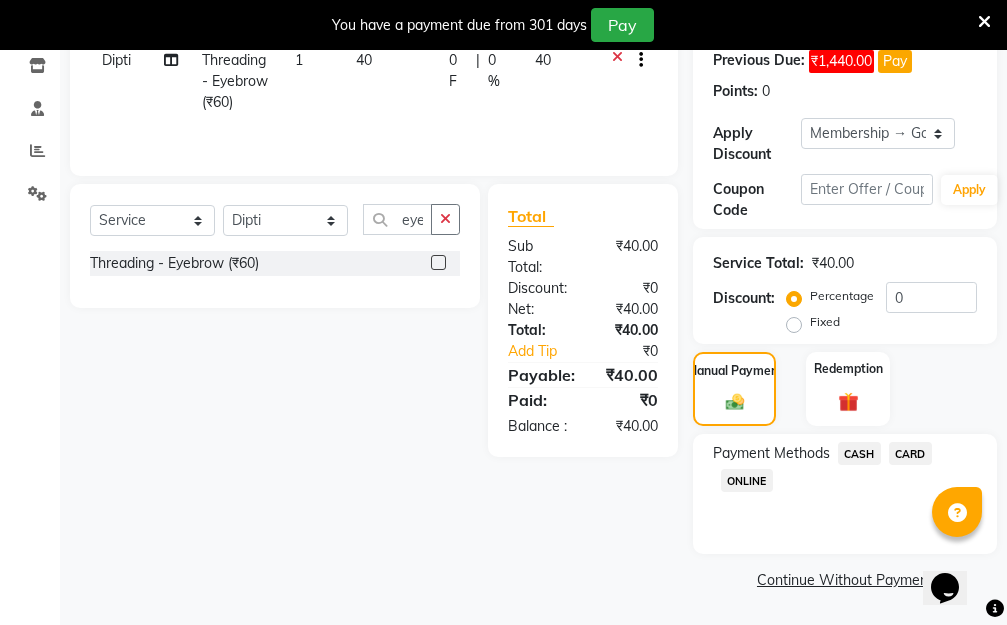 click on "ONLINE" 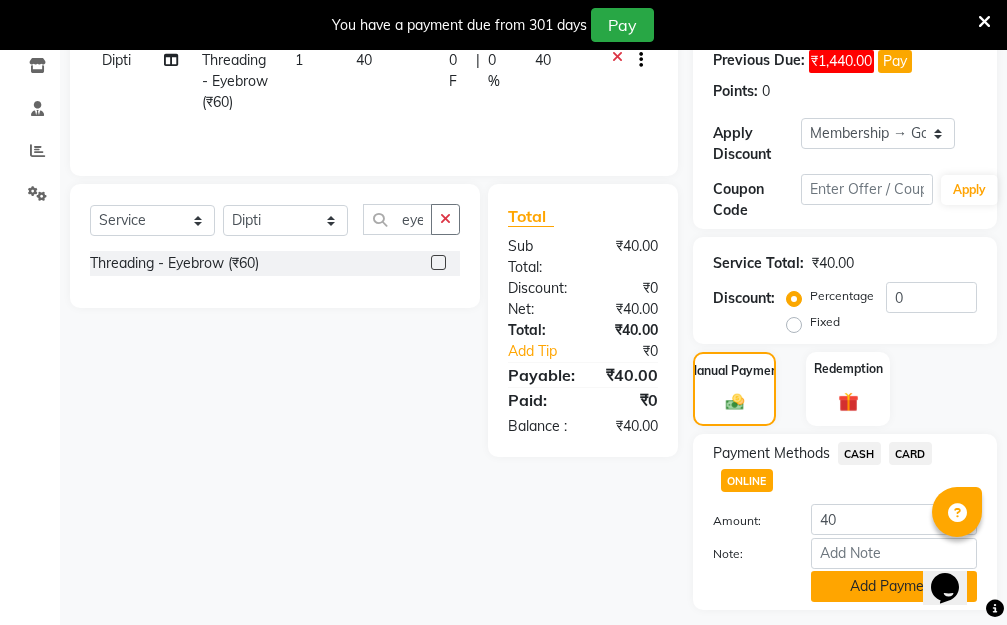 click on "Add Payment" 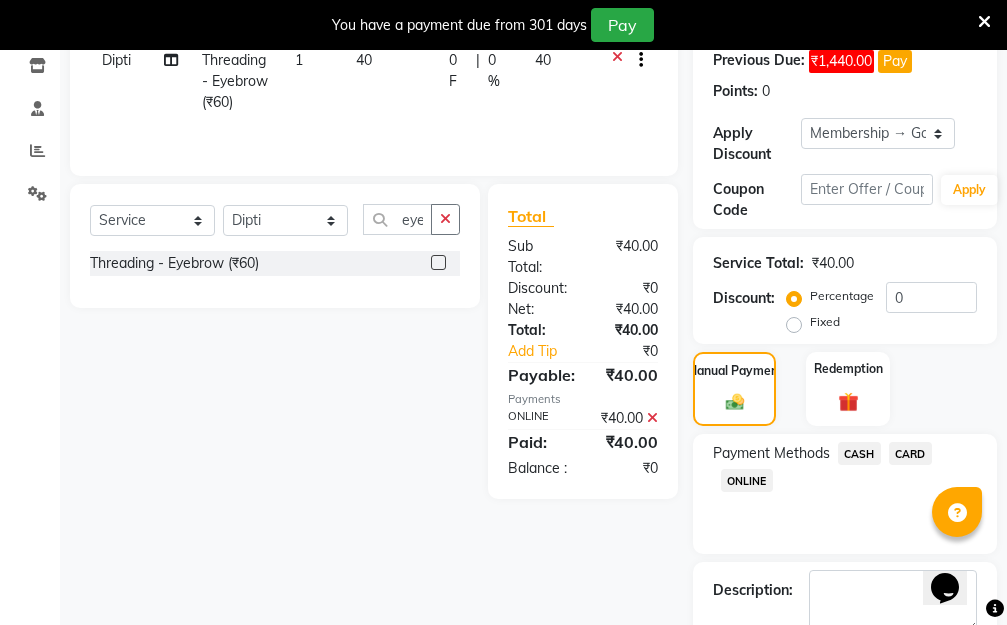 scroll, scrollTop: 482, scrollLeft: 0, axis: vertical 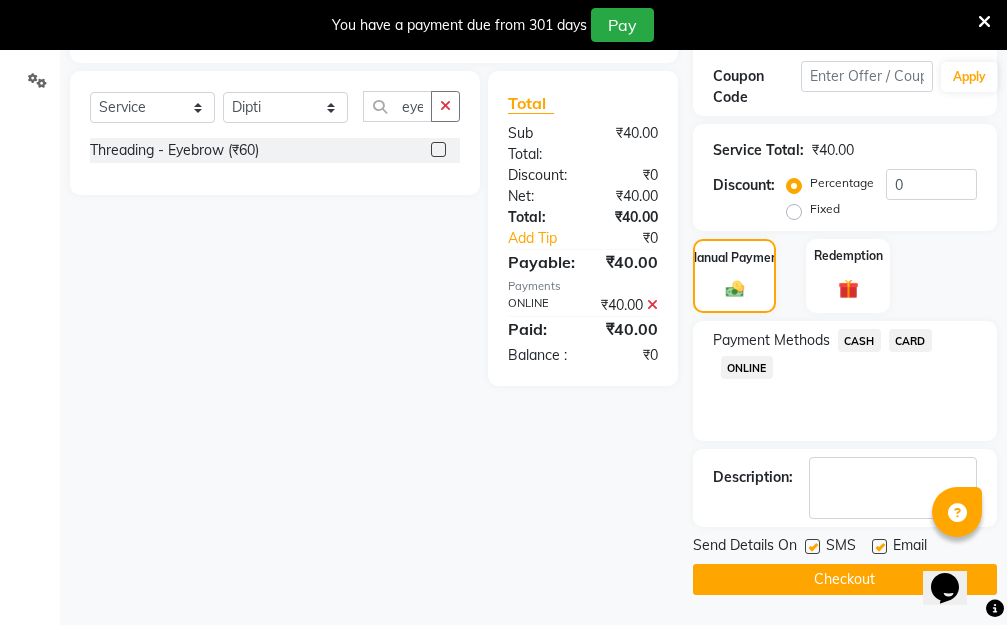 click on "Checkout" 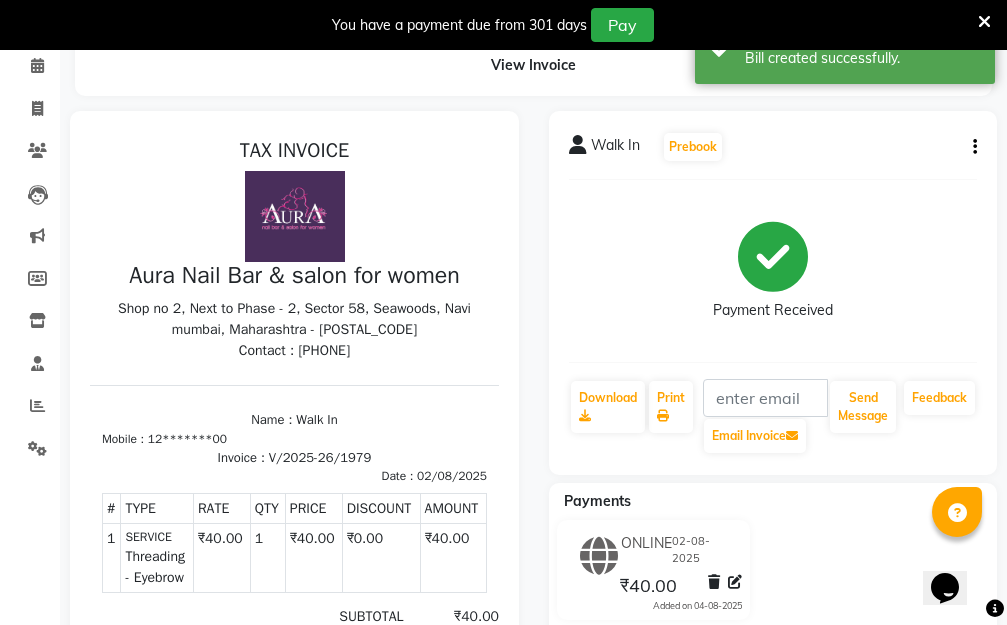 scroll, scrollTop: 13, scrollLeft: 0, axis: vertical 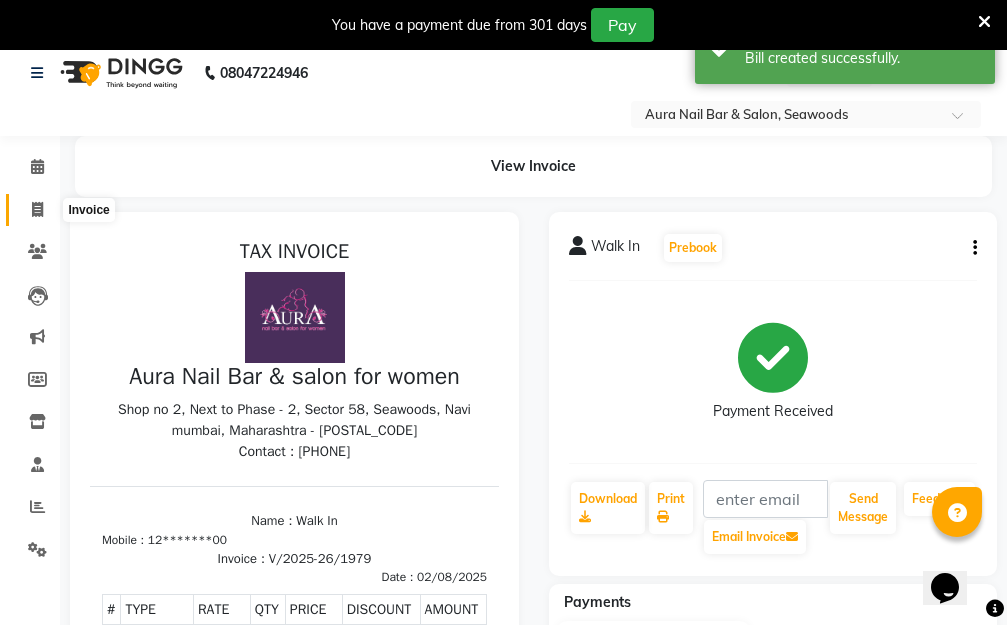 click 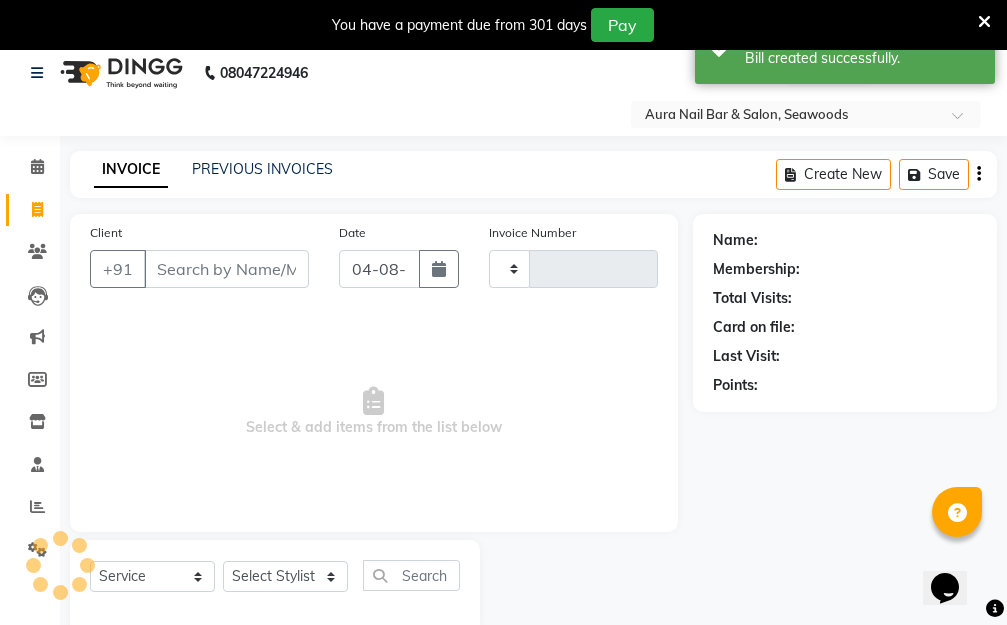scroll, scrollTop: 53, scrollLeft: 0, axis: vertical 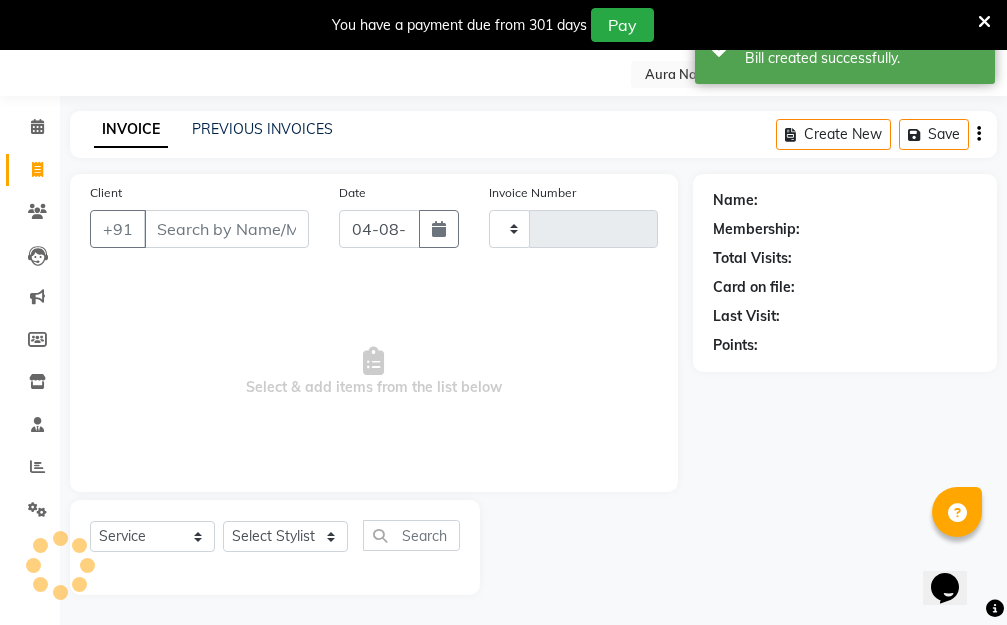 type on "1980" 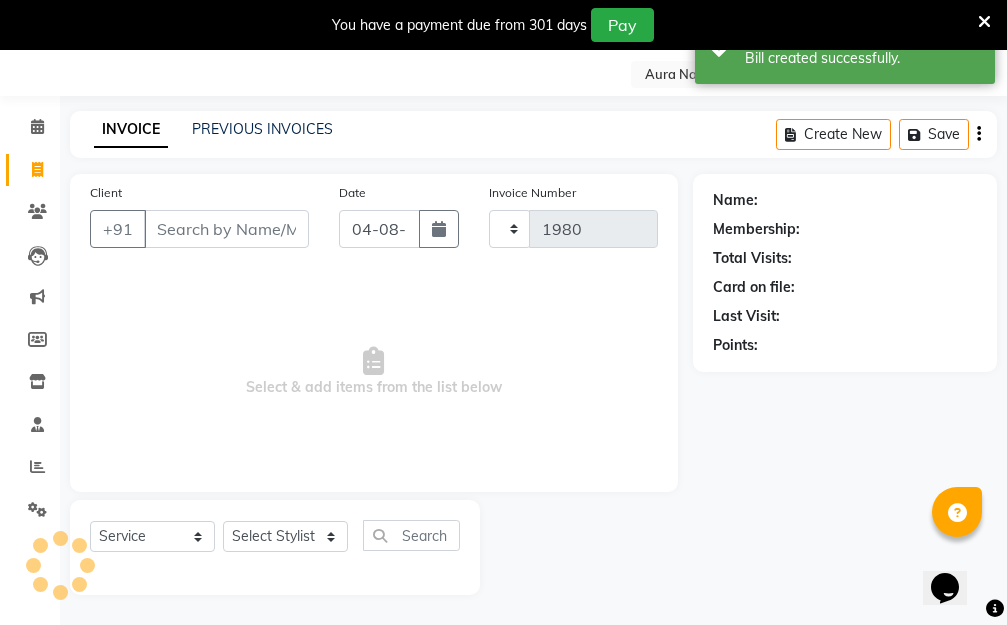 select on "4994" 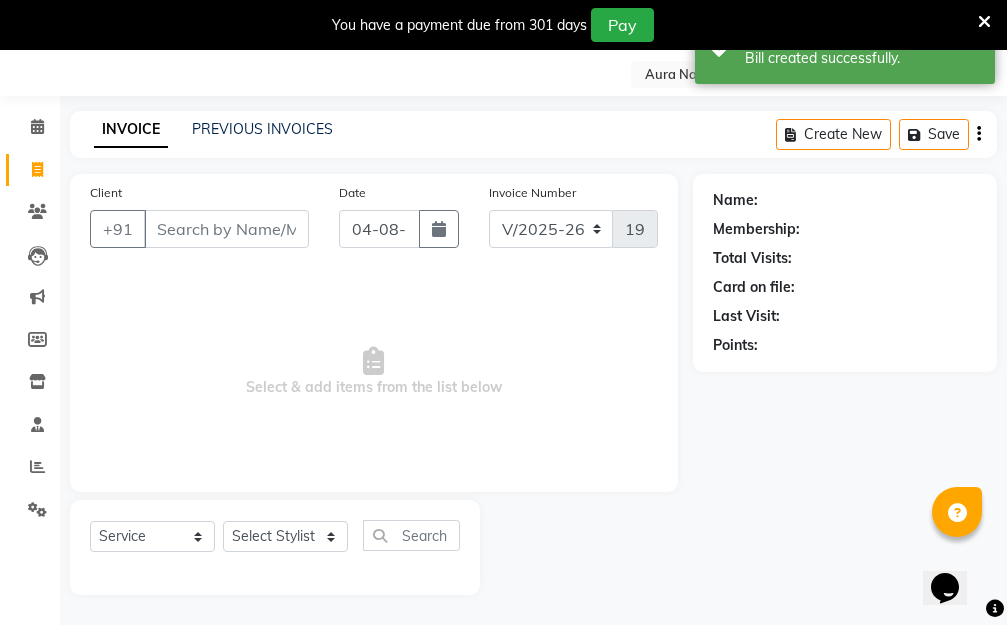 click on "Client" at bounding box center (226, 229) 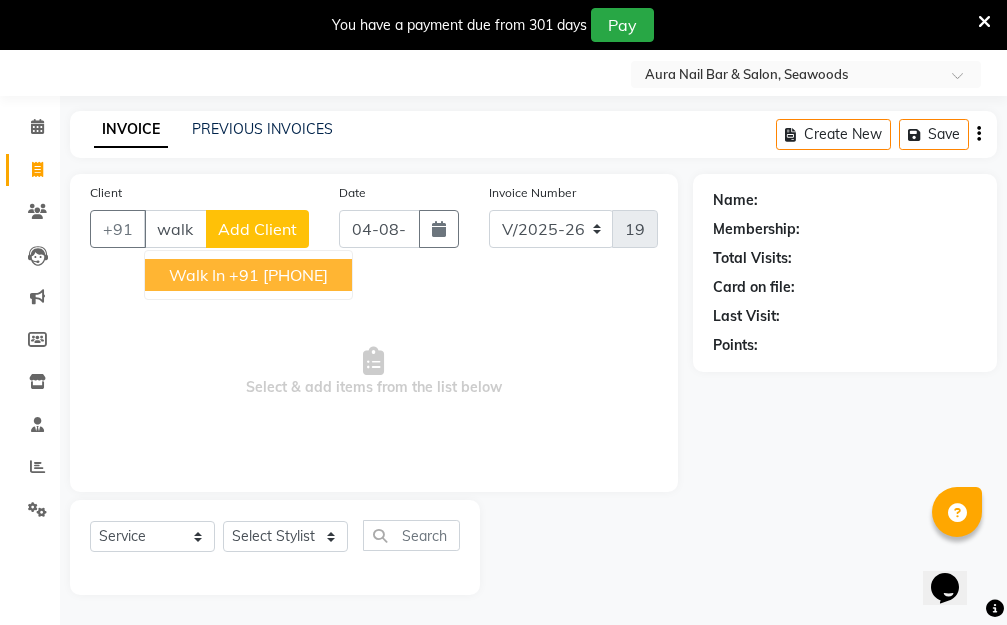 click on "+91  12*******00" at bounding box center (278, 275) 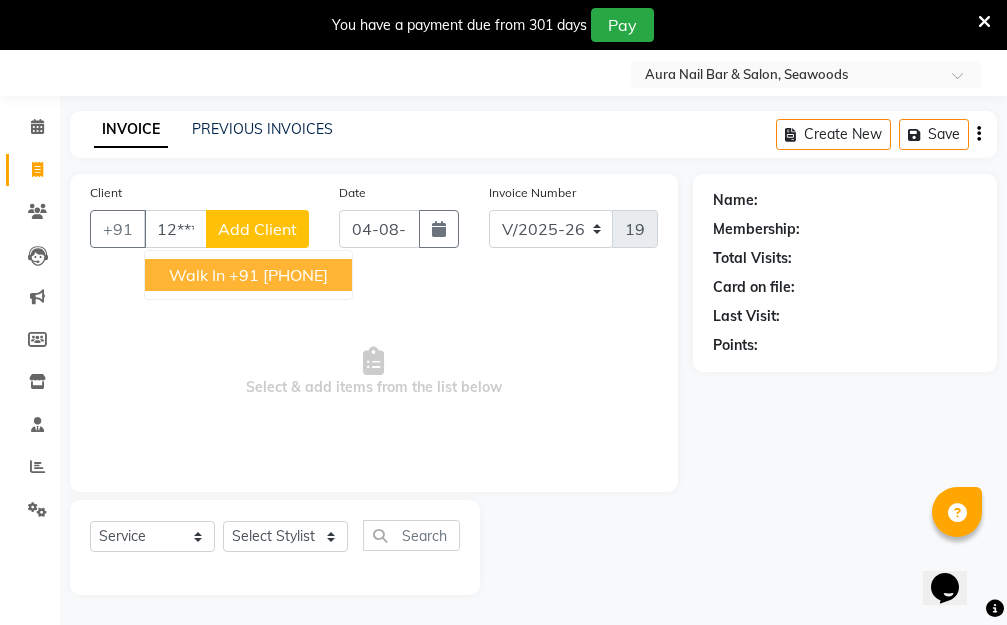 type on "12*******00" 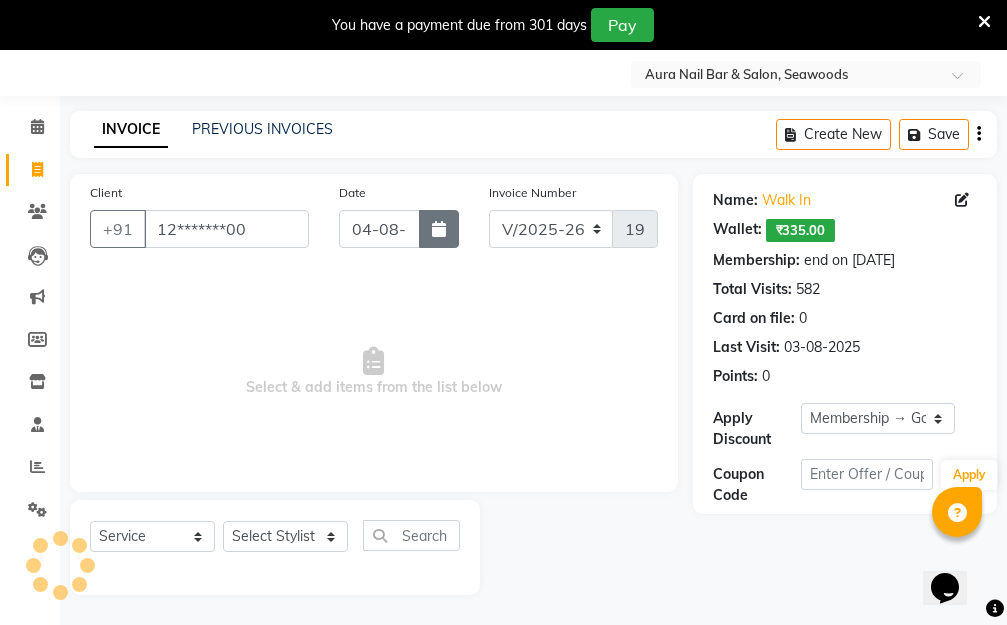 click 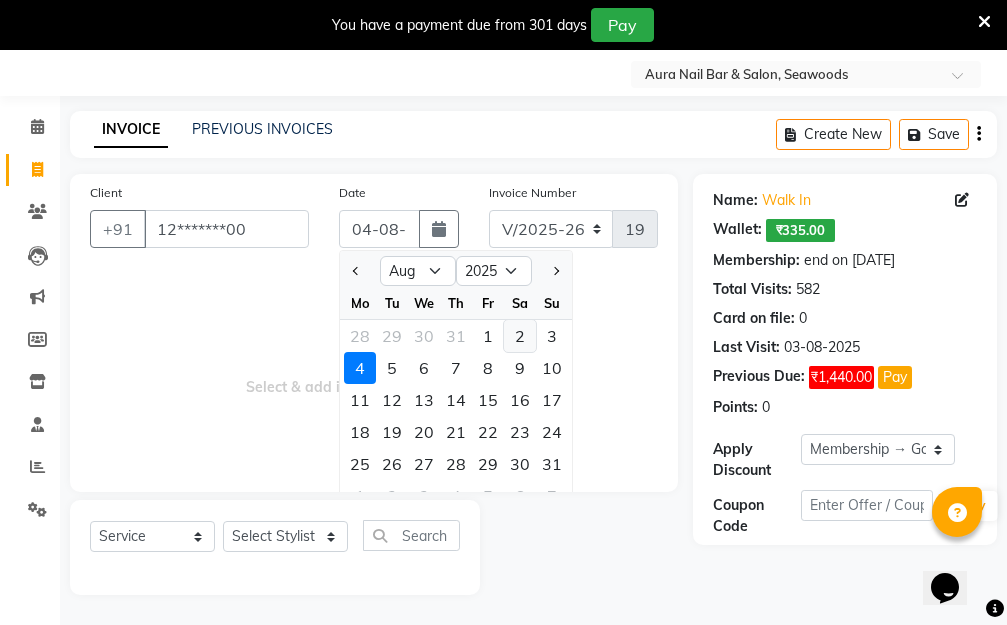 click on "2" 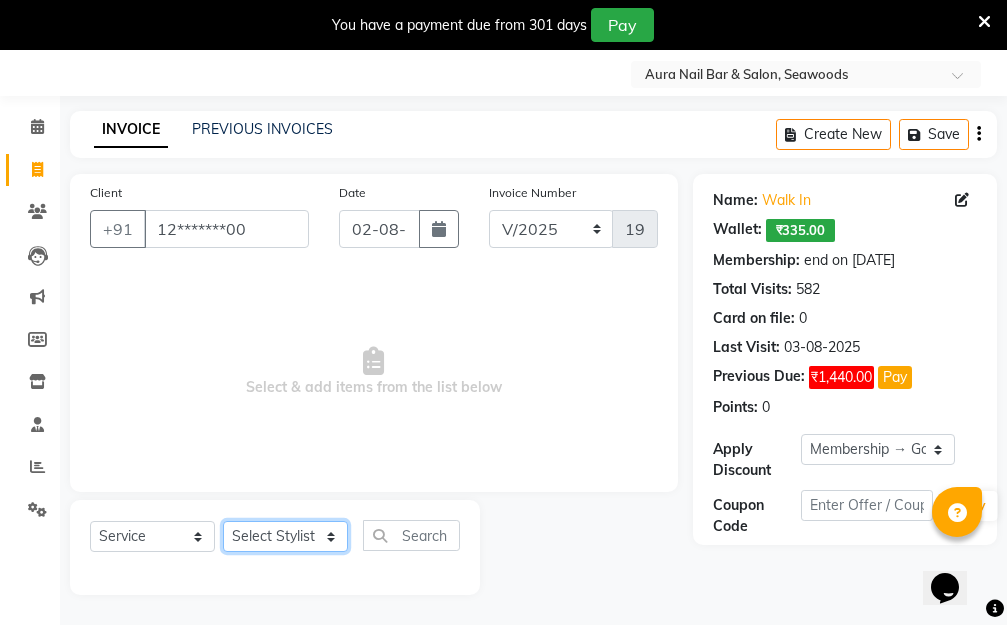 click on "Select Stylist Aarti Dipti  Manager Pallavi  pooja Priya" 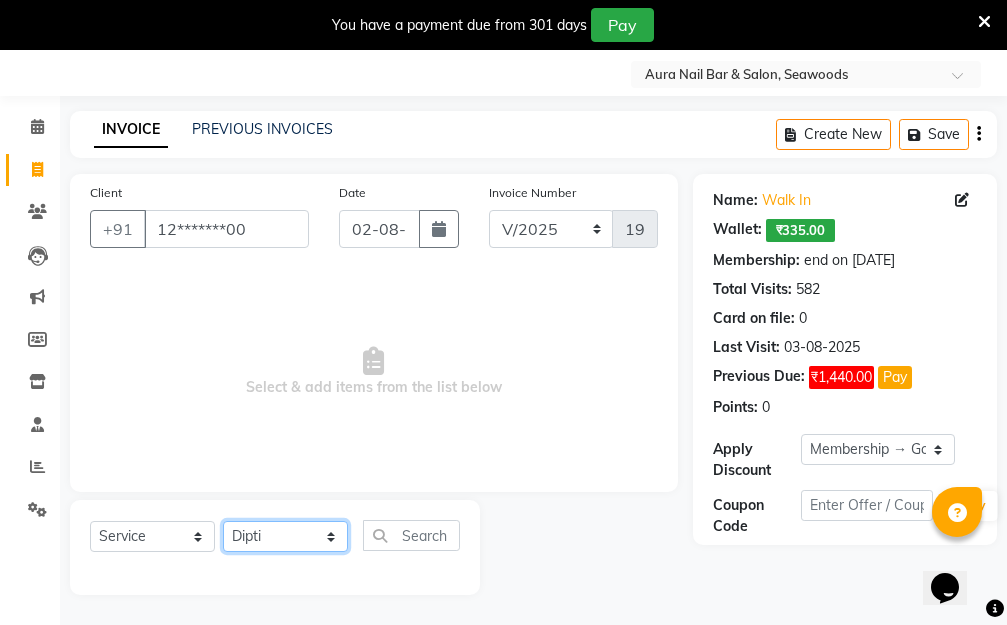 click on "Select Stylist Aarti Dipti  Manager Pallavi  pooja Priya" 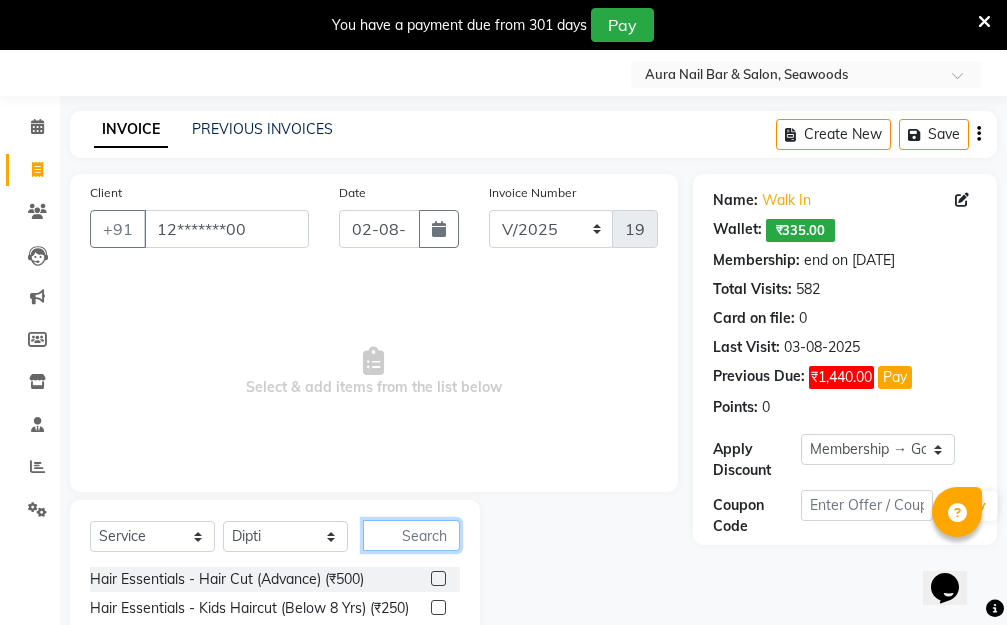 click 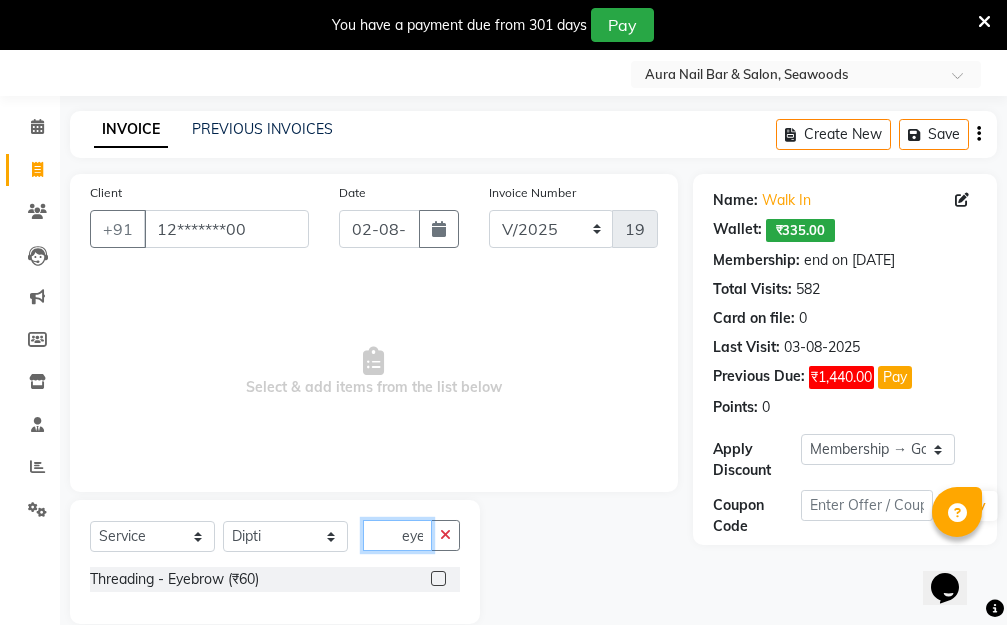 type on "eye" 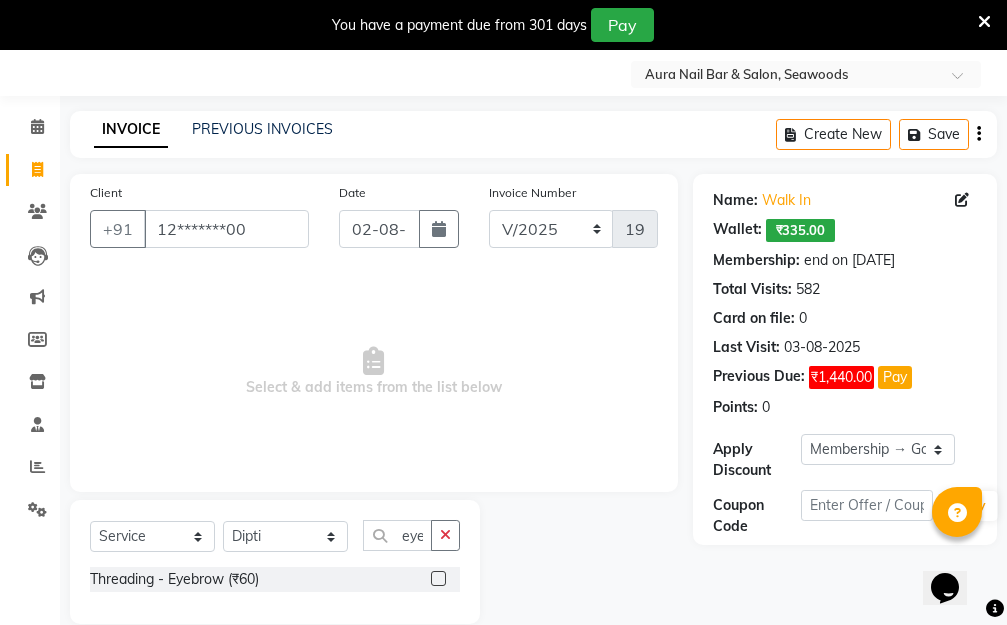 click 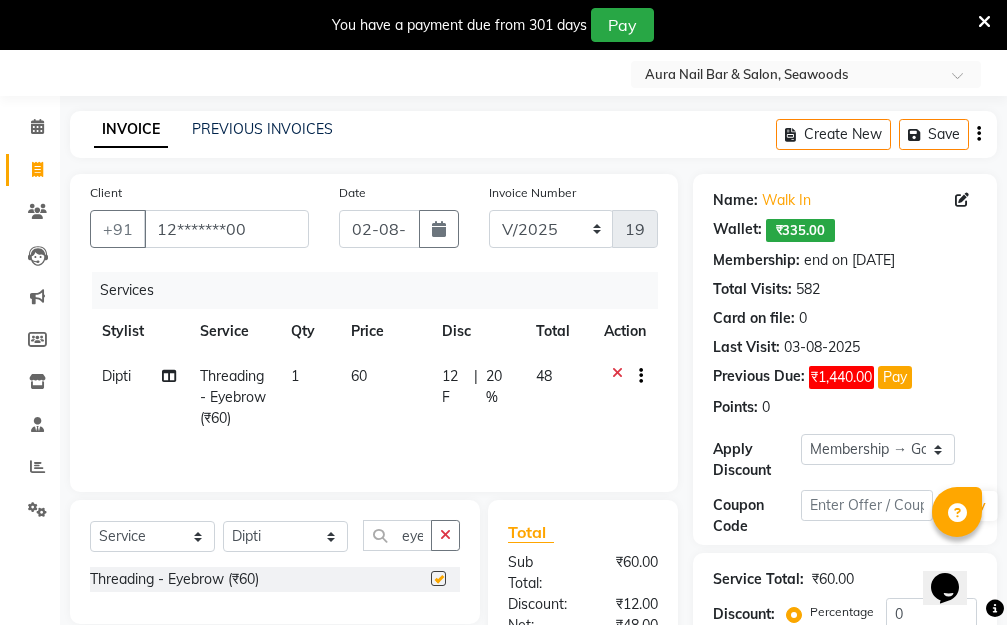 checkbox on "false" 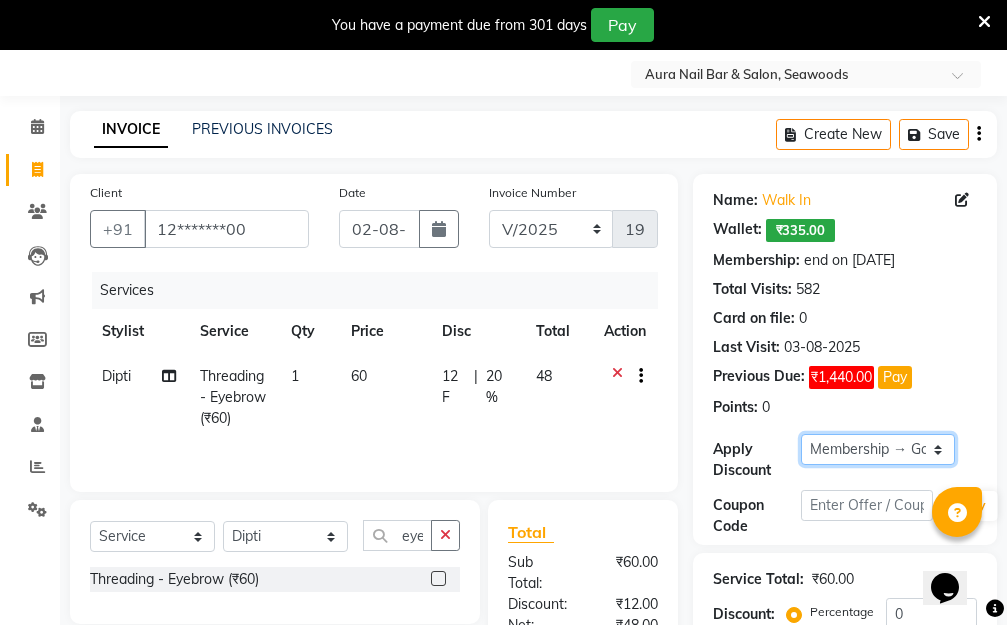 click on "Select Membership → Golden Membership Membership → Golden Membership Membership → Golden Membership Membership → Golden Membership Membership → Golden Membership Membership → Golden Membership Membership → Golden Membership Membership → Golden Membership Membership → Golden Membership Membership → Golden Membership Membership → Golden Membership Membership → Golden Membership Membership → Golden Membership Membership → Golden Membership Membership → Golden Membership Membership → Golden Membership Membership → Golden Membership Membership → Golden Membership Membership → Golden Membership Membership → Golden Membership Membership → Golden Membership Membership → Golden Membership Membership → Golden Membership Membership → Golden Membership Membership → Golden Membership Membership → Golden Membership Membership → Golden Membership Membership → Golden Membership Membership → Golden Membership Membership → Golden Membership" 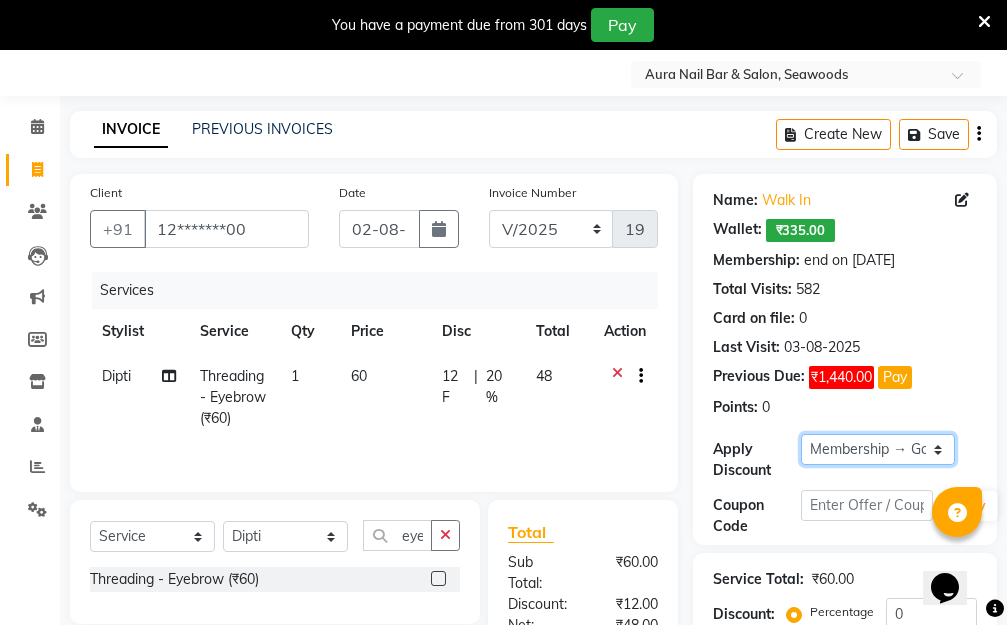 select on "0:" 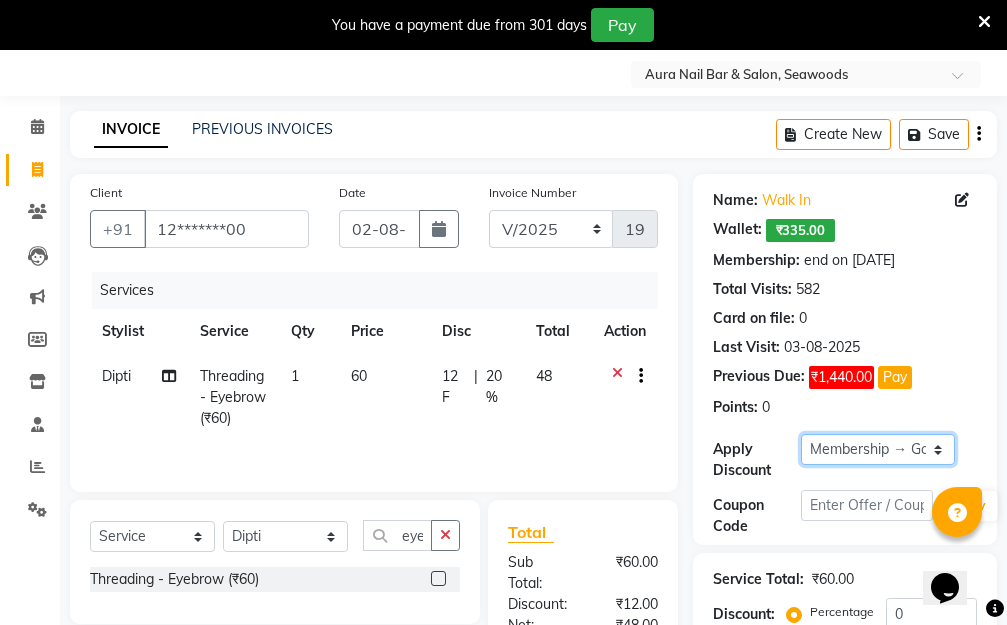 click on "Select Membership → Golden Membership Membership → Golden Membership Membership → Golden Membership Membership → Golden Membership Membership → Golden Membership Membership → Golden Membership Membership → Golden Membership Membership → Golden Membership Membership → Golden Membership Membership → Golden Membership Membership → Golden Membership Membership → Golden Membership Membership → Golden Membership Membership → Golden Membership Membership → Golden Membership Membership → Golden Membership Membership → Golden Membership Membership → Golden Membership Membership → Golden Membership Membership → Golden Membership Membership → Golden Membership Membership → Golden Membership Membership → Golden Membership Membership → Golden Membership Membership → Golden Membership Membership → Golden Membership Membership → Golden Membership Membership → Golden Membership Membership → Golden Membership Membership → Golden Membership" 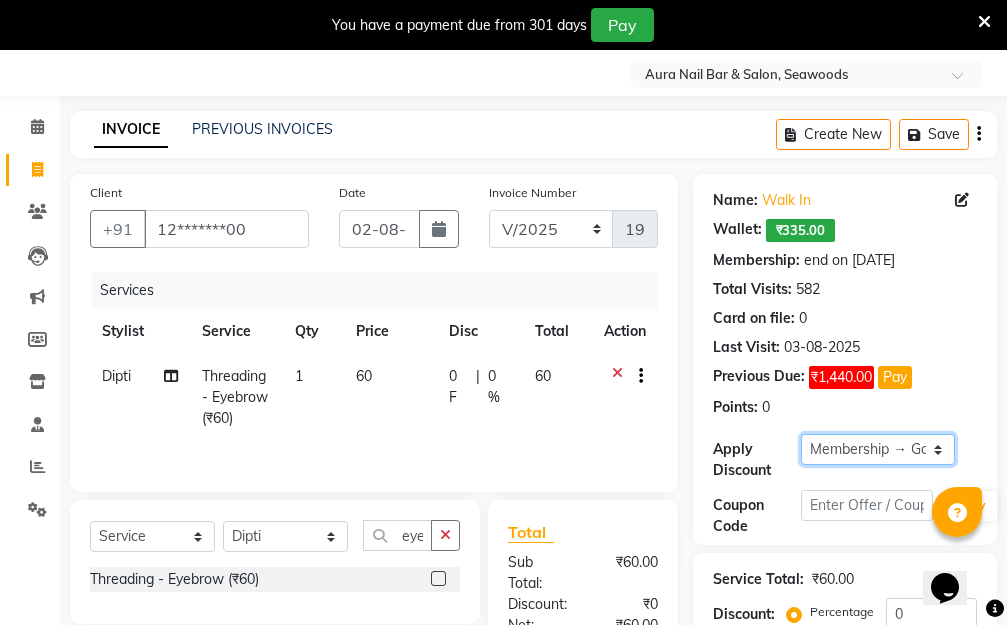 scroll, scrollTop: 278, scrollLeft: 0, axis: vertical 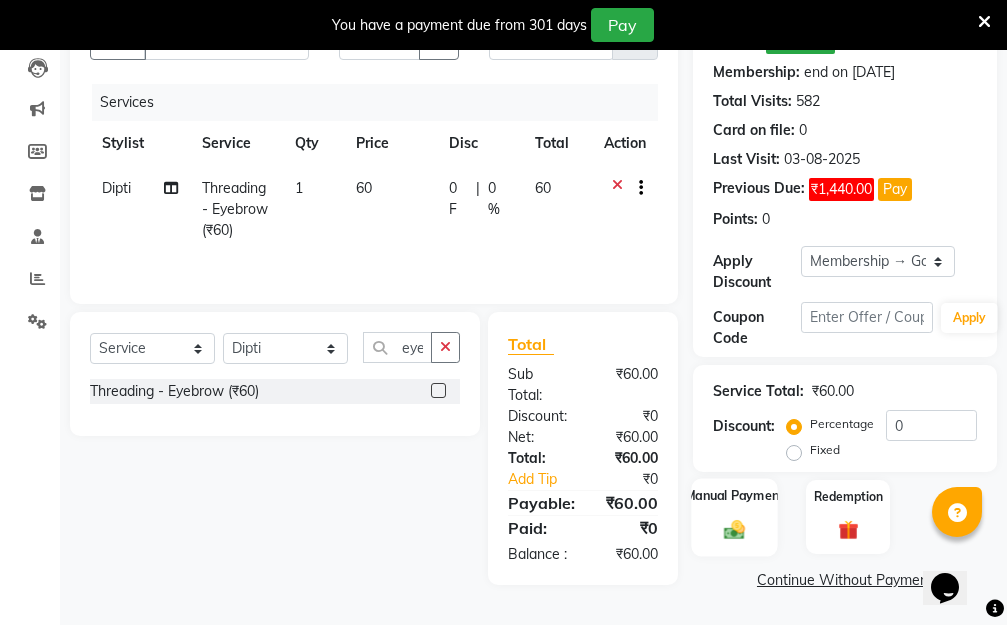 click 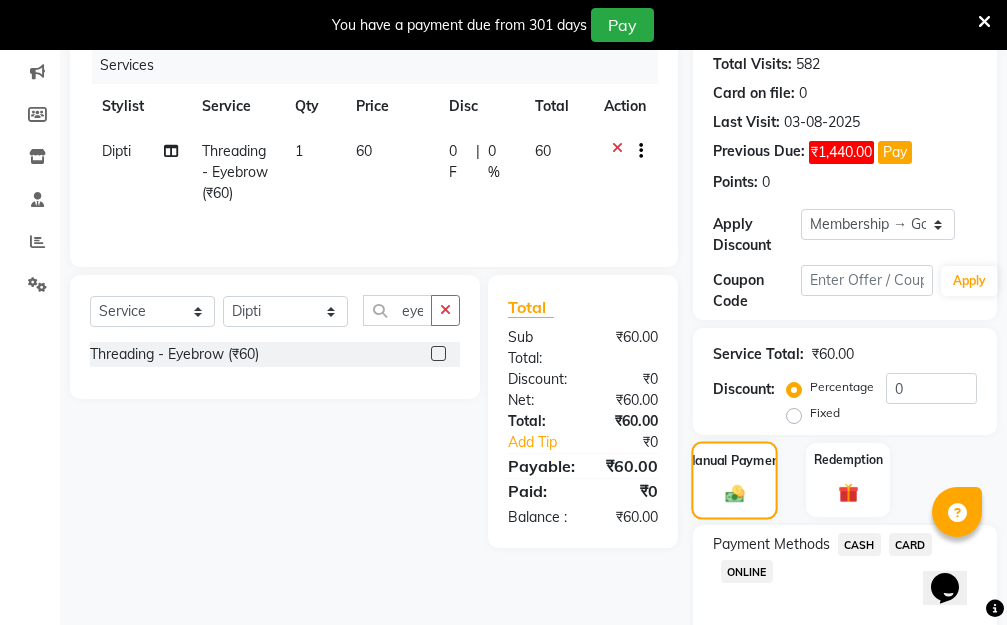 scroll, scrollTop: 369, scrollLeft: 0, axis: vertical 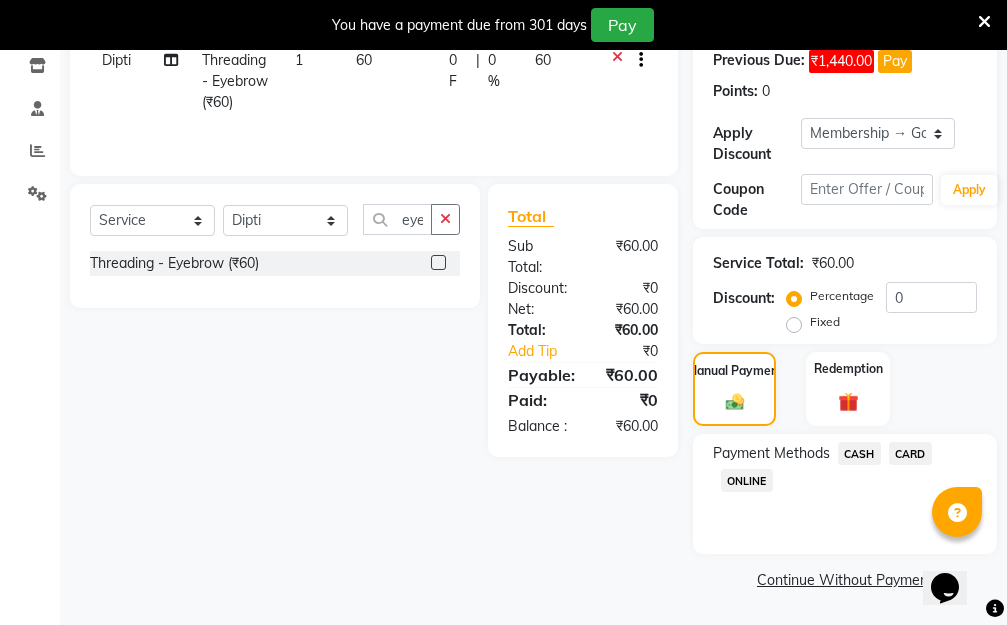 click on "ONLINE" 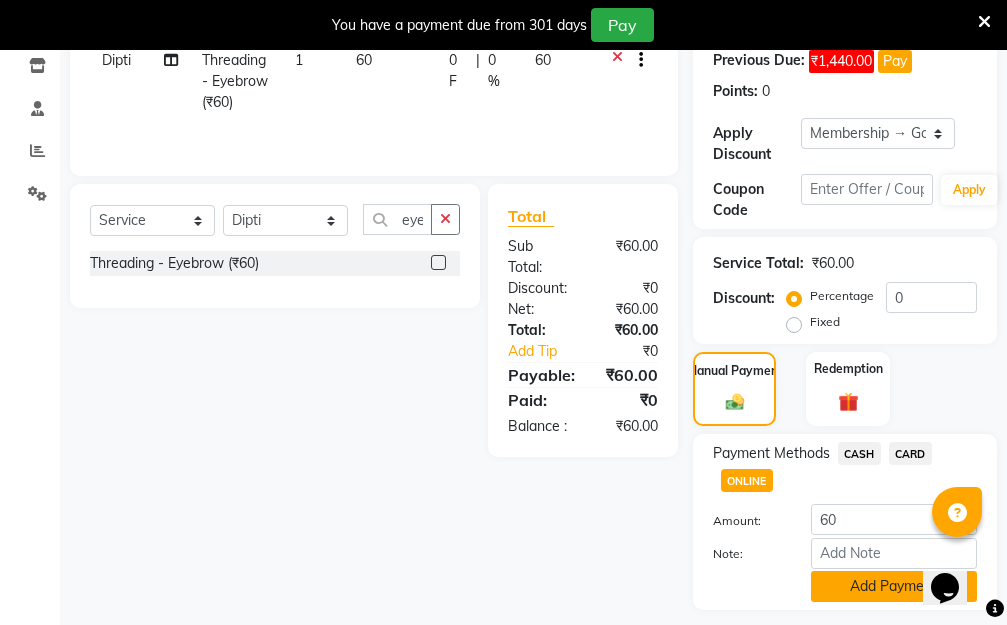 click on "Add Payment" 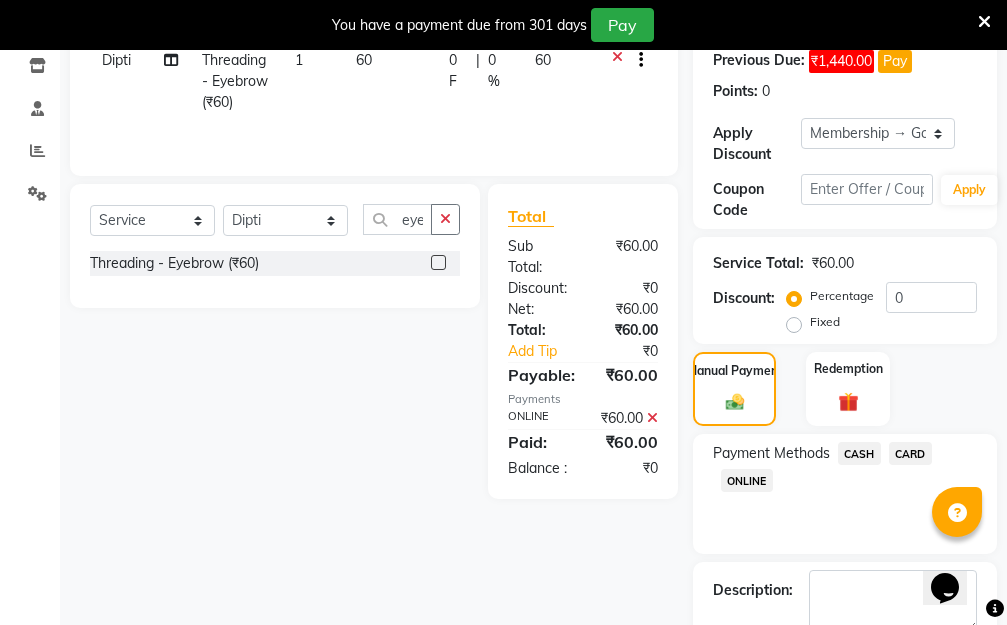 scroll, scrollTop: 482, scrollLeft: 0, axis: vertical 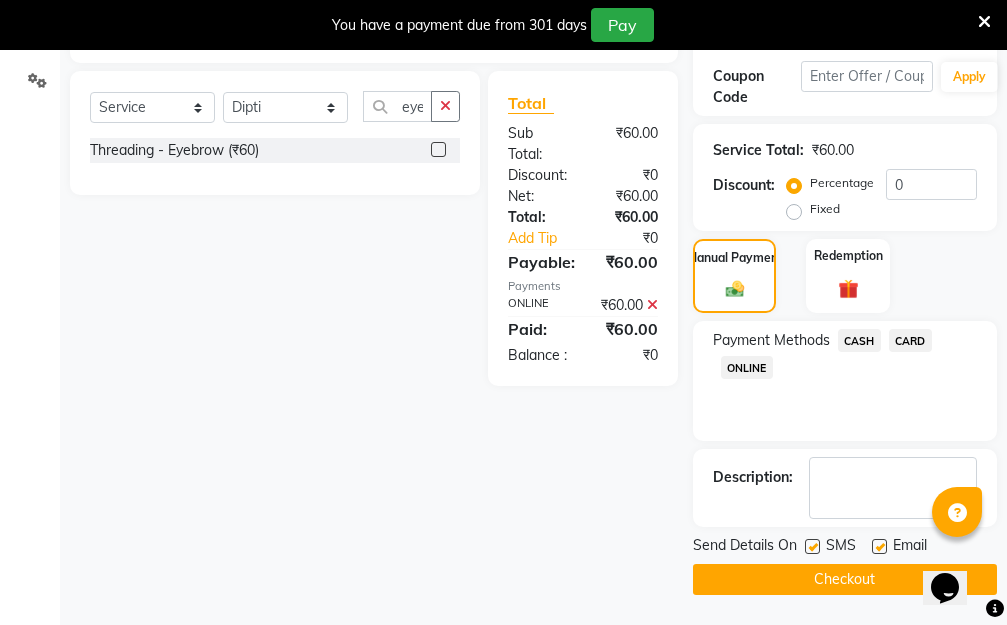 click on "Checkout" 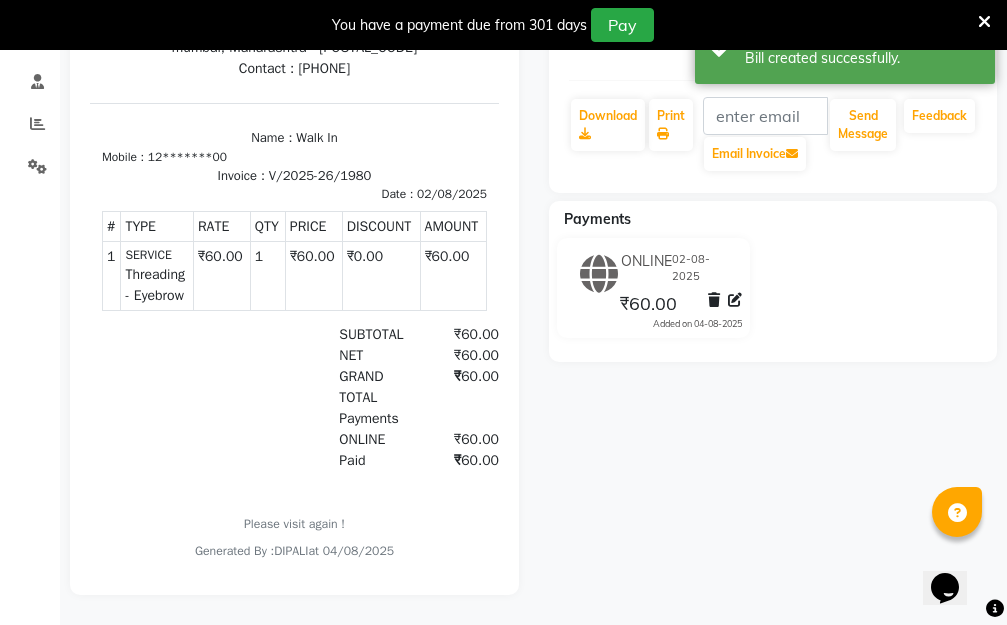 scroll, scrollTop: 13, scrollLeft: 0, axis: vertical 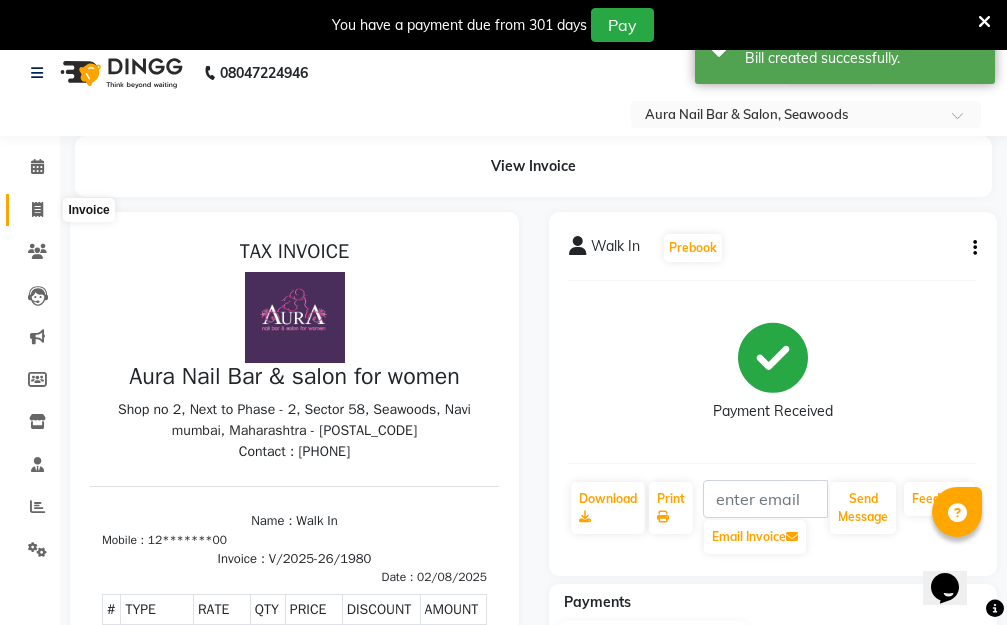 click 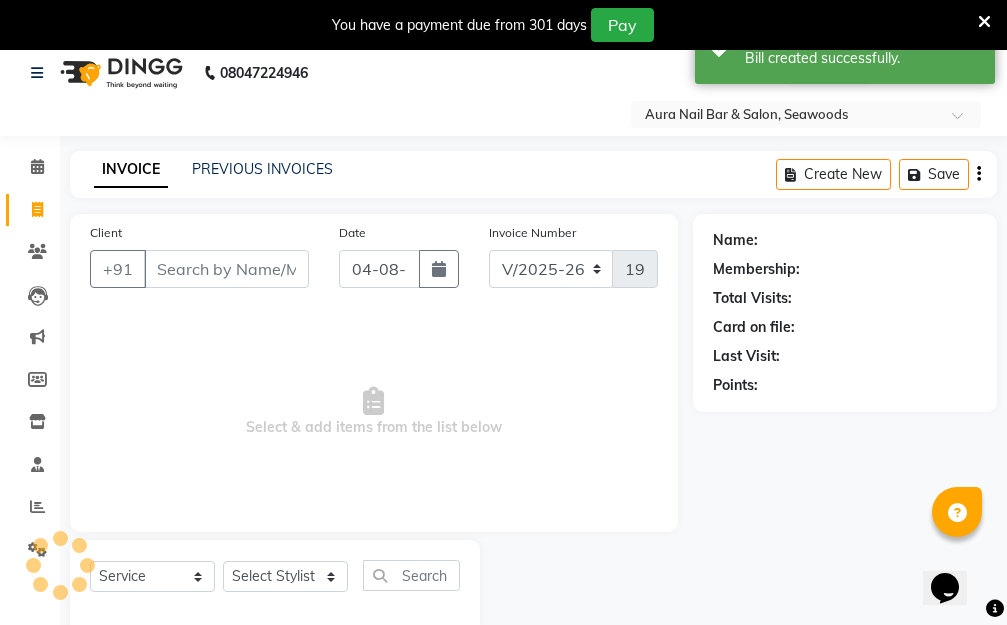 scroll, scrollTop: 53, scrollLeft: 0, axis: vertical 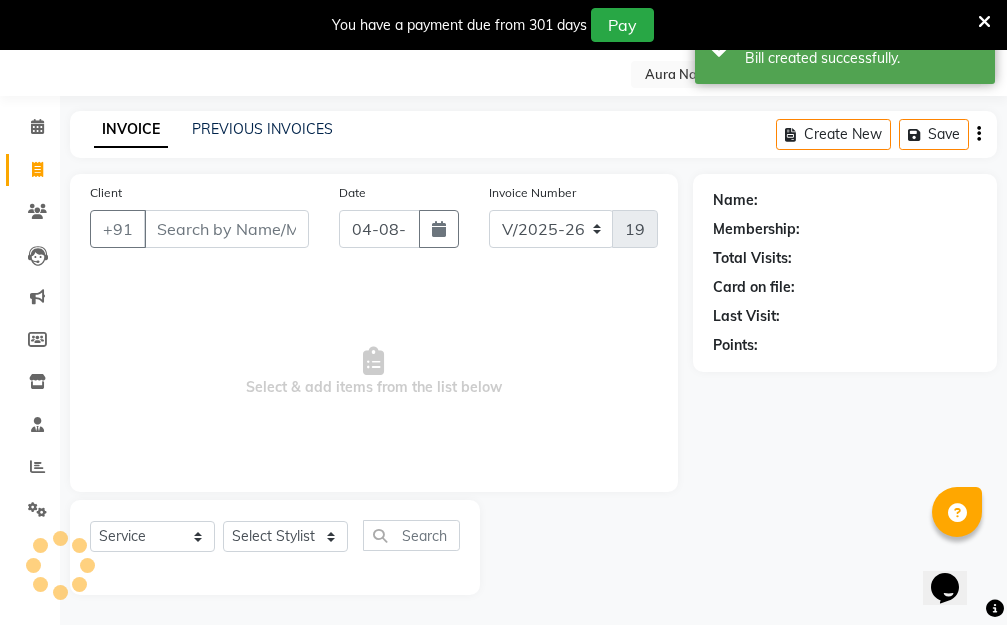 click on "Client" at bounding box center [226, 229] 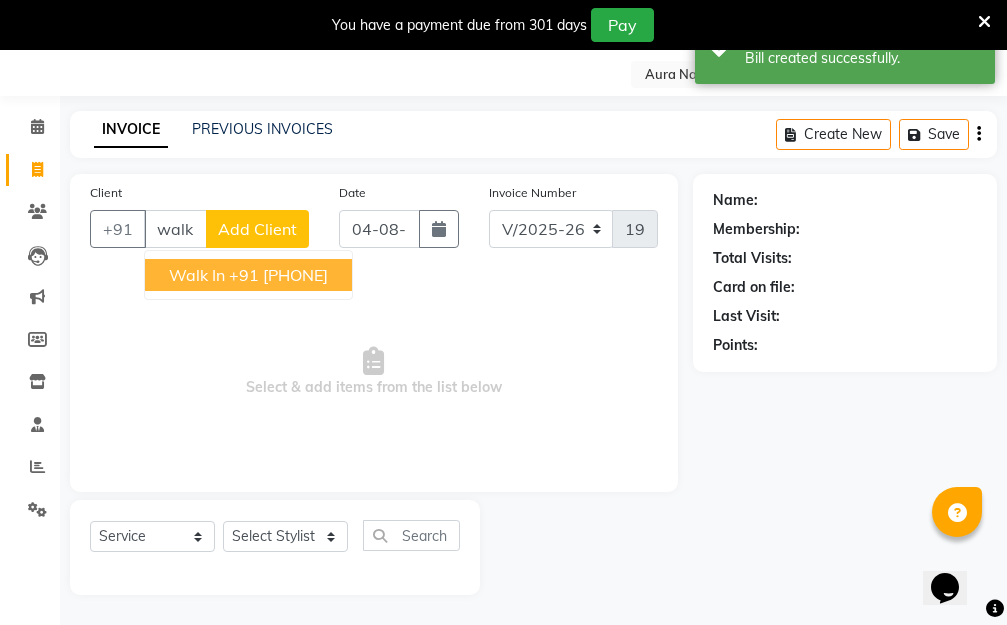 click on "+91  12*******00" at bounding box center [278, 275] 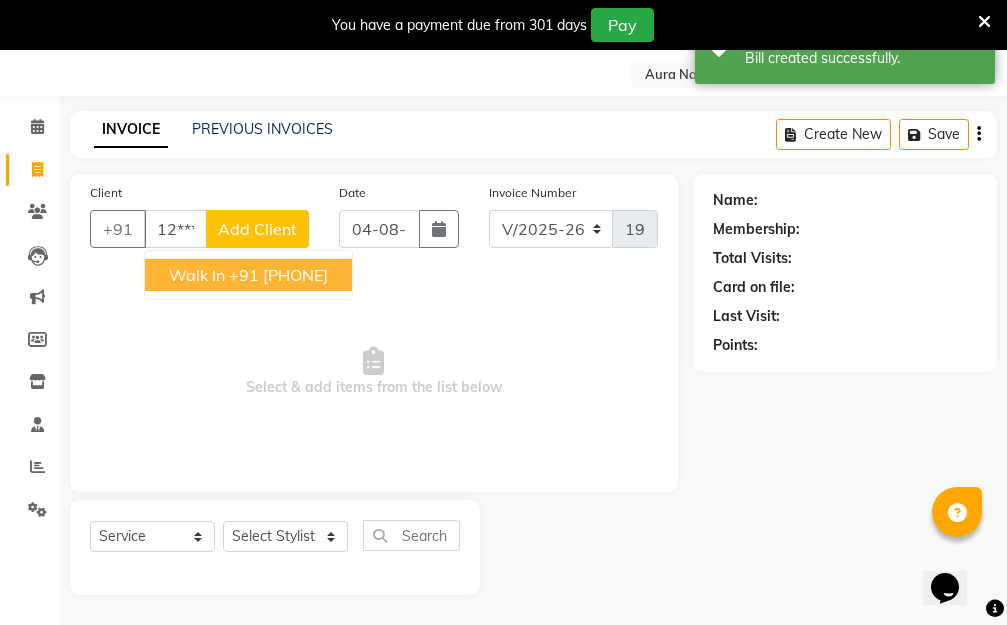 type on "12*******00" 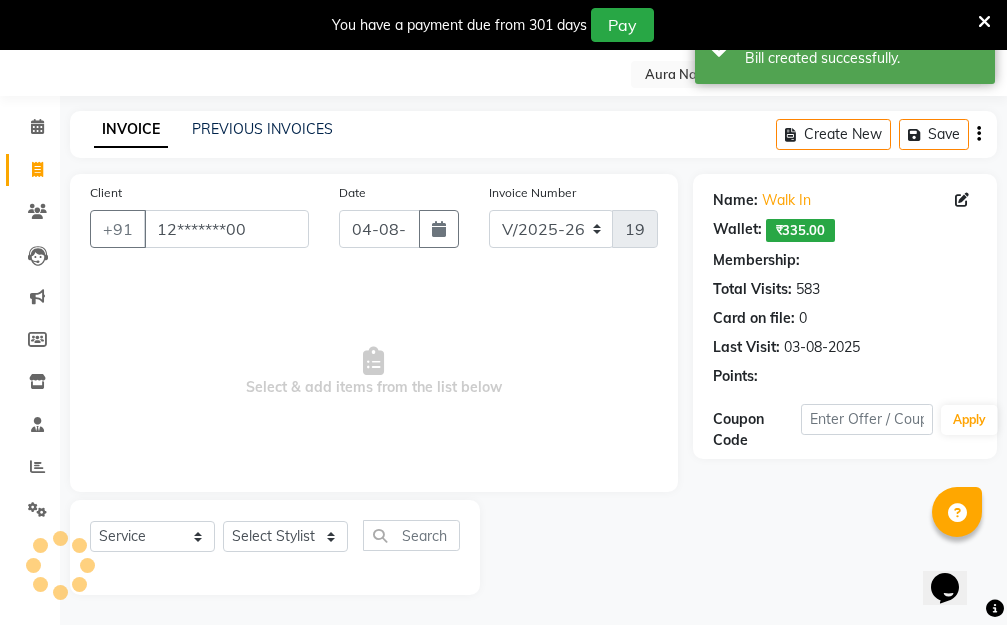 select on "1: Object" 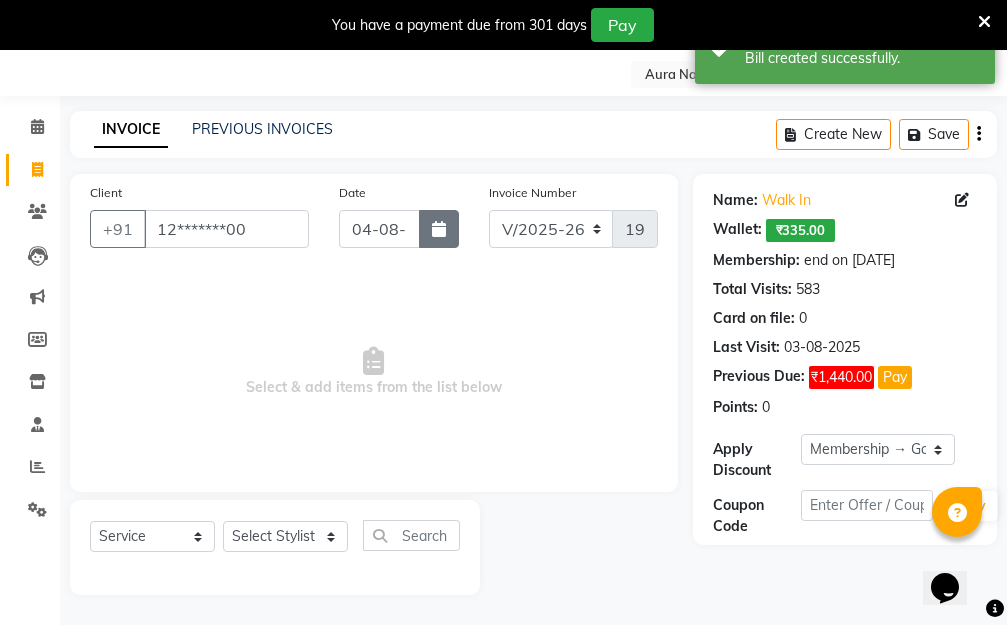 click 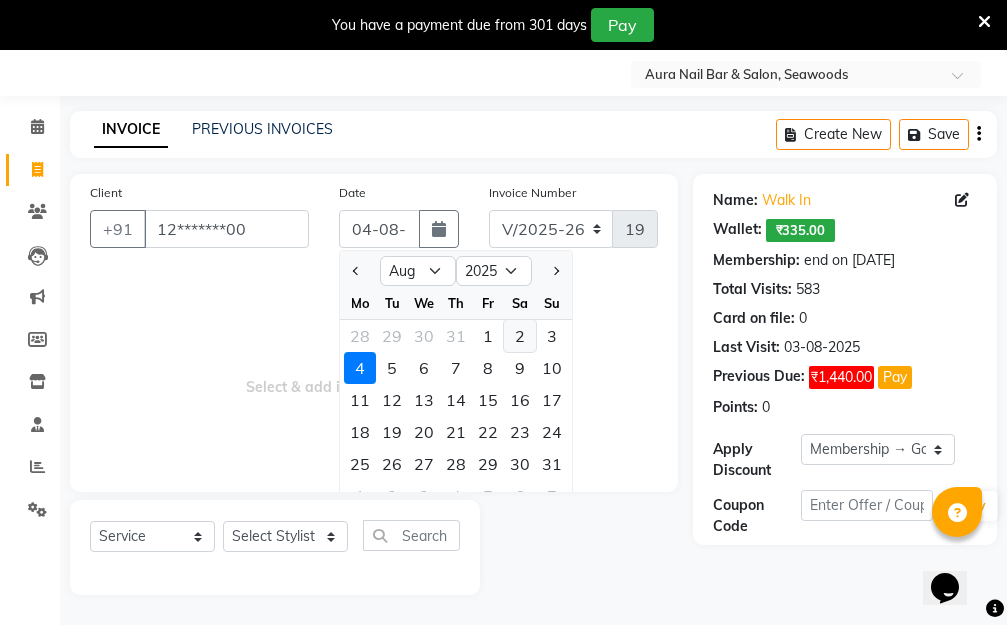 click on "2" 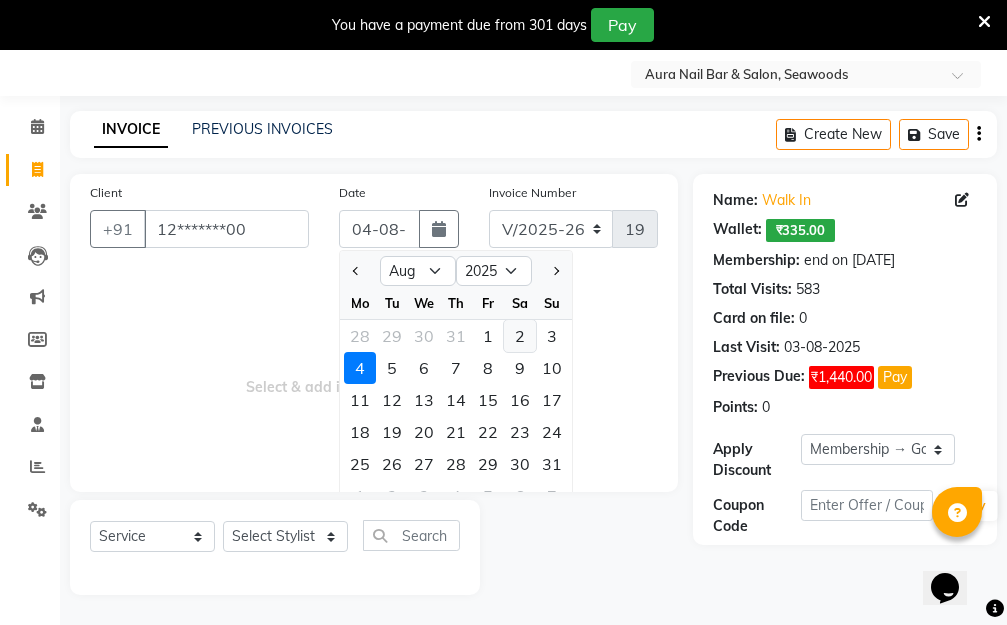 type on "02-08-2025" 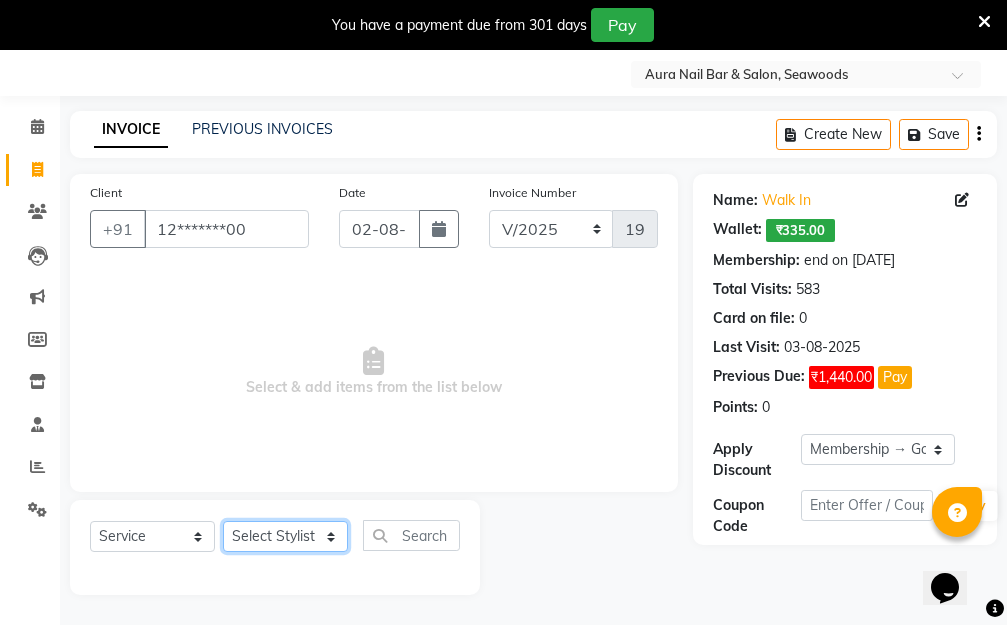 click on "Select Stylist Aarti Dipti  Manager Pallavi  pooja Priya" 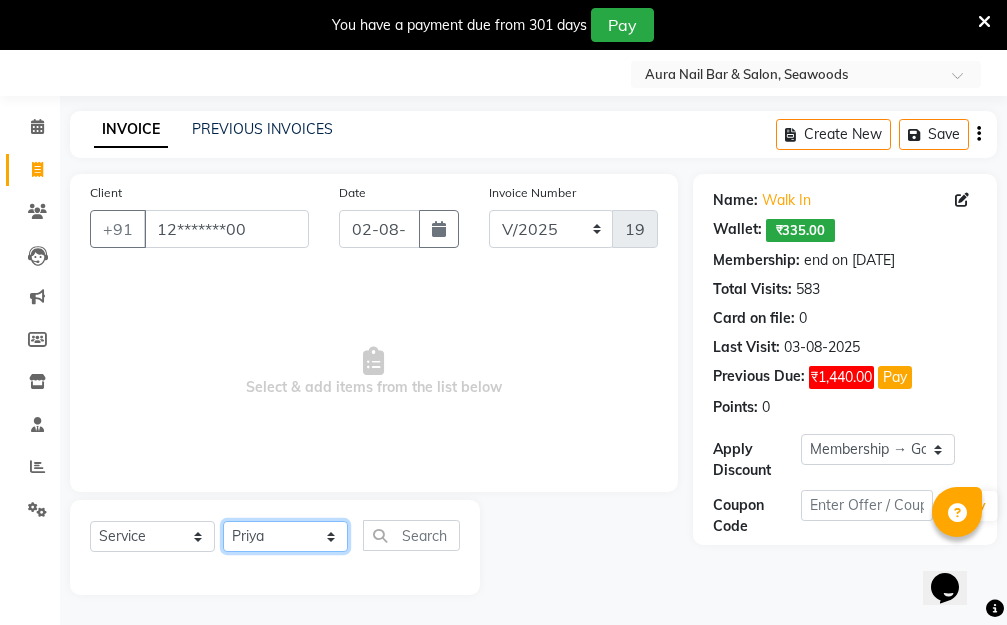click on "Select Stylist Aarti Dipti  Manager Pallavi  pooja Priya" 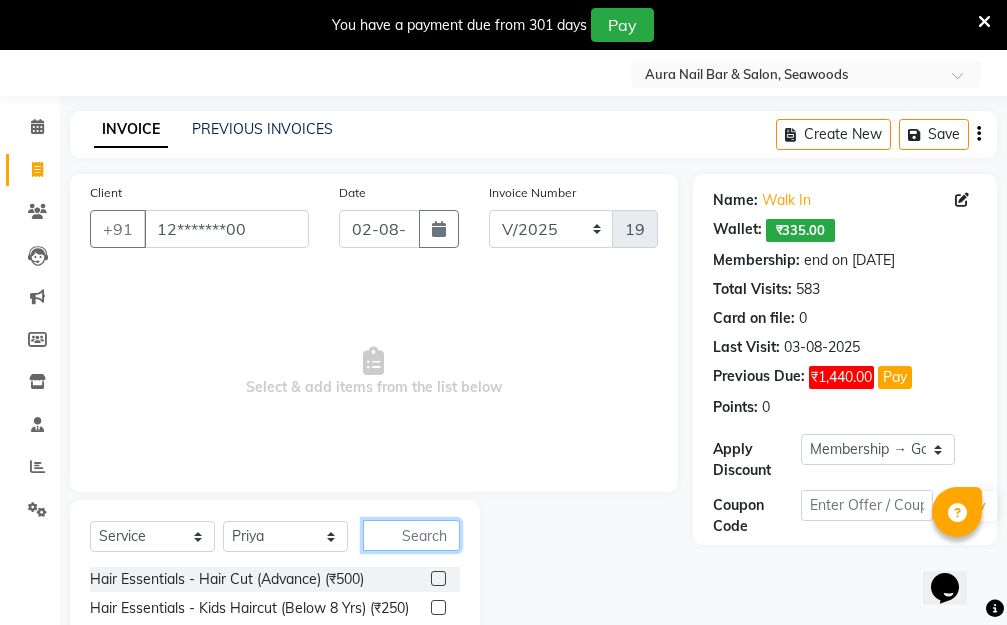 click 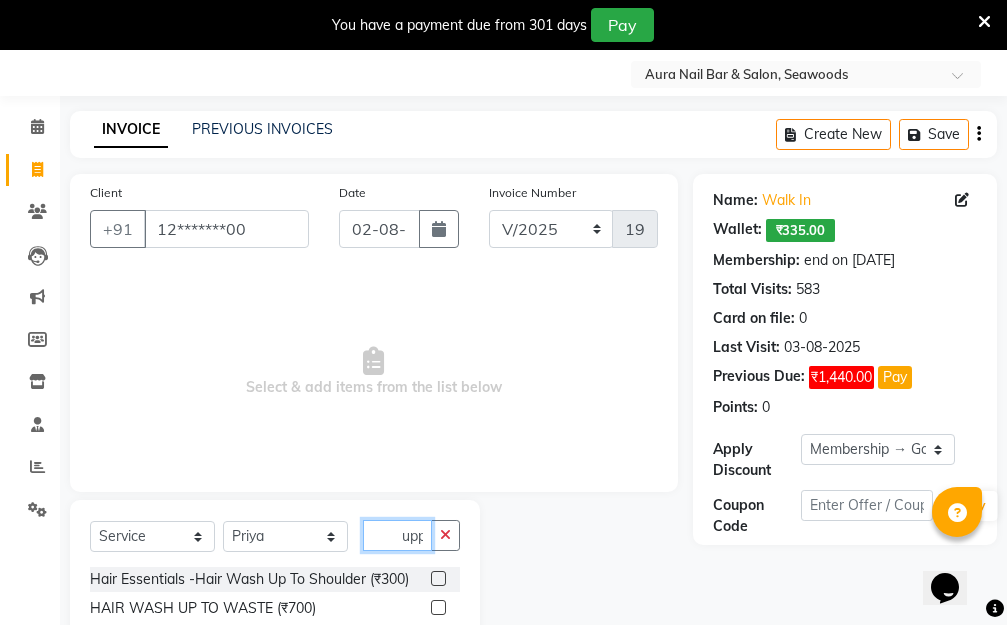 scroll, scrollTop: 0, scrollLeft: 2, axis: horizontal 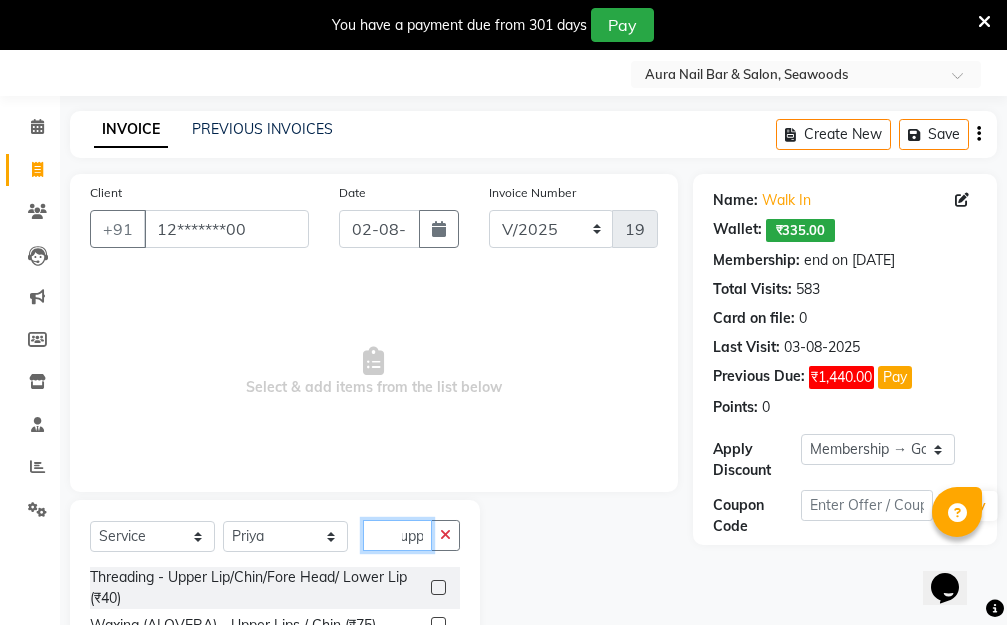 type on "upp" 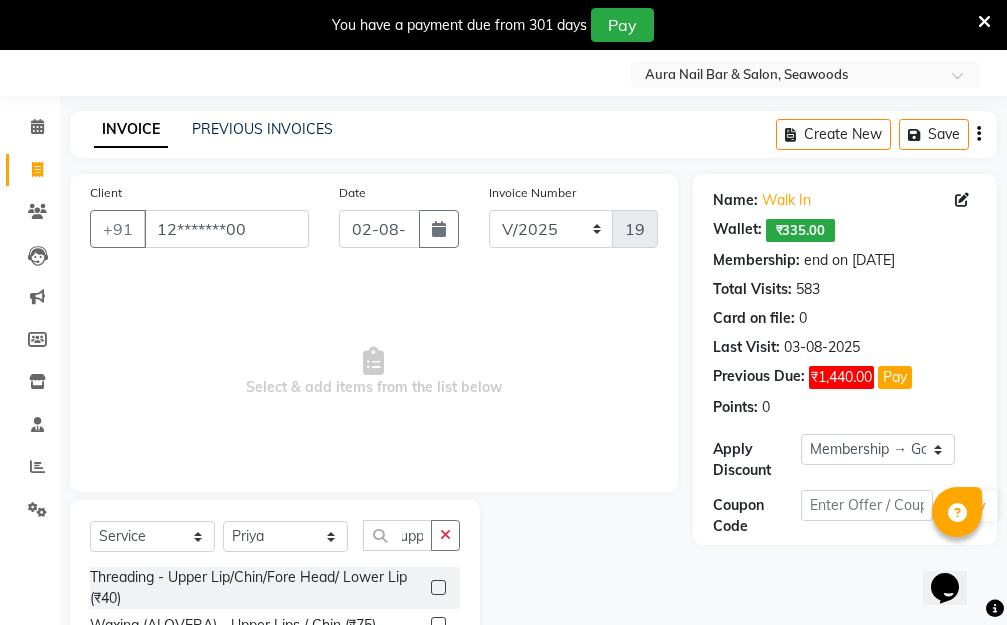 scroll, scrollTop: 0, scrollLeft: 0, axis: both 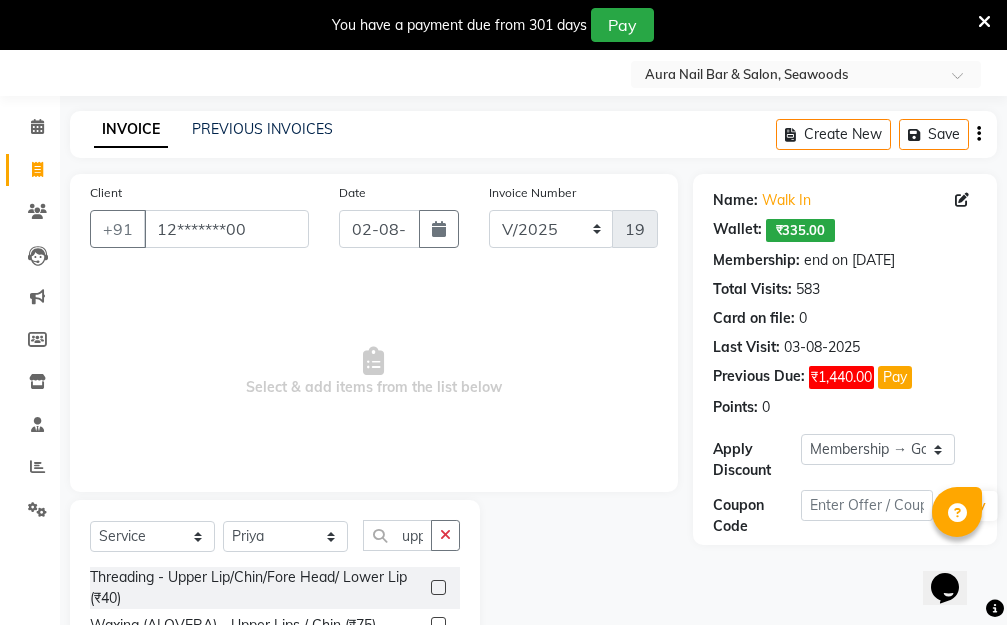 click 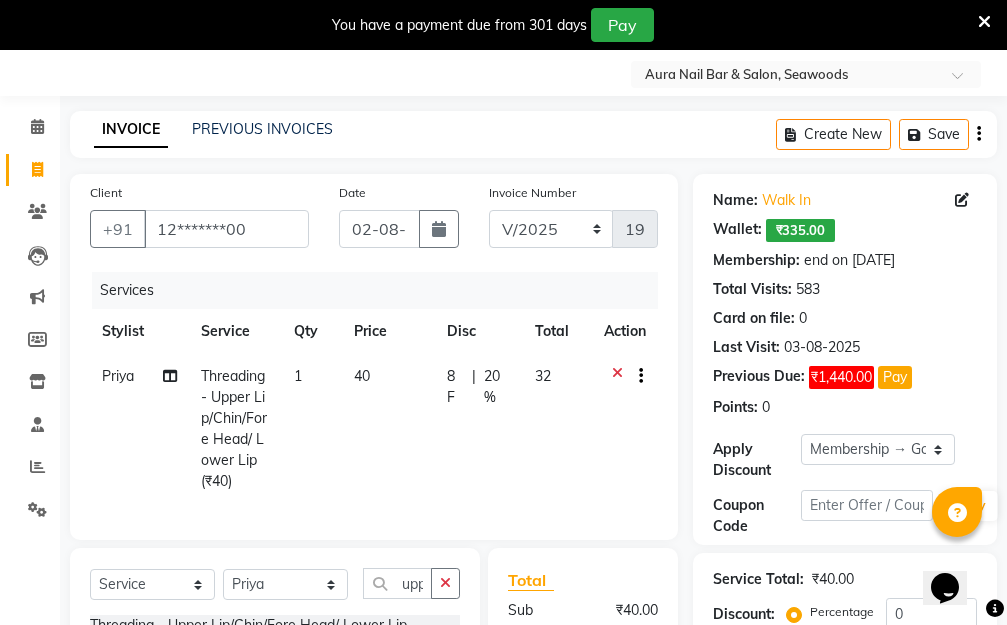 checkbox on "false" 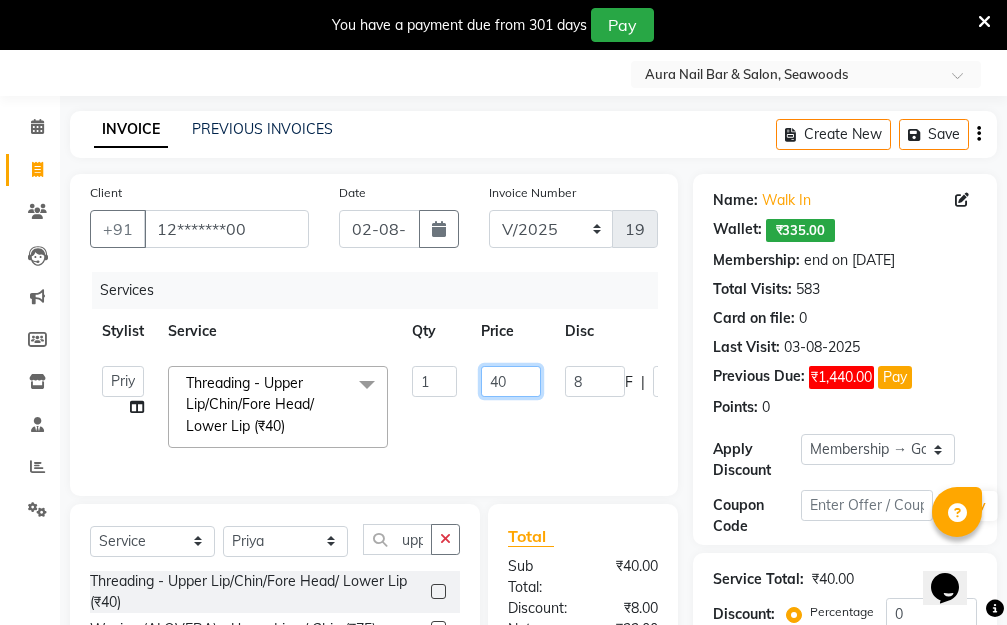 drag, startPoint x: 511, startPoint y: 374, endPoint x: 429, endPoint y: 376, distance: 82.02438 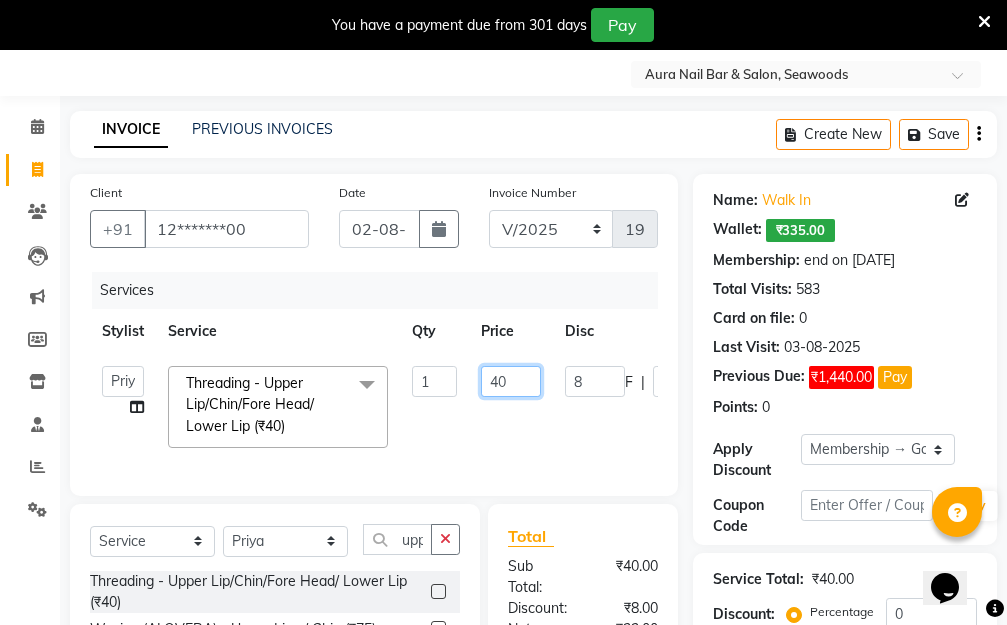 click on "Aarti   Dipti    Manager   Pallavi    pooja   Priya   Threading - Upper Lip/Chin/Fore Head/ Lower Lip (₹40)  x Hair Essentials - Hair Cut (Advance) (₹500) Hair Essentials - Kids Haircut (Below 8 Yrs) (₹250) Hair Essentials -Hair Wash Up To Shoulder (₹300) Hair Essentials - Hair Cut  (₹350) HAIR WASH UP TO WASTE (₹700) DANDRUFF TERATMENT (₹1500) Shampoo & Conditioning + Blast Dry - Upto Shoulder (₹350) Shampoo & Conditioning + Blast Dry - Below Shoulder (₹550) Shampoo & Conditioning + Blast Dry - Upto Waist (₹750) Shampoo & Conditioning + Blast Dry - Add: Charge For Morocon/Riviver/ Keratin (₹600) Blow Dry/Outcurl/Straight - Upto Shoulder (₹449) Blow Dry/Outcurl/Straight - Below Shoulder (₹650) Blow Dry/Outcurl/Straight - Upto Waist (₹850) Ironing - Upto Shoulder (₹650) Ironing - Below Shoulder (₹850) Ironing - Upto Waist (₹1000) Ironing - Add Charge For Thick Hair (₹300) Tongs - Upto Shoulder (₹800) Tongs - Below Shoulder (₹960) Tongs - Upto Waist (₹1500) 1 40 8 F |" 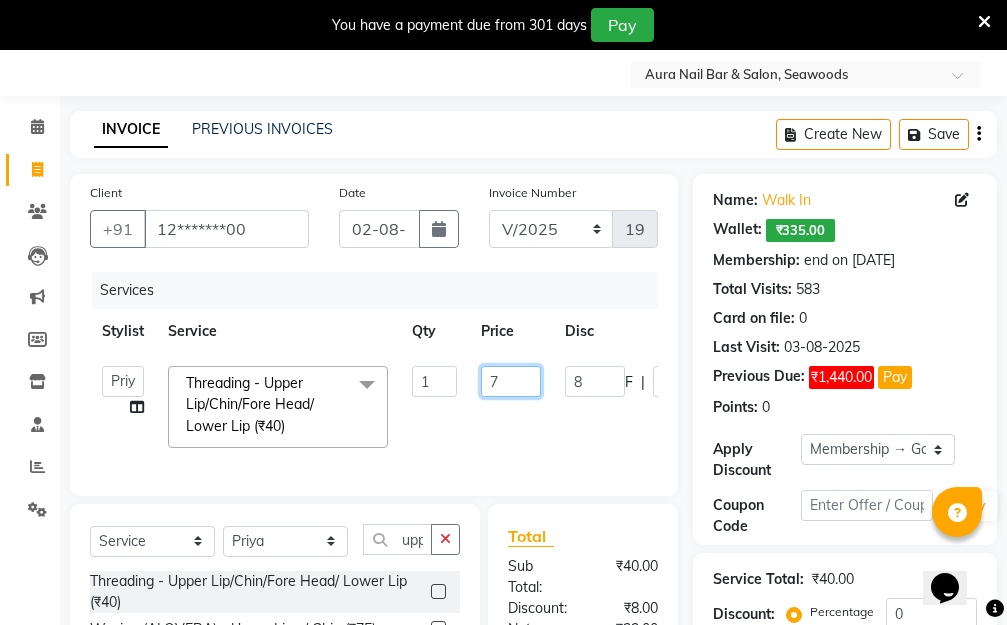 type on "70" 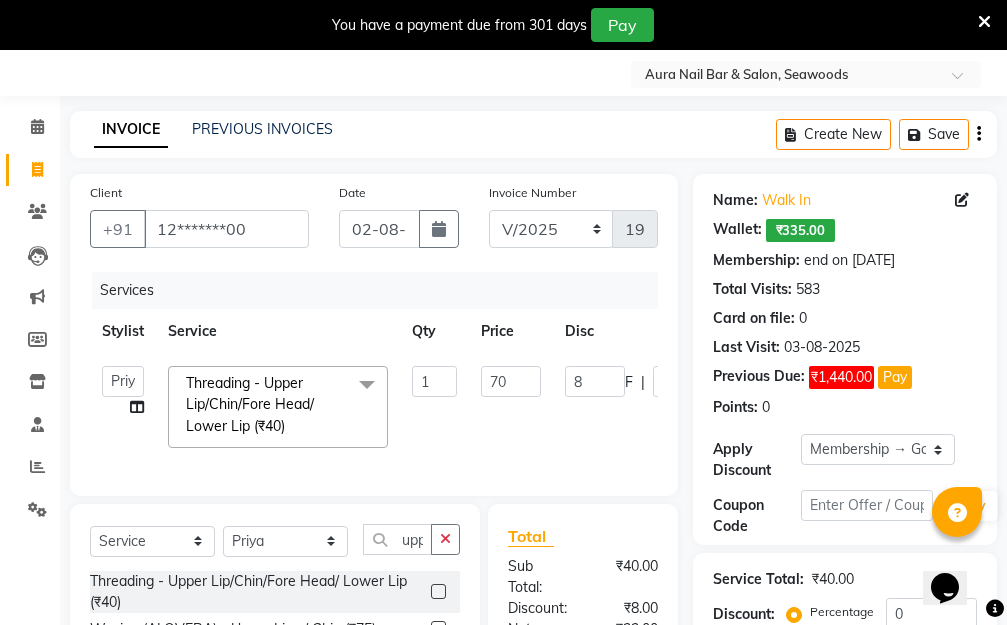 click on "Aarti   Dipti    Manager   Pallavi    pooja   Priya   Threading - Upper Lip/Chin/Fore Head/ Lower Lip (₹40)  x Hair Essentials - Hair Cut (Advance) (₹500) Hair Essentials - Kids Haircut (Below 8 Yrs) (₹250) Hair Essentials -Hair Wash Up To Shoulder (₹300) Hair Essentials - Hair Cut  (₹350) HAIR WASH UP TO WASTE (₹700) DANDRUFF TERATMENT (₹1500) Shampoo & Conditioning + Blast Dry - Upto Shoulder (₹350) Shampoo & Conditioning + Blast Dry - Below Shoulder (₹550) Shampoo & Conditioning + Blast Dry - Upto Waist (₹750) Shampoo & Conditioning + Blast Dry - Add: Charge For Morocon/Riviver/ Keratin (₹600) Blow Dry/Outcurl/Straight - Upto Shoulder (₹449) Blow Dry/Outcurl/Straight - Below Shoulder (₹650) Blow Dry/Outcurl/Straight - Upto Waist (₹850) Ironing - Upto Shoulder (₹650) Ironing - Below Shoulder (₹850) Ironing - Upto Waist (₹1000) Ironing - Add Charge For Thick Hair (₹300) Tongs - Upto Shoulder (₹800) Tongs - Below Shoulder (₹960) Tongs - Upto Waist (₹1500) 1 70 8 F |" 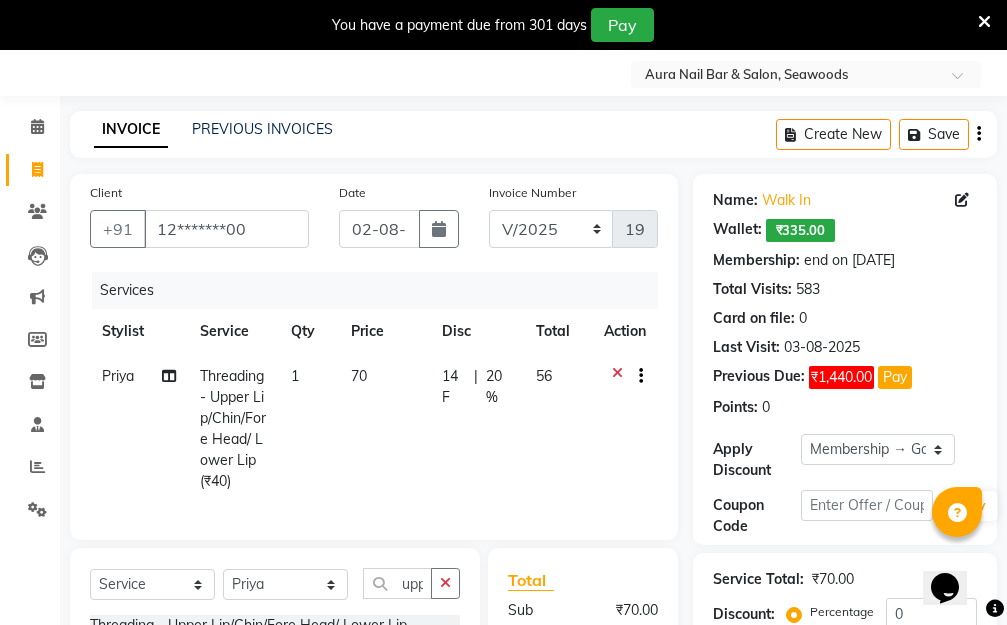 scroll, scrollTop: 253, scrollLeft: 0, axis: vertical 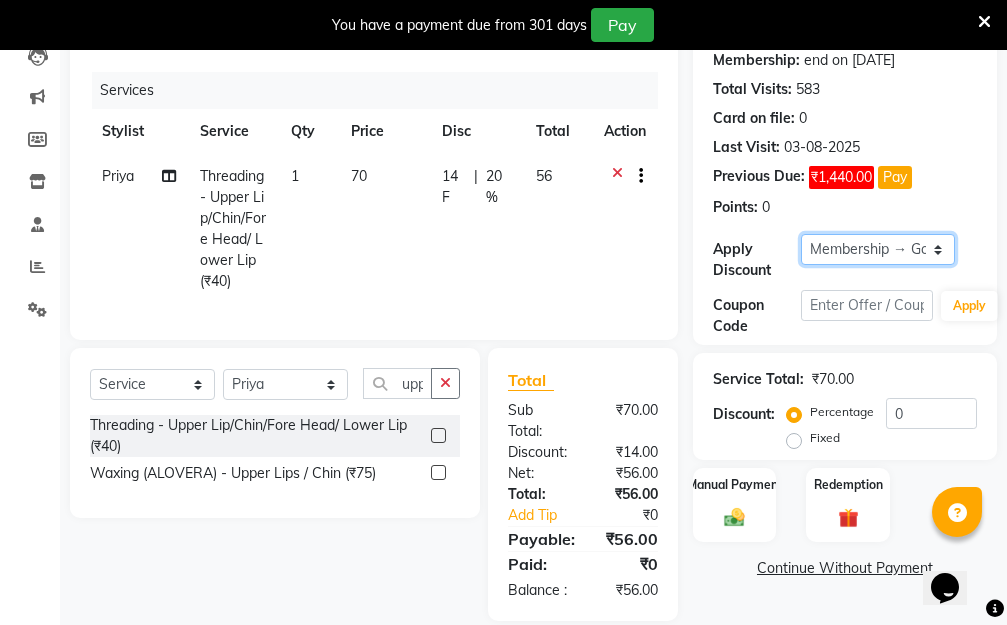click on "Select Membership → Golden Membership Membership → Golden Membership Membership → Golden Membership Membership → Golden Membership Membership → Golden Membership Membership → Golden Membership Membership → Golden Membership Membership → Golden Membership Membership → Golden Membership Membership → Golden Membership Membership → Golden Membership Membership → Golden Membership Membership → Golden Membership Membership → Golden Membership Membership → Golden Membership Membership → Golden Membership Membership → Golden Membership Membership → Golden Membership Membership → Golden Membership Membership → Golden Membership Membership → Golden Membership Membership → Golden Membership Membership → Golden Membership Membership → Golden Membership Membership → Golden Membership Membership → Golden Membership Membership → Golden Membership Membership → Golden Membership Membership → Golden Membership Membership → Golden Membership" 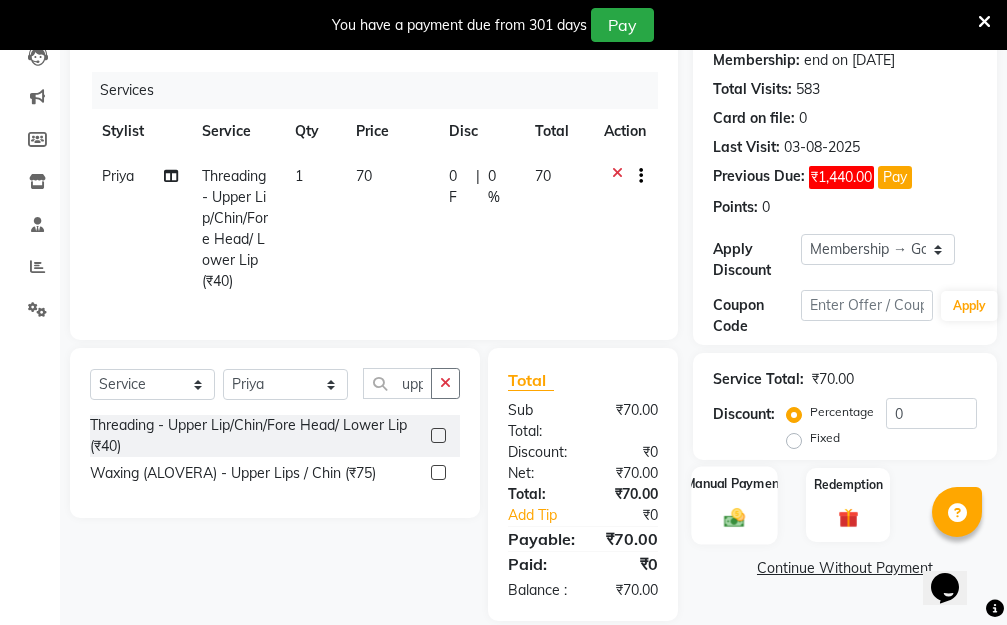 click 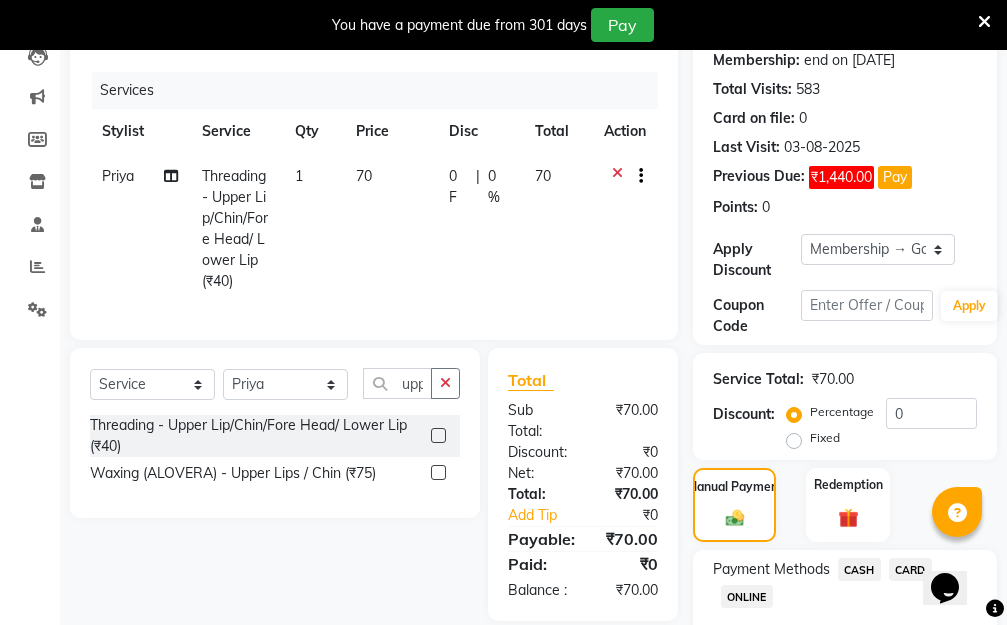 scroll, scrollTop: 369, scrollLeft: 0, axis: vertical 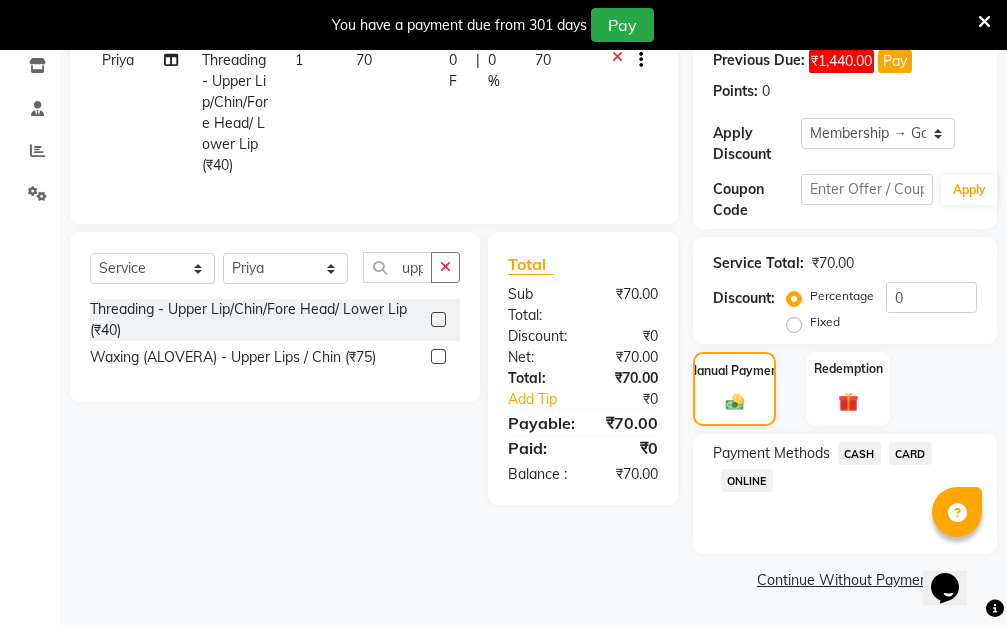 click on "ONLINE" 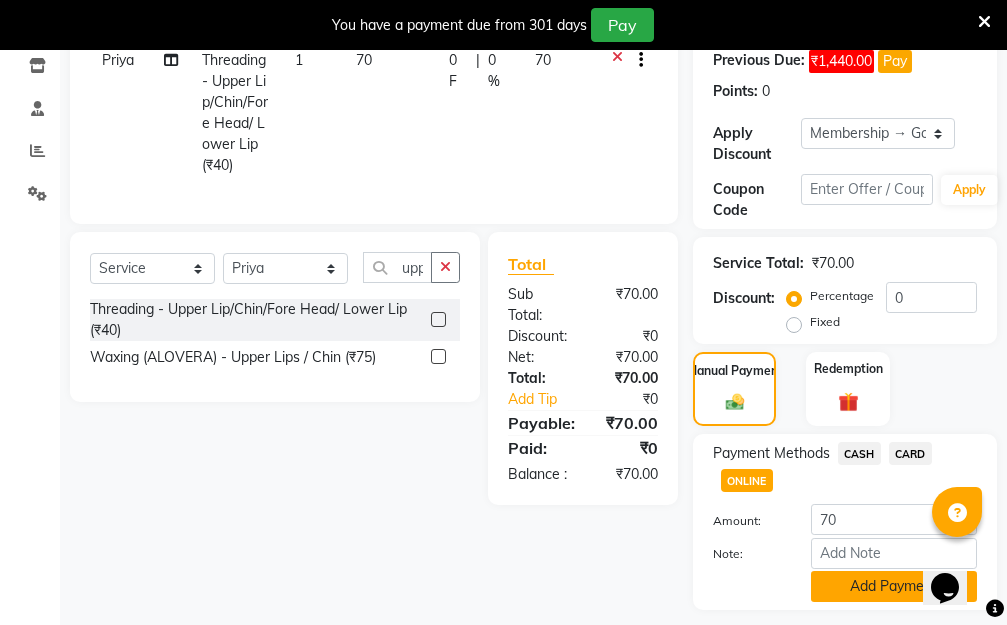click on "Add Payment" 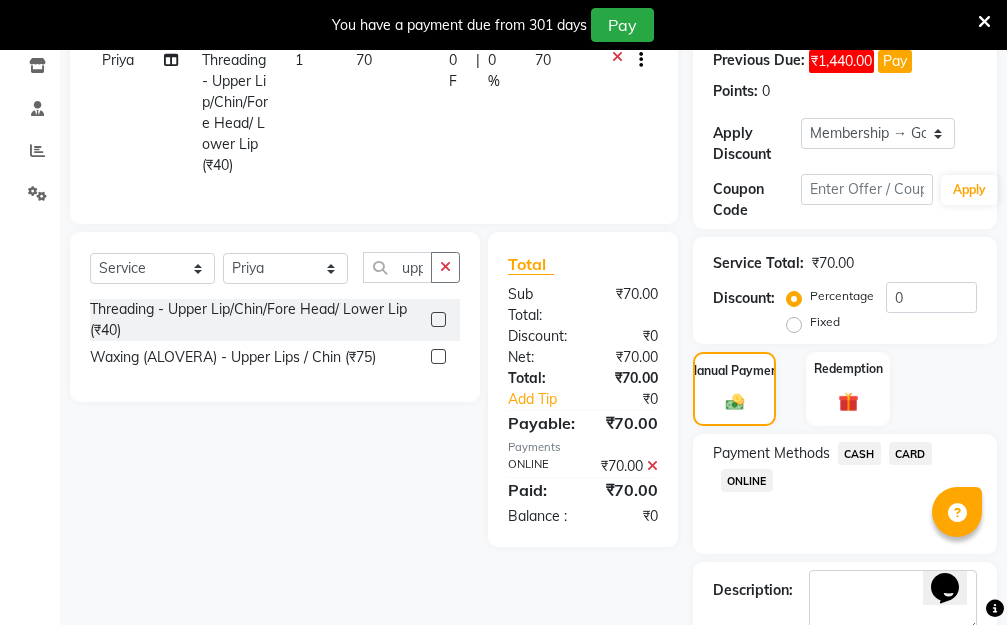 scroll, scrollTop: 482, scrollLeft: 0, axis: vertical 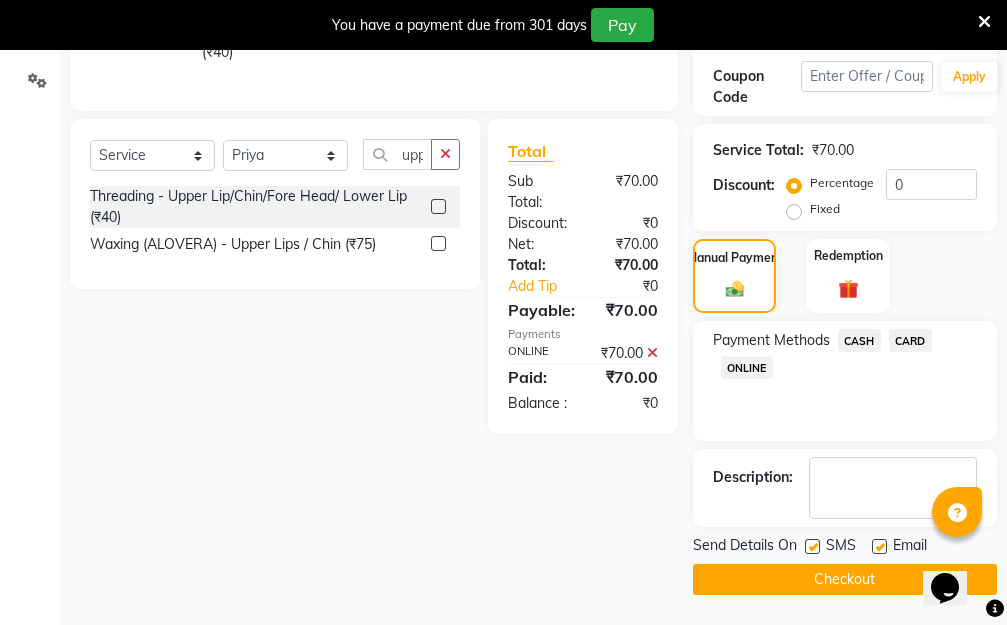 click on "Checkout" 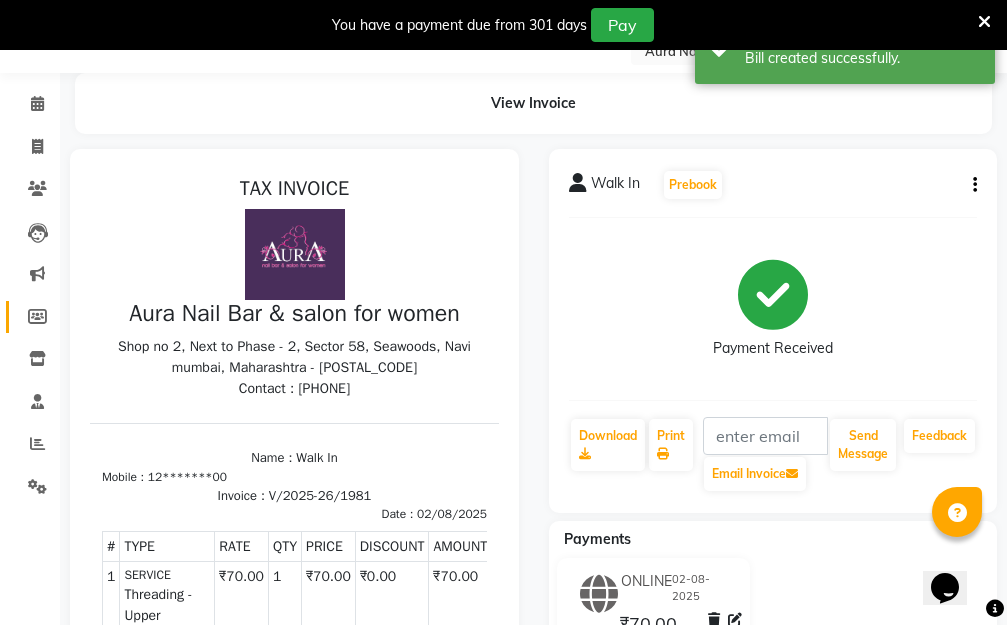 scroll, scrollTop: 0, scrollLeft: 0, axis: both 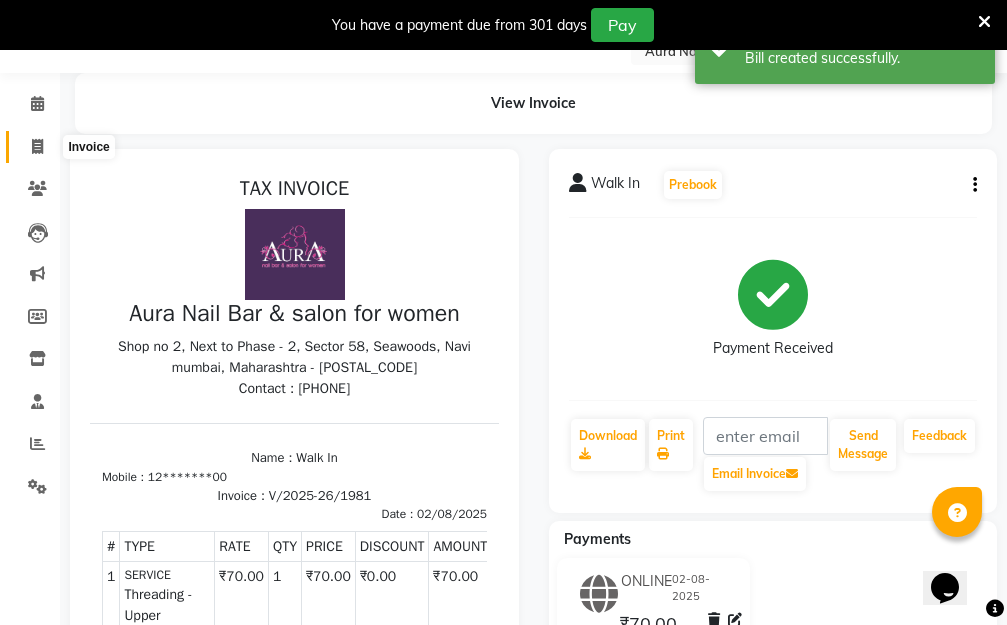 click 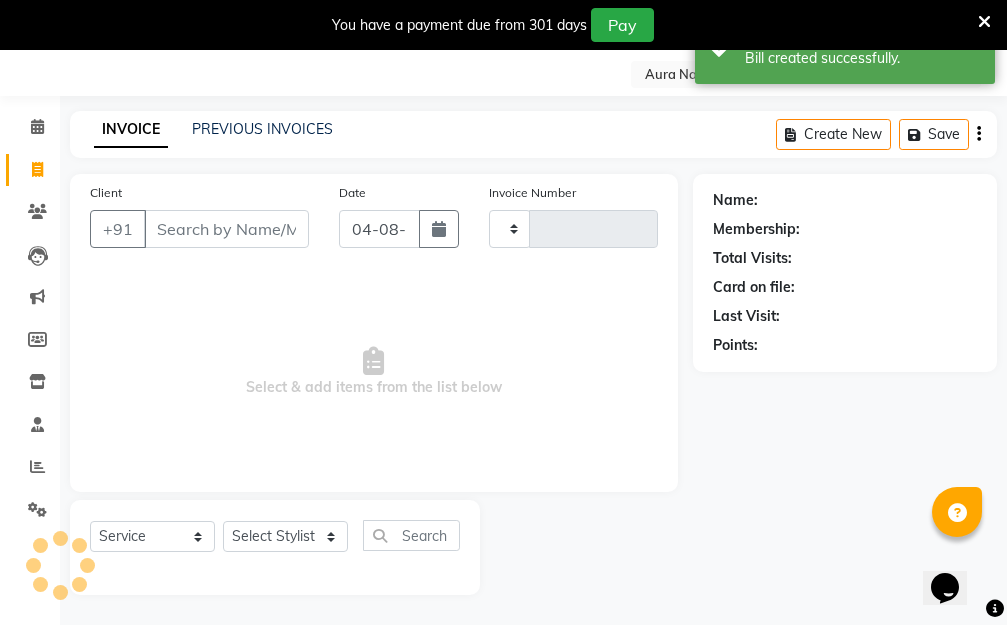 scroll, scrollTop: 53, scrollLeft: 0, axis: vertical 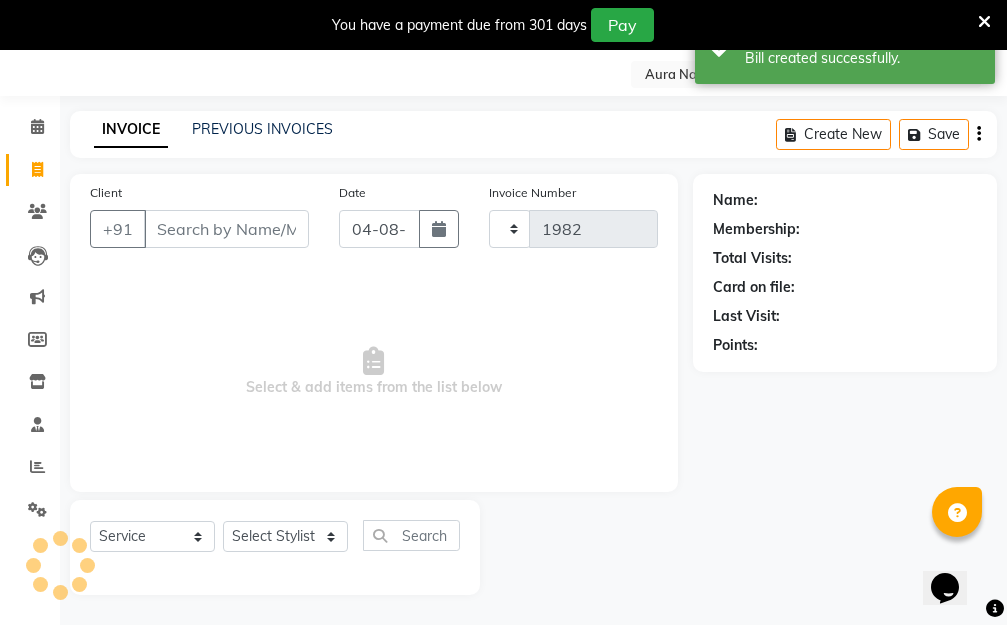select on "4994" 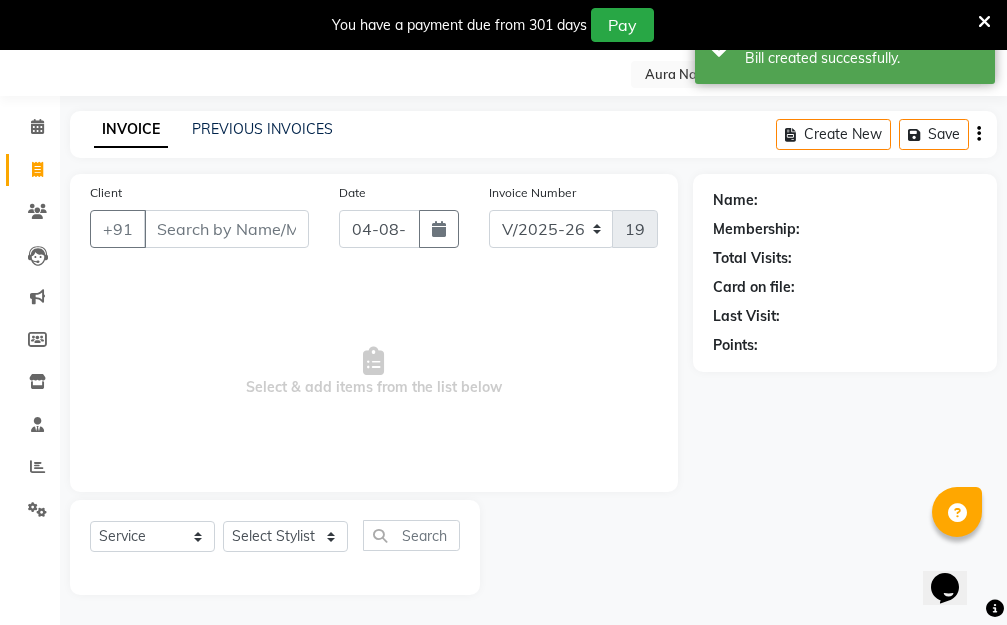 click on "Client" at bounding box center (226, 229) 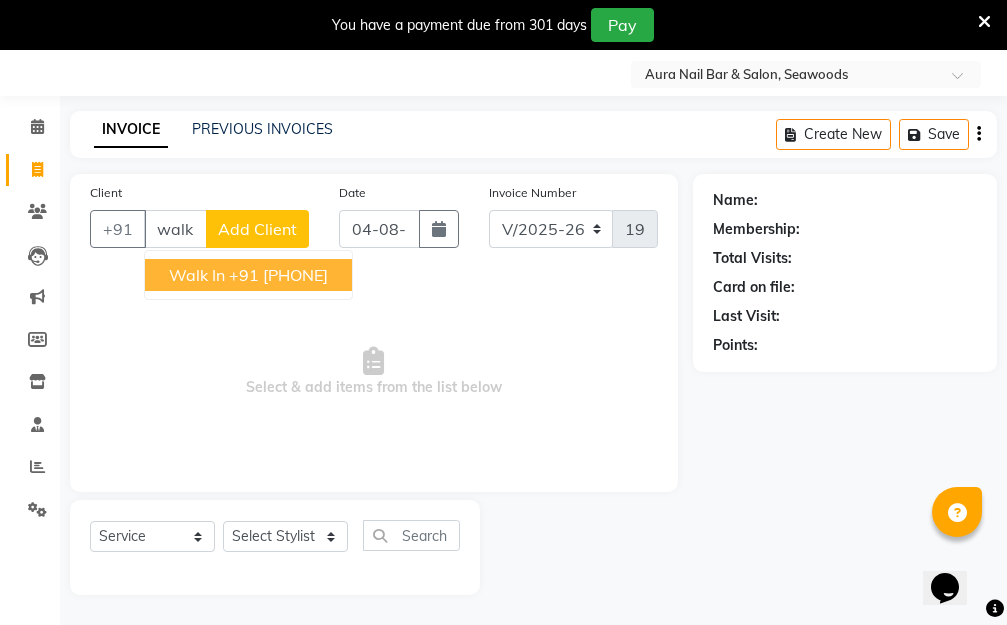 click on "+91  [PHONE]" at bounding box center [278, 275] 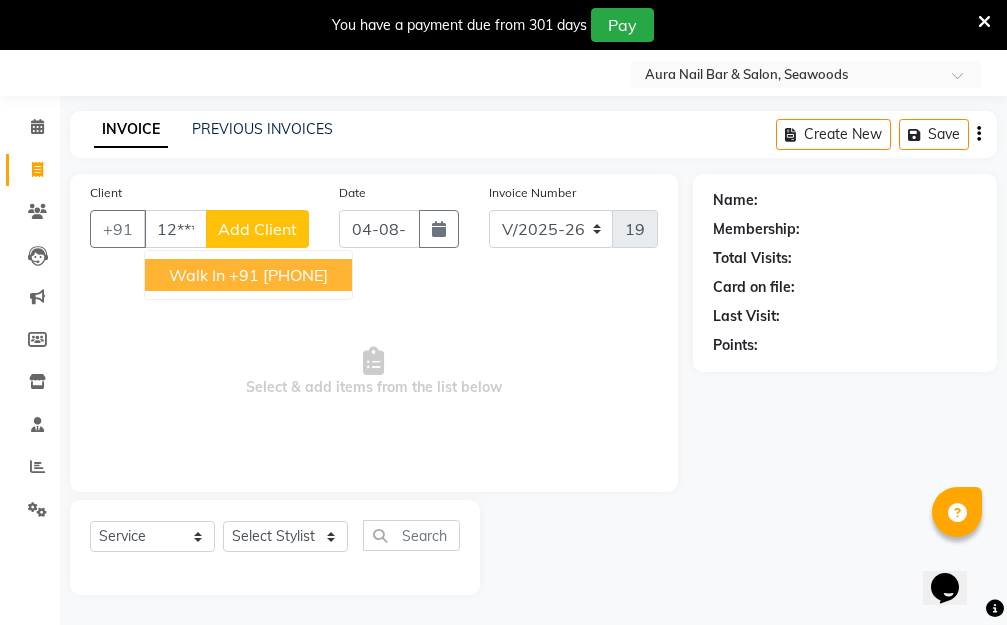 type on "12*******00" 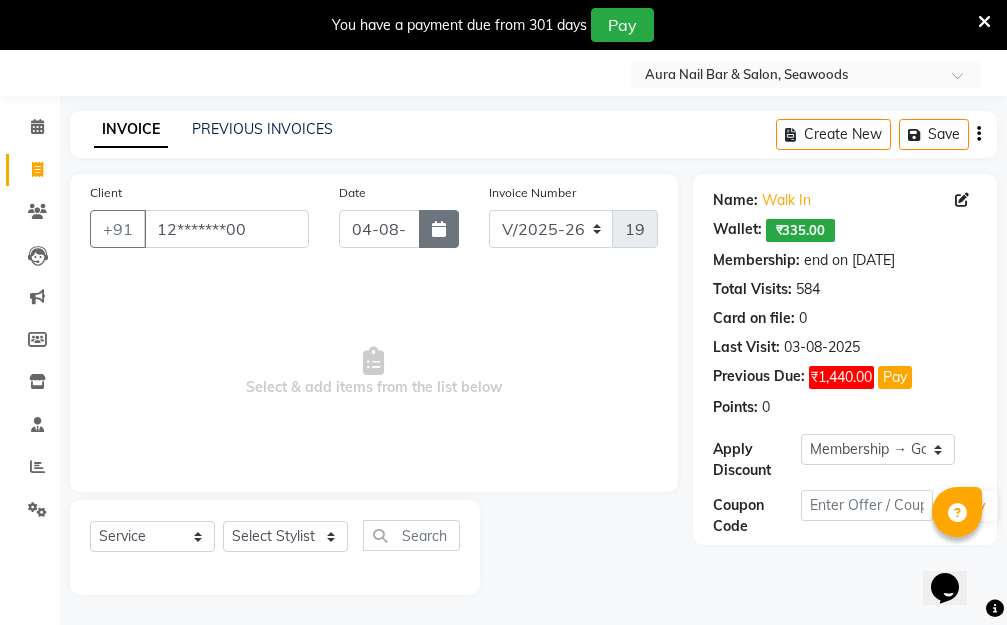 click 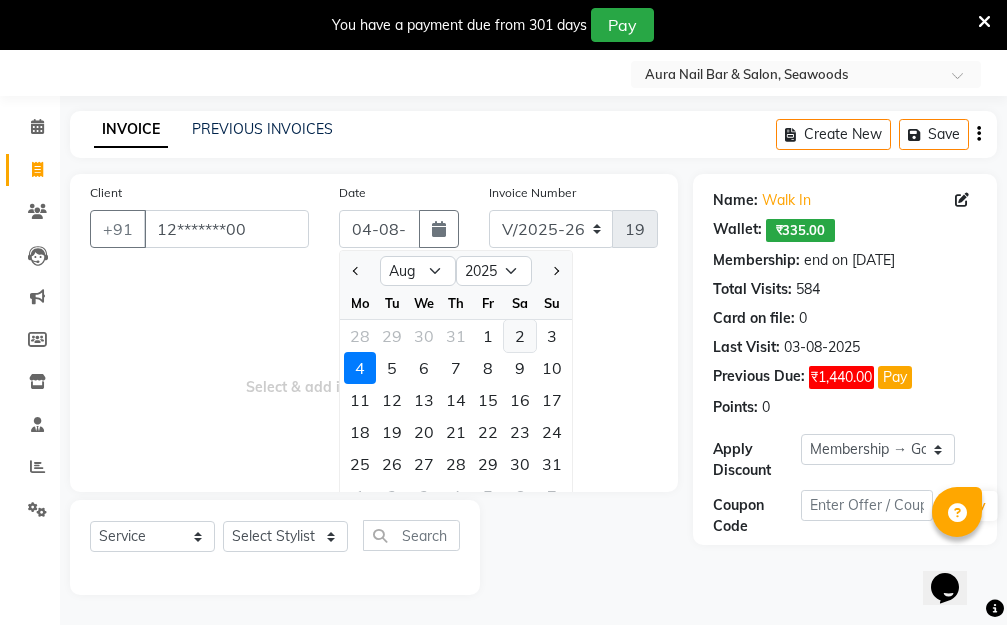 click on "2" 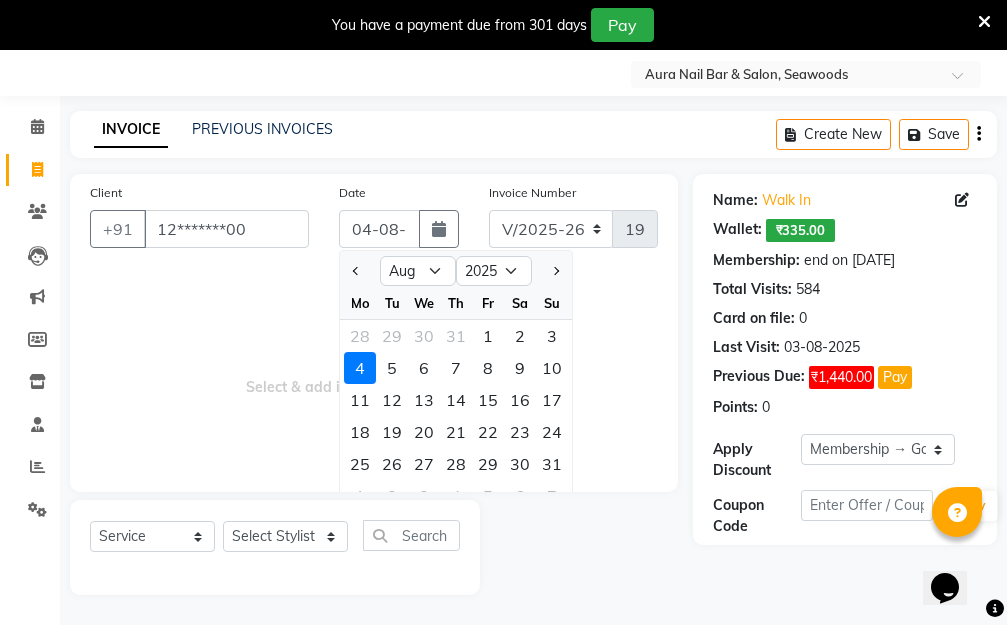 type on "02-08-2025" 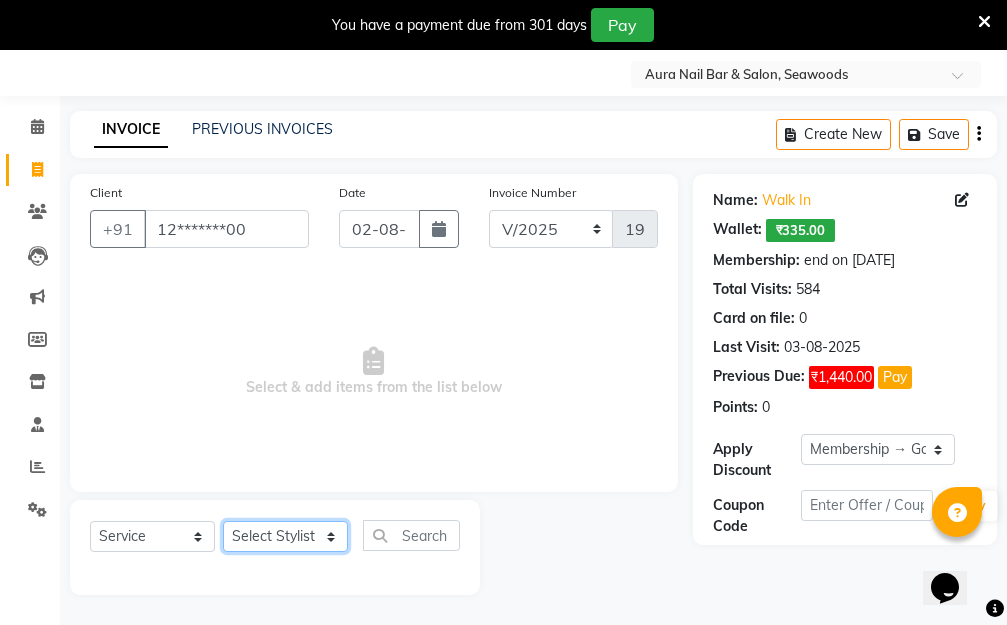 click on "Select Stylist Aarti Dipti  Manager Pallavi  [FIRST] Priya" 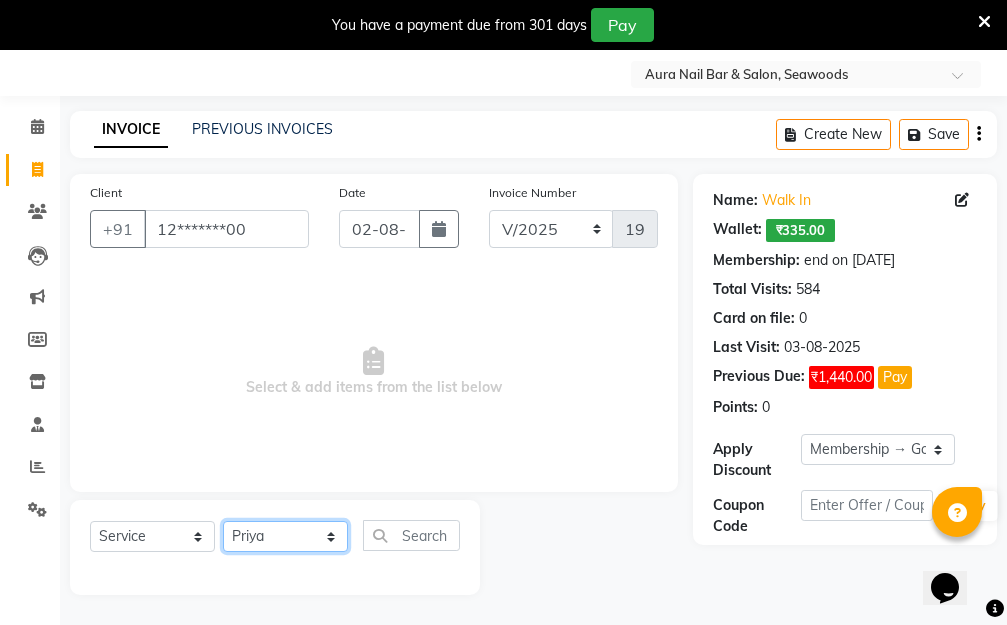 click on "Select Stylist Aarti Dipti  Manager Pallavi  [FIRST] Priya" 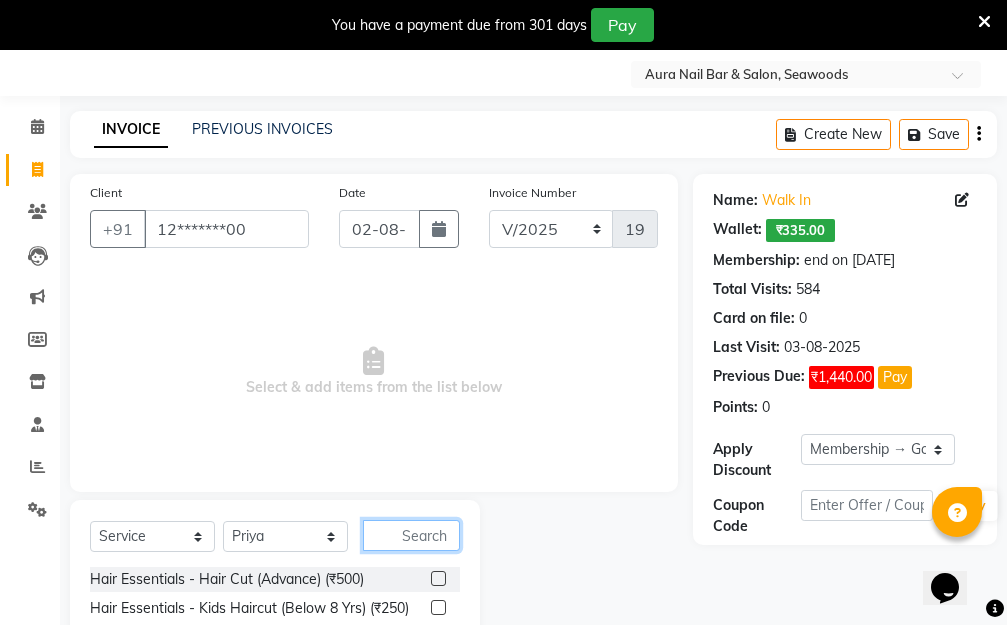 click 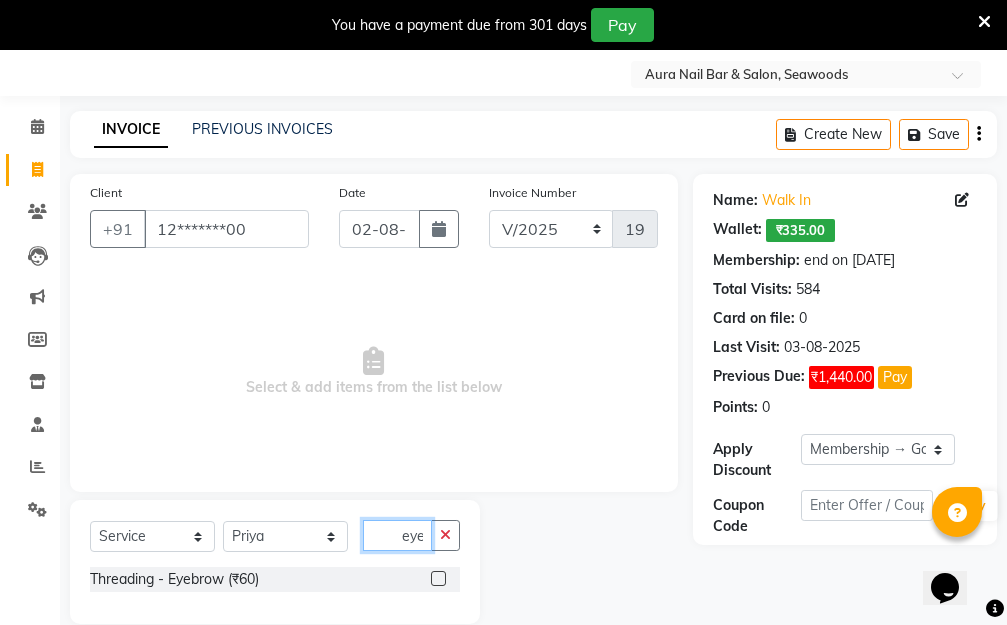 type on "eye" 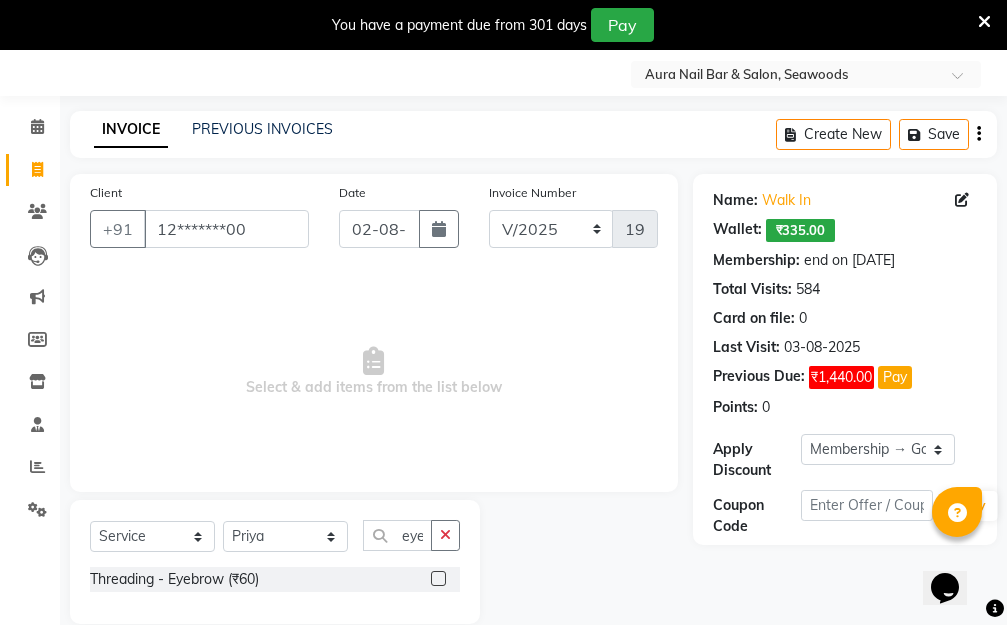click 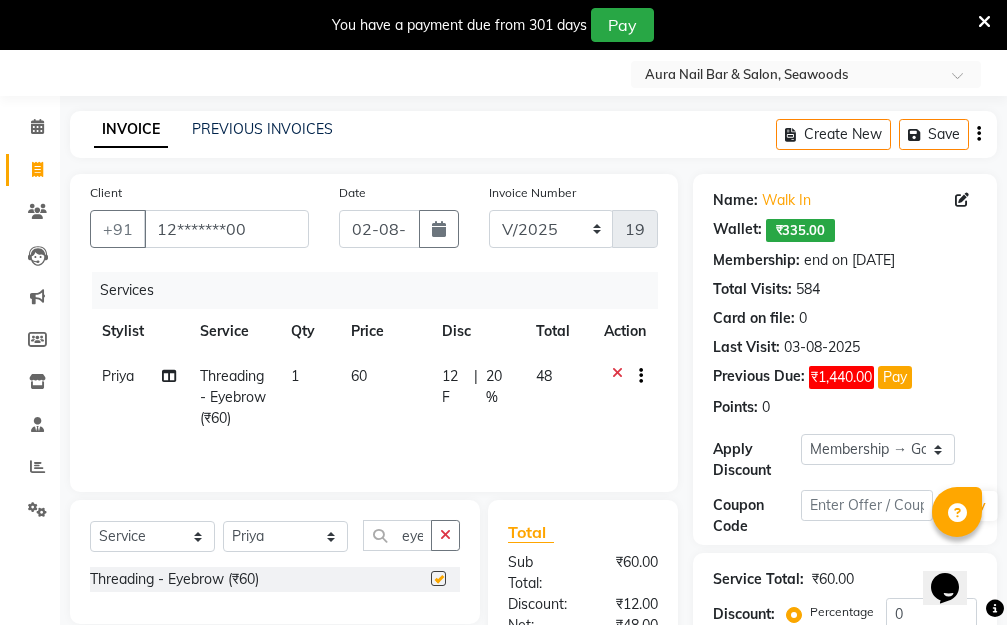 checkbox on "false" 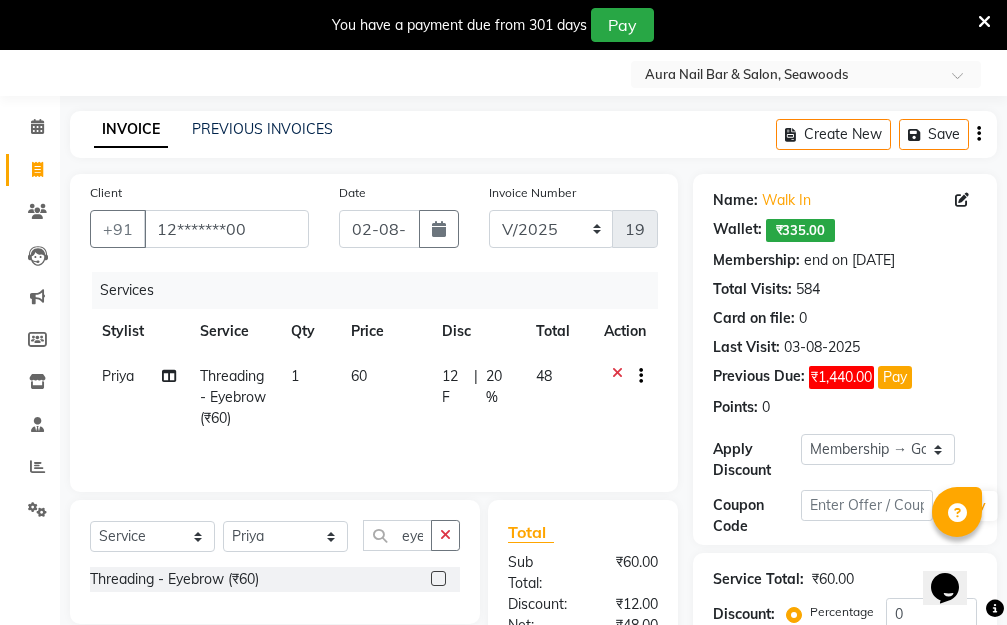 click on "60" 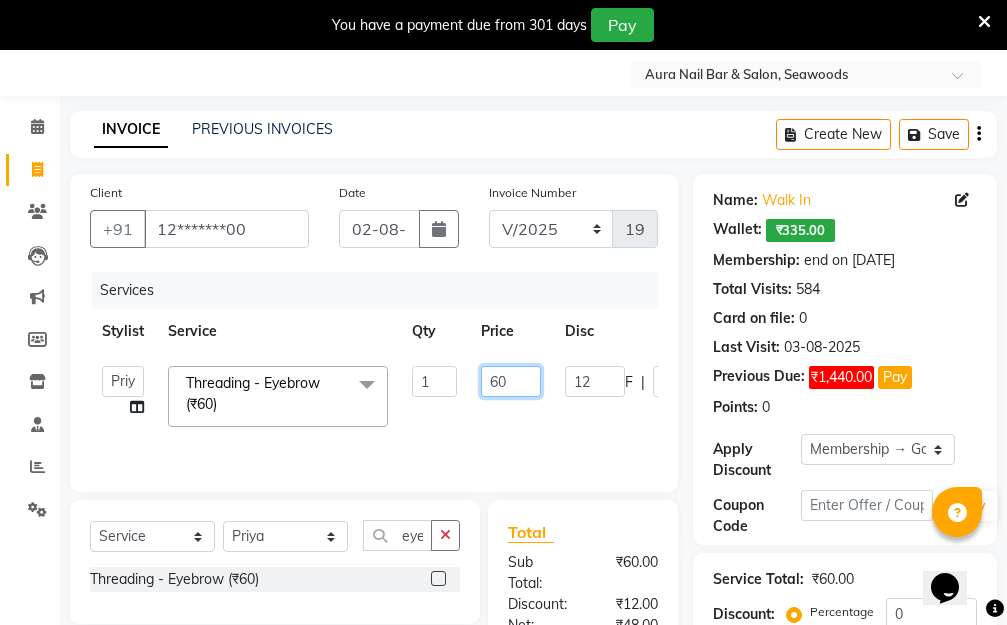 drag, startPoint x: 482, startPoint y: 375, endPoint x: 423, endPoint y: 379, distance: 59.135437 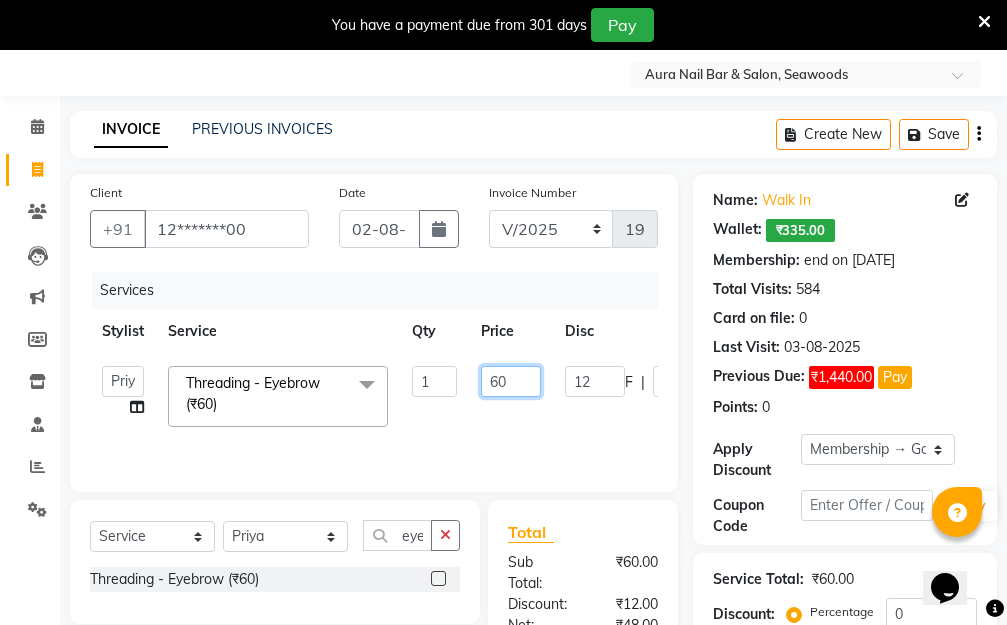 click on "Aarti   Dipti    Manager   Pallavi    [FIRST]   Priya   Threading - Eyebrow (₹60)  x Hair Essentials - Hair Cut (Advance) (₹500) Hair Essentials - Kids Haircut (Below 8 Yrs) (₹250) Hair Essentials -Hair Wash Up To Shoulder (₹300) Hair Essentials - Hair Cut  (₹350) HAIR WASH UP TO WASTE (₹700) DANDRUFF TERATMENT (₹1500) Shampoo & Conditioning + Blast Dry - Upto Shoulder (₹350) Shampoo & Conditioning + Blast Dry - Below Shoulder (₹550) Shampoo & Conditioning + Blast Dry - Upto Waist (₹750) Shampoo & Conditioning + Blast Dry - Add: Charge For Morocon/Riviver/ Keratin (₹600) Blow Dry/Outcurl/Straight - Upto Shoulder (₹449) Blow Dry/Outcurl/Straight - Below Shoulder (₹650) Blow Dry/Outcurl/Straight - Upto Waist (₹850) Ironing - Upto Shoulder (₹650) Ironing - Below Shoulder (₹850) Ironing - Upto Waist (₹1000) Ironing - Add Charge For Thick Hair (₹300) Tongs - Upto Shoulder (₹800) Tongs - Below Shoulder (₹960) Tongs - Upto Waist (₹1500) Hair Spa - Upto Shoulder (₹1800) 1 F" 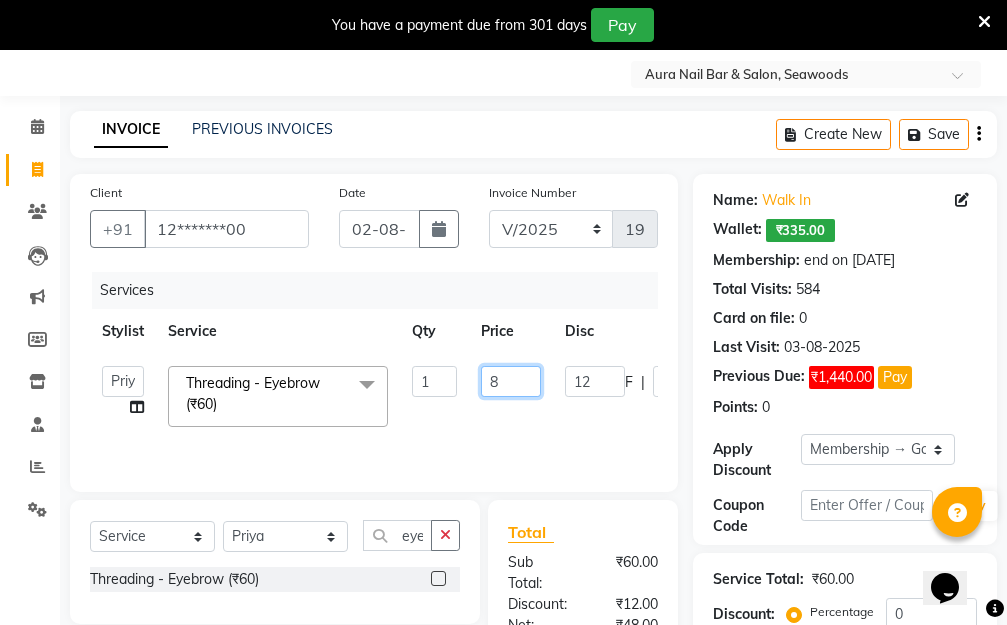 type on "80" 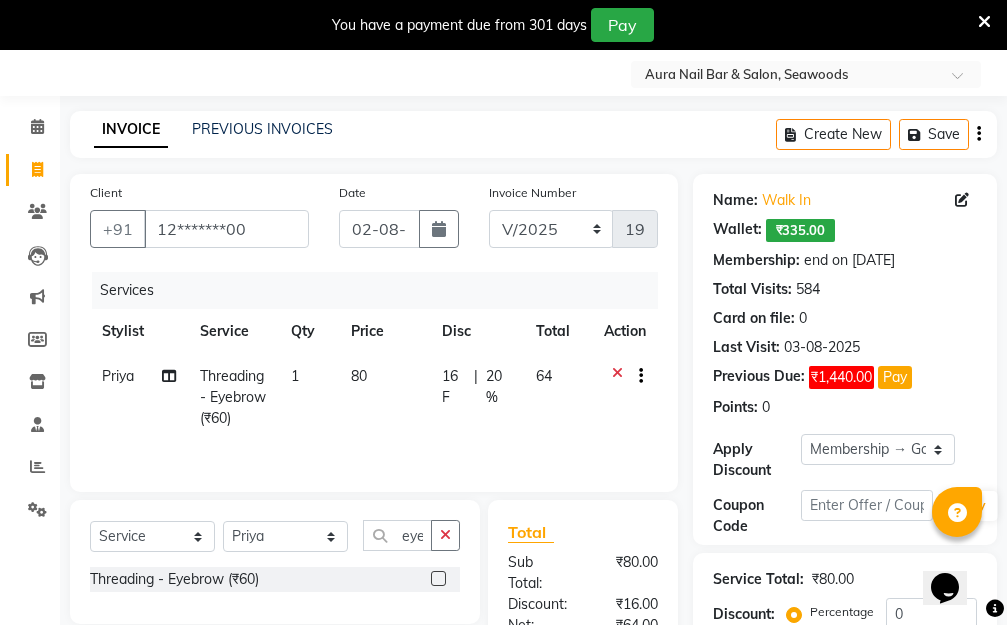 drag, startPoint x: 584, startPoint y: 418, endPoint x: 655, endPoint y: 434, distance: 72.780495 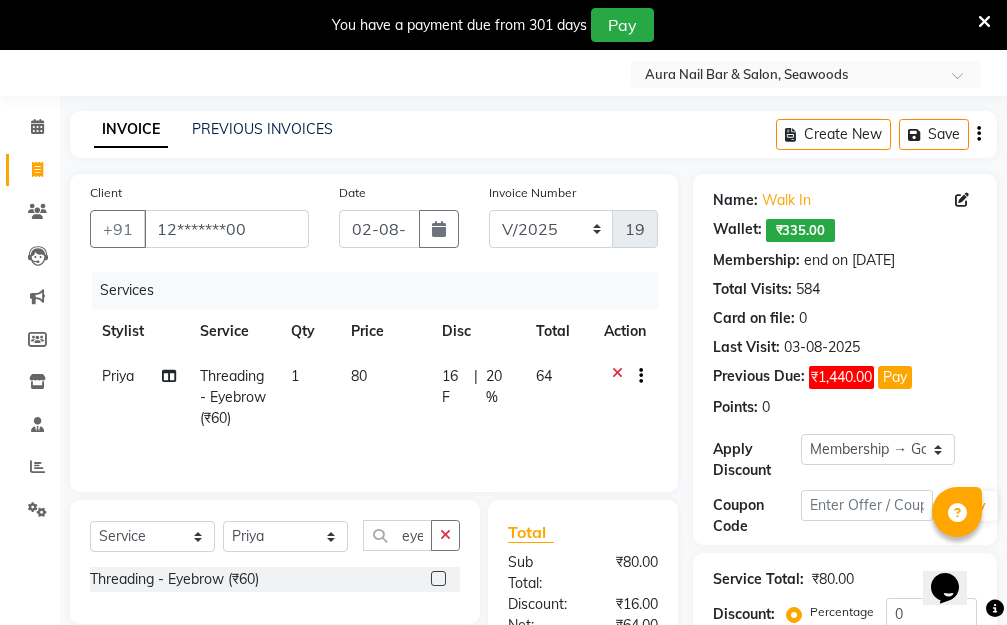 click on "Priya  Threading - Eyebrow (₹60) 1 80 16 F | 20 % 64" 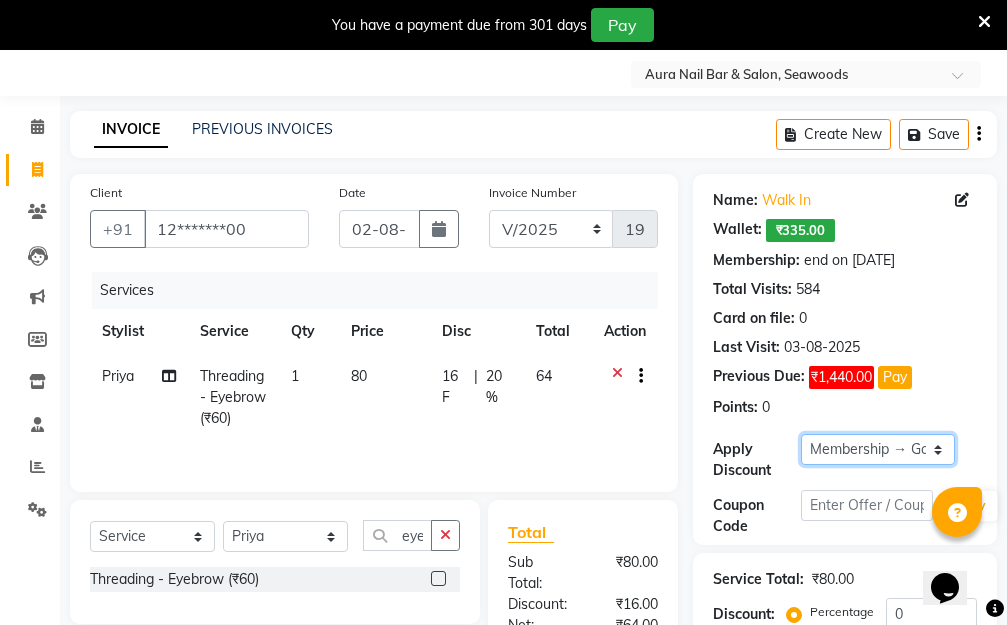 click on "Select Membership → Golden Membership Membership → Golden Membership Membership → Golden Membership Membership → Golden Membership Membership → Golden Membership Membership → Golden Membership Membership → Golden Membership Membership → Golden Membership Membership → Golden Membership Membership → Golden Membership Membership → Golden Membership Membership → Golden Membership Membership → Golden Membership Membership → Golden Membership Membership → Golden Membership Membership → Golden Membership Membership → Golden Membership Membership → Golden Membership Membership → Golden Membership Membership → Golden Membership Membership → Golden Membership Membership → Golden Membership Membership → Golden Membership Membership → Golden Membership Membership → Golden Membership Membership → Golden Membership Membership → Golden Membership Membership → Golden Membership Membership → Golden Membership Membership → Golden Membership" 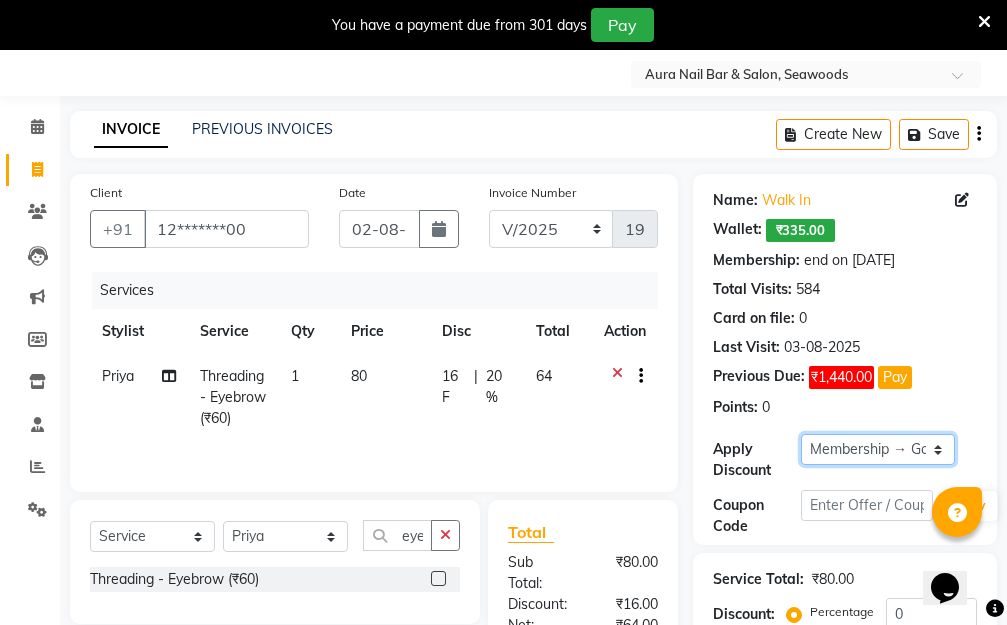 select on "0:" 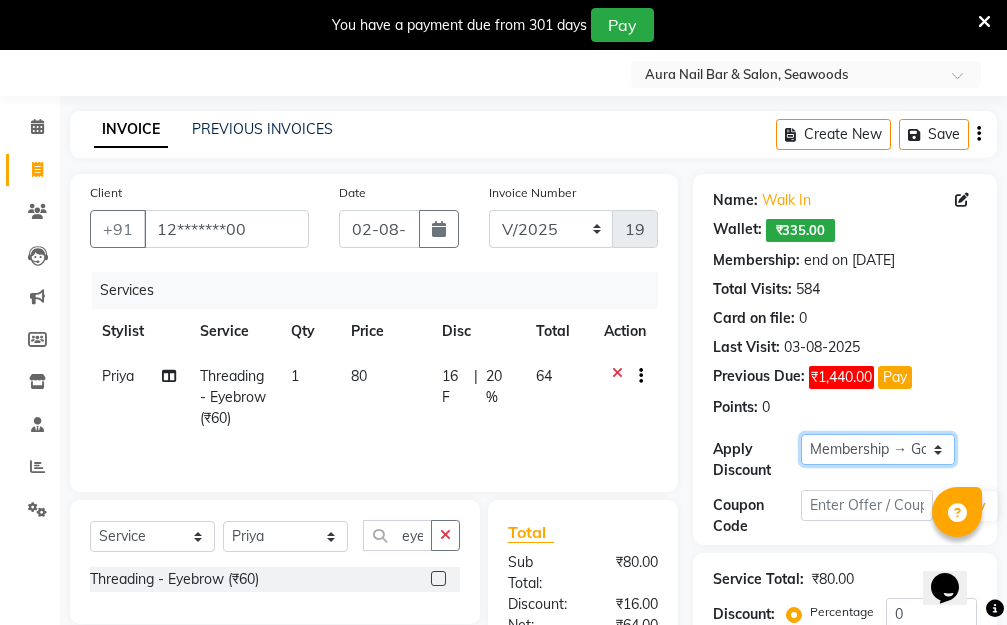 click on "Select Membership → Golden Membership Membership → Golden Membership Membership → Golden Membership Membership → Golden Membership Membership → Golden Membership Membership → Golden Membership Membership → Golden Membership Membership → Golden Membership Membership → Golden Membership Membership → Golden Membership Membership → Golden Membership Membership → Golden Membership Membership → Golden Membership Membership → Golden Membership Membership → Golden Membership Membership → Golden Membership Membership → Golden Membership Membership → Golden Membership Membership → Golden Membership Membership → Golden Membership Membership → Golden Membership Membership → Golden Membership Membership → Golden Membership Membership → Golden Membership Membership → Golden Membership Membership → Golden Membership Membership → Golden Membership Membership → Golden Membership Membership → Golden Membership Membership → Golden Membership" 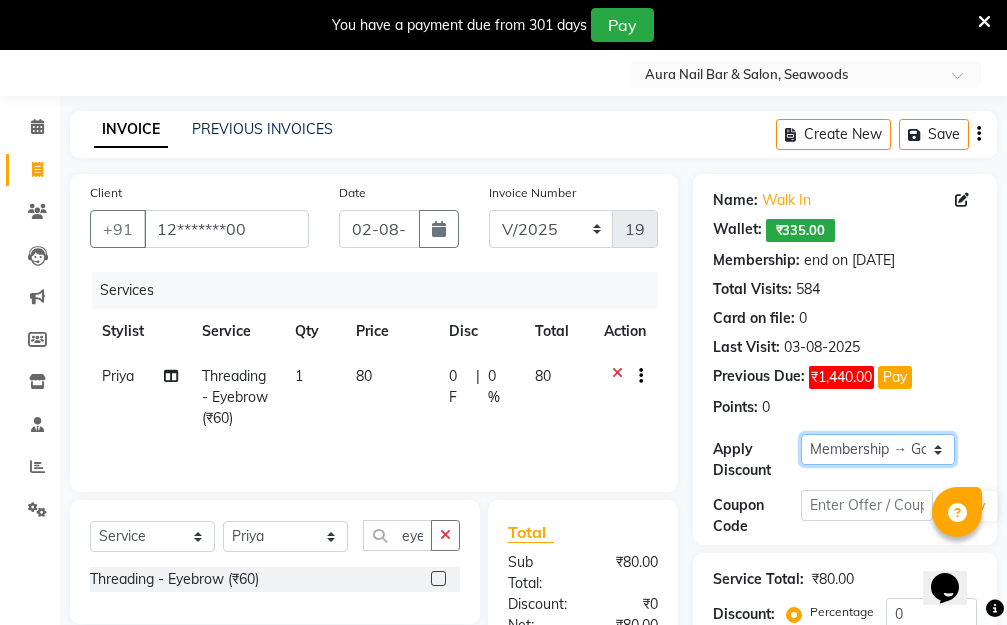 scroll, scrollTop: 278, scrollLeft: 0, axis: vertical 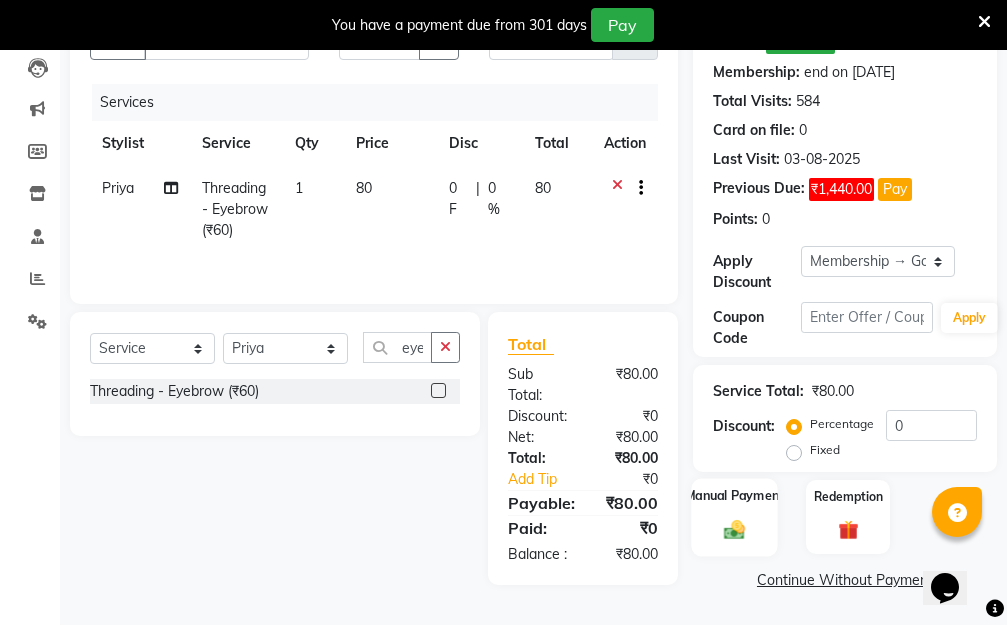 click 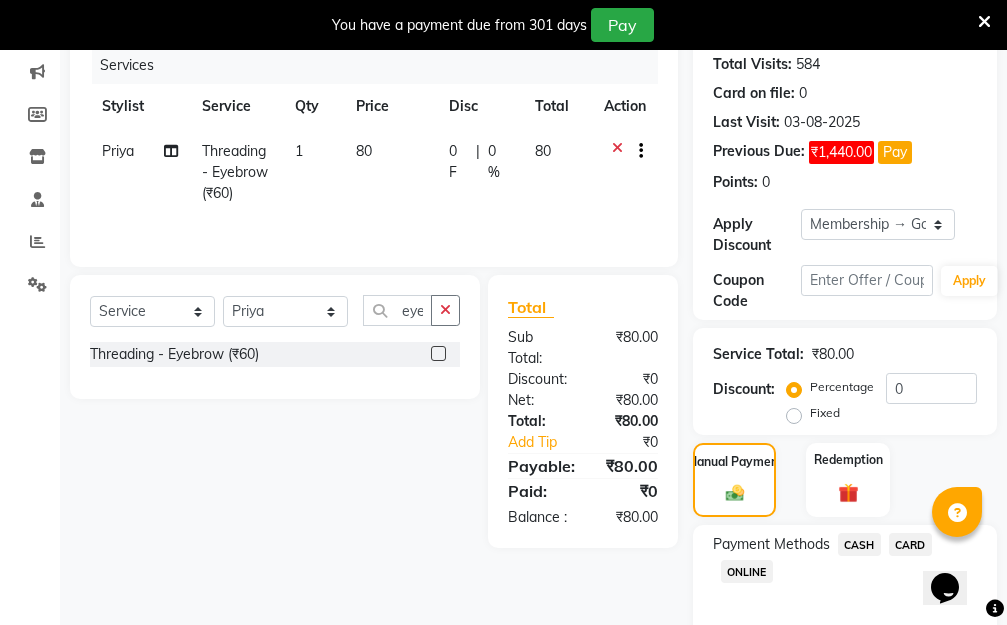 click on "ONLINE" 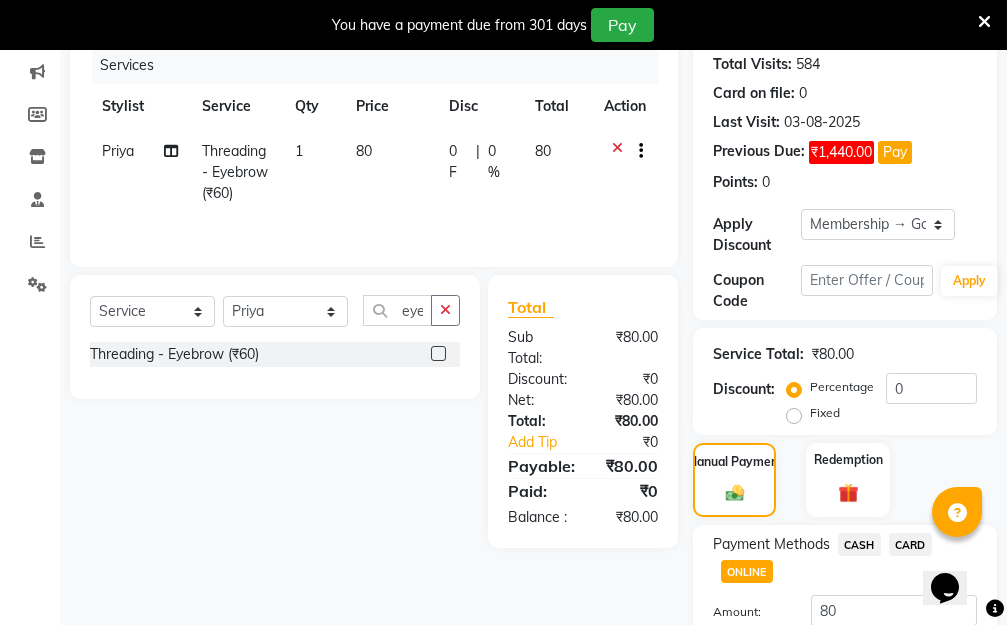 scroll, scrollTop: 425, scrollLeft: 0, axis: vertical 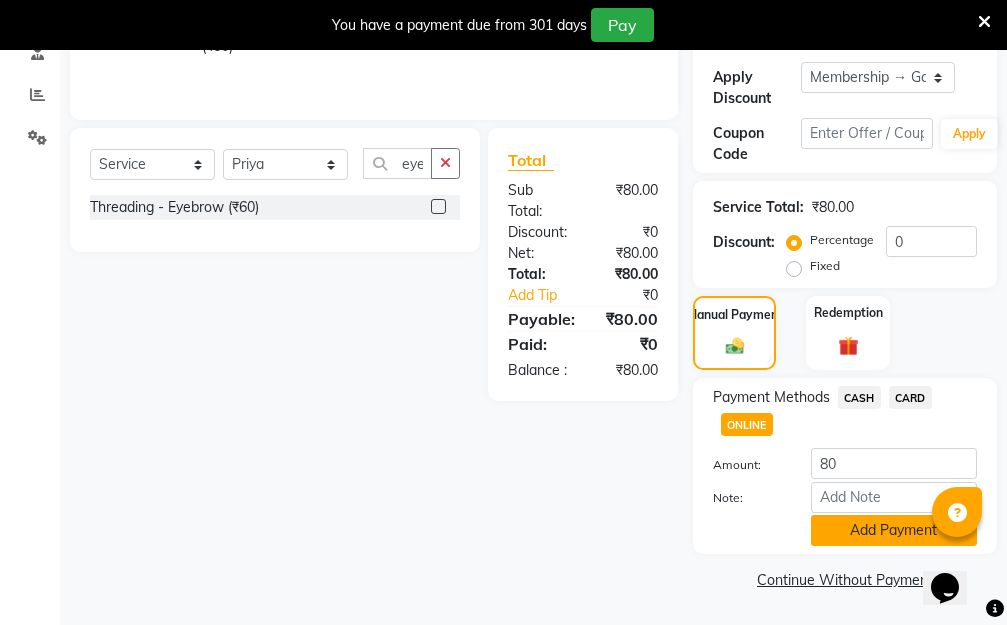click on "Add Payment" 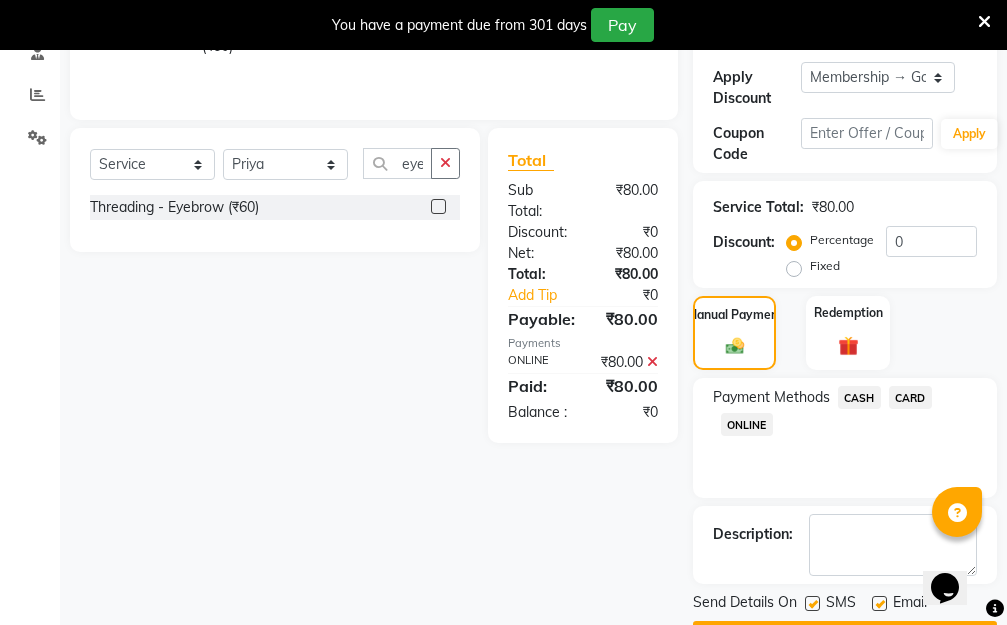 scroll, scrollTop: 482, scrollLeft: 0, axis: vertical 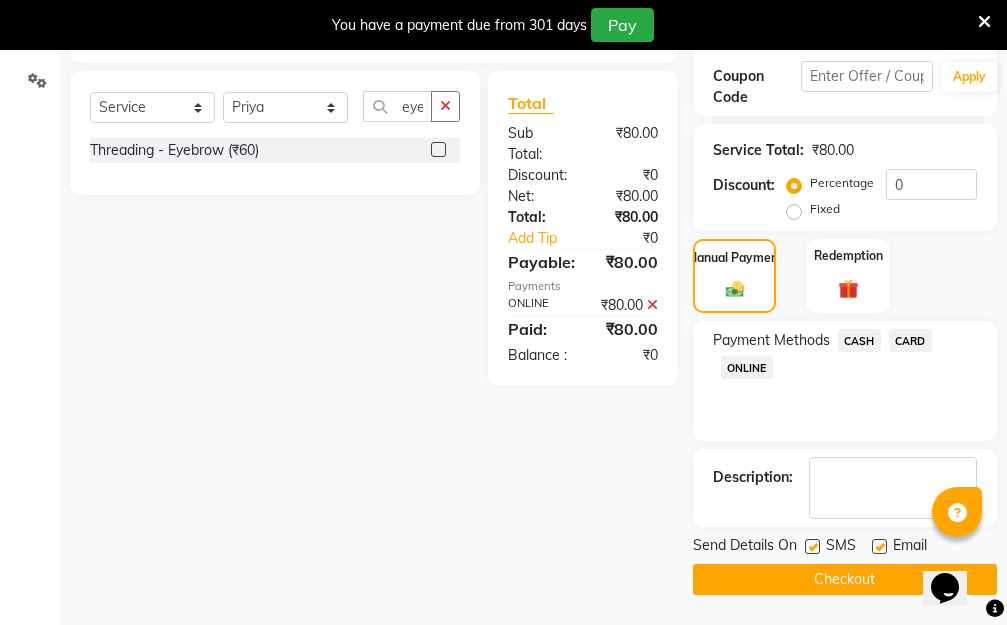 click on "Checkout" 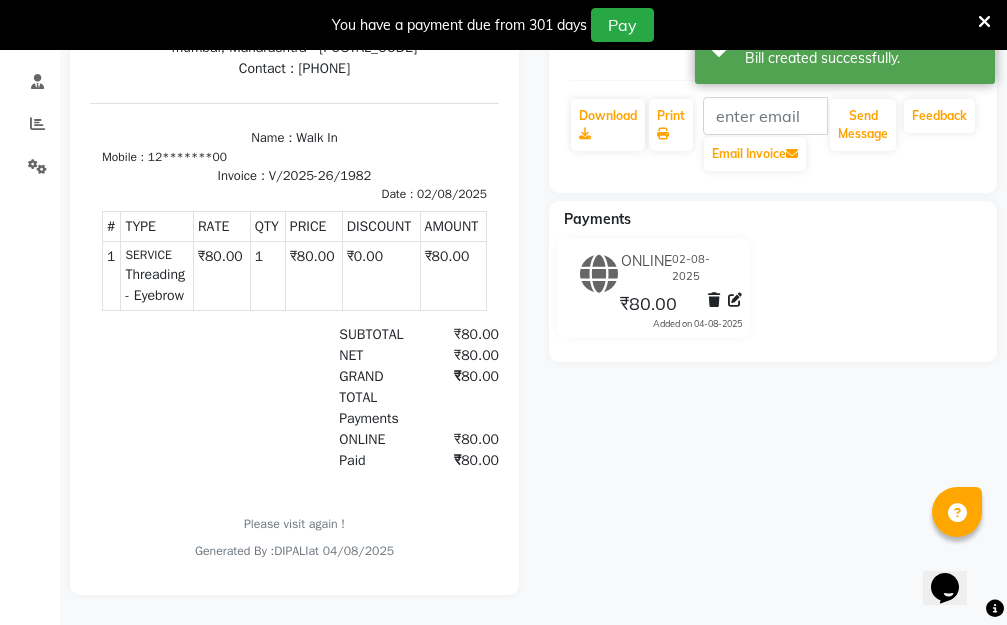 scroll, scrollTop: 13, scrollLeft: 0, axis: vertical 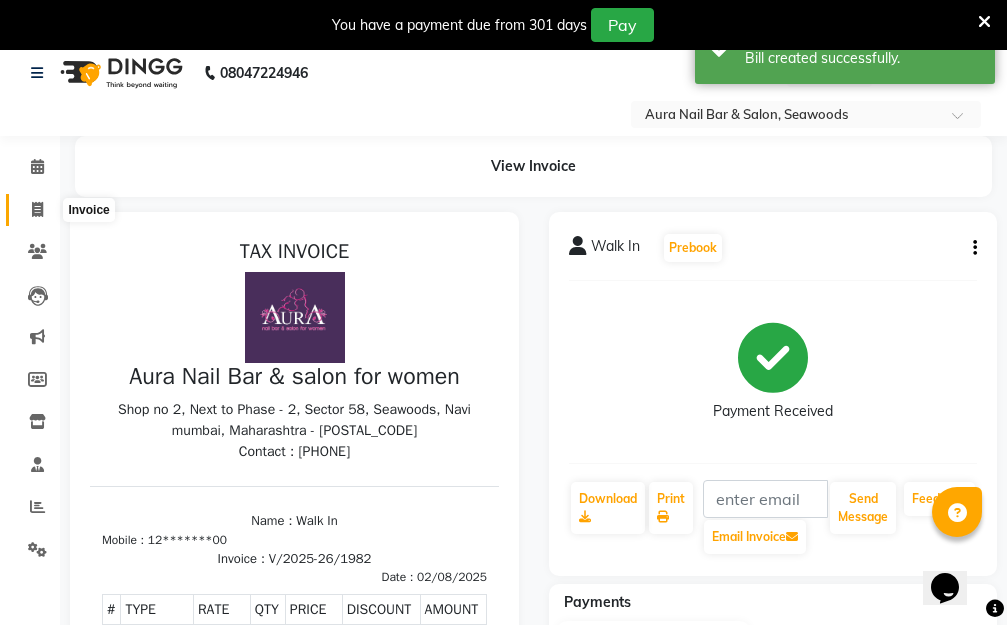 click 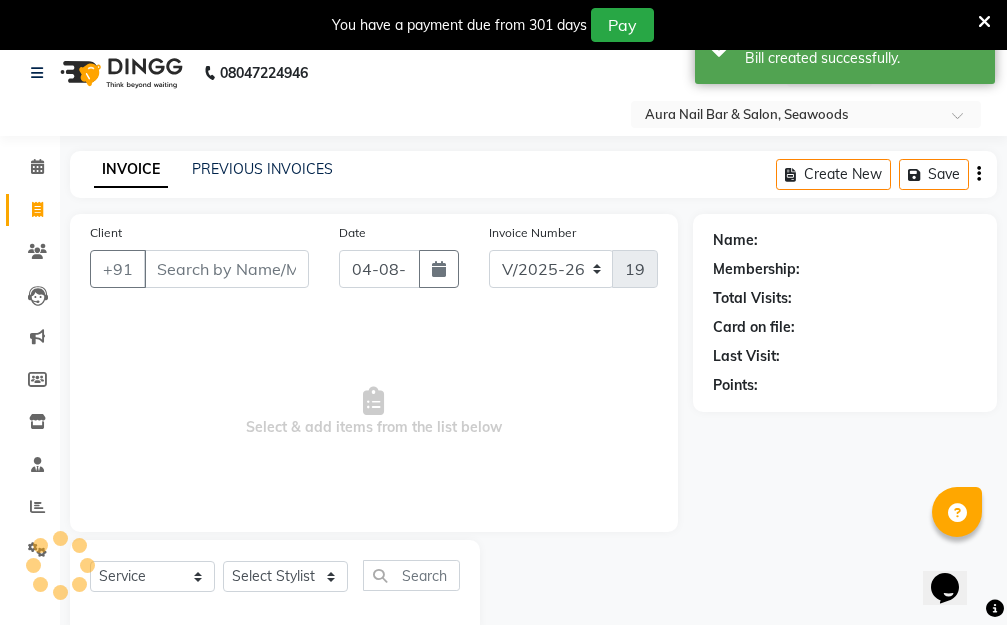 scroll, scrollTop: 53, scrollLeft: 0, axis: vertical 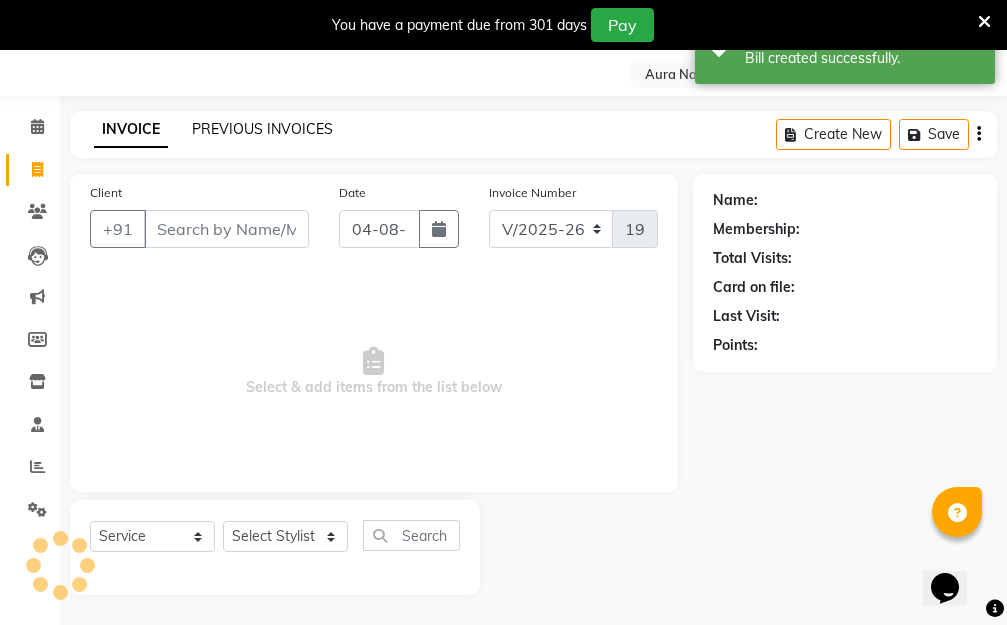 click on "INVOICE PREVIOUS INVOICES Create New   Save" 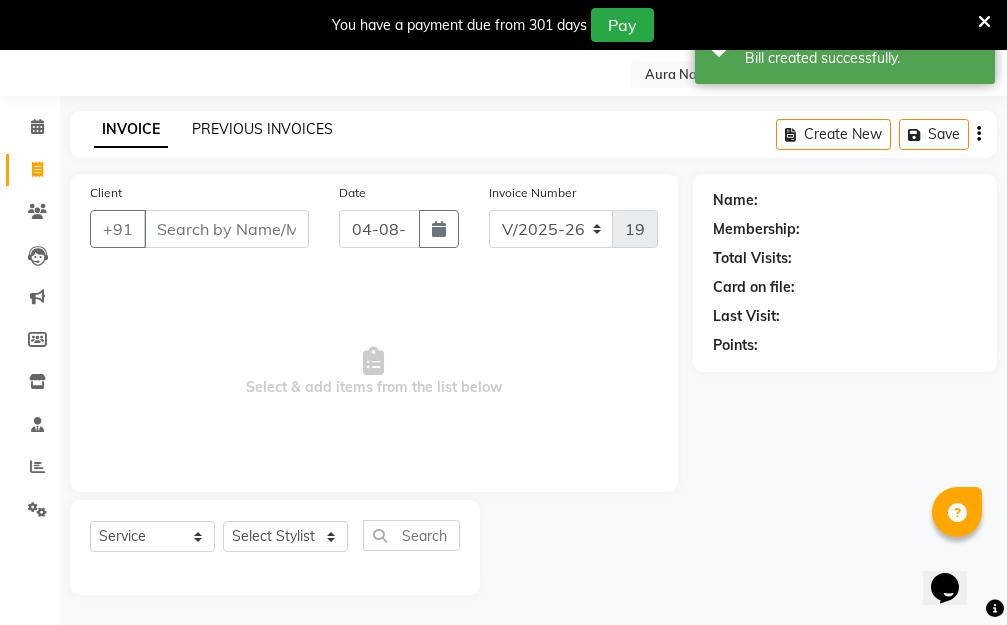 click on "PREVIOUS INVOICES" 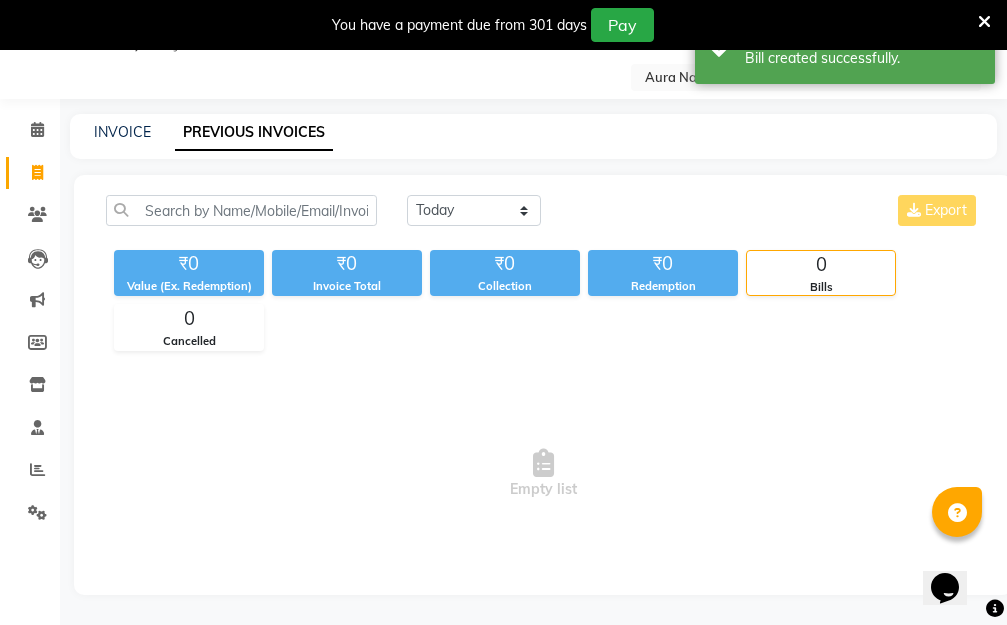 scroll, scrollTop: 50, scrollLeft: 0, axis: vertical 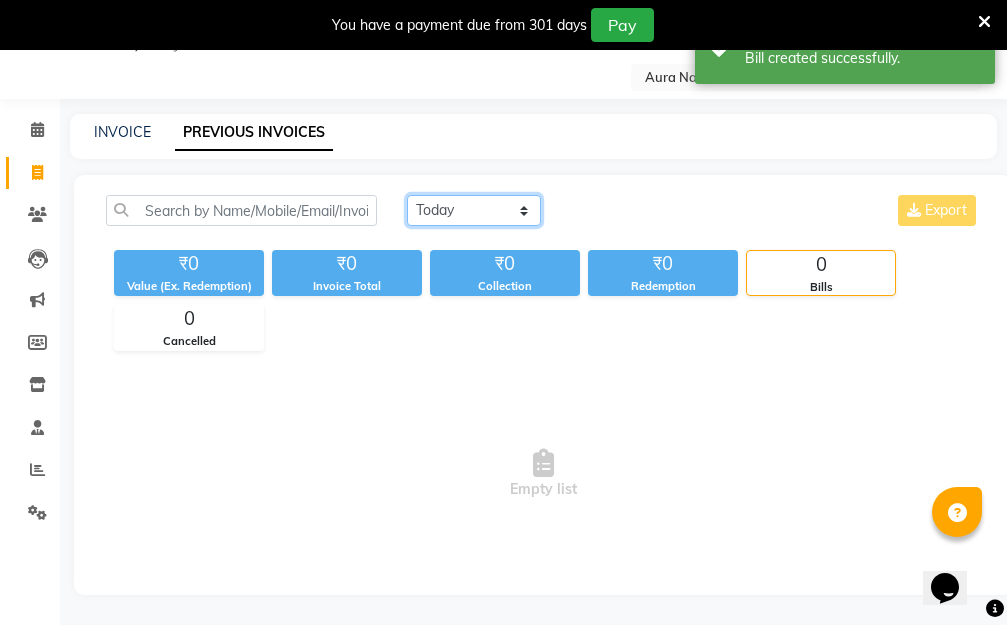 click on "Today Yesterday Custom Range" 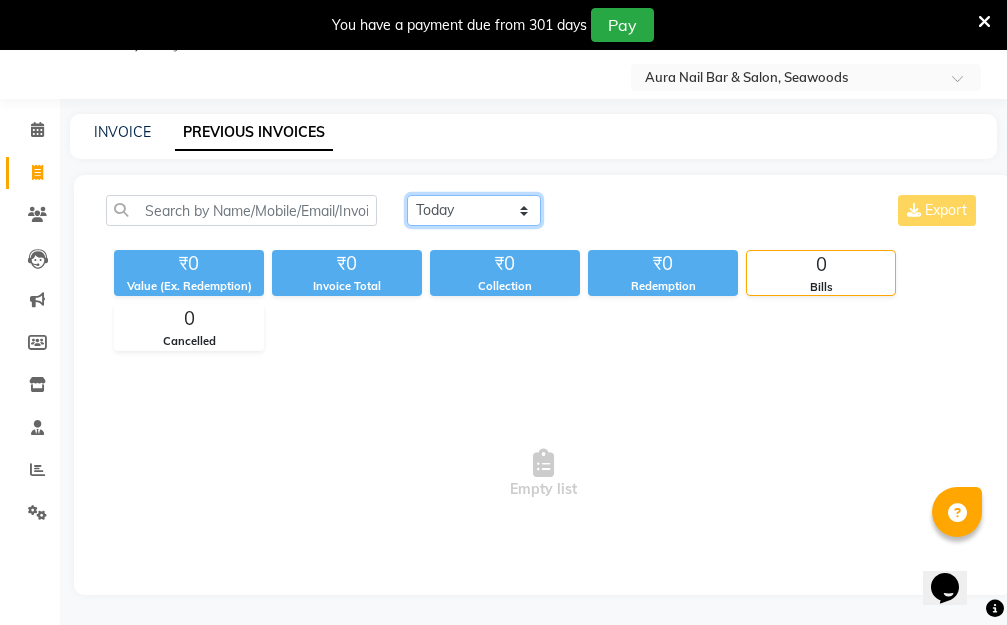 select on "yesterday" 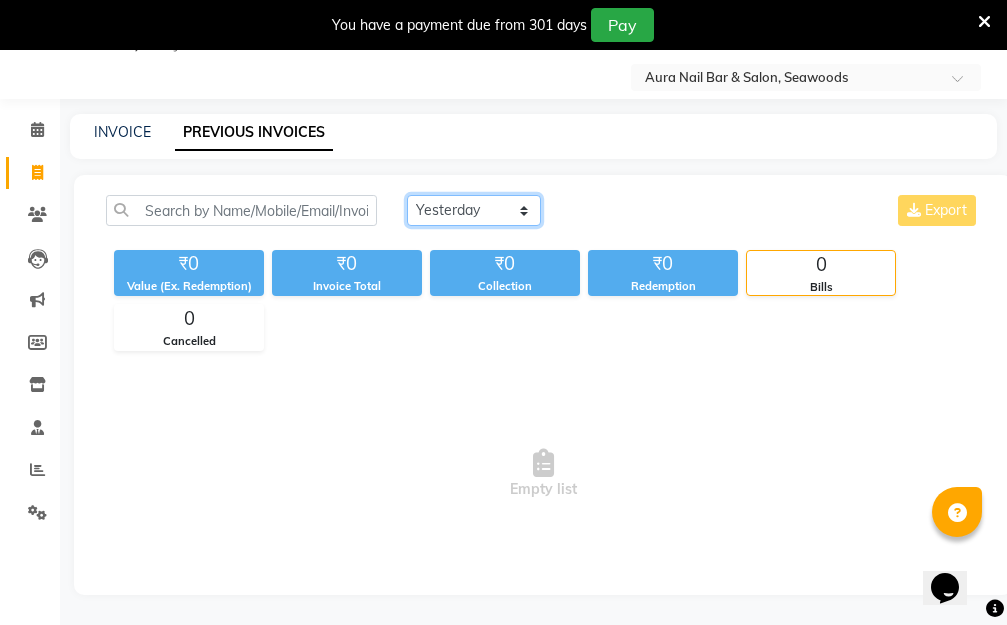 click on "Today Yesterday Custom Range" 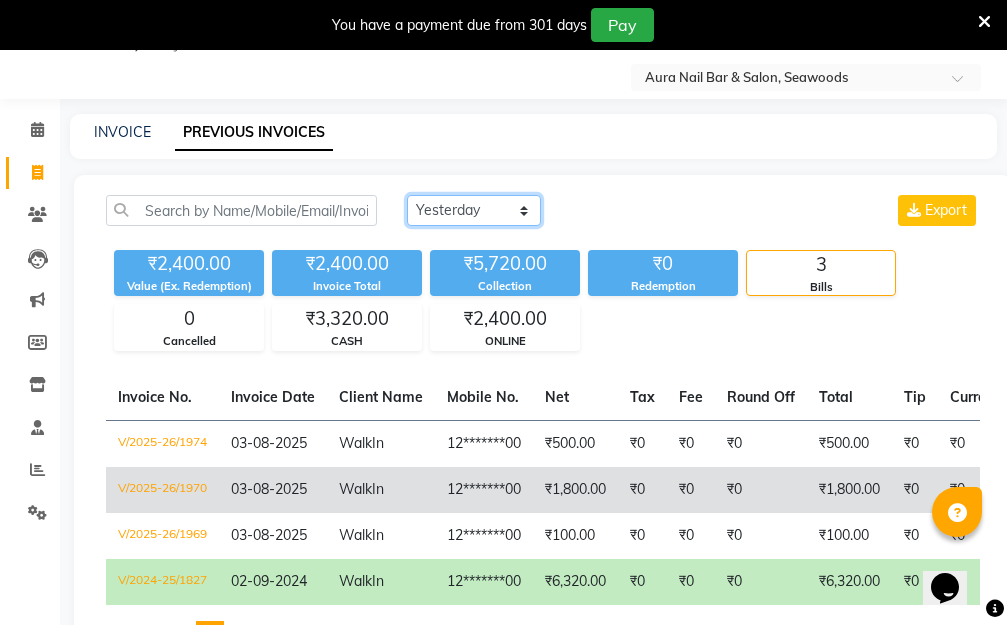 scroll, scrollTop: 150, scrollLeft: 0, axis: vertical 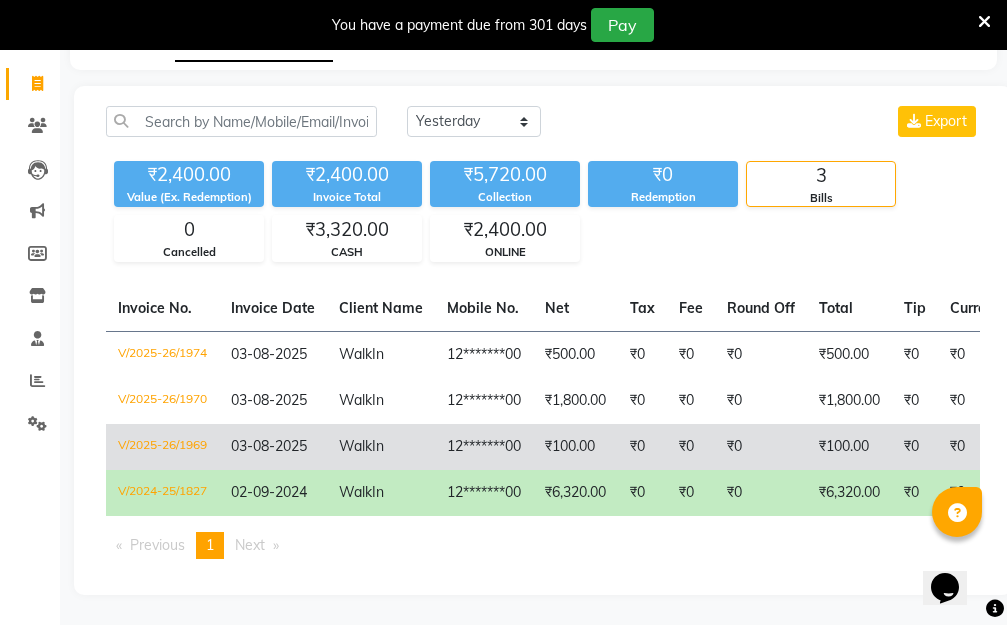 click on "₹0" 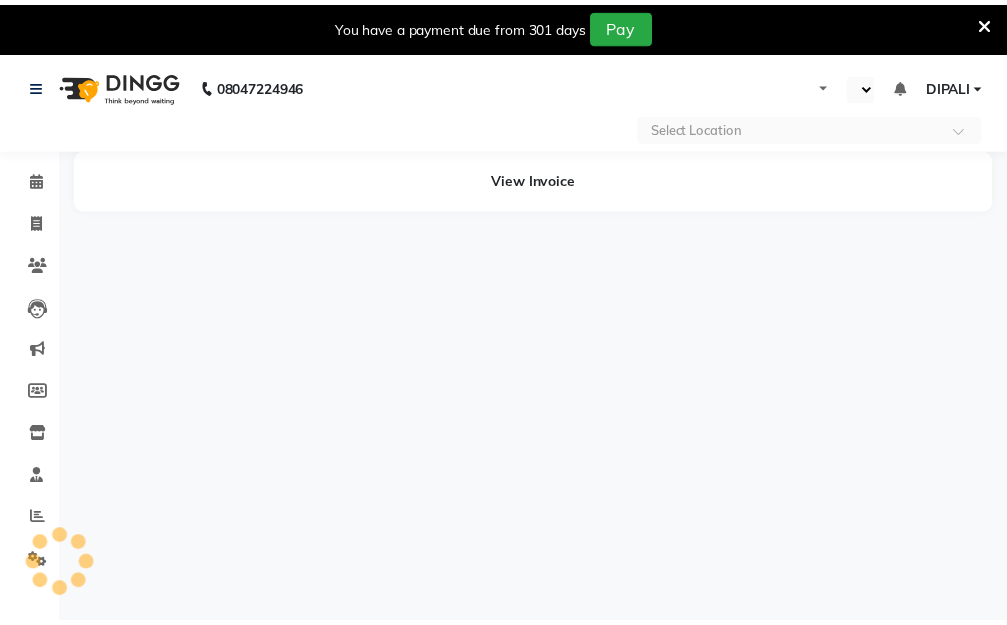 scroll, scrollTop: 0, scrollLeft: 0, axis: both 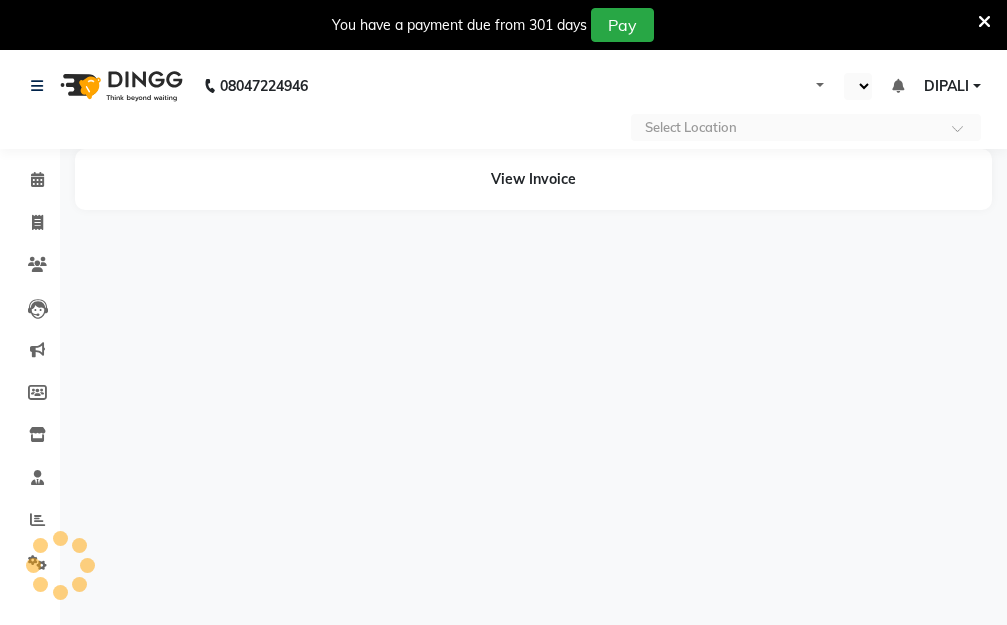 select on "en" 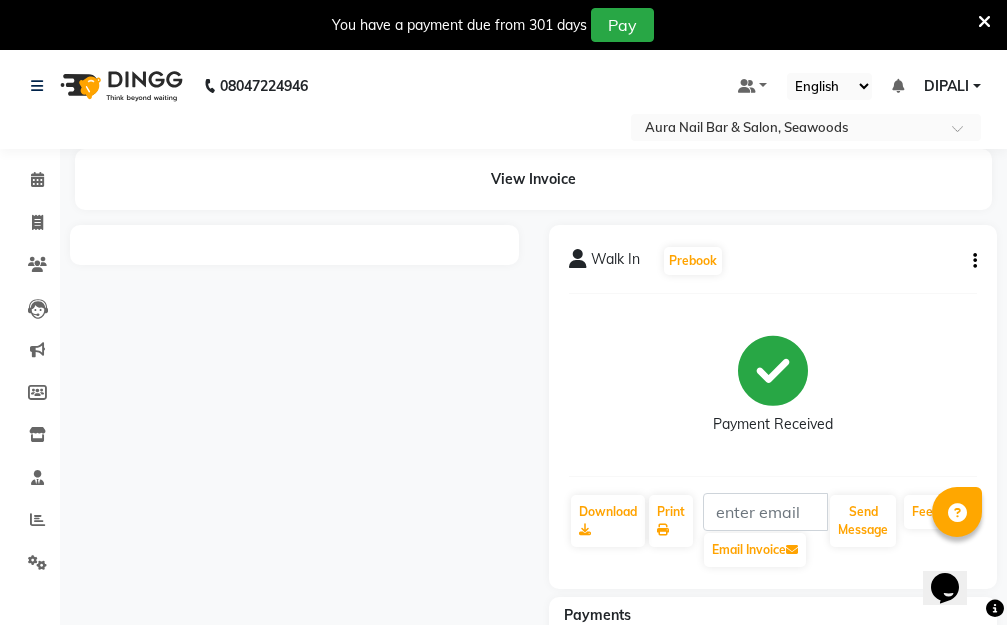 scroll, scrollTop: 0, scrollLeft: 0, axis: both 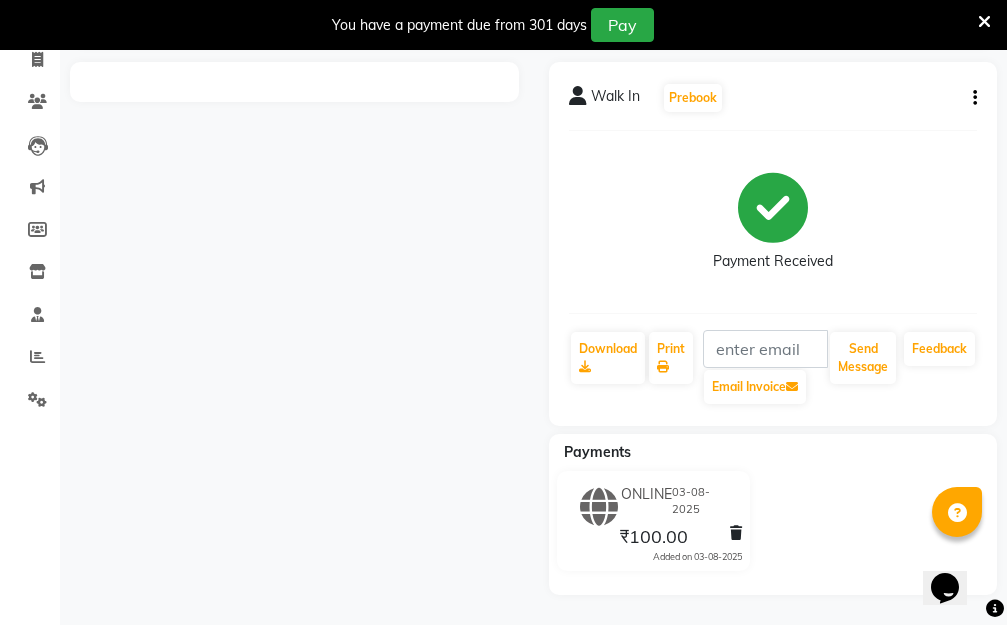 click 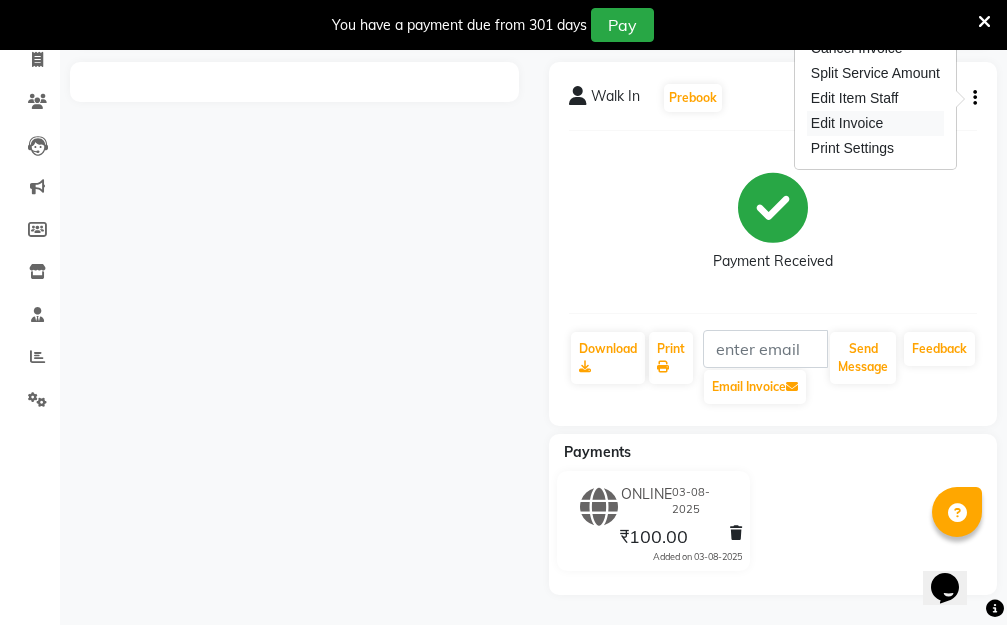 click on "Edit Invoice" at bounding box center [875, 123] 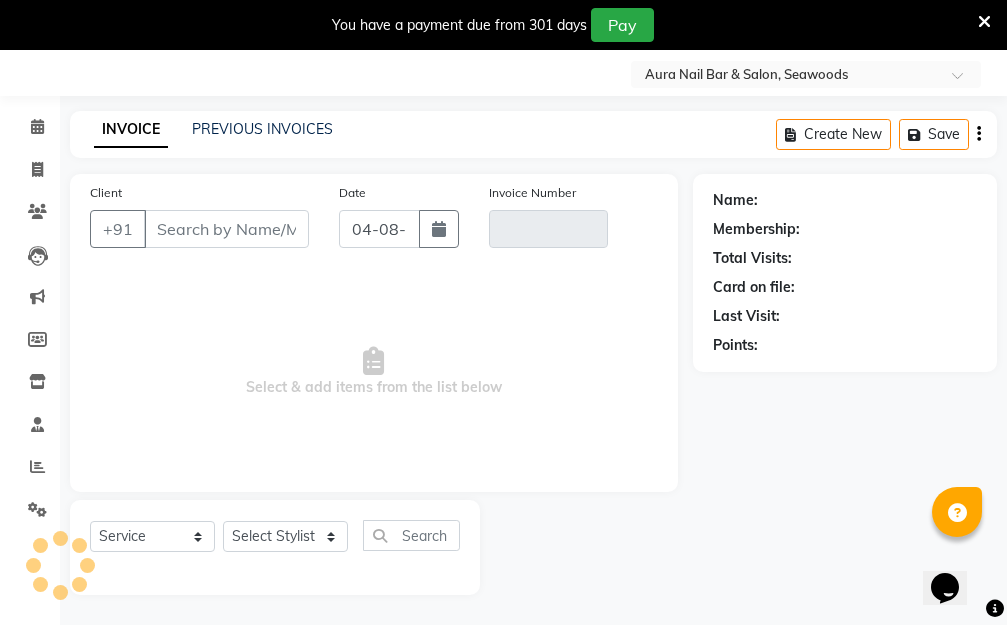 scroll, scrollTop: 53, scrollLeft: 0, axis: vertical 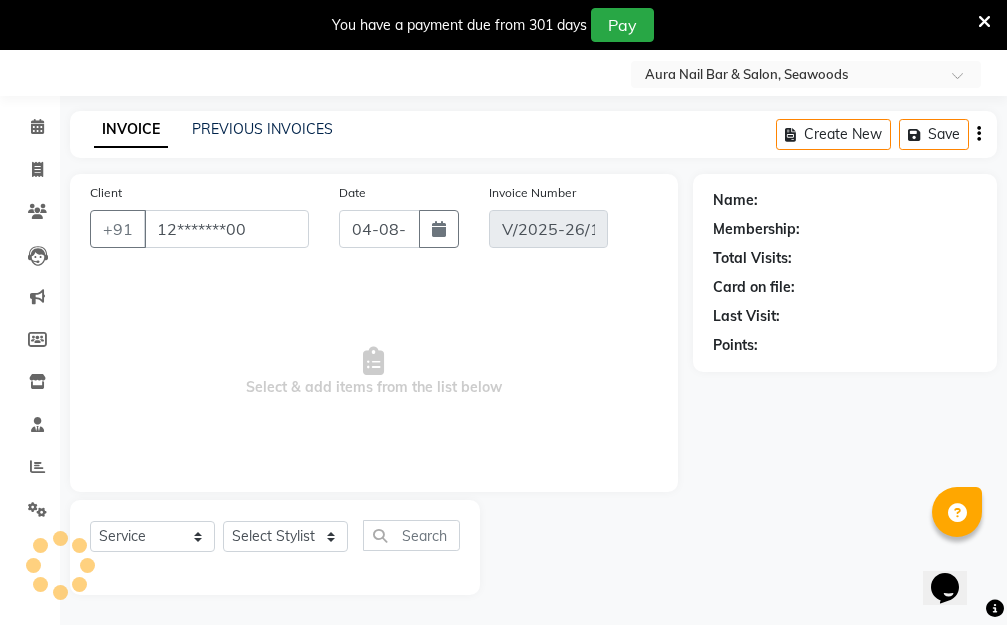 select on "1: Object" 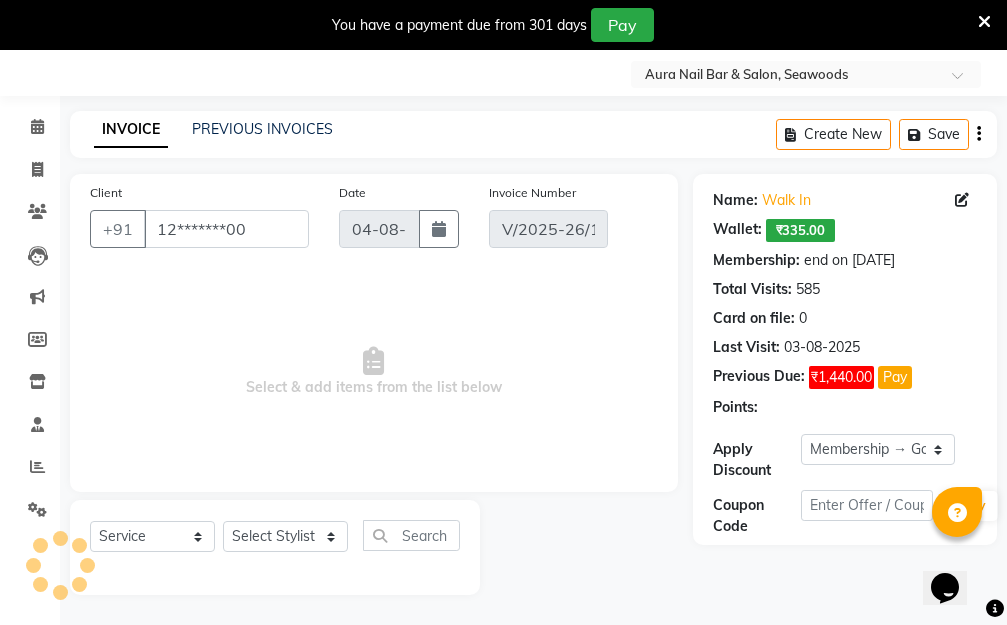 type on "03-08-2025" 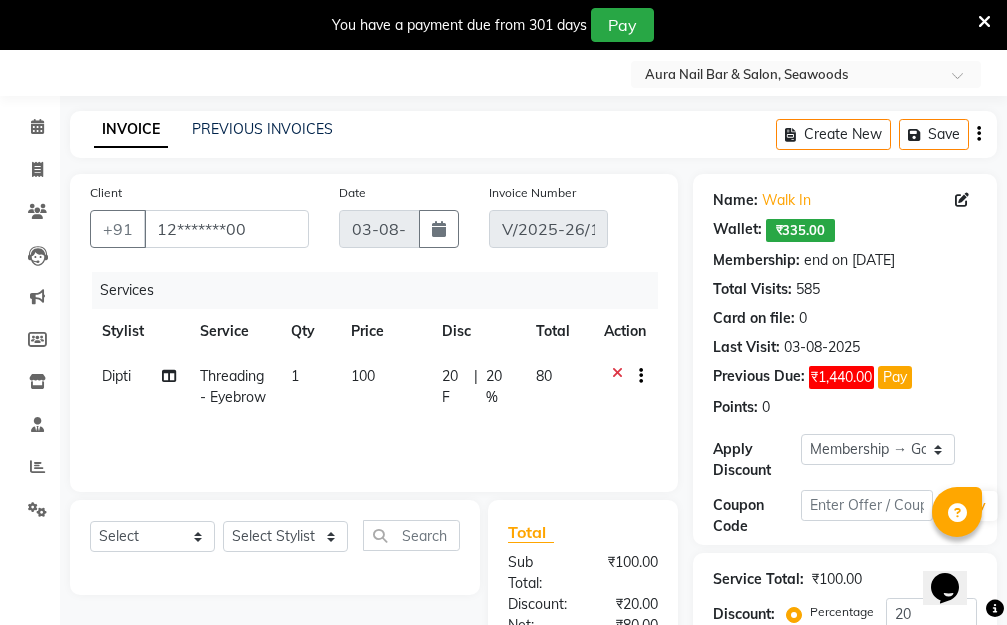 click on "03-08-2025" 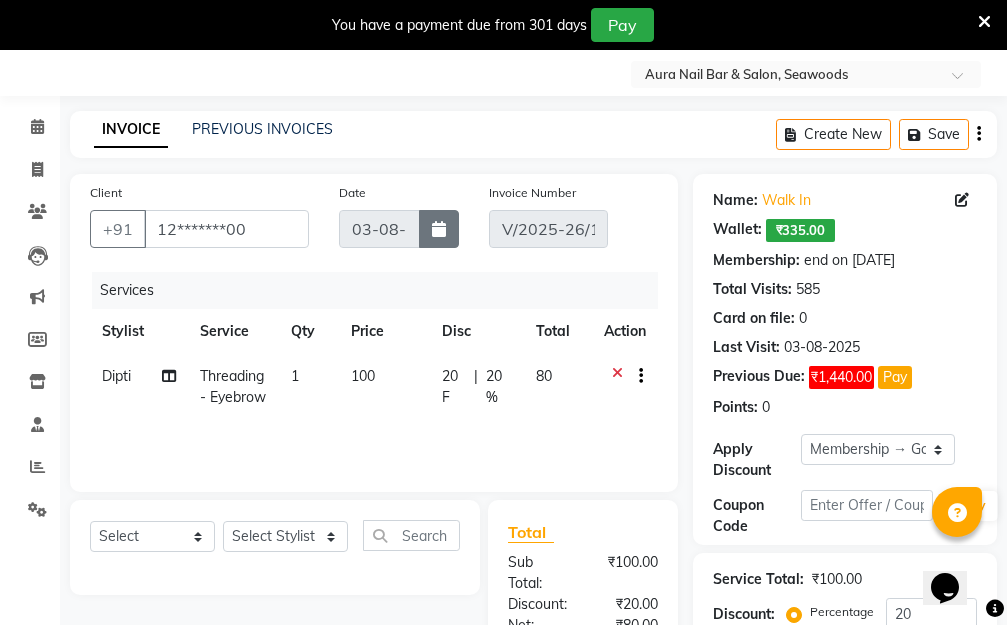 click 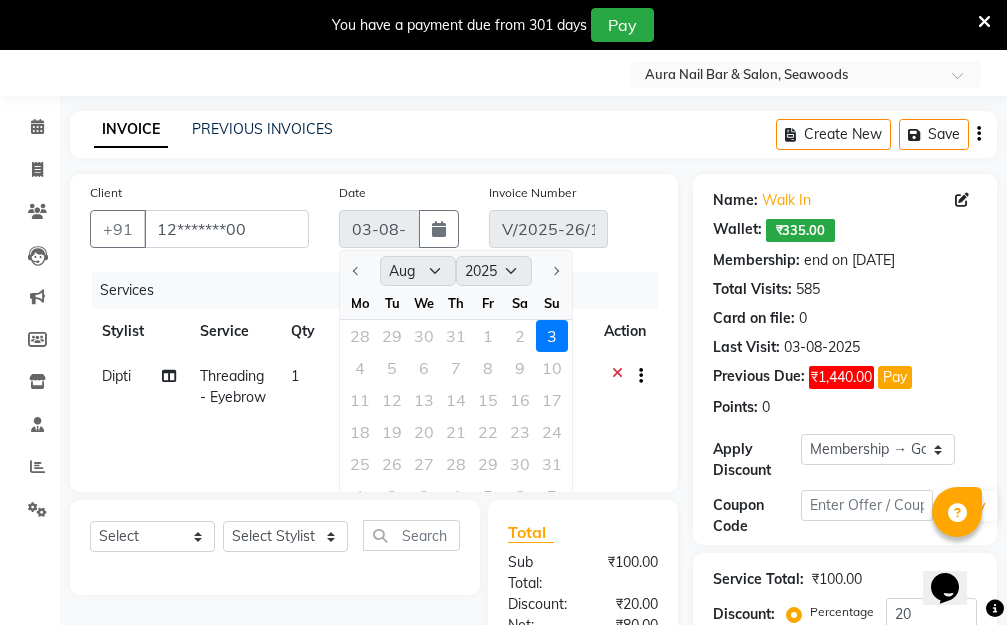 click on "28 29 30 31 1 2 3" 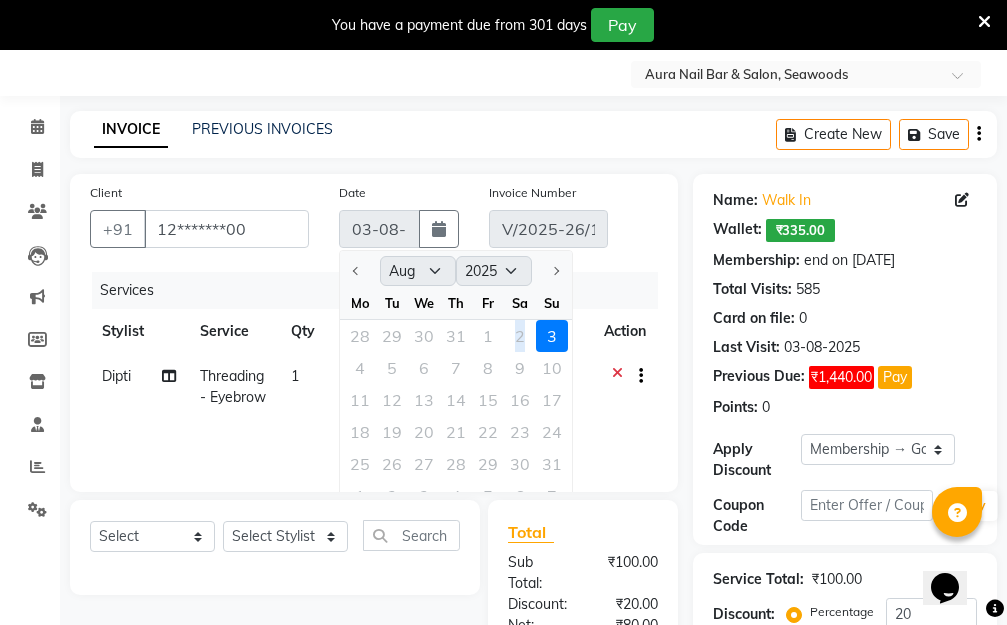 click on "28 29 30 31 1 2 3" 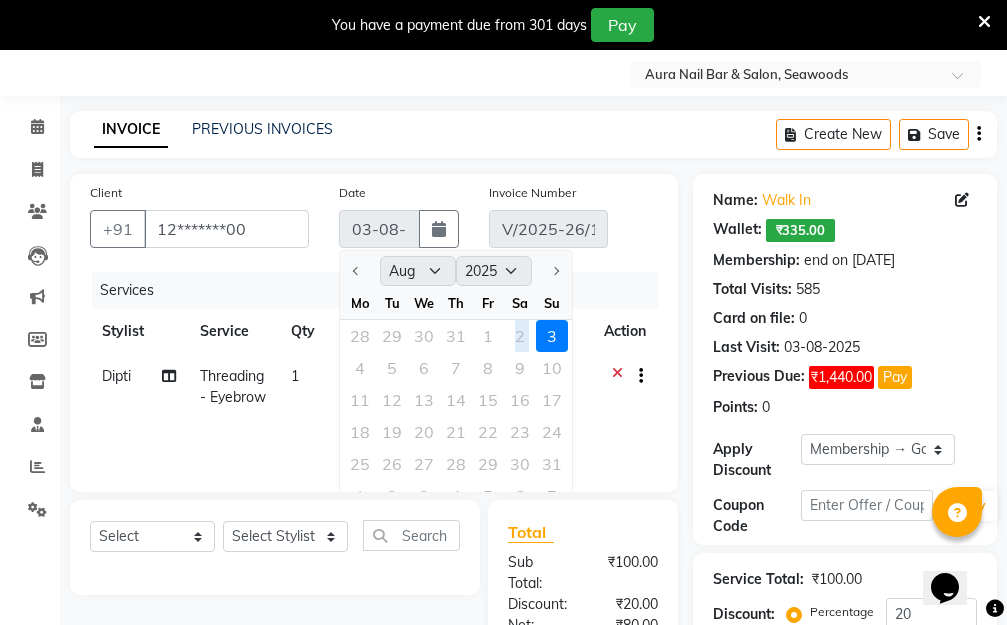 click on "28 29 30 31 1 2 3" 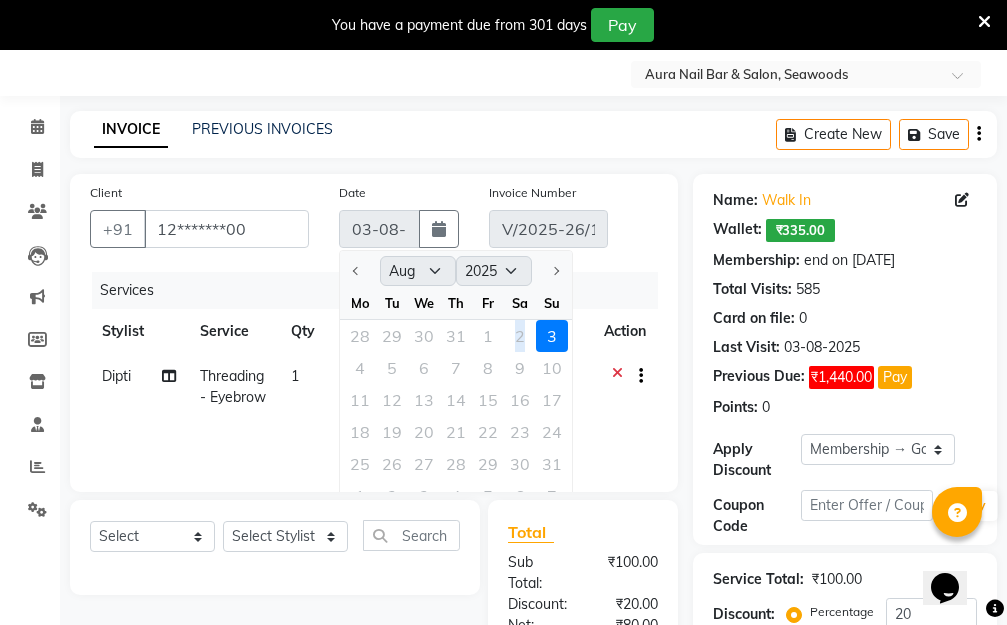 click on "28 29 30 31 1 2 3" 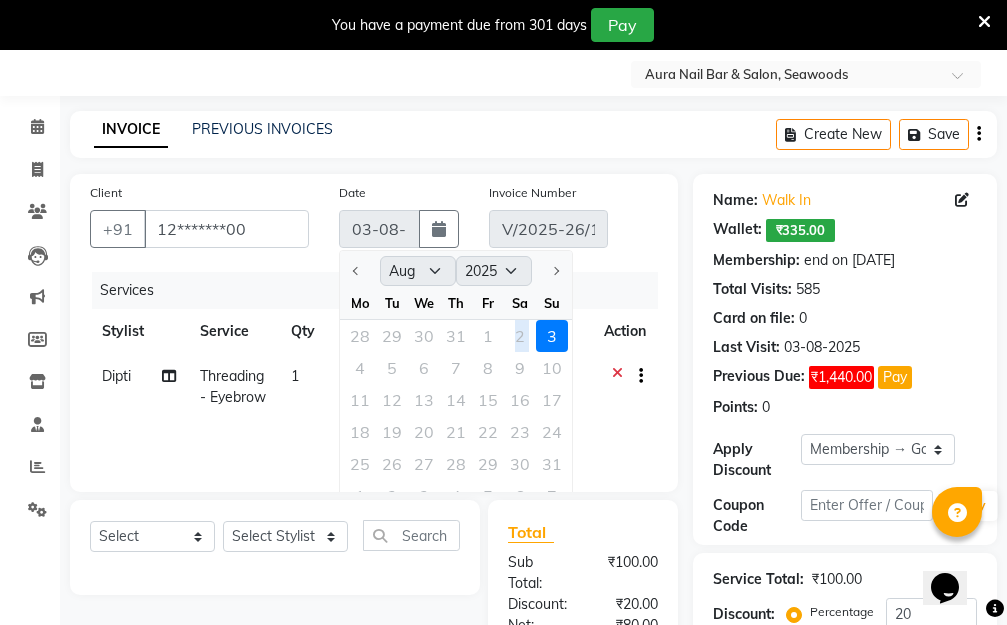 click on "28 29 30 31 1 2 3" 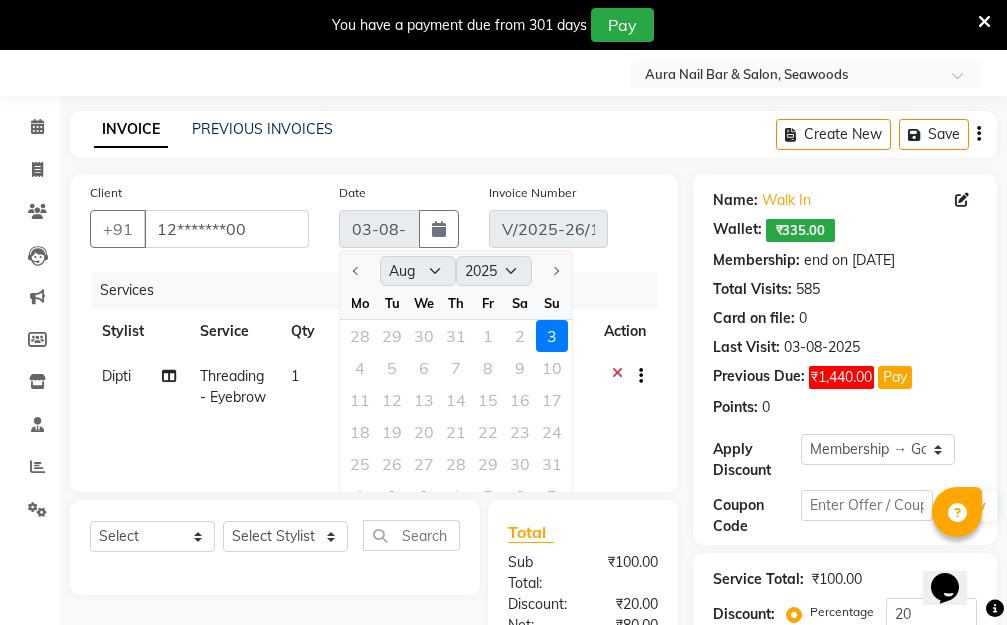click on "80" 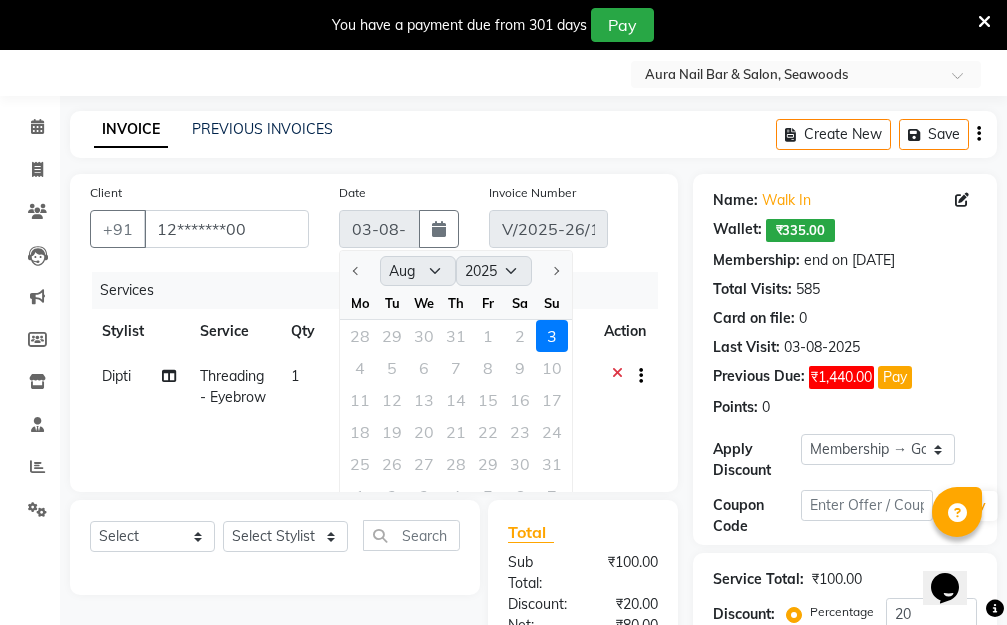 select on "31261" 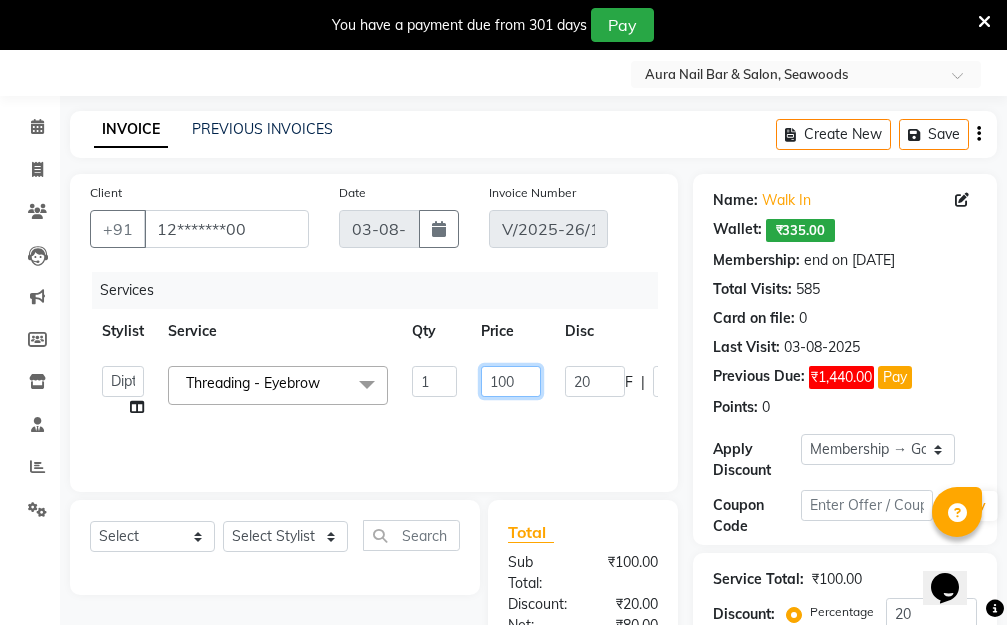 click on "100" 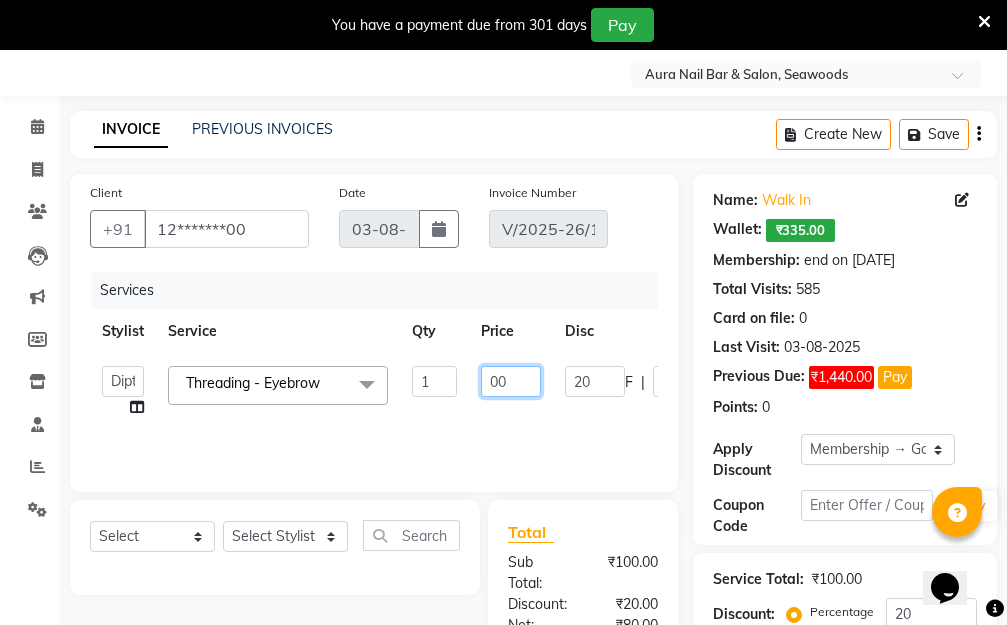type on "000" 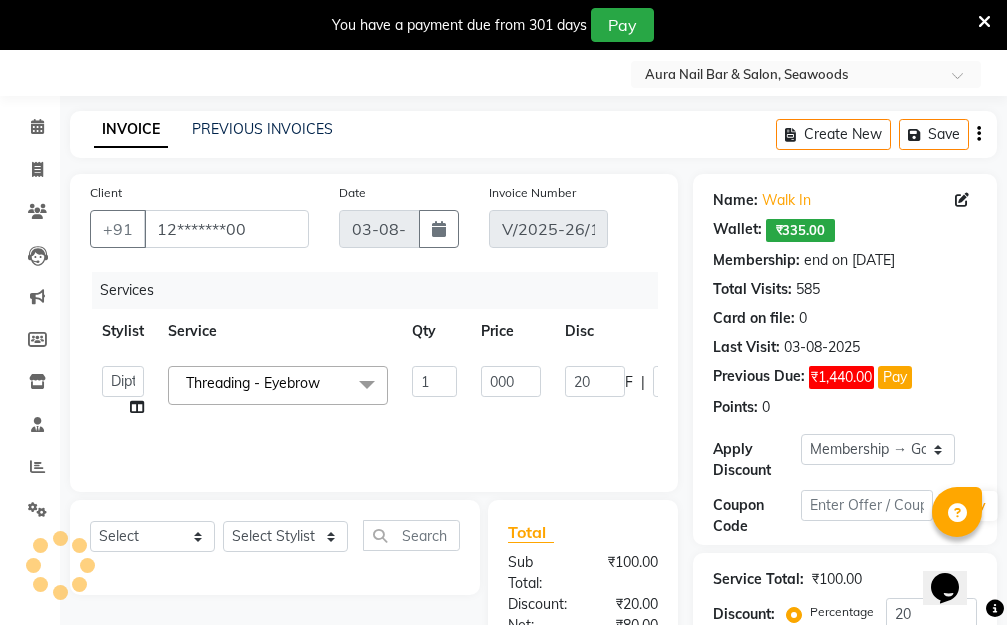 click on "Aarti   Dipti    Manager   Pallavi    pooja   Priya   Threading - Eyebrow  x Hair Essentials - Hair Cut (Advance) (₹500) Hair Essentials - Kids Haircut (Below 8 Yrs) (₹250) Hair Essentials -Hair Wash Up To Shoulder (₹300) Hair Essentials - Hair Cut  (₹350) HAIR WASH UP TO WASTE (₹700) DANDRUFF TERATMENT (₹1500) Shampoo & Conditioning + Blast Dry - Upto Shoulder (₹350) Shampoo & Conditioning + Blast Dry - Below Shoulder (₹550) Shampoo & Conditioning + Blast Dry - Upto Waist (₹750) Shampoo & Conditioning + Blast Dry - Add: Charge For Morocon/Riviver/ Keratin (₹600) Blow Dry/Outcurl/Straight - Upto Shoulder (₹449) Blow Dry/Outcurl/Straight - Below Shoulder (₹650) Blow Dry/Outcurl/Straight - Upto Waist (₹850) Ironing - Upto Shoulder (₹650) Ironing - Below Shoulder (₹850) Ironing - Upto Waist (₹1000) Ironing - Add Charge For Thick Hair (₹300) Tongs - Upto Shoulder (₹800) Tongs - Below Shoulder (₹960) Tongs - Upto Waist (₹1500) Hair Spa - Upto Shoulder (₹1800) 1 000 20 F" 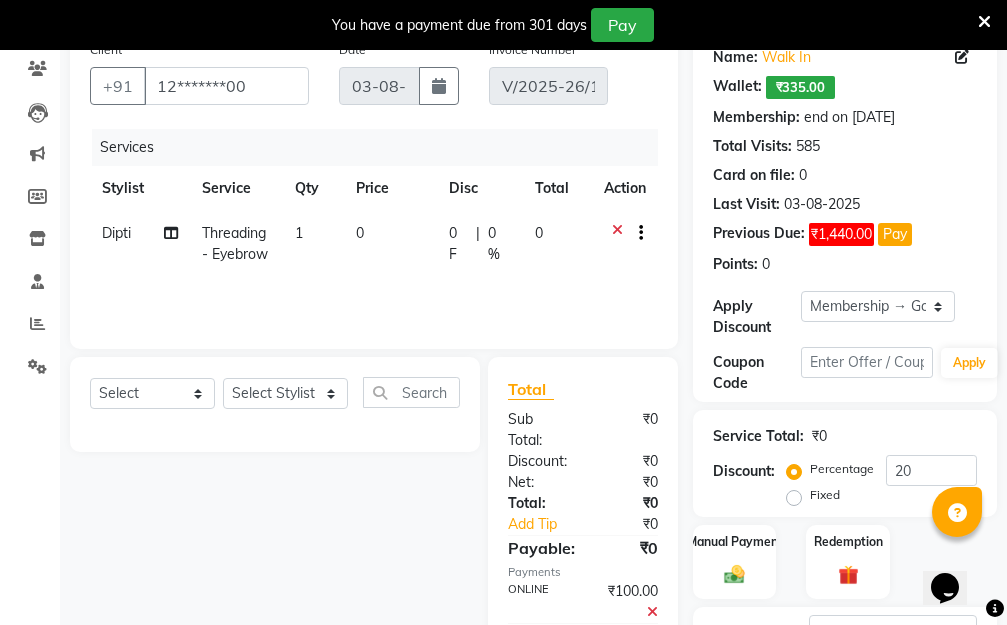 scroll, scrollTop: 332, scrollLeft: 0, axis: vertical 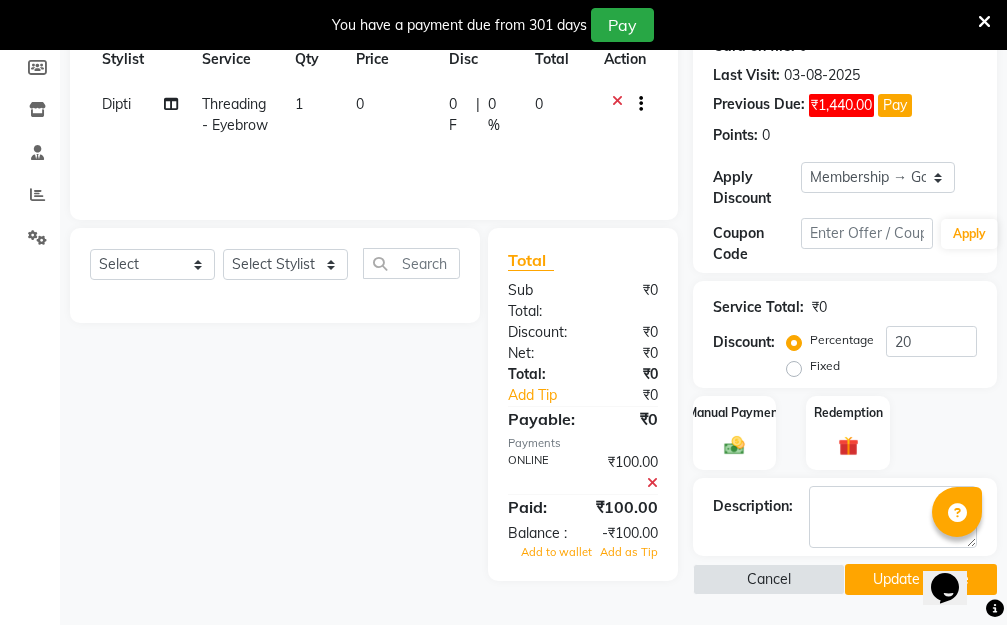 click 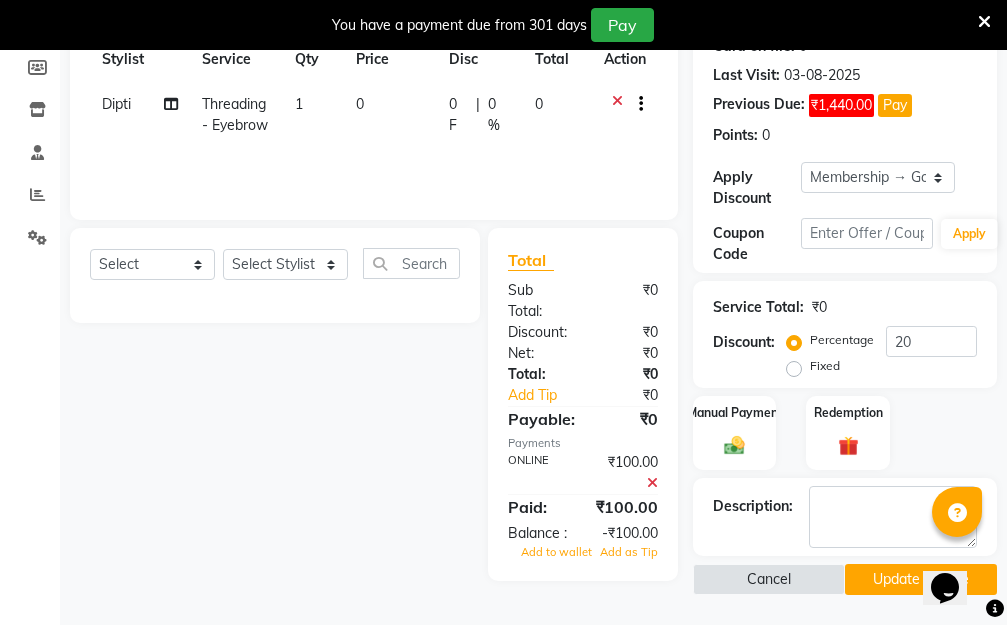 scroll, scrollTop: 252, scrollLeft: 0, axis: vertical 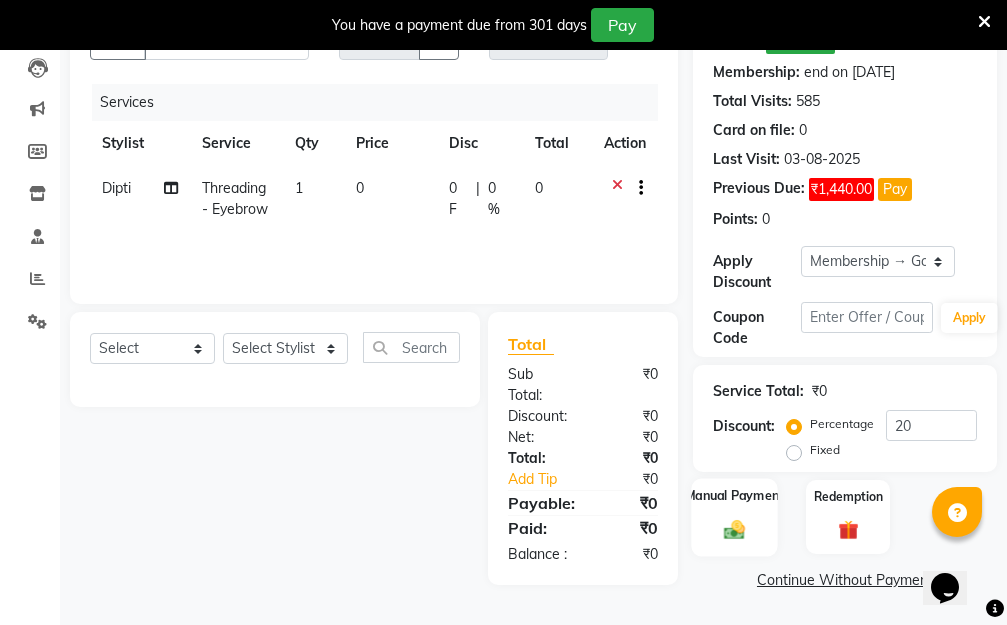 click on "Manual Payment" 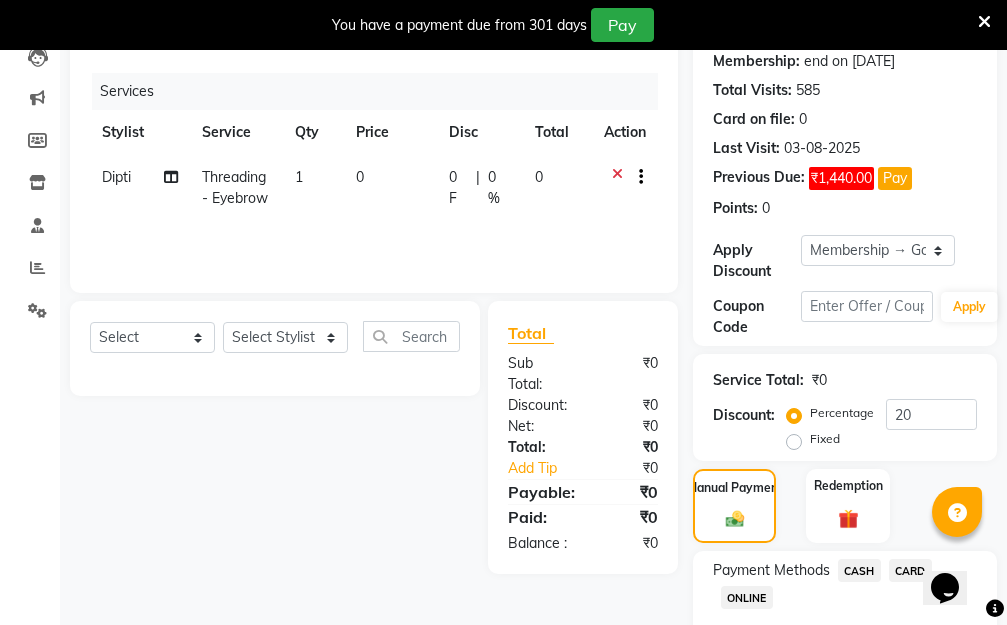 scroll, scrollTop: 332, scrollLeft: 0, axis: vertical 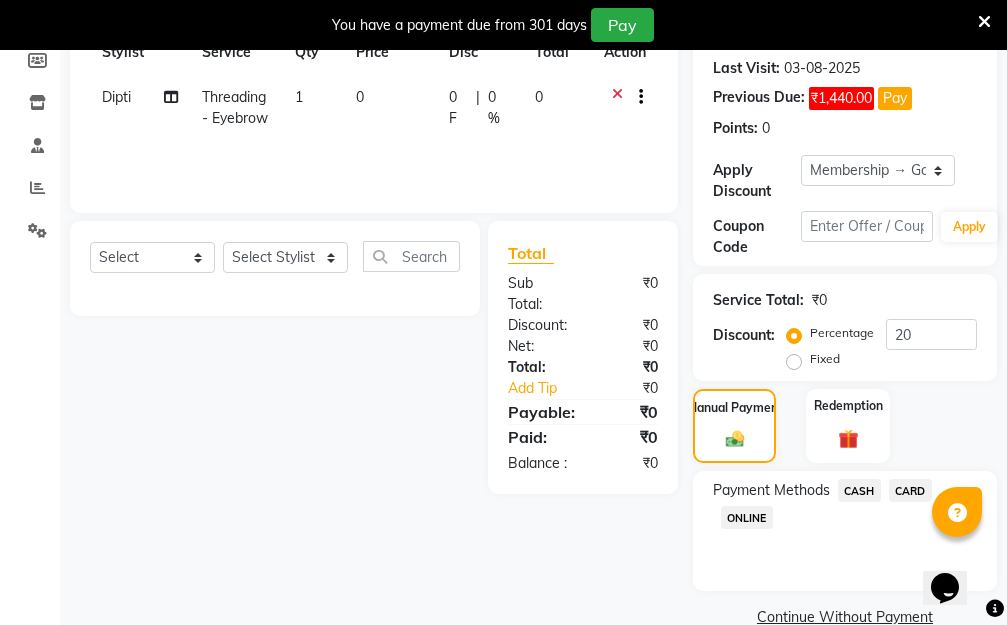 click on "CASH" 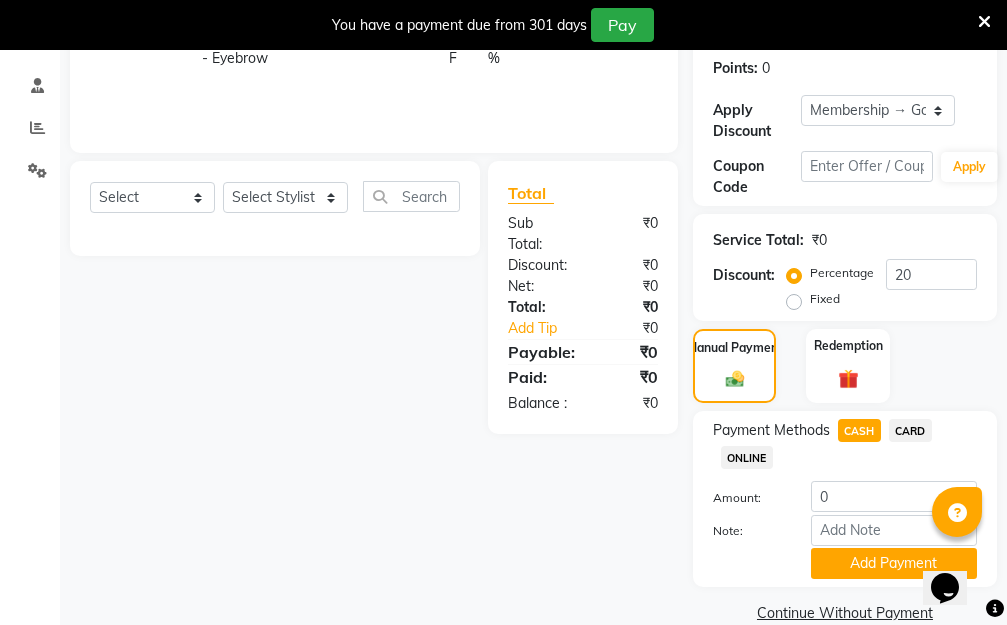 scroll, scrollTop: 425, scrollLeft: 0, axis: vertical 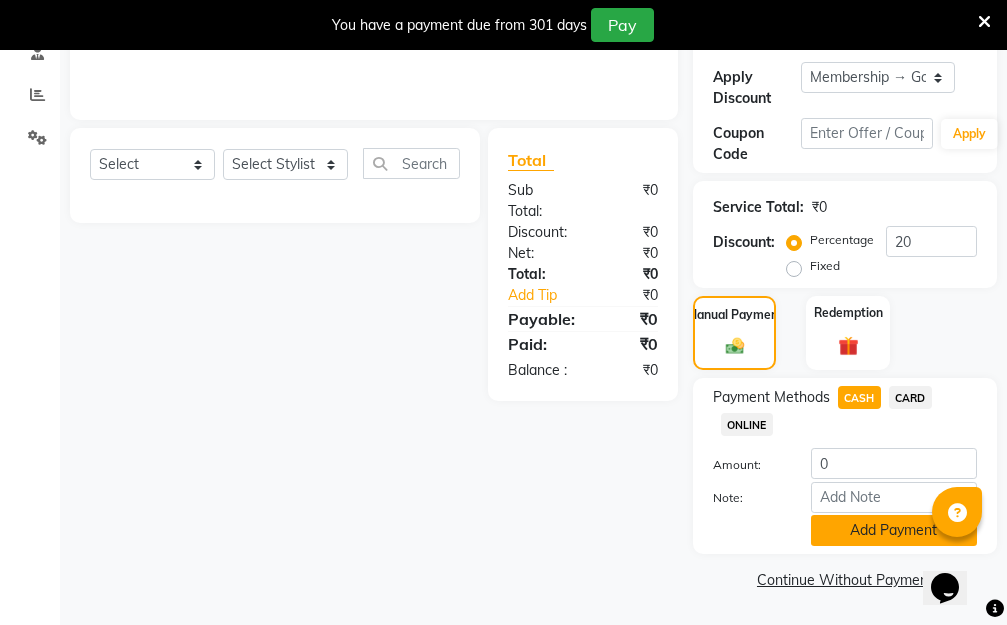 click on "Add Payment" 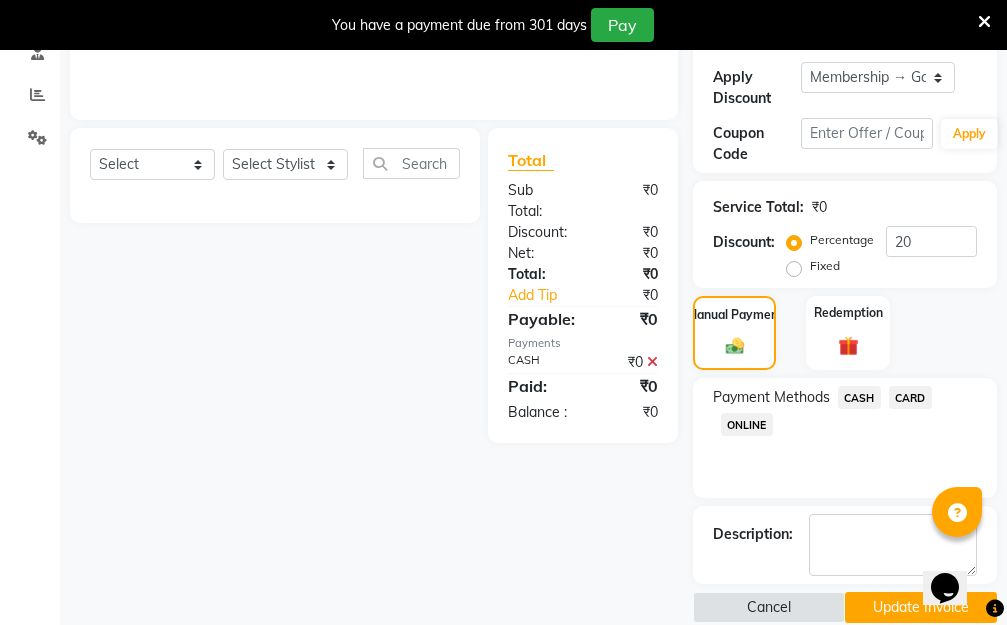 click on "Update Invoice" 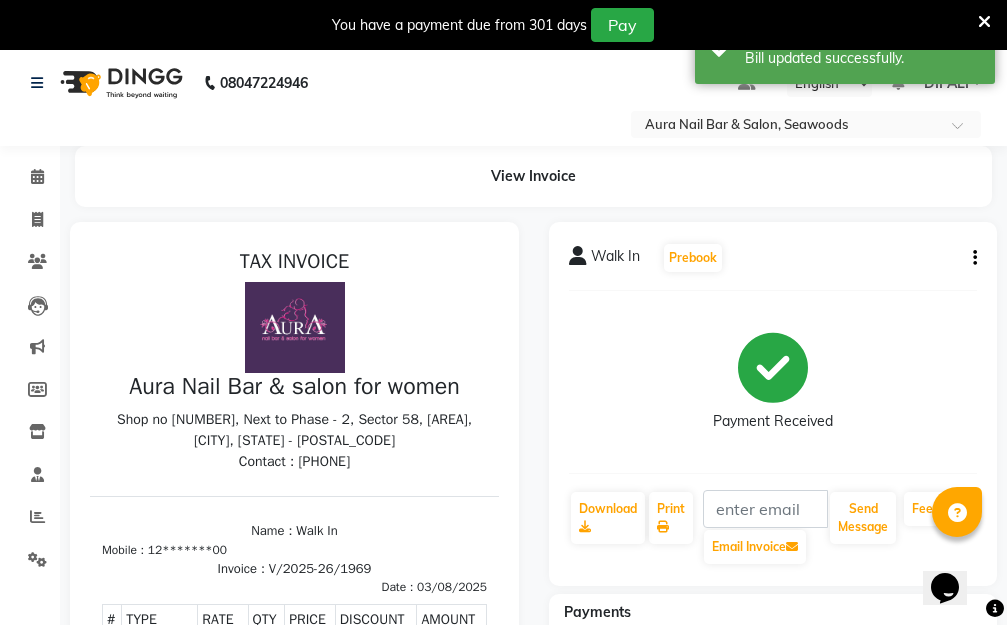 scroll, scrollTop: 0, scrollLeft: 0, axis: both 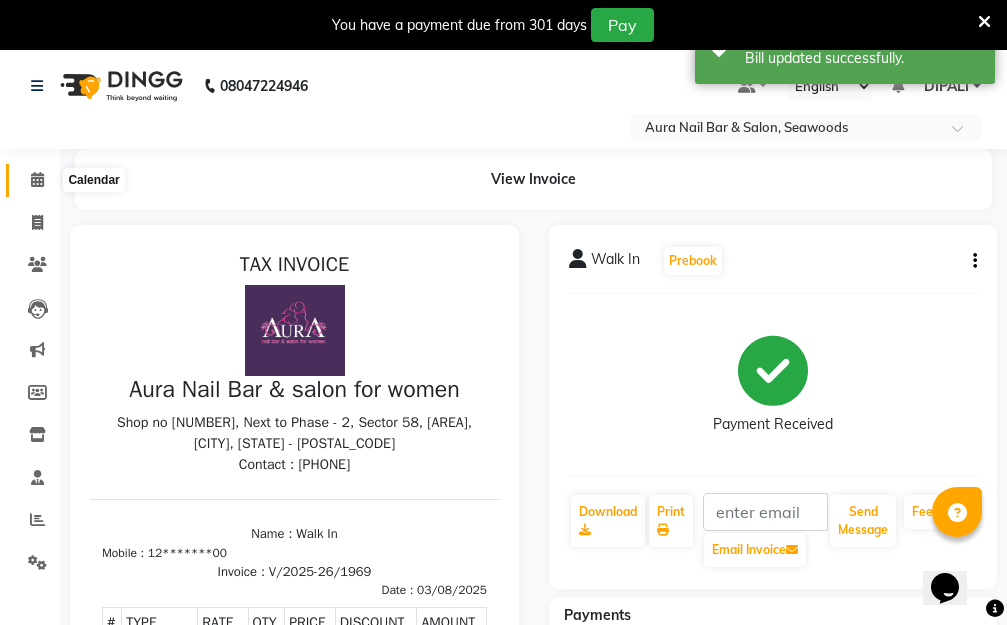 click 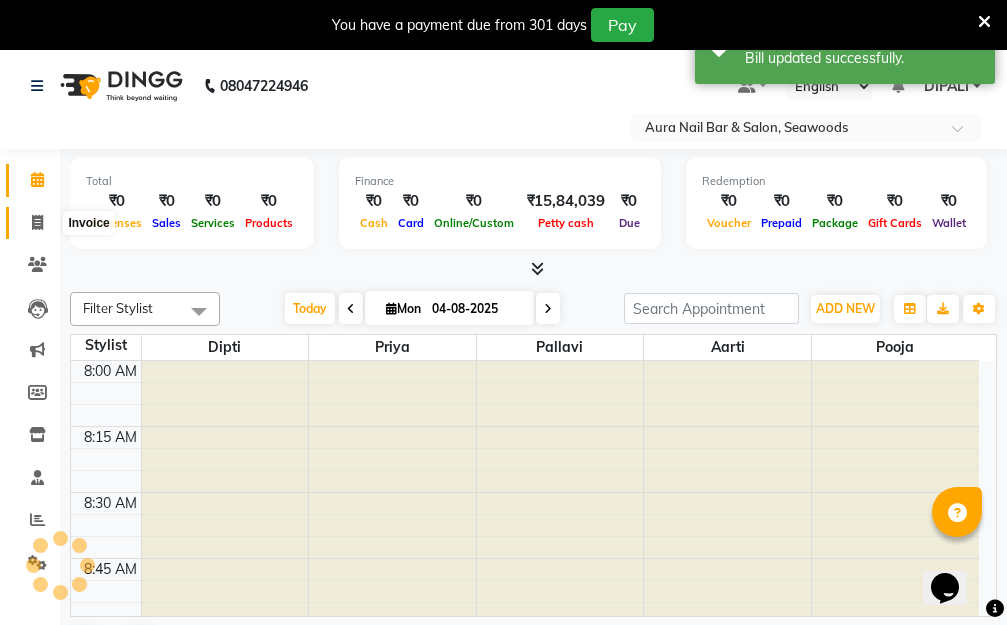 scroll, scrollTop: 0, scrollLeft: 0, axis: both 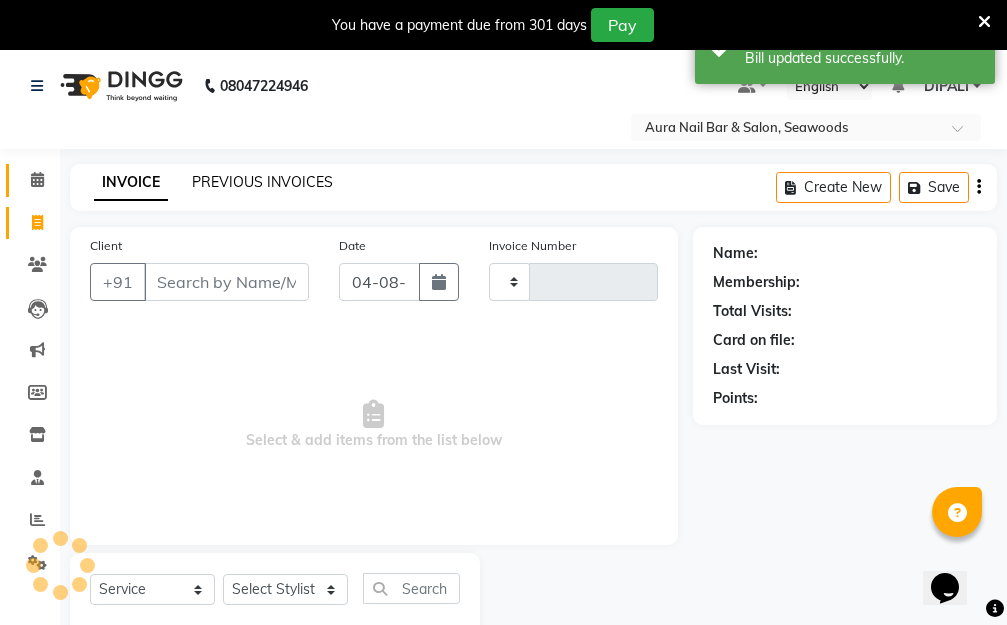 type on "1983" 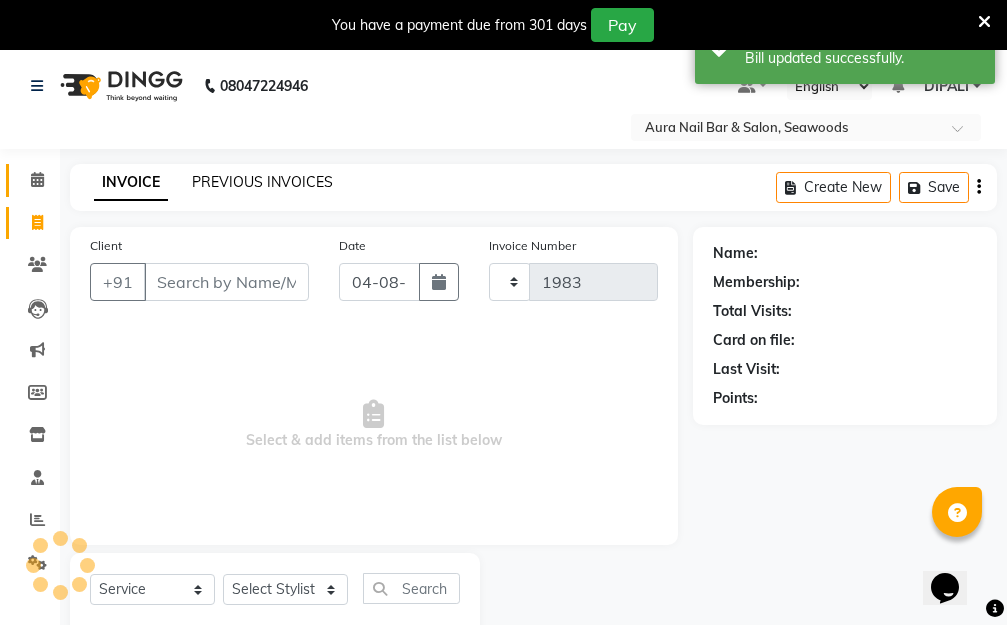 select on "4994" 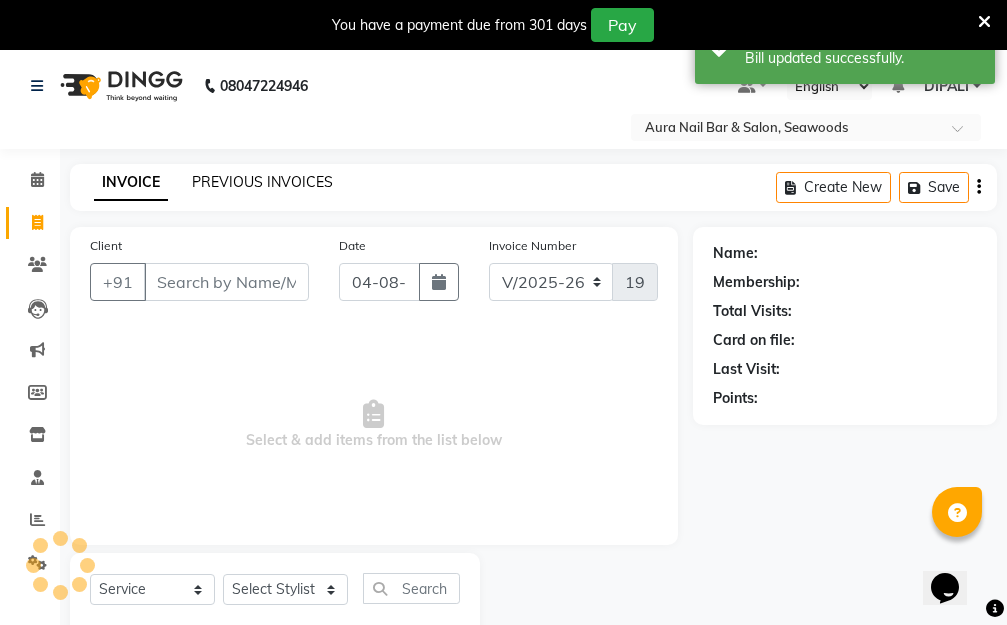 click on "PREVIOUS INVOICES" 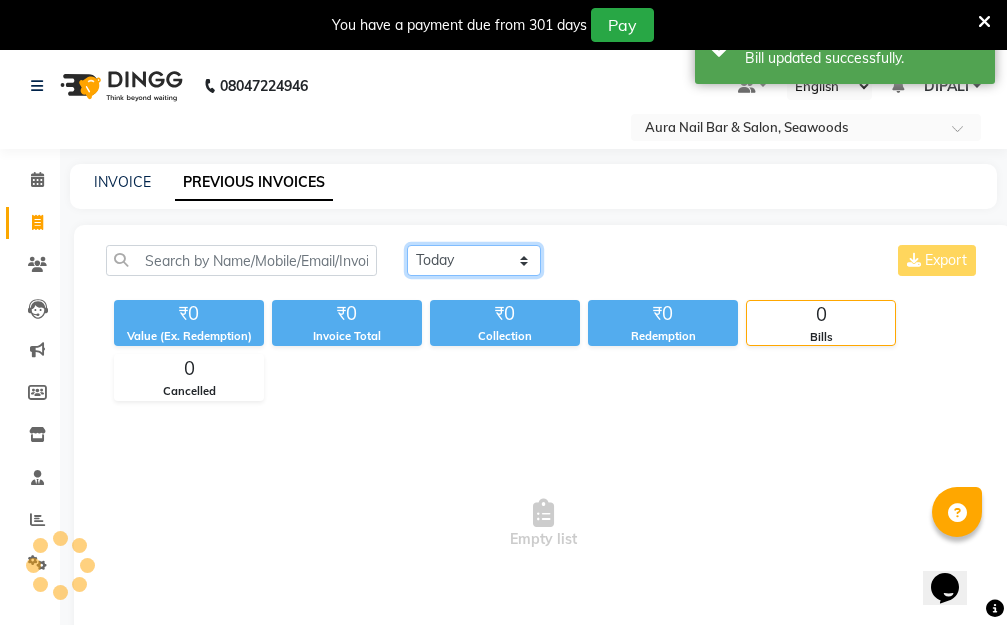 click on "Today Yesterday Custom Range" 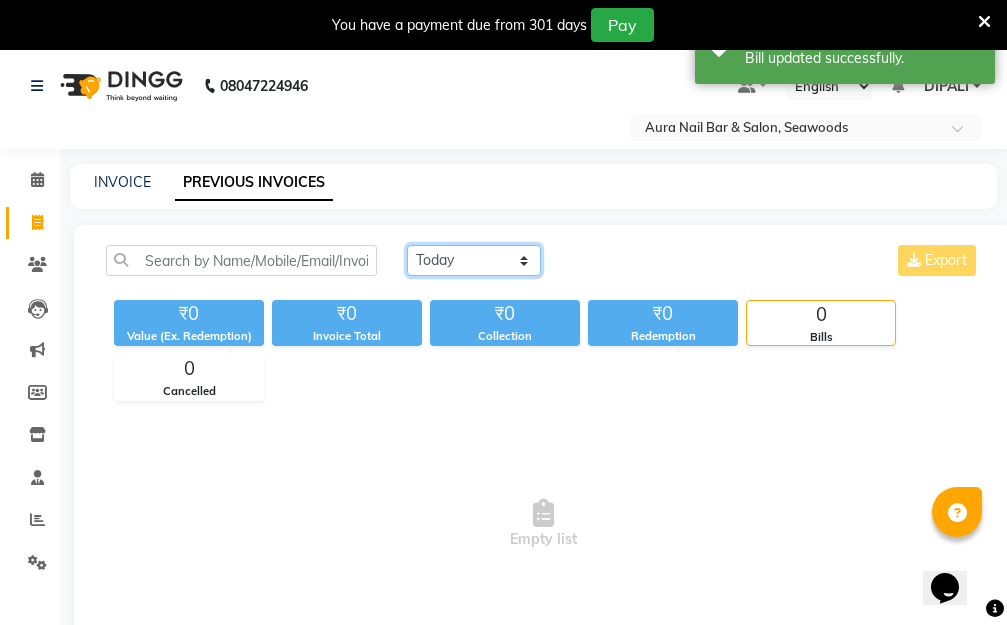 select on "yesterday" 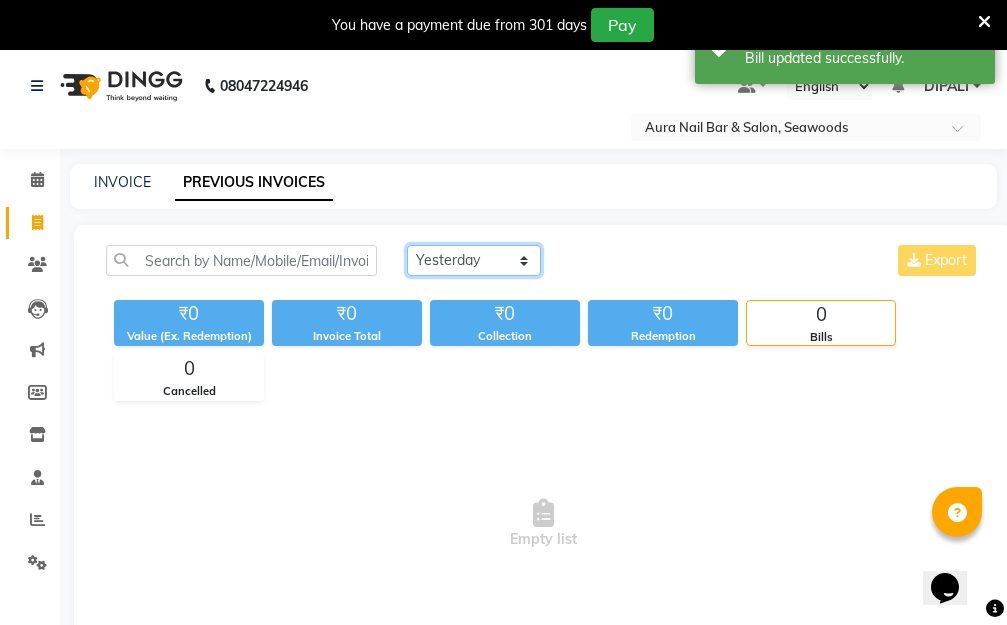 click on "Today Yesterday Custom Range" 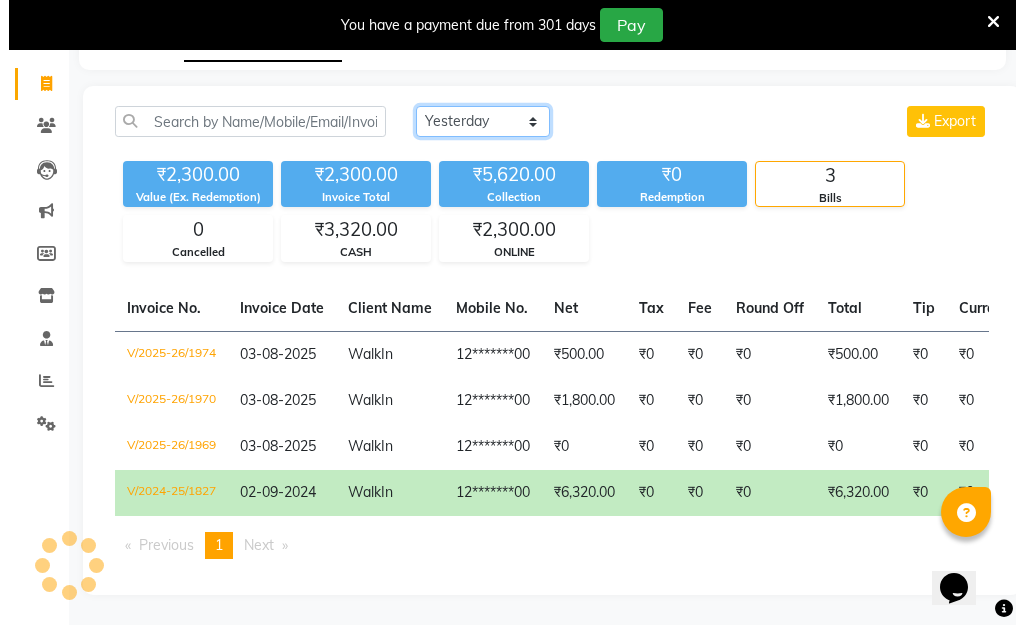 scroll, scrollTop: 156, scrollLeft: 0, axis: vertical 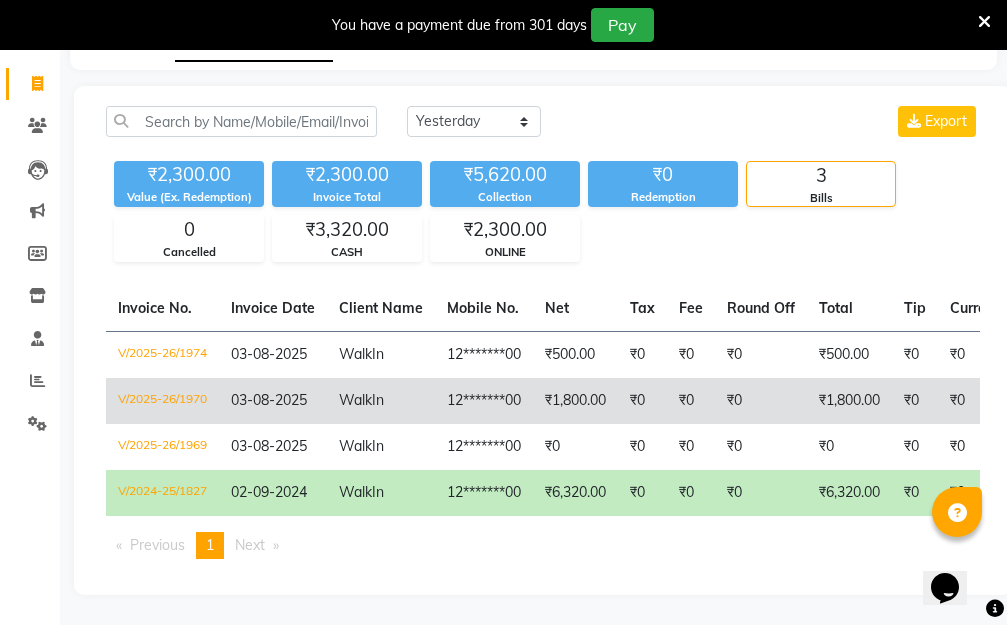 click on "₹1,800.00" 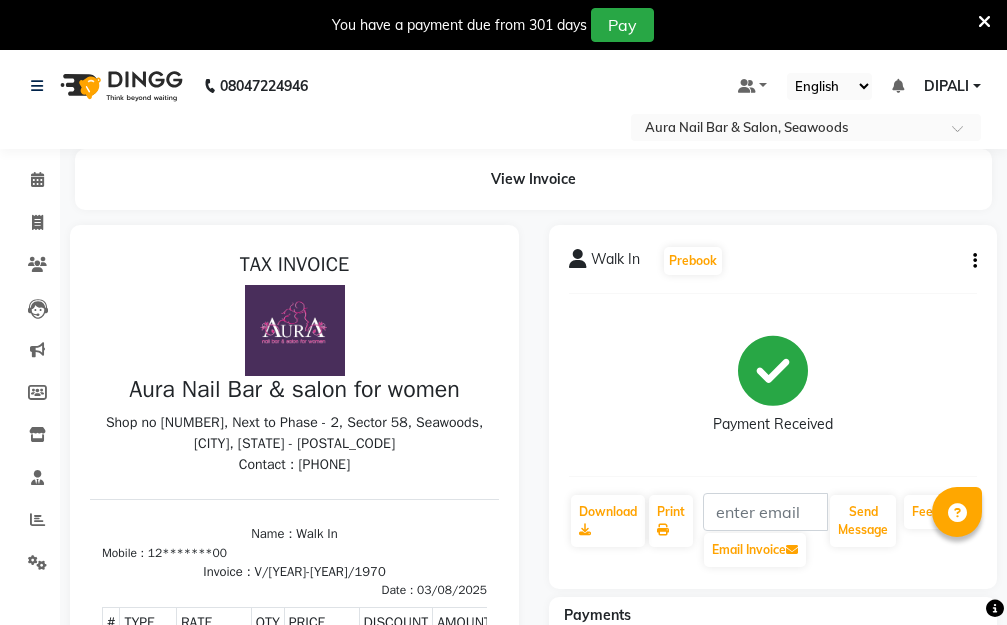 scroll, scrollTop: 0, scrollLeft: 0, axis: both 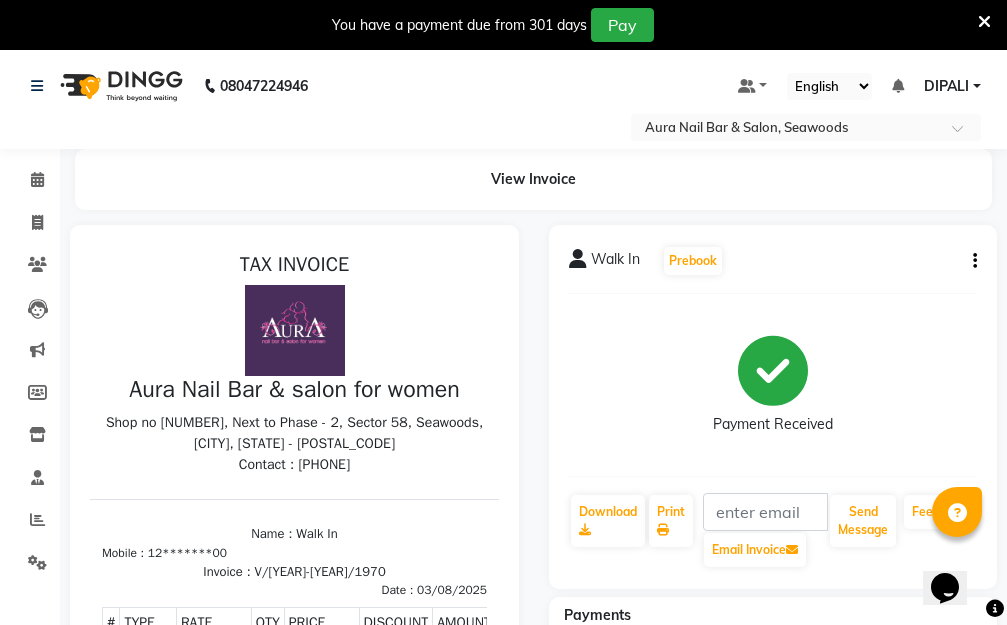 click 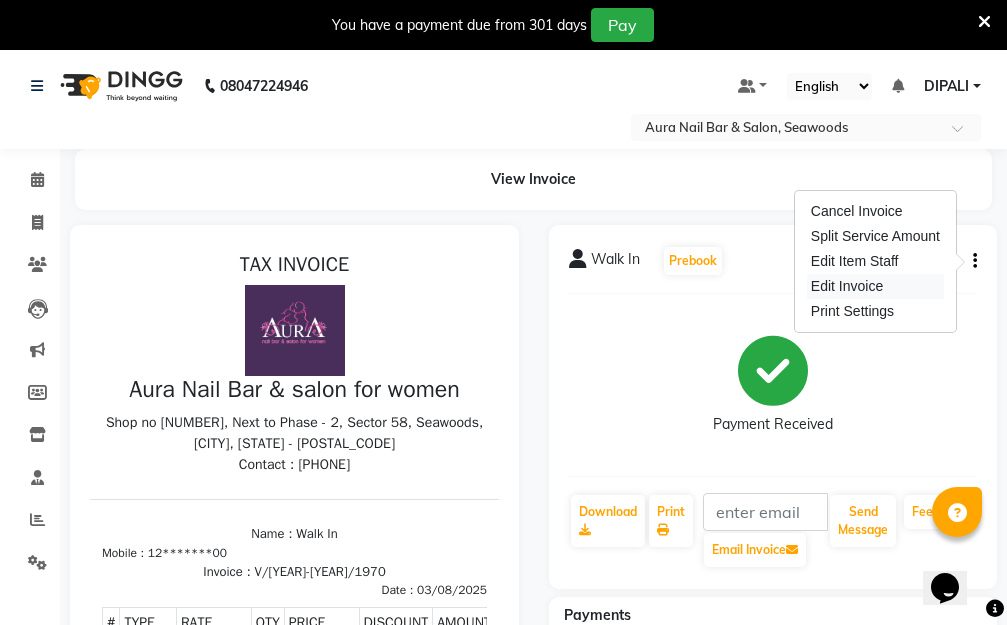 click on "Edit Invoice" at bounding box center [875, 286] 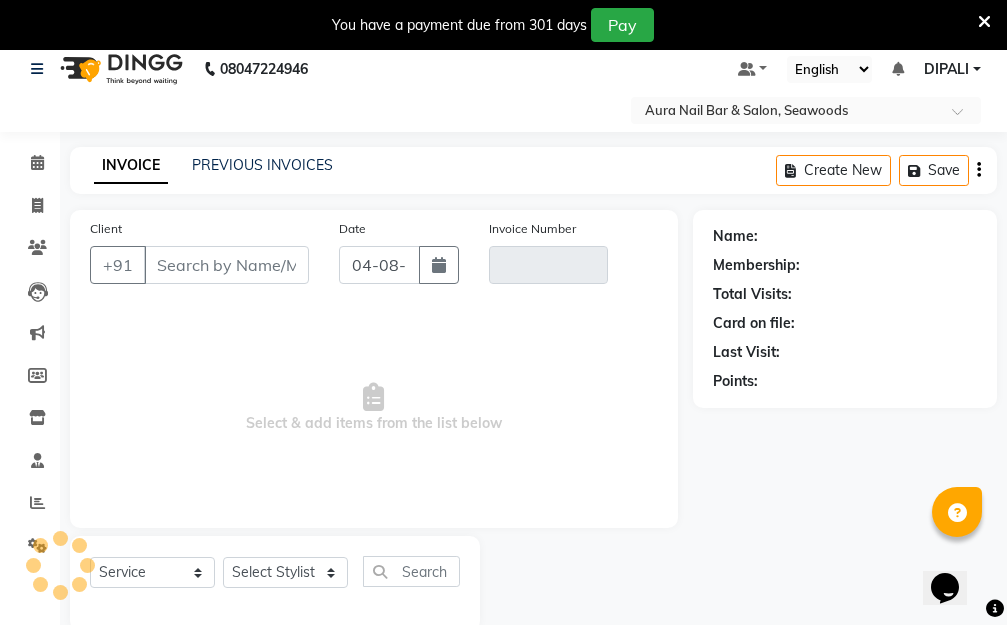 scroll, scrollTop: 53, scrollLeft: 0, axis: vertical 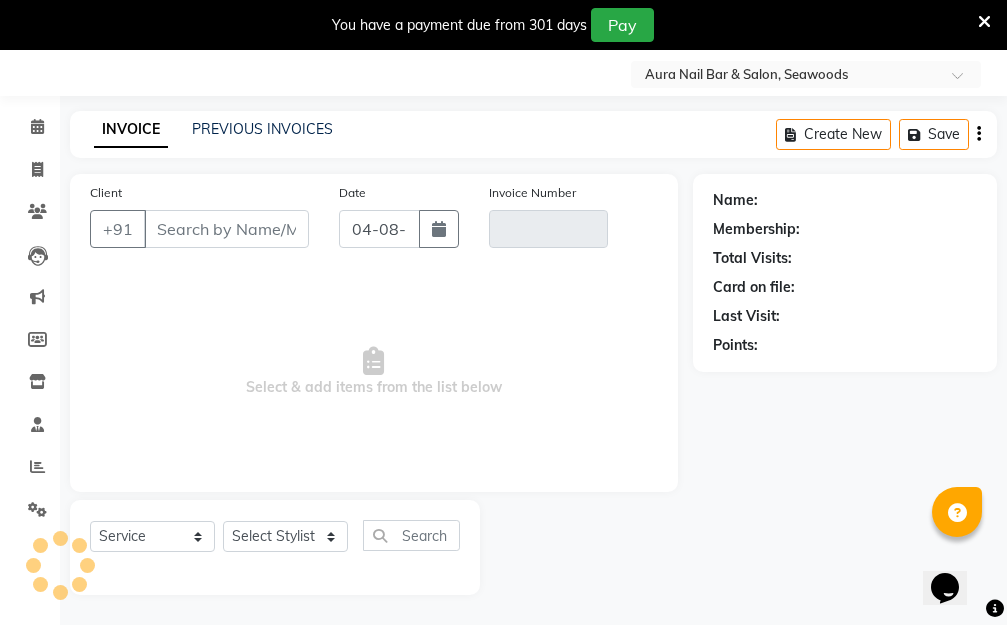 type on "12*******00" 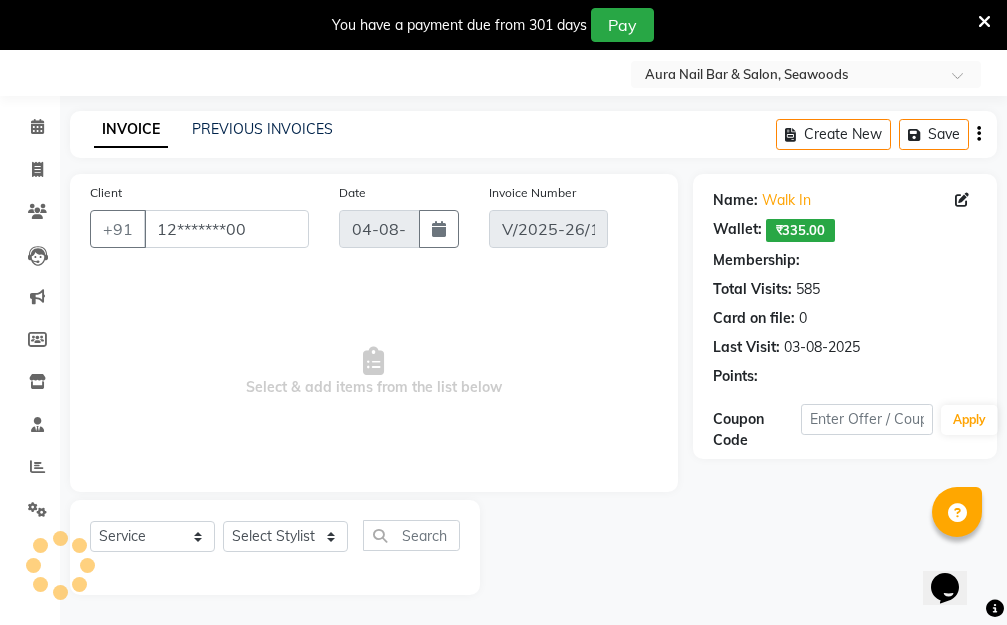 type on "03-08-2025" 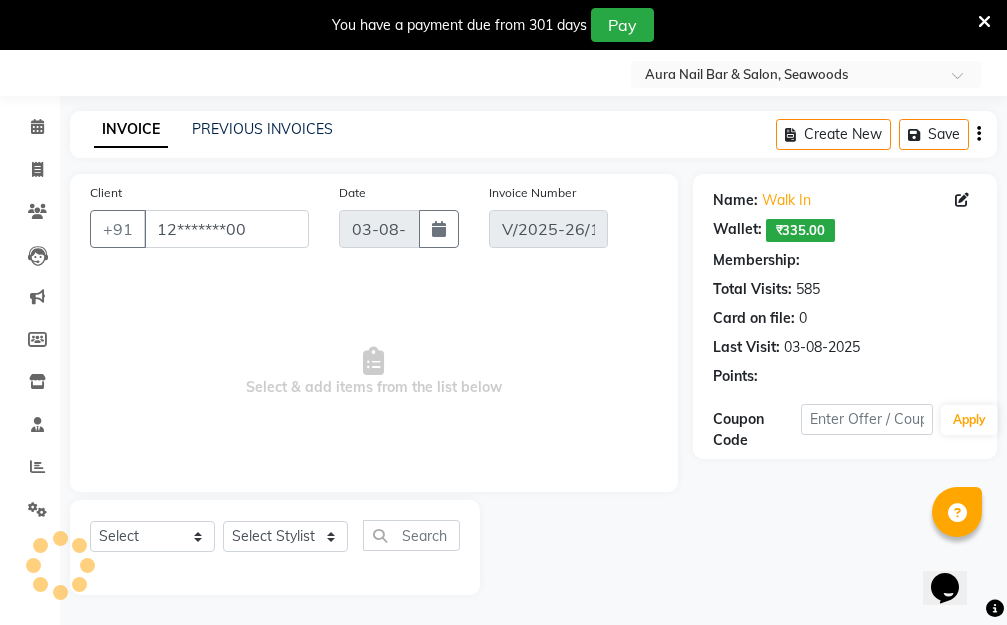 select on "1: Object" 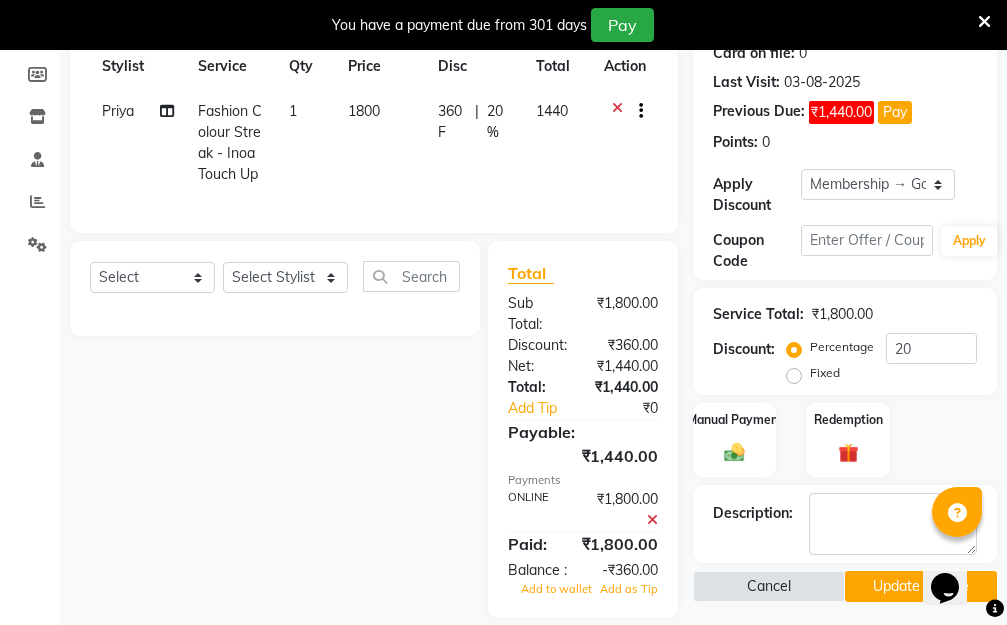 scroll, scrollTop: 353, scrollLeft: 0, axis: vertical 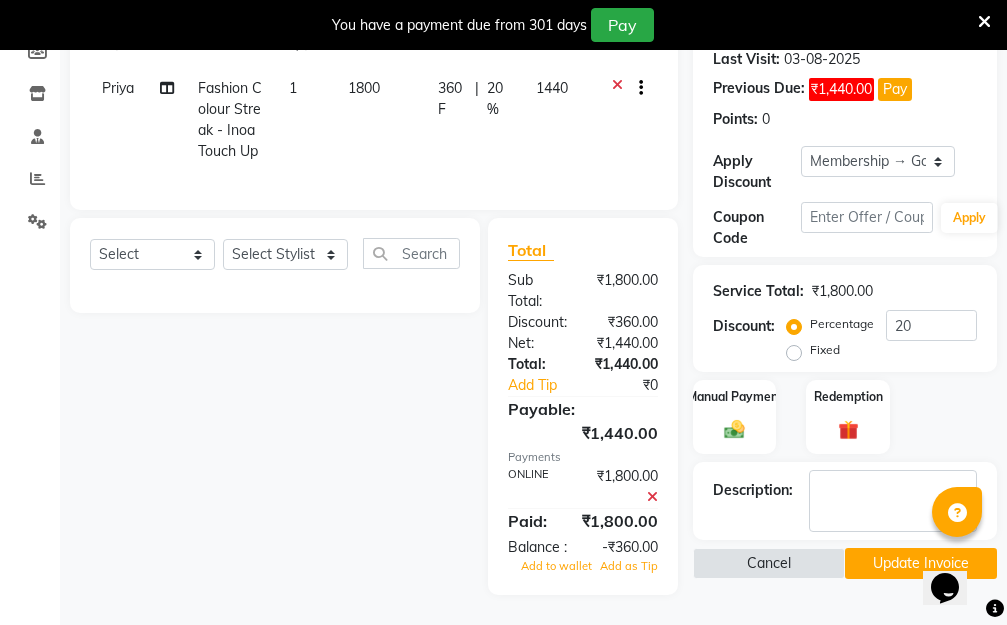 click 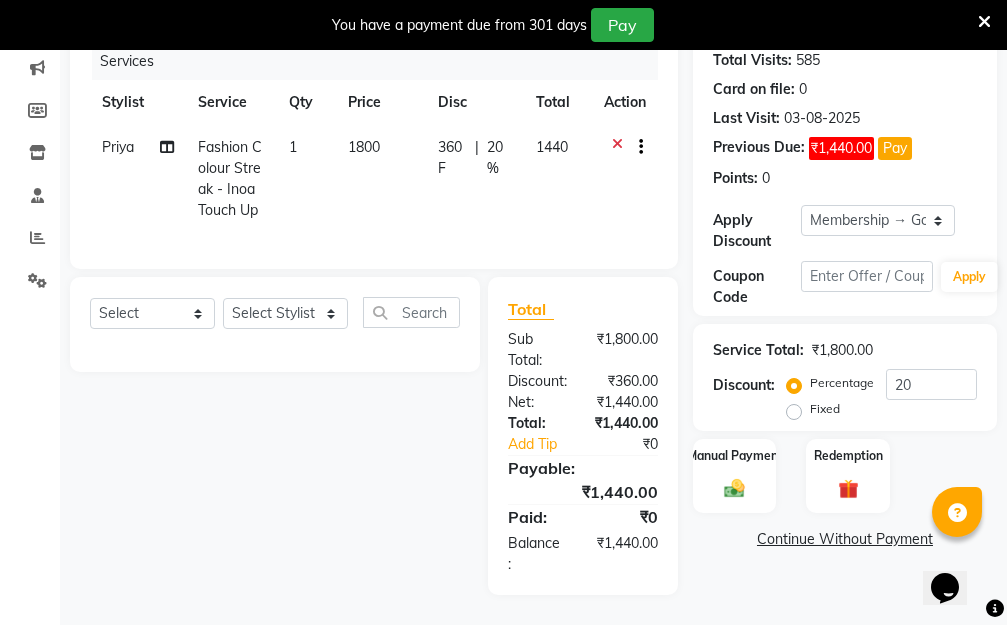 click on "1800" 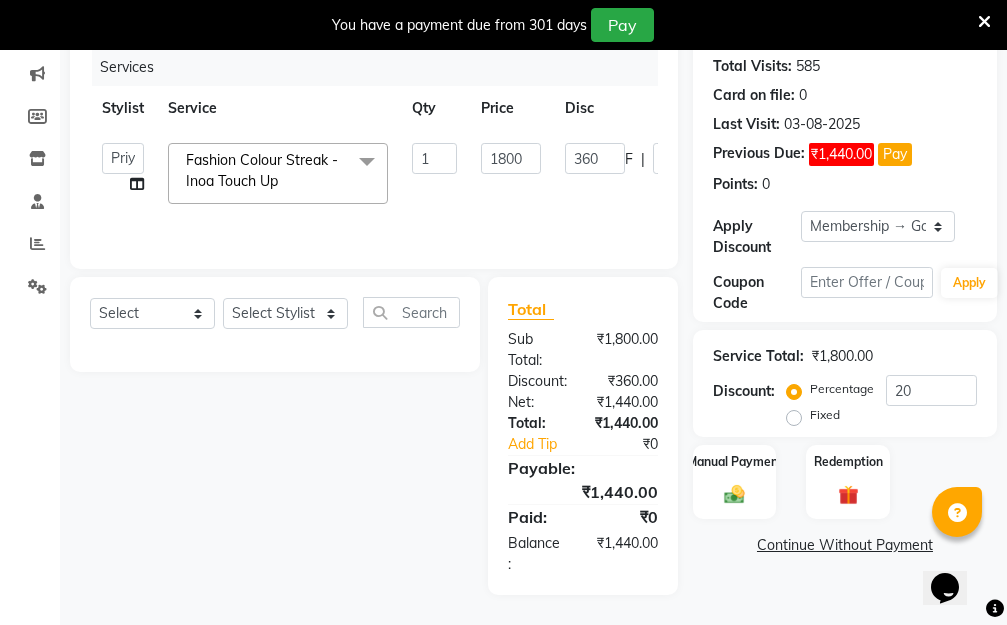 scroll, scrollTop: 276, scrollLeft: 0, axis: vertical 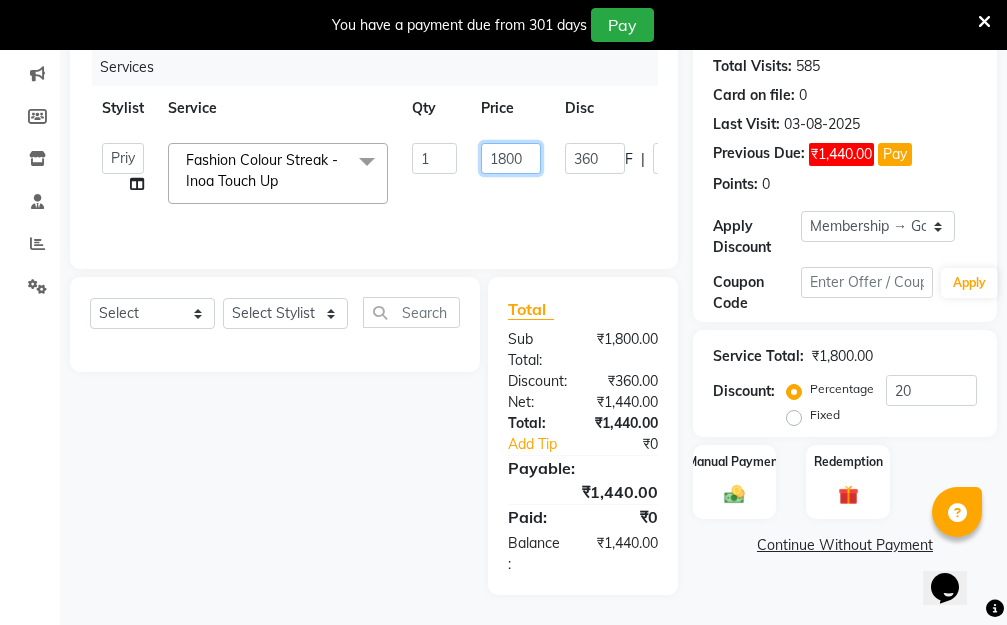 drag, startPoint x: 506, startPoint y: 146, endPoint x: 469, endPoint y: 149, distance: 37.12142 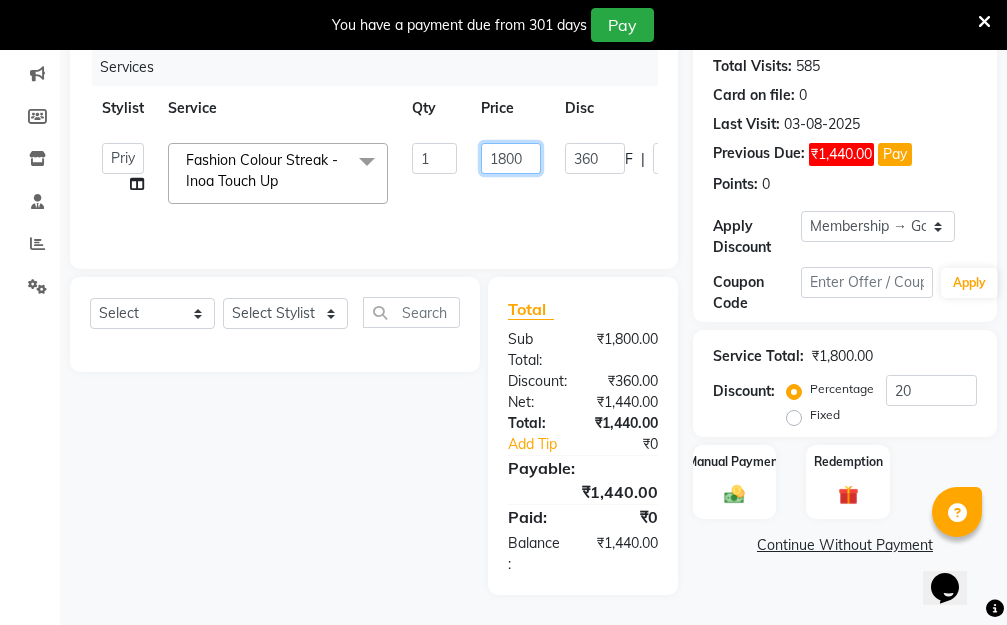 click on "1800" 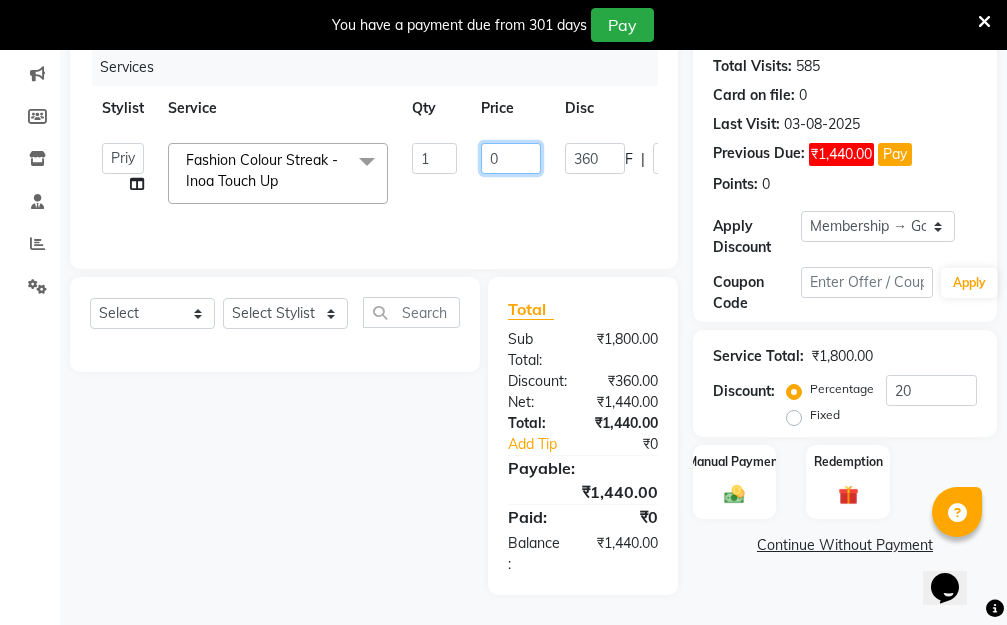 type on "00" 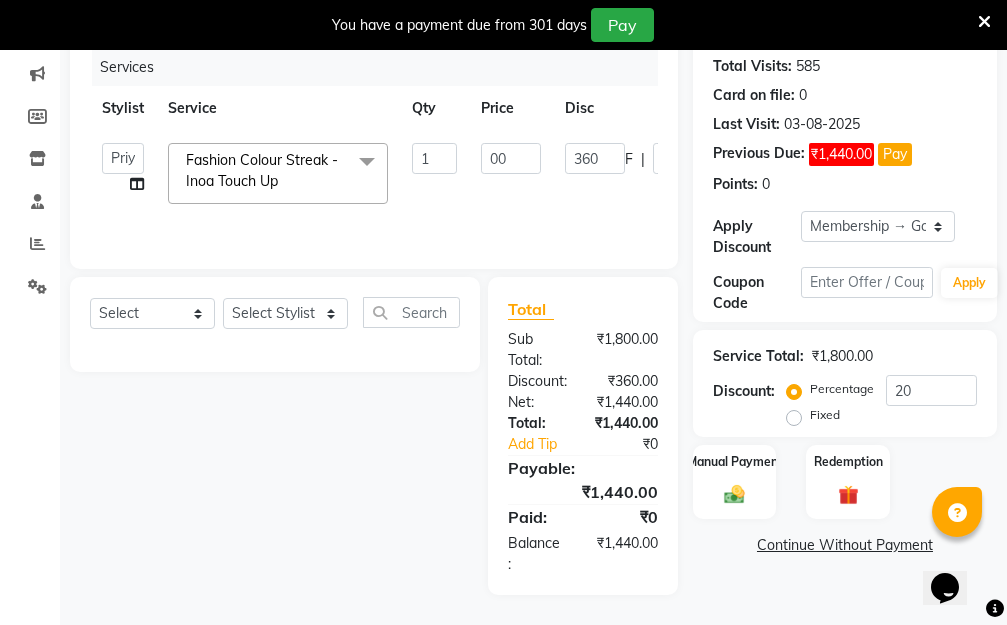 scroll, scrollTop: 275, scrollLeft: 0, axis: vertical 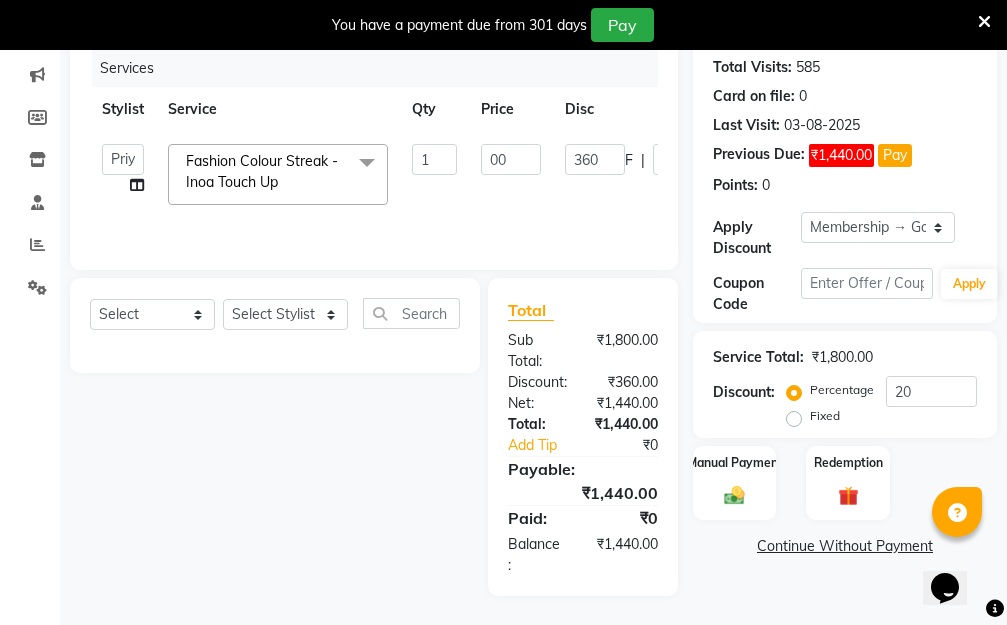 click on "Aarti   Dipti    Manager   Pallavi    pooja   Priya   Fashion Colour Streak - Inoa Touch Up  x Hair Essentials - Hair Cut (Advance) (₹500) Hair Essentials - Kids Haircut (Below 8 Yrs) (₹250) Hair Essentials -Hair Wash Up To Shoulder (₹300) Hair Essentials - Hair Cut  (₹350) HAIR WASH UP TO WASTE (₹700) DANDRUFF TERATMENT (₹1500) Shampoo & Conditioning + Blast Dry - Upto Shoulder (₹350) Shampoo & Conditioning + Blast Dry - Below Shoulder (₹550) Shampoo & Conditioning + Blast Dry - Upto Waist (₹750) Shampoo & Conditioning + Blast Dry - Add: Charge For Morocon/Riviver/ Keratin (₹600) Blow Dry/Outcurl/Straight - Upto Shoulder (₹449) Blow Dry/Outcurl/Straight - Below Shoulder (₹650) Blow Dry/Outcurl/Straight - Upto Waist (₹850) Ironing - Upto Shoulder (₹650) Ironing - Below Shoulder (₹850) Ironing - Upto Waist (₹1000) Ironing - Add Charge For Thick Hair (₹300) Tongs - Upto Shoulder (₹800) Tongs - Below Shoulder (₹960) Tongs - Upto Waist (₹1500) BOTOX (₹5000) 1 00 360 F |" 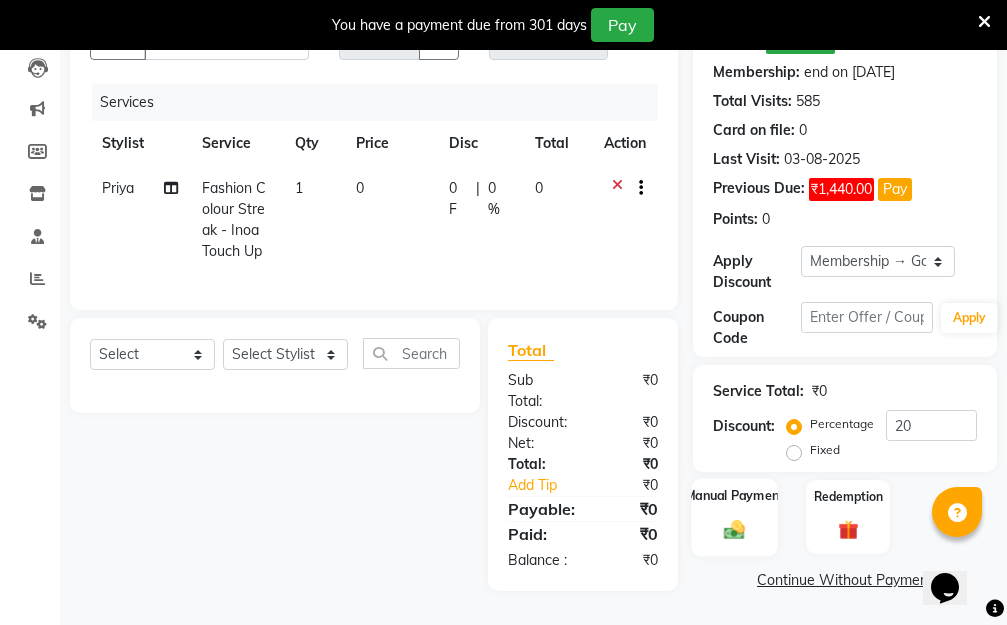 click 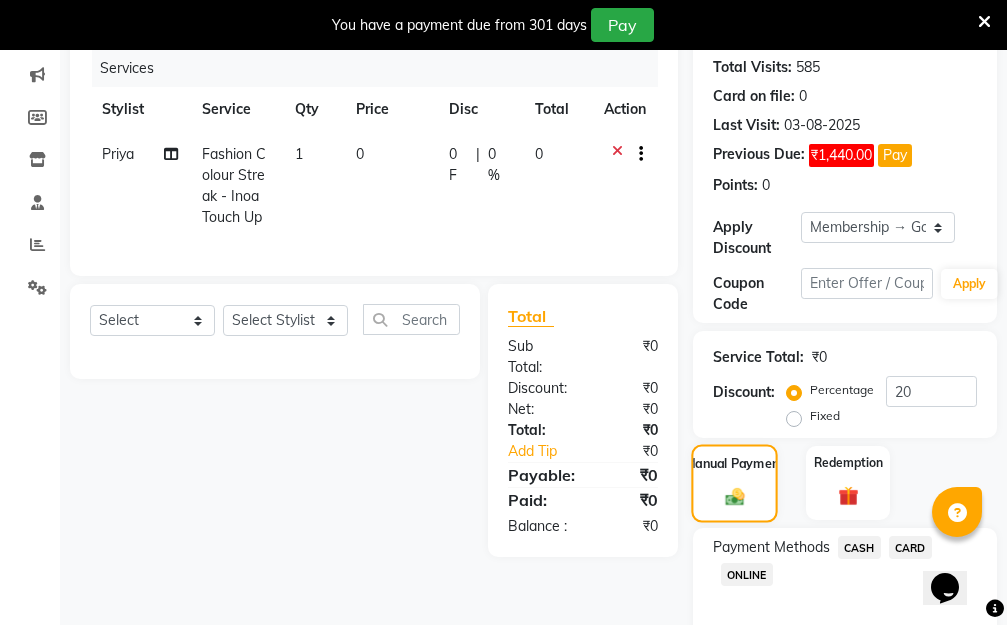 scroll, scrollTop: 276, scrollLeft: 0, axis: vertical 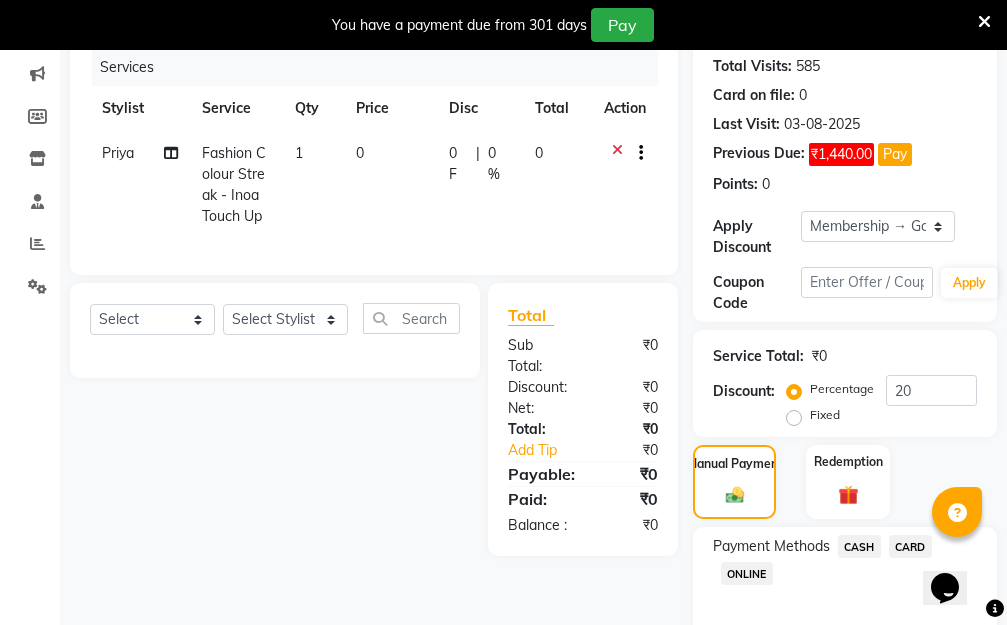 click on "CASH" 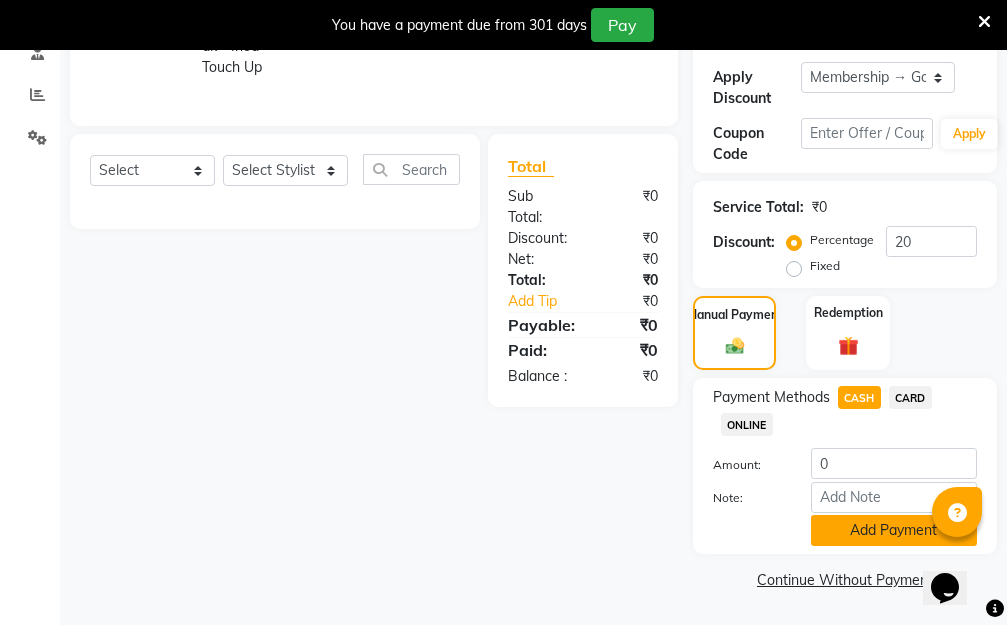 click on "Add Payment" 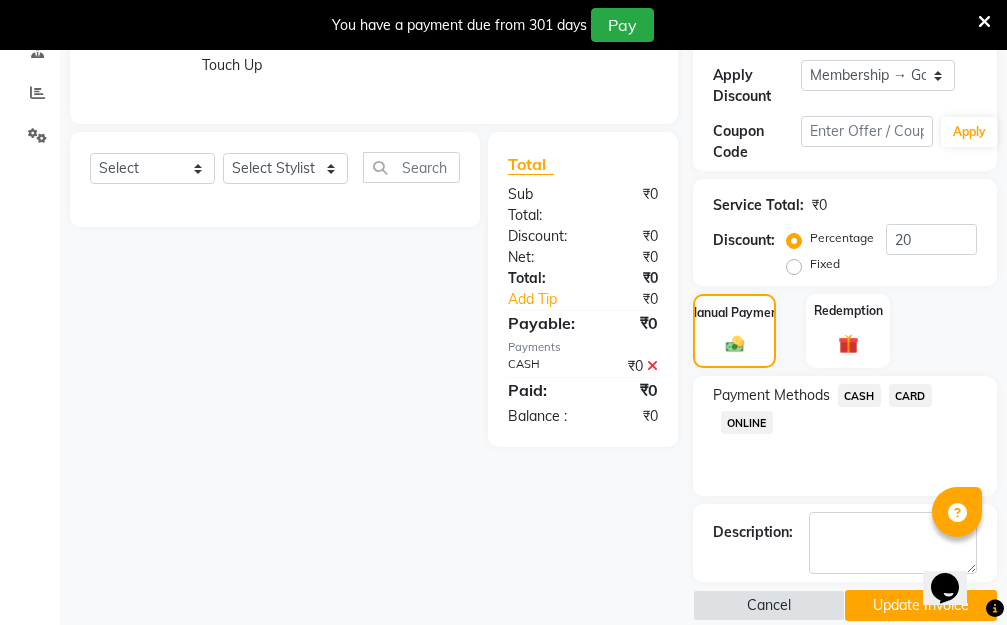 scroll, scrollTop: 453, scrollLeft: 0, axis: vertical 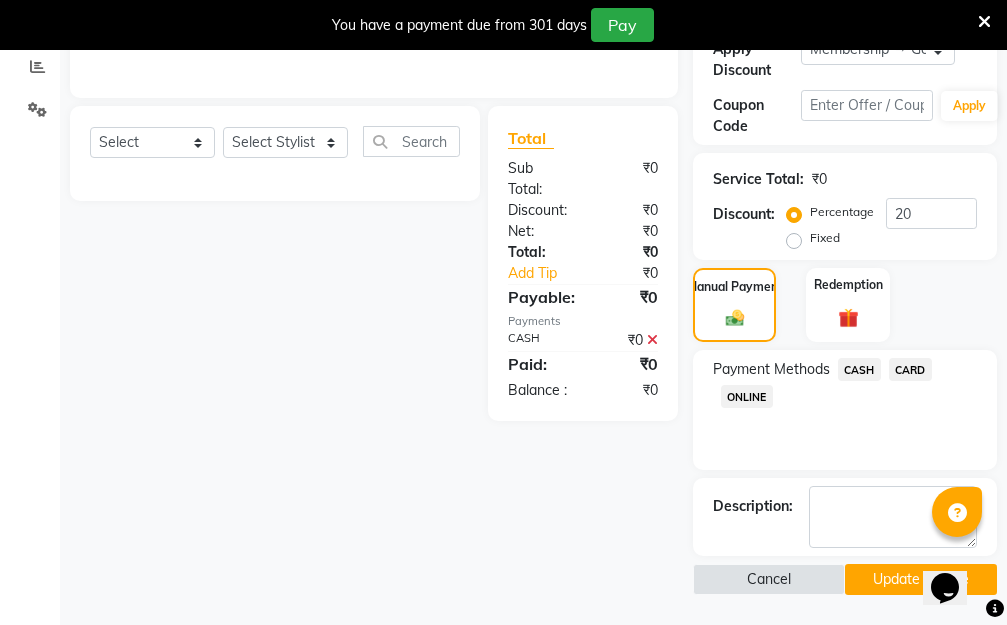 click on "Update Invoice" 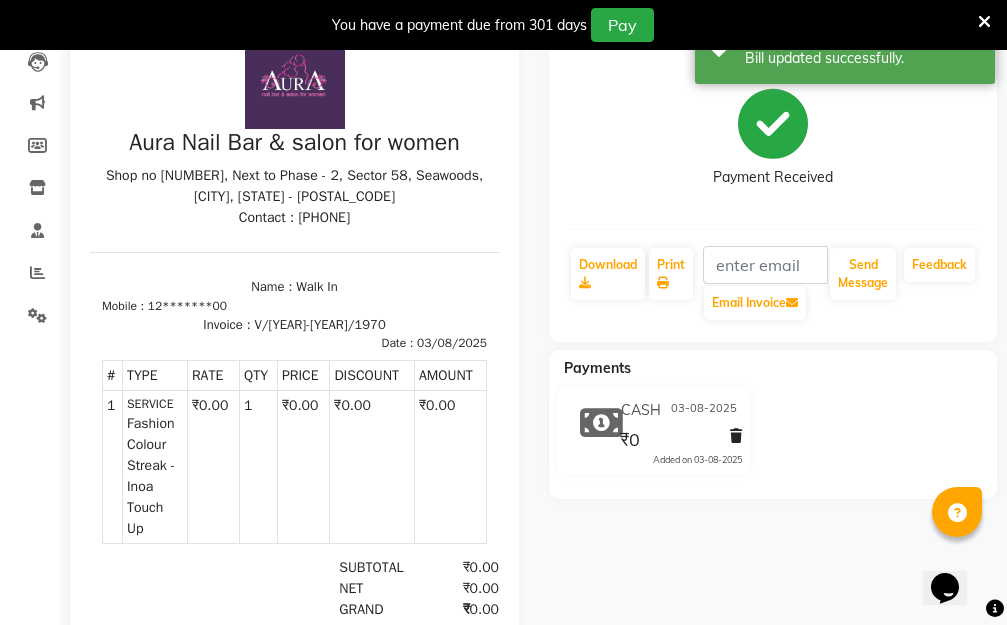 scroll, scrollTop: 53, scrollLeft: 0, axis: vertical 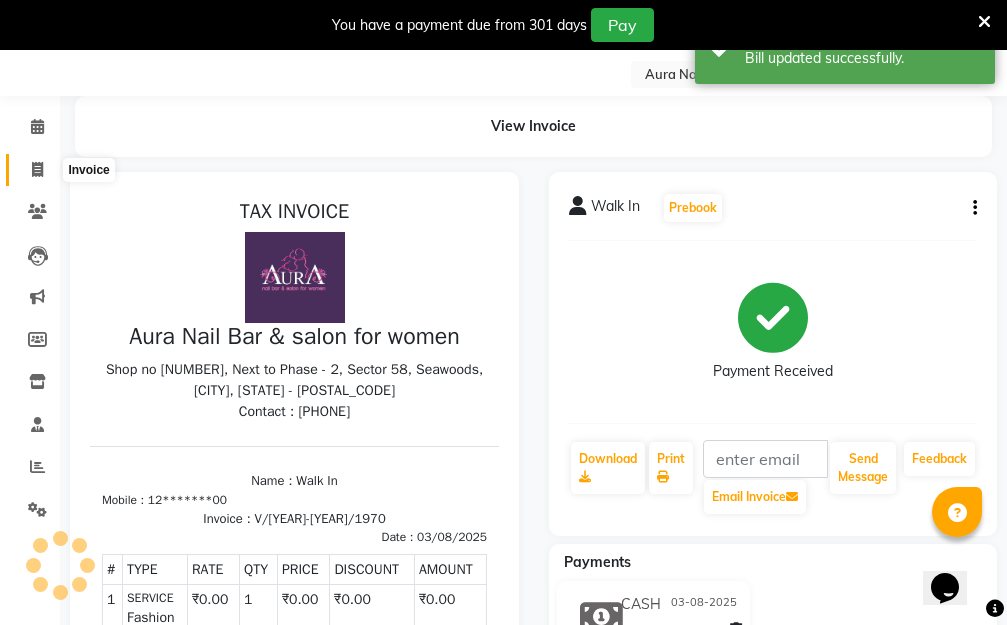 click 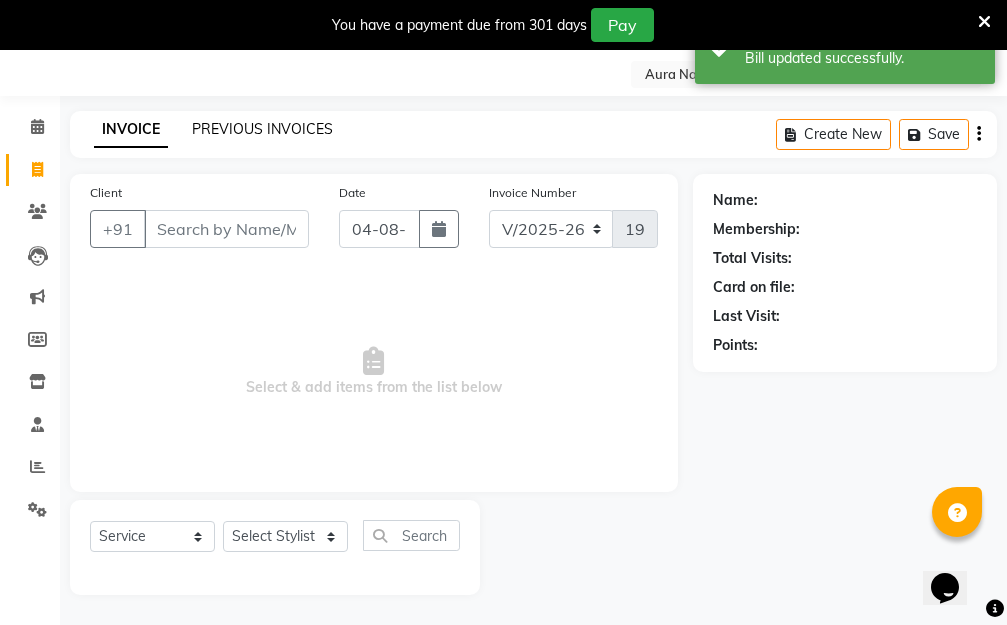 click on "PREVIOUS INVOICES" 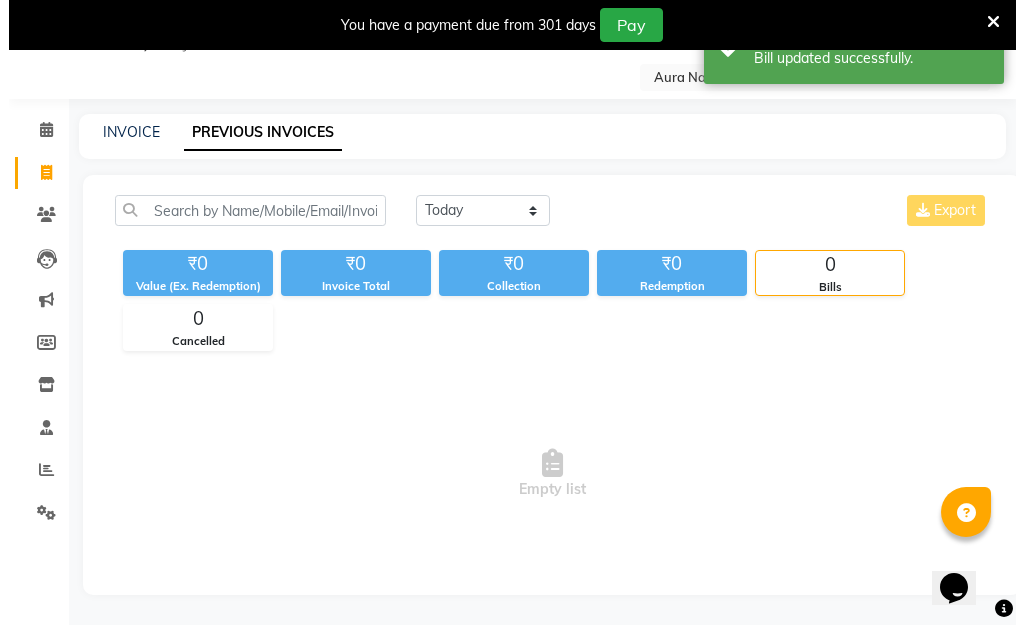 scroll, scrollTop: 50, scrollLeft: 0, axis: vertical 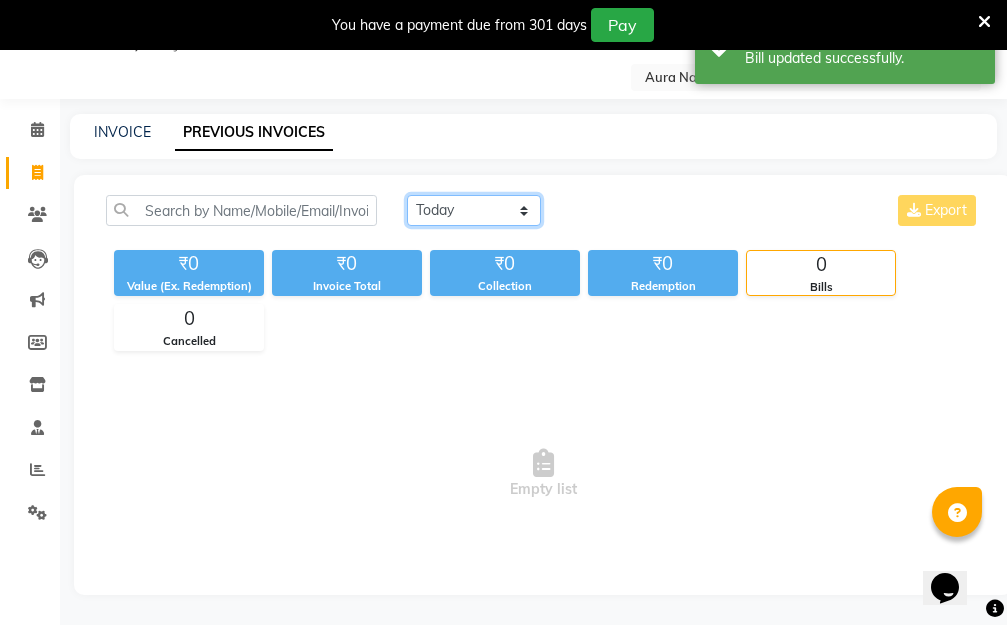 click on "Today Yesterday Custom Range" 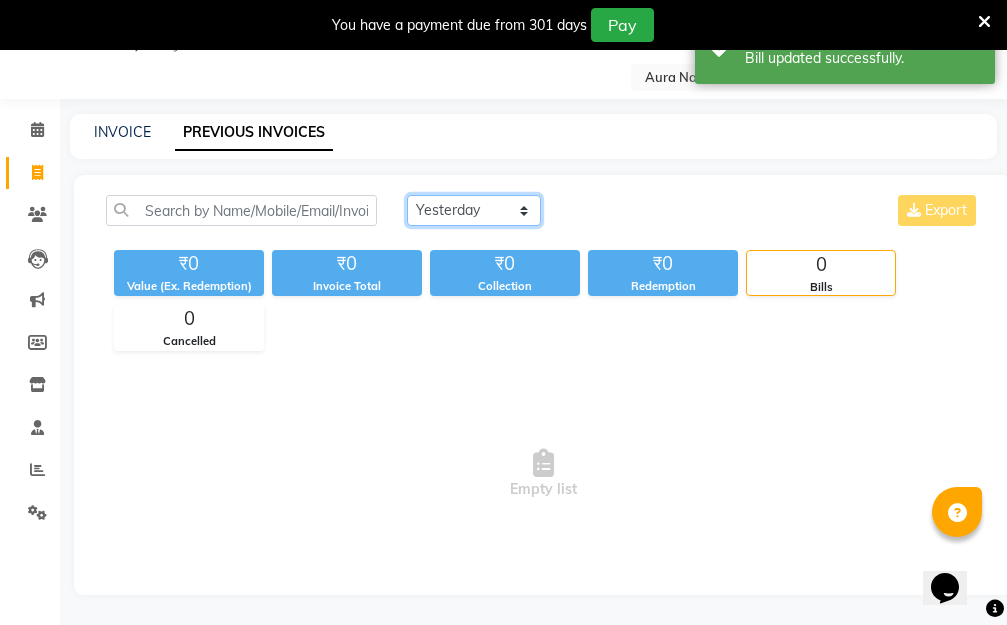 click on "Today Yesterday Custom Range" 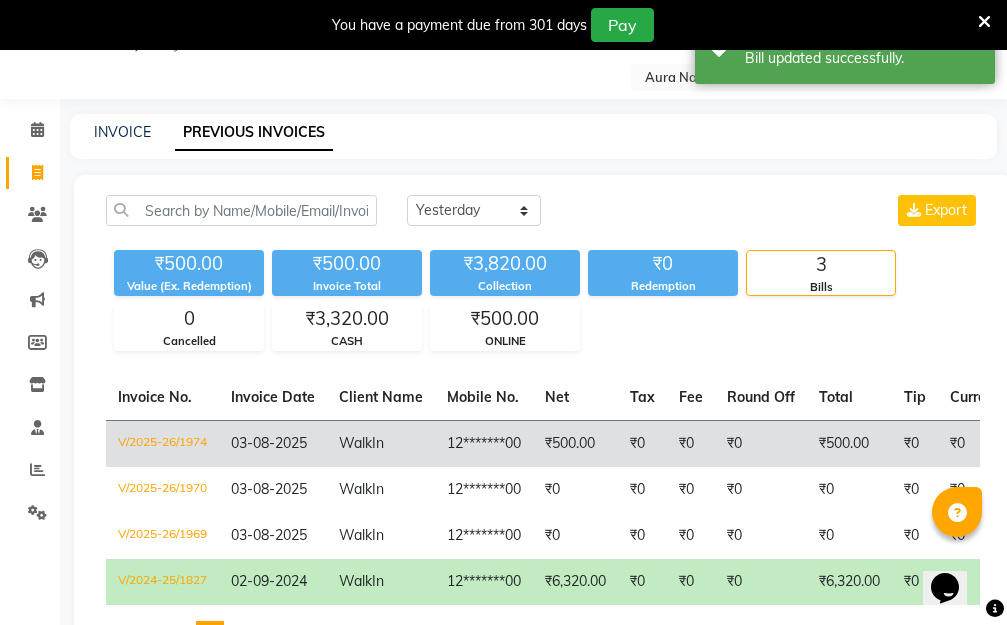 click on "₹500.00" 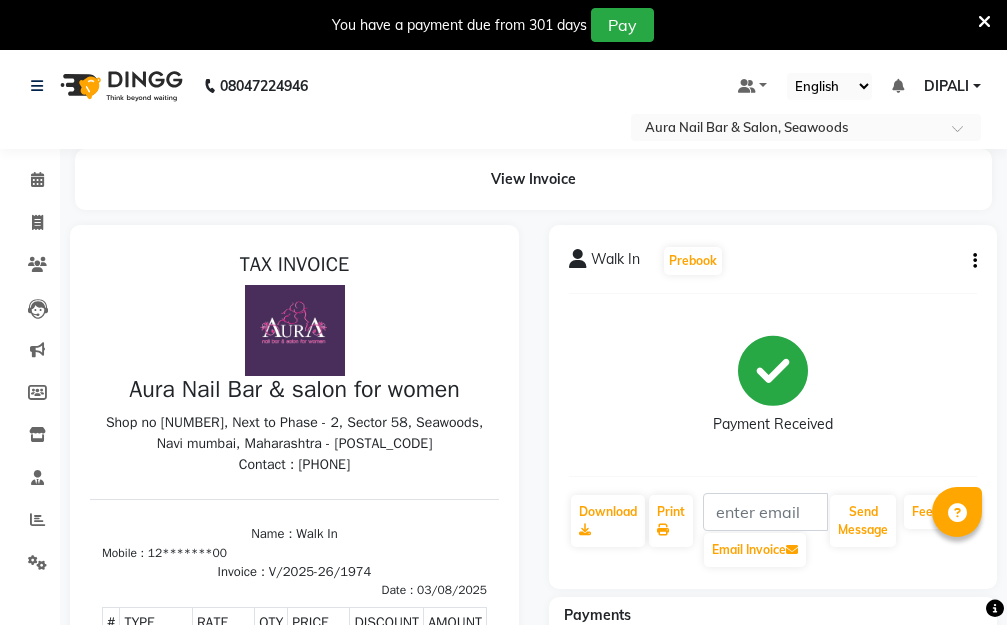 scroll, scrollTop: 0, scrollLeft: 0, axis: both 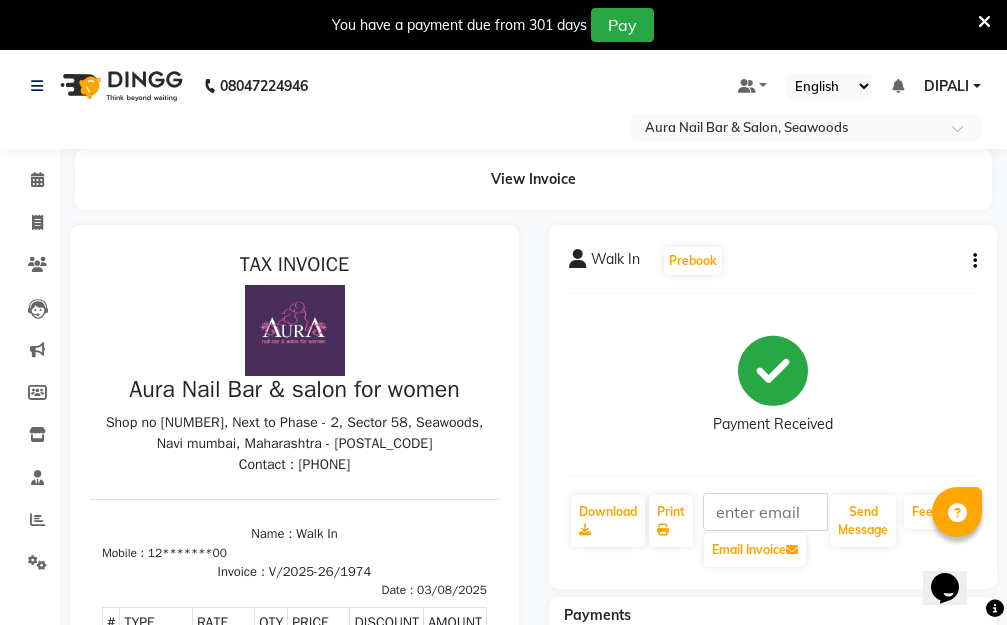 click 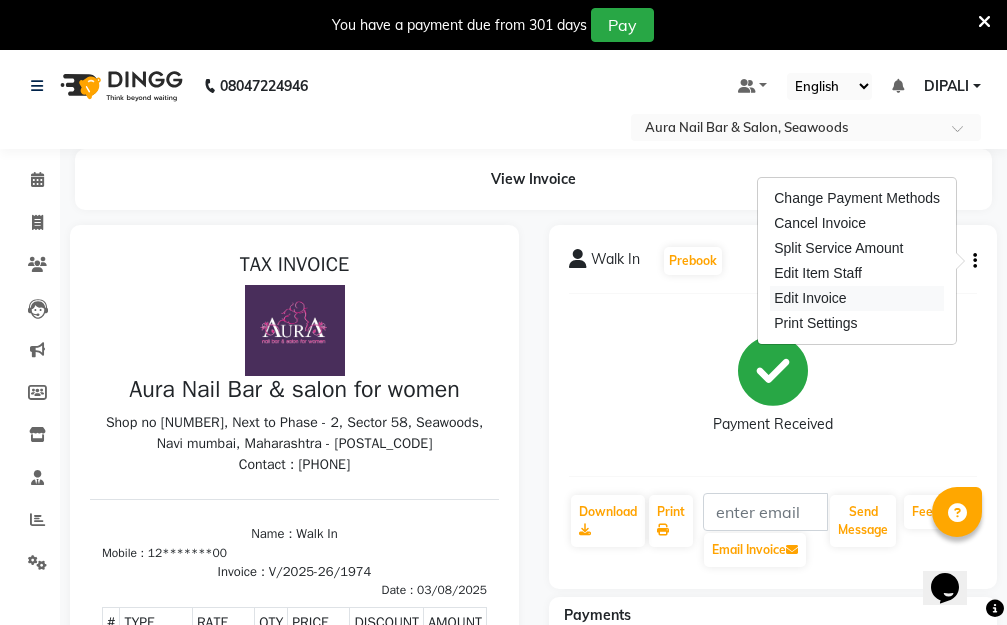 click on "Edit Invoice" at bounding box center [857, 298] 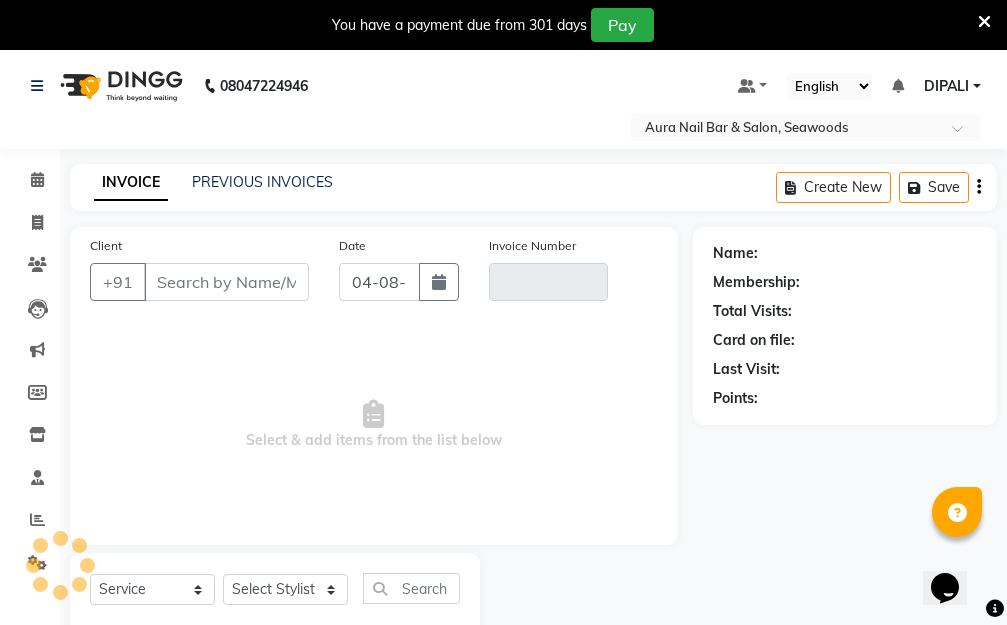 scroll, scrollTop: 53, scrollLeft: 0, axis: vertical 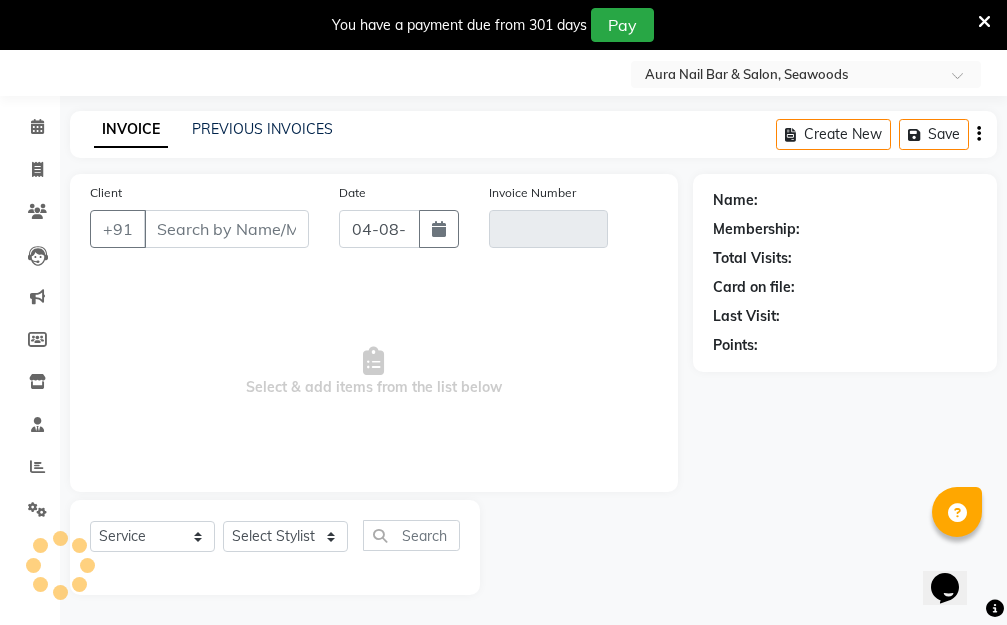 type on "12*******00" 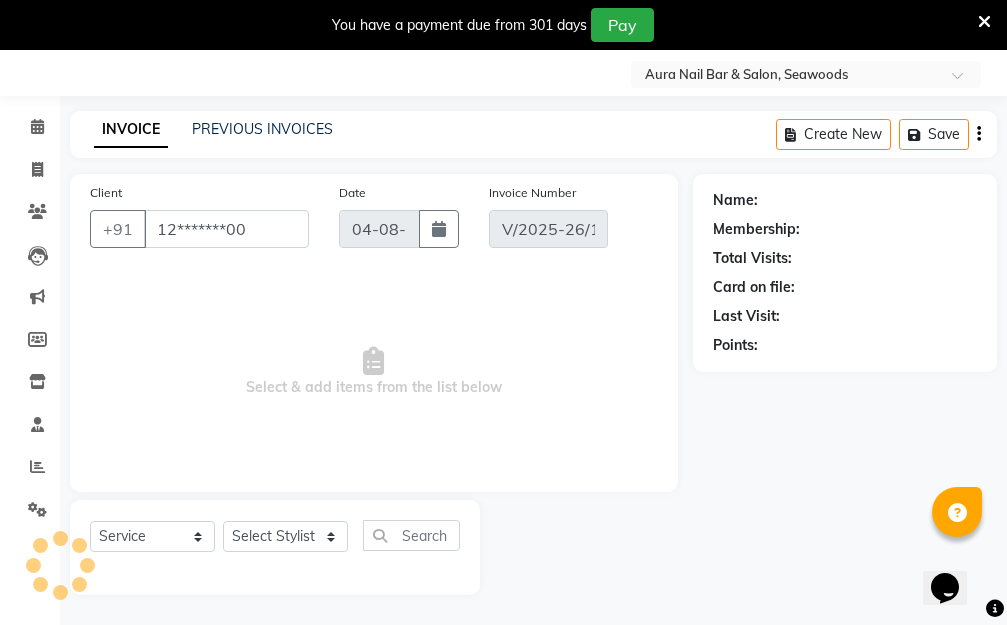 type on "03-08-2025" 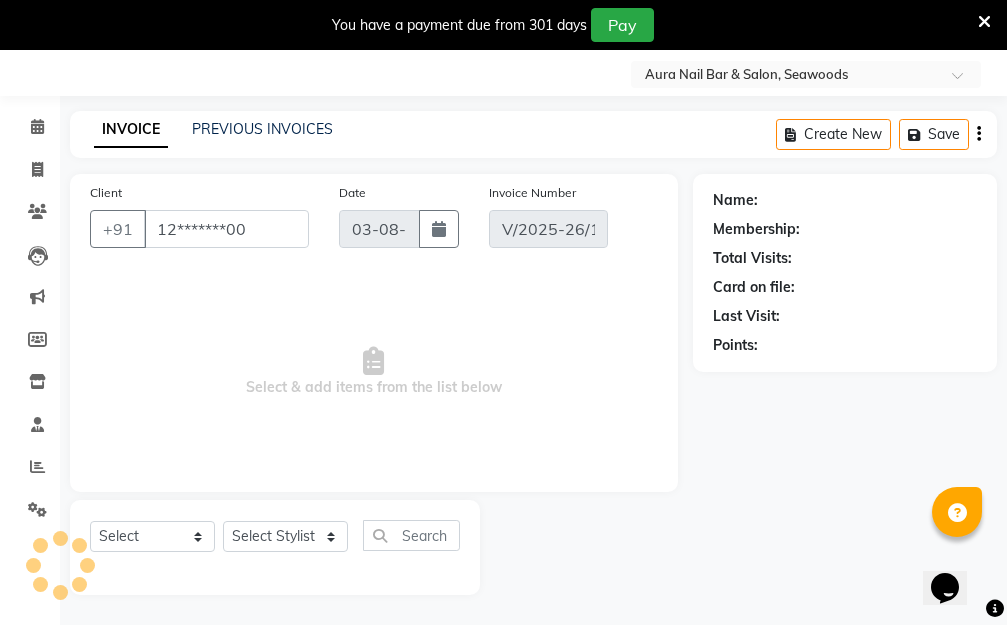 select on "1: Object" 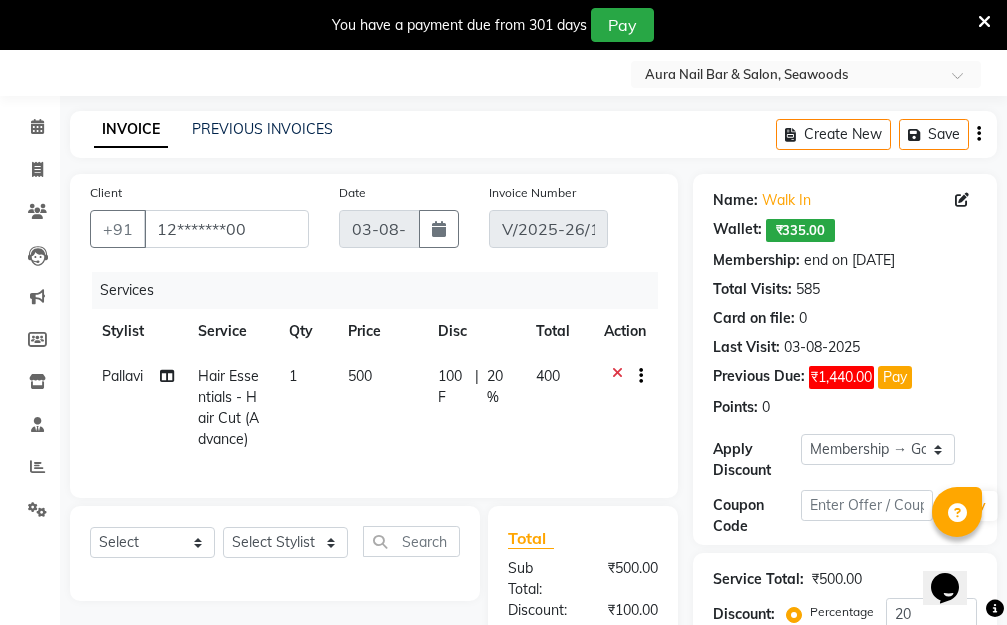 click on "100 F | 20 %" 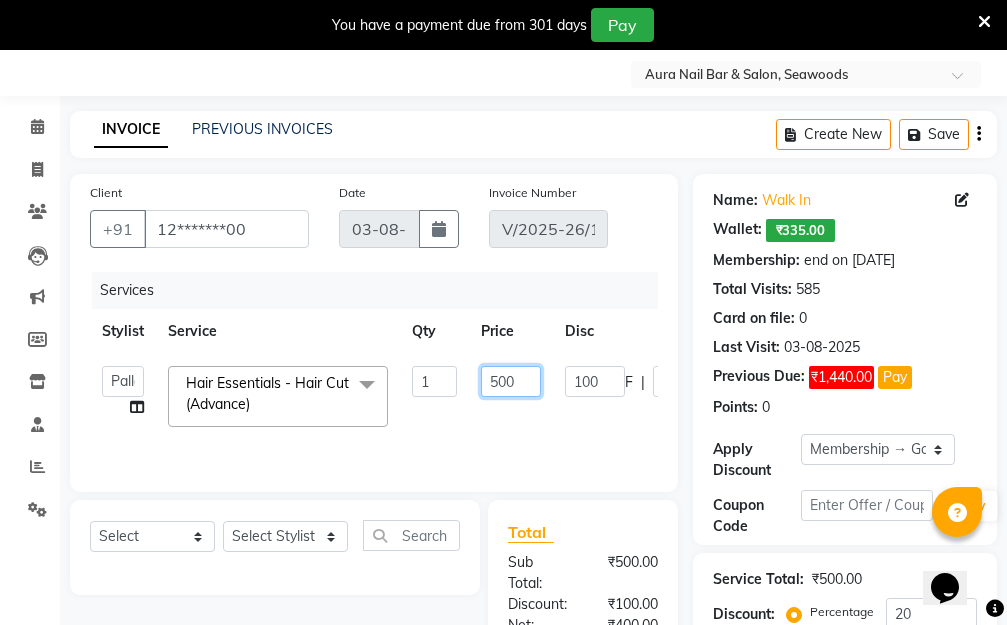 drag, startPoint x: 515, startPoint y: 378, endPoint x: 446, endPoint y: 378, distance: 69 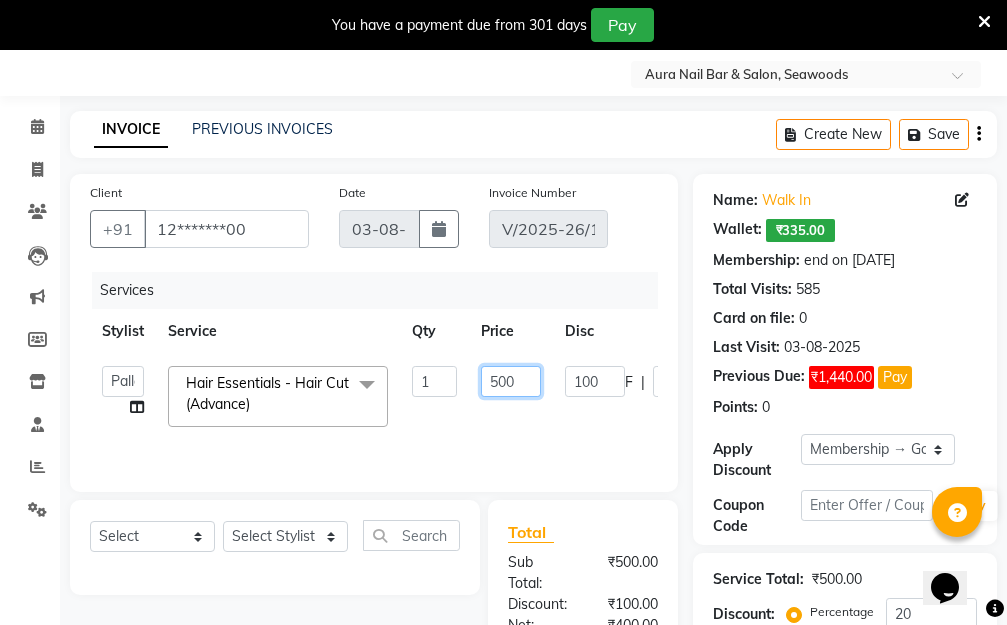 click on "[FIRST]   [LAST]    Manager   [LAST]    [LAST]   [LAST]   Hair Essentials - Hair Cut (Advance) (₹500)  x Hair Essentials - Hair Cut (Advance) (₹500) Hair Essentials - Kids Haircut (Below 8 Yrs) (₹250) Hair Essentials -Hair Wash Up To Shoulder (₹300) Hair Essentials - Hair Cut  (₹350) HAIR WASH UP TO WASTE (₹700) DANDRUFF TERATMENT (₹1500) Shampoo & Conditioning + Blast Dry - Upto Shoulder (₹350) Shampoo & Conditioning + Blast Dry - Below Shoulder (₹550) Shampoo & Conditioning + Blast Dry - Upto Waist (₹750) Shampoo & Conditioning + Blast Dry - Add: Charge For Morocon/Riviver/ Keratin (₹600) Blow Dry/Outcurl/Straight - Upto Shoulder (₹449) Blow Dry/Outcurl/Straight - Below Shoulder (₹650) Blow Dry/Outcurl/Straight - Upto Waist (₹850) Ironing - Upto Shoulder (₹650) Ironing - Below Shoulder (₹850) Ironing - Upto Waist (₹1000) Ironing - Add Charge For Thick Hair (₹300) Tongs - Upto Shoulder (₹800) Tongs - Below Shoulder (₹960) Tongs - Upto Waist (₹1500) BOTOX (₹5000) 1 F" 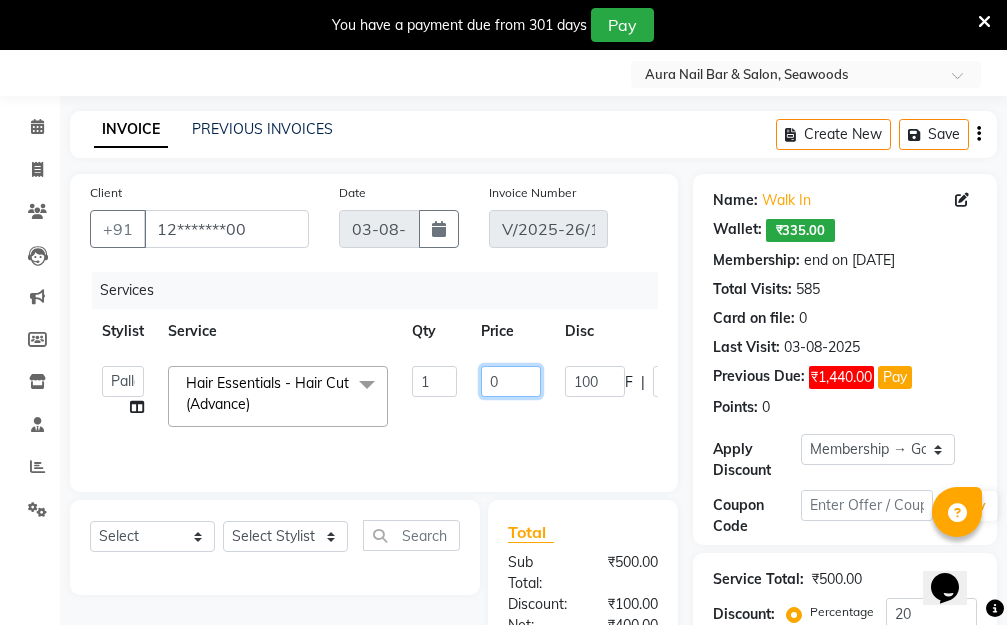 type on "00" 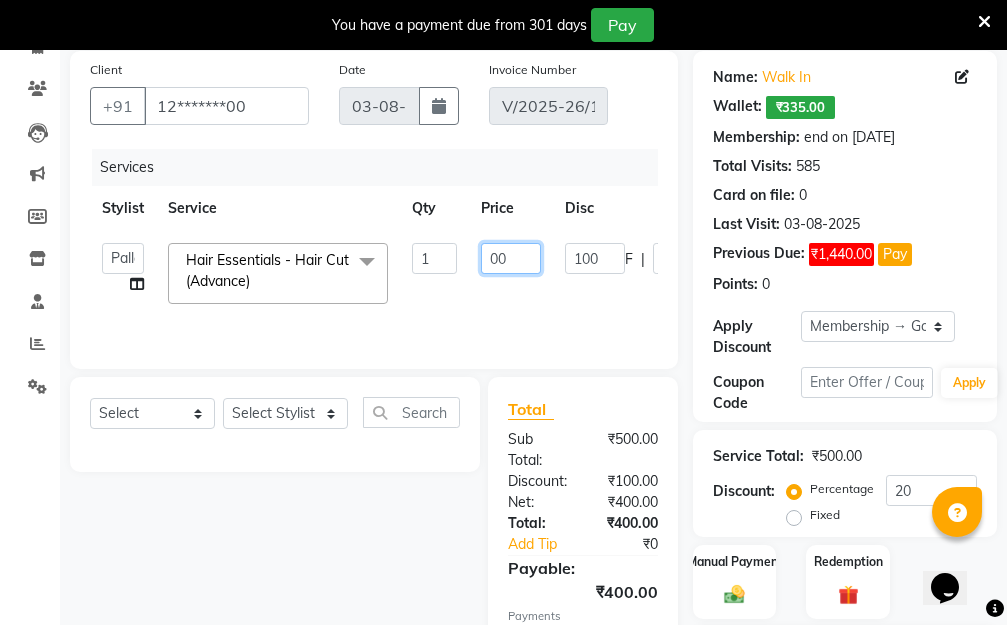 scroll, scrollTop: 353, scrollLeft: 0, axis: vertical 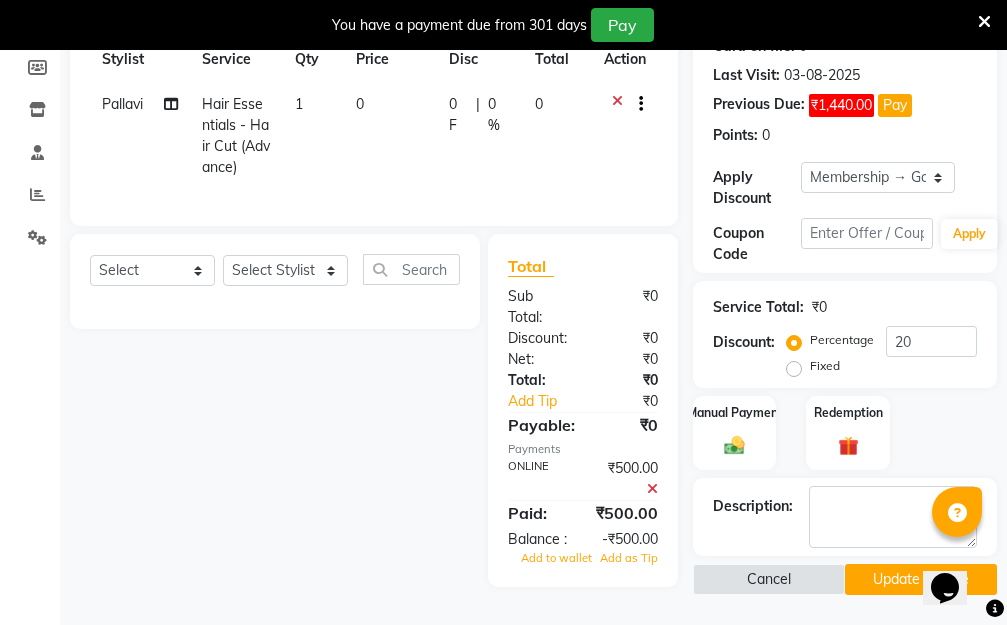 click 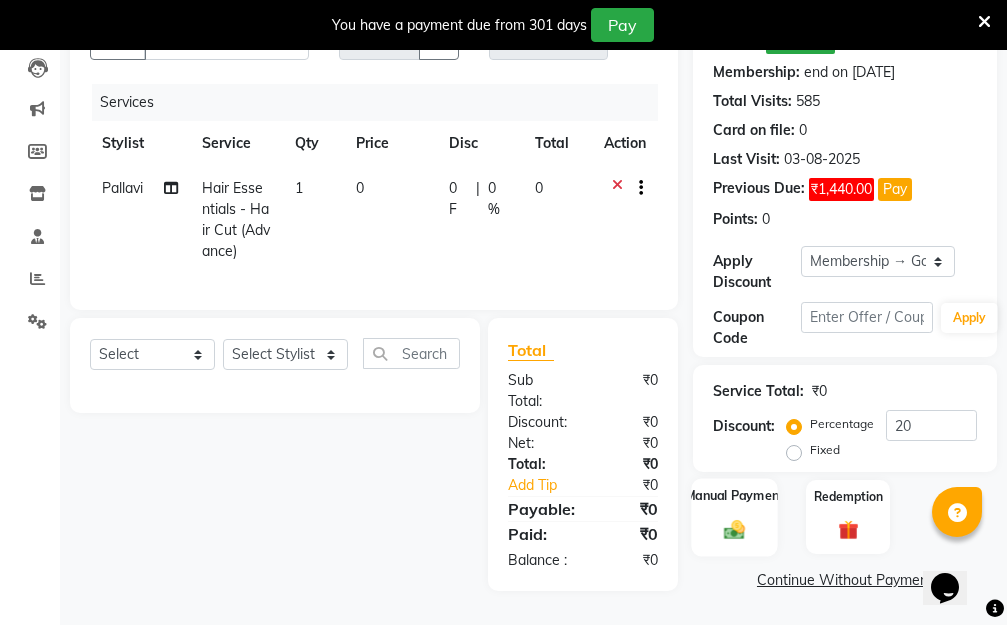 click on "Manual Payment" 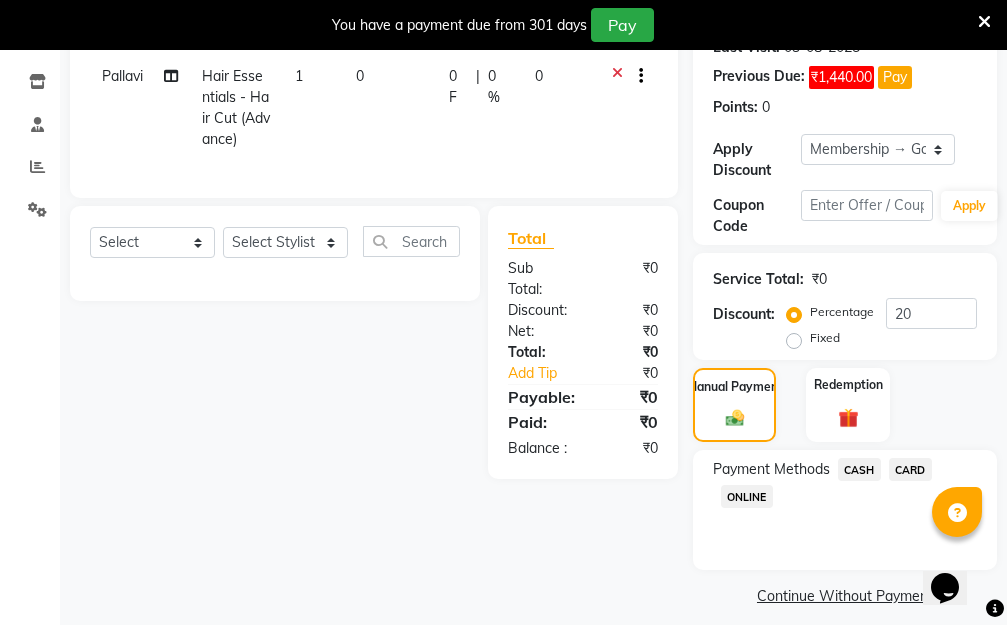 click on "CASH" 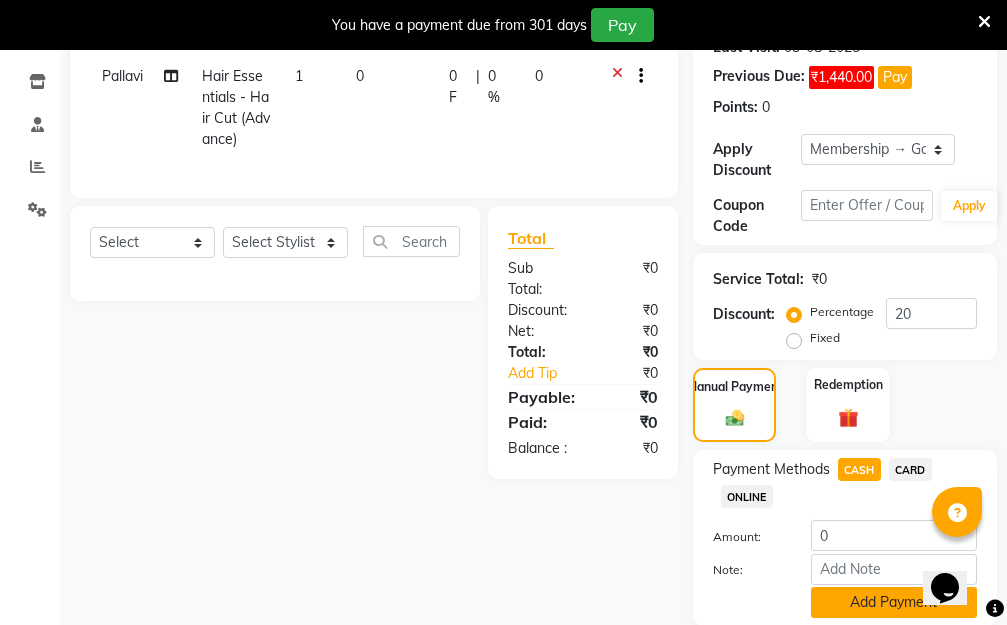 click on "Add Payment" 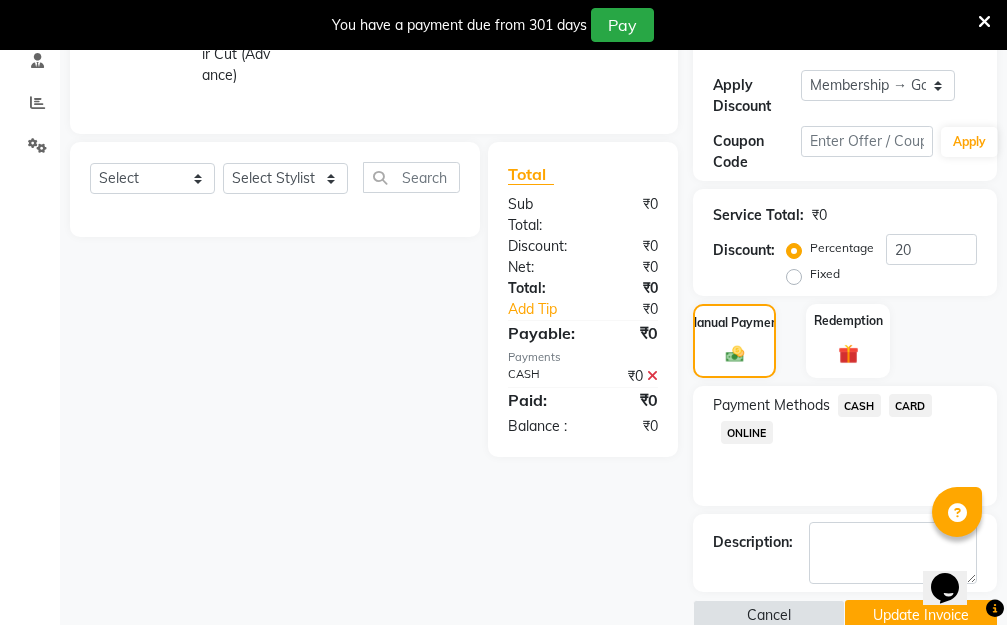 scroll, scrollTop: 453, scrollLeft: 0, axis: vertical 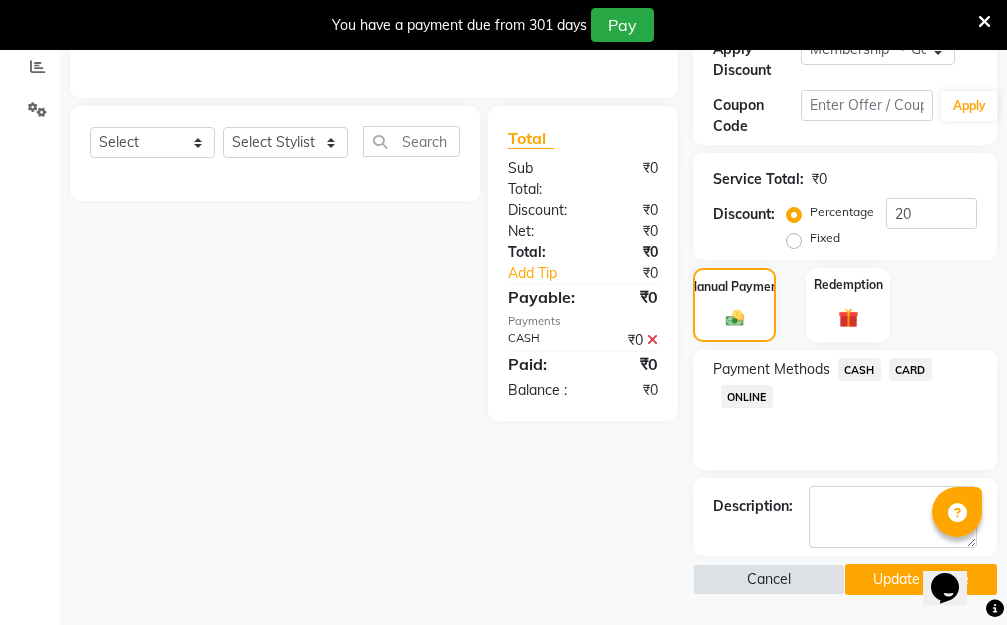 click on "Update Invoice" 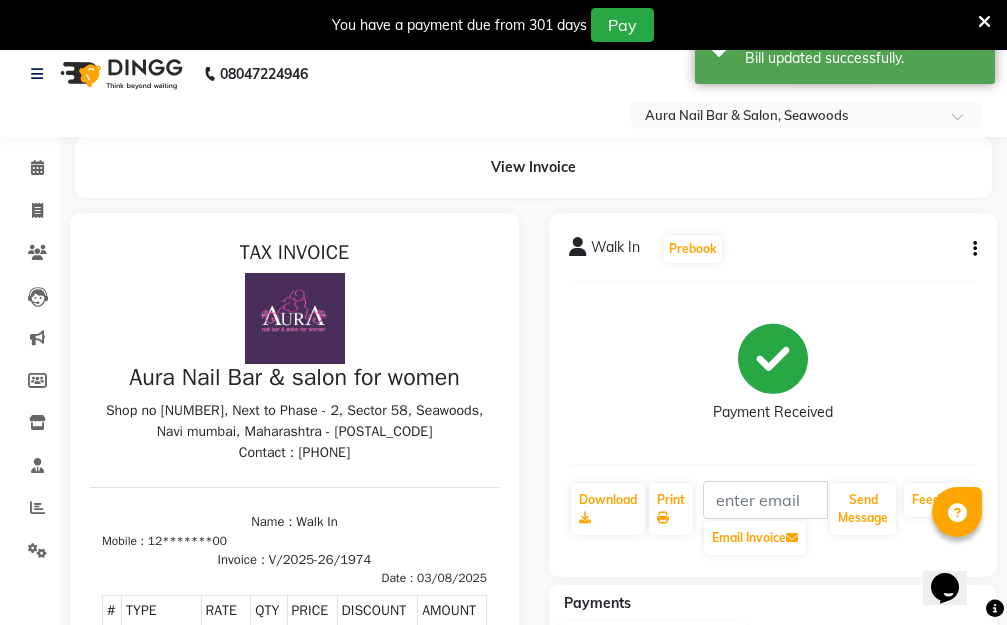scroll, scrollTop: 0, scrollLeft: 0, axis: both 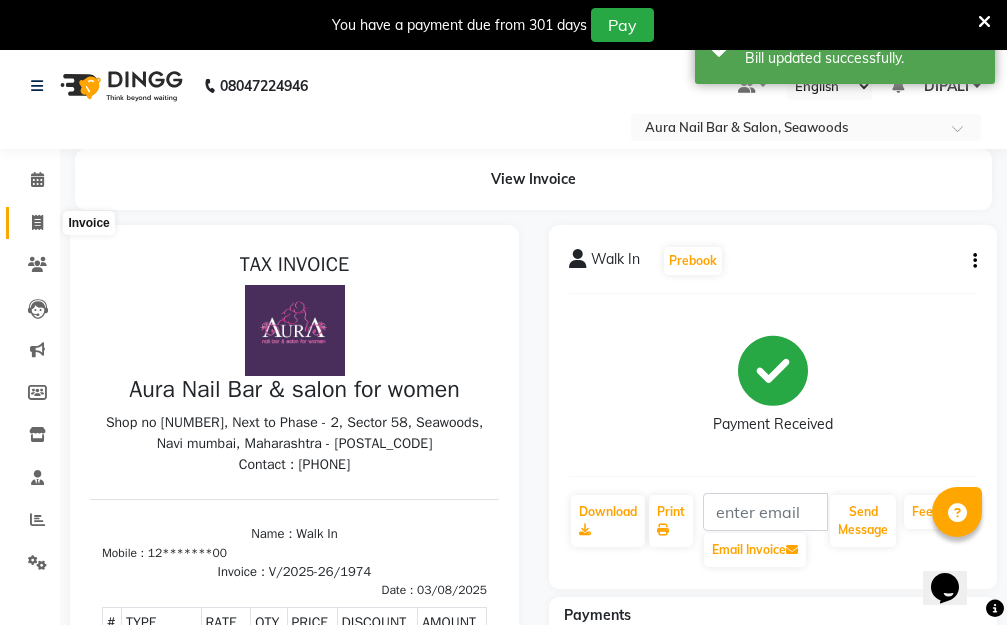 click 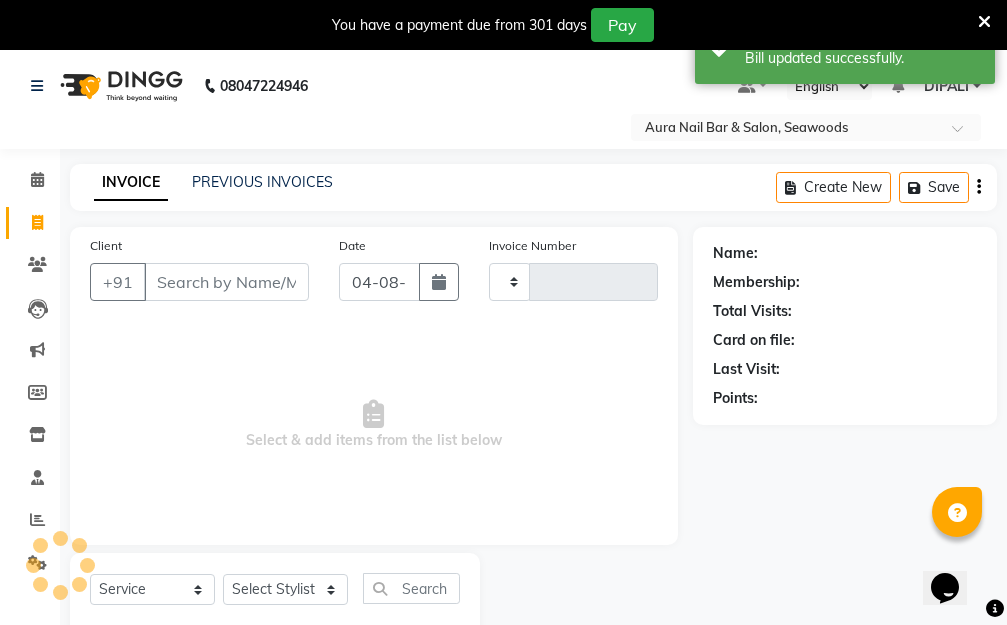 scroll, scrollTop: 53, scrollLeft: 0, axis: vertical 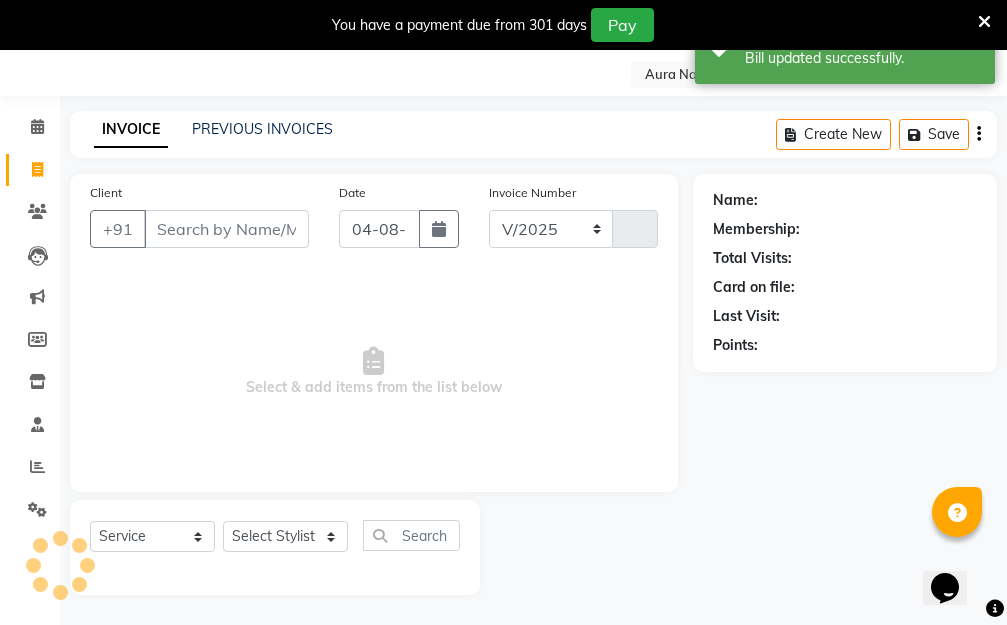 select on "4994" 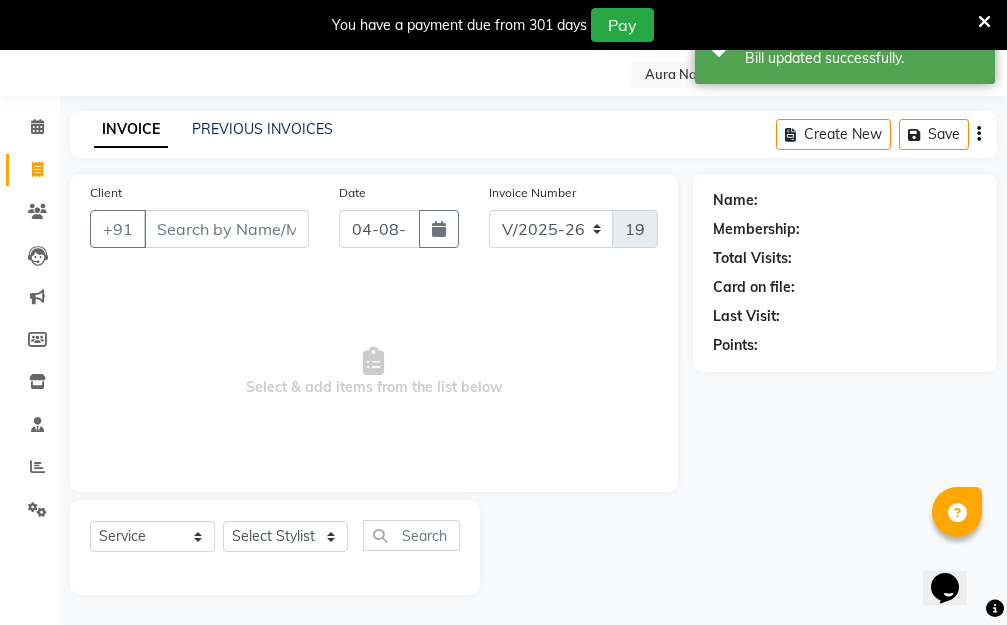click on "Client" at bounding box center [226, 229] 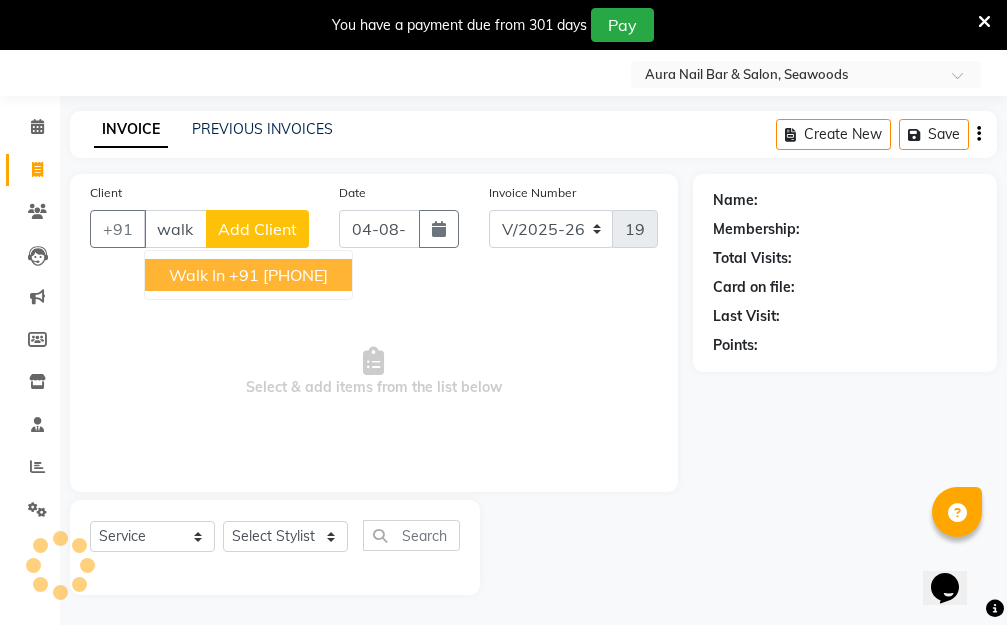 drag, startPoint x: 255, startPoint y: 275, endPoint x: 395, endPoint y: 247, distance: 142.77255 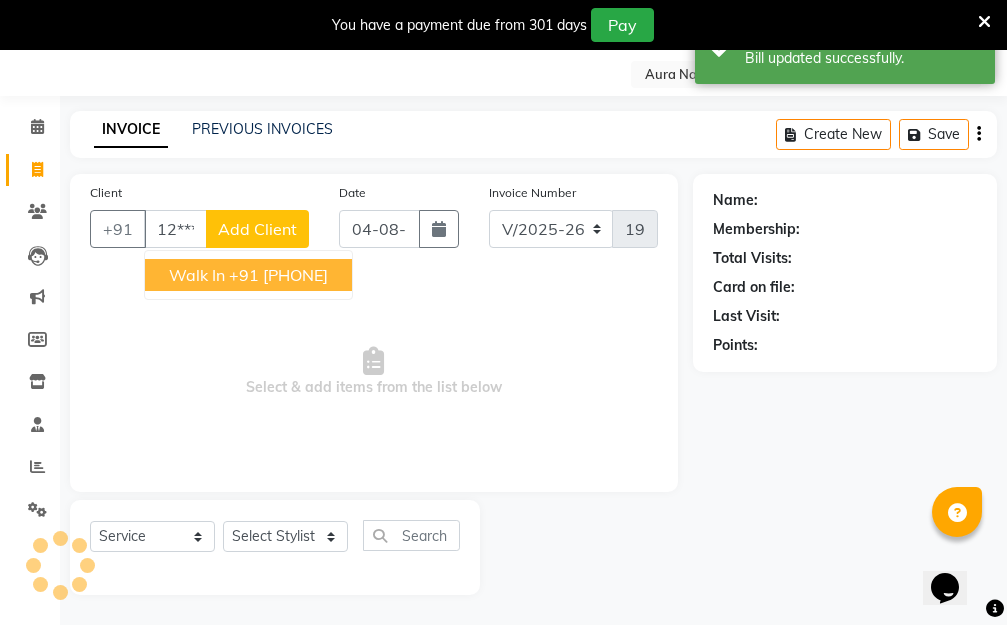 type on "12*******00" 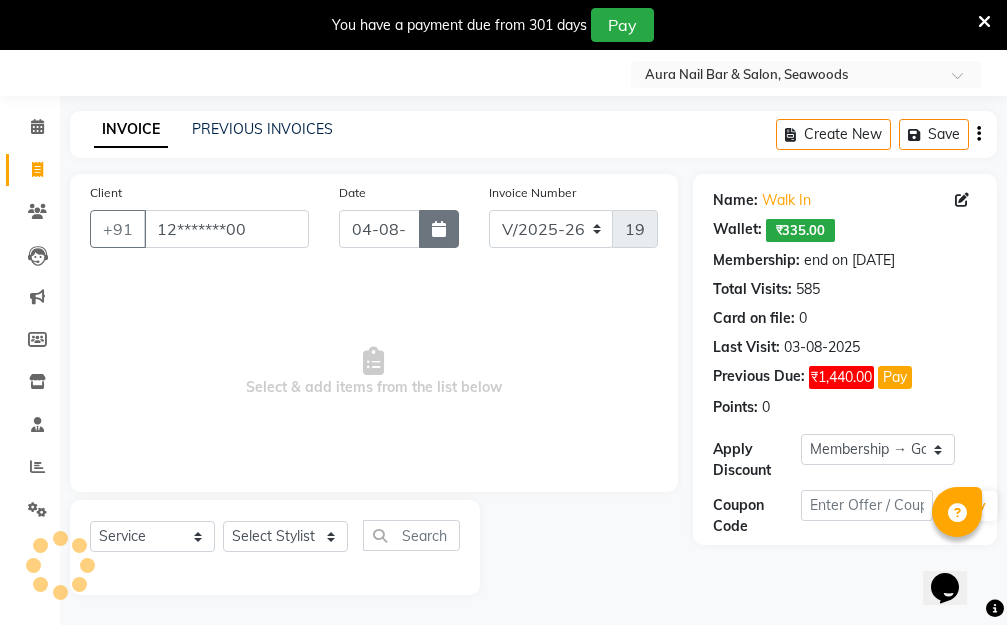 click 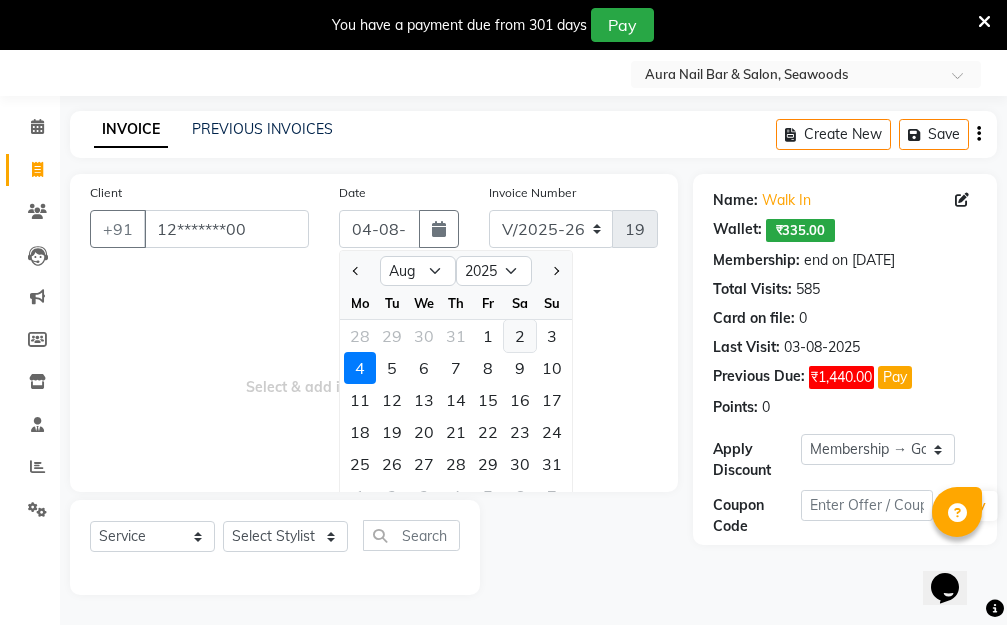 click on "2" 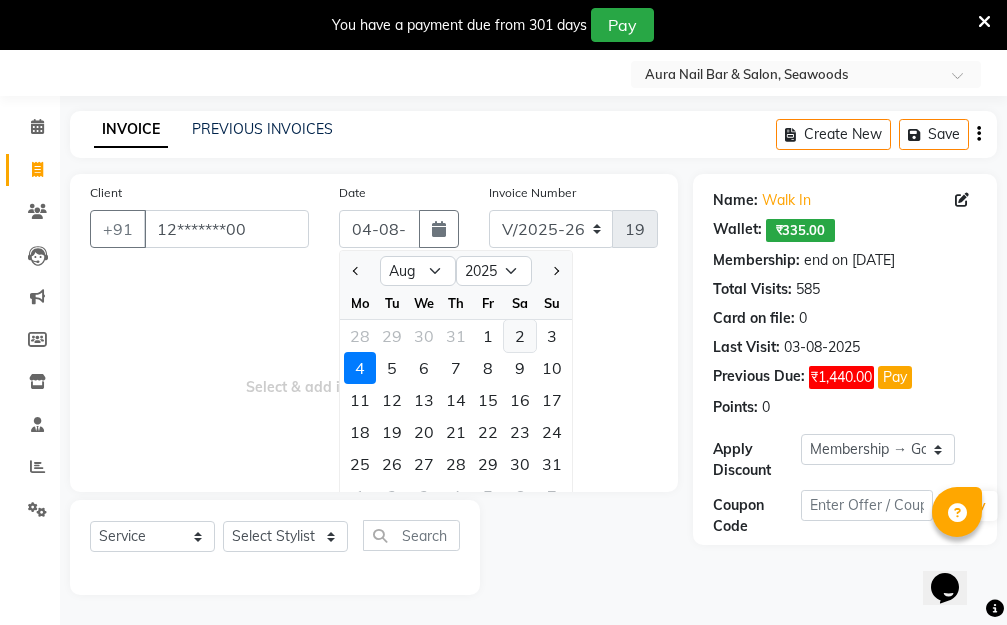 type on "02-08-2025" 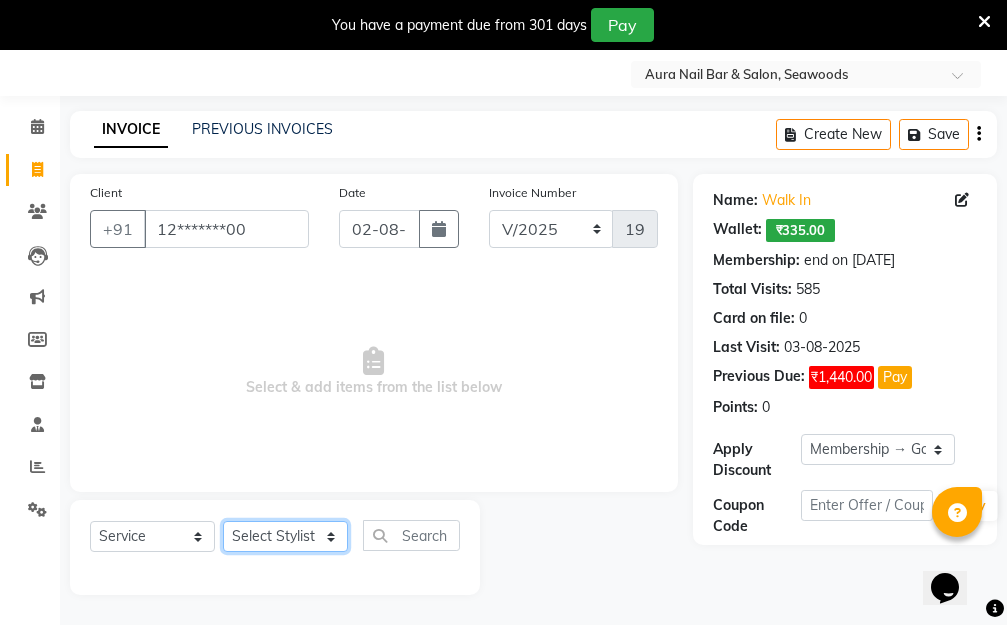 drag, startPoint x: 342, startPoint y: 535, endPoint x: 326, endPoint y: 527, distance: 17.888544 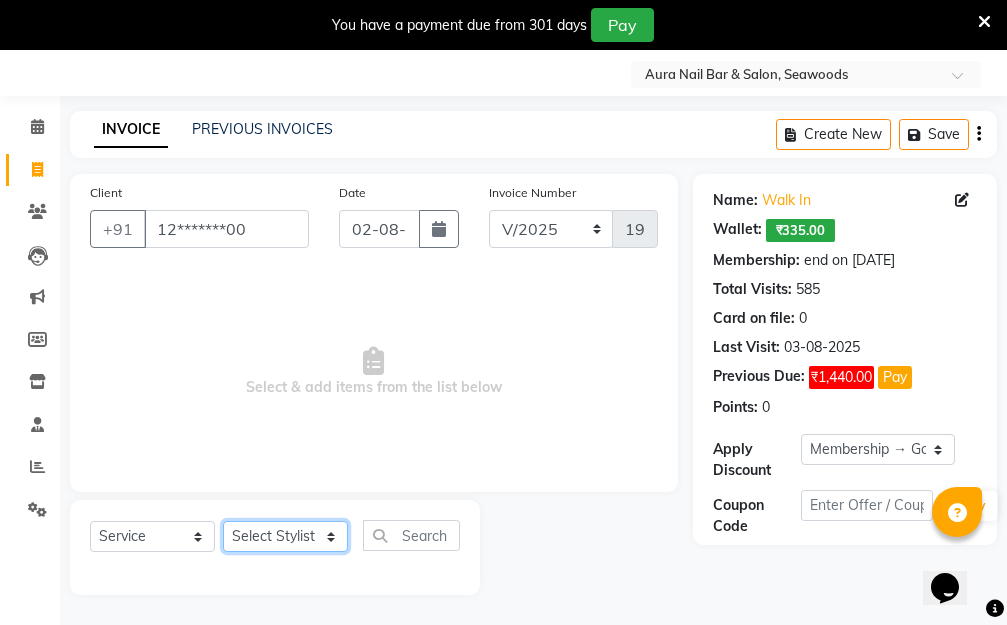 select on "31261" 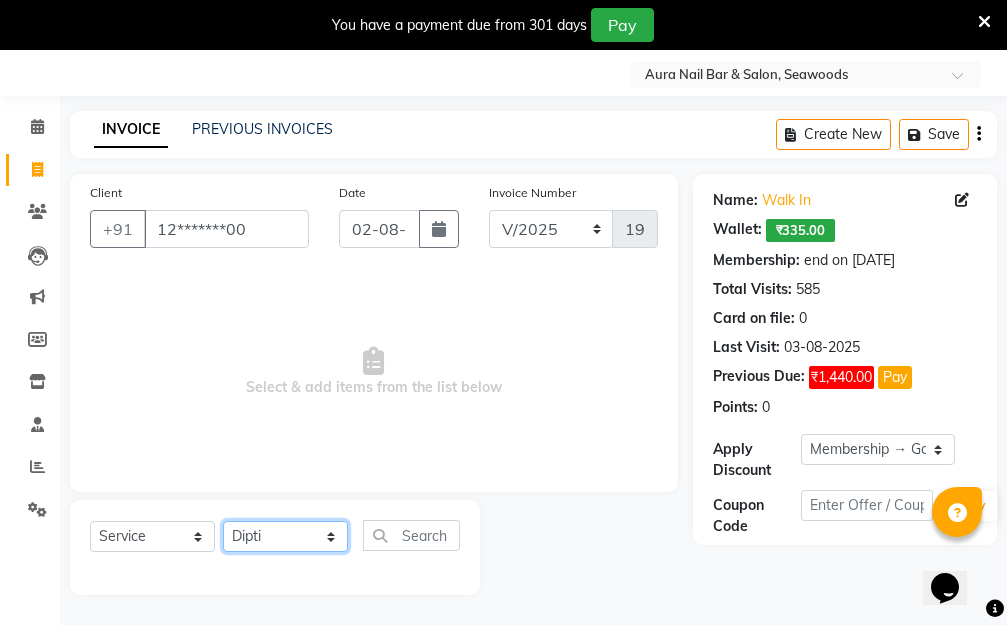 click on "Select Stylist Aarti Dipti  Manager Pallavi  pooja Priya" 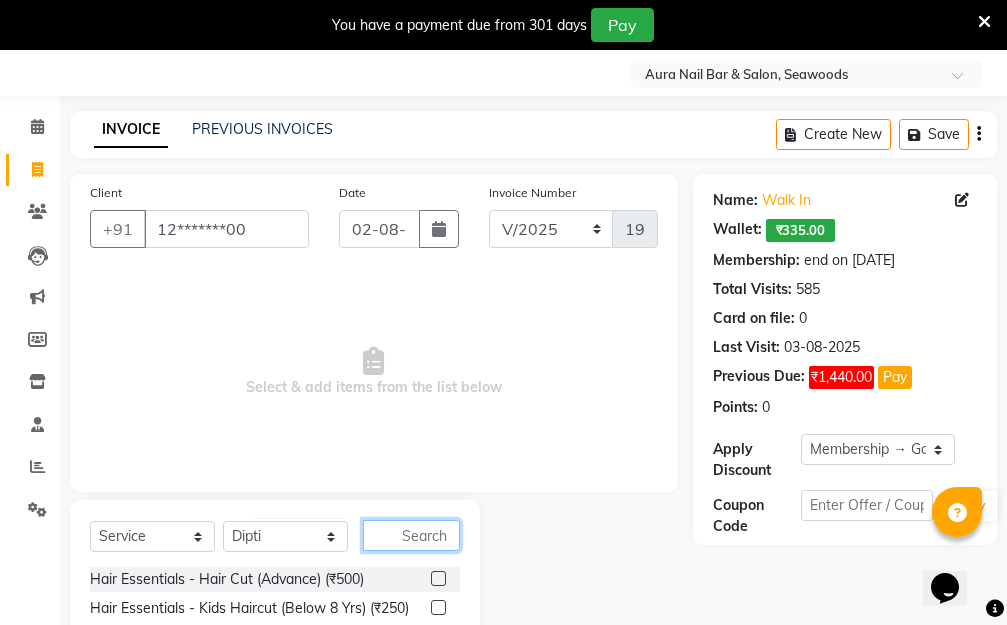 click 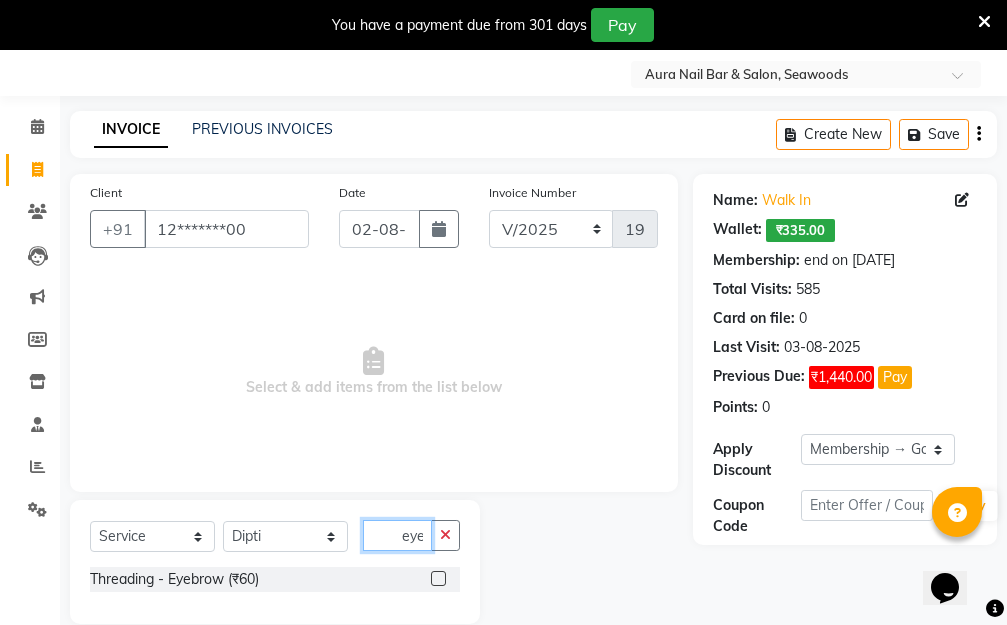 type on "eye" 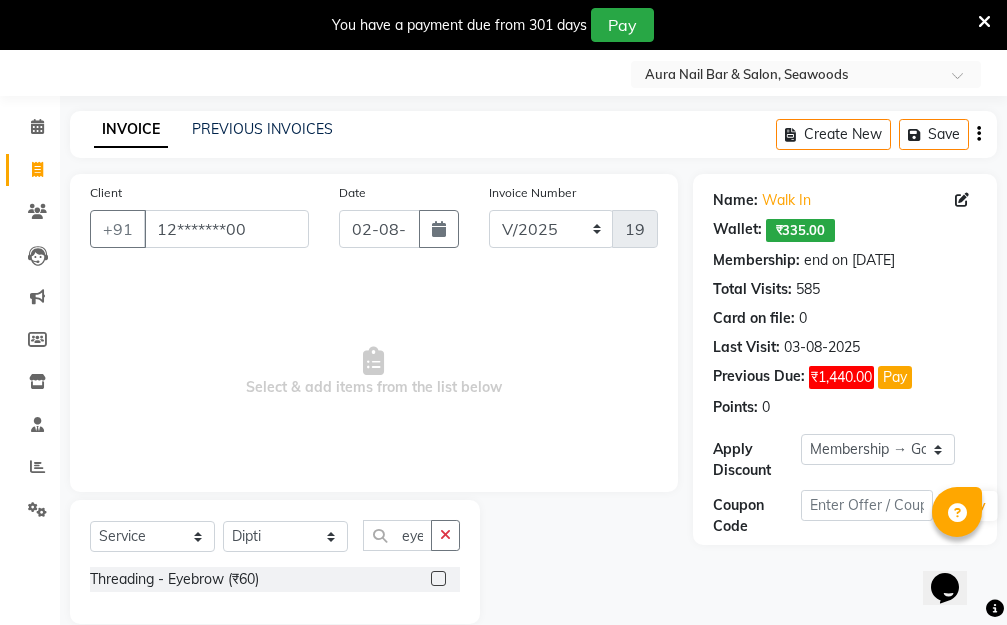 click 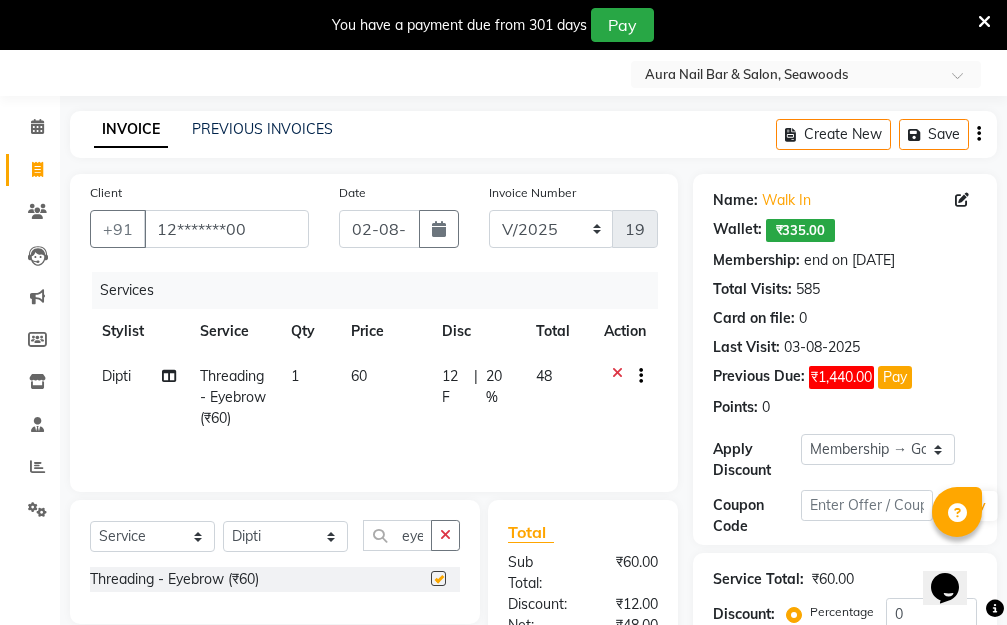 checkbox on "false" 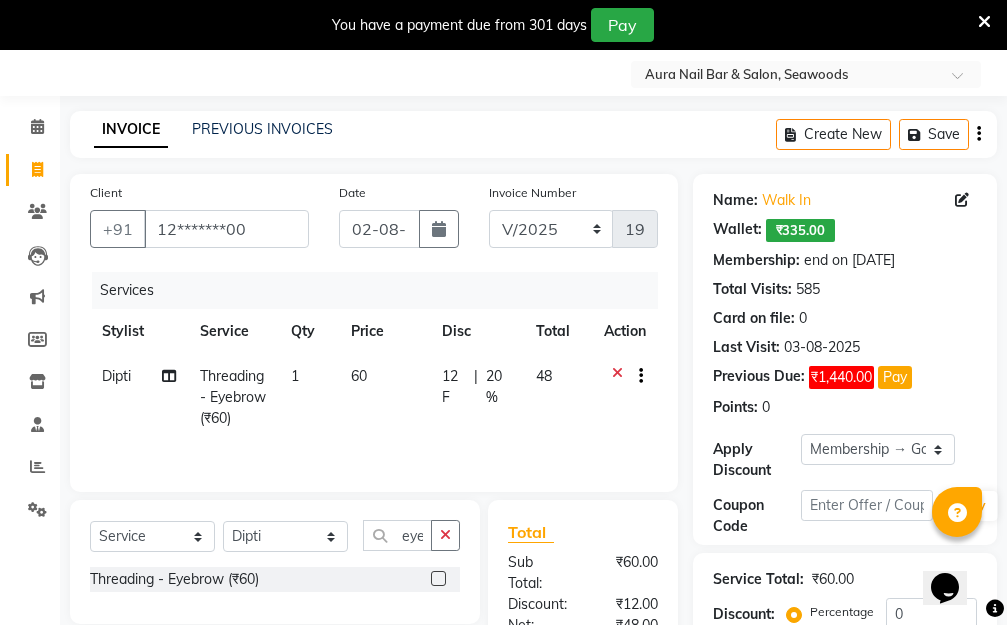 click on "60" 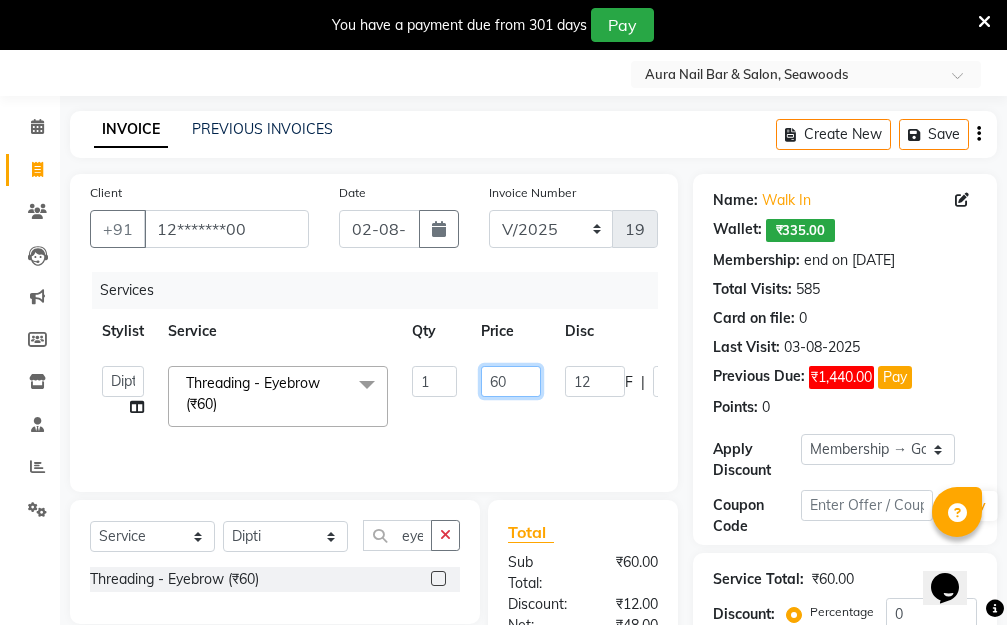 drag, startPoint x: 502, startPoint y: 372, endPoint x: 443, endPoint y: 374, distance: 59.03389 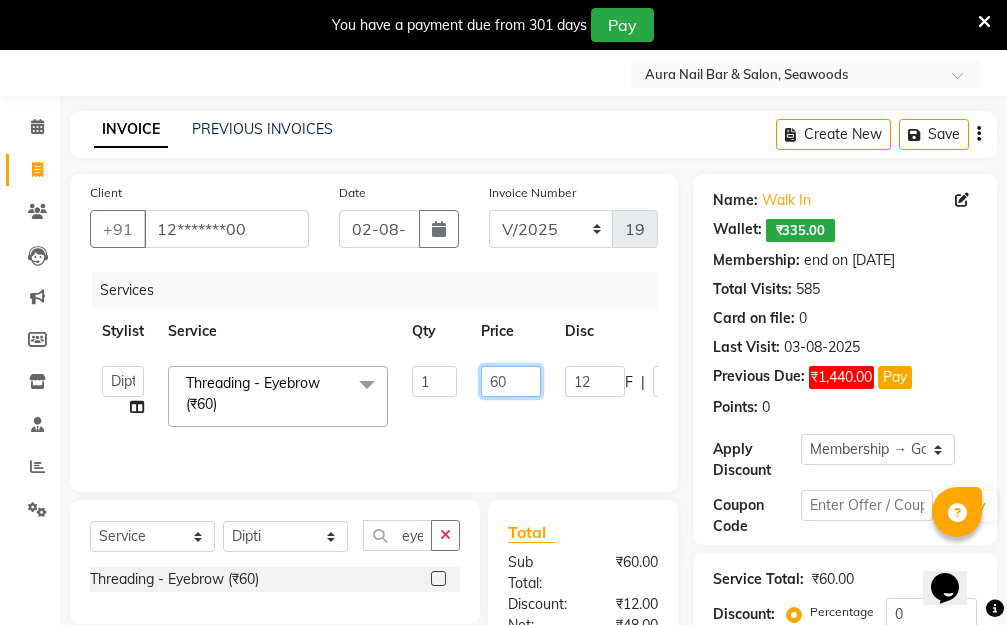 click on "Aarti   Dipti    Manager   Pallavi    pooja   Priya   Threading - Eyebrow (₹60)  x Hair Essentials - Hair Cut (Advance) (₹500) Hair Essentials - Kids Haircut (Below 8 Yrs) (₹250) Hair Essentials -Hair Wash Up To Shoulder (₹300) Hair Essentials - Hair Cut  (₹350) HAIR WASH UP TO WASTE (₹700) DANDRUFF TERATMENT (₹1500) Shampoo & Conditioning + Blast Dry - Upto Shoulder (₹350) Shampoo & Conditioning + Blast Dry - Below Shoulder (₹550) Shampoo & Conditioning + Blast Dry - Upto Waist (₹750) Shampoo & Conditioning + Blast Dry - Add: Charge For Morocon/Riviver/ Keratin (₹600) Blow Dry/Outcurl/Straight - Upto Shoulder (₹449) Blow Dry/Outcurl/Straight - Below Shoulder (₹650) Blow Dry/Outcurl/Straight - Upto Waist (₹850) Ironing - Upto Shoulder (₹650) Ironing - Below Shoulder (₹850) Ironing - Upto Waist (₹1000) Ironing - Add Charge For Thick Hair (₹300) Tongs - Upto Shoulder (₹800) Tongs - Below Shoulder (₹960) Tongs - Upto Waist (₹1500) Hair Spa - Upto Shoulder (₹1800) 1 F" 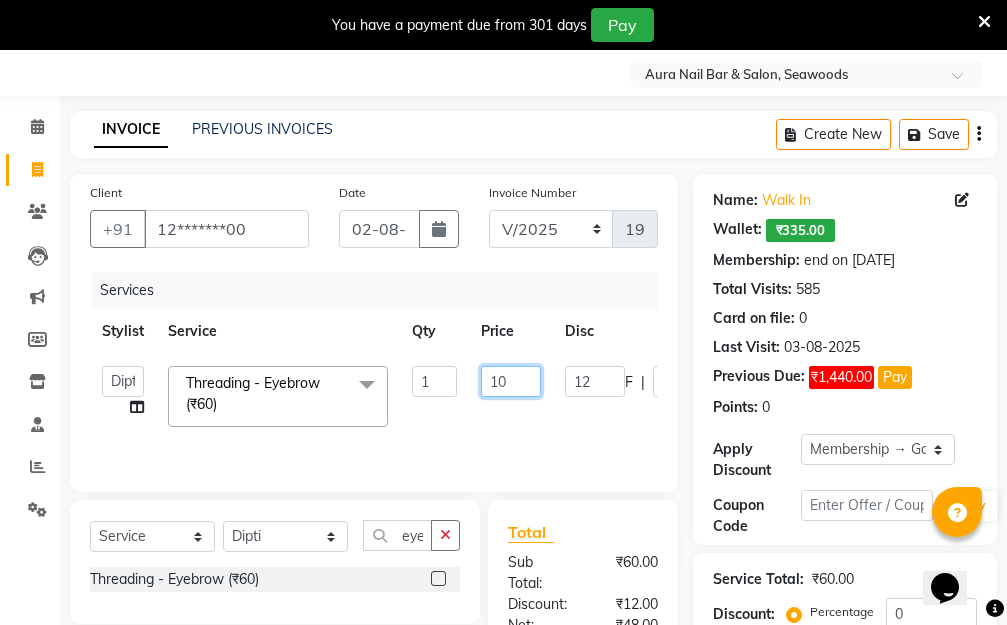 type on "100" 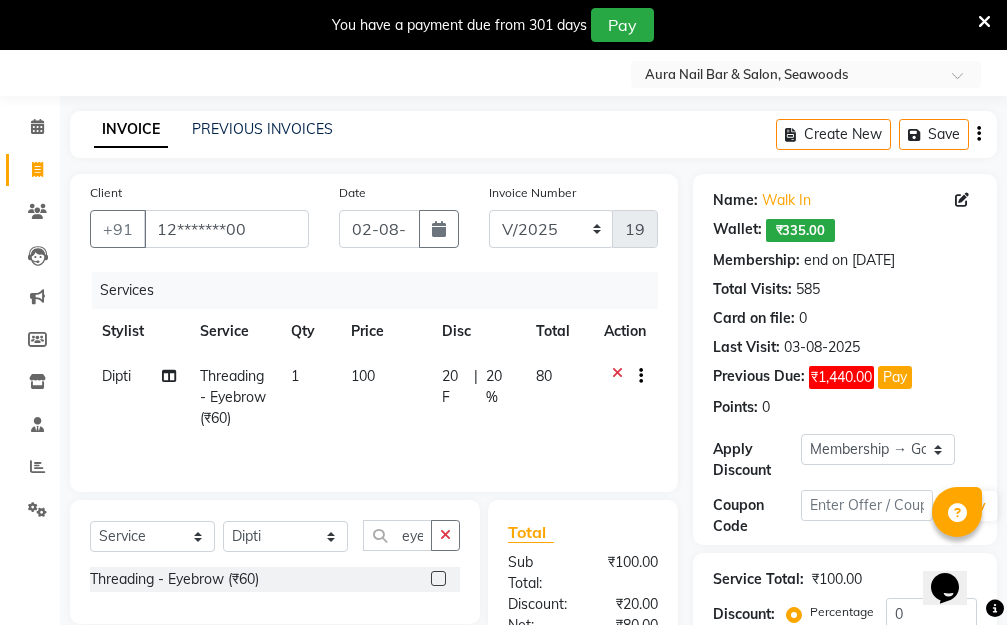 click on "Dipti  Threading - Eyebrow (₹60) 1 100 20 F | 20 % 80" 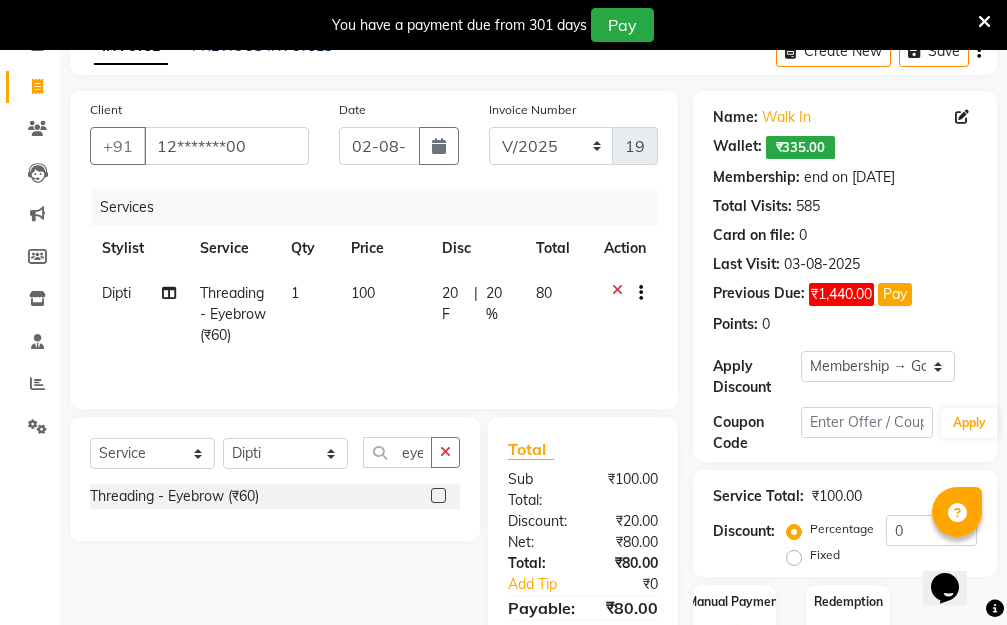 scroll, scrollTop: 253, scrollLeft: 0, axis: vertical 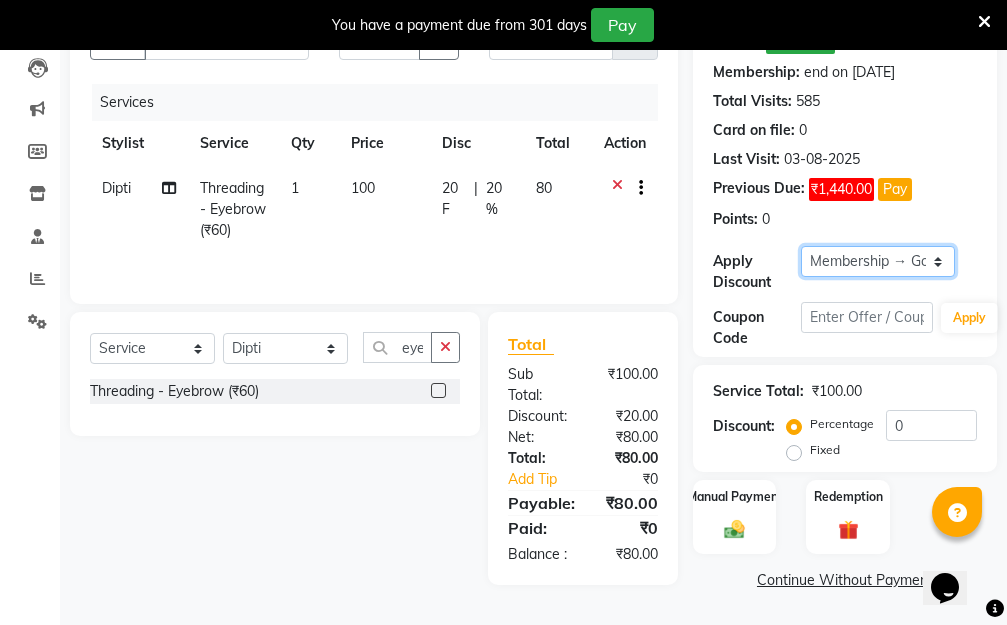 click on "Select Membership → Golden Membership Membership → Golden Membership Membership → Golden Membership Membership → Golden Membership Membership → Golden Membership Membership → Golden Membership Membership → Golden Membership Membership → Golden Membership Membership → Golden Membership Membership → Golden Membership Membership → Golden Membership Membership → Golden Membership Membership → Golden Membership Membership → Golden Membership Membership → Golden Membership Membership → Golden Membership Membership → Golden Membership Membership → Golden Membership Membership → Golden Membership Membership → Golden Membership Membership → Golden Membership Membership → Golden Membership Membership → Golden Membership Membership → Golden Membership Membership → Golden Membership Membership → Golden Membership Membership → Golden Membership Membership → Golden Membership Membership → Golden Membership Membership → Golden Membership" 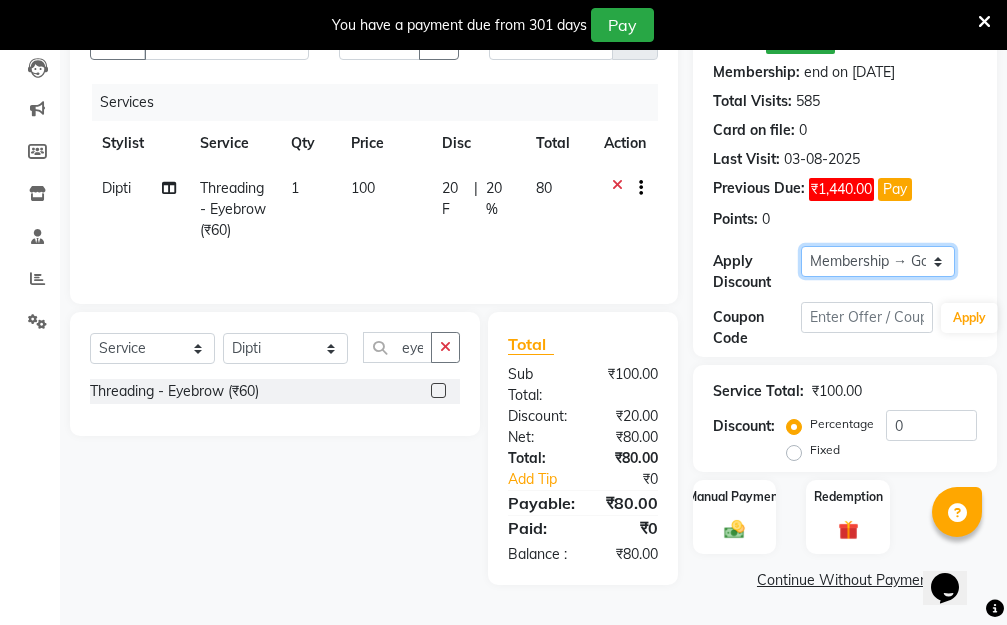 select on "0:" 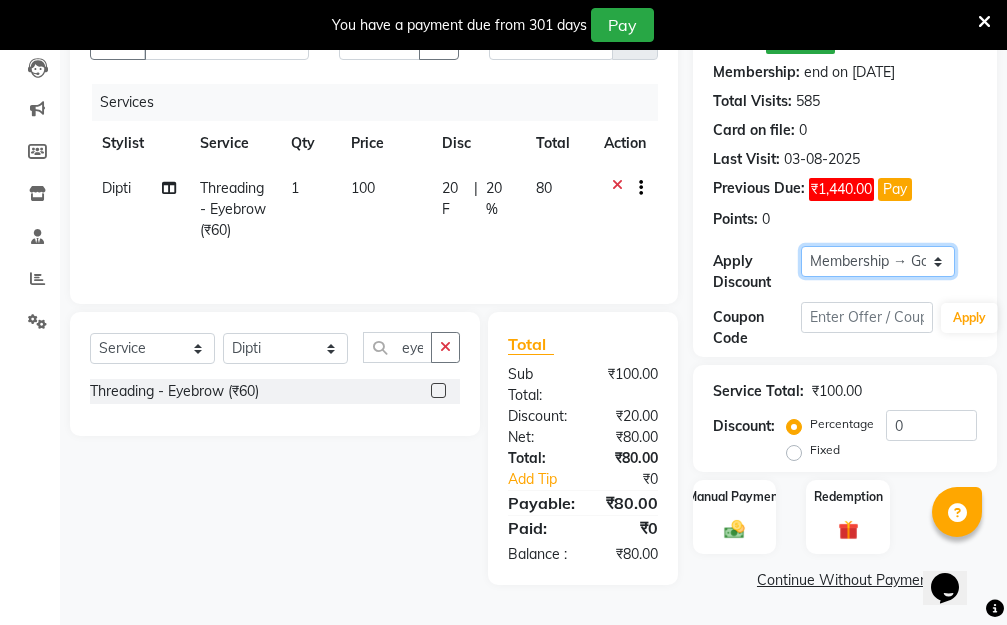 click on "Select Membership → Golden Membership Membership → Golden Membership Membership → Golden Membership Membership → Golden Membership Membership → Golden Membership Membership → Golden Membership Membership → Golden Membership Membership → Golden Membership Membership → Golden Membership Membership → Golden Membership Membership → Golden Membership Membership → Golden Membership Membership → Golden Membership Membership → Golden Membership Membership → Golden Membership Membership → Golden Membership Membership → Golden Membership Membership → Golden Membership Membership → Golden Membership Membership → Golden Membership Membership → Golden Membership Membership → Golden Membership Membership → Golden Membership Membership → Golden Membership Membership → Golden Membership Membership → Golden Membership Membership → Golden Membership Membership → Golden Membership Membership → Golden Membership Membership → Golden Membership" 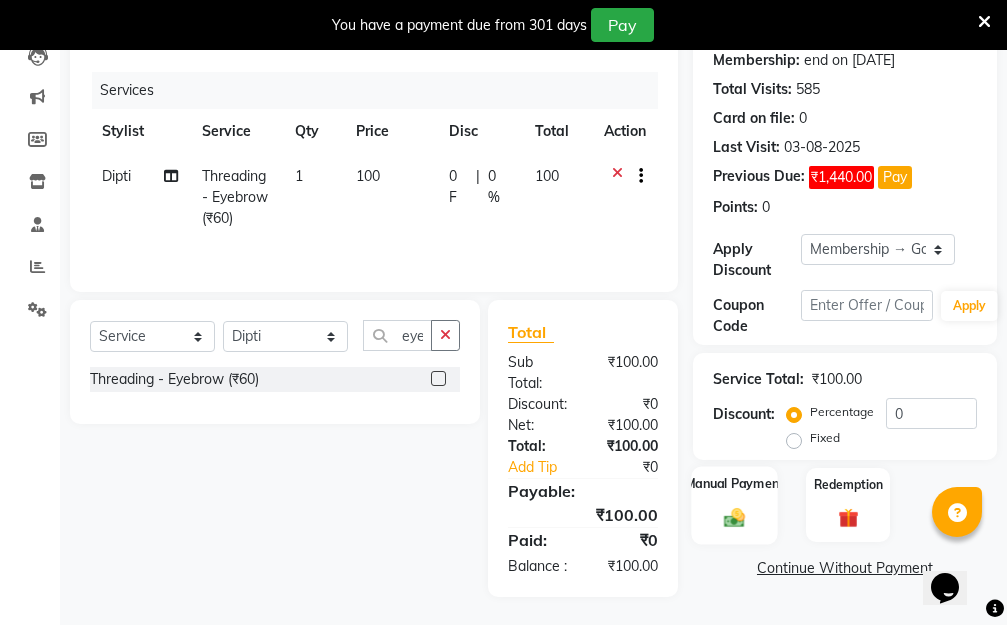 click on "Manual Payment" 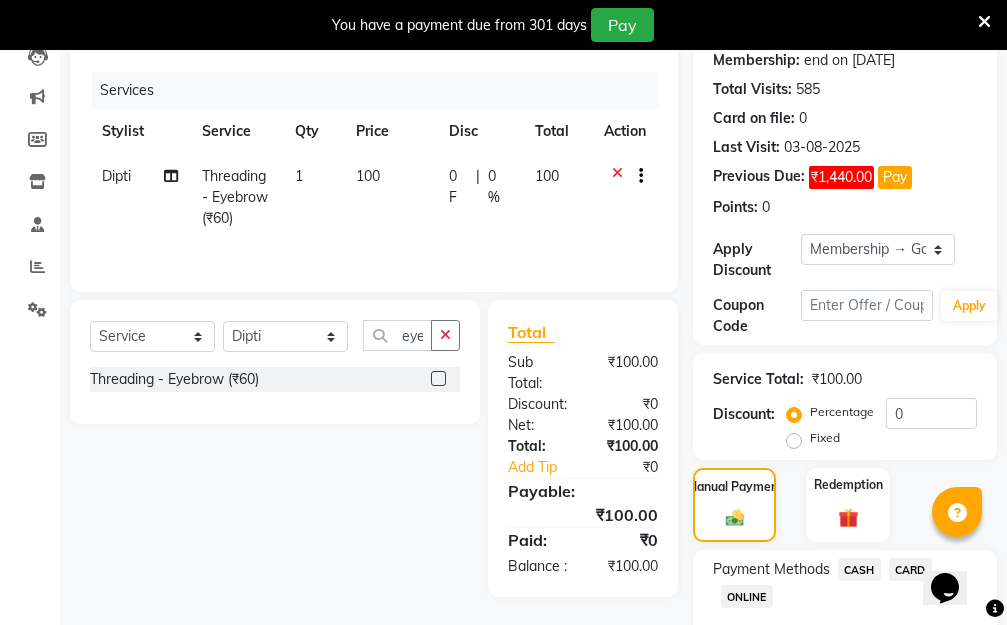 click on "ONLINE" 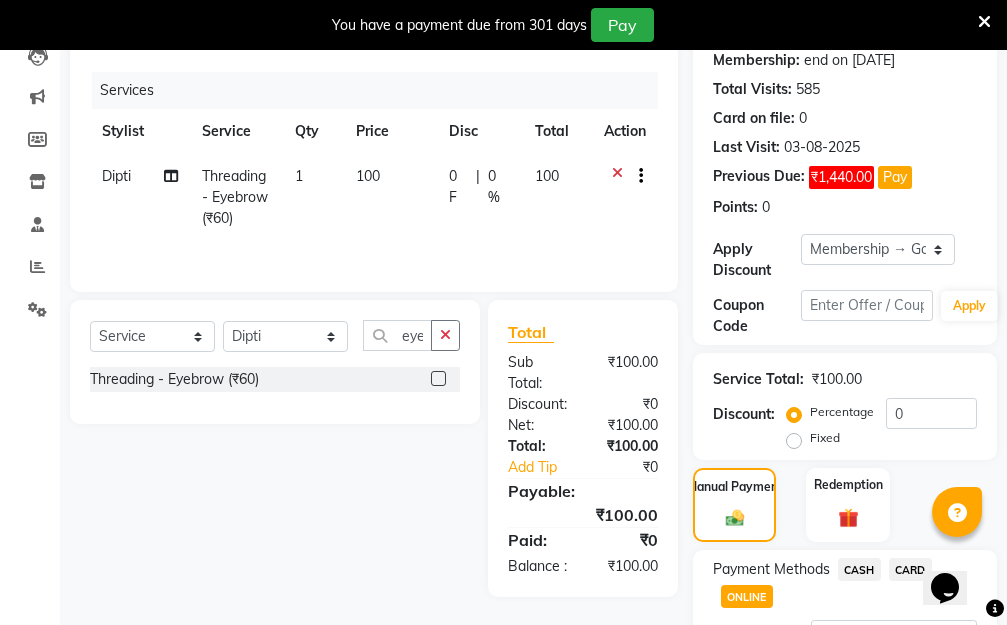scroll, scrollTop: 425, scrollLeft: 0, axis: vertical 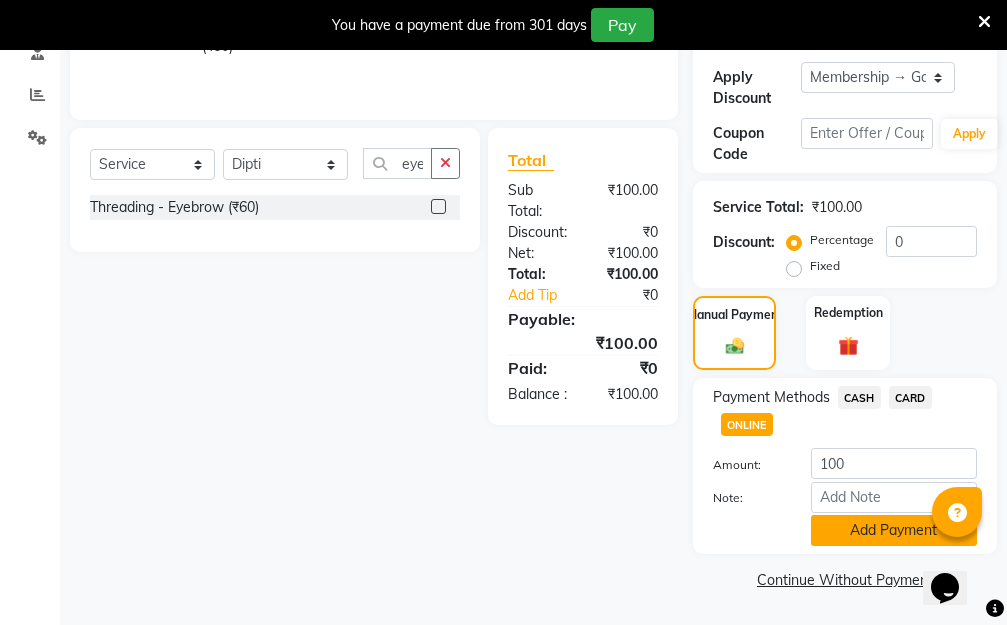 click on "Add Payment" 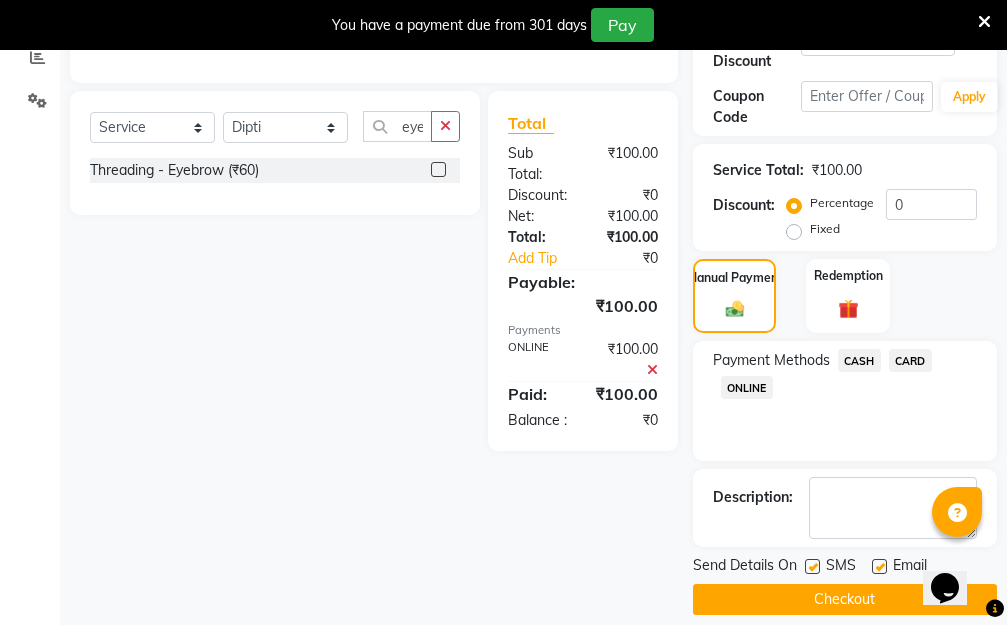 scroll, scrollTop: 482, scrollLeft: 0, axis: vertical 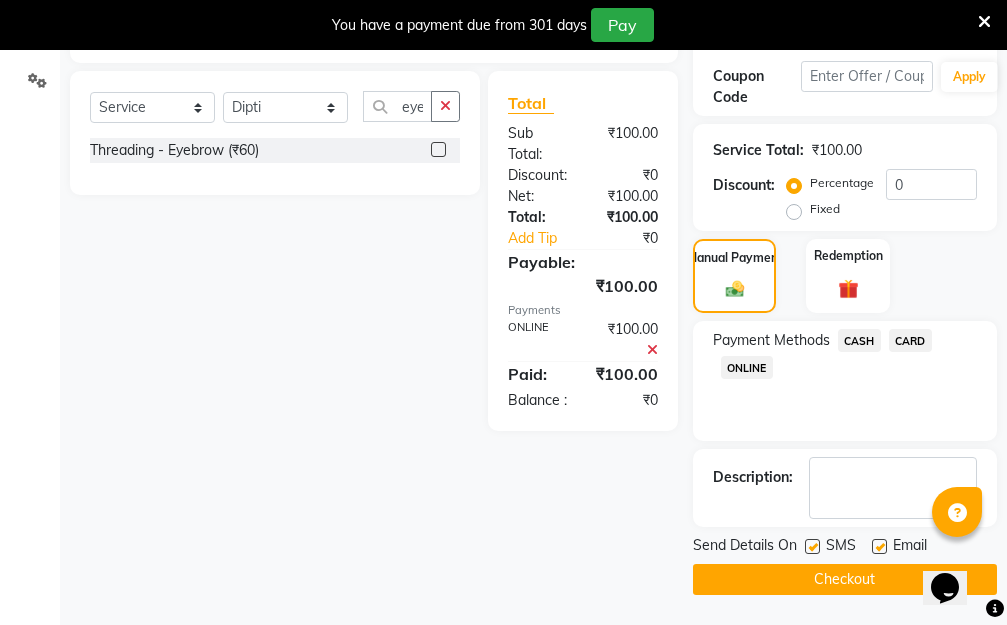 click on "Checkout" 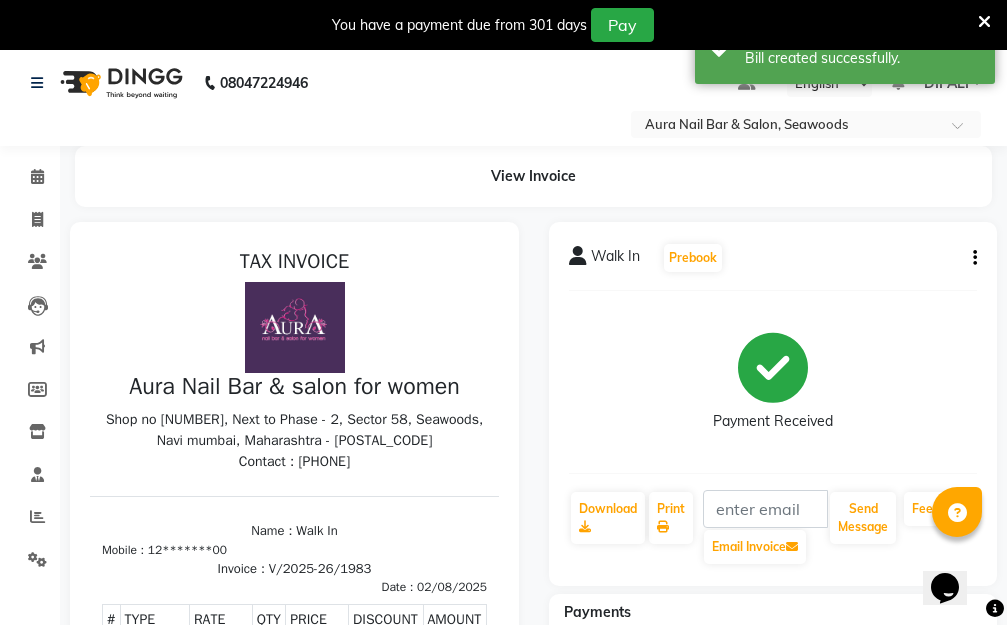 scroll, scrollTop: 0, scrollLeft: 0, axis: both 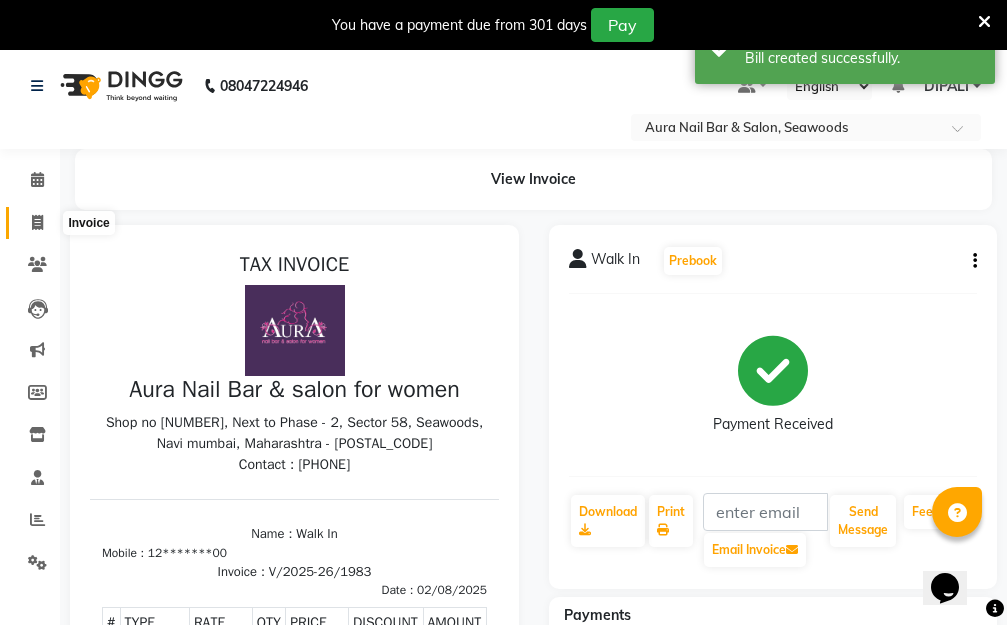 click 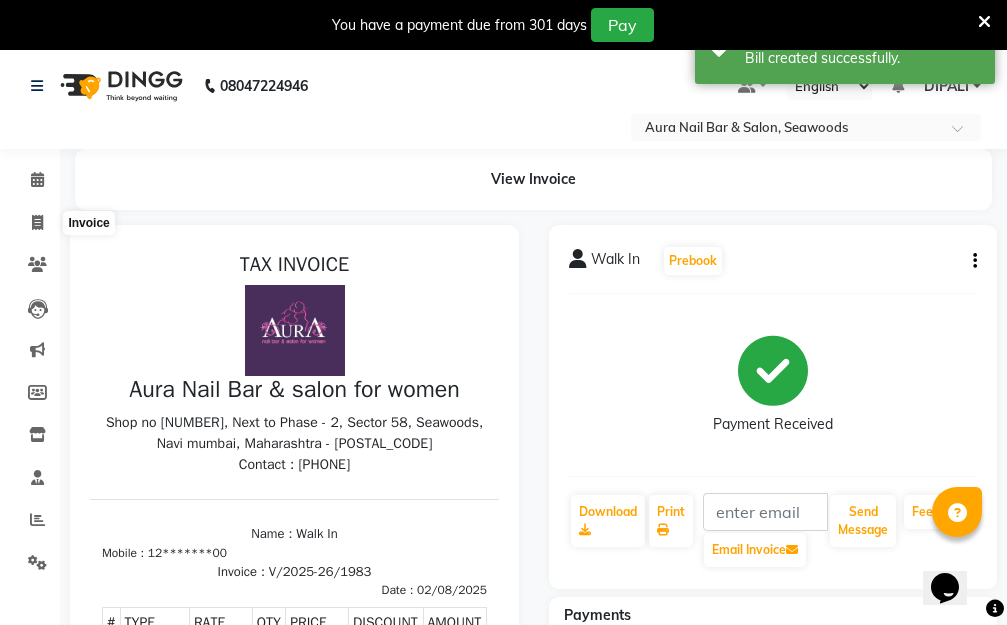 select on "4994" 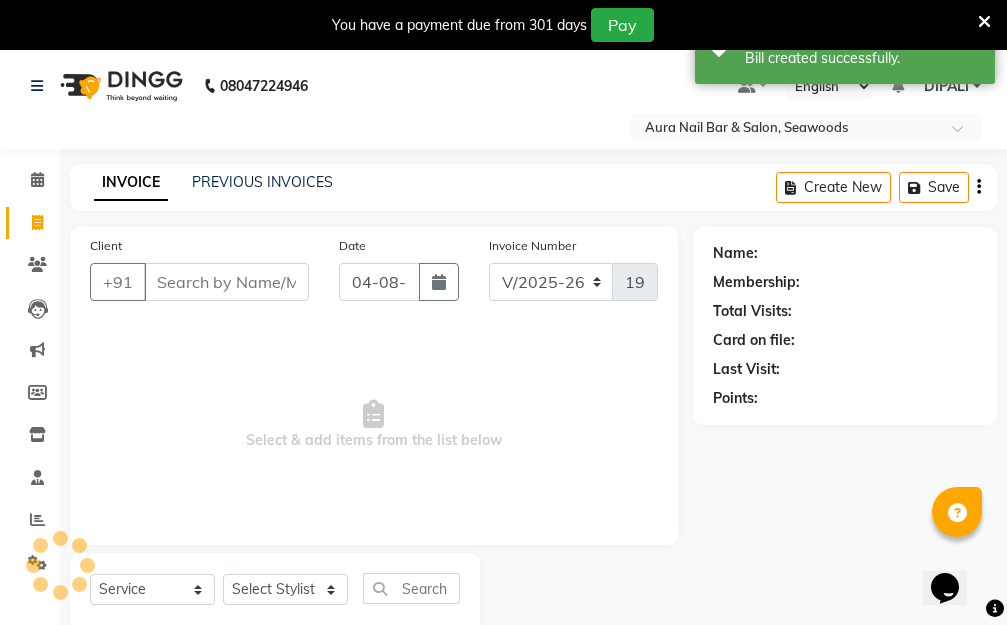 scroll, scrollTop: 53, scrollLeft: 0, axis: vertical 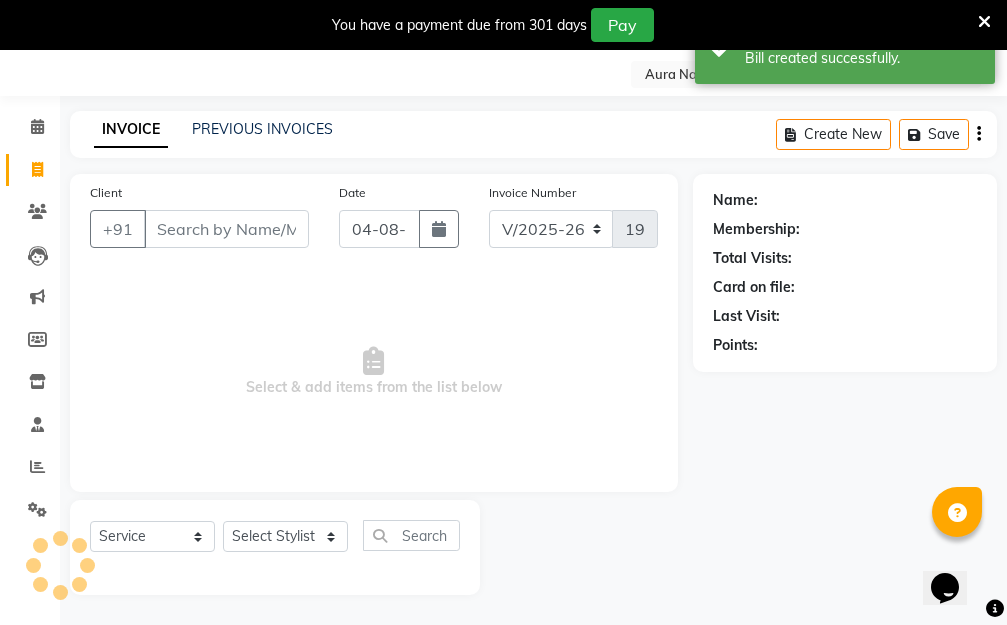 click on "Client" at bounding box center [226, 229] 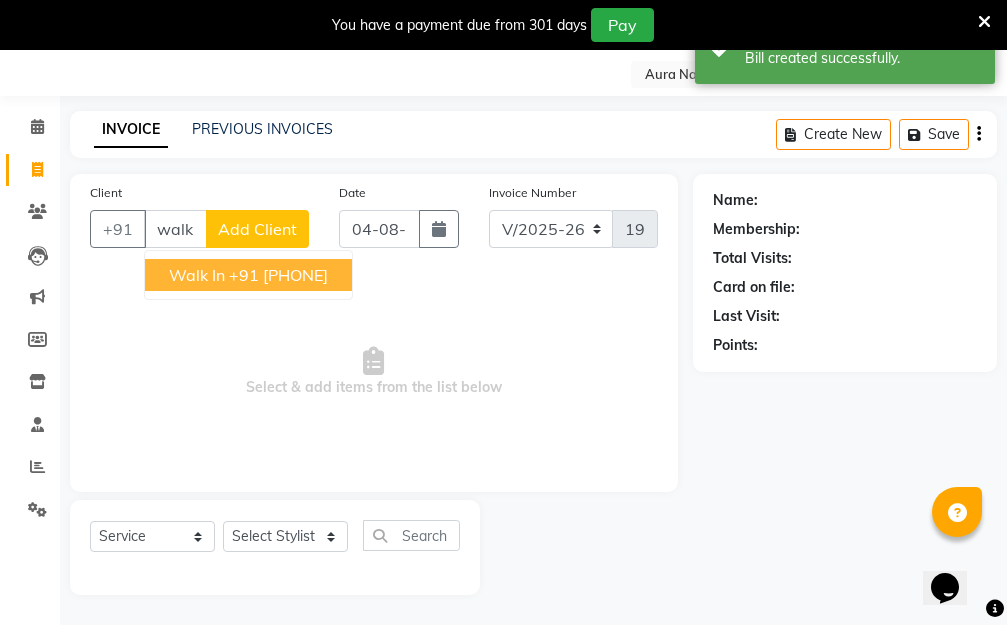 click on "+91  12*******00" at bounding box center [278, 275] 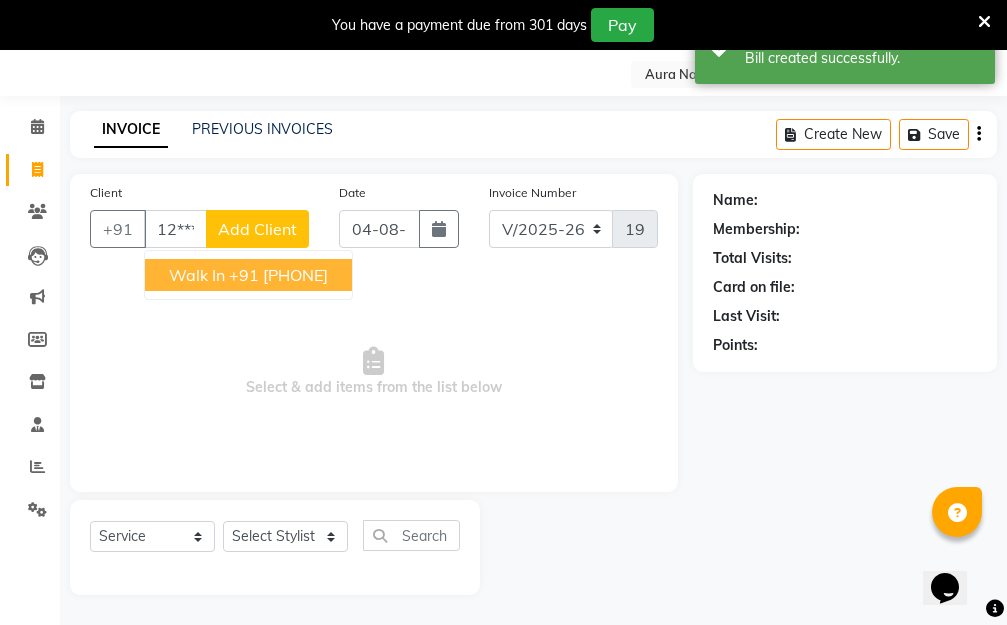 type on "12*******00" 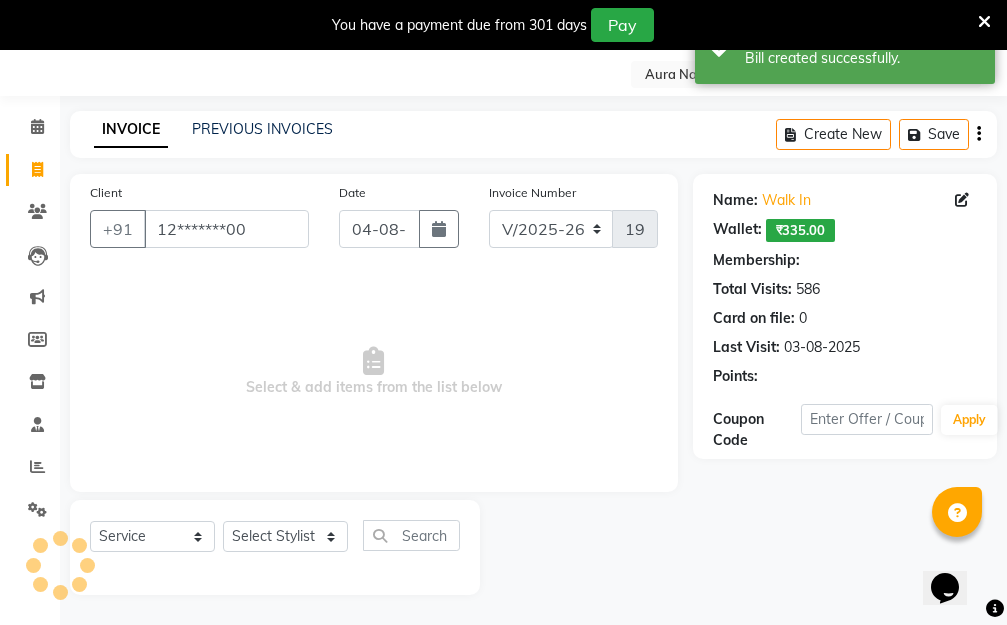 select on "1: Object" 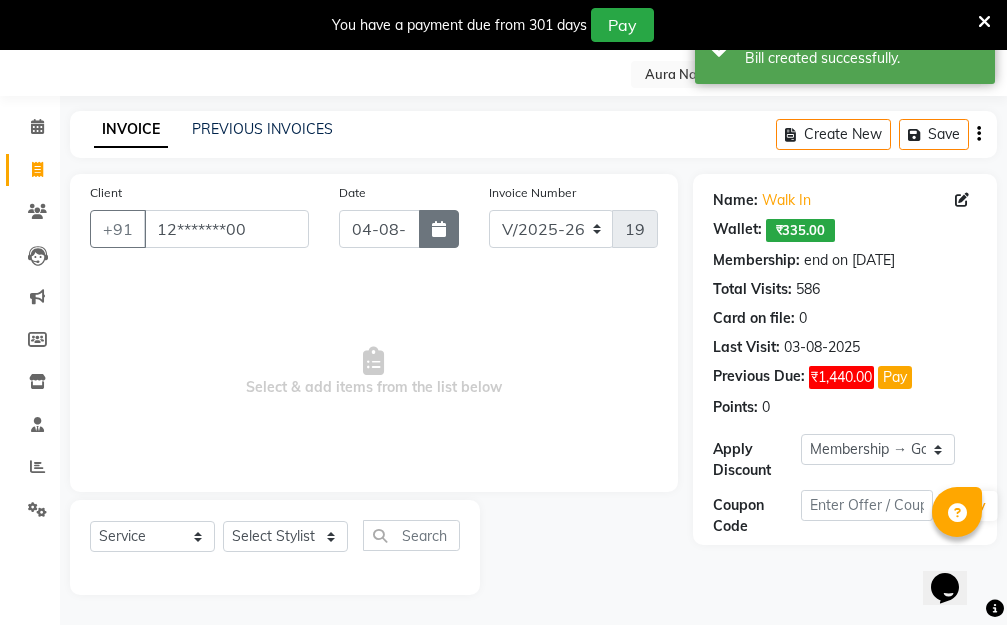 click 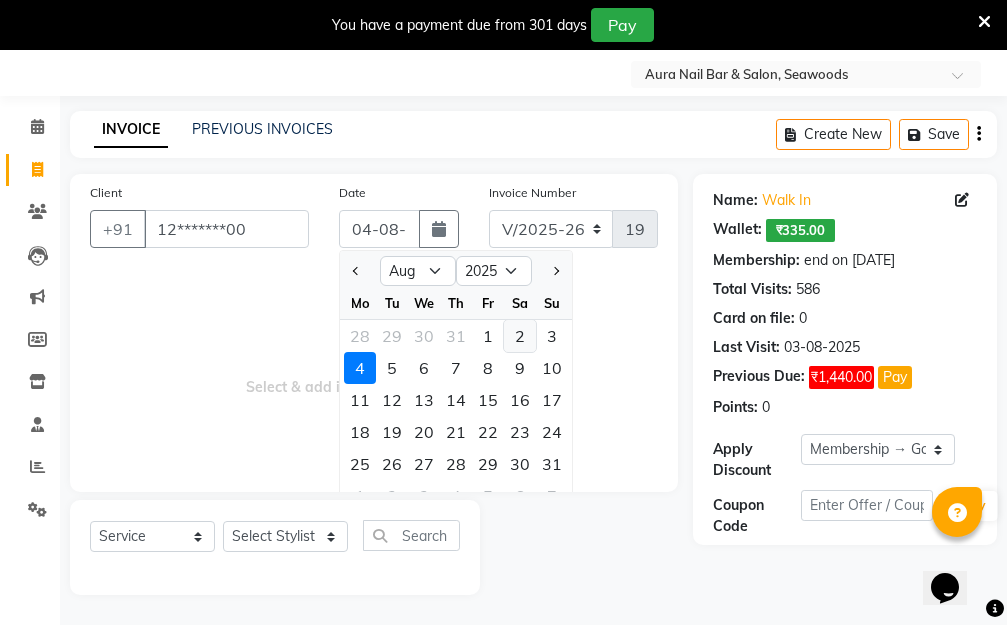 click on "2" 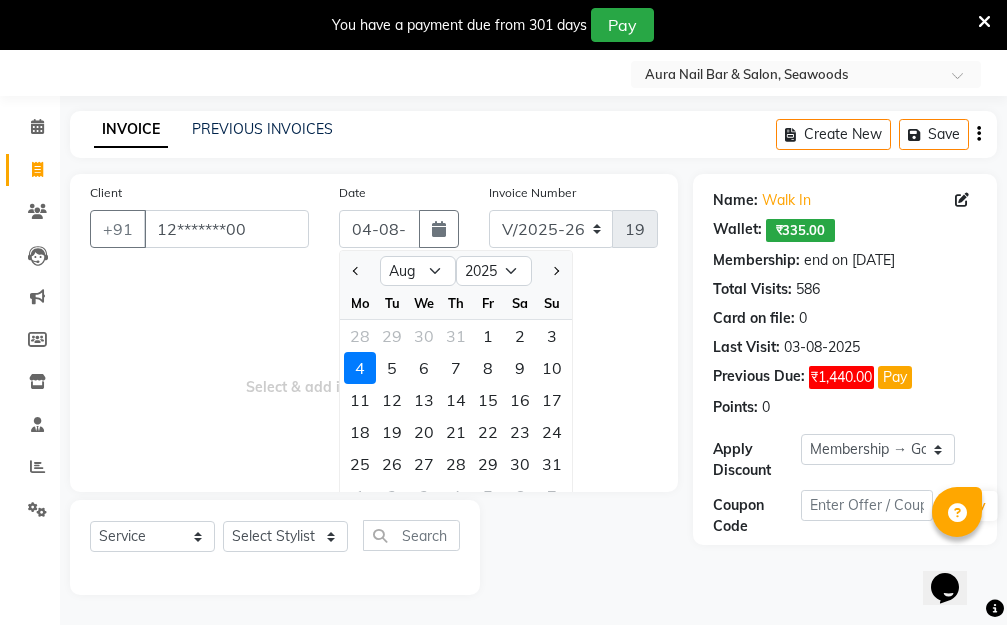 type on "02-08-2025" 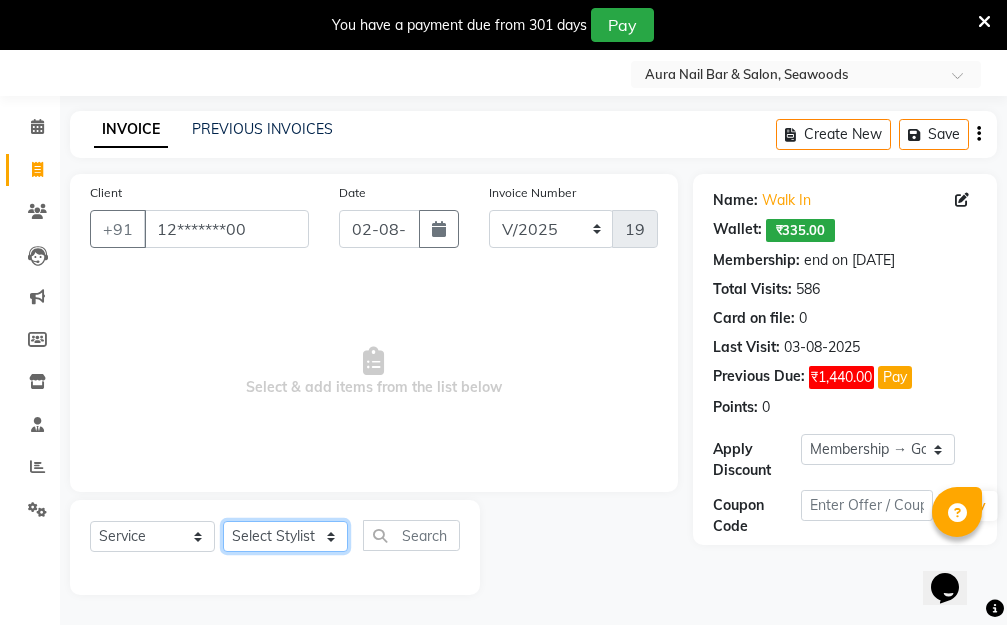 click on "Select Stylist Aarti Dipti  Manager Pallavi  pooja Priya" 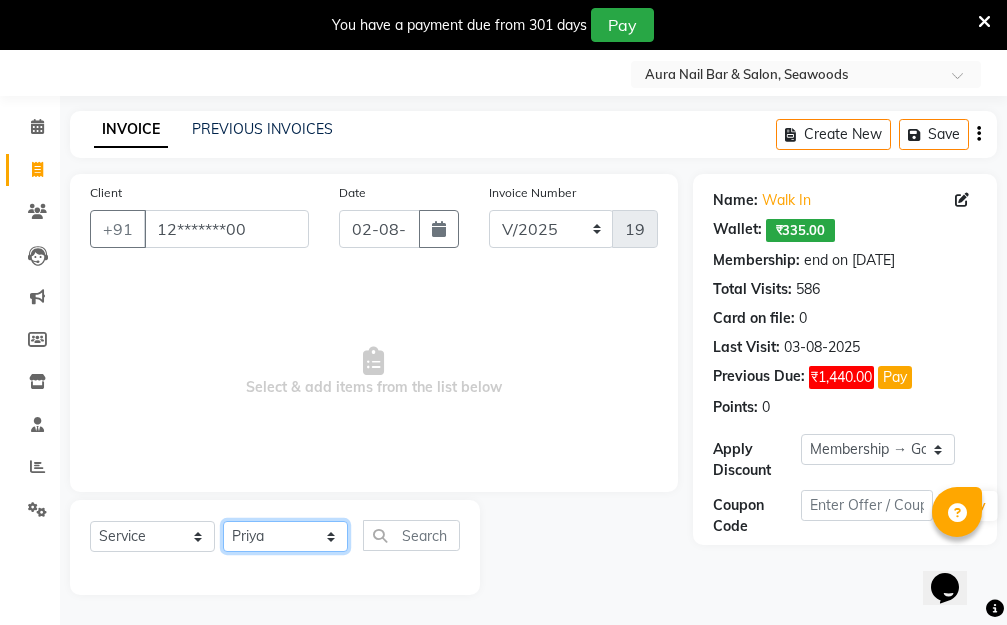 click on "Select Stylist Aarti Dipti  Manager Pallavi  pooja Priya" 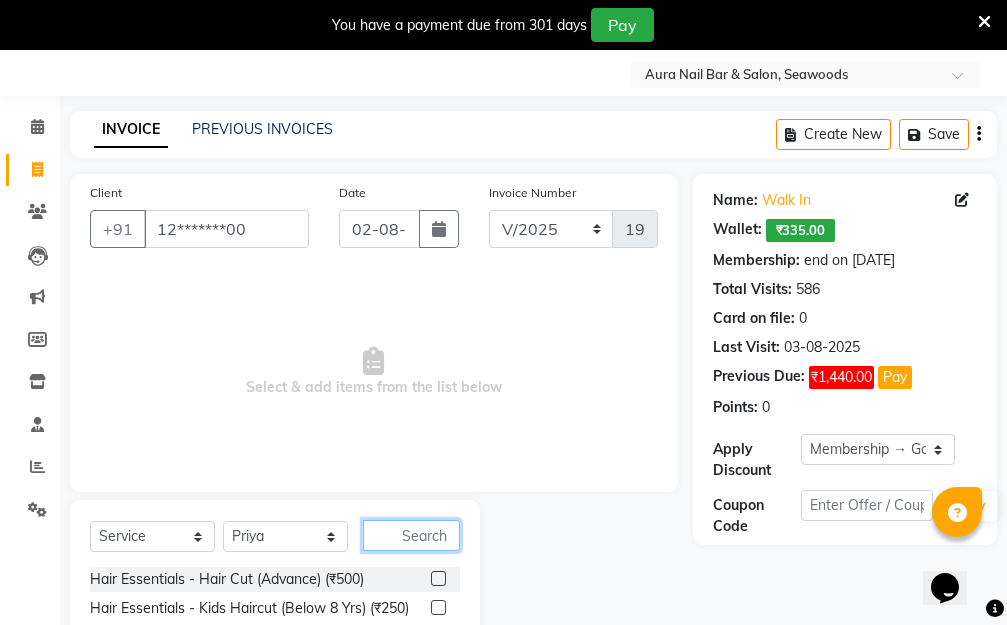click 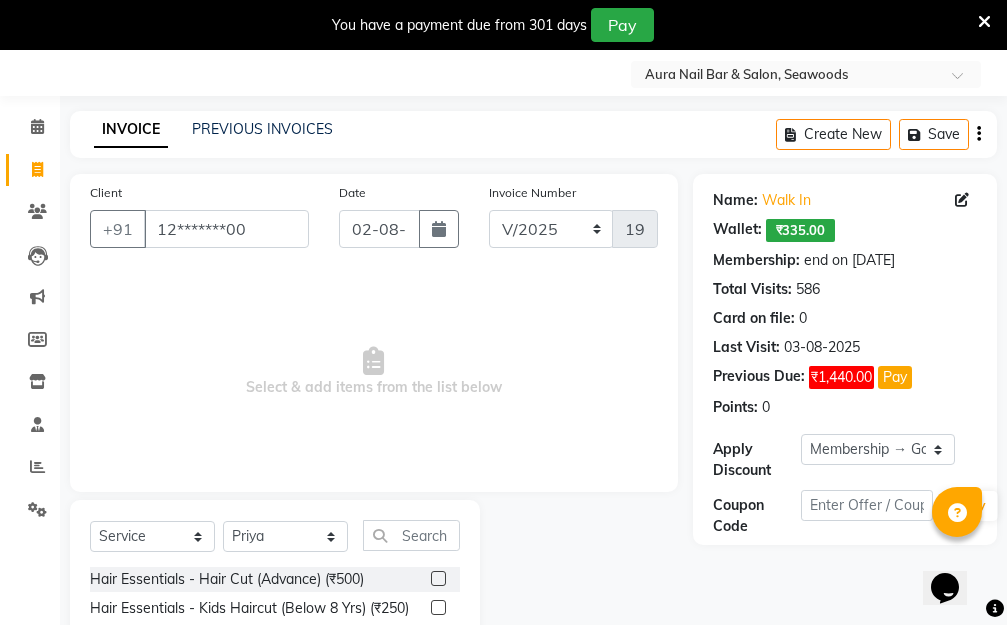 drag, startPoint x: 418, startPoint y: 581, endPoint x: 386, endPoint y: 507, distance: 80.622574 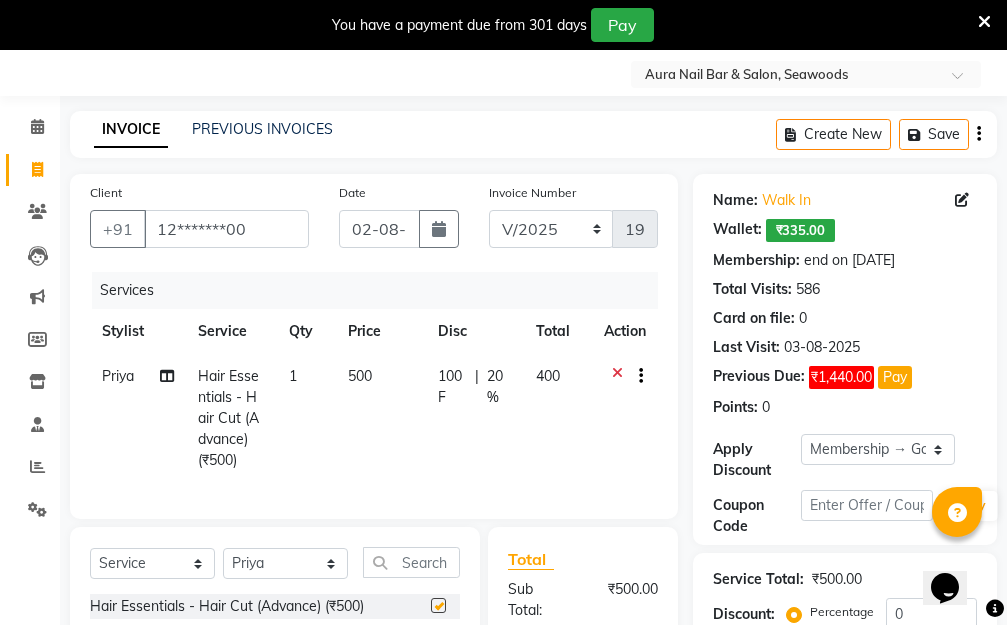 click on "500" 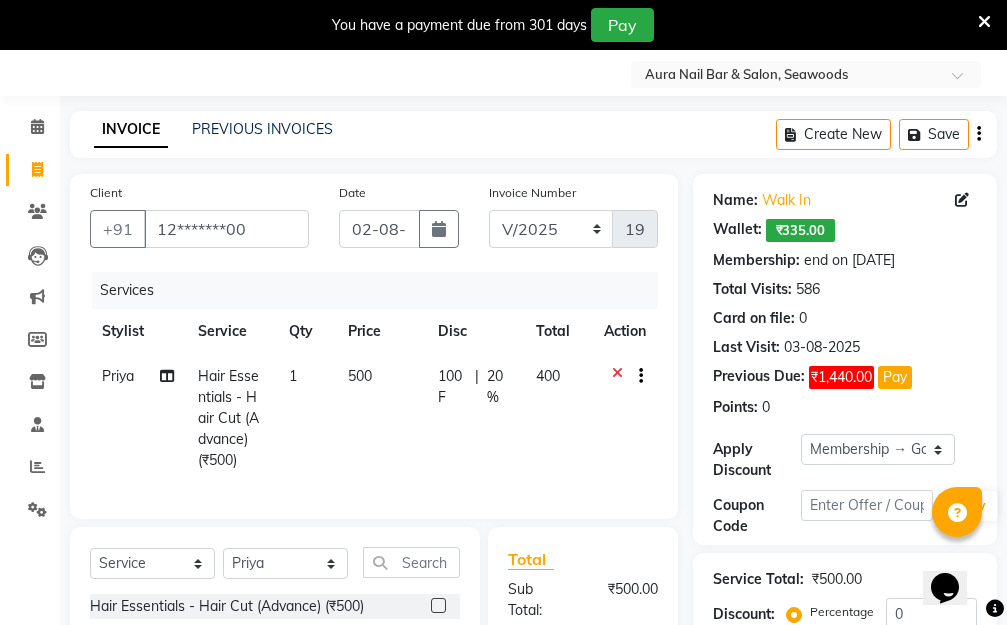 checkbox on "false" 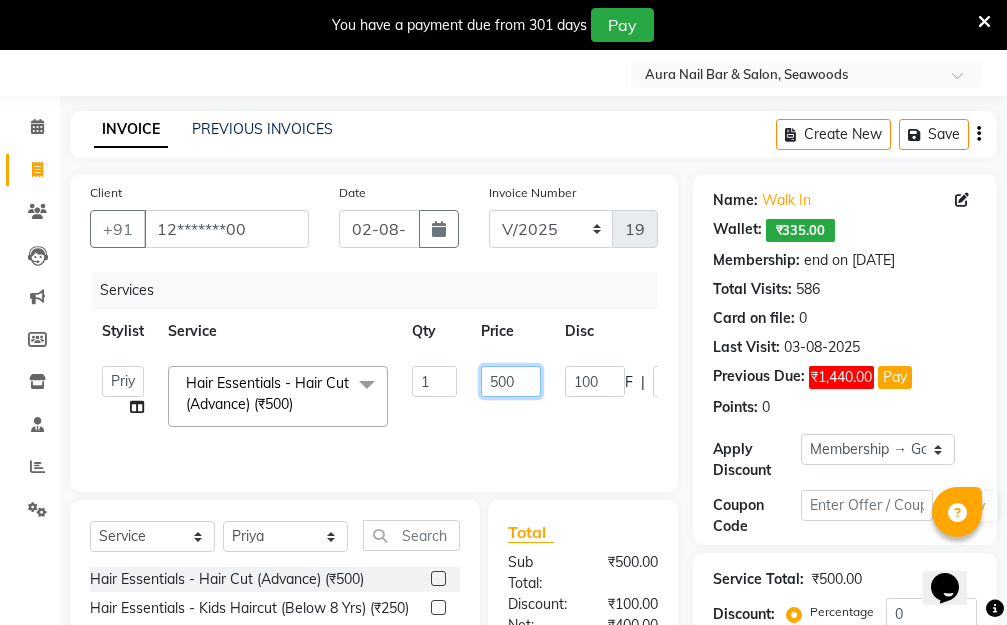 drag, startPoint x: 524, startPoint y: 376, endPoint x: 435, endPoint y: 380, distance: 89.08984 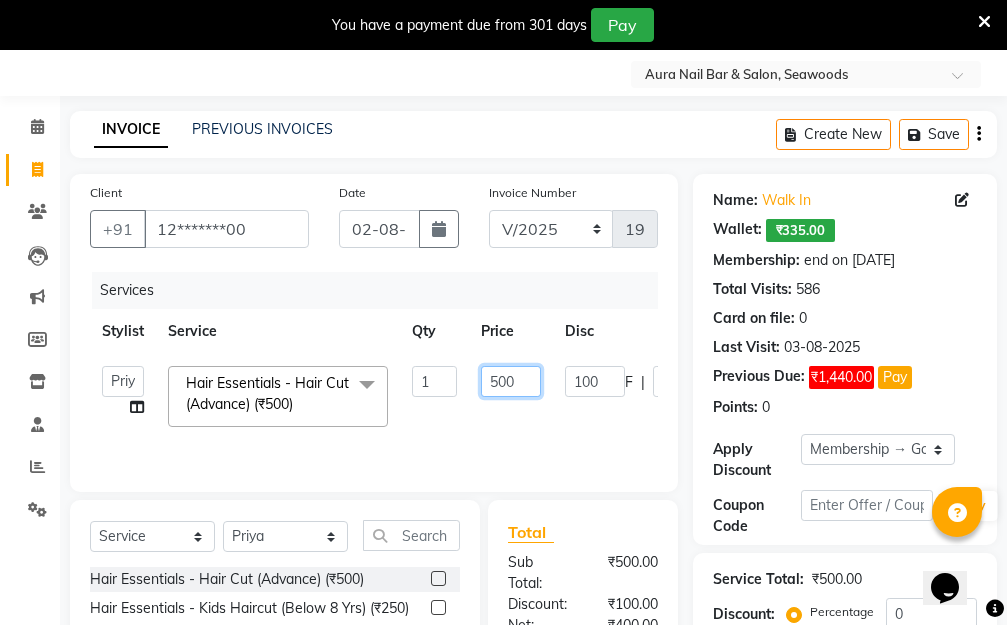 click on "Aarti   Dipti    Manager   Pallavi    pooja   Priya   Hair Essentials - Hair Cut (Advance) (₹500)  x Hair Essentials - Hair Cut (Advance) (₹500) Hair Essentials - Kids Haircut (Below 8 Yrs) (₹250) Hair Essentials -Hair Wash Up To Shoulder (₹300) Hair Essentials - Hair Cut  (₹350) HAIR WASH UP TO WASTE (₹700) DANDRUFF TERATMENT (₹1500) Shampoo & Conditioning + Blast Dry - Upto Shoulder (₹350) Shampoo & Conditioning + Blast Dry - Below Shoulder (₹550) Shampoo & Conditioning + Blast Dry - Upto Waist (₹750) Shampoo & Conditioning + Blast Dry - Add: Charge For Morocon/Riviver/ Keratin (₹600) Blow Dry/Outcurl/Straight - Upto Shoulder (₹449) Blow Dry/Outcurl/Straight - Below Shoulder (₹650) Blow Dry/Outcurl/Straight - Upto Waist (₹850) Ironing - Upto Shoulder (₹650) Ironing - Below Shoulder (₹850) Ironing - Upto Waist (₹1000) Ironing - Add Charge For Thick Hair (₹300) Tongs - Upto Shoulder (₹800) Tongs - Below Shoulder (₹960) Tongs - Upto Waist (₹1500) BOTOX (₹5000) 1 F" 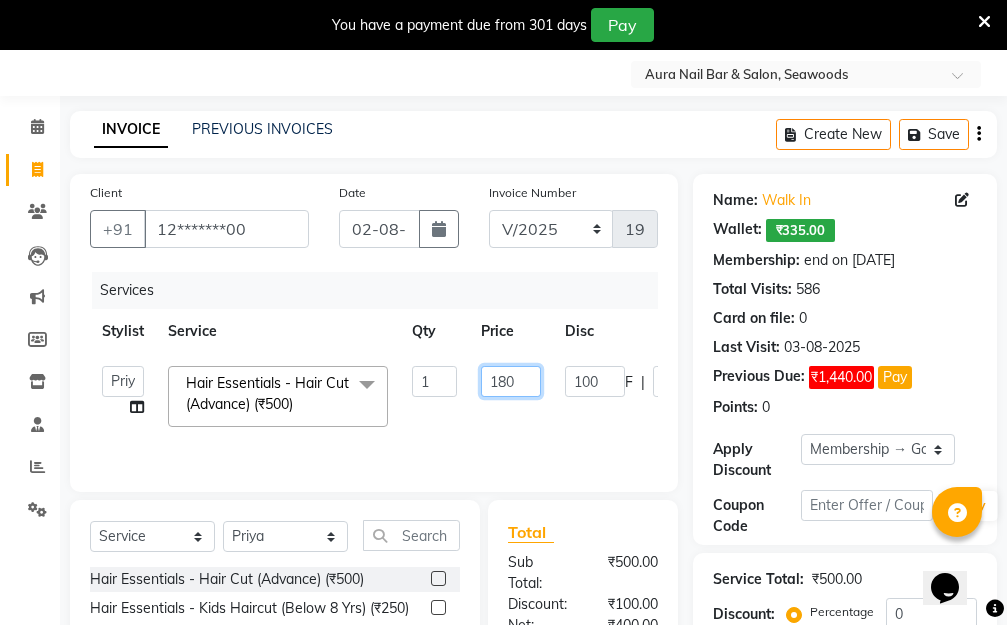 type on "1800" 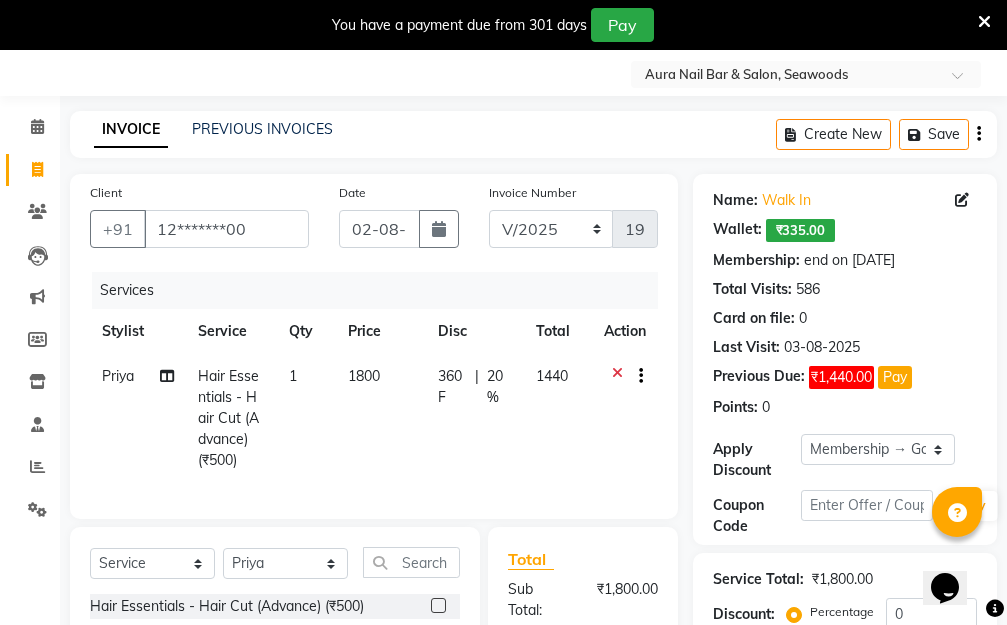 click on "Priya  Hair Essentials - Hair Cut (Advance) (₹500) 1 1800 360 F | 20 % 1440" 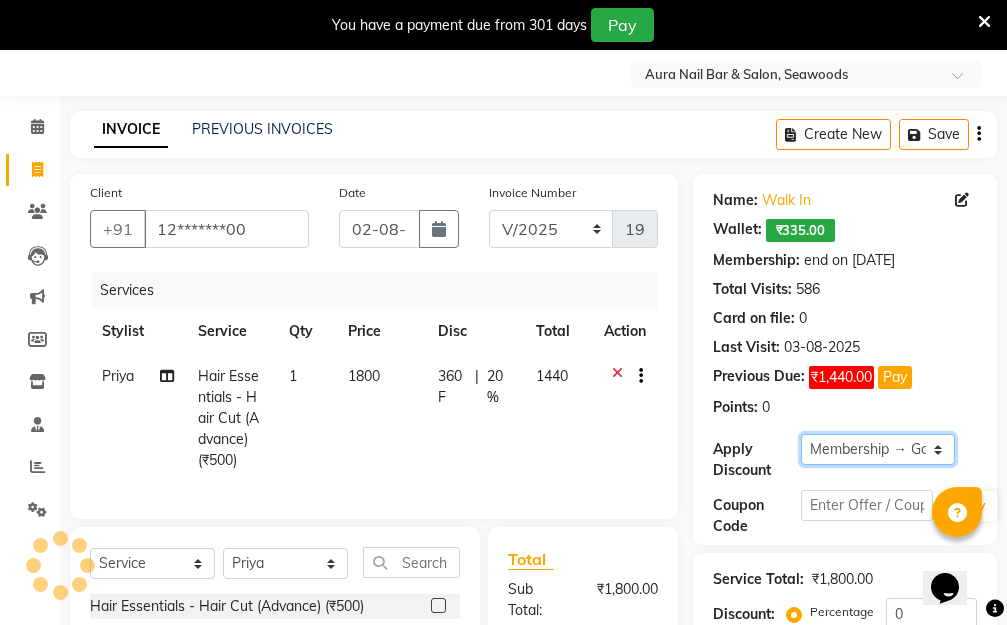 click on "Select Membership → Golden Membership Membership → Golden Membership Membership → Golden Membership Membership → Golden Membership Membership → Golden Membership Membership → Golden Membership Membership → Golden Membership Membership → Golden Membership Membership → Golden Membership Membership → Golden Membership Membership → Golden Membership Membership → Golden Membership Membership → Golden Membership Membership → Golden Membership Membership → Golden Membership Membership → Golden Membership Membership → Golden Membership Membership → Golden Membership Membership → Golden Membership Membership → Golden Membership Membership → Golden Membership Membership → Golden Membership Membership → Golden Membership Membership → Golden Membership Membership → Golden Membership Membership → Golden Membership Membership → Golden Membership Membership → Golden Membership Membership → Golden Membership Membership → Golden Membership" 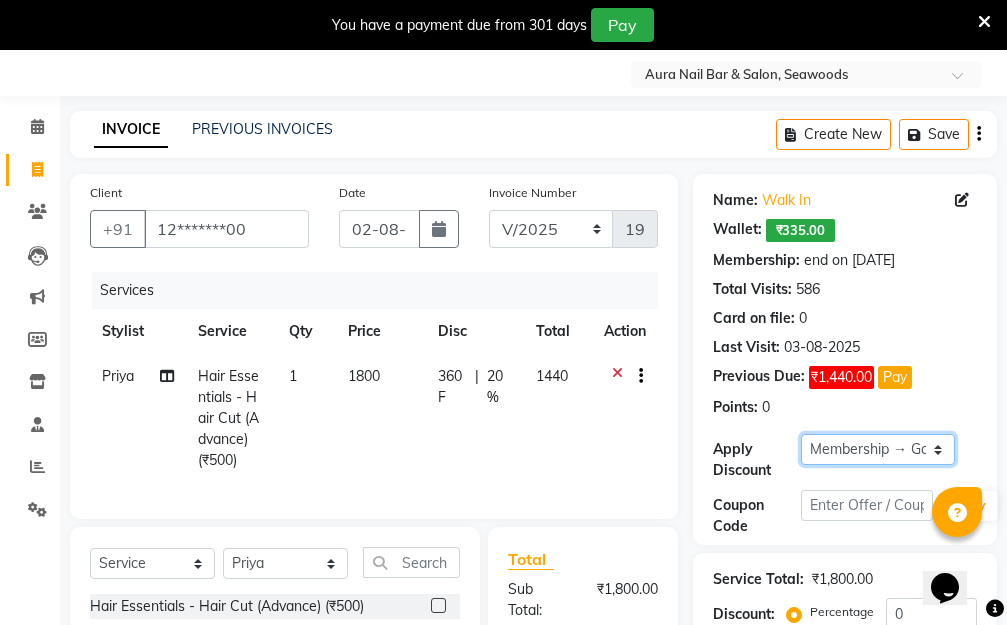 select on "0:" 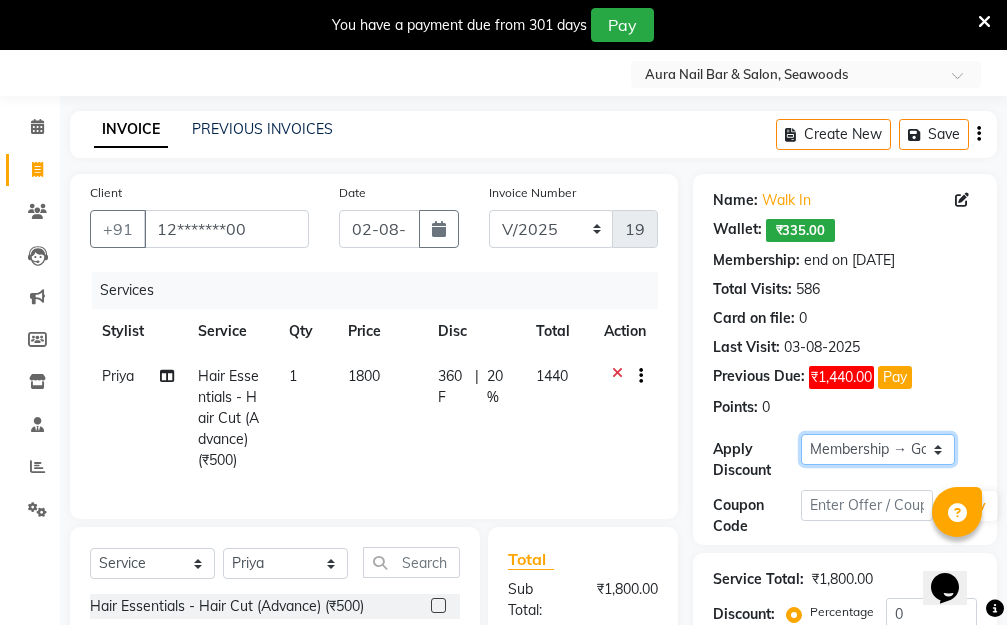 click on "Select Membership → Golden Membership Membership → Golden Membership Membership → Golden Membership Membership → Golden Membership Membership → Golden Membership Membership → Golden Membership Membership → Golden Membership Membership → Golden Membership Membership → Golden Membership Membership → Golden Membership Membership → Golden Membership Membership → Golden Membership Membership → Golden Membership Membership → Golden Membership Membership → Golden Membership Membership → Golden Membership Membership → Golden Membership Membership → Golden Membership Membership → Golden Membership Membership → Golden Membership Membership → Golden Membership Membership → Golden Membership Membership → Golden Membership Membership → Golden Membership Membership → Golden Membership Membership → Golden Membership Membership → Golden Membership Membership → Golden Membership Membership → Golden Membership Membership → Golden Membership" 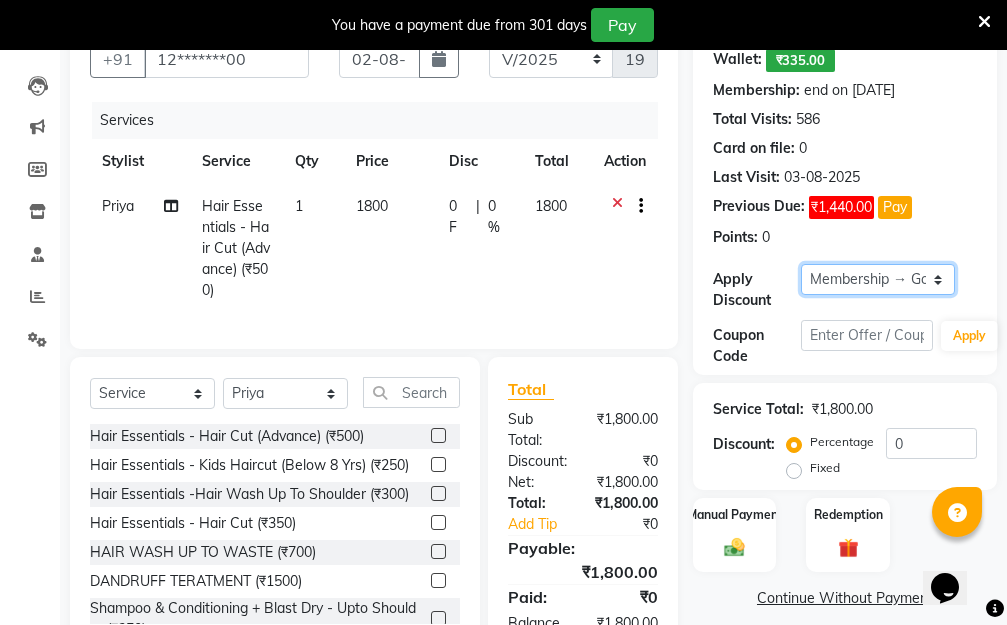 scroll, scrollTop: 320, scrollLeft: 0, axis: vertical 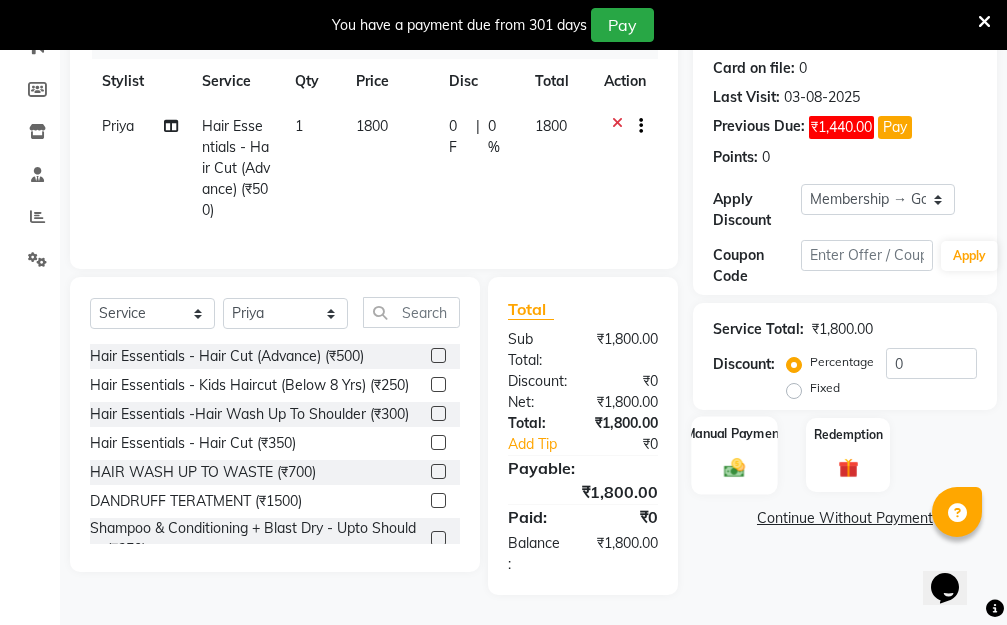 click 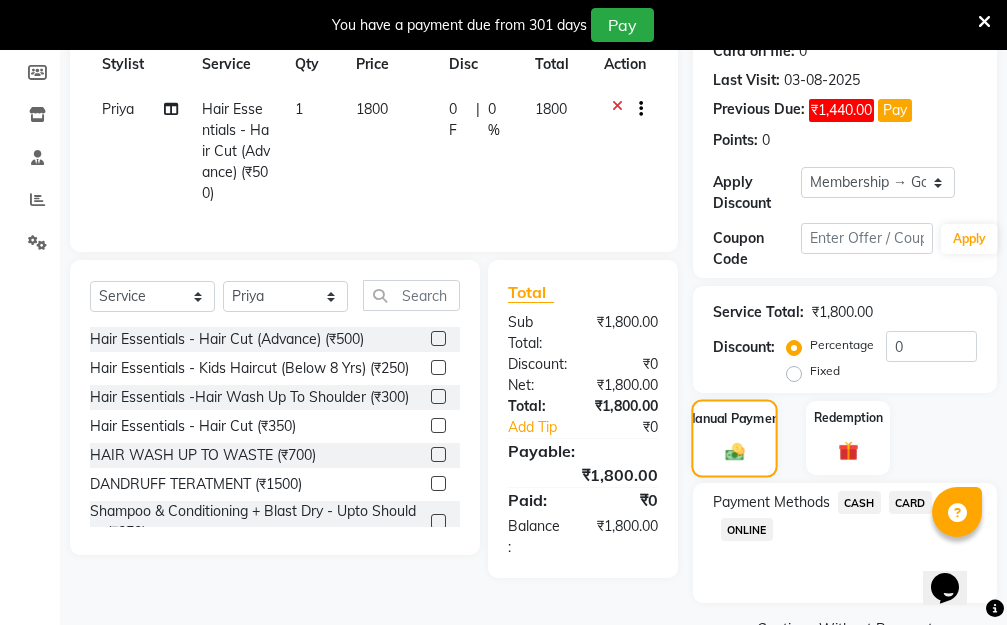 scroll, scrollTop: 369, scrollLeft: 0, axis: vertical 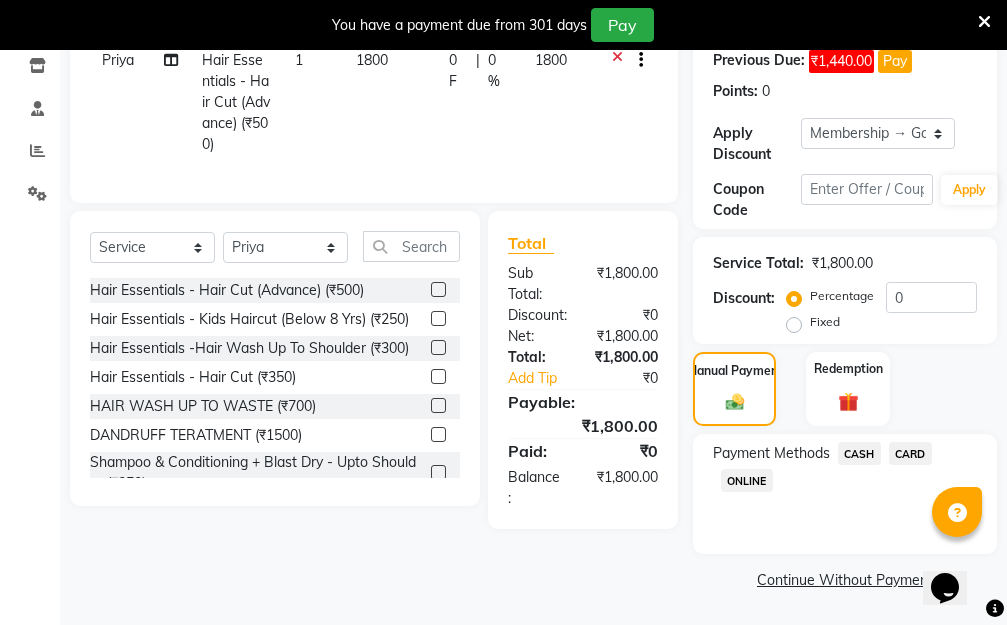 click on "ONLINE" 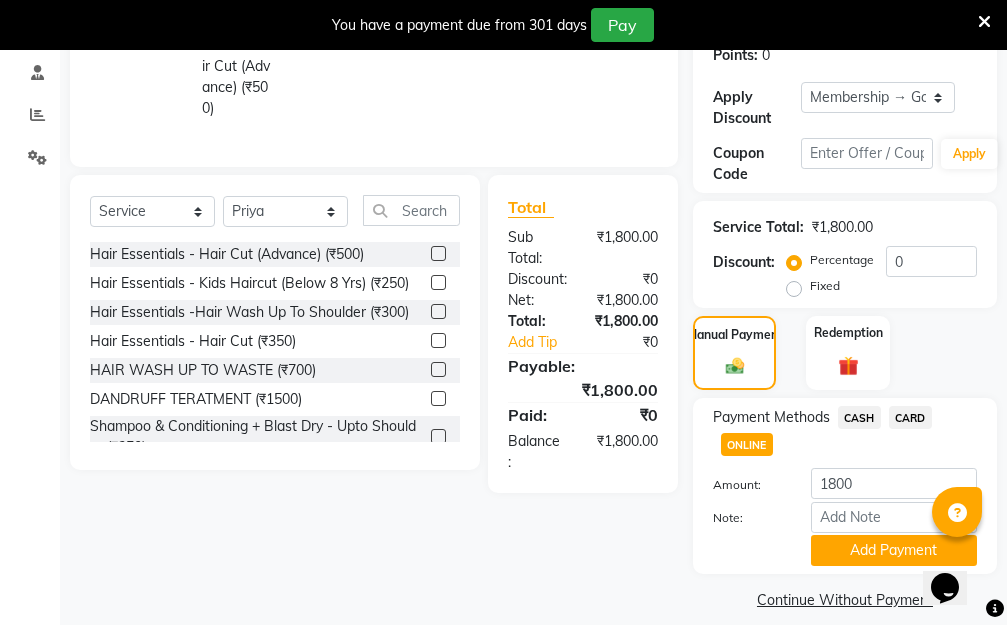 scroll, scrollTop: 425, scrollLeft: 0, axis: vertical 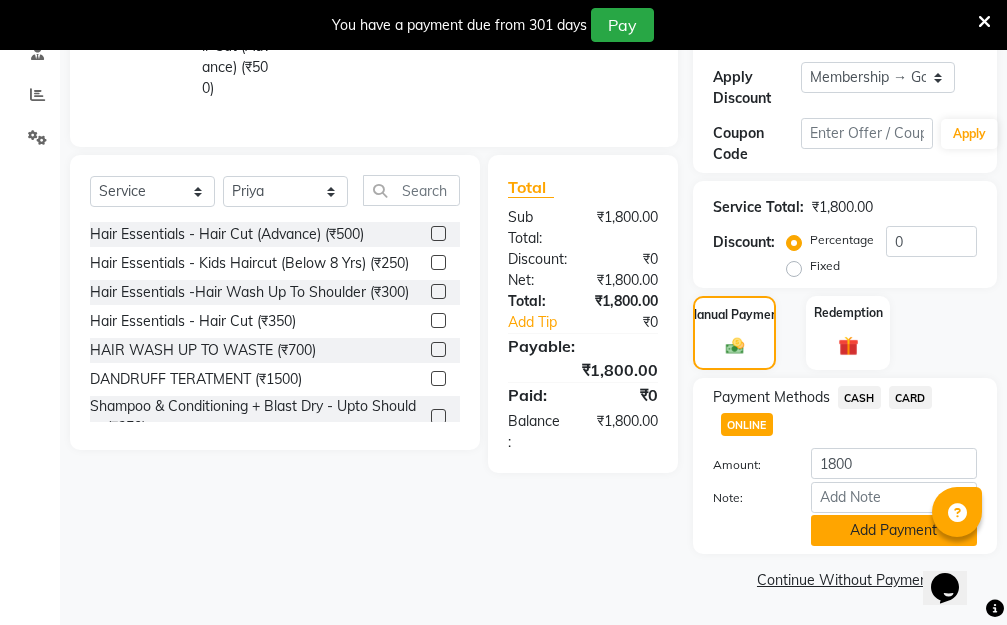 click on "Add Payment" 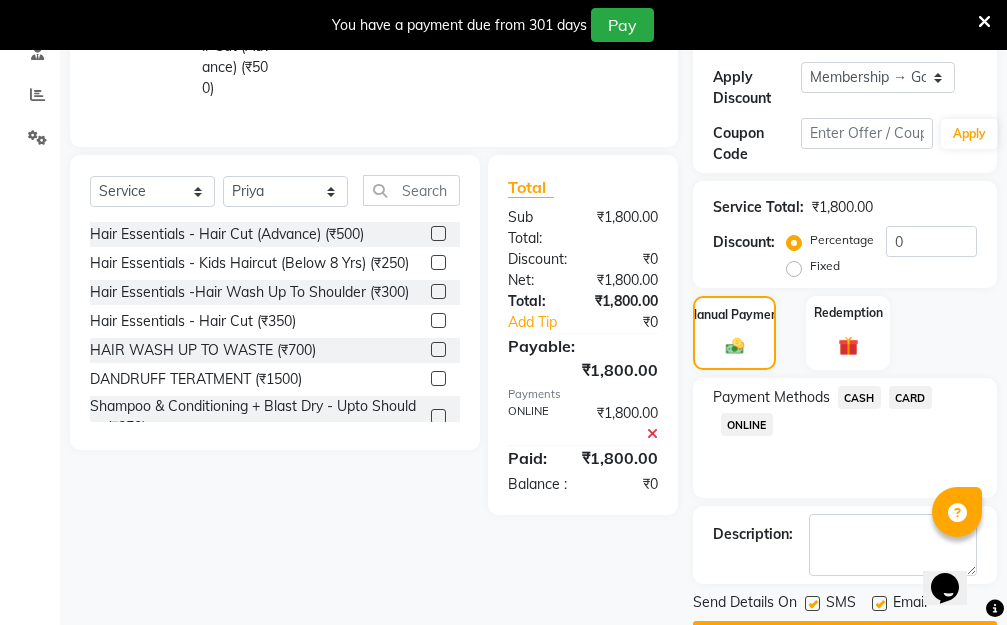 scroll, scrollTop: 482, scrollLeft: 0, axis: vertical 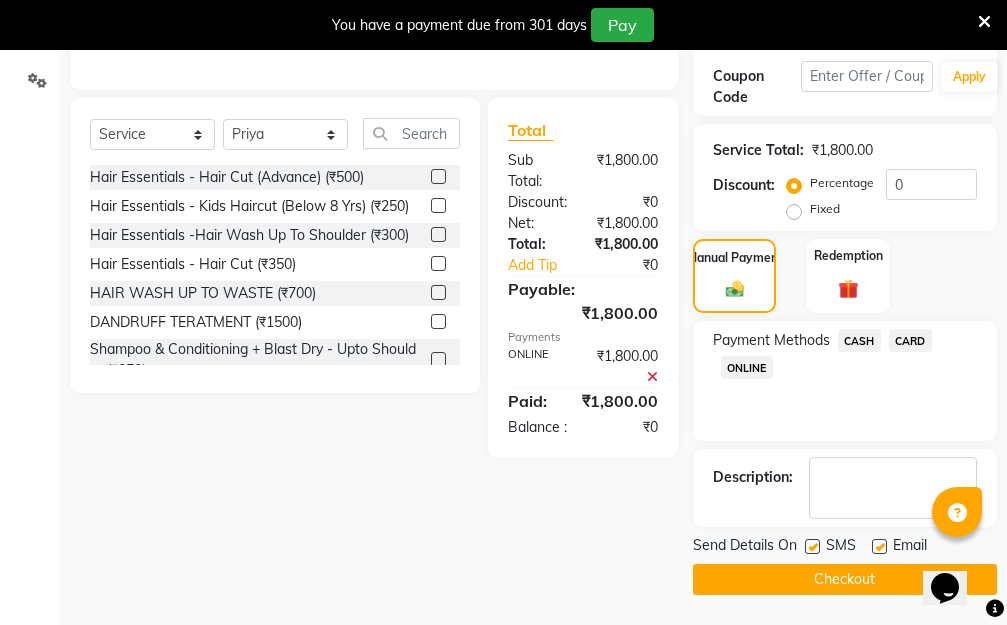 click on "Checkout" 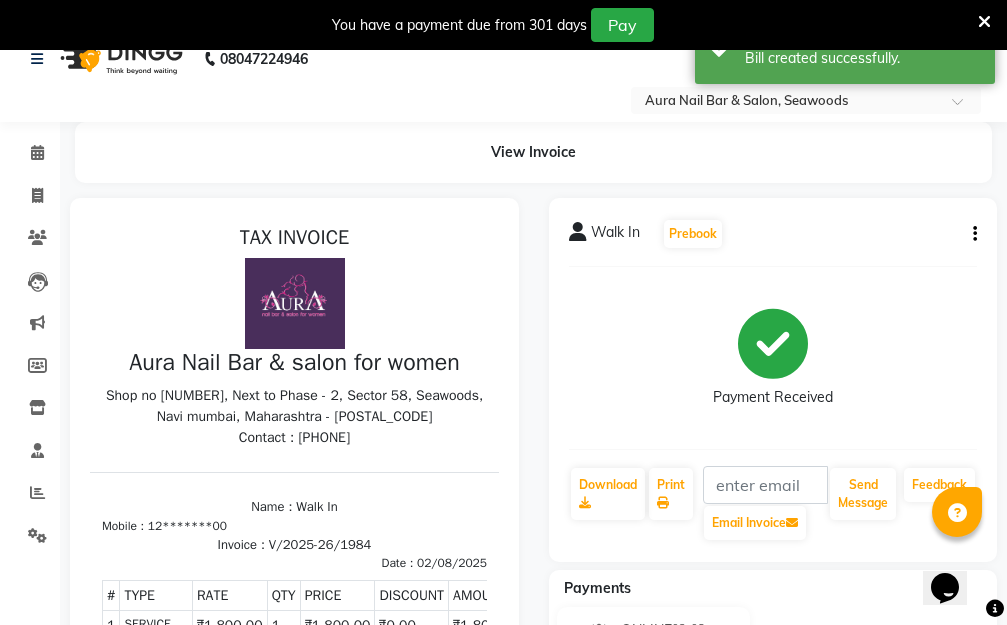 scroll, scrollTop: 0, scrollLeft: 0, axis: both 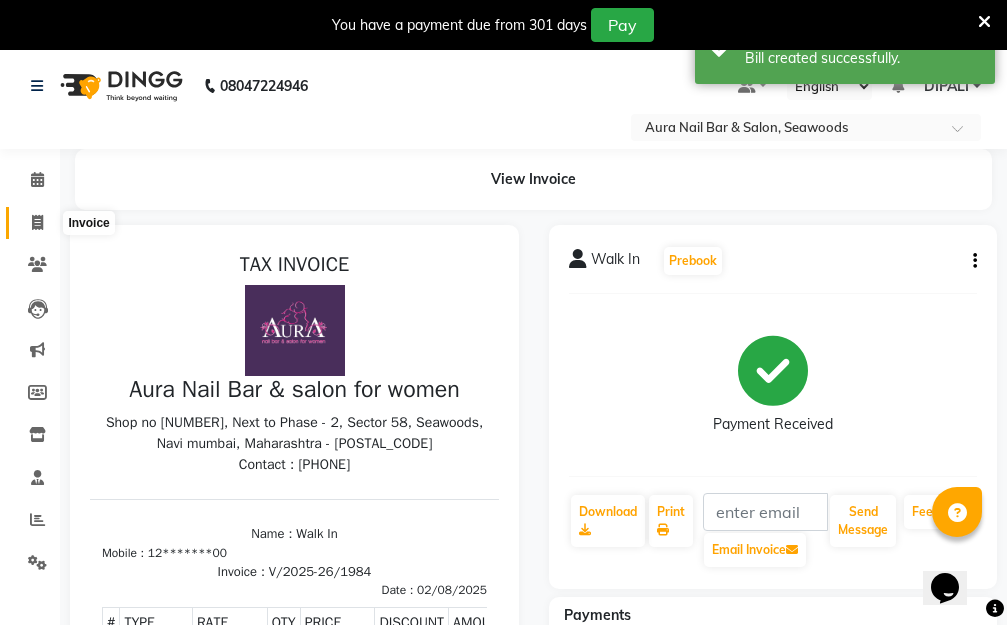 click 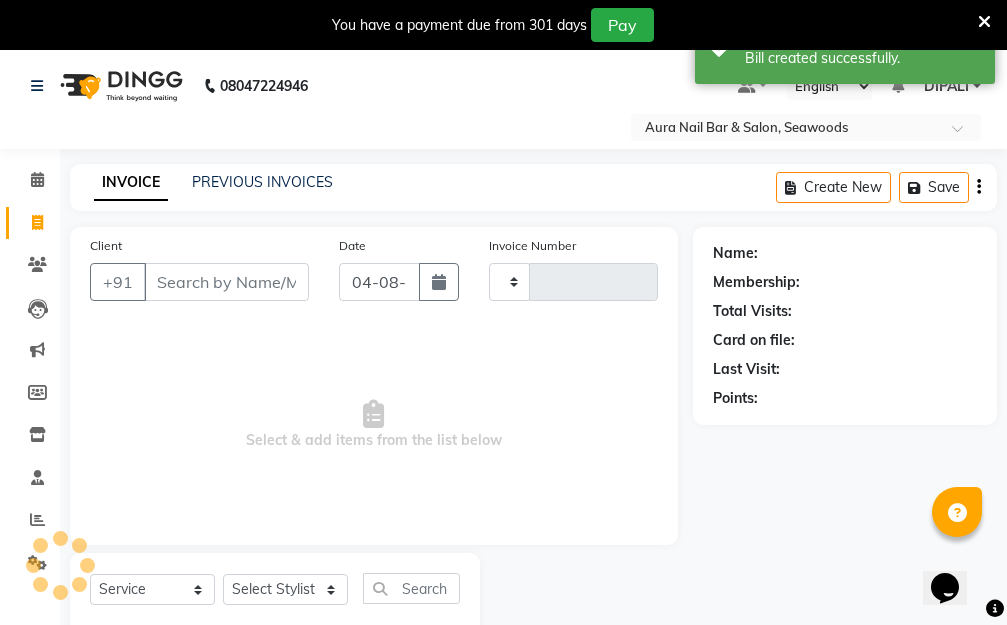 type on "1985" 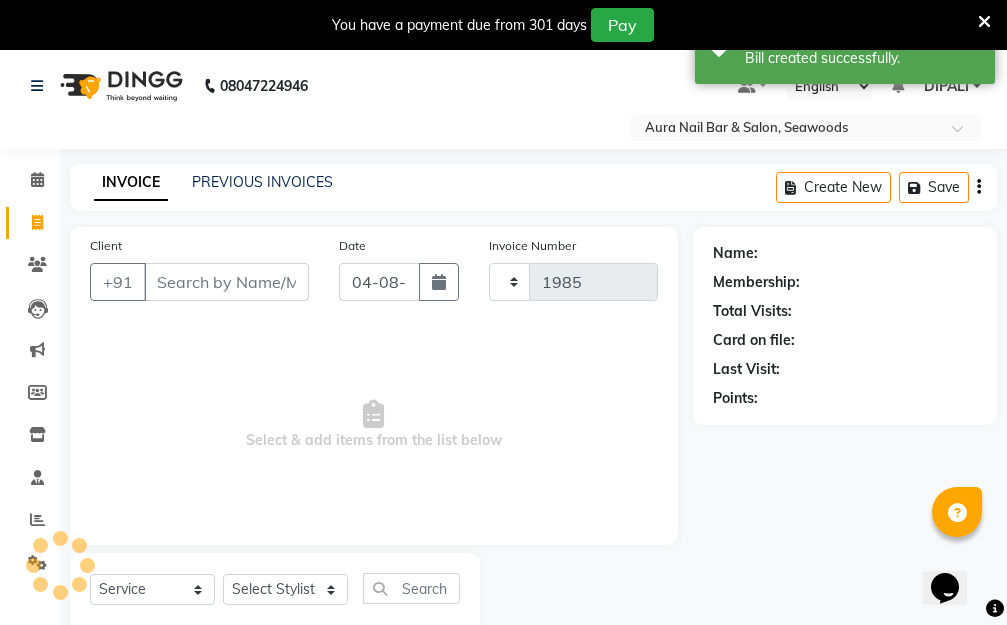 scroll, scrollTop: 53, scrollLeft: 0, axis: vertical 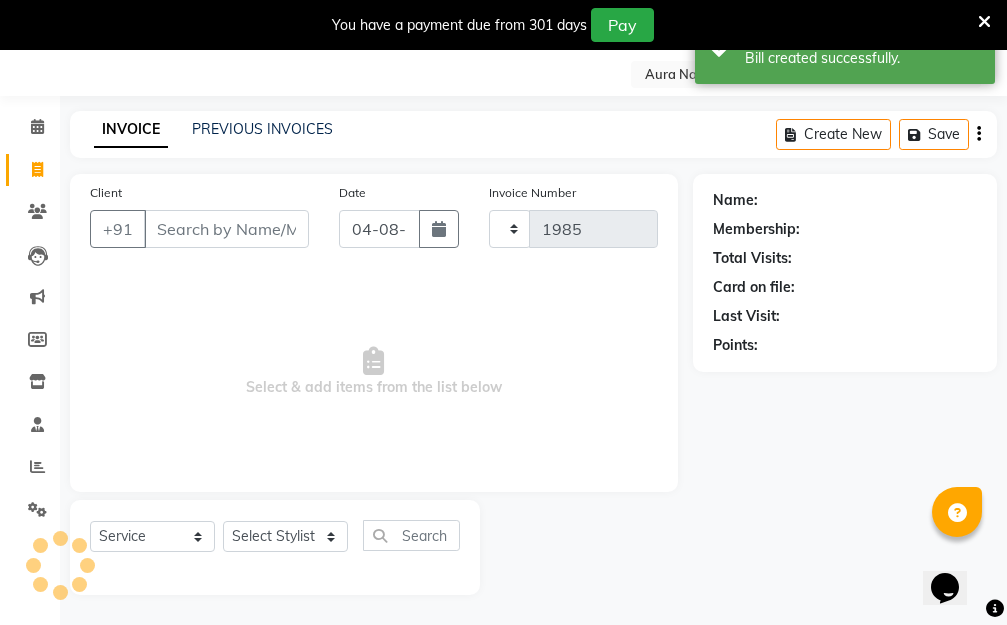 select on "4994" 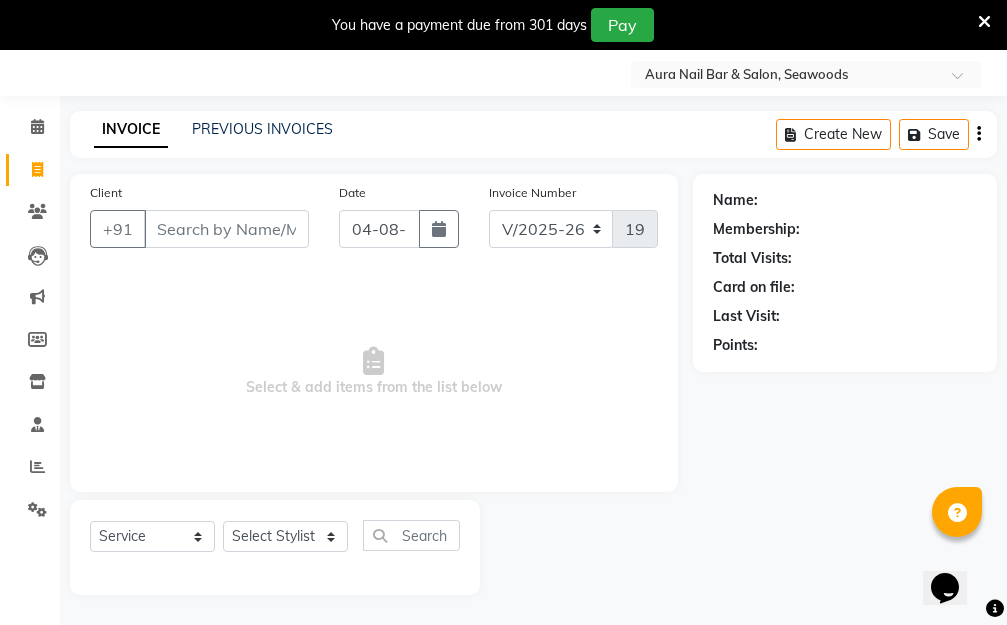 scroll, scrollTop: 0, scrollLeft: 0, axis: both 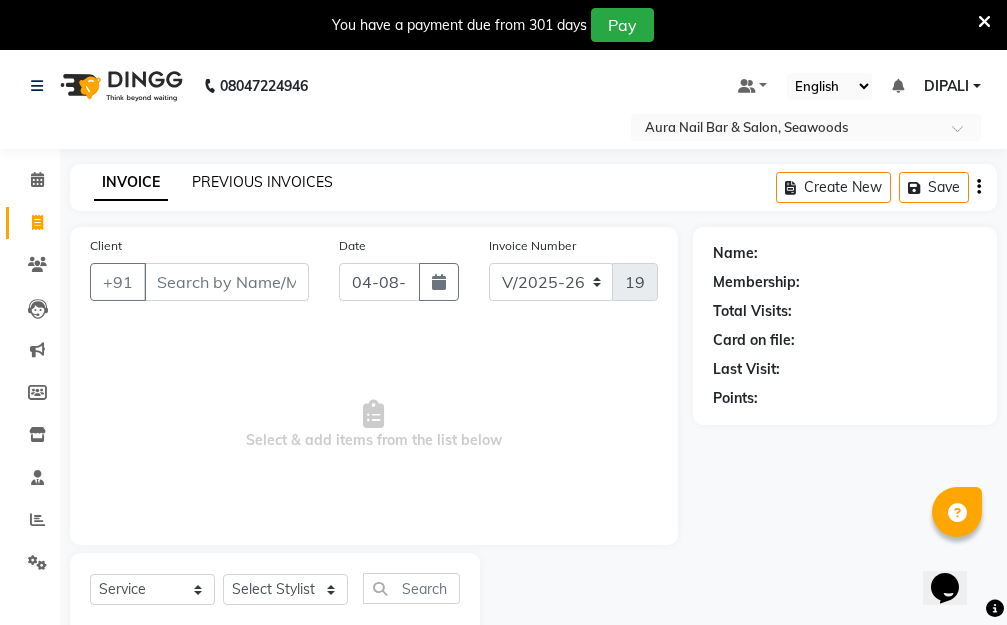 click on "PREVIOUS INVOICES" 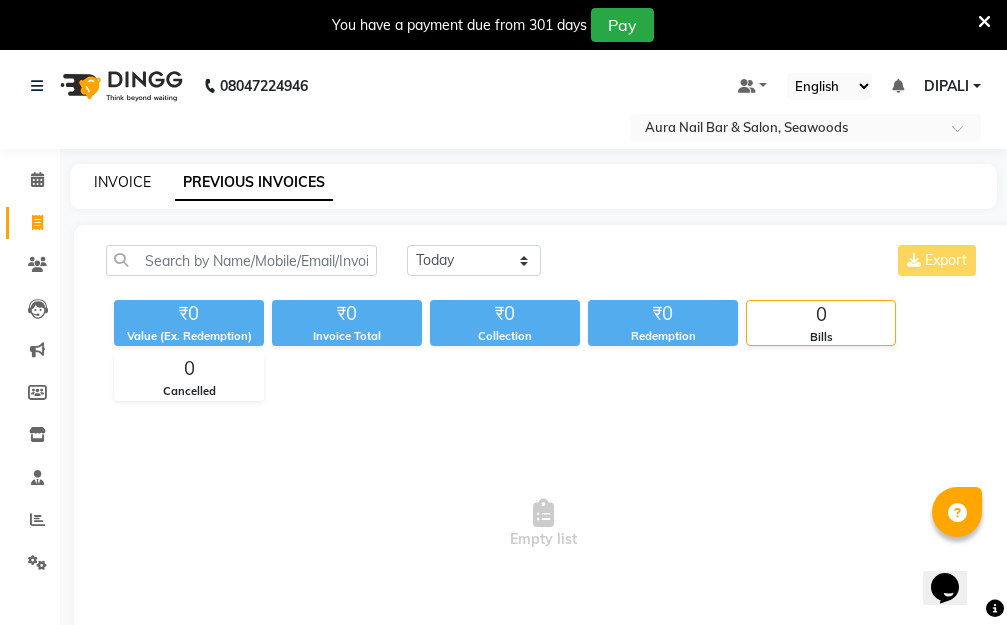 click on "INVOICE" 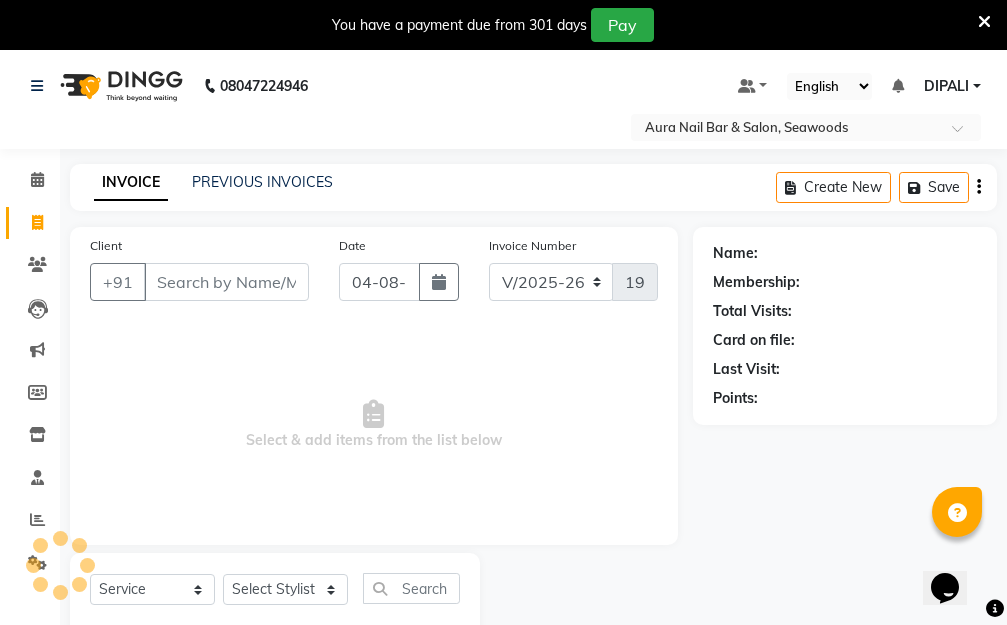 scroll, scrollTop: 53, scrollLeft: 0, axis: vertical 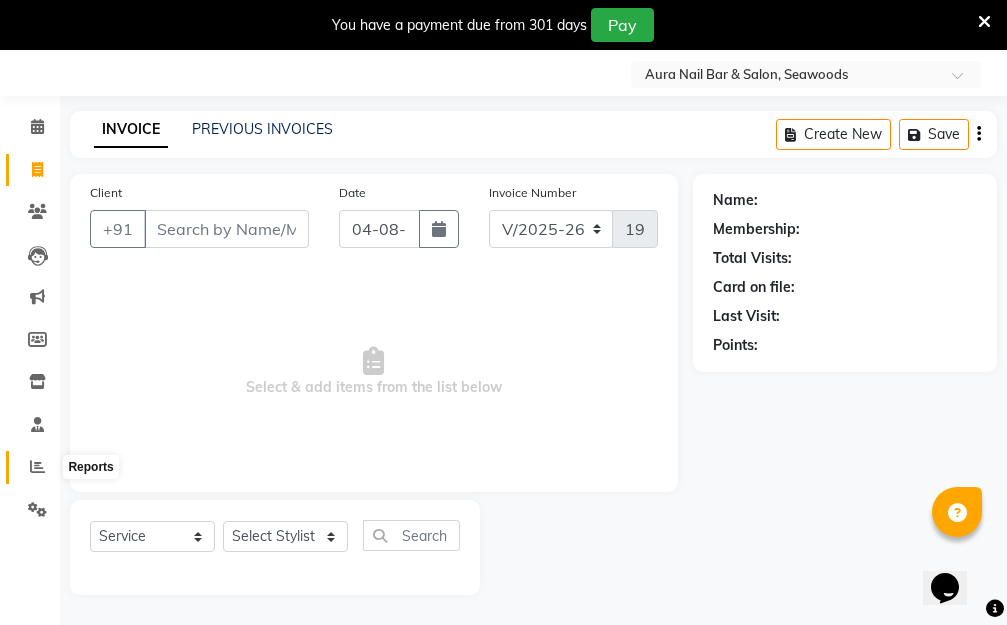 click 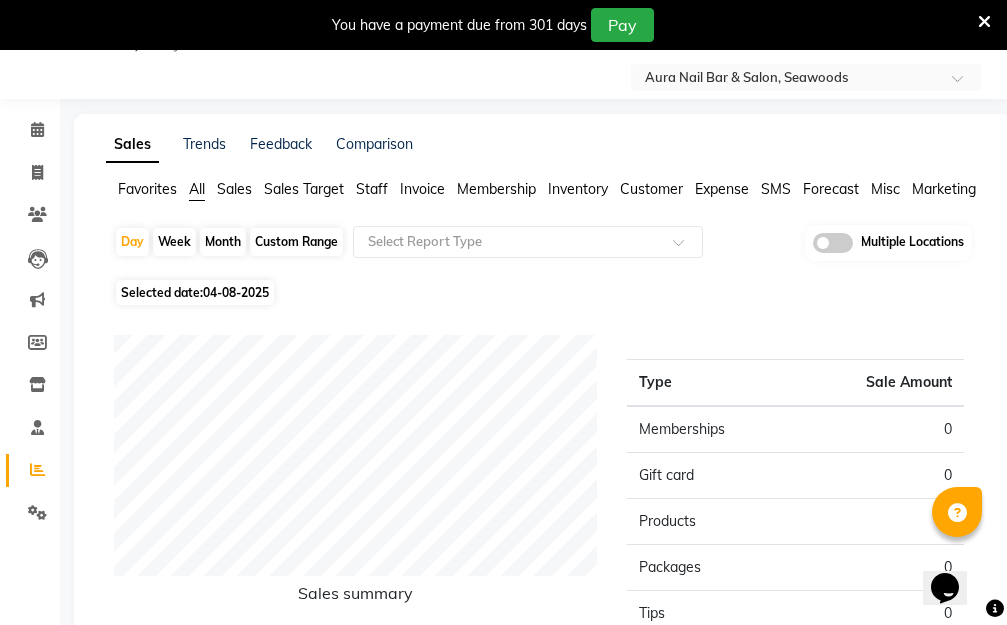 scroll, scrollTop: 53, scrollLeft: 0, axis: vertical 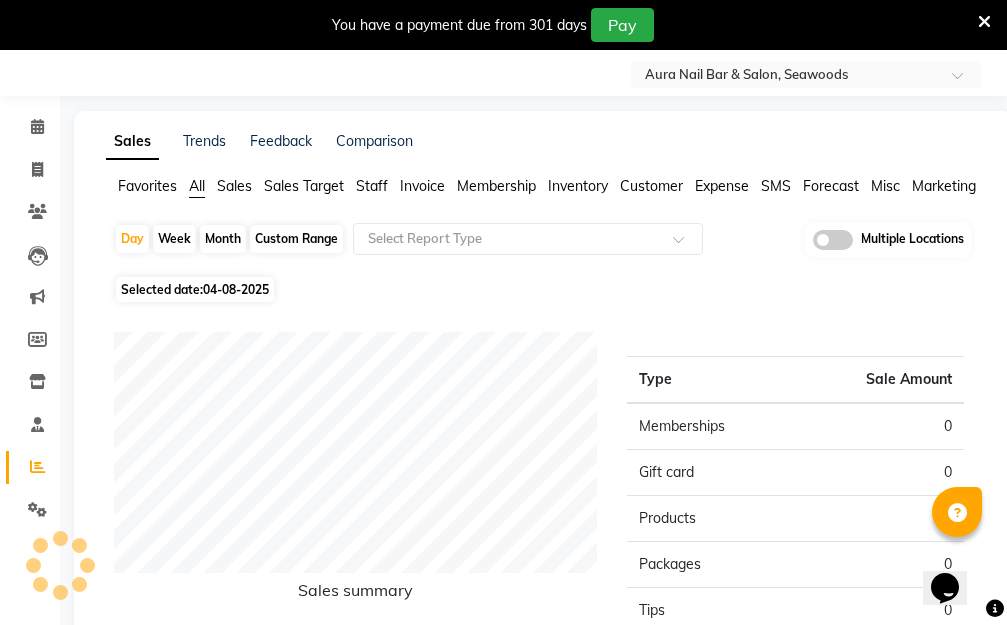click on "Staff" 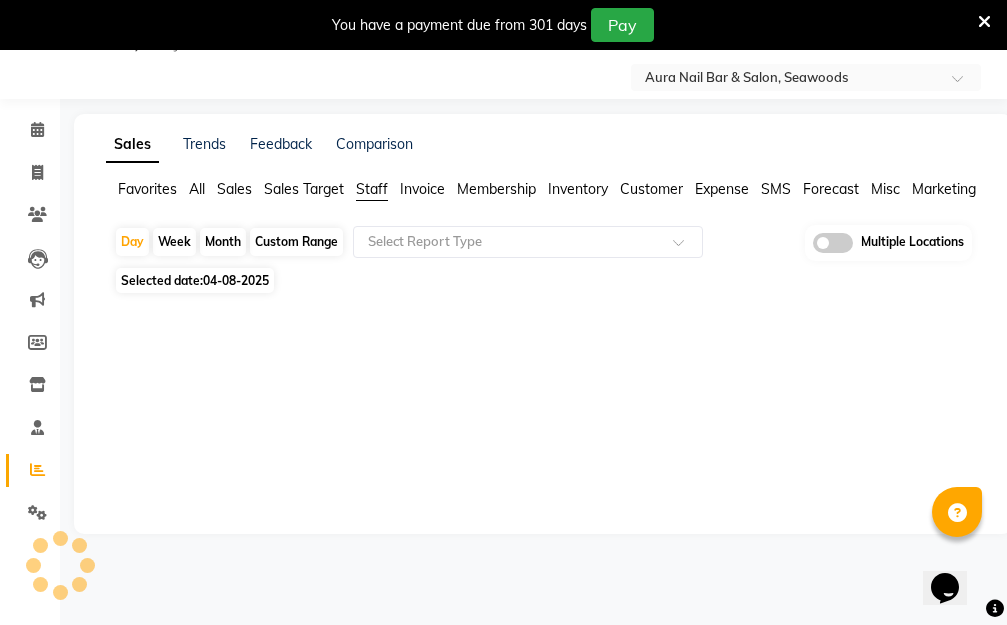 scroll, scrollTop: 50, scrollLeft: 0, axis: vertical 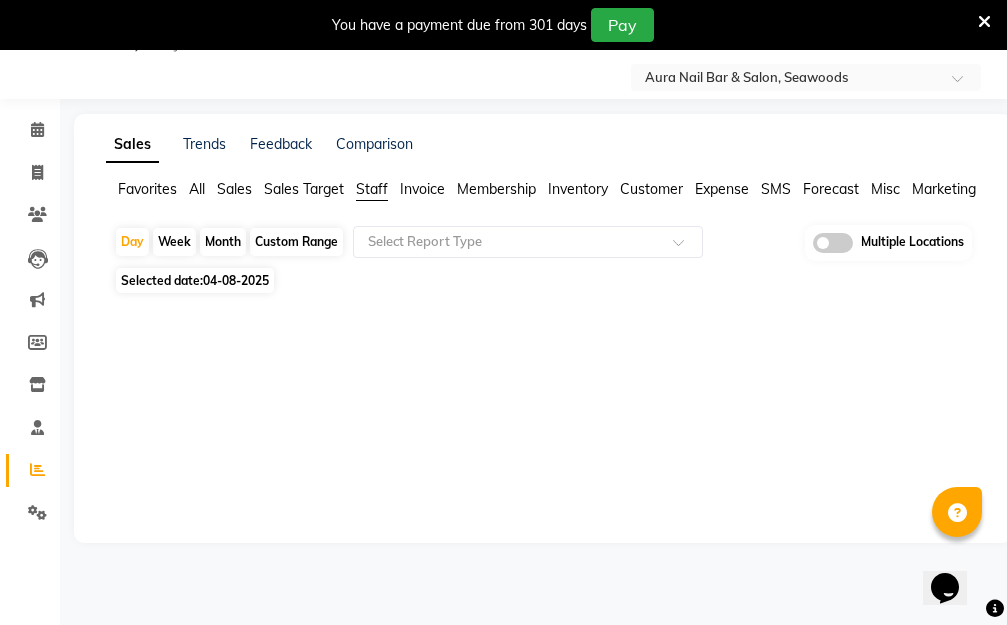 click on "Selected date:  04-08-2025" 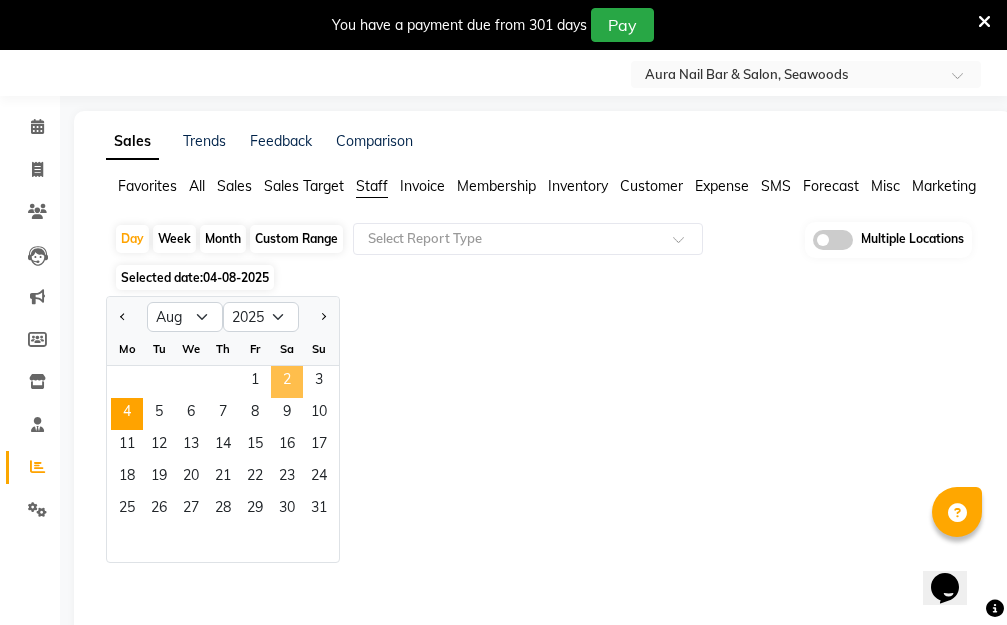 click on "2" 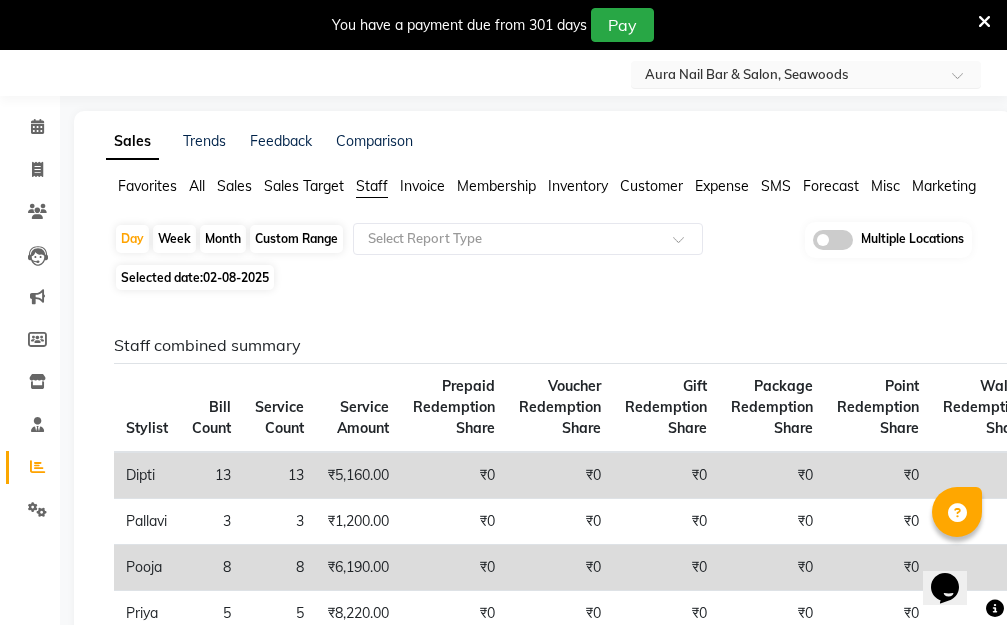 click at bounding box center [806, 76] 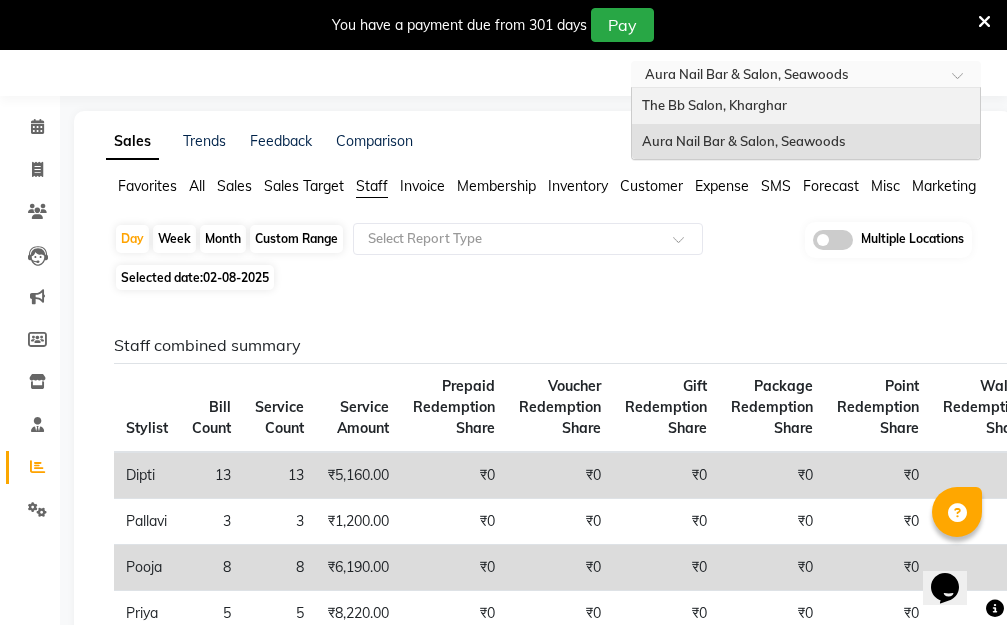 click on "The Bb Salon, Kharghar" at bounding box center (714, 105) 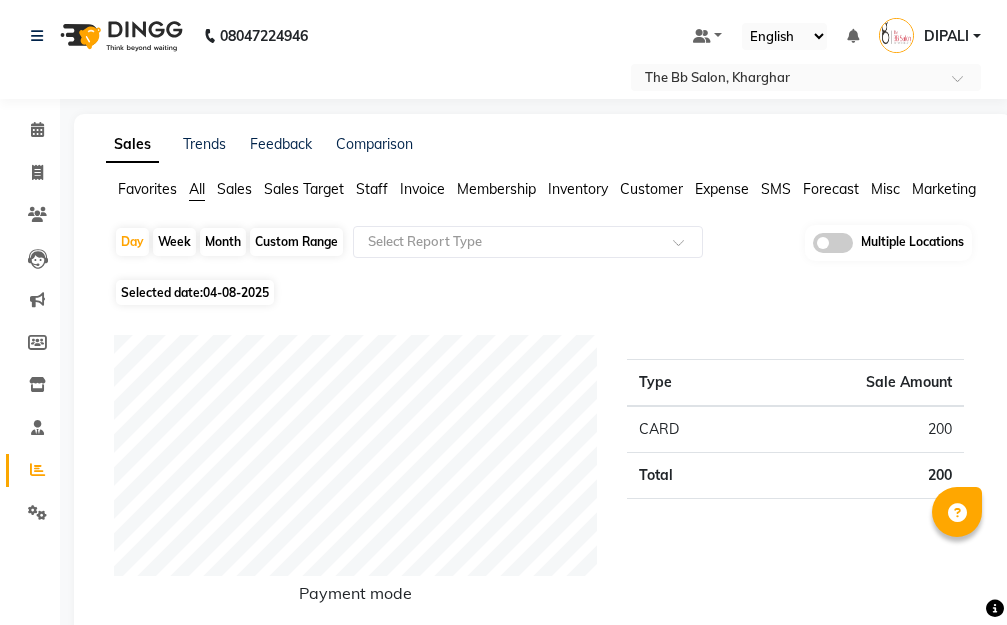 scroll, scrollTop: 0, scrollLeft: 0, axis: both 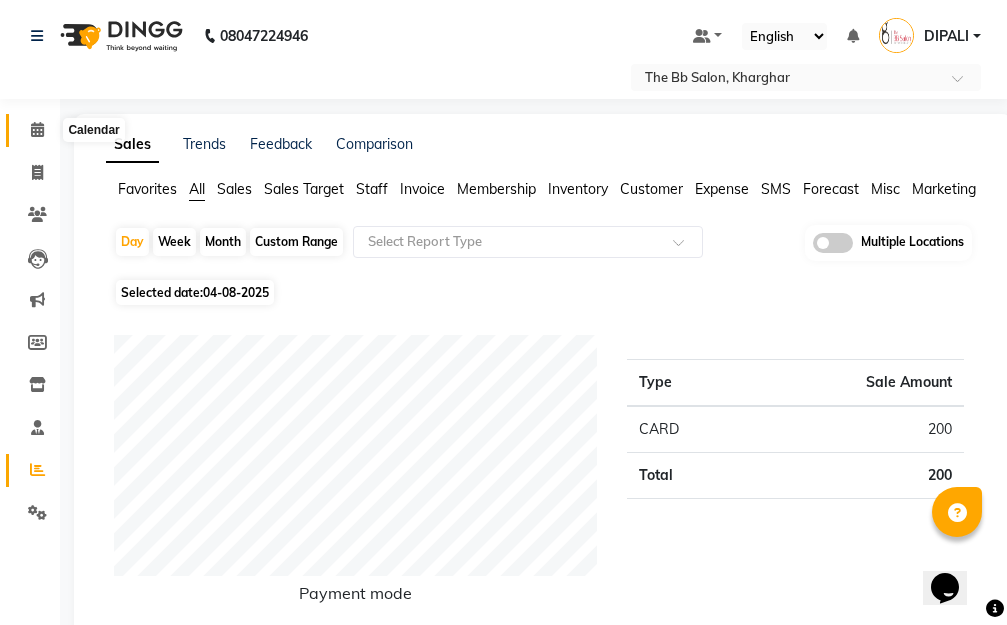 click 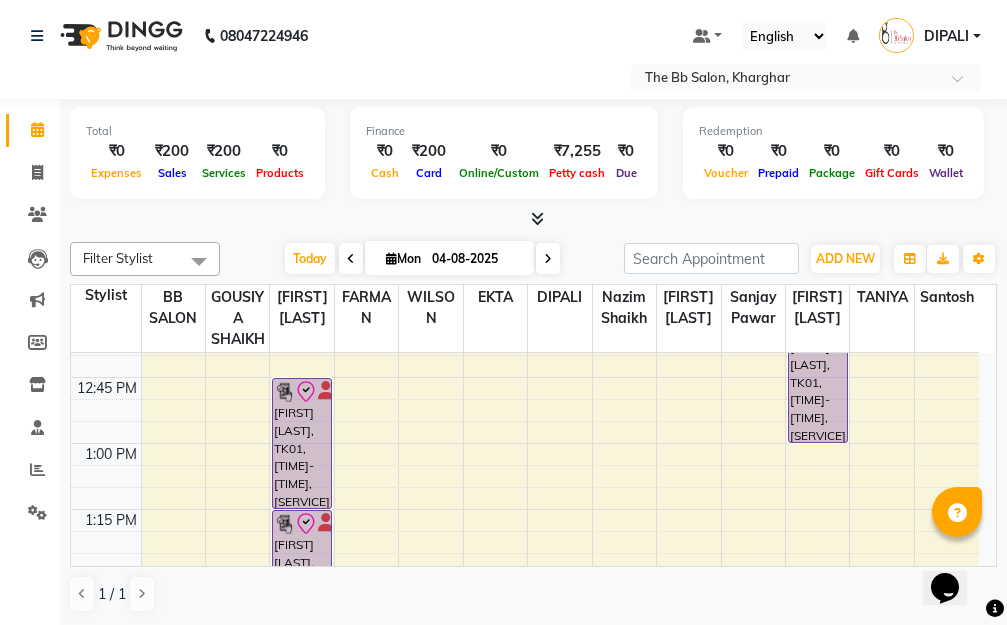 scroll, scrollTop: 1000, scrollLeft: 0, axis: vertical 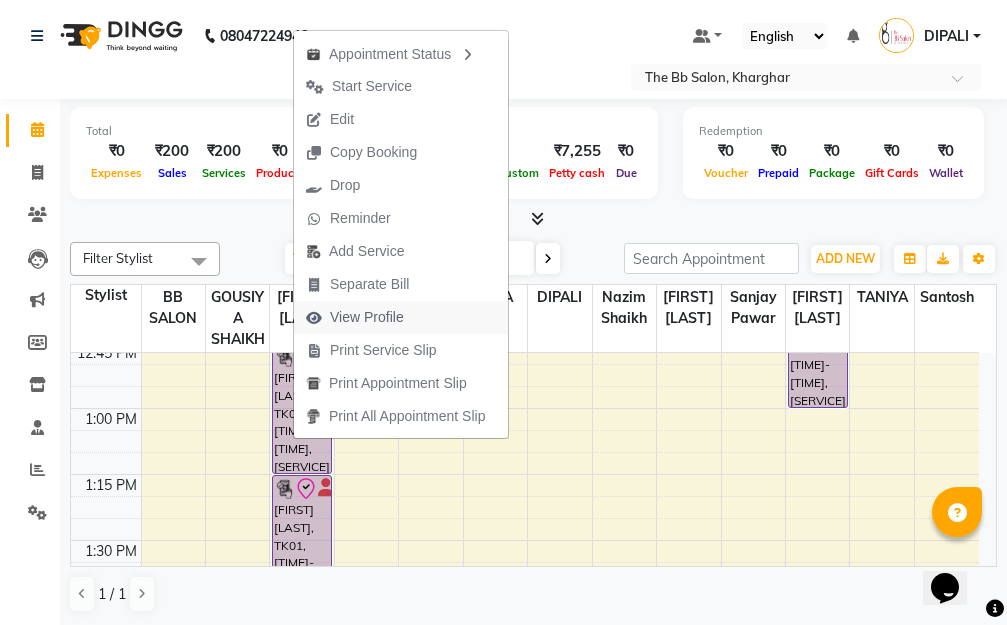 click on "View Profile" at bounding box center [367, 317] 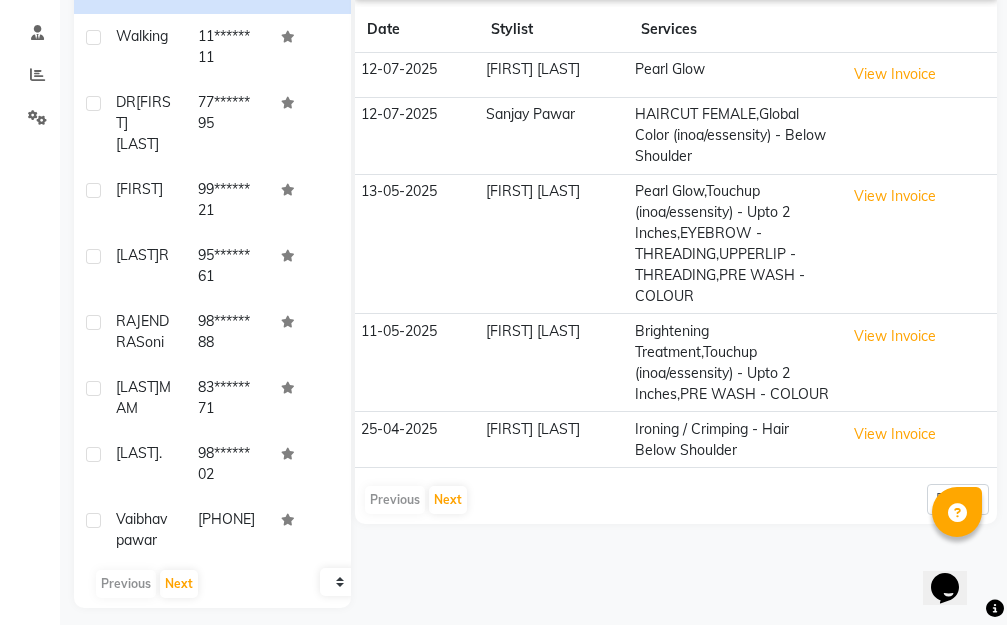 scroll, scrollTop: 400, scrollLeft: 0, axis: vertical 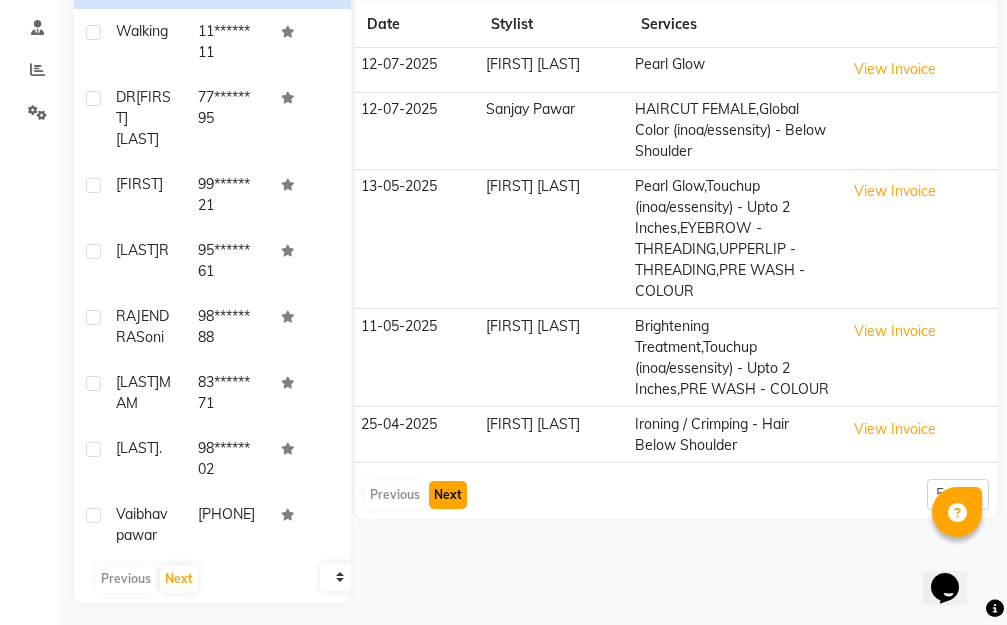 click on "Next" 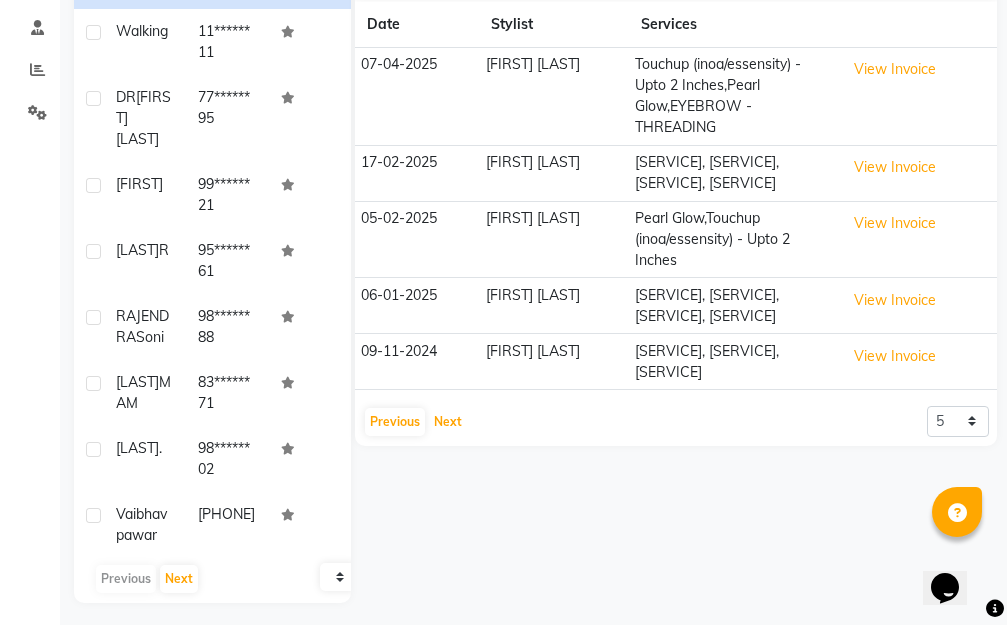 scroll, scrollTop: 408, scrollLeft: 0, axis: vertical 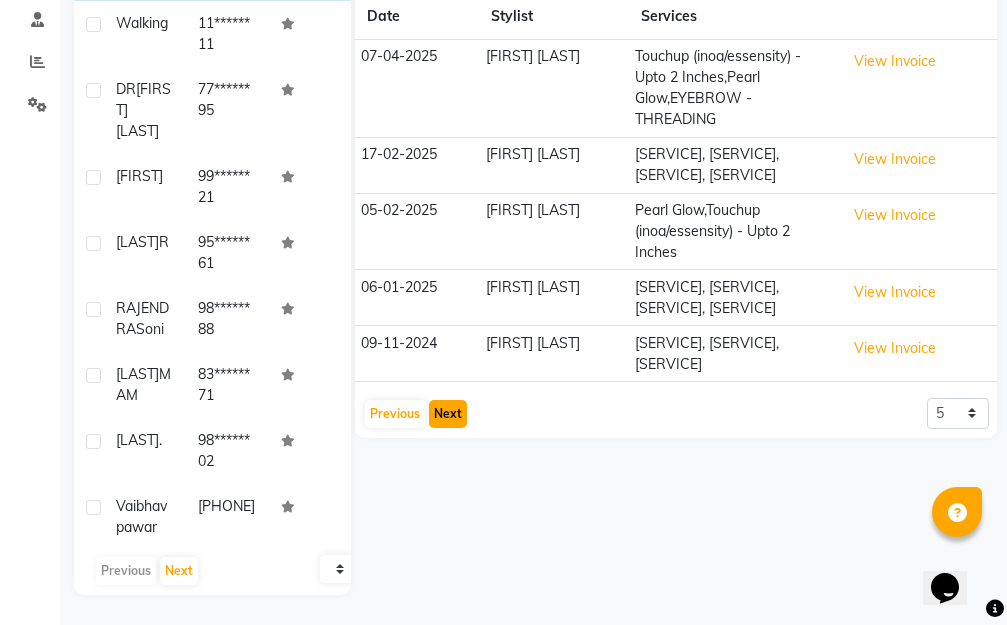 click on "Next" 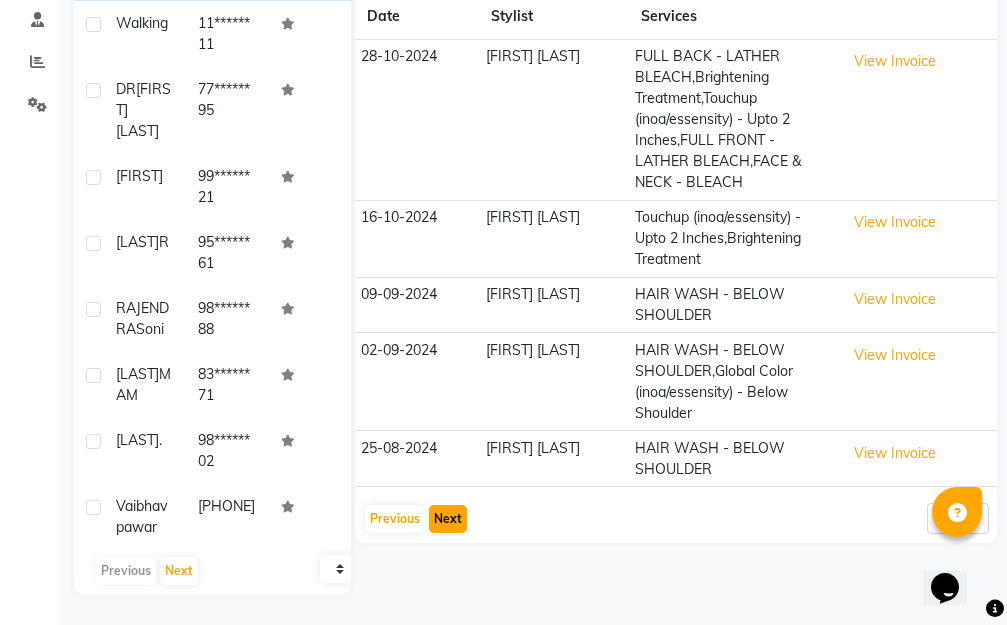 click on "Next" 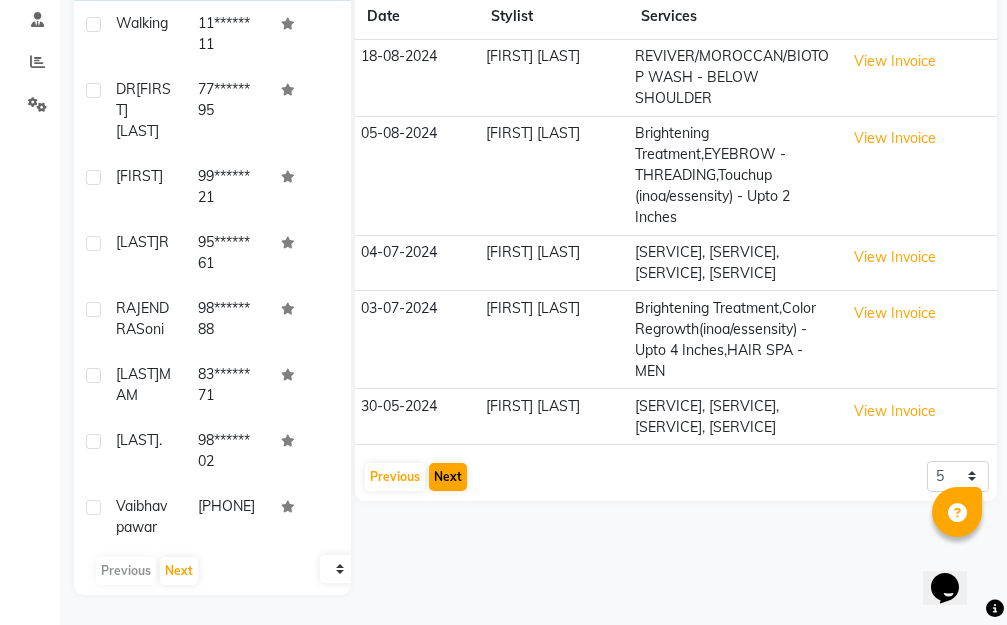 click on "30-05-2024" 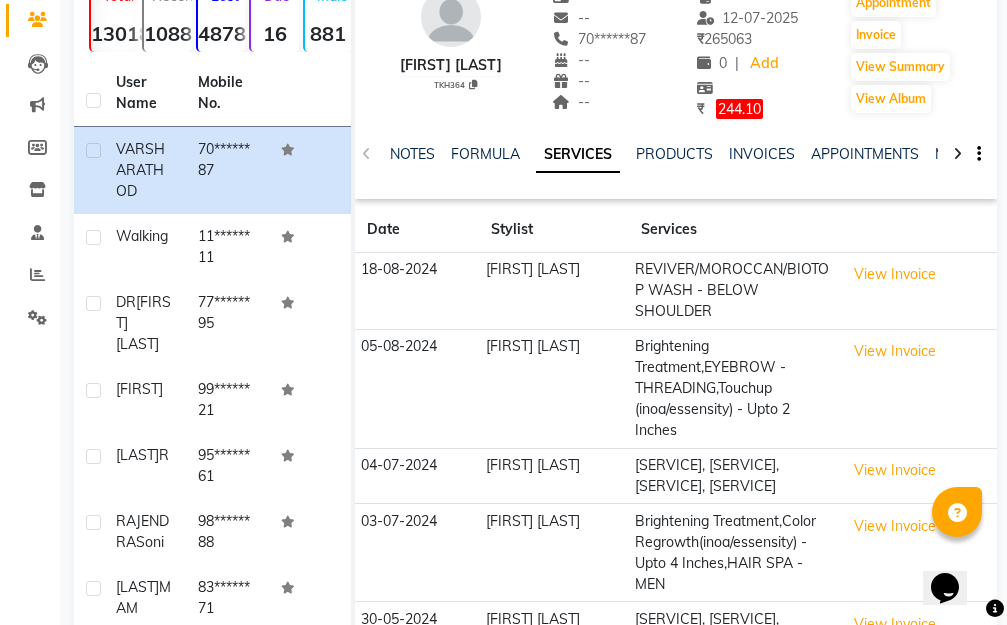 scroll, scrollTop: 200, scrollLeft: 0, axis: vertical 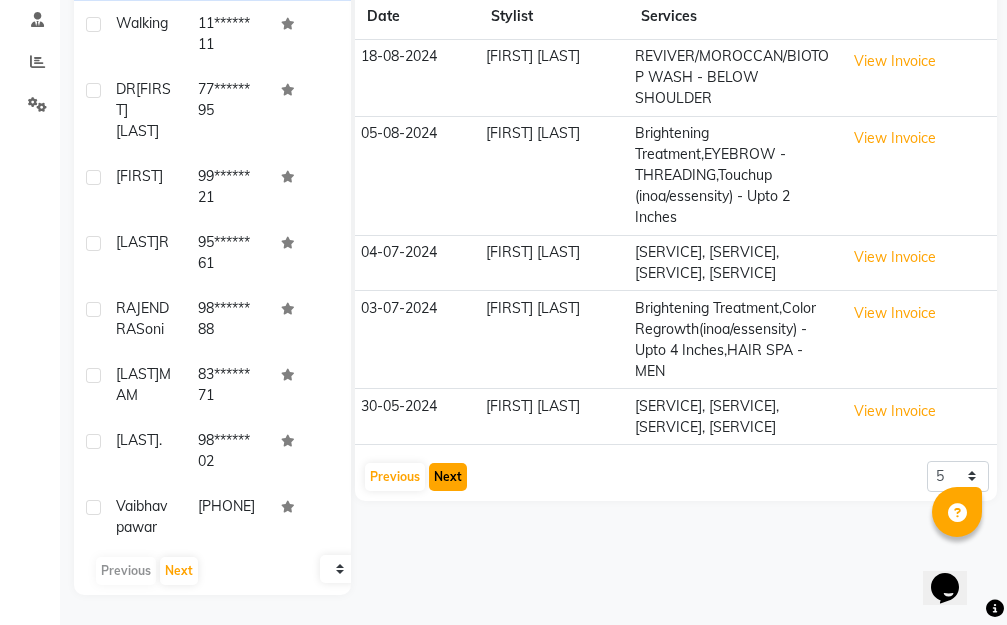 click on "Next" 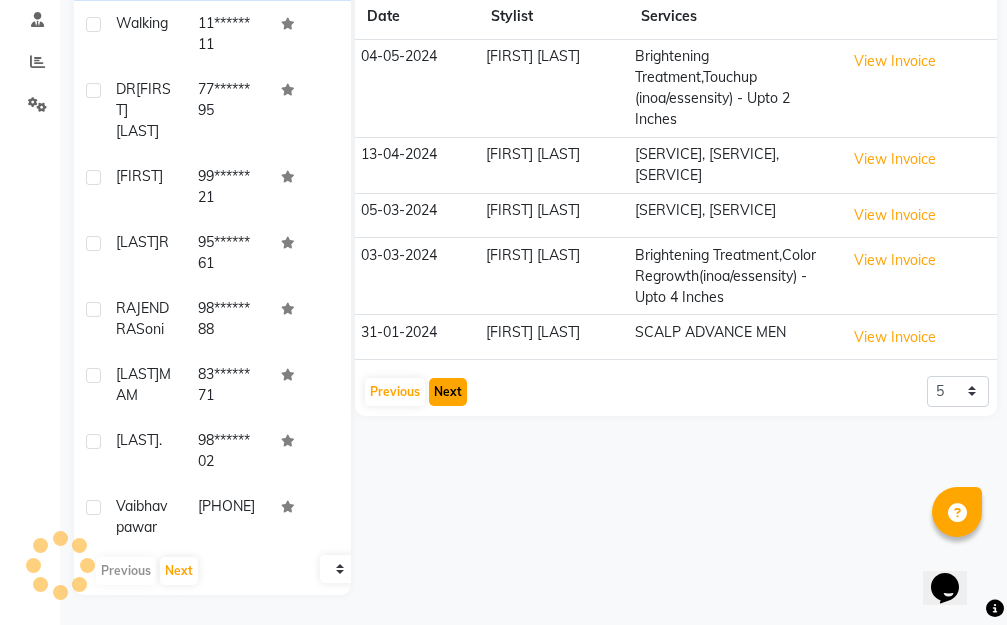 scroll, scrollTop: 408, scrollLeft: 0, axis: vertical 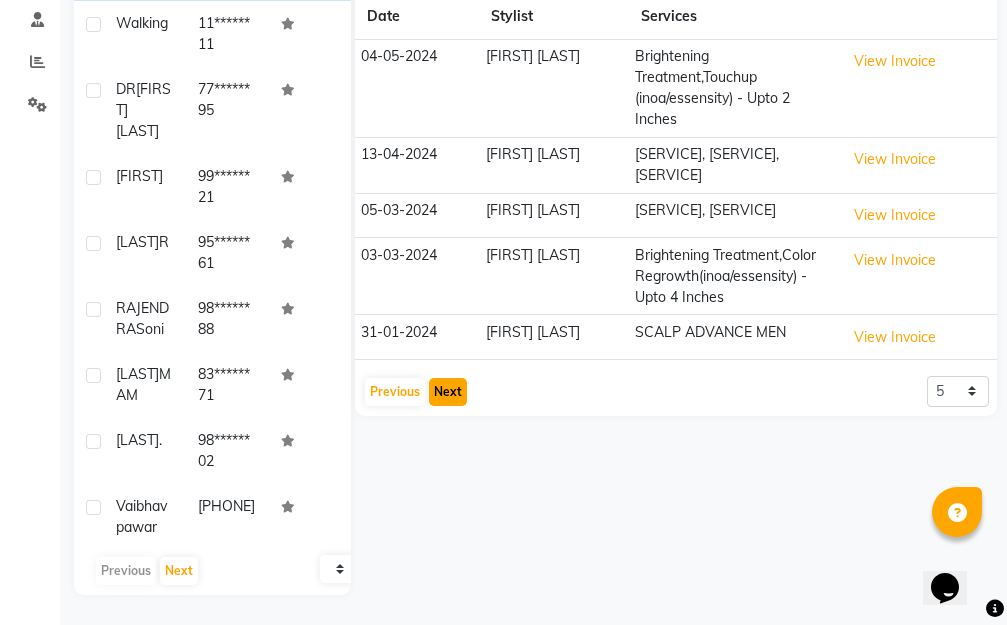 click on "Next" 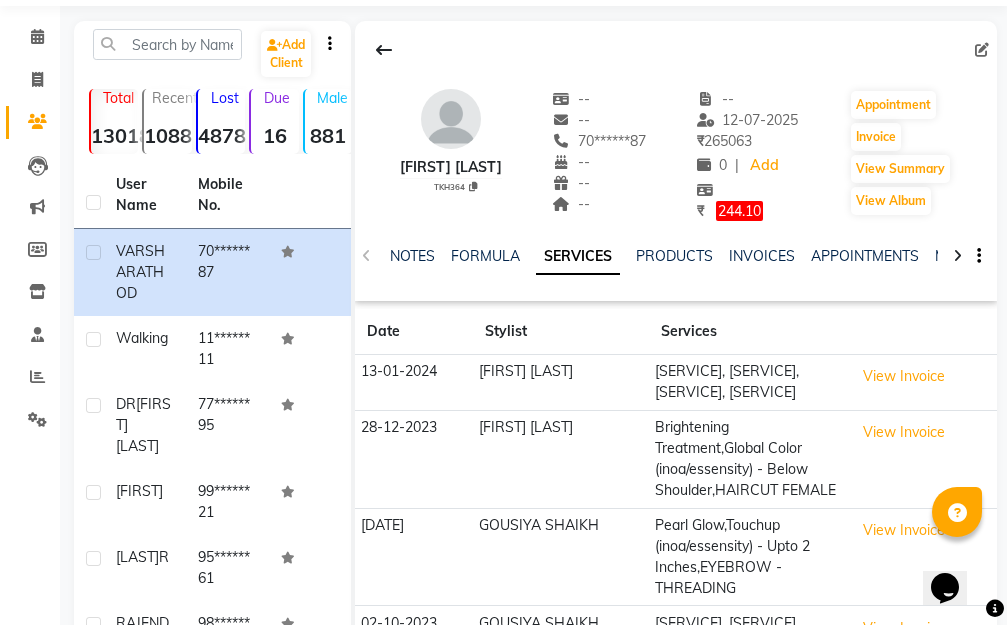 scroll, scrollTop: 0, scrollLeft: 0, axis: both 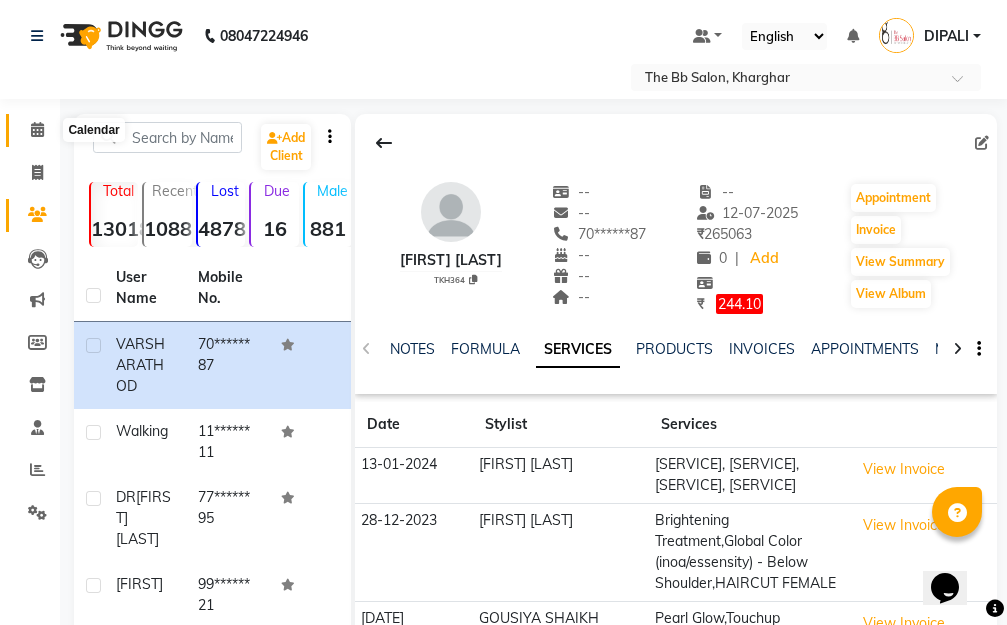 click 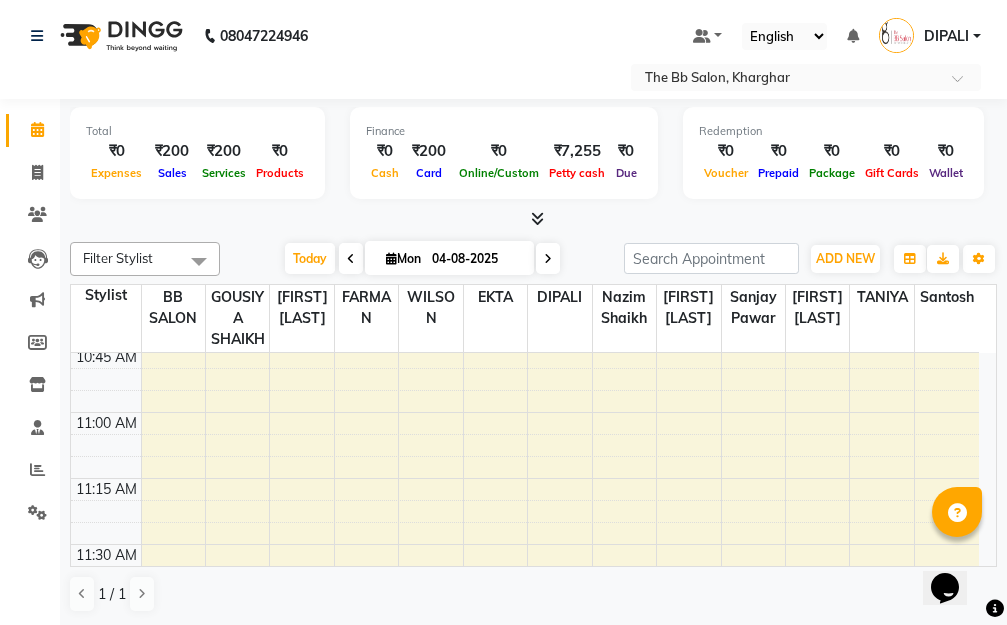 scroll, scrollTop: 500, scrollLeft: 0, axis: vertical 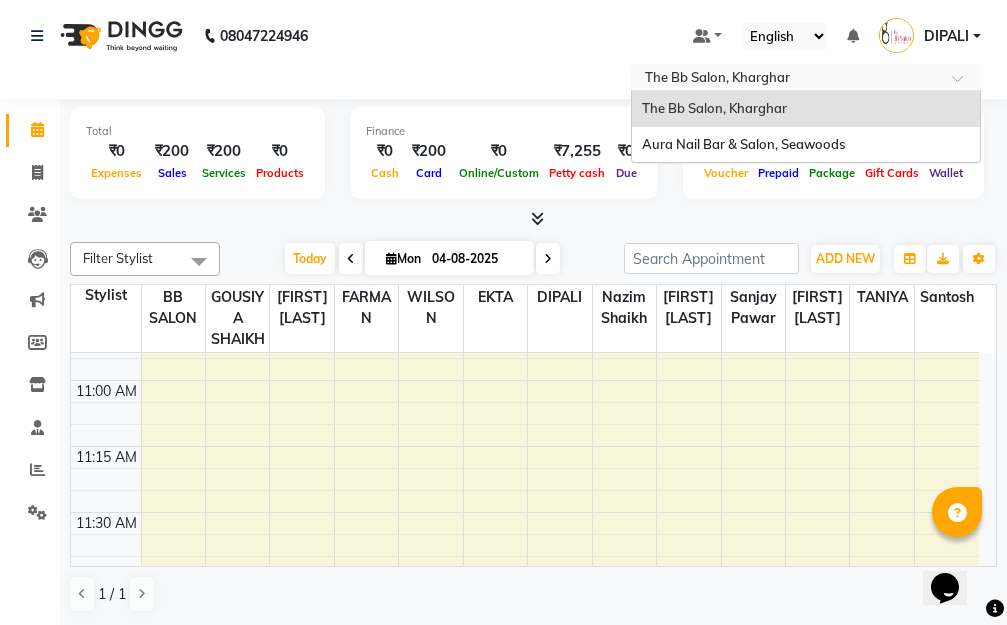 click at bounding box center [964, 84] 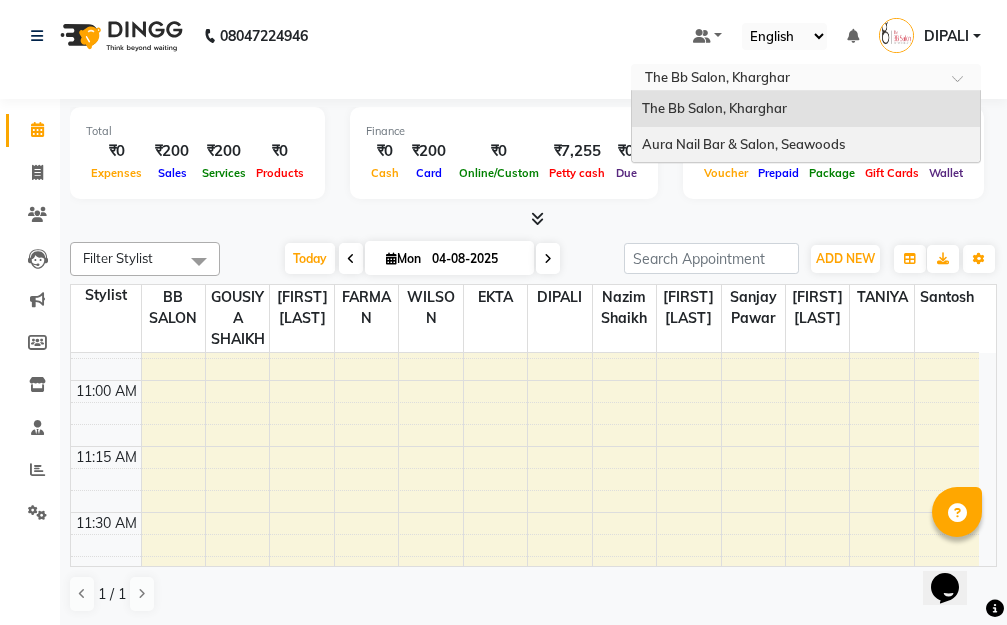 click on "Aura Nail Bar & Salon, Seawoods" at bounding box center (743, 144) 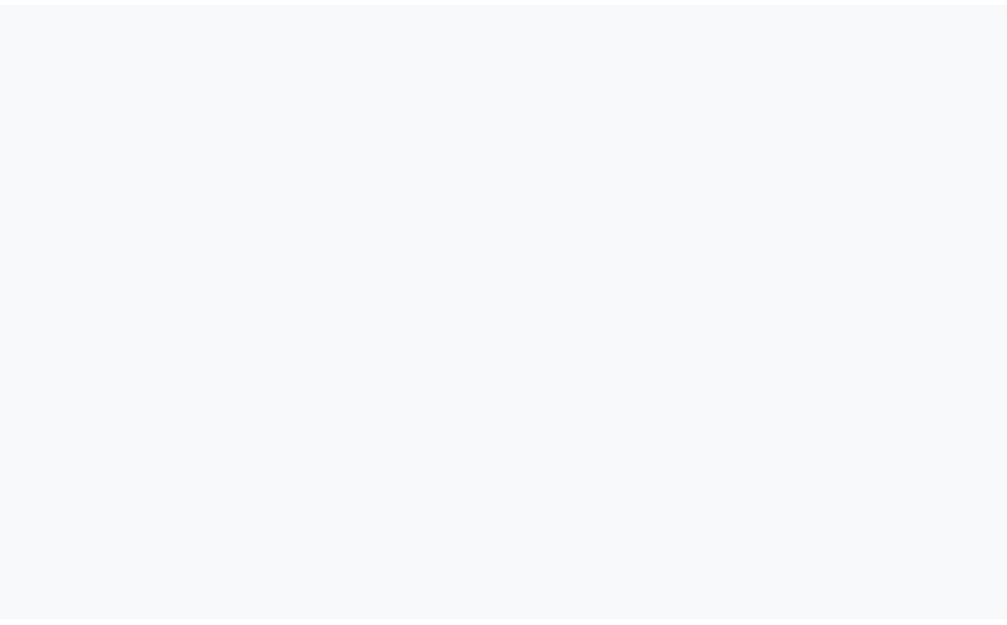 scroll, scrollTop: 0, scrollLeft: 0, axis: both 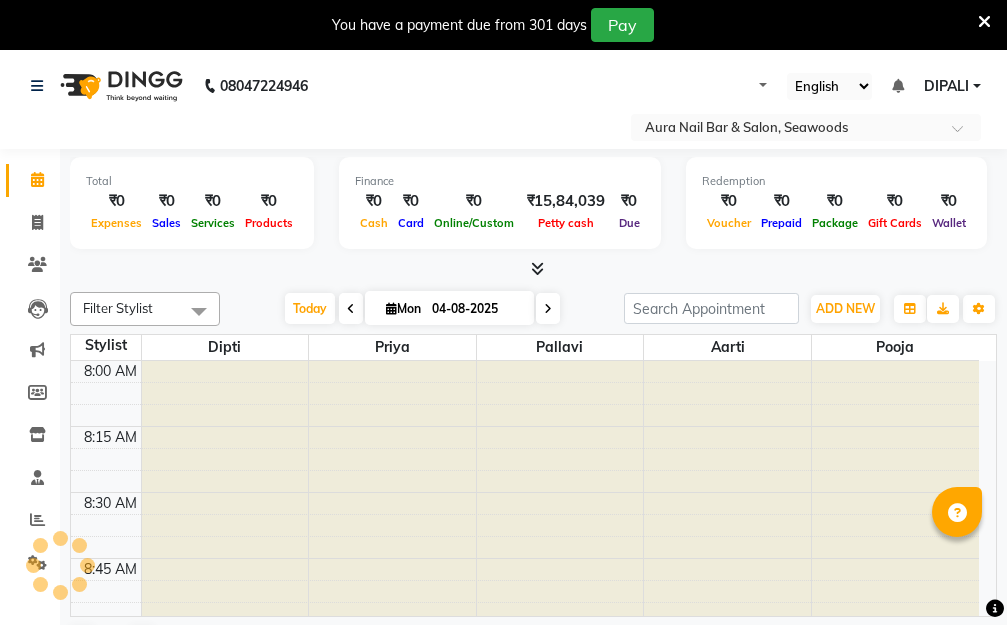 select on "en" 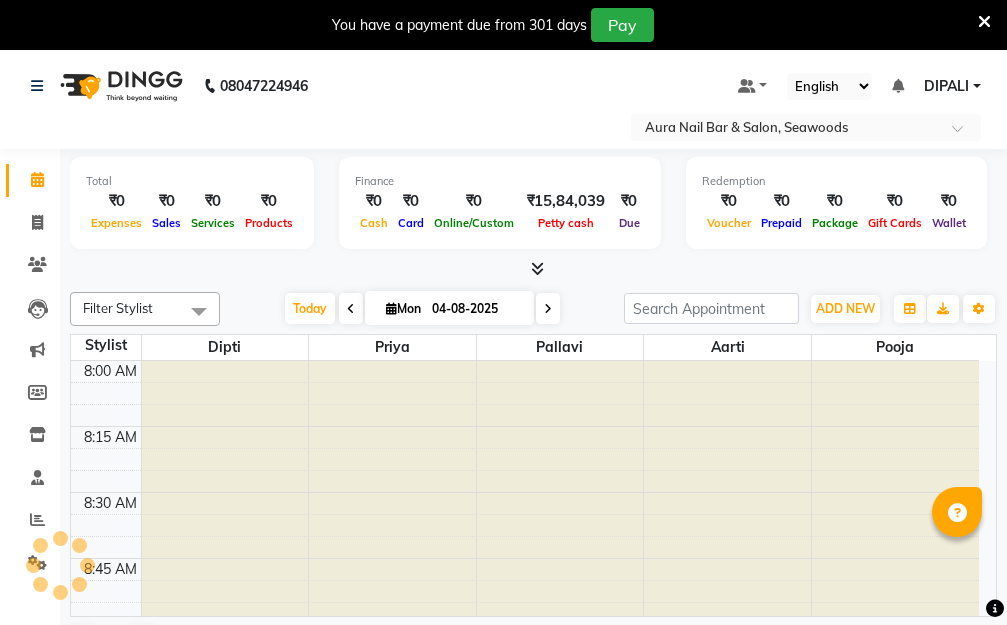 scroll, scrollTop: 0, scrollLeft: 0, axis: both 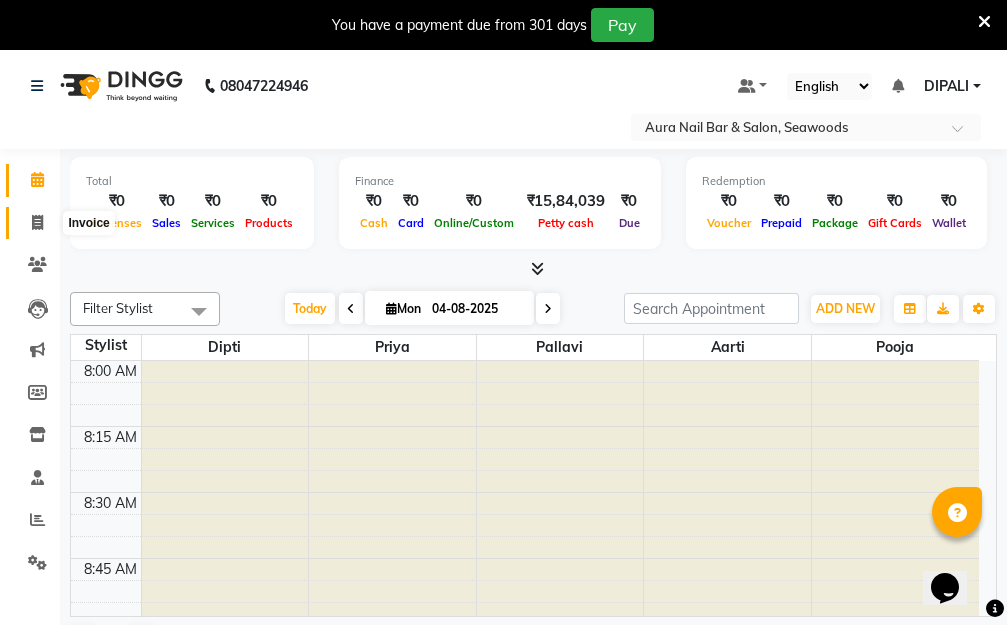 click 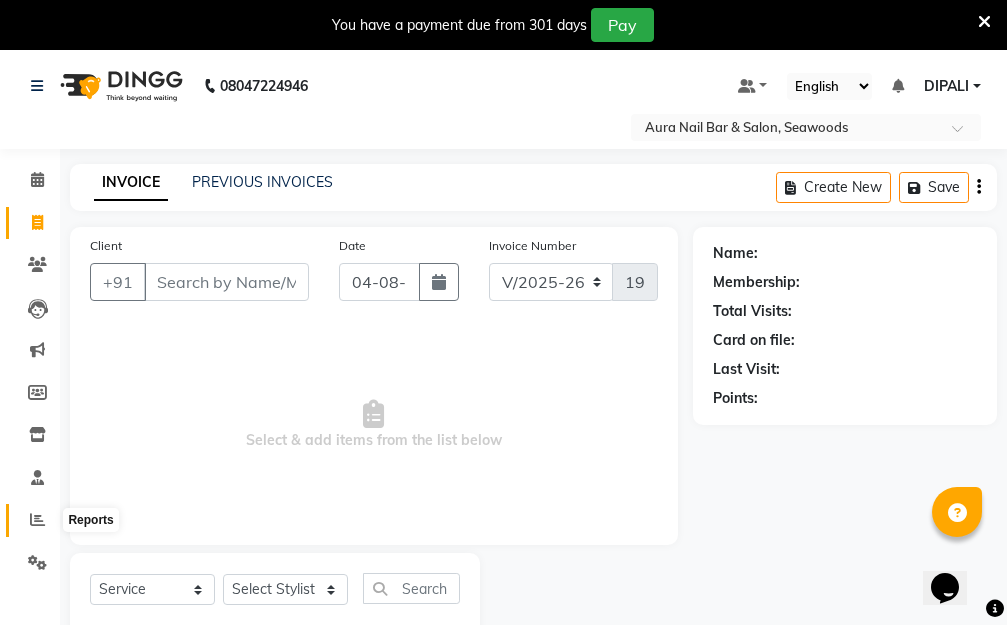 click 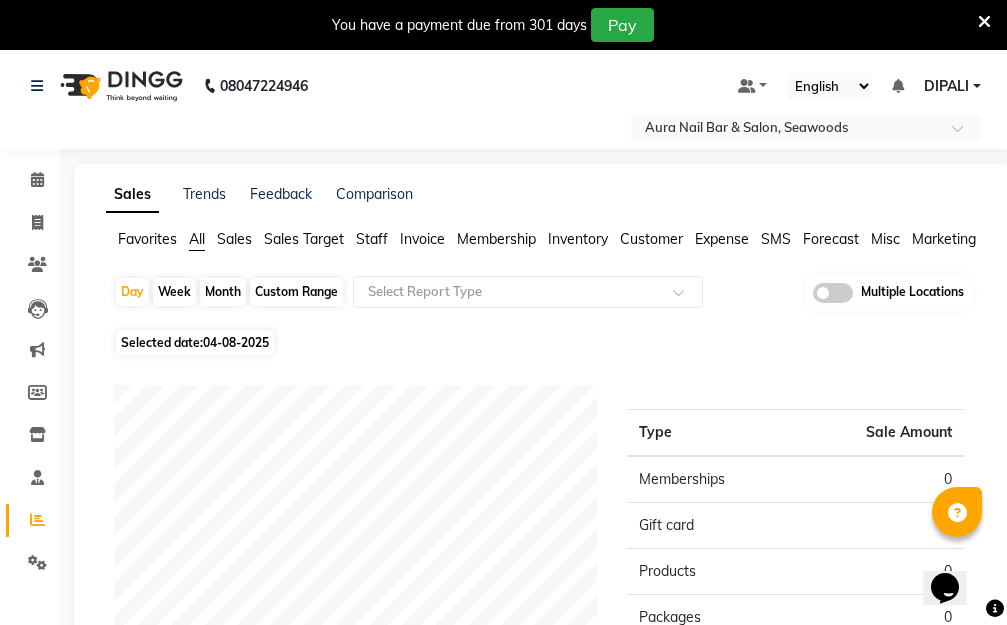 click on "Staff" 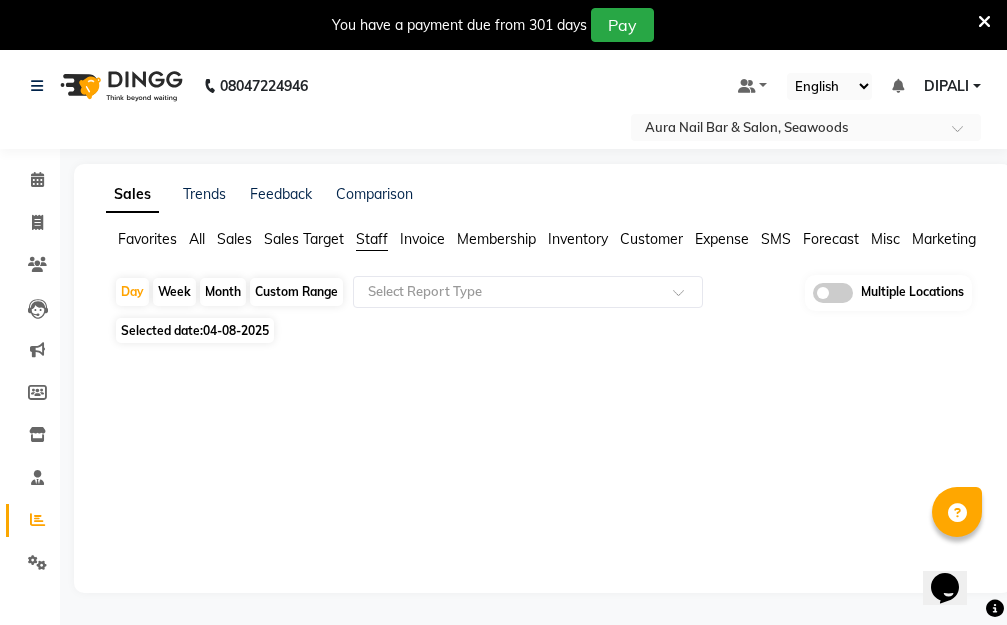 click on "04-08-2025" 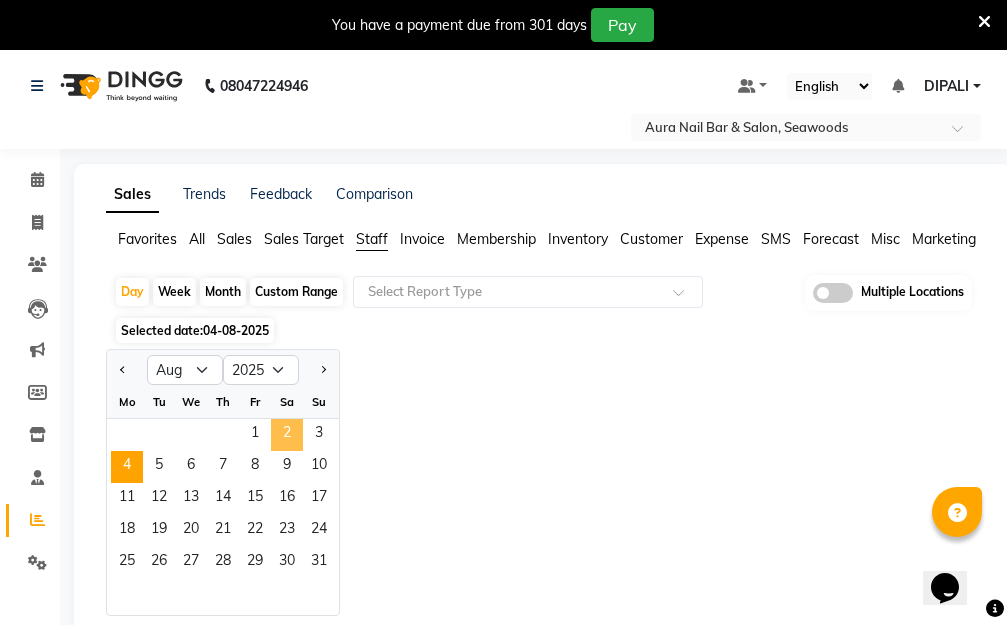 click on "2" 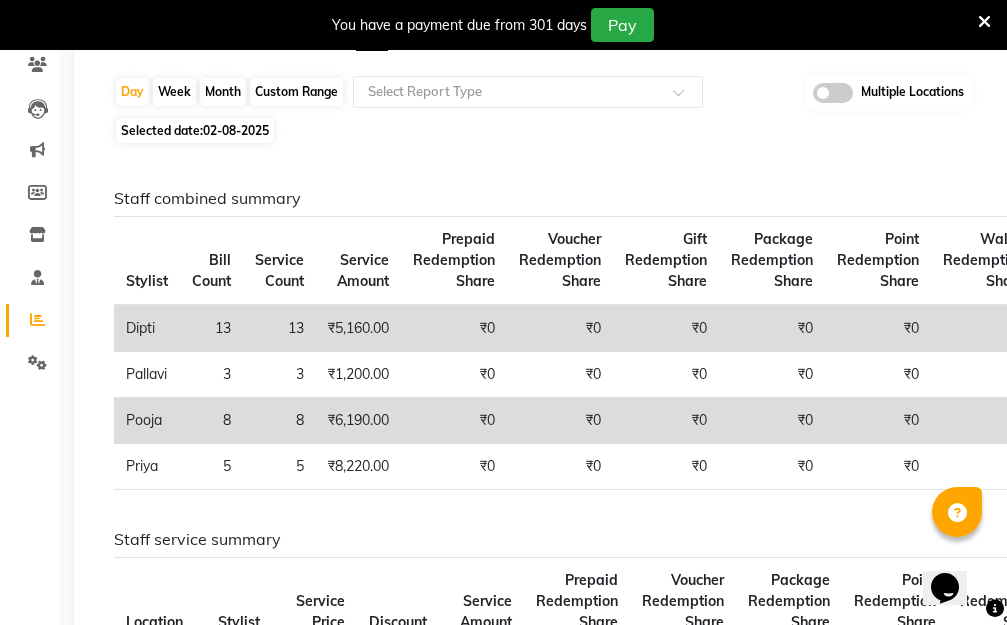 scroll, scrollTop: 0, scrollLeft: 0, axis: both 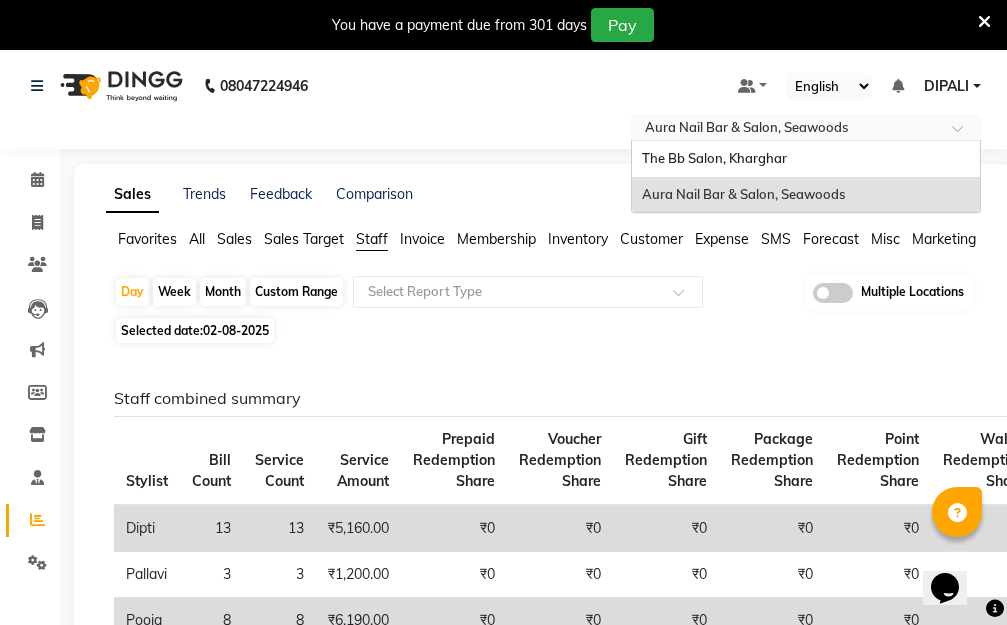 click at bounding box center (964, 134) 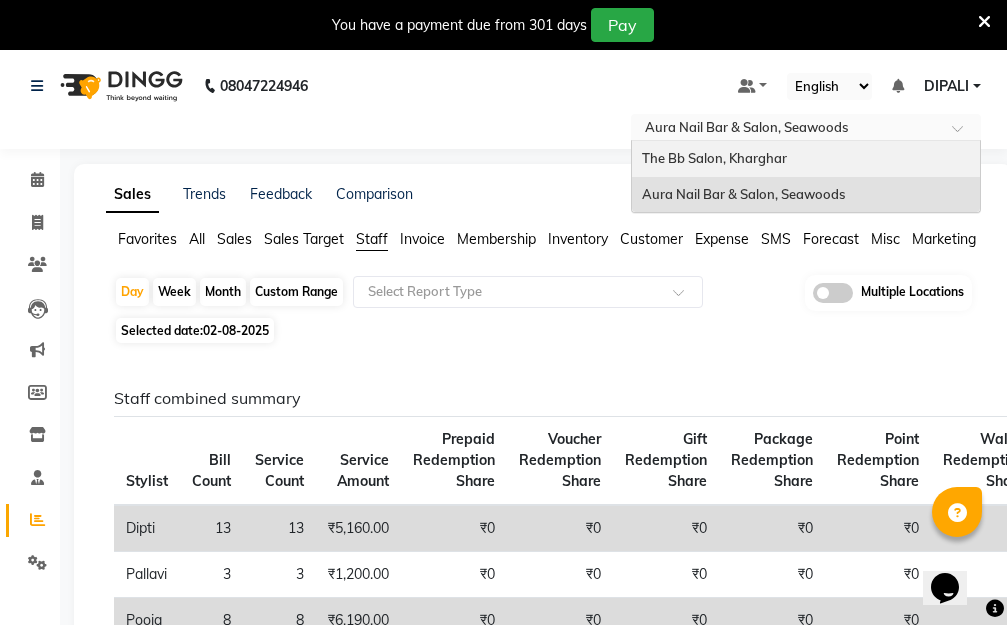 click on "The Bb Salon, Kharghar" at bounding box center [714, 158] 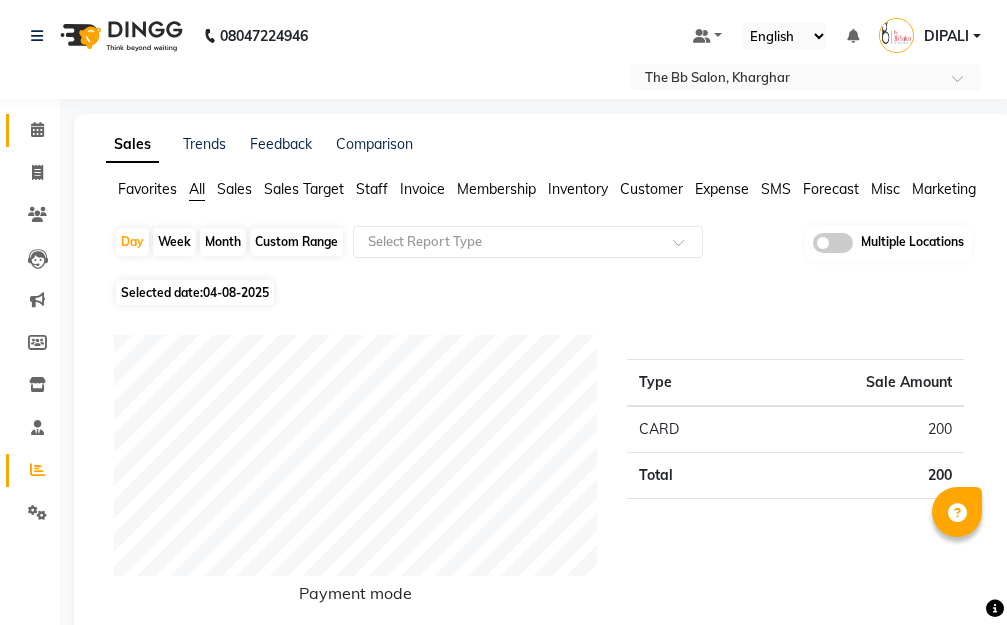scroll, scrollTop: 0, scrollLeft: 0, axis: both 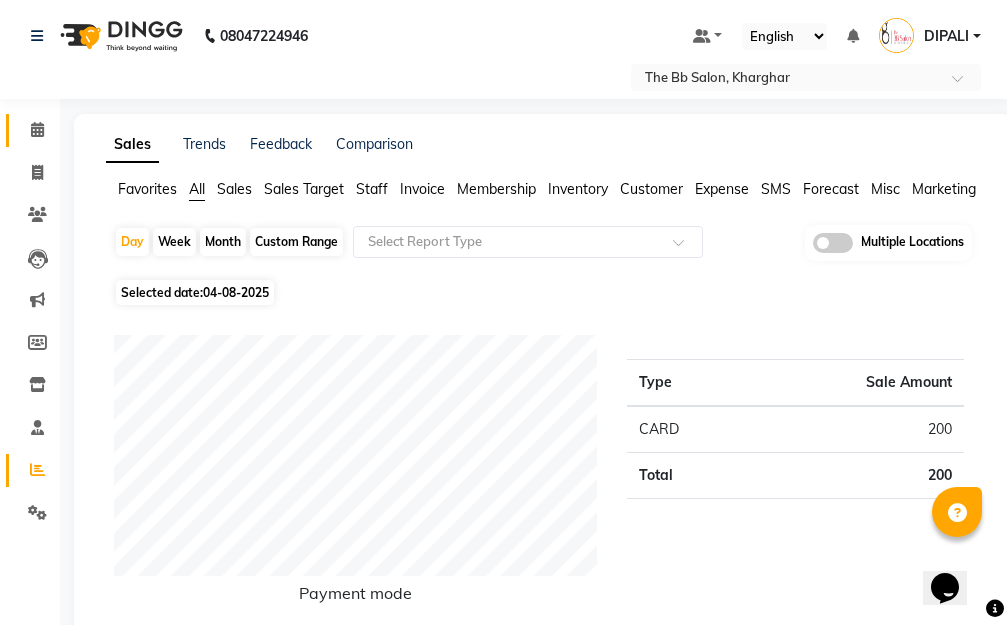 click 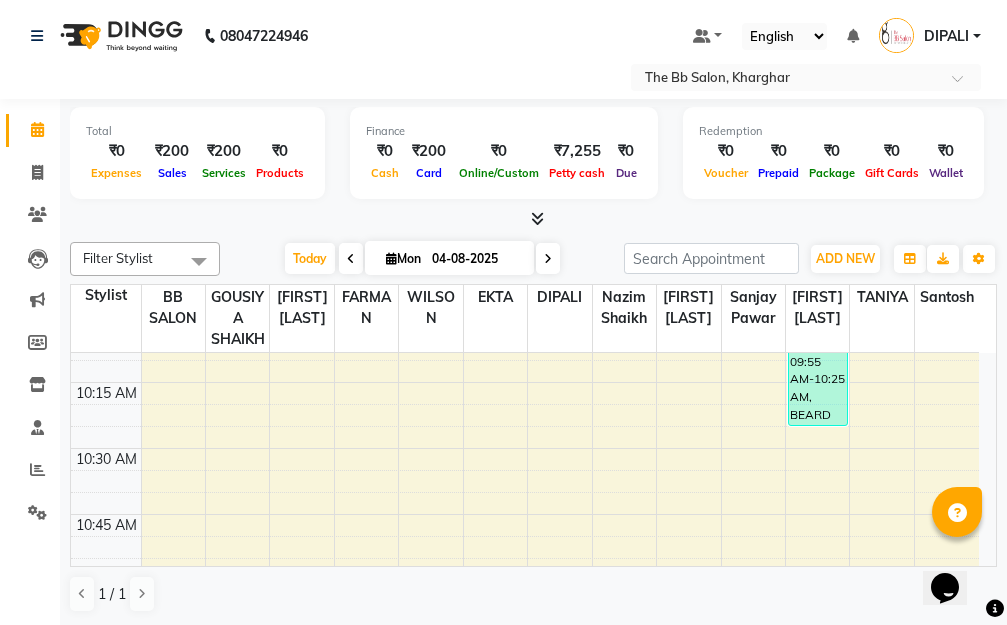 scroll, scrollTop: 200, scrollLeft: 0, axis: vertical 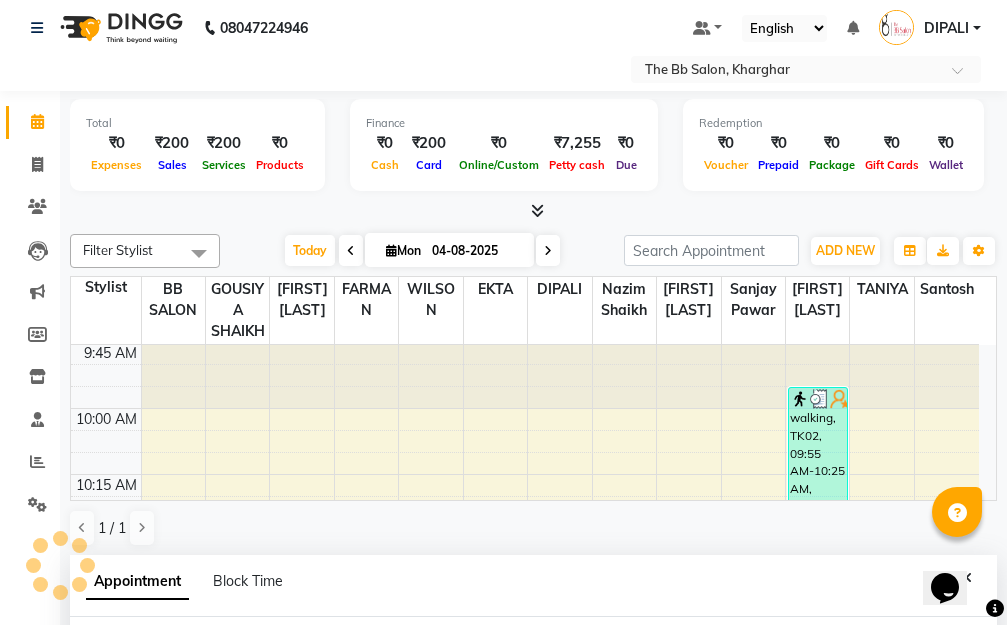 select on "87288" 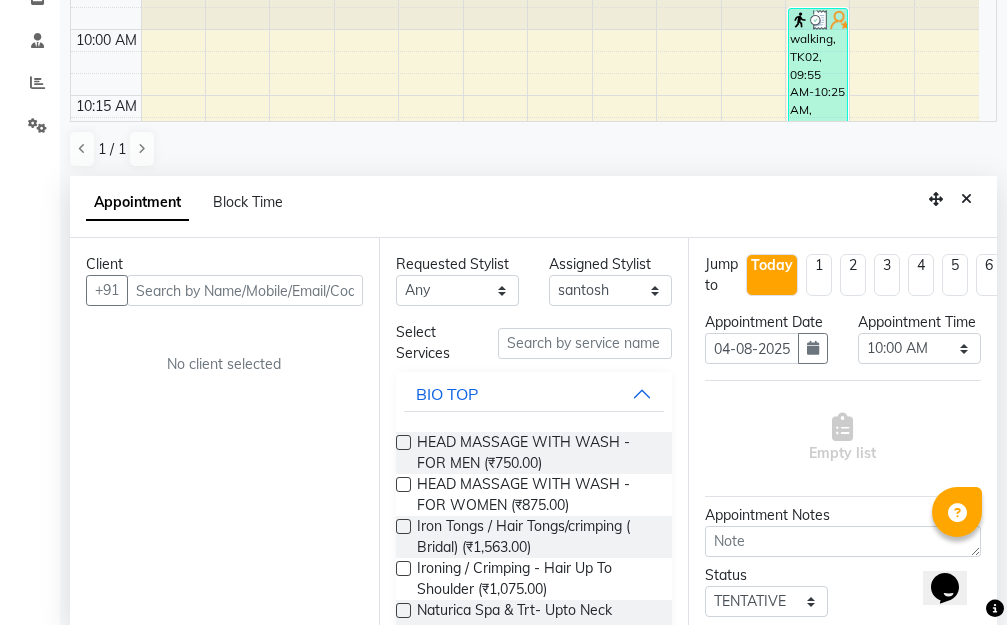 scroll, scrollTop: 393, scrollLeft: 0, axis: vertical 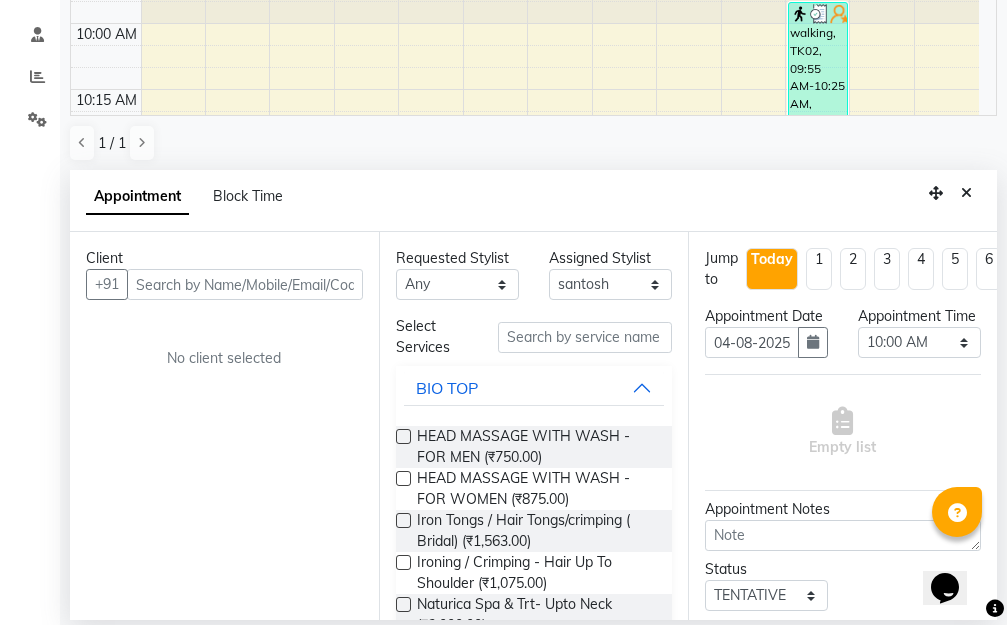 click at bounding box center (245, 284) 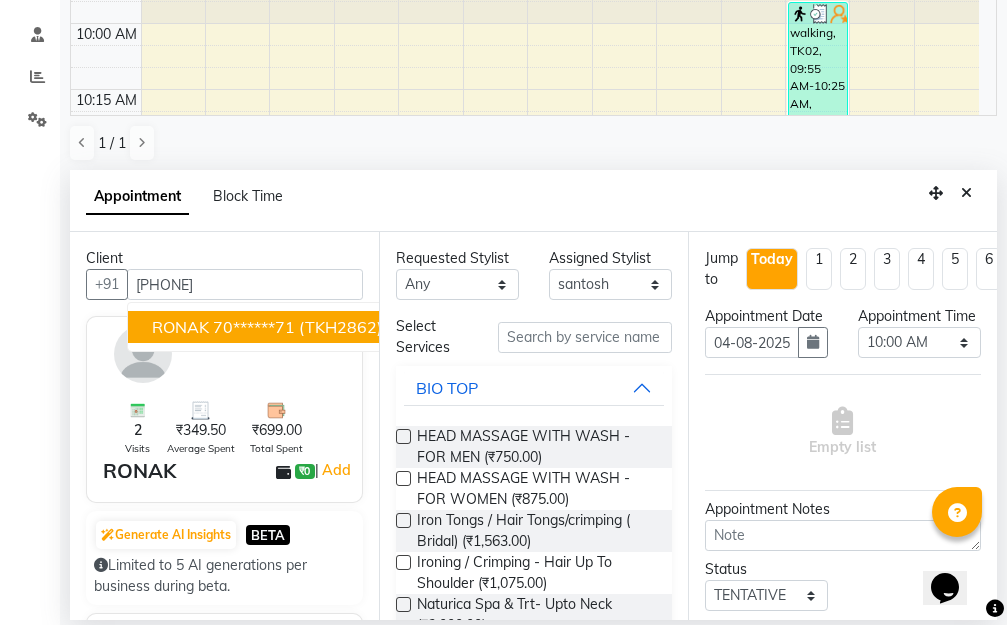 click on "70******71" at bounding box center (254, 327) 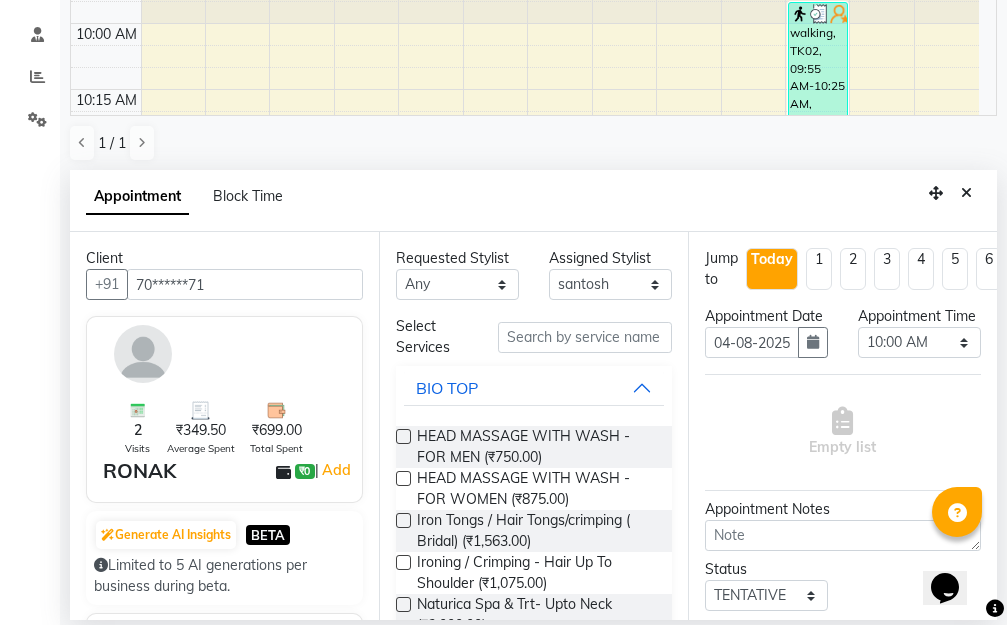 type on "70******71" 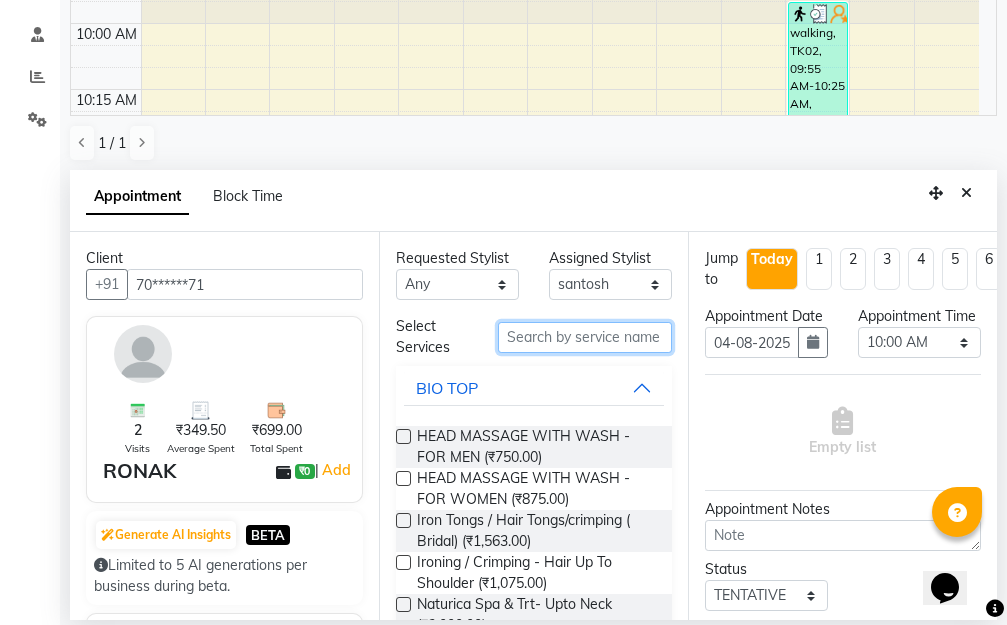 click at bounding box center [585, 337] 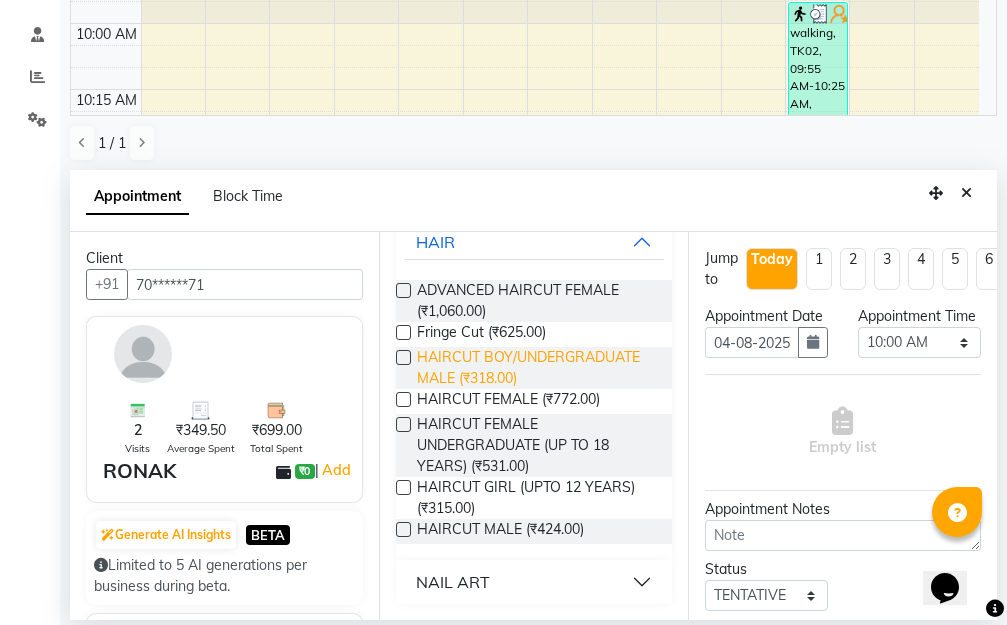 scroll, scrollTop: 167, scrollLeft: 0, axis: vertical 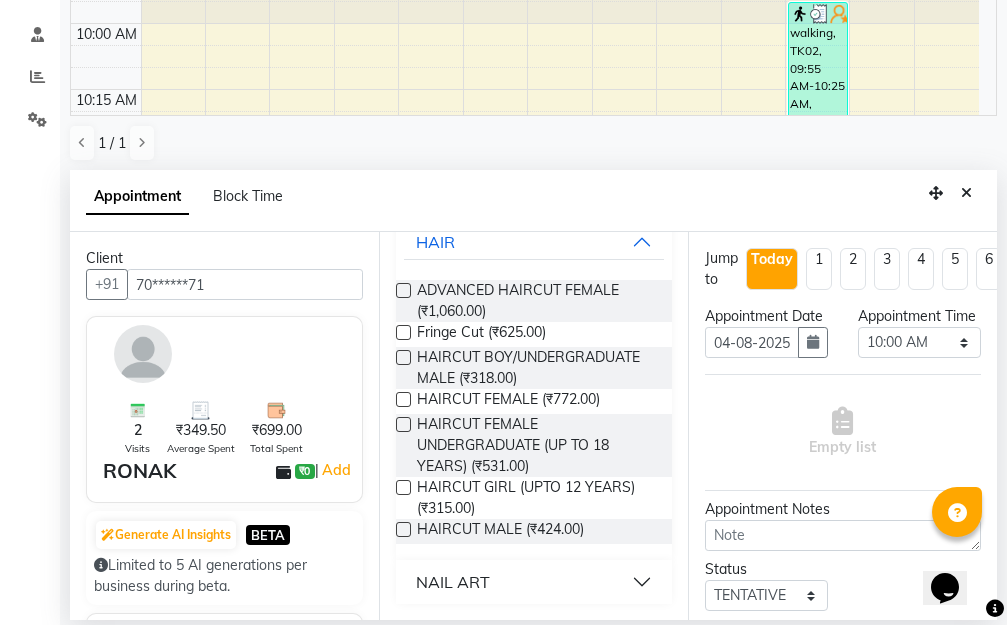 type on "cut" 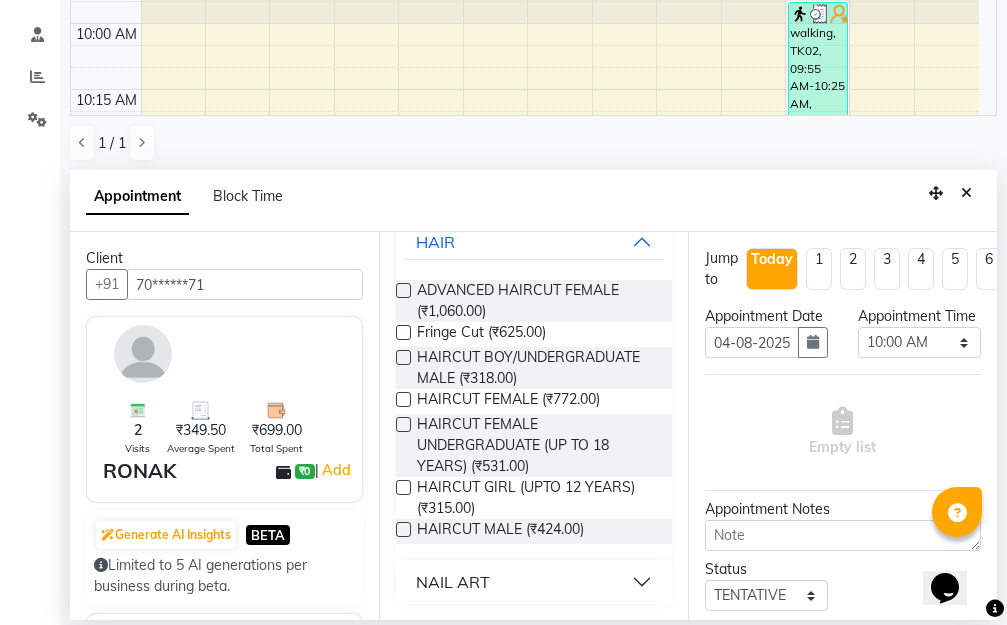 click at bounding box center (403, 529) 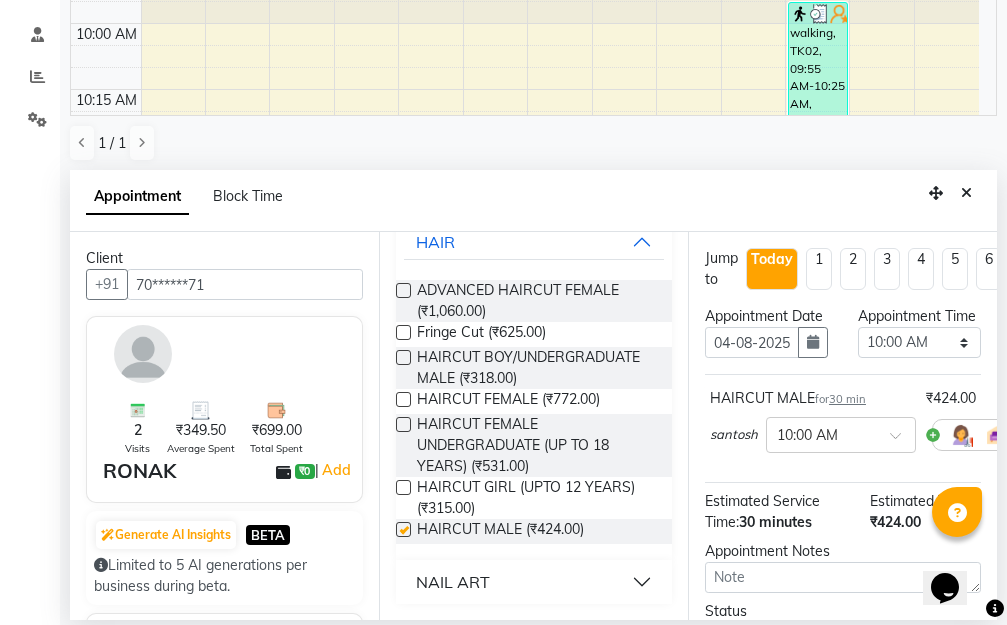 checkbox on "false" 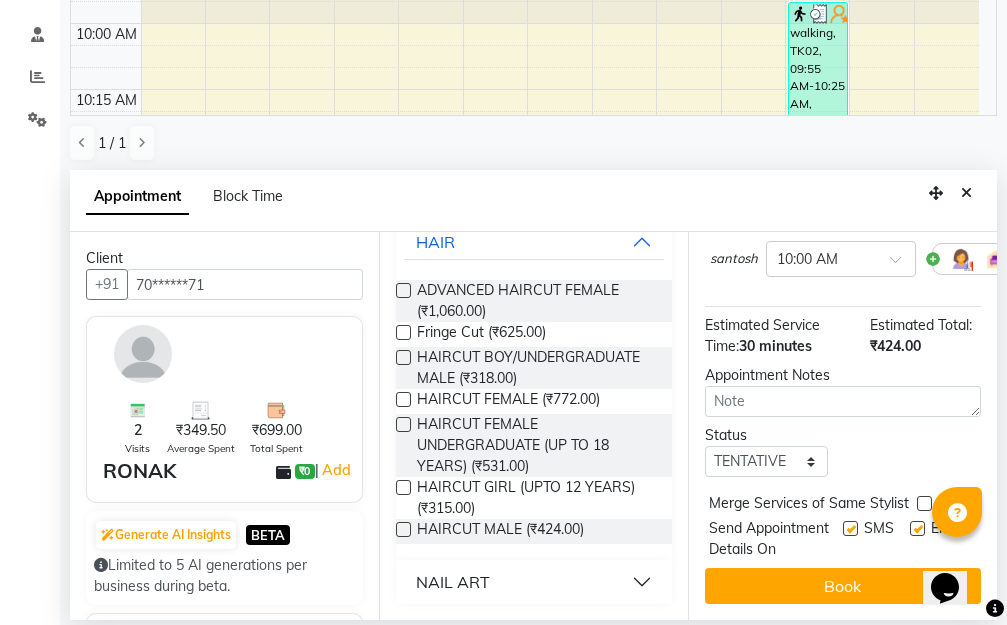 scroll, scrollTop: 235, scrollLeft: 0, axis: vertical 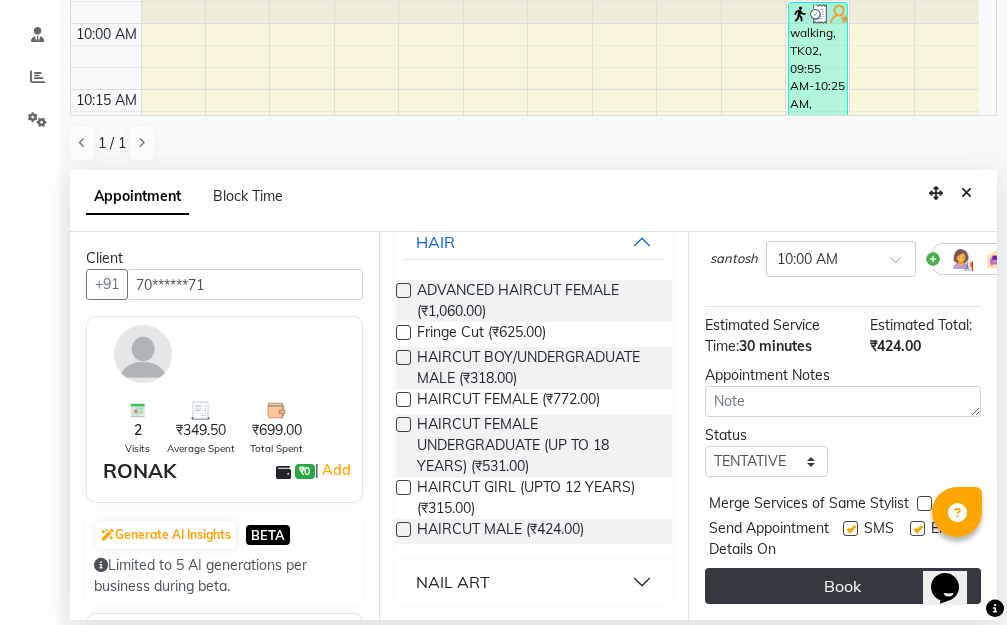 click on "Book" at bounding box center [843, 586] 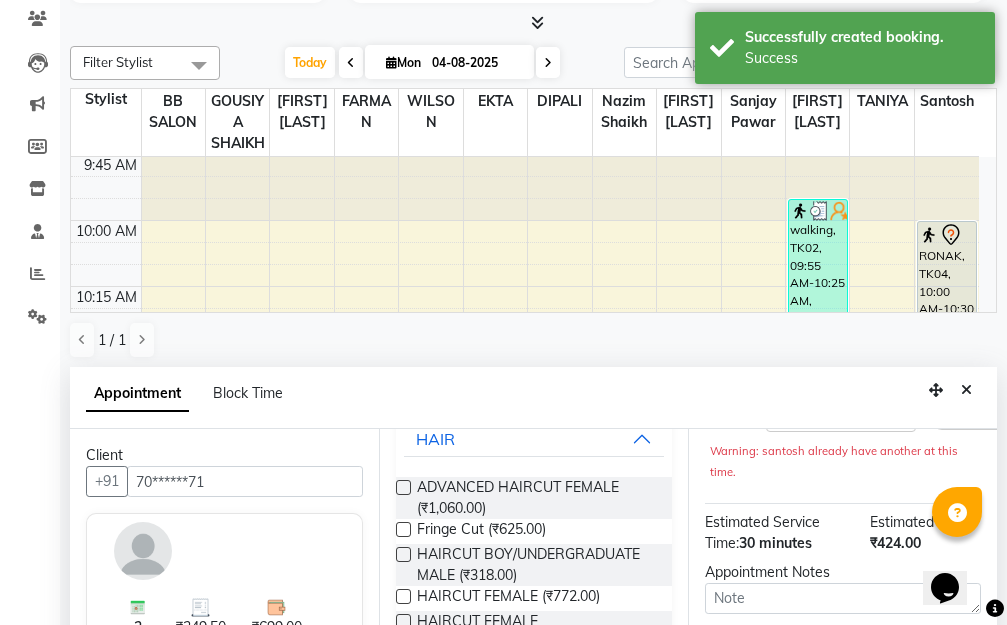 scroll, scrollTop: 200, scrollLeft: 0, axis: vertical 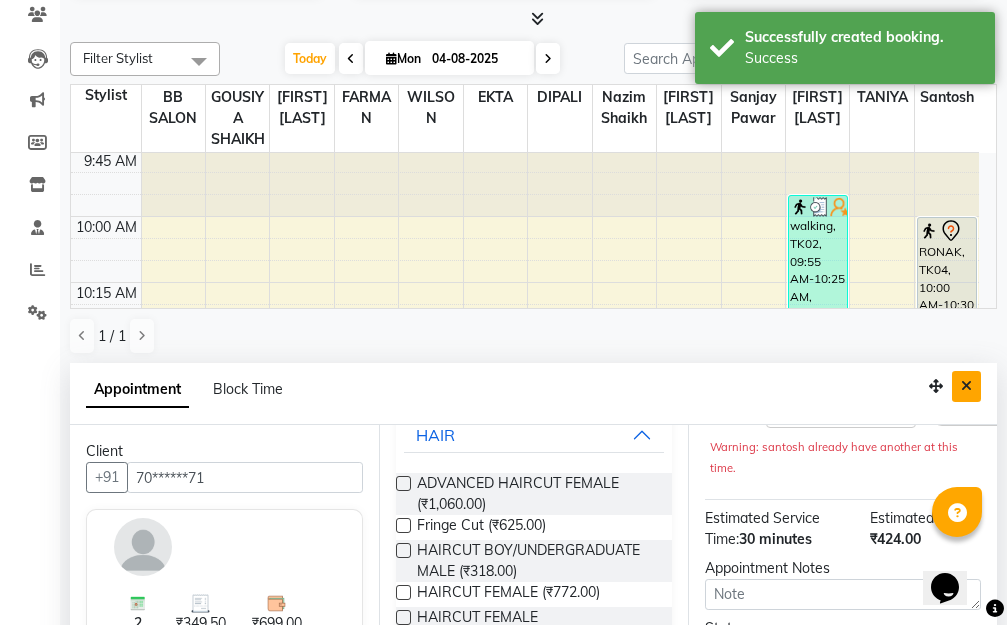 click at bounding box center (966, 386) 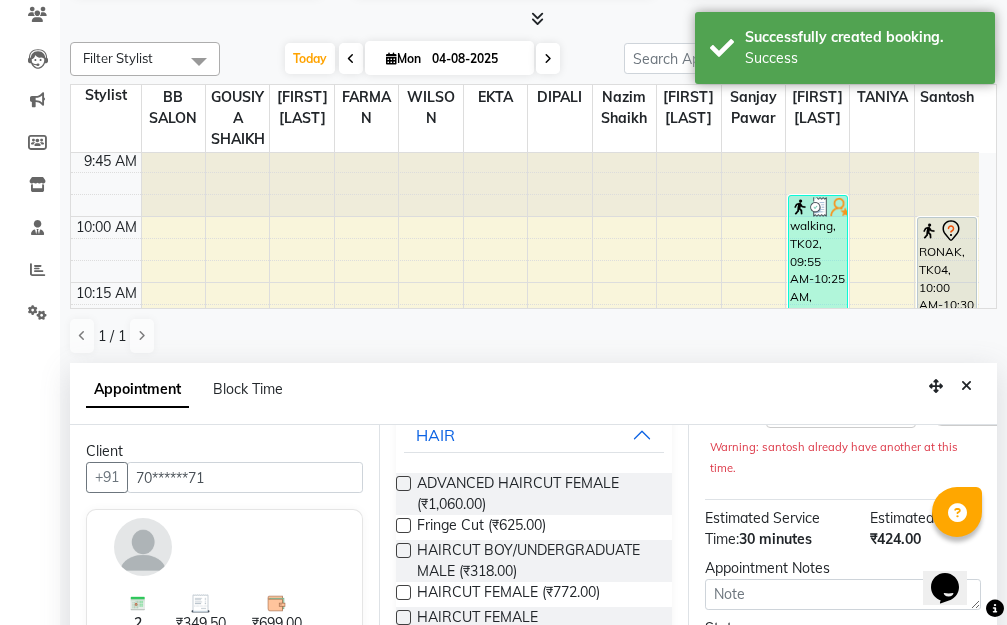 scroll, scrollTop: 1, scrollLeft: 0, axis: vertical 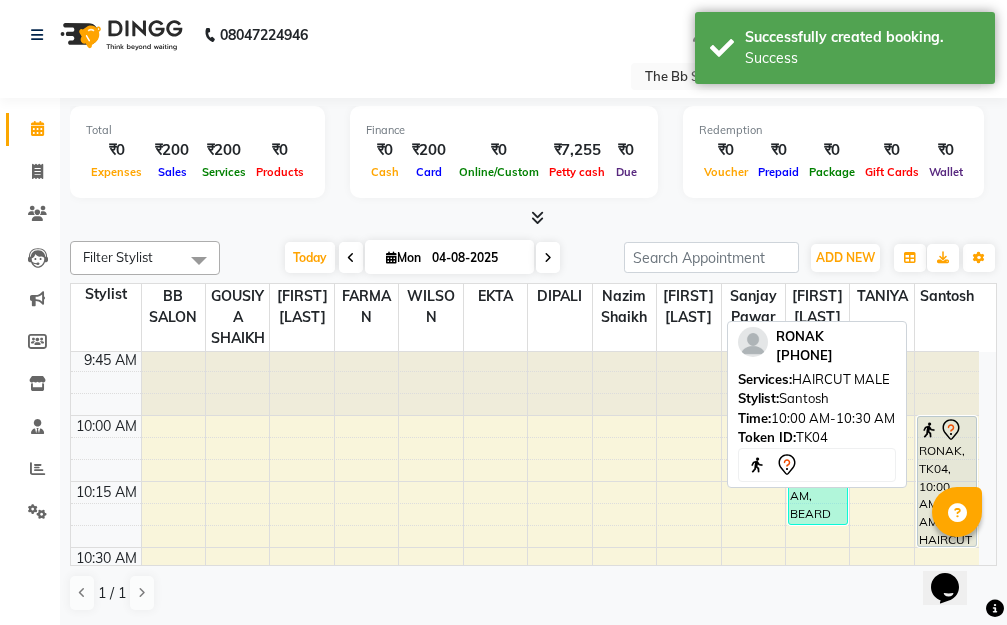 click on "RONAK, TK04, 10:00 AM-10:30 AM, HAIRCUT MALE" at bounding box center [947, 481] 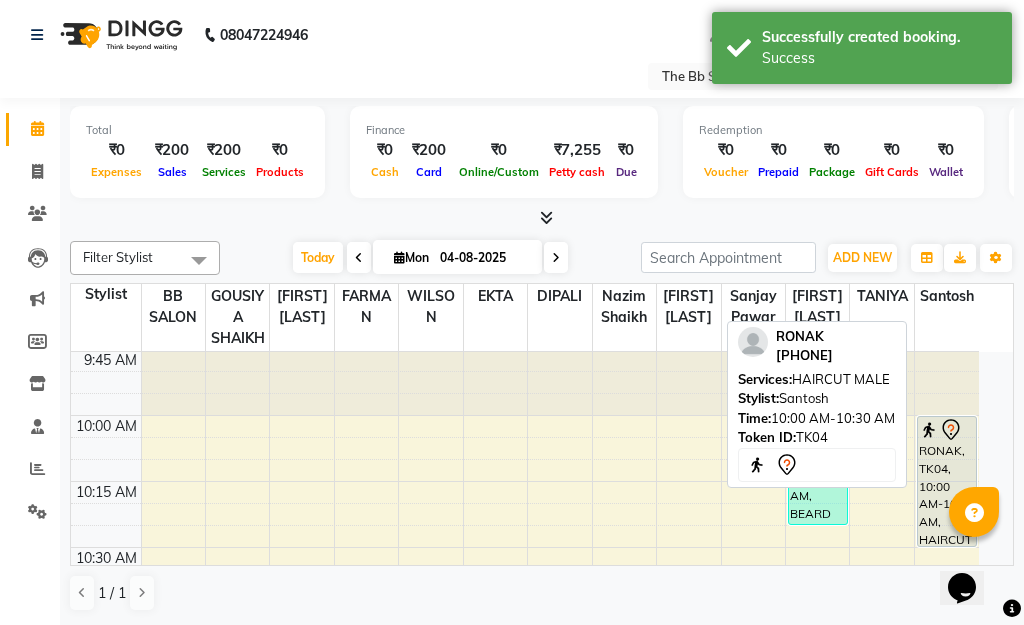 select on "7" 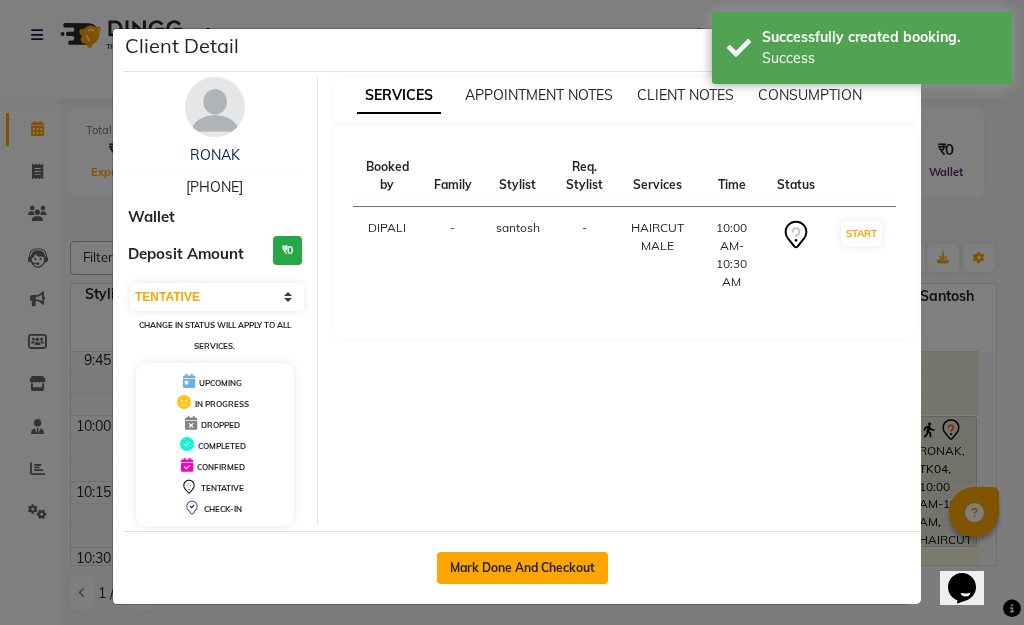 click on "Mark Done And Checkout" 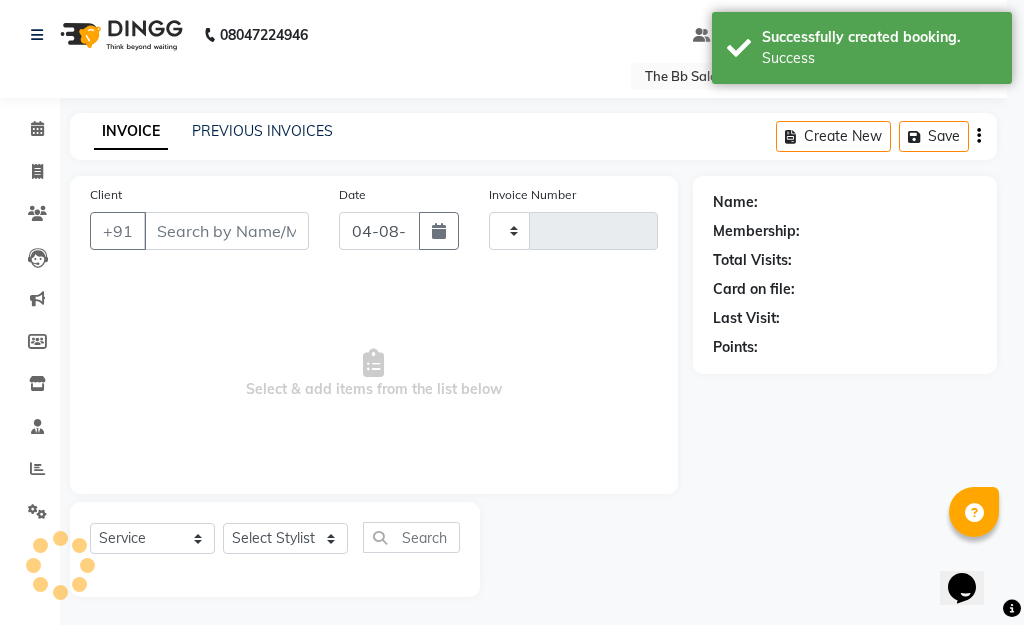 select on "3" 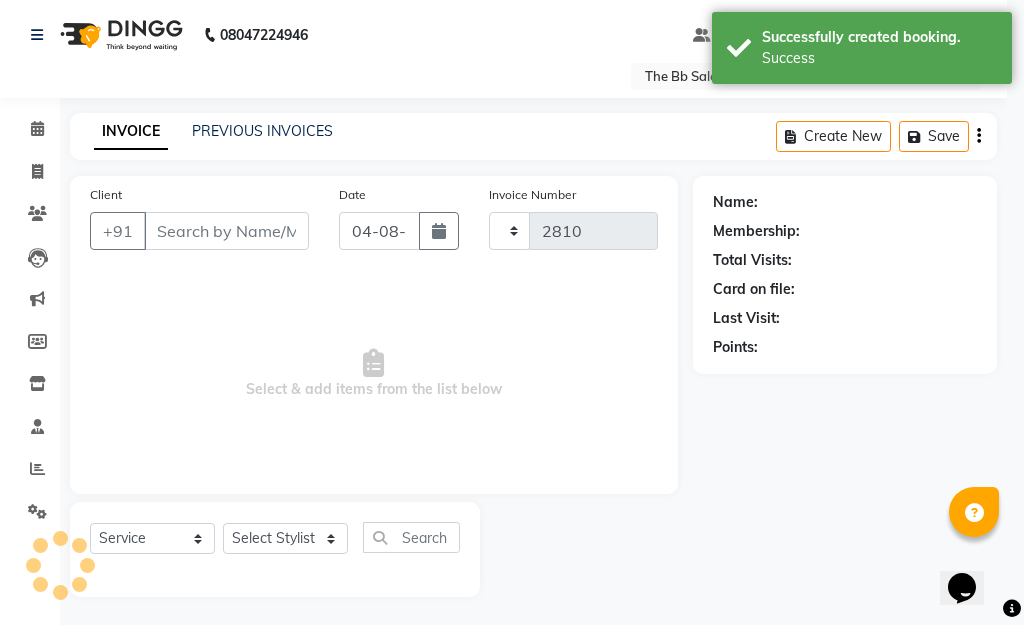 select on "6231" 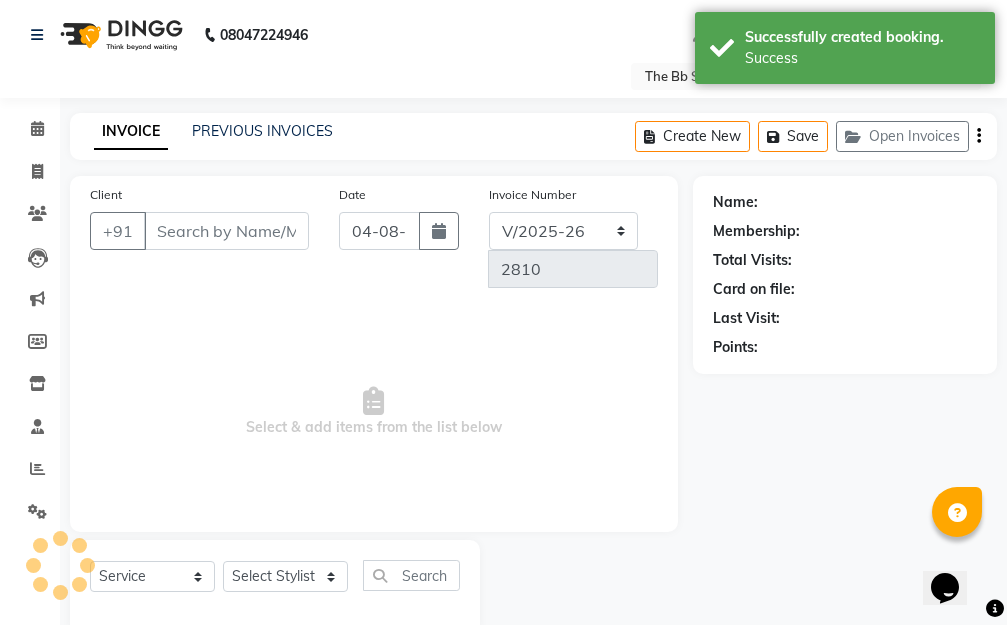 type on "70******71" 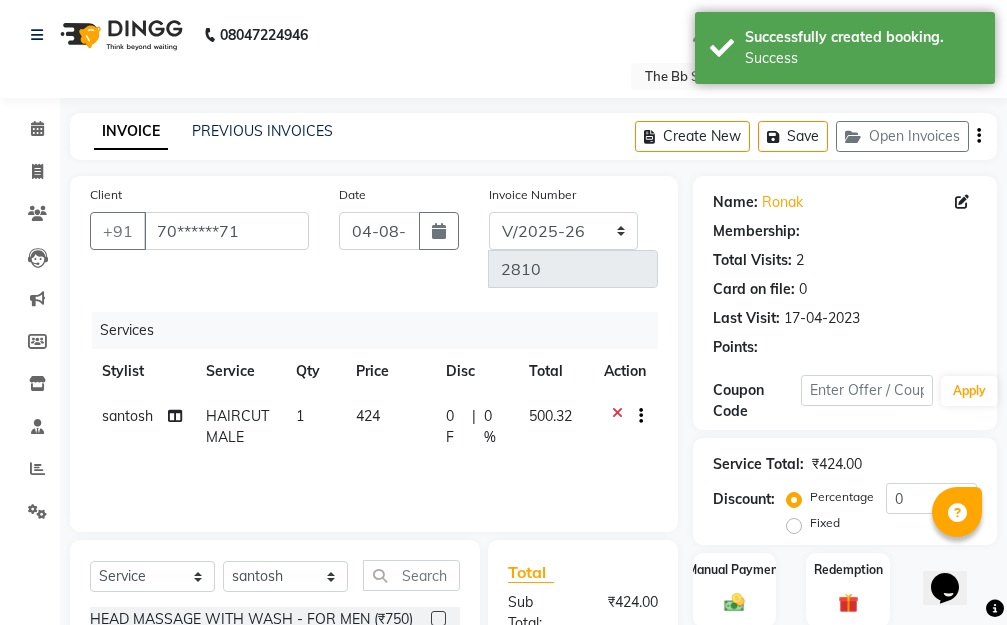 select on "1: Object" 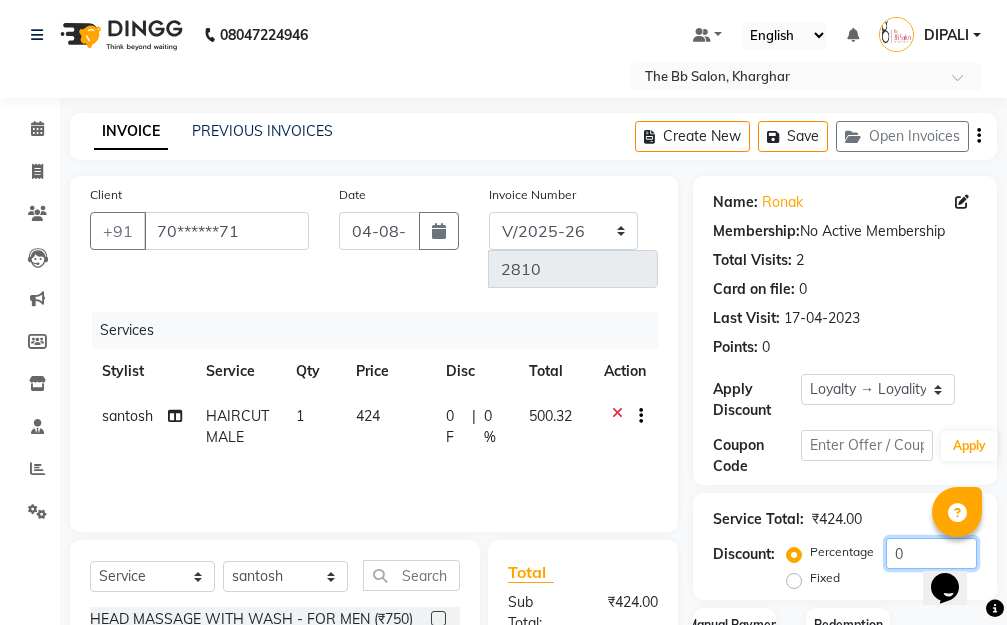 click on "0" 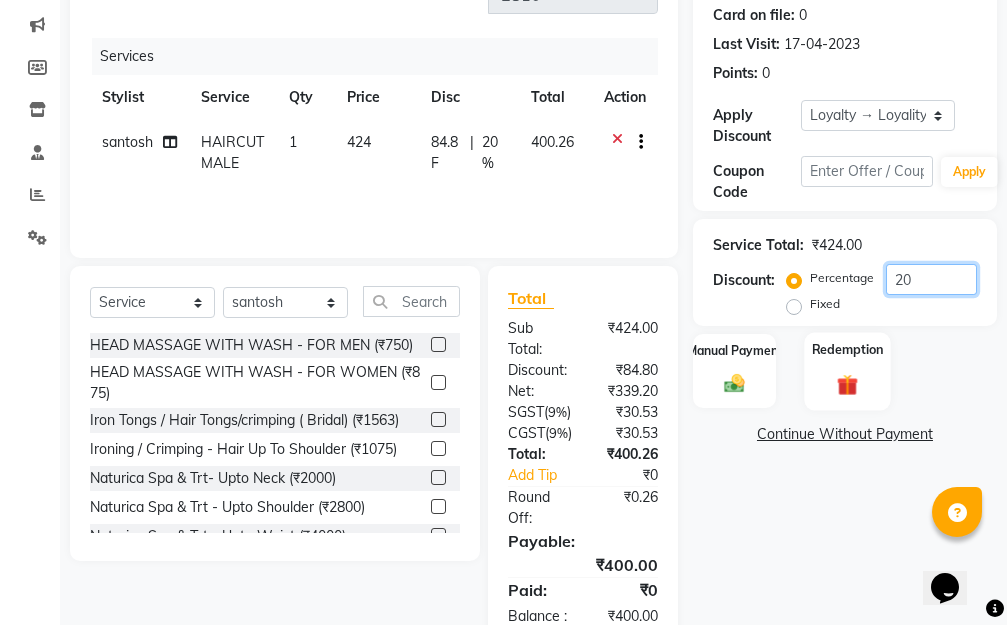 scroll, scrollTop: 301, scrollLeft: 0, axis: vertical 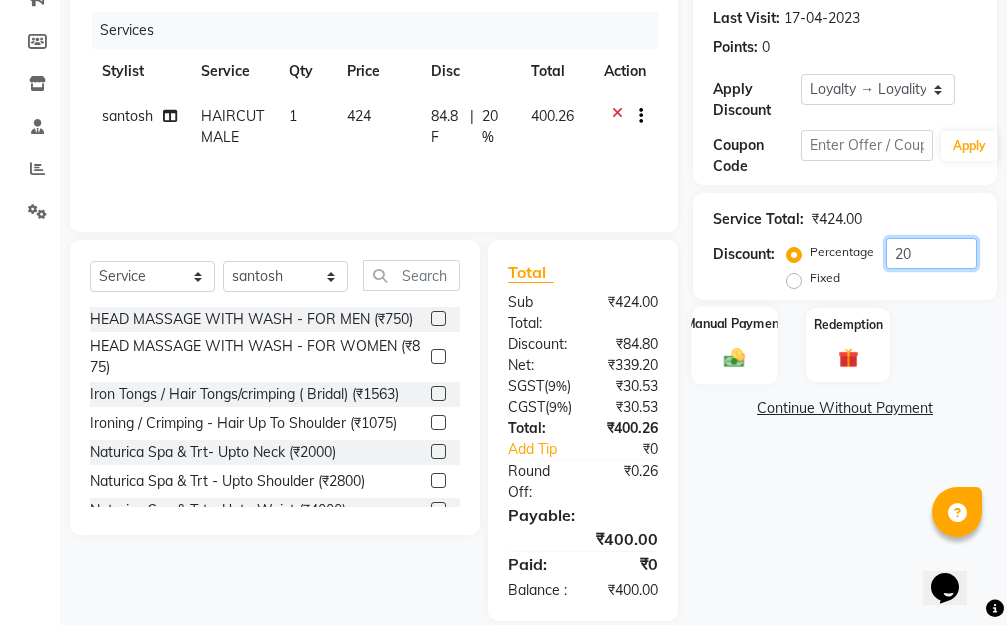 type on "20" 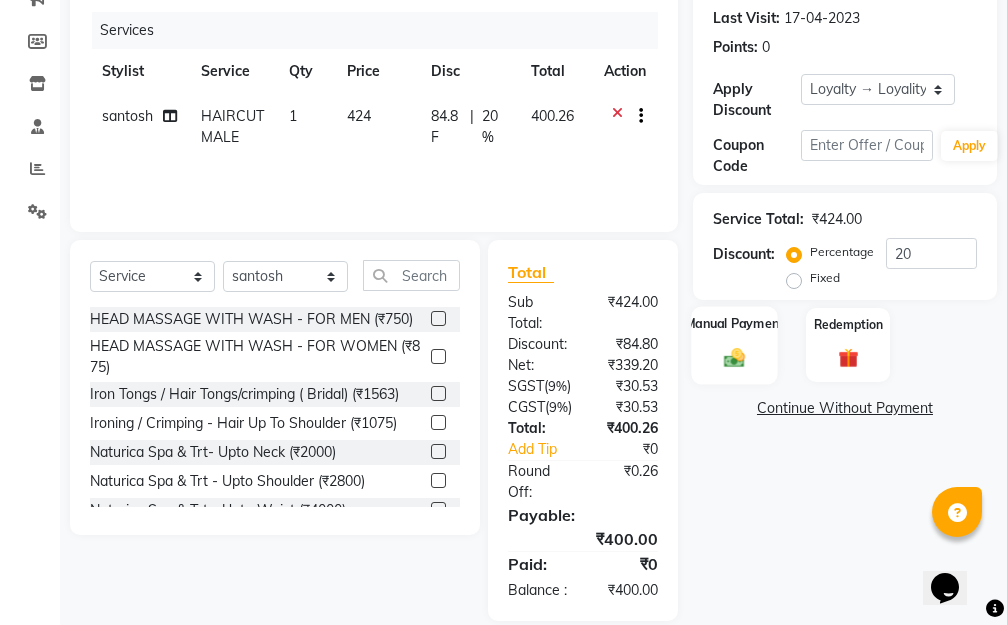 click 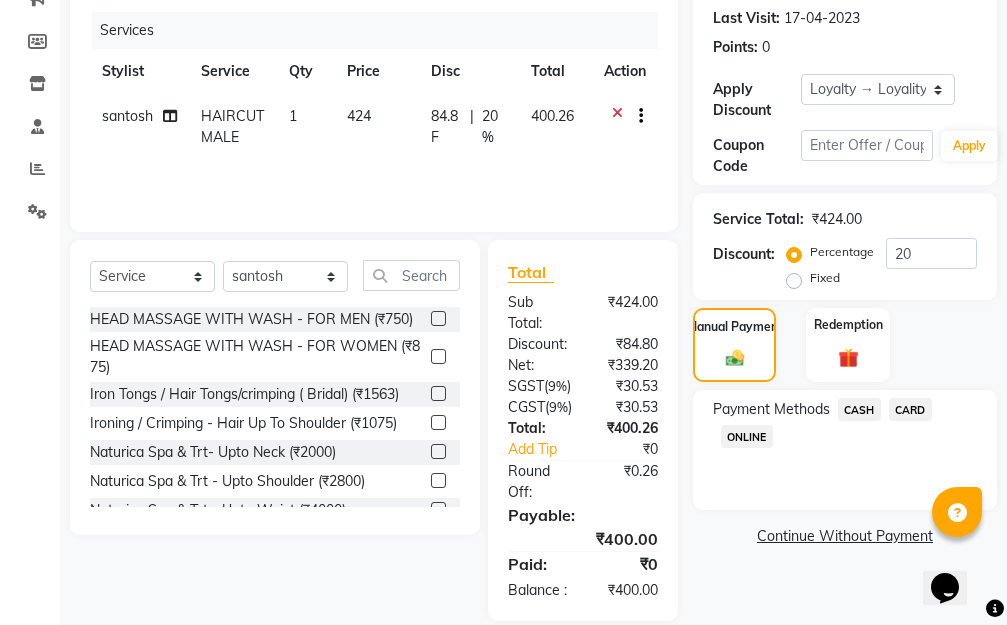 click on "ONLINE" 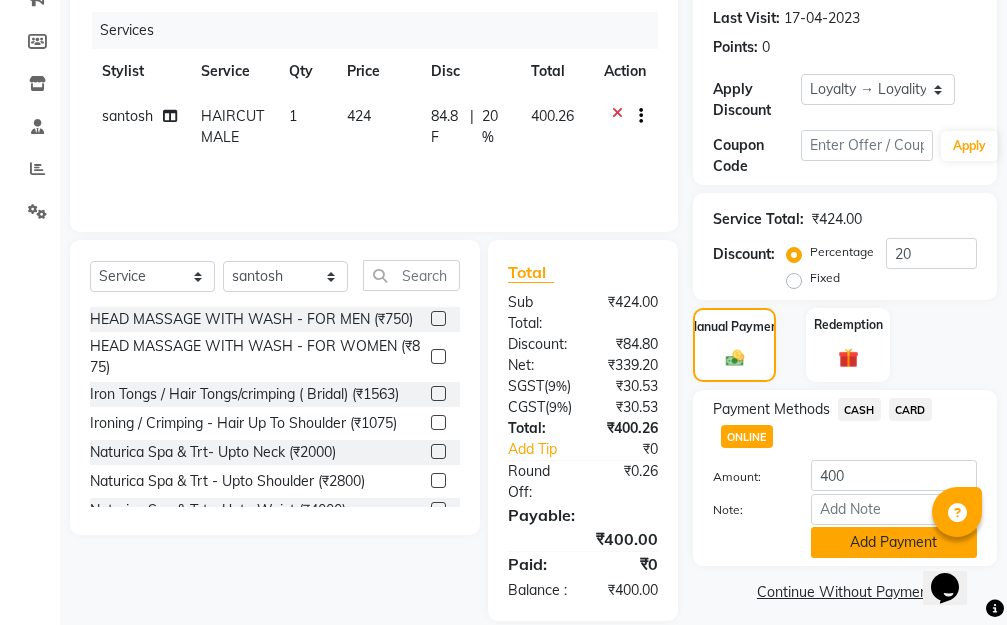click on "Add Payment" 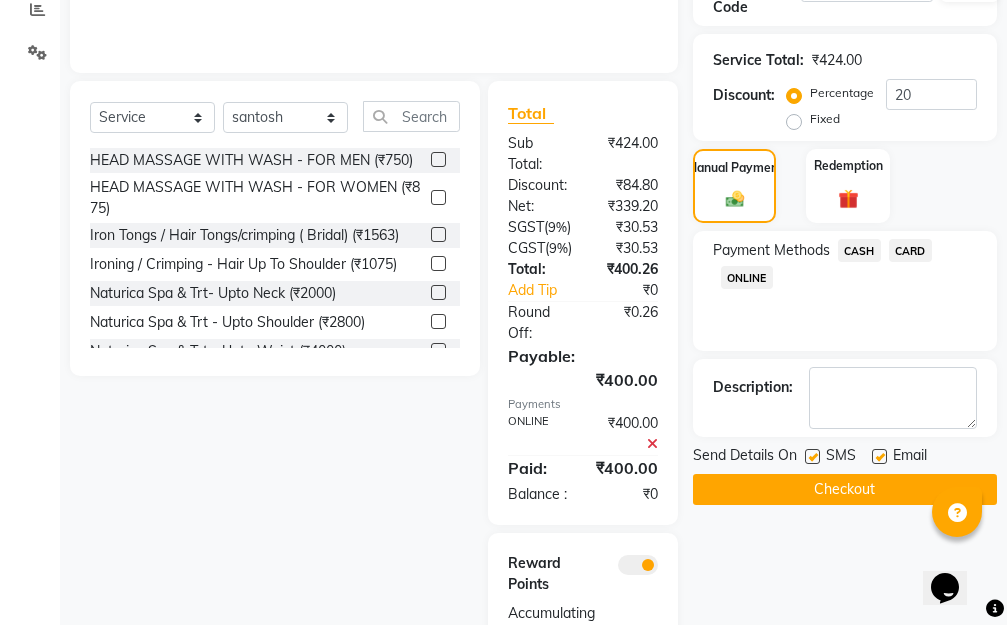 scroll, scrollTop: 614, scrollLeft: 0, axis: vertical 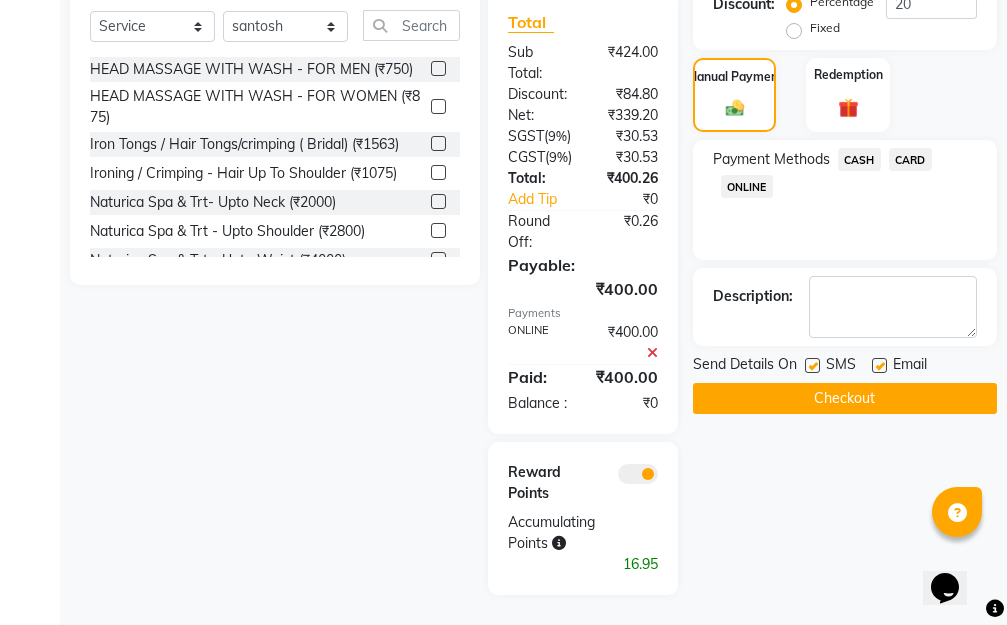 click on "Checkout" 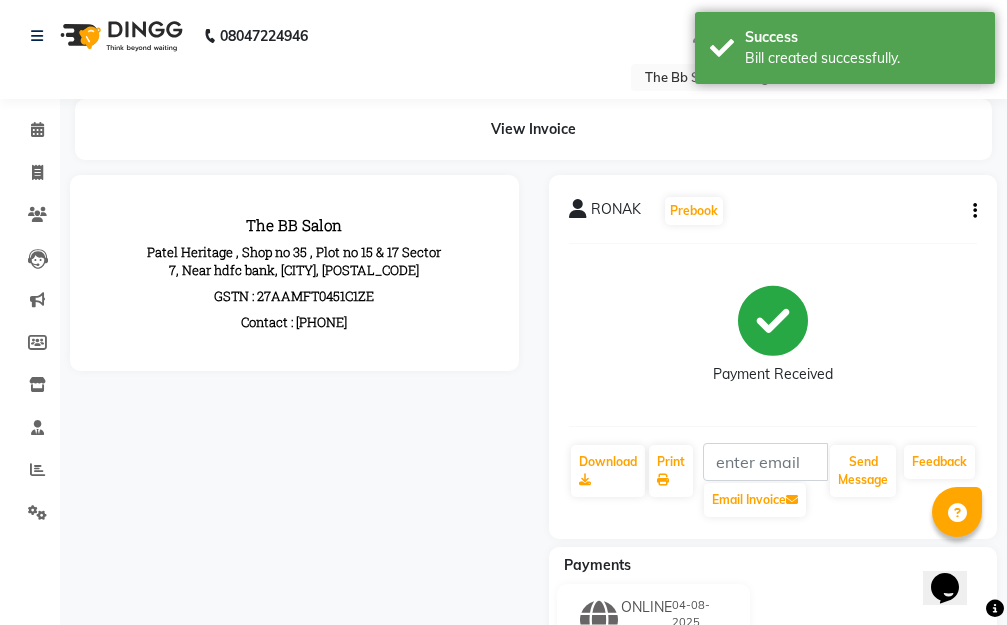 scroll, scrollTop: 0, scrollLeft: 0, axis: both 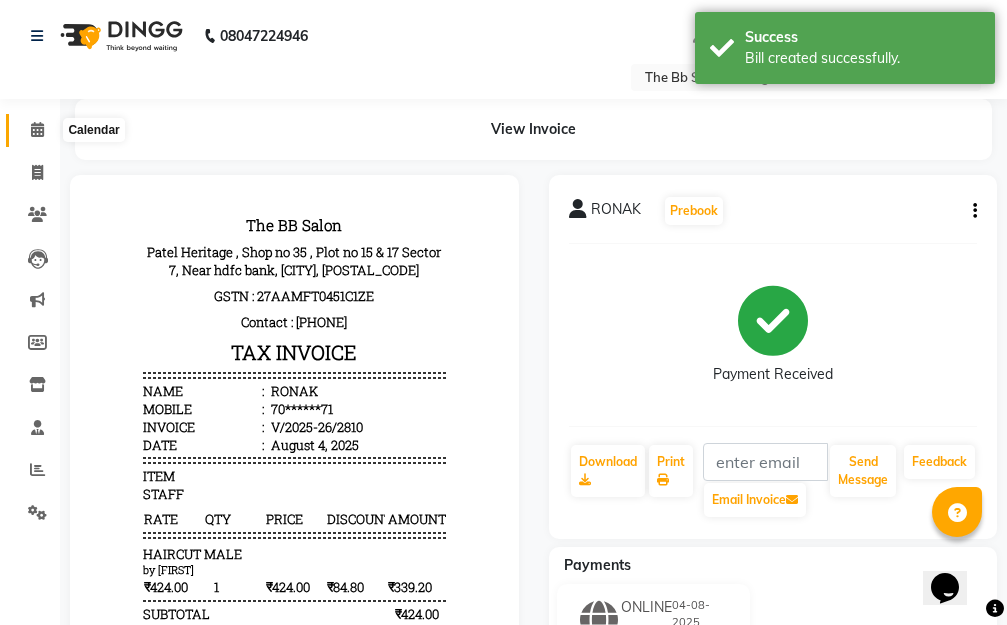 click 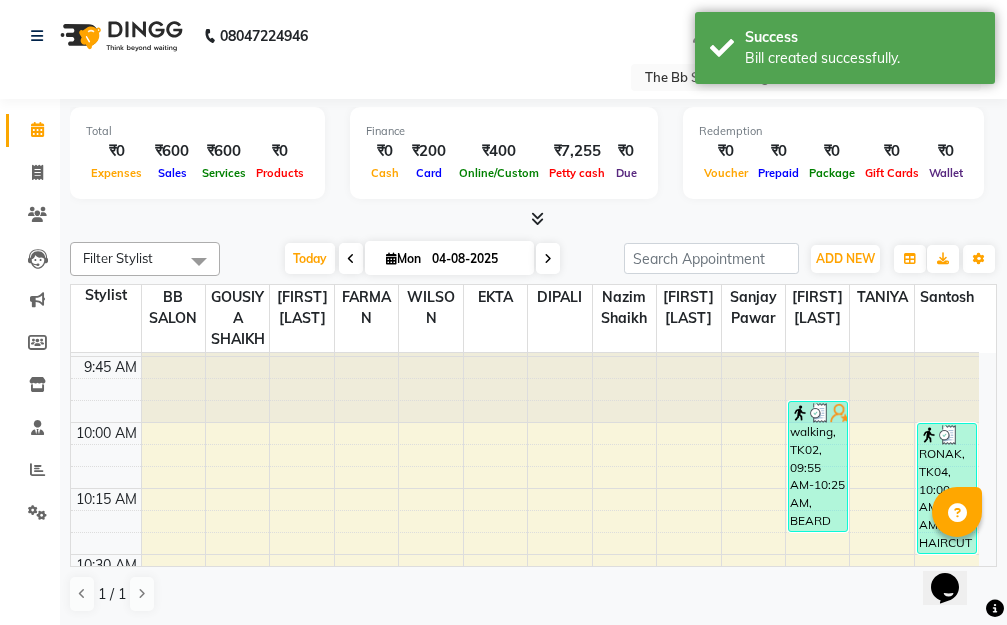 scroll, scrollTop: 200, scrollLeft: 0, axis: vertical 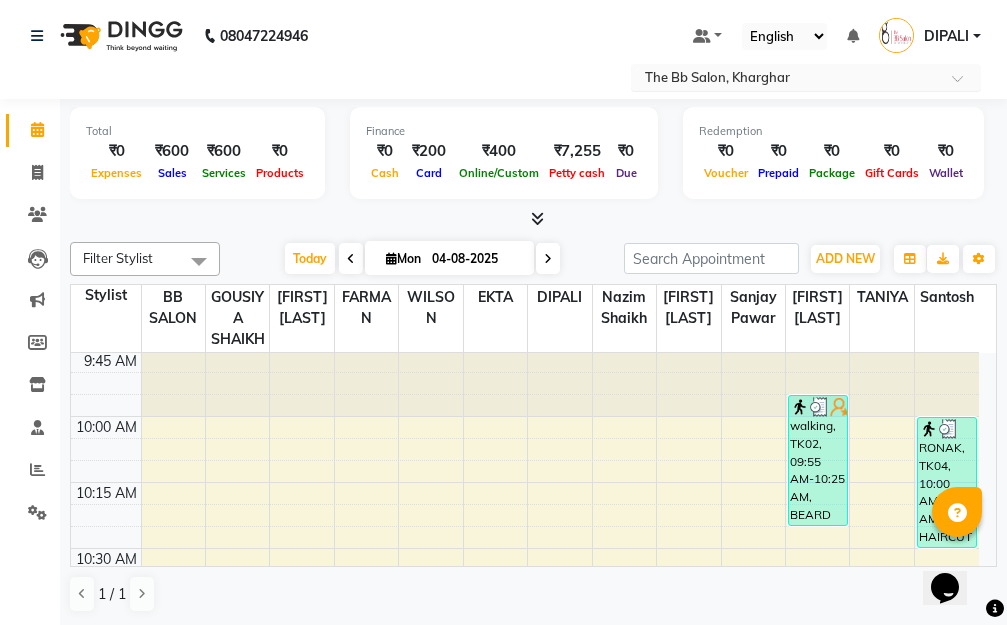 click at bounding box center (964, 84) 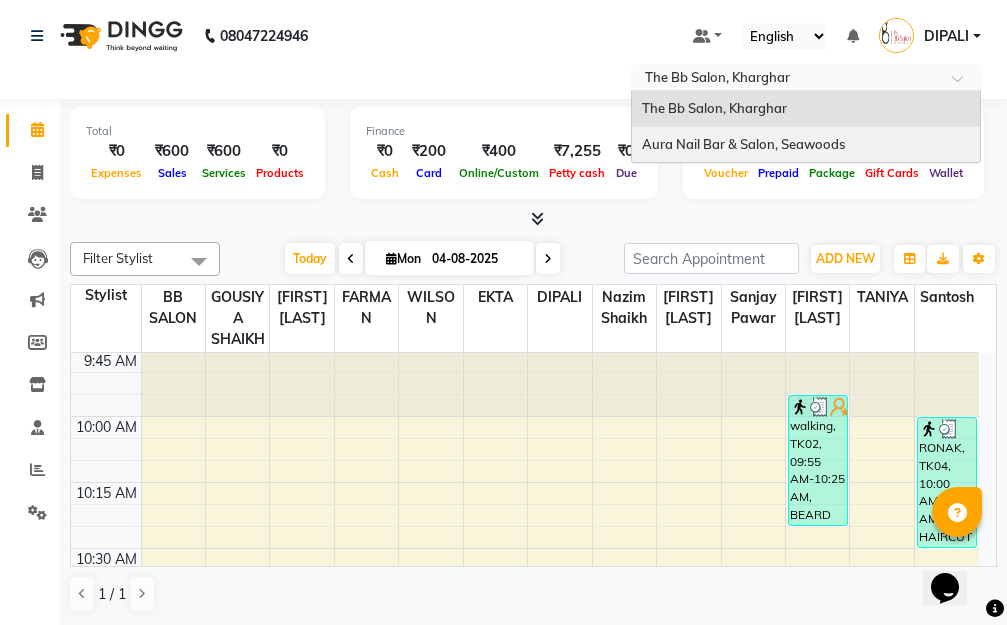 click on "Aura Nail Bar & Salon, Seawoods" at bounding box center (743, 144) 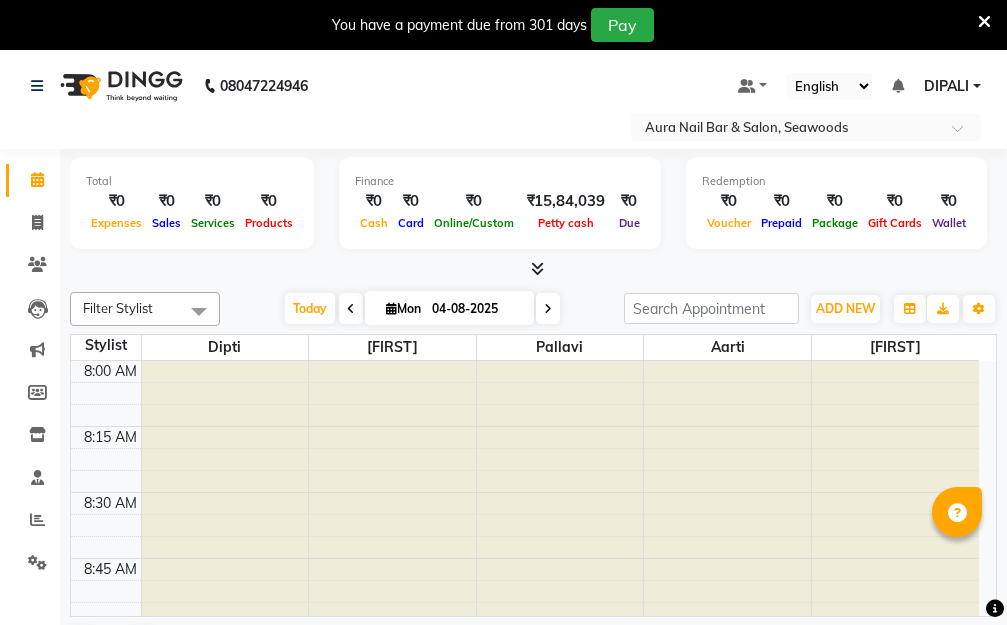 scroll, scrollTop: 0, scrollLeft: 0, axis: both 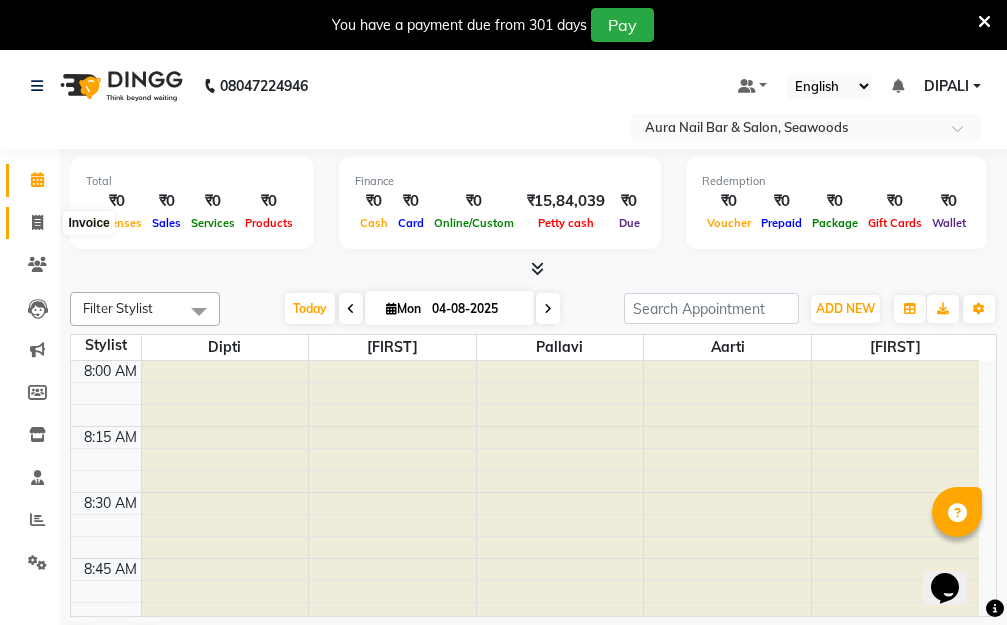 click 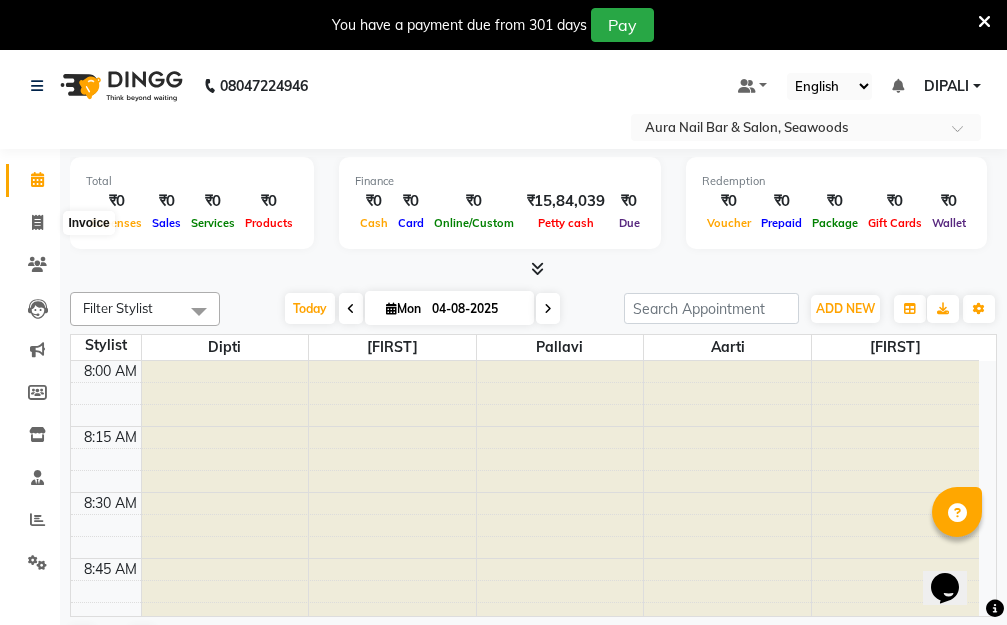 select on "service" 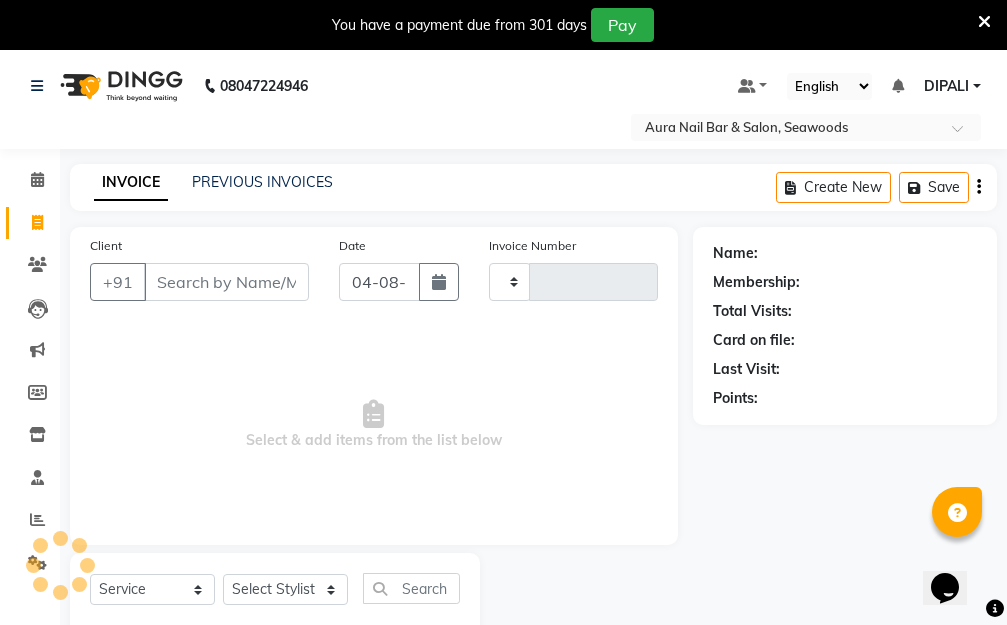 type on "1985" 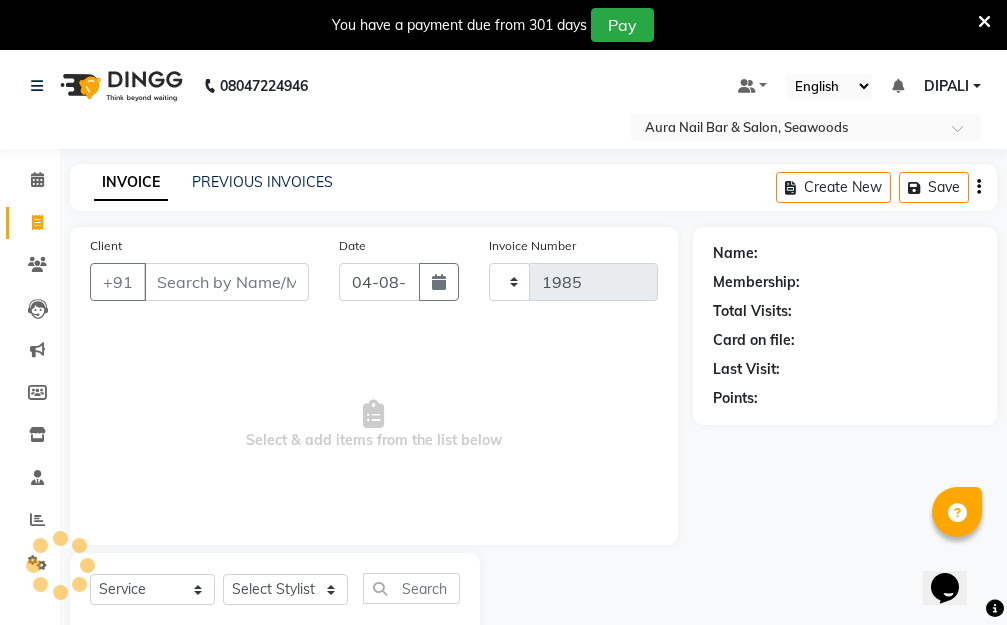 select on "4994" 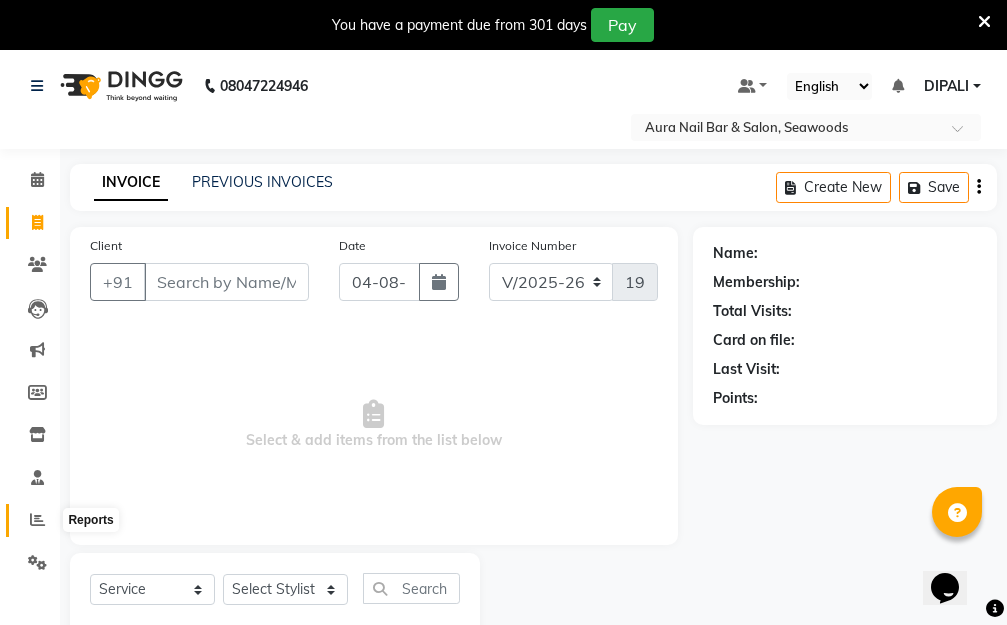click 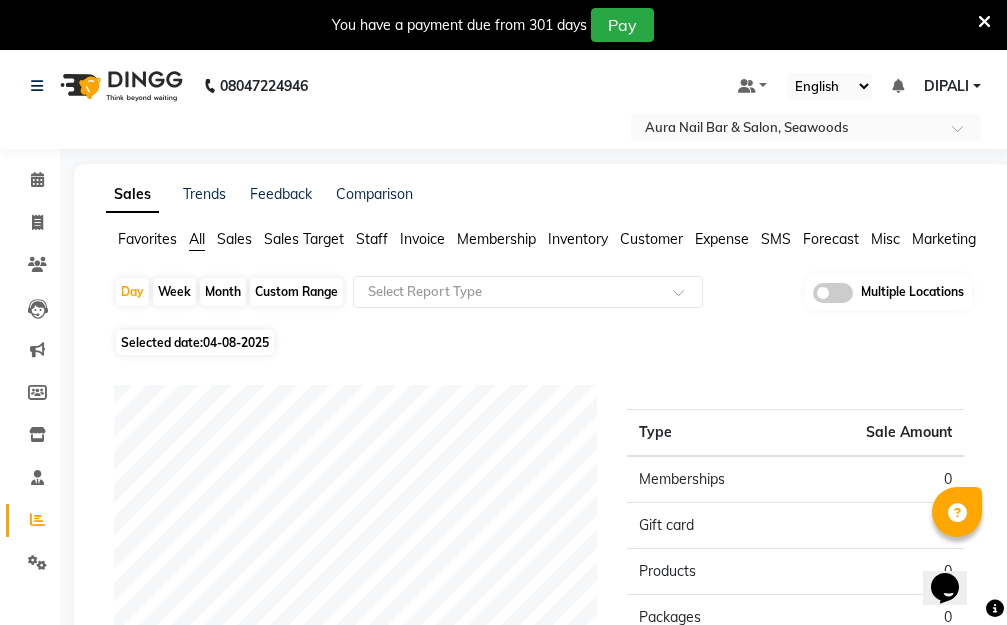 click on "Staff" 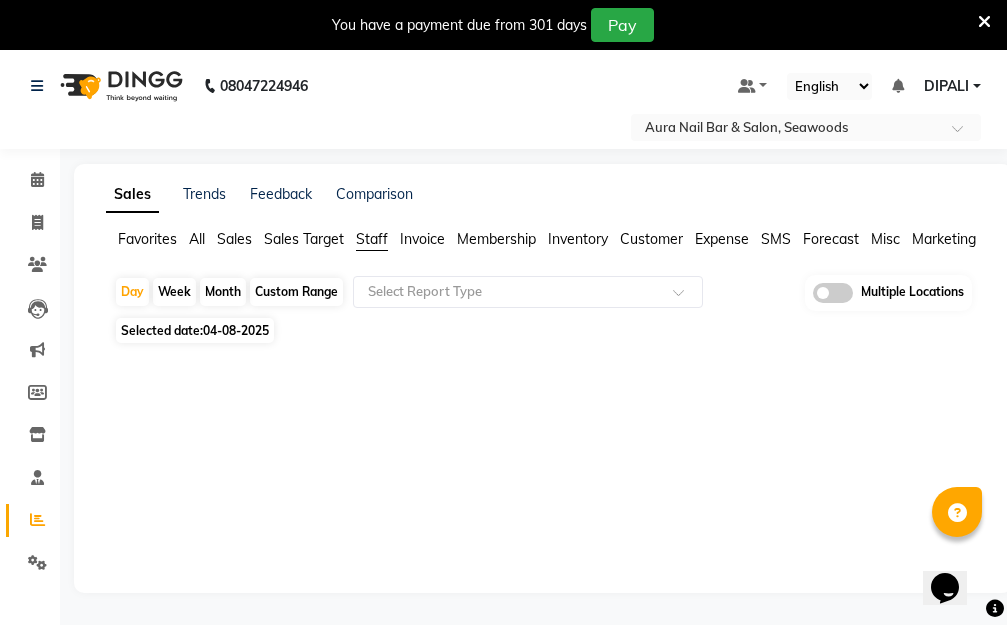 click on "Selected date:  04-08-2025" 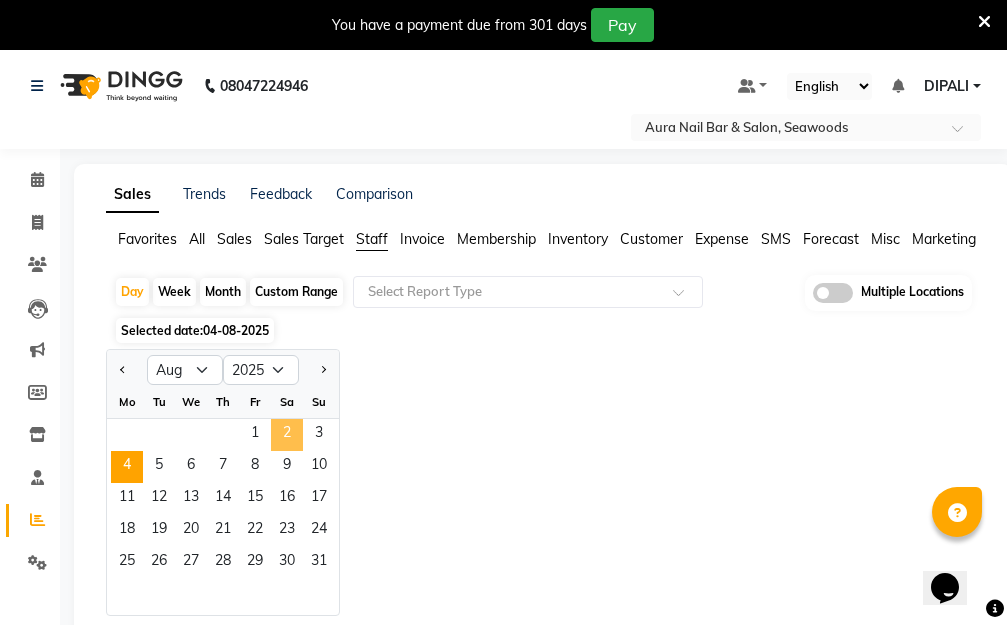 click on "2" 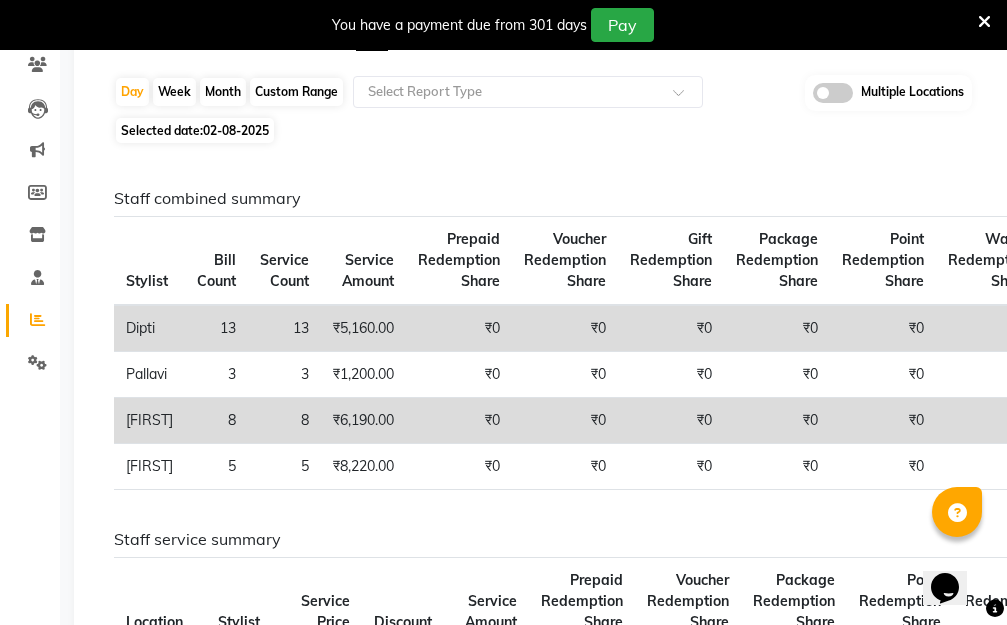 scroll, scrollTop: 0, scrollLeft: 0, axis: both 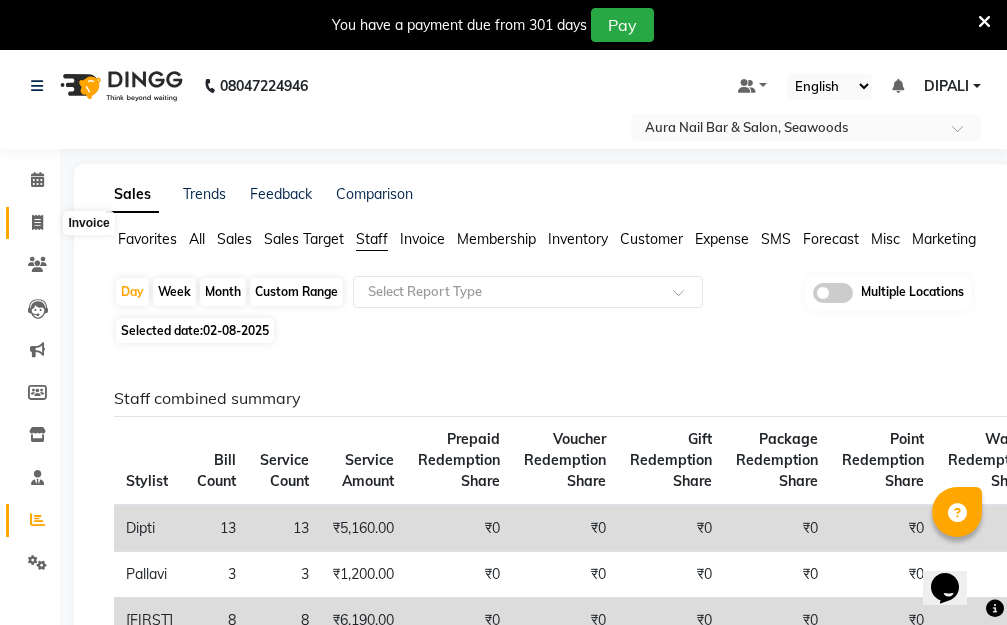 click 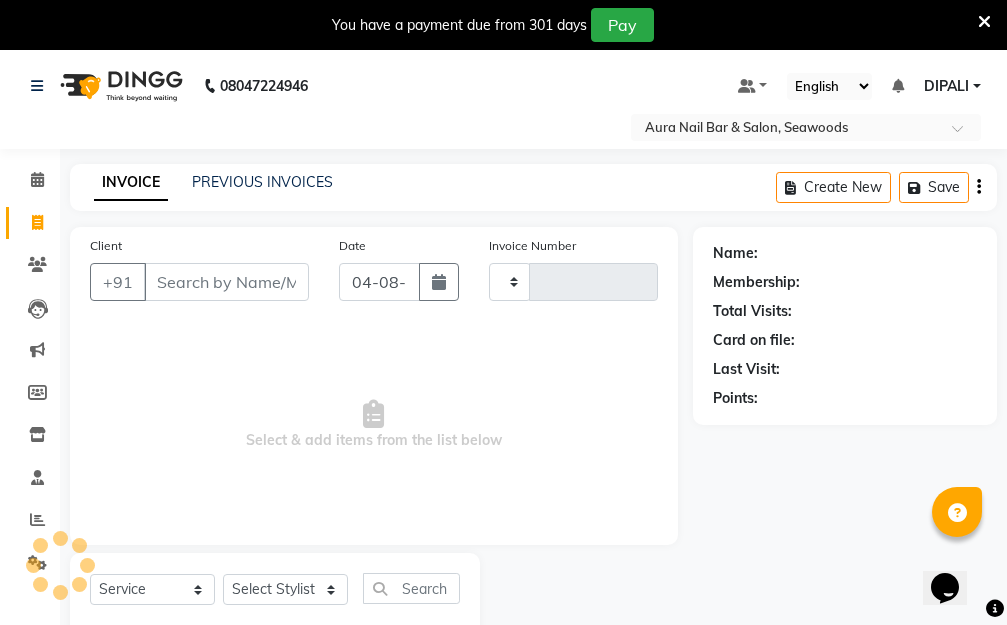 type on "1985" 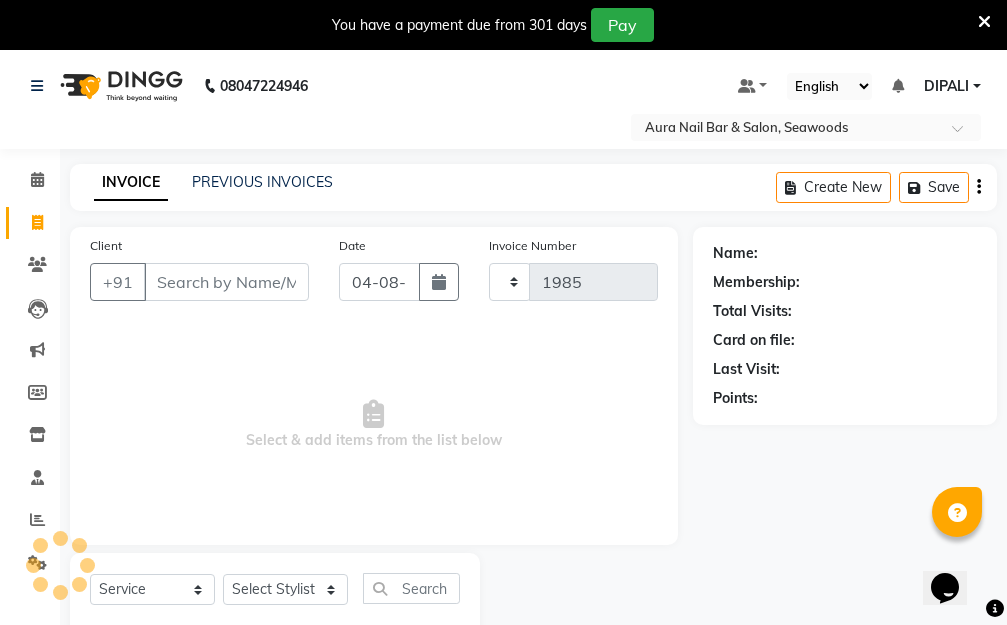select on "4994" 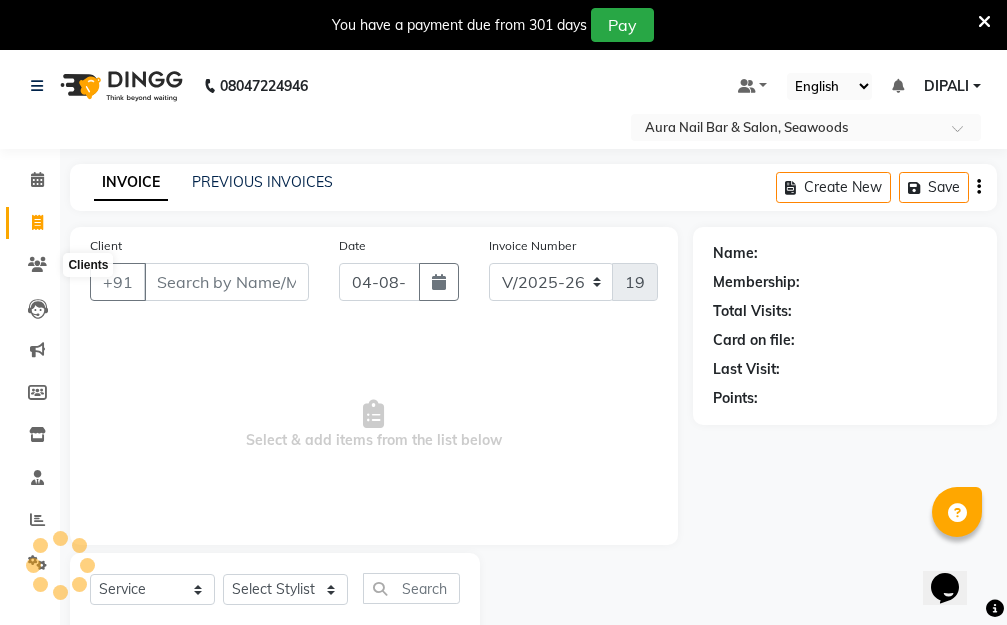 scroll, scrollTop: 53, scrollLeft: 0, axis: vertical 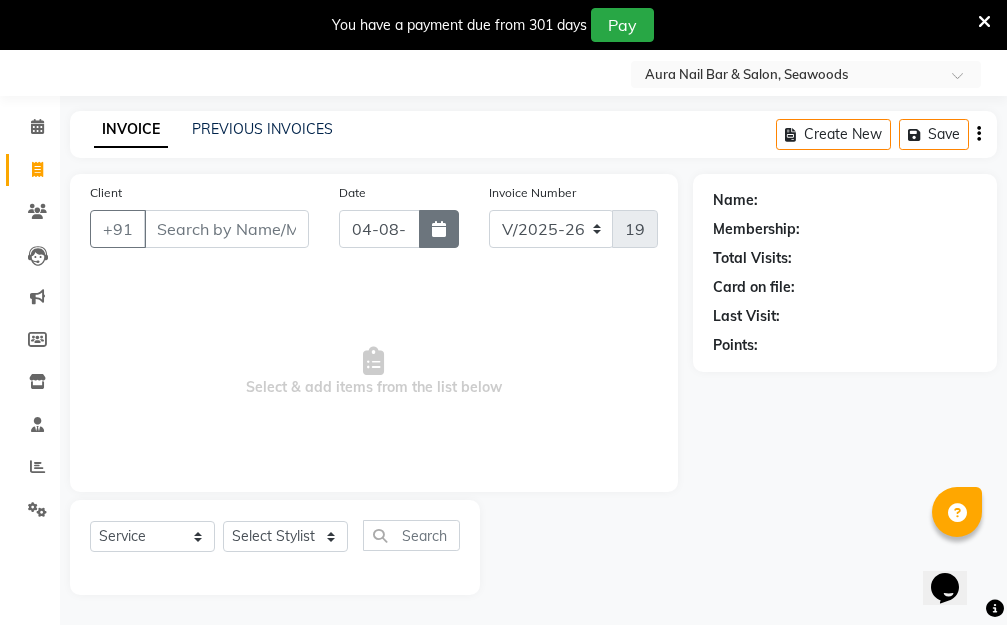 click 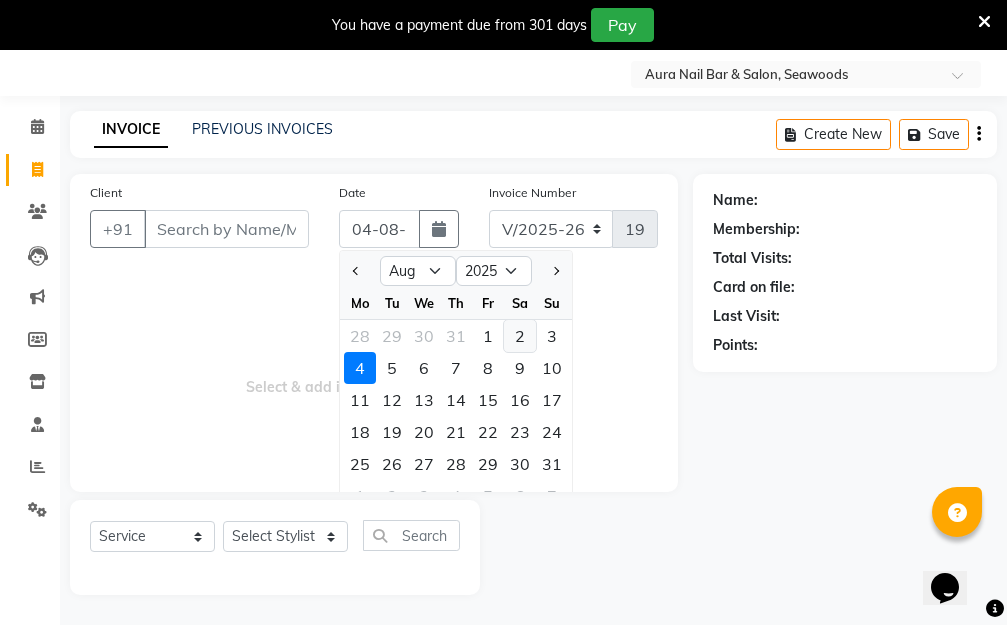 click on "2" 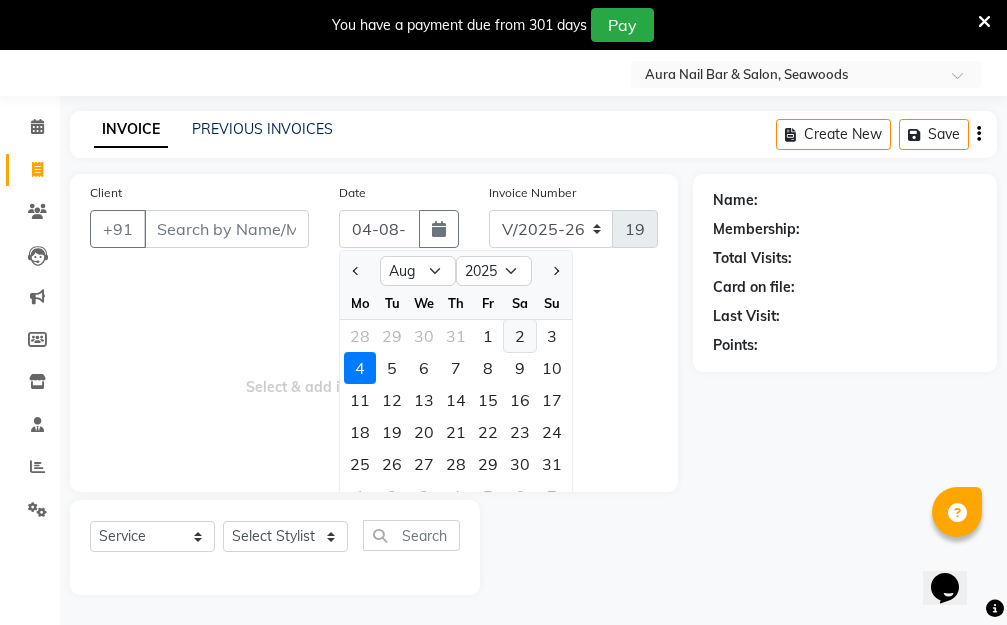 type on "02-08-2025" 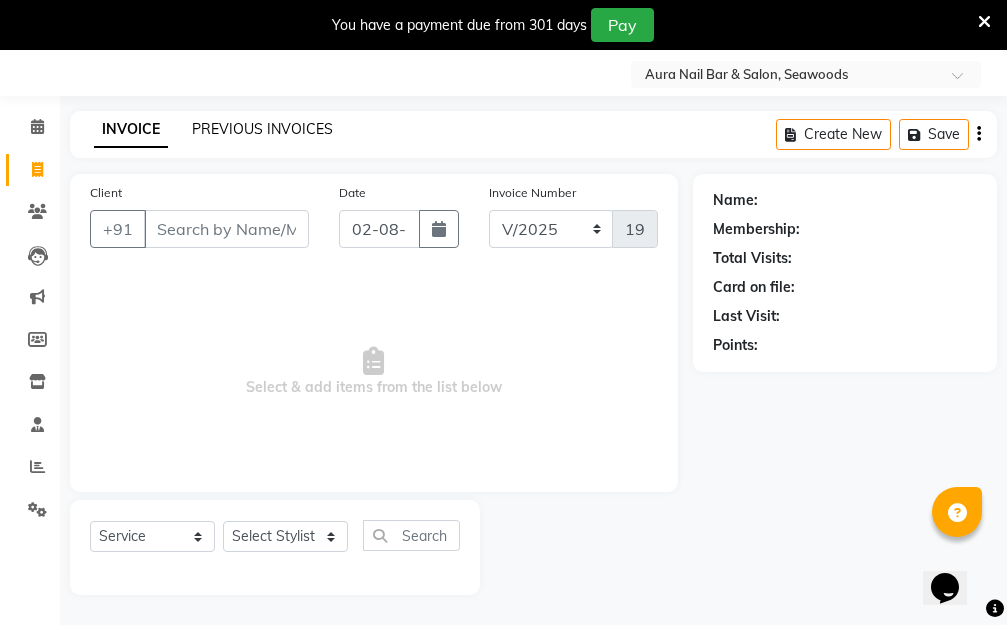 click on "PREVIOUS INVOICES" 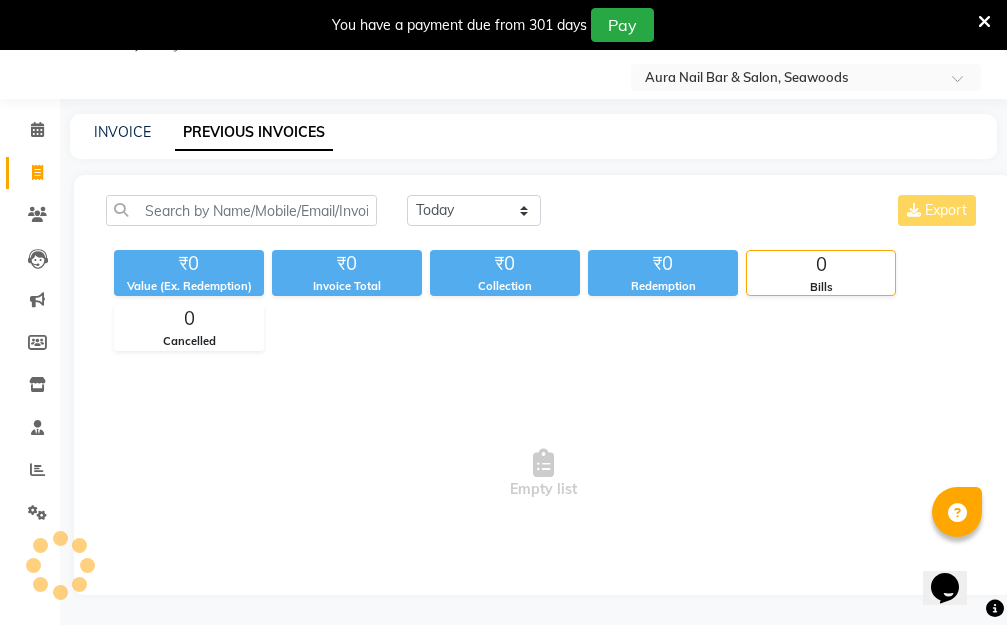 scroll, scrollTop: 50, scrollLeft: 0, axis: vertical 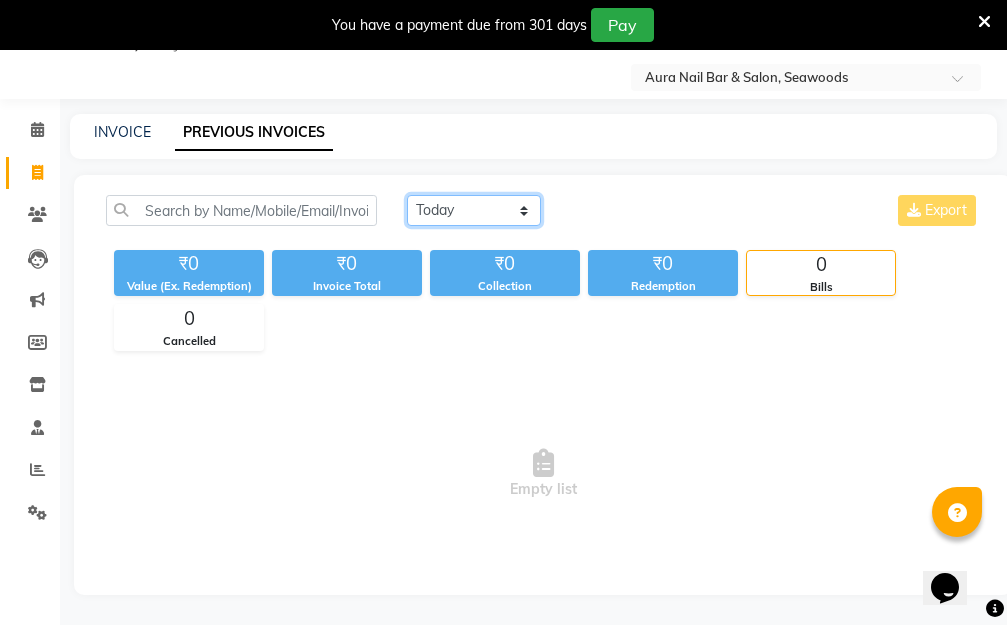 click on "Today Yesterday Custom Range" 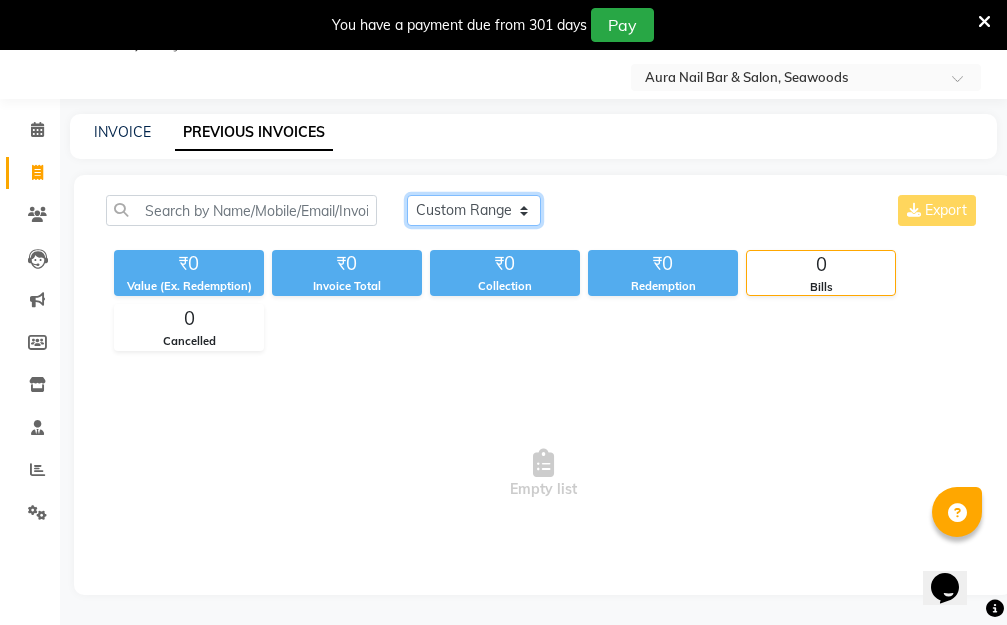 click on "Today Yesterday Custom Range" 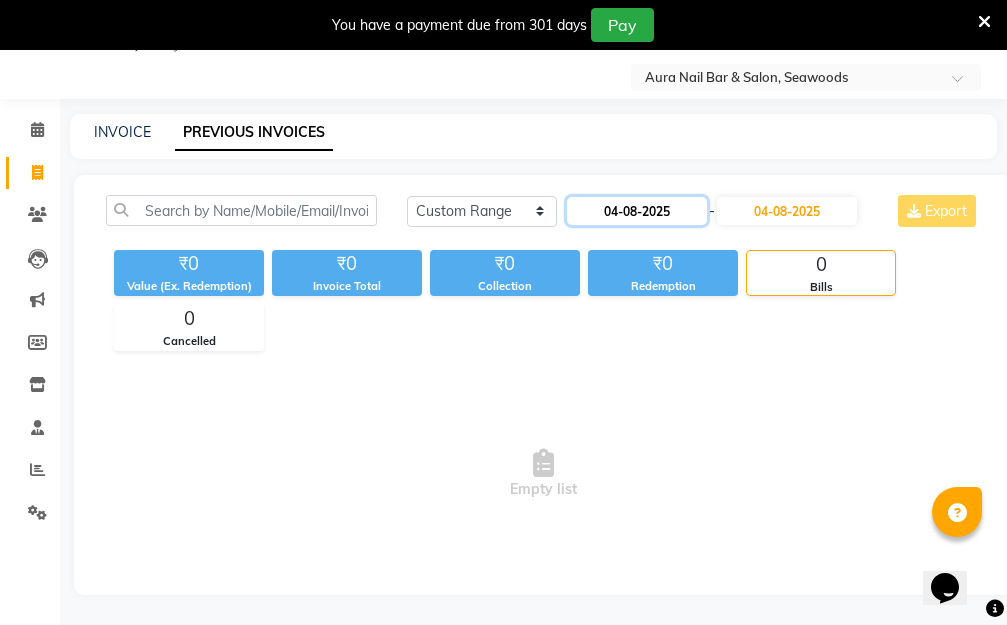 click on "04-08-2025" 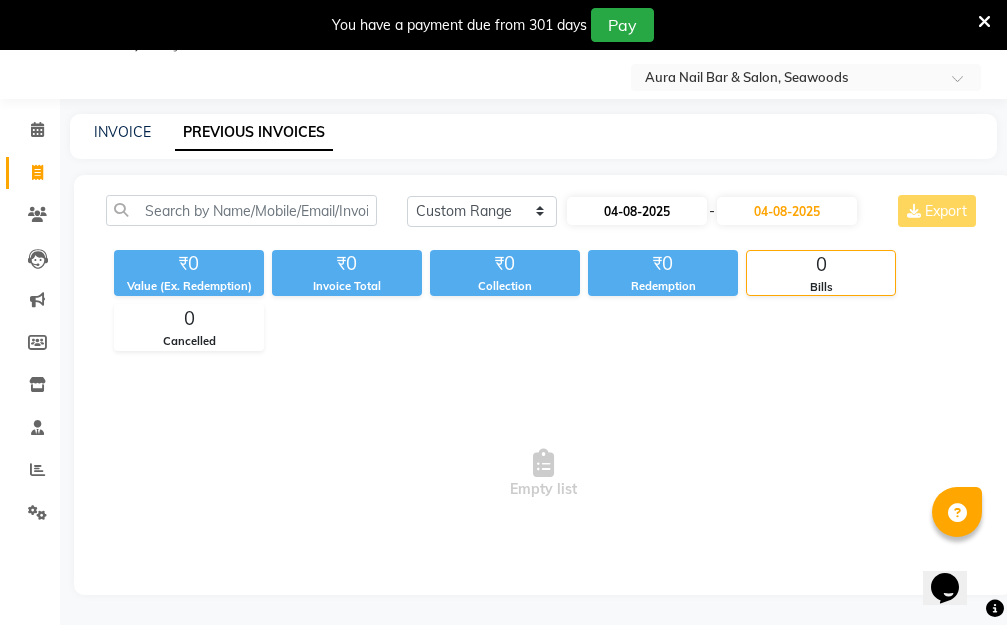 select on "8" 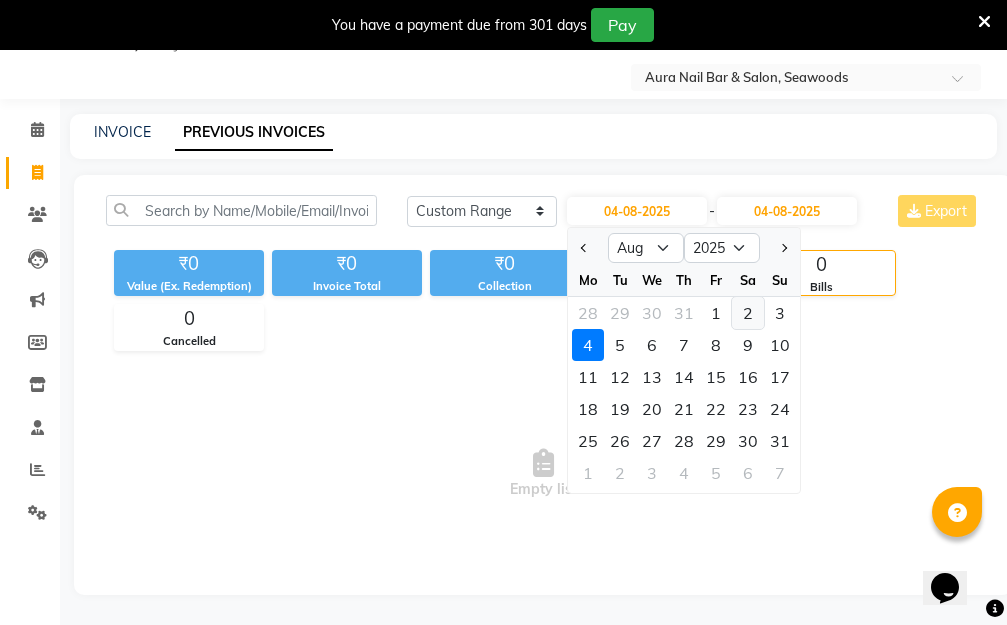 click on "2" 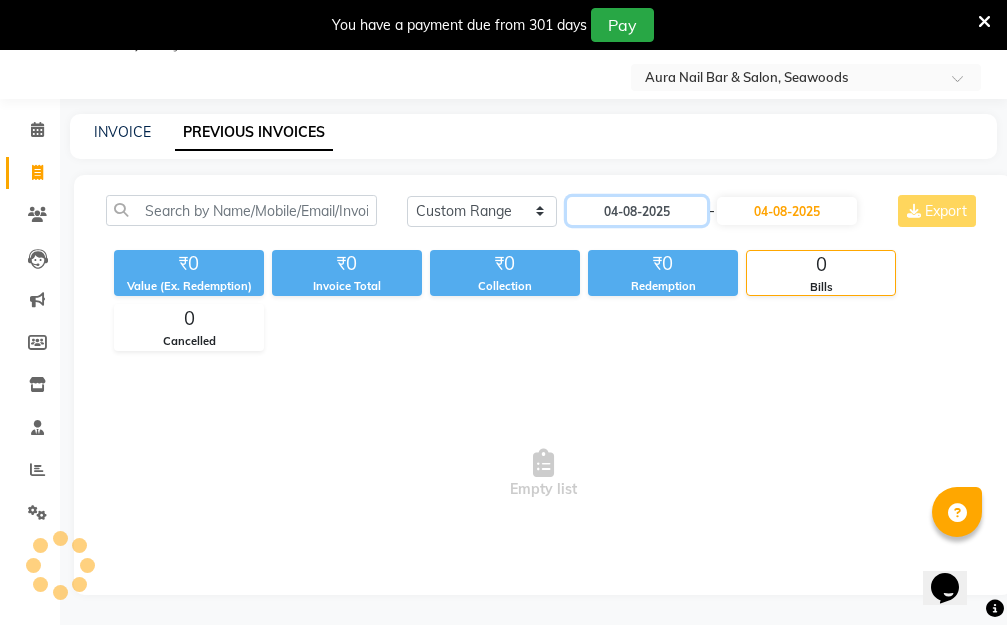 type on "02-08-2025" 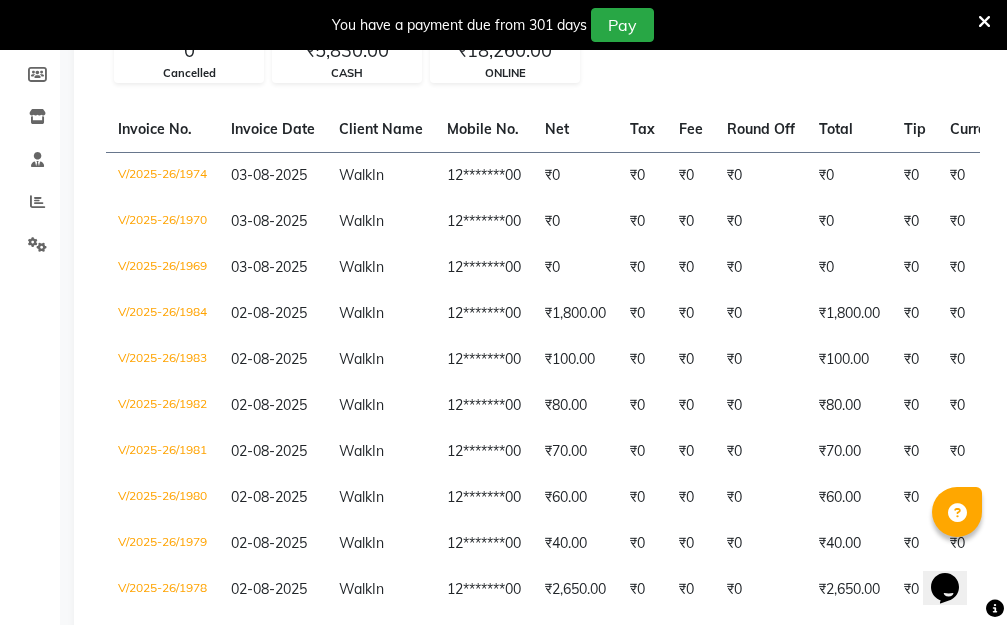 scroll, scrollTop: 350, scrollLeft: 0, axis: vertical 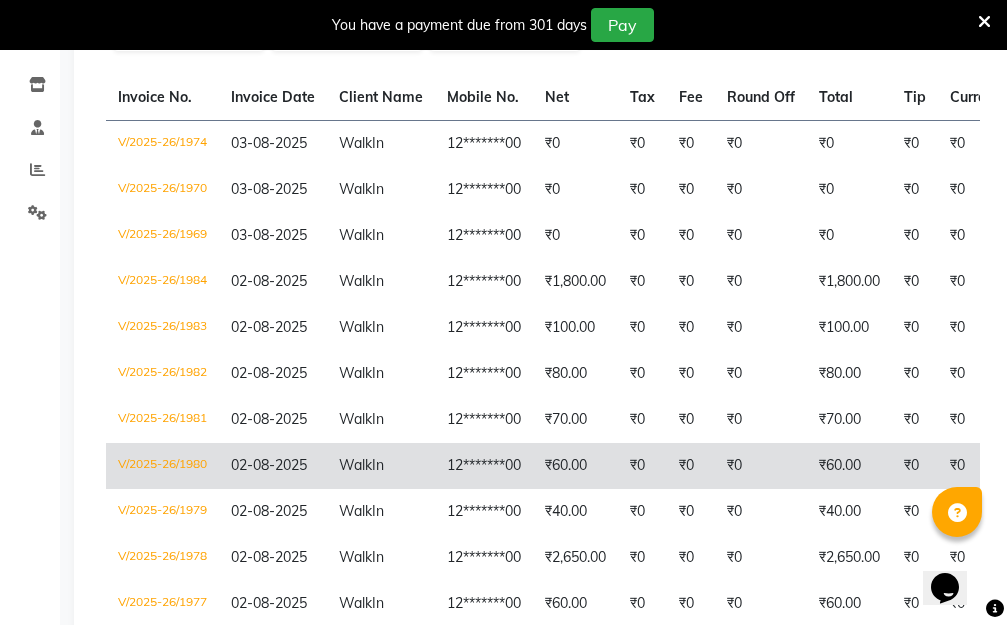 click on "₹60.00" 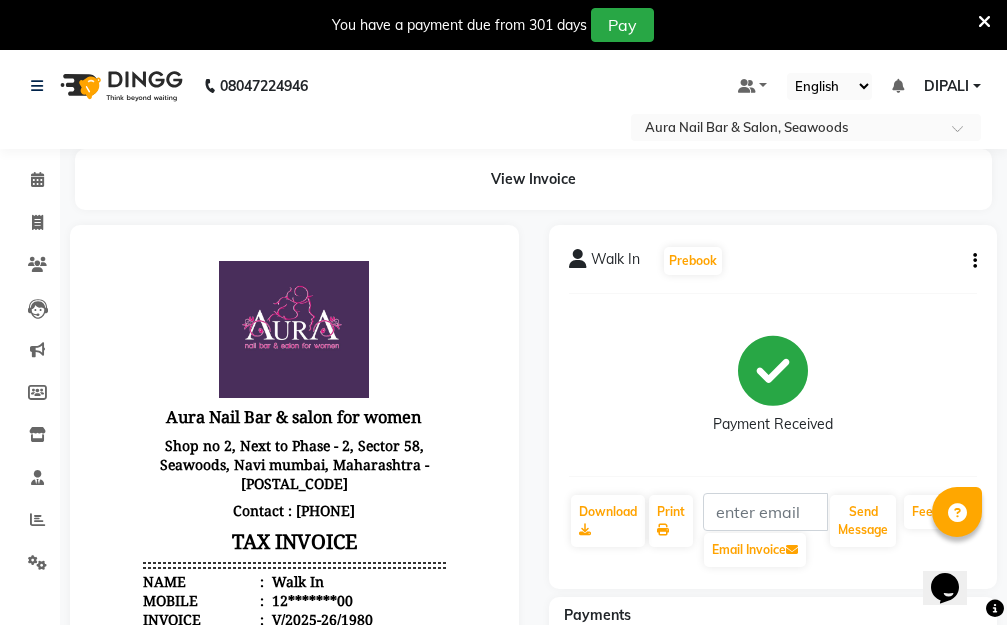 scroll, scrollTop: 0, scrollLeft: 0, axis: both 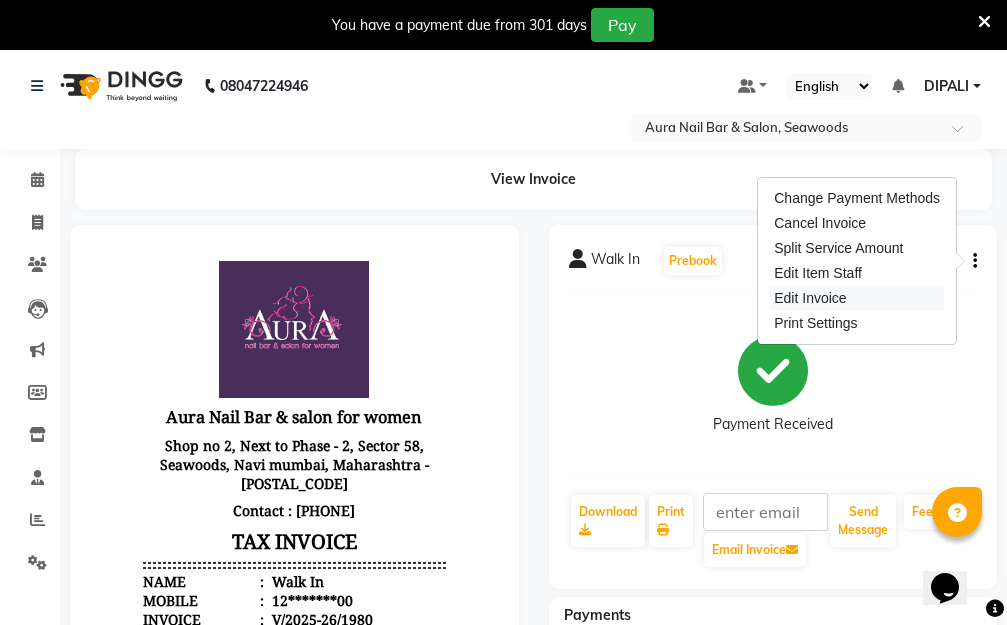 click on "Edit Invoice" at bounding box center [857, 298] 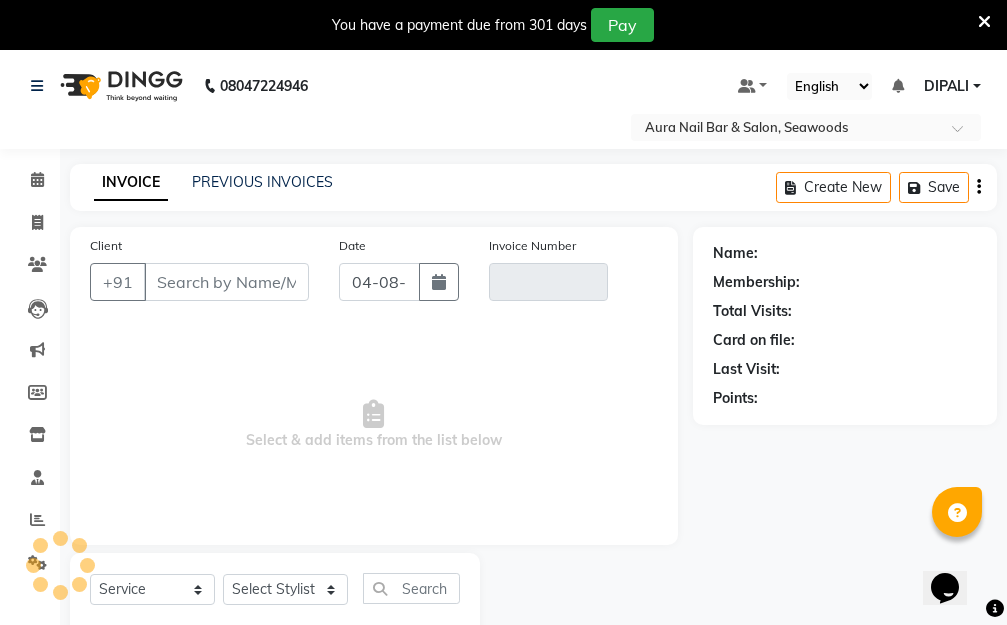 scroll, scrollTop: 53, scrollLeft: 0, axis: vertical 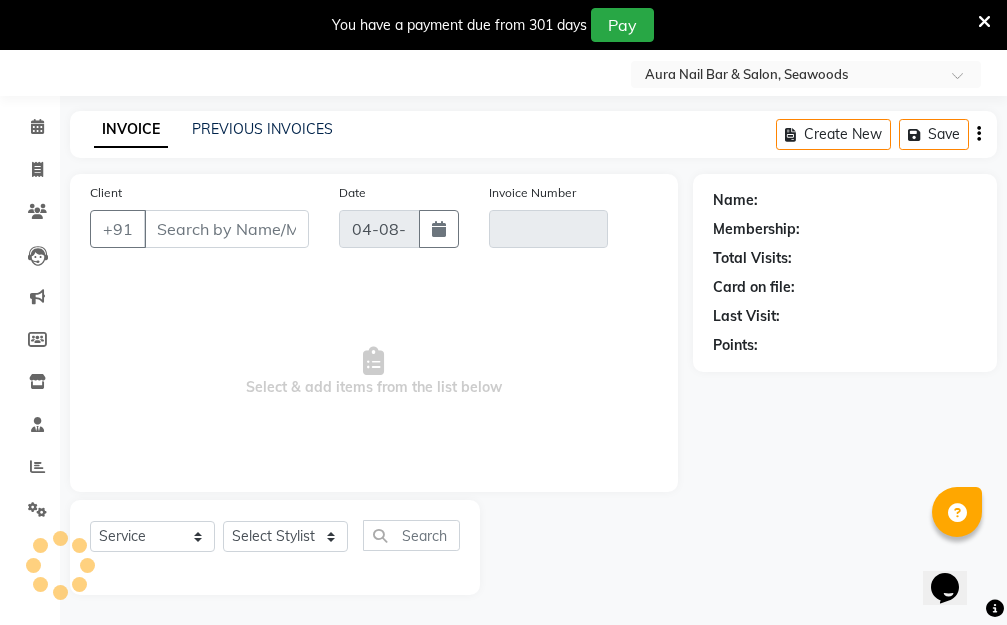type on "12*******00" 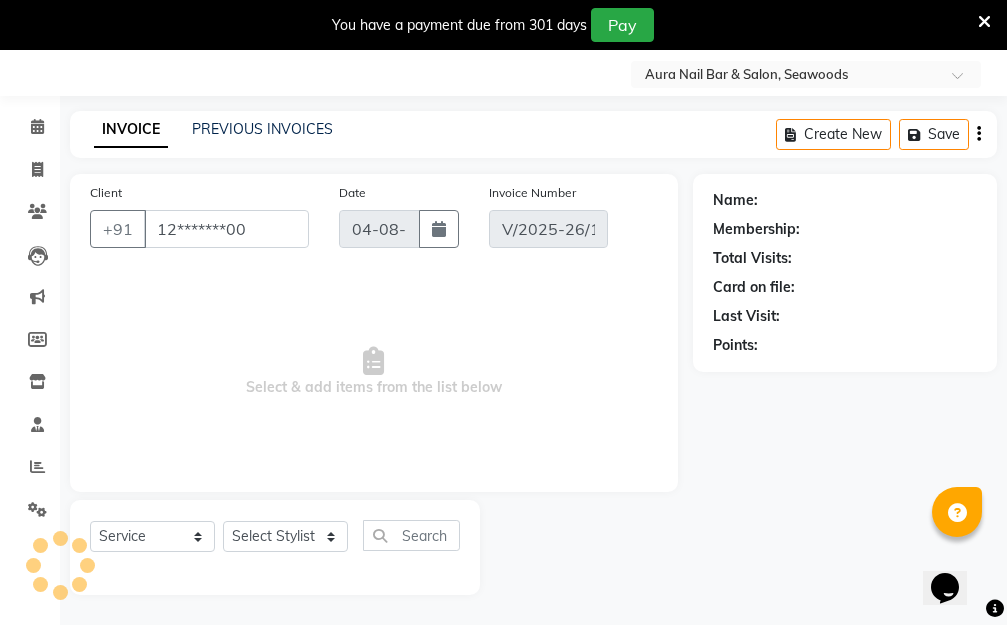 type on "02-08-2025" 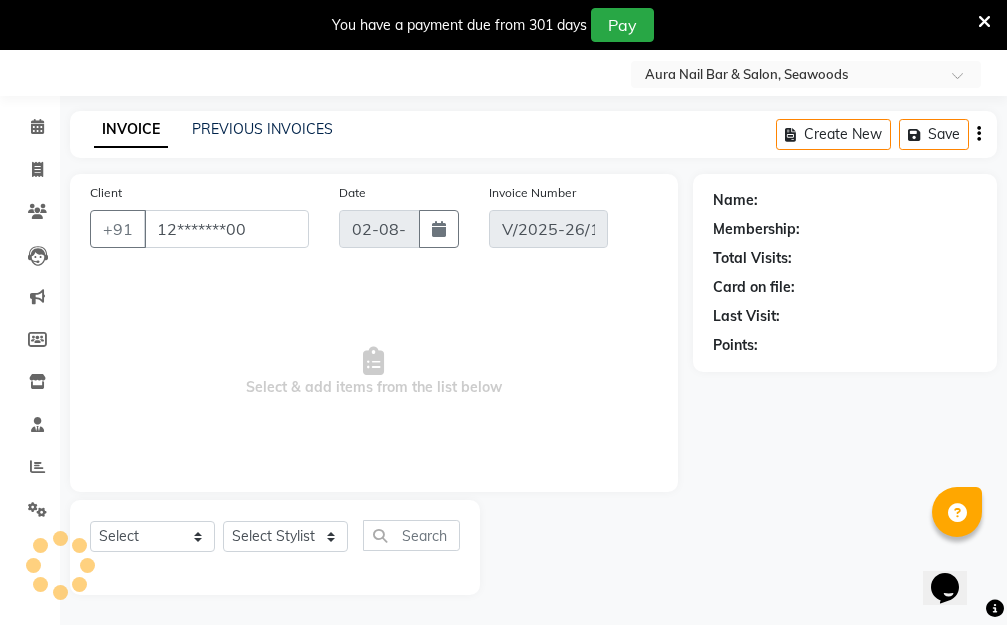select on "1: Object" 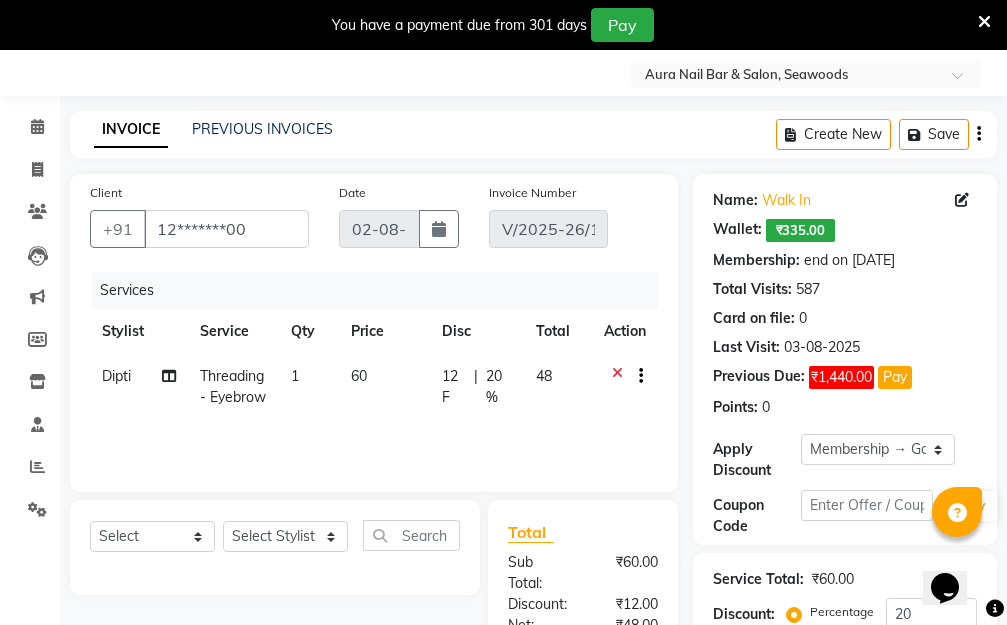 click on "60" 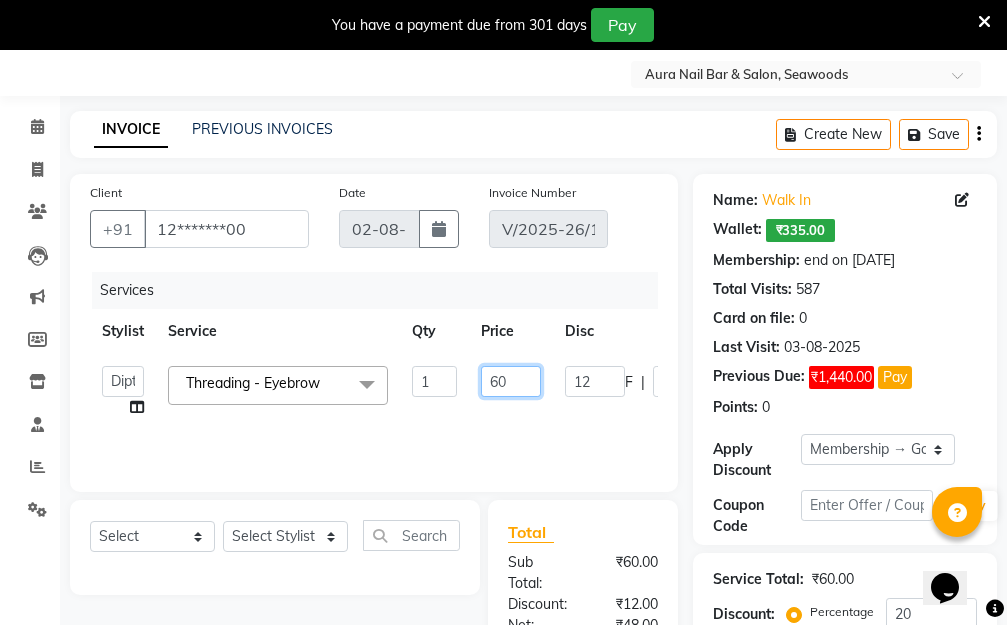 drag, startPoint x: 520, startPoint y: 361, endPoint x: 436, endPoint y: 370, distance: 84.48077 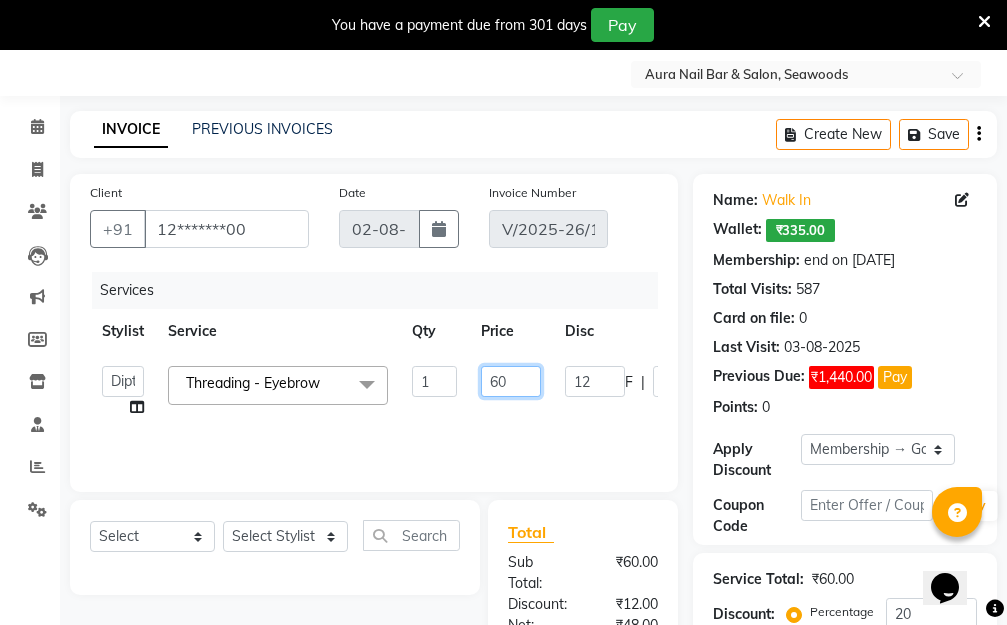 click on "Aarti   Dipti    Manager   Pallavi    pooja   Priya   Threading - Eyebrow  x Hair Essentials - Hair Cut (Advance) (₹500) Hair Essentials - Kids Haircut (Below 8 Yrs) (₹250) Hair Essentials -Hair Wash Up To Shoulder (₹300) Hair Essentials - Hair Cut  (₹350) HAIR WASH UP TO WASTE (₹700) DANDRUFF TERATMENT (₹1500) Shampoo & Conditioning + Blast Dry - Upto Shoulder (₹350) Shampoo & Conditioning + Blast Dry - Below Shoulder (₹550) Shampoo & Conditioning + Blast Dry - Upto Waist (₹750) Shampoo & Conditioning + Blast Dry - Add: Charge For Morocon/Riviver/ Keratin (₹600) Blow Dry/Outcurl/Straight - Upto Shoulder (₹449) Blow Dry/Outcurl/Straight - Below Shoulder (₹650) Blow Dry/Outcurl/Straight - Upto Waist (₹850) Ironing - Upto Shoulder (₹650) Ironing - Below Shoulder (₹850) Ironing - Upto Waist (₹1000) Ironing - Add Charge For Thick Hair (₹300) Tongs - Upto Shoulder (₹800) Tongs - Below Shoulder (₹960) Tongs - Upto Waist (₹1500) Hair Spa - Upto Shoulder (₹1800) 1 60 12 F |" 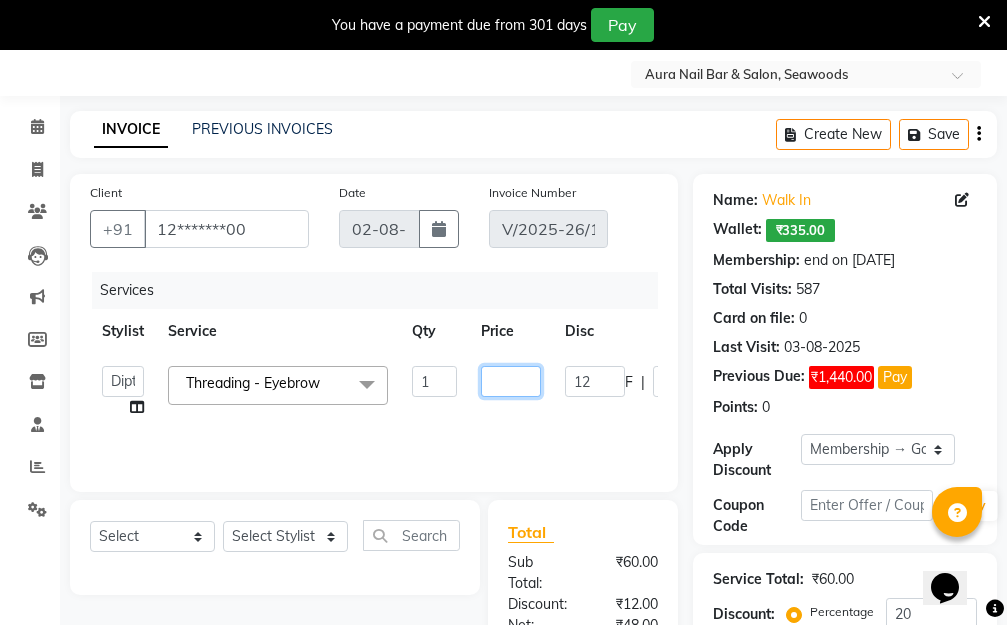 type on "0" 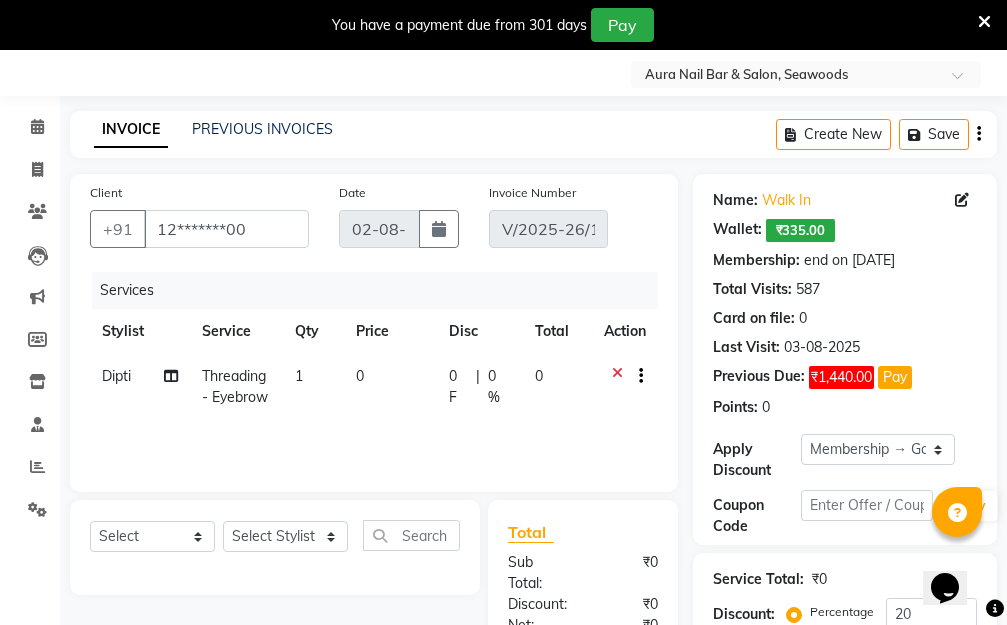 click on "Services Stylist Service Qty Price Disc Total Action Dipti  Threading - Eyebrow 1 0 0 F | 0 % 0" 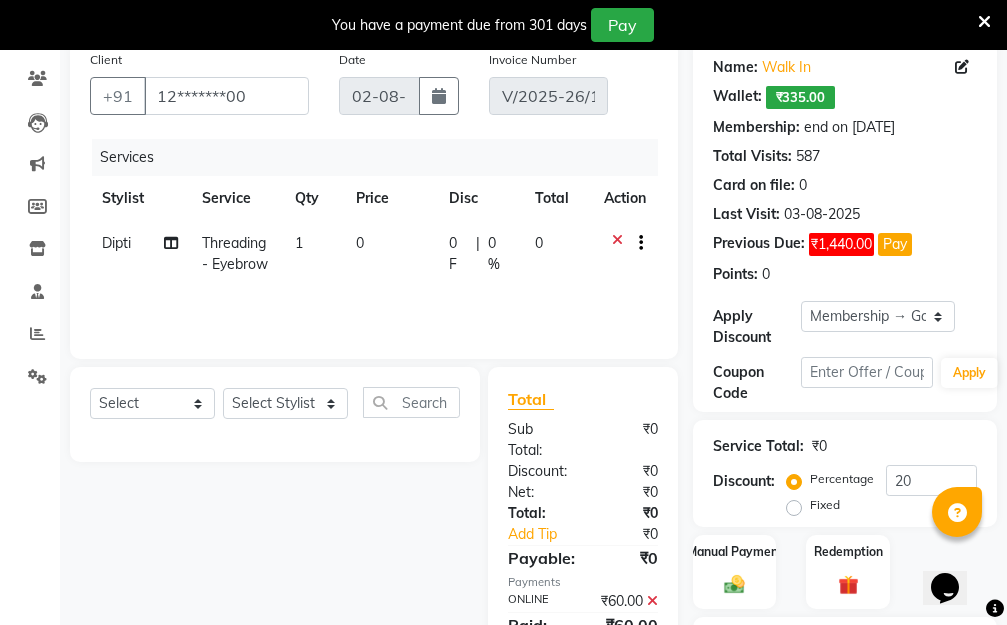 scroll, scrollTop: 332, scrollLeft: 0, axis: vertical 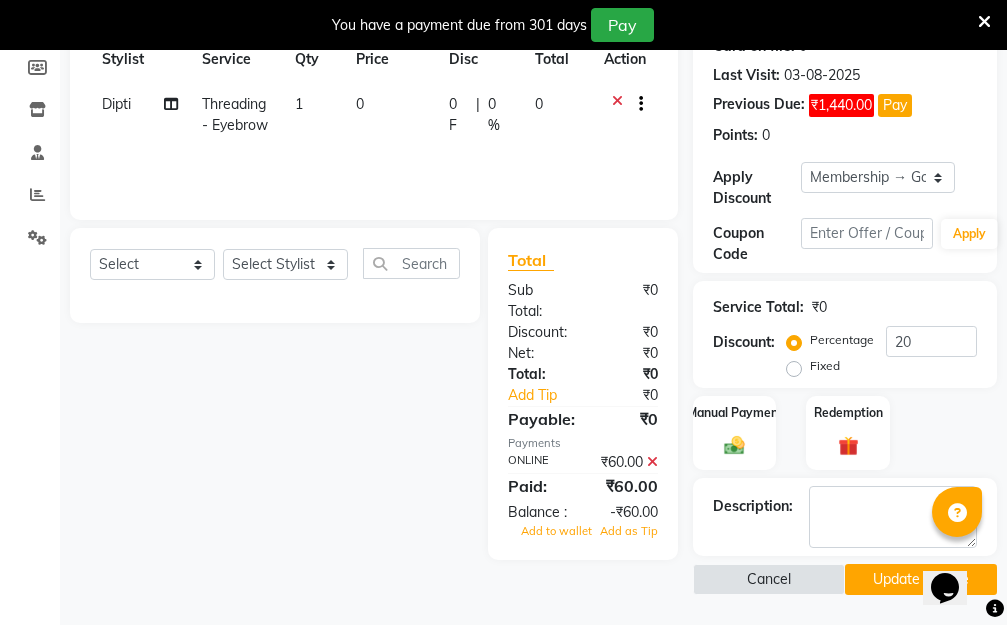 click 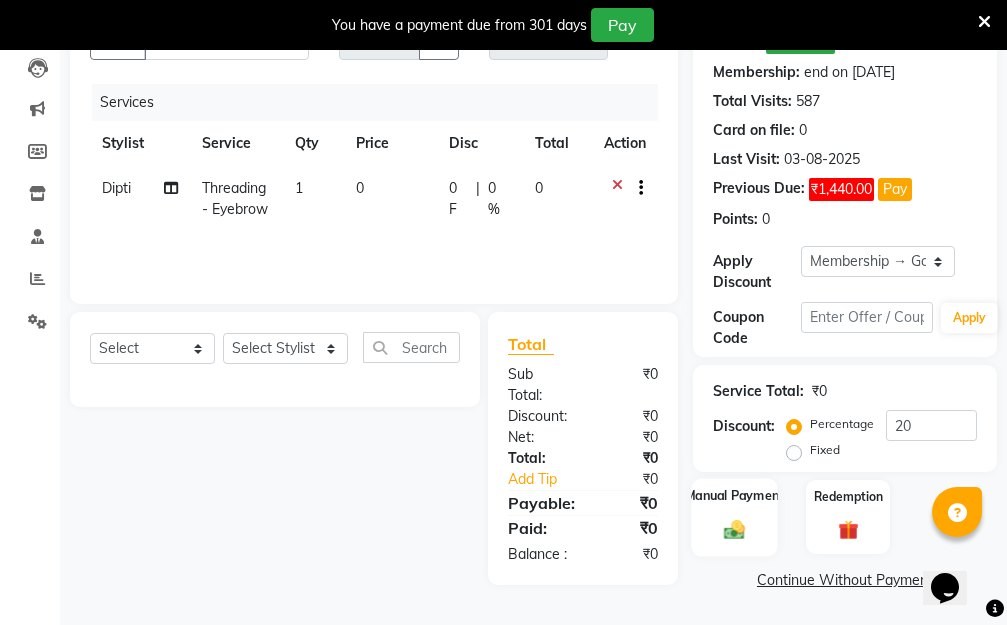 click 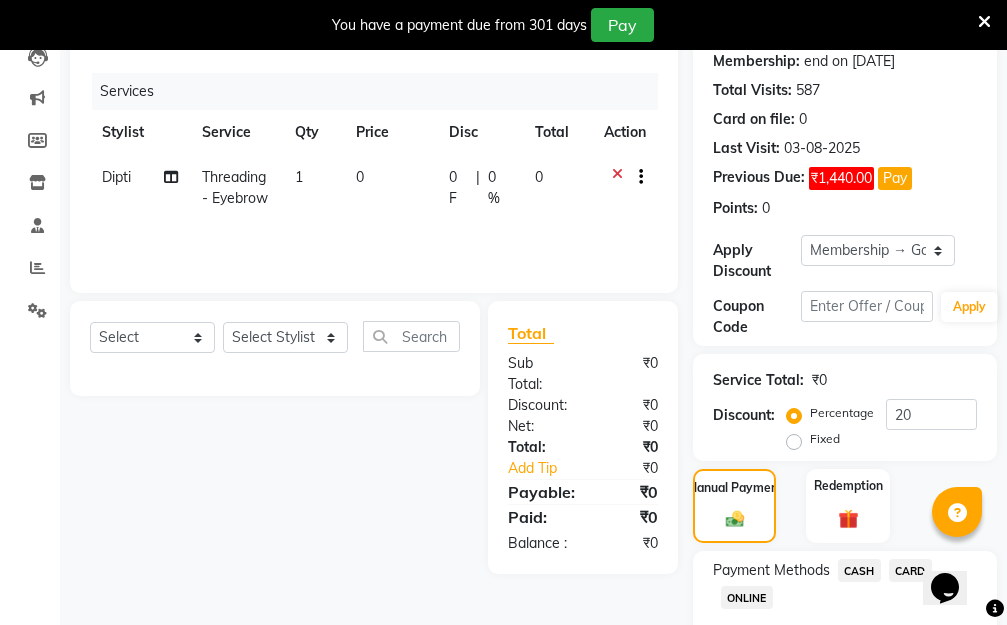 scroll, scrollTop: 332, scrollLeft: 0, axis: vertical 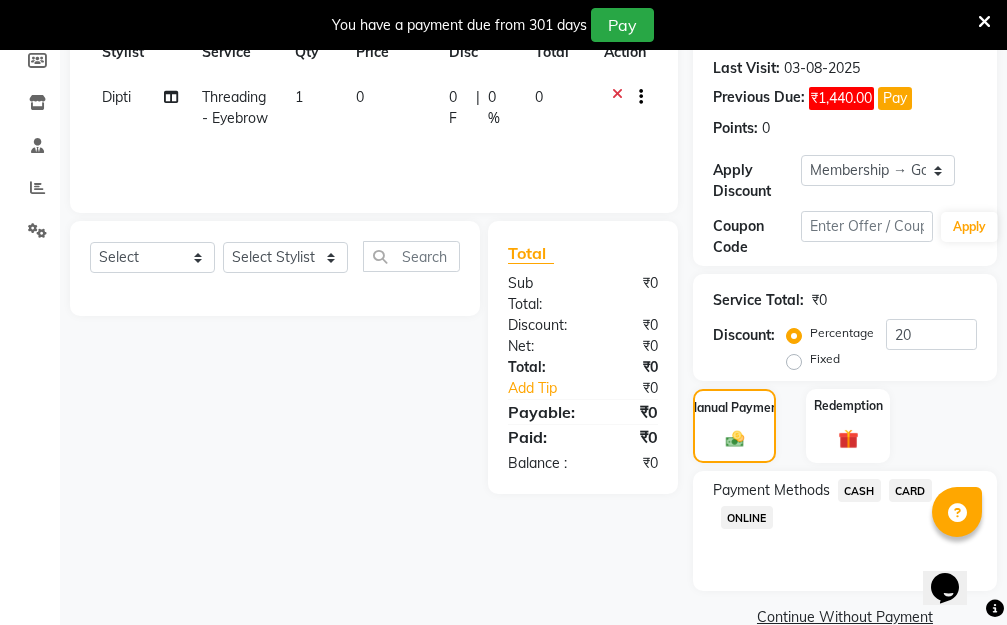click on "CASH" 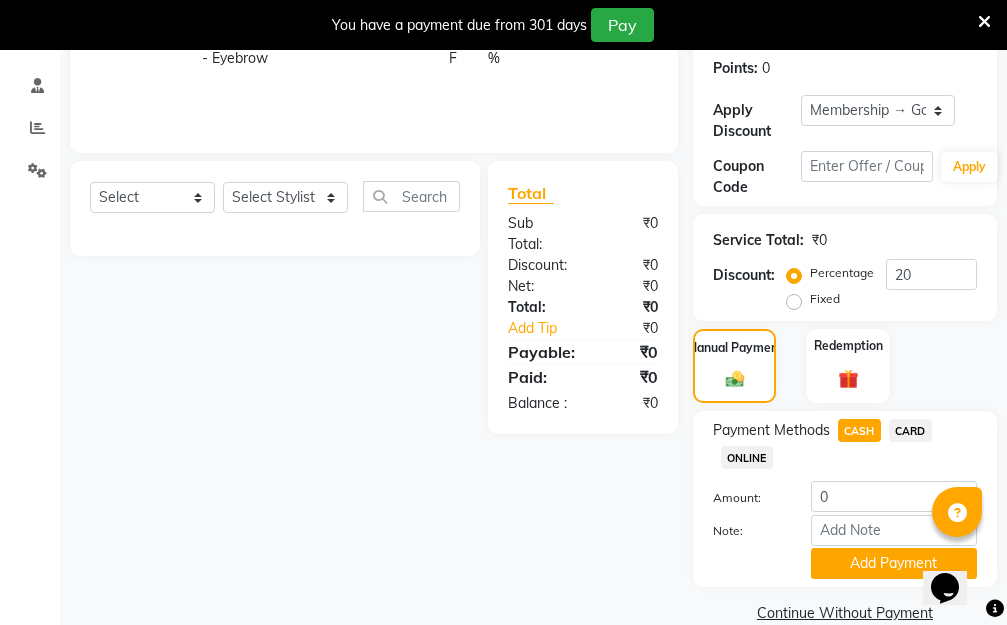 scroll, scrollTop: 425, scrollLeft: 0, axis: vertical 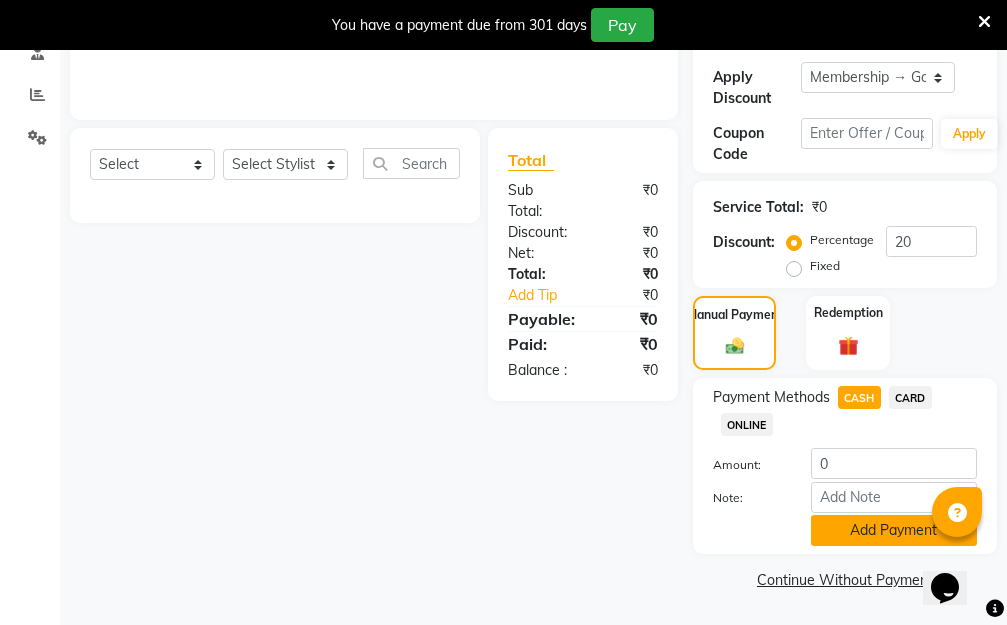 click on "Add Payment" 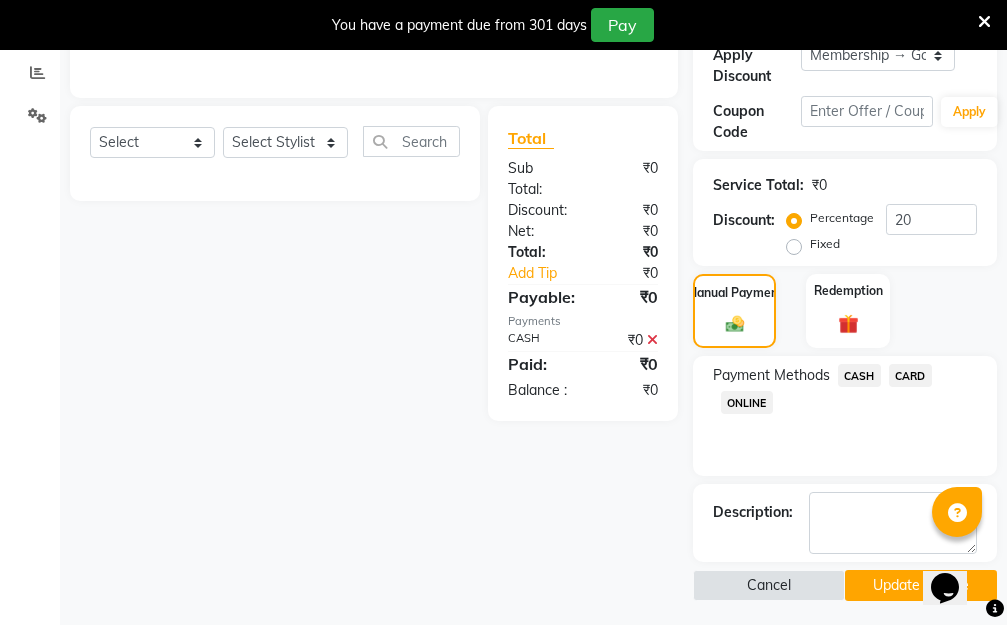 scroll, scrollTop: 453, scrollLeft: 0, axis: vertical 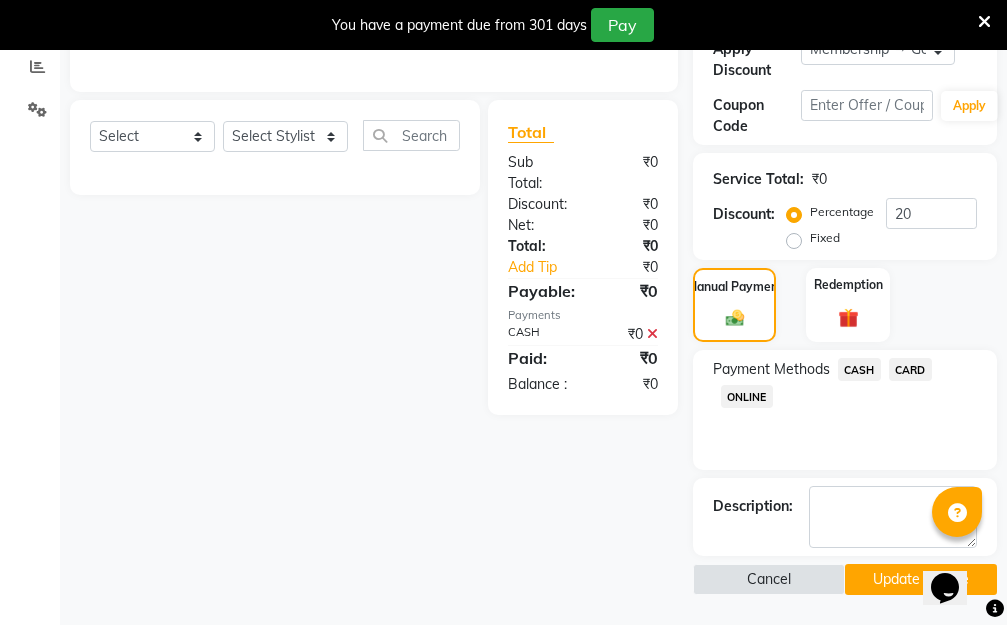 click on "Update Invoice" 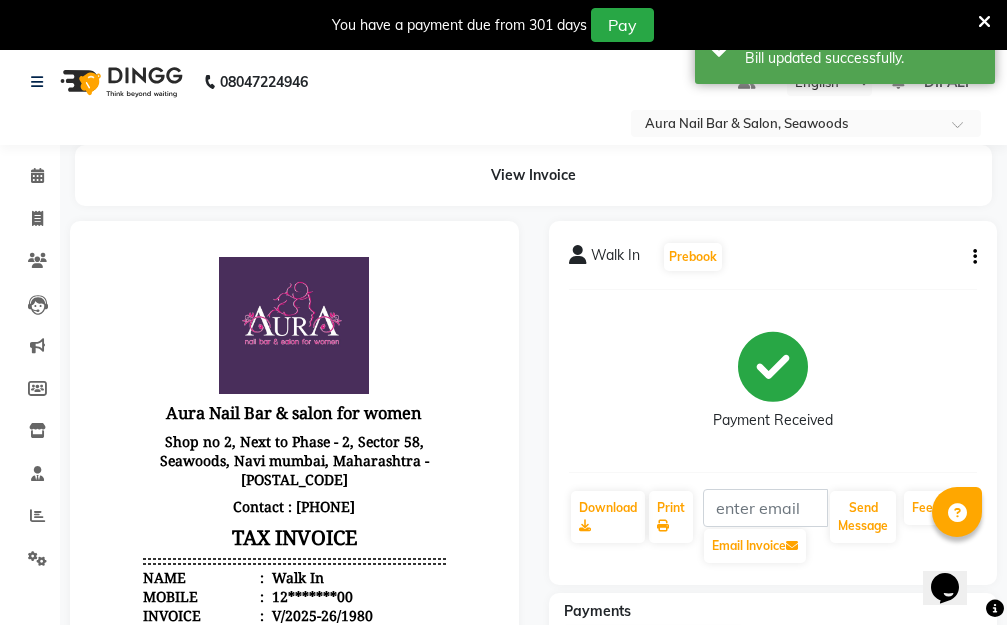 scroll, scrollTop: 0, scrollLeft: 0, axis: both 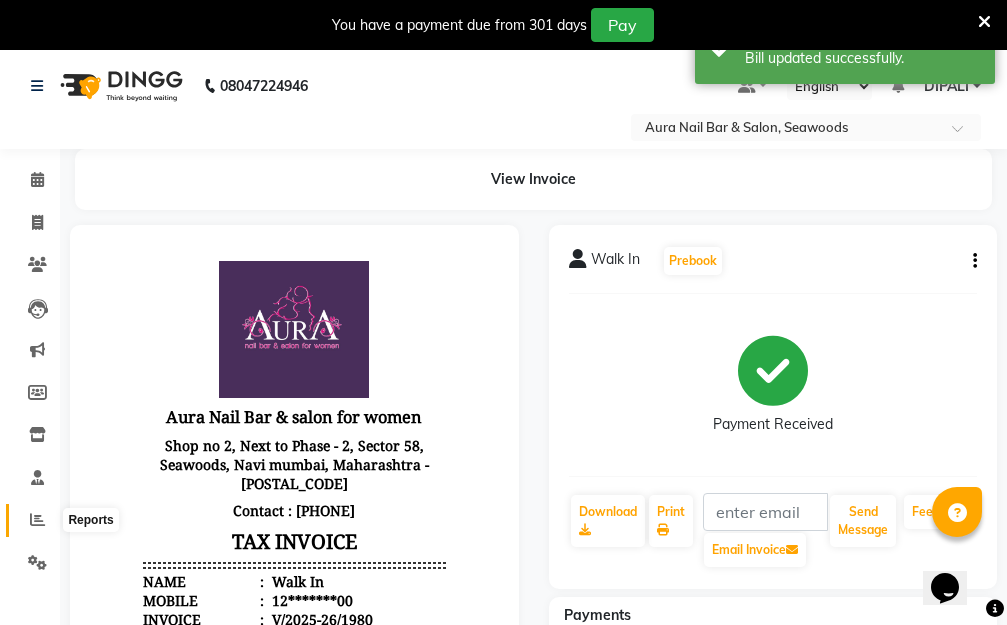 click 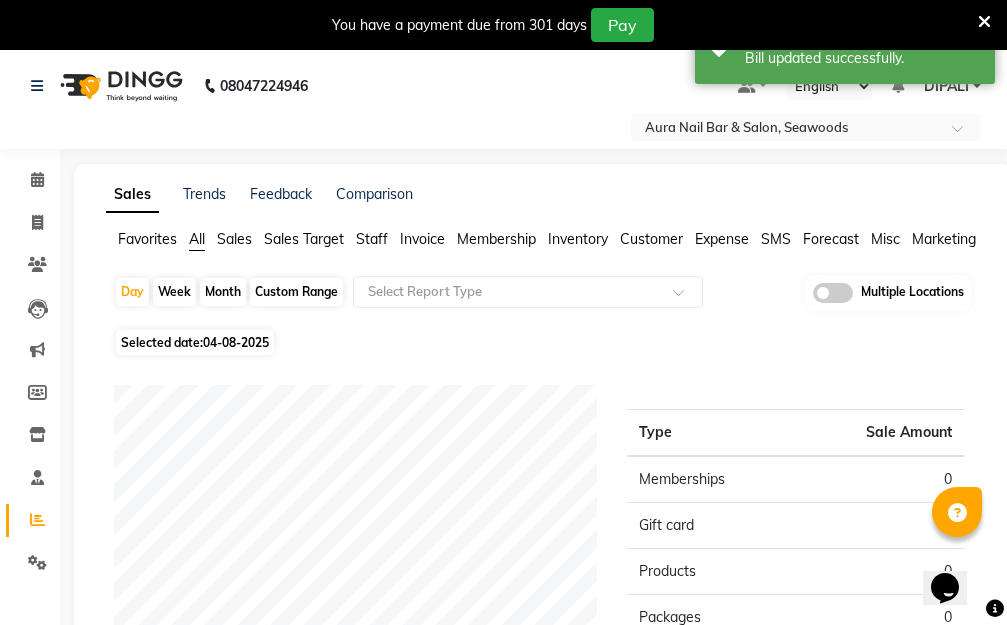 click on "Staff" 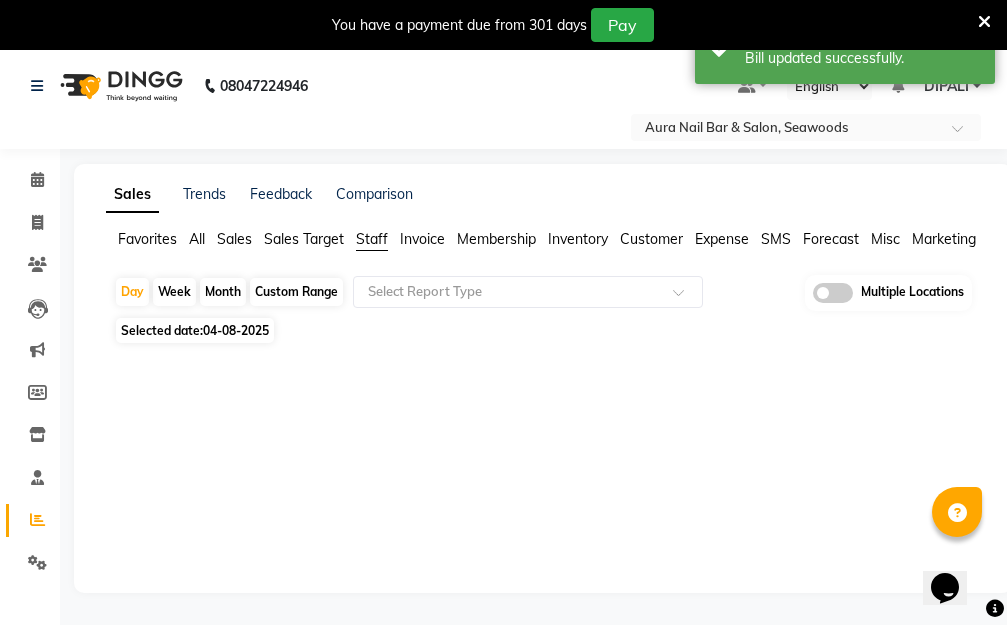 click on "04-08-2025" 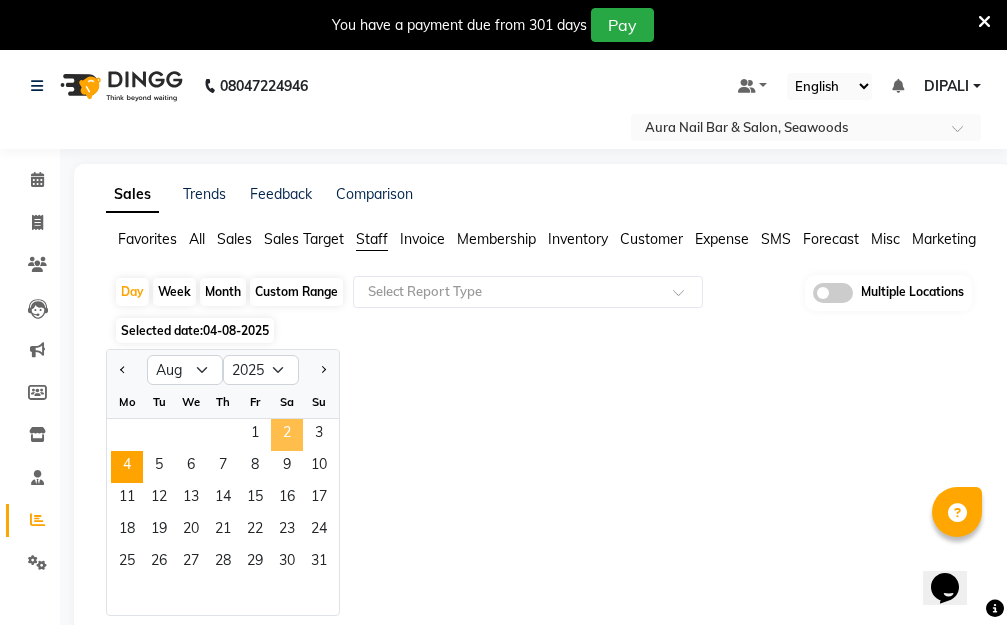 click on "2" 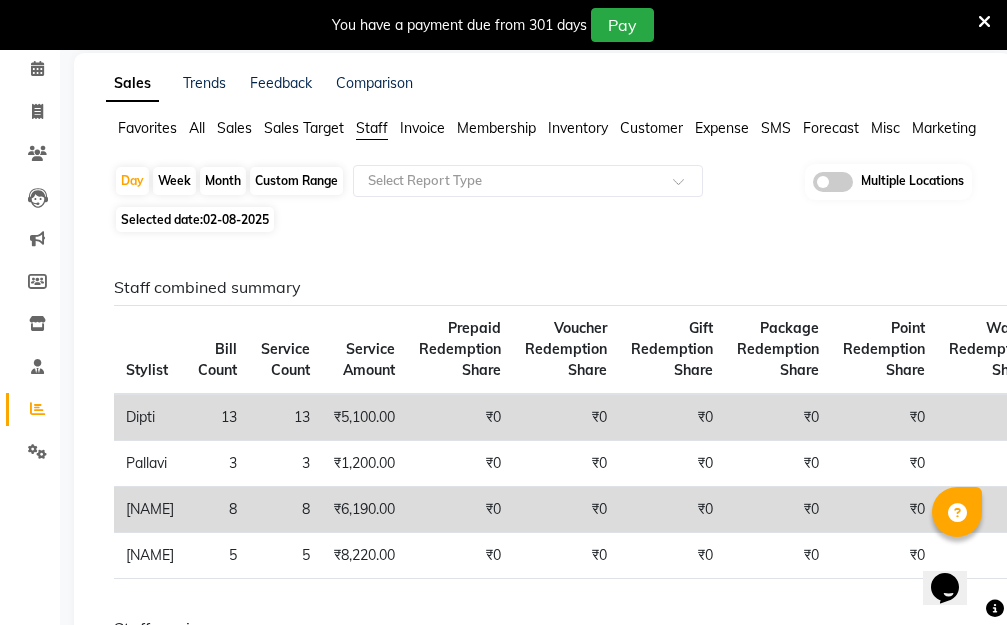 scroll, scrollTop: 0, scrollLeft: 0, axis: both 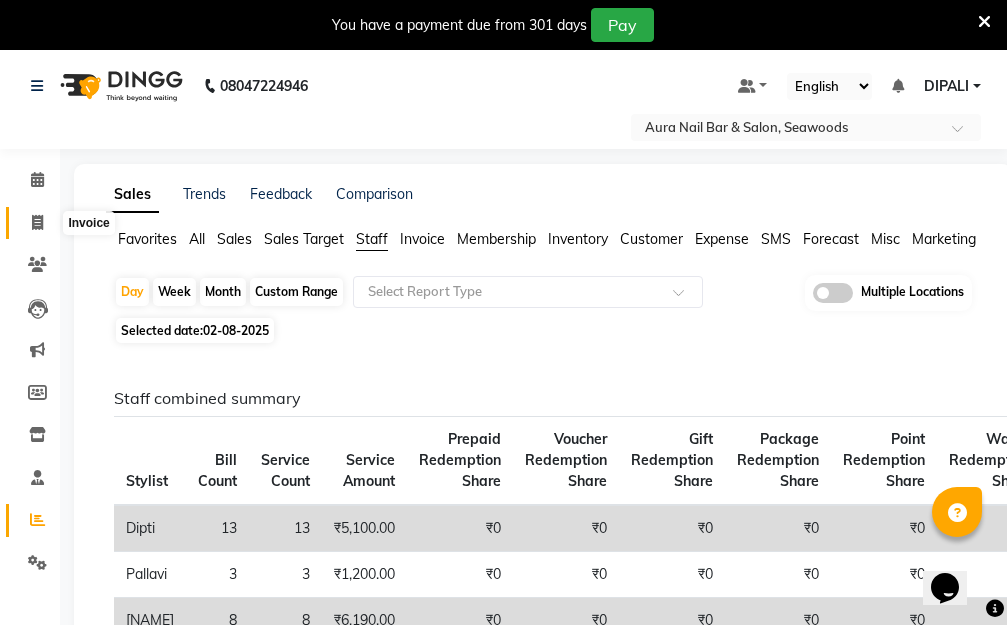 click 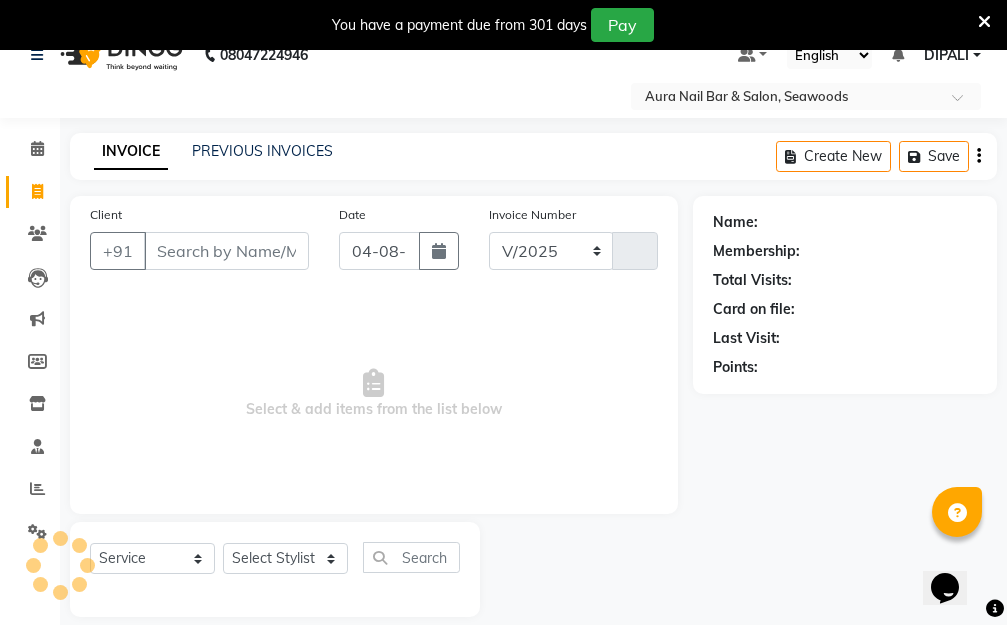 select on "4994" 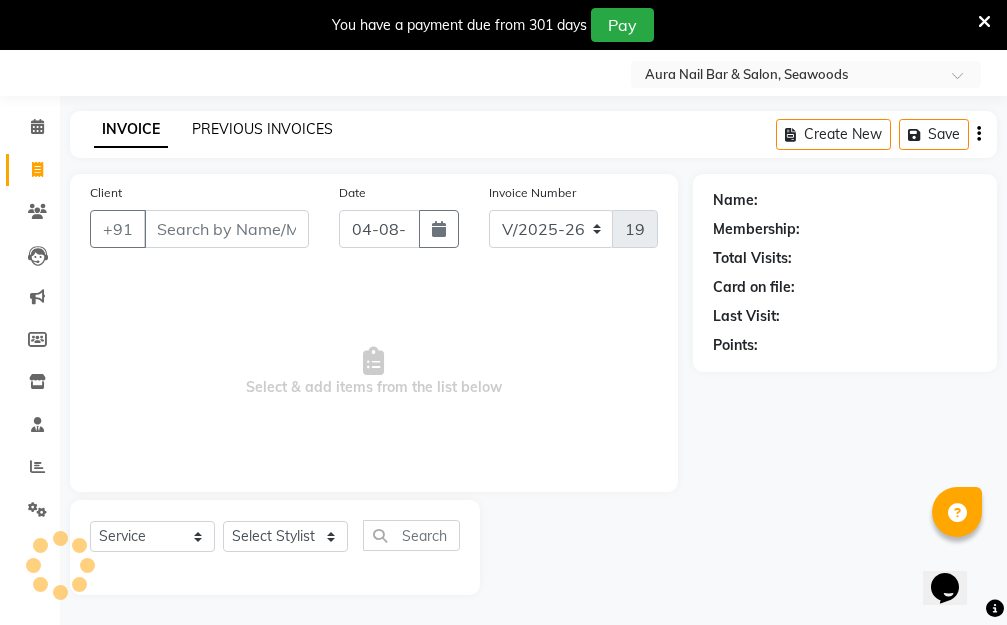 click on "PREVIOUS INVOICES" 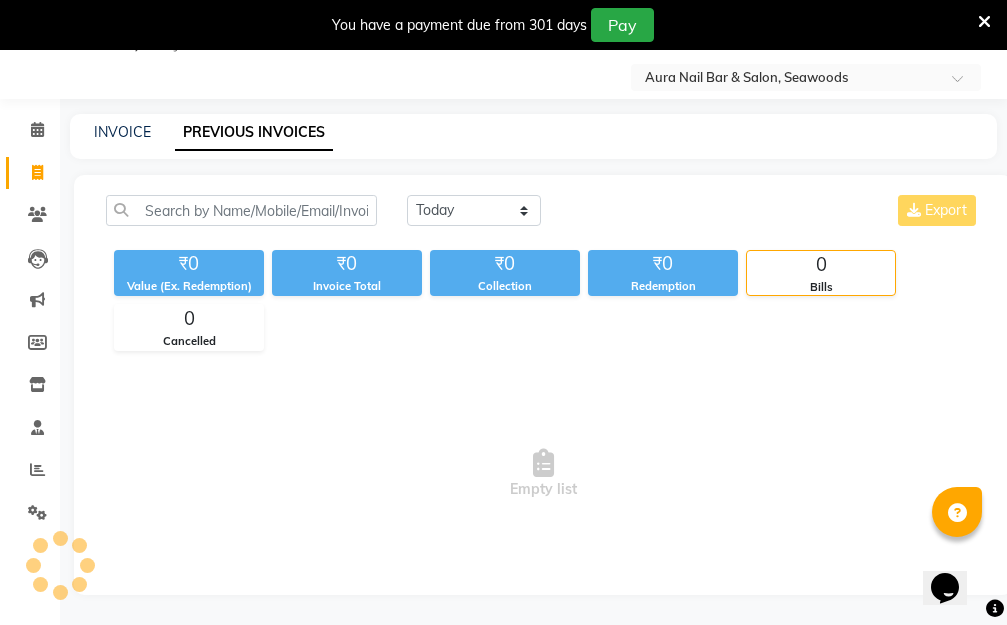 scroll, scrollTop: 50, scrollLeft: 0, axis: vertical 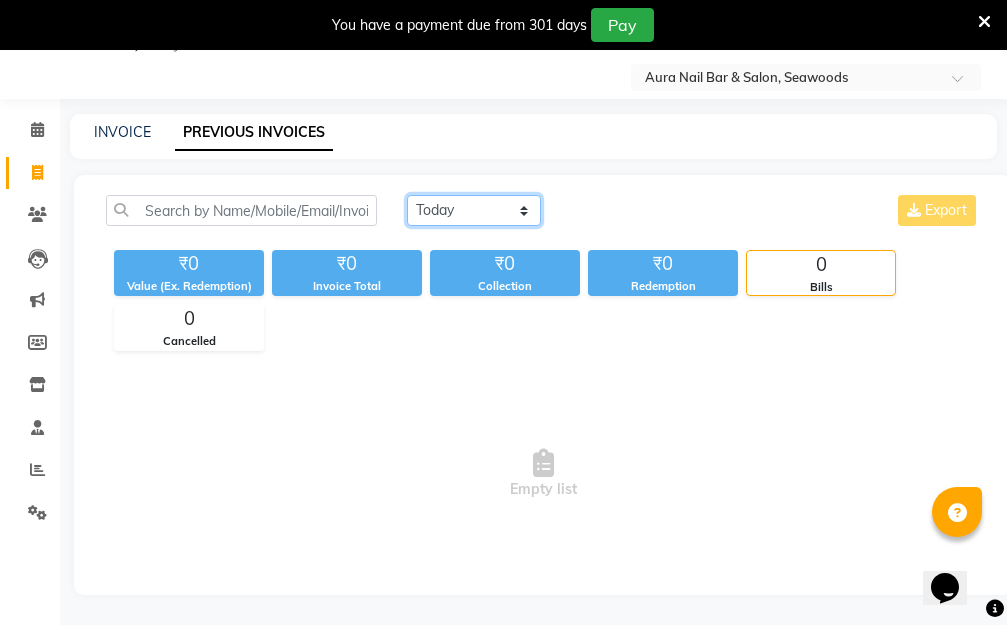 click on "Today Yesterday Custom Range" 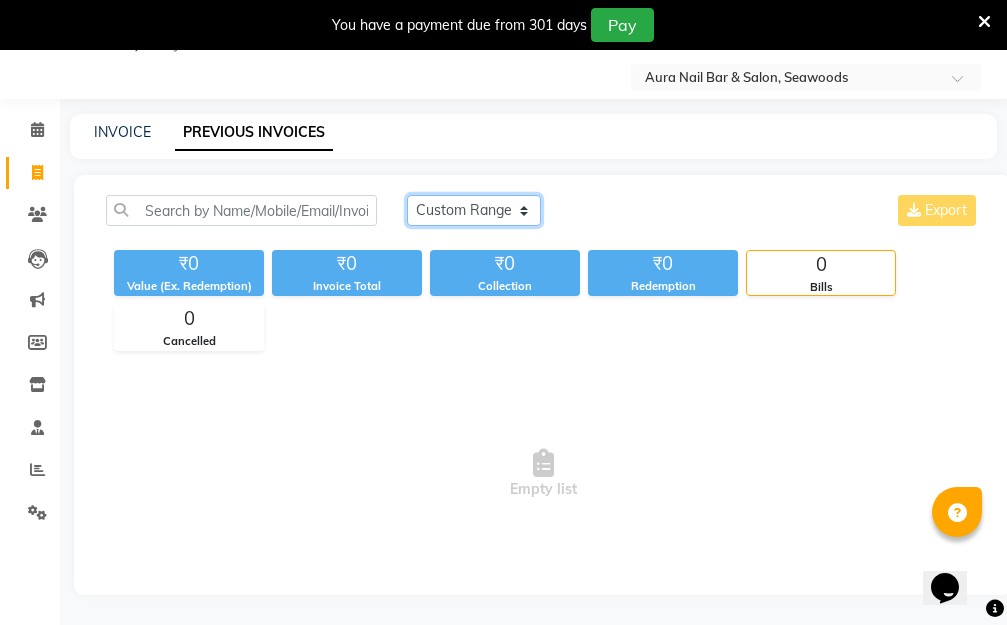 click on "Today Yesterday Custom Range" 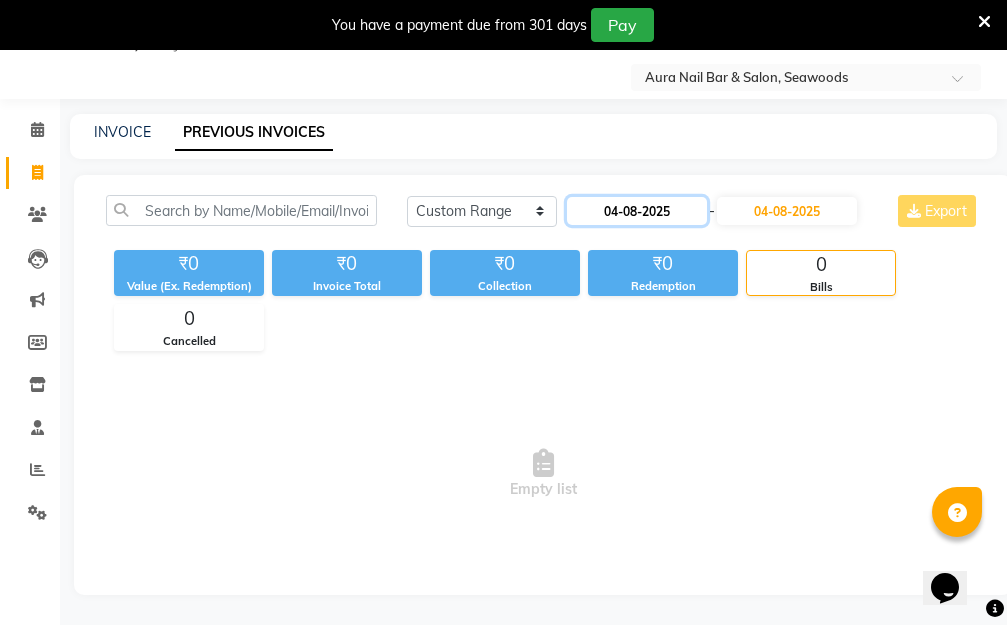 click on "04-08-2025" 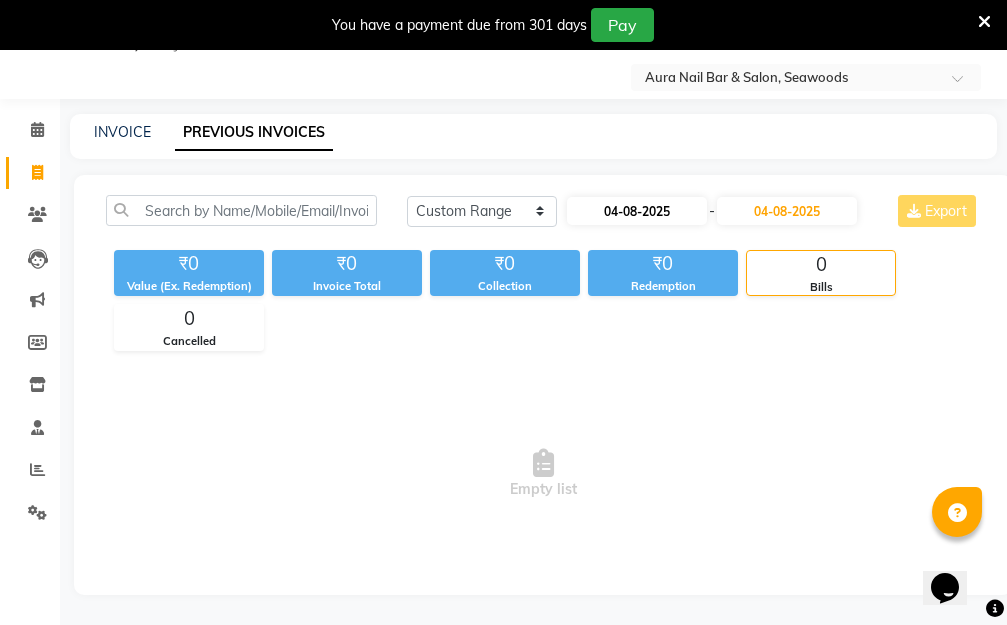 select on "8" 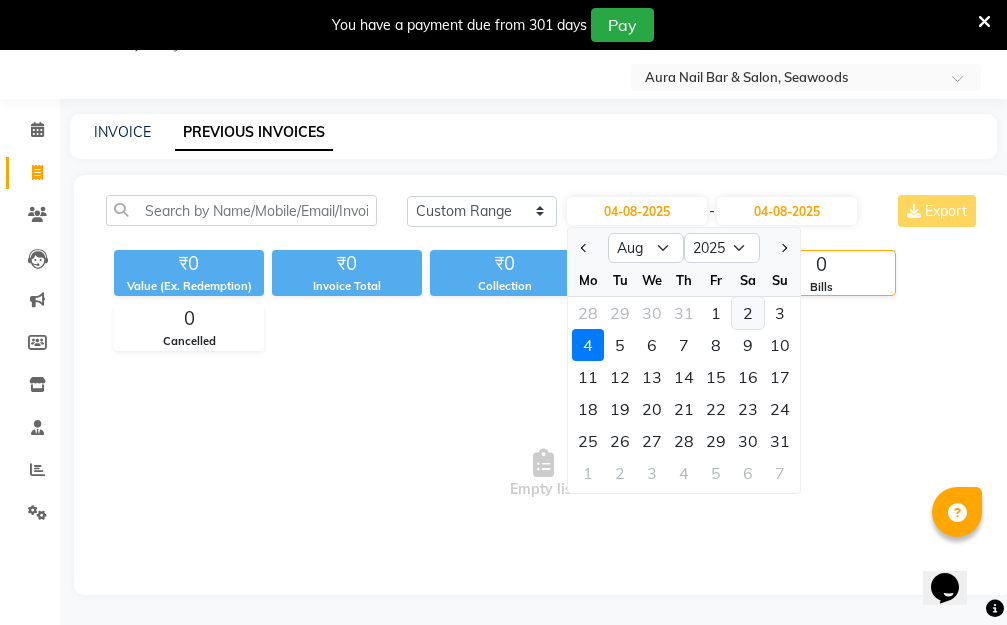 click on "2" 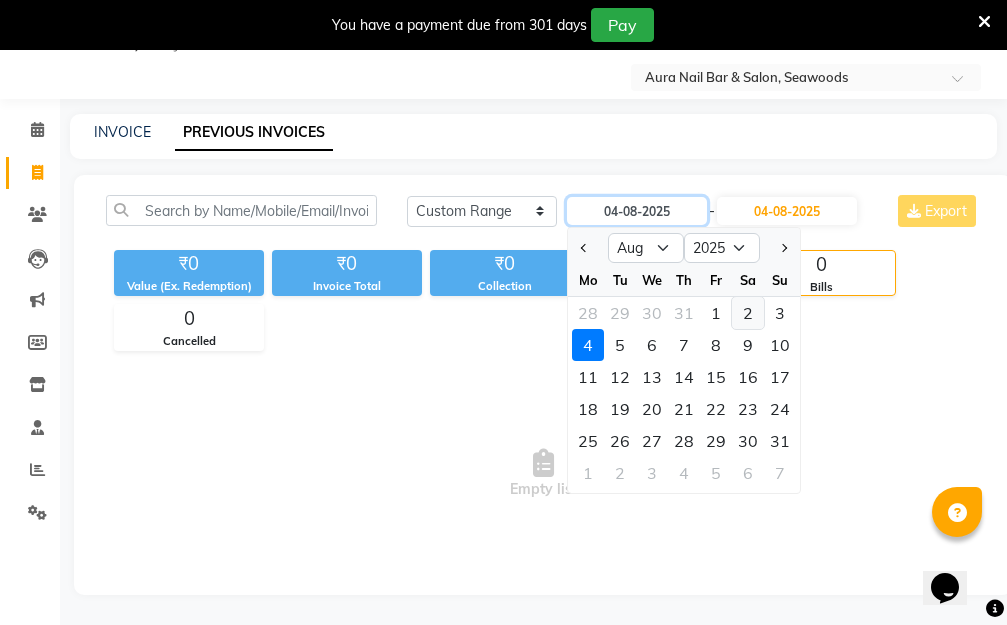 type on "02-08-2025" 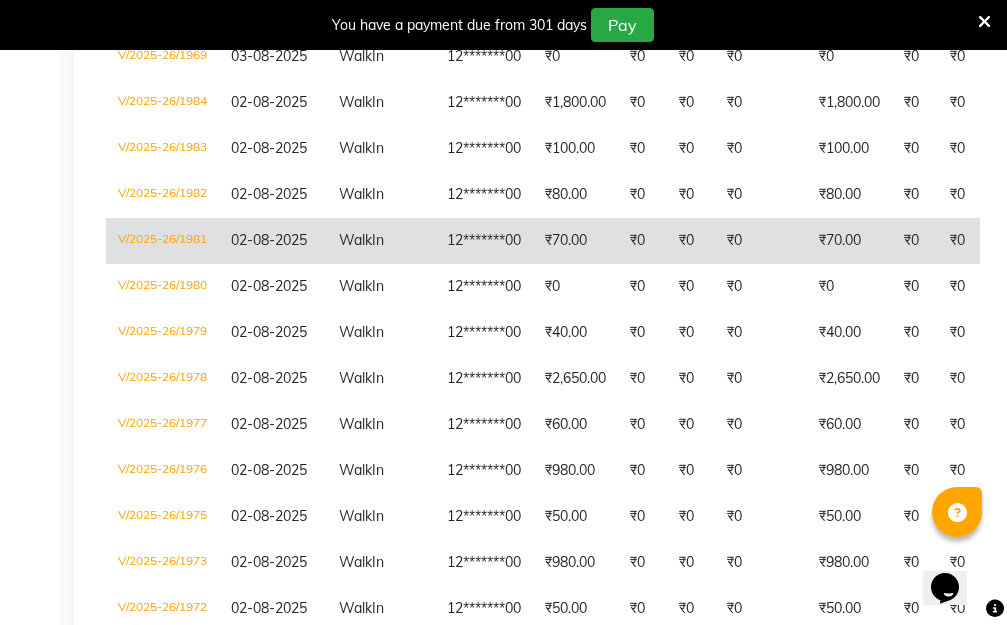 scroll, scrollTop: 550, scrollLeft: 0, axis: vertical 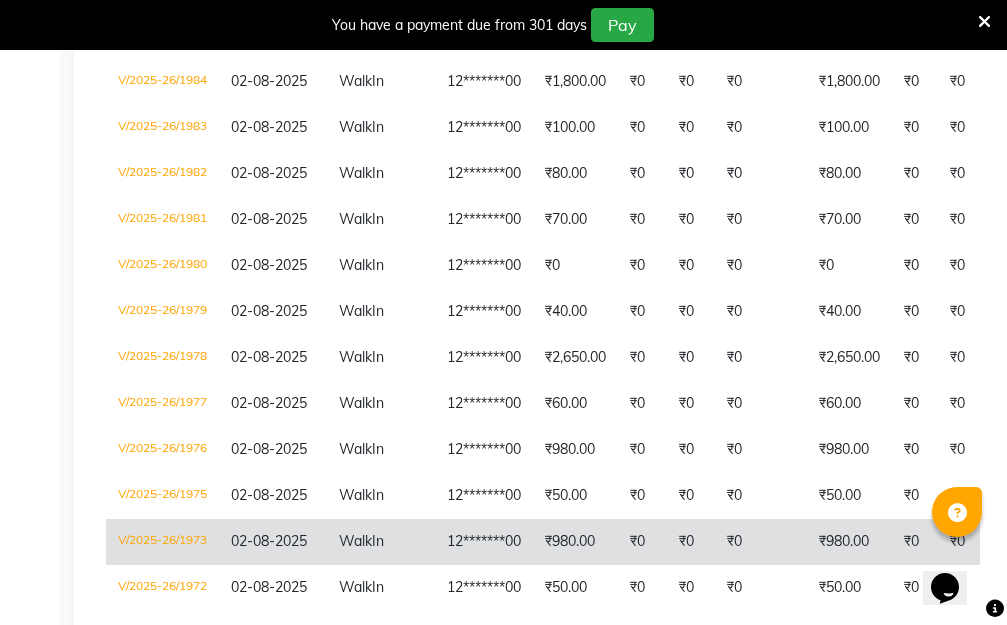 click on "₹980.00" 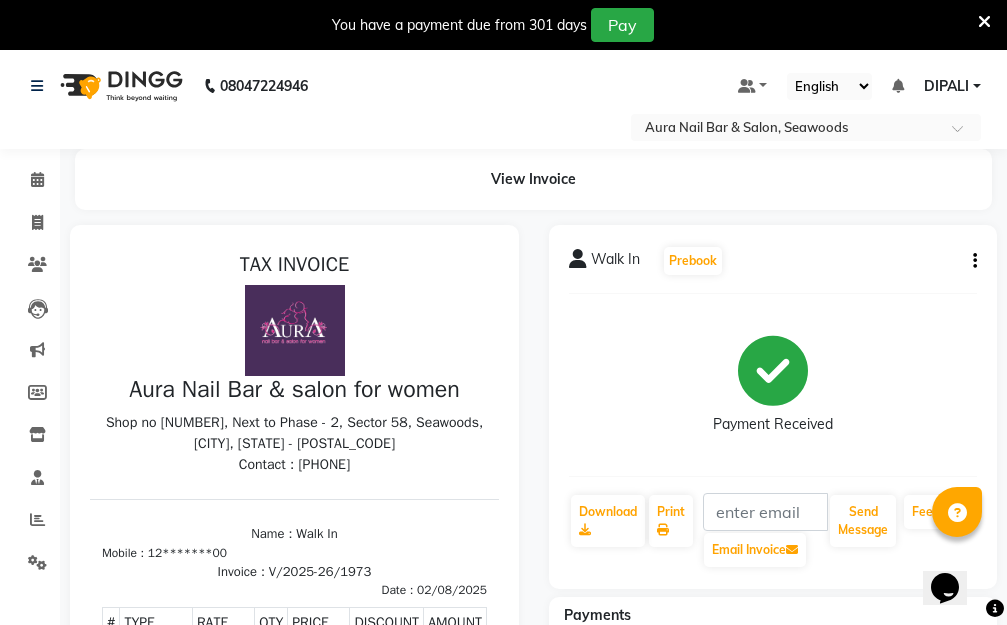 scroll, scrollTop: 0, scrollLeft: 0, axis: both 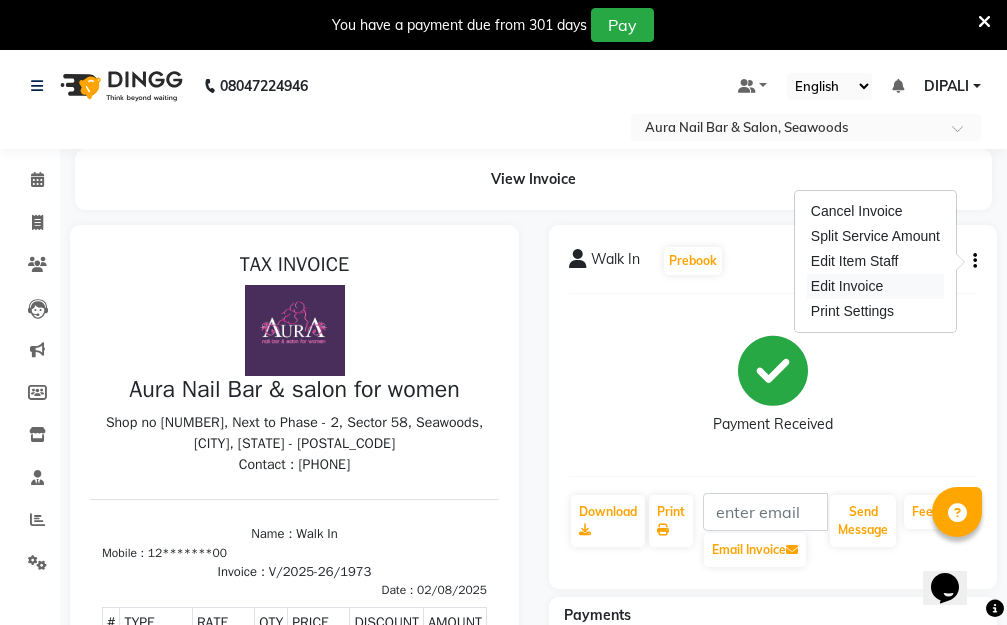 click on "Edit Invoice" at bounding box center (875, 286) 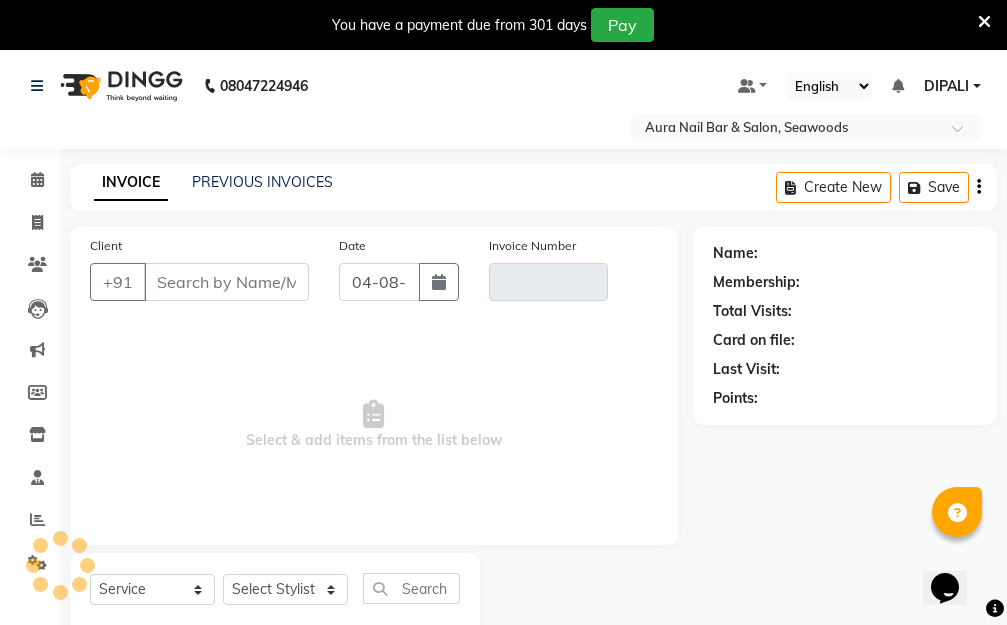 scroll, scrollTop: 53, scrollLeft: 0, axis: vertical 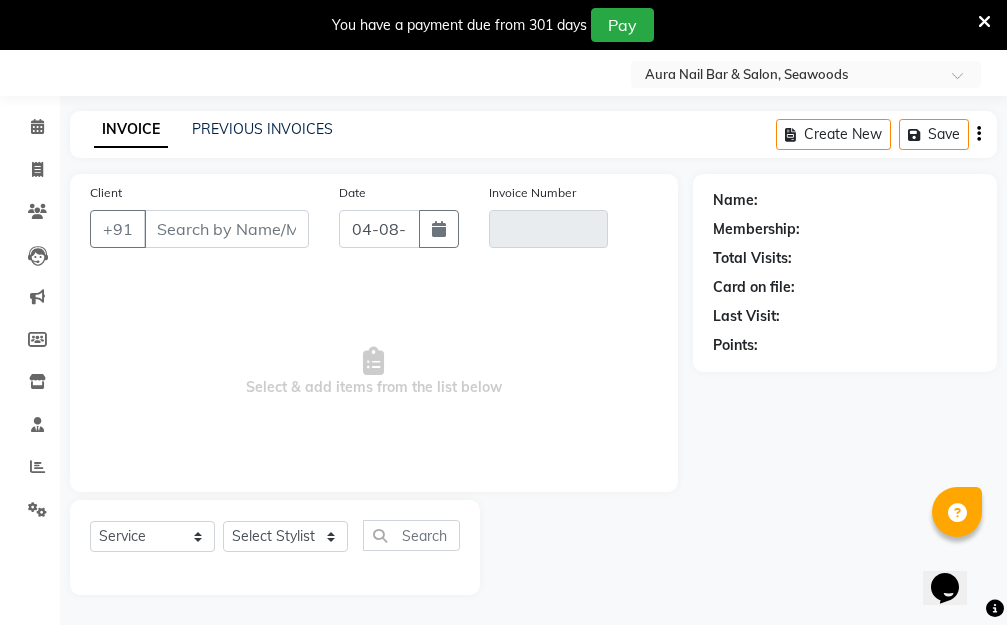 type on "12*******00" 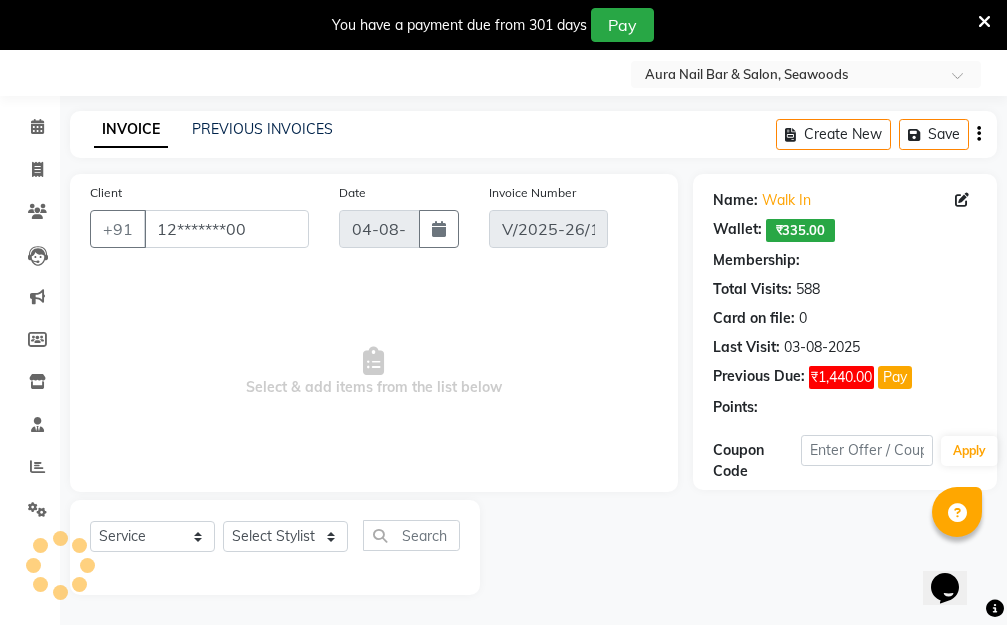 type on "02-08-2025" 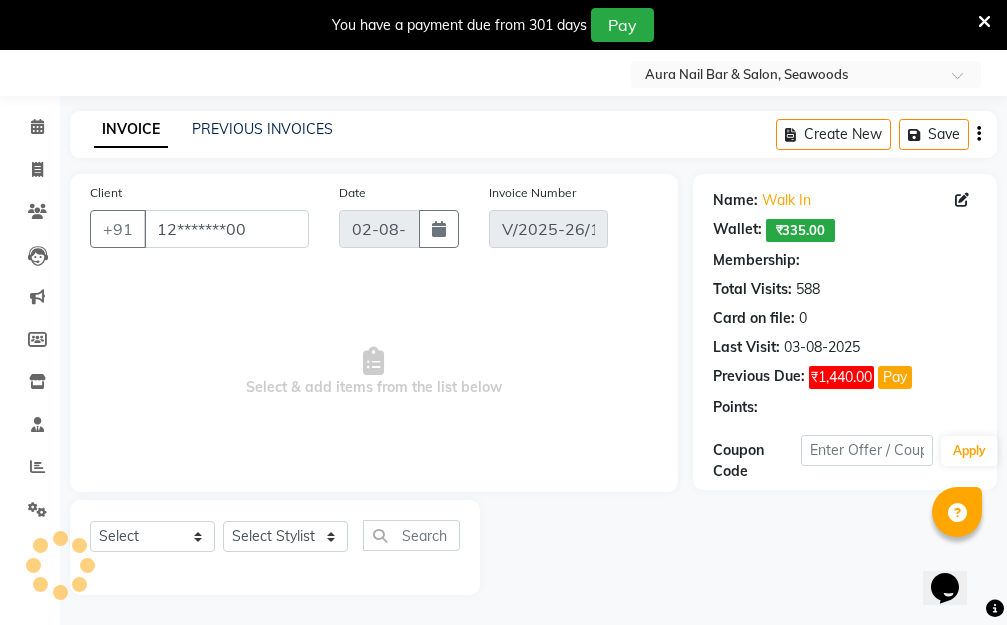 select on "1: Object" 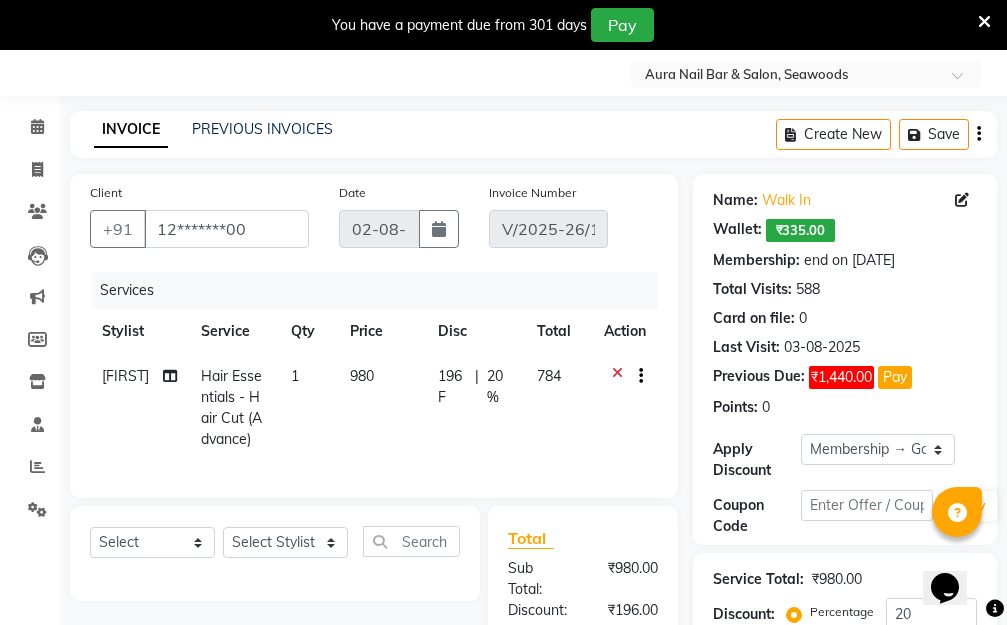 click on "980" 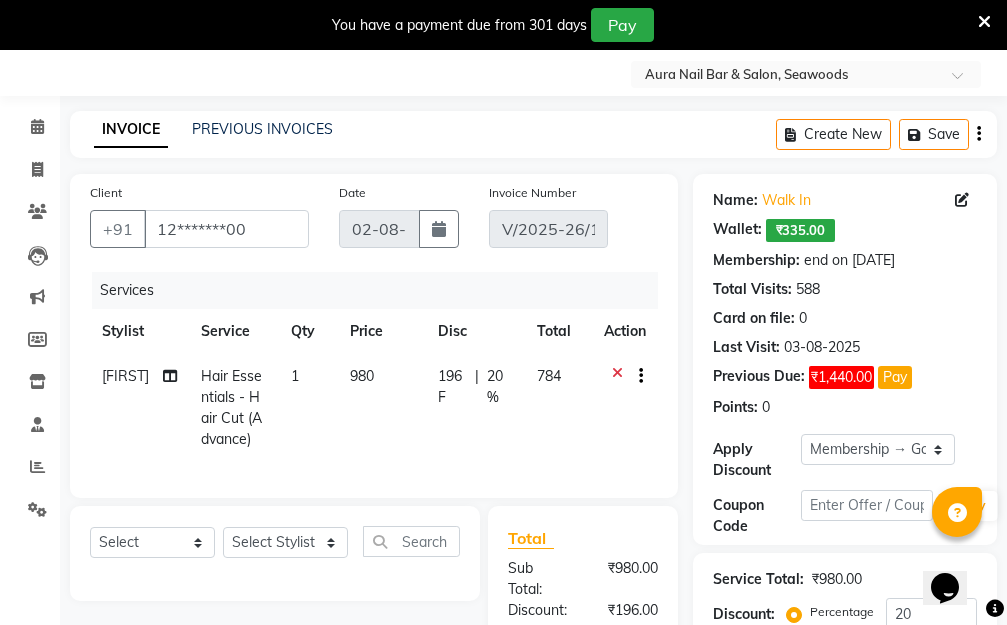 select on "83908" 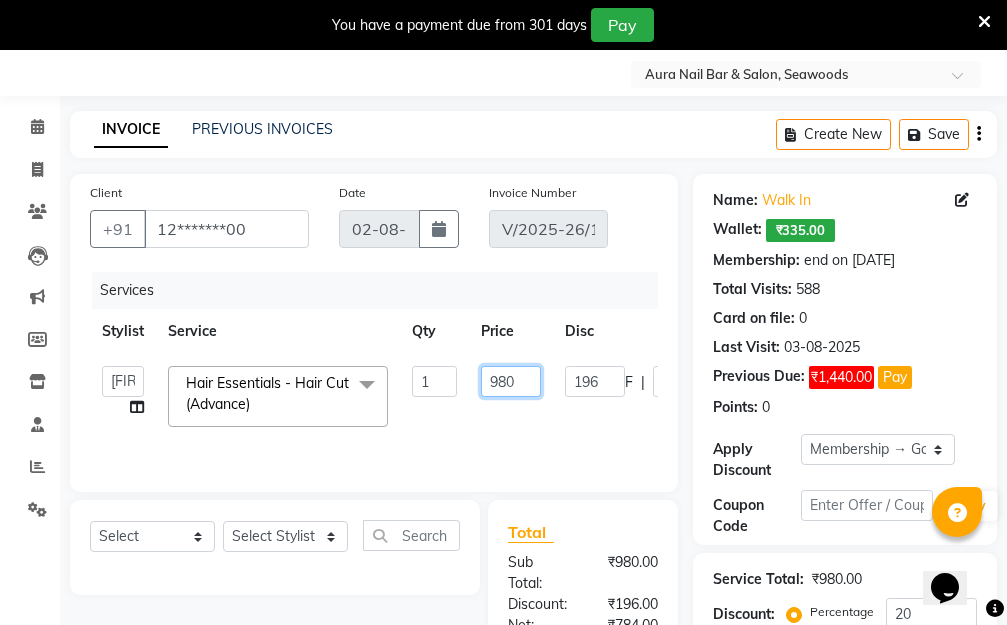 drag, startPoint x: 516, startPoint y: 374, endPoint x: 452, endPoint y: 371, distance: 64.070274 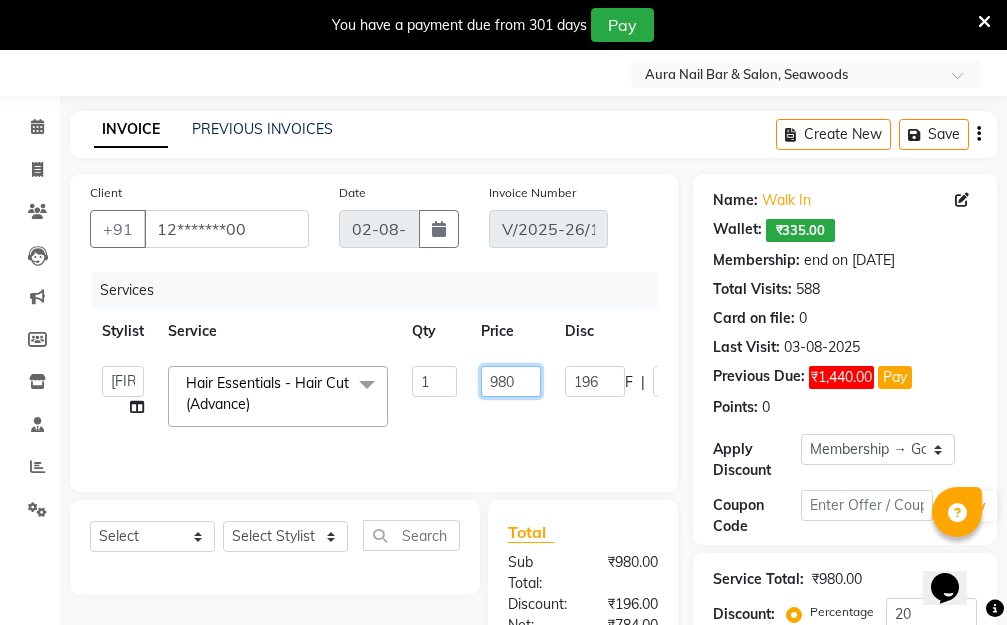 click on "Aarti   Dipti    Manager   Pallavi    pooja   Priya   Hair Essentials - Hair Cut (Advance)  x Hair Essentials - Hair Cut (Advance) (₹500) Hair Essentials - Kids Haircut (Below 8 Yrs) (₹250) Hair Essentials -Hair Wash Up To Shoulder (₹300) Hair Essentials - Hair Cut  (₹350) HAIR WASH UP TO WASTE (₹700) HAIR WASH (₹300) DANDRUFF TERATMENT (₹1500) Shampoo & Conditioning + Blast Dry - Upto Shoulder (₹350) Shampoo & Conditioning + Blast Dry - Below Shoulder (₹550) Shampoo & Conditioning + Blast Dry - Upto Waist (₹750) Shampoo & Conditioning + Blast Dry - Add: Charge For Morocon/Riviver/ Keratin (₹600) Blow Dry/Outcurl/Straight - Upto Shoulder (₹449) Blow Dry/Outcurl/Straight - Below Shoulder (₹650) Blow Dry/Outcurl/Straight - Upto Waist (₹850) Ironing - Upto Shoulder (₹650) Ironing - Below Shoulder (₹850) Ironing - Upto Waist (₹1000) Ironing - Add Charge For Thick Hair (₹300) Tongs - Upto Shoulder (₹800) Tongs - Below Shoulder (₹960) Tongs - Upto Waist (₹1500) 1 980 196" 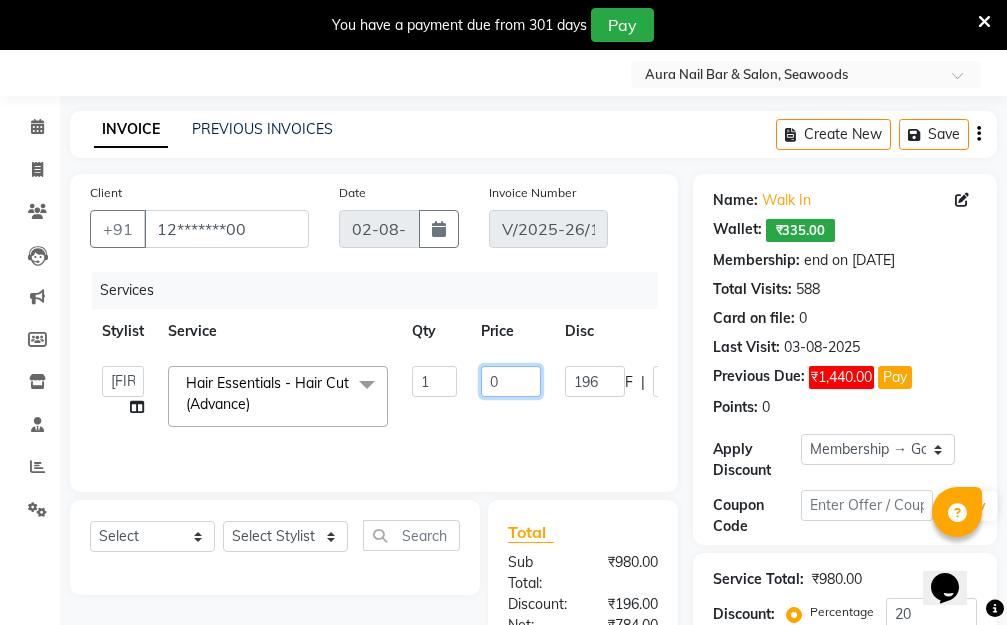 type on "00" 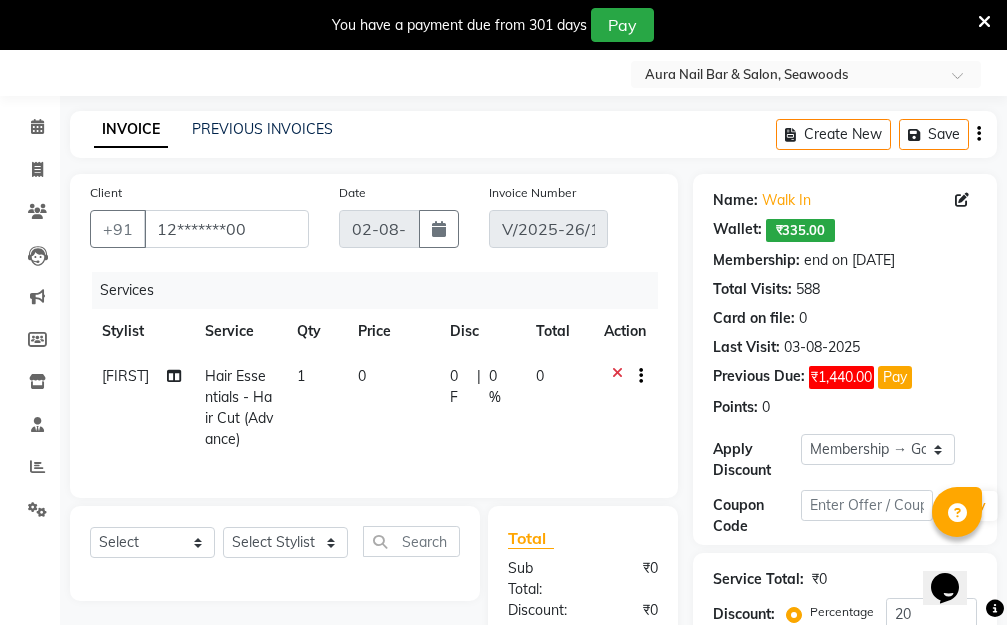click on "pooja Hair Essentials - Hair Cut (Advance) 1 0 0 F | 0 % 0" 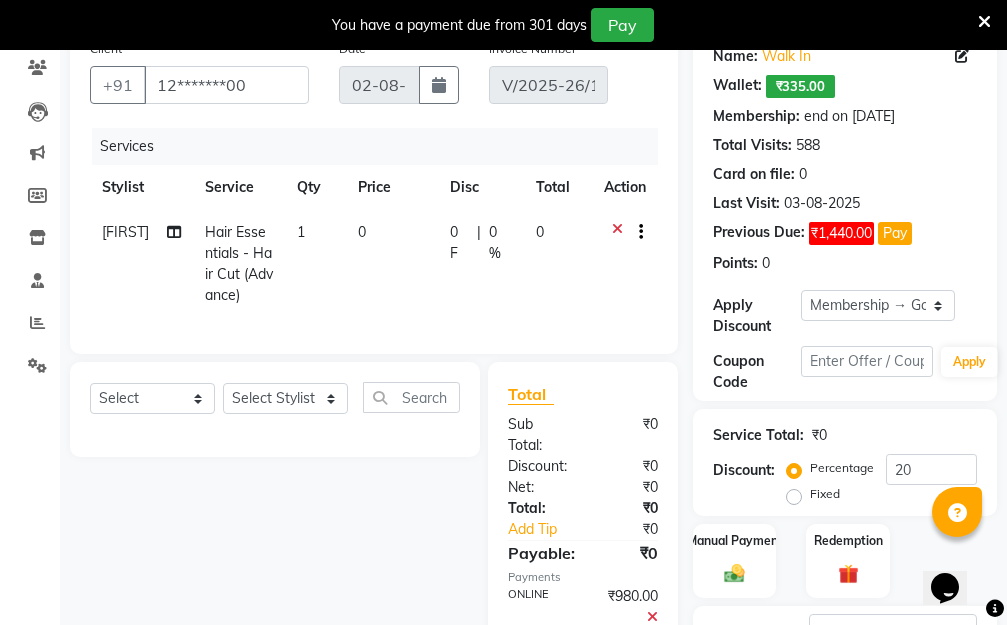 scroll, scrollTop: 353, scrollLeft: 0, axis: vertical 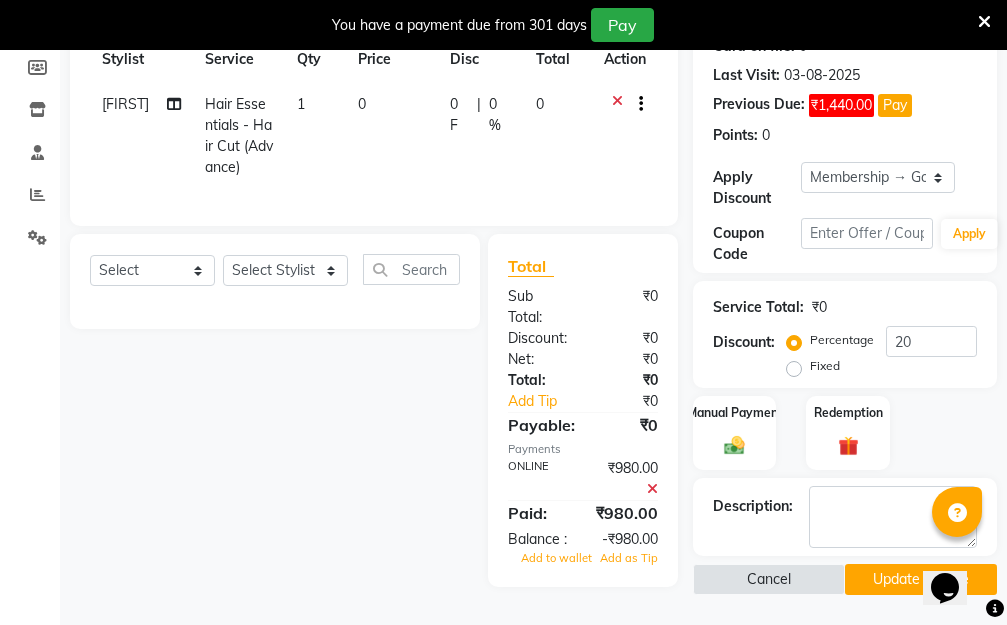 click 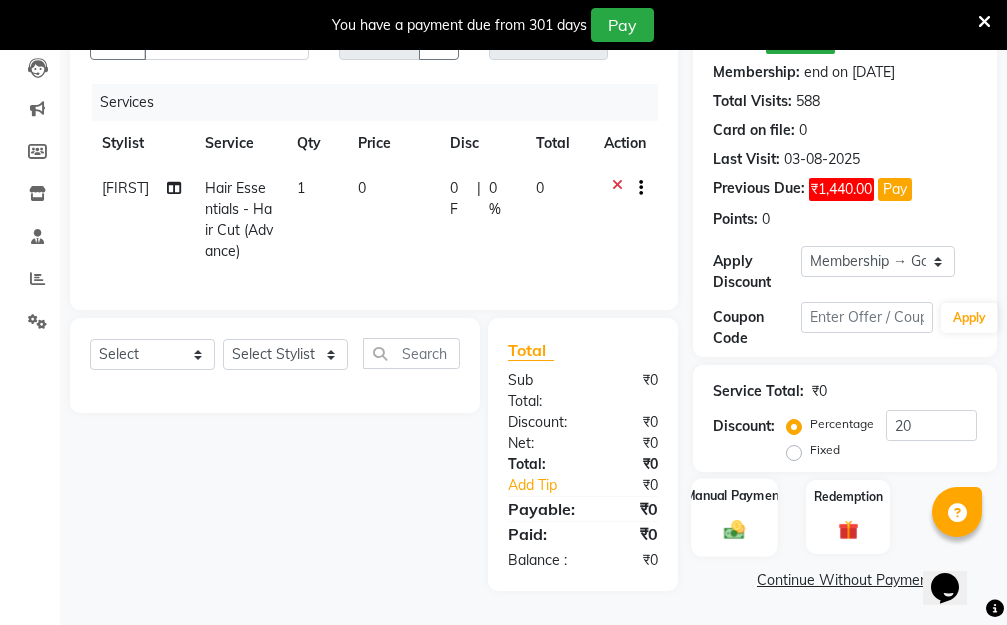 click 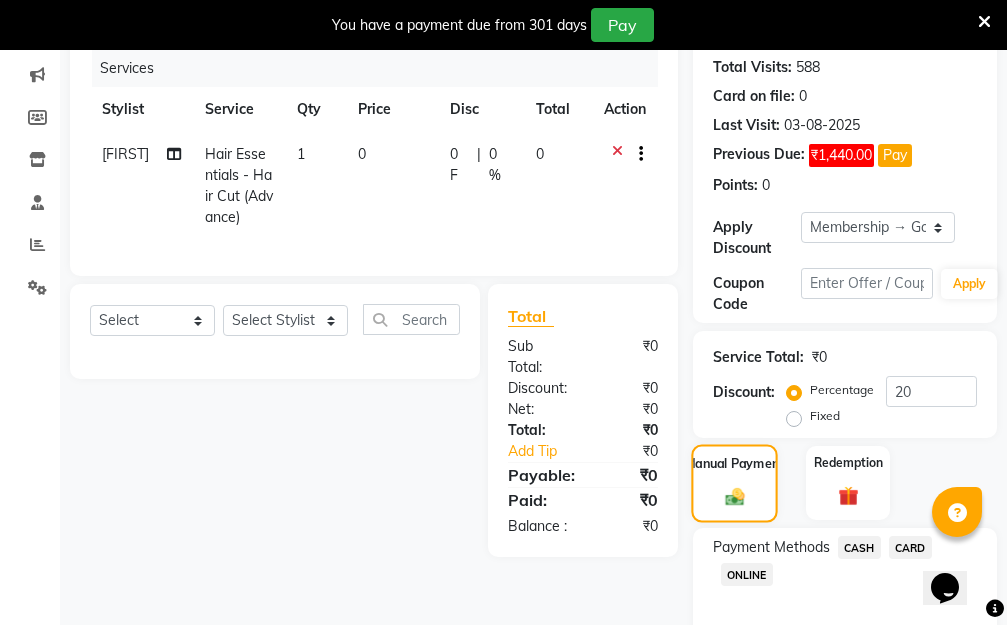 scroll, scrollTop: 353, scrollLeft: 0, axis: vertical 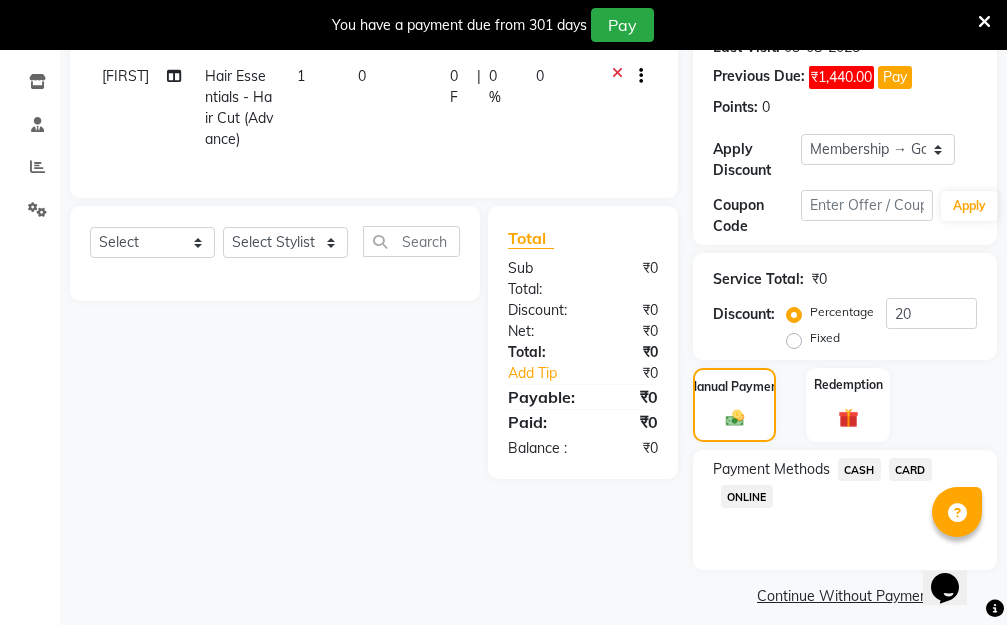 click on "CASH" 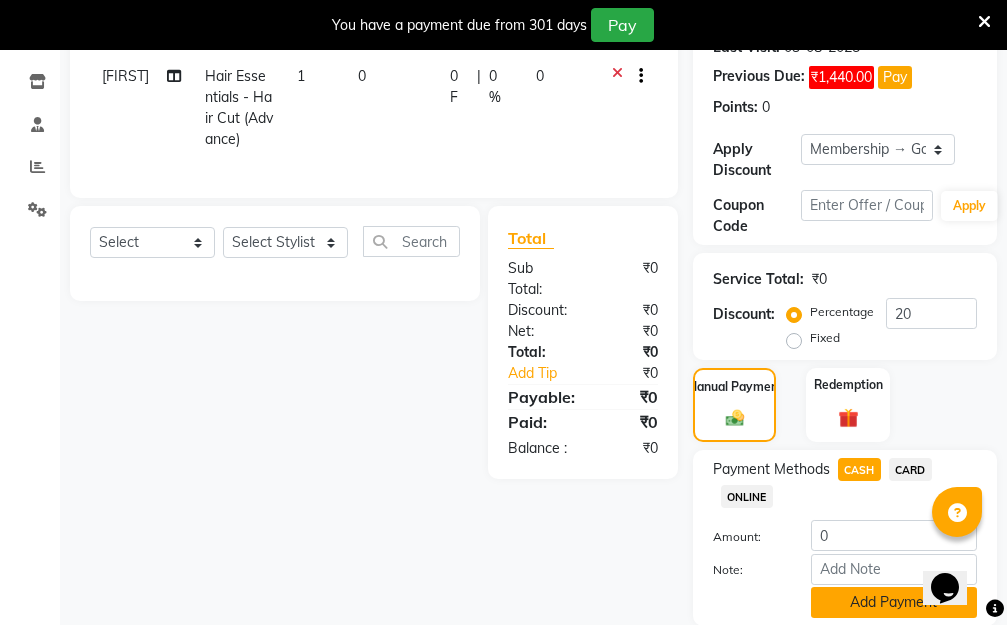 click on "Add Payment" 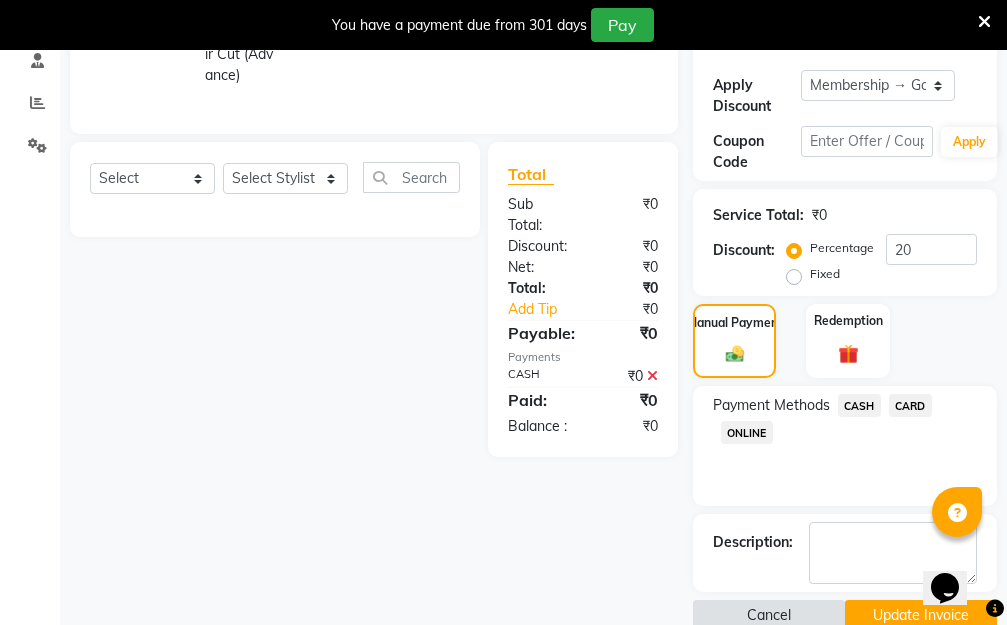 scroll, scrollTop: 453, scrollLeft: 0, axis: vertical 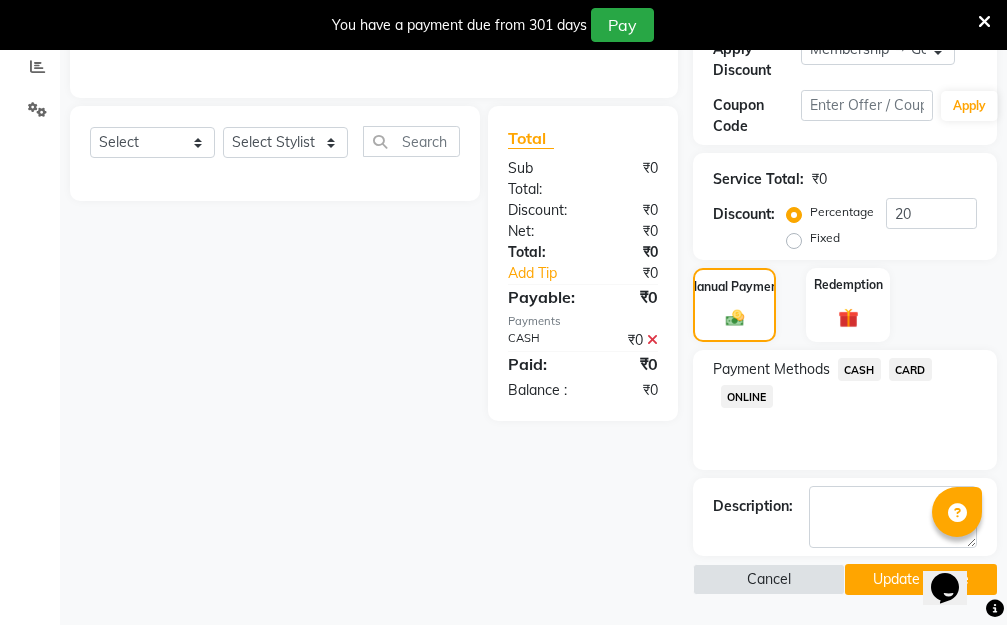click on "Update Invoice" 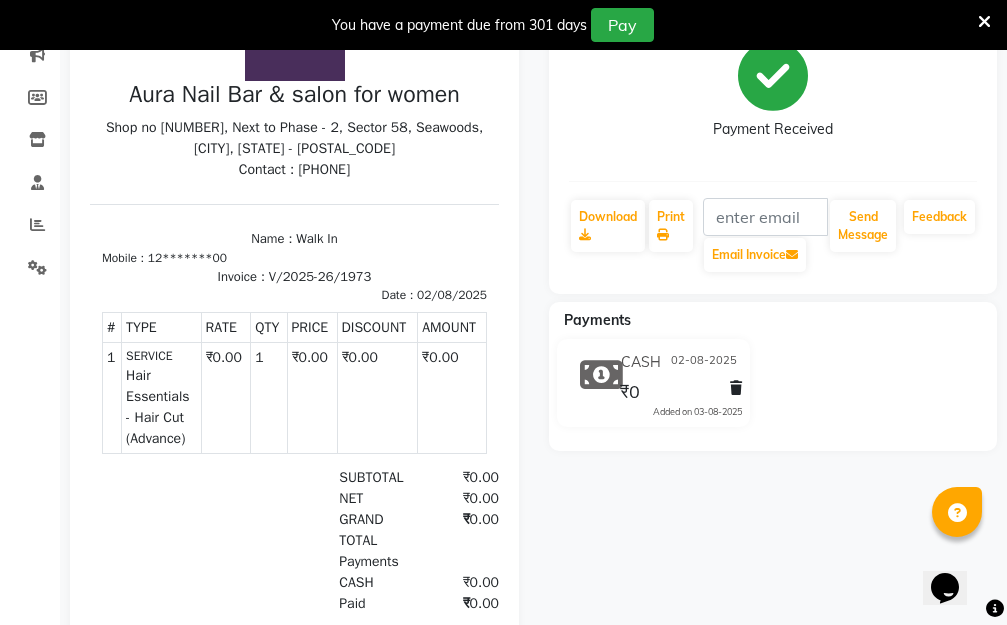 scroll, scrollTop: 38, scrollLeft: 0, axis: vertical 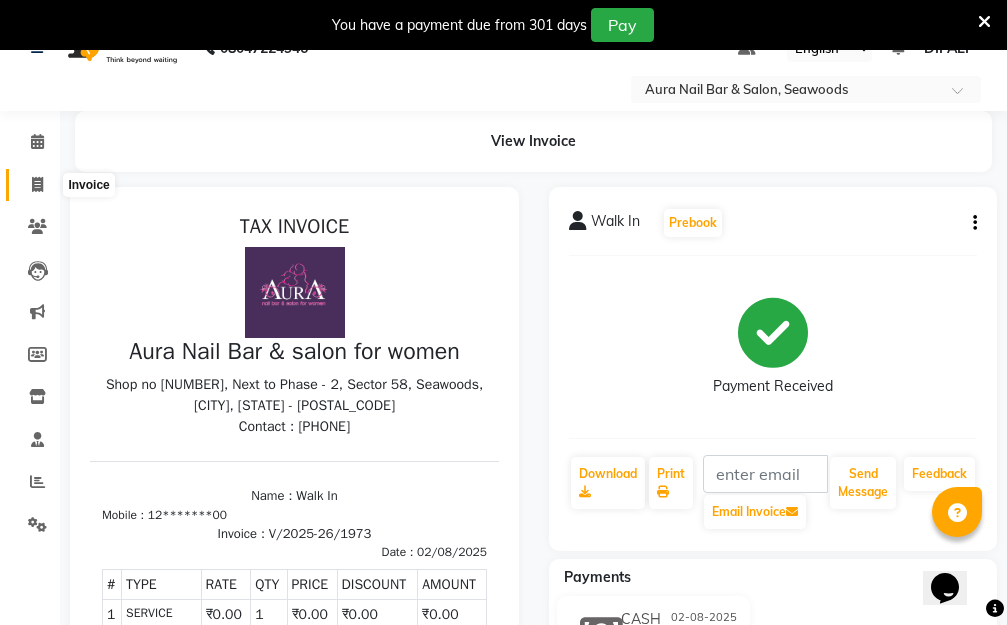 click 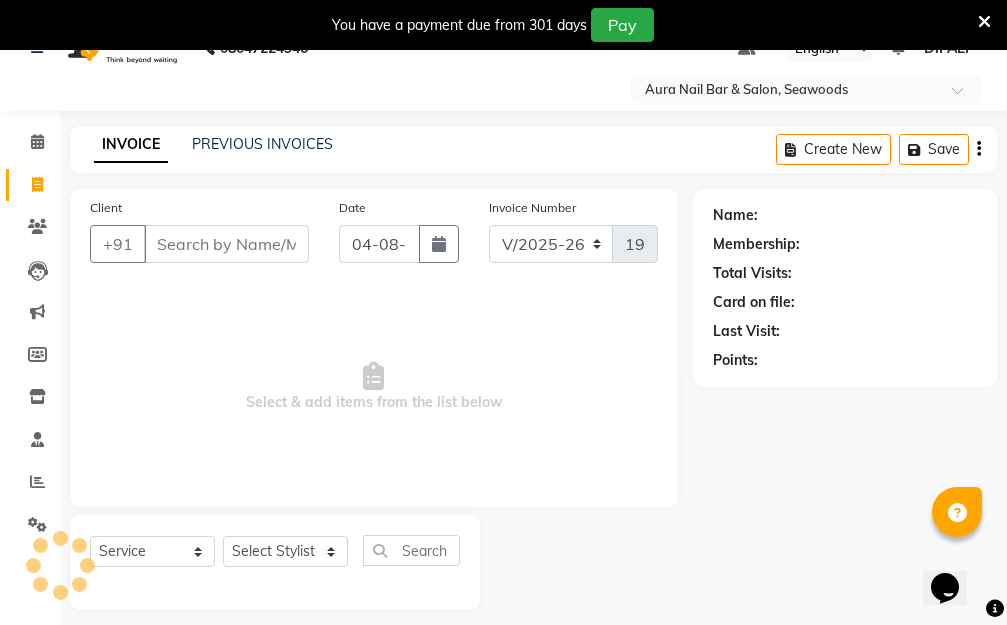 scroll, scrollTop: 53, scrollLeft: 0, axis: vertical 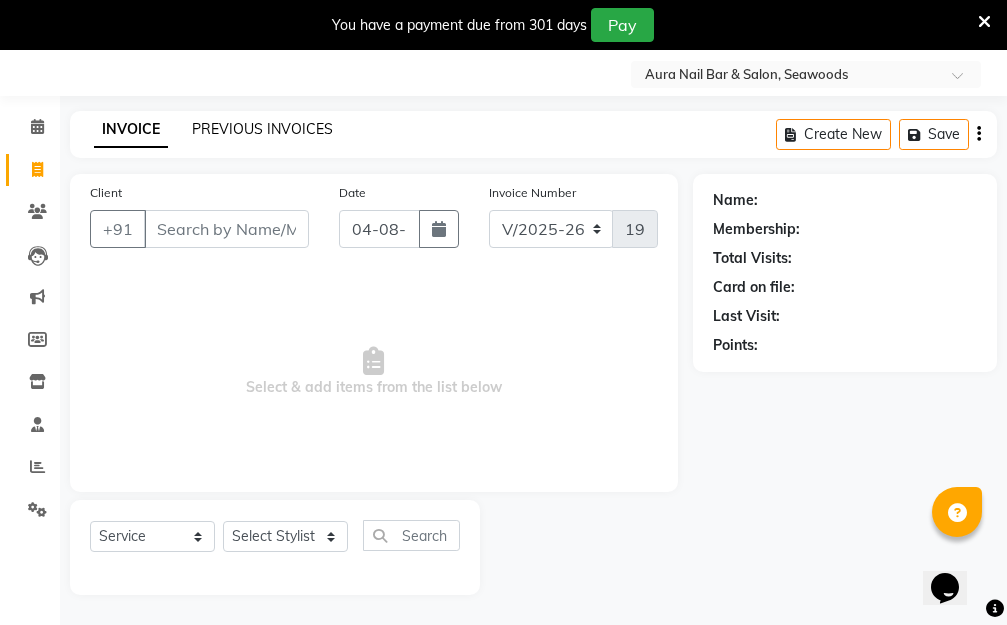 click on "PREVIOUS INVOICES" 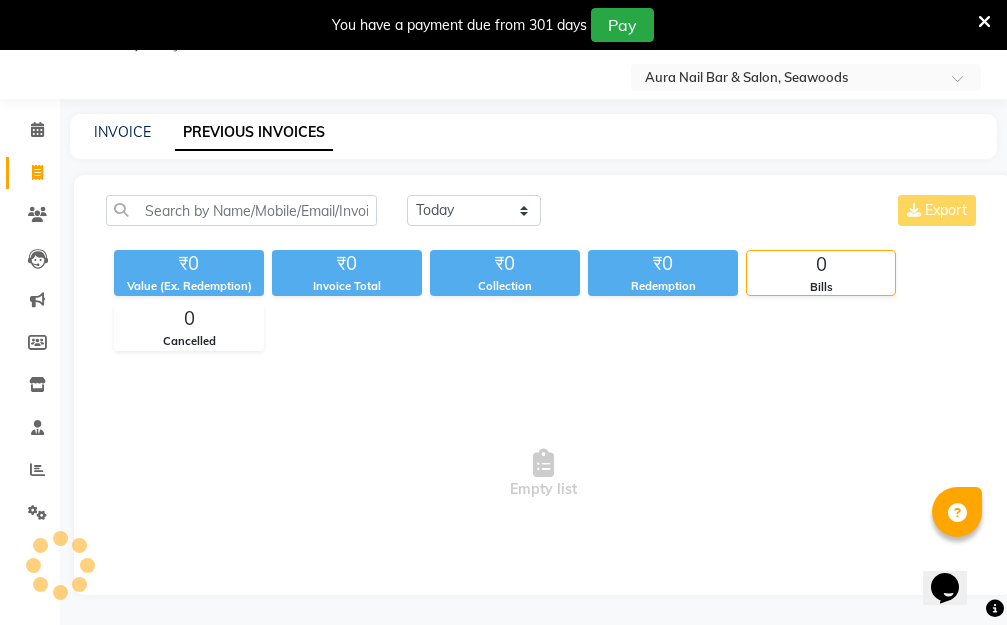 scroll, scrollTop: 50, scrollLeft: 0, axis: vertical 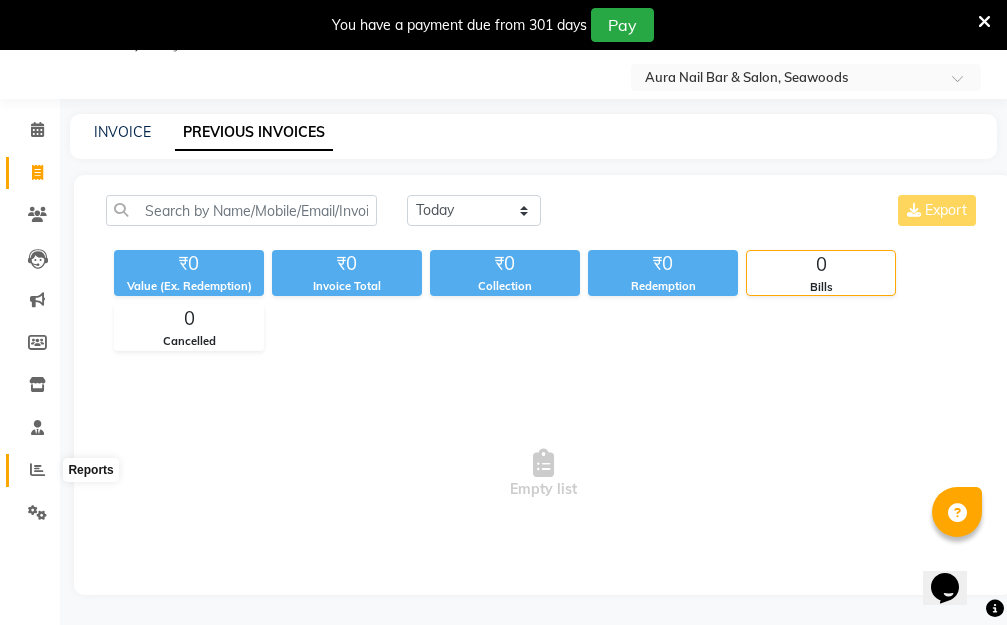 click 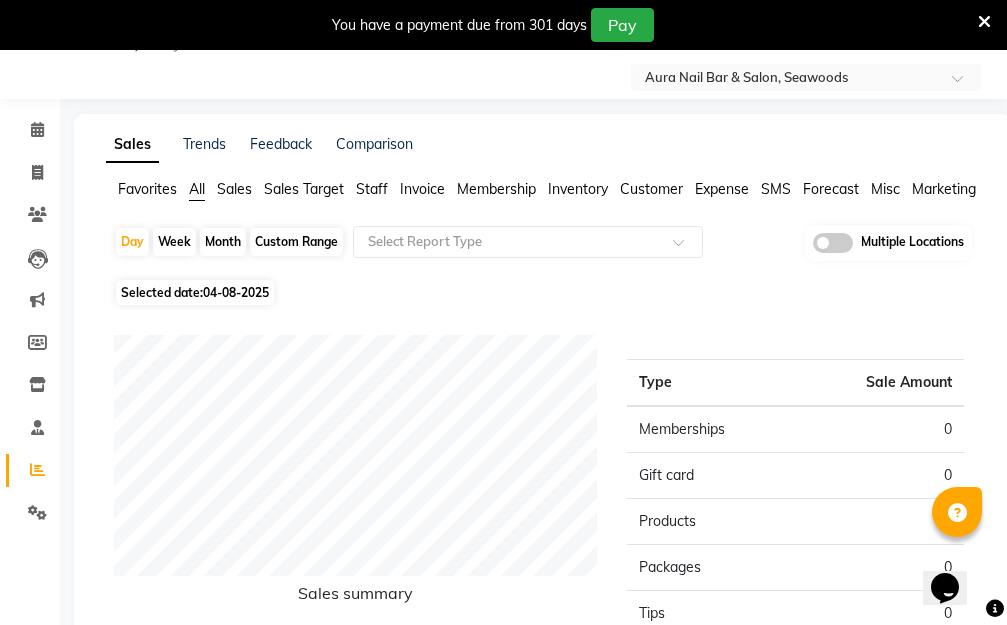 click on "Staff" 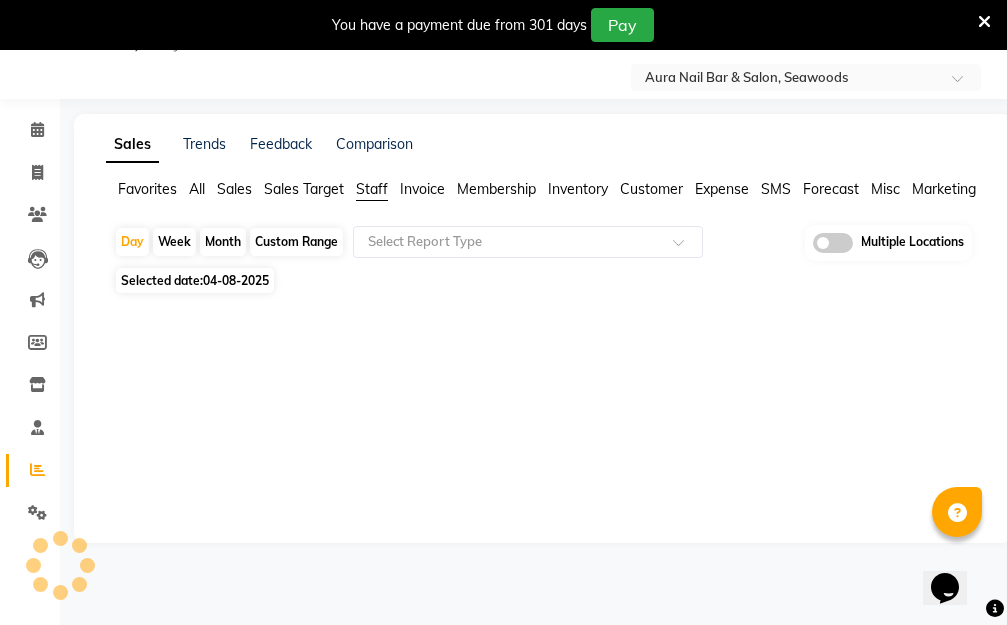 click on "Selected date:  04-08-2025" 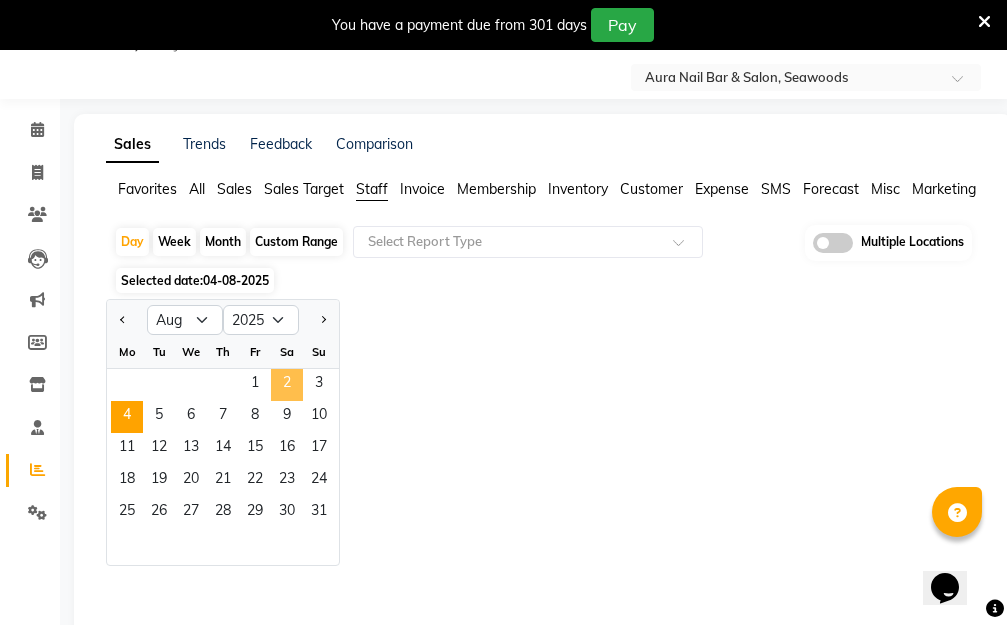 click on "2" 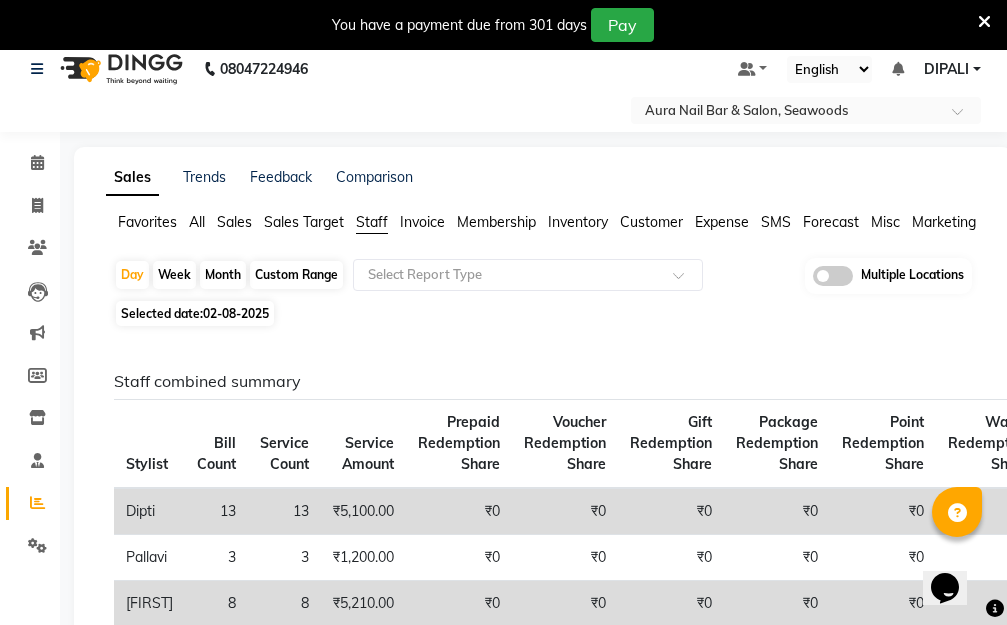 scroll, scrollTop: 0, scrollLeft: 0, axis: both 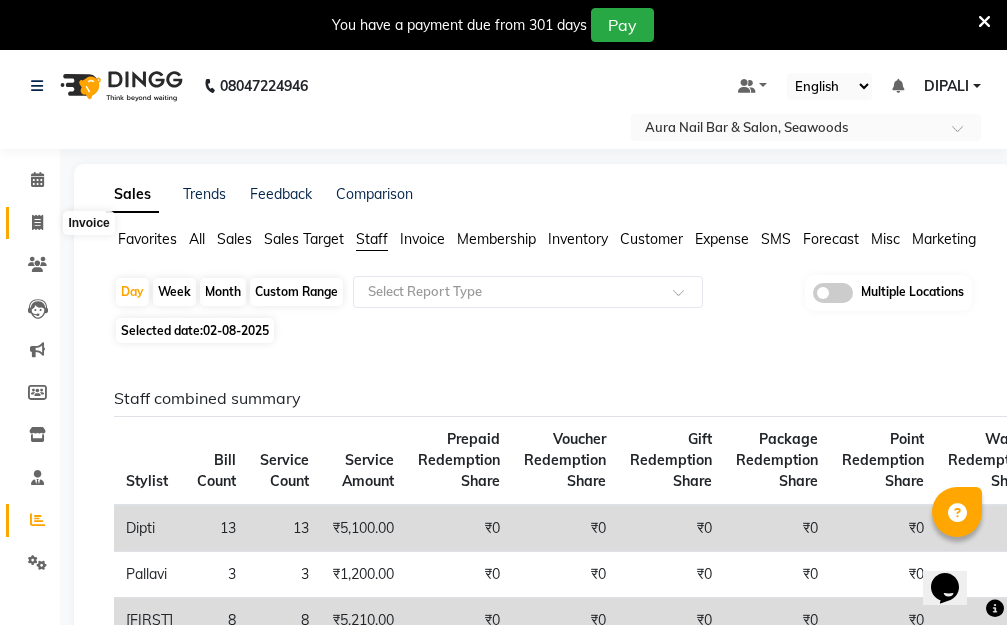 click 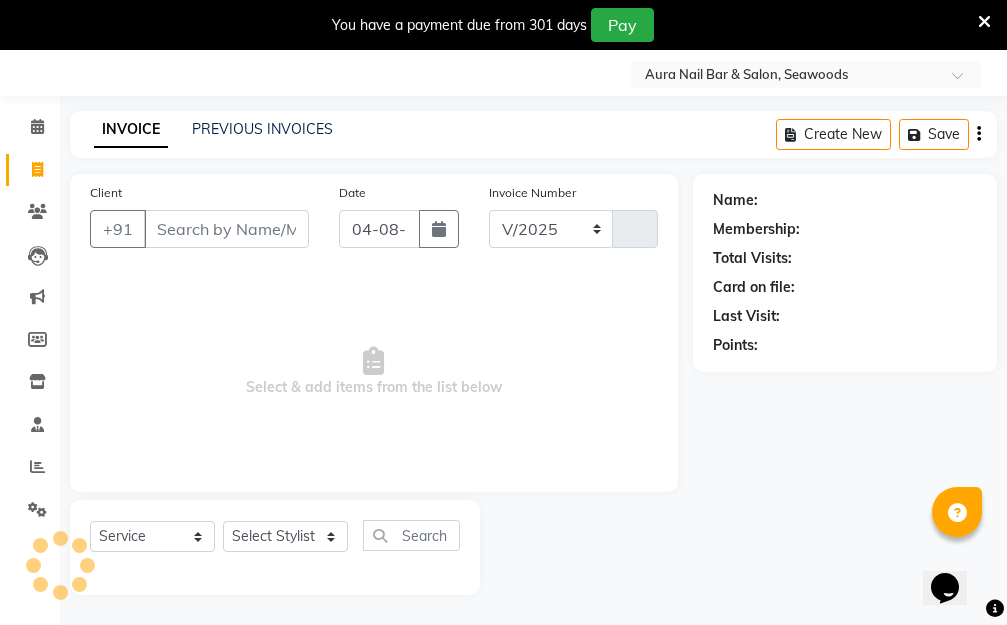select on "4994" 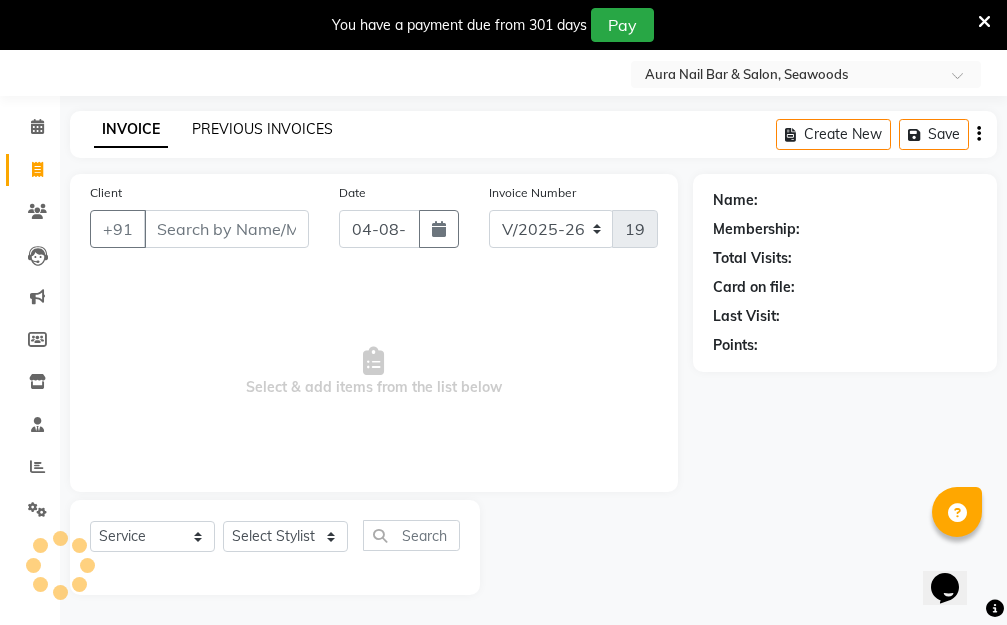 click on "PREVIOUS INVOICES" 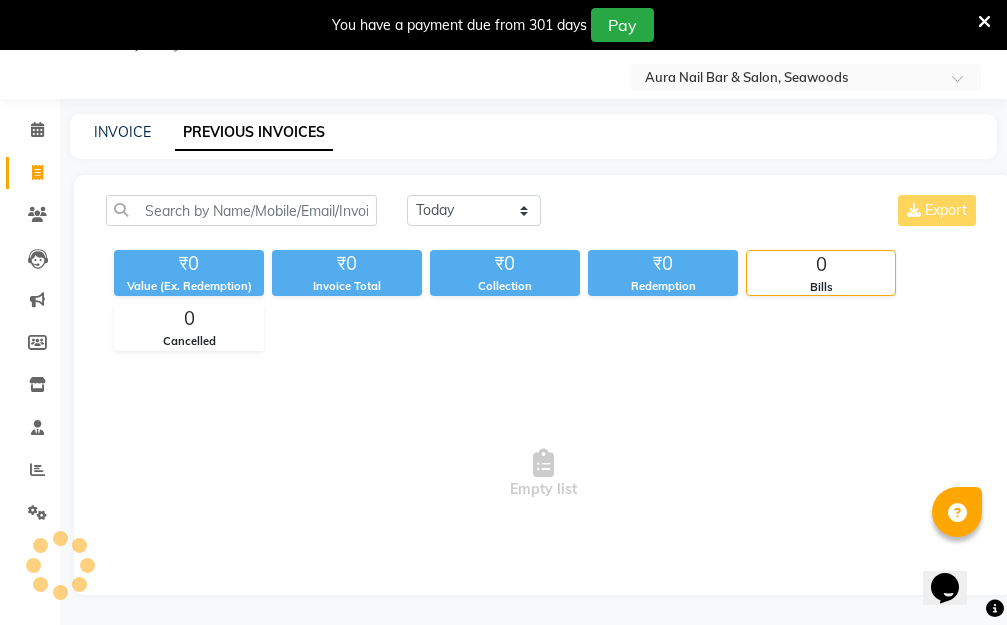 scroll, scrollTop: 50, scrollLeft: 0, axis: vertical 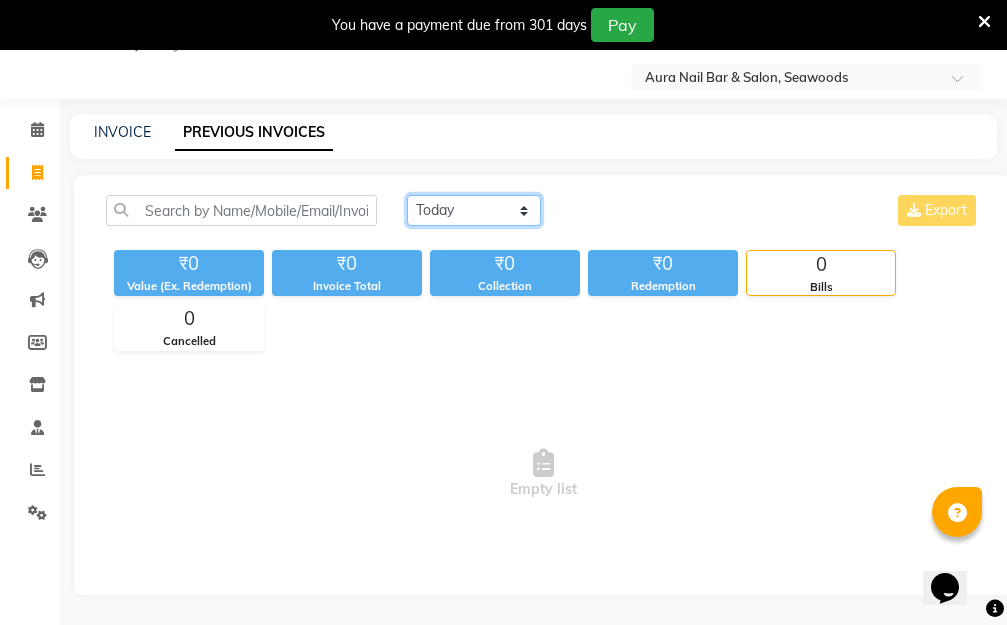 click on "Today Yesterday Custom Range" 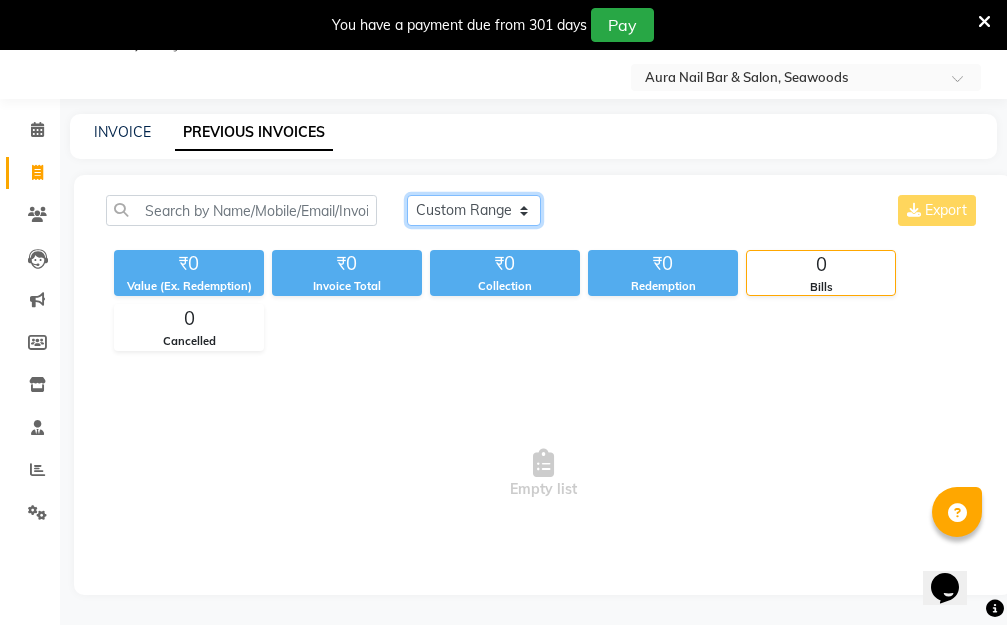 click on "Today Yesterday Custom Range" 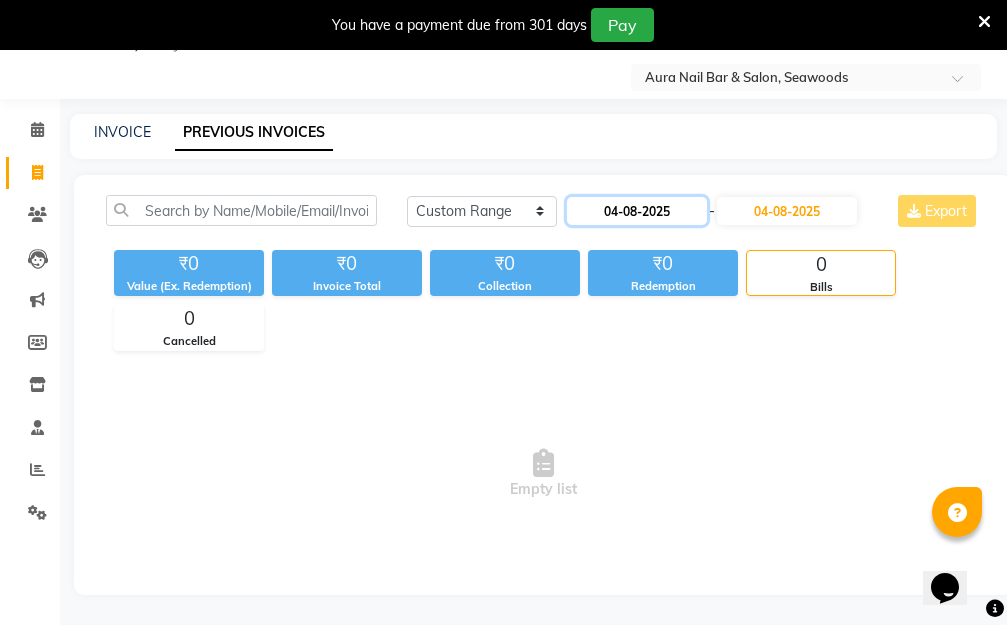 click on "04-08-2025" 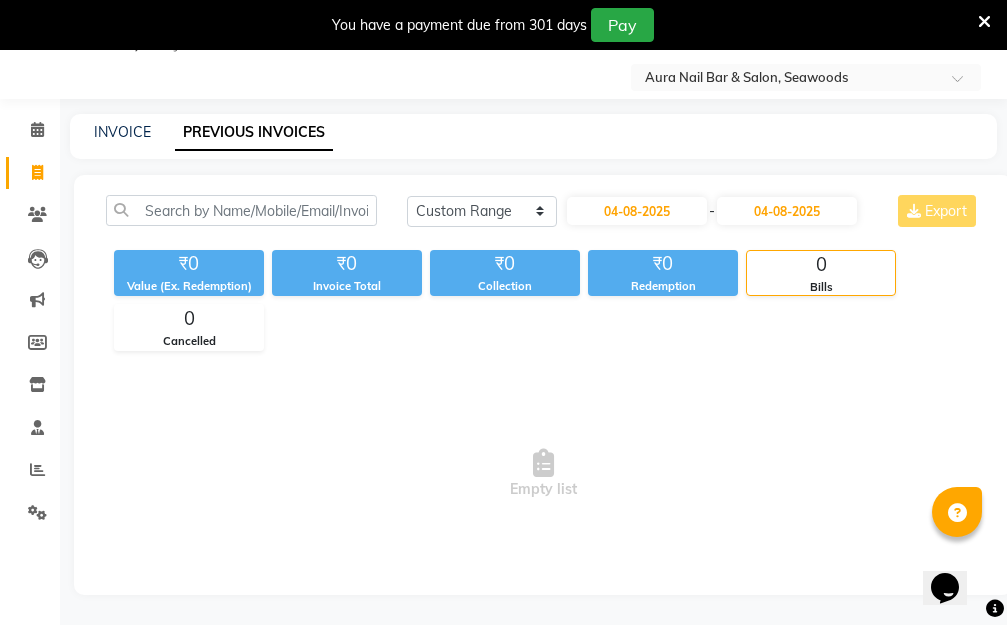 select on "8" 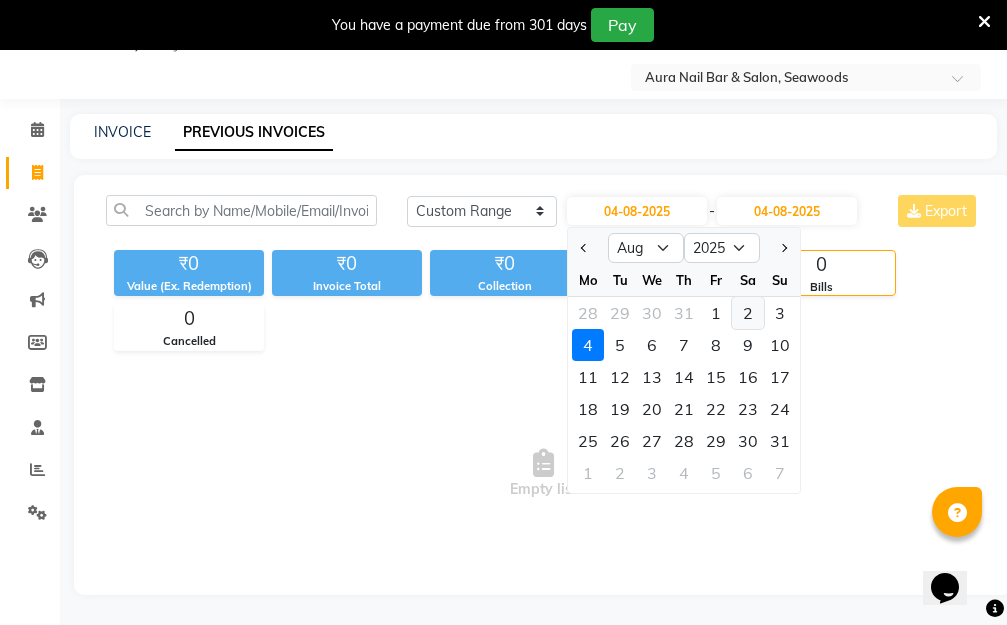 click on "2" 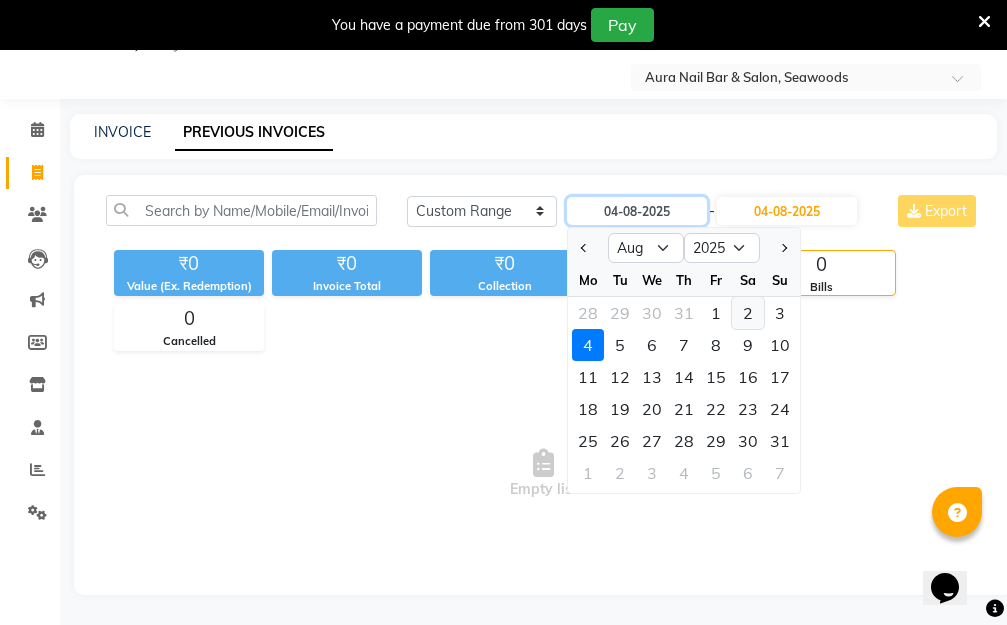 type on "02-08-2025" 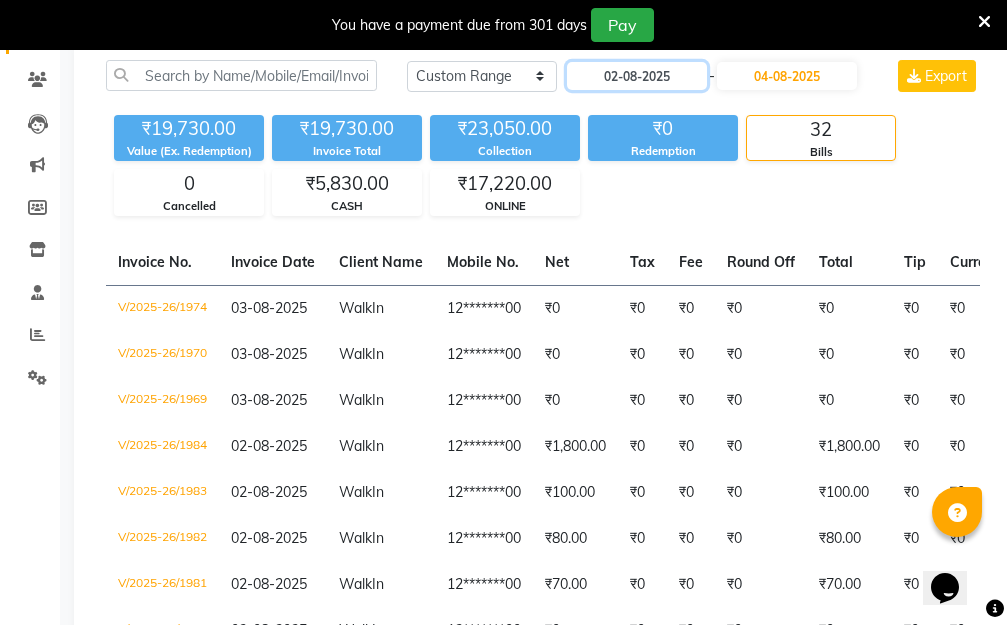 scroll, scrollTop: 150, scrollLeft: 0, axis: vertical 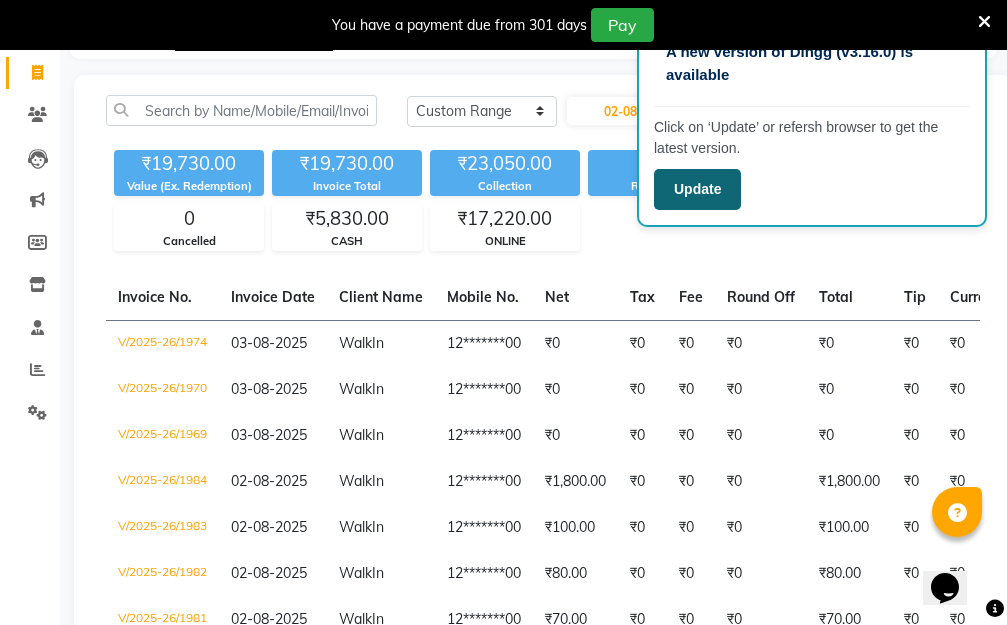 click on "Update" 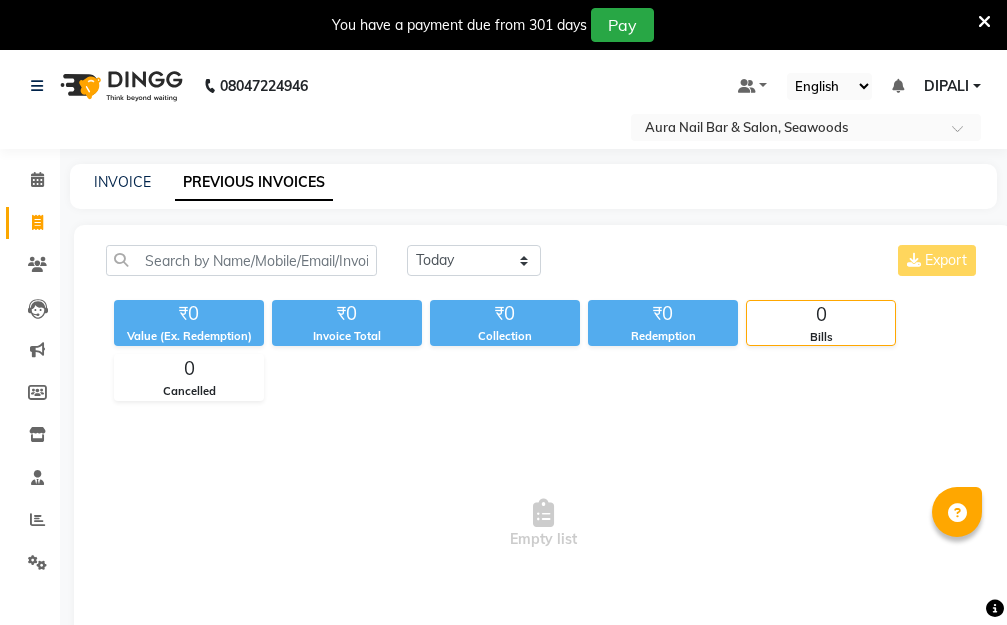 scroll, scrollTop: 0, scrollLeft: 0, axis: both 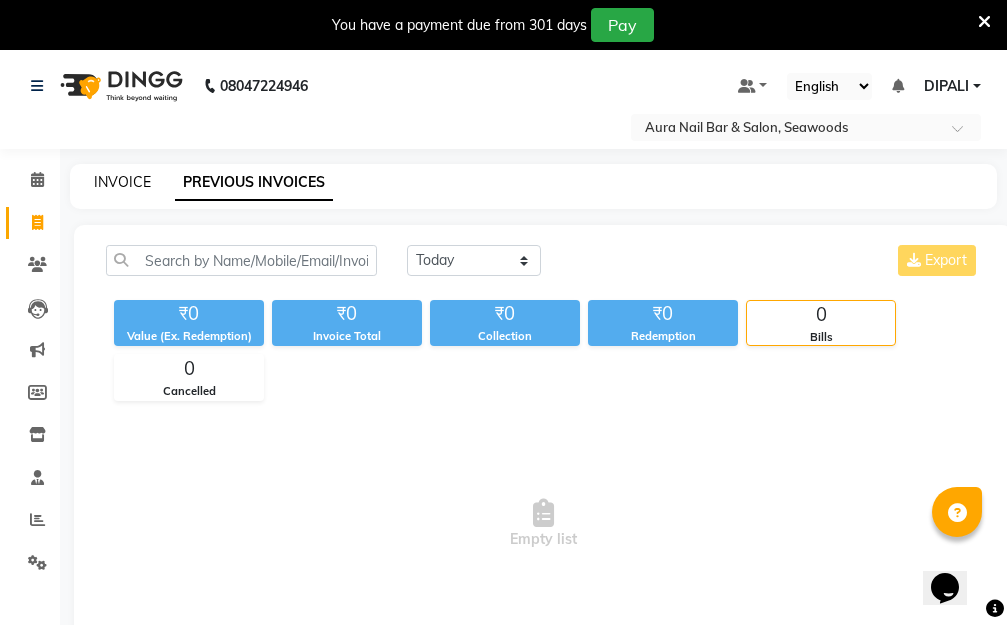 click on "INVOICE" 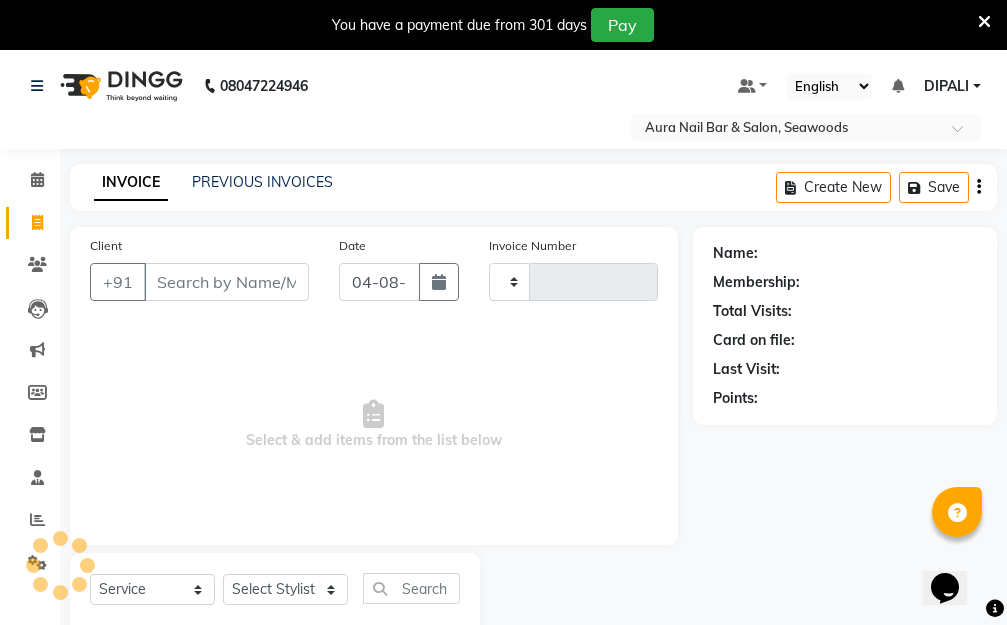 scroll, scrollTop: 53, scrollLeft: 0, axis: vertical 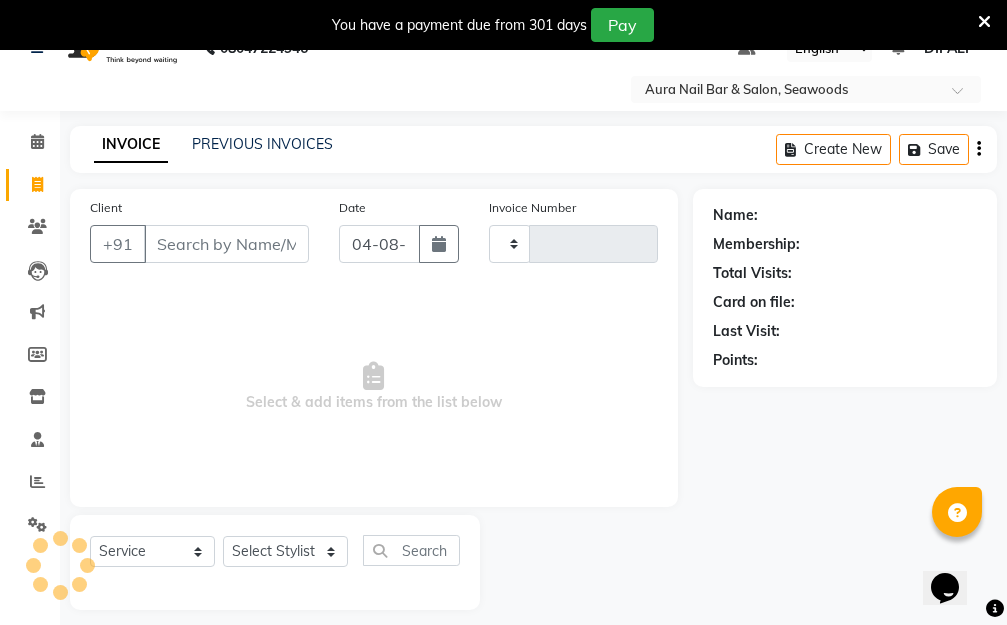 type on "1985" 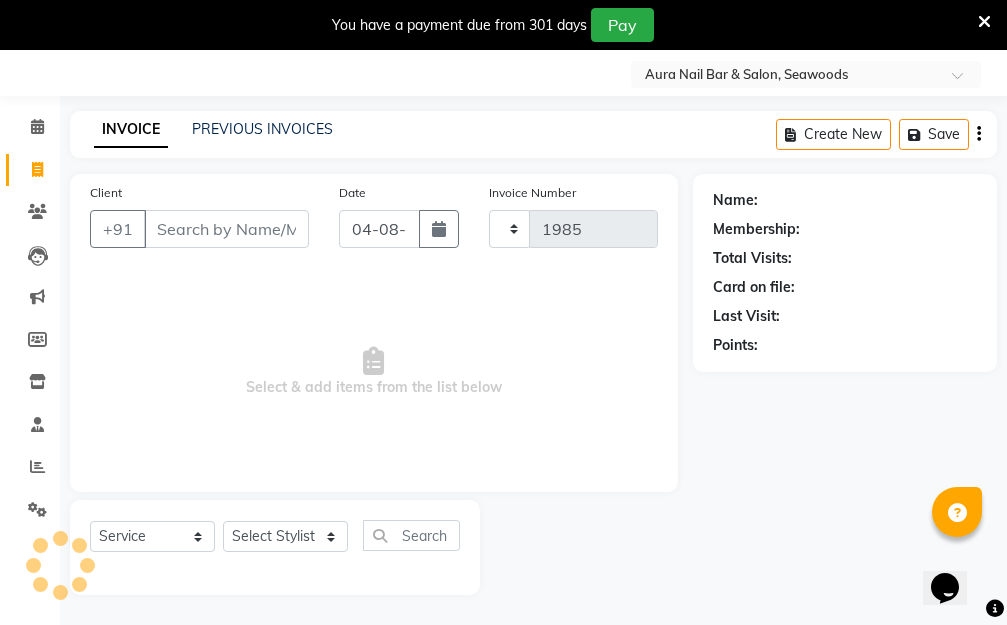select on "4994" 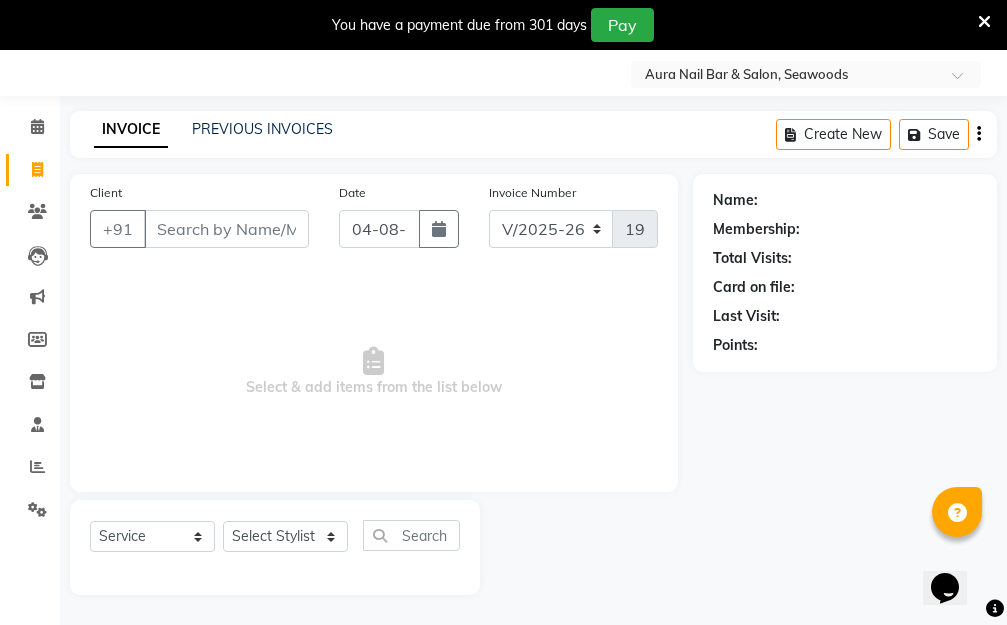 click on "Client" at bounding box center [226, 229] 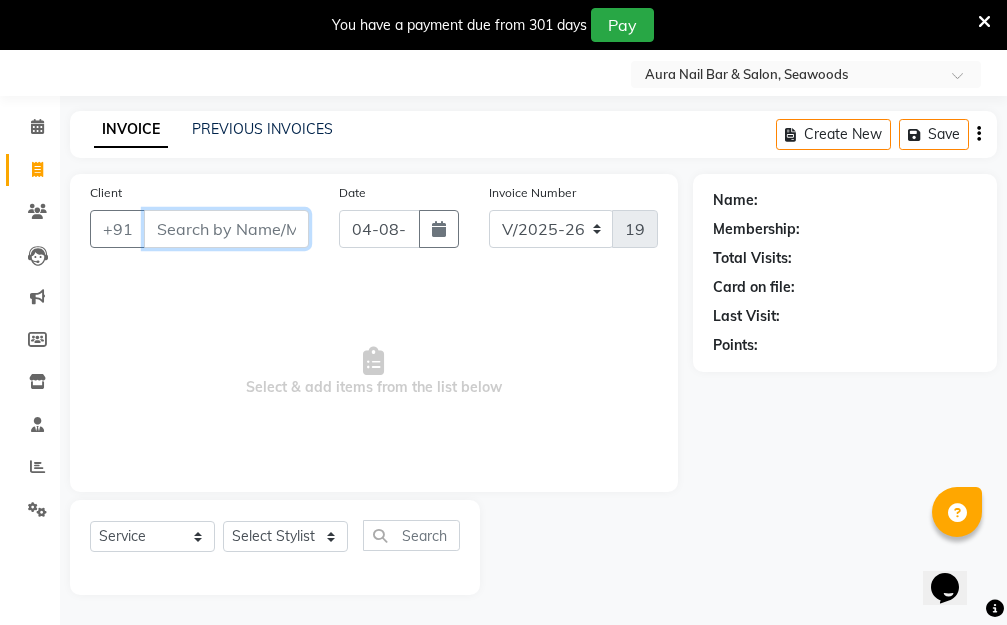 click on "Client" at bounding box center [226, 229] 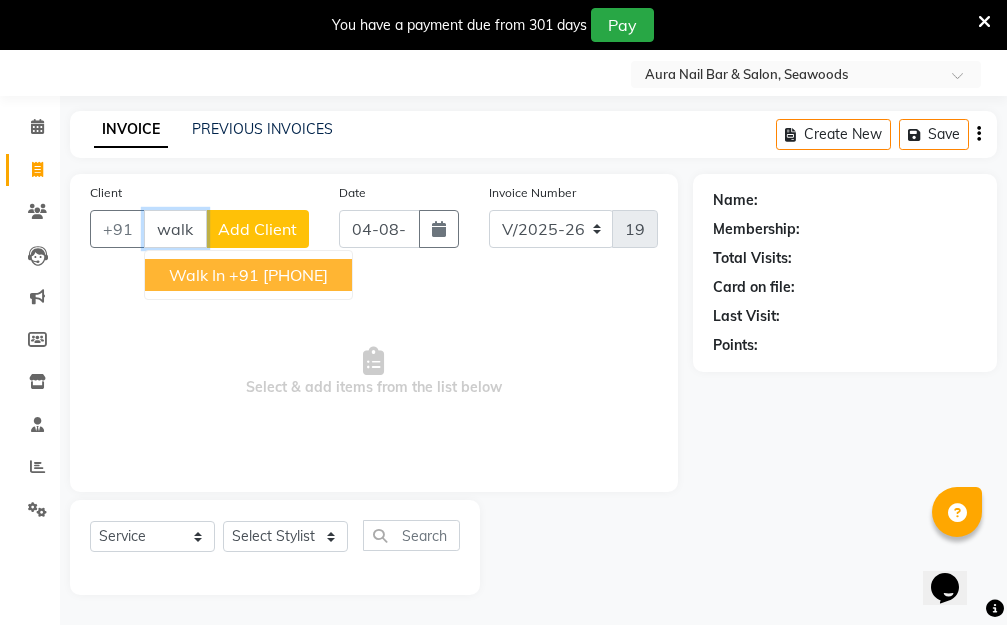 click on "+91  [PHONE]" at bounding box center [278, 275] 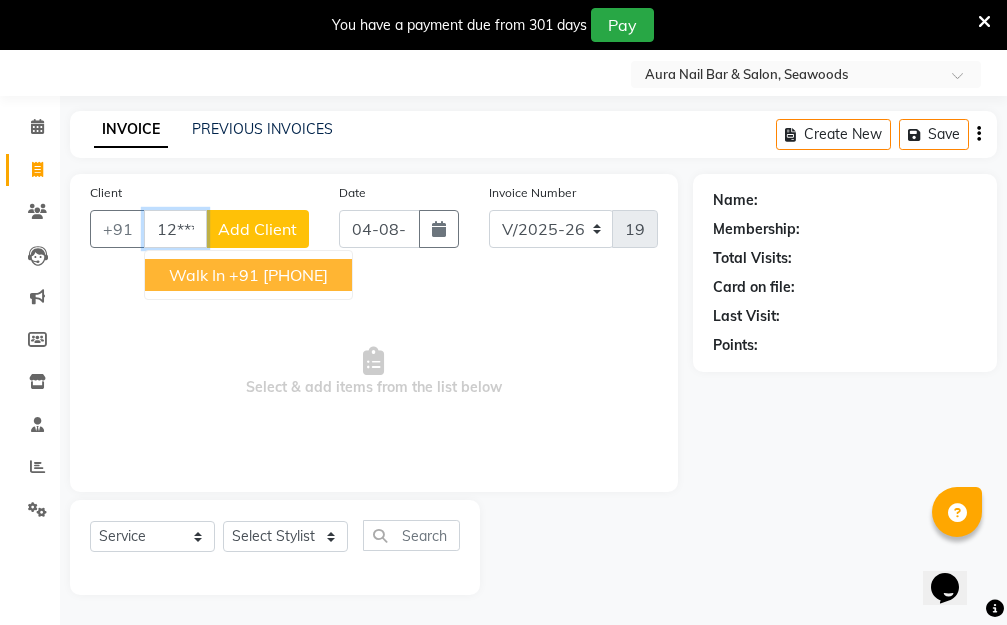 type on "12*******00" 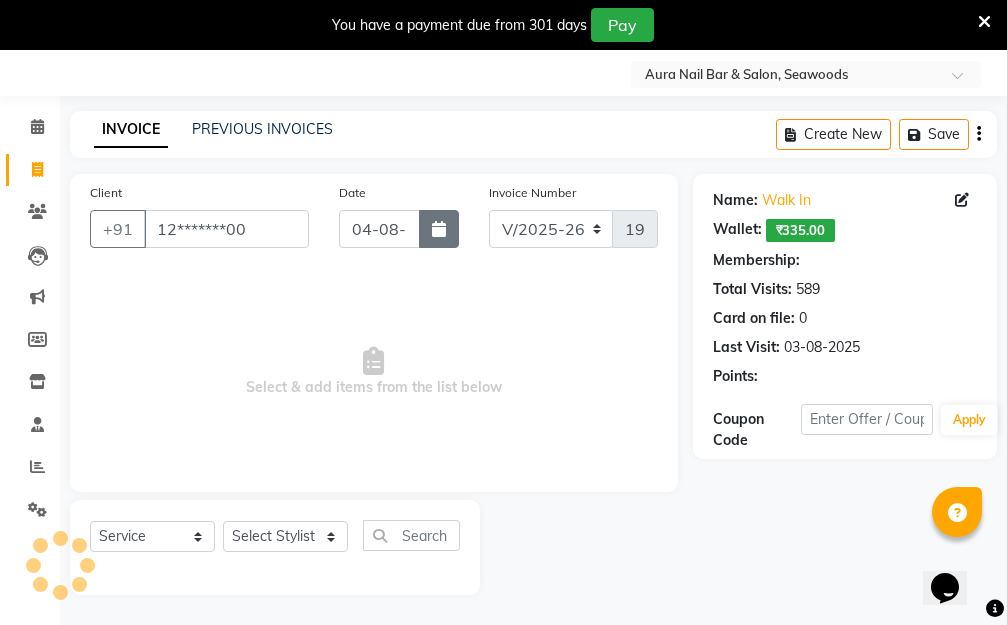 select on "1: Object" 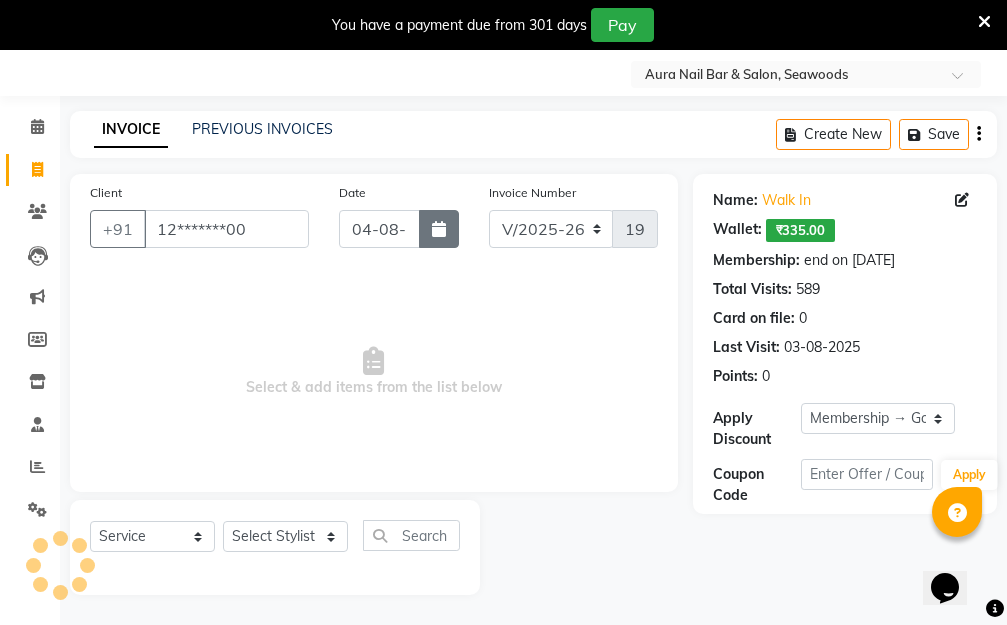 click 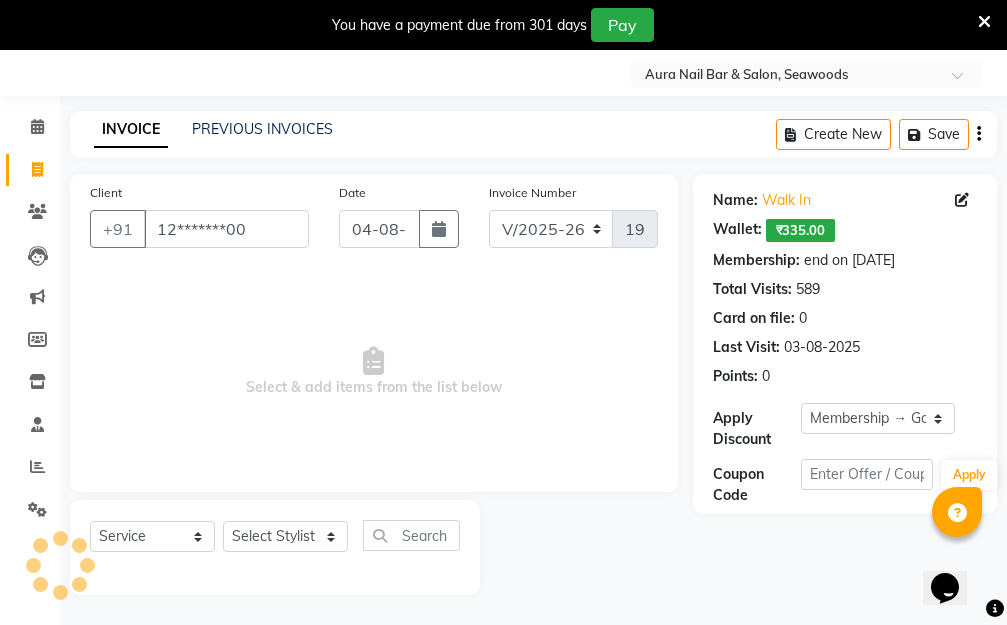 select on "8" 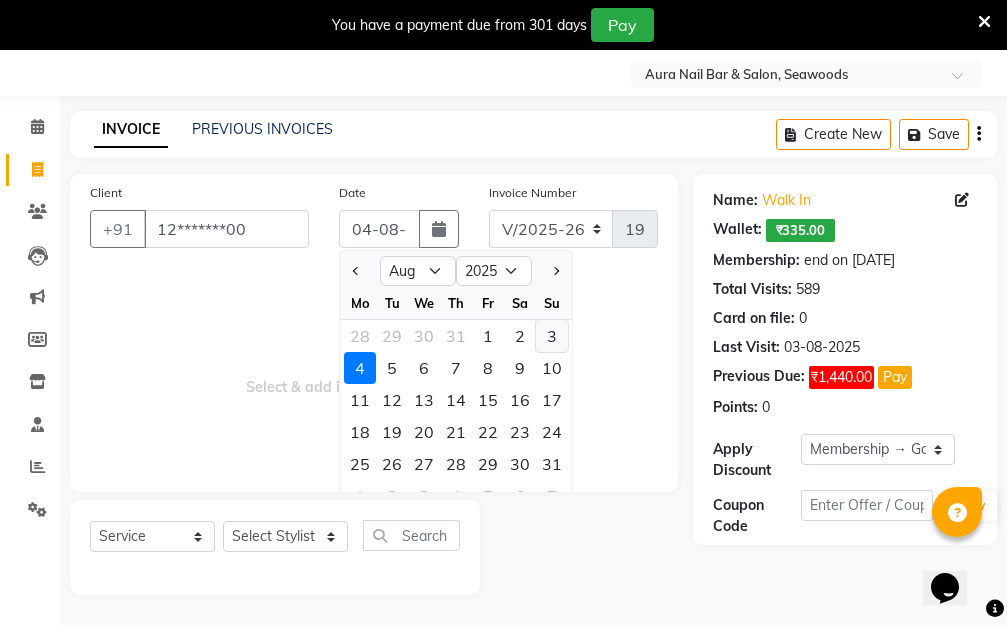click on "3" 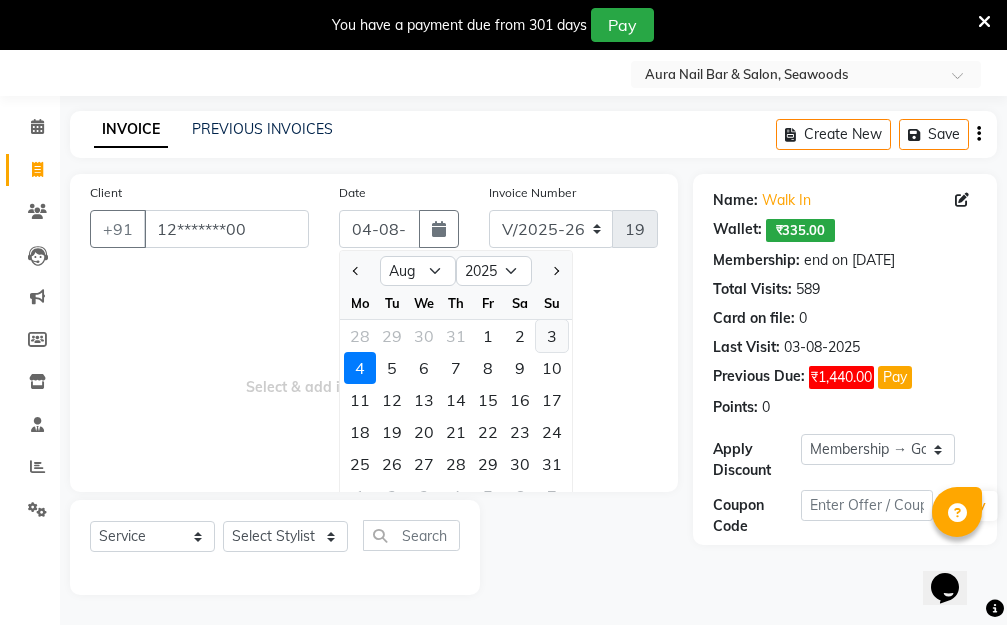 type on "03-08-2025" 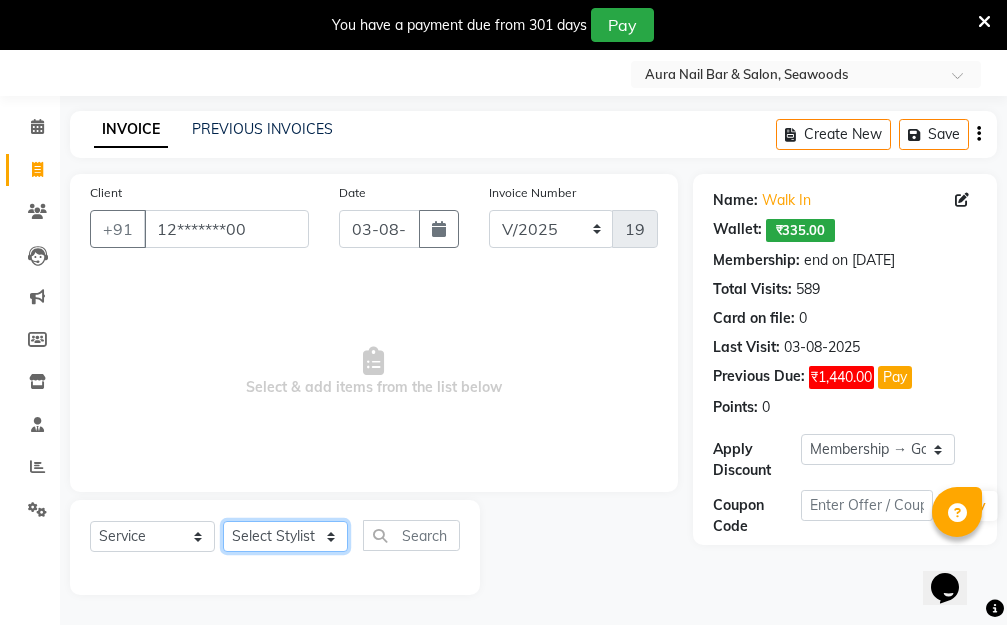 click on "Select Stylist Aarti Dipti  Manager Pallavi  [FIRST] Priya" 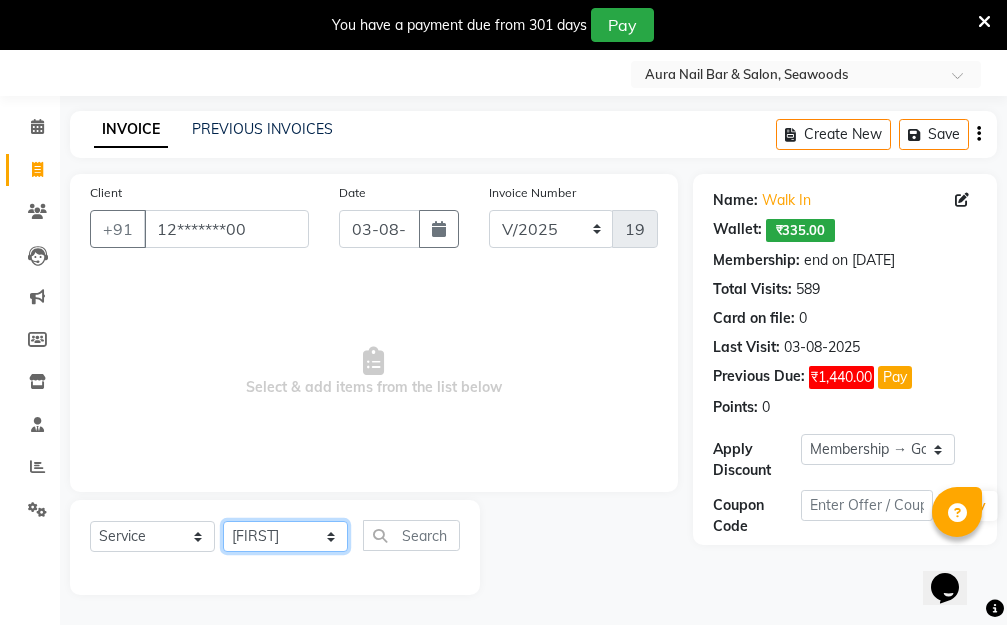 click on "Select Stylist Aarti Dipti  Manager Pallavi  [FIRST] Priya" 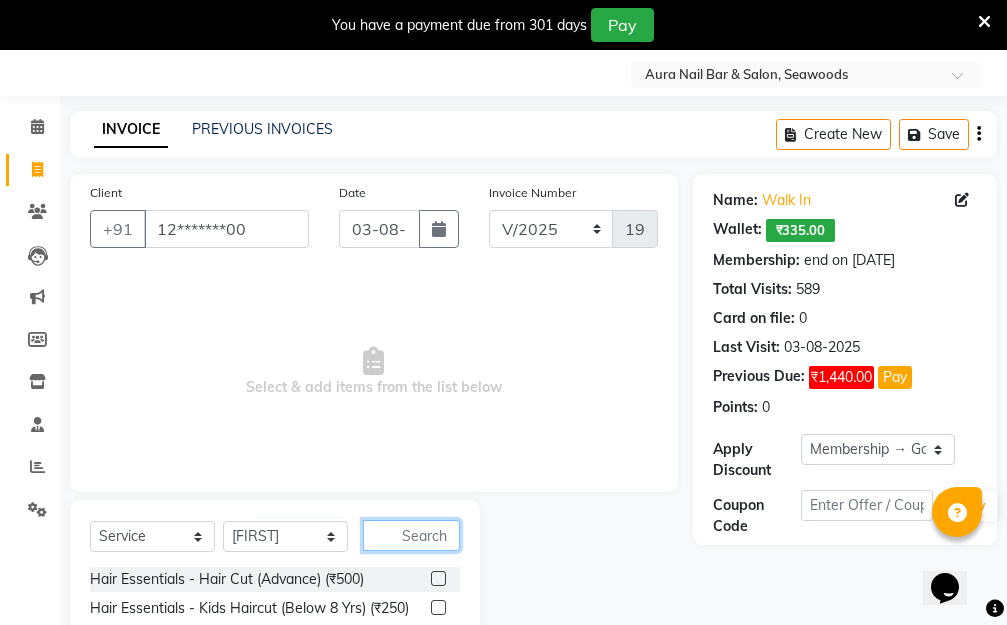 click 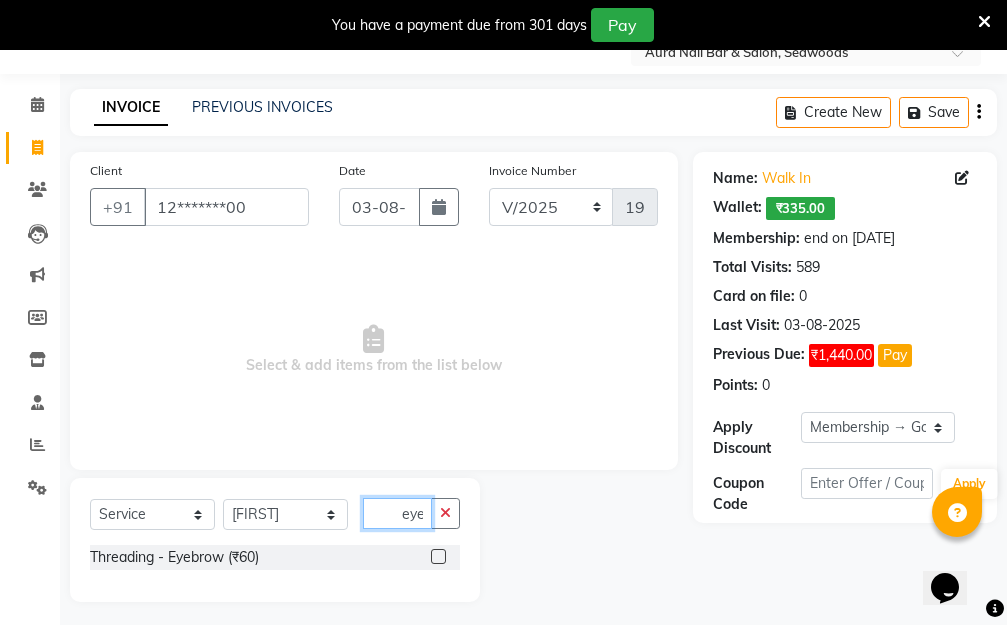 scroll, scrollTop: 82, scrollLeft: 0, axis: vertical 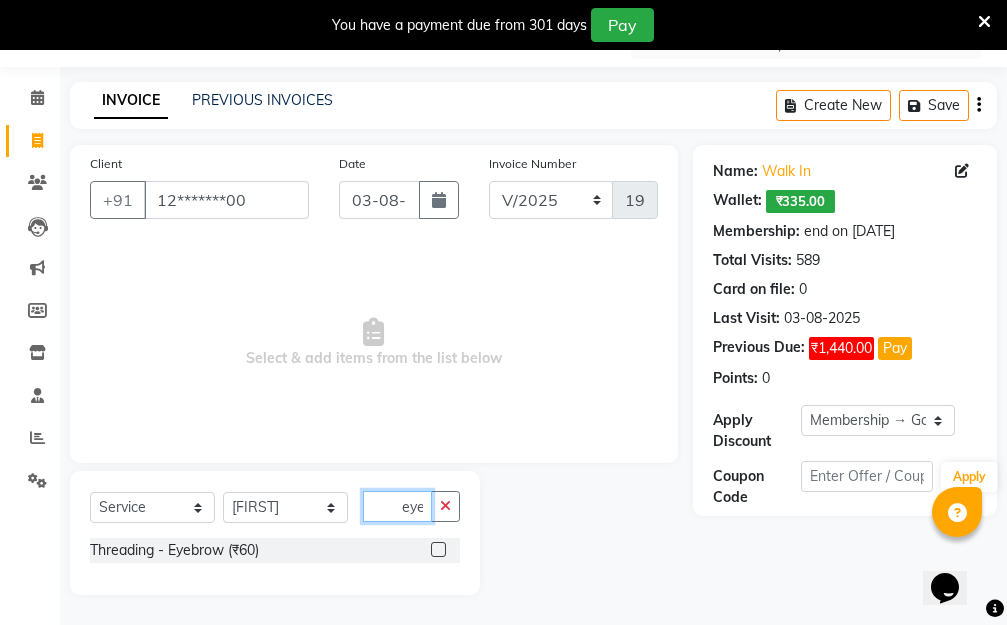 type on "eye" 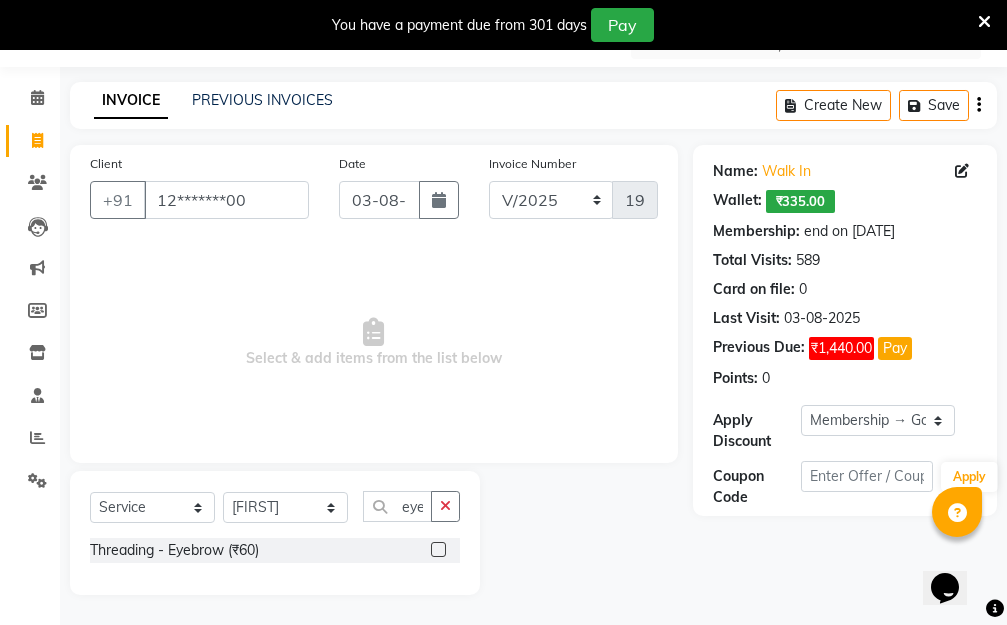 click 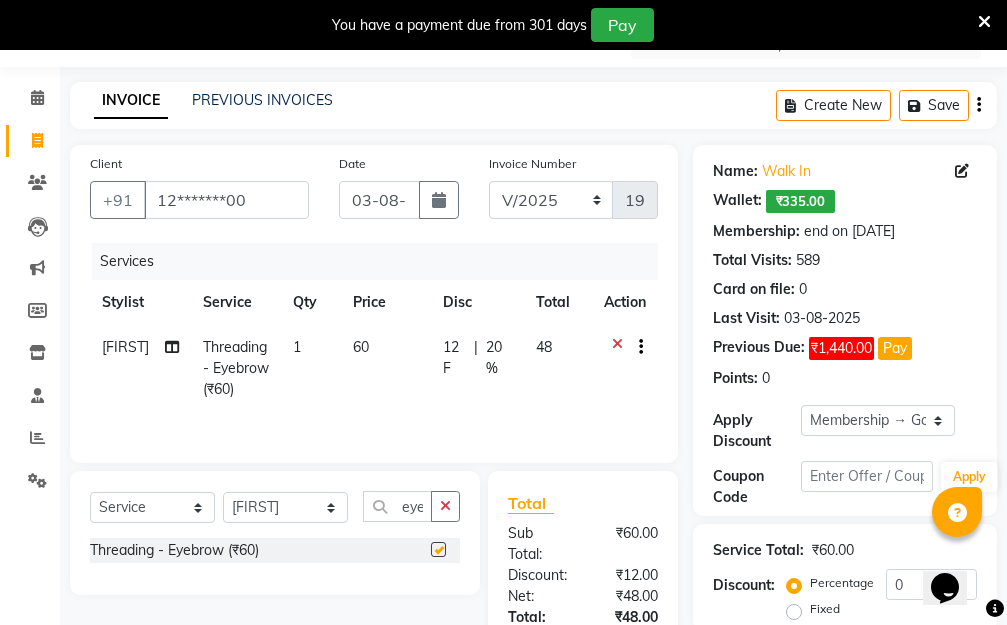 checkbox on "false" 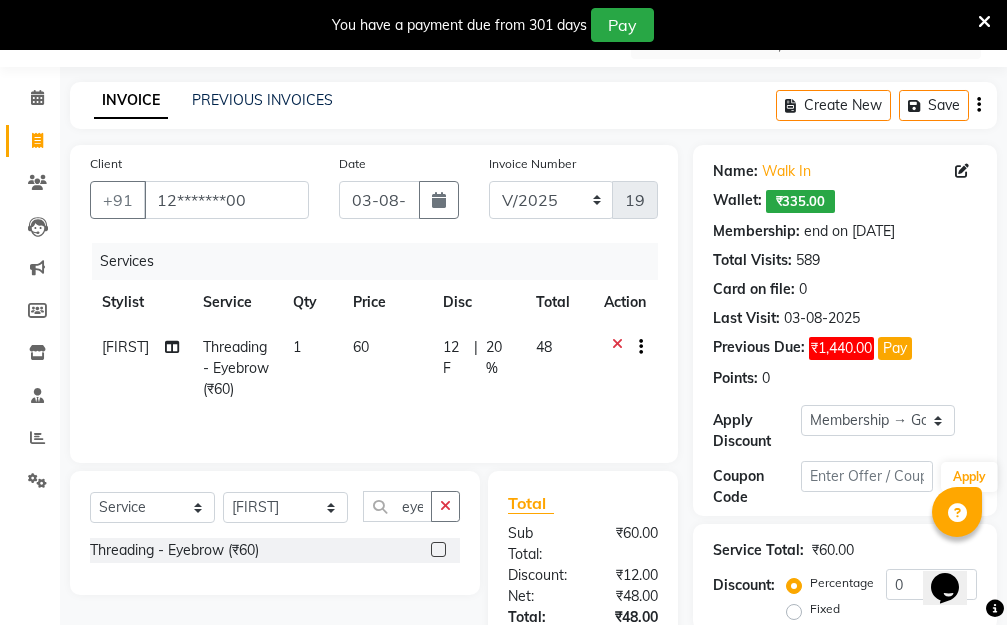 click on "60" 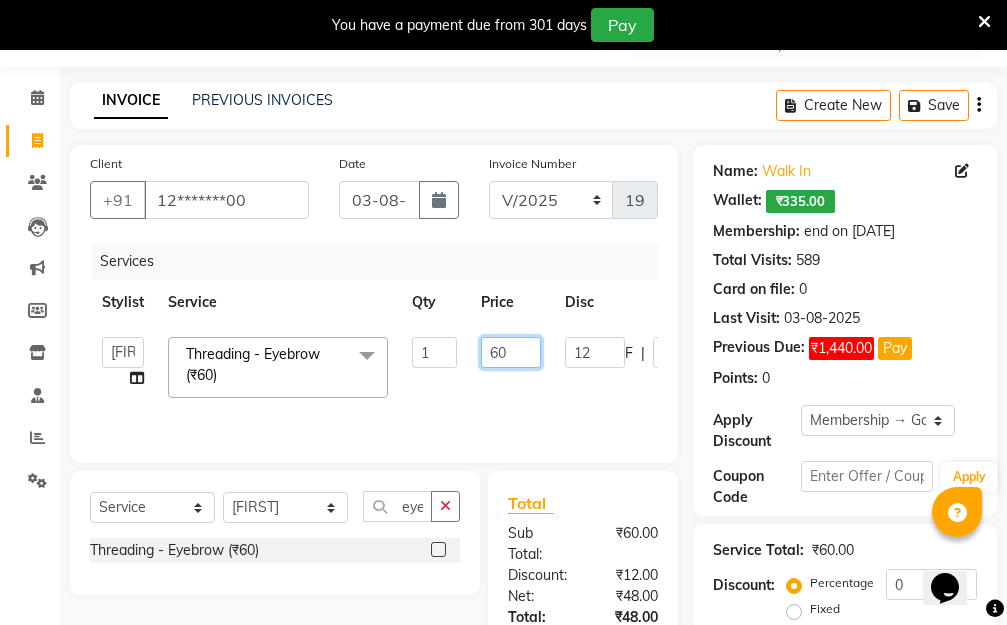 drag, startPoint x: 509, startPoint y: 345, endPoint x: 443, endPoint y: 340, distance: 66.189125 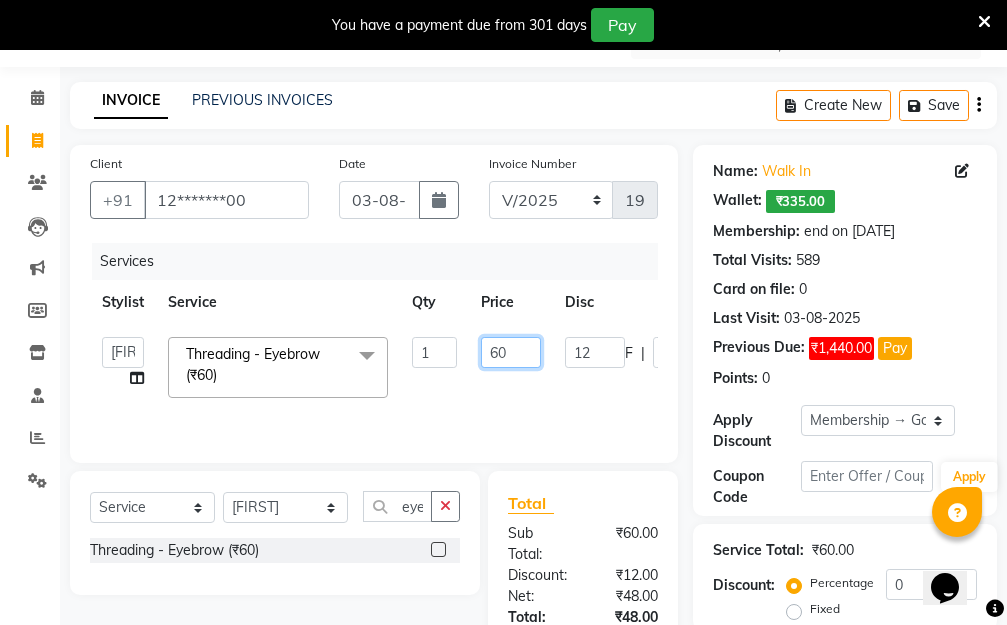 click on "Aarti   Dipti    Manager   Pallavi    [FIRST]   Priya   Threading - Eyebrow (₹60)  x Hair Essentials - Hair Cut (Advance) (₹500) Hair Essentials - Kids Haircut (Below 8 Yrs) (₹250) Hair Essentials -Hair Wash Up To Shoulder (₹300) Hair Essentials - Hair Cut  (₹350) HAIR WASH UP TO WASTE (₹700) HAIR WASH (₹300) DANDRUFF TERATMENT (₹1500) Shampoo & Conditioning + Blast Dry - Upto Shoulder (₹350) Shampoo & Conditioning + Blast Dry - Below Shoulder (₹550) Shampoo & Conditioning + Blast Dry - Upto Waist (₹750) Shampoo & Conditioning + Blast Dry - Add: Charge For Morocon/Riviver/ Keratin (₹600) Blow Dry/Outcurl/Straight - Upto Shoulder (₹449) Blow Dry/Outcurl/Straight - Below Shoulder (₹650) Blow Dry/Outcurl/Straight - Upto Waist (₹850) Ironing - Upto Shoulder (₹650) Ironing - Below Shoulder (₹850) Ironing - Upto Waist (₹1000) Ironing - Add Charge For Thick Hair (₹300) Tongs - Upto Shoulder (₹800) Tongs - Below Shoulder (₹960) Tongs - Upto Waist (₹1500) BOTOX (₹5000) 1 F" 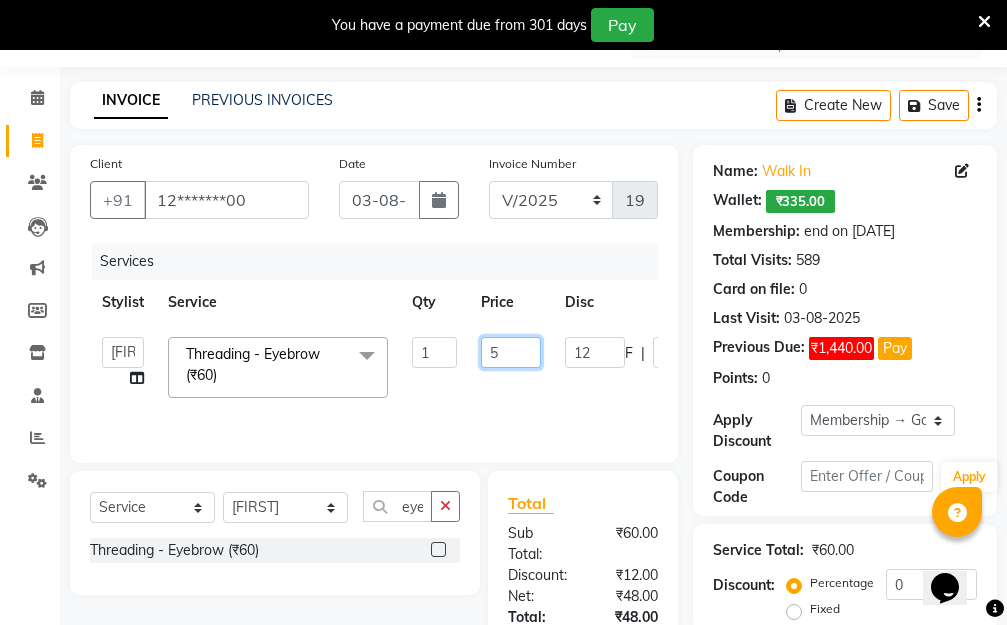 type on "50" 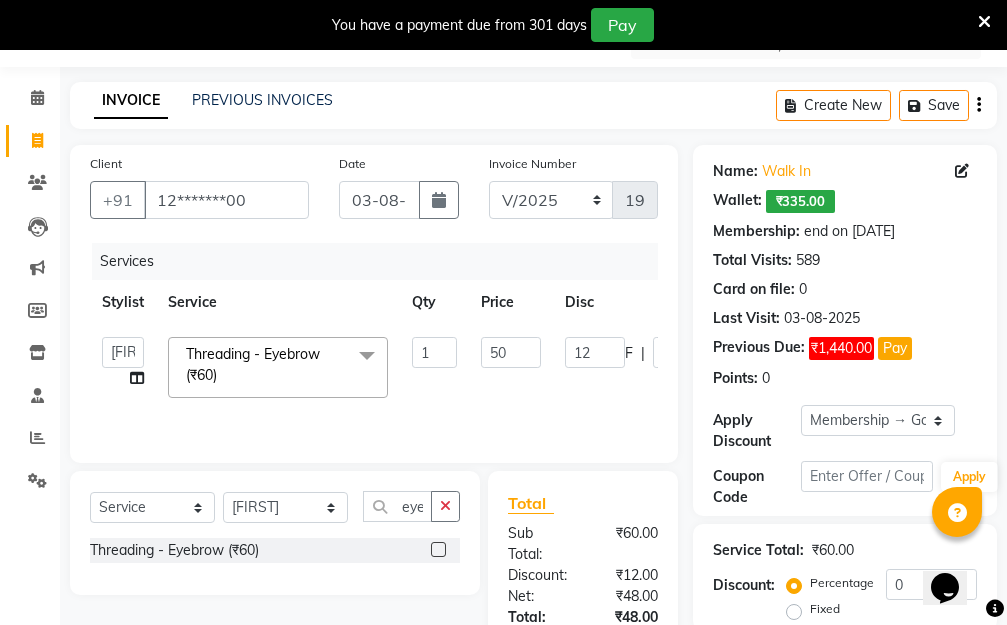 click on "Aarti   Dipti    Manager   Pallavi    [FIRST]   Priya   Threading - Eyebrow (₹60)  x Hair Essentials - Hair Cut (Advance) (₹500) Hair Essentials - Kids Haircut (Below 8 Yrs) (₹250) Hair Essentials -Hair Wash Up To Shoulder (₹300) Hair Essentials - Hair Cut  (₹350) HAIR WASH UP TO WASTE (₹700) HAIR WASH (₹300) DANDRUFF TERATMENT (₹1500) Shampoo & Conditioning + Blast Dry - Upto Shoulder (₹350) Shampoo & Conditioning + Blast Dry - Below Shoulder (₹550) Shampoo & Conditioning + Blast Dry - Upto Waist (₹750) Shampoo & Conditioning + Blast Dry - Add: Charge For Morocon/Riviver/ Keratin (₹600) Blow Dry/Outcurl/Straight - Upto Shoulder (₹449) Blow Dry/Outcurl/Straight - Below Shoulder (₹650) Blow Dry/Outcurl/Straight - Upto Waist (₹850) Ironing - Upto Shoulder (₹650) Ironing - Below Shoulder (₹850) Ironing - Upto Waist (₹1000) Ironing - Add Charge For Thick Hair (₹300) Tongs - Upto Shoulder (₹800) Tongs - Below Shoulder (₹960) Tongs - Upto Waist (₹1500) BOTOX (₹5000) 1 F" 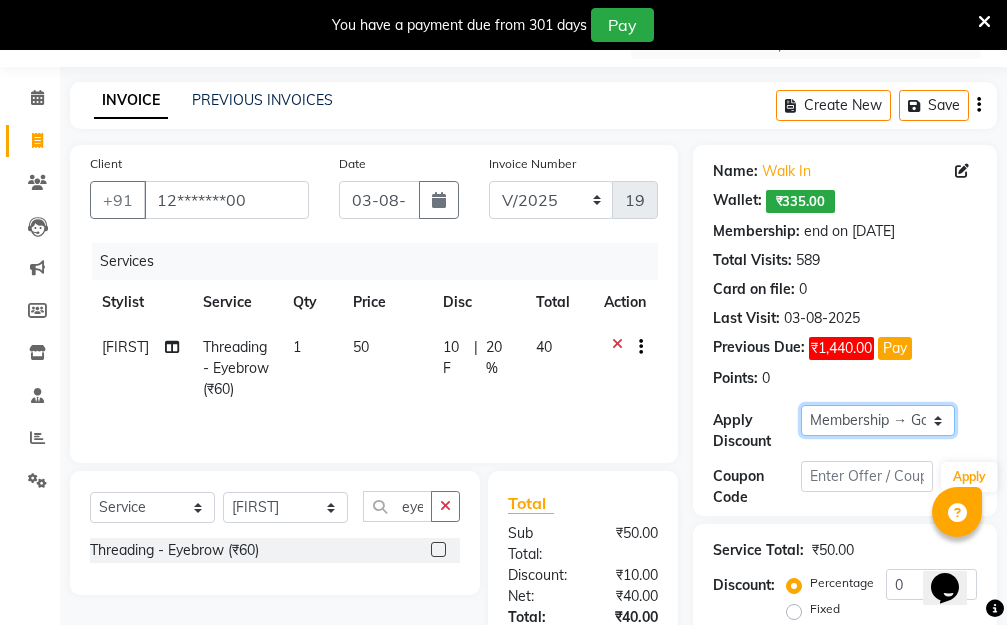 click on "Select Membership → Golden Membership Membership → Golden Membership Membership → Golden Membership Membership → Golden Membership Membership → Golden Membership Membership → Golden Membership Membership → Golden Membership Membership → Golden Membership Membership → Golden Membership Membership → Golden Membership Membership → Golden Membership Membership → Golden Membership Membership → Golden Membership Membership → Golden Membership Membership → Golden Membership Membership → Golden Membership Membership → Golden Membership Membership → Golden Membership Membership → Golden Membership Membership → Golden Membership Membership → Golden Membership Membership → Golden Membership Membership → Golden Membership Membership → Golden Membership Membership → Golden Membership Membership → Golden Membership Membership → Golden Membership Membership → Golden Membership Membership → Golden Membership Membership → Golden Membership" 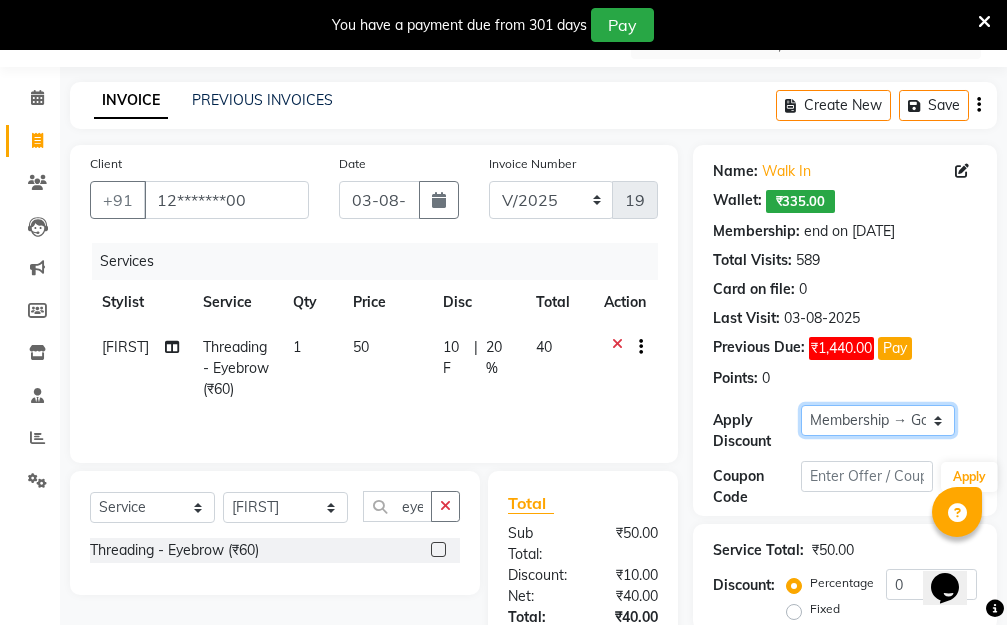 select on "0:" 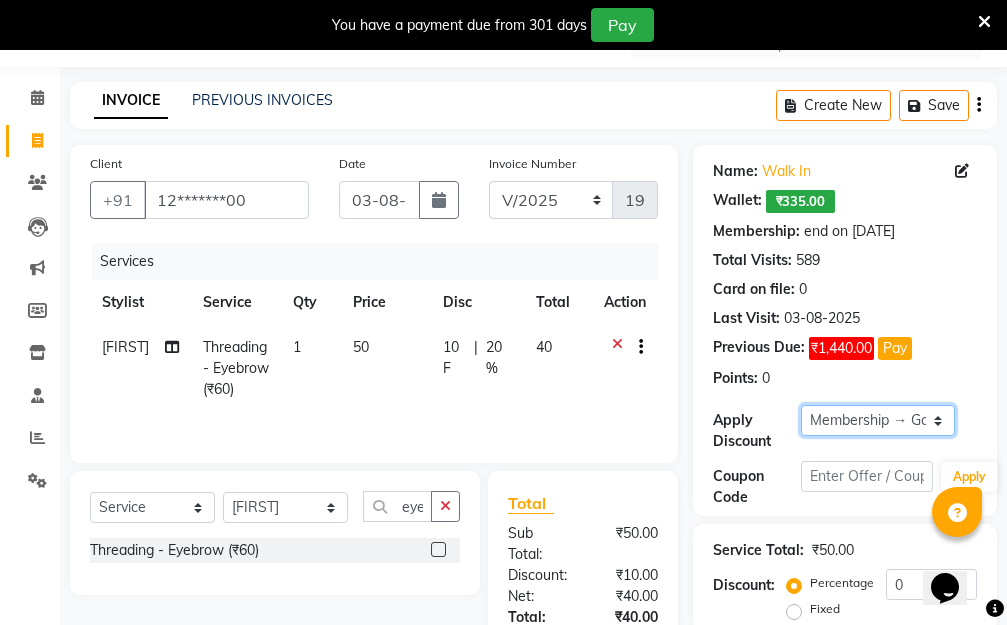 click on "Select Membership → Golden Membership Membership → Golden Membership Membership → Golden Membership Membership → Golden Membership Membership → Golden Membership Membership → Golden Membership Membership → Golden Membership Membership → Golden Membership Membership → Golden Membership Membership → Golden Membership Membership → Golden Membership Membership → Golden Membership Membership → Golden Membership Membership → Golden Membership Membership → Golden Membership Membership → Golden Membership Membership → Golden Membership Membership → Golden Membership Membership → Golden Membership Membership → Golden Membership Membership → Golden Membership Membership → Golden Membership Membership → Golden Membership Membership → Golden Membership Membership → Golden Membership Membership → Golden Membership Membership → Golden Membership Membership → Golden Membership Membership → Golden Membership Membership → Golden Membership" 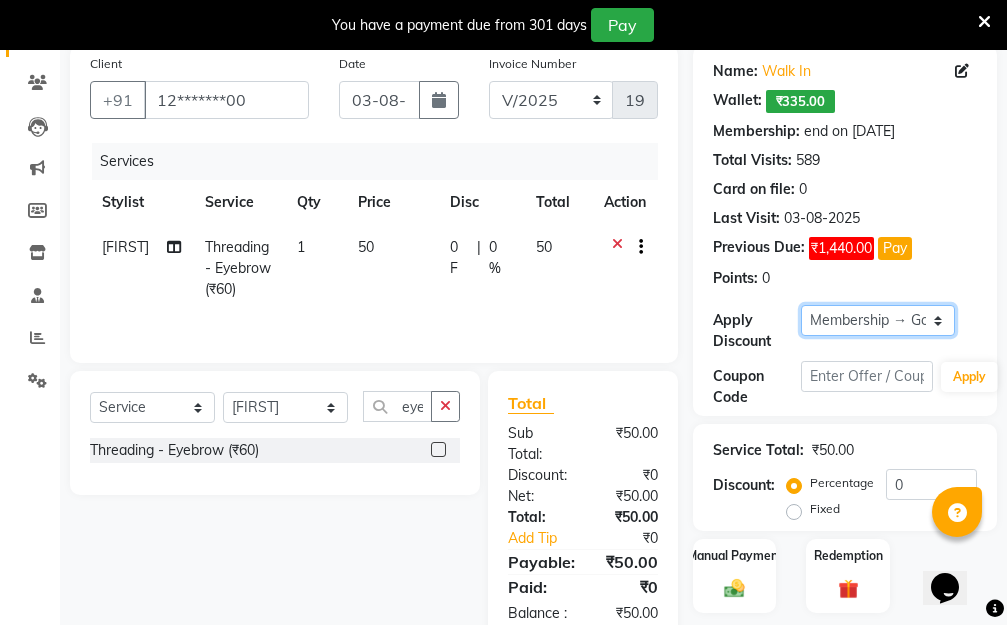 scroll, scrollTop: 278, scrollLeft: 0, axis: vertical 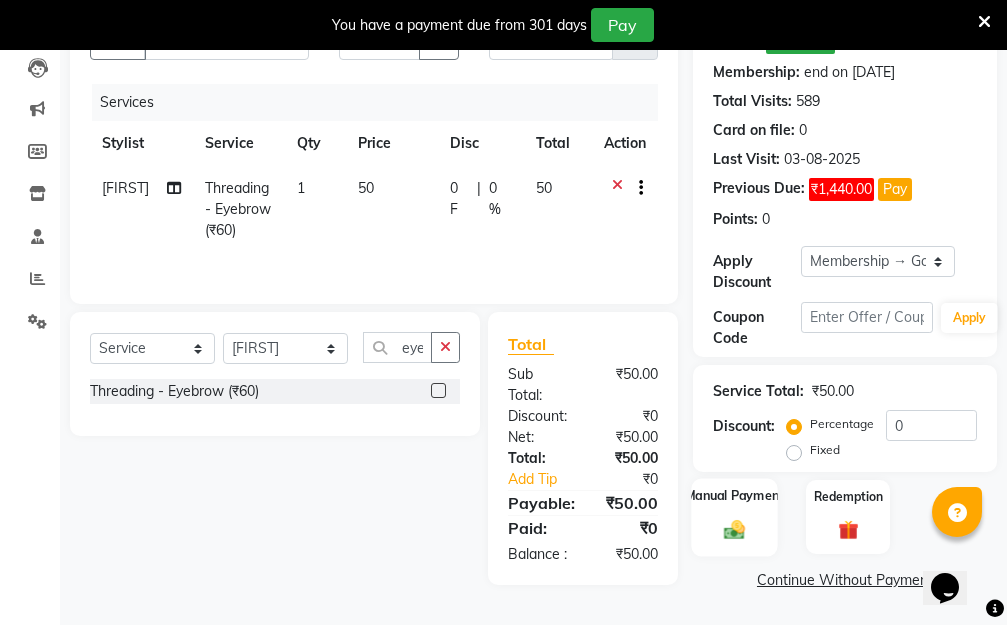 click 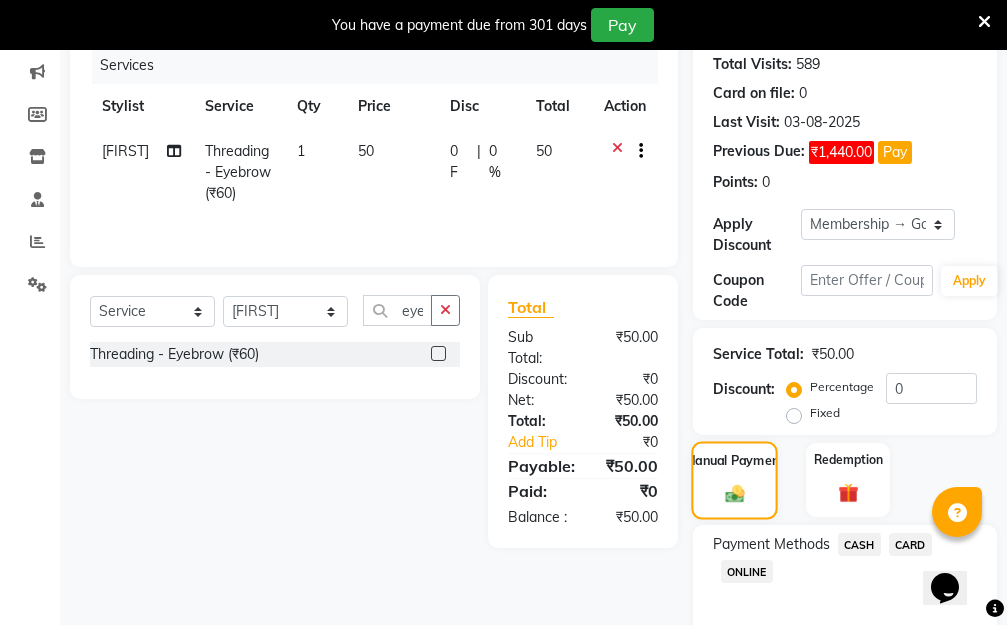 scroll, scrollTop: 369, scrollLeft: 0, axis: vertical 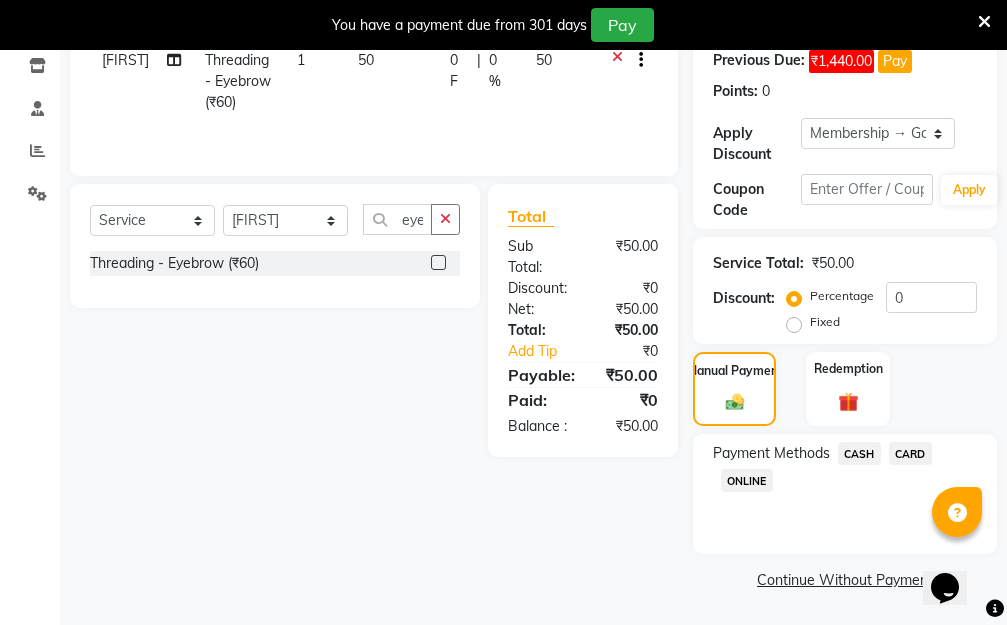 click on "CASH" 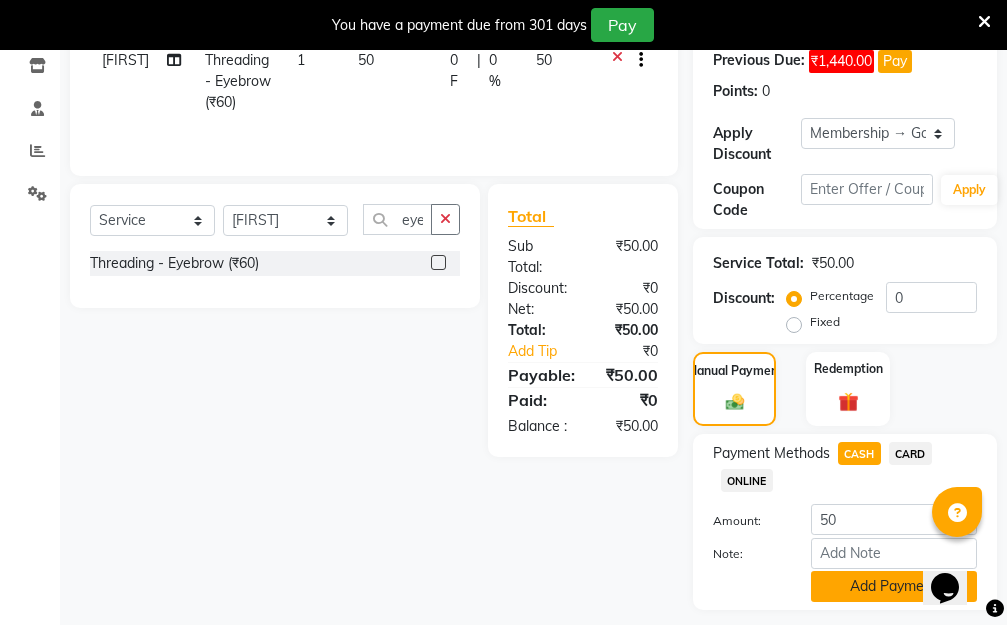 click on "Add Payment" 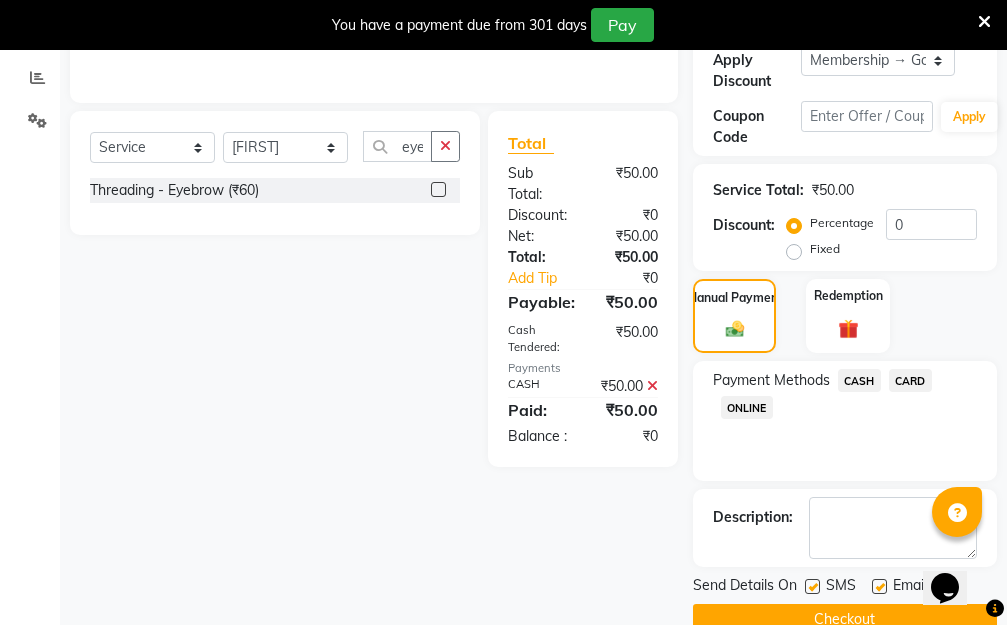 scroll, scrollTop: 482, scrollLeft: 0, axis: vertical 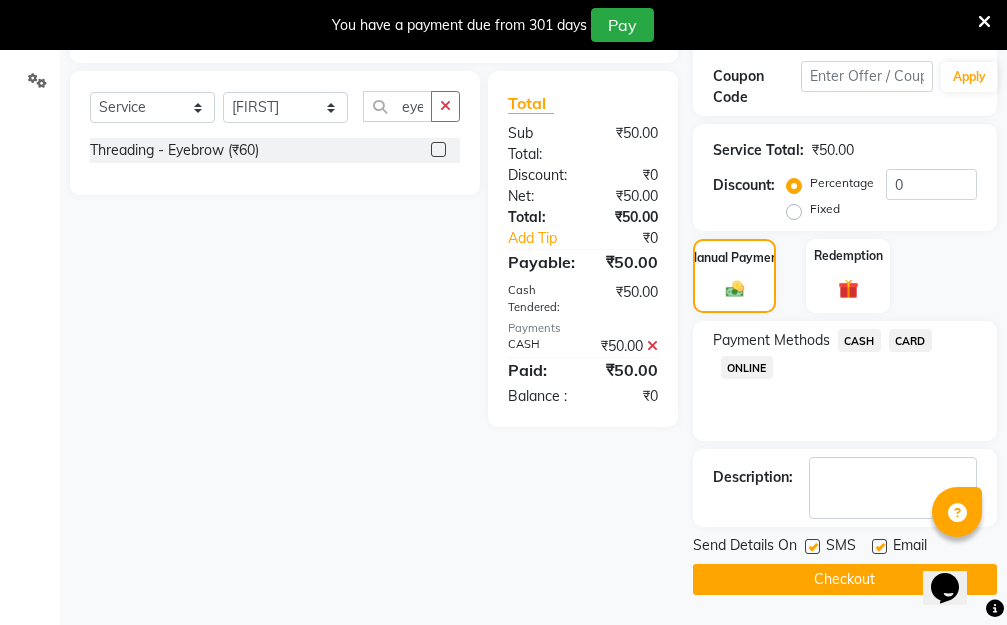 click on "Checkout" 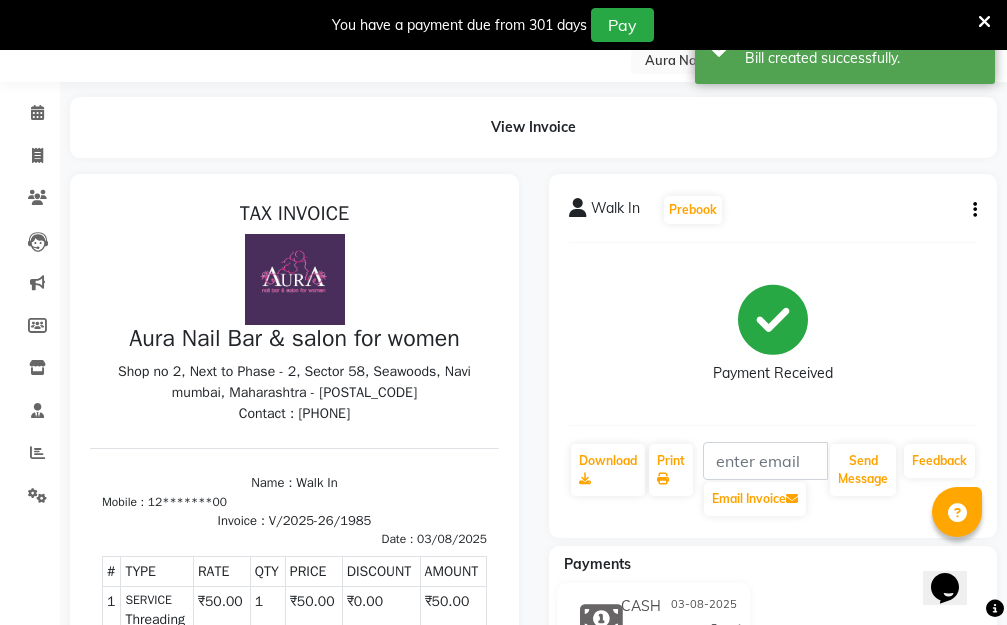 scroll, scrollTop: 0, scrollLeft: 0, axis: both 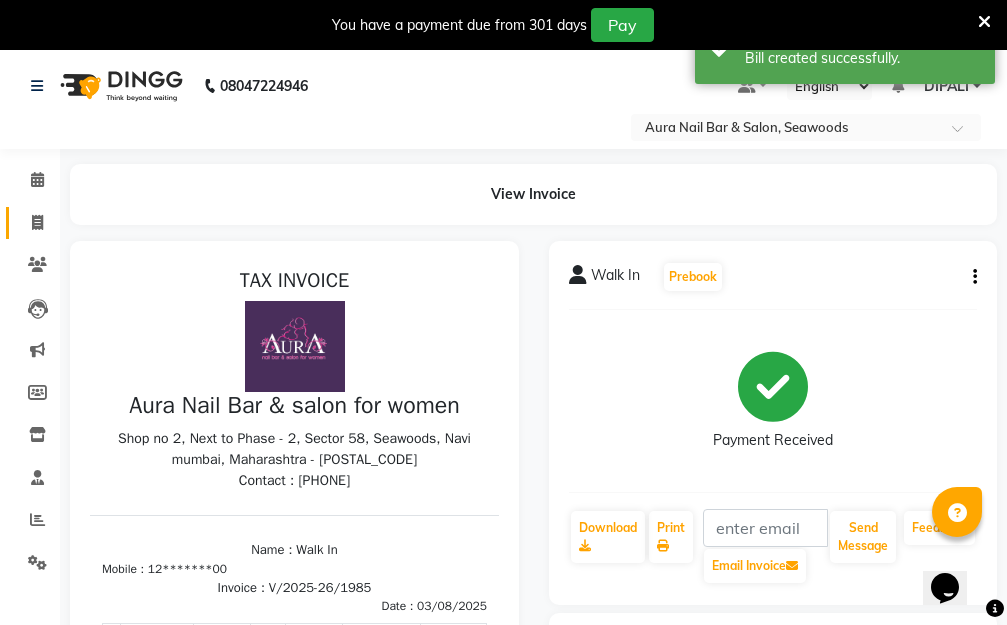 click 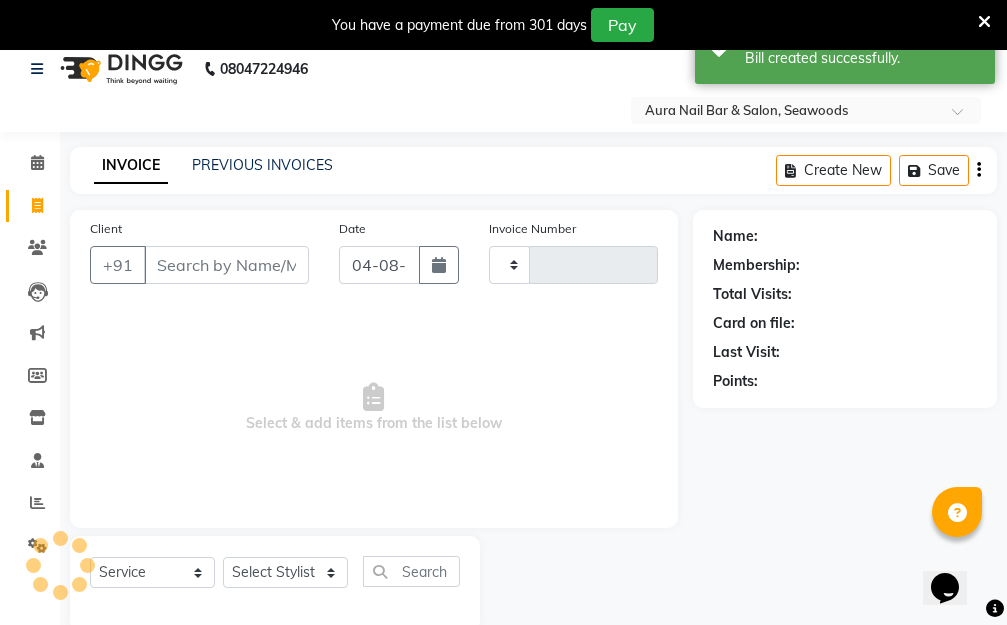 type on "1986" 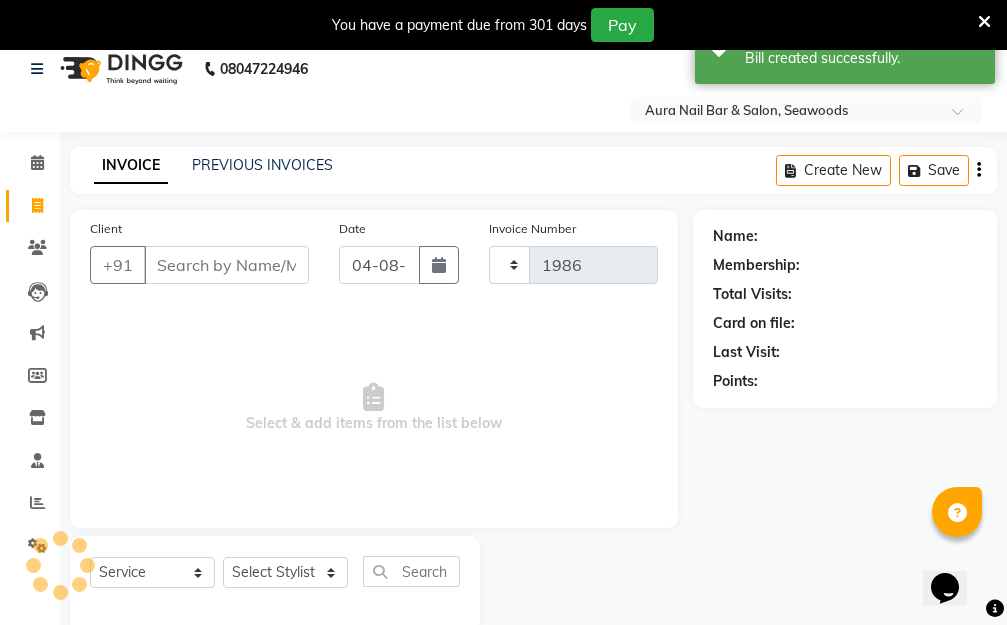 select on "4994" 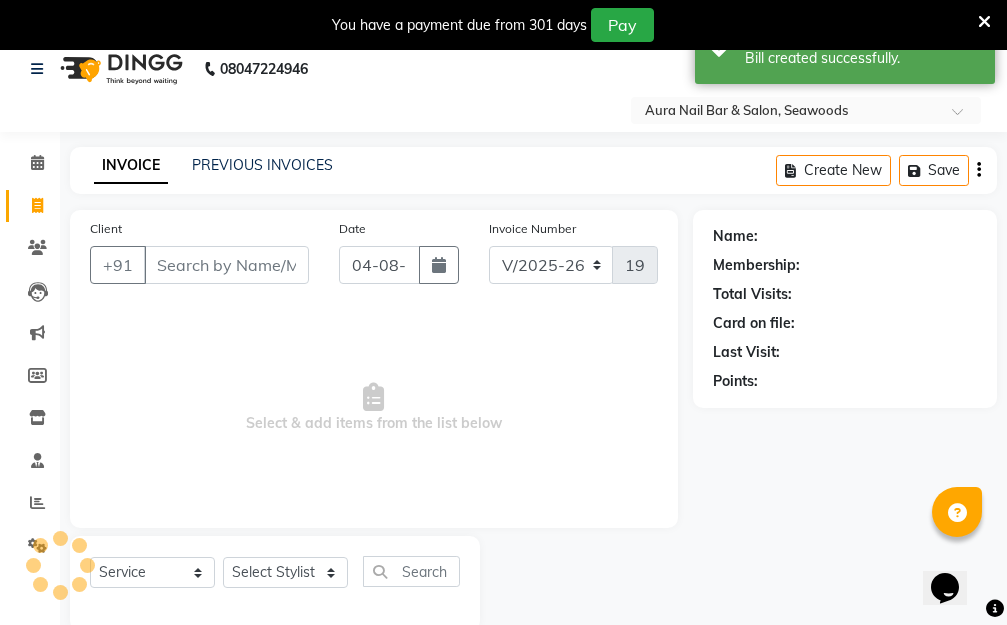 scroll, scrollTop: 53, scrollLeft: 0, axis: vertical 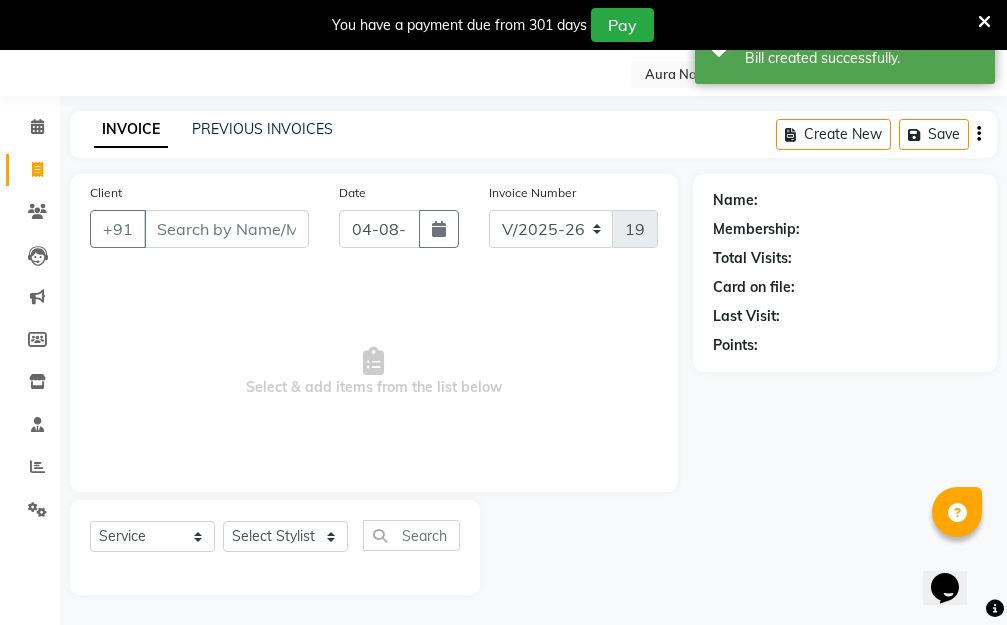click on "Client" at bounding box center [226, 229] 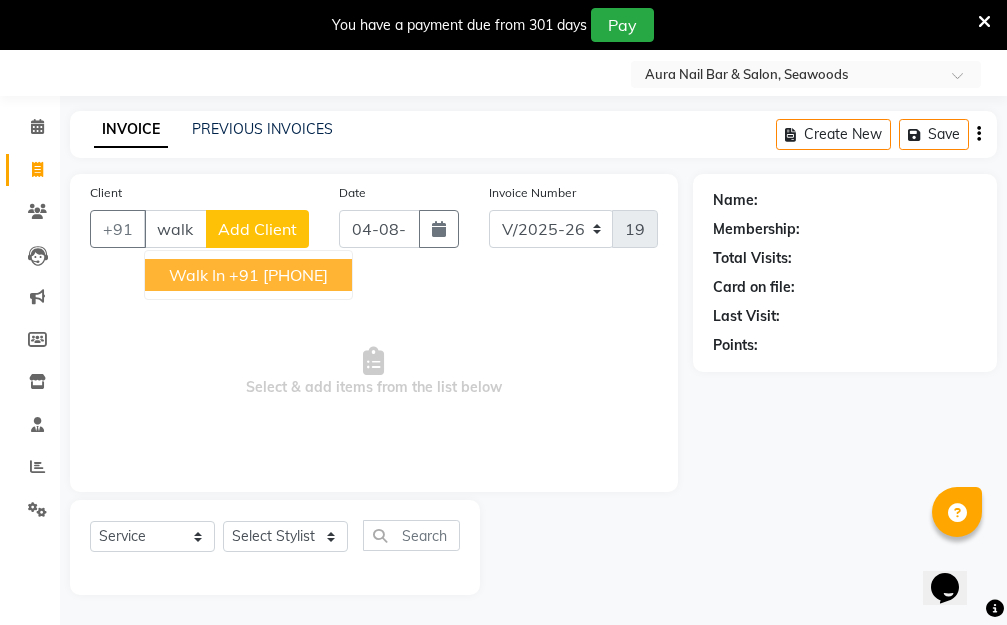 click on "+91  [PHONE]" at bounding box center (278, 275) 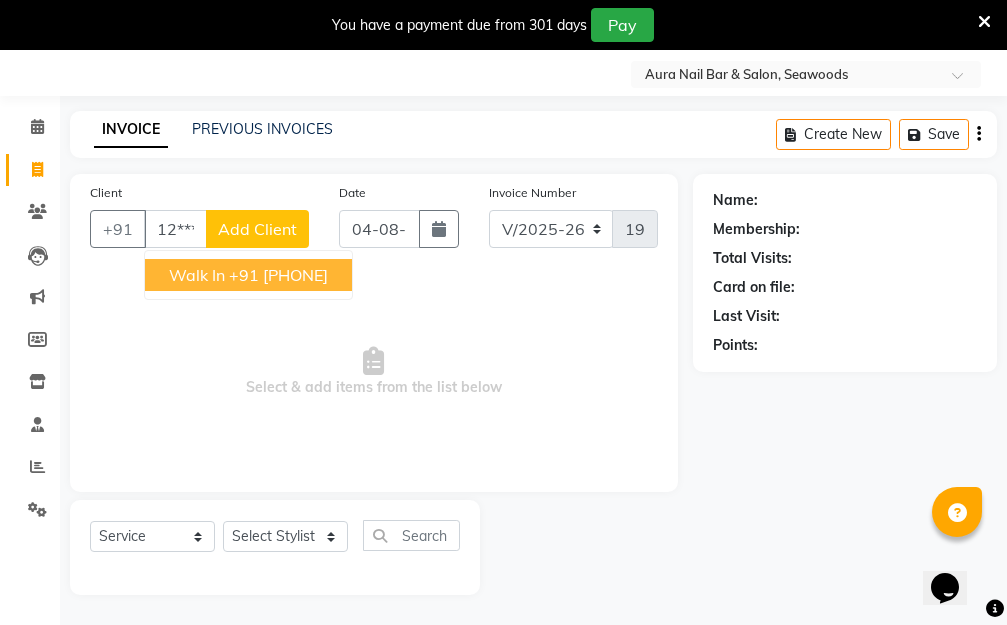 type on "12*******00" 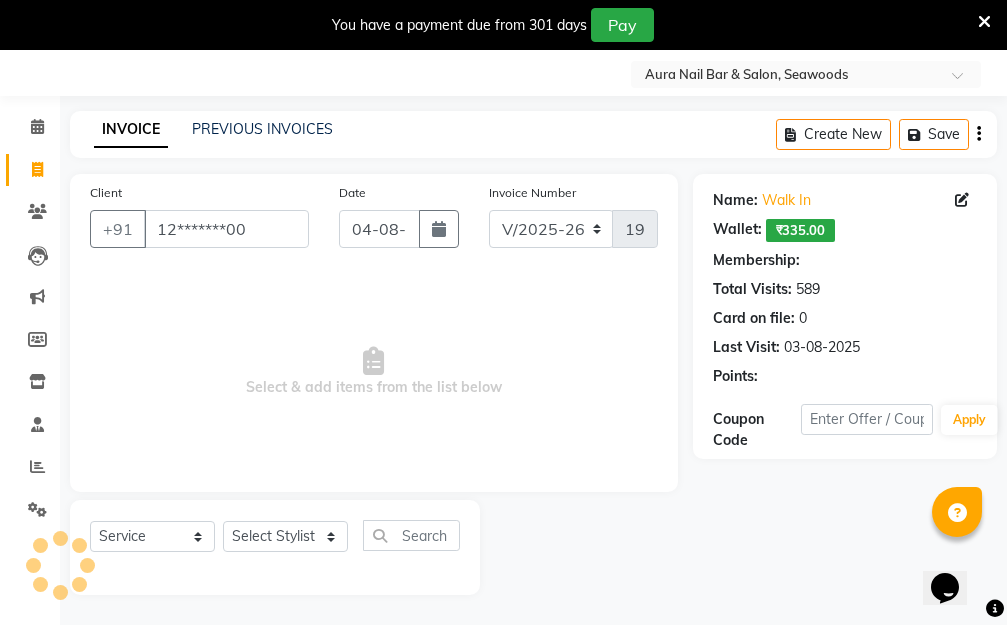 select on "1: Object" 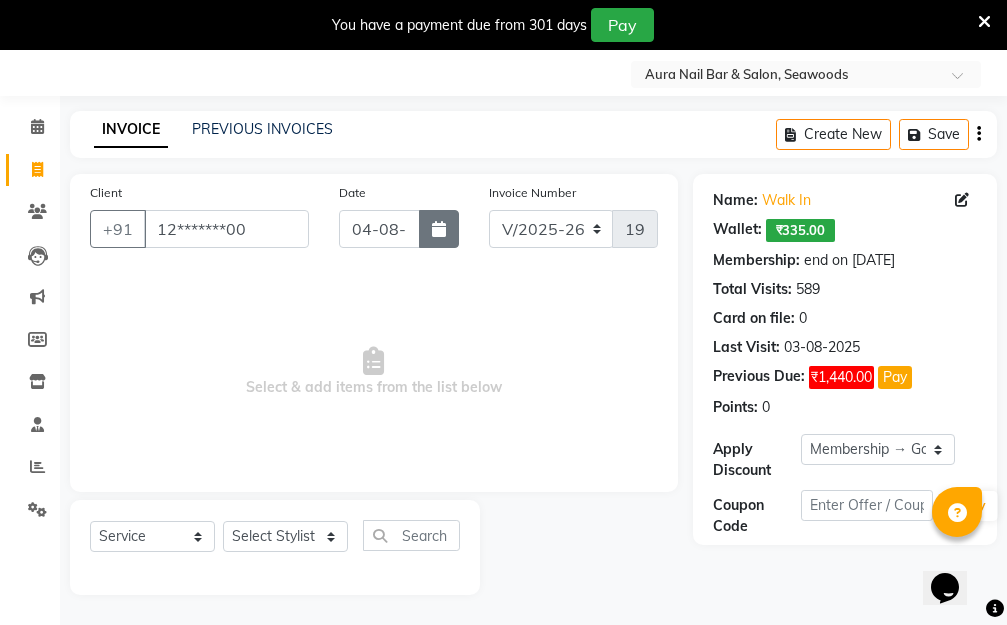 click 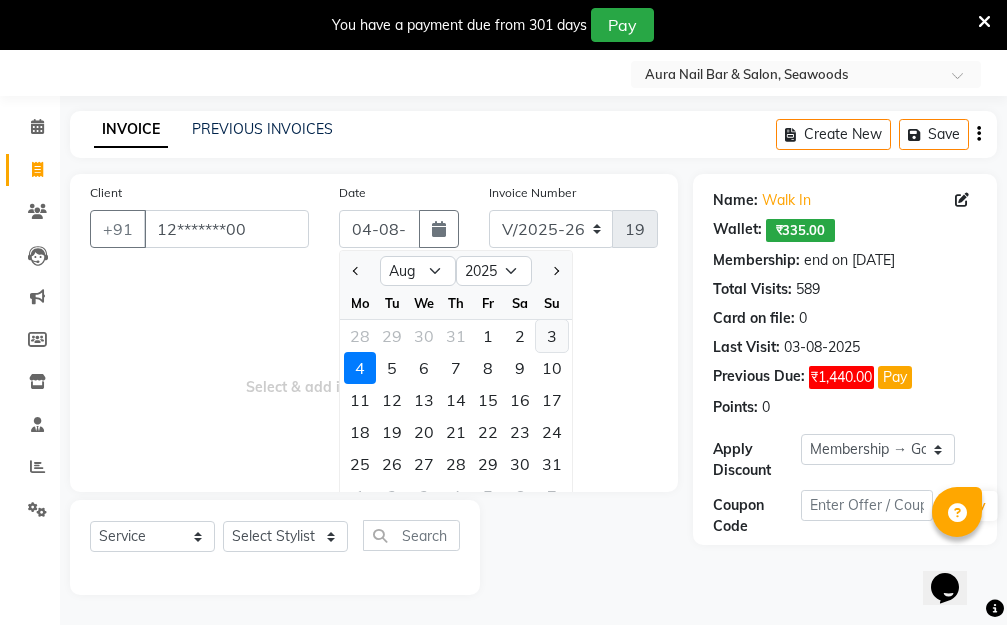click on "3" 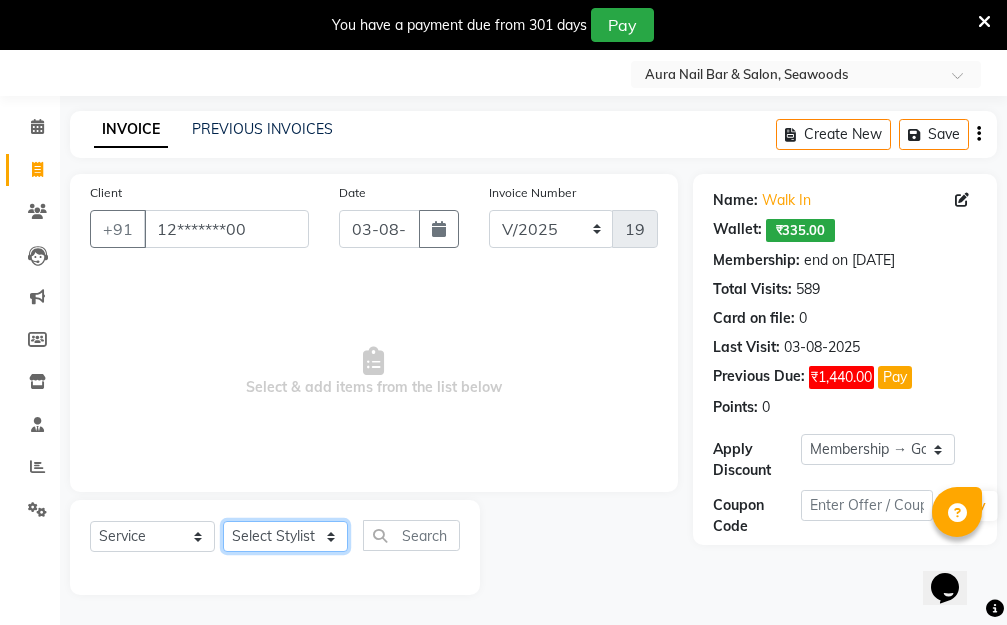 click on "Select Stylist Aarti Dipti  Manager Pallavi  pooja Priya" 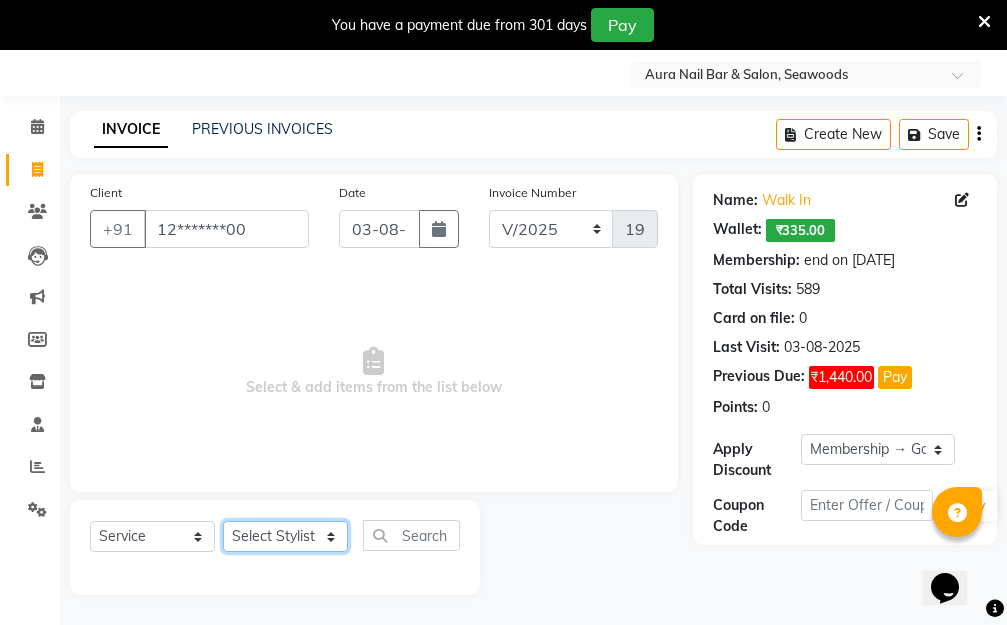 select on "31262" 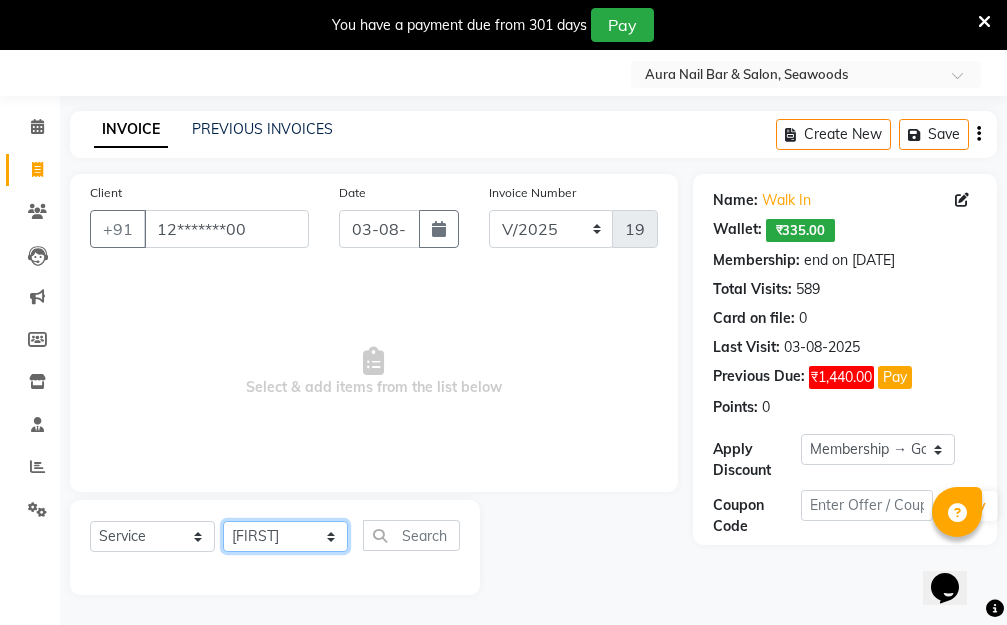 click on "Select Stylist Aarti Dipti  Manager Pallavi  pooja Priya" 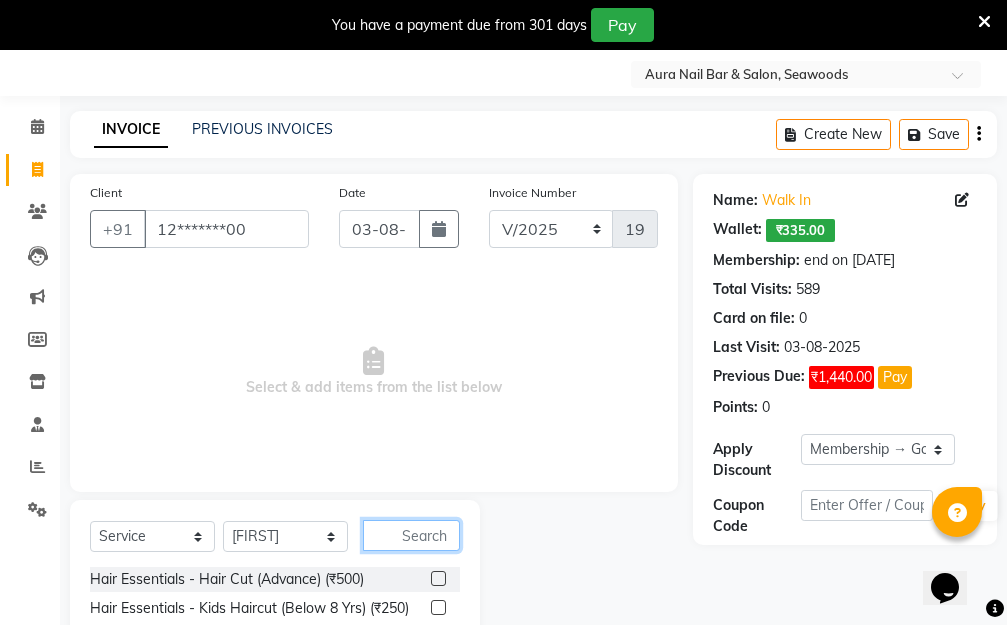click 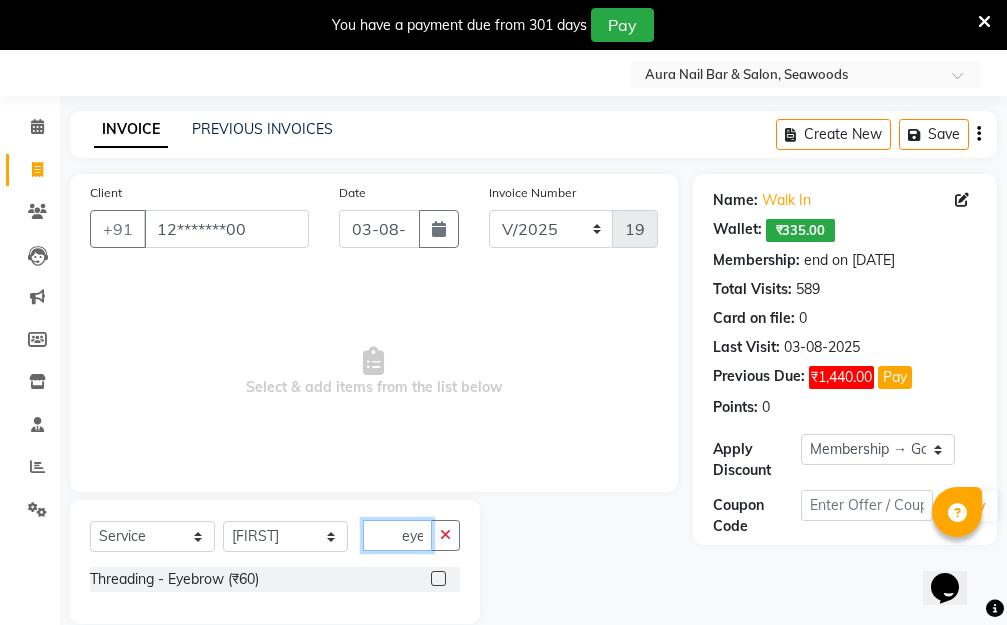 type on "eye" 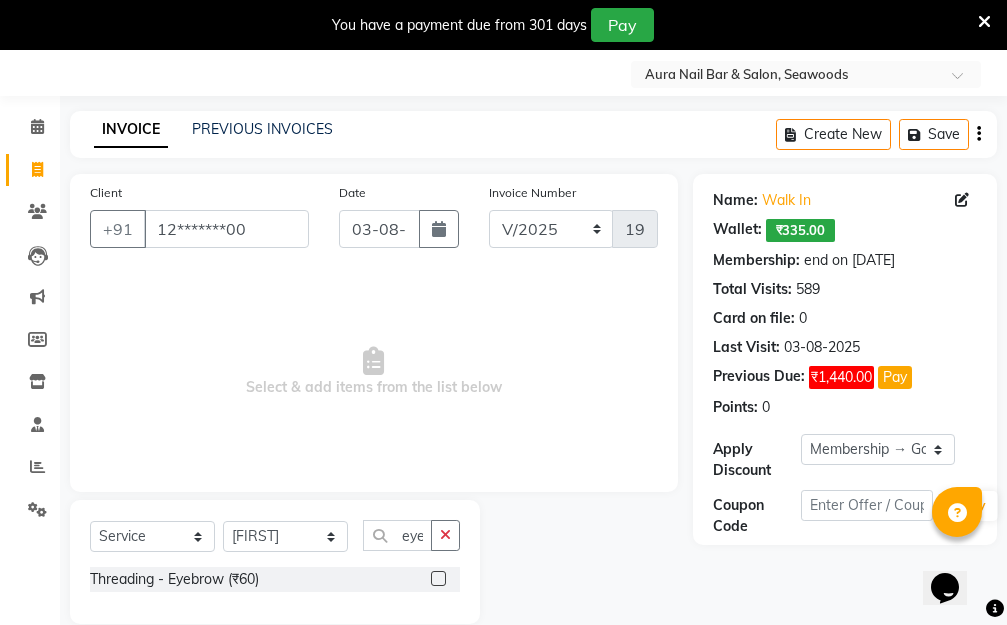 click 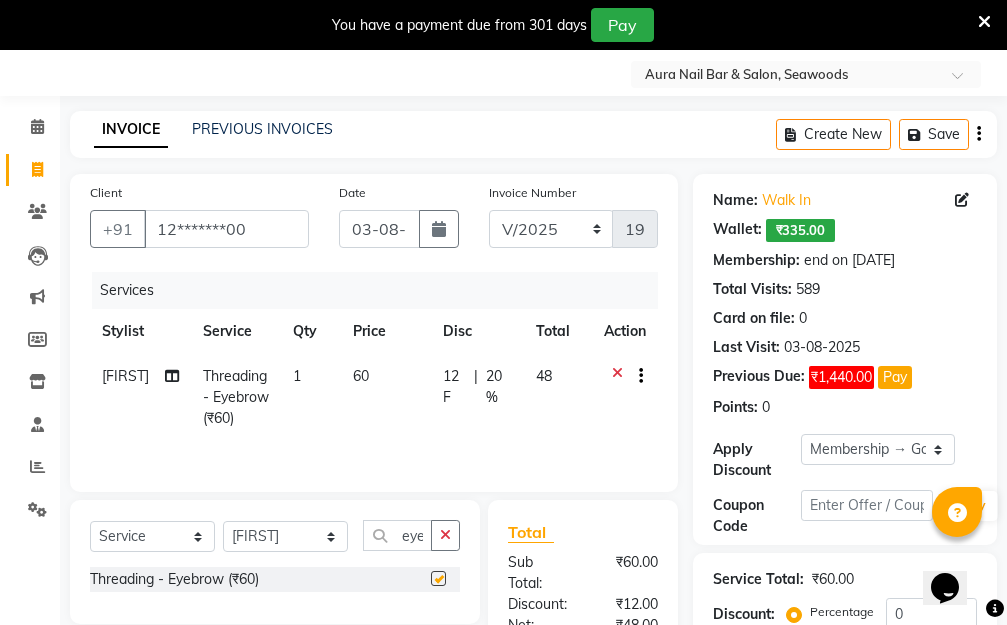 checkbox on "false" 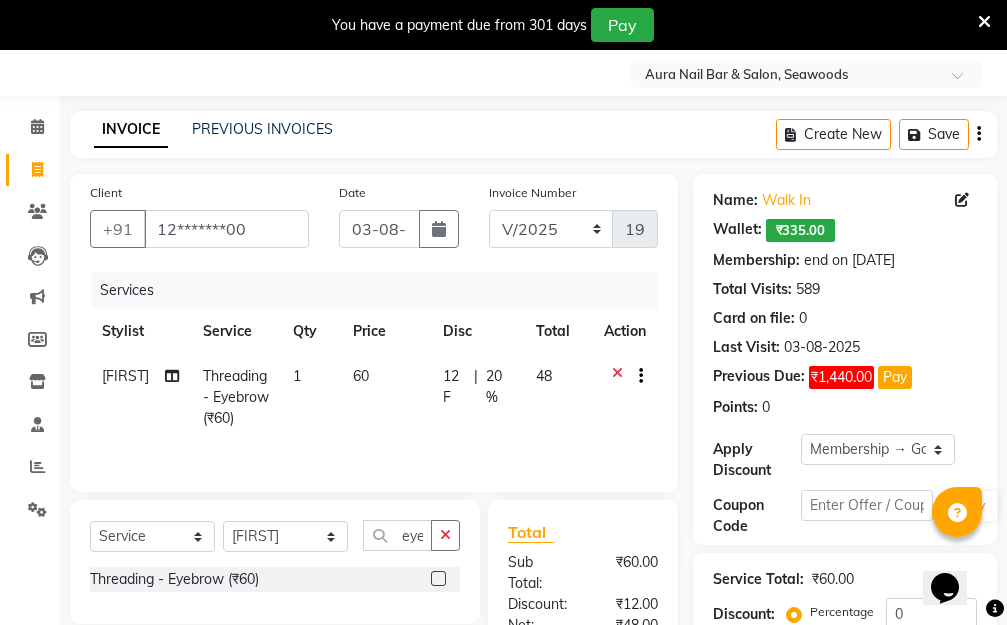 click on "60" 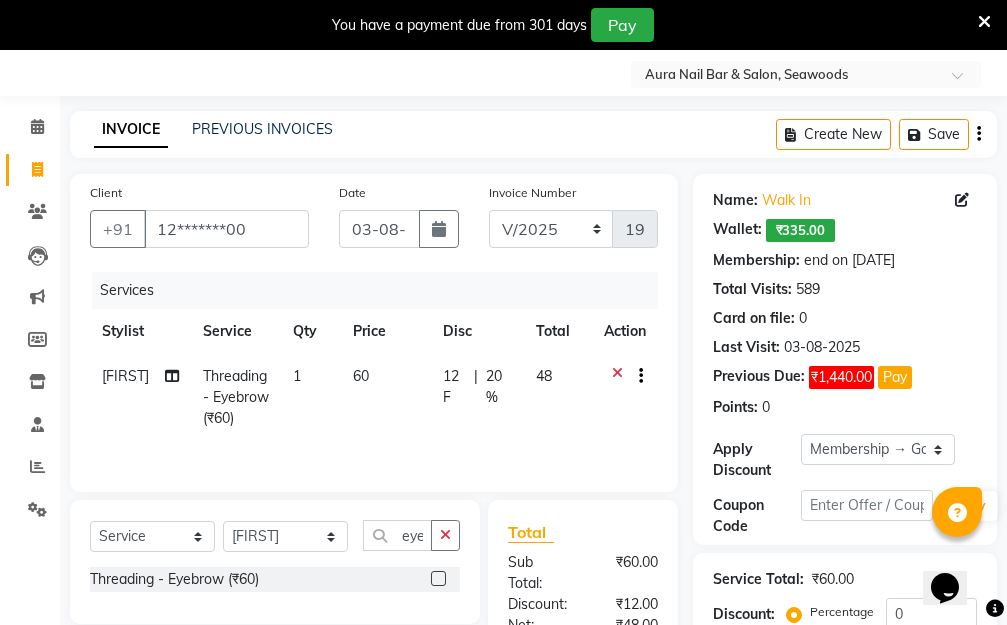 select on "31262" 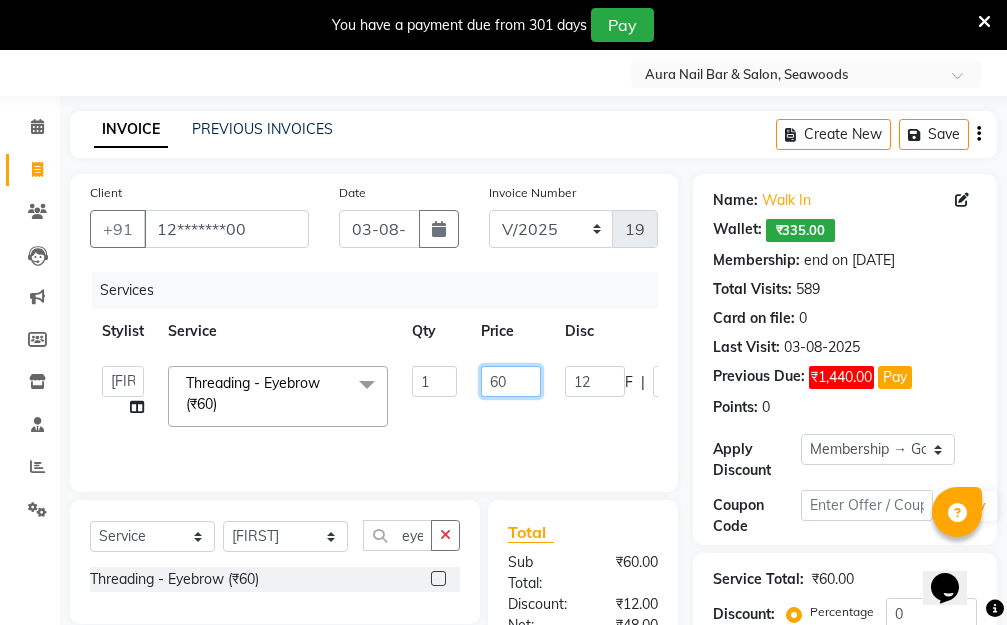 drag, startPoint x: 514, startPoint y: 375, endPoint x: 460, endPoint y: 371, distance: 54.147945 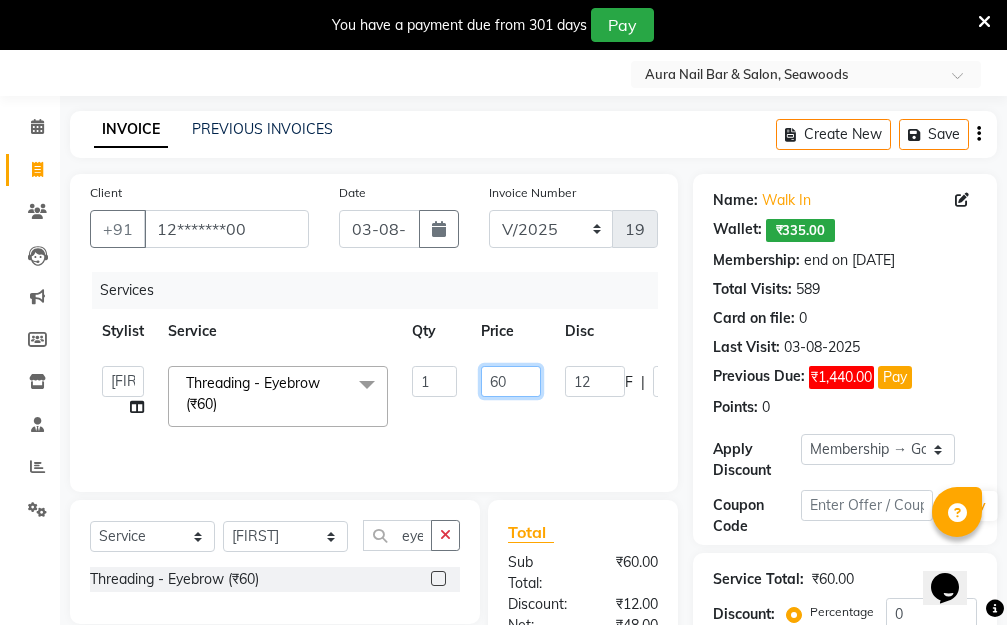 click on "Aarti   Dipti    Manager   Pallavi    pooja   Priya   Threading - Eyebrow (₹60)  x Hair Essentials - Hair Cut (Advance) (₹500) Hair Essentials - Kids Haircut (Below 8 Yrs) (₹250) Hair Essentials -Hair Wash Up To Shoulder (₹300) Hair Essentials - Hair Cut  (₹350) HAIR WASH UP TO WASTE (₹700) DANDRUFF TERATMENT (₹1500) Shampoo & Conditioning + Blast Dry - Upto Shoulder (₹350) Shampoo & Conditioning + Blast Dry - Below Shoulder (₹550) Shampoo & Conditioning + Blast Dry - Upto Waist (₹750) Shampoo & Conditioning + Blast Dry - Add: Charge For Morocon/Riviver/ Keratin (₹600) Blow Dry/Outcurl/Straight - Upto Shoulder (₹449) Blow Dry/Outcurl/Straight - Below Shoulder (₹650) Blow Dry/Outcurl/Straight - Upto Waist (₹850) Ironing - Upto Shoulder (₹650) Ironing - Below Shoulder (₹850) Ironing - Upto Waist (₹1000) Ironing - Add Charge For Thick Hair (₹300) Tongs - Upto Shoulder (₹800) Tongs - Below Shoulder (₹960) Tongs - Upto Waist (₹1500) Hair Spa - Upto Shoulder (₹1800) 1 F" 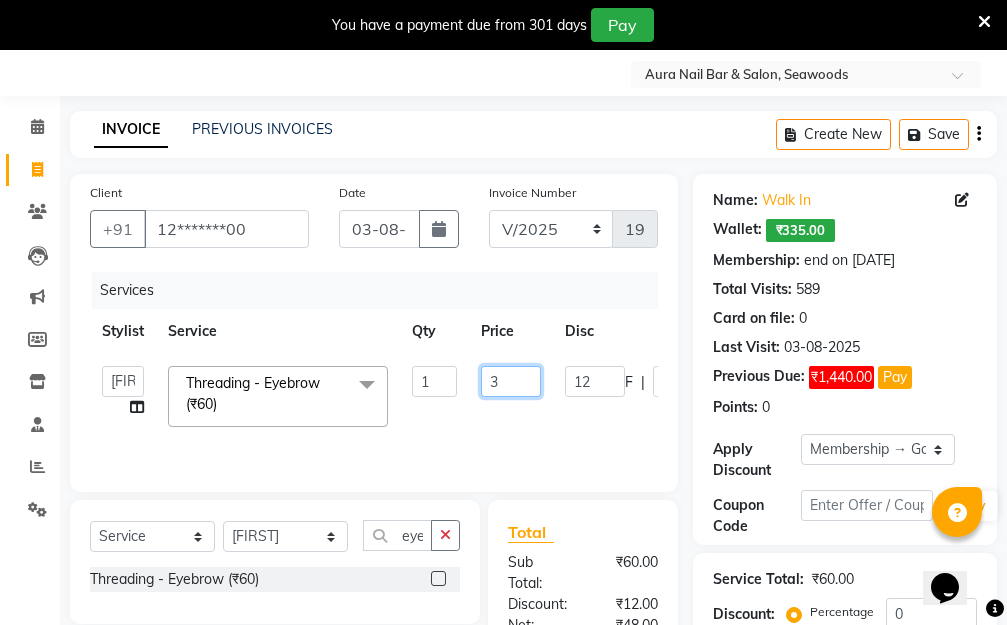 type on "30" 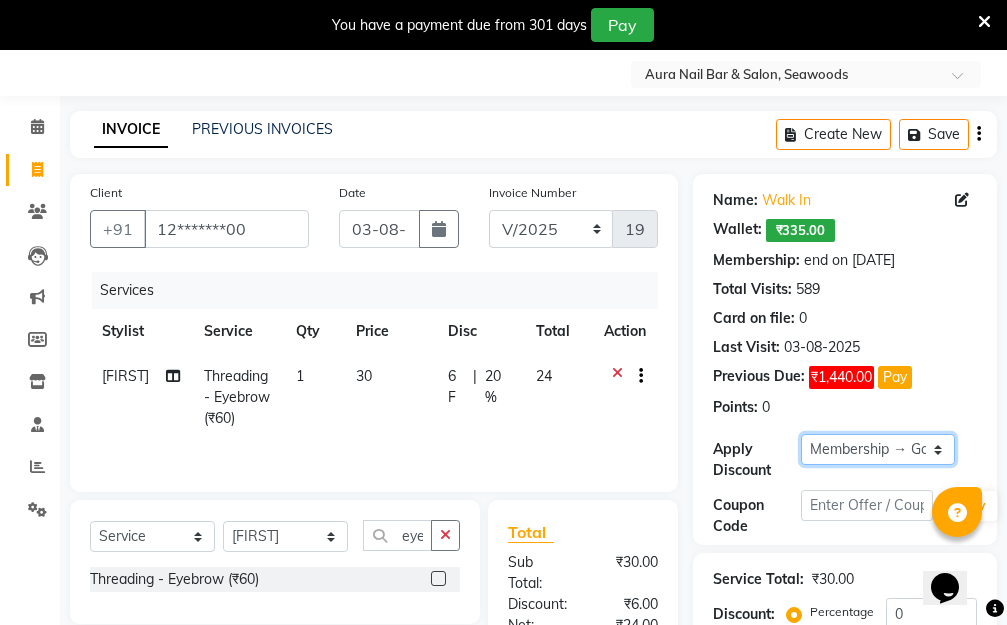 click on "Select Membership → Golden Membership Membership → Golden Membership Membership → Golden Membership Membership → Golden Membership Membership → Golden Membership Membership → Golden Membership Membership → Golden Membership Membership → Golden Membership Membership → Golden Membership Membership → Golden Membership Membership → Golden Membership Membership → Golden Membership Membership → Golden Membership Membership → Golden Membership Membership → Golden Membership Membership → Golden Membership Membership → Golden Membership Membership → Golden Membership Membership → Golden Membership Membership → Golden Membership Membership → Golden Membership Membership → Golden Membership Membership → Golden Membership Membership → Golden Membership Membership → Golden Membership Membership → Golden Membership Membership → Golden Membership Membership → Golden Membership Membership → Golden Membership Membership → Golden Membership" 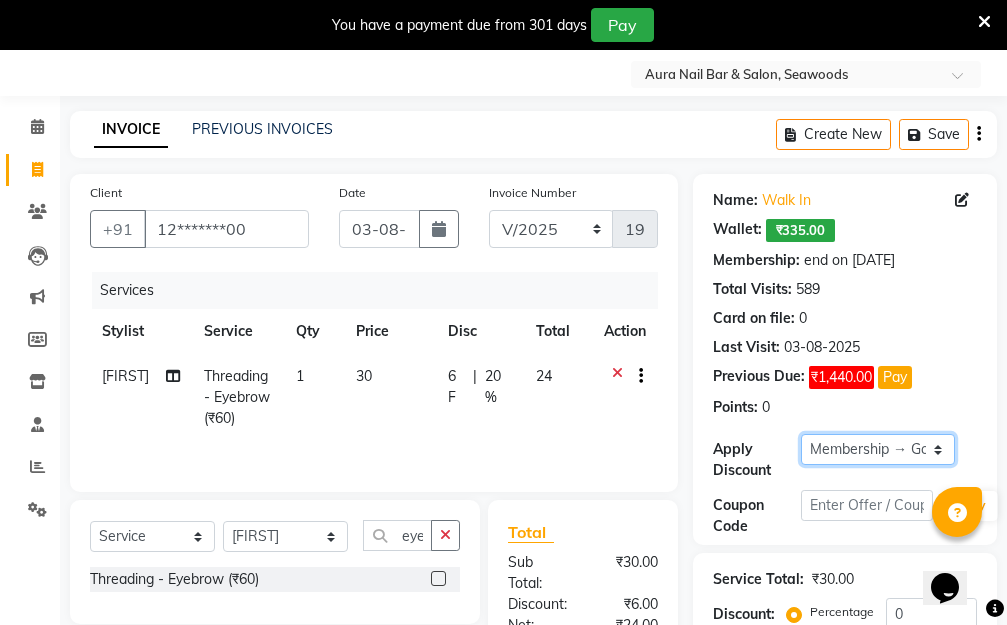 select on "0:" 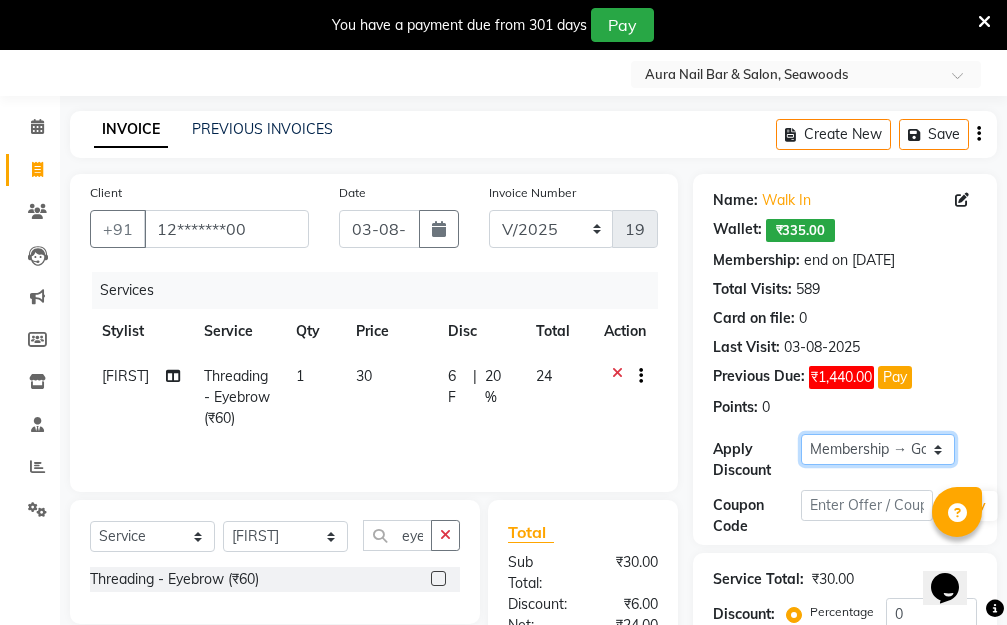 click on "Select Membership → Golden Membership Membership → Golden Membership Membership → Golden Membership Membership → Golden Membership Membership → Golden Membership Membership → Golden Membership Membership → Golden Membership Membership → Golden Membership Membership → Golden Membership Membership → Golden Membership Membership → Golden Membership Membership → Golden Membership Membership → Golden Membership Membership → Golden Membership Membership → Golden Membership Membership → Golden Membership Membership → Golden Membership Membership → Golden Membership Membership → Golden Membership Membership → Golden Membership Membership → Golden Membership Membership → Golden Membership Membership → Golden Membership Membership → Golden Membership Membership → Golden Membership Membership → Golden Membership Membership → Golden Membership Membership → Golden Membership Membership → Golden Membership Membership → Golden Membership" 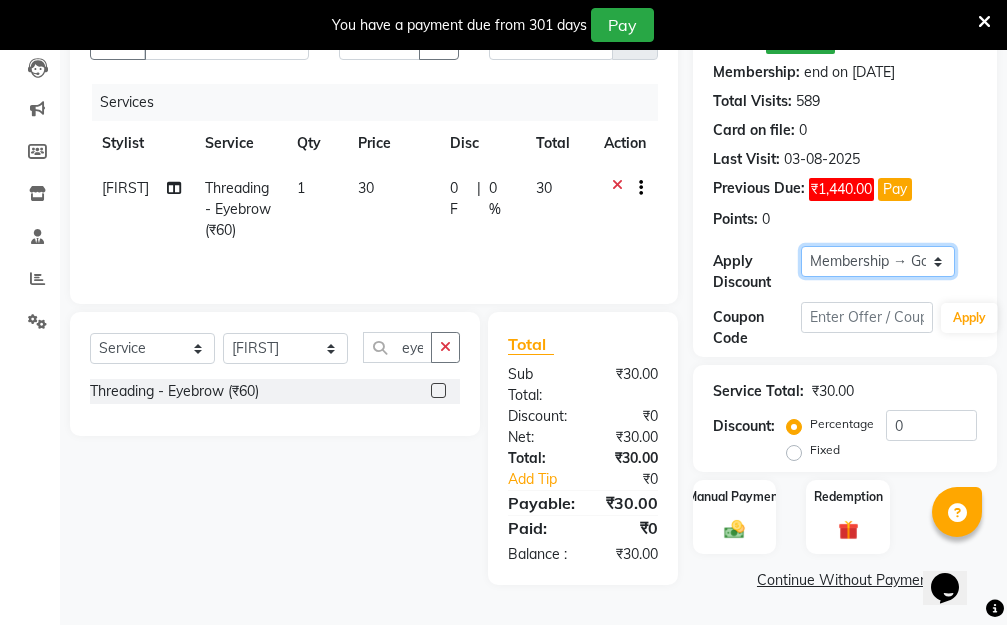 scroll, scrollTop: 253, scrollLeft: 0, axis: vertical 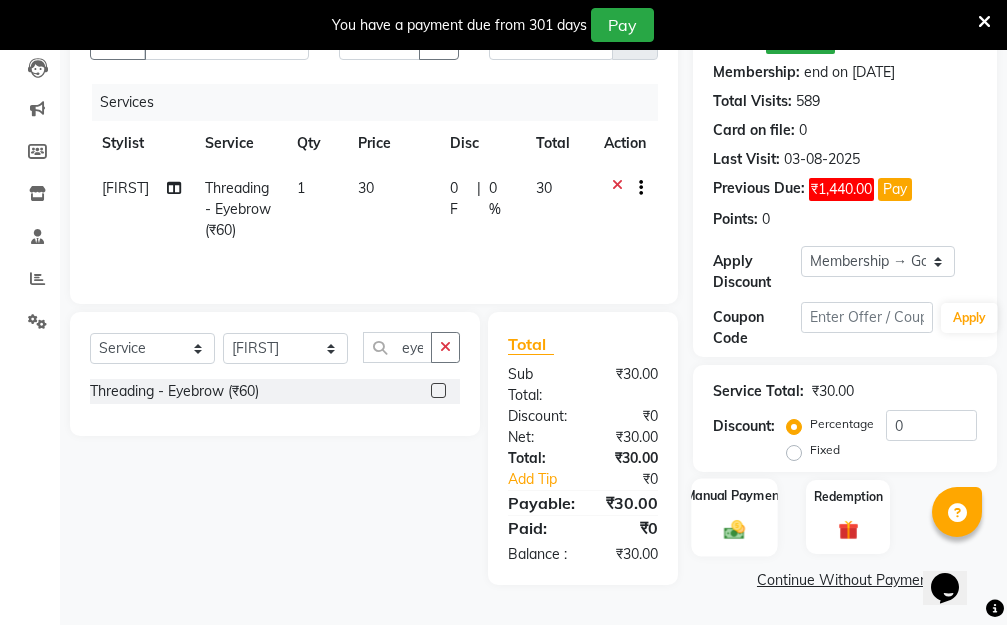 click 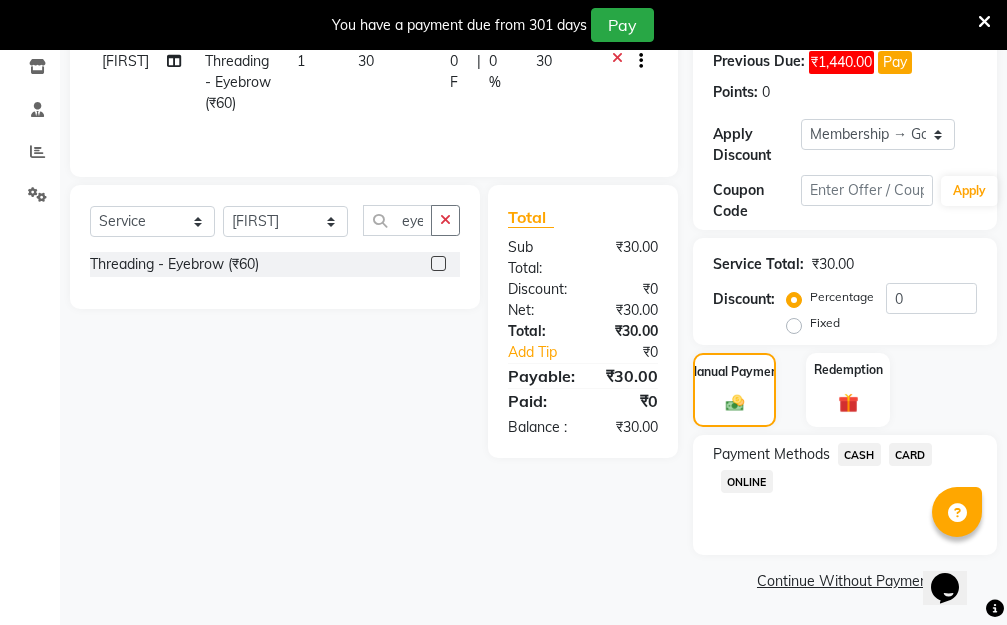 scroll, scrollTop: 369, scrollLeft: 0, axis: vertical 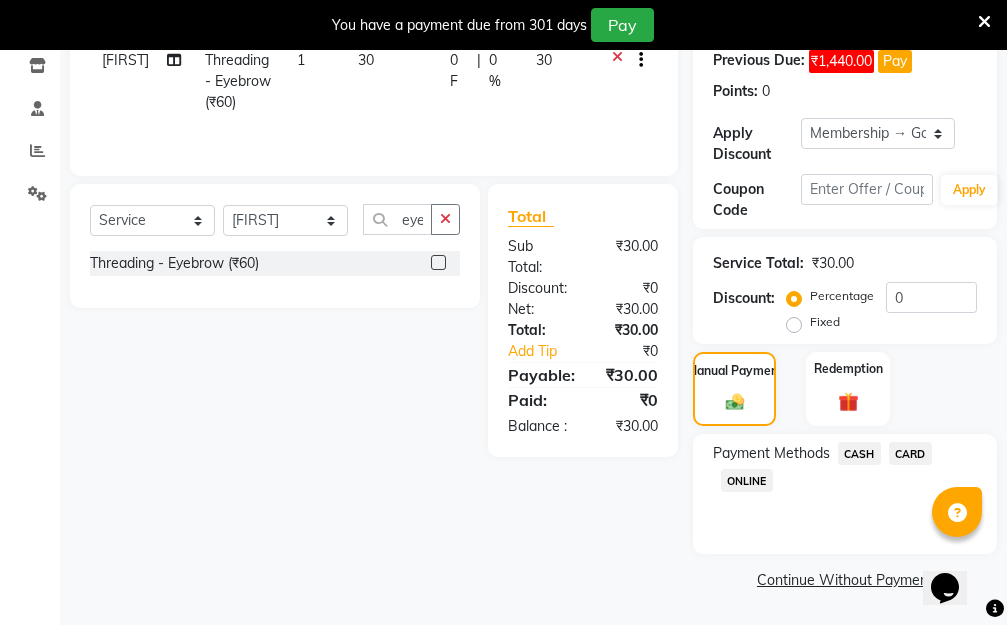 click on "CASH" 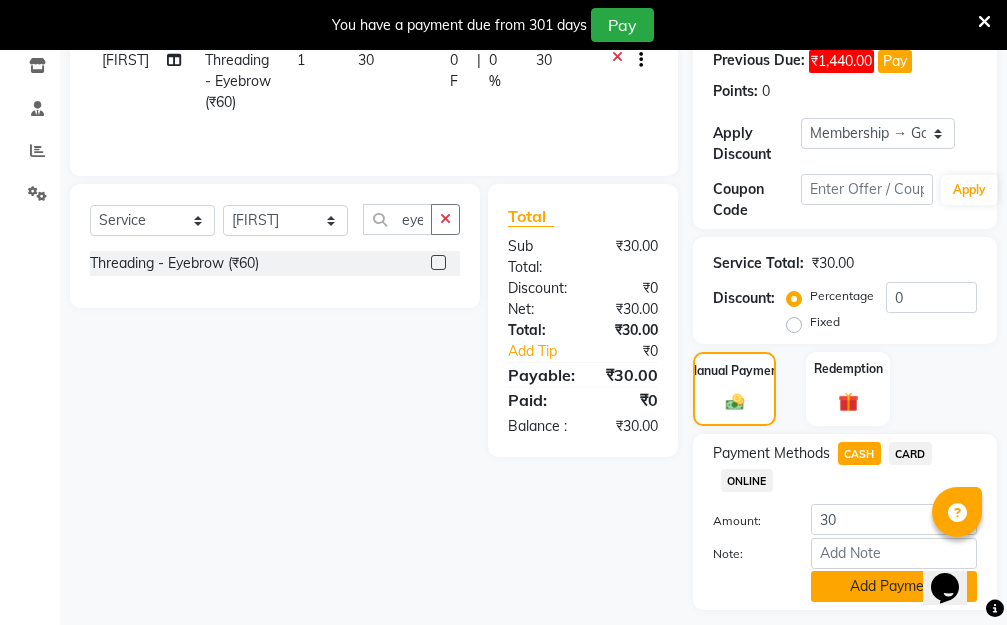 click on "Add Payment" 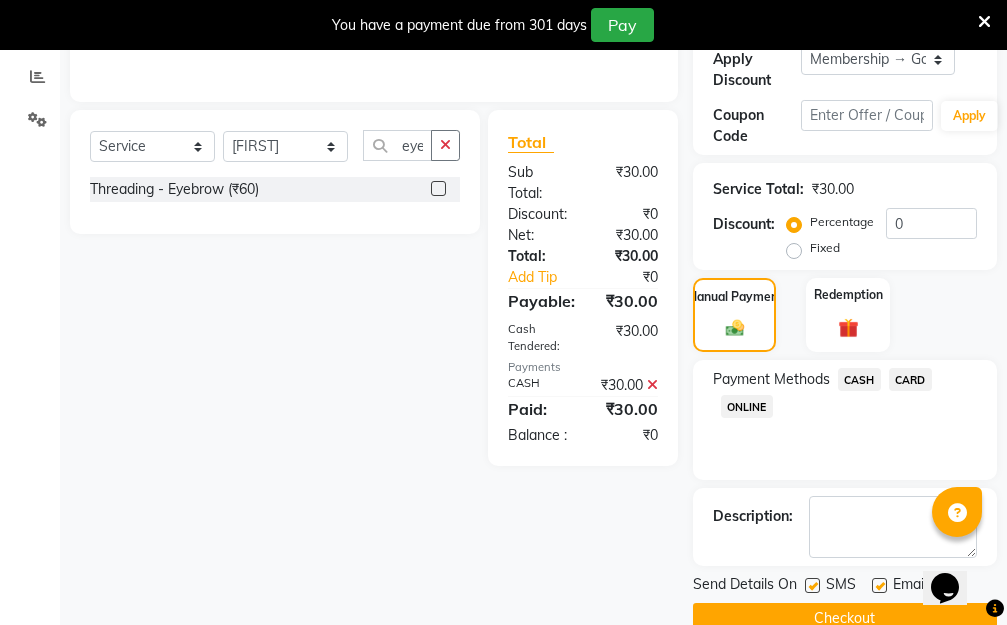scroll, scrollTop: 482, scrollLeft: 0, axis: vertical 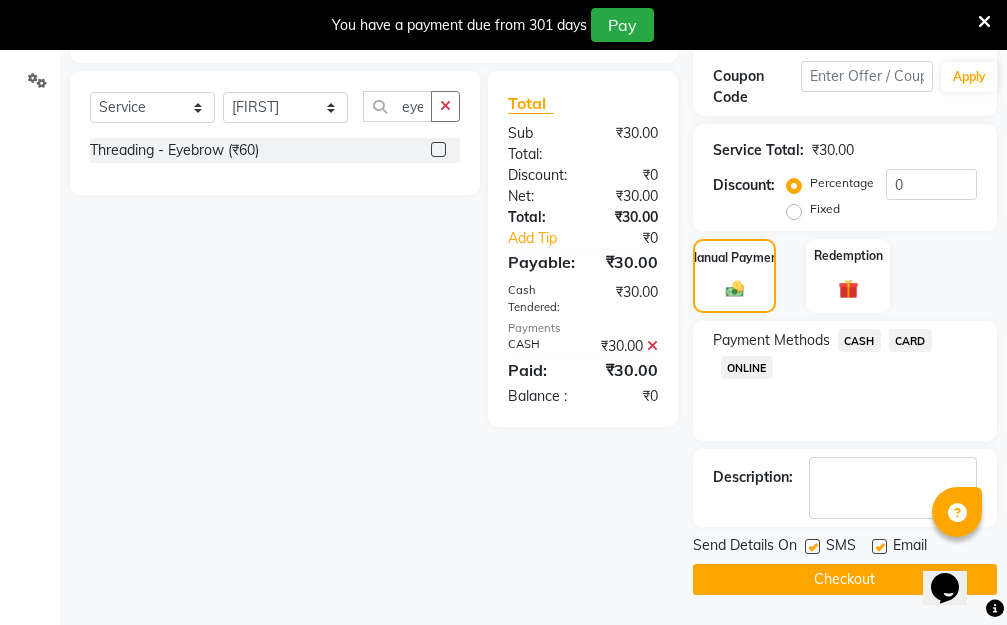 click on "Checkout" 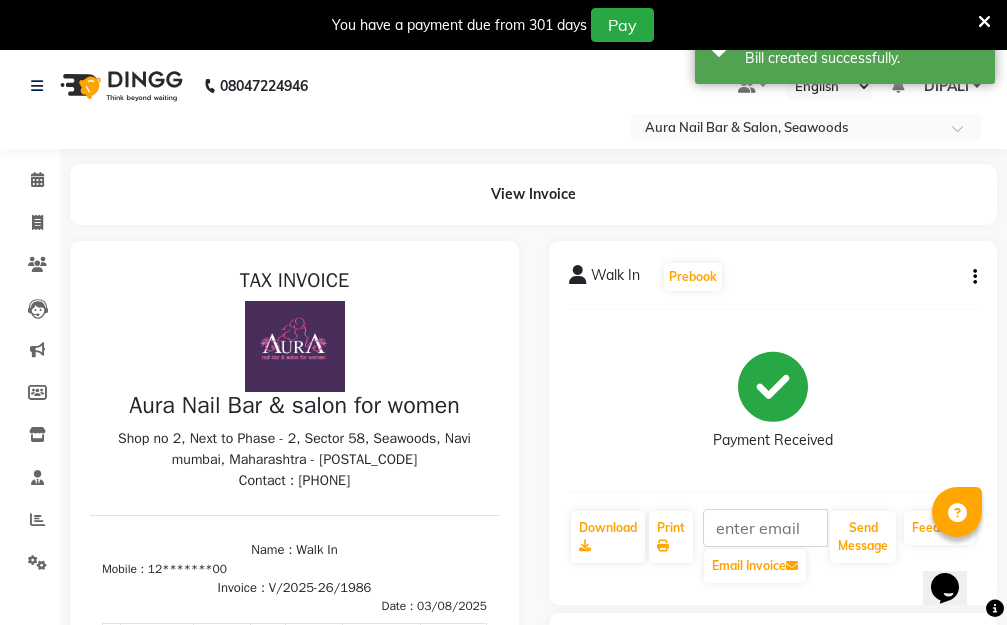 scroll, scrollTop: 0, scrollLeft: 0, axis: both 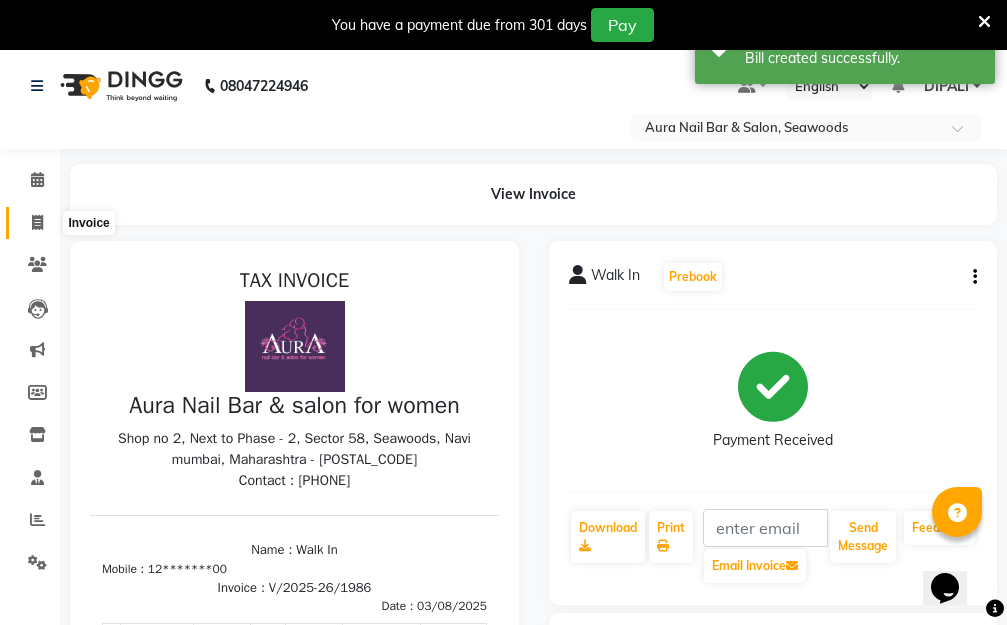 click 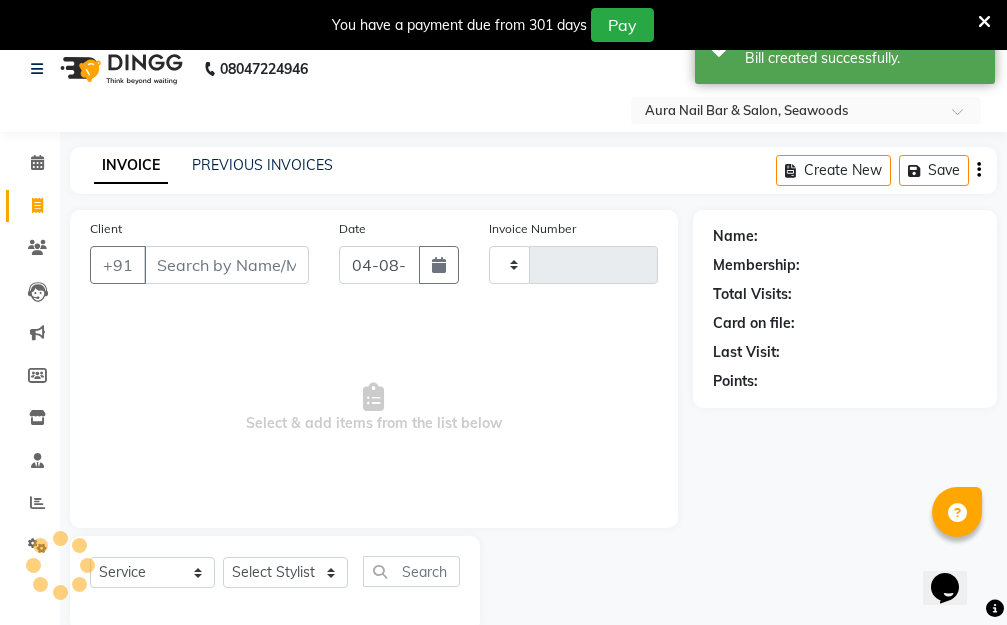 type on "1987" 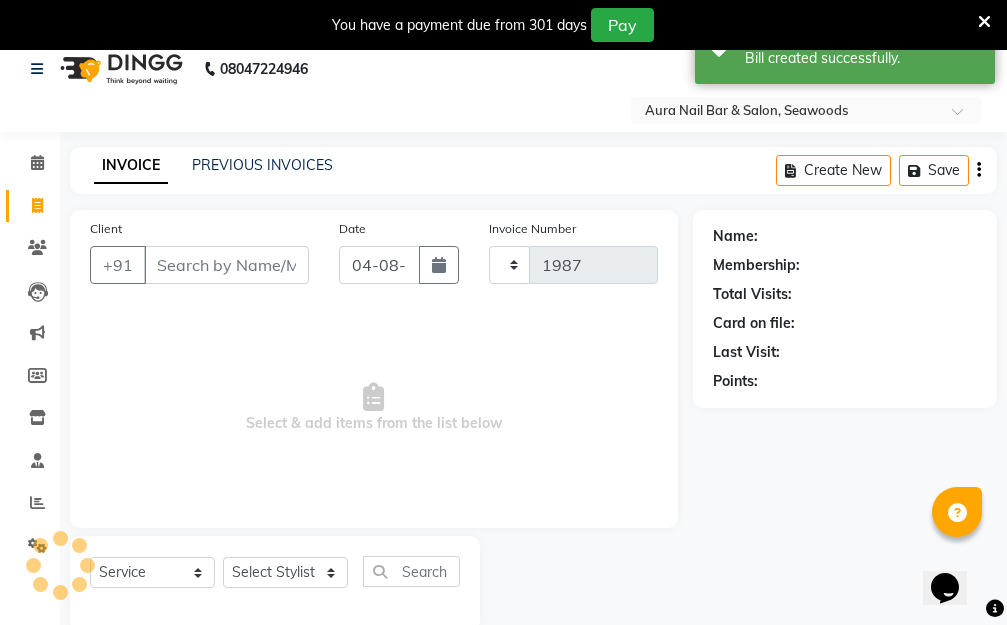 select on "4994" 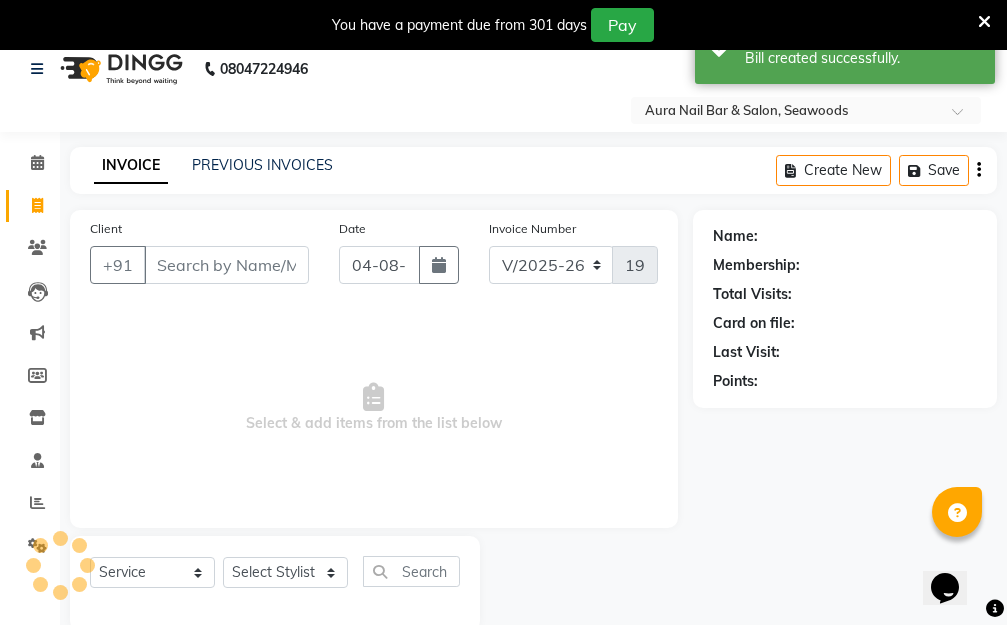 scroll, scrollTop: 53, scrollLeft: 0, axis: vertical 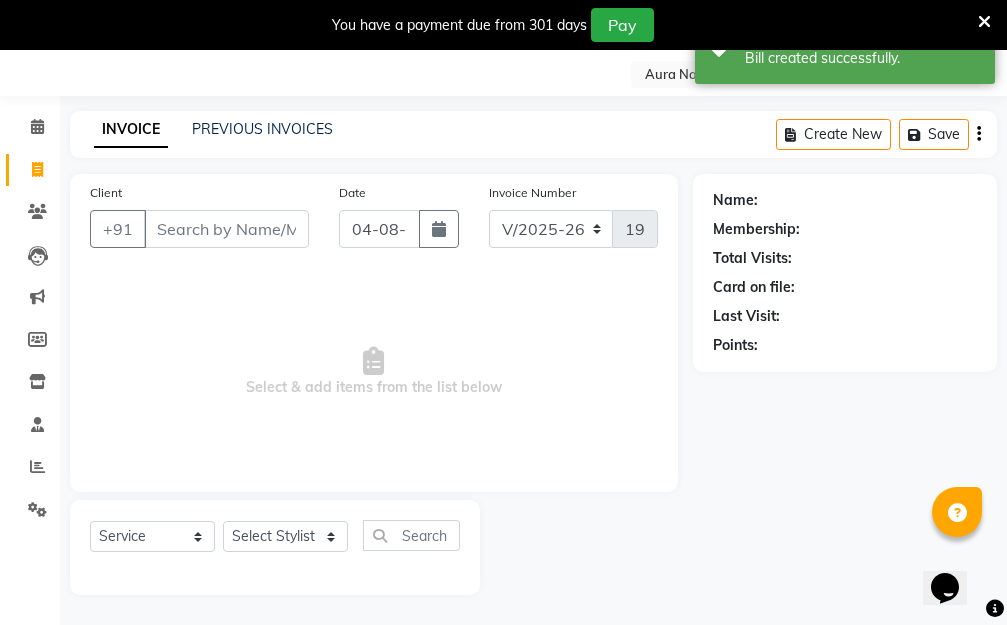 click on "Client" at bounding box center [226, 229] 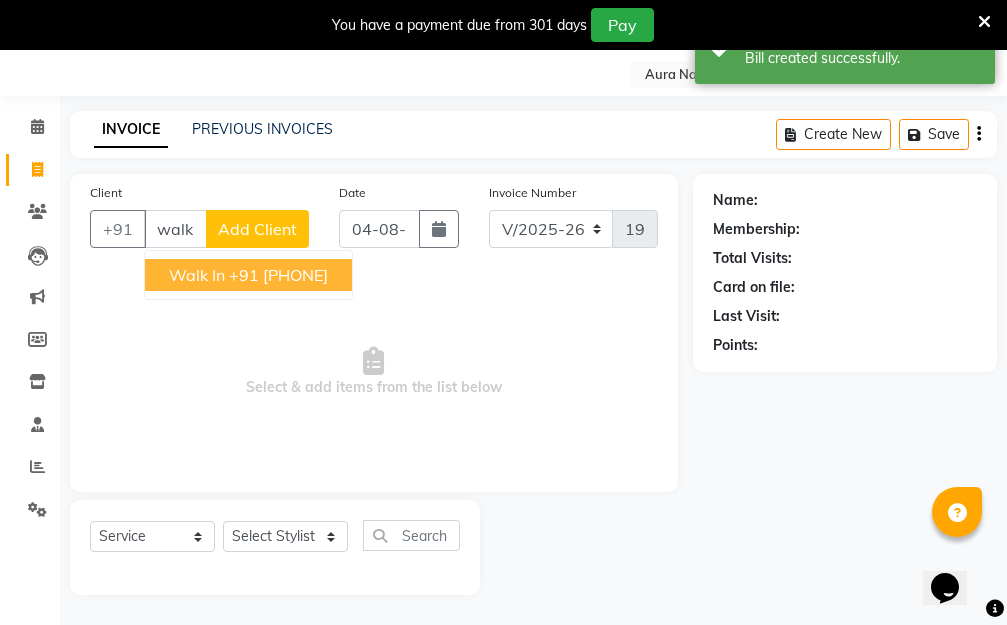 click on "+91  12*******00" at bounding box center [278, 275] 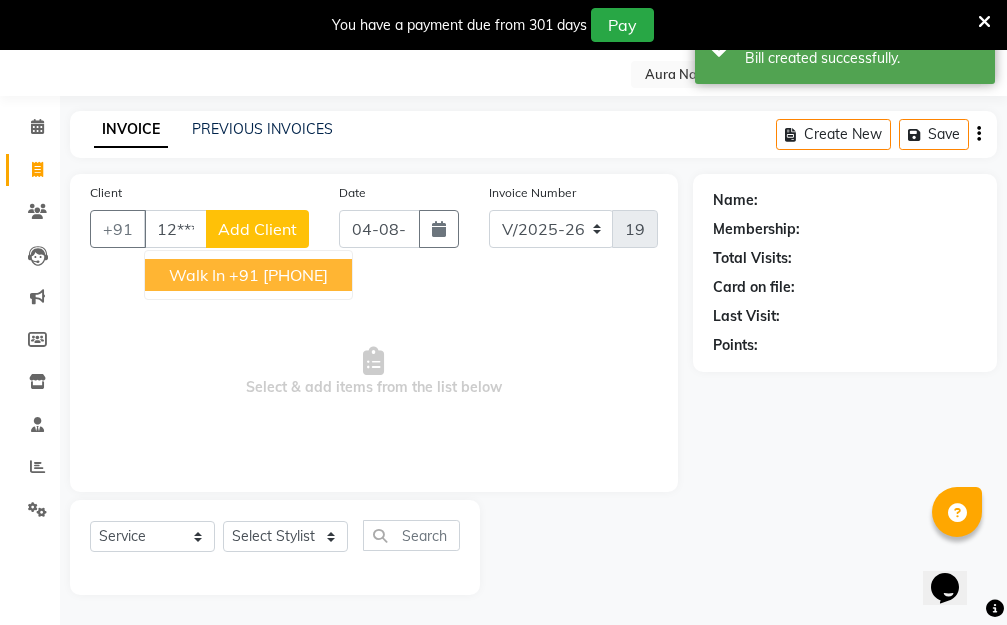 type on "12*******00" 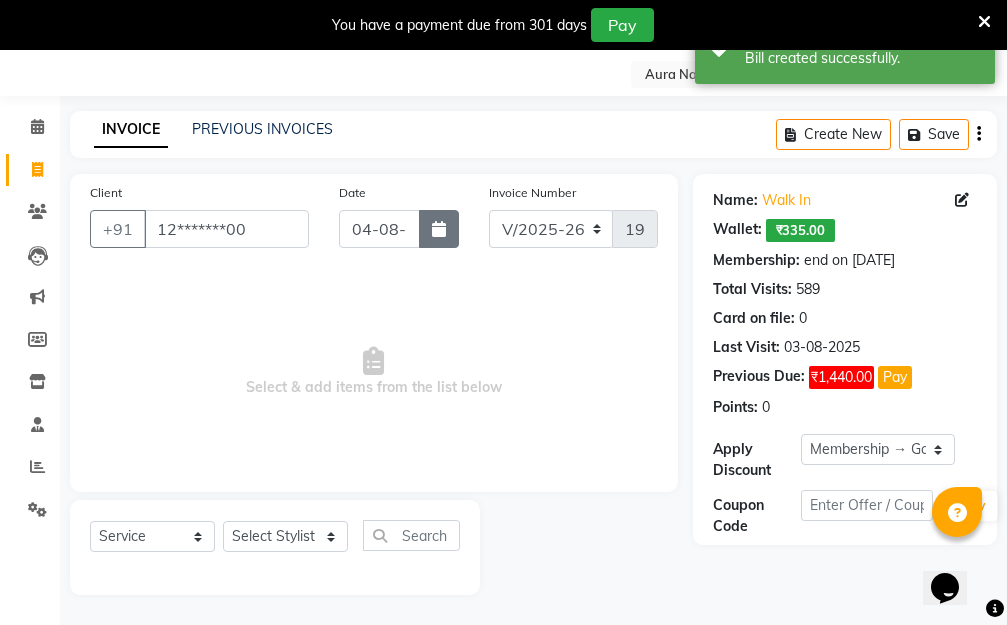click 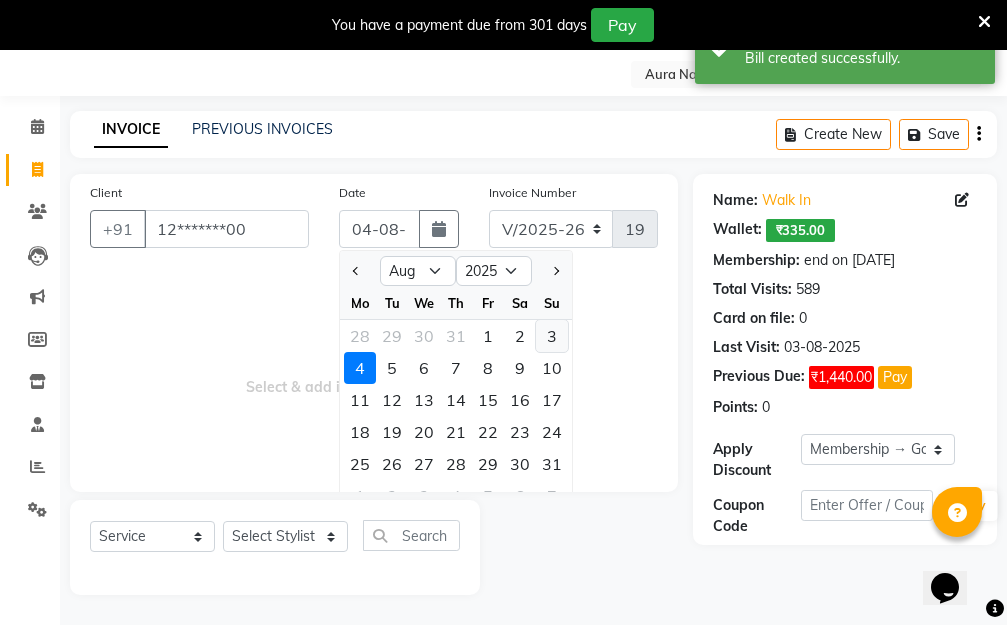 click on "3" 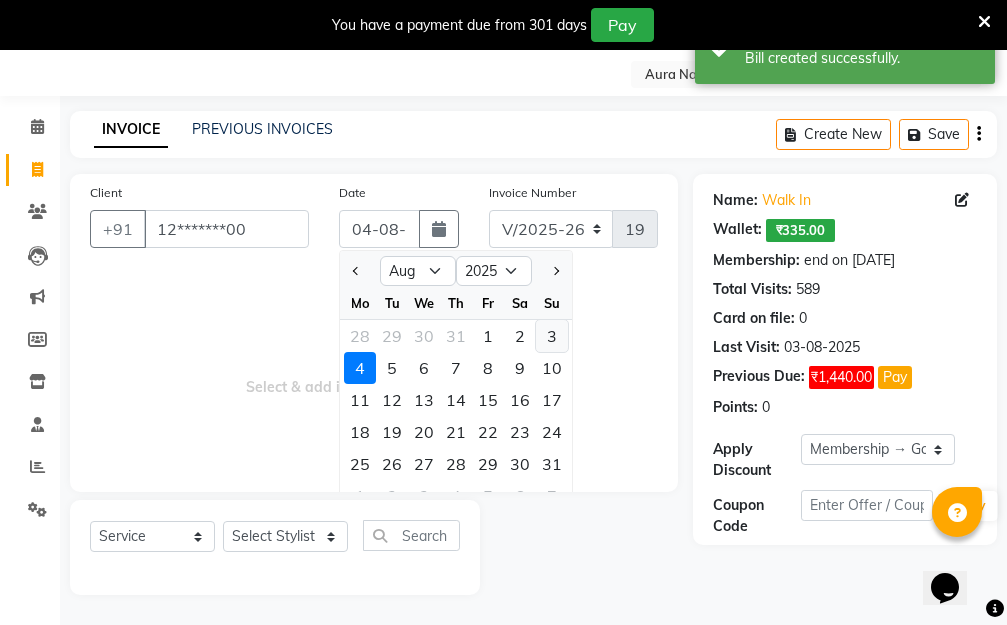 type on "03-08-2025" 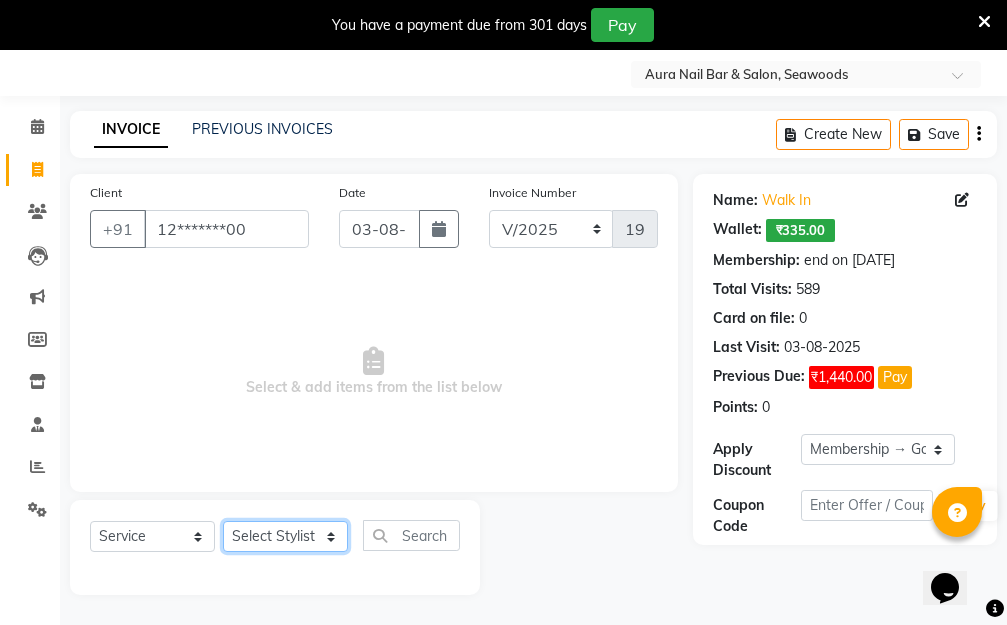 click on "Select Stylist Aarti Dipti  Manager Pallavi  pooja Priya" 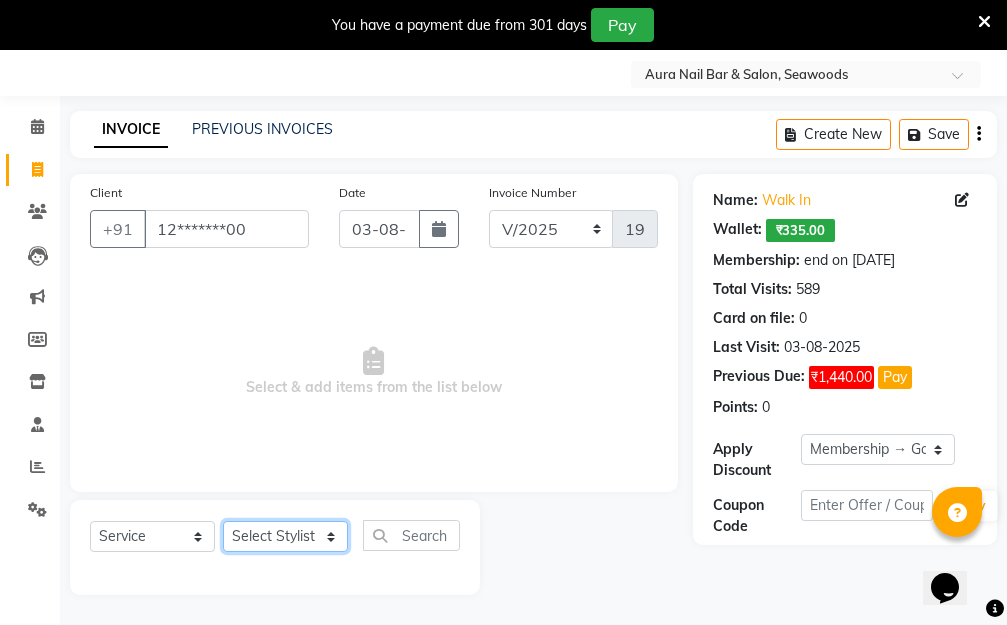 select on "31261" 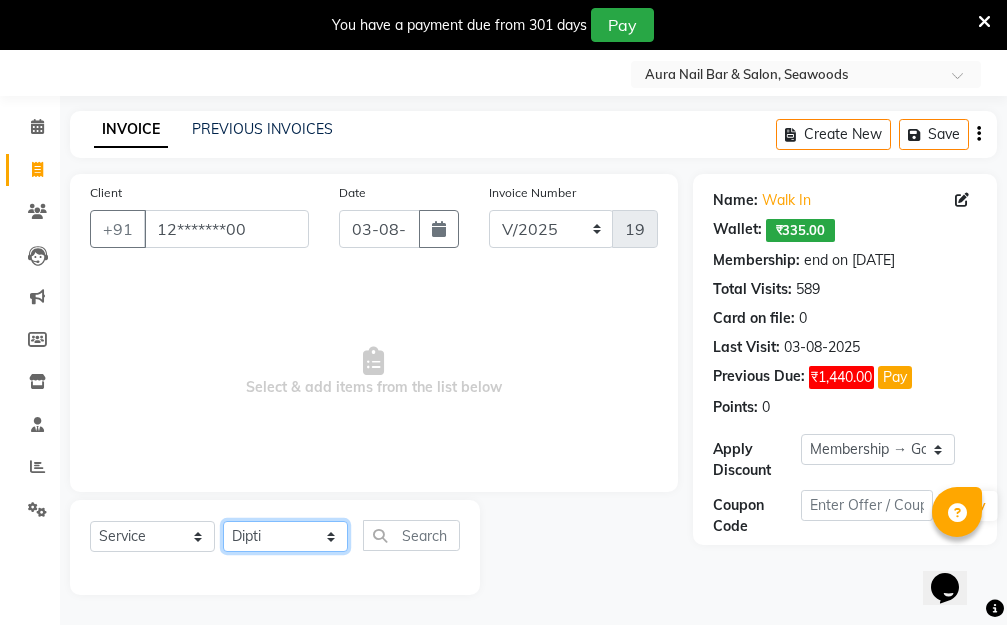 click on "Select Stylist Aarti Dipti  Manager Pallavi  pooja Priya" 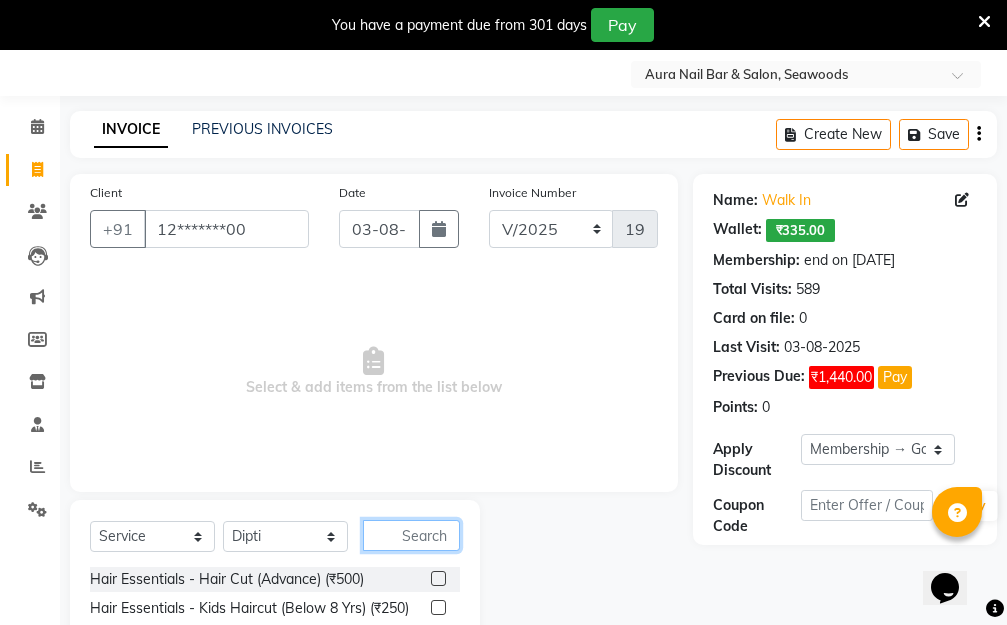 click 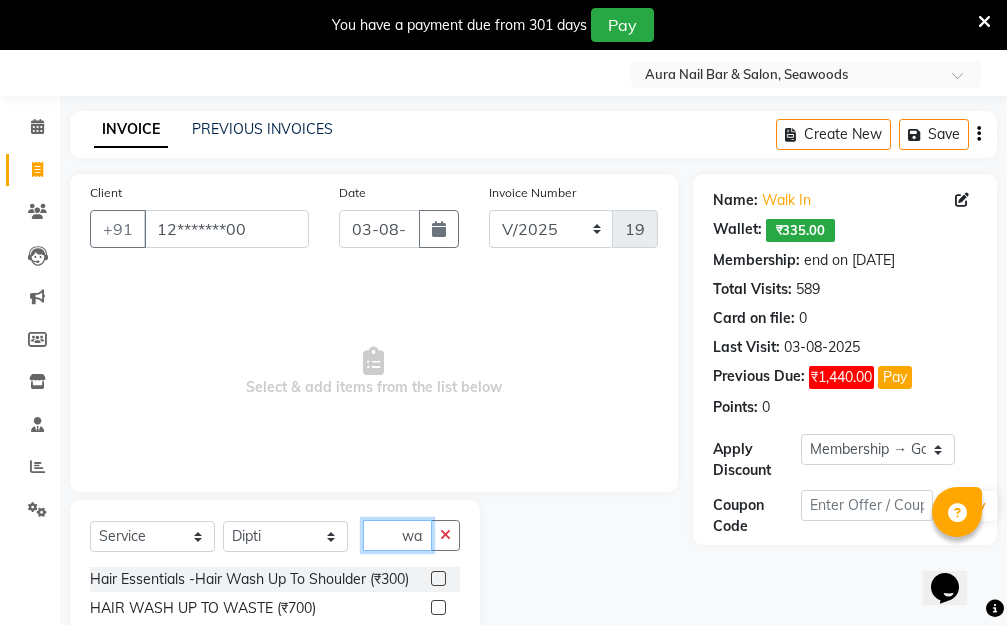 scroll, scrollTop: 0, scrollLeft: 4, axis: horizontal 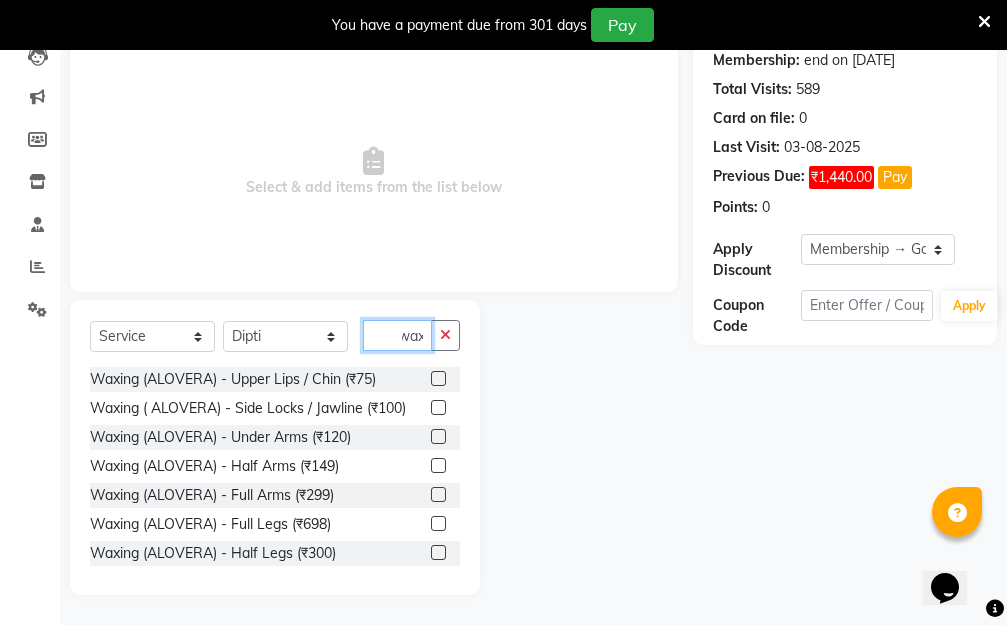 type on "wax" 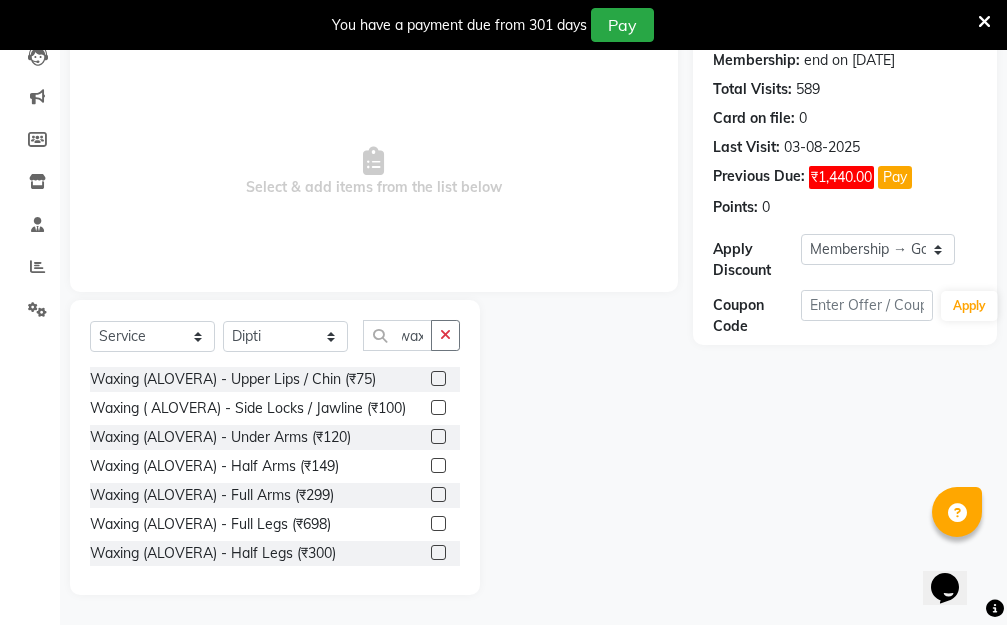 scroll, scrollTop: 0, scrollLeft: 0, axis: both 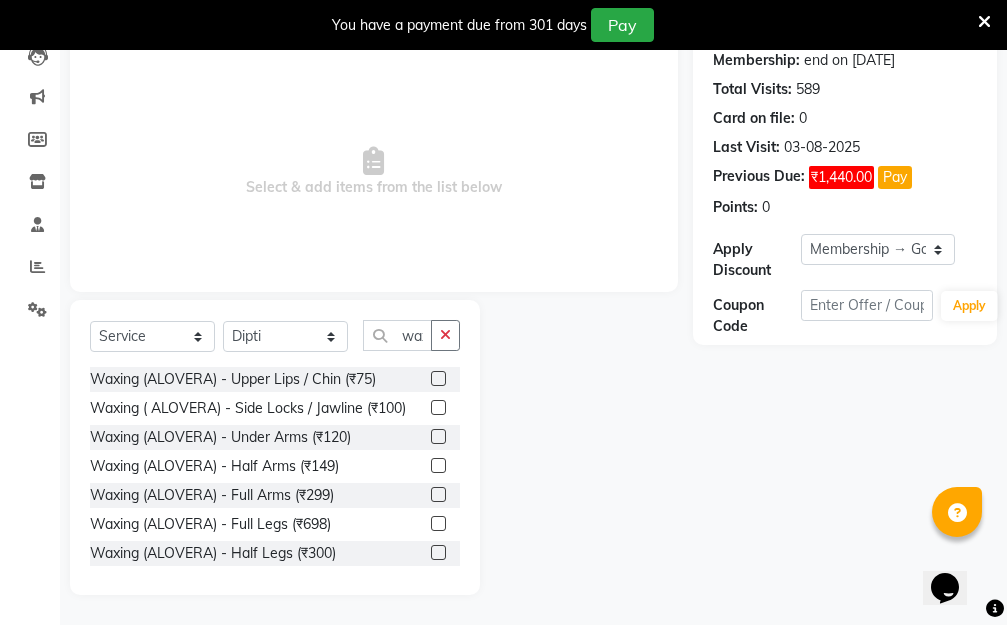 click 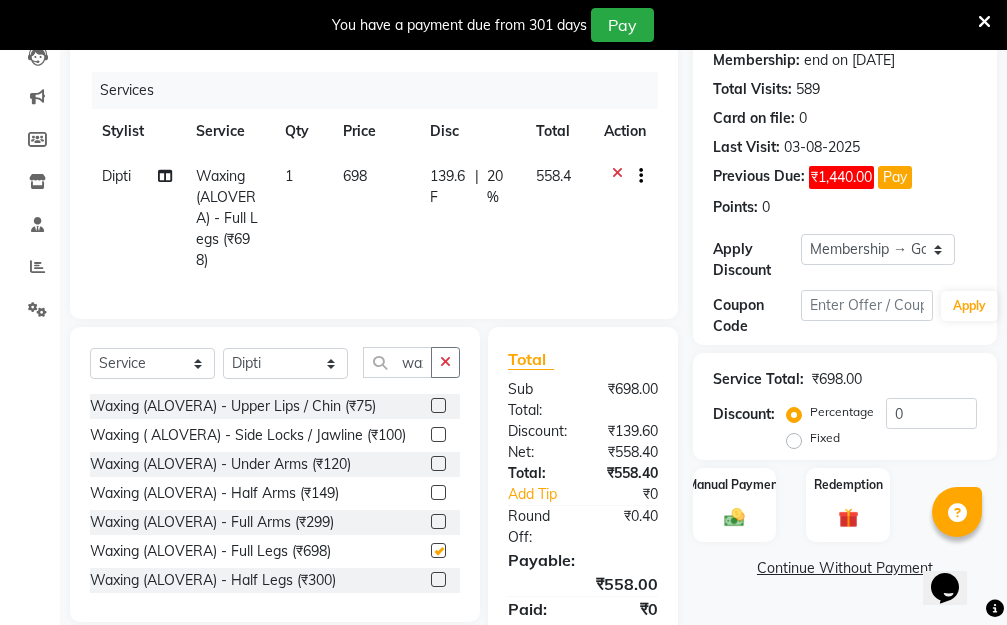 checkbox on "false" 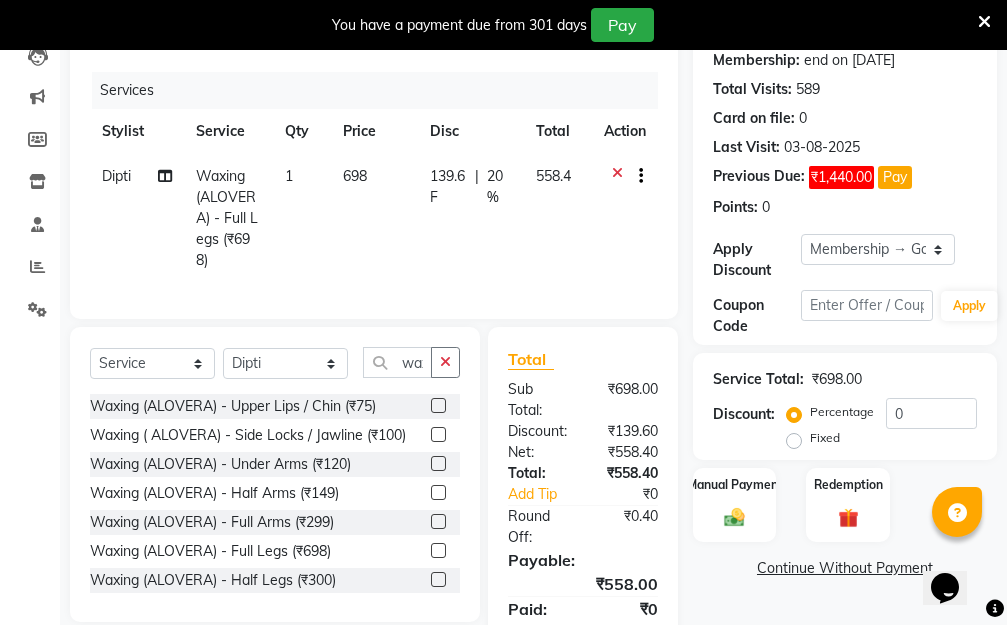 click on "698" 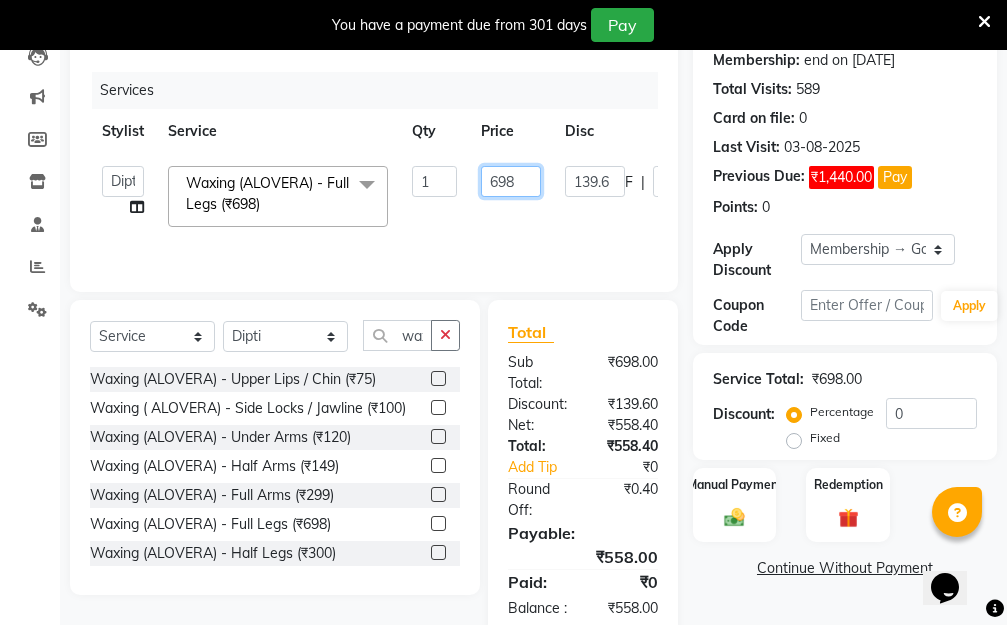 drag, startPoint x: 525, startPoint y: 174, endPoint x: 388, endPoint y: 179, distance: 137.09122 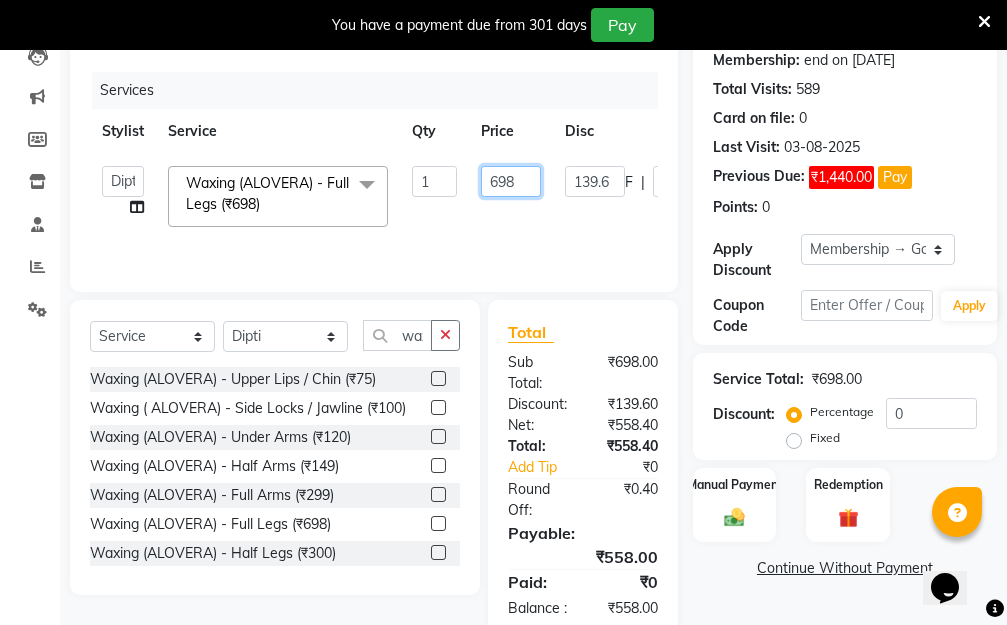 click on "Aarti   Dipti    Manager   Pallavi    pooja   Priya   Waxing (ALOVERA) - Full Legs (₹698)  x Hair Essentials - Hair Cut (Advance) (₹500) Hair Essentials - Kids Haircut (Below 8 Yrs) (₹250) Hair Essentials -Hair Wash Up To Shoulder (₹300) Hair Essentials - Hair Cut  (₹350) HAIR WASH UP TO WASTE (₹700) DANDRUFF TERATMENT (₹1500) Shampoo & Conditioning + Blast Dry - Upto Shoulder (₹350) Shampoo & Conditioning + Blast Dry - Below Shoulder (₹550) Shampoo & Conditioning + Blast Dry - Upto Waist (₹750) Shampoo & Conditioning + Blast Dry - Add: Charge For Morocon/Riviver/ Keratin (₹600) Blow Dry/Outcurl/Straight - Upto Shoulder (₹449) Blow Dry/Outcurl/Straight - Below Shoulder (₹650) Blow Dry/Outcurl/Straight - Upto Waist (₹850) Ironing - Upto Shoulder (₹650) Ironing - Below Shoulder (₹850) Ironing - Upto Waist (₹1000) Ironing - Add Charge For Thick Hair (₹300) Tongs - Upto Shoulder (₹800) Tongs - Below Shoulder (₹960) Tongs - Upto Waist (₹1500) BOTOX (₹5000) 1 698 139.6" 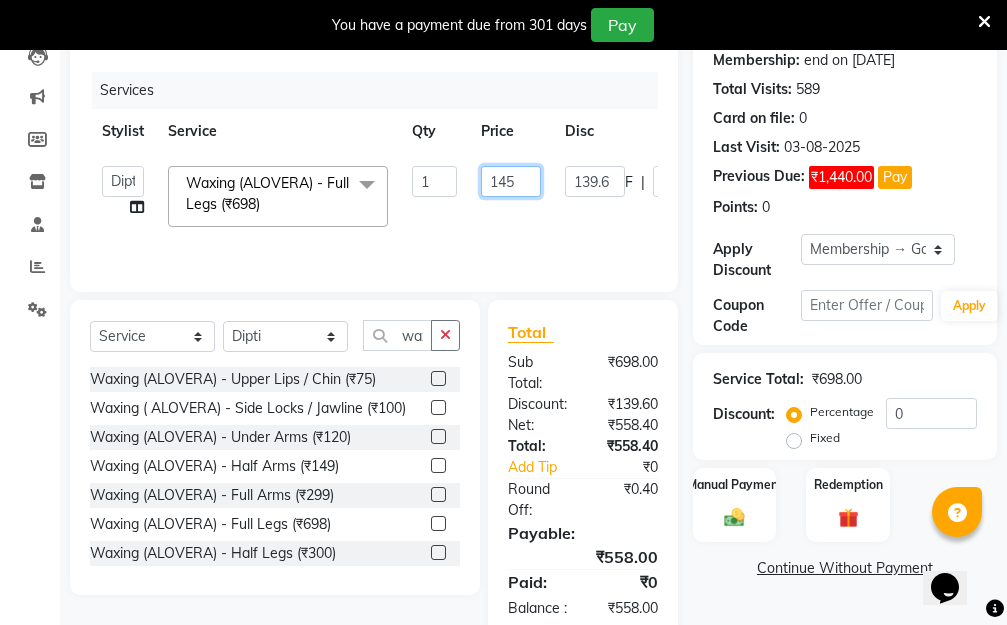 type on "1450" 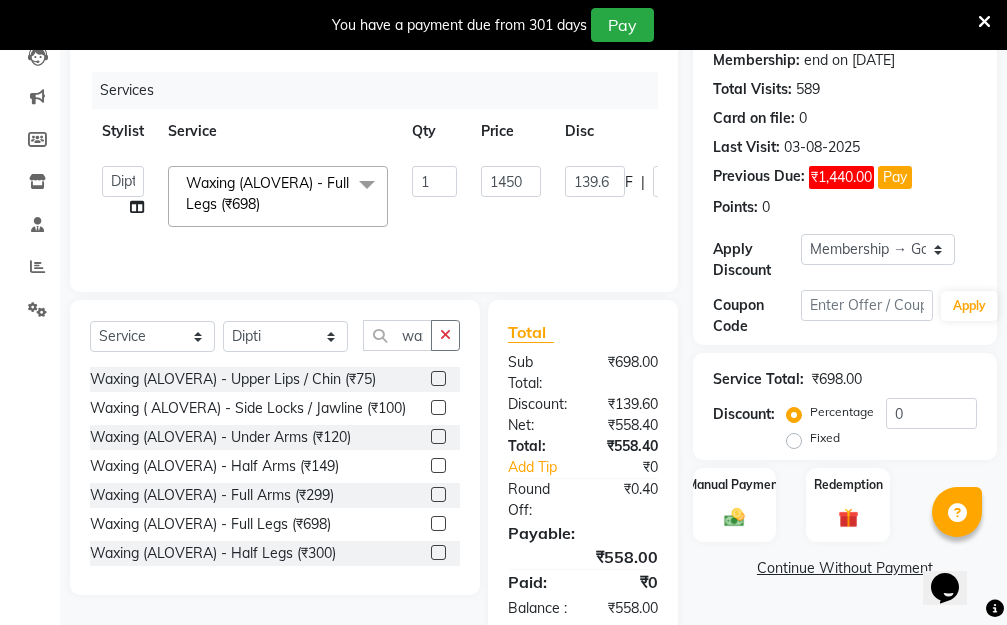 click on "Aarti   Dipti    Manager   Pallavi    pooja   Priya   Waxing (ALOVERA) - Full Legs (₹698)  x Hair Essentials - Hair Cut (Advance) (₹500) Hair Essentials - Kids Haircut (Below 8 Yrs) (₹250) Hair Essentials -Hair Wash Up To Shoulder (₹300) Hair Essentials - Hair Cut  (₹350) HAIR WASH UP TO WASTE (₹700) DANDRUFF TERATMENT (₹1500) Shampoo & Conditioning + Blast Dry - Upto Shoulder (₹350) Shampoo & Conditioning + Blast Dry - Below Shoulder (₹550) Shampoo & Conditioning + Blast Dry - Upto Waist (₹750) Shampoo & Conditioning + Blast Dry - Add: Charge For Morocon/Riviver/ Keratin (₹600) Blow Dry/Outcurl/Straight - Upto Shoulder (₹449) Blow Dry/Outcurl/Straight - Below Shoulder (₹650) Blow Dry/Outcurl/Straight - Upto Waist (₹850) Ironing - Upto Shoulder (₹650) Ironing - Below Shoulder (₹850) Ironing - Upto Waist (₹1000) Ironing - Add Charge For Thick Hair (₹300) Tongs - Upto Shoulder (₹800) Tongs - Below Shoulder (₹960) Tongs - Upto Waist (₹1500) BOTOX (₹5000) 1 1450 139.6" 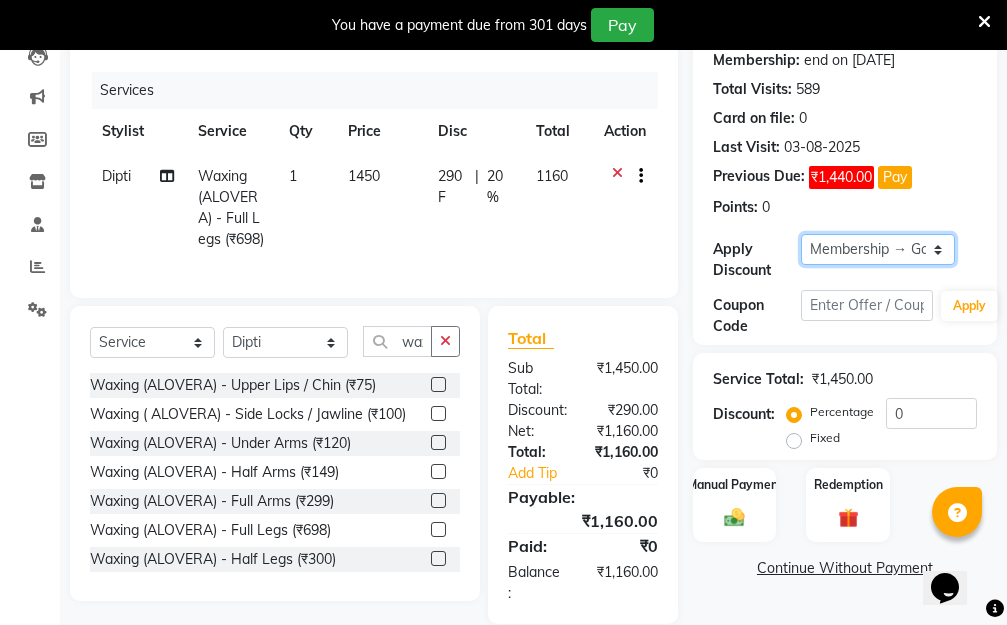 click on "Select Membership → Golden Membership Membership → Golden Membership Membership → Golden Membership Membership → Golden Membership Membership → Golden Membership Membership → Golden Membership Membership → Golden Membership Membership → Golden Membership Membership → Golden Membership Membership → Golden Membership Membership → Golden Membership Membership → Golden Membership Membership → Golden Membership Membership → Golden Membership Membership → Golden Membership Membership → Golden Membership Membership → Golden Membership Membership → Golden Membership Membership → Golden Membership Membership → Golden Membership Membership → Golden Membership Membership → Golden Membership Membership → Golden Membership Membership → Golden Membership Membership → Golden Membership Membership → Golden Membership Membership → Golden Membership Membership → Golden Membership Membership → Golden Membership Membership → Golden Membership" 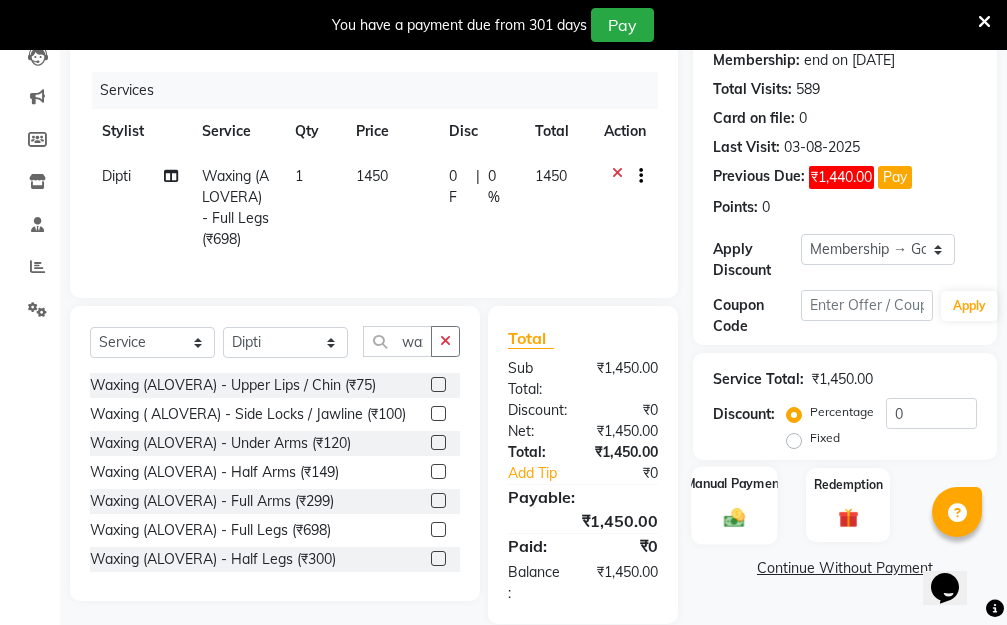 click 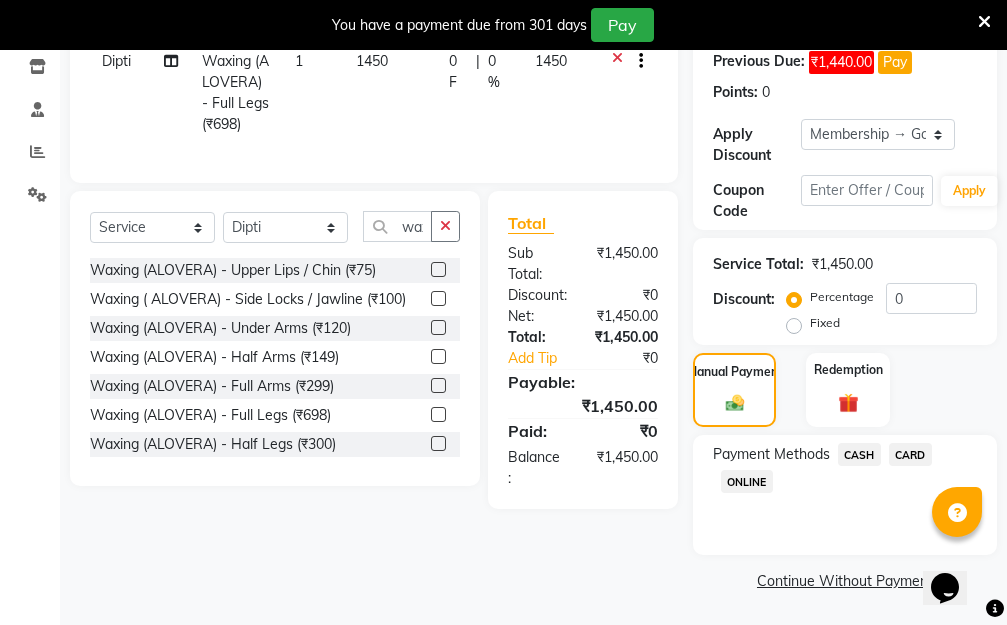 scroll, scrollTop: 369, scrollLeft: 0, axis: vertical 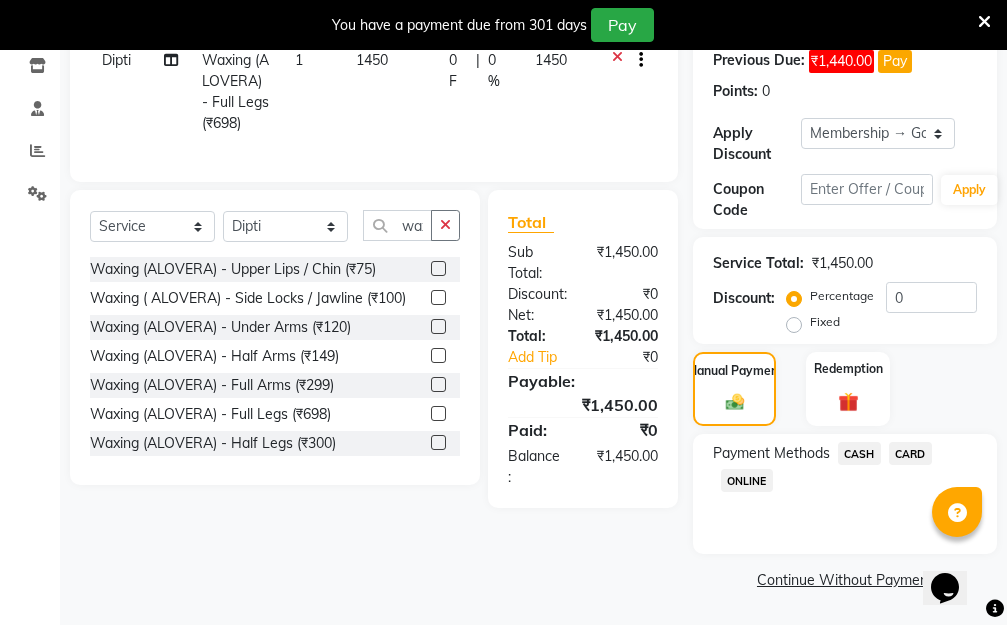 click on "ONLINE" 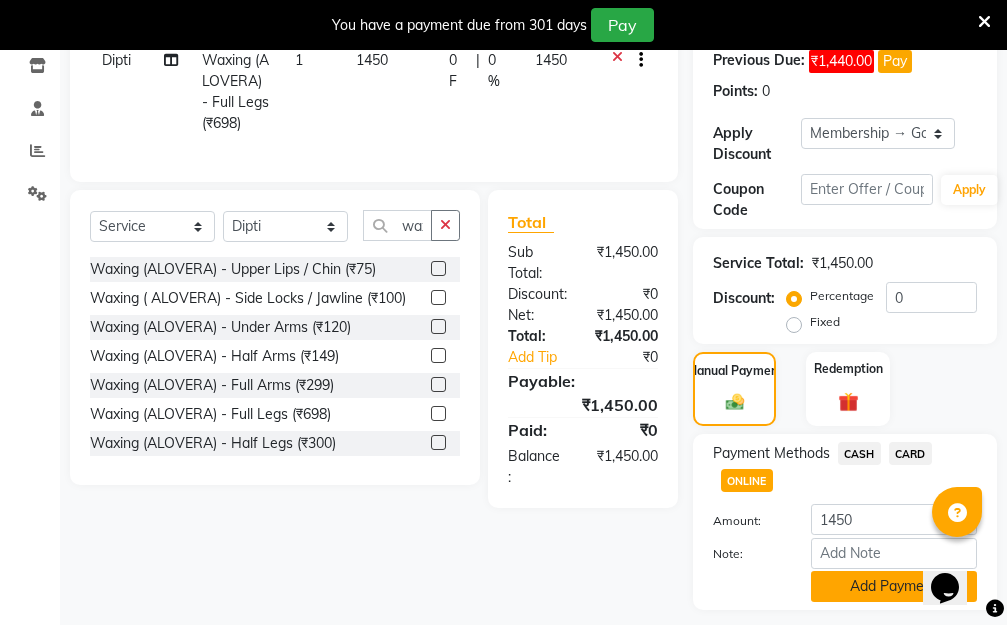 click on "Add Payment" 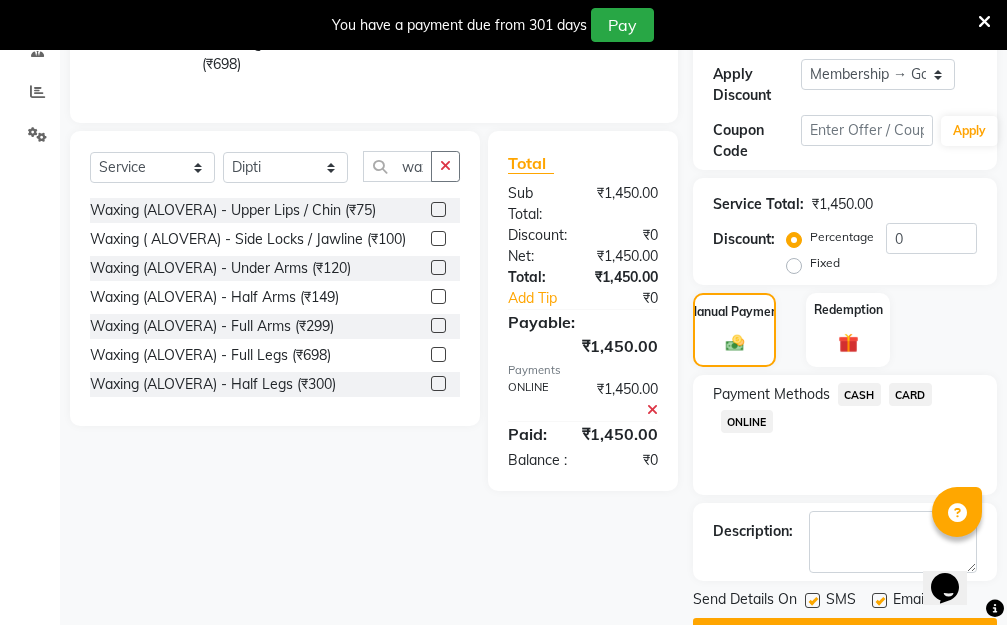 scroll, scrollTop: 482, scrollLeft: 0, axis: vertical 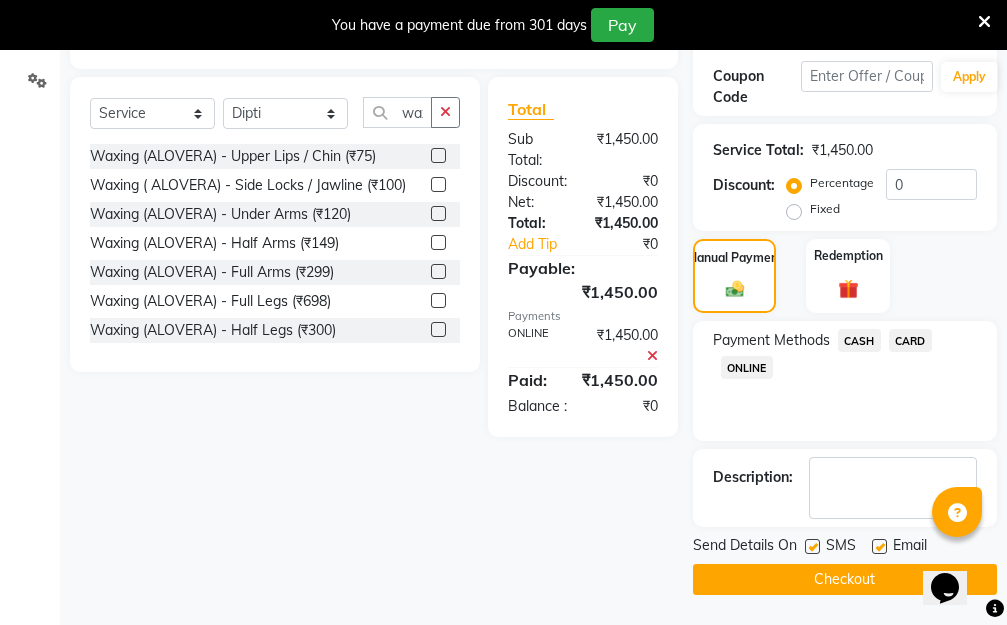 click on "Checkout" 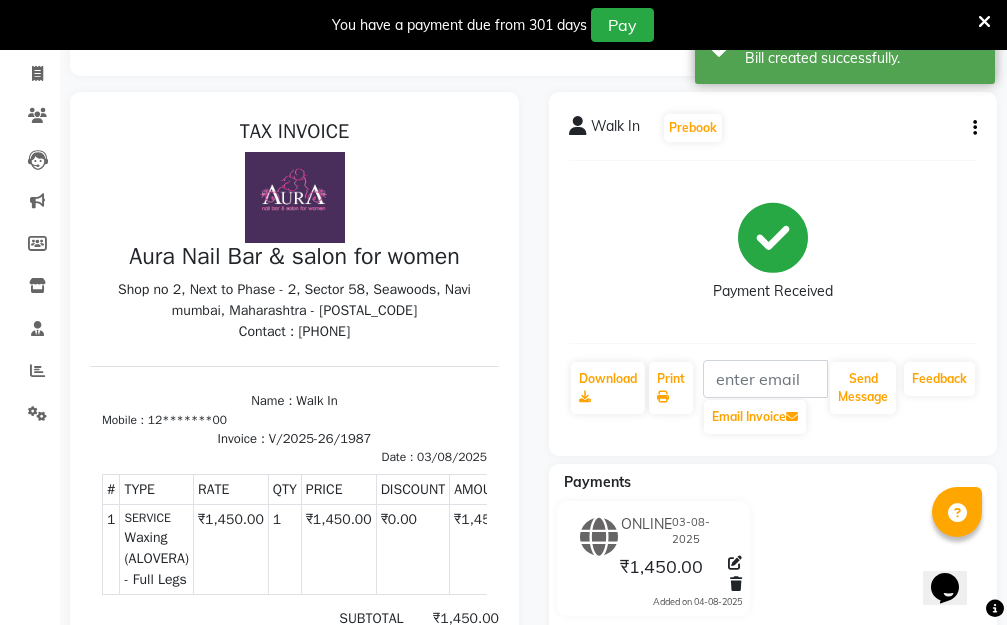 scroll, scrollTop: 0, scrollLeft: 0, axis: both 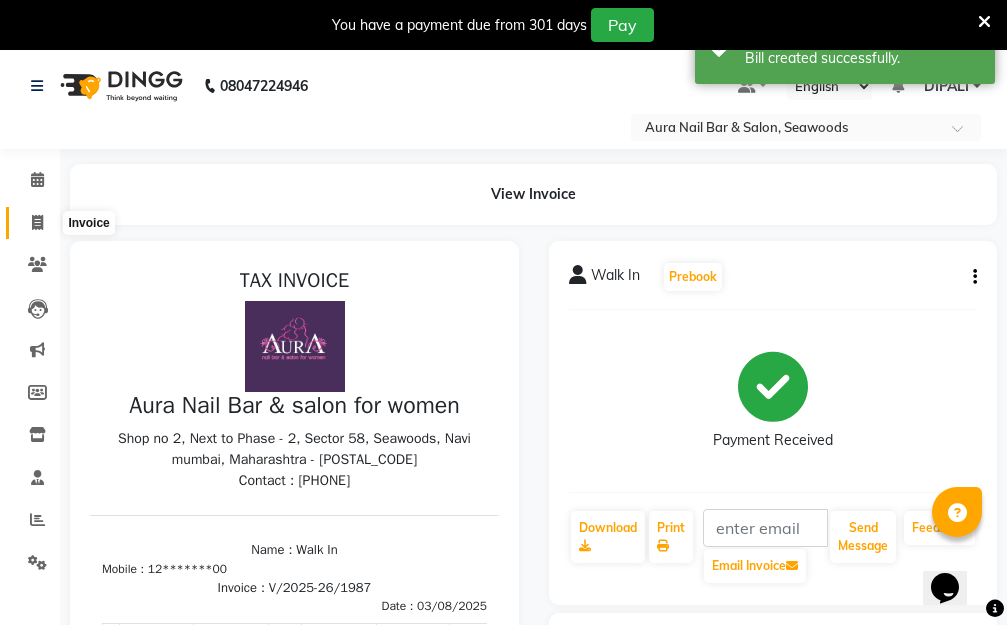 click 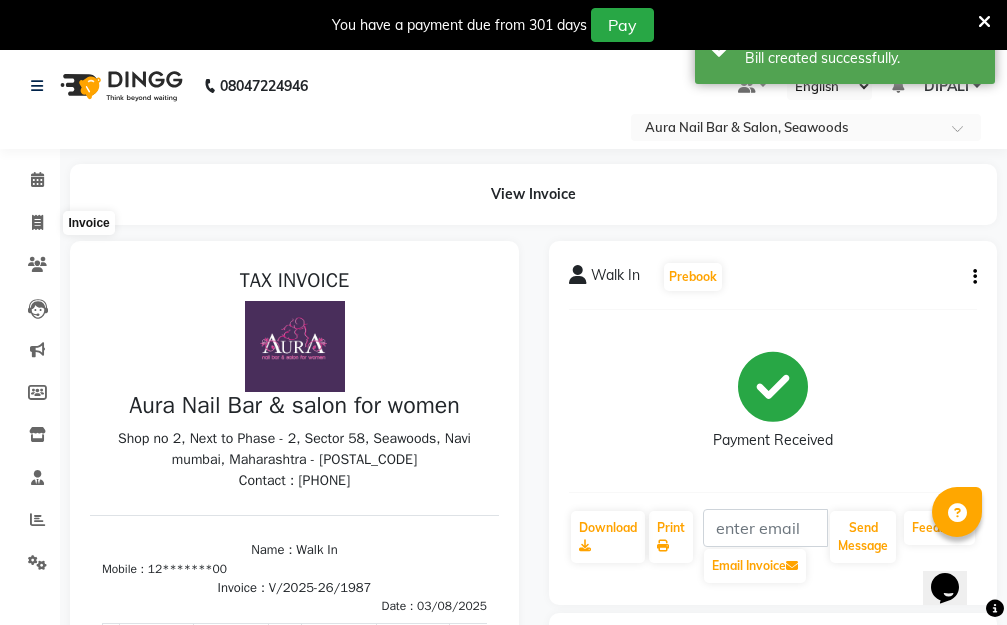 select on "4994" 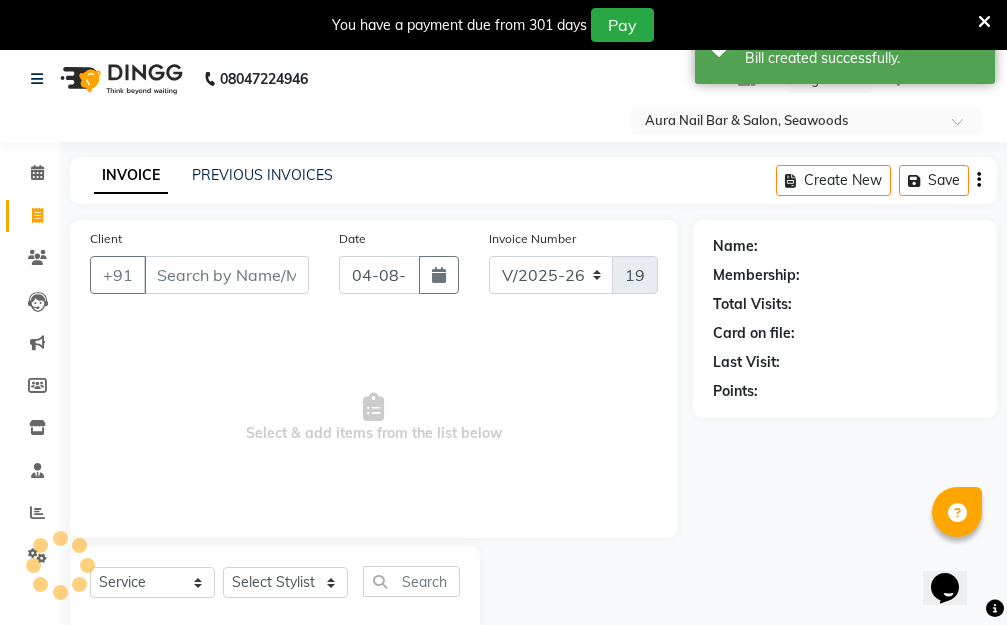 scroll, scrollTop: 53, scrollLeft: 0, axis: vertical 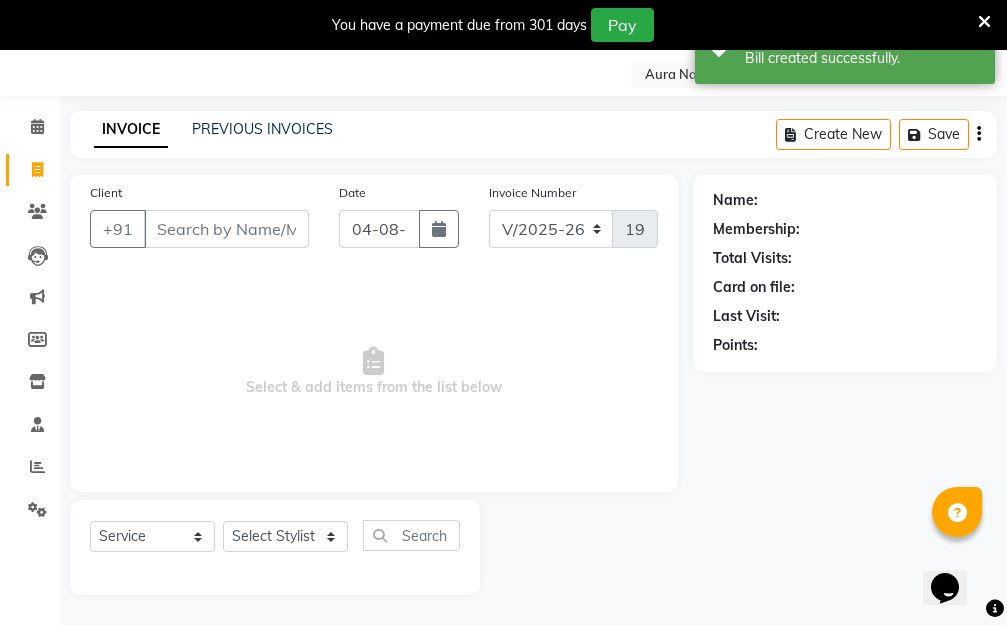 click on "Client" at bounding box center [226, 229] 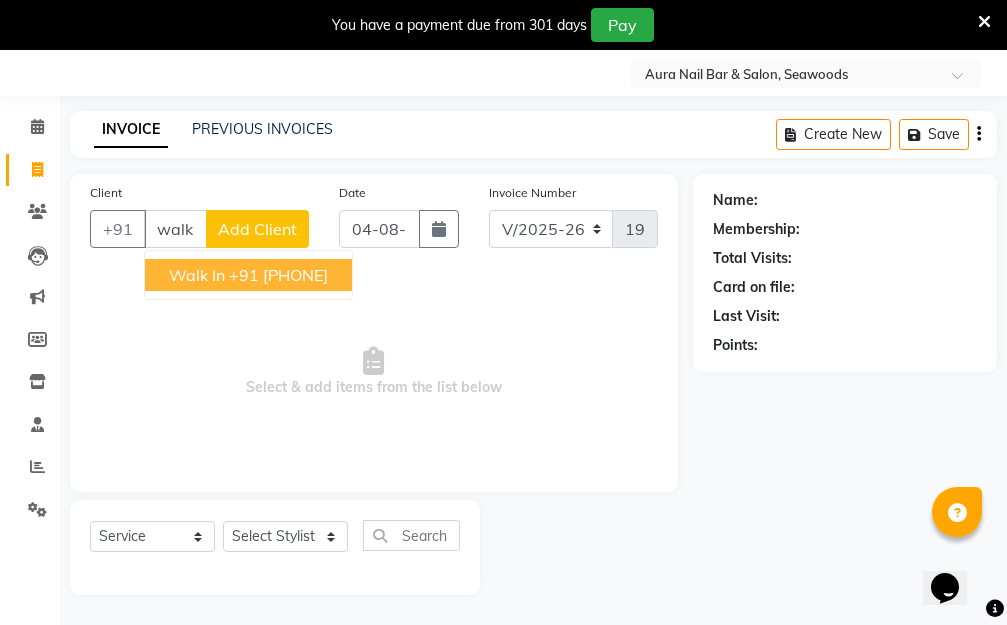 click on "+91  12*******00" at bounding box center [278, 275] 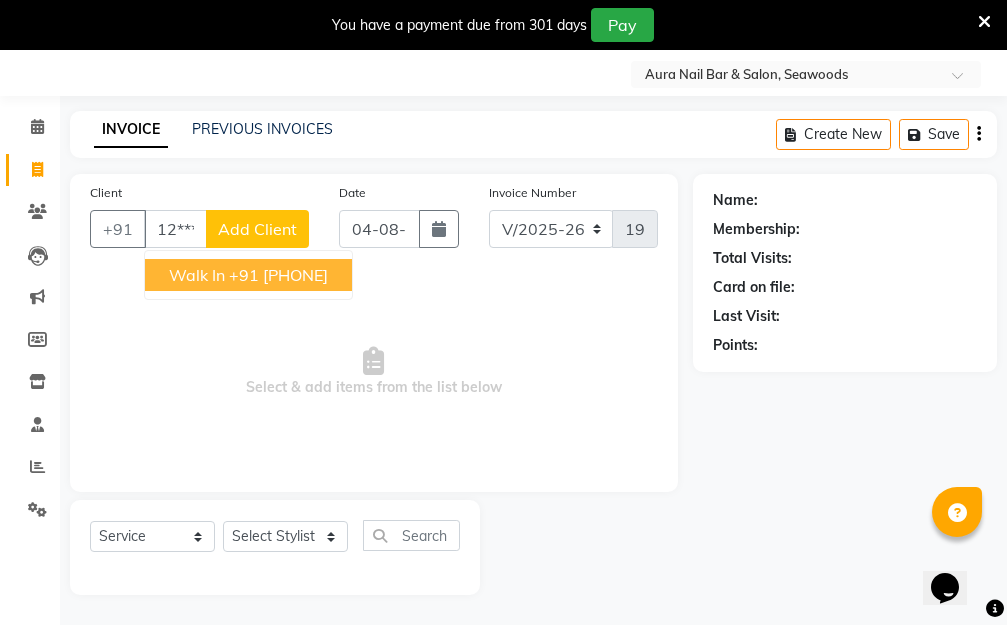 type on "12*******00" 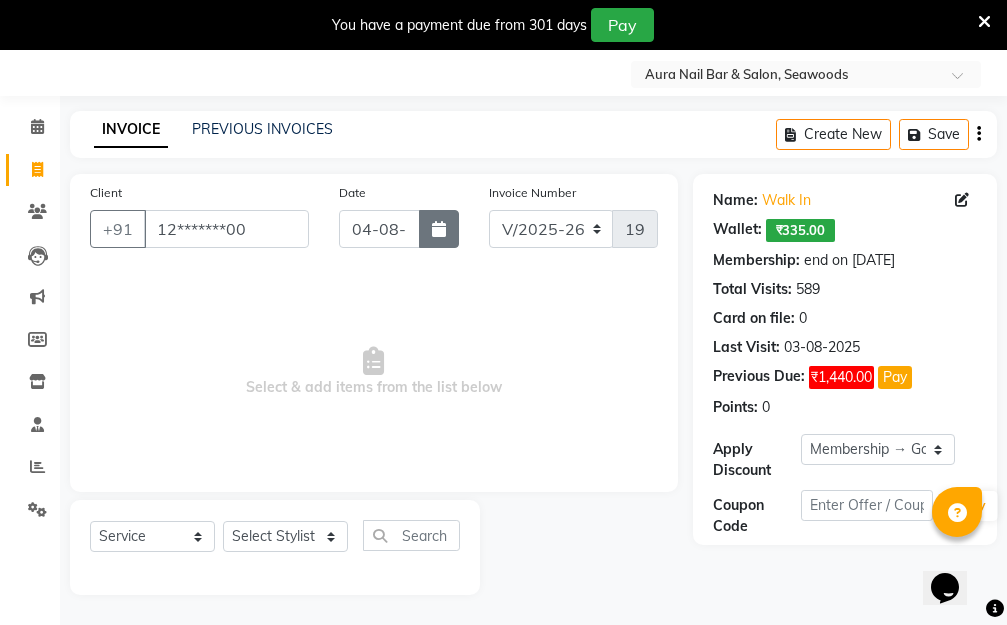 click 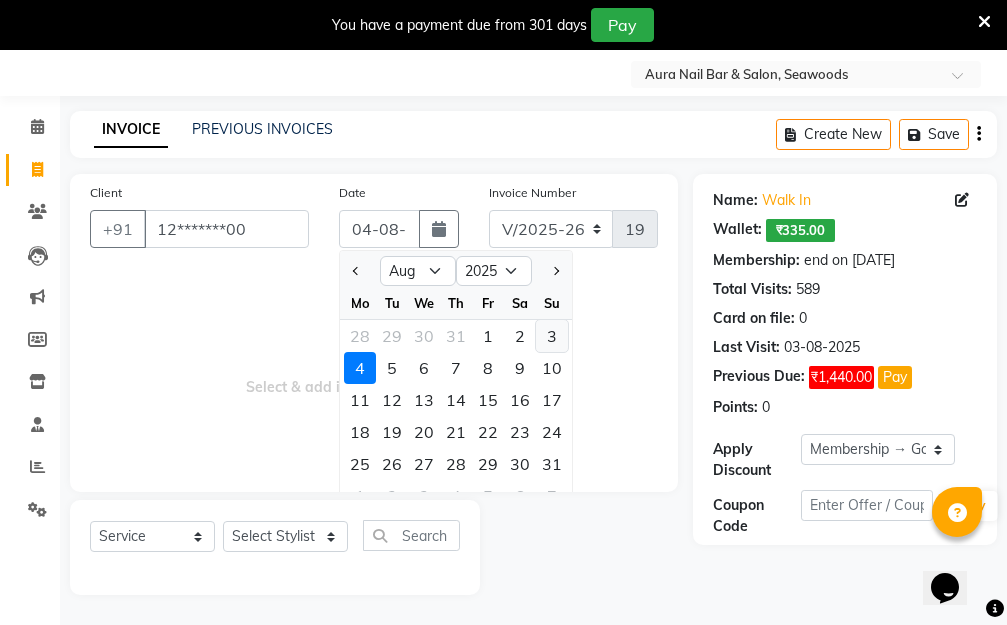 click on "3" 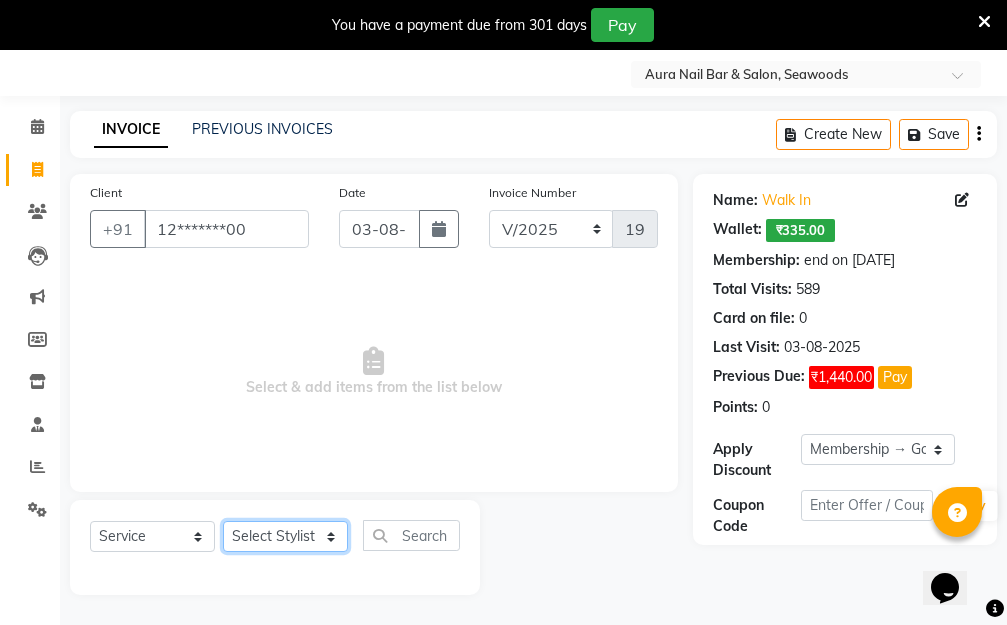 click on "Select Stylist Aarti Dipti  Manager Pallavi  pooja Priya" 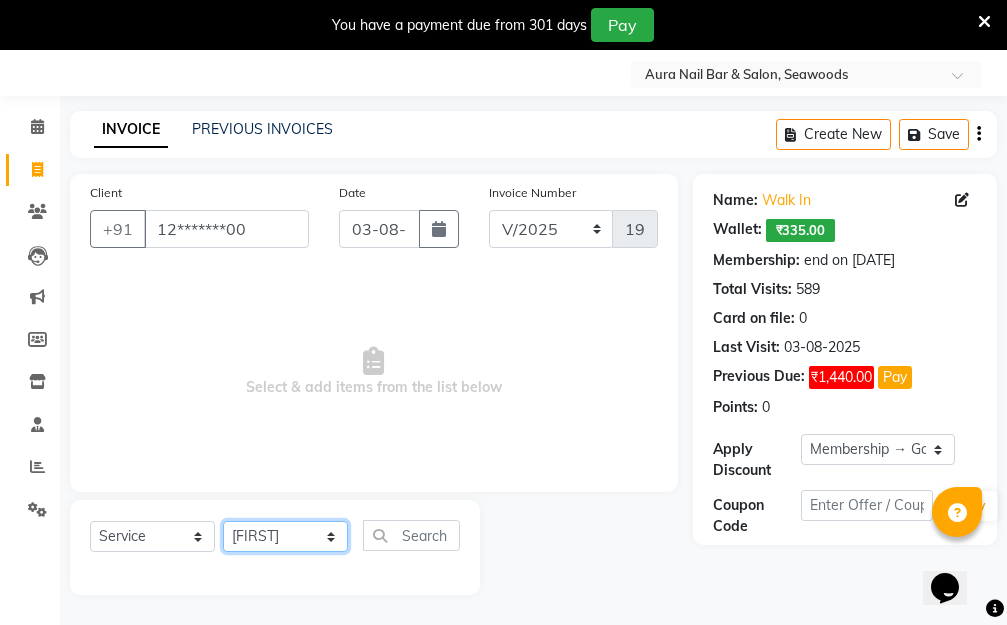 click on "Select Stylist Aarti Dipti  Manager Pallavi  pooja Priya" 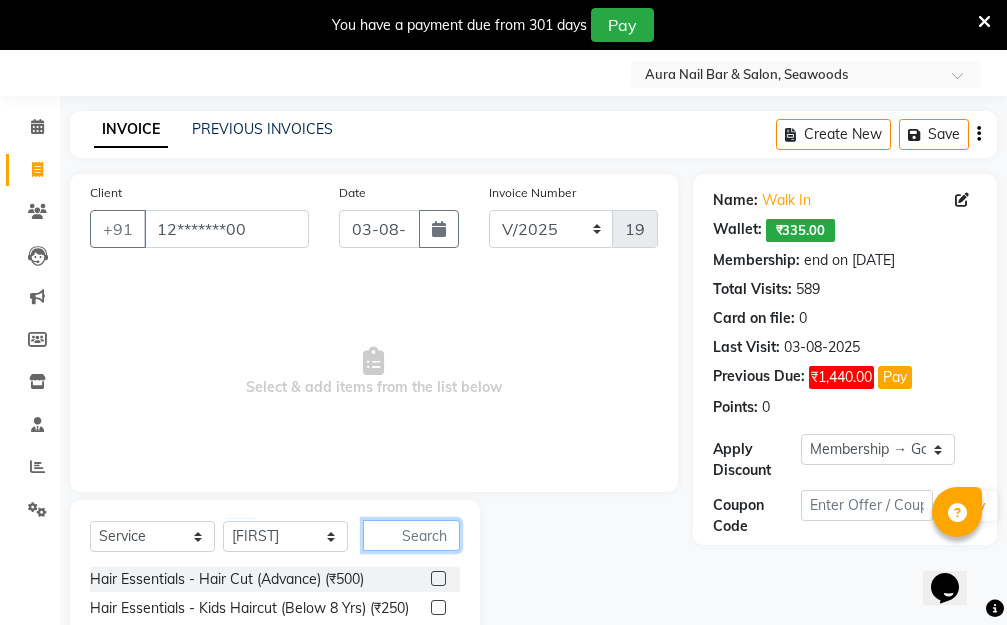 click 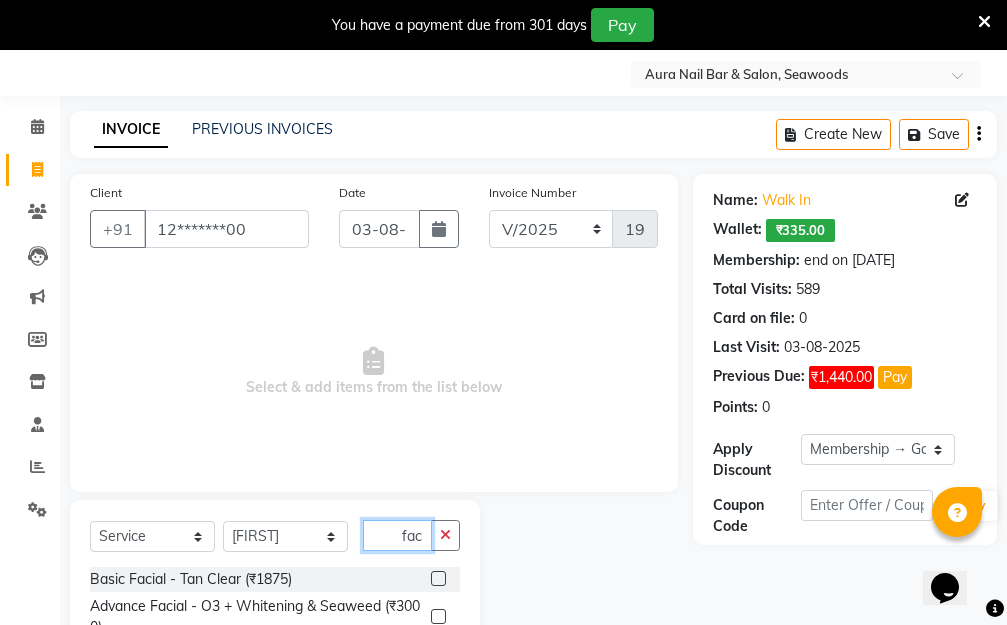 scroll, scrollTop: 269, scrollLeft: 0, axis: vertical 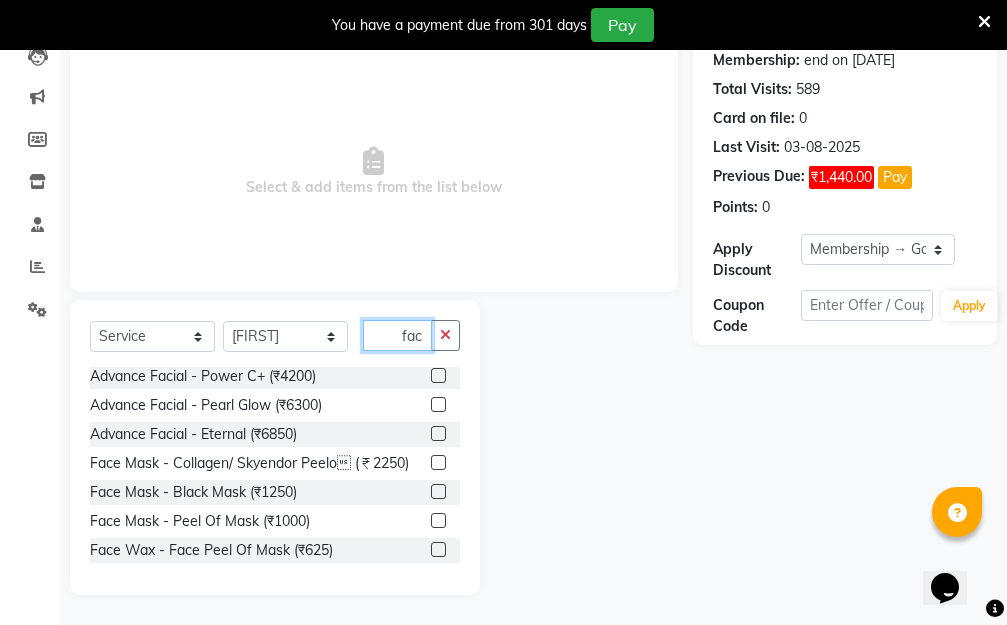 type on "fac" 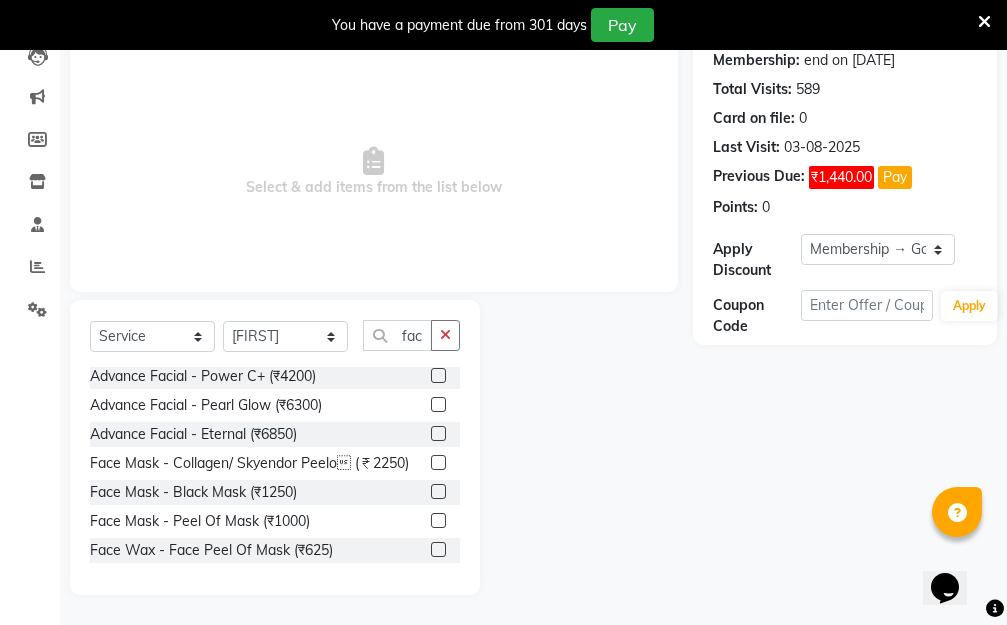 click 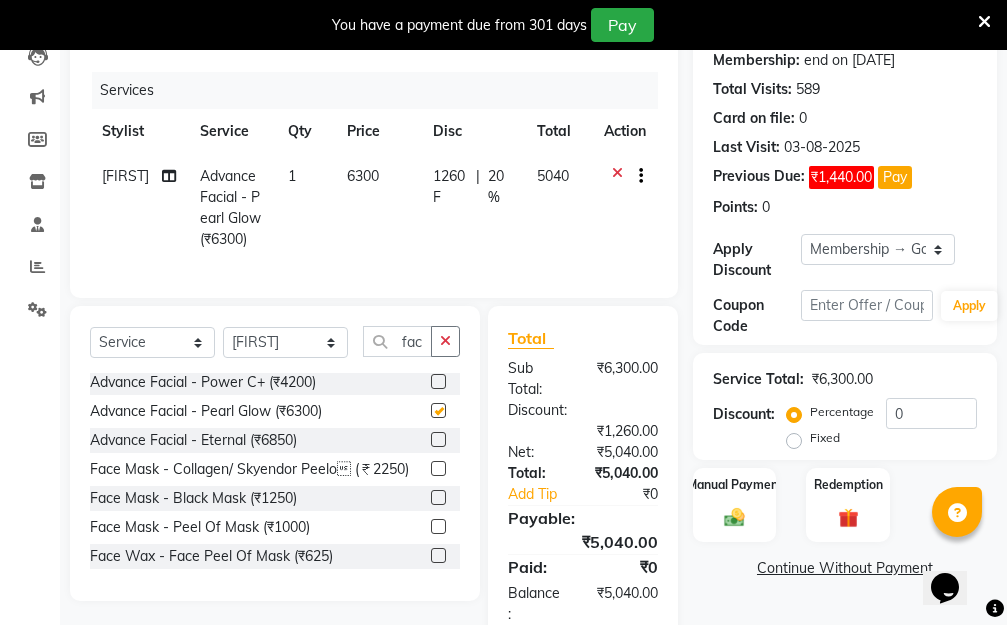 checkbox on "false" 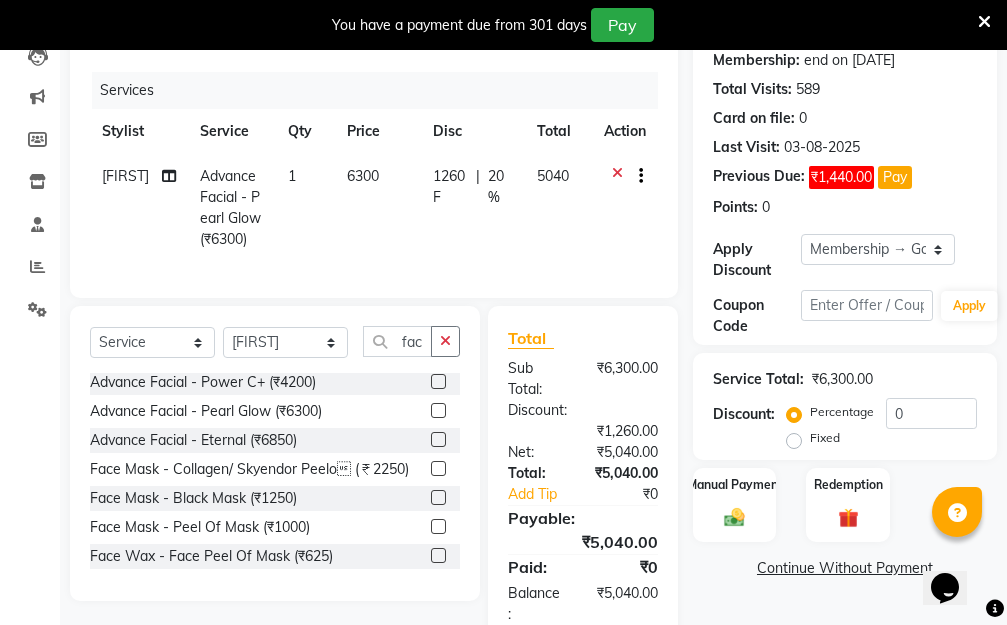 click on "6300" 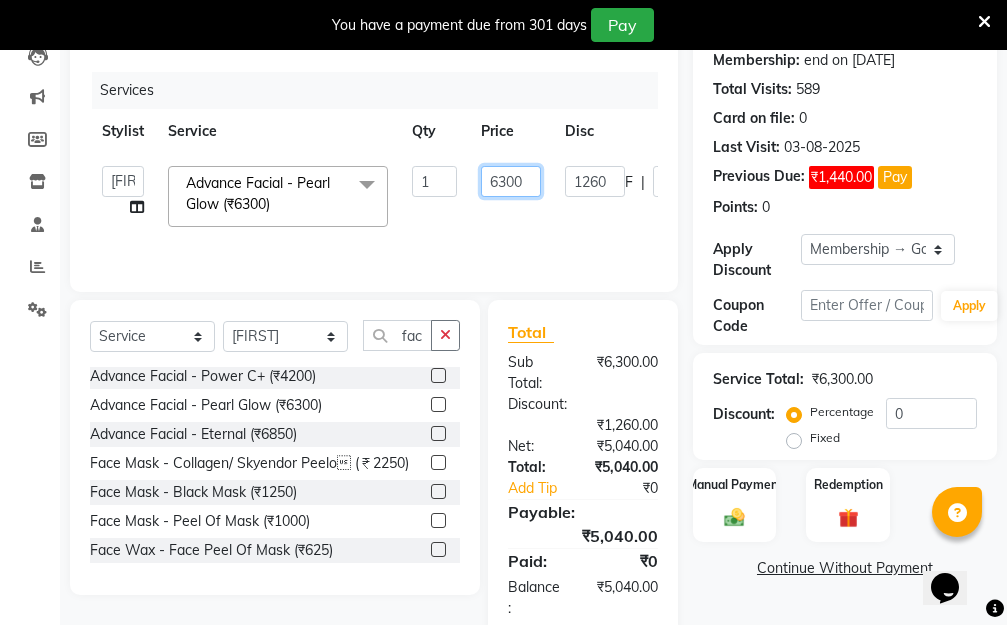 drag, startPoint x: 443, startPoint y: 178, endPoint x: 421, endPoint y: 181, distance: 22.203604 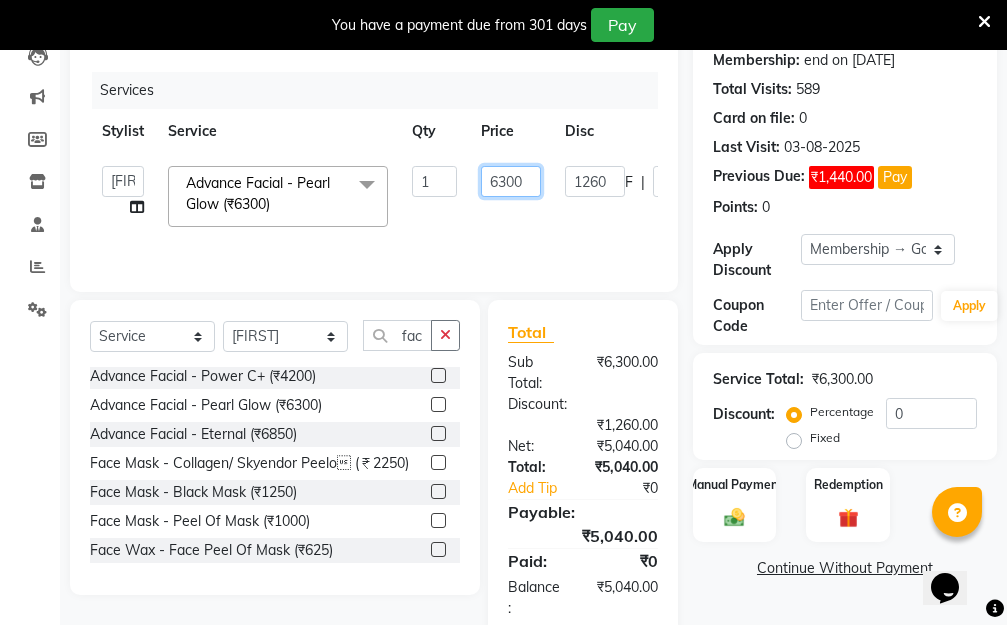 click on "Aarti   Dipti    Manager   Pallavi    pooja   Priya   Advance Facial - Pearl Glow (₹6300)  x Hair Essentials - Hair Cut (Advance) (₹500) Hair Essentials - Kids Haircut (Below 8 Yrs) (₹250) Hair Essentials -Hair Wash Up To Shoulder (₹300) Hair Essentials - Hair Cut  (₹350) HAIR WASH UP TO WASTE (₹700) DANDRUFF TERATMENT (₹1500) Shampoo & Conditioning + Blast Dry - Upto Shoulder (₹350) Shampoo & Conditioning + Blast Dry - Below Shoulder (₹550) Shampoo & Conditioning + Blast Dry - Upto Waist (₹750) Shampoo & Conditioning + Blast Dry - Add: Charge For Morocon/Riviver/ Keratin (₹600) Blow Dry/Outcurl/Straight - Upto Shoulder (₹449) Blow Dry/Outcurl/Straight - Below Shoulder (₹650) Blow Dry/Outcurl/Straight - Upto Waist (₹850) Ironing - Upto Shoulder (₹650) Ironing - Below Shoulder (₹850) Ironing - Upto Waist (₹1000) Ironing - Add Charge For Thick Hair (₹300) Tongs - Upto Shoulder (₹800) Tongs - Below Shoulder (₹960) Tongs - Upto Waist (₹1500) BOTOX (₹5000) 1 6300 1260" 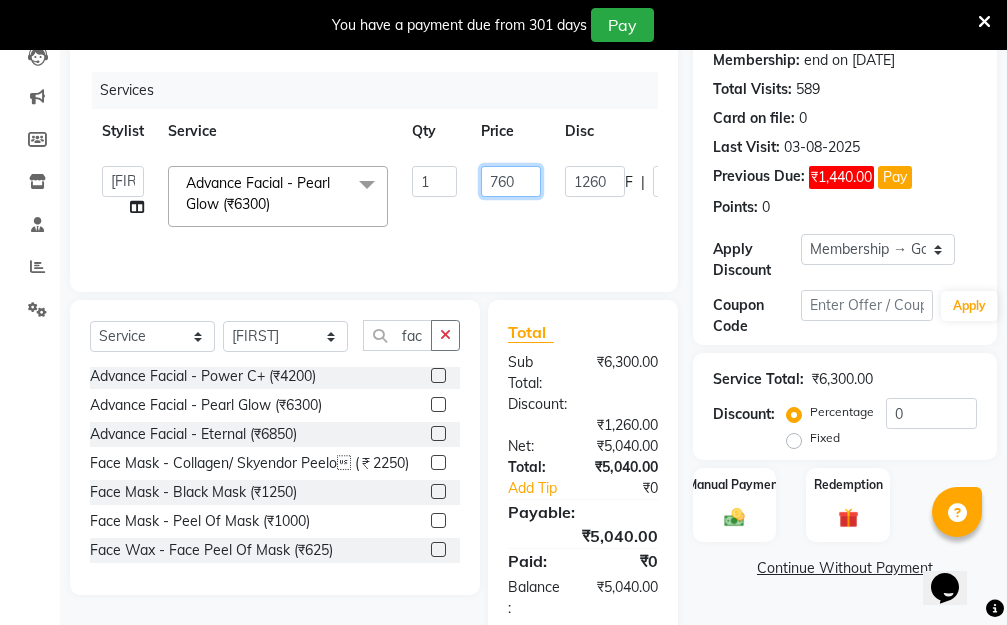 type on "7600" 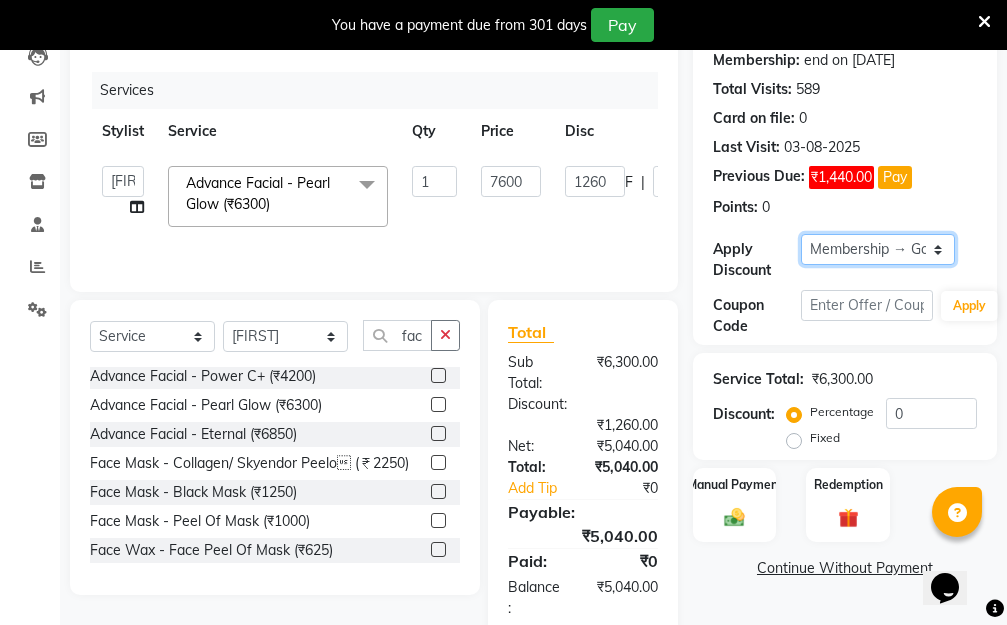 click on "Select Membership → Golden Membership Membership → Golden Membership Membership → Golden Membership Membership → Golden Membership Membership → Golden Membership Membership → Golden Membership Membership → Golden Membership Membership → Golden Membership Membership → Golden Membership Membership → Golden Membership Membership → Golden Membership Membership → Golden Membership Membership → Golden Membership Membership → Golden Membership Membership → Golden Membership Membership → Golden Membership Membership → Golden Membership Membership → Golden Membership Membership → Golden Membership Membership → Golden Membership Membership → Golden Membership Membership → Golden Membership Membership → Golden Membership Membership → Golden Membership Membership → Golden Membership Membership → Golden Membership Membership → Golden Membership Membership → Golden Membership Membership → Golden Membership Membership → Golden Membership" 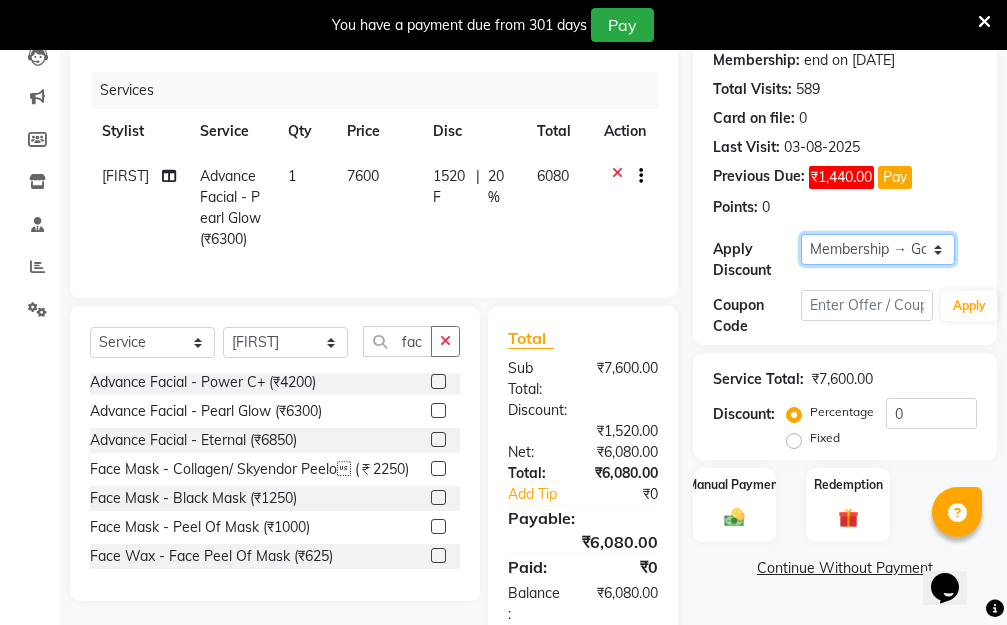 select on "0:" 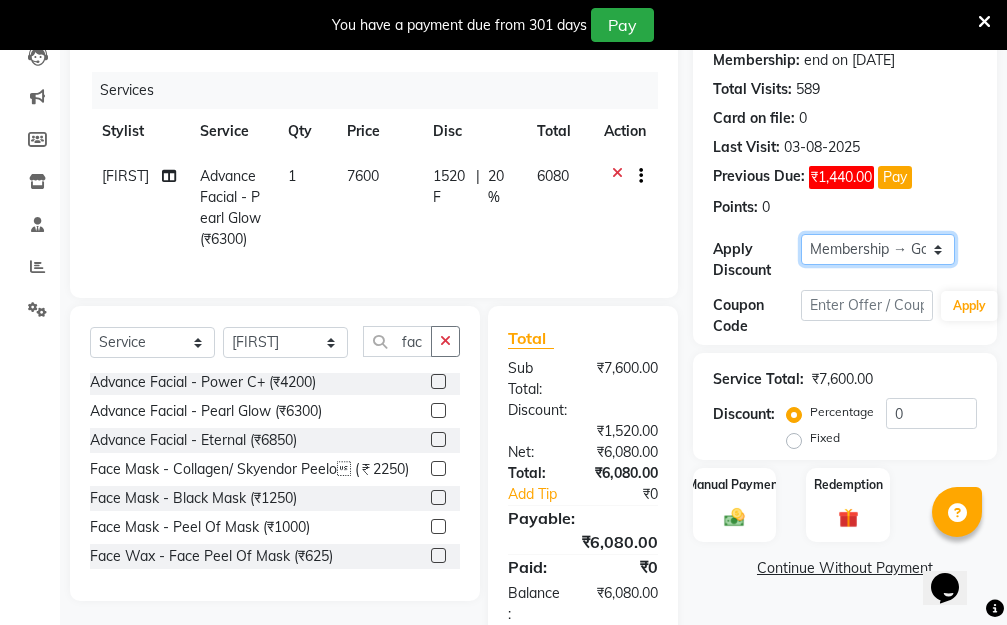 click on "Select Membership → Golden Membership Membership → Golden Membership Membership → Golden Membership Membership → Golden Membership Membership → Golden Membership Membership → Golden Membership Membership → Golden Membership Membership → Golden Membership Membership → Golden Membership Membership → Golden Membership Membership → Golden Membership Membership → Golden Membership Membership → Golden Membership Membership → Golden Membership Membership → Golden Membership Membership → Golden Membership Membership → Golden Membership Membership → Golden Membership Membership → Golden Membership Membership → Golden Membership Membership → Golden Membership Membership → Golden Membership Membership → Golden Membership Membership → Golden Membership Membership → Golden Membership Membership → Golden Membership Membership → Golden Membership Membership → Golden Membership Membership → Golden Membership Membership → Golden Membership" 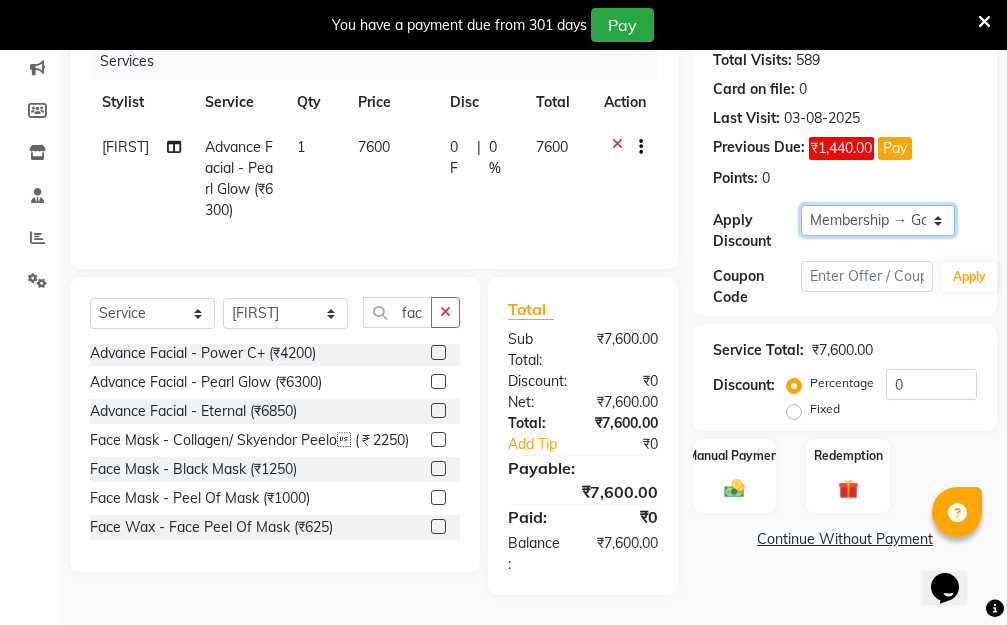scroll, scrollTop: 299, scrollLeft: 0, axis: vertical 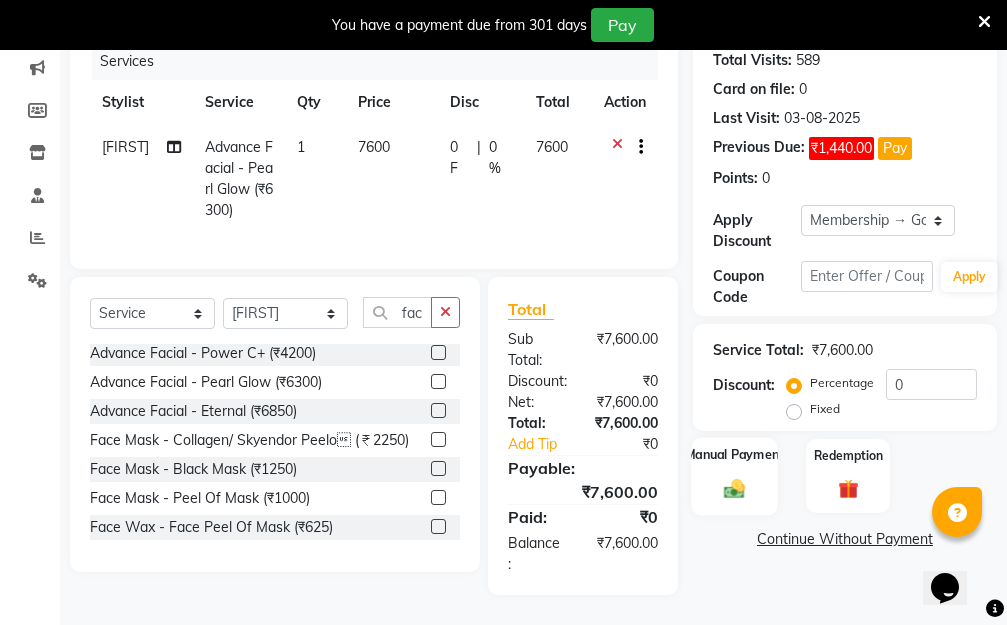 click 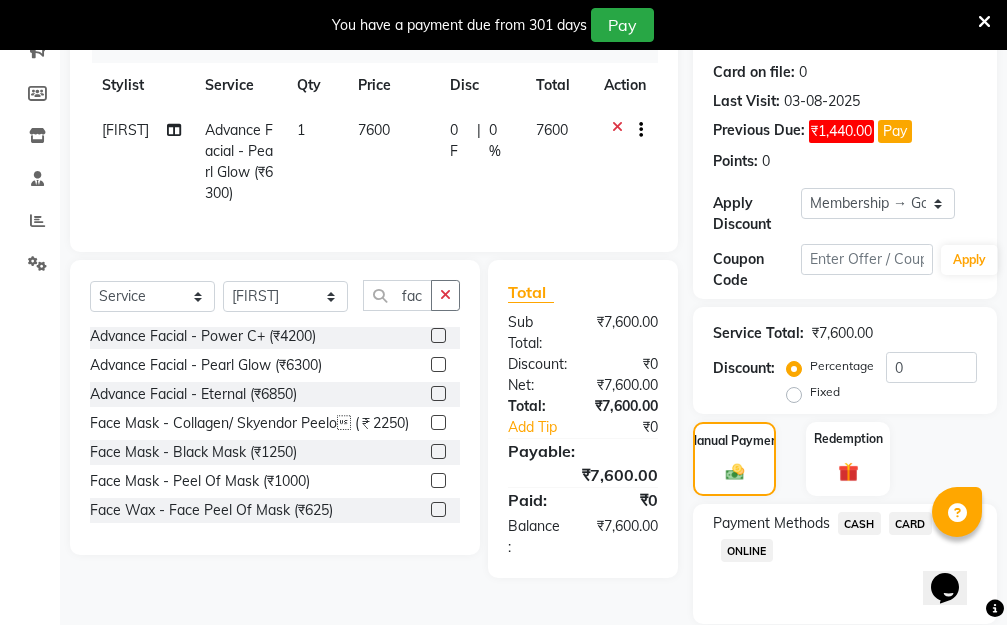 click on "ONLINE" 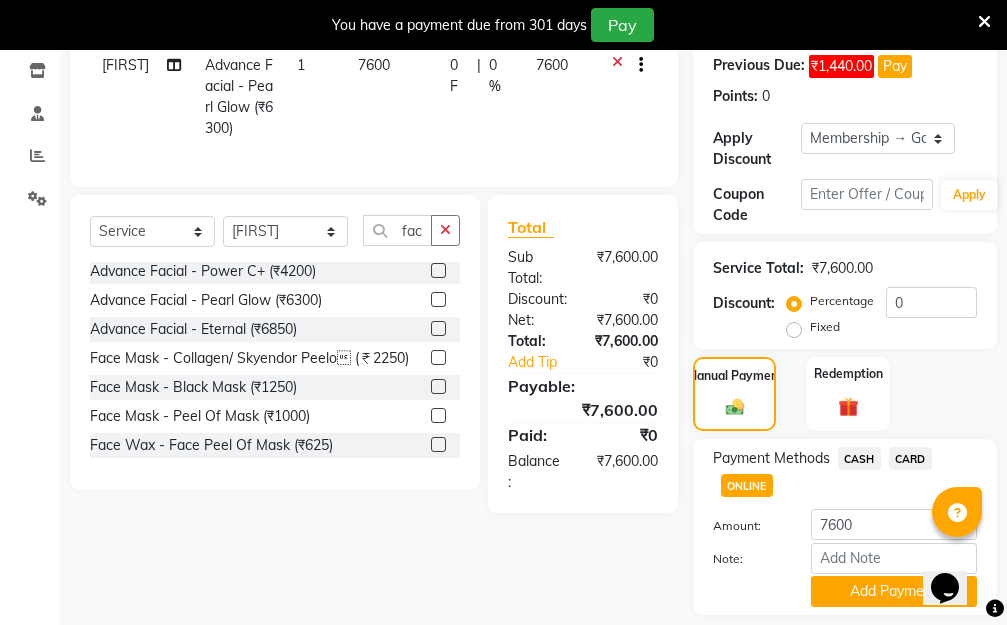 scroll, scrollTop: 399, scrollLeft: 0, axis: vertical 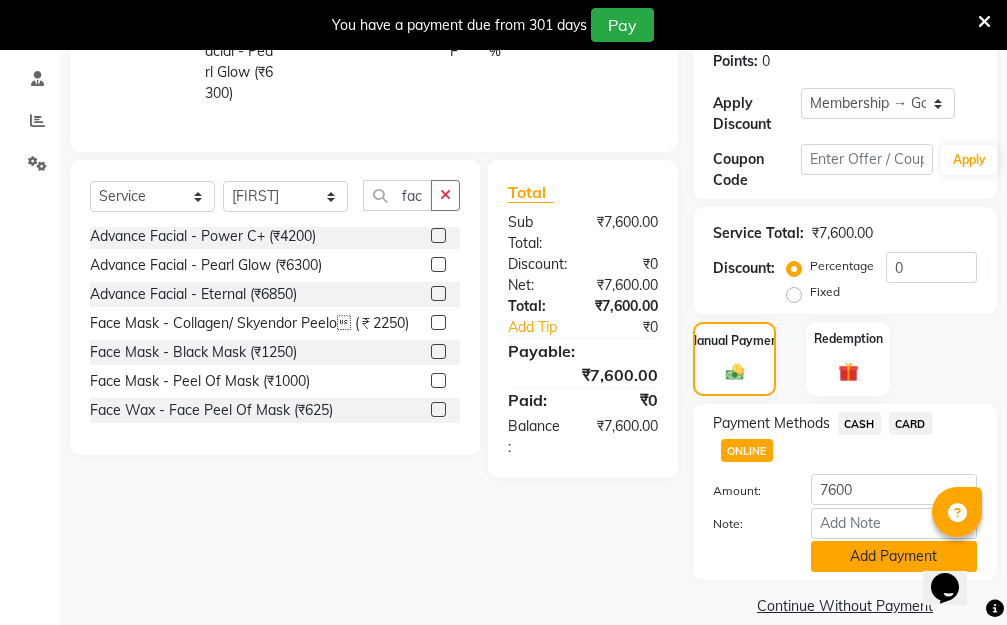 click on "Add Payment" 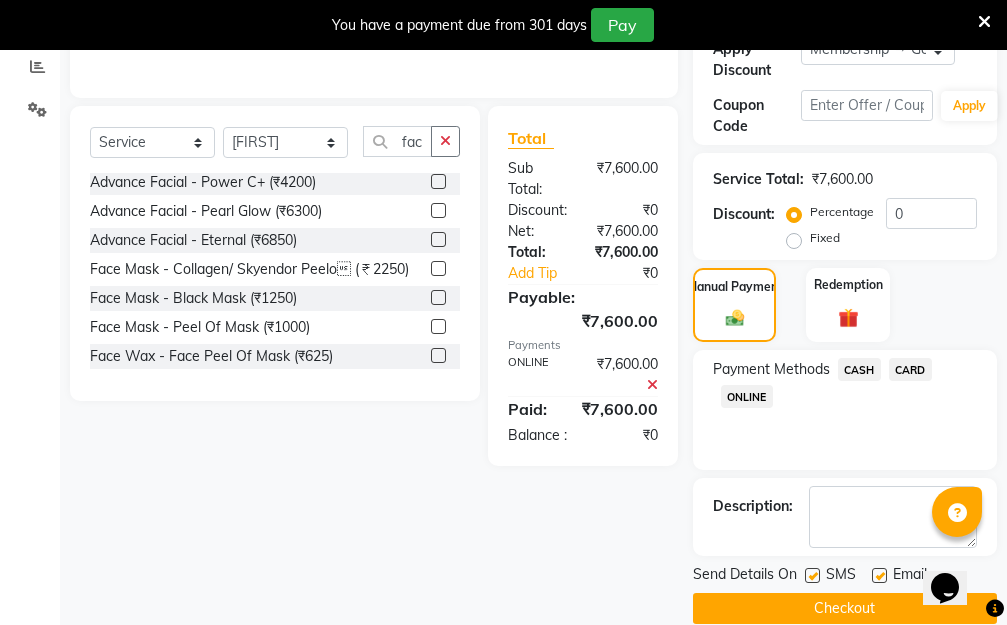 scroll, scrollTop: 482, scrollLeft: 0, axis: vertical 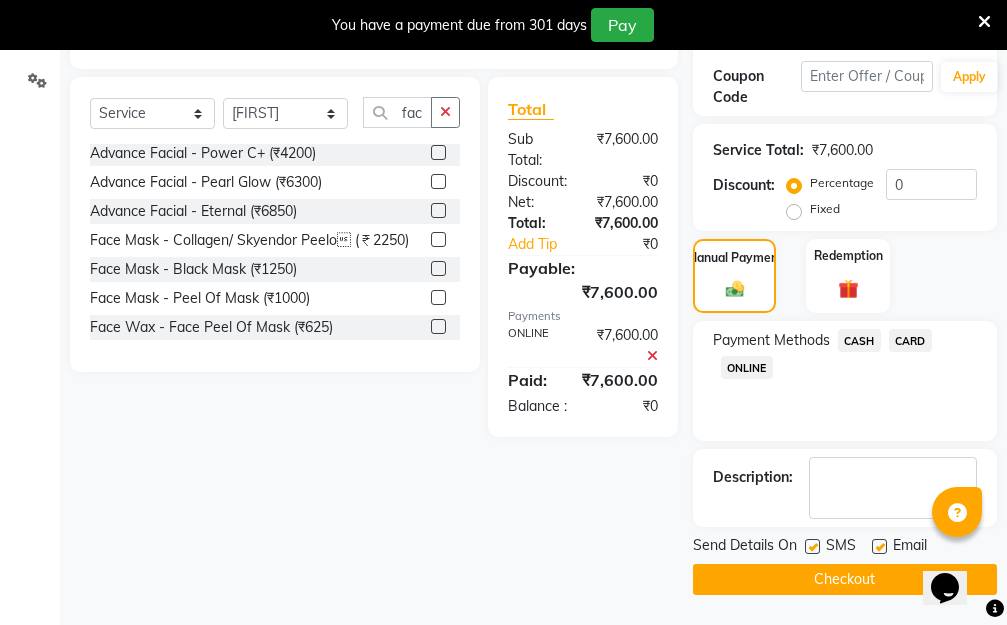 click on "Checkout" 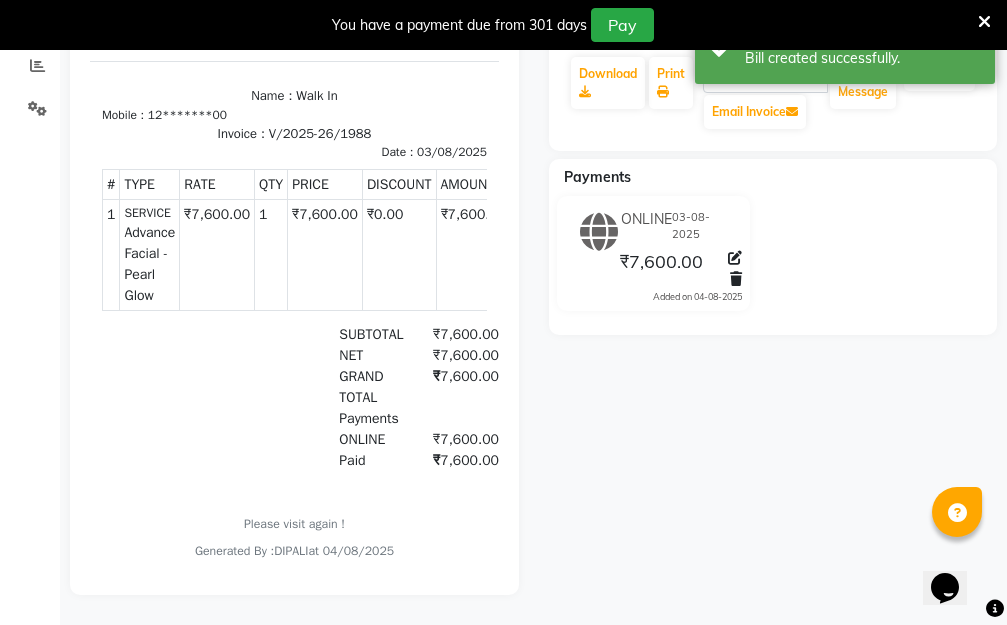 scroll, scrollTop: 0, scrollLeft: 0, axis: both 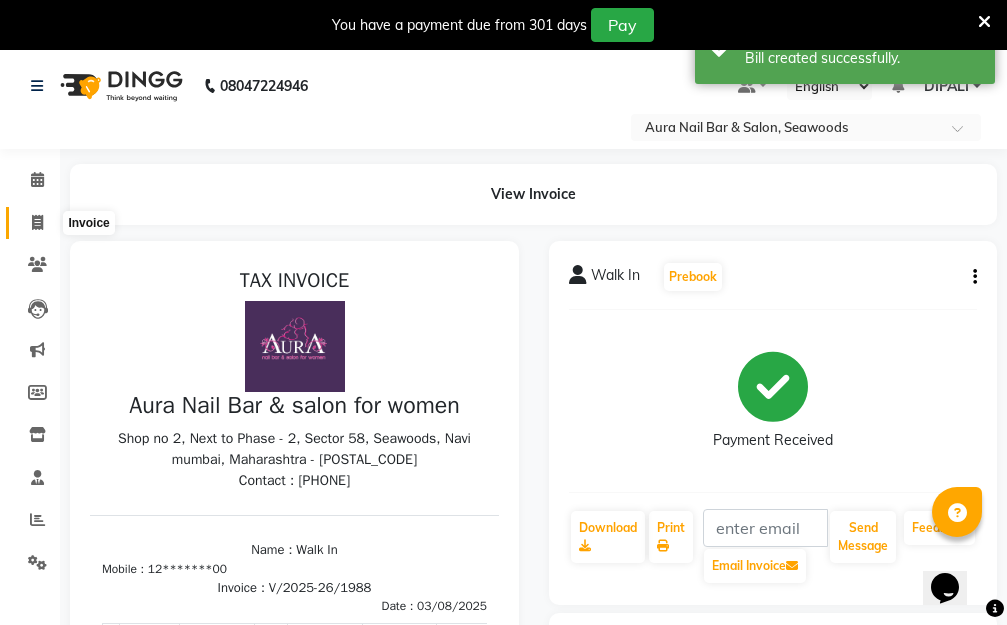 click 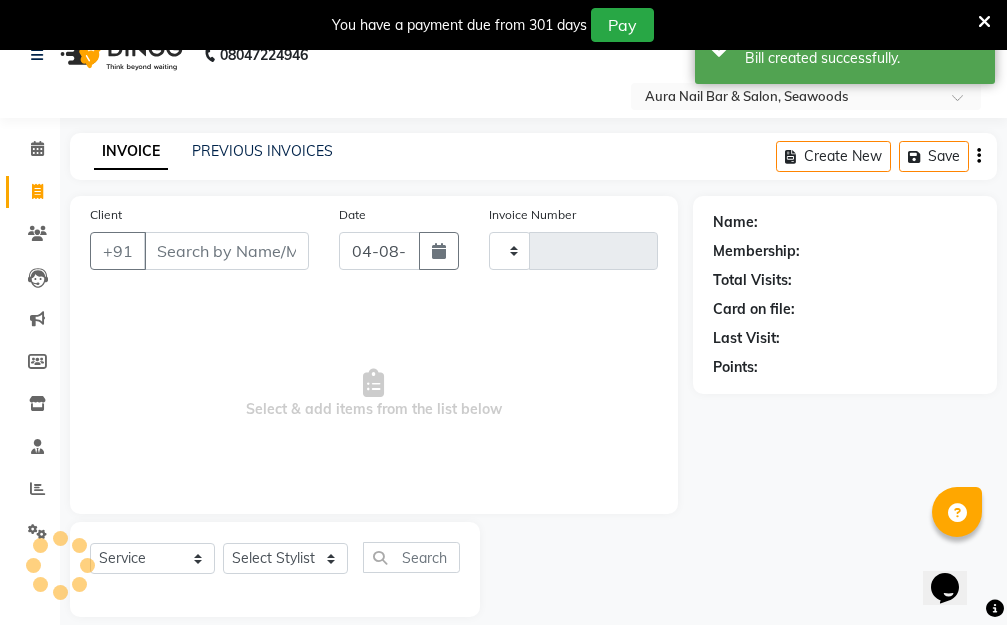 type on "1989" 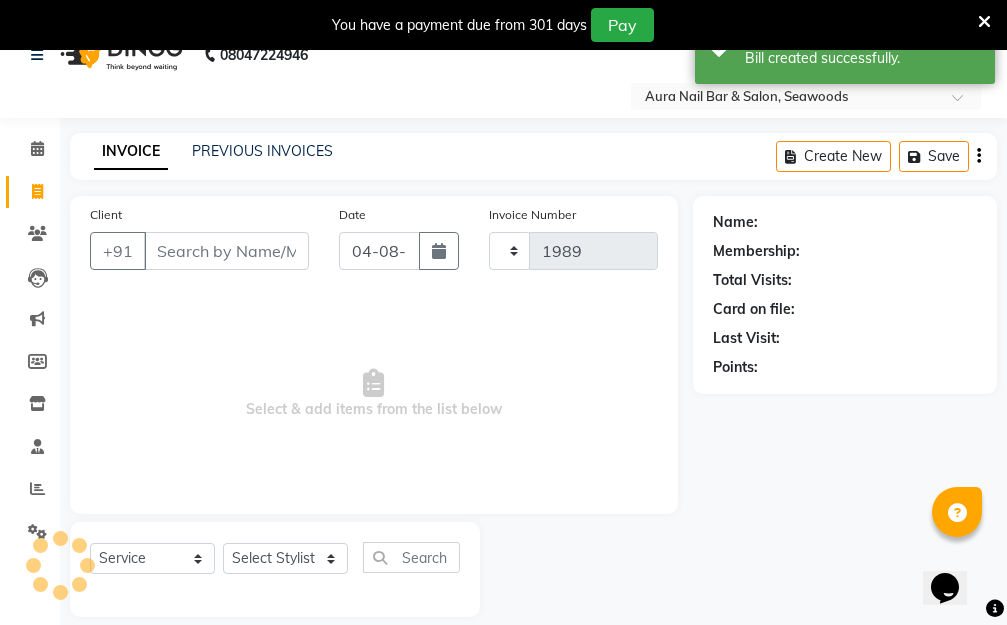 select on "4994" 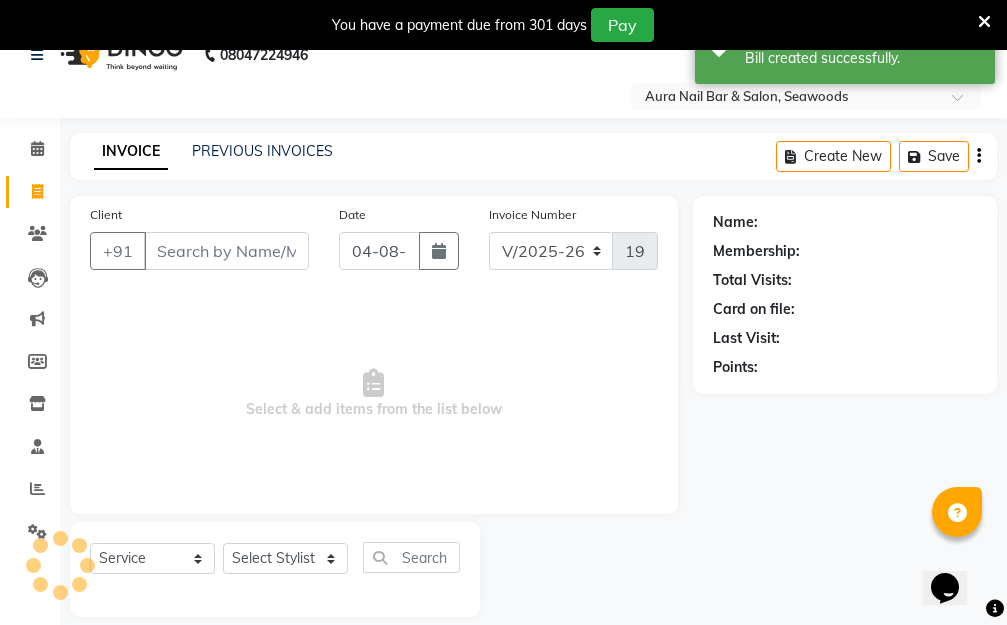 scroll, scrollTop: 53, scrollLeft: 0, axis: vertical 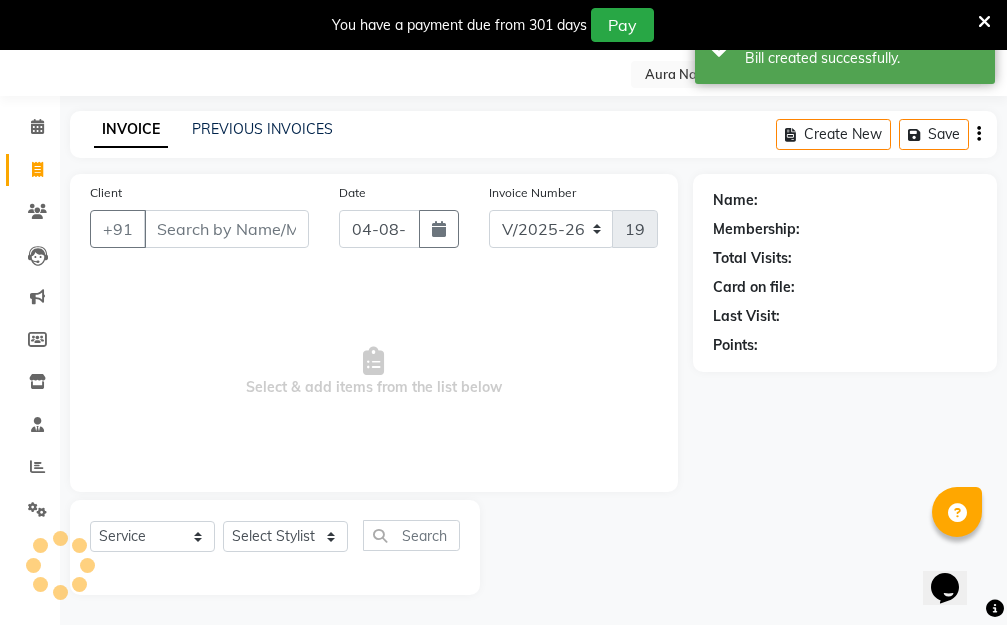 click on "Client" at bounding box center [226, 229] 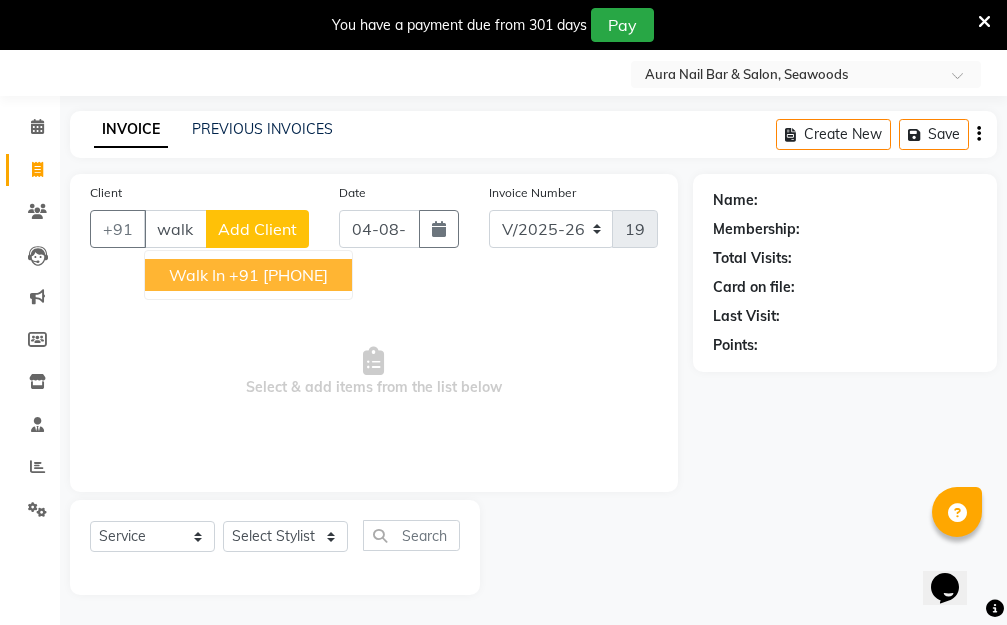 click on "+91  12*******00" at bounding box center [278, 275] 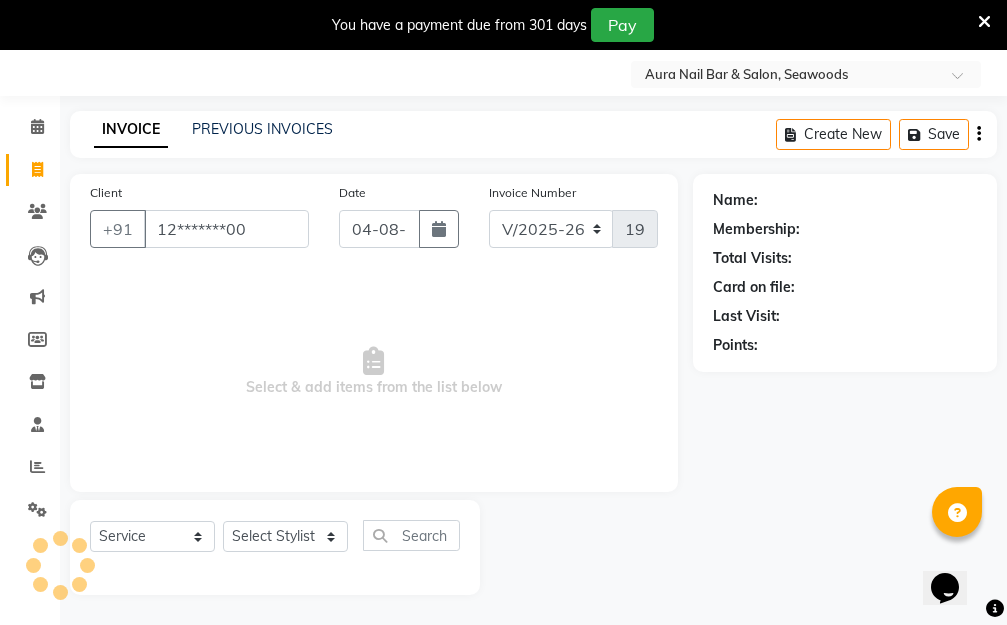 type on "12*******00" 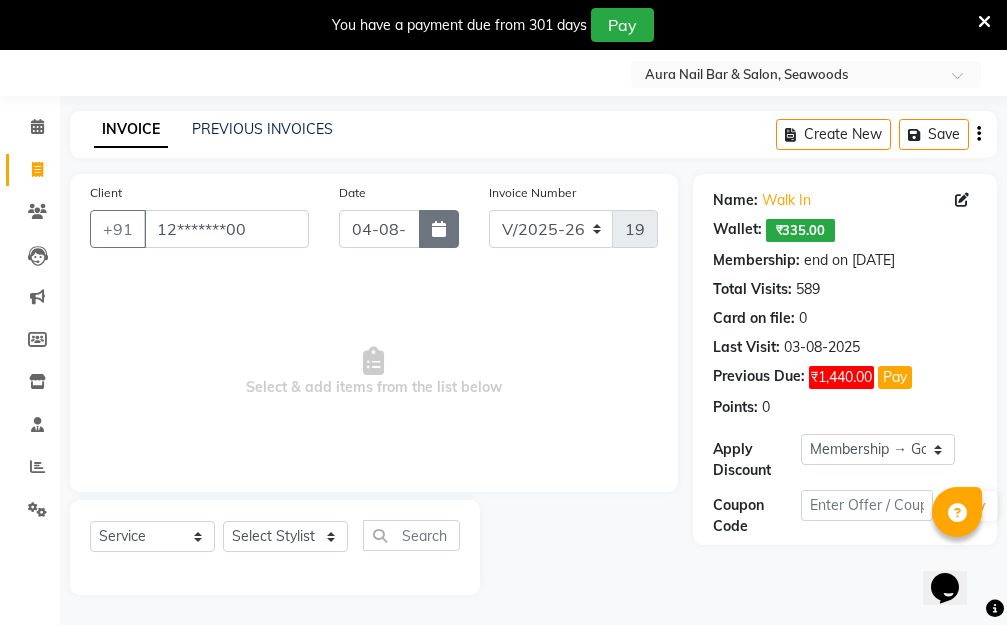 click 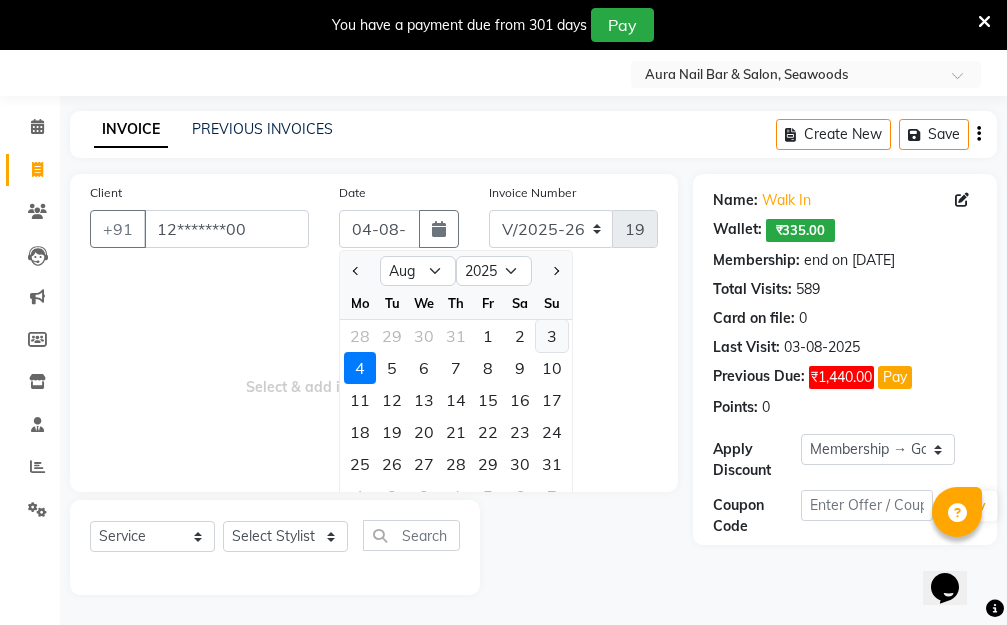 click on "3" 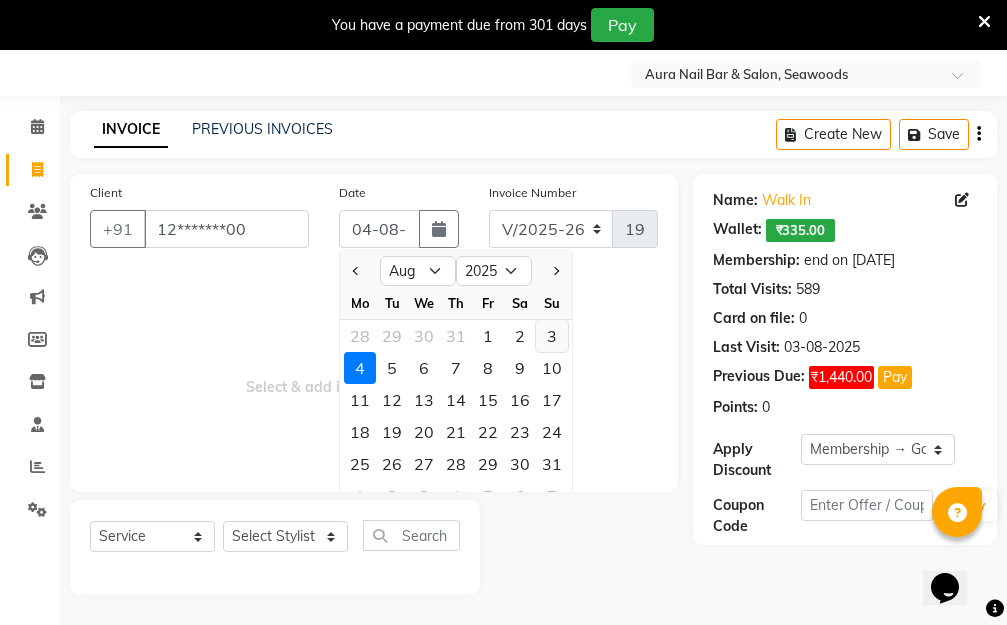 type on "03-08-2025" 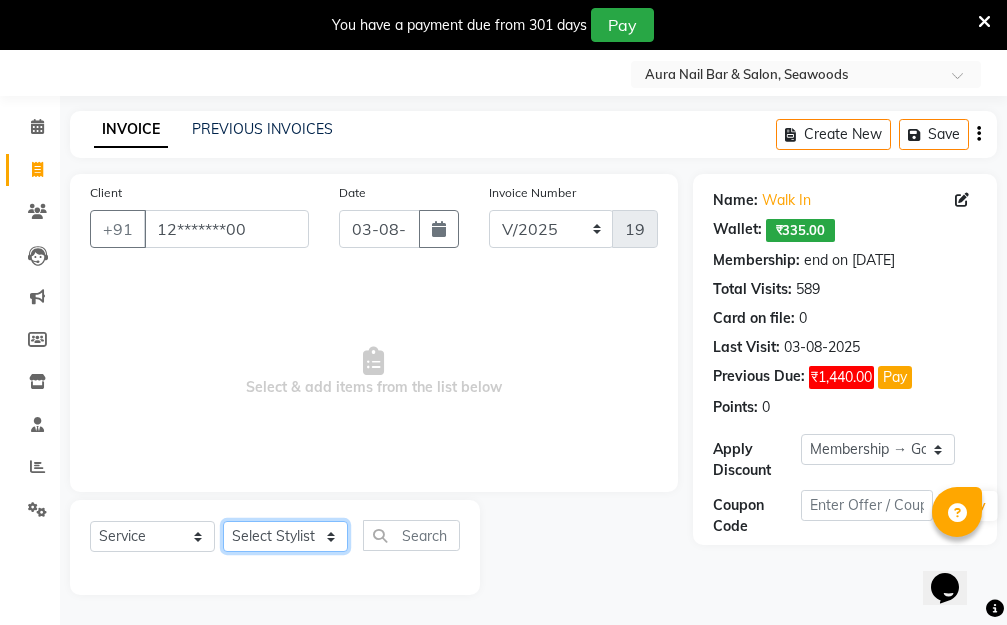 click on "Select Stylist Aarti Dipti  Manager Pallavi  pooja Priya" 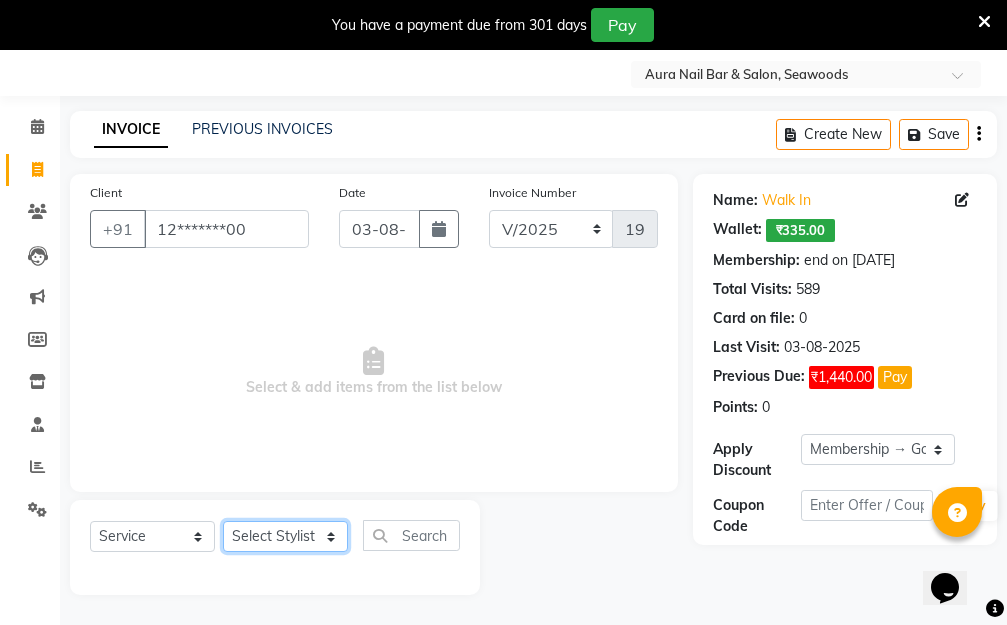 select on "31263" 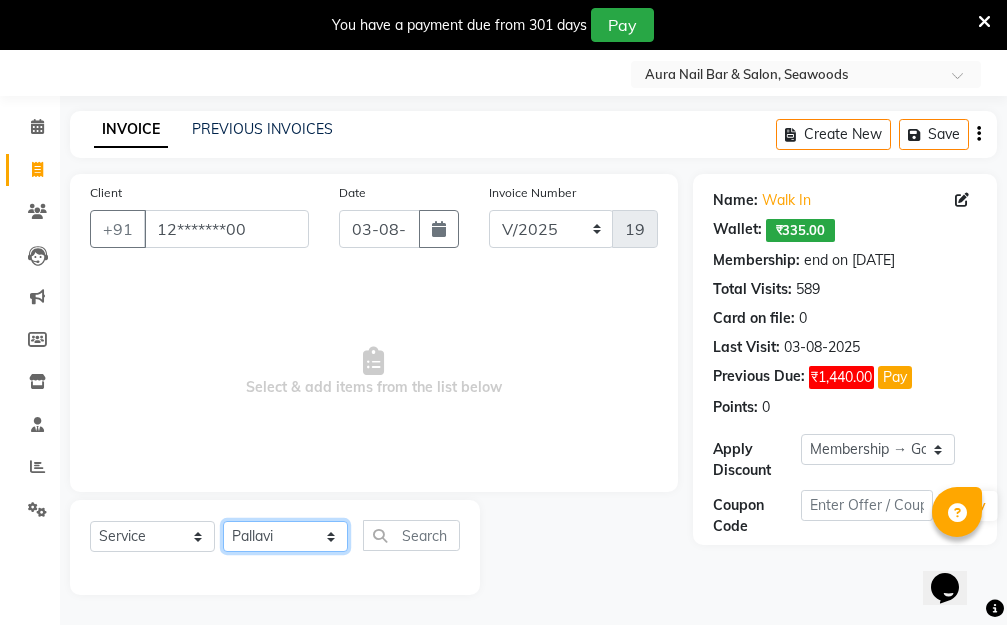 click on "Select Stylist Aarti Dipti  Manager Pallavi  pooja Priya" 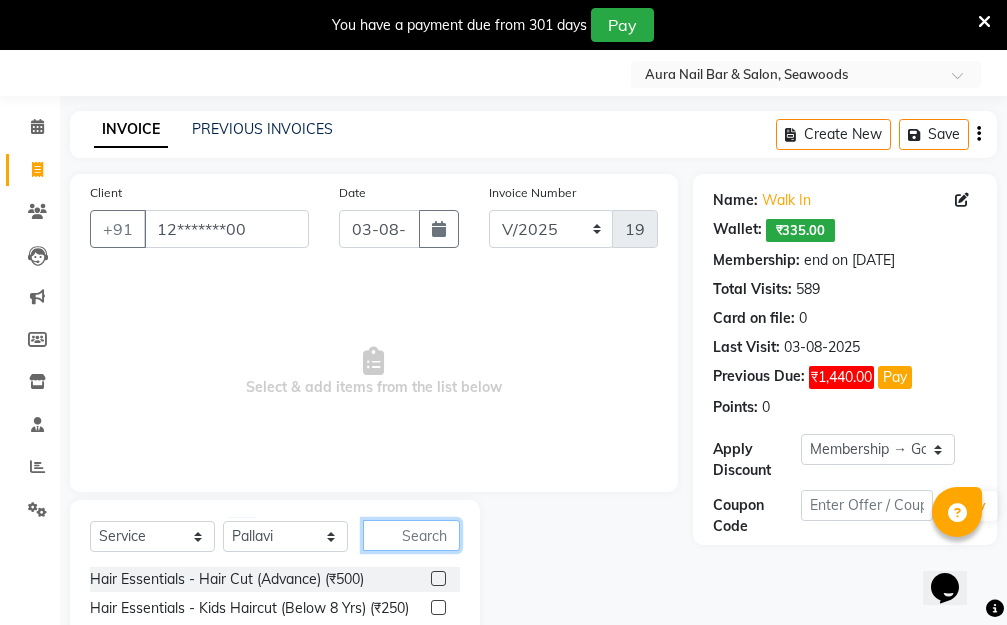 click 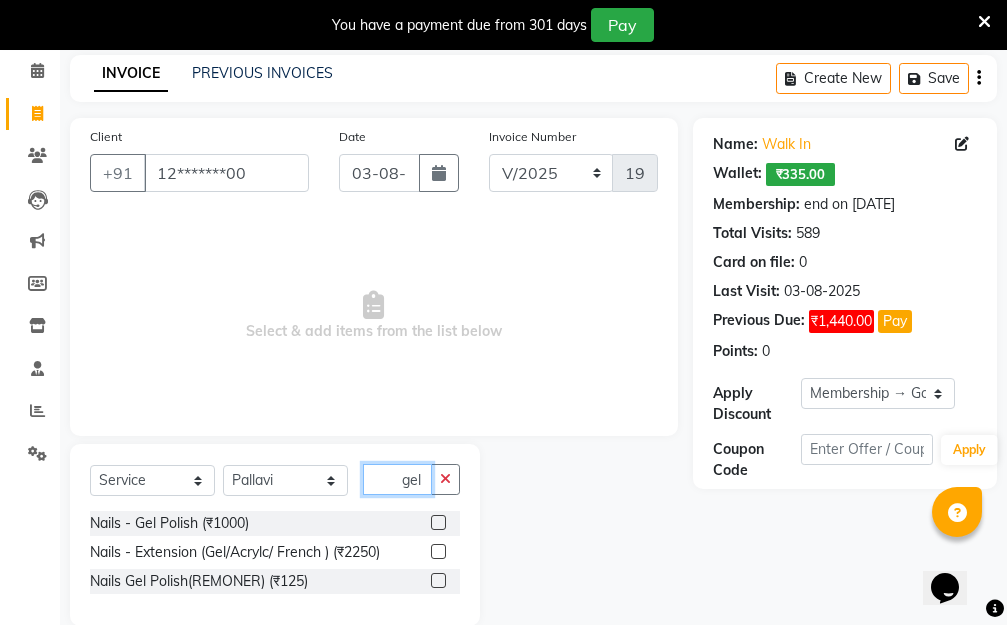 scroll, scrollTop: 140, scrollLeft: 0, axis: vertical 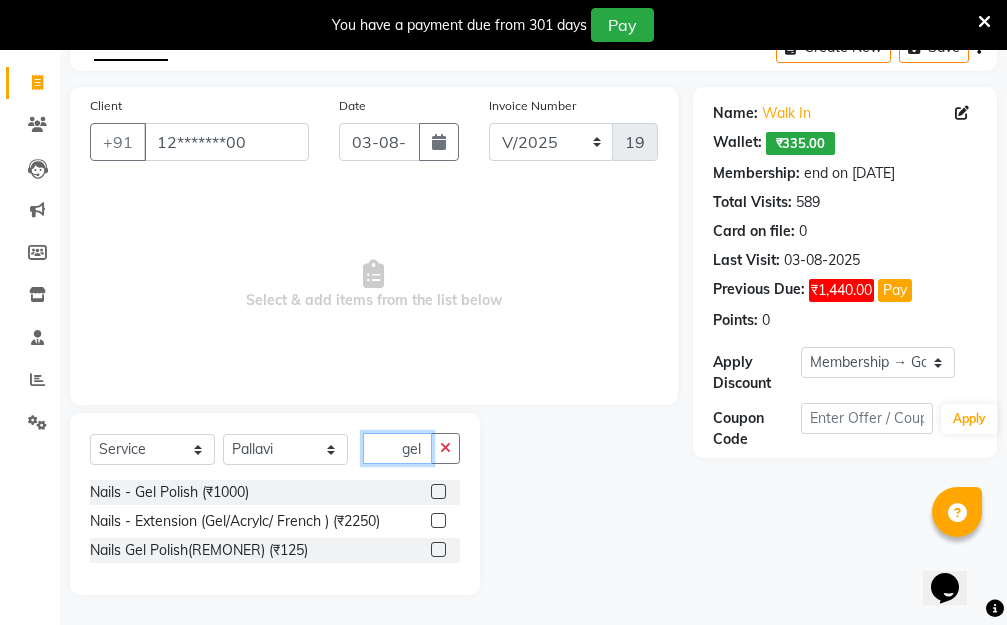 type on "gel" 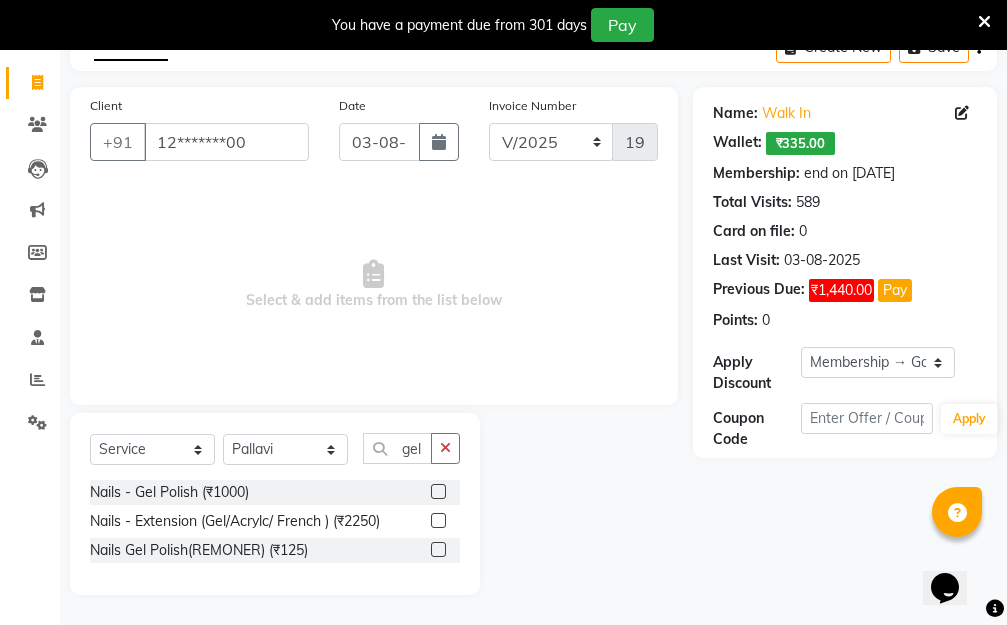 click 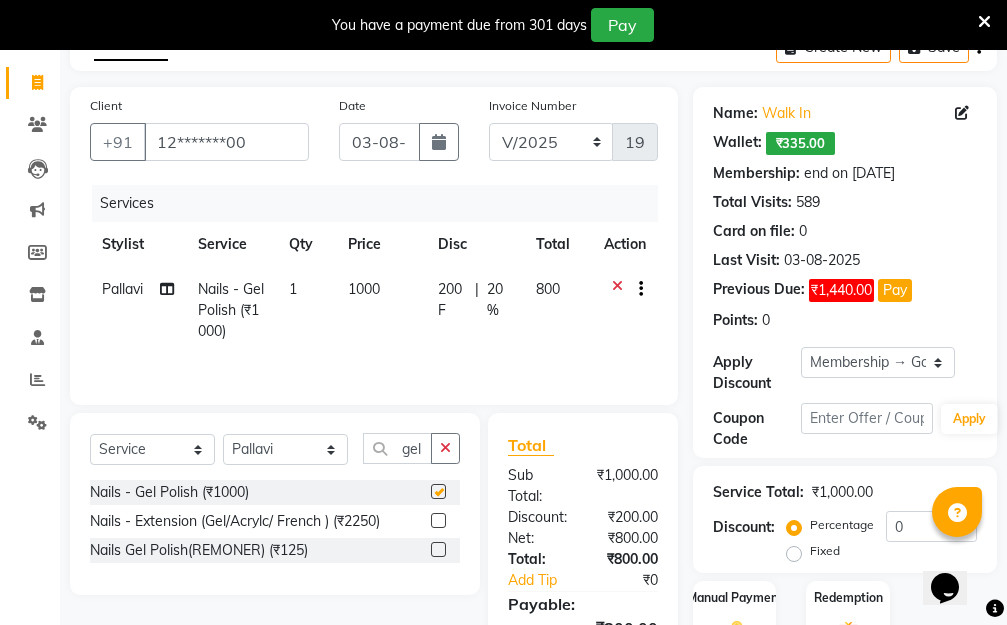 checkbox on "false" 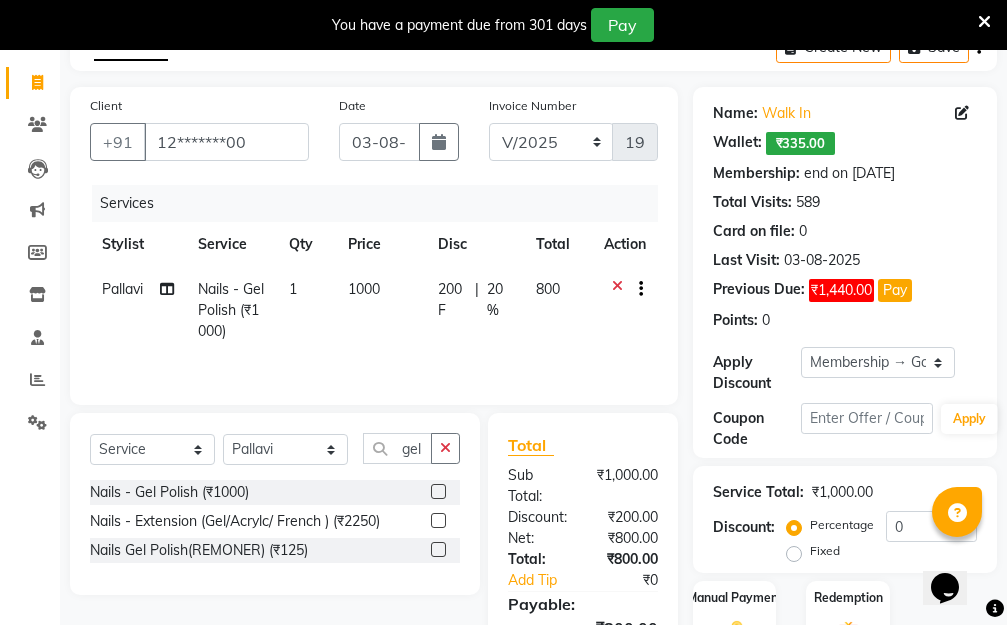 click on "1000" 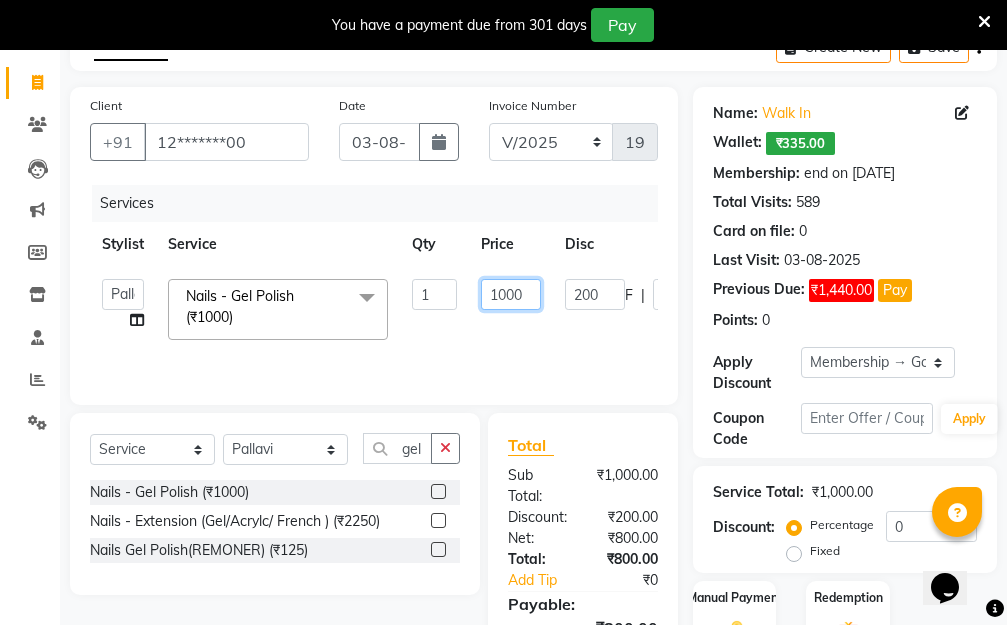 drag, startPoint x: 526, startPoint y: 288, endPoint x: 428, endPoint y: 293, distance: 98.12747 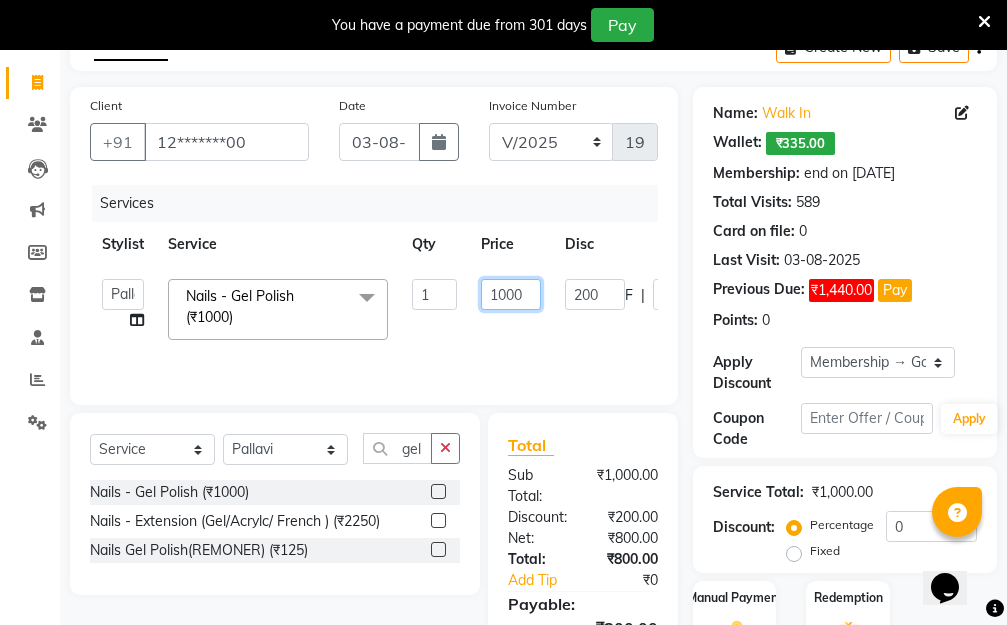 click on "Aarti   Dipti    Manager   Pallavi    pooja   Priya   Nails - Gel Polish (₹1000)  x Hair Essentials - Hair Cut (Advance) (₹500) Hair Essentials - Kids Haircut (Below 8 Yrs) (₹250) Hair Essentials -Hair Wash Up To Shoulder (₹300) Hair Essentials - Hair Cut  (₹350) HAIR WASH UP TO WASTE (₹700) DANDRUFF TERATMENT (₹1500) Shampoo & Conditioning + Blast Dry - Upto Shoulder (₹350) Shampoo & Conditioning + Blast Dry - Below Shoulder (₹550) Shampoo & Conditioning + Blast Dry - Upto Waist (₹750) Shampoo & Conditioning + Blast Dry - Add: Charge For Morocon/Riviver/ Keratin (₹600) Blow Dry/Outcurl/Straight - Upto Shoulder (₹449) Blow Dry/Outcurl/Straight - Below Shoulder (₹650) Blow Dry/Outcurl/Straight - Upto Waist (₹850) Ironing - Upto Shoulder (₹650) Ironing - Below Shoulder (₹850) Ironing - Upto Waist (₹1000) Ironing - Add Charge For Thick Hair (₹300) Tongs - Upto Shoulder (₹800) Tongs - Below Shoulder (₹960) Tongs - Upto Waist (₹1500) Hair Spa - Upto Shoulder (₹1800) 1" 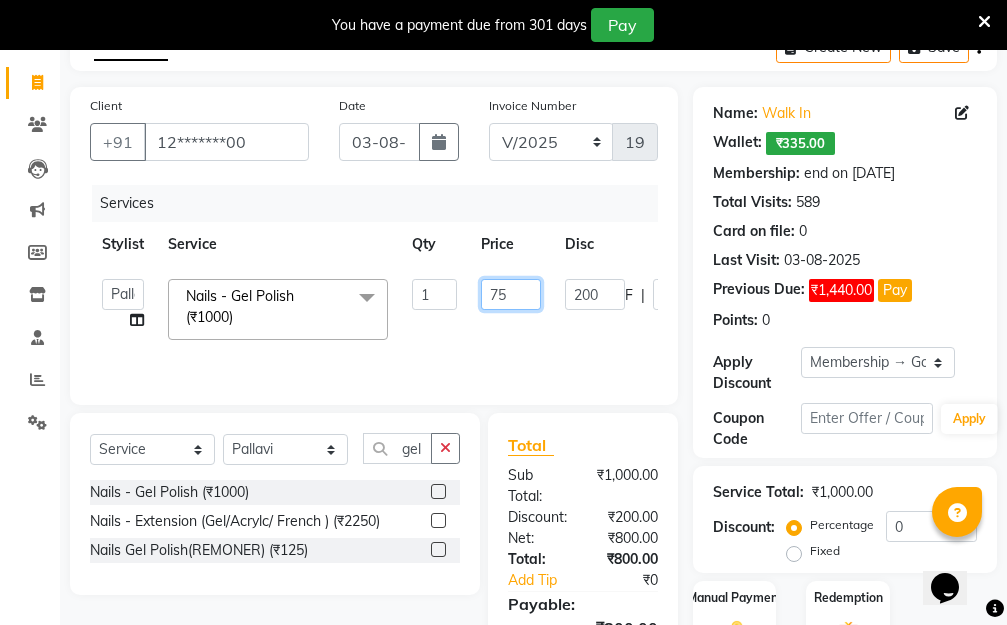 type on "750" 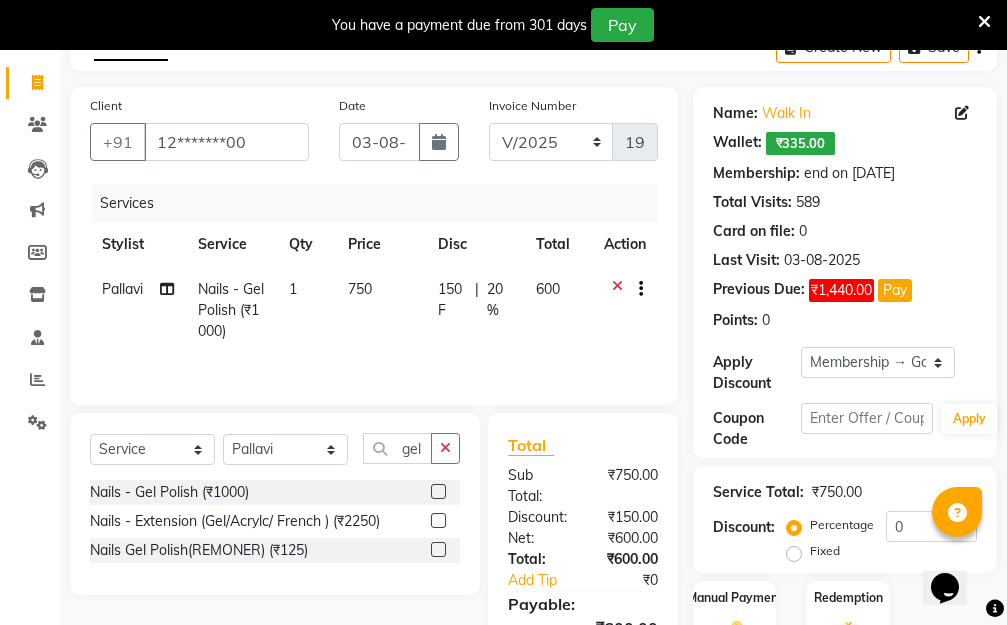 click on "Pallavi  Nails - Gel Polish (₹1000) 1 750 150 F | 20 % 600" 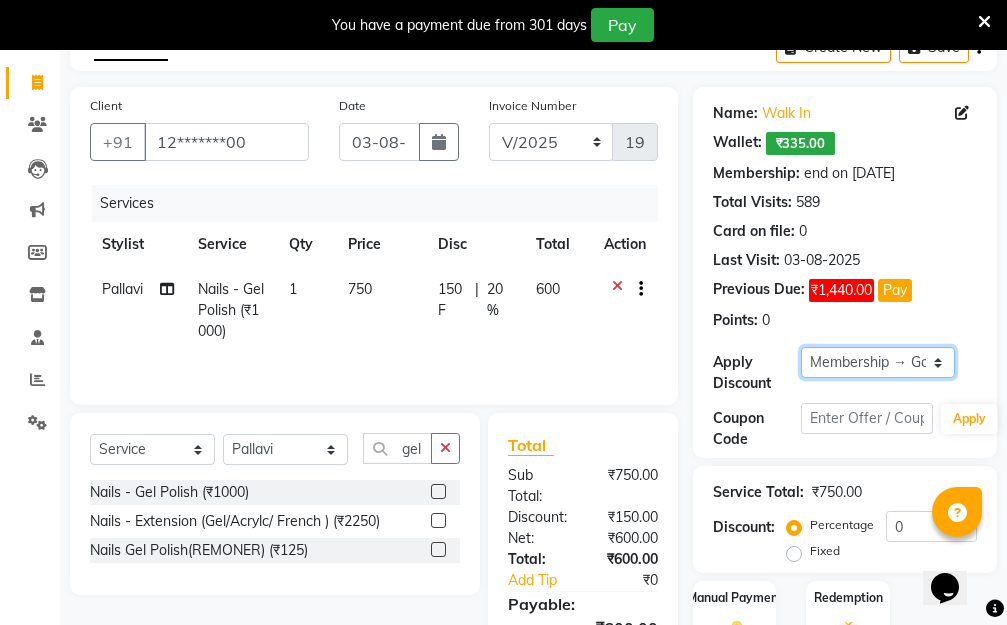 click on "Select Membership → Golden Membership Membership → Golden Membership Membership → Golden Membership Membership → Golden Membership Membership → Golden Membership Membership → Golden Membership Membership → Golden Membership Membership → Golden Membership Membership → Golden Membership Membership → Golden Membership Membership → Golden Membership Membership → Golden Membership Membership → Golden Membership Membership → Golden Membership Membership → Golden Membership Membership → Golden Membership Membership → Golden Membership Membership → Golden Membership Membership → Golden Membership Membership → Golden Membership Membership → Golden Membership Membership → Golden Membership Membership → Golden Membership Membership → Golden Membership Membership → Golden Membership Membership → Golden Membership Membership → Golden Membership Membership → Golden Membership Membership → Golden Membership Membership → Golden Membership" 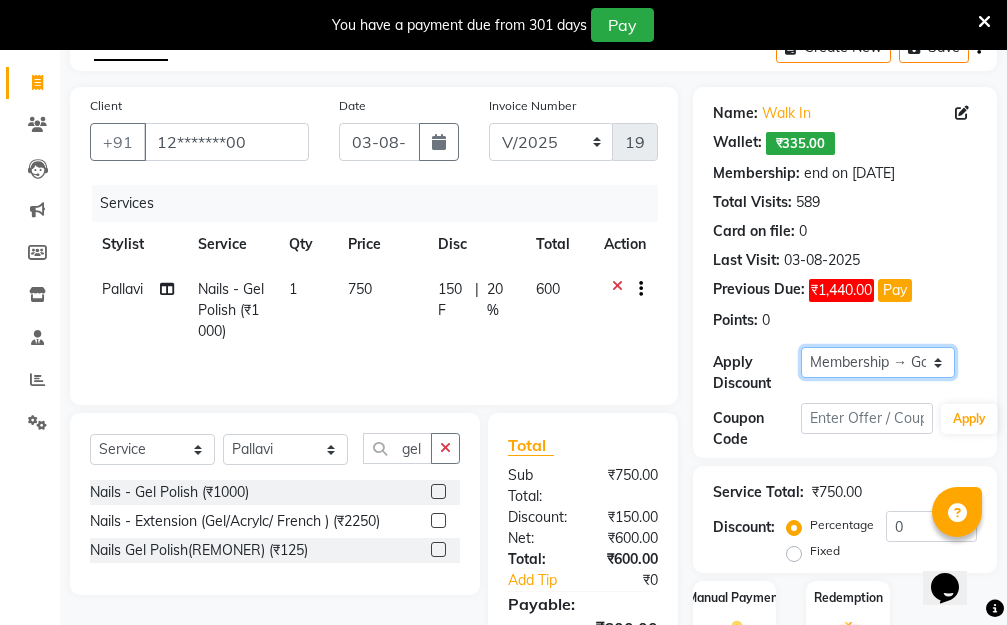 select on "0:" 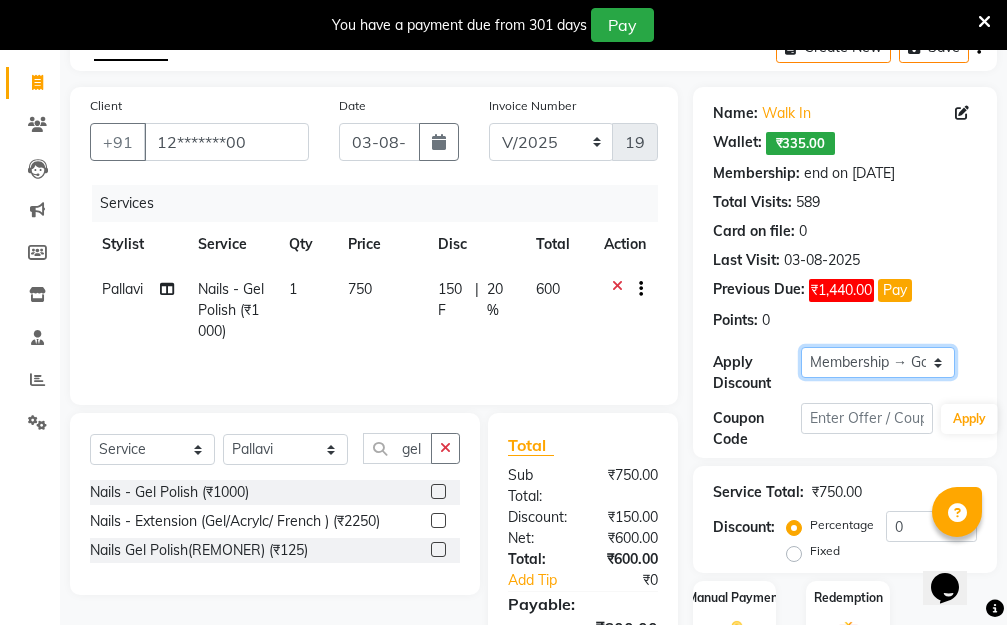 click on "Select Membership → Golden Membership Membership → Golden Membership Membership → Golden Membership Membership → Golden Membership Membership → Golden Membership Membership → Golden Membership Membership → Golden Membership Membership → Golden Membership Membership → Golden Membership Membership → Golden Membership Membership → Golden Membership Membership → Golden Membership Membership → Golden Membership Membership → Golden Membership Membership → Golden Membership Membership → Golden Membership Membership → Golden Membership Membership → Golden Membership Membership → Golden Membership Membership → Golden Membership Membership → Golden Membership Membership → Golden Membership Membership → Golden Membership Membership → Golden Membership Membership → Golden Membership Membership → Golden Membership Membership → Golden Membership Membership → Golden Membership Membership → Golden Membership Membership → Golden Membership" 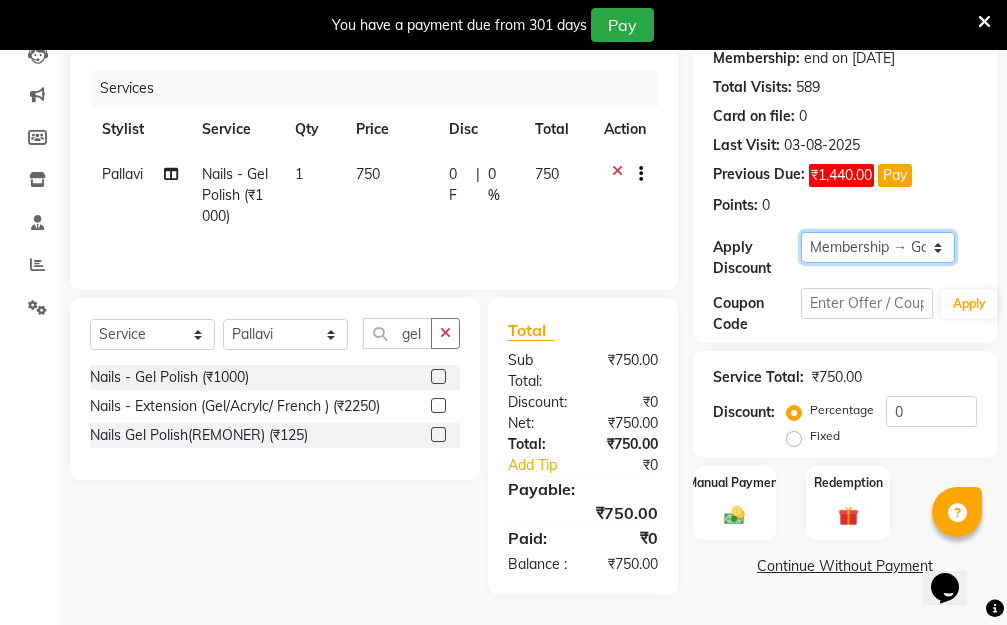 scroll, scrollTop: 278, scrollLeft: 0, axis: vertical 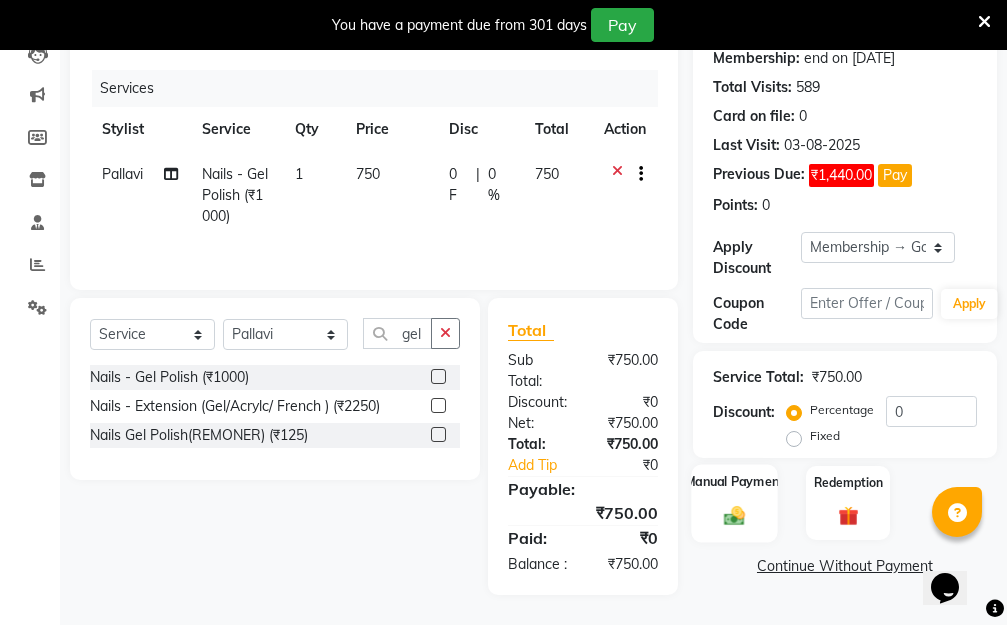 click 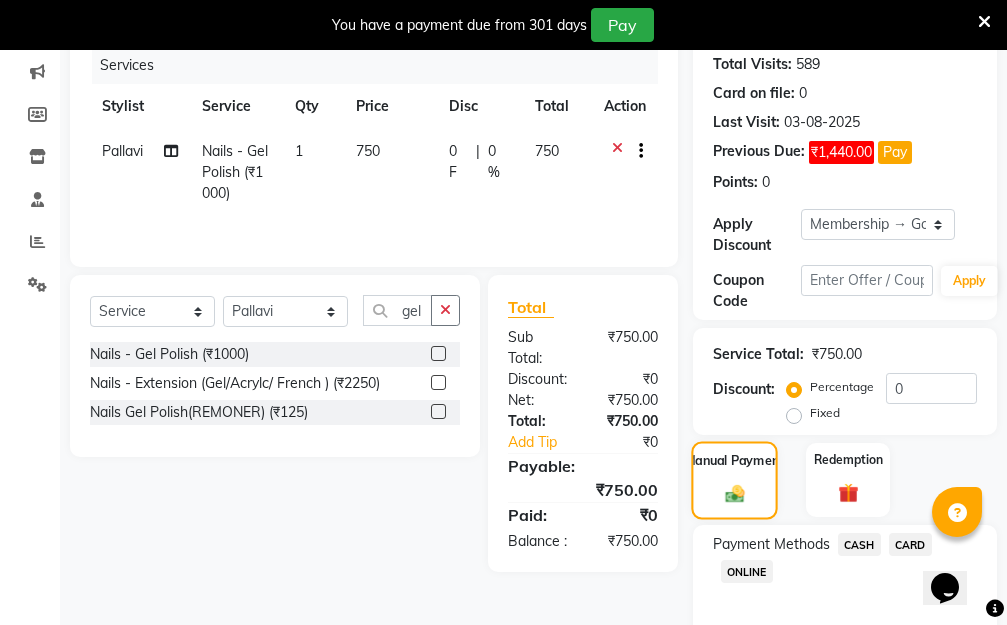 scroll, scrollTop: 369, scrollLeft: 0, axis: vertical 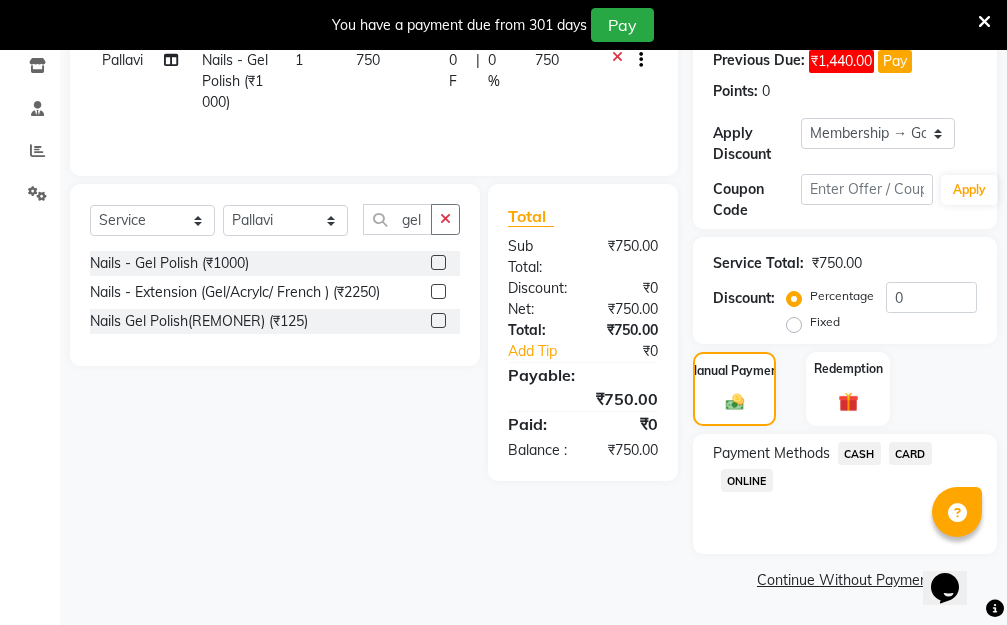 click on "ONLINE" 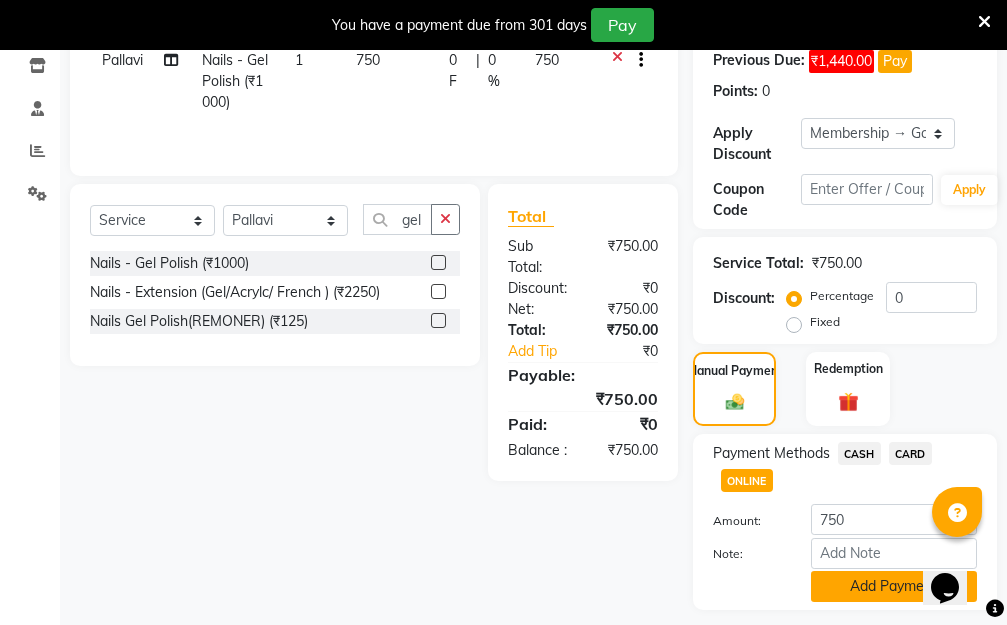 click on "Add Payment" 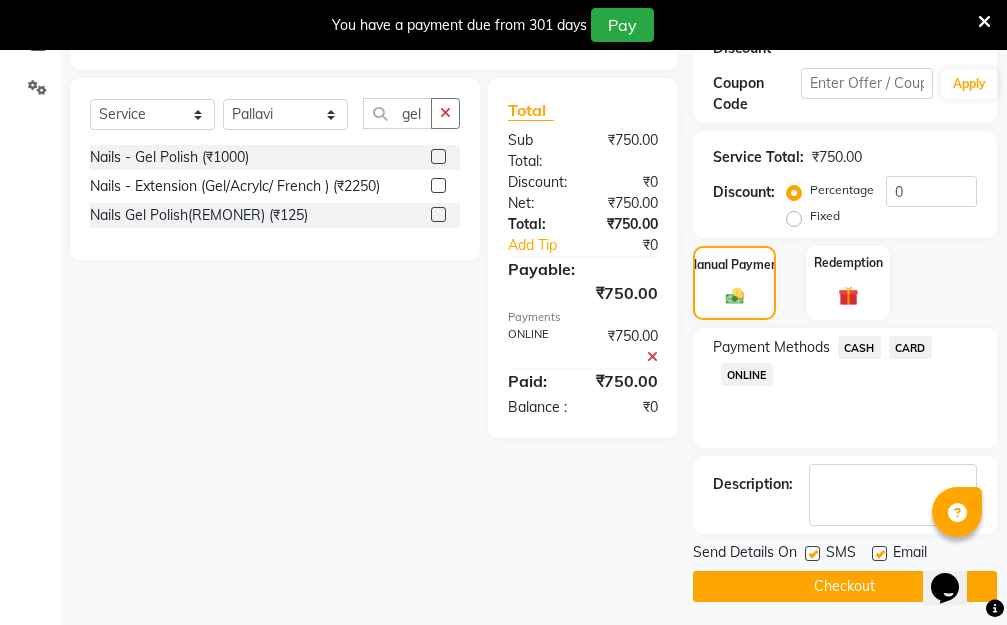 scroll, scrollTop: 482, scrollLeft: 0, axis: vertical 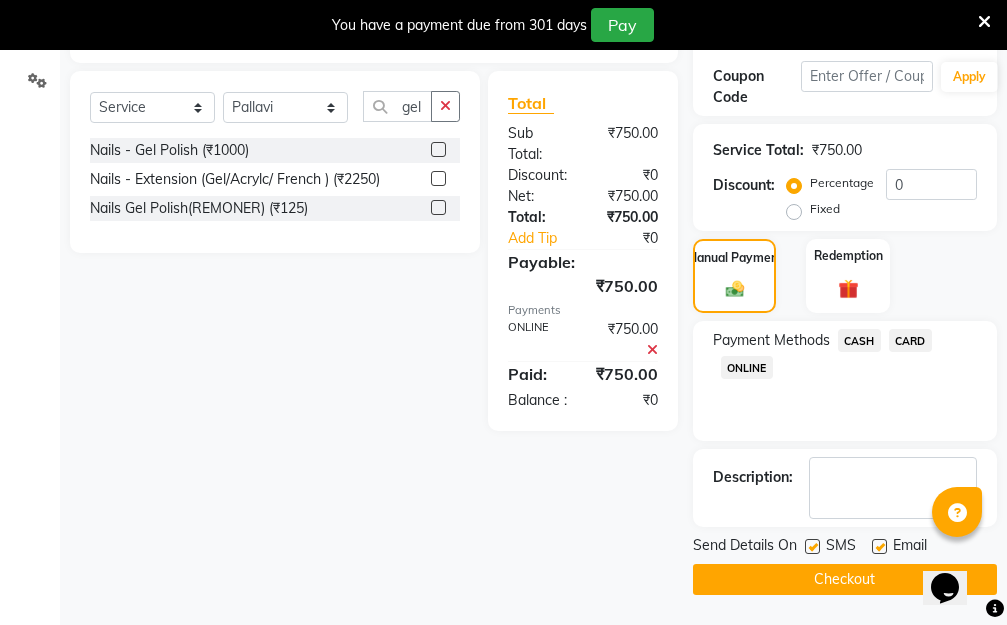 click on "Checkout" 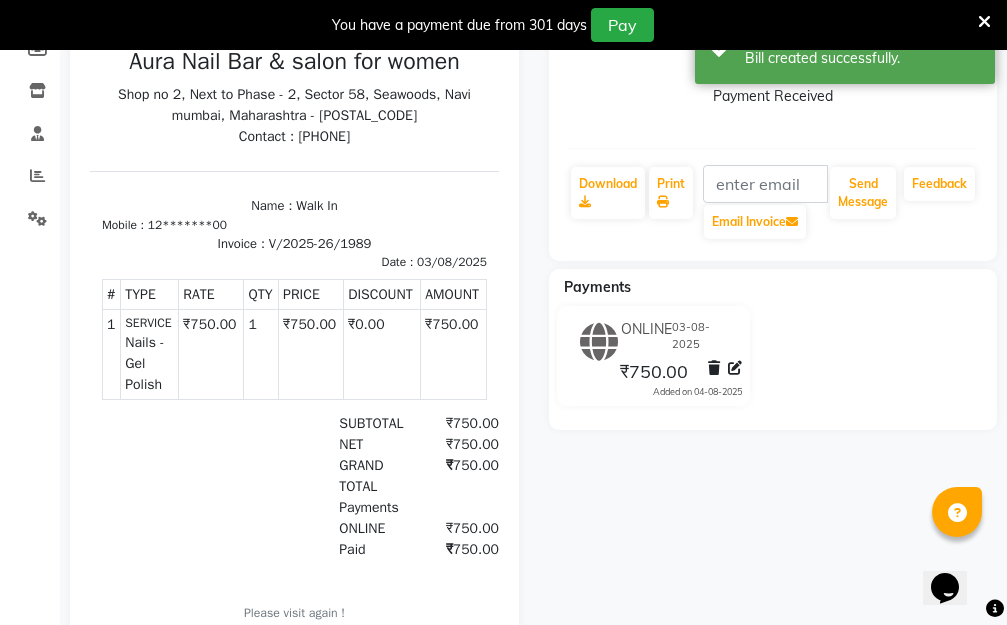 scroll, scrollTop: 50, scrollLeft: 0, axis: vertical 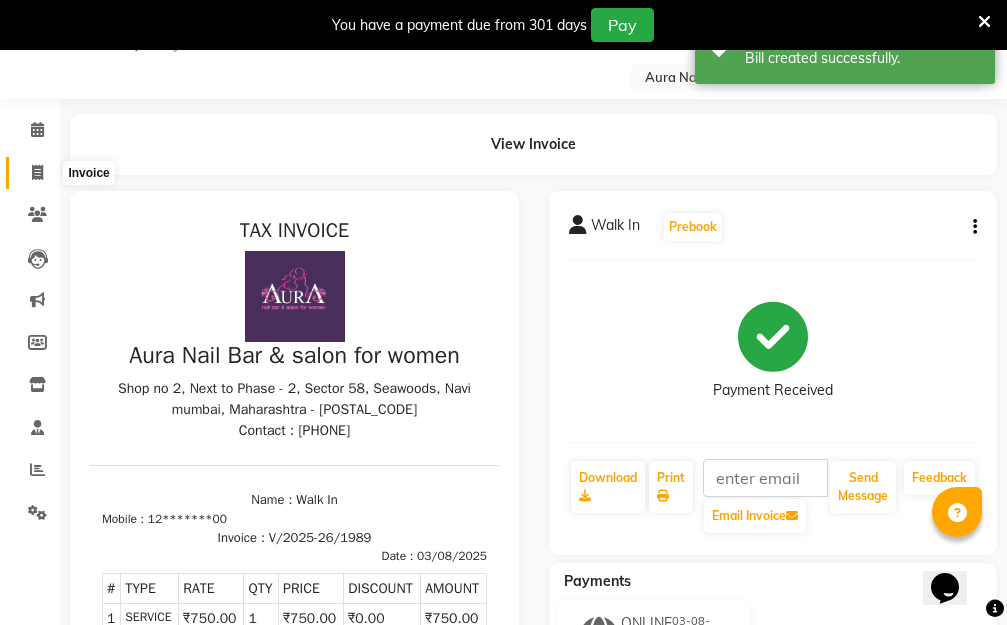 click 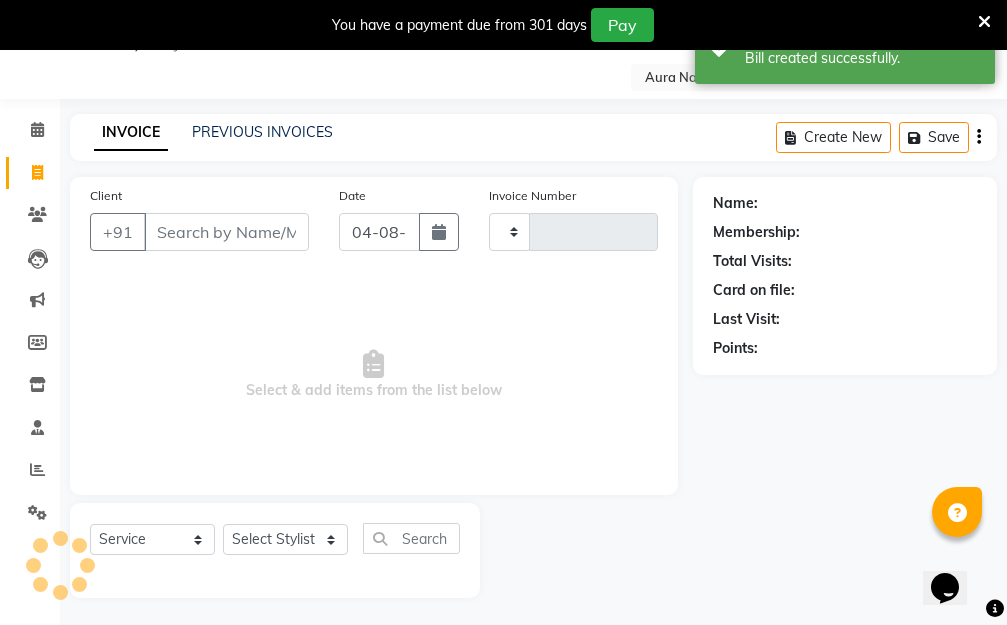 scroll, scrollTop: 53, scrollLeft: 0, axis: vertical 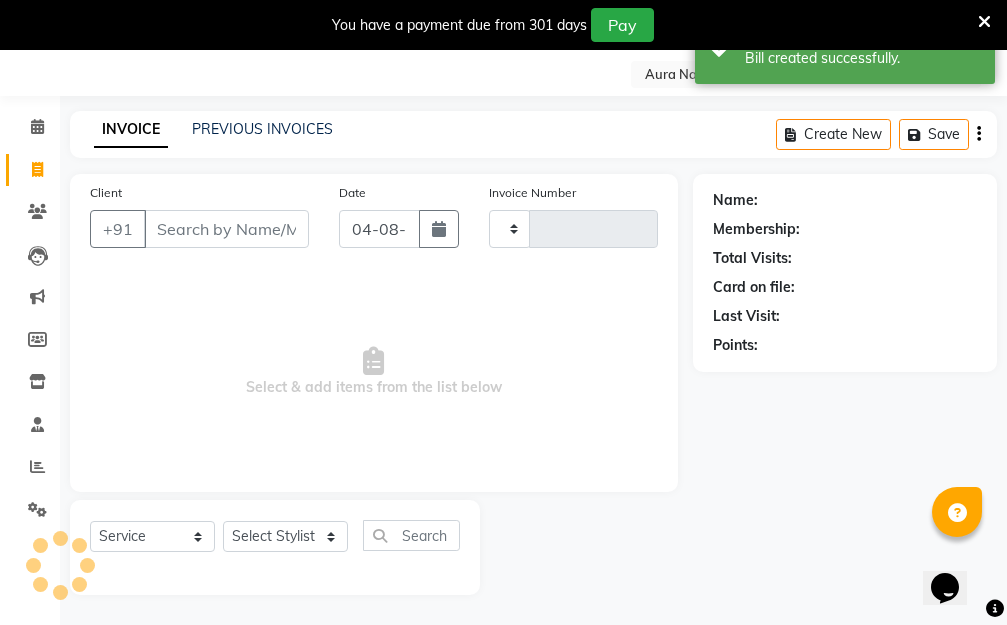 type on "1990" 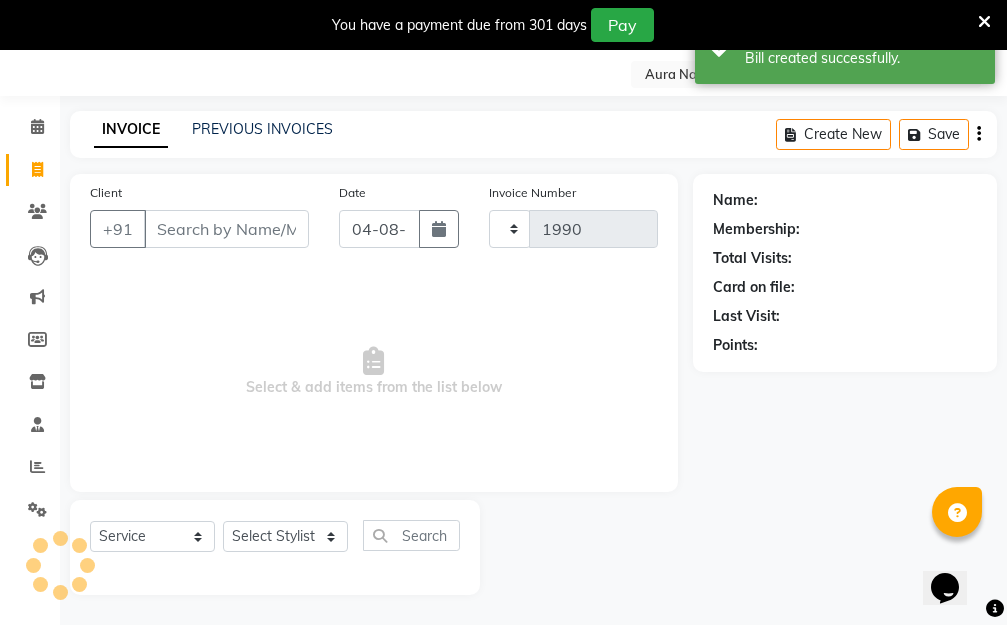 select on "4994" 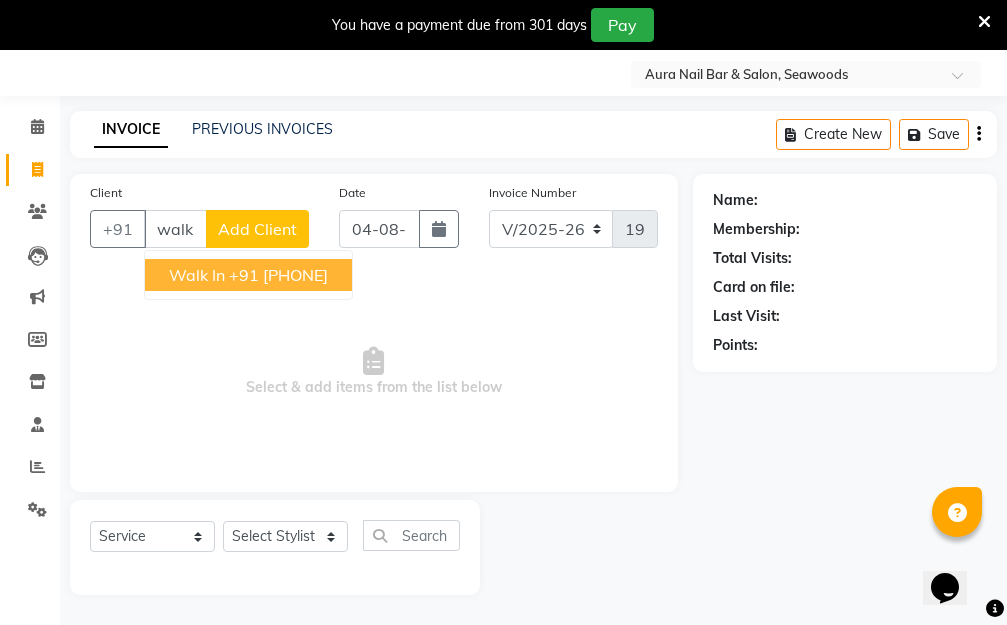 drag, startPoint x: 231, startPoint y: 273, endPoint x: 369, endPoint y: 269, distance: 138.05795 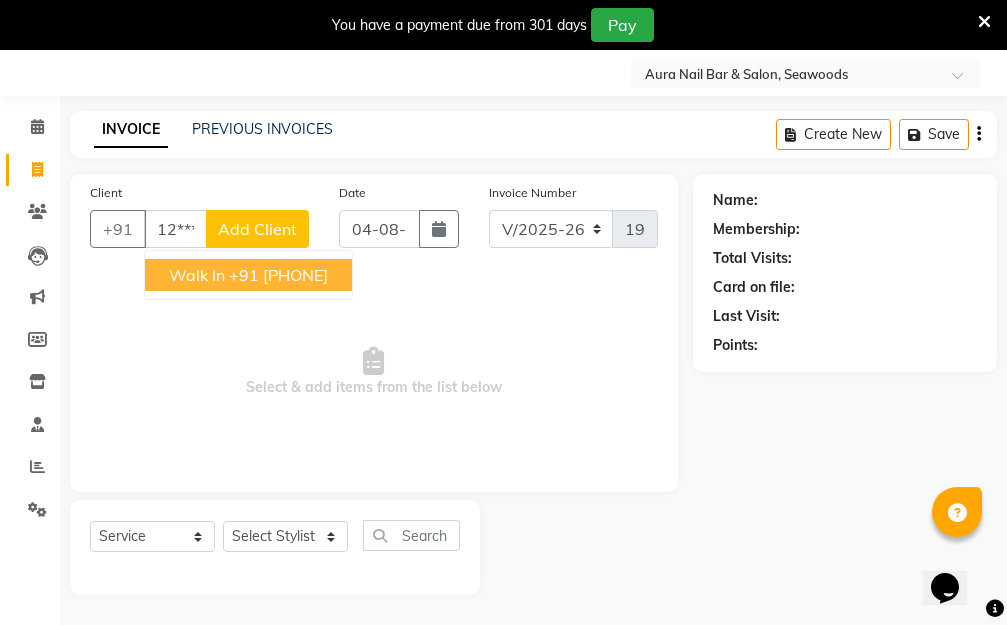 type on "12*******00" 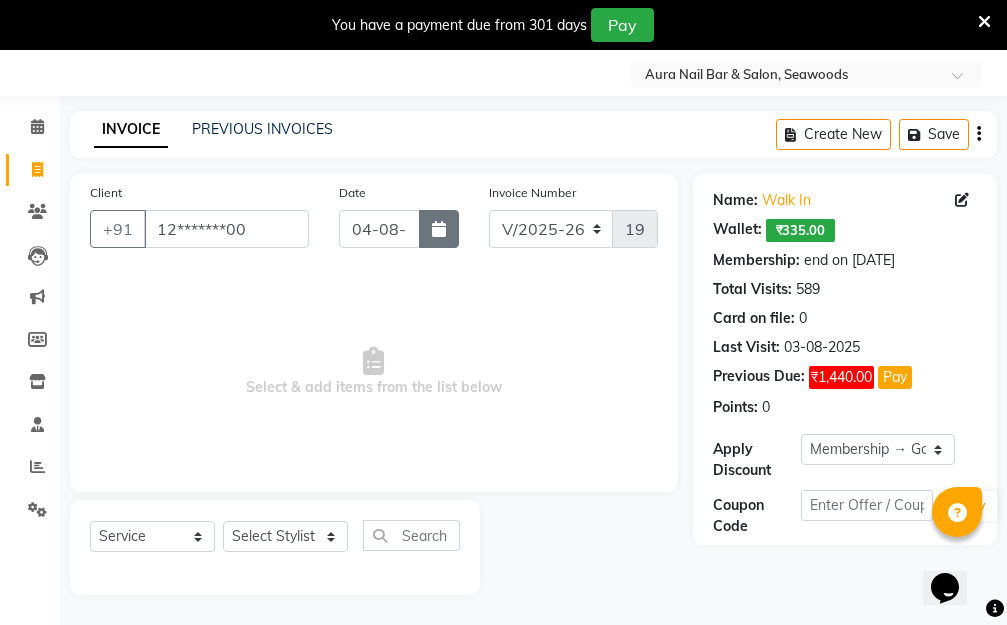 click 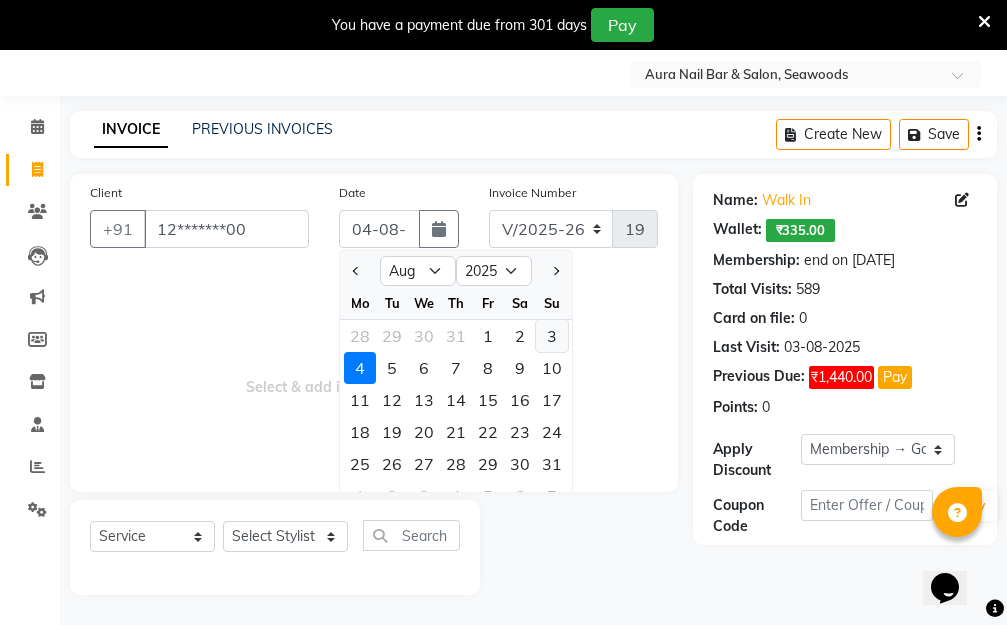 click on "3" 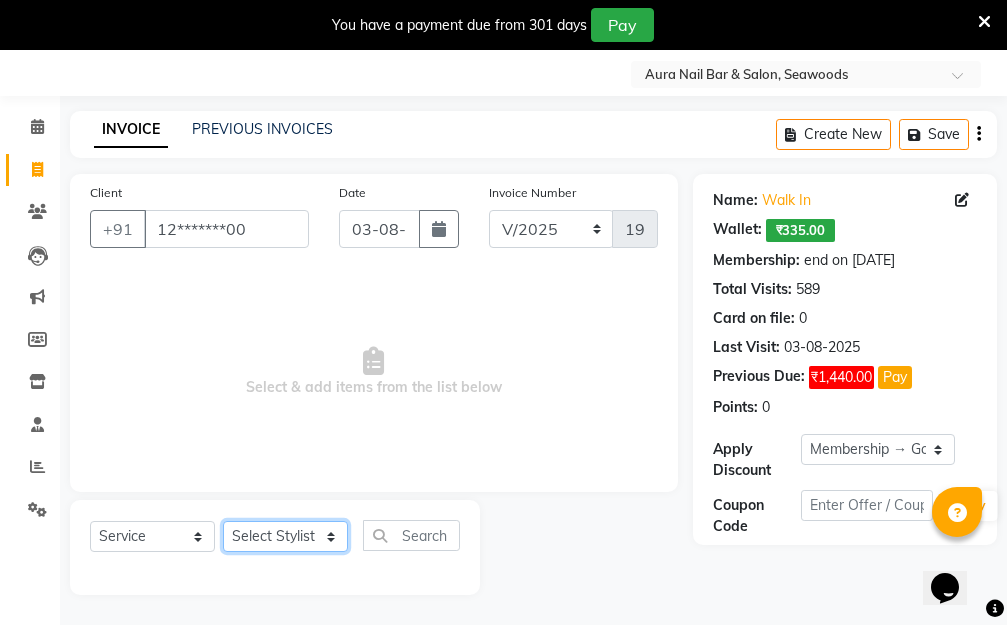 click on "Select Stylist Aarti Dipti  Manager Pallavi  pooja Priya" 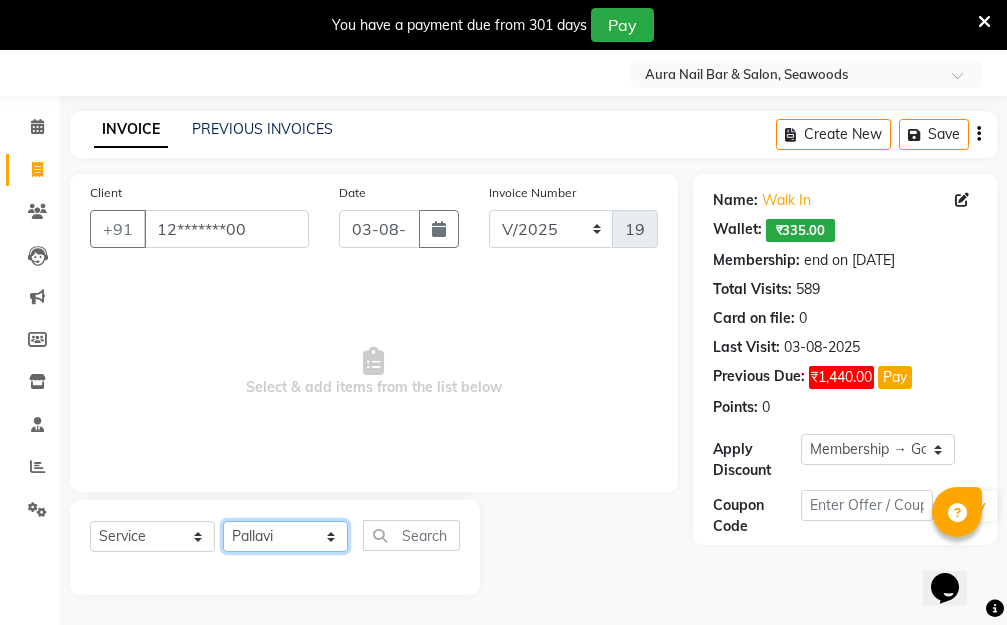 click on "Select Stylist Aarti Dipti  Manager Pallavi  pooja Priya" 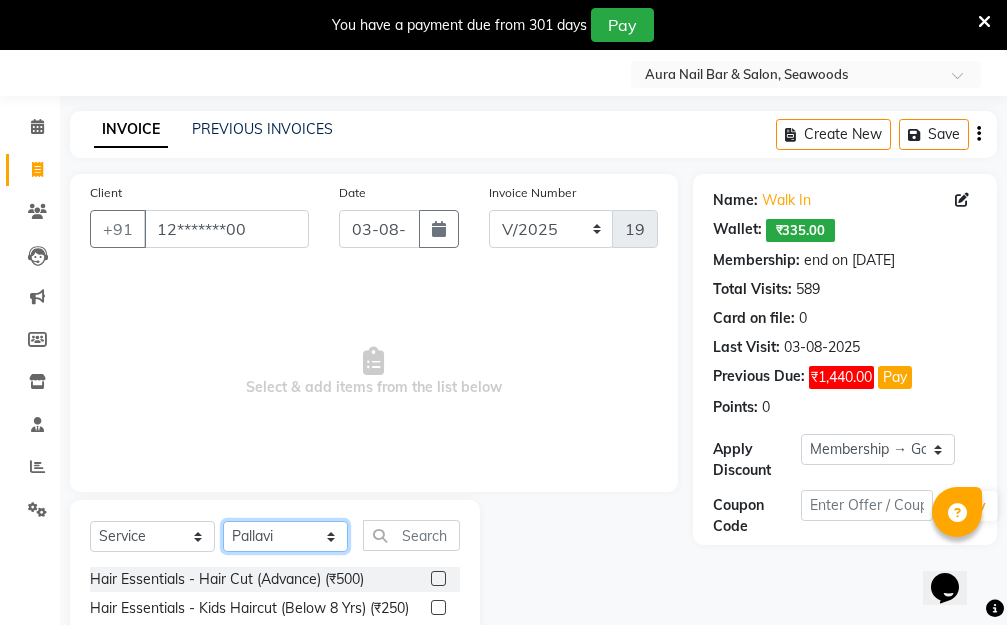 click on "Select Stylist Aarti Dipti  Manager Pallavi  pooja Priya" 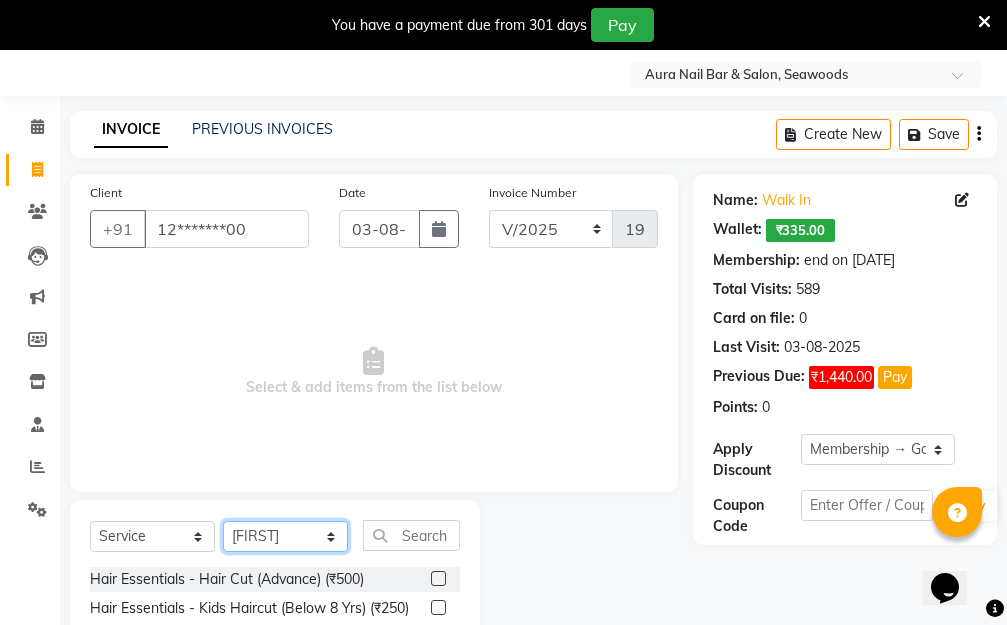 click on "Select Stylist Aarti Dipti  Manager Pallavi  pooja Priya" 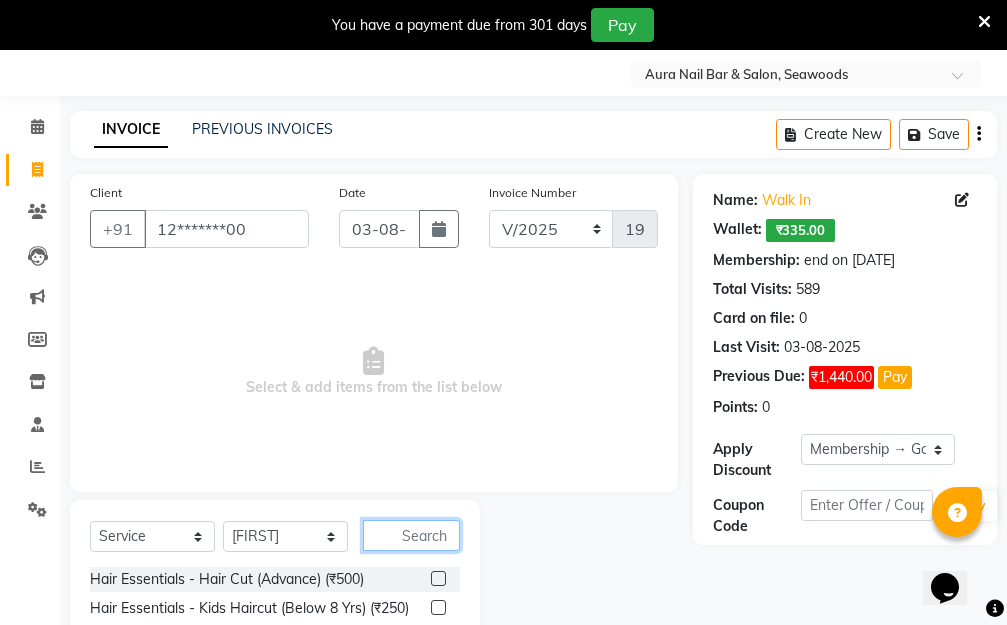 click 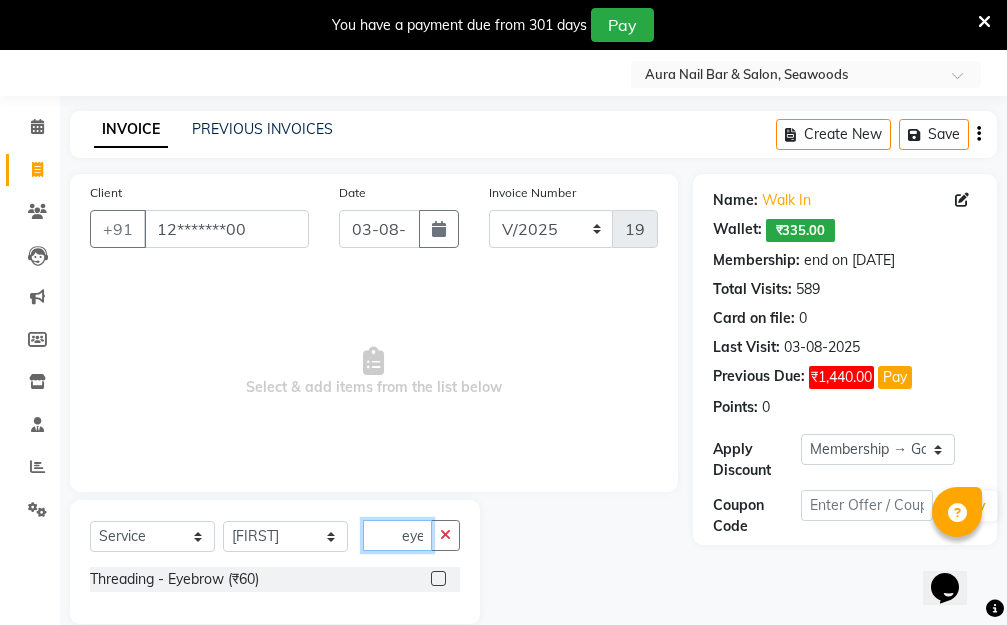 type on "eye" 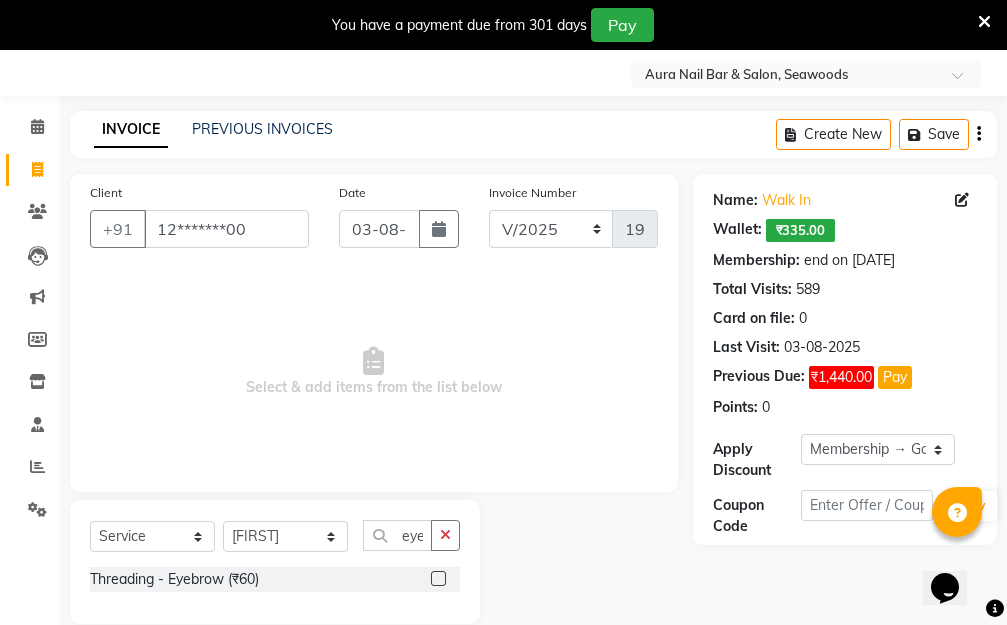click 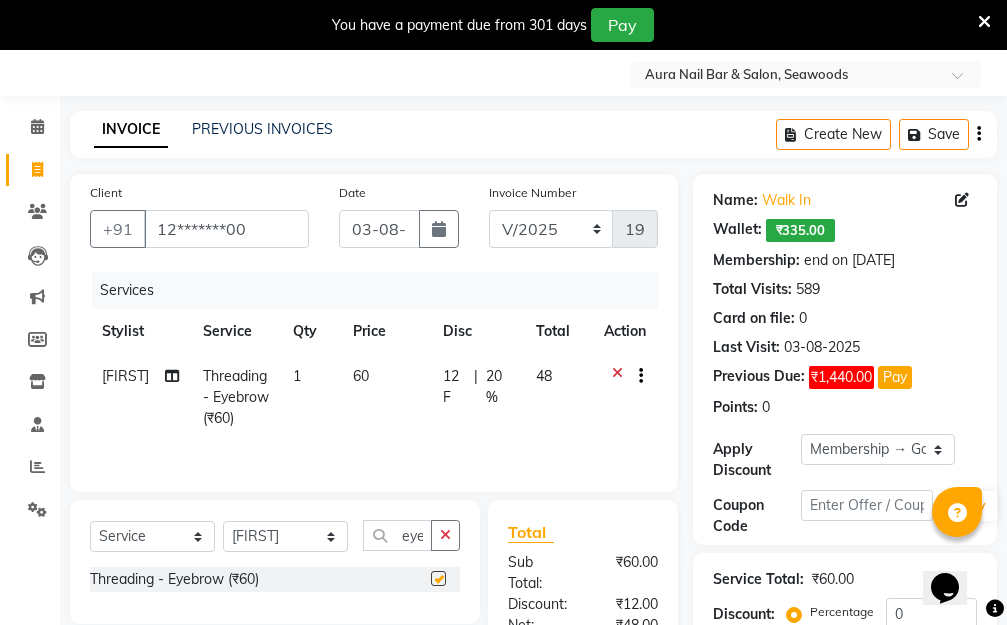 checkbox on "false" 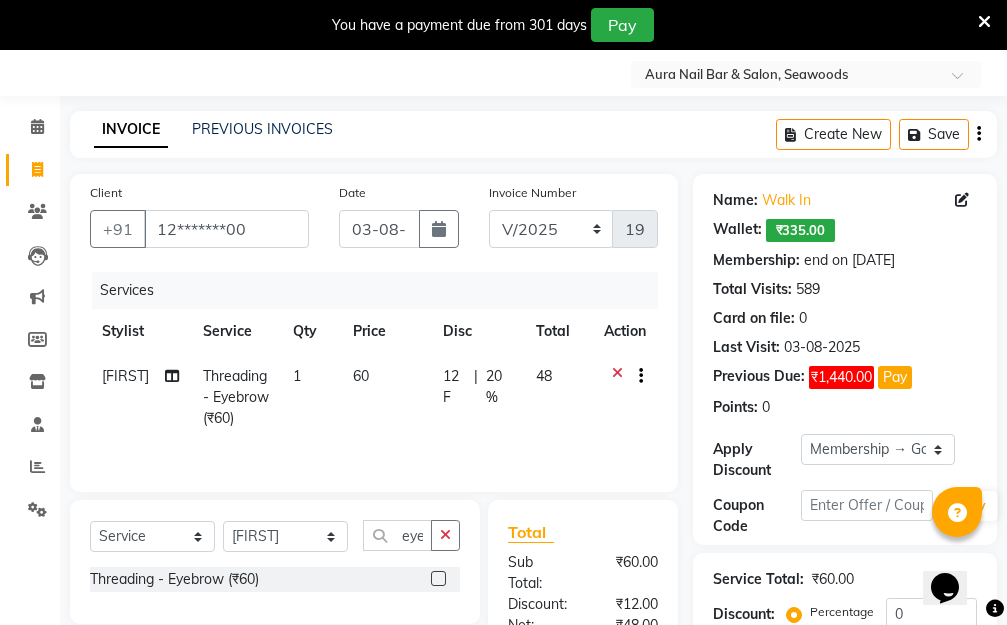 click on "60" 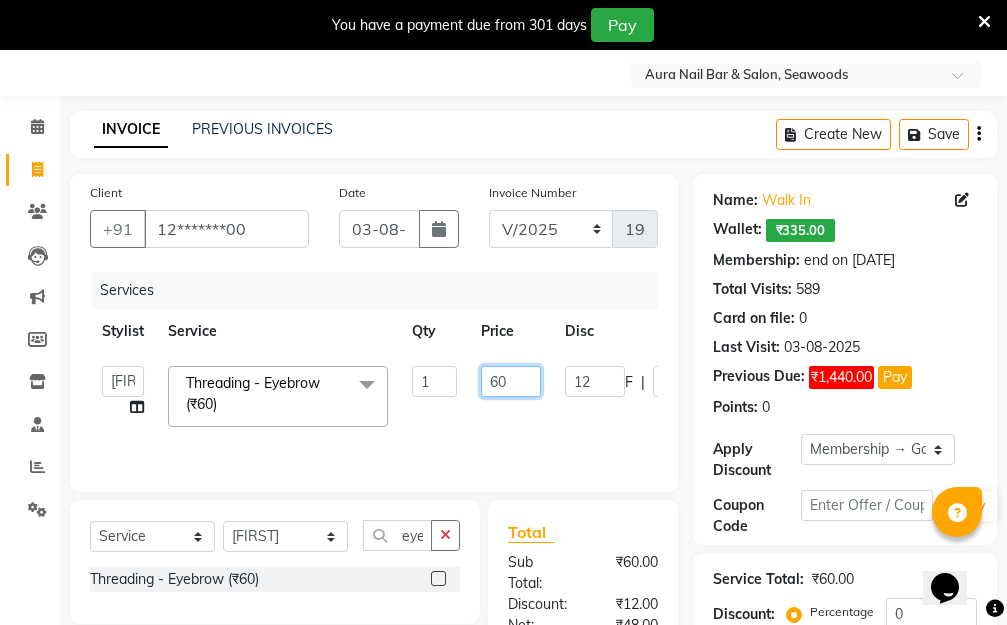 drag, startPoint x: 468, startPoint y: 379, endPoint x: 455, endPoint y: 379, distance: 13 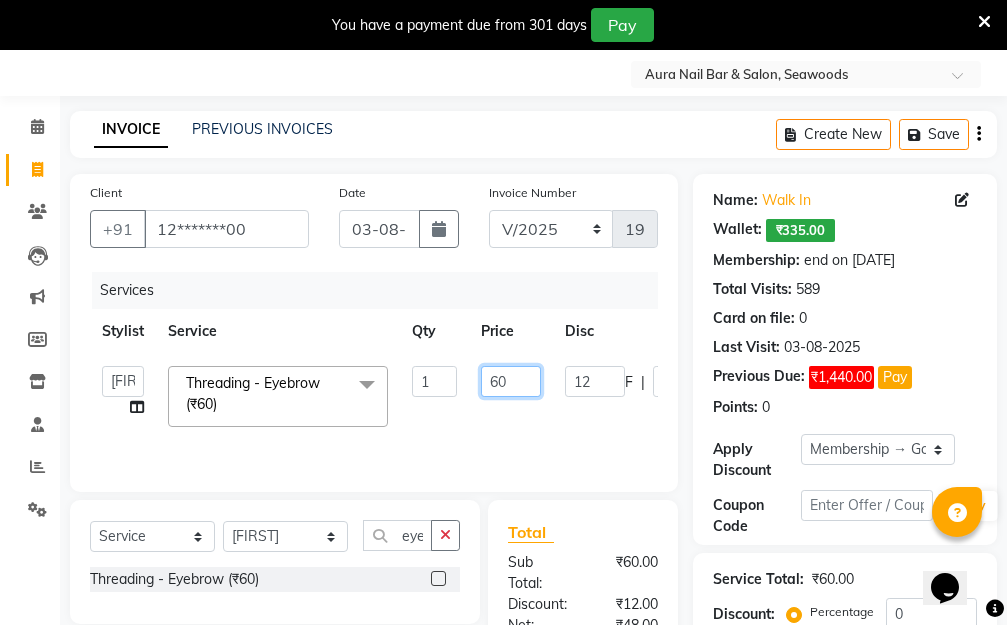 click on "Aarti   Dipti    Manager   Pallavi    pooja   Priya   Threading - Eyebrow (₹60)  x Hair Essentials - Hair Cut (Advance) (₹500) Hair Essentials - Kids Haircut (Below 8 Yrs) (₹250) Hair Essentials -Hair Wash Up To Shoulder (₹300) Hair Essentials - Hair Cut  (₹350) HAIR WASH UP TO WASTE (₹700) HAIR WASH (₹300) DANDRUFF TERATMENT (₹1500) Shampoo & Conditioning + Blast Dry - Upto Shoulder (₹350) Shampoo & Conditioning + Blast Dry - Below Shoulder (₹550) Shampoo & Conditioning + Blast Dry - Upto Waist (₹750) Shampoo & Conditioning + Blast Dry - Add: Charge For Morocon/Riviver/ Keratin (₹600) Blow Dry/Outcurl/Straight - Upto Shoulder (₹449) Blow Dry/Outcurl/Straight - Below Shoulder (₹650) Blow Dry/Outcurl/Straight - Upto Waist (₹850) Ironing - Upto Shoulder (₹650) Ironing - Below Shoulder (₹850) Ironing - Upto Waist (₹1000) Ironing - Add Charge For Thick Hair (₹300) Tongs - Upto Shoulder (₹800) Tongs - Below Shoulder (₹960) Tongs - Upto Waist (₹1500) BOTOX (₹5000) 1 F" 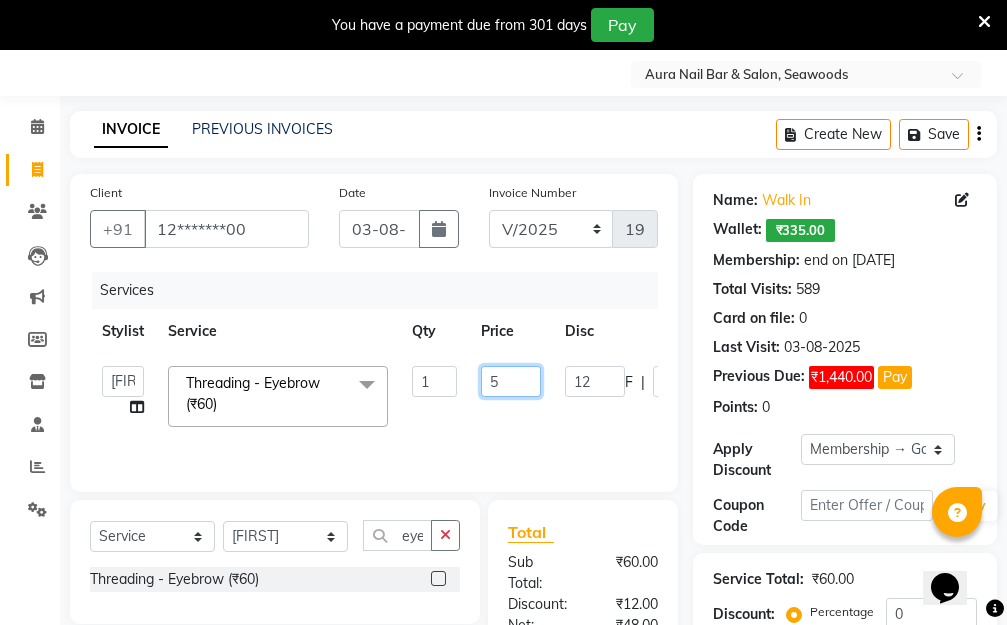 type on "50" 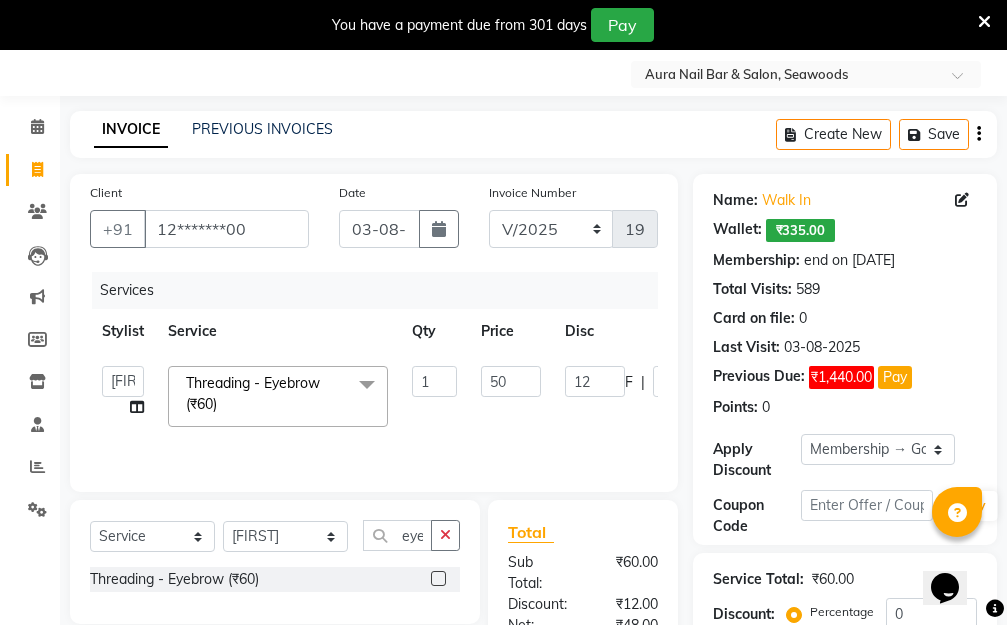 click on "Aarti   Dipti    Manager   Pallavi    pooja   Priya   Threading - Eyebrow (₹60)  x Hair Essentials - Hair Cut (Advance) (₹500) Hair Essentials - Kids Haircut (Below 8 Yrs) (₹250) Hair Essentials -Hair Wash Up To Shoulder (₹300) Hair Essentials - Hair Cut  (₹350) HAIR WASH UP TO WASTE (₹700) HAIR WASH (₹300) DANDRUFF TERATMENT (₹1500) Shampoo & Conditioning + Blast Dry - Upto Shoulder (₹350) Shampoo & Conditioning + Blast Dry - Below Shoulder (₹550) Shampoo & Conditioning + Blast Dry - Upto Waist (₹750) Shampoo & Conditioning + Blast Dry - Add: Charge For Morocon/Riviver/ Keratin (₹600) Blow Dry/Outcurl/Straight - Upto Shoulder (₹449) Blow Dry/Outcurl/Straight - Below Shoulder (₹650) Blow Dry/Outcurl/Straight - Upto Waist (₹850) Ironing - Upto Shoulder (₹650) Ironing - Below Shoulder (₹850) Ironing - Upto Waist (₹1000) Ironing - Add Charge For Thick Hair (₹300) Tongs - Upto Shoulder (₹800) Tongs - Below Shoulder (₹960) Tongs - Upto Waist (₹1500) BOTOX (₹5000) 1 F" 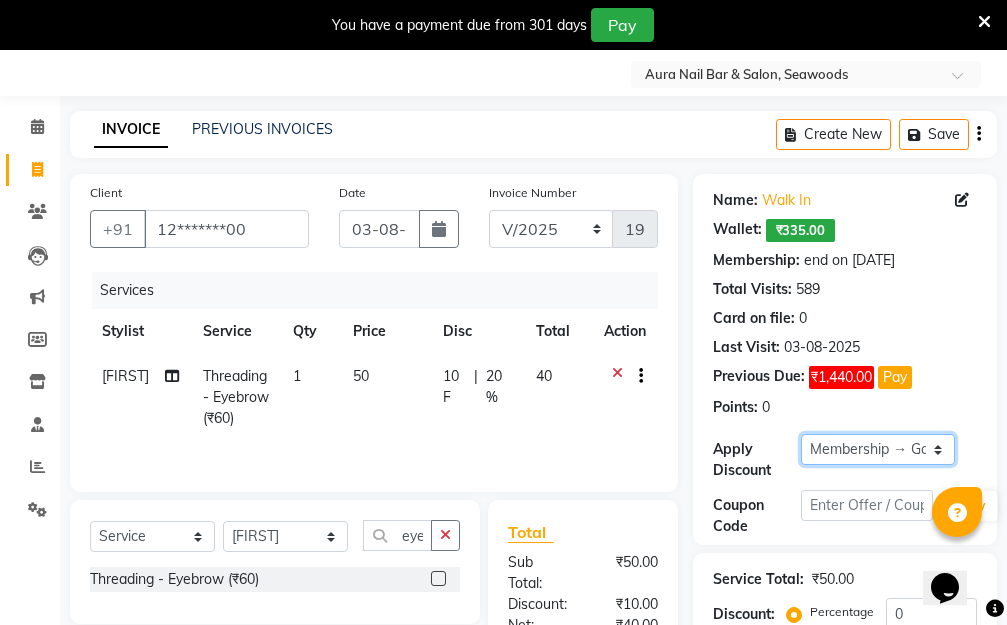 drag, startPoint x: 936, startPoint y: 445, endPoint x: 937, endPoint y: 434, distance: 11.045361 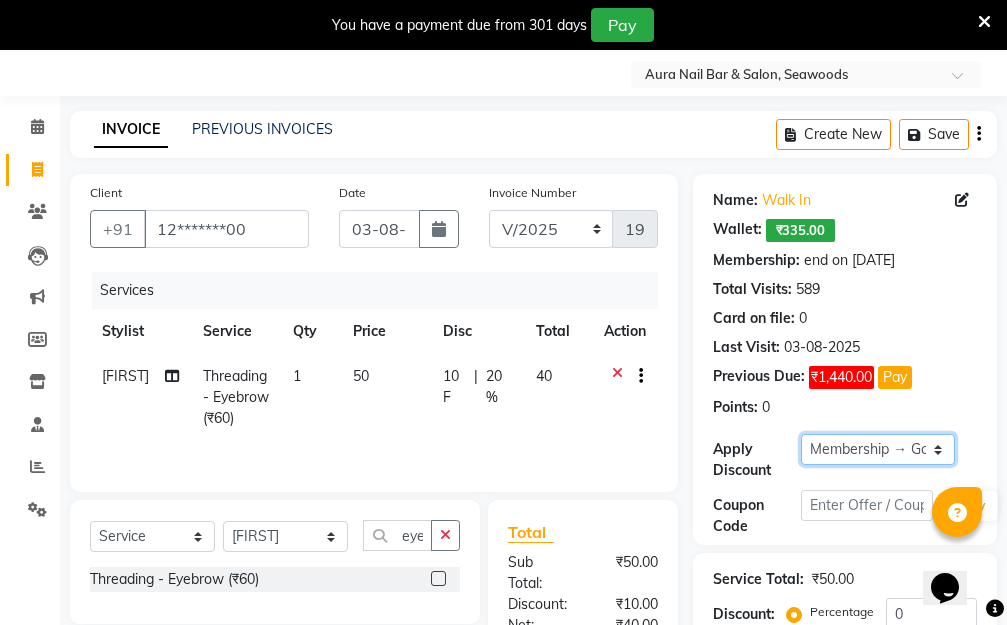 select on "0:" 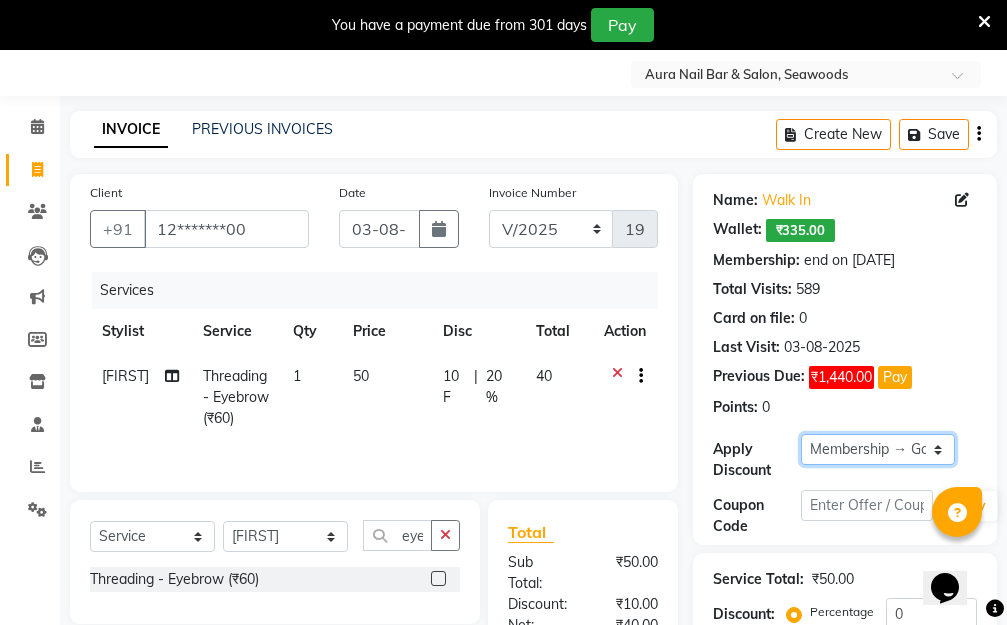 click on "Select Membership → Golden Membership Membership → Golden Membership Membership → Golden Membership Membership → Golden Membership Membership → Golden Membership Membership → Golden Membership Membership → Golden Membership Membership → Golden Membership Membership → Golden Membership Membership → Golden Membership Membership → Golden Membership Membership → Golden Membership Membership → Golden Membership Membership → Golden Membership Membership → Golden Membership Membership → Golden Membership Membership → Golden Membership Membership → Golden Membership Membership → Golden Membership Membership → Golden Membership Membership → Golden Membership Membership → Golden Membership Membership → Golden Membership Membership → Golden Membership Membership → Golden Membership Membership → Golden Membership Membership → Golden Membership Membership → Golden Membership Membership → Golden Membership Membership → Golden Membership" 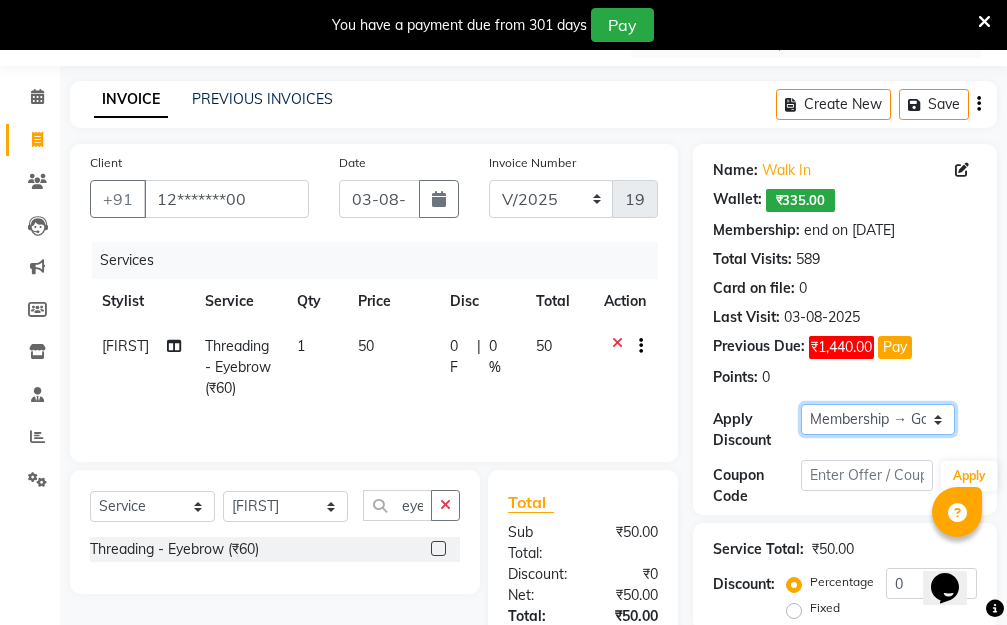 scroll, scrollTop: 278, scrollLeft: 0, axis: vertical 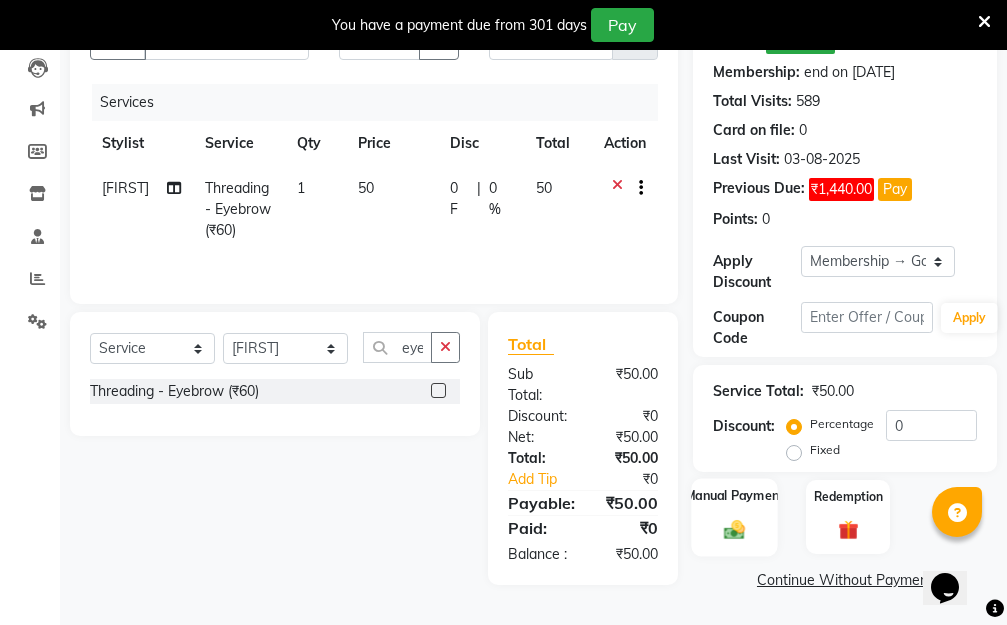 click 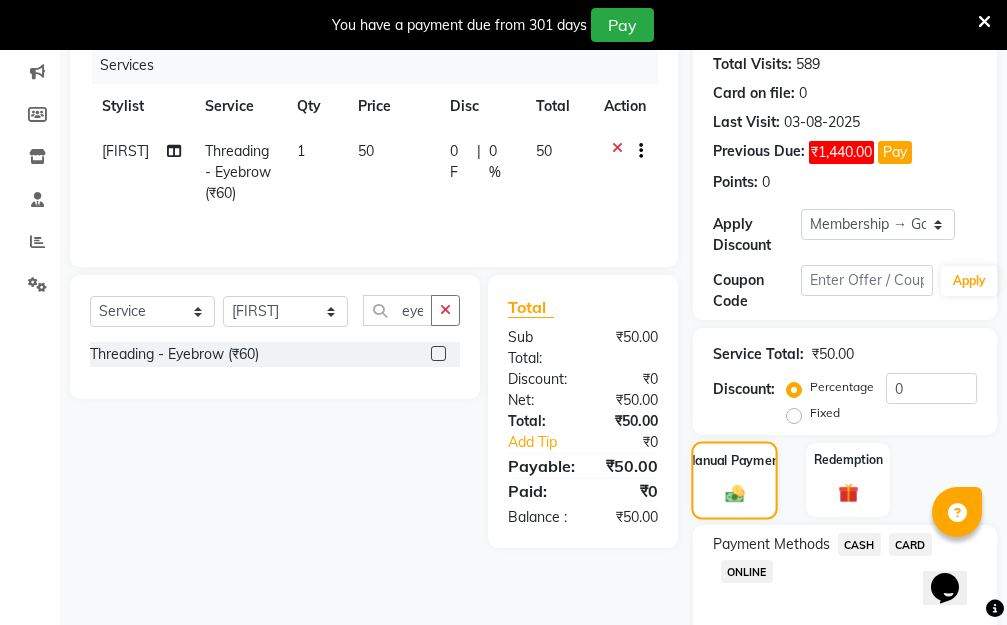 scroll, scrollTop: 369, scrollLeft: 0, axis: vertical 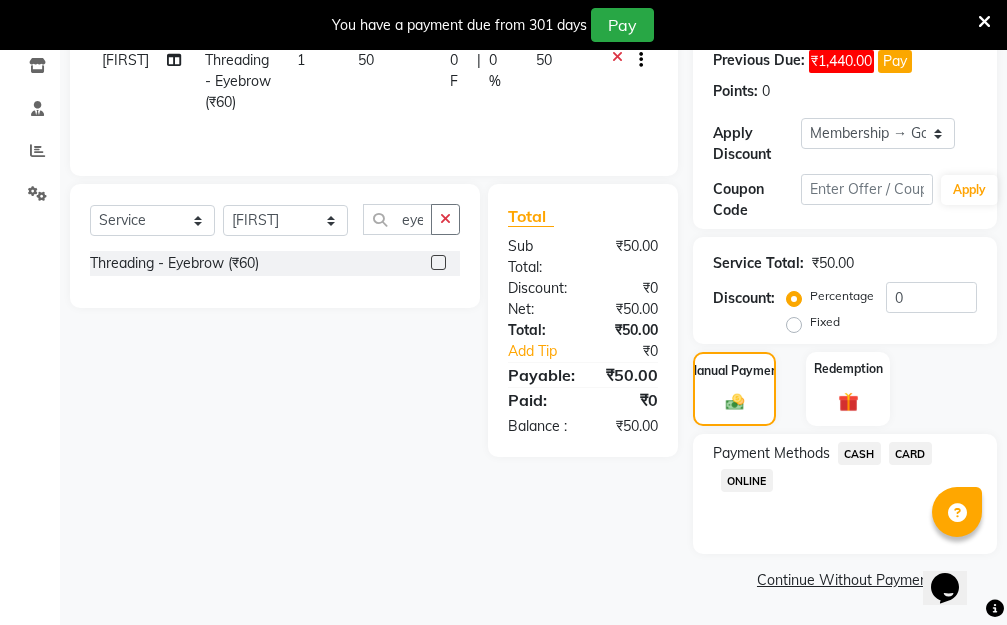 click on "ONLINE" 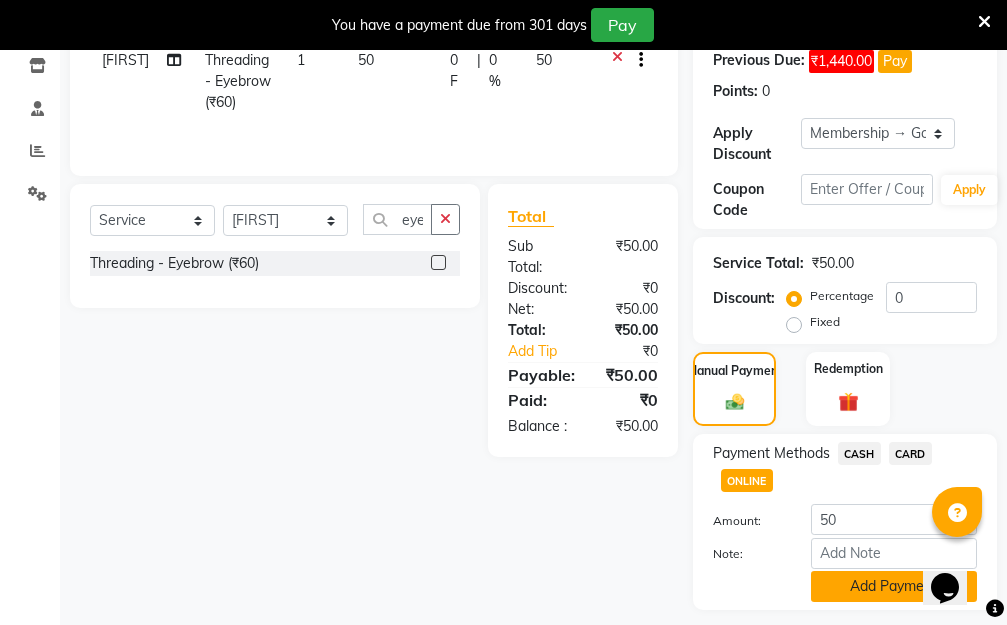 click on "Add Payment" 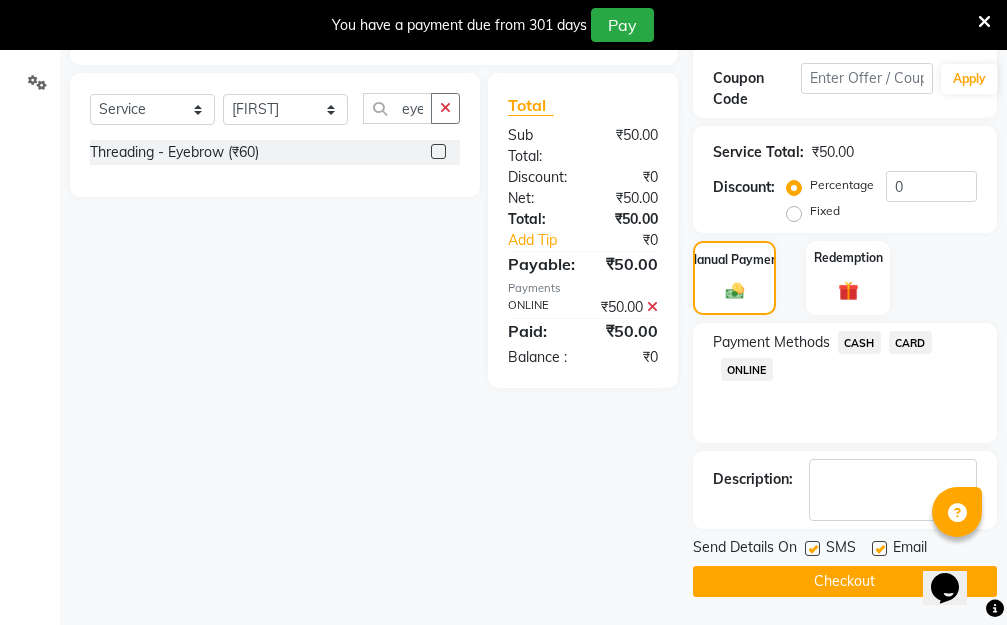 scroll, scrollTop: 482, scrollLeft: 0, axis: vertical 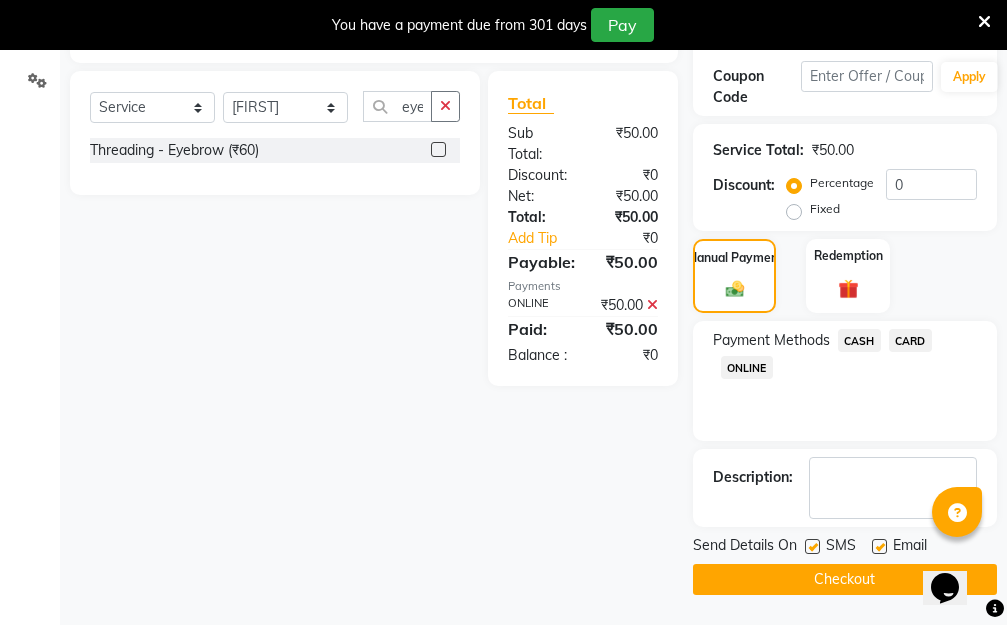 click on "Checkout" 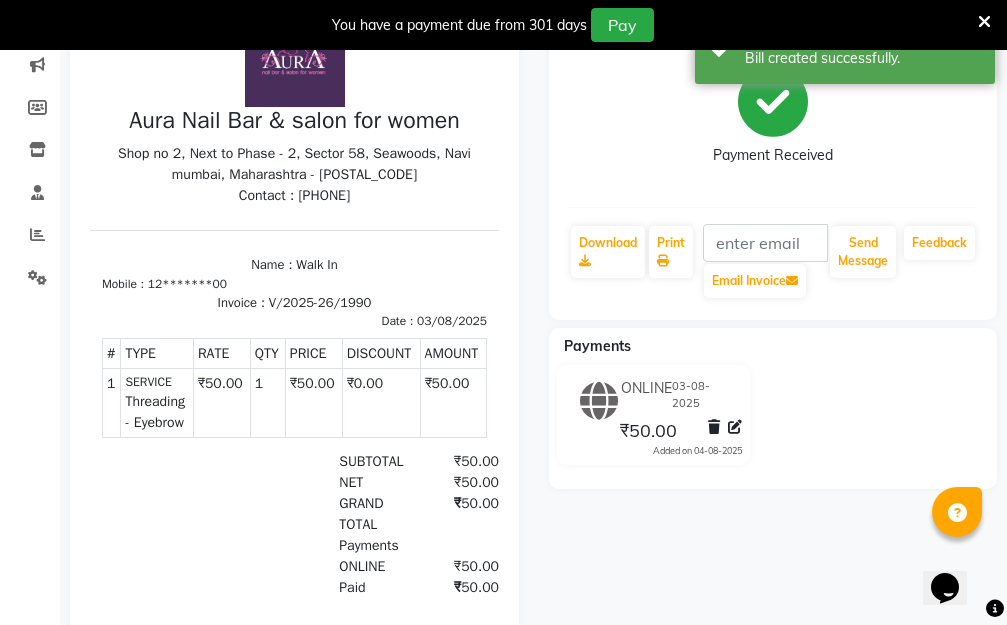 scroll, scrollTop: 29, scrollLeft: 0, axis: vertical 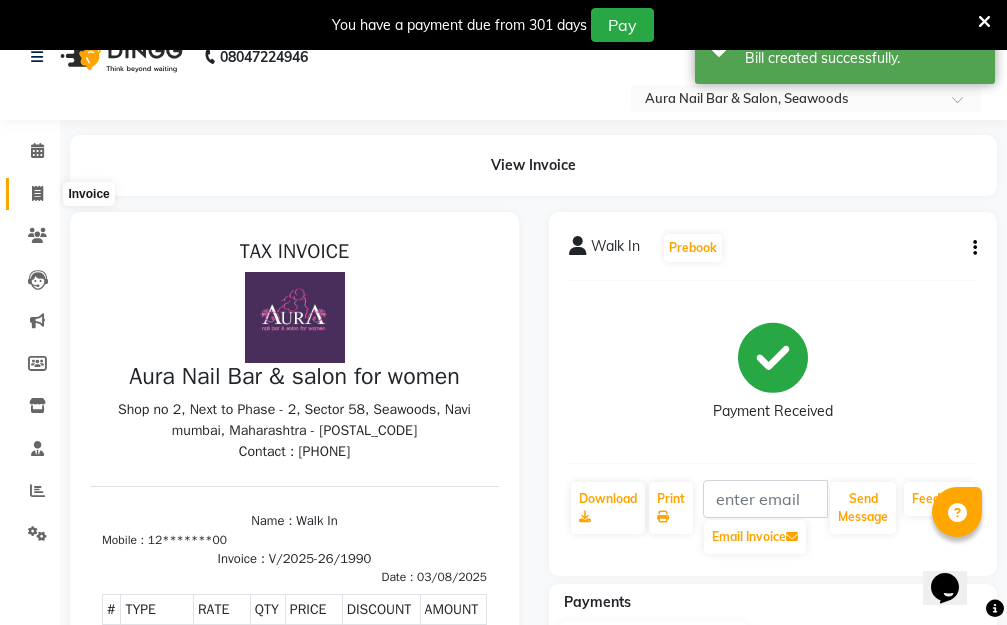 click 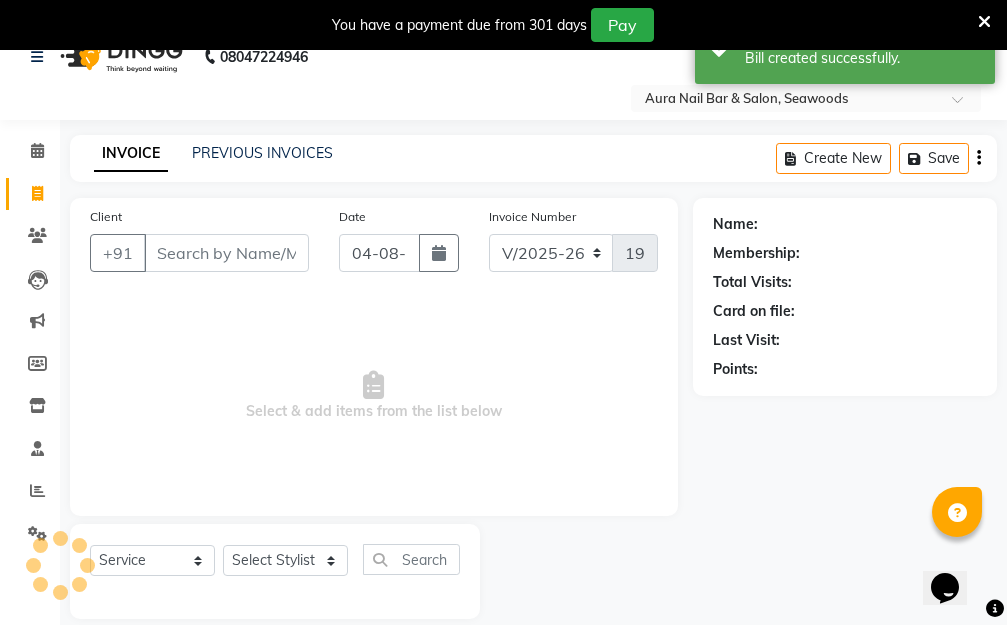 scroll, scrollTop: 53, scrollLeft: 0, axis: vertical 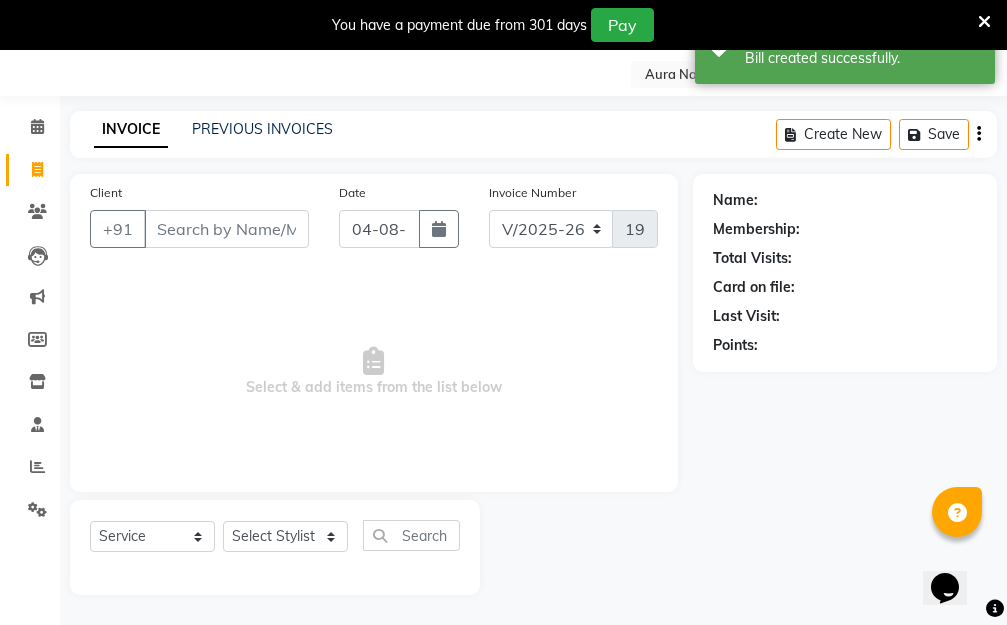 click on "Client" at bounding box center [226, 229] 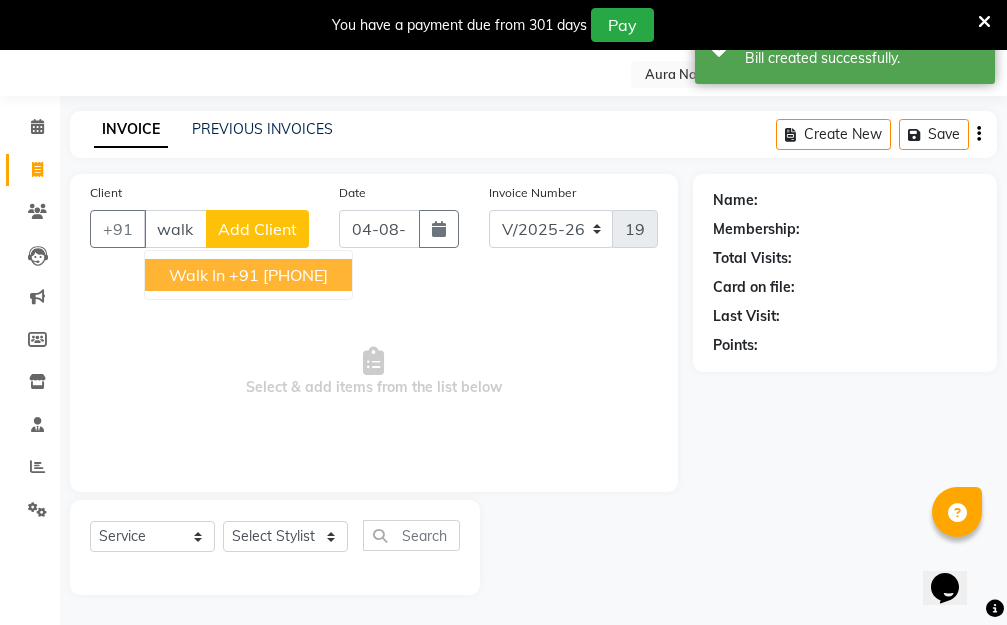 click on "+91  12*******00" at bounding box center [278, 275] 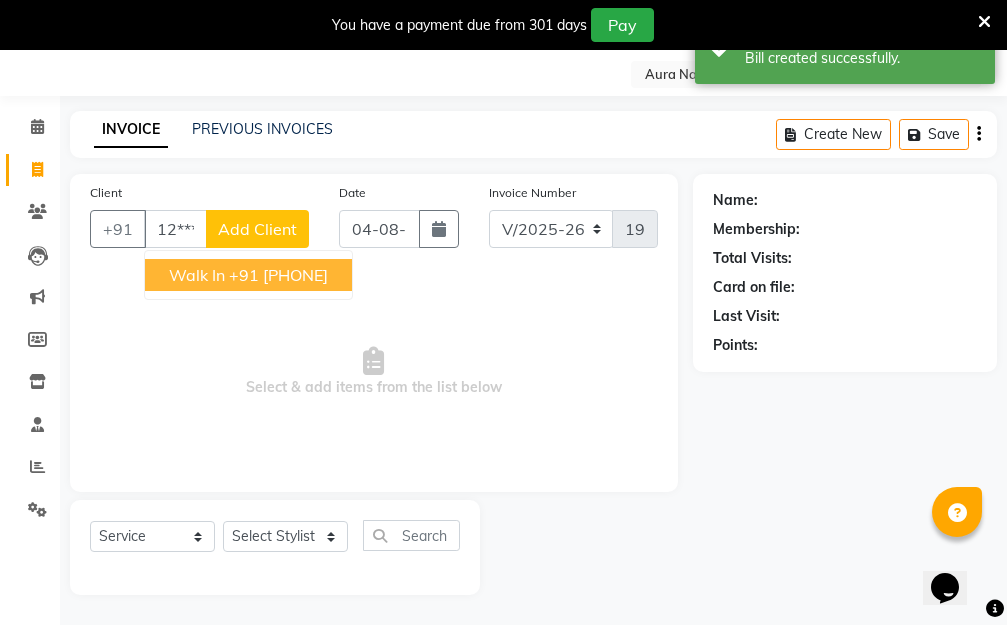 type on "12*******00" 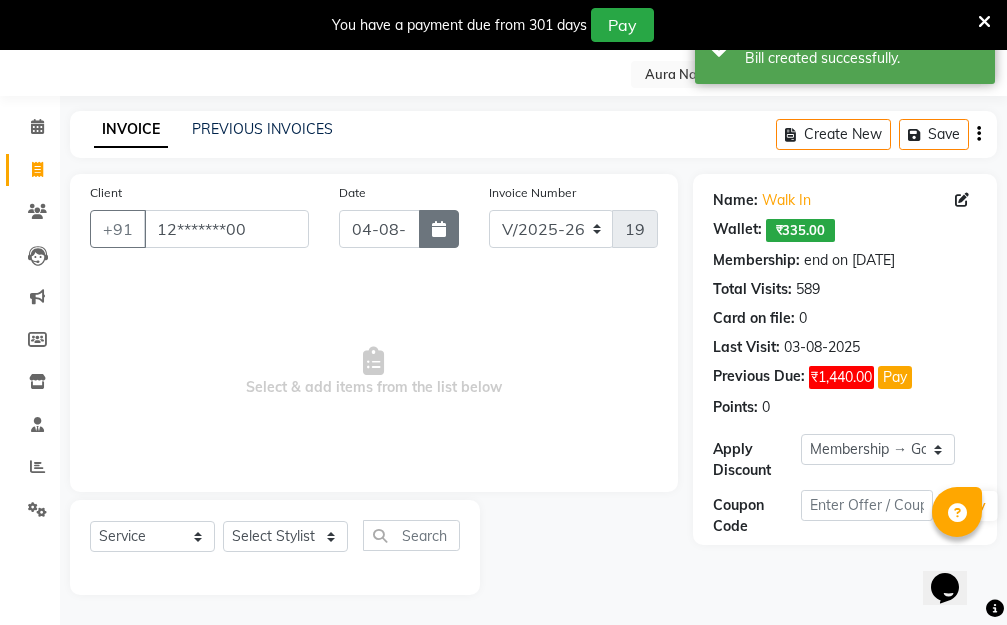 click 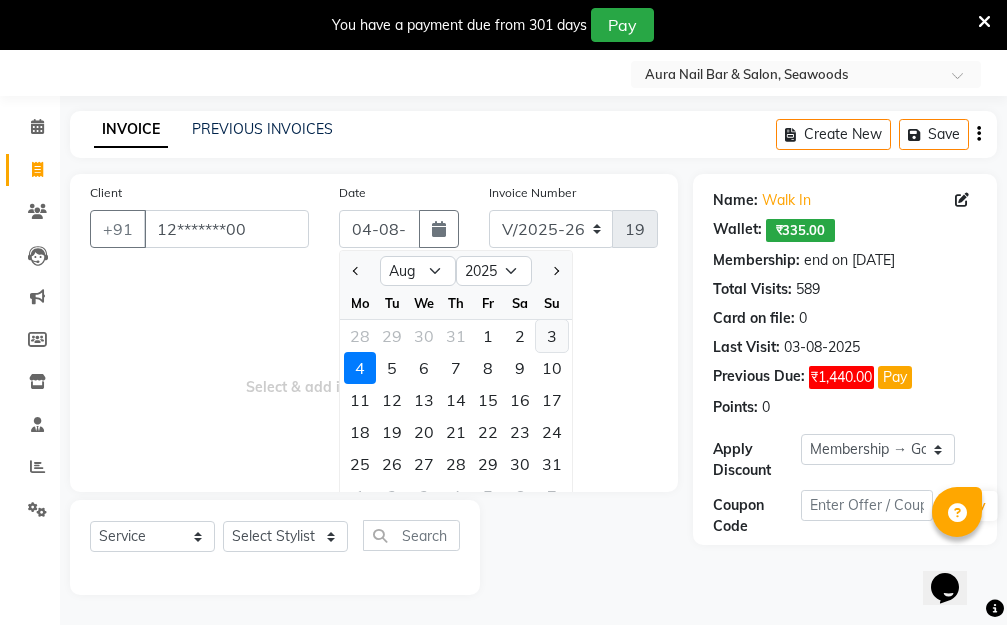 click on "3" 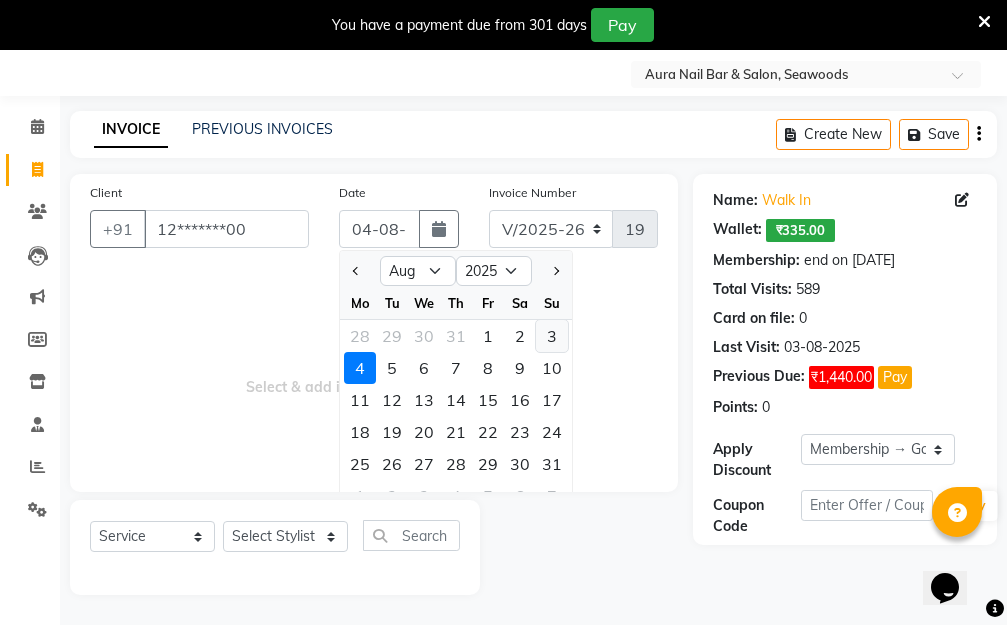type on "03-08-2025" 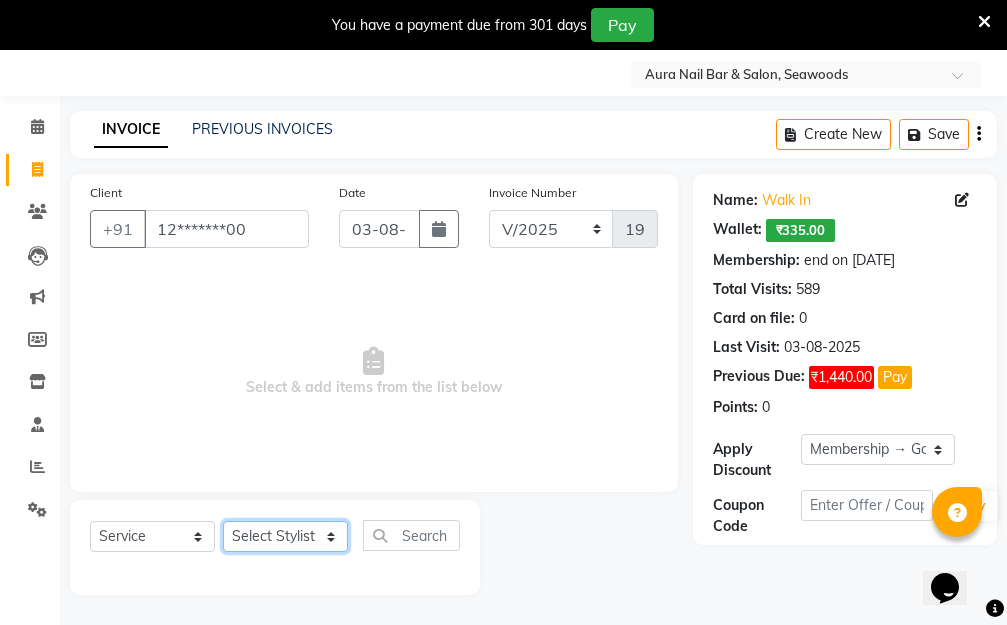 click on "Select Stylist Aarti Dipti  Manager Pallavi  pooja Priya" 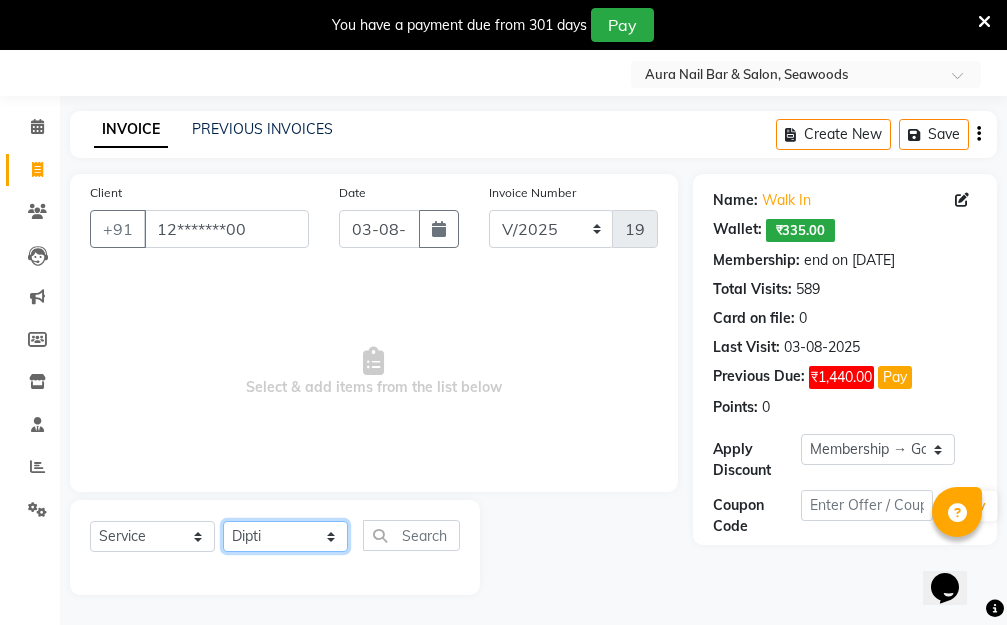 click on "Select Stylist Aarti Dipti  Manager Pallavi  pooja Priya" 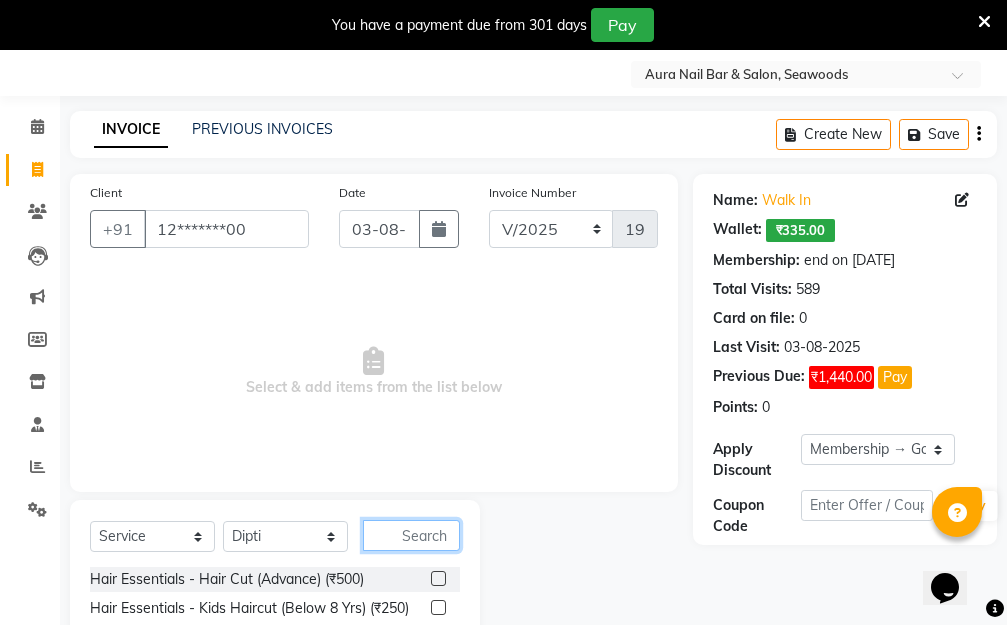 click 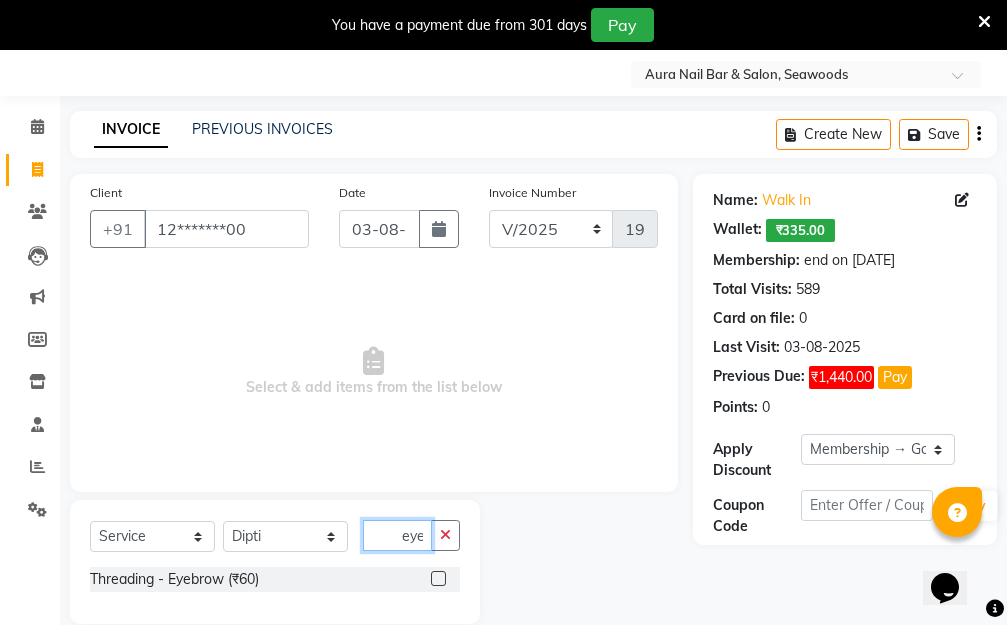type on "eye" 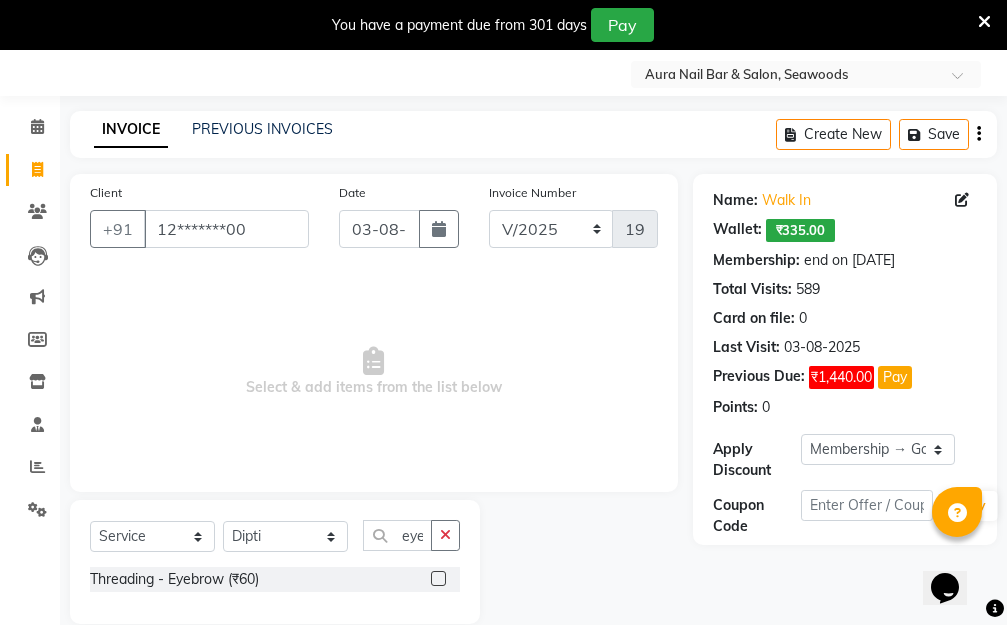 click 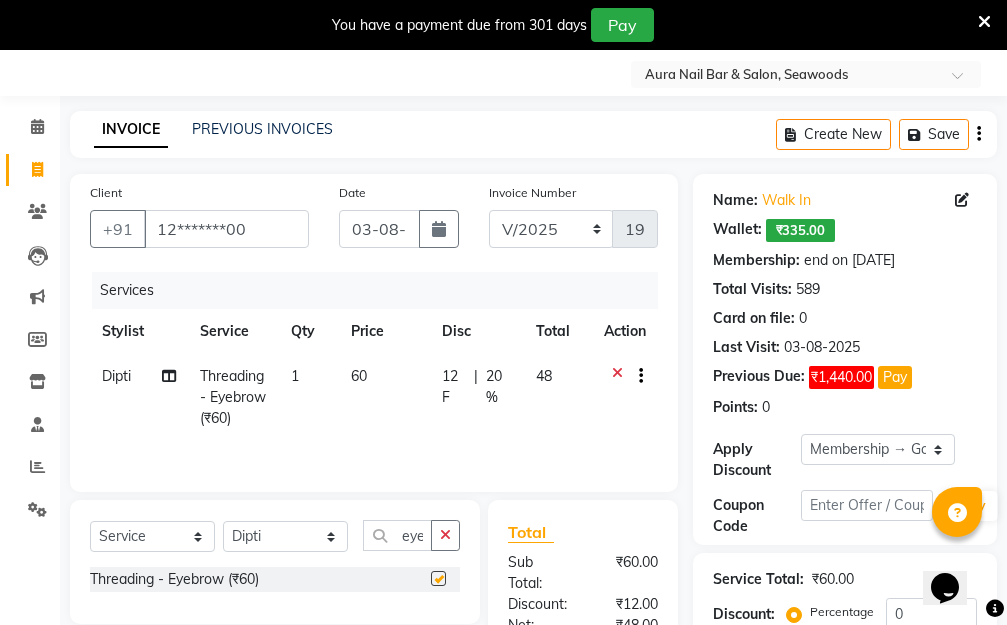 checkbox on "false" 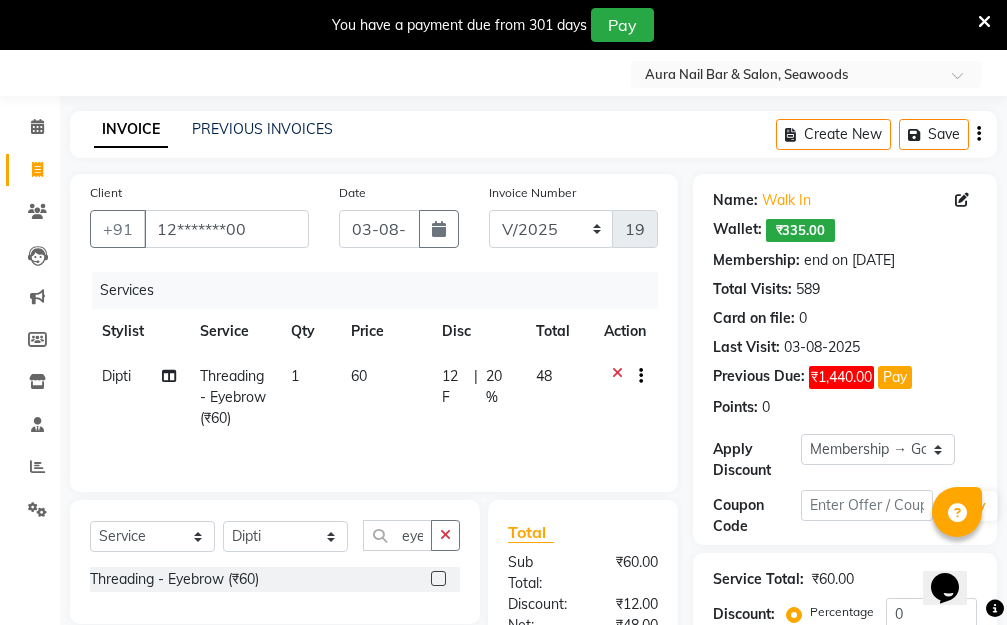 click on "60" 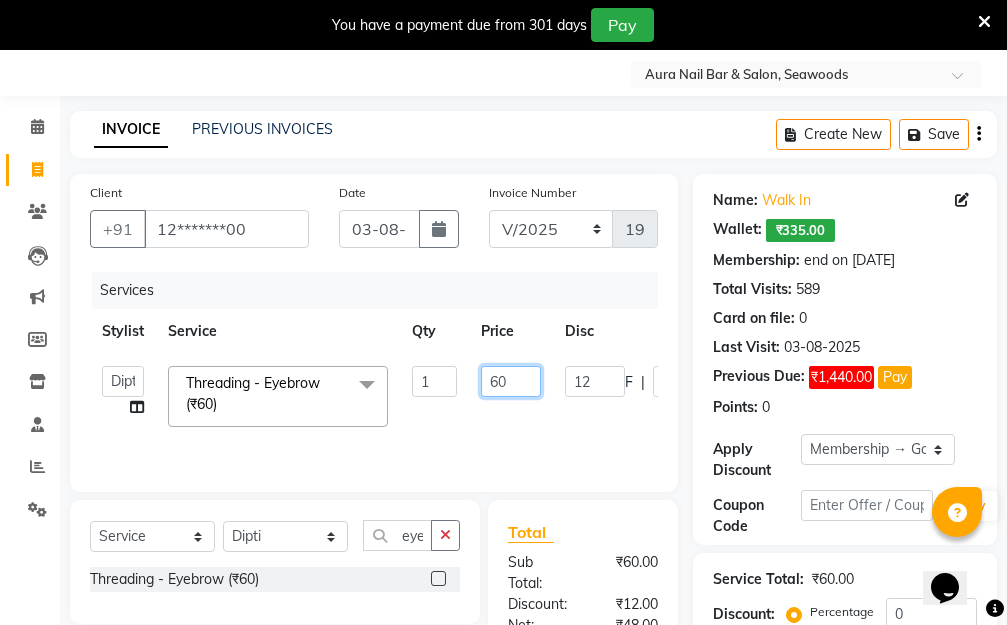 click on "60" 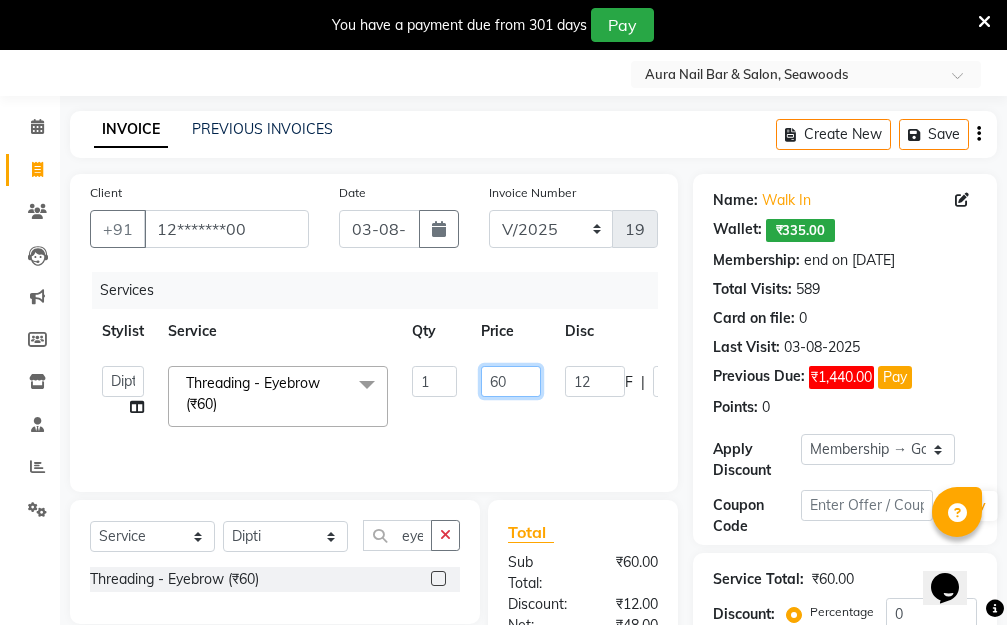type on "160" 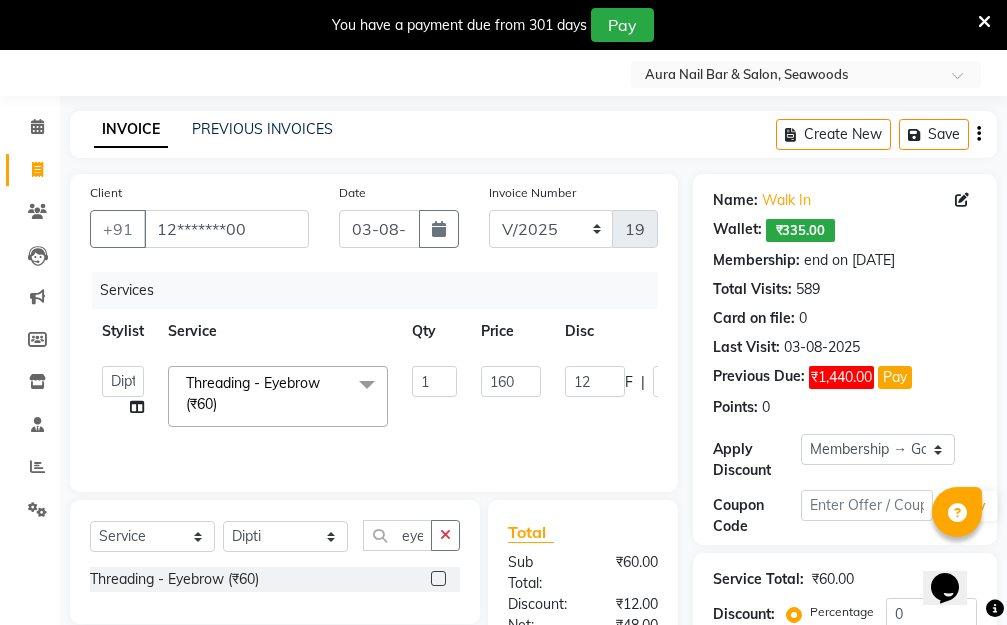 click on "Aarti   Dipti    Manager   Pallavi    pooja   Priya   Threading - Eyebrow (₹60)  x Hair Essentials - Hair Cut (Advance) (₹500) Hair Essentials - Kids Haircut (Below 8 Yrs) (₹250) Hair Essentials -Hair Wash Up To Shoulder (₹300) Hair Essentials - Hair Cut  (₹350) HAIR WASH UP TO WASTE (₹700) DANDRUFF TERATMENT (₹1500) Shampoo & Conditioning + Blast Dry - Upto Shoulder (₹350) Shampoo & Conditioning + Blast Dry - Below Shoulder (₹550) Shampoo & Conditioning + Blast Dry - Upto Waist (₹750) Shampoo & Conditioning + Blast Dry - Add: Charge For Morocon/Riviver/ Keratin (₹600) Blow Dry/Outcurl/Straight - Upto Shoulder (₹449) Blow Dry/Outcurl/Straight - Below Shoulder (₹650) Blow Dry/Outcurl/Straight - Upto Waist (₹850) Ironing - Upto Shoulder (₹650) Ironing - Below Shoulder (₹850) Ironing - Upto Waist (₹1000) Ironing - Add Charge For Thick Hair (₹300) Tongs - Upto Shoulder (₹800) Tongs - Below Shoulder (₹960) Tongs - Upto Waist (₹1500) Hair Spa - Upto Shoulder (₹1800) 1 F" 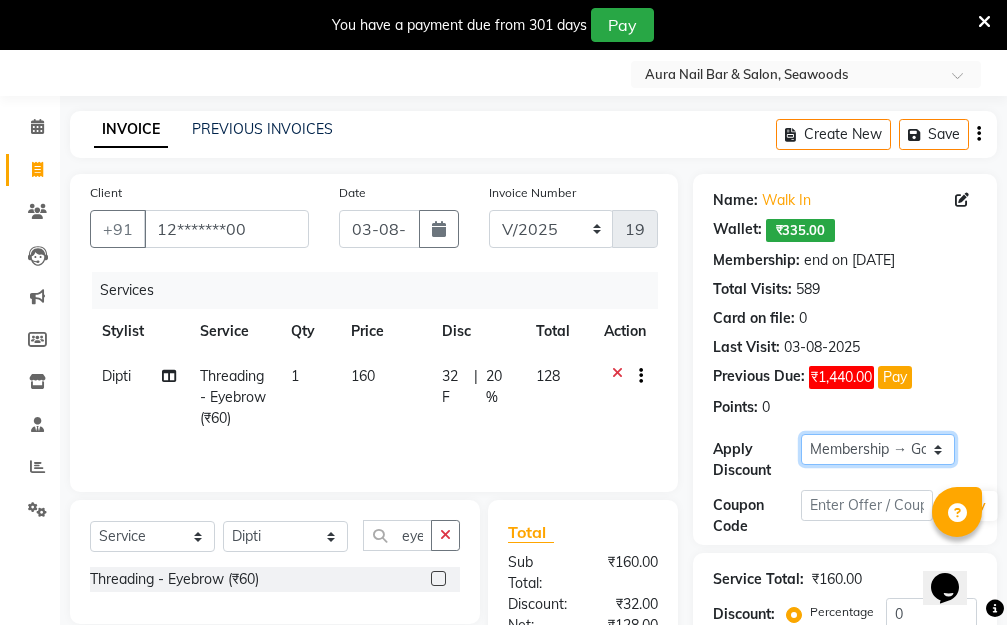 click on "Select Membership → Golden Membership Membership → Golden Membership Membership → Golden Membership Membership → Golden Membership Membership → Golden Membership Membership → Golden Membership Membership → Golden Membership Membership → Golden Membership Membership → Golden Membership Membership → Golden Membership Membership → Golden Membership Membership → Golden Membership Membership → Golden Membership Membership → Golden Membership Membership → Golden Membership Membership → Golden Membership Membership → Golden Membership Membership → Golden Membership Membership → Golden Membership Membership → Golden Membership Membership → Golden Membership Membership → Golden Membership Membership → Golden Membership Membership → Golden Membership Membership → Golden Membership Membership → Golden Membership Membership → Golden Membership Membership → Golden Membership Membership → Golden Membership Membership → Golden Membership" 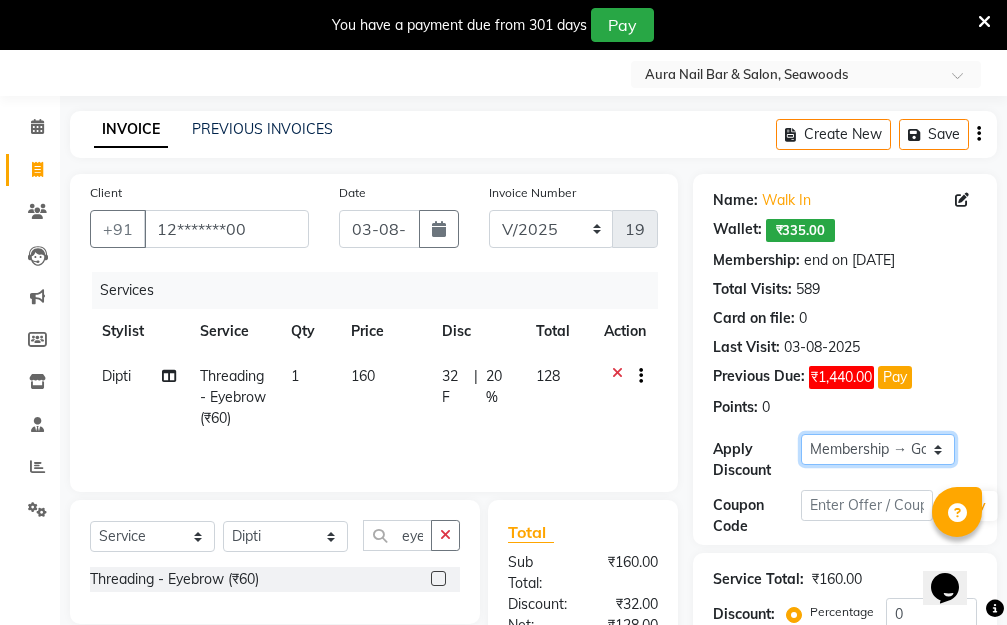 select on "0:" 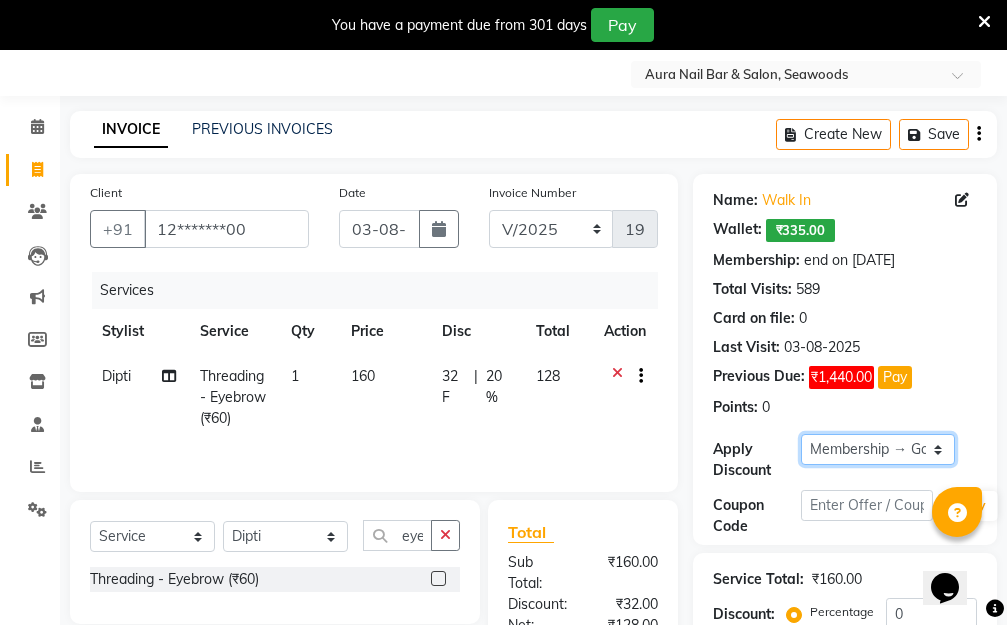 click on "Select Membership → Golden Membership Membership → Golden Membership Membership → Golden Membership Membership → Golden Membership Membership → Golden Membership Membership → Golden Membership Membership → Golden Membership Membership → Golden Membership Membership → Golden Membership Membership → Golden Membership Membership → Golden Membership Membership → Golden Membership Membership → Golden Membership Membership → Golden Membership Membership → Golden Membership Membership → Golden Membership Membership → Golden Membership Membership → Golden Membership Membership → Golden Membership Membership → Golden Membership Membership → Golden Membership Membership → Golden Membership Membership → Golden Membership Membership → Golden Membership Membership → Golden Membership Membership → Golden Membership Membership → Golden Membership Membership → Golden Membership Membership → Golden Membership Membership → Golden Membership" 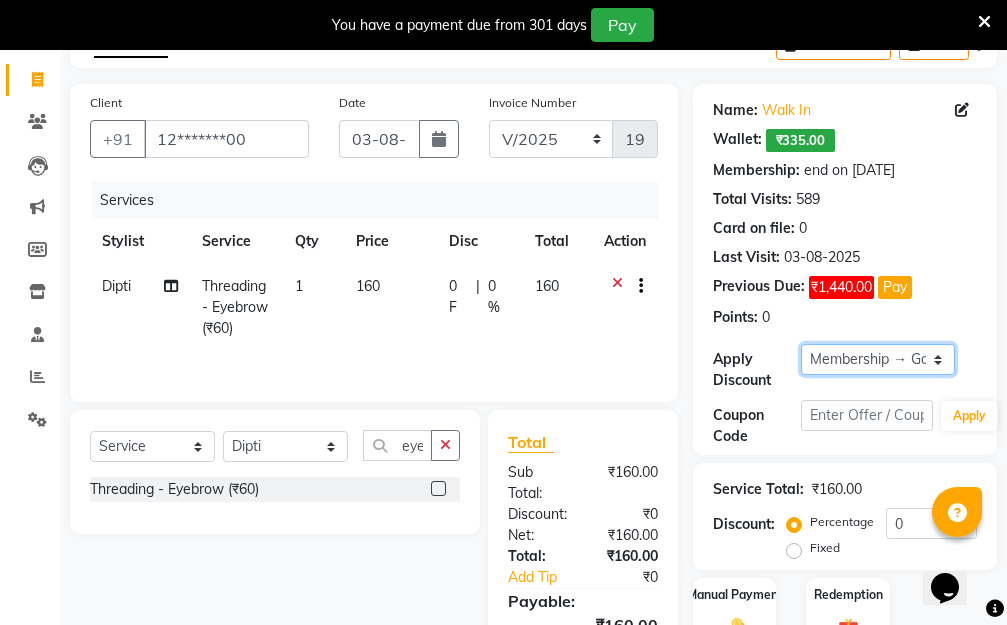 scroll, scrollTop: 278, scrollLeft: 0, axis: vertical 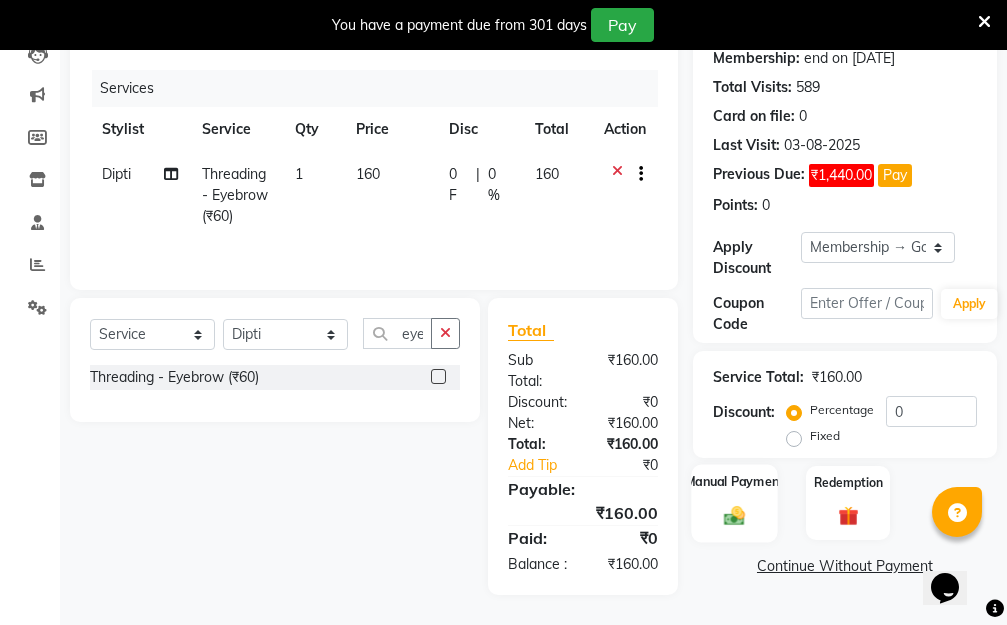 click 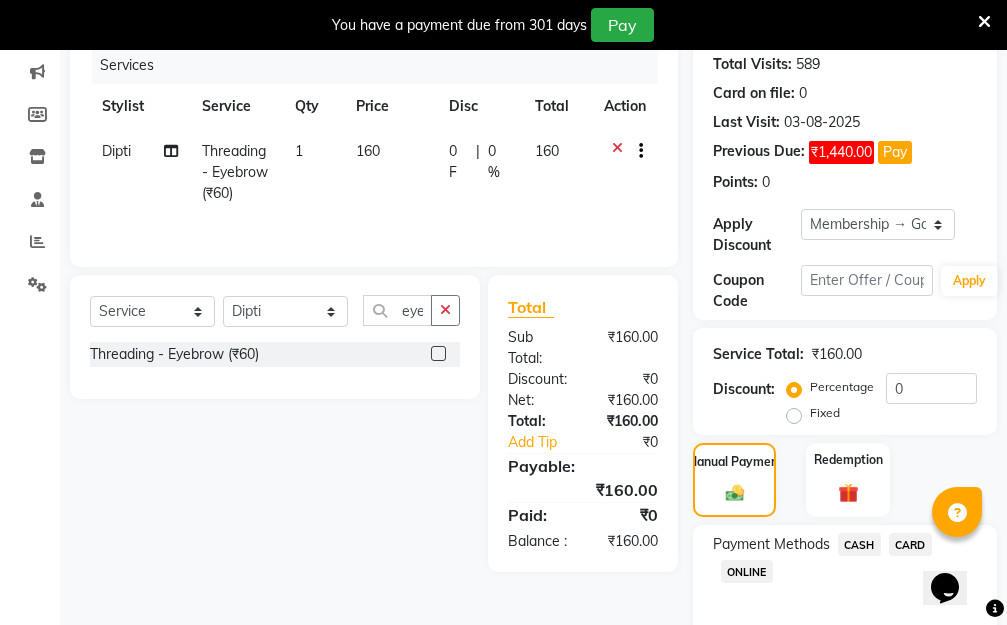 scroll, scrollTop: 369, scrollLeft: 0, axis: vertical 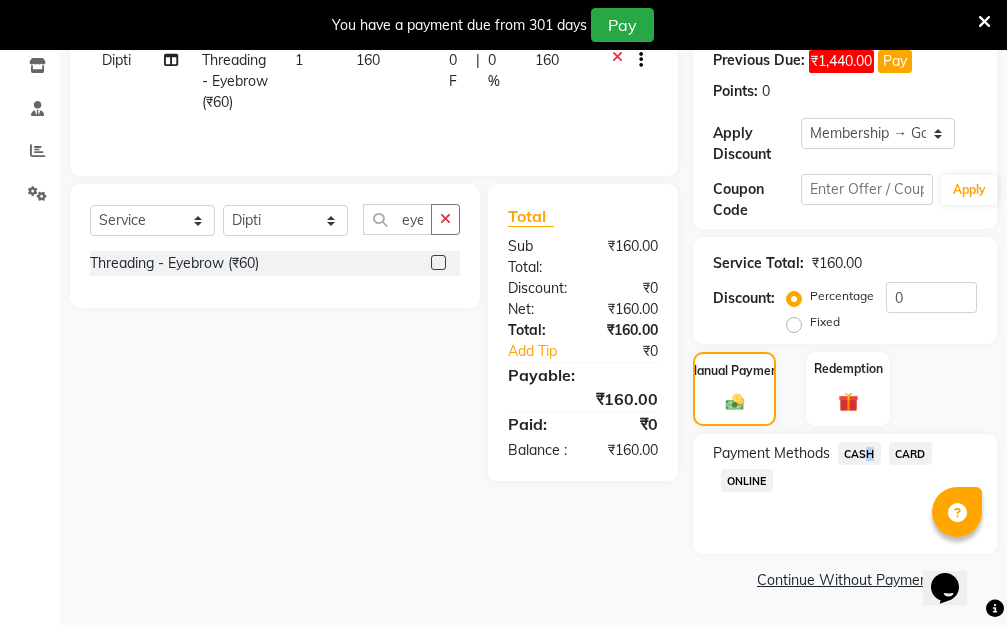 click on "CASH" 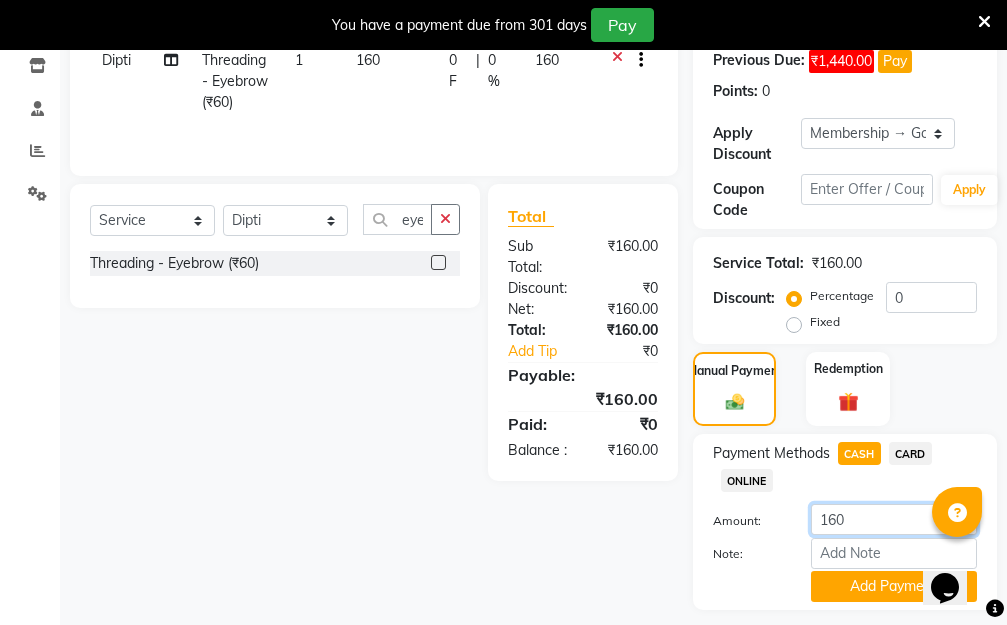 drag, startPoint x: 869, startPoint y: 522, endPoint x: 741, endPoint y: 506, distance: 128.99612 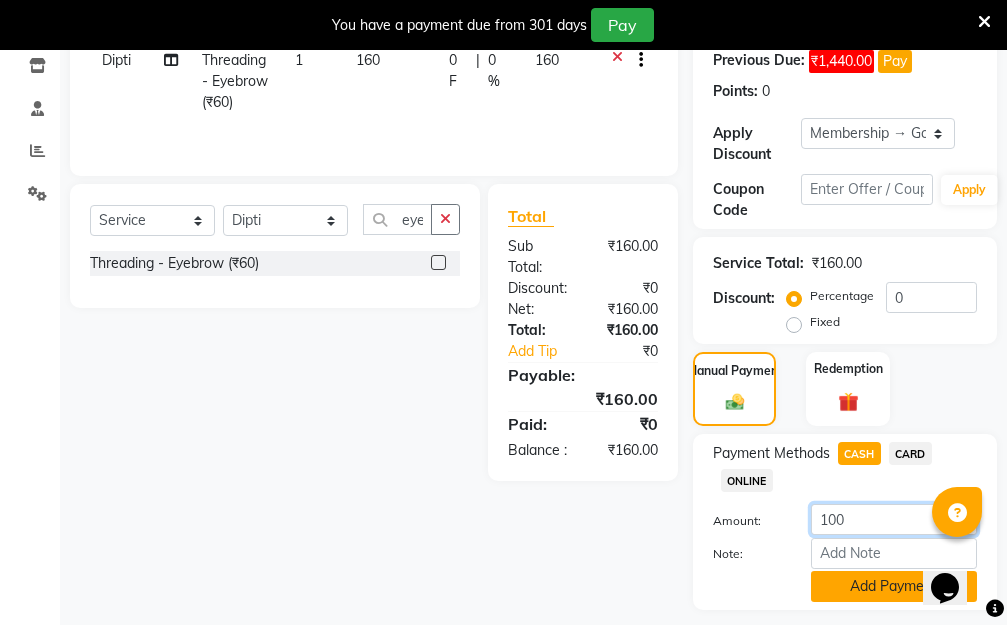 type on "100" 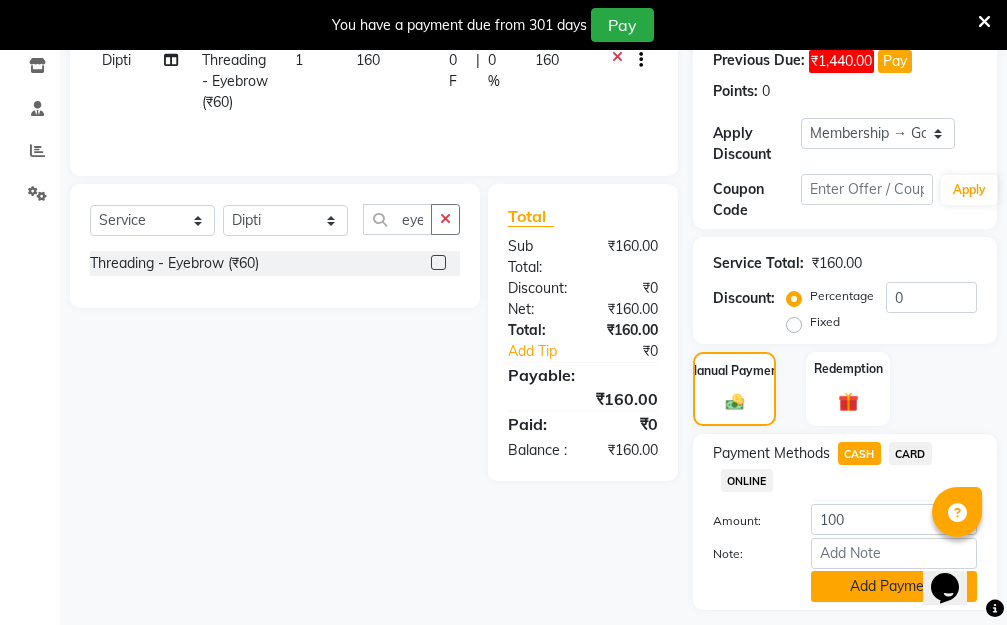 click on "Add Payment" 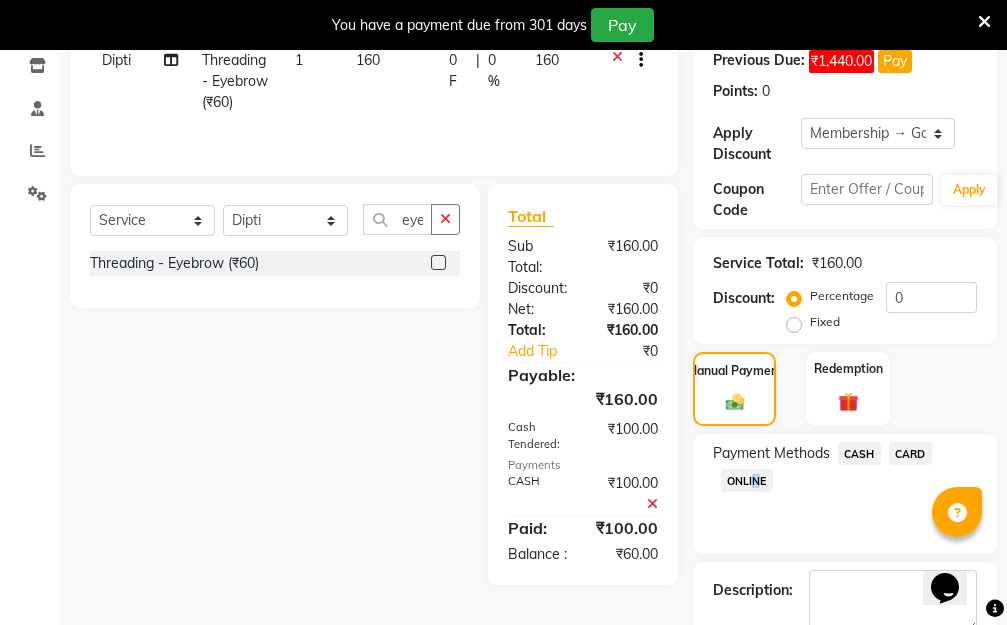 click on "ONLINE" 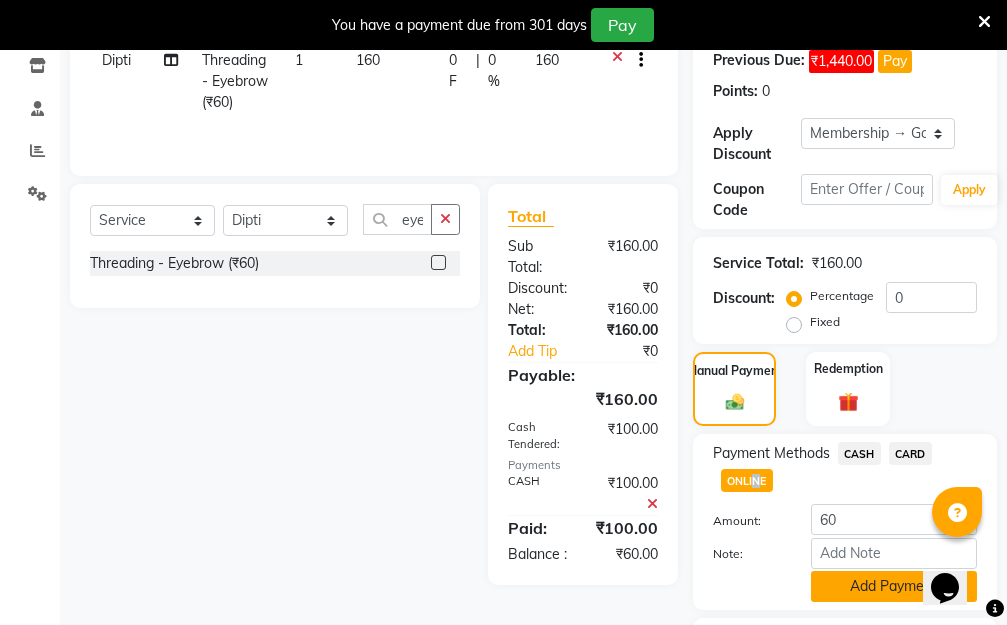 click on "Add Payment" 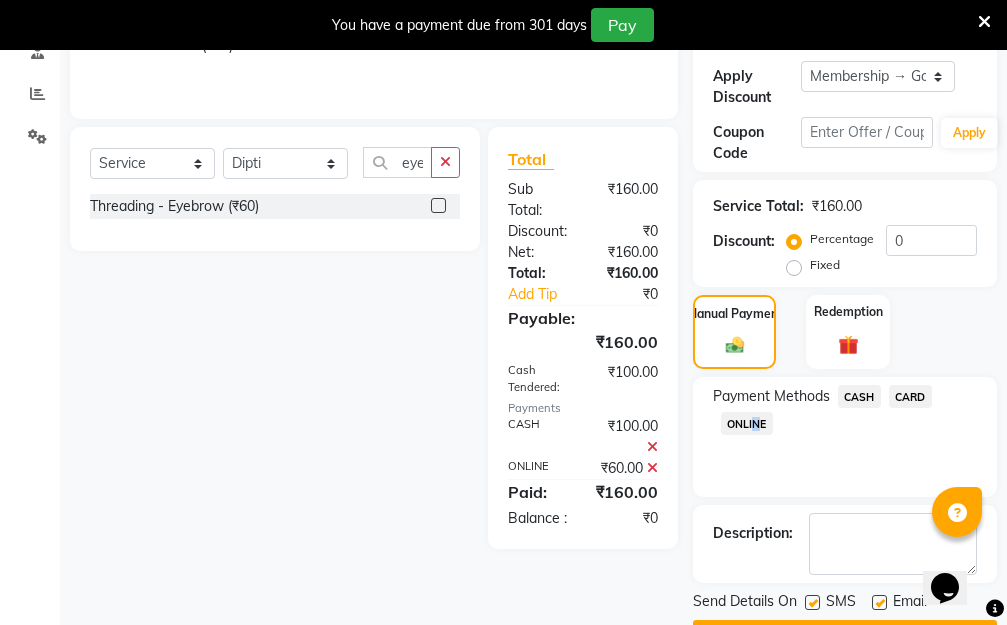 scroll, scrollTop: 482, scrollLeft: 0, axis: vertical 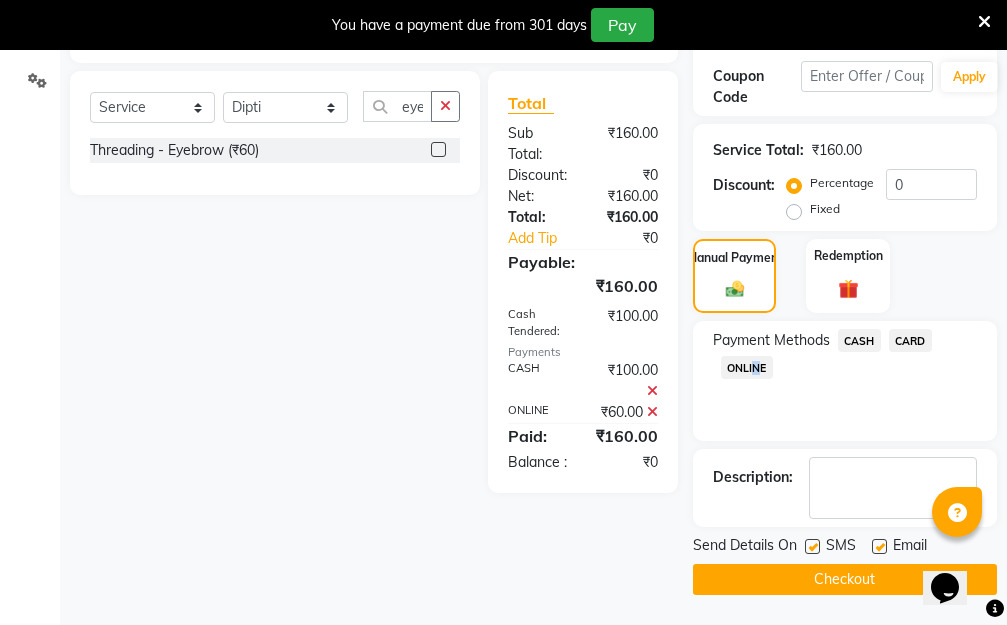 click on "Checkout" 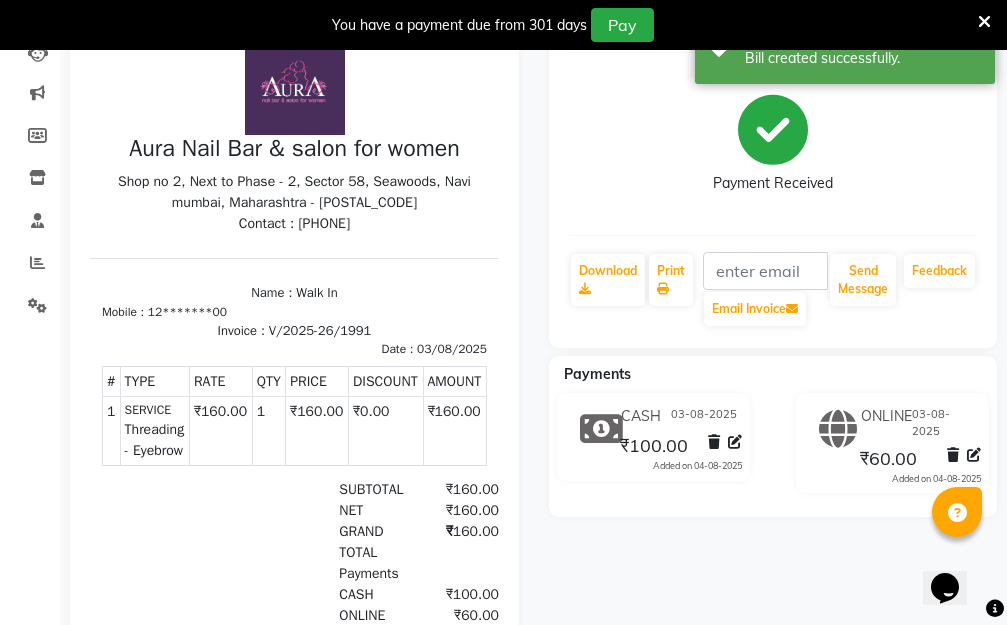 scroll, scrollTop: 50, scrollLeft: 0, axis: vertical 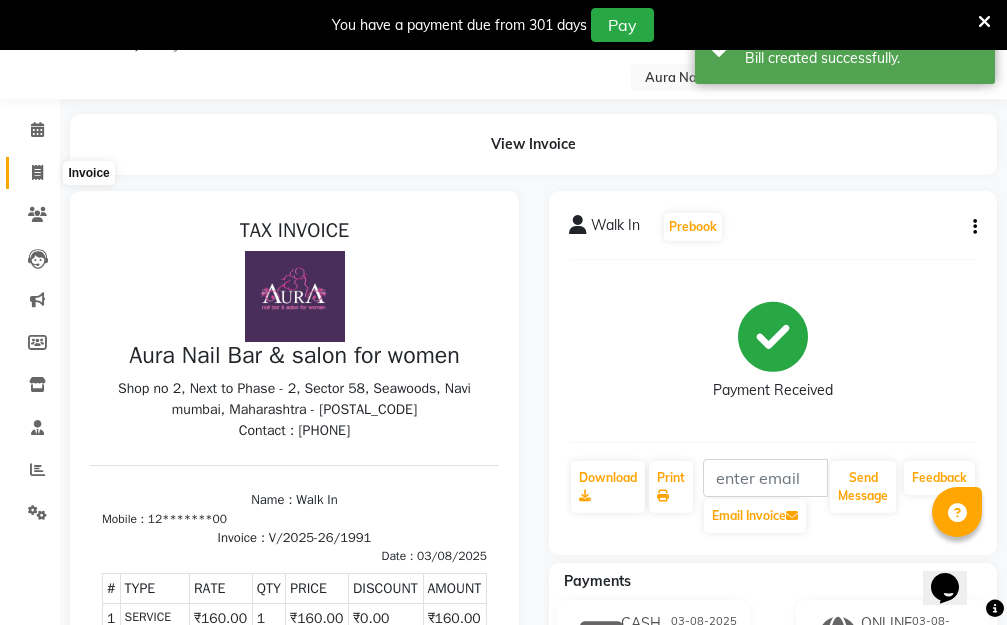 click 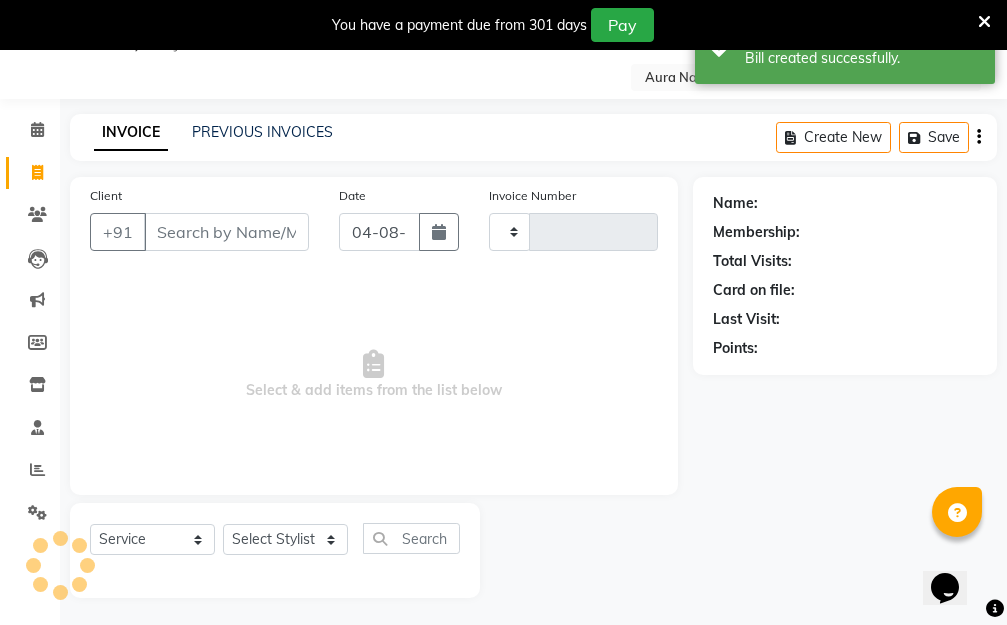 scroll, scrollTop: 53, scrollLeft: 0, axis: vertical 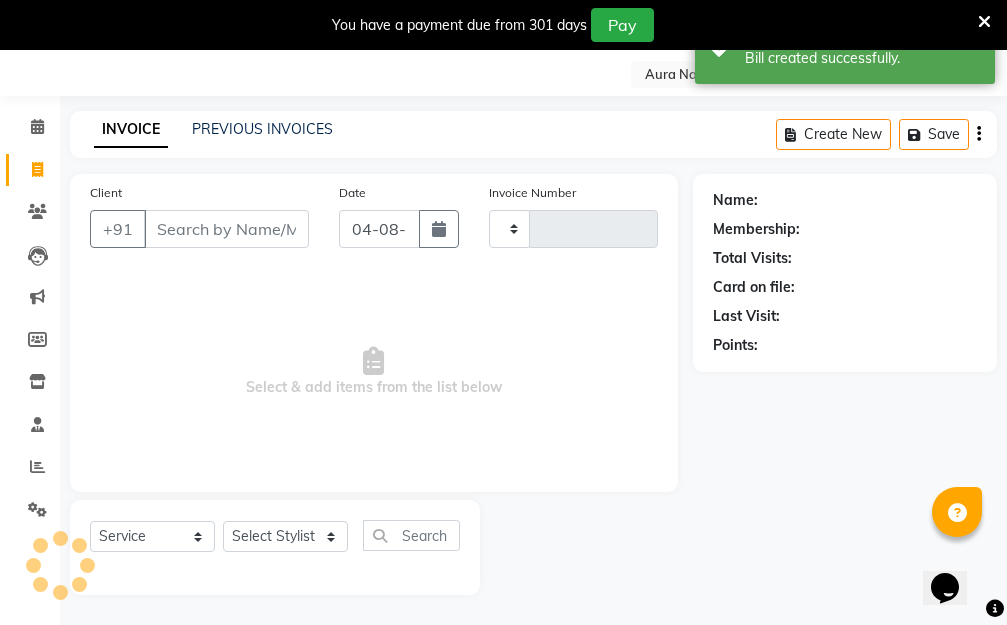 type on "1992" 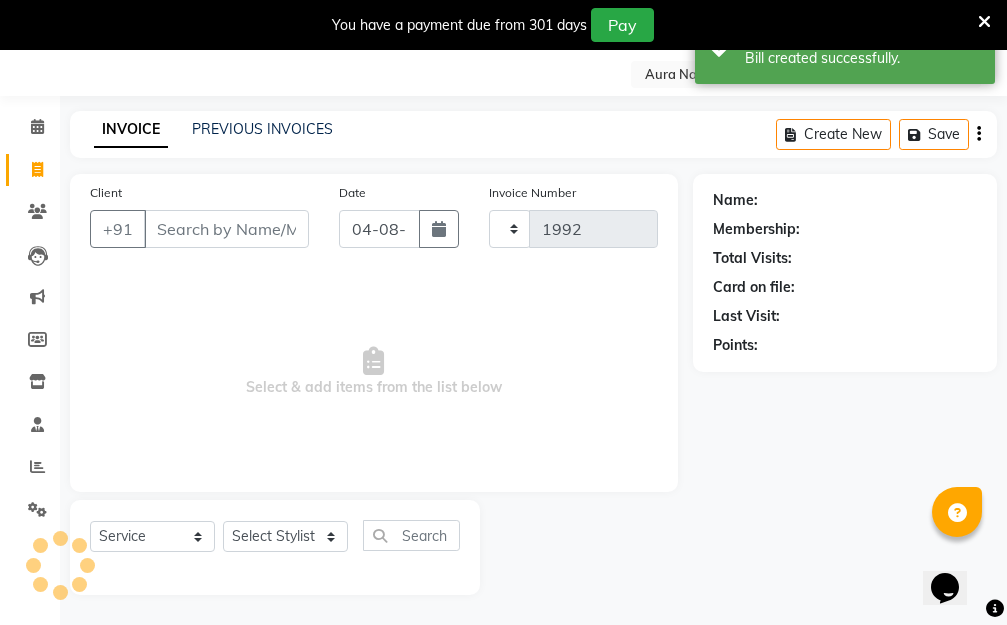 select on "4994" 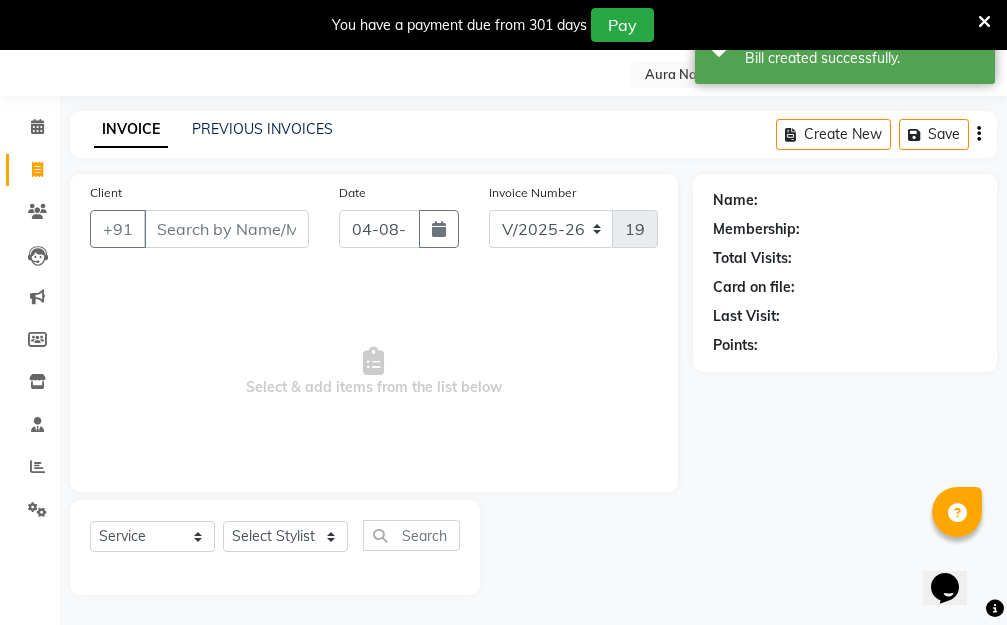 click on "Client" at bounding box center (226, 229) 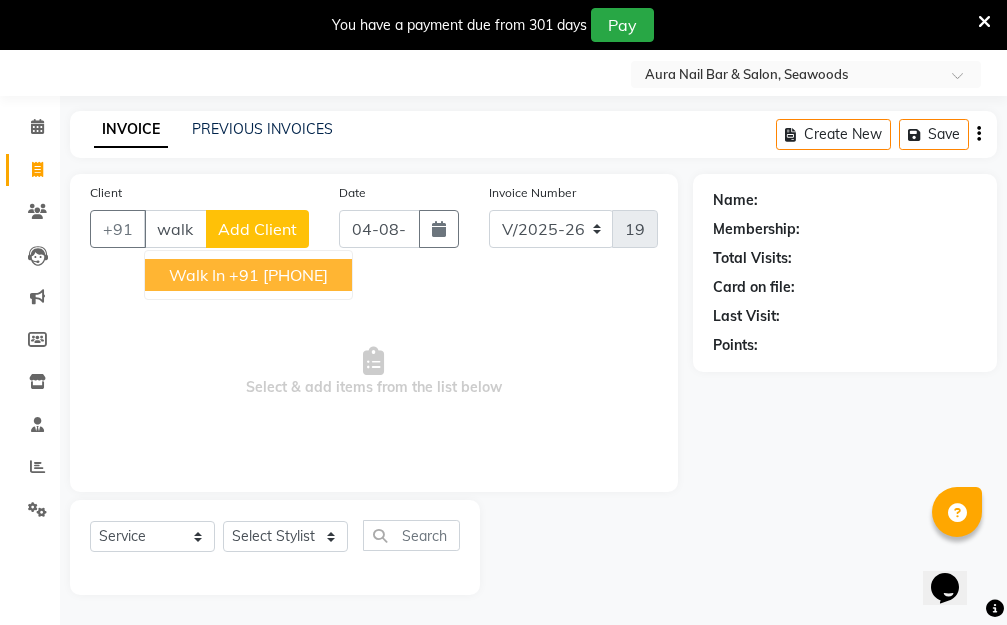 click on "+91  12*******00" at bounding box center [278, 275] 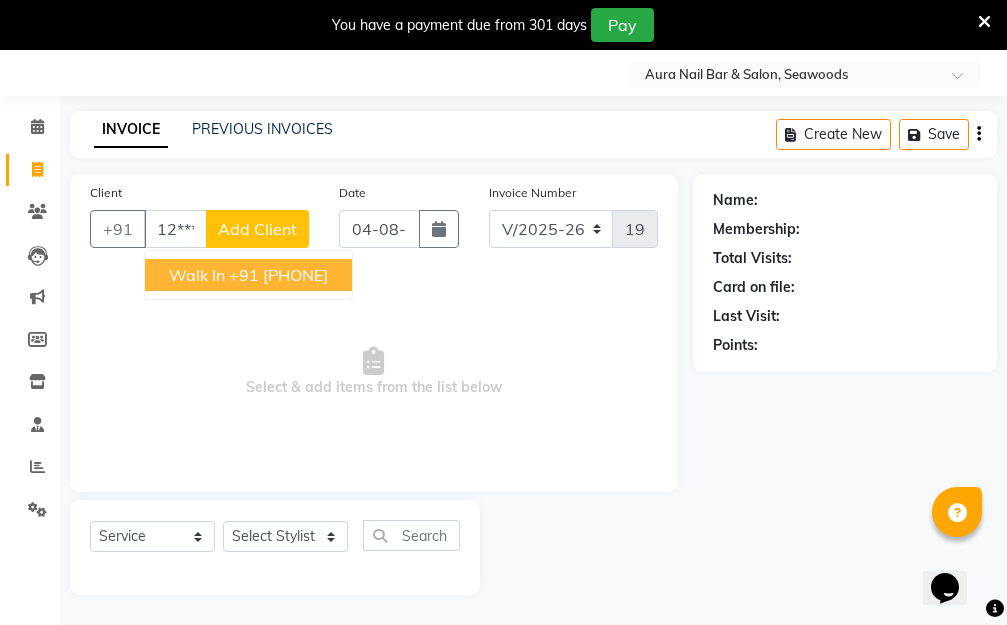 type on "12*******00" 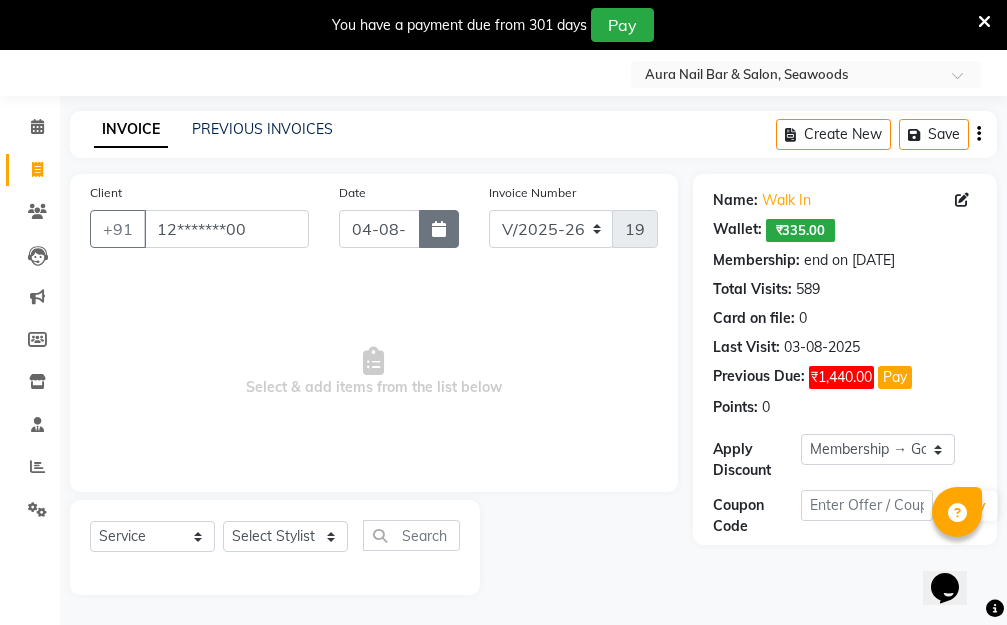 click 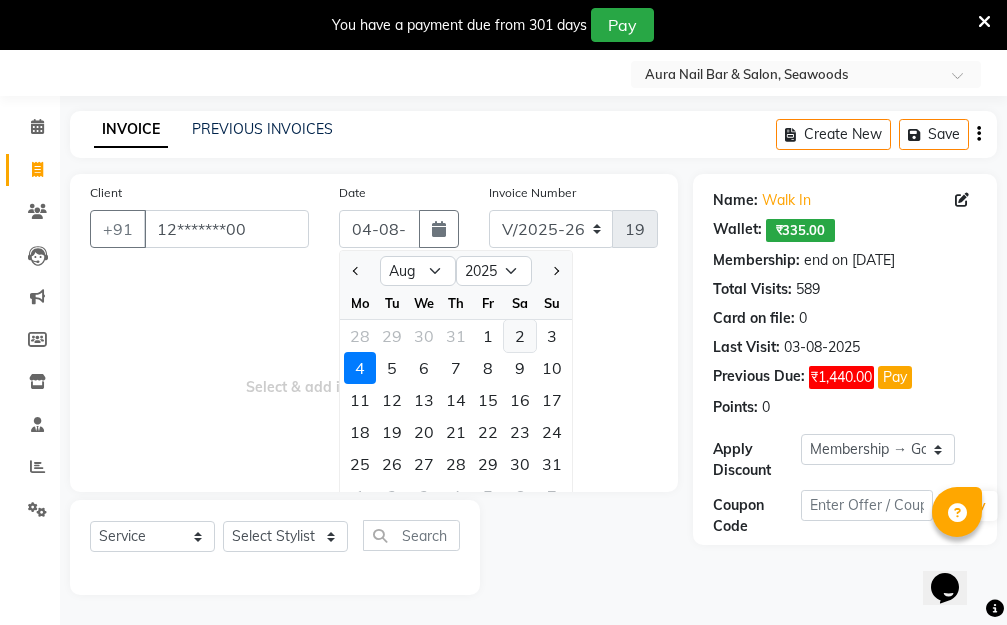 click on "2" 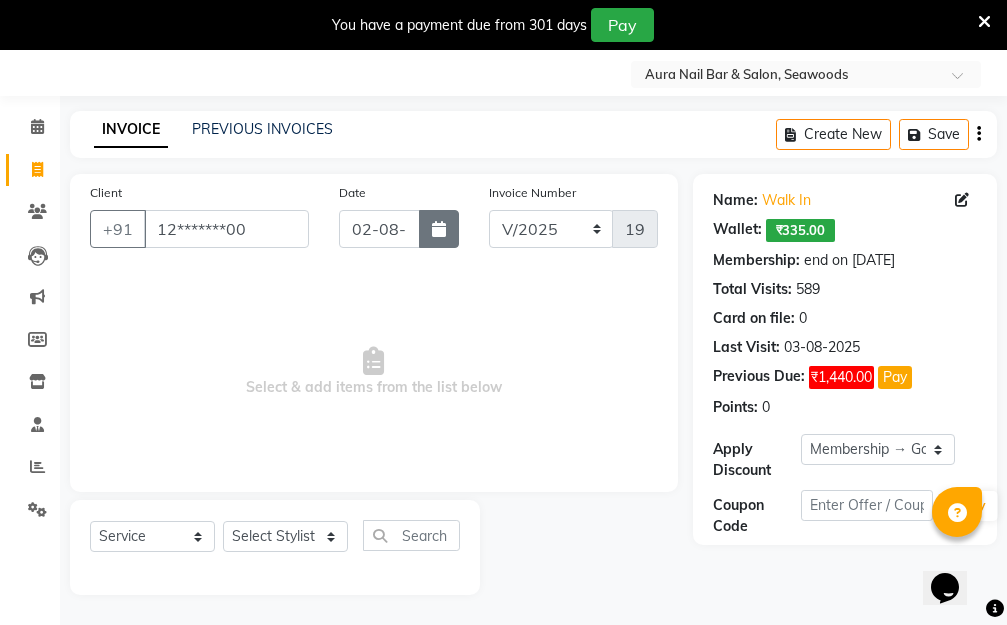 click 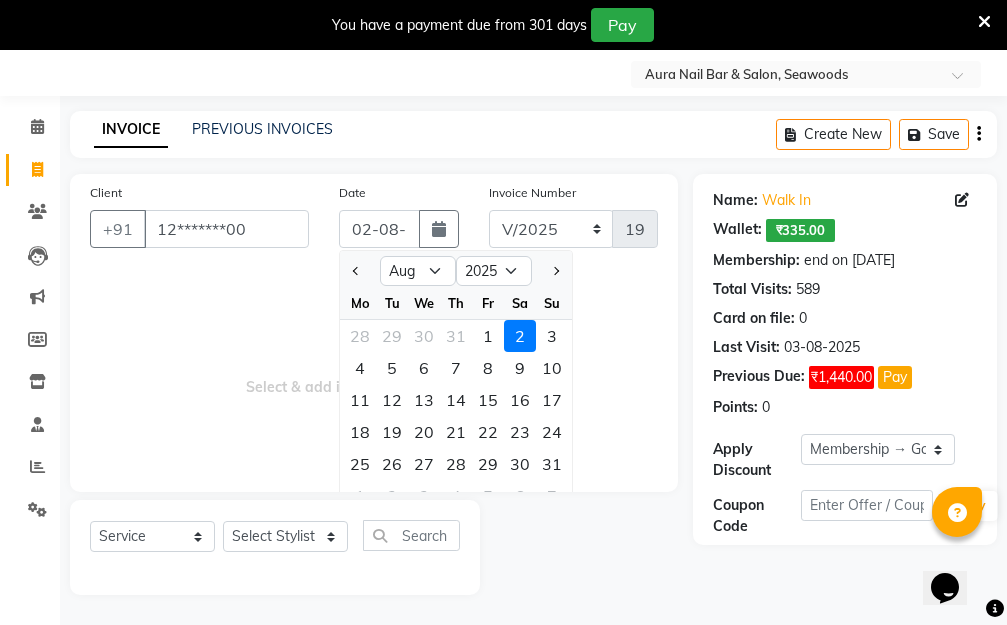 click on "3" 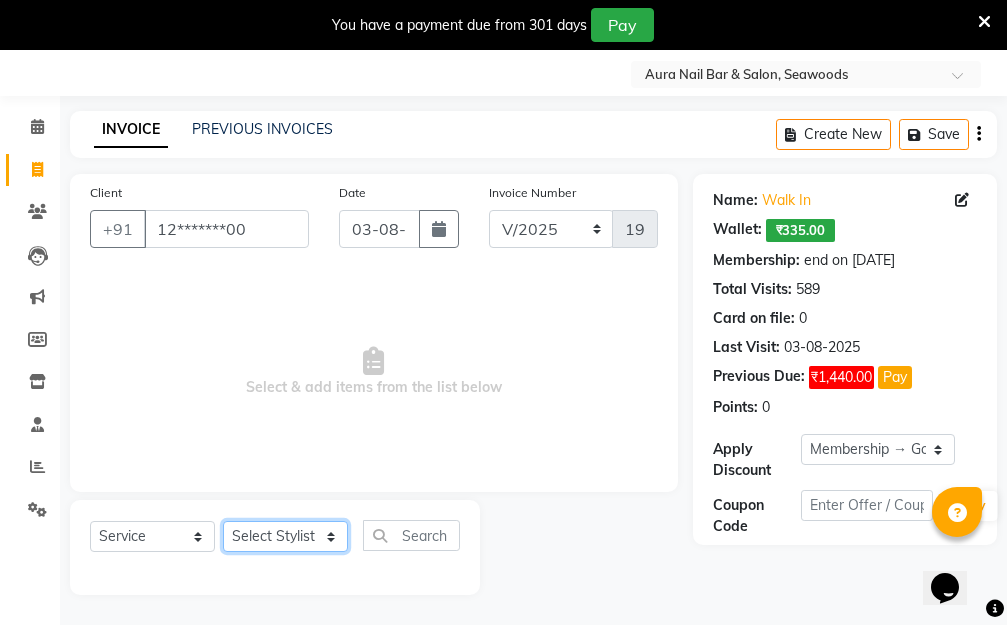 click on "Select Stylist Aarti Dipti  Manager Pallavi  pooja Priya" 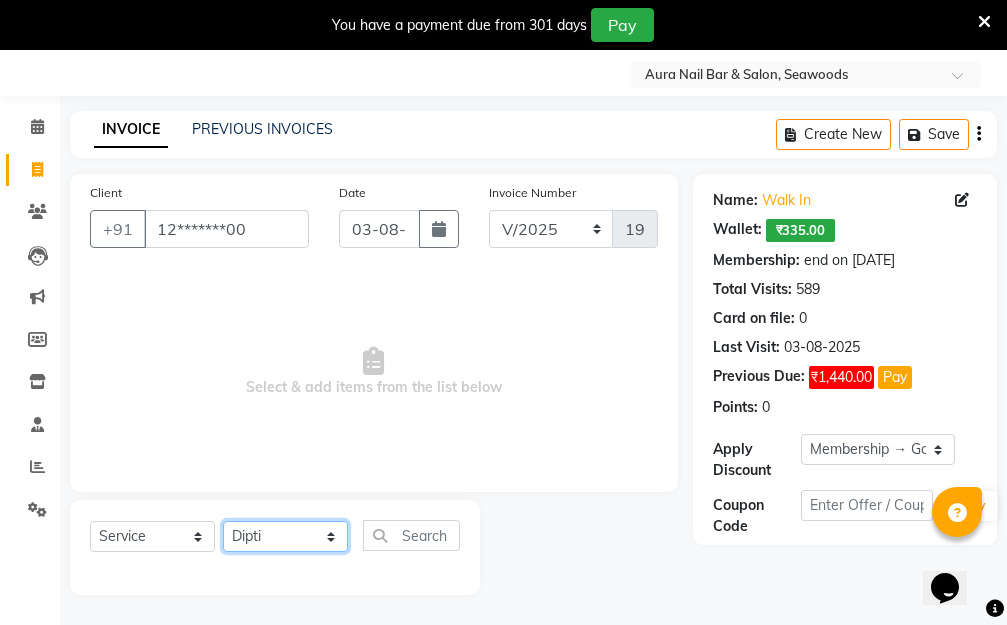 click on "Select Stylist Aarti Dipti  Manager Pallavi  pooja Priya" 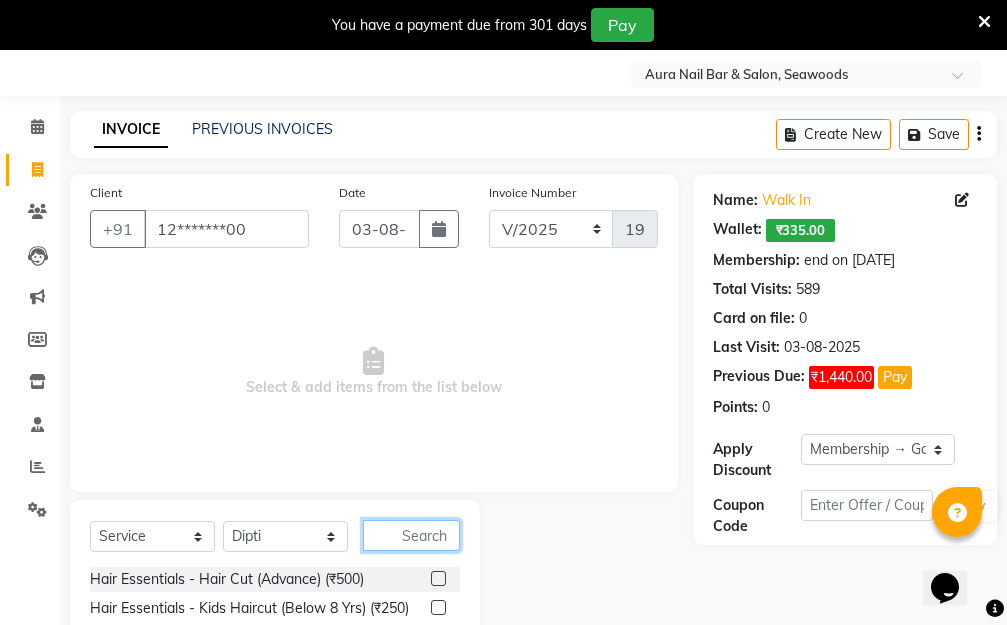 click 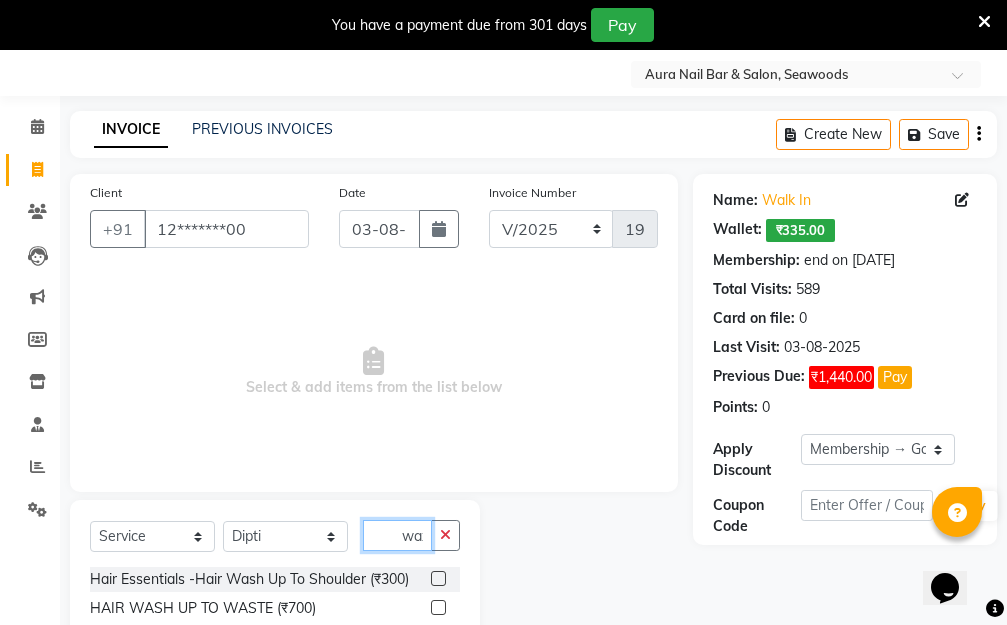 scroll, scrollTop: 0, scrollLeft: 4, axis: horizontal 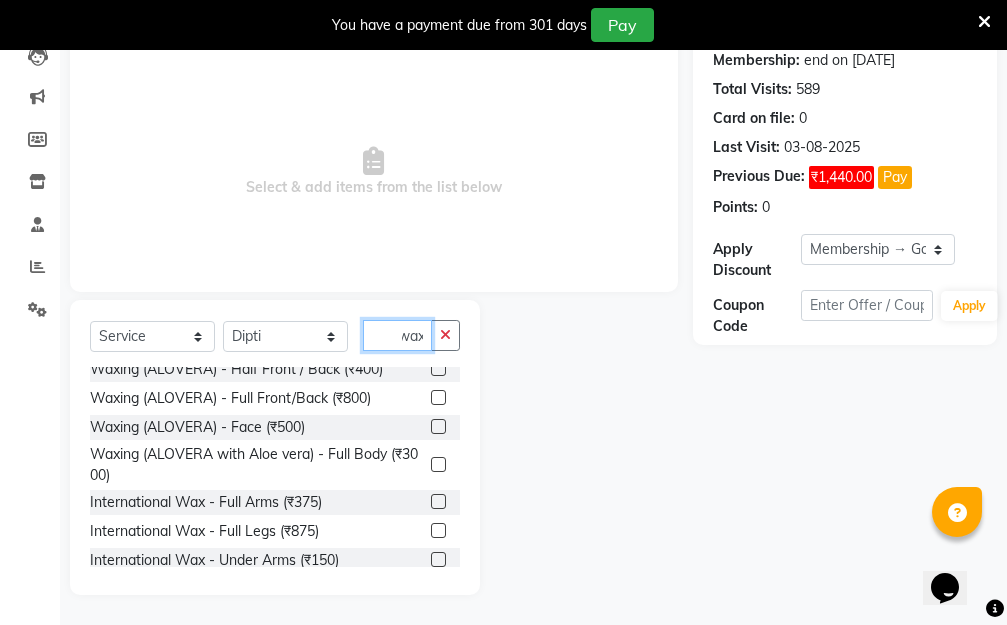 type on "wax" 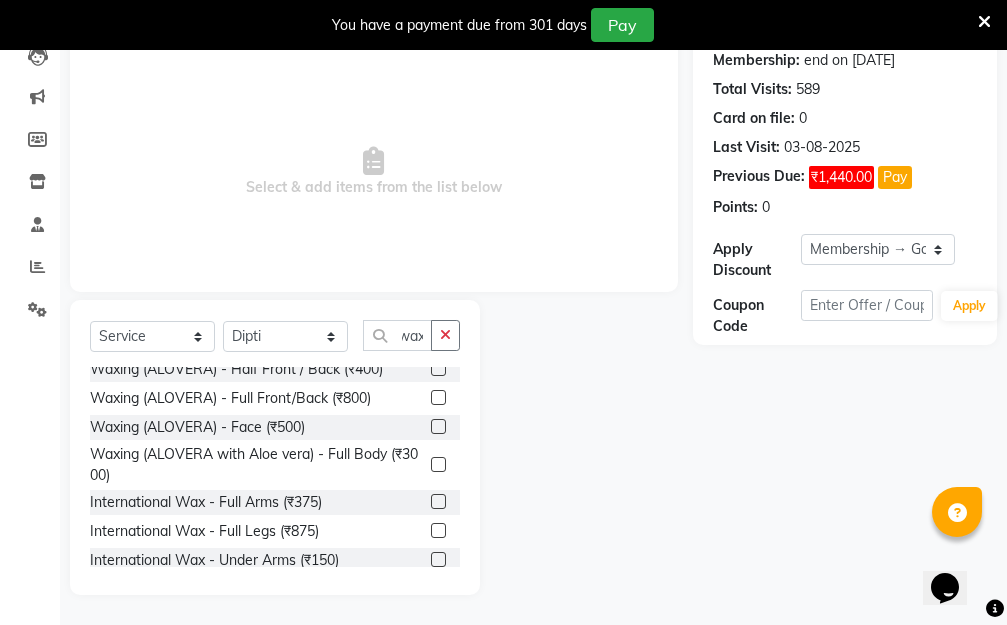 scroll, scrollTop: 0, scrollLeft: 0, axis: both 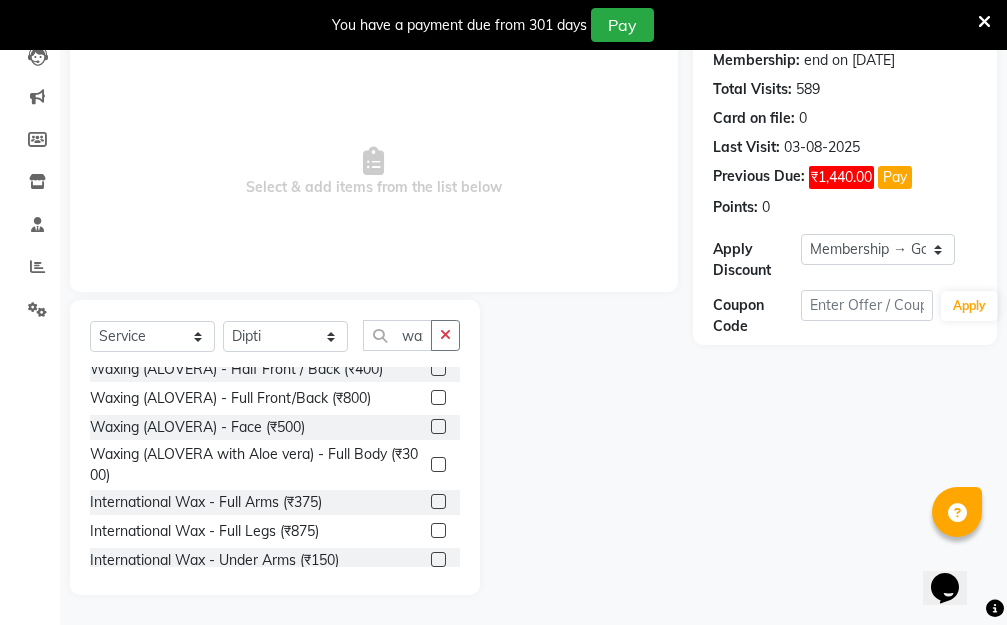 click 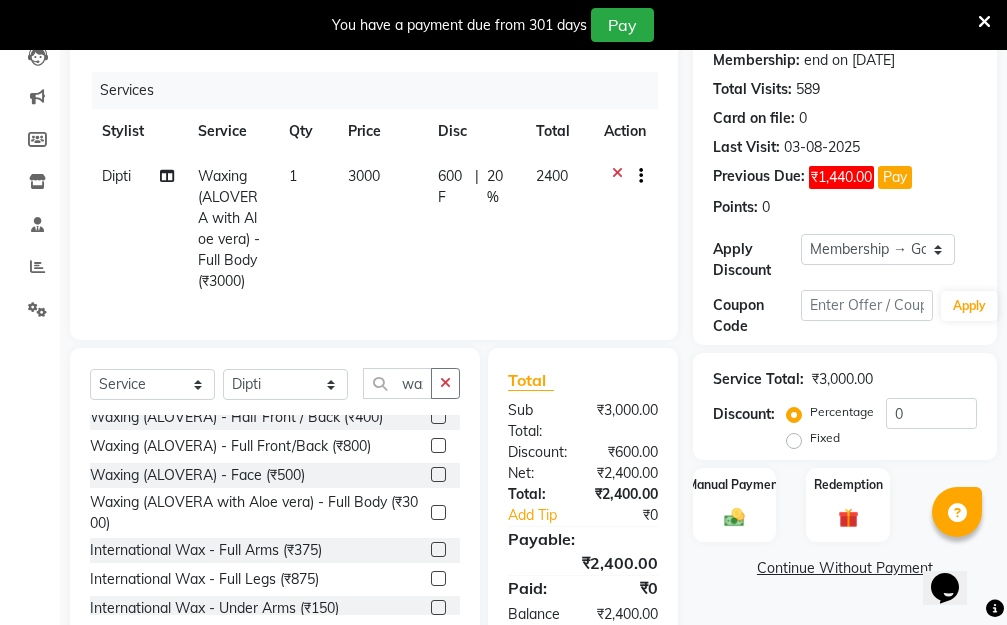 checkbox on "false" 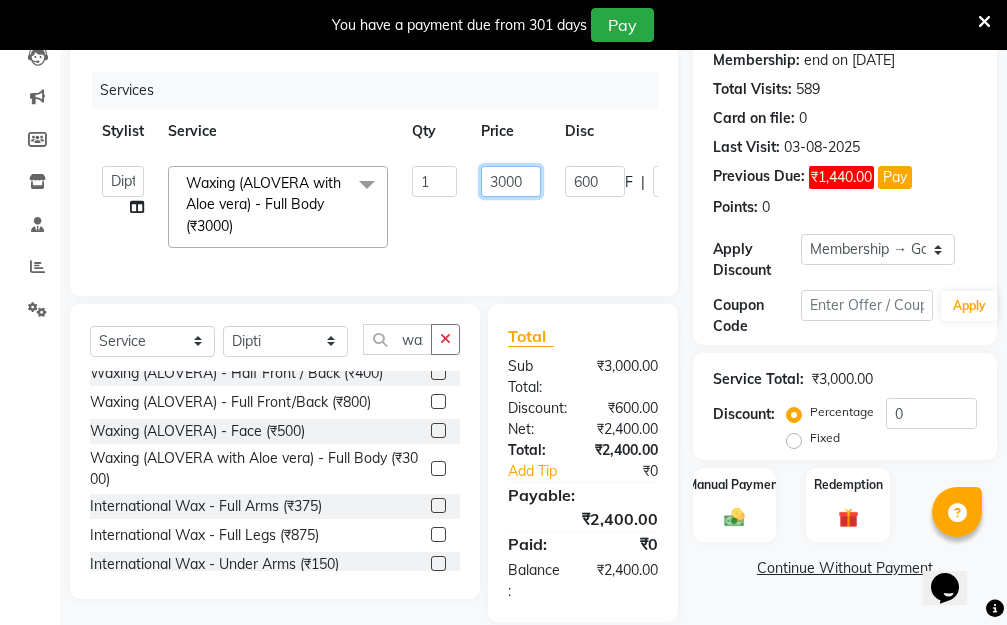 drag, startPoint x: 538, startPoint y: 179, endPoint x: 387, endPoint y: 180, distance: 151.00331 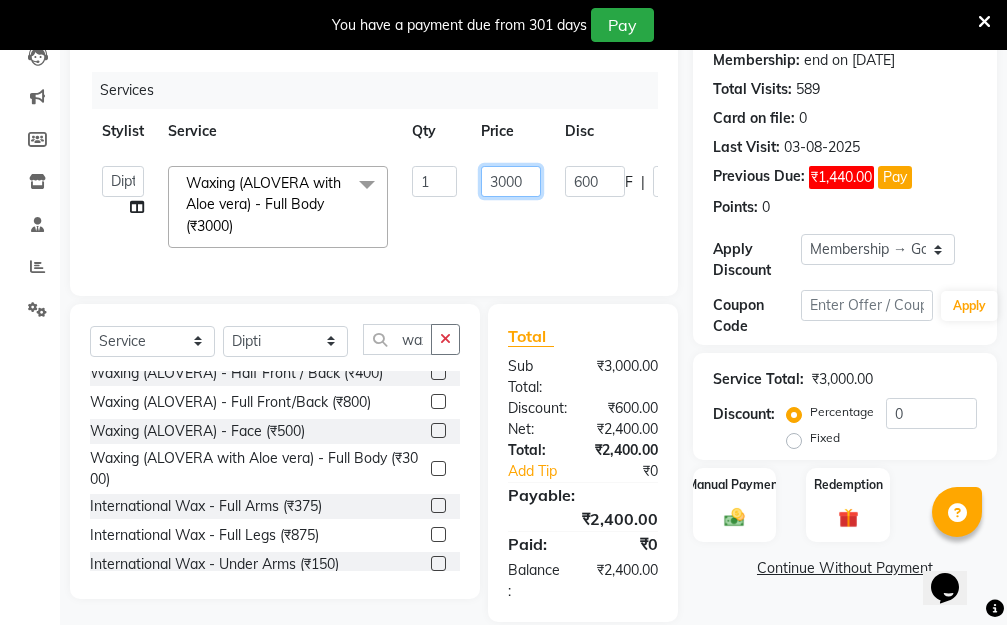 click on "Aarti   Dipti    Manager   Pallavi    pooja   Priya   Waxing (ALOVERA with Aloe vera) - Full Body (₹3000)  x Hair Essentials - Hair Cut (Advance) (₹500) Hair Essentials - Kids Haircut (Below 8 Yrs) (₹250) Hair Essentials -Hair Wash Up To Shoulder (₹300) Hair Essentials - Hair Cut  (₹350) HAIR WASH UP TO WASTE (₹700) DANDRUFF TERATMENT (₹1500) Shampoo & Conditioning + Blast Dry - Upto Shoulder (₹350) Shampoo & Conditioning + Blast Dry - Below Shoulder (₹550) Shampoo & Conditioning + Blast Dry - Upto Waist (₹750) Shampoo & Conditioning + Blast Dry - Add: Charge For Morocon/Riviver/ Keratin (₹600) Blow Dry/Outcurl/Straight - Upto Shoulder (₹449) Blow Dry/Outcurl/Straight - Below Shoulder (₹650) Blow Dry/Outcurl/Straight - Upto Waist (₹850) Ironing - Upto Shoulder (₹650) Ironing - Below Shoulder (₹850) Ironing - Upto Waist (₹1000) Ironing - Add Charge For Thick Hair (₹300) Tongs - Upto Shoulder (₹800) Tongs - Below Shoulder (₹960) Tongs - Upto Waist (₹1500) 1 3000 600 F" 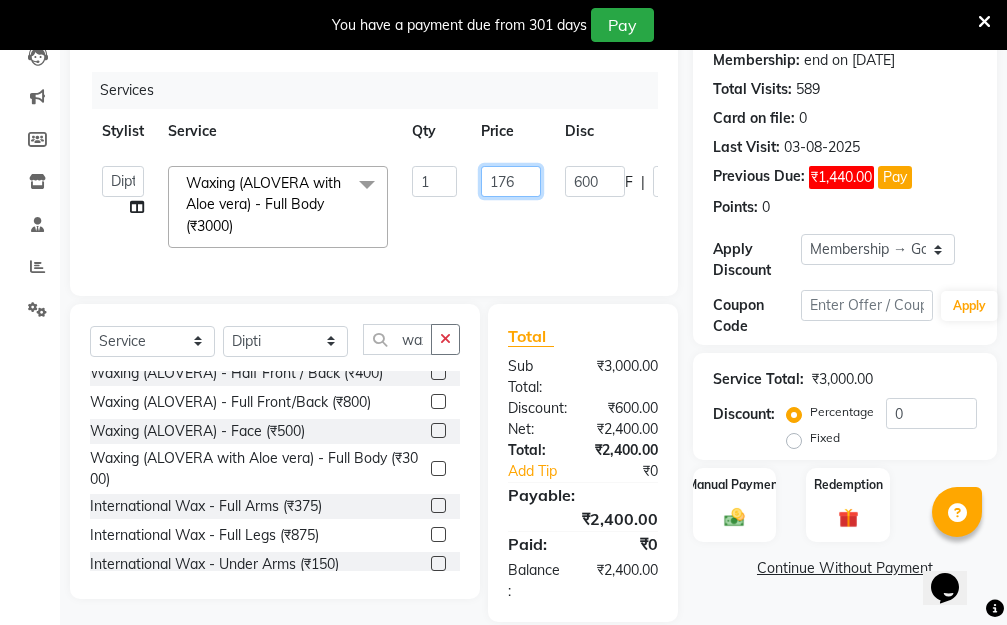 type on "1760" 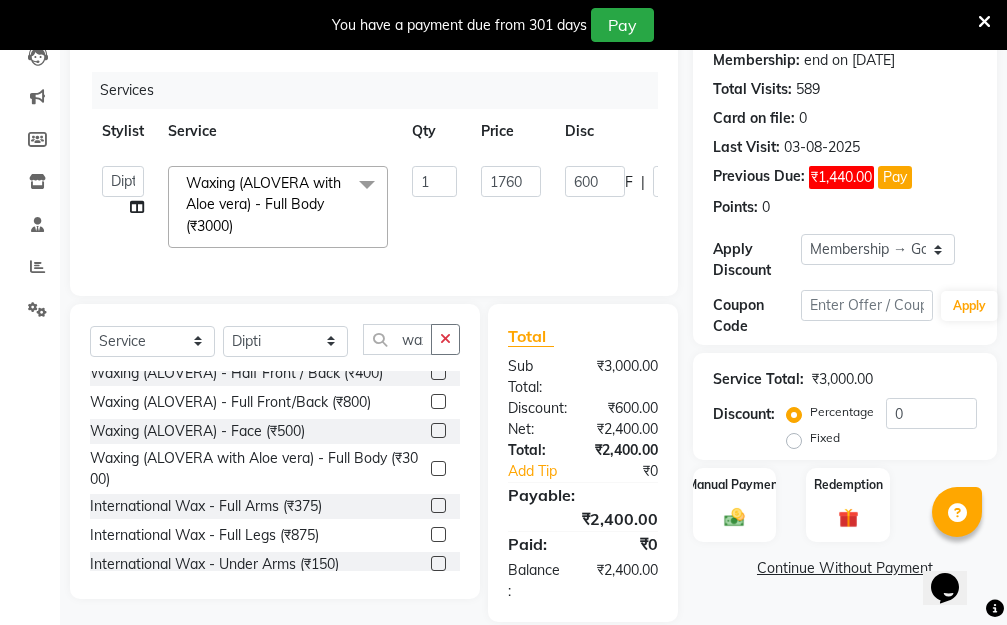 click on "Aarti   Dipti    Manager   Pallavi    pooja   Priya   Waxing (ALOVERA with Aloe vera) - Full Body (₹3000)  x Hair Essentials - Hair Cut (Advance) (₹500) Hair Essentials - Kids Haircut (Below 8 Yrs) (₹250) Hair Essentials -Hair Wash Up To Shoulder (₹300) Hair Essentials - Hair Cut  (₹350) HAIR WASH UP TO WASTE (₹700) DANDRUFF TERATMENT (₹1500) Shampoo & Conditioning + Blast Dry - Upto Shoulder (₹350) Shampoo & Conditioning + Blast Dry - Below Shoulder (₹550) Shampoo & Conditioning + Blast Dry - Upto Waist (₹750) Shampoo & Conditioning + Blast Dry - Add: Charge For Morocon/Riviver/ Keratin (₹600) Blow Dry/Outcurl/Straight - Upto Shoulder (₹449) Blow Dry/Outcurl/Straight - Below Shoulder (₹650) Blow Dry/Outcurl/Straight - Upto Waist (₹850) Ironing - Upto Shoulder (₹650) Ironing - Below Shoulder (₹850) Ironing - Upto Waist (₹1000) Ironing - Add Charge For Thick Hair (₹300) Tongs - Upto Shoulder (₹800) Tongs - Below Shoulder (₹960) Tongs - Upto Waist (₹1500) 1 1760 600 F" 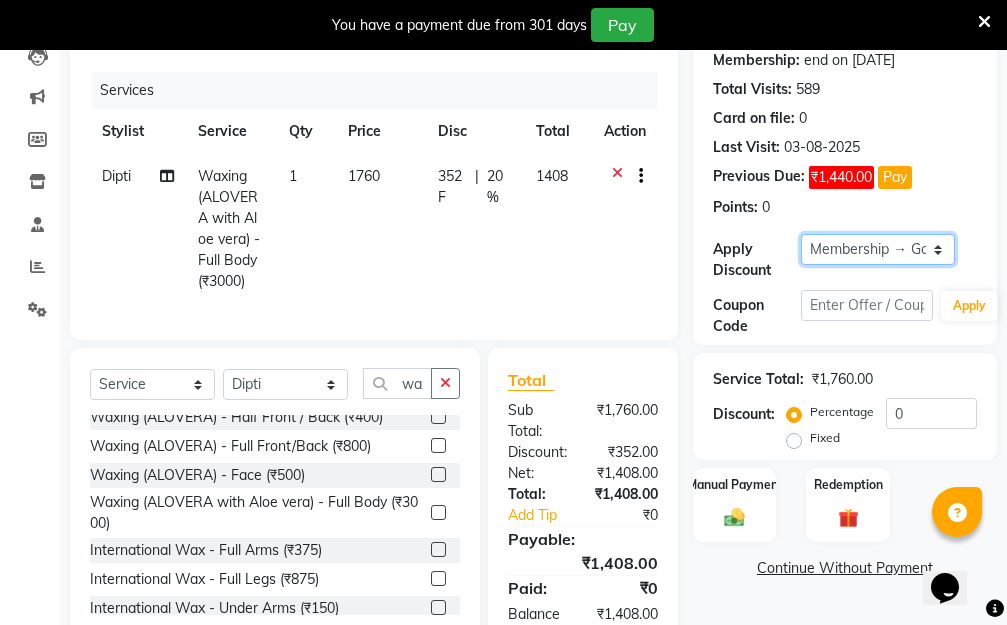 click on "Select Membership → Golden Membership Membership → Golden Membership Membership → Golden Membership Membership → Golden Membership Membership → Golden Membership Membership → Golden Membership Membership → Golden Membership Membership → Golden Membership Membership → Golden Membership Membership → Golden Membership Membership → Golden Membership Membership → Golden Membership Membership → Golden Membership Membership → Golden Membership Membership → Golden Membership Membership → Golden Membership Membership → Golden Membership Membership → Golden Membership Membership → Golden Membership Membership → Golden Membership Membership → Golden Membership Membership → Golden Membership Membership → Golden Membership Membership → Golden Membership Membership → Golden Membership Membership → Golden Membership Membership → Golden Membership Membership → Golden Membership Membership → Golden Membership Membership → Golden Membership" 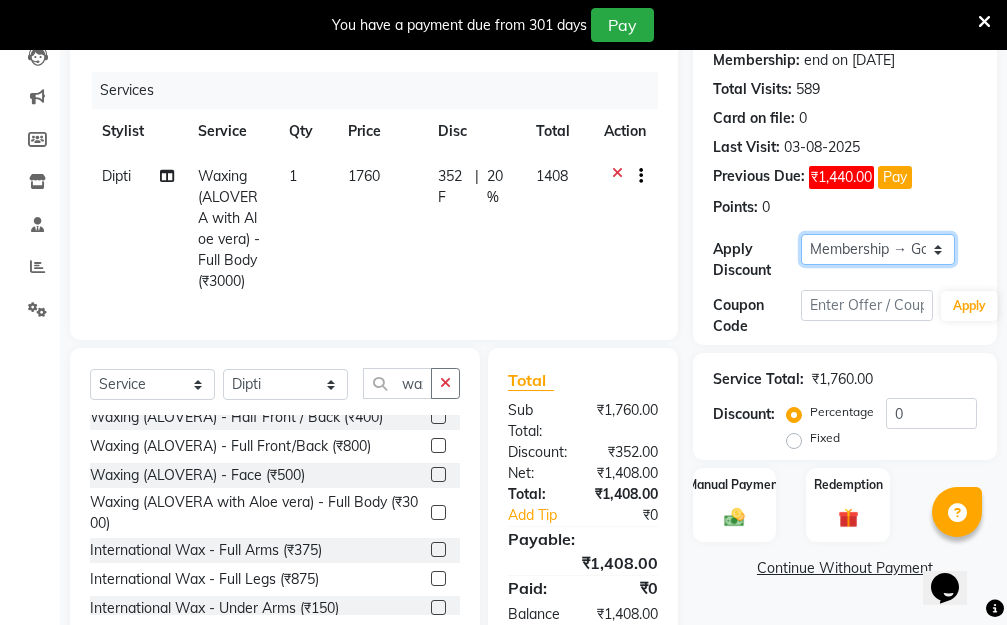 select on "0:" 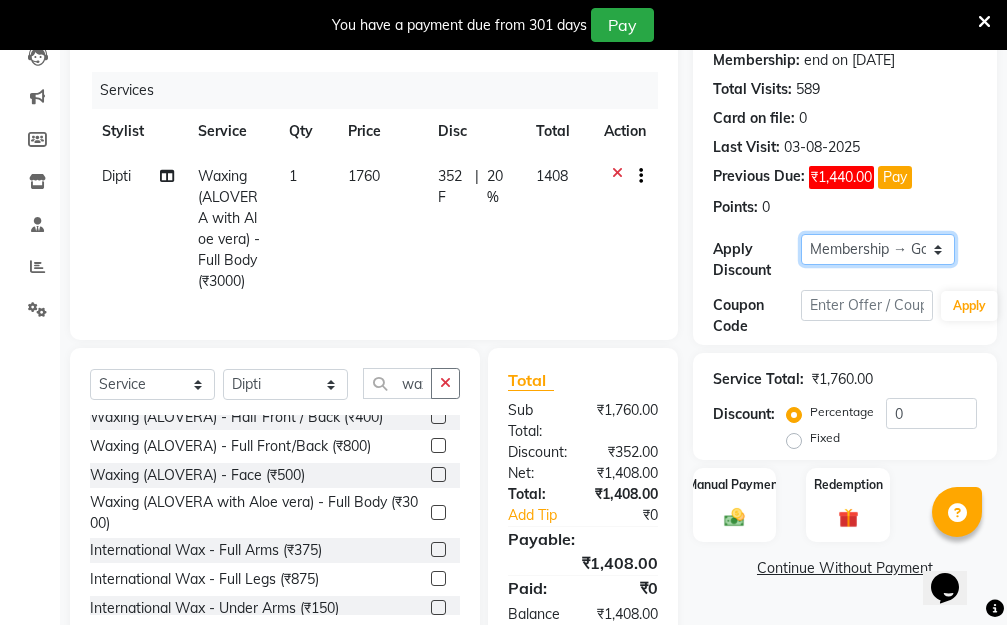 click on "Select Membership → Golden Membership Membership → Golden Membership Membership → Golden Membership Membership → Golden Membership Membership → Golden Membership Membership → Golden Membership Membership → Golden Membership Membership → Golden Membership Membership → Golden Membership Membership → Golden Membership Membership → Golden Membership Membership → Golden Membership Membership → Golden Membership Membership → Golden Membership Membership → Golden Membership Membership → Golden Membership Membership → Golden Membership Membership → Golden Membership Membership → Golden Membership Membership → Golden Membership Membership → Golden Membership Membership → Golden Membership Membership → Golden Membership Membership → Golden Membership Membership → Golden Membership Membership → Golden Membership Membership → Golden Membership Membership → Golden Membership Membership → Golden Membership Membership → Golden Membership" 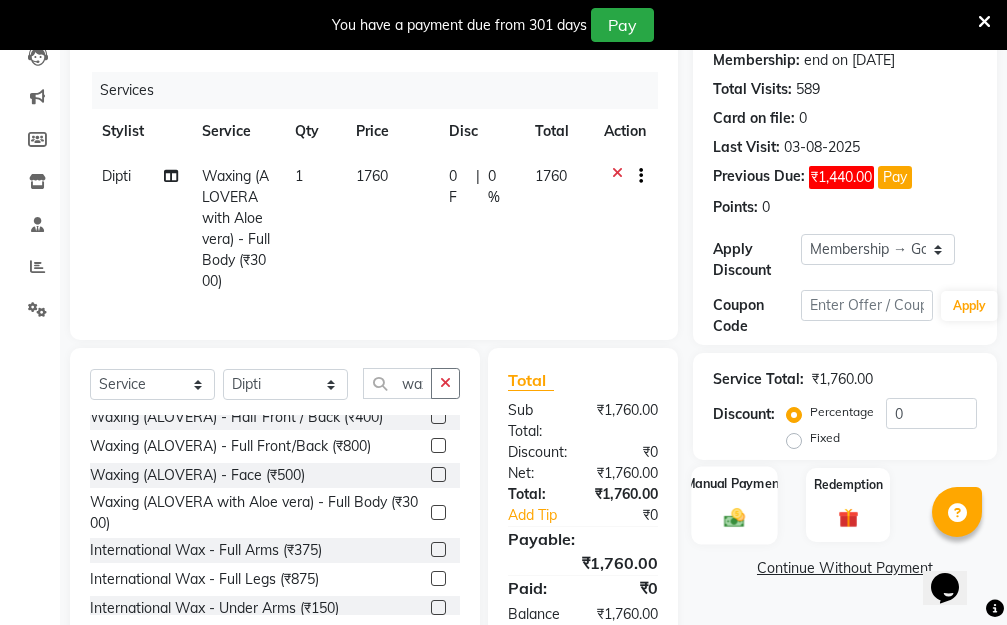 click on "Manual Payment" 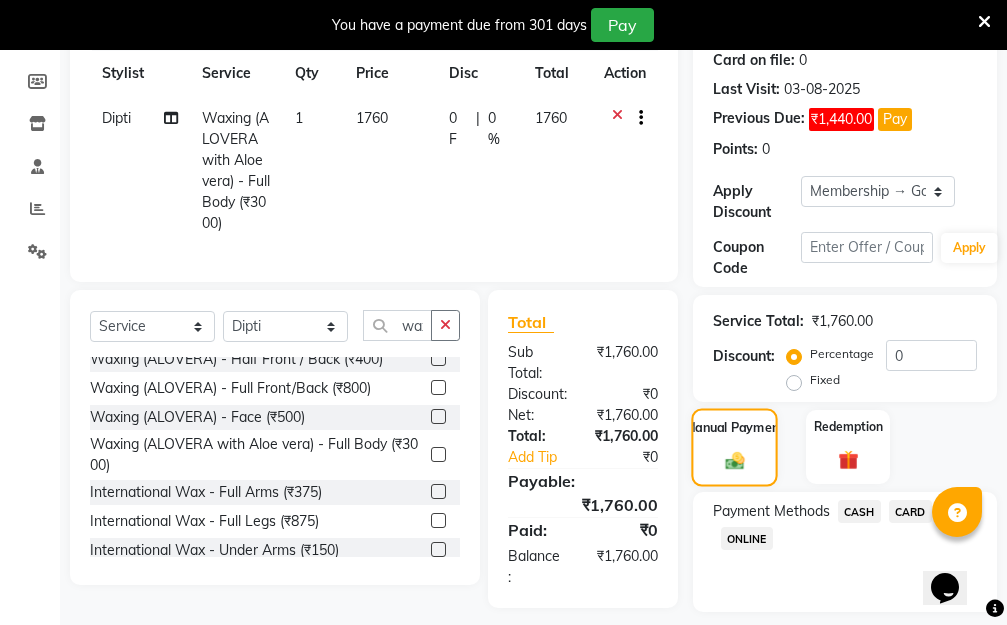 scroll, scrollTop: 369, scrollLeft: 0, axis: vertical 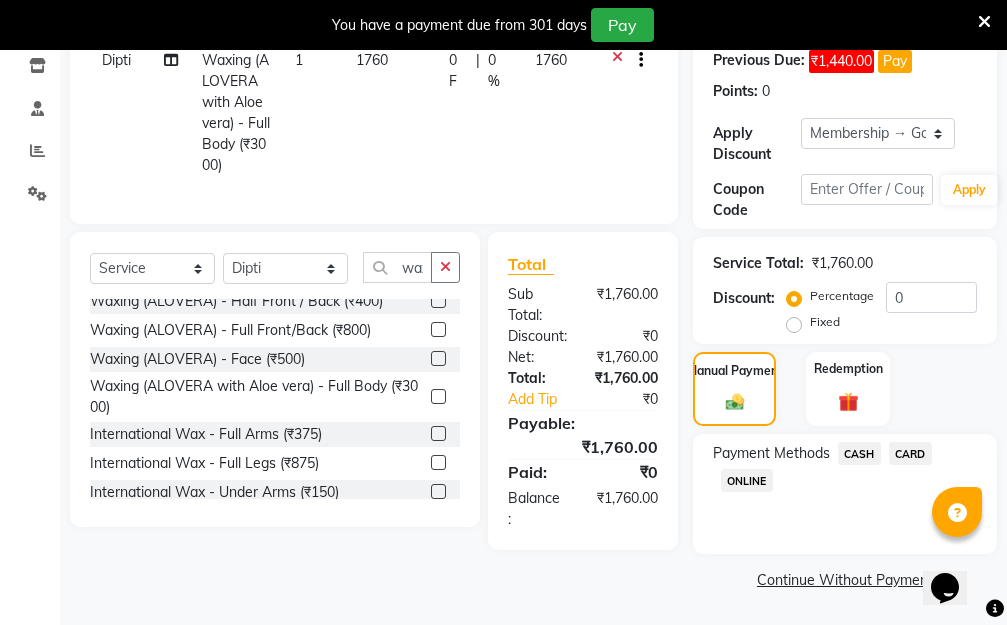 click on "ONLINE" 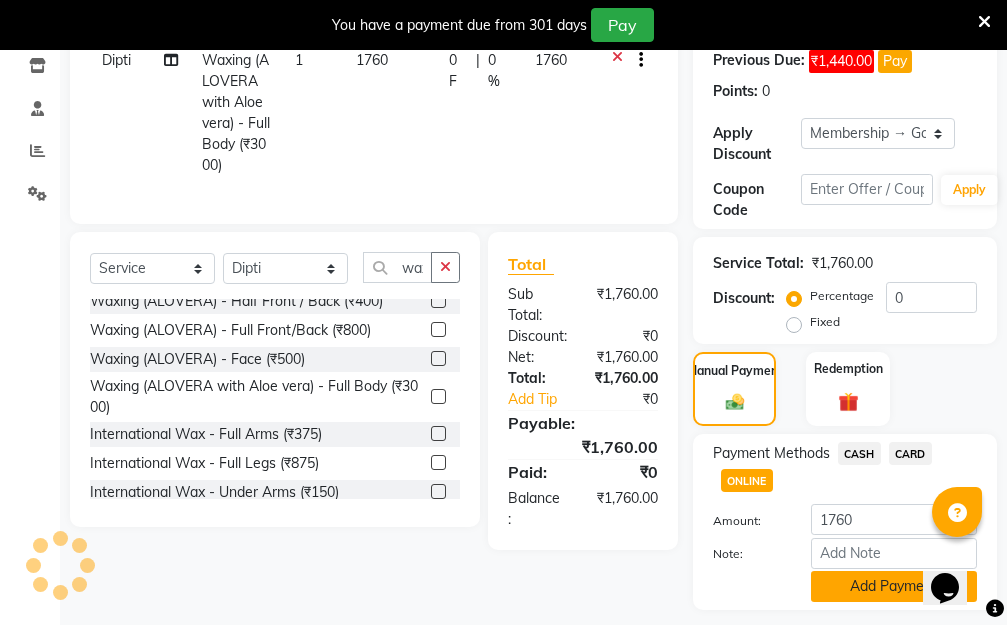 click on "Add Payment" 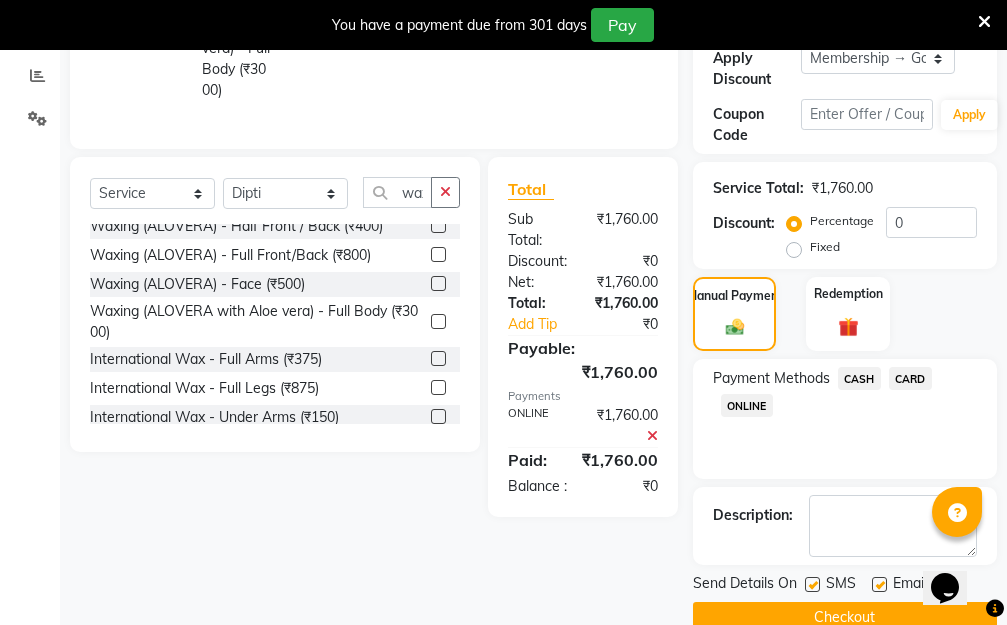 scroll, scrollTop: 482, scrollLeft: 0, axis: vertical 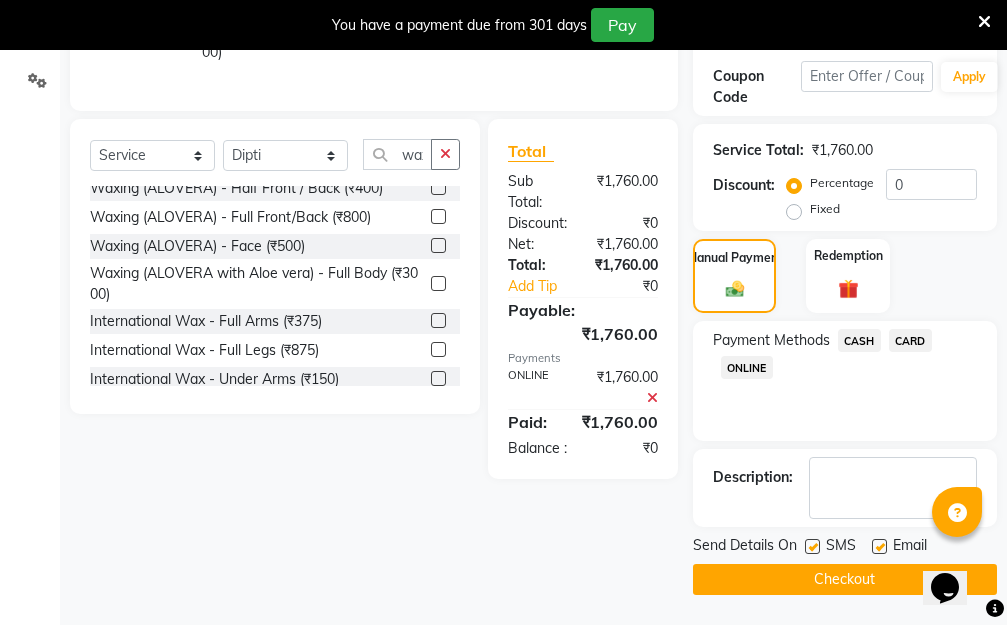 click on "Checkout" 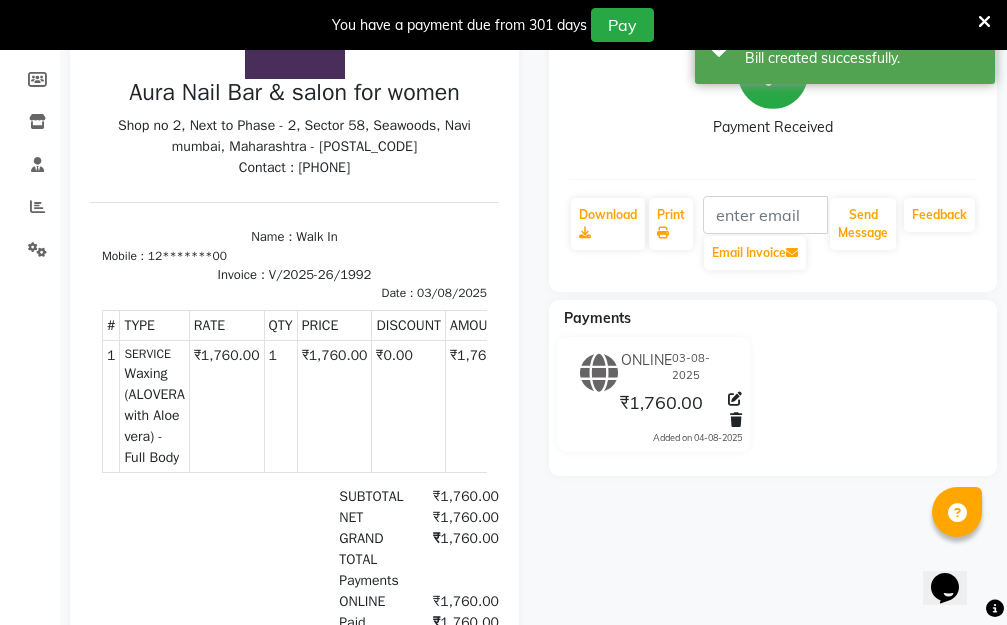 scroll, scrollTop: 0, scrollLeft: 0, axis: both 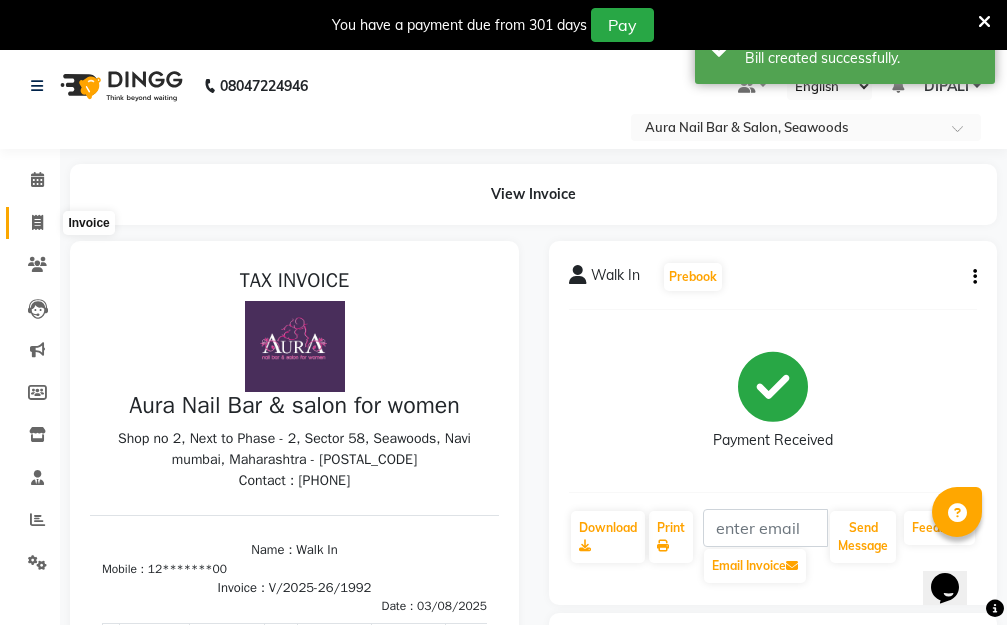 click 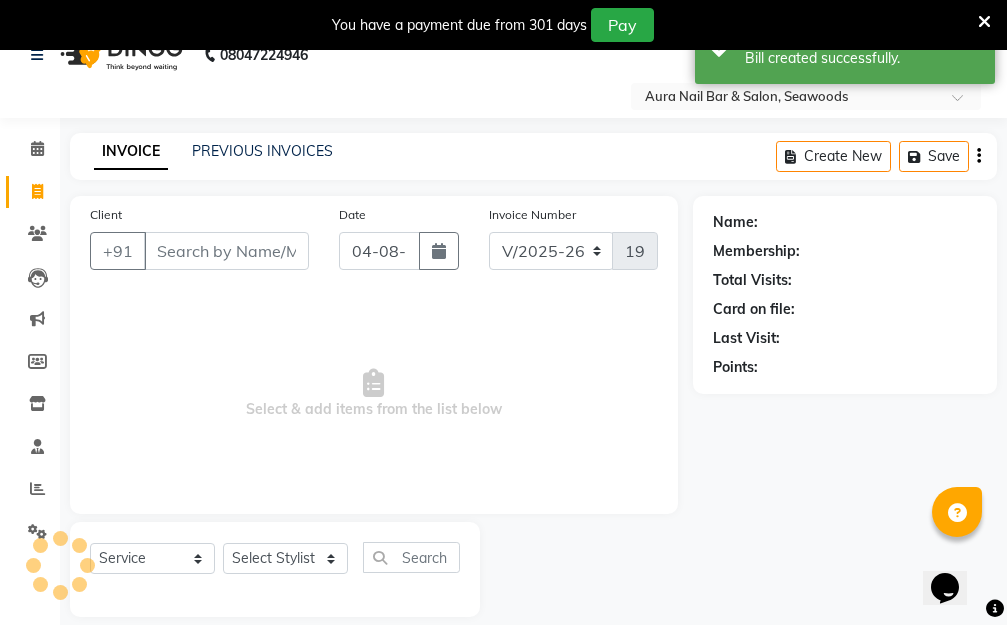 scroll, scrollTop: 53, scrollLeft: 0, axis: vertical 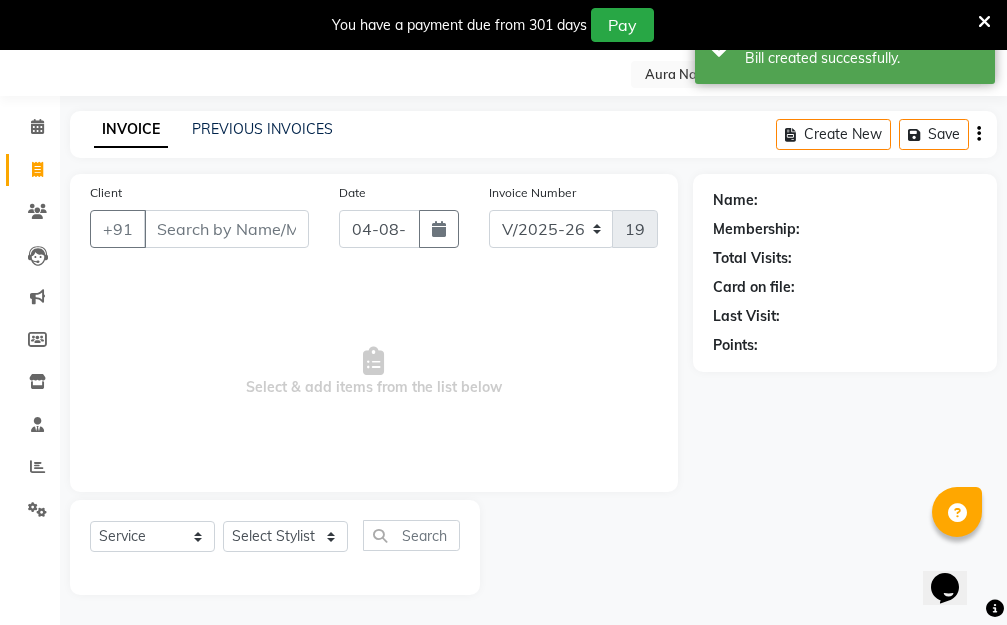 click on "Client" at bounding box center [226, 229] 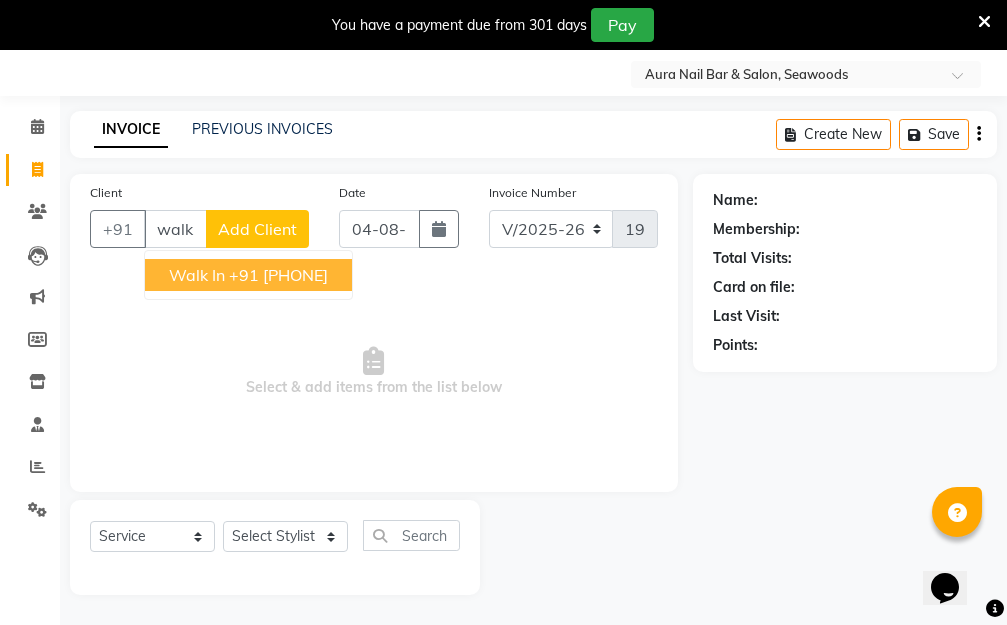 click on "+91  12*******00" at bounding box center [278, 275] 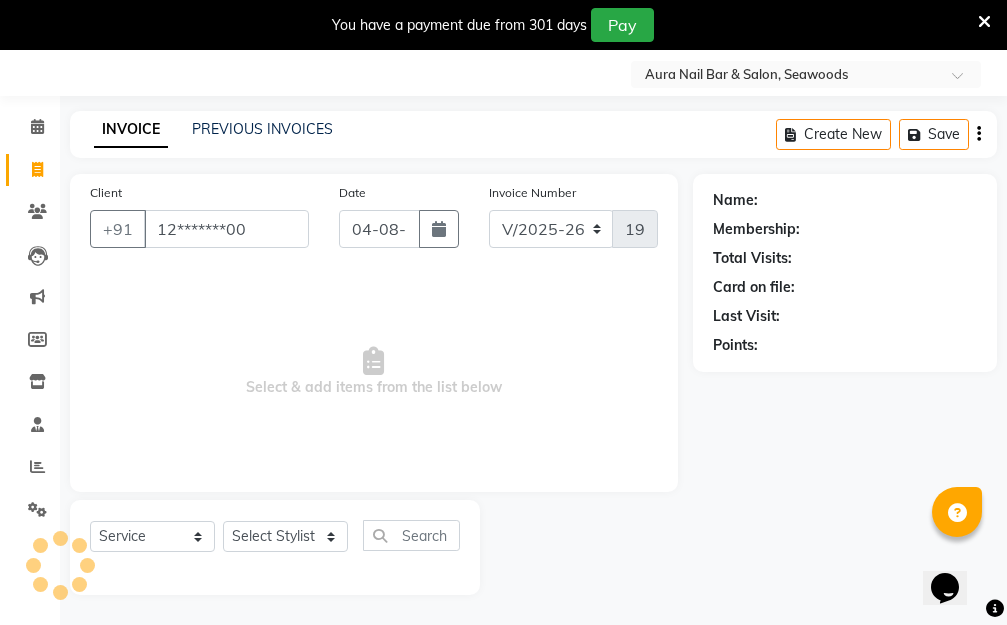 type on "12*******00" 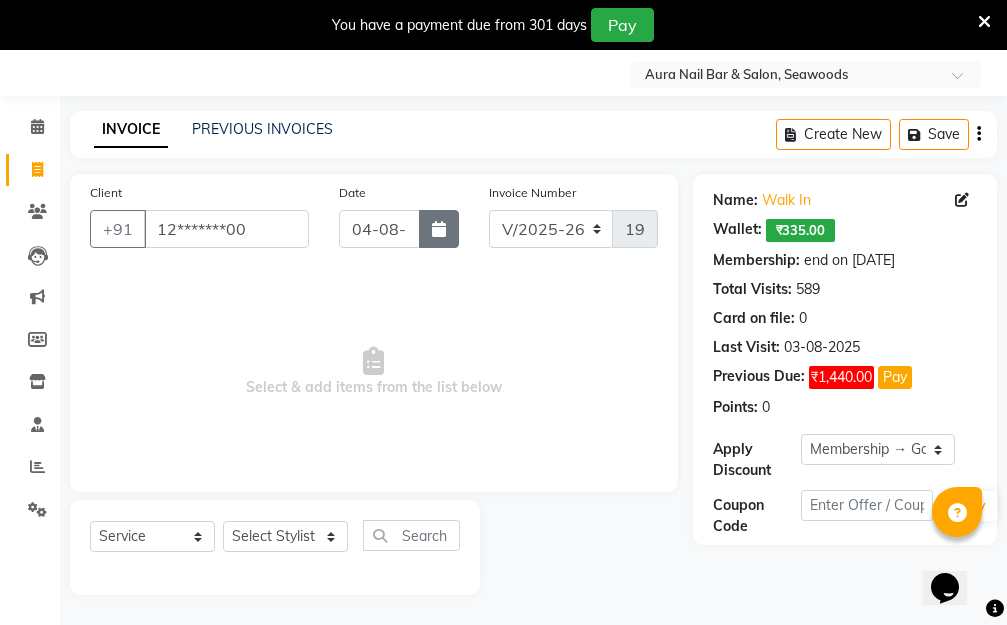 click 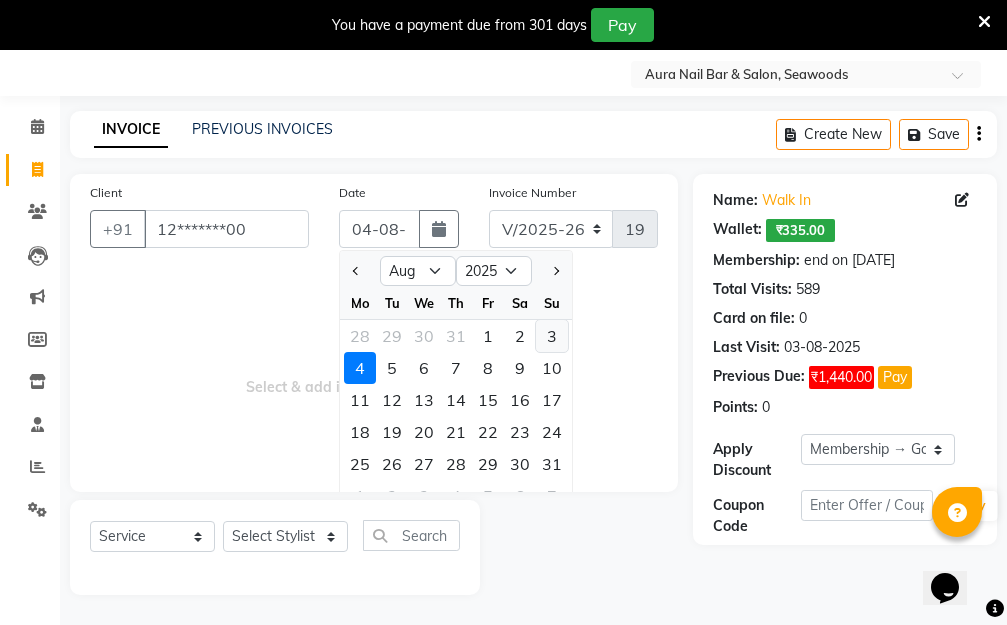 click on "3" 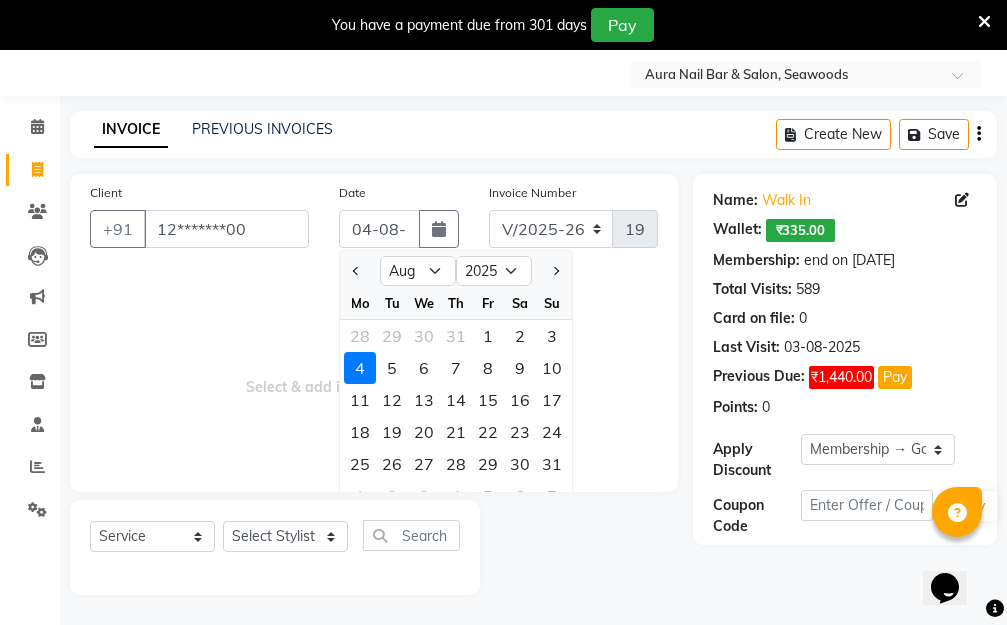 type on "03-08-2025" 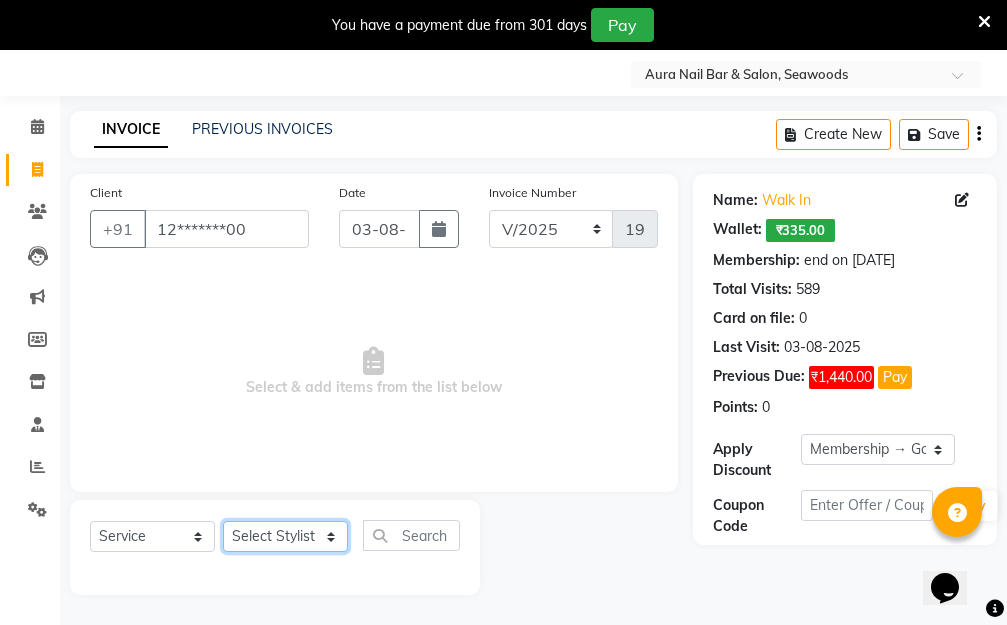 click on "Select Stylist Aarti Dipti  Manager Pallavi  pooja Priya" 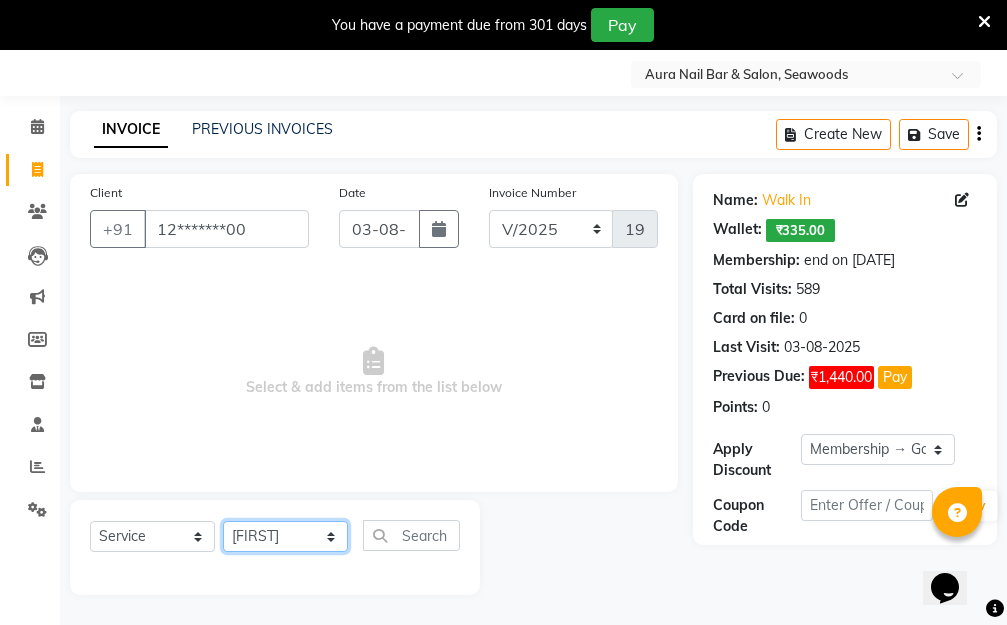 click on "Select Stylist Aarti Dipti  Manager Pallavi  pooja Priya" 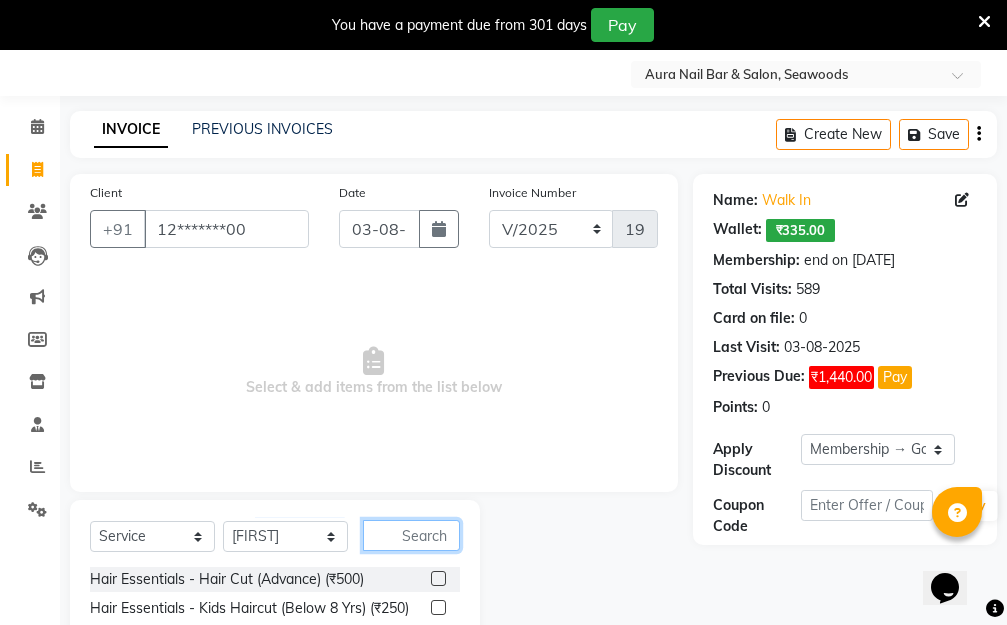 click 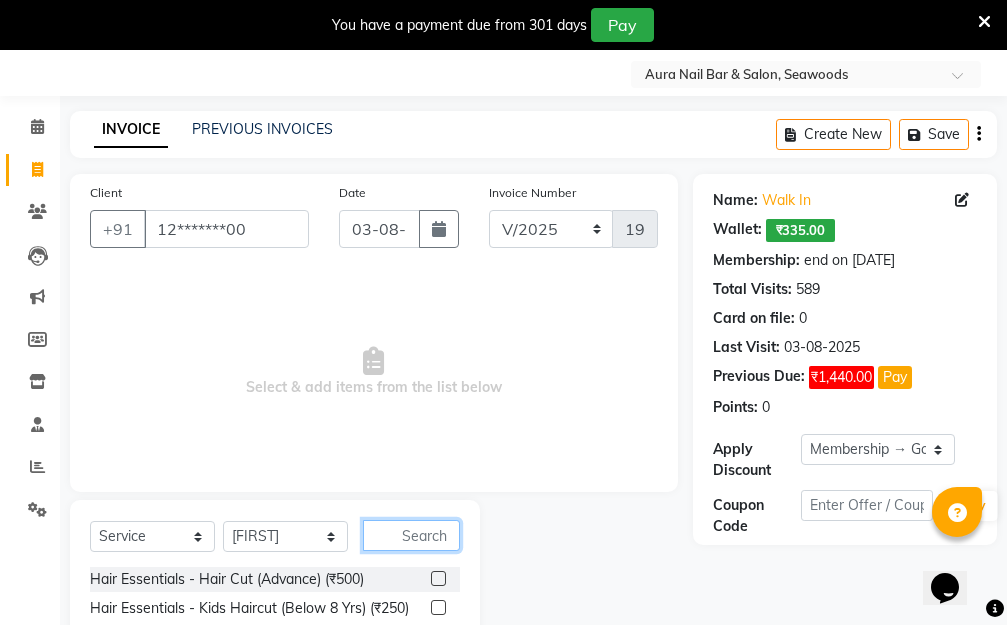 type on "y" 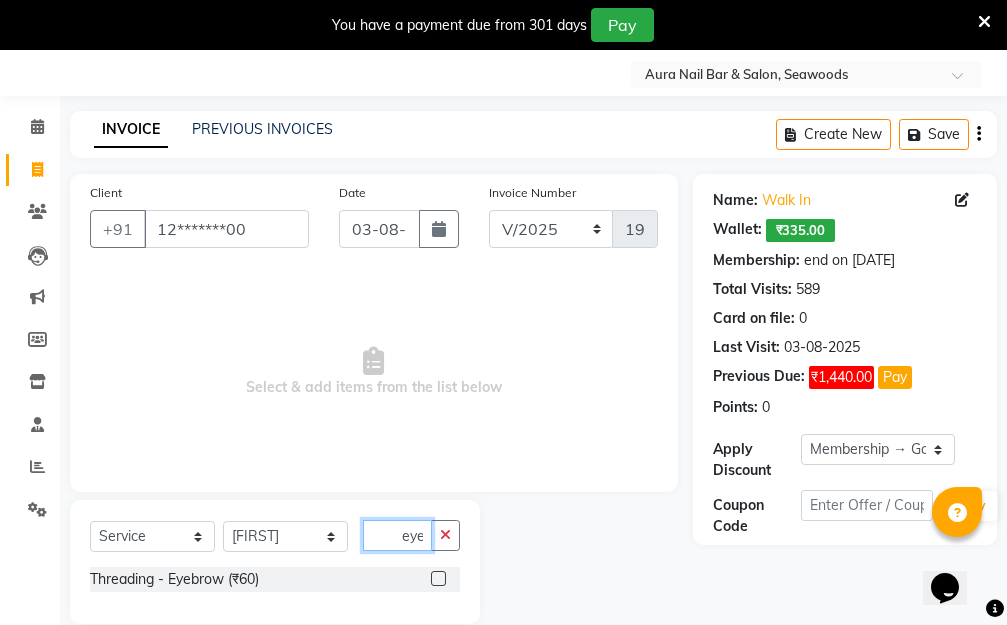 type on "eye" 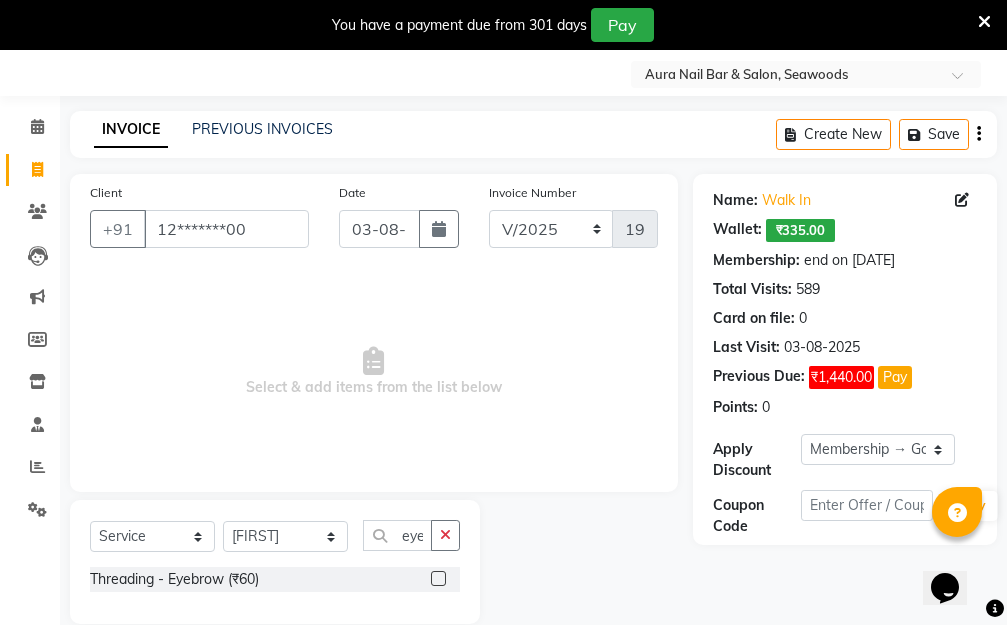 click 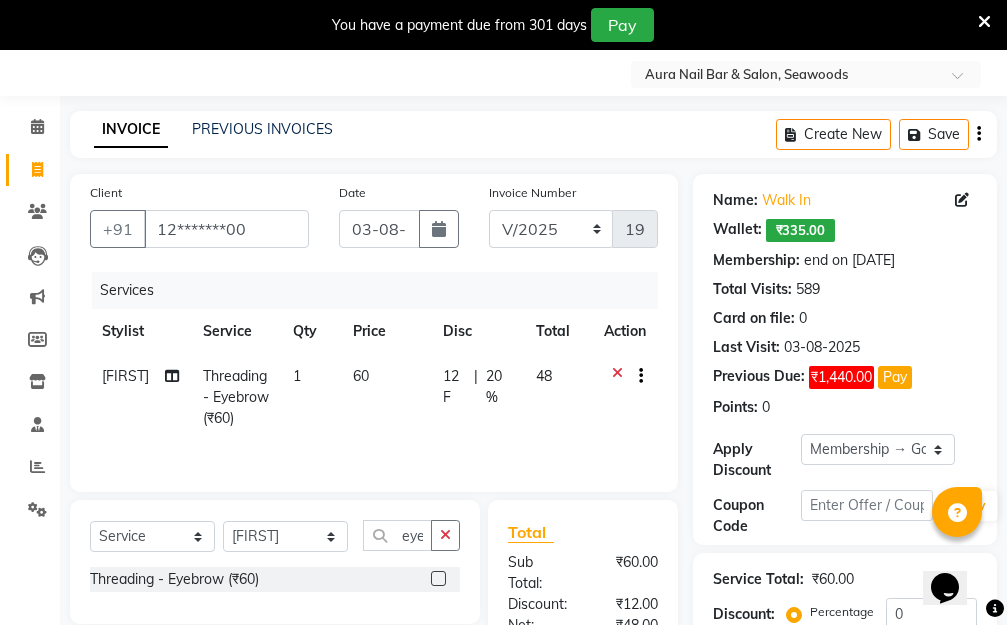checkbox on "false" 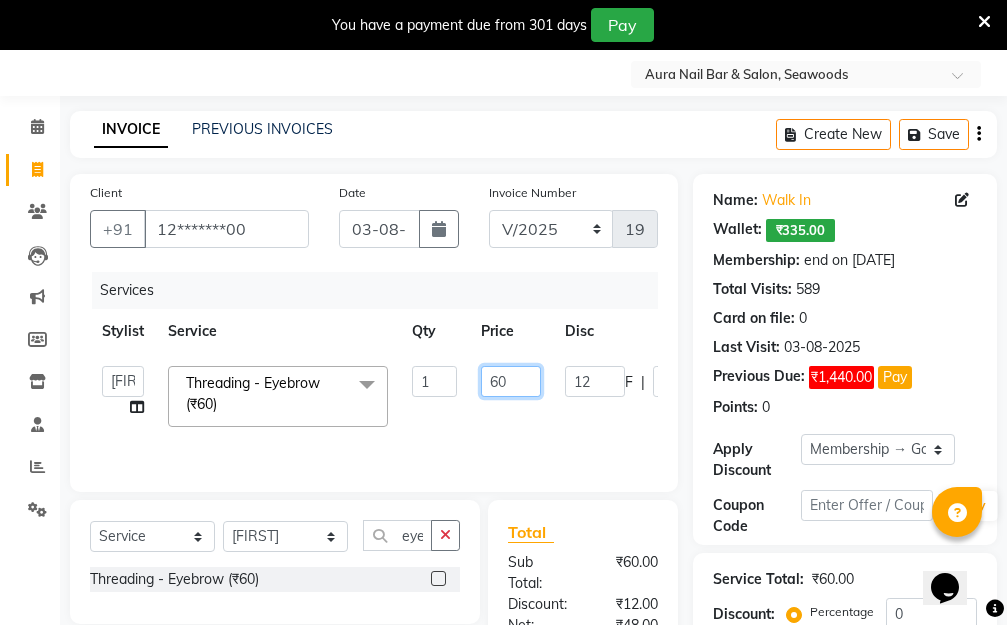 drag, startPoint x: 513, startPoint y: 375, endPoint x: 449, endPoint y: 375, distance: 64 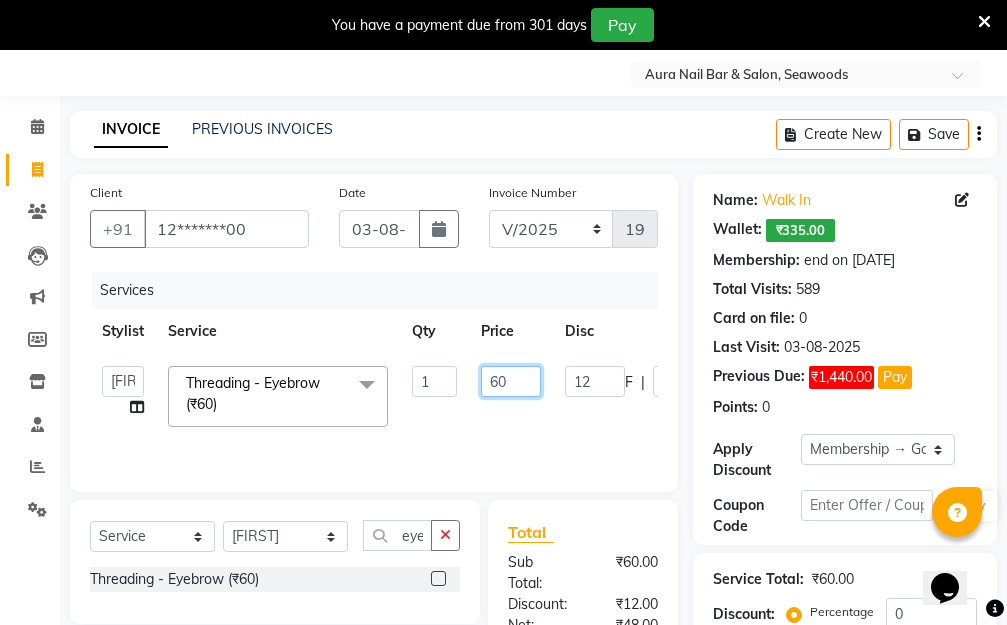 click on "Aarti   Dipti    Manager   Pallavi    pooja   Priya   Threading - Eyebrow (₹60)  x Hair Essentials - Hair Cut (Advance) (₹500) Hair Essentials - Kids Haircut (Below 8 Yrs) (₹250) Hair Essentials -Hair Wash Up To Shoulder (₹300) Hair Essentials - Hair Cut  (₹350) HAIR WASH UP TO WASTE (₹700) DANDRUFF TERATMENT (₹1500) Shampoo & Conditioning + Blast Dry - Upto Shoulder (₹350) Shampoo & Conditioning + Blast Dry - Below Shoulder (₹550) Shampoo & Conditioning + Blast Dry - Upto Waist (₹750) Shampoo & Conditioning + Blast Dry - Add: Charge For Morocon/Riviver/ Keratin (₹600) Blow Dry/Outcurl/Straight - Upto Shoulder (₹449) Blow Dry/Outcurl/Straight - Below Shoulder (₹650) Blow Dry/Outcurl/Straight - Upto Waist (₹850) Ironing - Upto Shoulder (₹650) Ironing - Below Shoulder (₹850) Ironing - Upto Waist (₹1000) Ironing - Add Charge For Thick Hair (₹300) Tongs - Upto Shoulder (₹800) Tongs - Below Shoulder (₹960) Tongs - Upto Waist (₹1500) Hair Spa - Upto Shoulder (₹1800) 1 F" 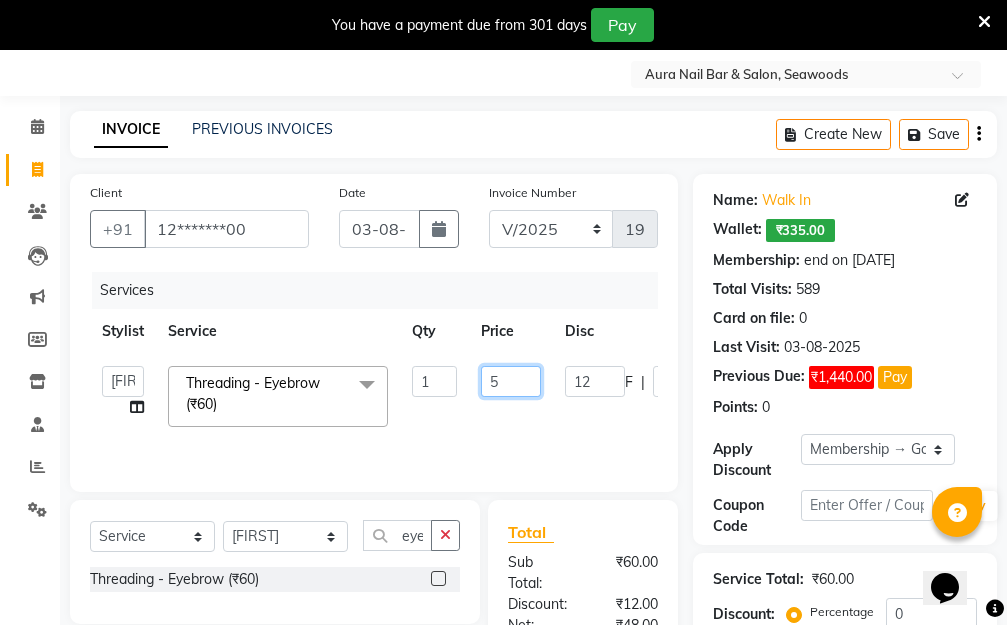 type on "50" 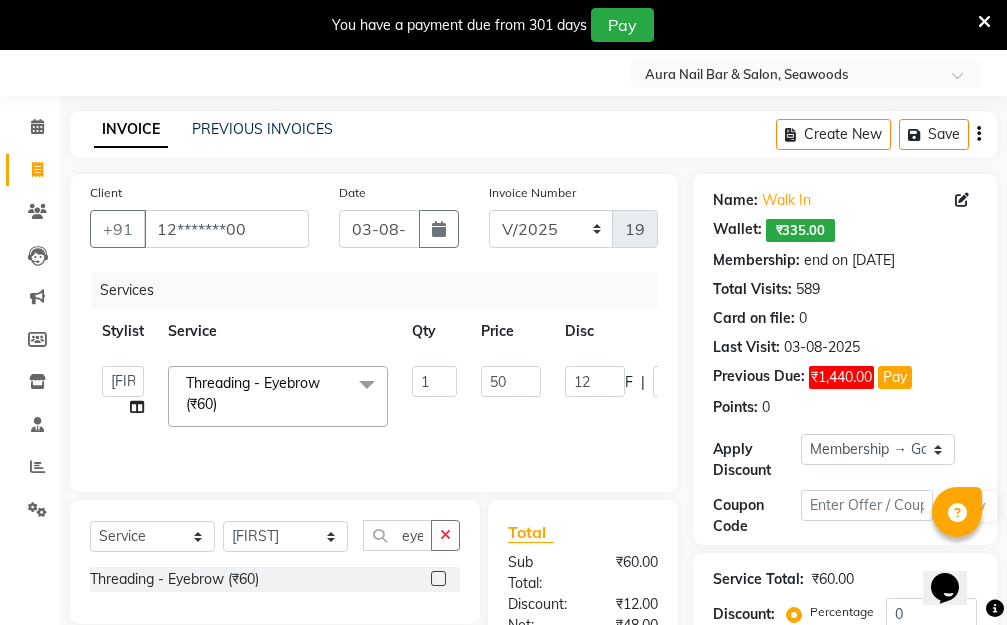 click on "Aarti   Dipti    Manager   Pallavi    pooja   Priya   Threading - Eyebrow (₹60)  x Hair Essentials - Hair Cut (Advance) (₹500) Hair Essentials - Kids Haircut (Below 8 Yrs) (₹250) Hair Essentials -Hair Wash Up To Shoulder (₹300) Hair Essentials - Hair Cut  (₹350) HAIR WASH UP TO WASTE (₹700) DANDRUFF TERATMENT (₹1500) Shampoo & Conditioning + Blast Dry - Upto Shoulder (₹350) Shampoo & Conditioning + Blast Dry - Below Shoulder (₹550) Shampoo & Conditioning + Blast Dry - Upto Waist (₹750) Shampoo & Conditioning + Blast Dry - Add: Charge For Morocon/Riviver/ Keratin (₹600) Blow Dry/Outcurl/Straight - Upto Shoulder (₹449) Blow Dry/Outcurl/Straight - Below Shoulder (₹650) Blow Dry/Outcurl/Straight - Upto Waist (₹850) Ironing - Upto Shoulder (₹650) Ironing - Below Shoulder (₹850) Ironing - Upto Waist (₹1000) Ironing - Add Charge For Thick Hair (₹300) Tongs - Upto Shoulder (₹800) Tongs - Below Shoulder (₹960) Tongs - Upto Waist (₹1500) Hair Spa - Upto Shoulder (₹1800) 1 F" 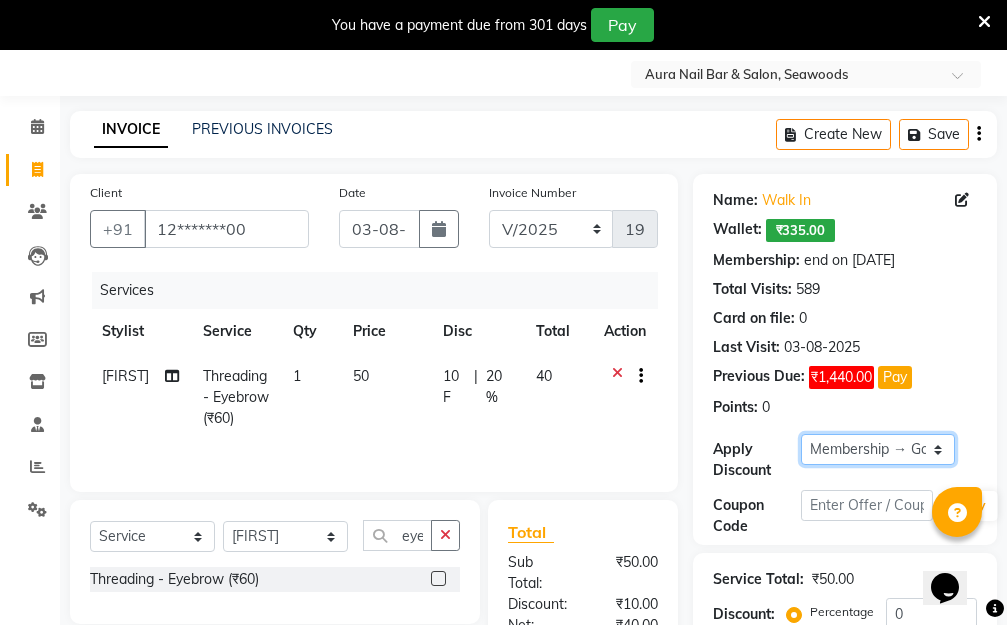 click on "Select Membership → Golden Membership Membership → Golden Membership Membership → Golden Membership Membership → Golden Membership Membership → Golden Membership Membership → Golden Membership Membership → Golden Membership Membership → Golden Membership Membership → Golden Membership Membership → Golden Membership Membership → Golden Membership Membership → Golden Membership Membership → Golden Membership Membership → Golden Membership Membership → Golden Membership Membership → Golden Membership Membership → Golden Membership Membership → Golden Membership Membership → Golden Membership Membership → Golden Membership Membership → Golden Membership Membership → Golden Membership Membership → Golden Membership Membership → Golden Membership Membership → Golden Membership Membership → Golden Membership Membership → Golden Membership Membership → Golden Membership Membership → Golden Membership Membership → Golden Membership" 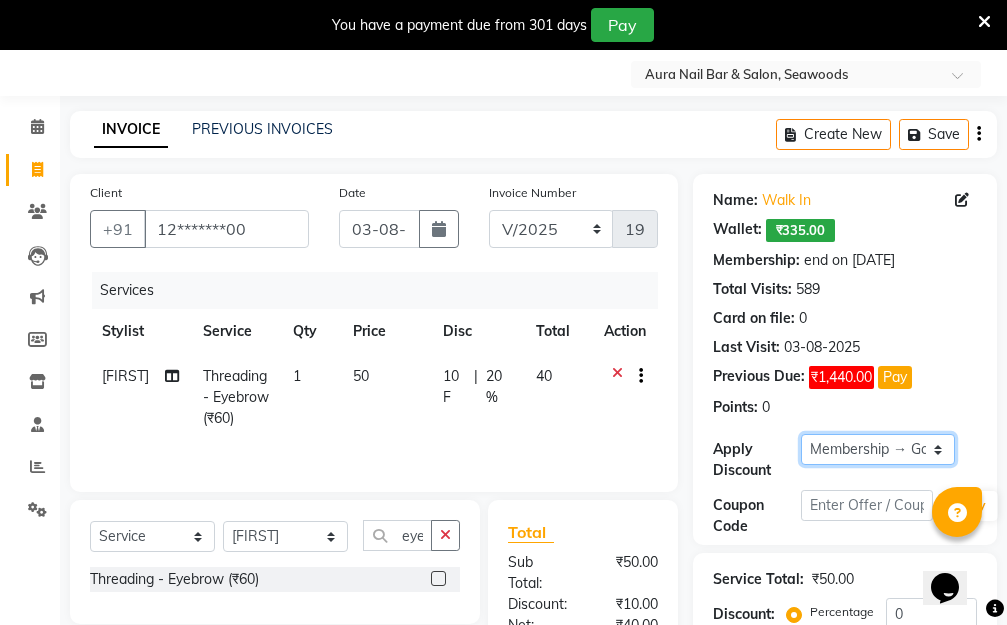 select on "0:" 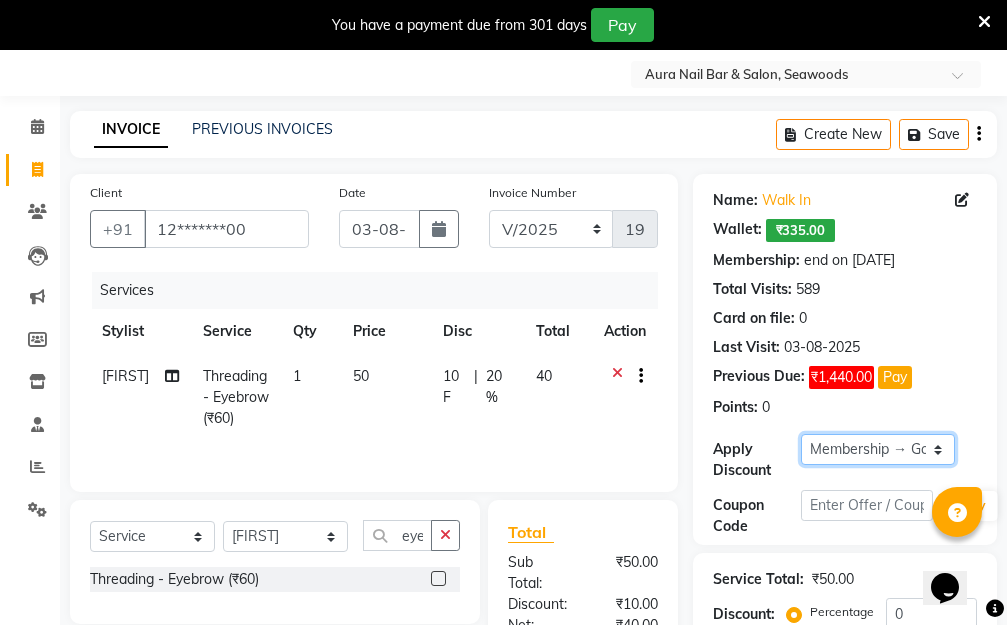 click on "Select Membership → Golden Membership Membership → Golden Membership Membership → Golden Membership Membership → Golden Membership Membership → Golden Membership Membership → Golden Membership Membership → Golden Membership Membership → Golden Membership Membership → Golden Membership Membership → Golden Membership Membership → Golden Membership Membership → Golden Membership Membership → Golden Membership Membership → Golden Membership Membership → Golden Membership Membership → Golden Membership Membership → Golden Membership Membership → Golden Membership Membership → Golden Membership Membership → Golden Membership Membership → Golden Membership Membership → Golden Membership Membership → Golden Membership Membership → Golden Membership Membership → Golden Membership Membership → Golden Membership Membership → Golden Membership Membership → Golden Membership Membership → Golden Membership Membership → Golden Membership" 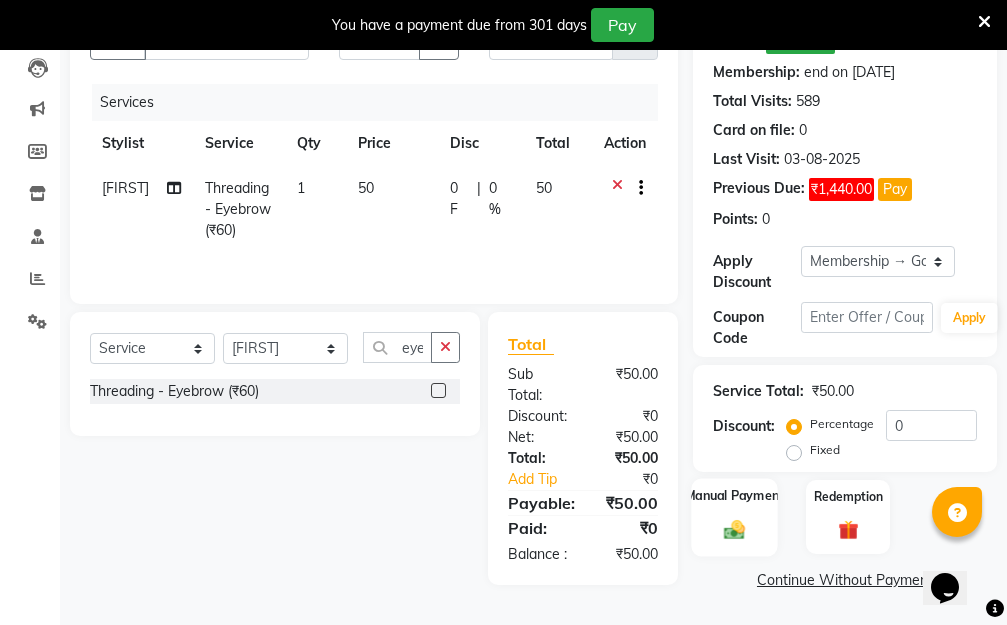 click 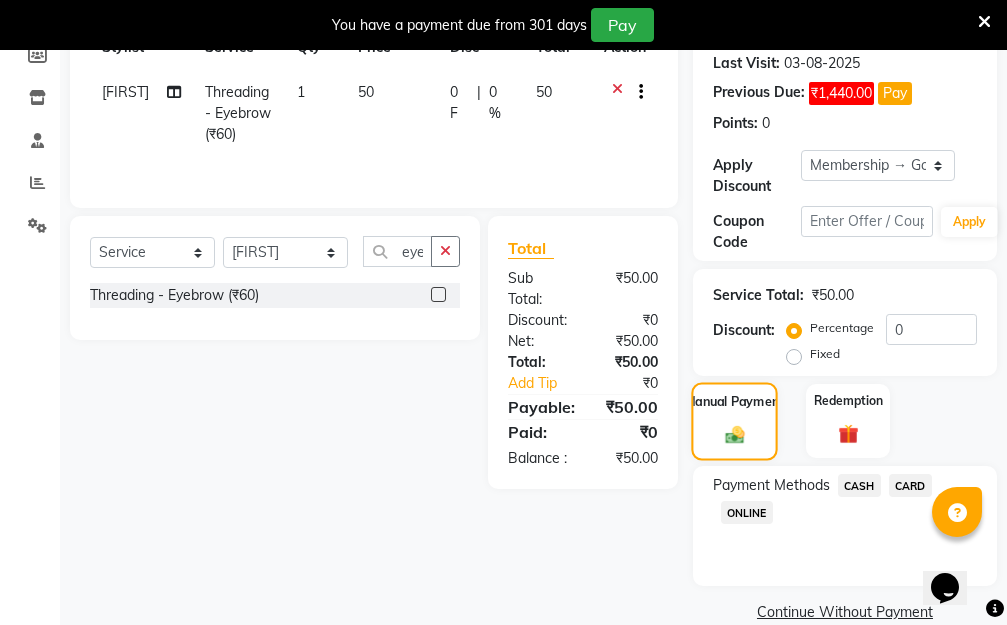scroll, scrollTop: 369, scrollLeft: 0, axis: vertical 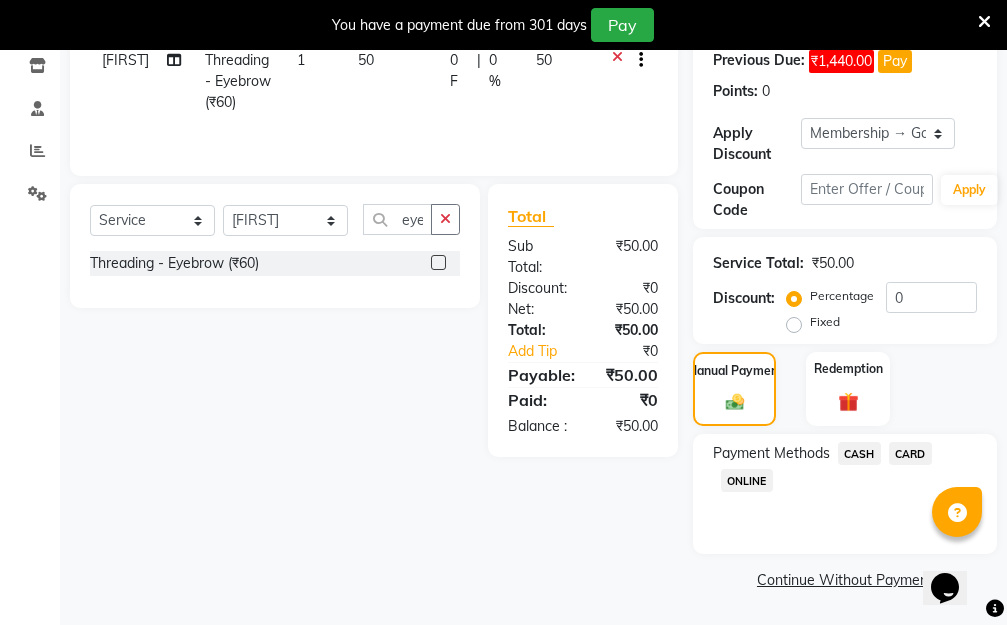 click on "CASH" 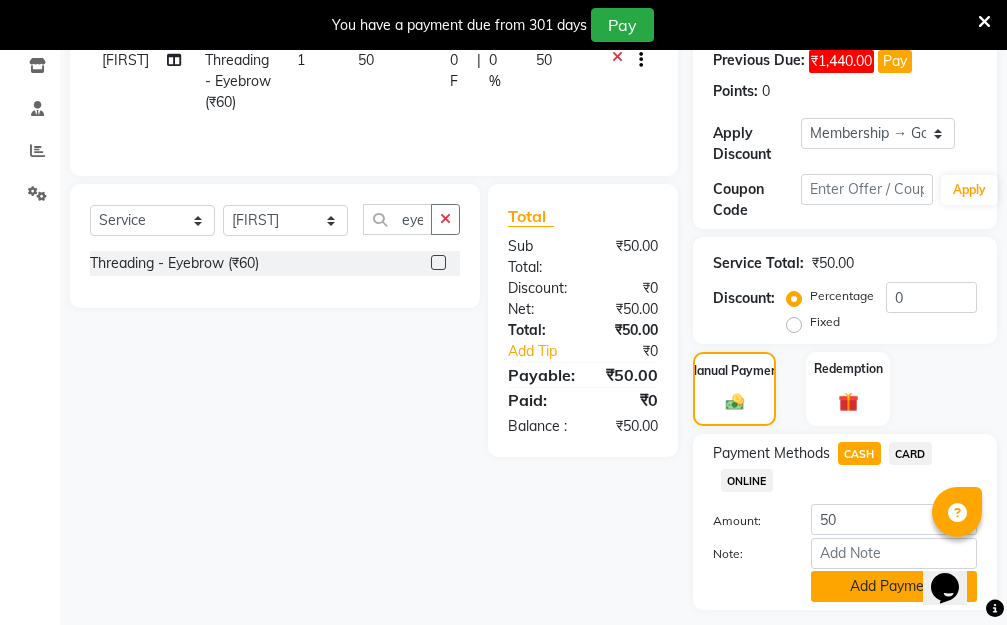click on "Add Payment" 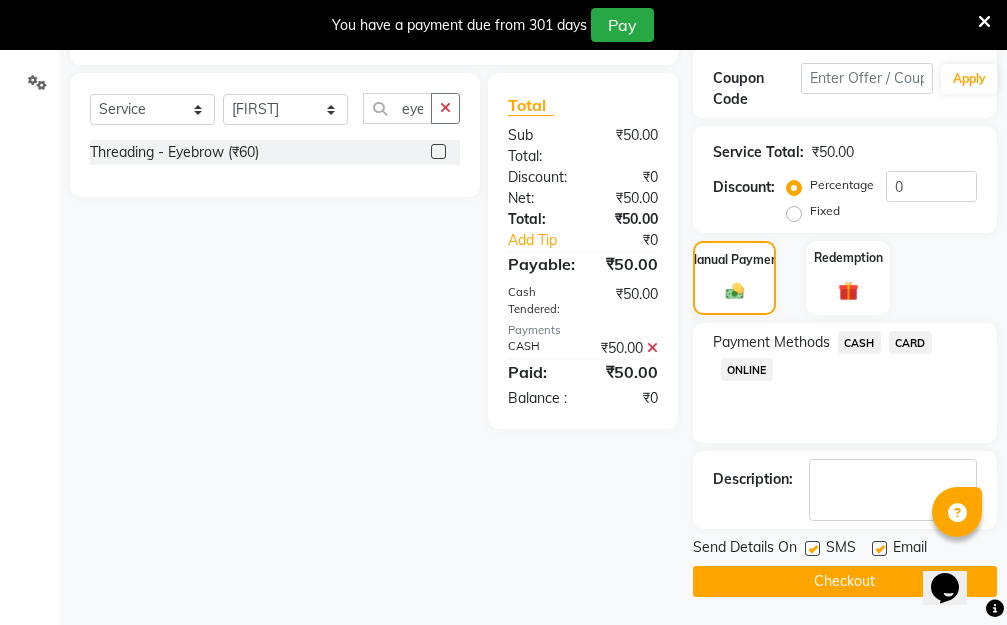 scroll, scrollTop: 482, scrollLeft: 0, axis: vertical 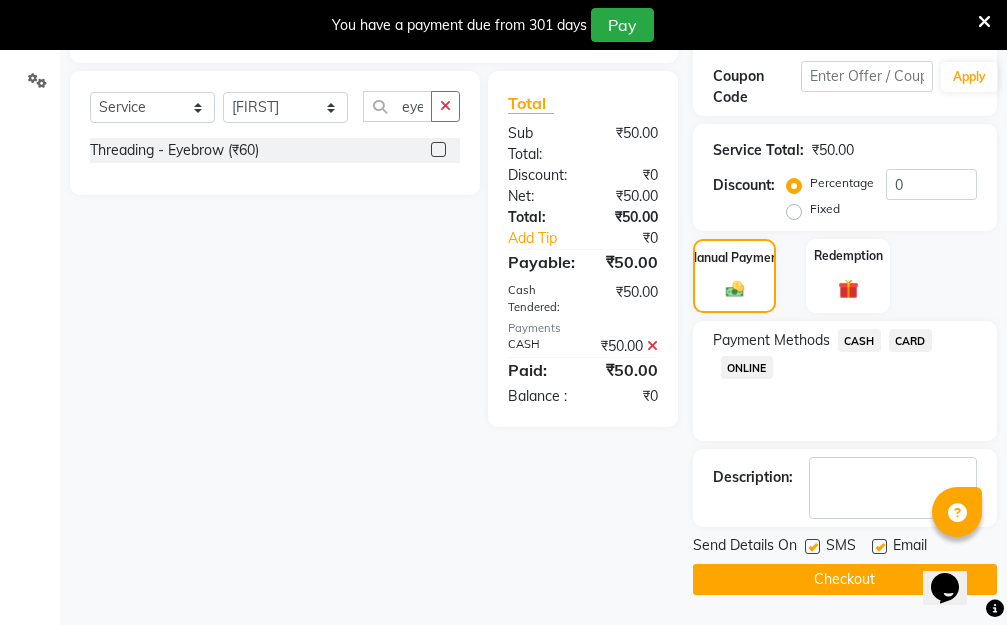 click on "Checkout" 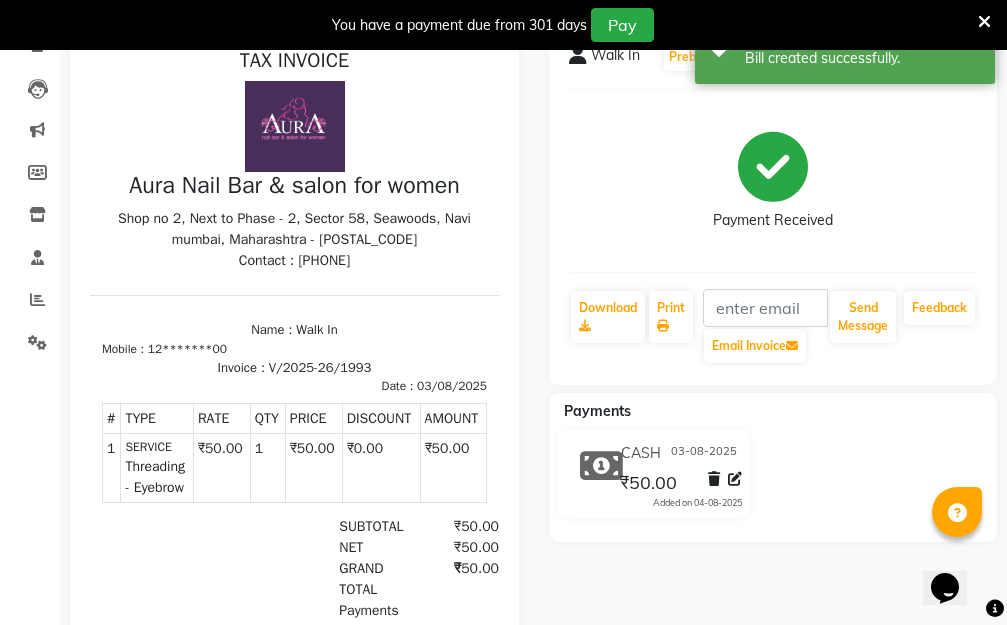 scroll, scrollTop: 29, scrollLeft: 0, axis: vertical 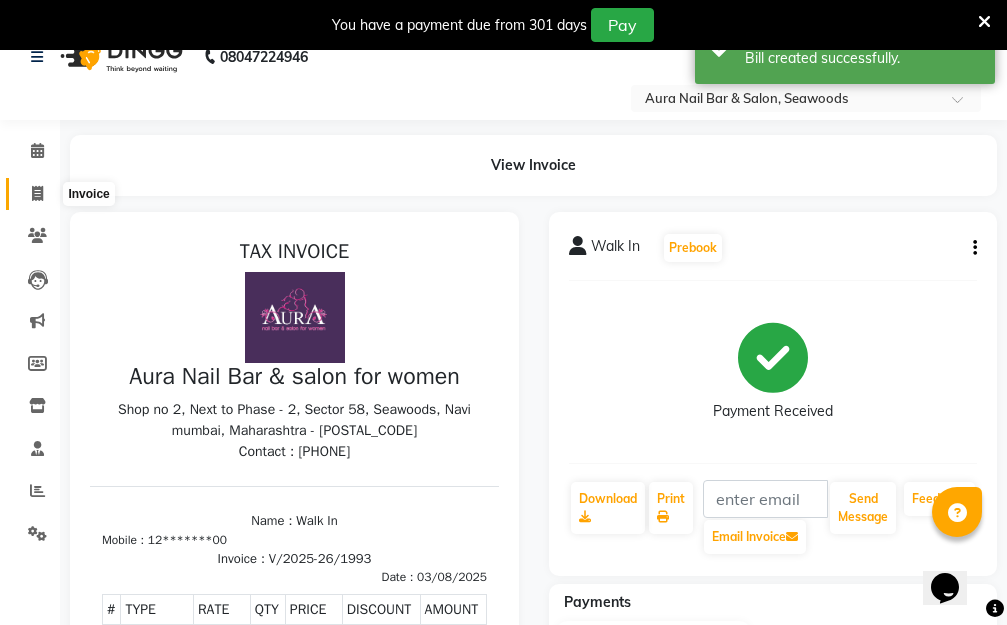 click 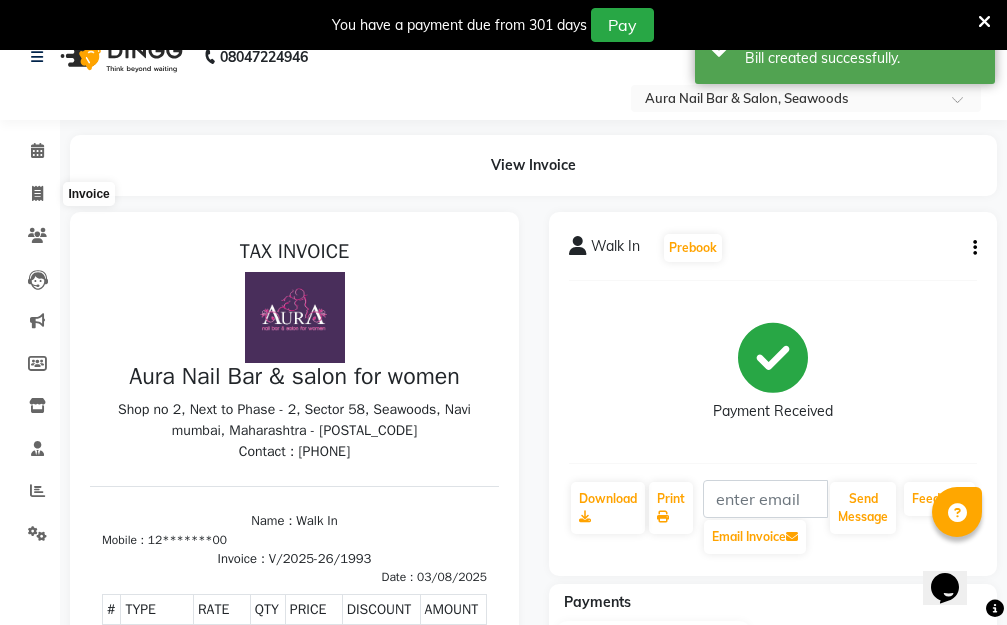 select on "4994" 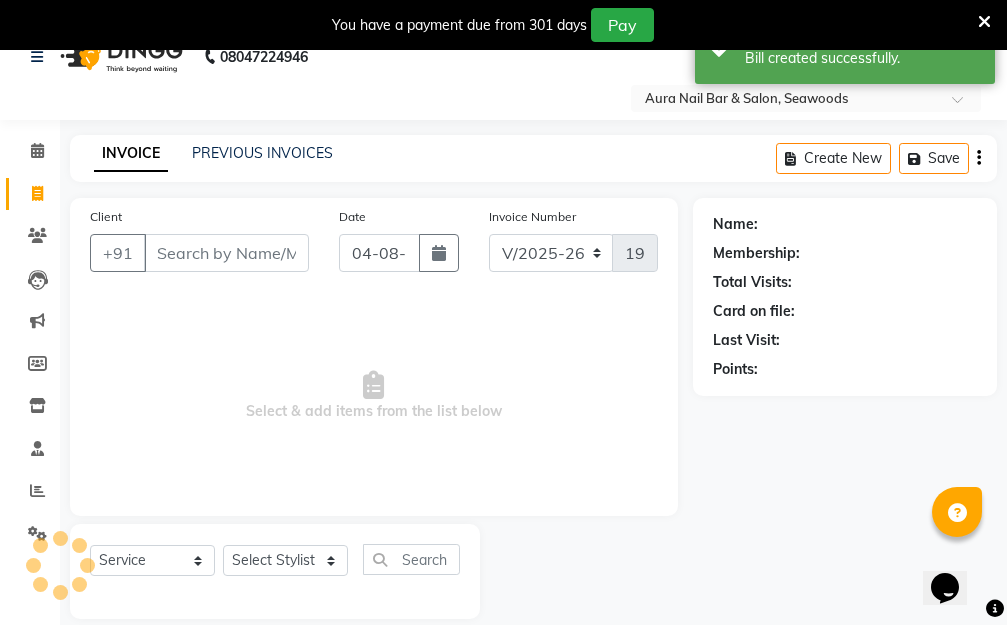 scroll, scrollTop: 53, scrollLeft: 0, axis: vertical 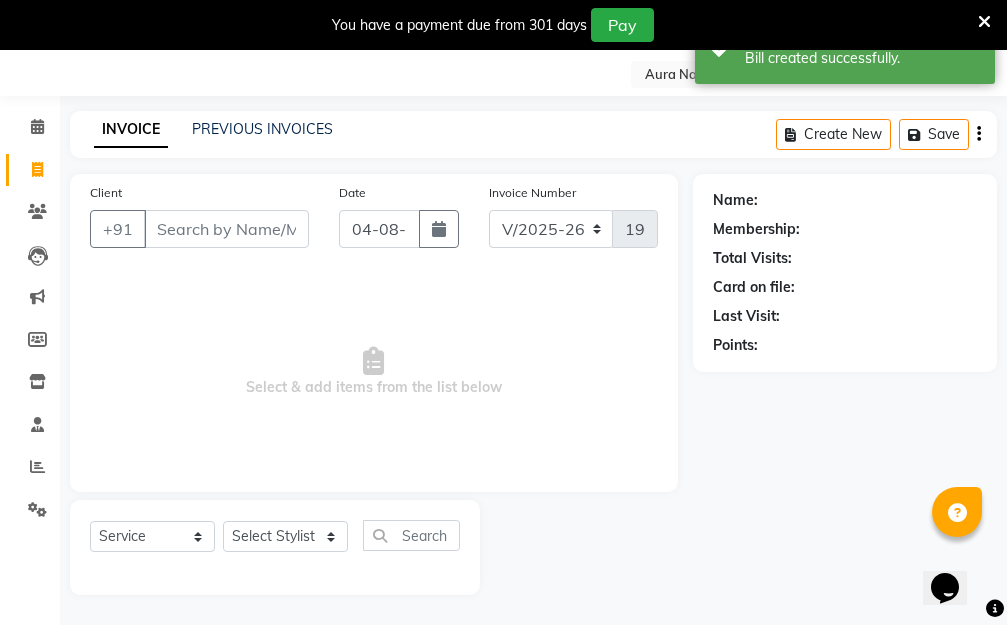 click on "Client" at bounding box center (226, 229) 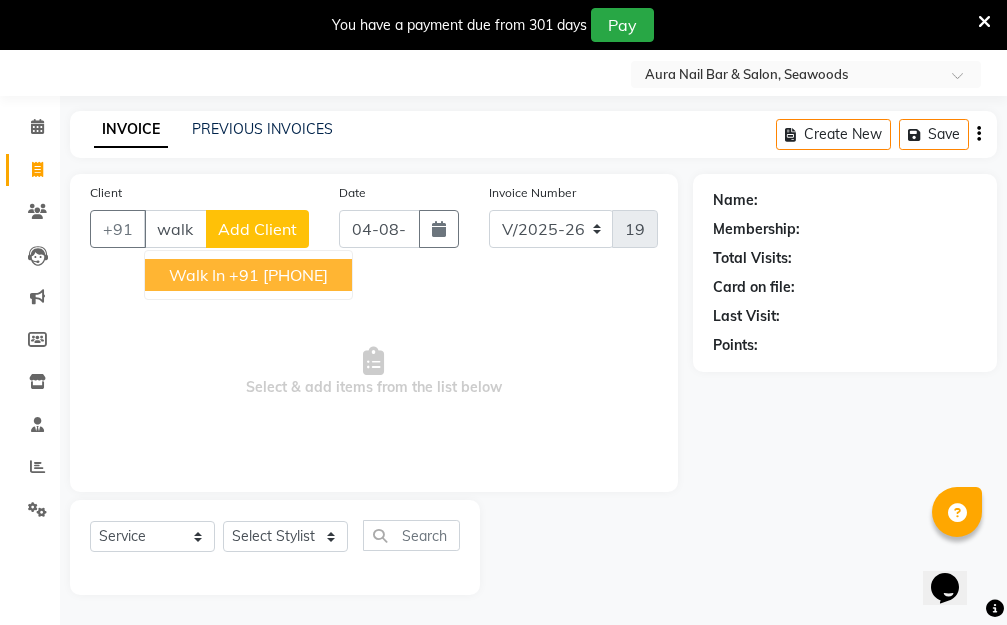 drag, startPoint x: 249, startPoint y: 272, endPoint x: 335, endPoint y: 265, distance: 86.28442 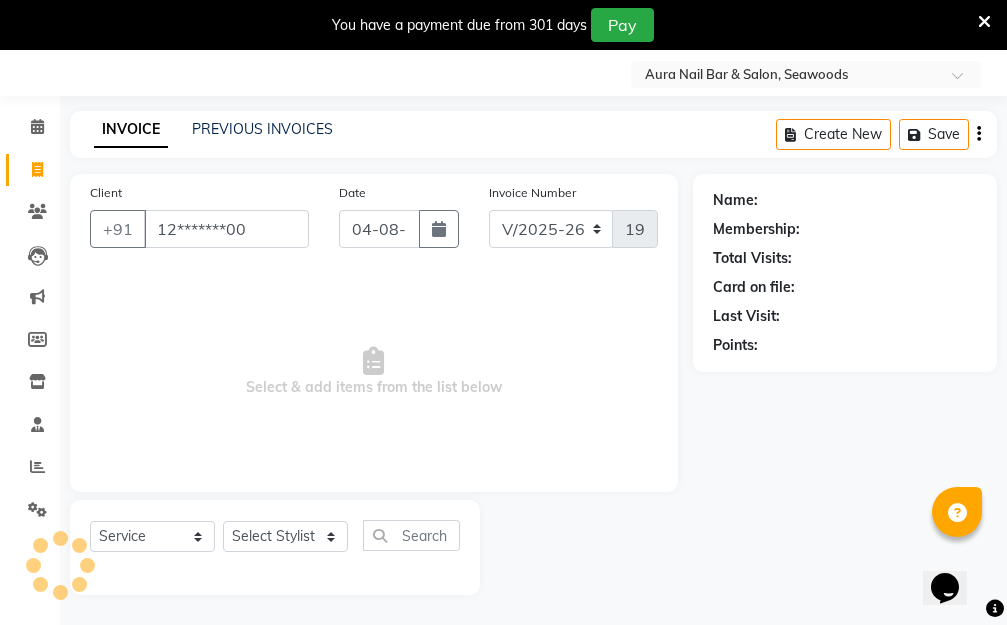 type on "12*******00" 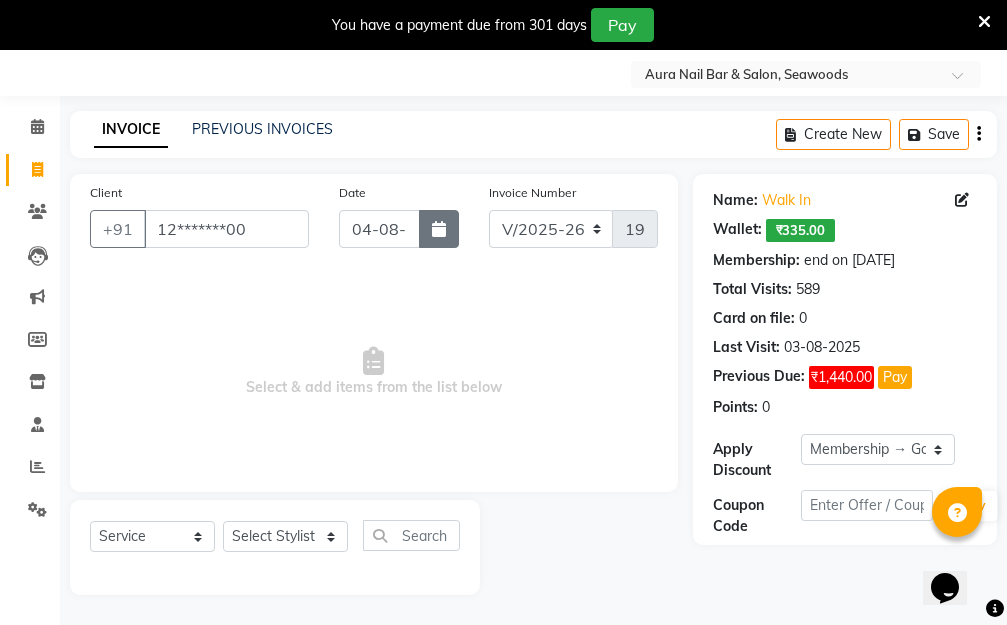 click 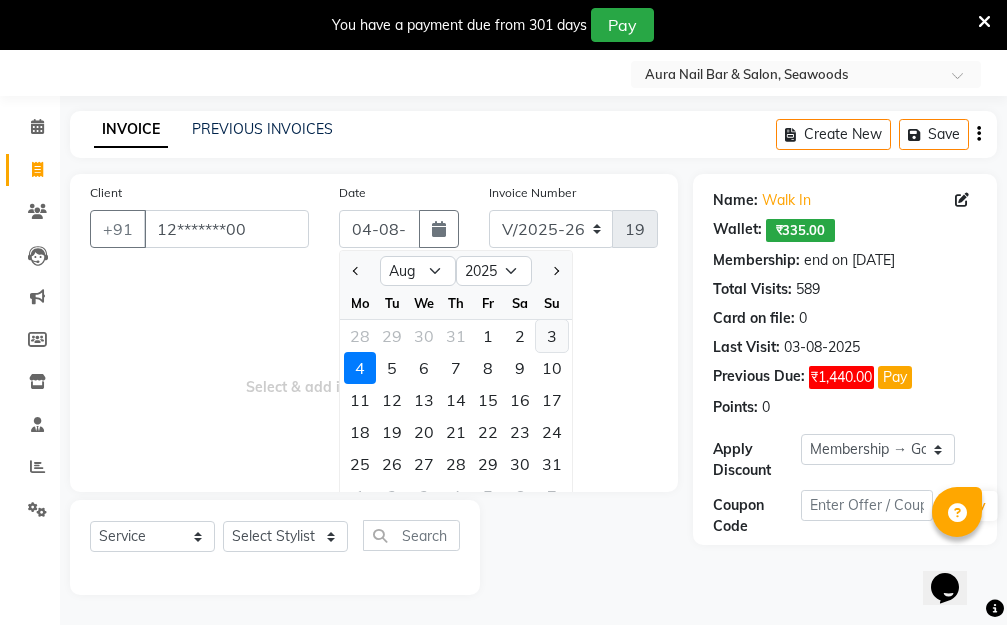 click on "3" 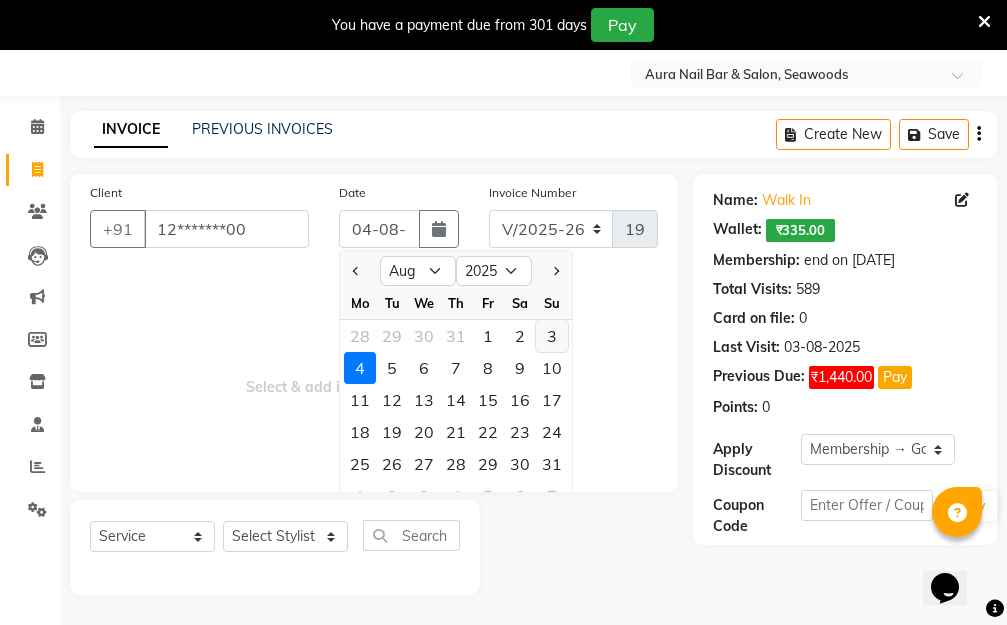type on "03-08-2025" 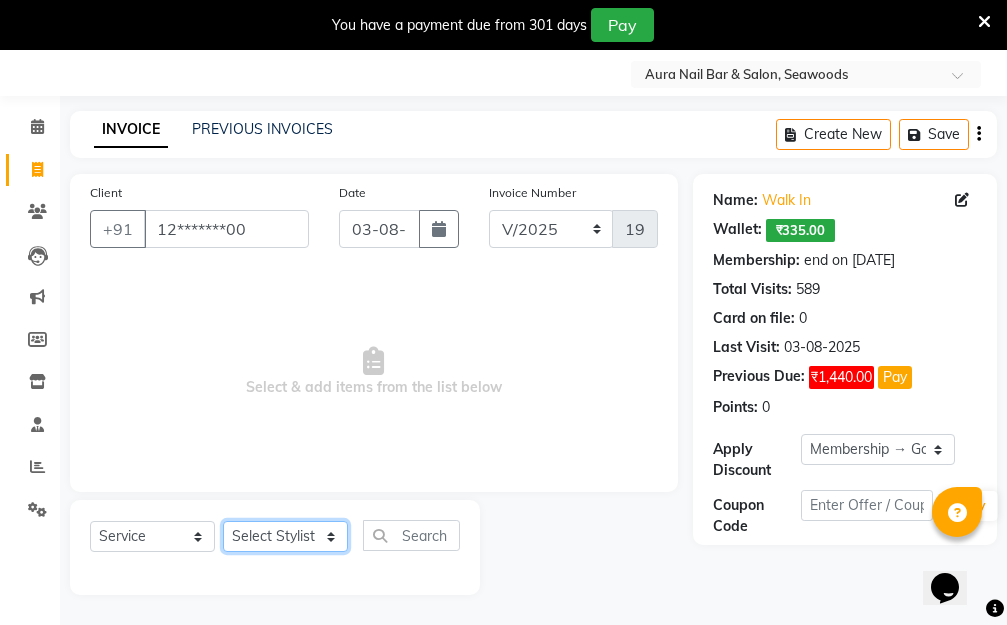 click on "Select Stylist Aarti Dipti  Manager Pallavi  pooja Priya" 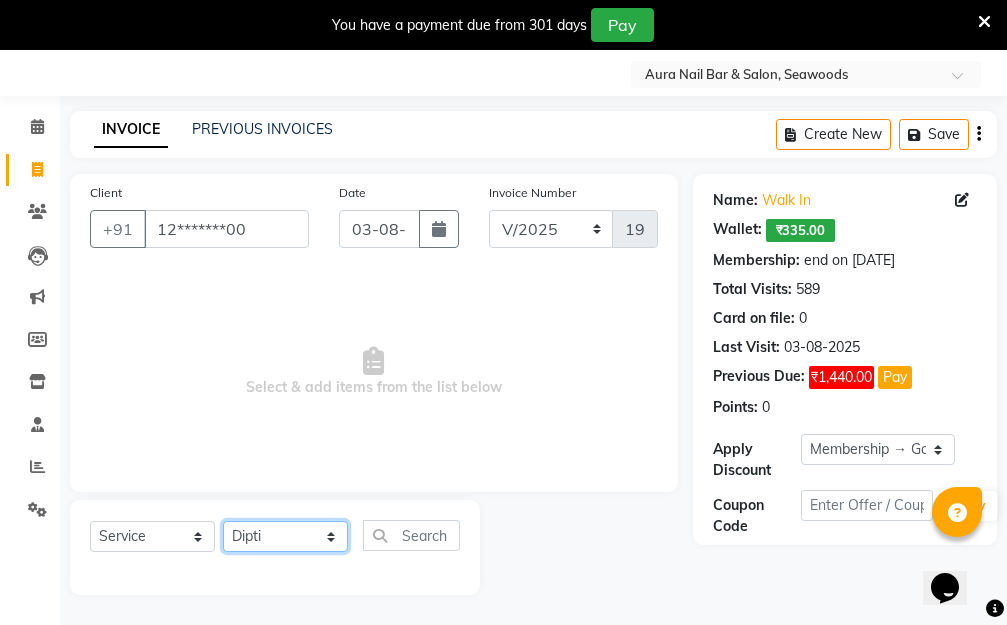click on "Select Stylist Aarti Dipti  Manager Pallavi  pooja Priya" 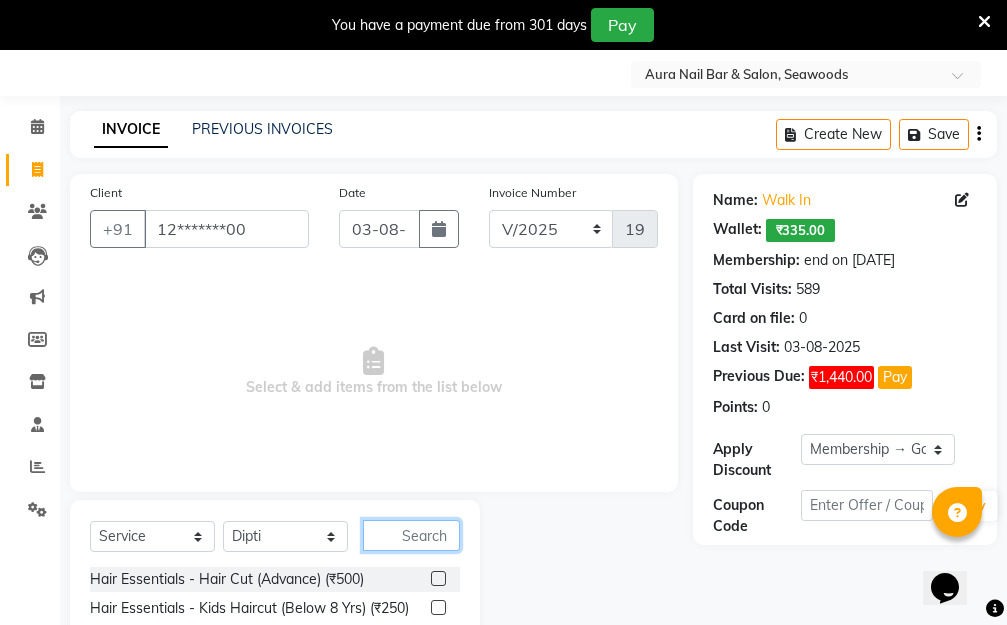 click 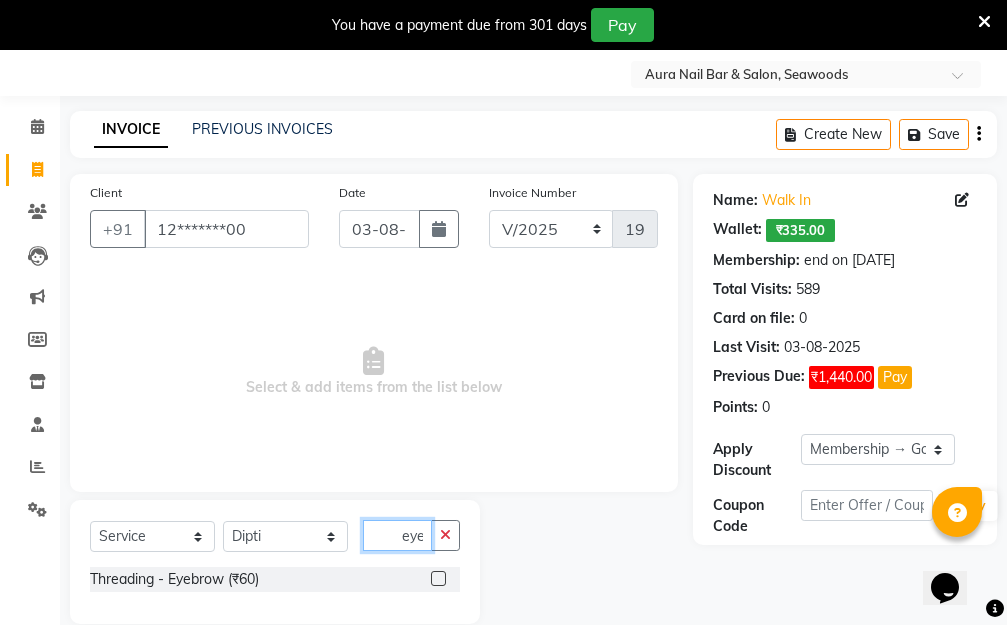 type on "eye" 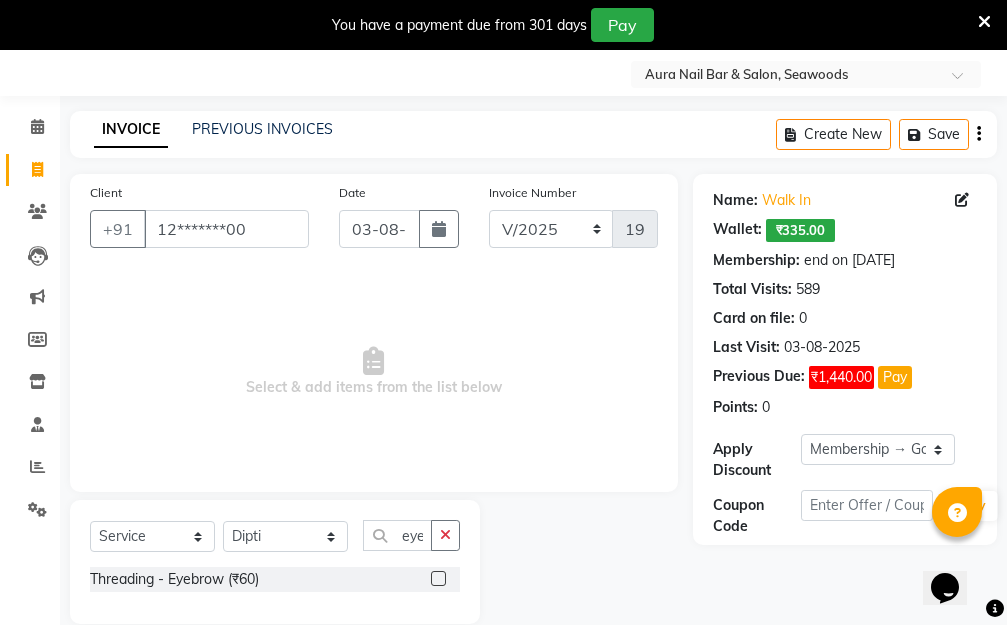 click 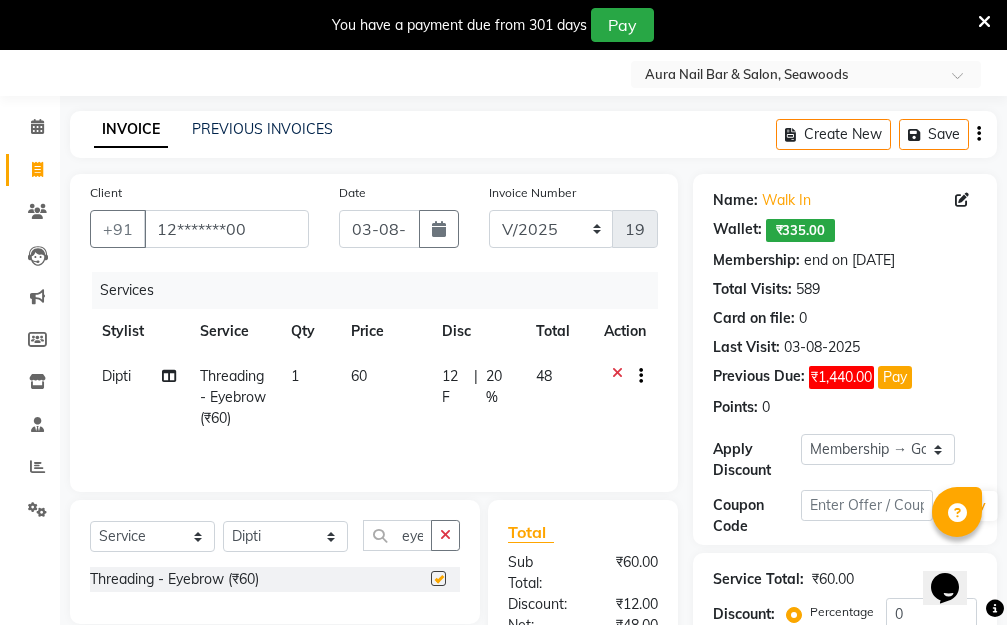 click on "60" 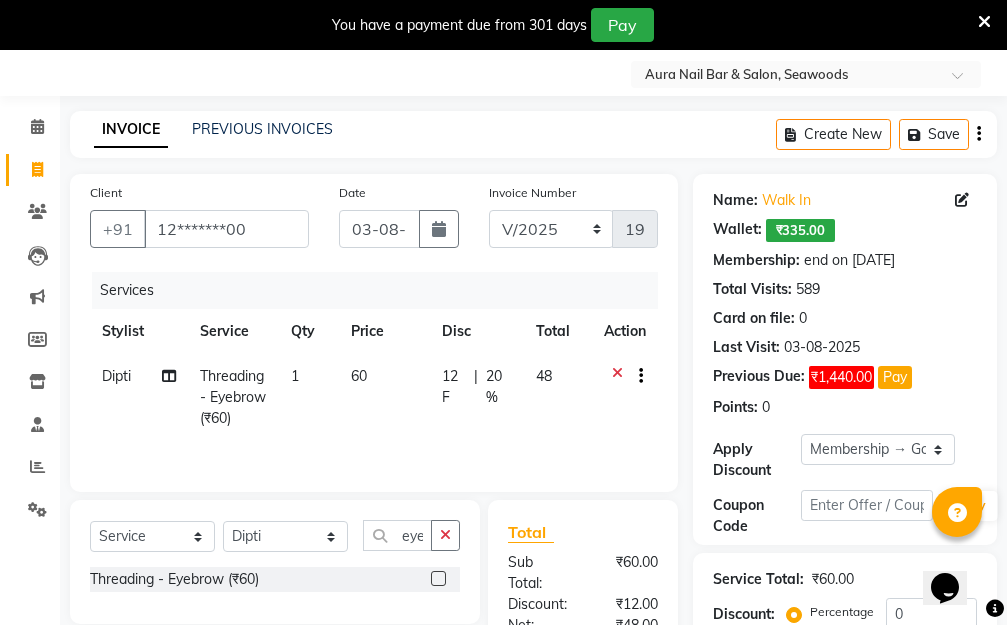 select on "31261" 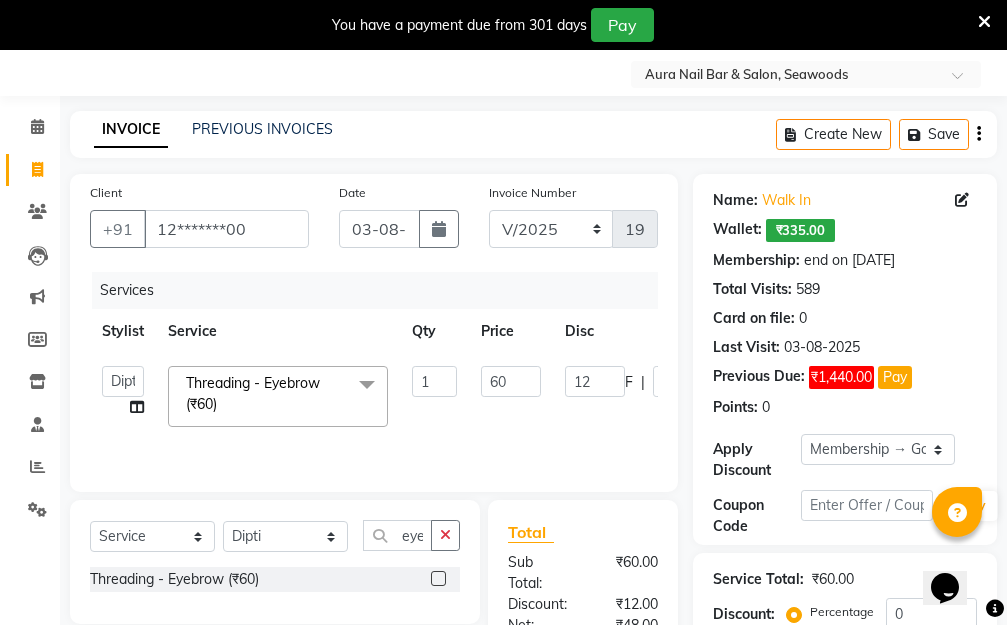checkbox on "false" 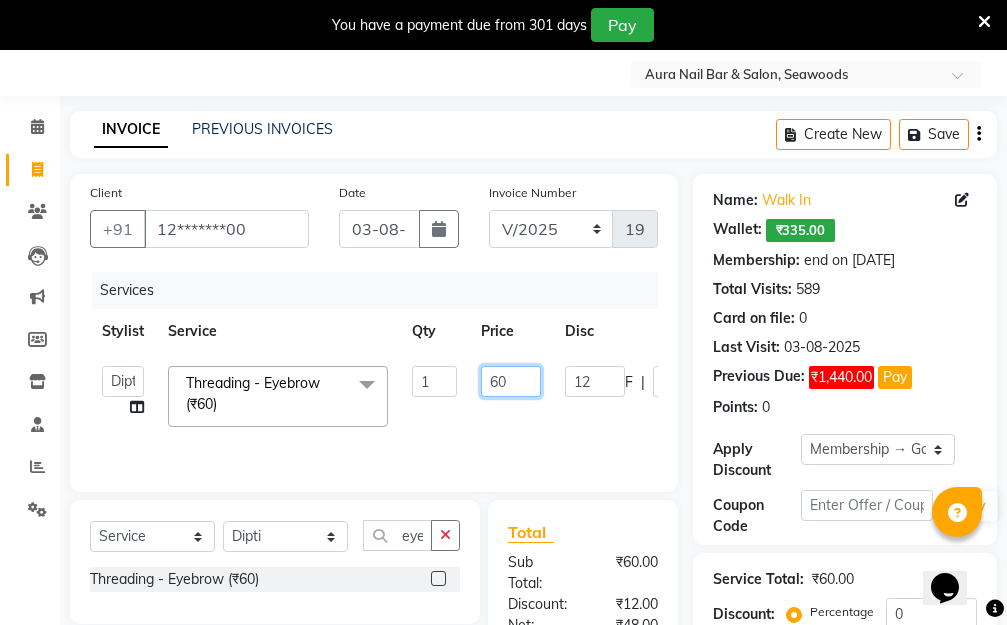 drag, startPoint x: 481, startPoint y: 373, endPoint x: 461, endPoint y: 372, distance: 20.024984 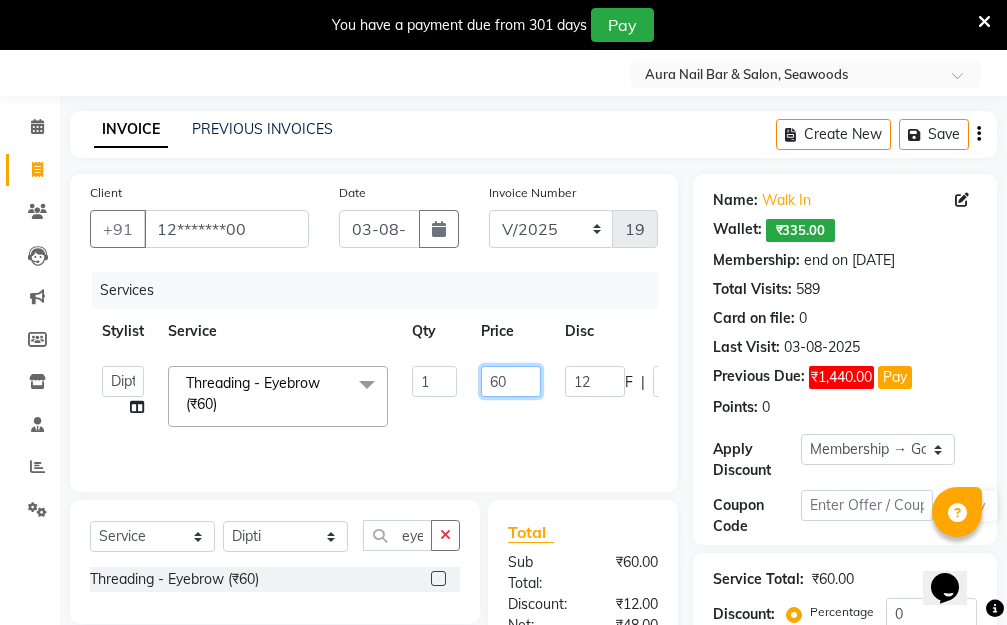 click on "Aarti   Dipti    Manager   Pallavi    pooja   Priya   Threading - Eyebrow (₹60)  x Hair Essentials - Hair Cut (Advance) (₹500) Hair Essentials - Kids Haircut (Below 8 Yrs) (₹250) Hair Essentials -Hair Wash Up To Shoulder (₹300) Hair Essentials - Hair Cut  (₹350) HAIR WASH UP TO WASTE (₹700) DANDRUFF TERATMENT (₹1500) Shampoo & Conditioning + Blast Dry - Upto Shoulder (₹350) Shampoo & Conditioning + Blast Dry - Below Shoulder (₹550) Shampoo & Conditioning + Blast Dry - Upto Waist (₹750) Shampoo & Conditioning + Blast Dry - Add: Charge For Morocon/Riviver/ Keratin (₹600) Blow Dry/Outcurl/Straight - Upto Shoulder (₹449) Blow Dry/Outcurl/Straight - Below Shoulder (₹650) Blow Dry/Outcurl/Straight - Upto Waist (₹850) Ironing - Upto Shoulder (₹650) Ironing - Below Shoulder (₹850) Ironing - Upto Waist (₹1000) Ironing - Add Charge For Thick Hair (₹300) Tongs - Upto Shoulder (₹800) Tongs - Below Shoulder (₹960) Tongs - Upto Waist (₹1500) Hair Spa - Upto Shoulder (₹1800) 1 F" 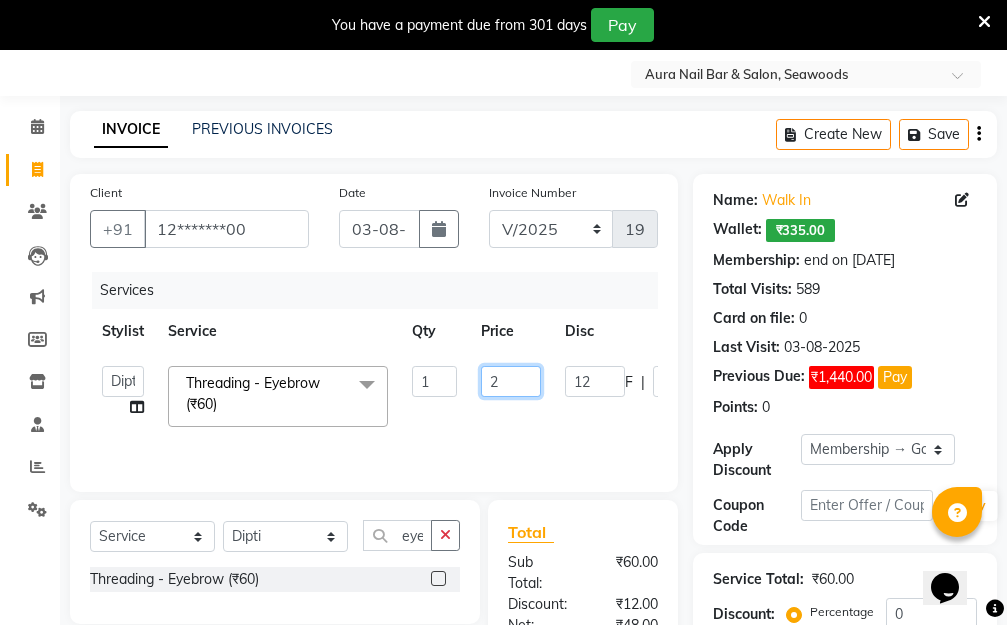 type on "20" 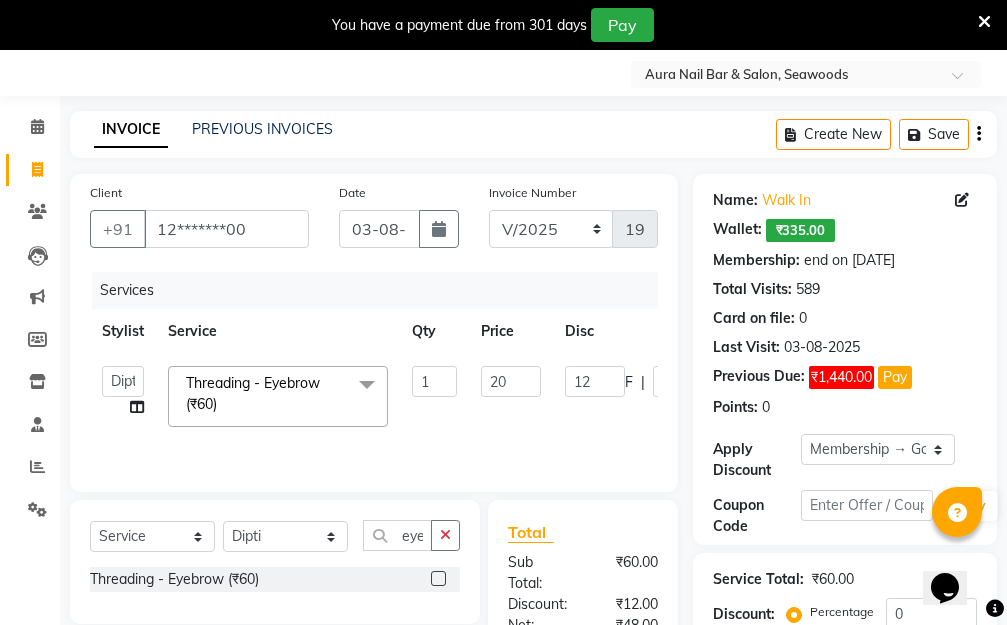 click on "Aarti   Dipti    Manager   Pallavi    pooja   Priya   Threading - Eyebrow (₹60)  x Hair Essentials - Hair Cut (Advance) (₹500) Hair Essentials - Kids Haircut (Below 8 Yrs) (₹250) Hair Essentials -Hair Wash Up To Shoulder (₹300) Hair Essentials - Hair Cut  (₹350) HAIR WASH UP TO WASTE (₹700) DANDRUFF TERATMENT (₹1500) Shampoo & Conditioning + Blast Dry - Upto Shoulder (₹350) Shampoo & Conditioning + Blast Dry - Below Shoulder (₹550) Shampoo & Conditioning + Blast Dry - Upto Waist (₹750) Shampoo & Conditioning + Blast Dry - Add: Charge For Morocon/Riviver/ Keratin (₹600) Blow Dry/Outcurl/Straight - Upto Shoulder (₹449) Blow Dry/Outcurl/Straight - Below Shoulder (₹650) Blow Dry/Outcurl/Straight - Upto Waist (₹850) Ironing - Upto Shoulder (₹650) Ironing - Below Shoulder (₹850) Ironing - Upto Waist (₹1000) Ironing - Add Charge For Thick Hair (₹300) Tongs - Upto Shoulder (₹800) Tongs - Below Shoulder (₹960) Tongs - Upto Waist (₹1500) Hair Spa - Upto Shoulder (₹1800) 1 F" 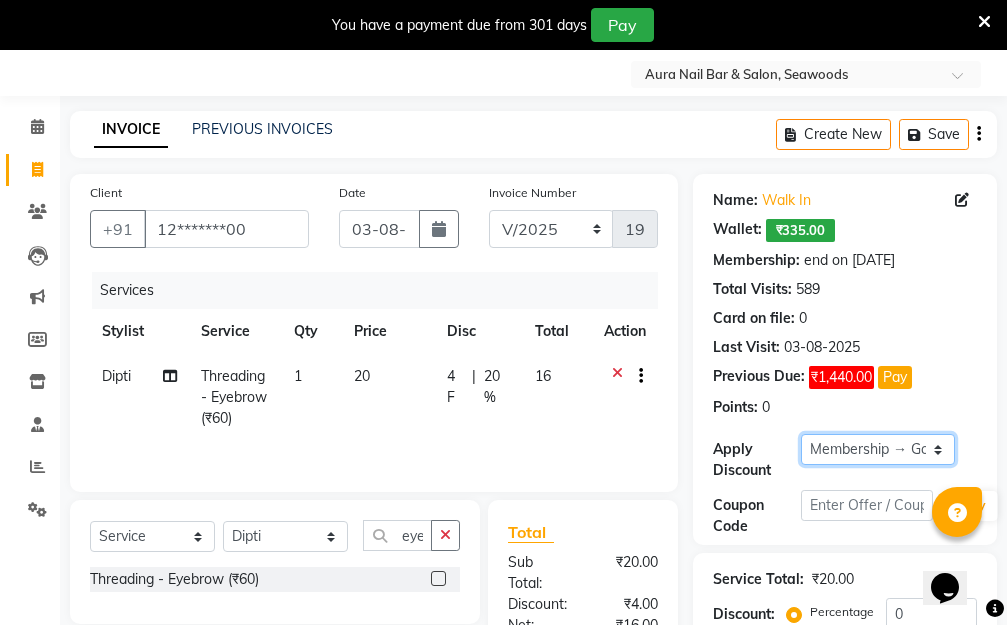 click on "Select Membership → Golden Membership Membership → Golden Membership Membership → Golden Membership Membership → Golden Membership Membership → Golden Membership Membership → Golden Membership Membership → Golden Membership Membership → Golden Membership Membership → Golden Membership Membership → Golden Membership Membership → Golden Membership Membership → Golden Membership Membership → Golden Membership Membership → Golden Membership Membership → Golden Membership Membership → Golden Membership Membership → Golden Membership Membership → Golden Membership Membership → Golden Membership Membership → Golden Membership Membership → Golden Membership Membership → Golden Membership Membership → Golden Membership Membership → Golden Membership Membership → Golden Membership Membership → Golden Membership Membership → Golden Membership Membership → Golden Membership Membership → Golden Membership Membership → Golden Membership" 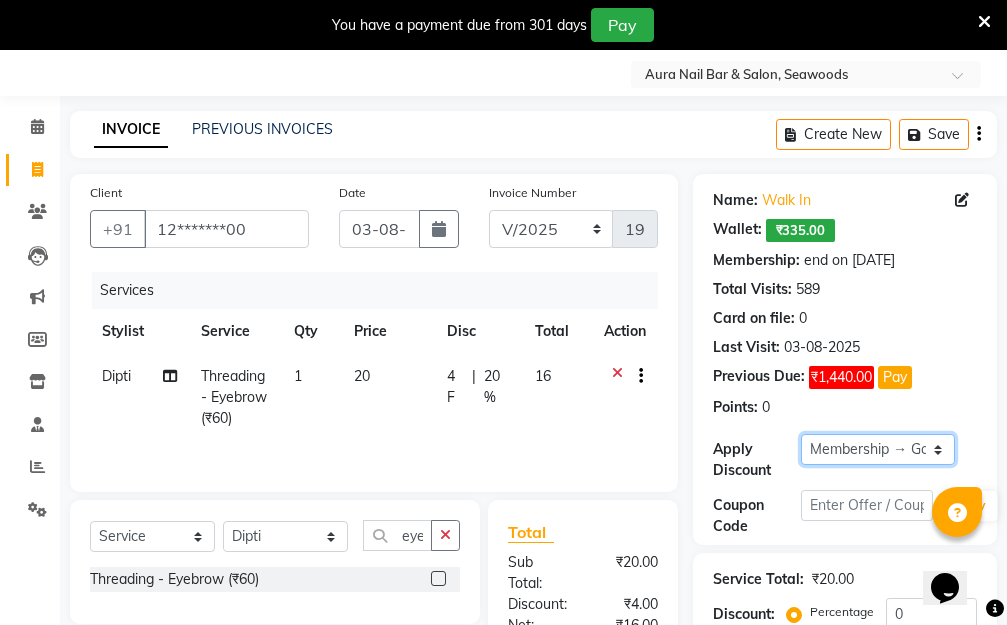 select on "0:" 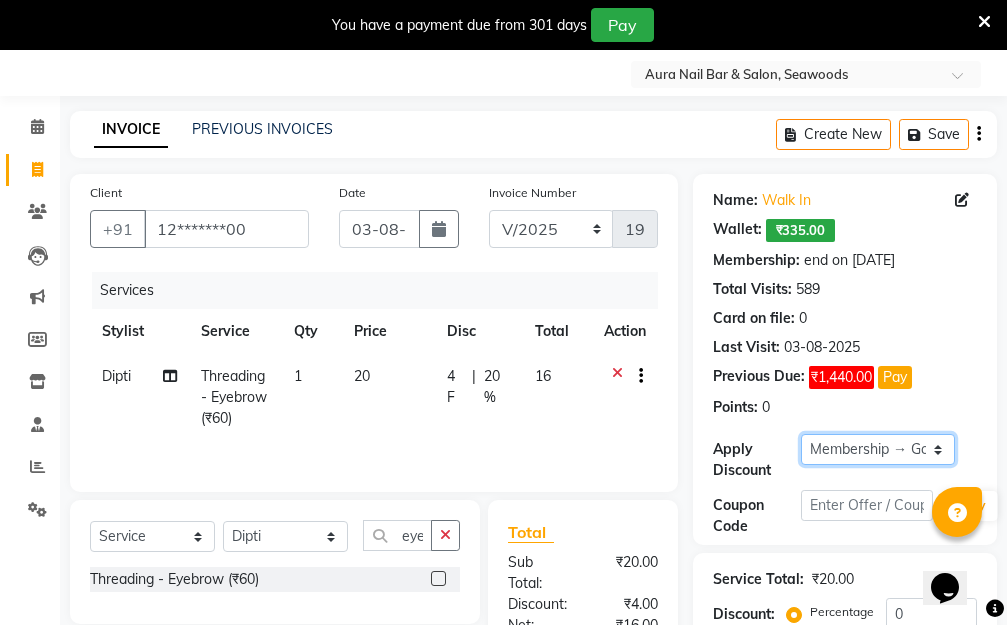 click on "Select Membership → Golden Membership Membership → Golden Membership Membership → Golden Membership Membership → Golden Membership Membership → Golden Membership Membership → Golden Membership Membership → Golden Membership Membership → Golden Membership Membership → Golden Membership Membership → Golden Membership Membership → Golden Membership Membership → Golden Membership Membership → Golden Membership Membership → Golden Membership Membership → Golden Membership Membership → Golden Membership Membership → Golden Membership Membership → Golden Membership Membership → Golden Membership Membership → Golden Membership Membership → Golden Membership Membership → Golden Membership Membership → Golden Membership Membership → Golden Membership Membership → Golden Membership Membership → Golden Membership Membership → Golden Membership Membership → Golden Membership Membership → Golden Membership Membership → Golden Membership" 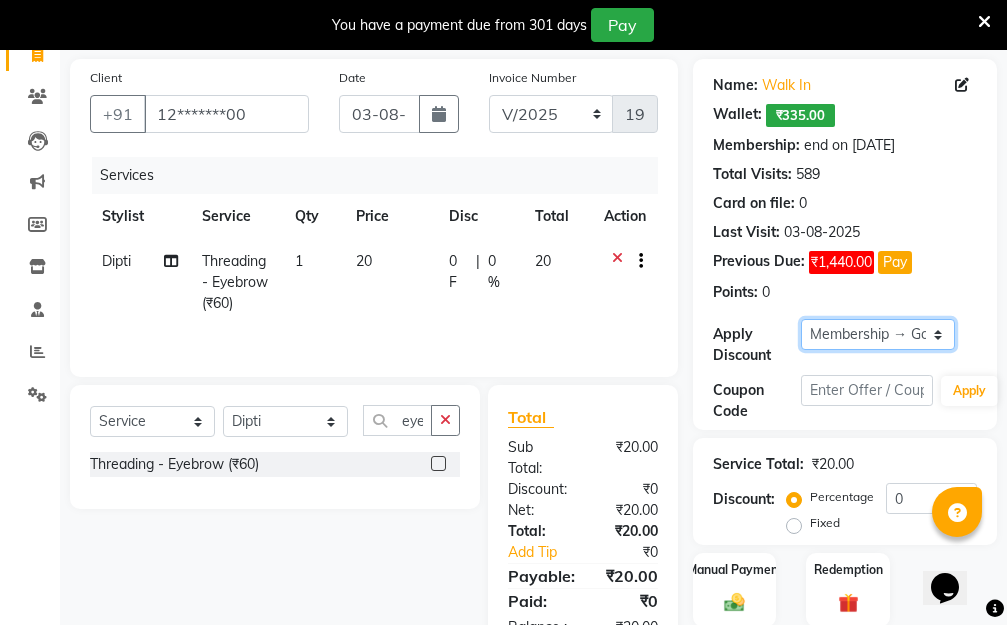 scroll, scrollTop: 278, scrollLeft: 0, axis: vertical 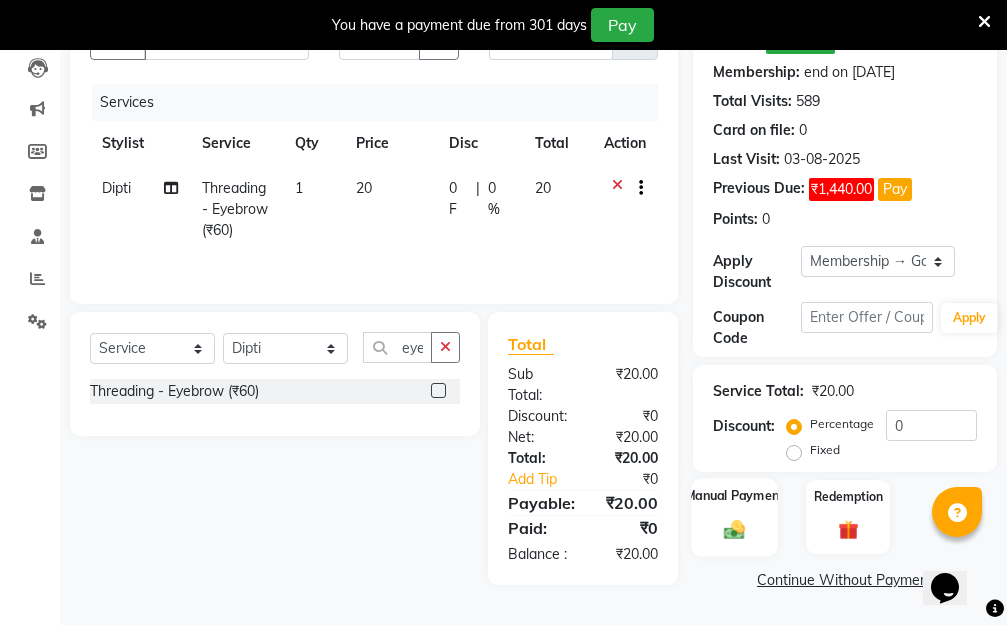 click 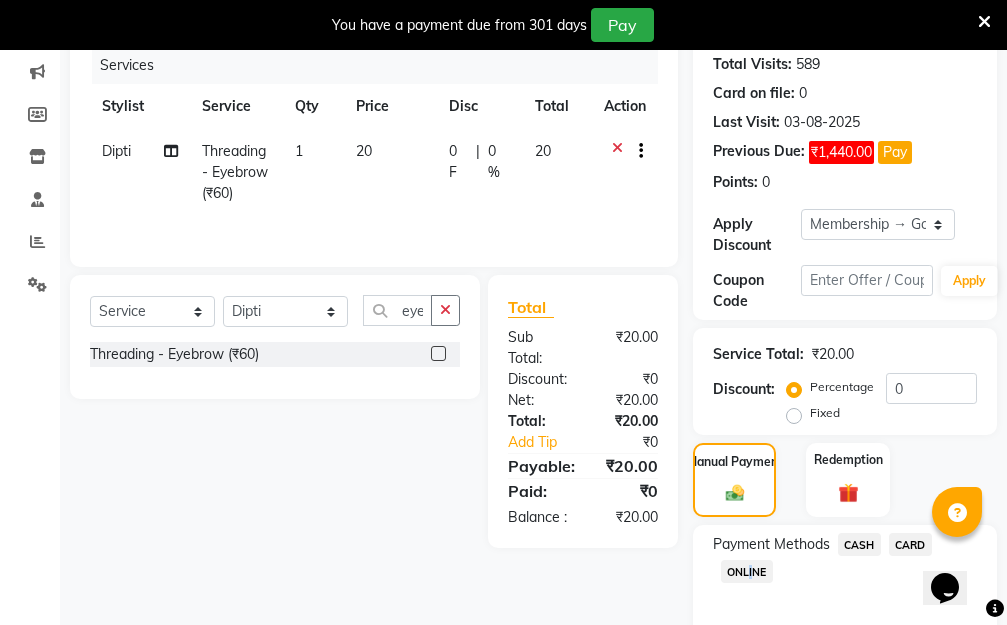 click on "ONLINE" 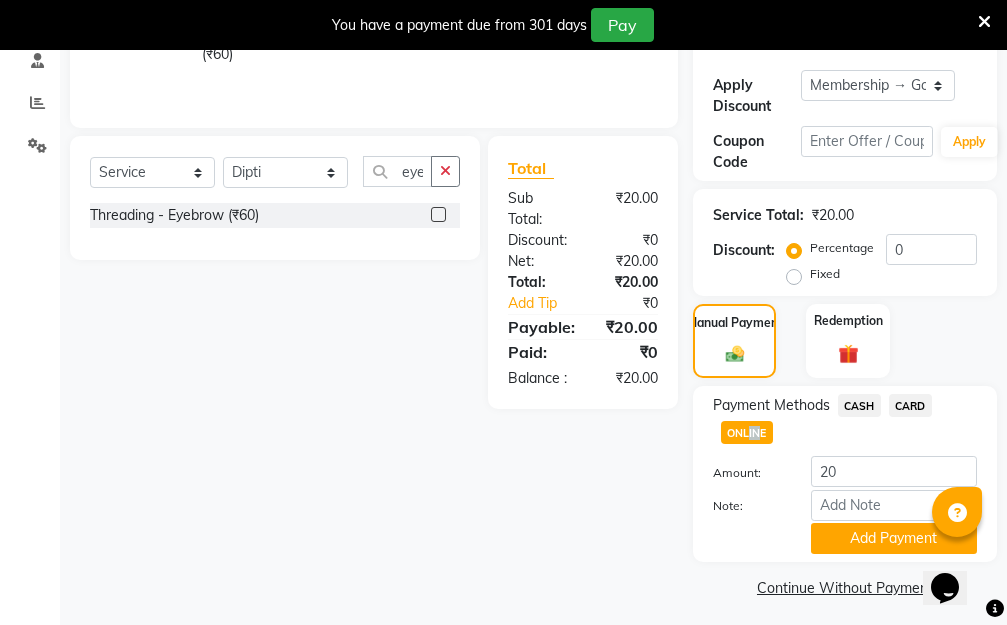 scroll, scrollTop: 425, scrollLeft: 0, axis: vertical 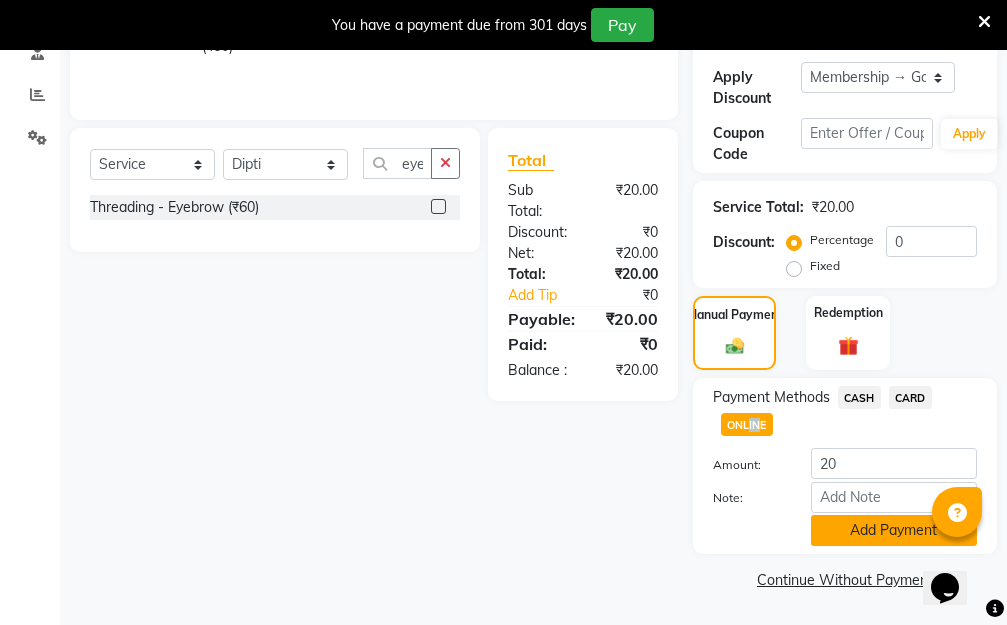 click on "Add Payment" 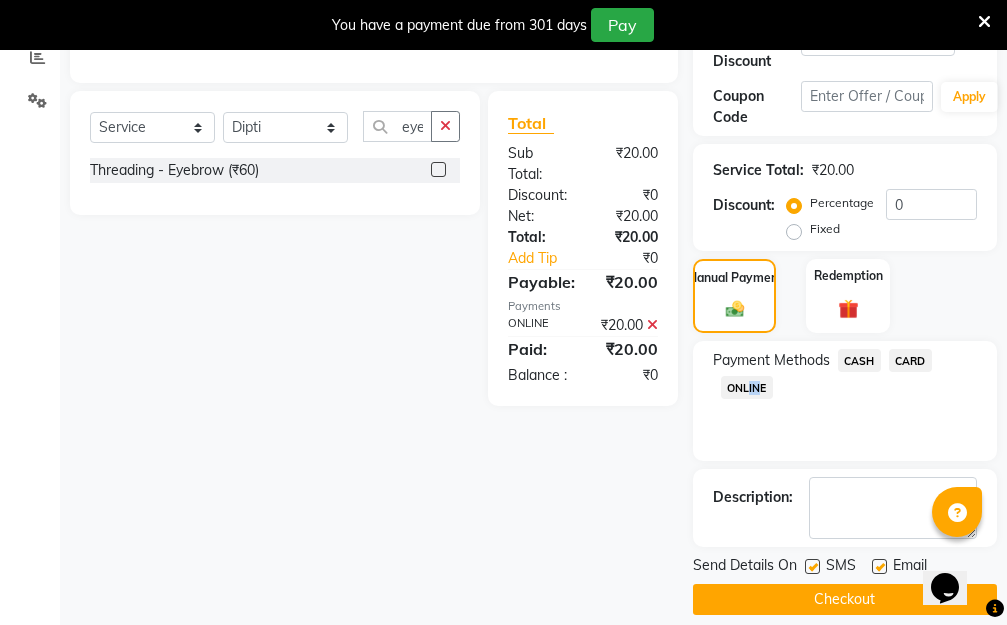 scroll, scrollTop: 482, scrollLeft: 0, axis: vertical 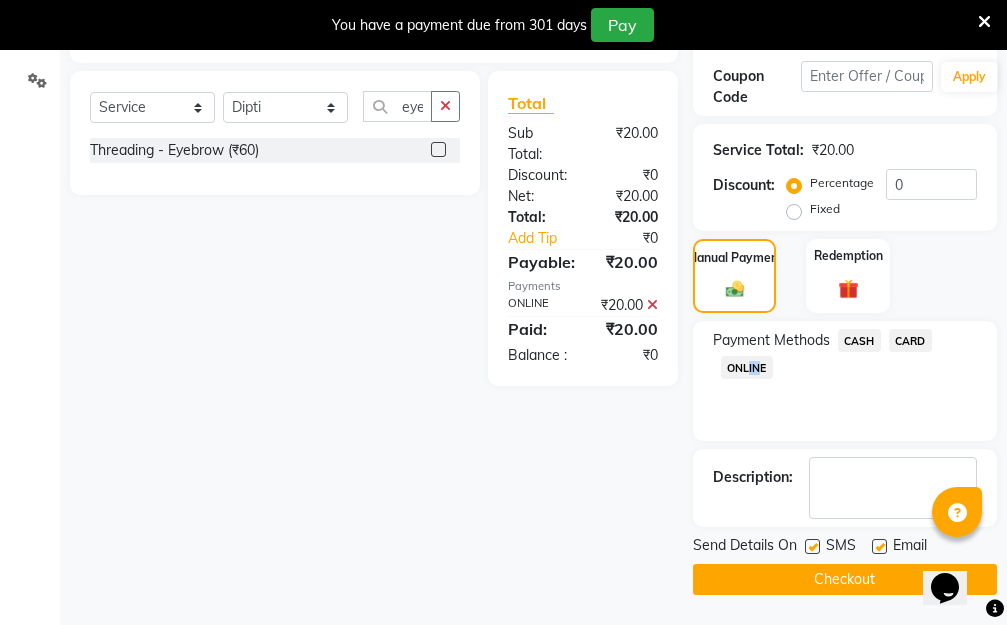 click on "Checkout" 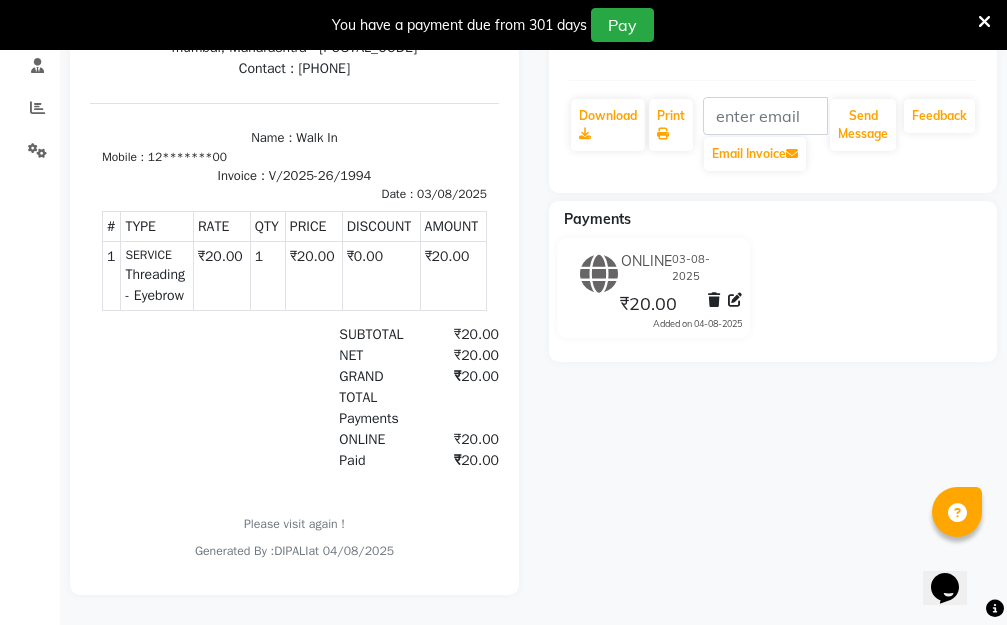 scroll, scrollTop: 129, scrollLeft: 0, axis: vertical 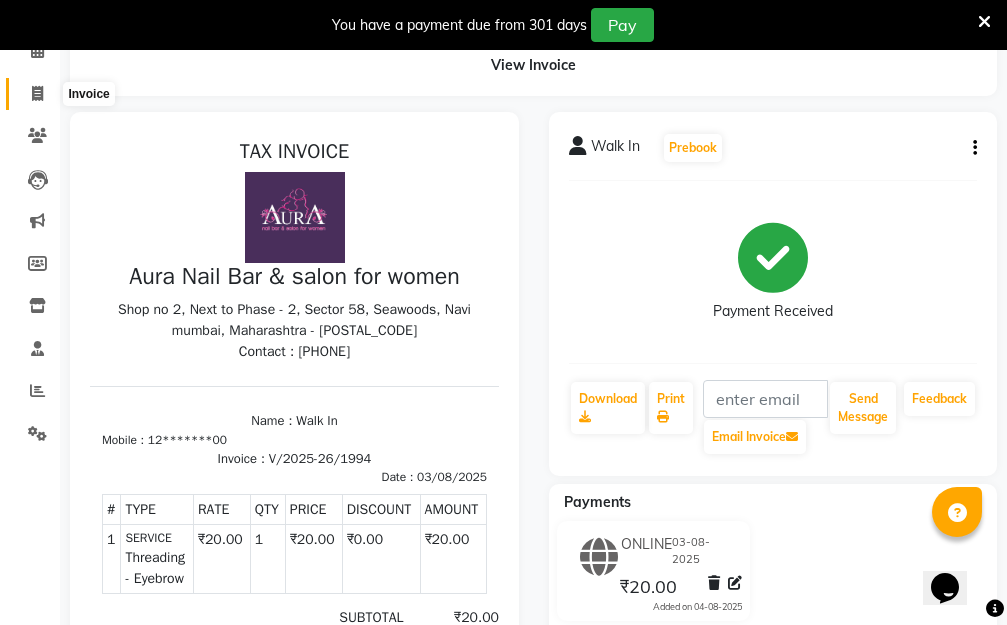 click 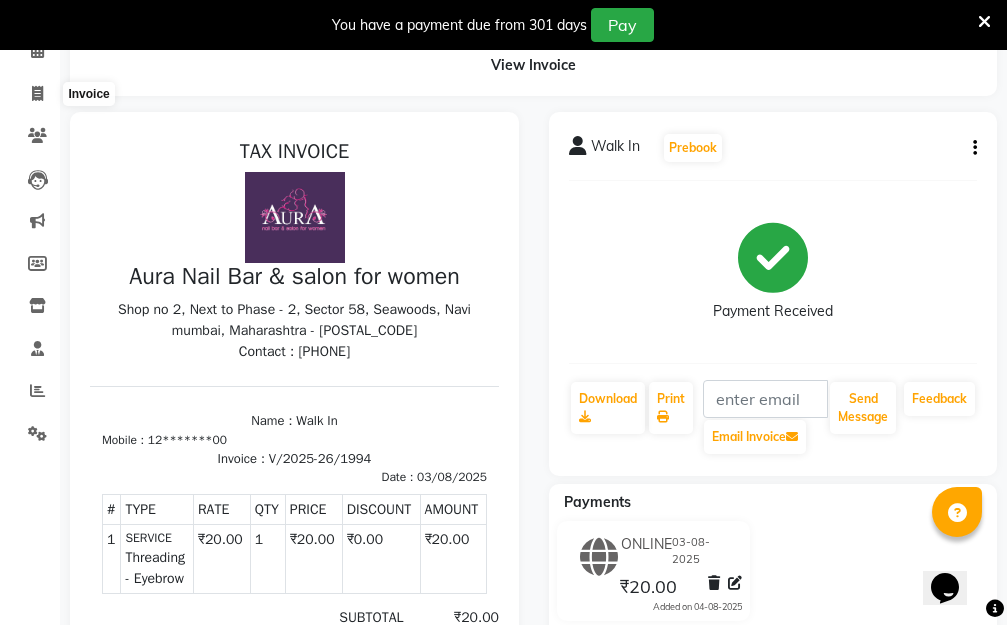 select on "service" 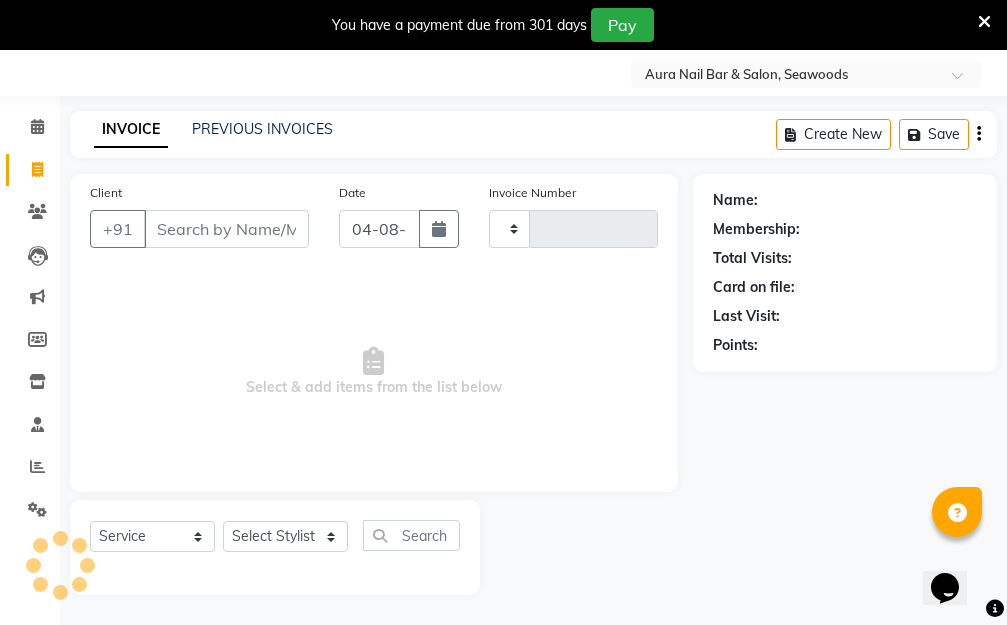 type on "1995" 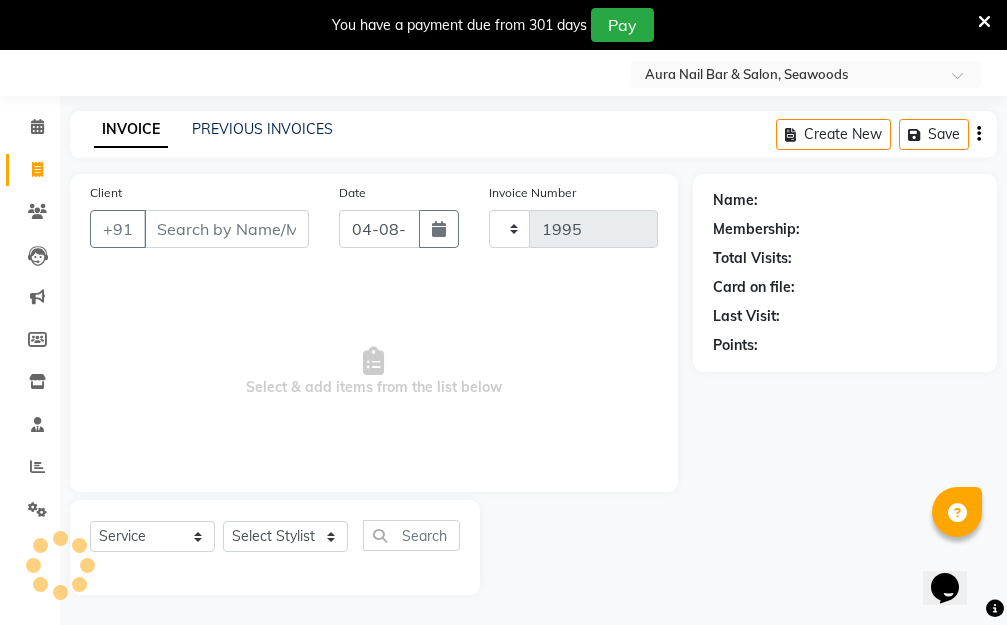 scroll, scrollTop: 53, scrollLeft: 0, axis: vertical 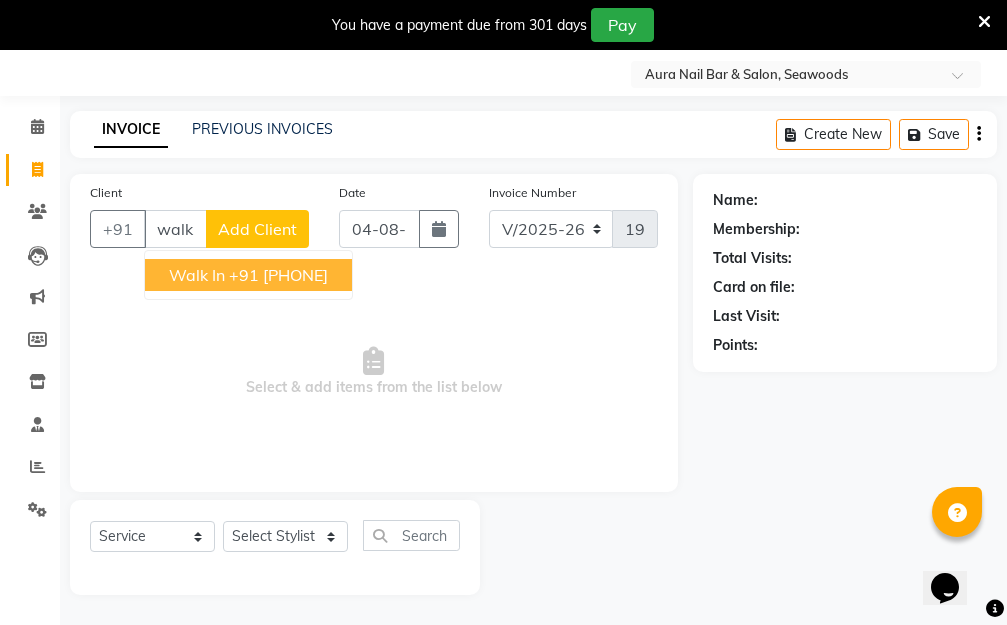 click on "+91  12*******00" at bounding box center (278, 275) 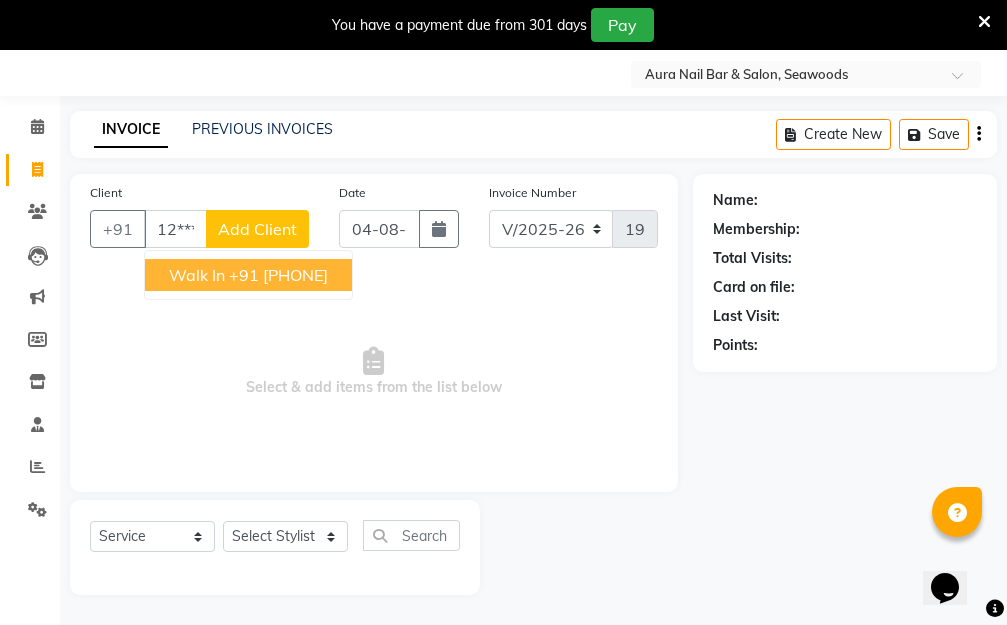 type on "12*******00" 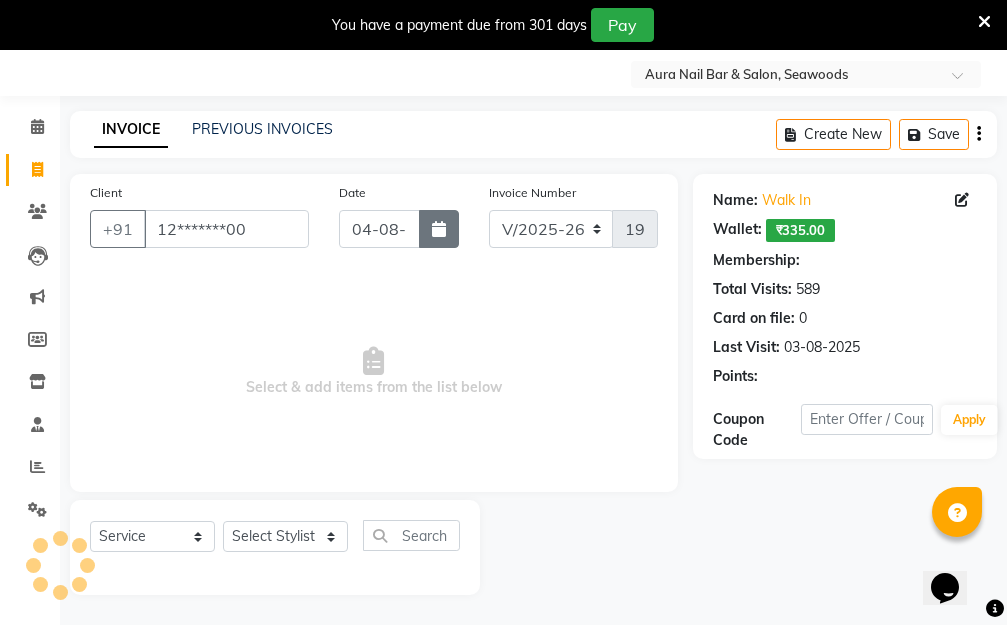 select on "1: Object" 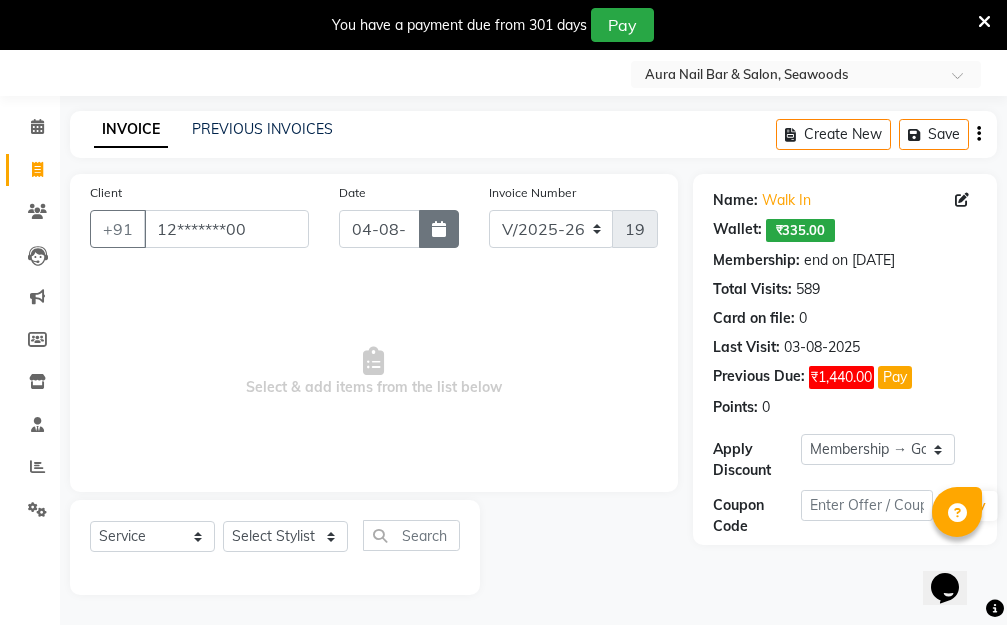 click 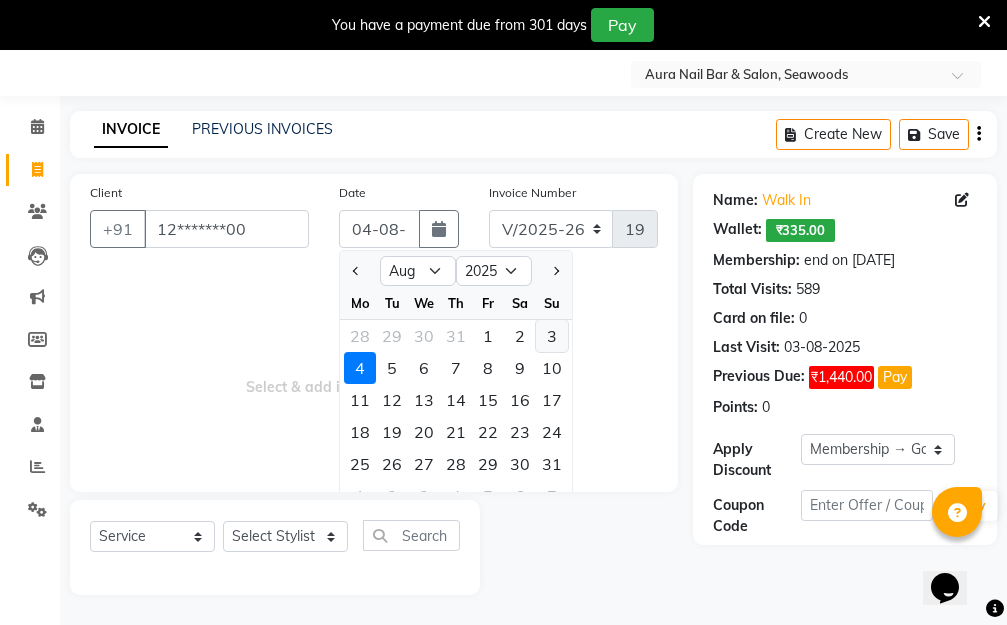 click on "3" 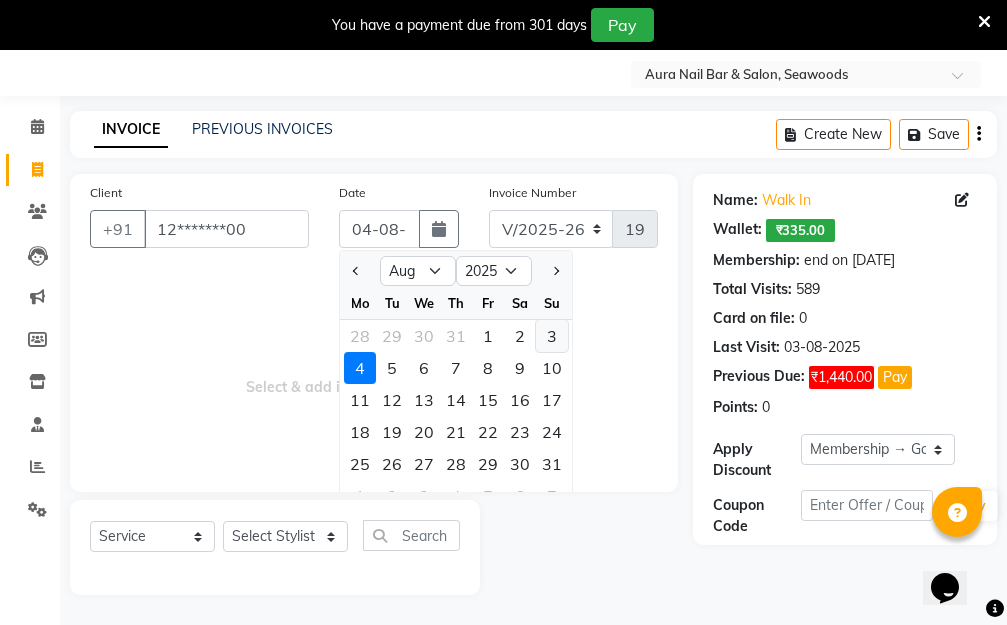 type on "03-08-2025" 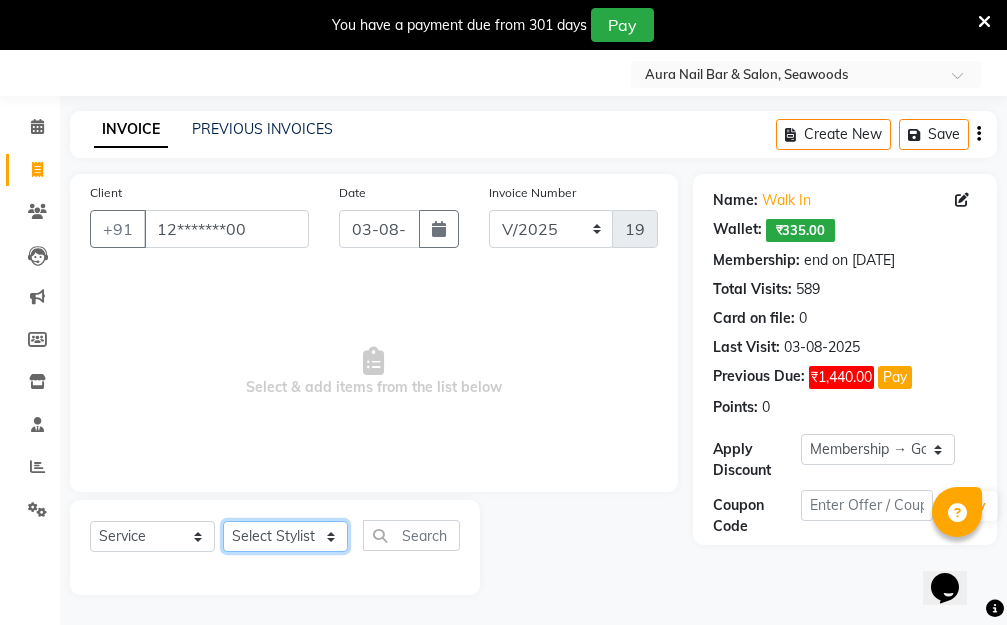 click on "Select Stylist Aarti Dipti  Manager Pallavi  pooja Priya" 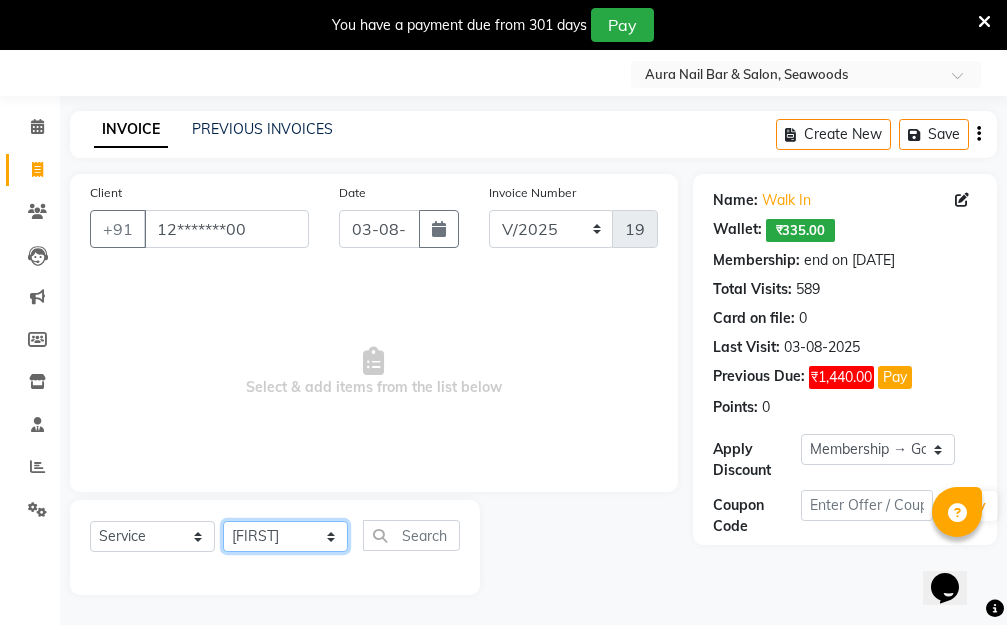 click on "Select Stylist Aarti Dipti  Manager Pallavi  pooja Priya" 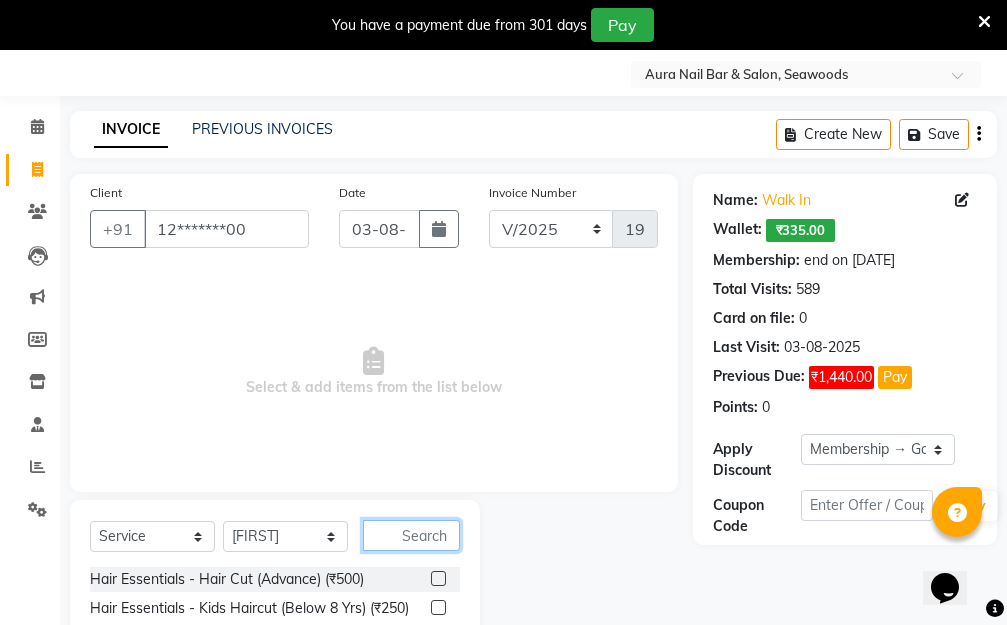 click 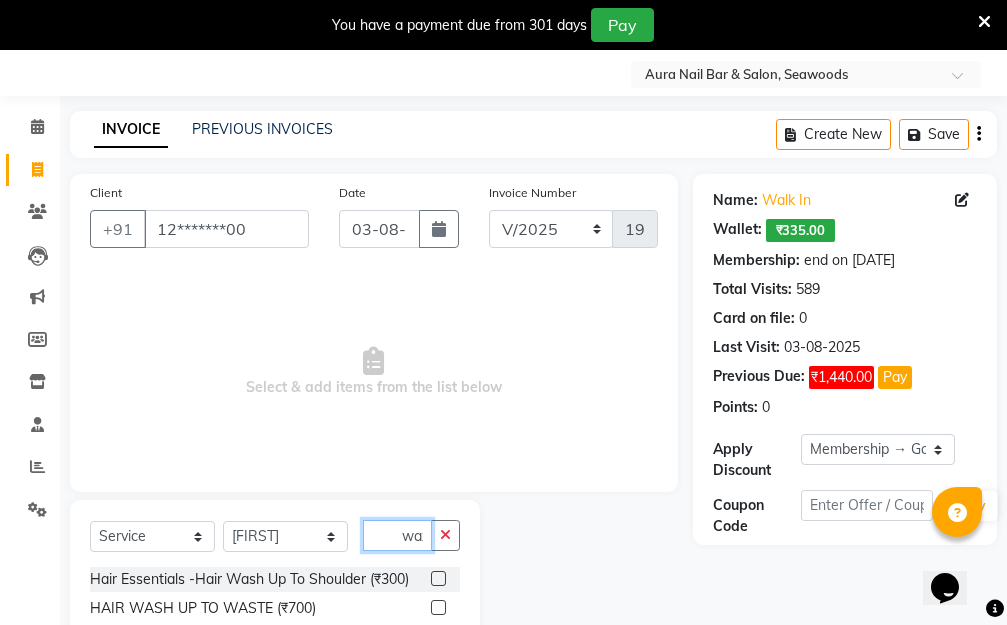 scroll, scrollTop: 0, scrollLeft: 4, axis: horizontal 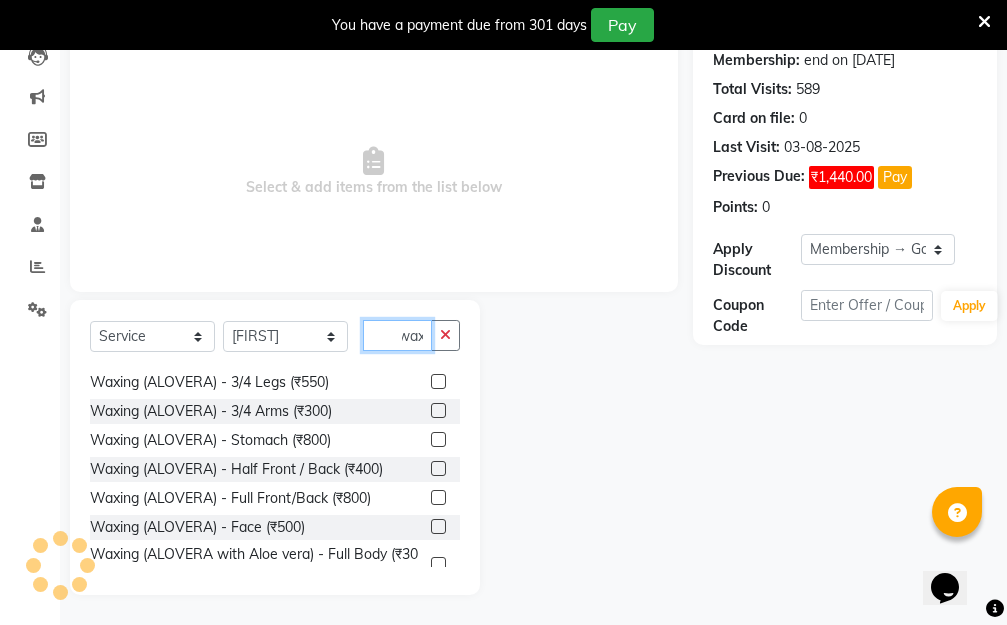 type on "wax" 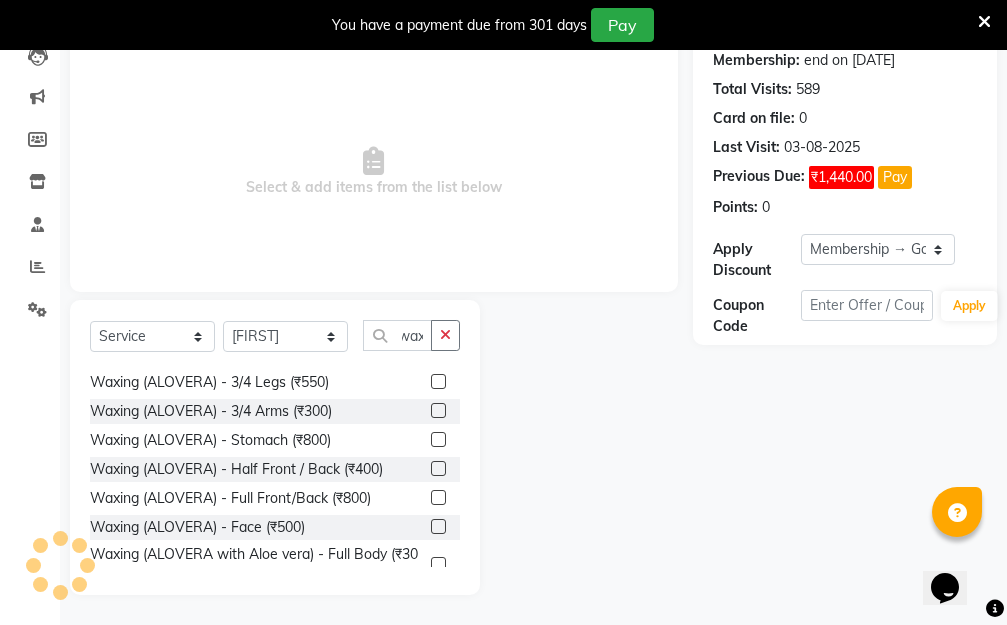 scroll, scrollTop: 0, scrollLeft: 0, axis: both 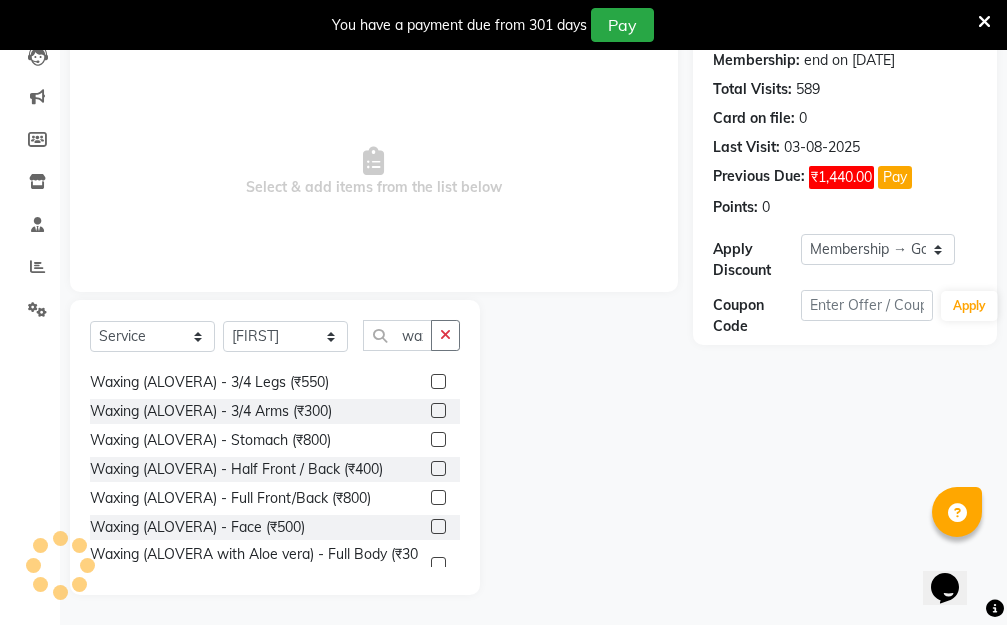click 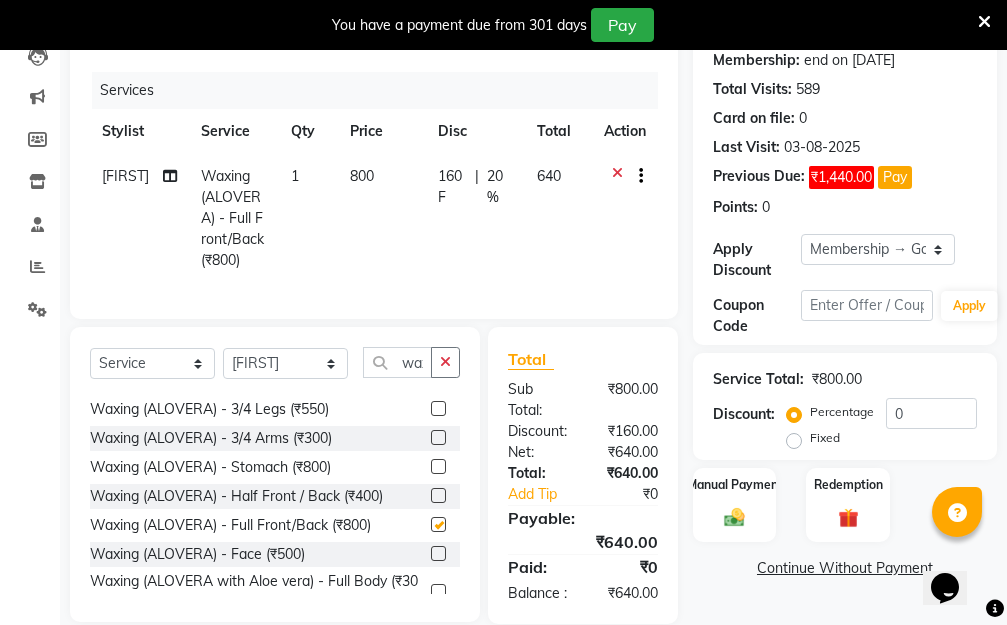 checkbox on "false" 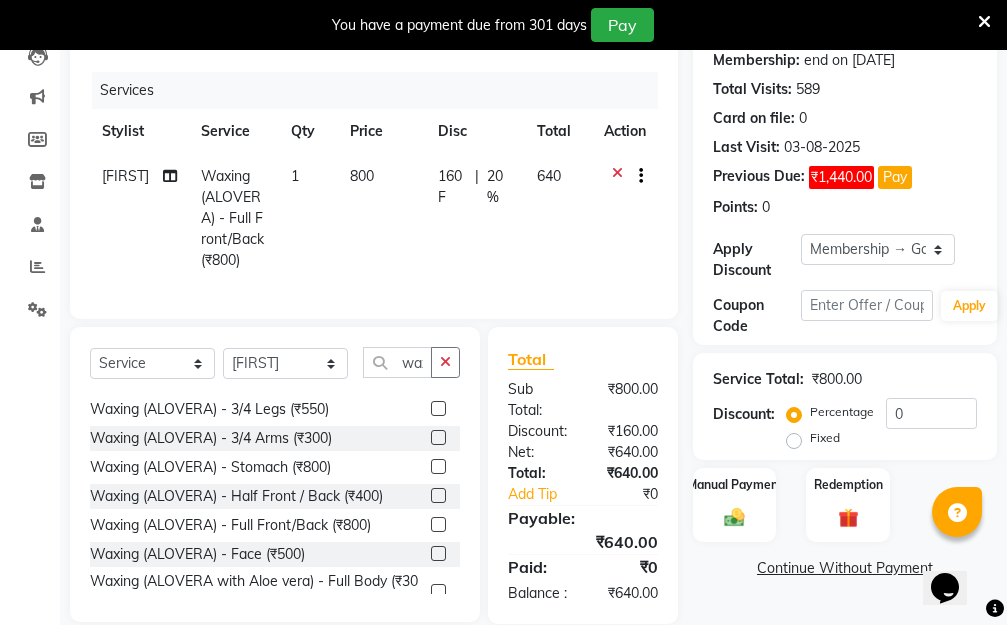 click on "800" 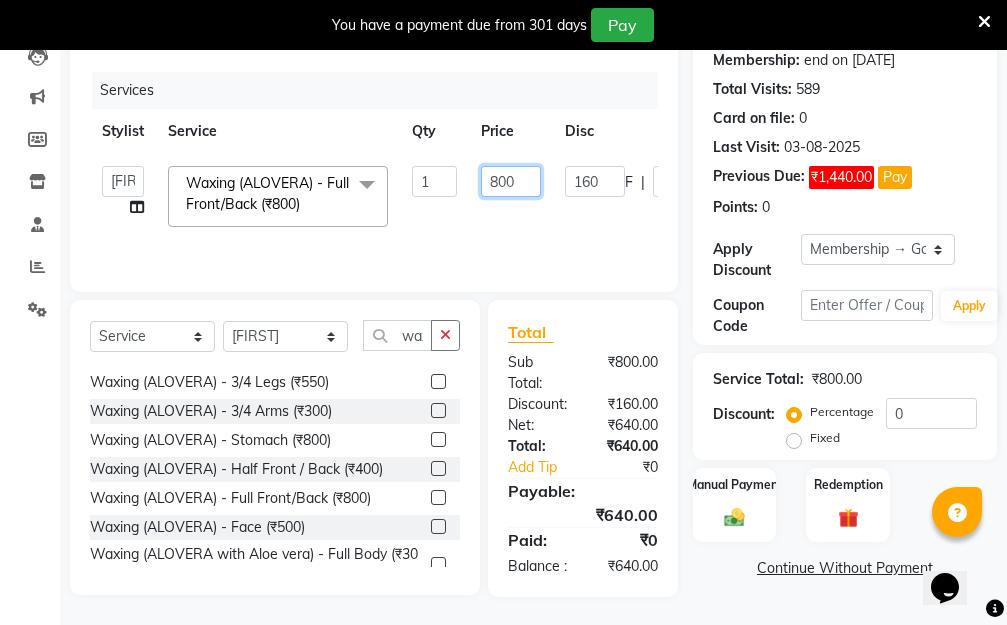 drag, startPoint x: 518, startPoint y: 177, endPoint x: 395, endPoint y: 176, distance: 123.00407 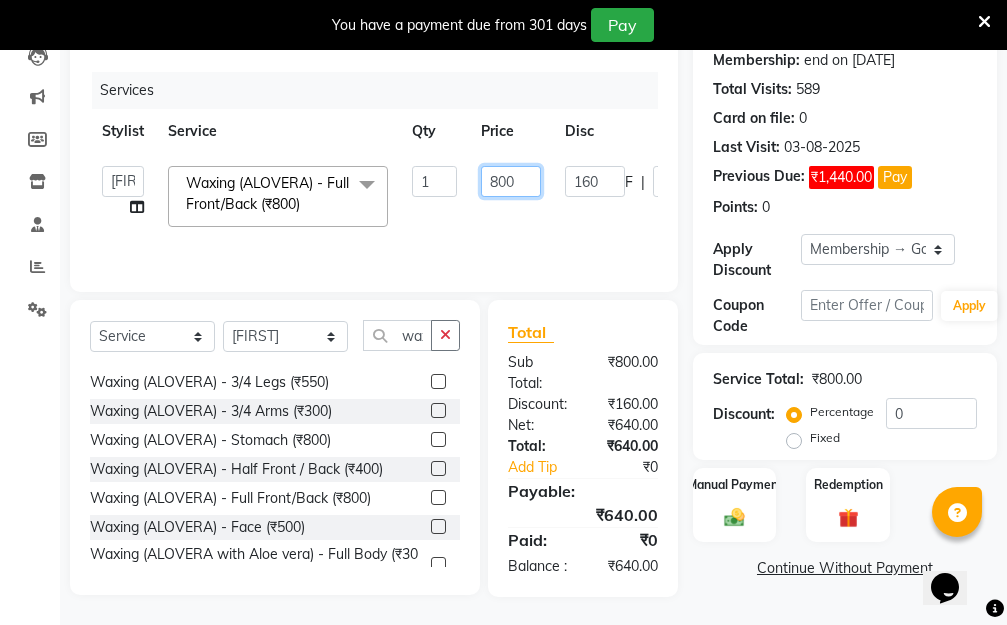 click on "Aarti   Dipti    Manager   Pallavi    pooja   Priya   Waxing (ALOVERA) - Full Front/Back (₹800)  x Hair Essentials - Hair Cut (Advance) (₹500) Hair Essentials - Kids Haircut (Below 8 Yrs) (₹250) Hair Essentials -Hair Wash Up To Shoulder (₹300) Hair Essentials - Hair Cut  (₹350) HAIR WASH UP TO WASTE (₹700) HAIR WASH (₹300) DANDRUFF TERATMENT (₹1500) Shampoo & Conditioning + Blast Dry - Upto Shoulder (₹350) Shampoo & Conditioning + Blast Dry - Below Shoulder (₹550) Shampoo & Conditioning + Blast Dry - Upto Waist (₹750) Shampoo & Conditioning + Blast Dry - Add: Charge For Morocon/Riviver/ Keratin (₹600) Blow Dry/Outcurl/Straight - Upto Shoulder (₹449) Blow Dry/Outcurl/Straight - Below Shoulder (₹650) Blow Dry/Outcurl/Straight - Upto Waist (₹850) Ironing - Upto Shoulder (₹650) Ironing - Below Shoulder (₹850) Ironing - Upto Waist (₹1000) Ironing - Add Charge For Thick Hair (₹300) Tongs - Upto Shoulder (₹800) Tongs - Below Shoulder (₹960) Tongs - Upto Waist (₹1500) 1 F" 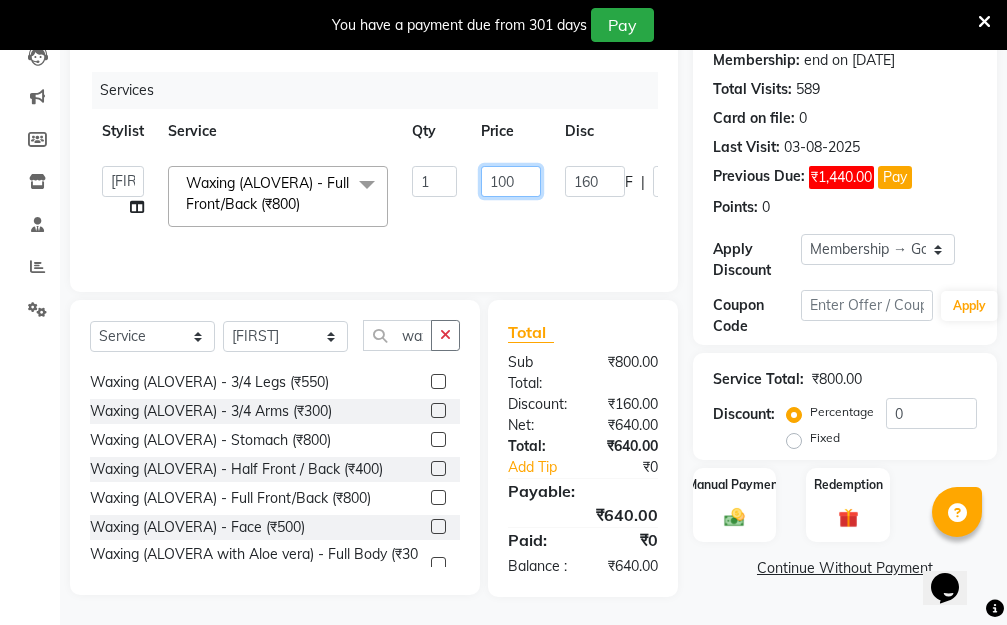 type on "1000" 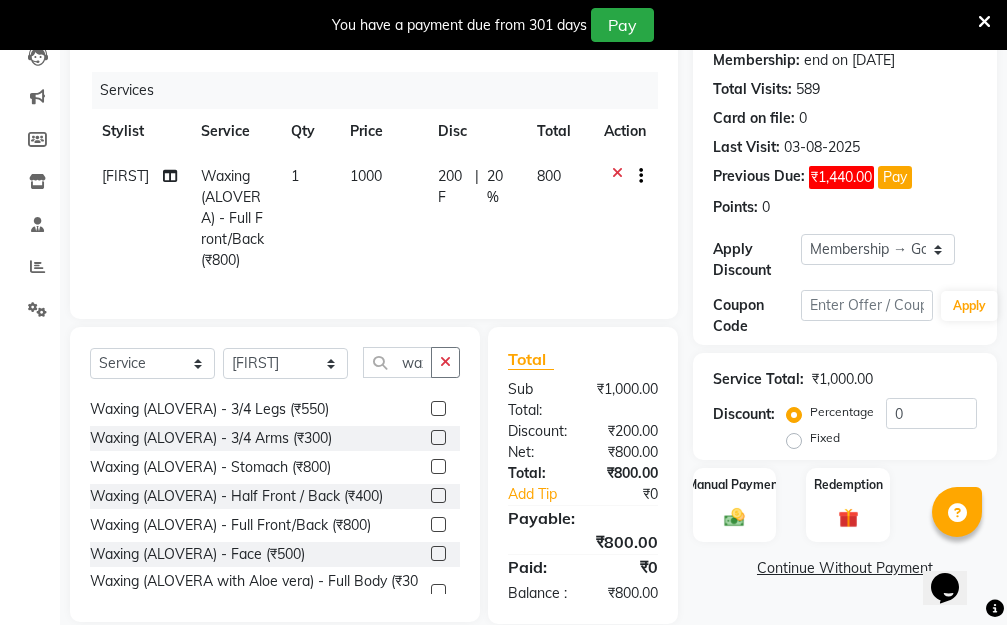 drag, startPoint x: 558, startPoint y: 209, endPoint x: 587, endPoint y: 231, distance: 36.40055 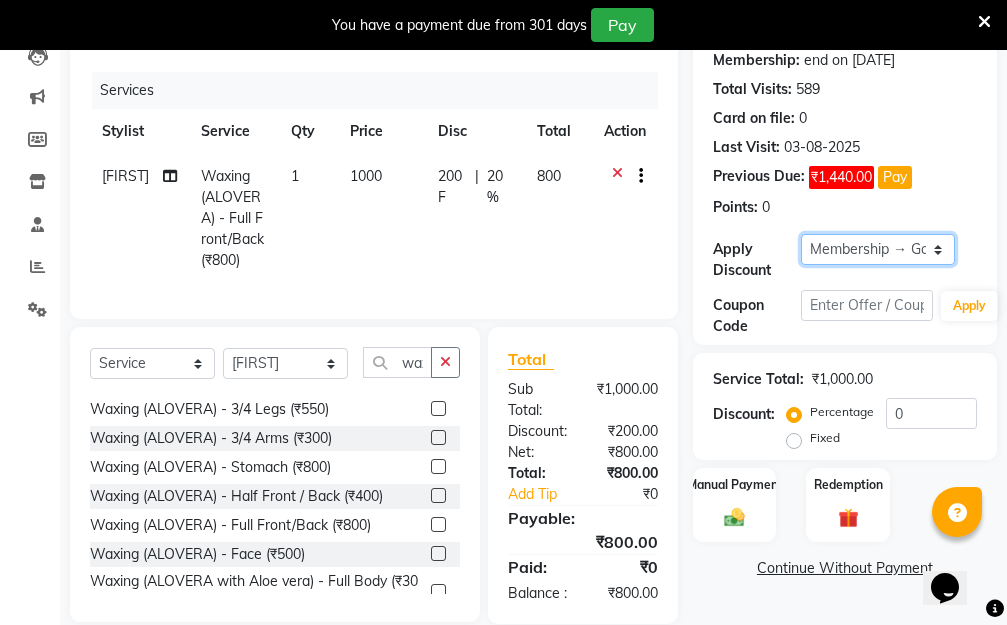 click on "Select Membership → Golden Membership Membership → Golden Membership Membership → Golden Membership Membership → Golden Membership Membership → Golden Membership Membership → Golden Membership Membership → Golden Membership Membership → Golden Membership Membership → Golden Membership Membership → Golden Membership Membership → Golden Membership Membership → Golden Membership Membership → Golden Membership Membership → Golden Membership Membership → Golden Membership Membership → Golden Membership Membership → Golden Membership Membership → Golden Membership Membership → Golden Membership Membership → Golden Membership Membership → Golden Membership Membership → Golden Membership Membership → Golden Membership Membership → Golden Membership Membership → Golden Membership Membership → Golden Membership Membership → Golden Membership Membership → Golden Membership Membership → Golden Membership Membership → Golden Membership" 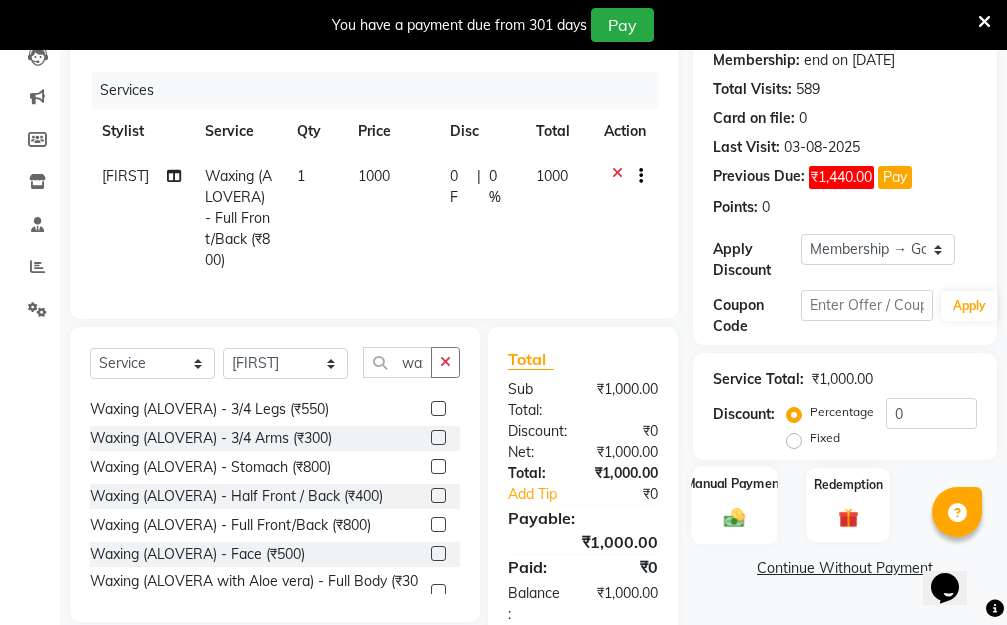 click on "Manual Payment" 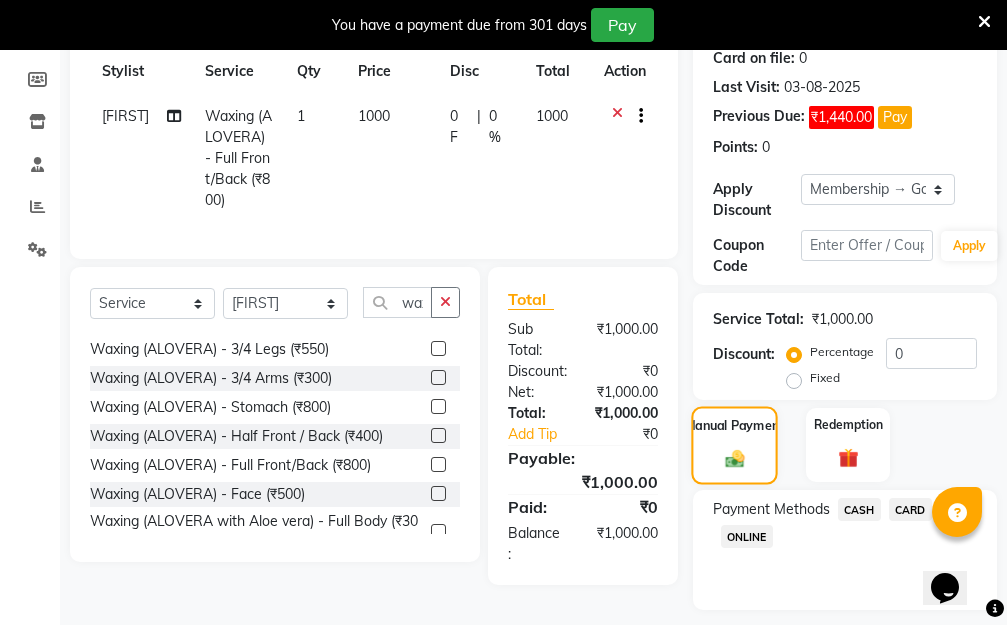 scroll, scrollTop: 369, scrollLeft: 0, axis: vertical 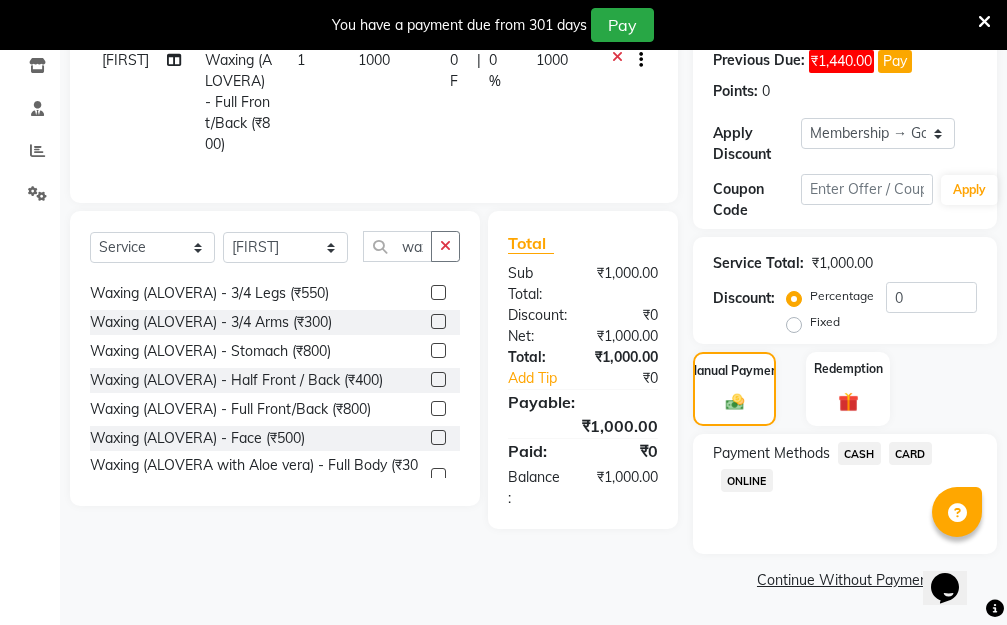 click on "ONLINE" 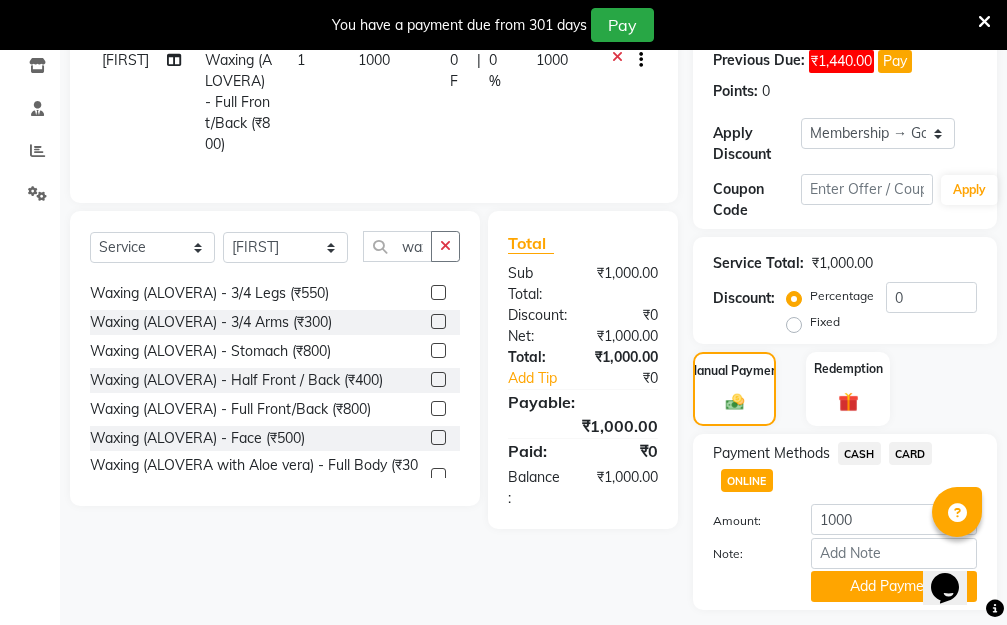 click on "Note:" 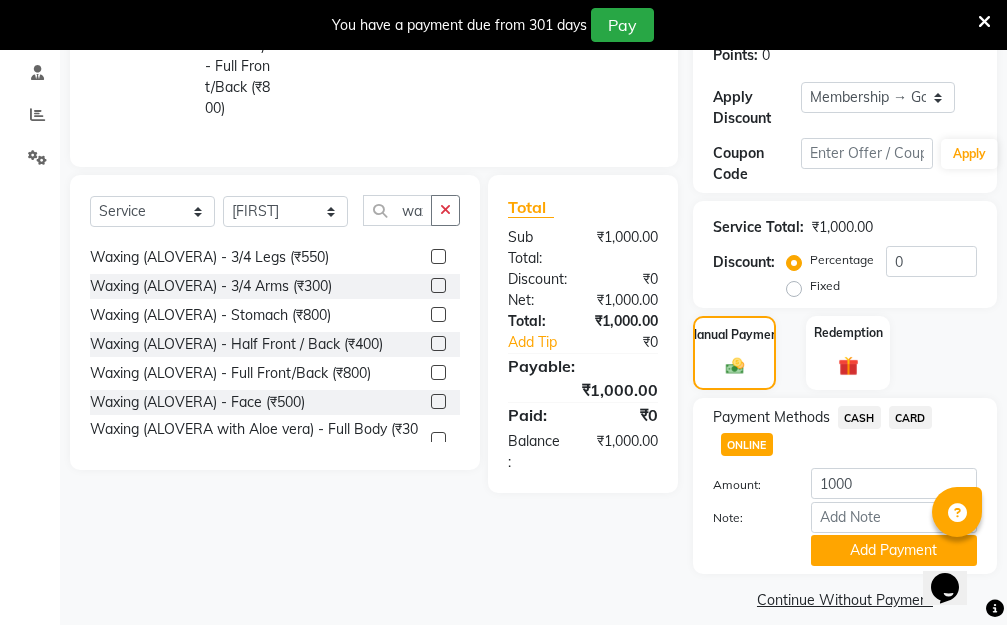 scroll, scrollTop: 425, scrollLeft: 0, axis: vertical 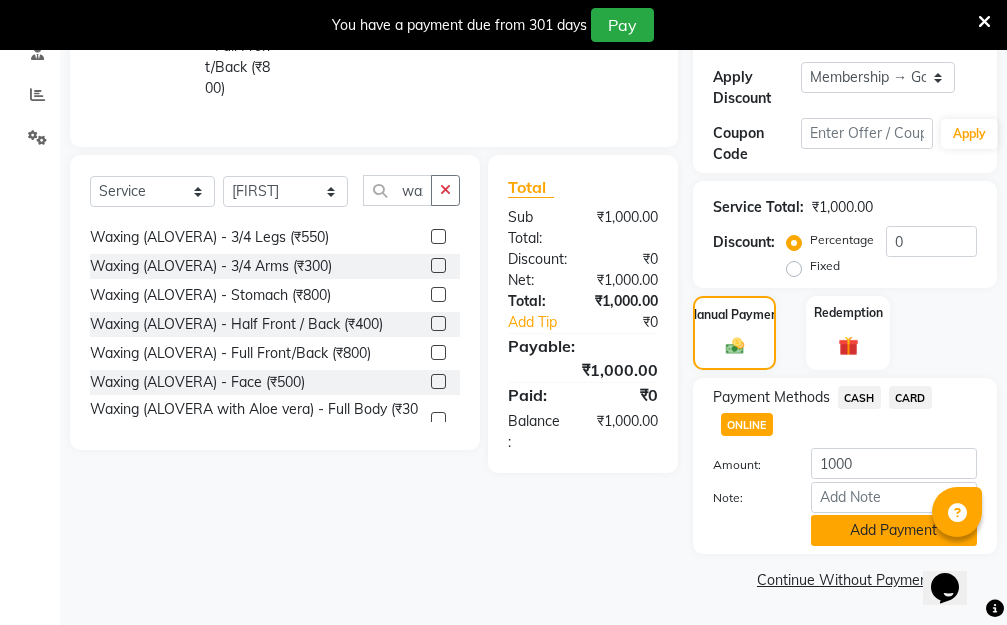 click on "Add Payment" 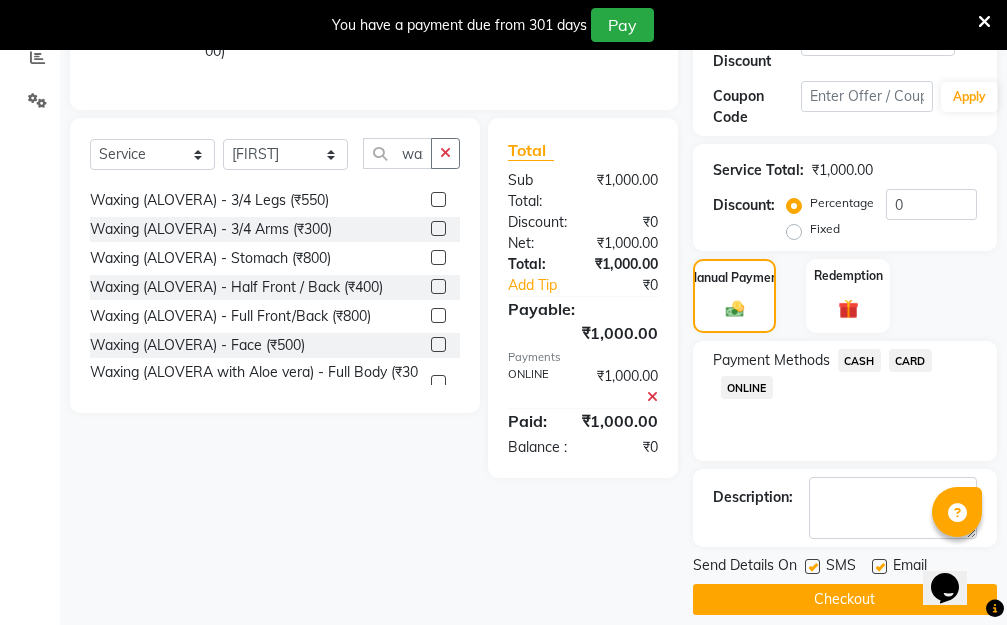 scroll, scrollTop: 482, scrollLeft: 0, axis: vertical 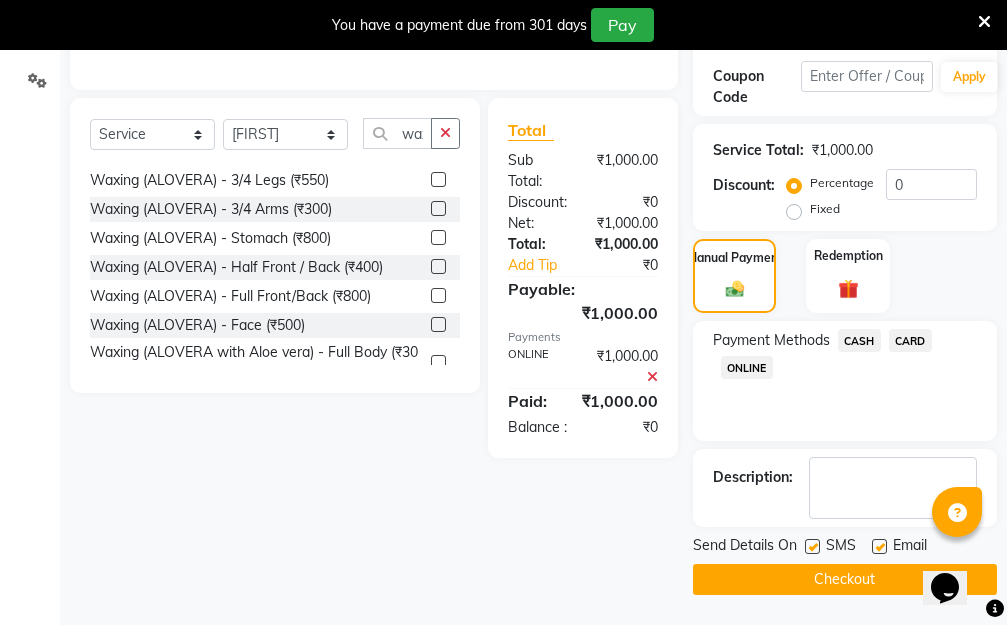 click on "Checkout" 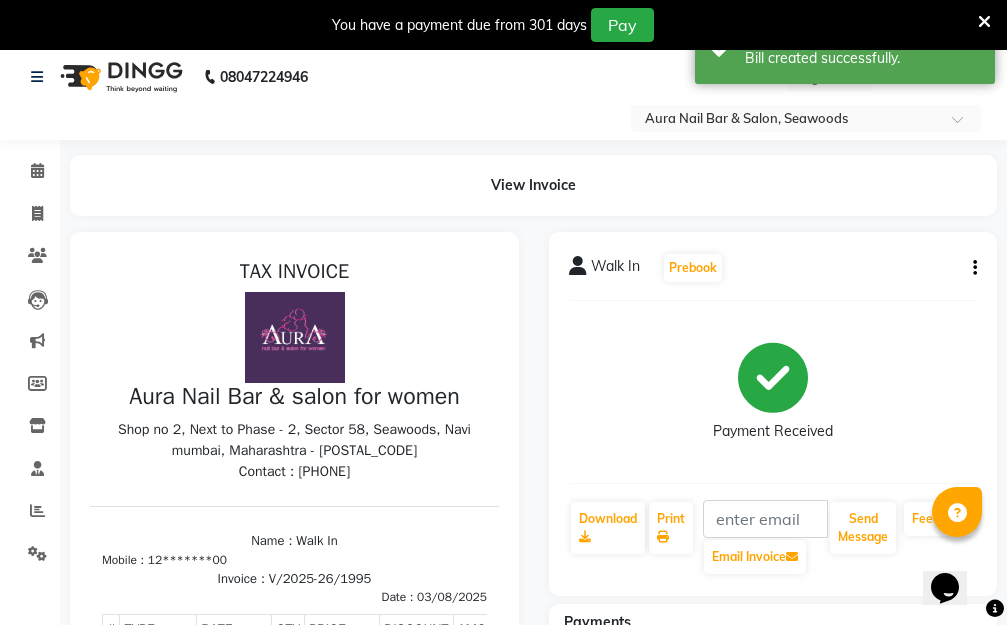 scroll, scrollTop: 0, scrollLeft: 0, axis: both 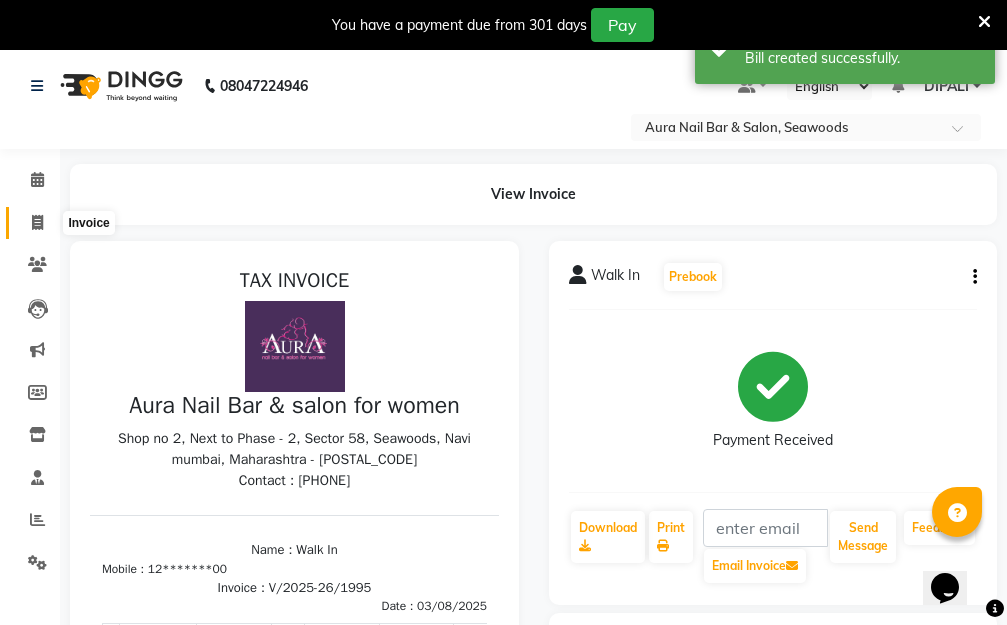 click 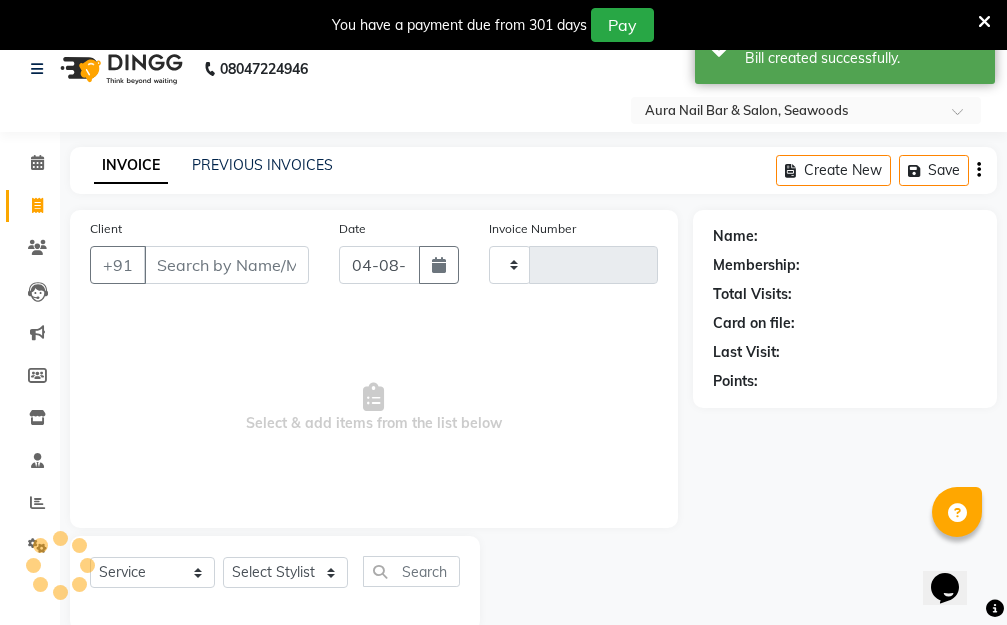 type on "1996" 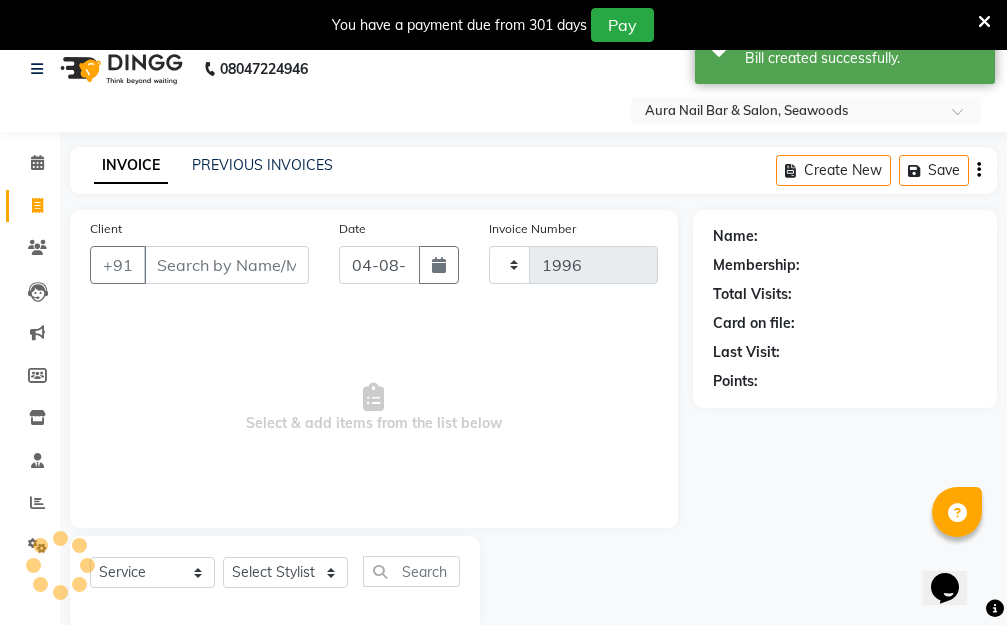 select on "4994" 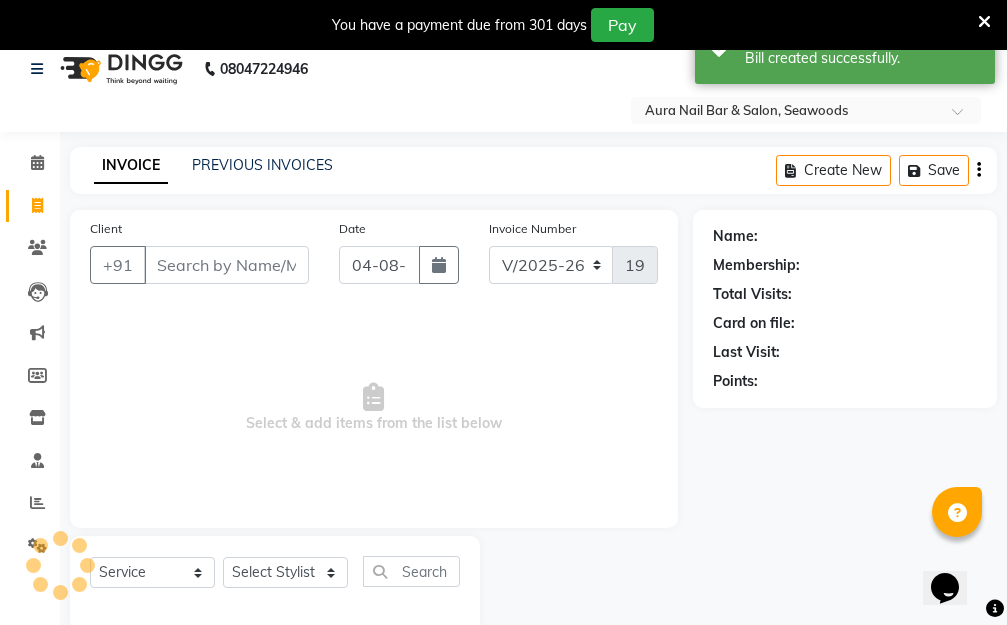 scroll, scrollTop: 53, scrollLeft: 0, axis: vertical 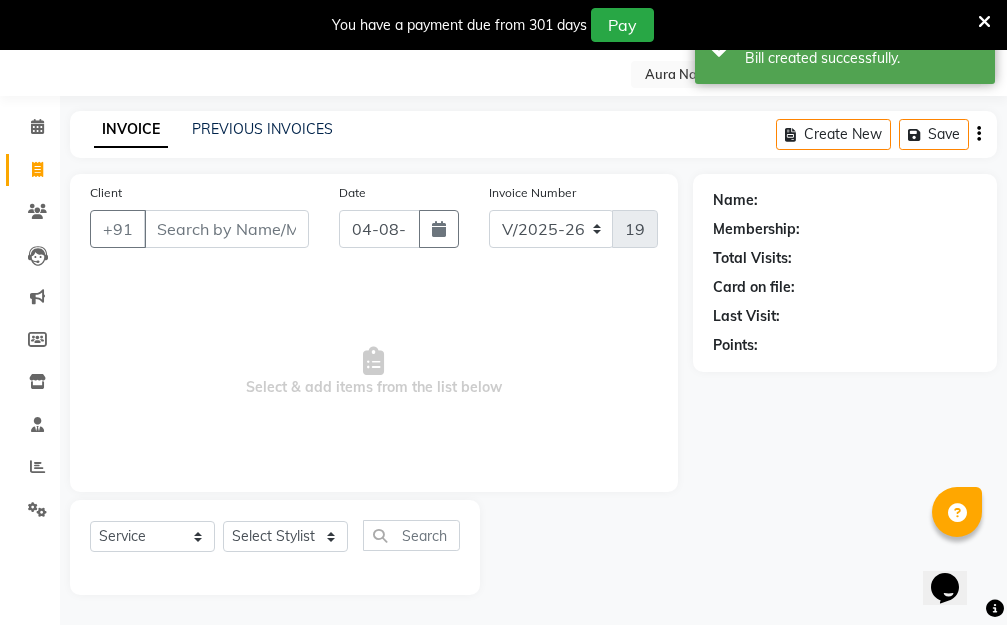 click on "Client" at bounding box center (226, 229) 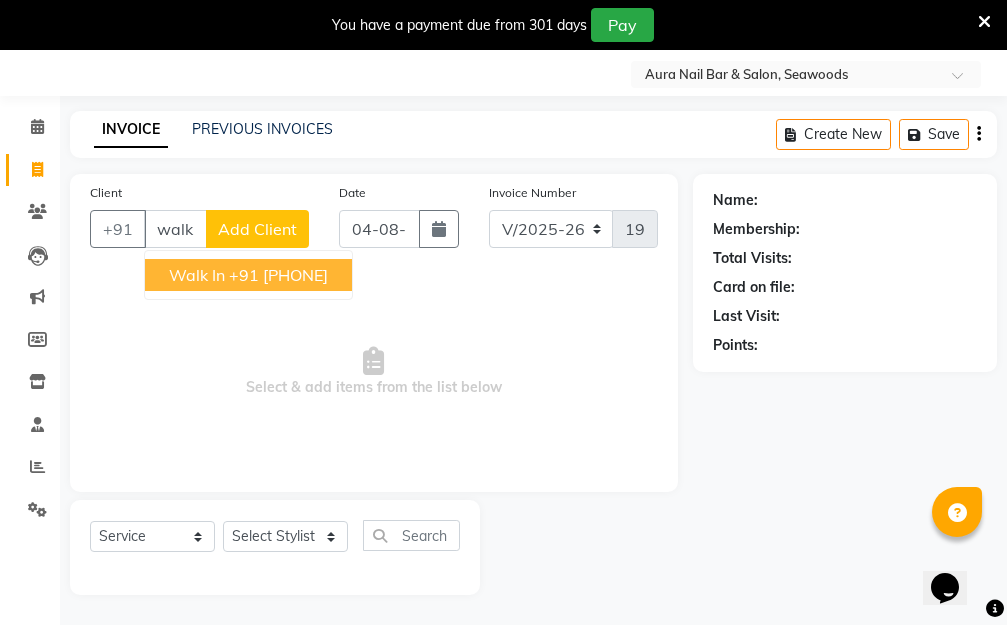 click on "+91  12*******00" at bounding box center [278, 275] 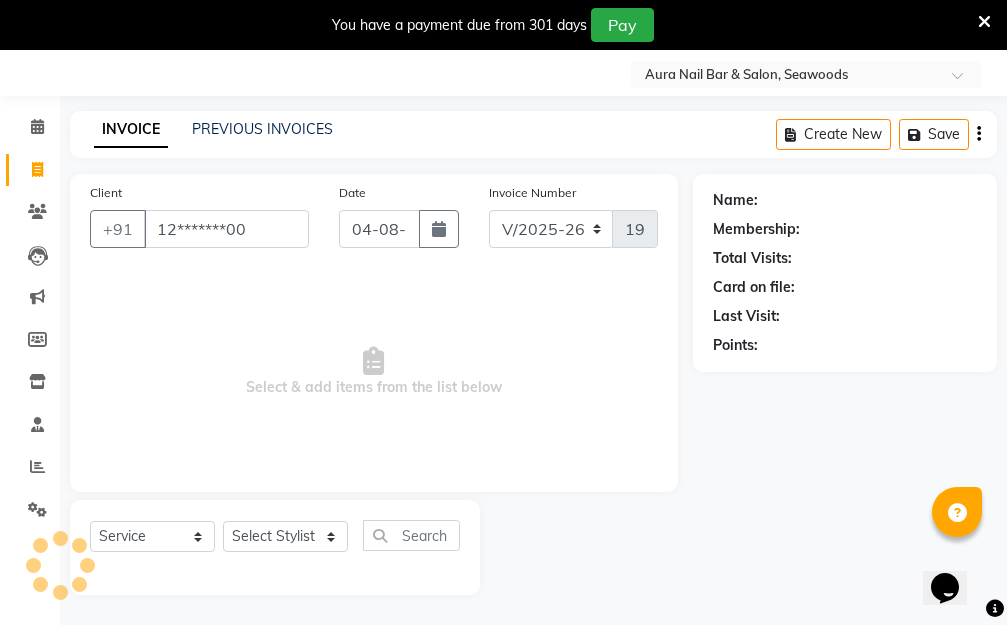 type on "12*******00" 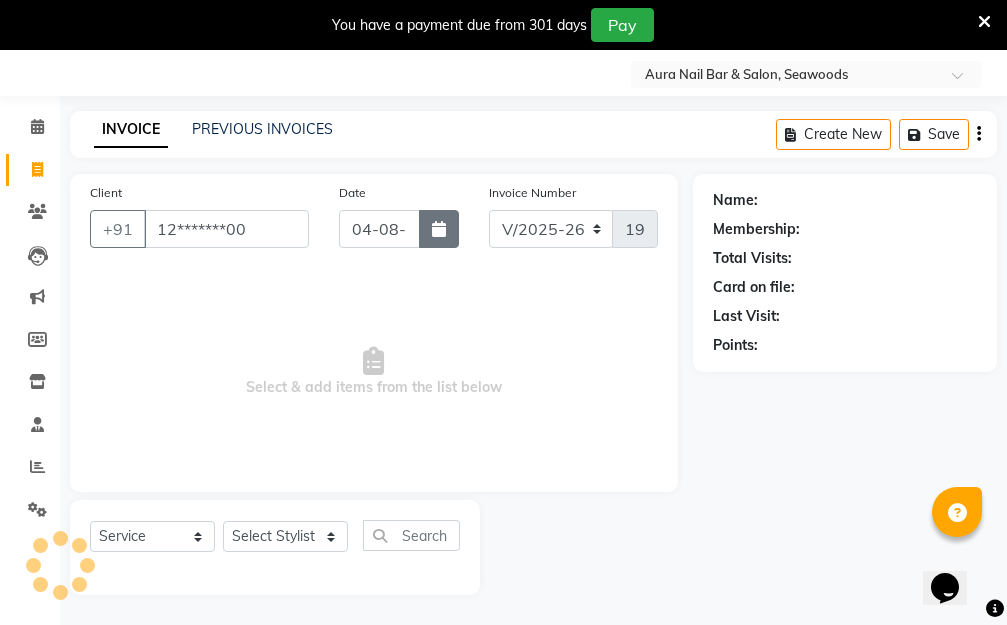 select on "1: Object" 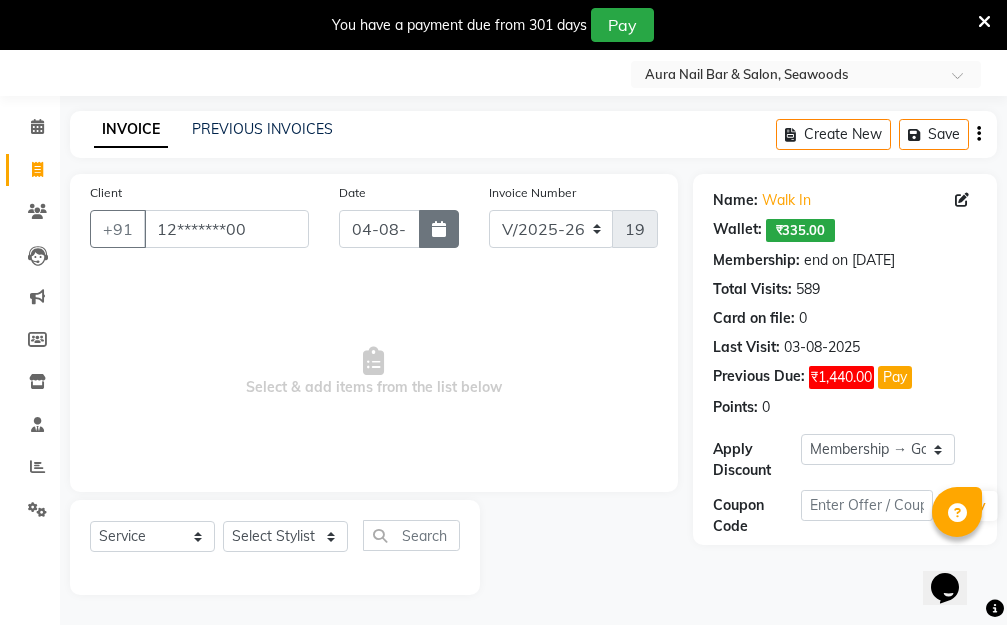 click 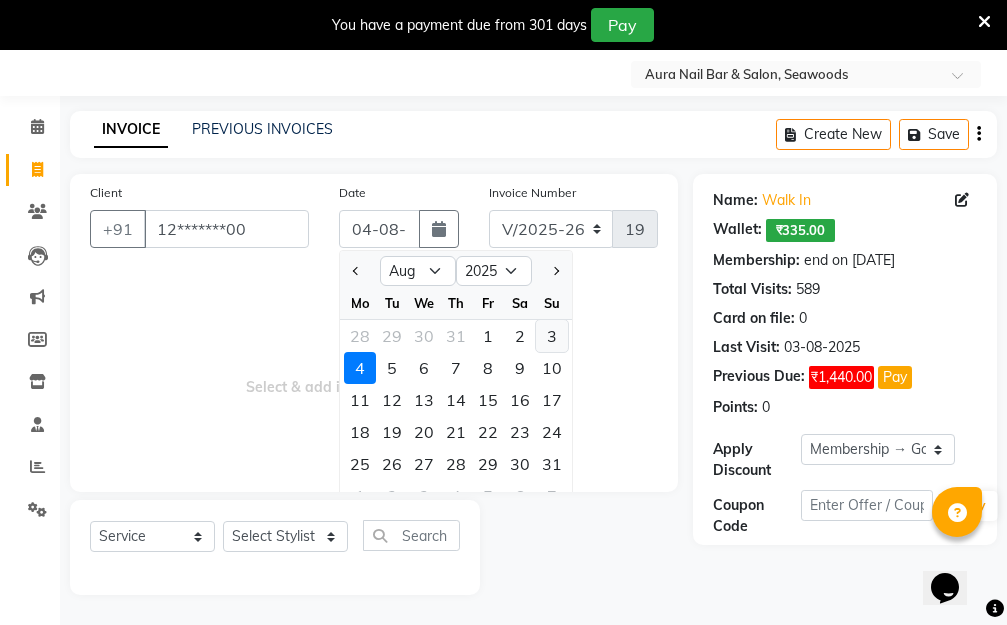 click on "3" 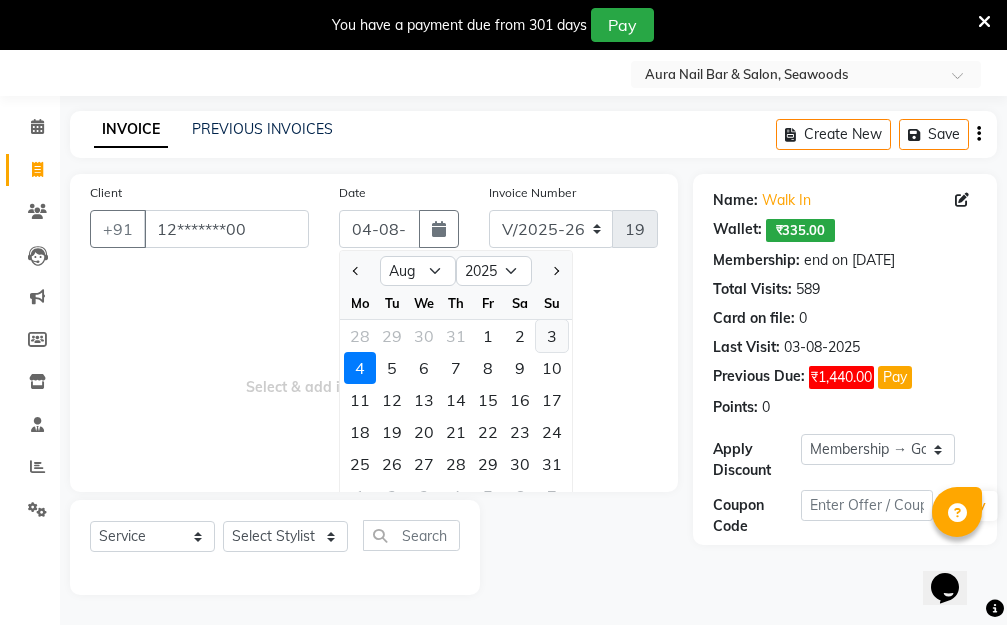 type on "03-08-2025" 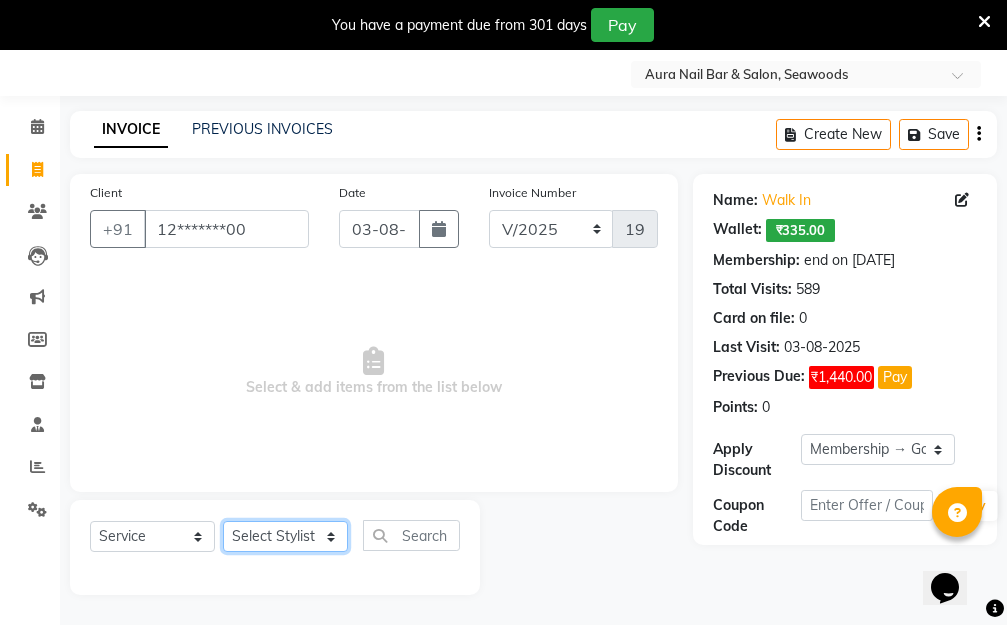 click on "Select Stylist Aarti Dipti  Manager Pallavi  pooja Priya" 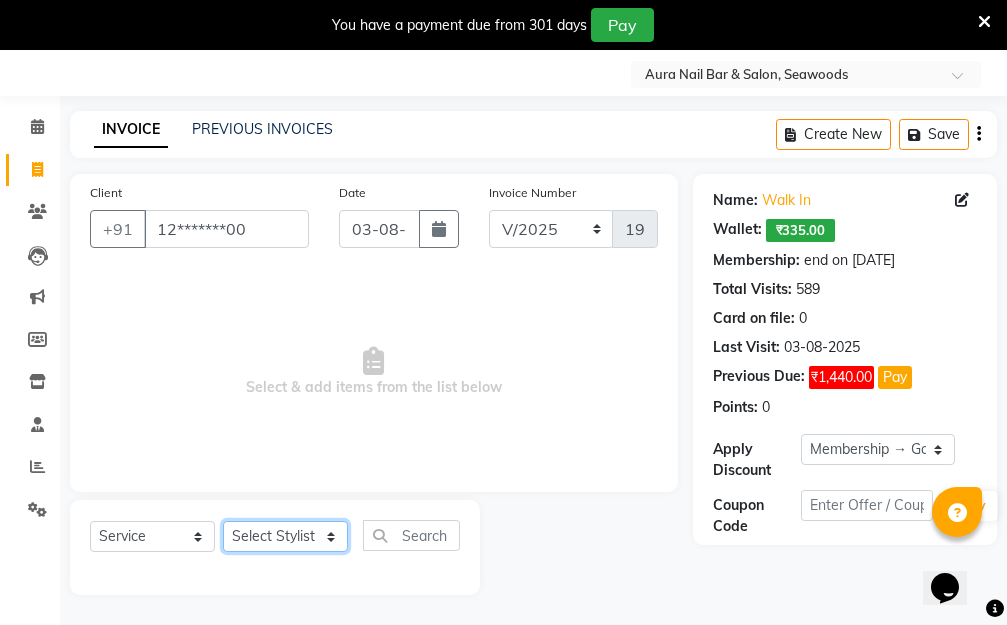 select on "83908" 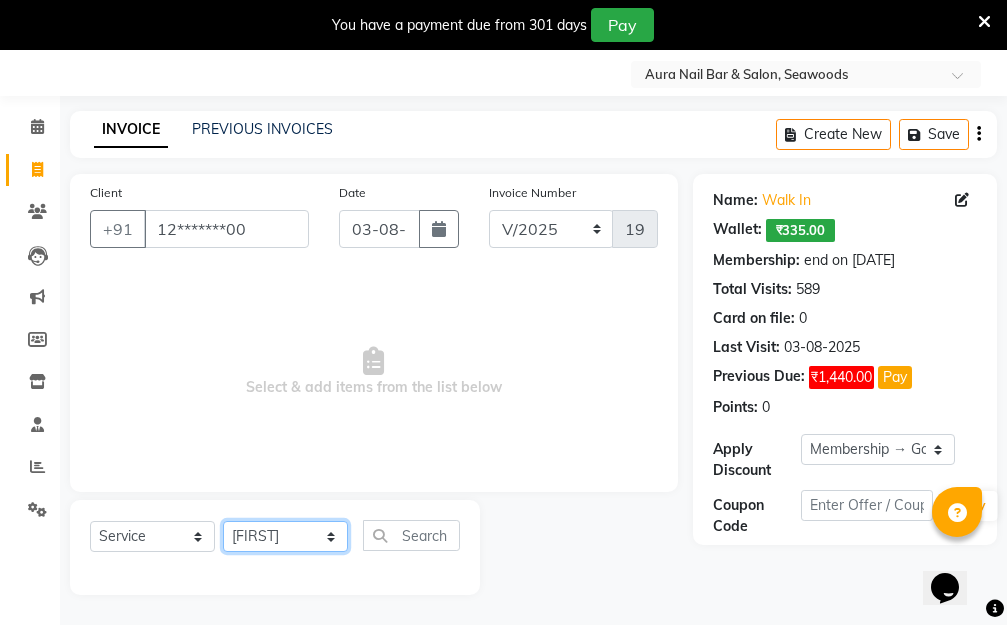 click on "Select Stylist Aarti Dipti  Manager Pallavi  pooja Priya" 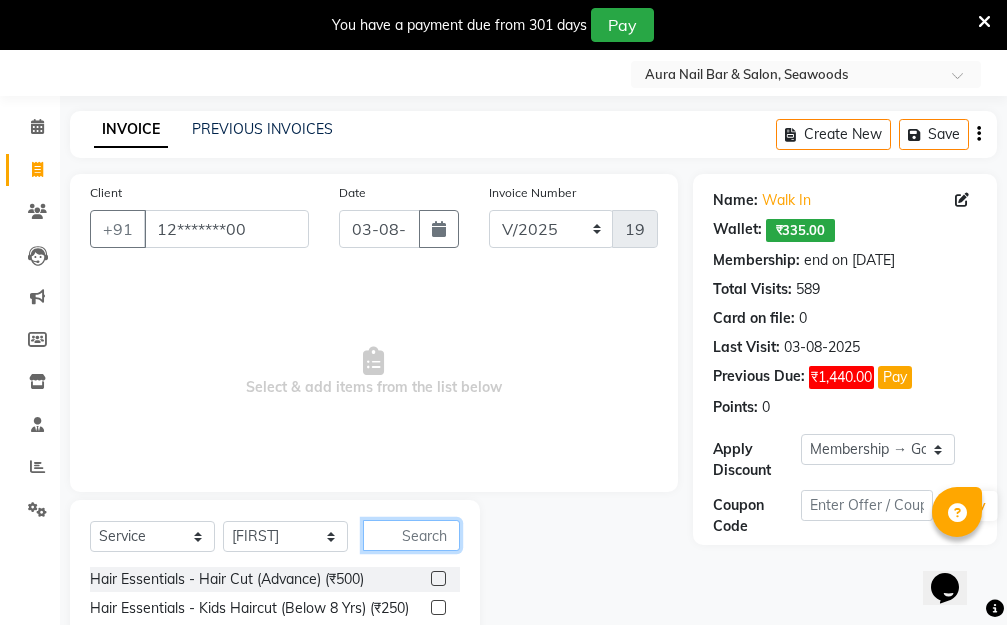 click 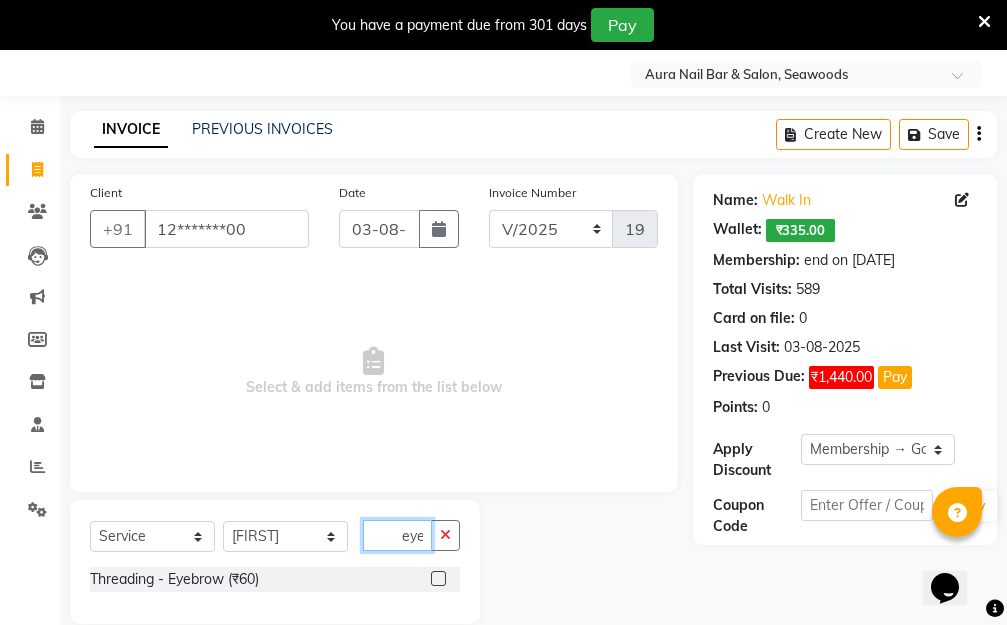 type on "eye" 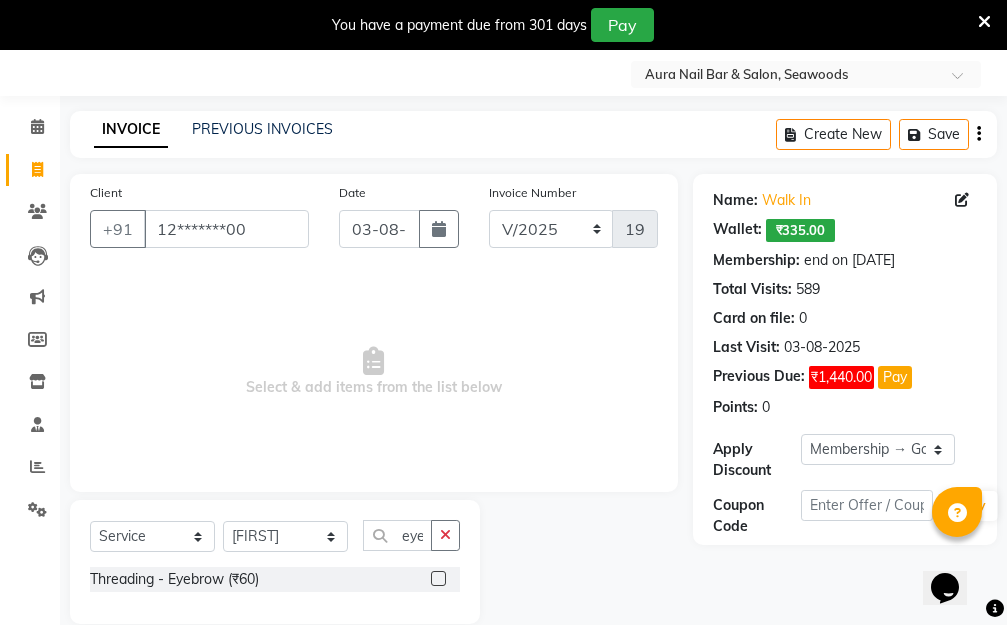 click 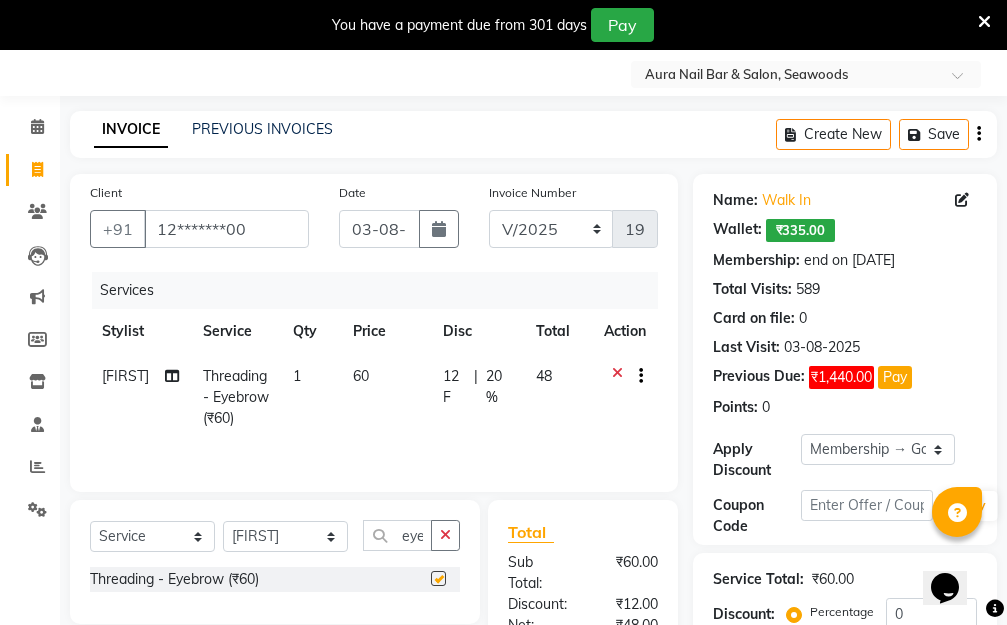 checkbox on "false" 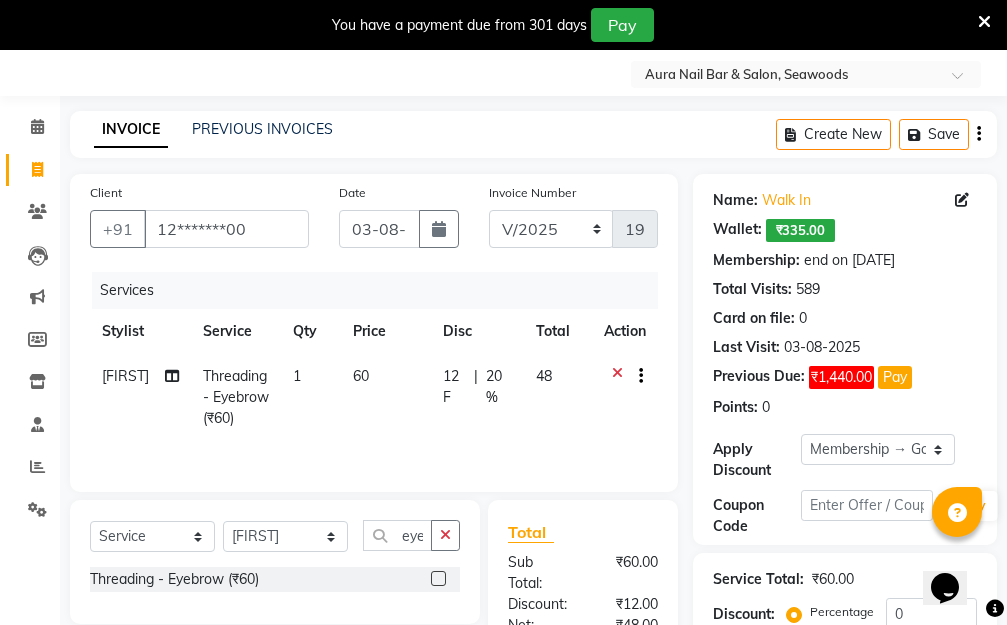 drag, startPoint x: 380, startPoint y: 405, endPoint x: 480, endPoint y: 363, distance: 108.461975 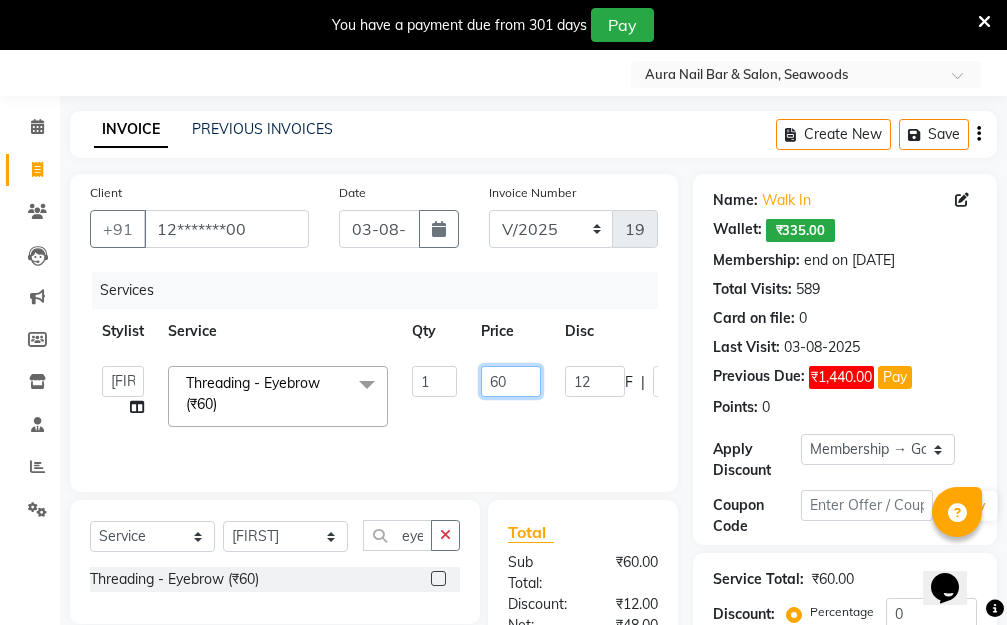 drag, startPoint x: 509, startPoint y: 375, endPoint x: 430, endPoint y: 377, distance: 79.025314 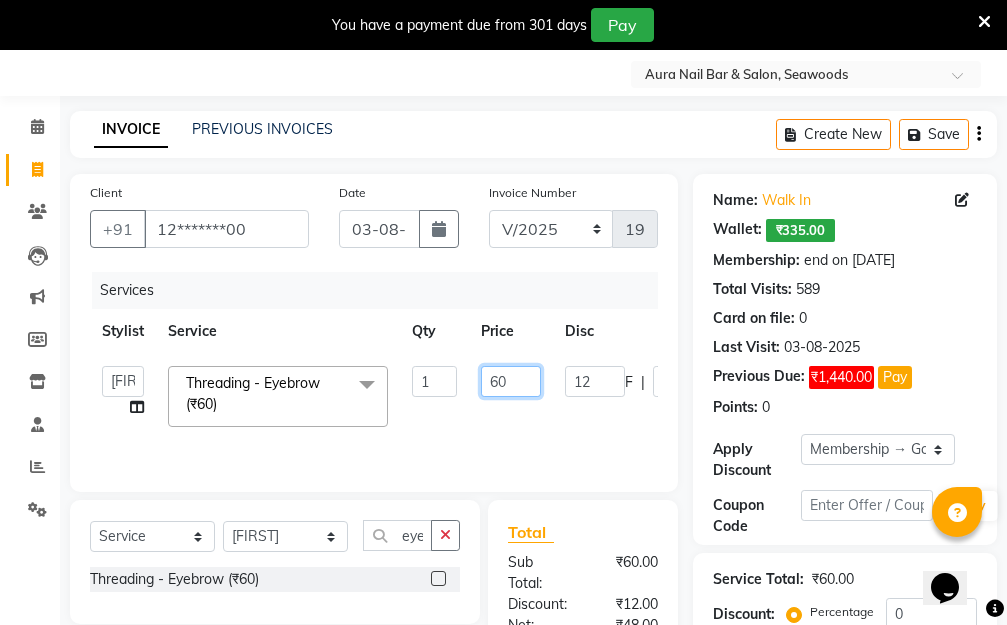 click on "Aarti   Dipti    Manager   Pallavi    pooja   Priya   Threading - Eyebrow (₹60)  x Hair Essentials - Hair Cut (Advance) (₹500) Hair Essentials - Kids Haircut (Below 8 Yrs) (₹250) Hair Essentials -Hair Wash Up To Shoulder (₹300) Hair Essentials - Hair Cut  (₹350) HAIR WASH UP TO WASTE (₹700) HAIR WASH (₹300) DANDRUFF TERATMENT (₹1500) Shampoo & Conditioning + Blast Dry - Upto Shoulder (₹350) Shampoo & Conditioning + Blast Dry - Below Shoulder (₹550) Shampoo & Conditioning + Blast Dry - Upto Waist (₹750) Shampoo & Conditioning + Blast Dry - Add: Charge For Morocon/Riviver/ Keratin (₹600) Blow Dry/Outcurl/Straight - Upto Shoulder (₹449) Blow Dry/Outcurl/Straight - Below Shoulder (₹650) Blow Dry/Outcurl/Straight - Upto Waist (₹850) Ironing - Upto Shoulder (₹650) Ironing - Below Shoulder (₹850) Ironing - Upto Waist (₹1000) Ironing - Add Charge For Thick Hair (₹300) Tongs - Upto Shoulder (₹800) Tongs - Below Shoulder (₹960) Tongs - Upto Waist (₹1500) BOTOX (₹5000) 1 F" 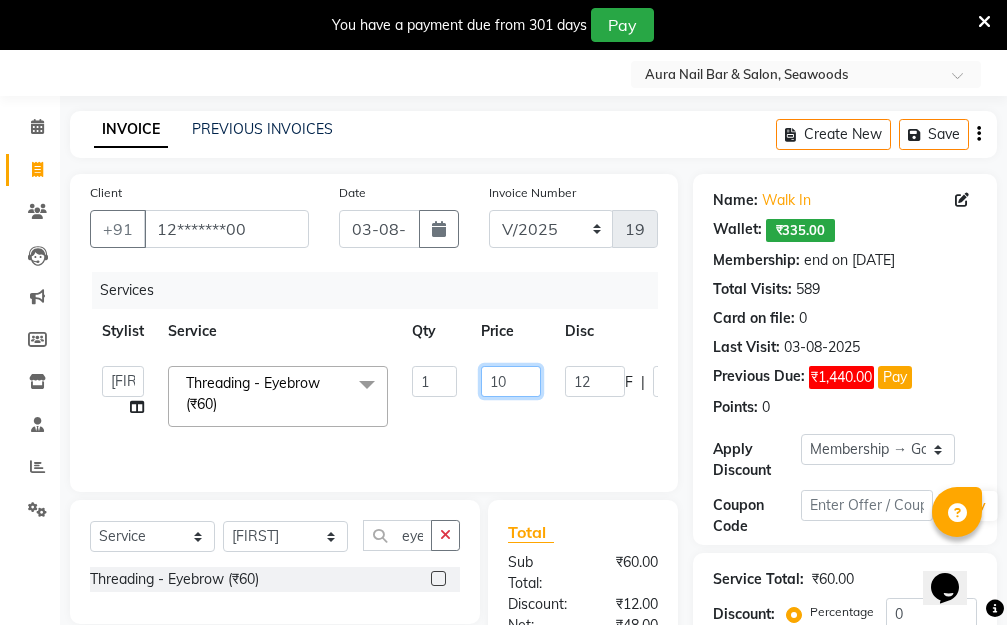 type on "100" 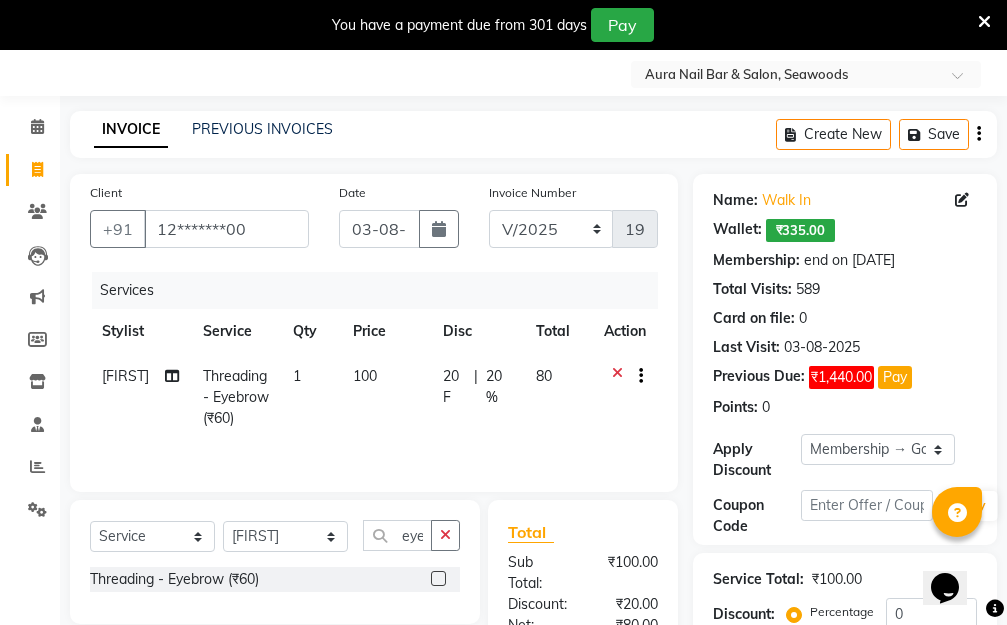 drag, startPoint x: 535, startPoint y: 422, endPoint x: 552, endPoint y: 423, distance: 17.029387 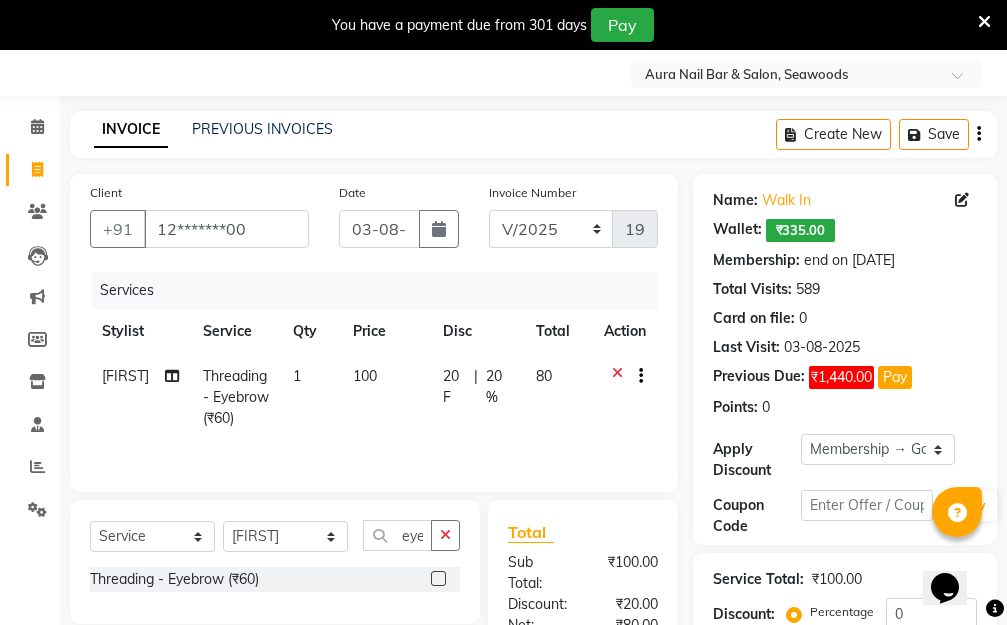 click on "pooja Threading - Eyebrow (₹60) 1 100 20 F | 20 % 80" 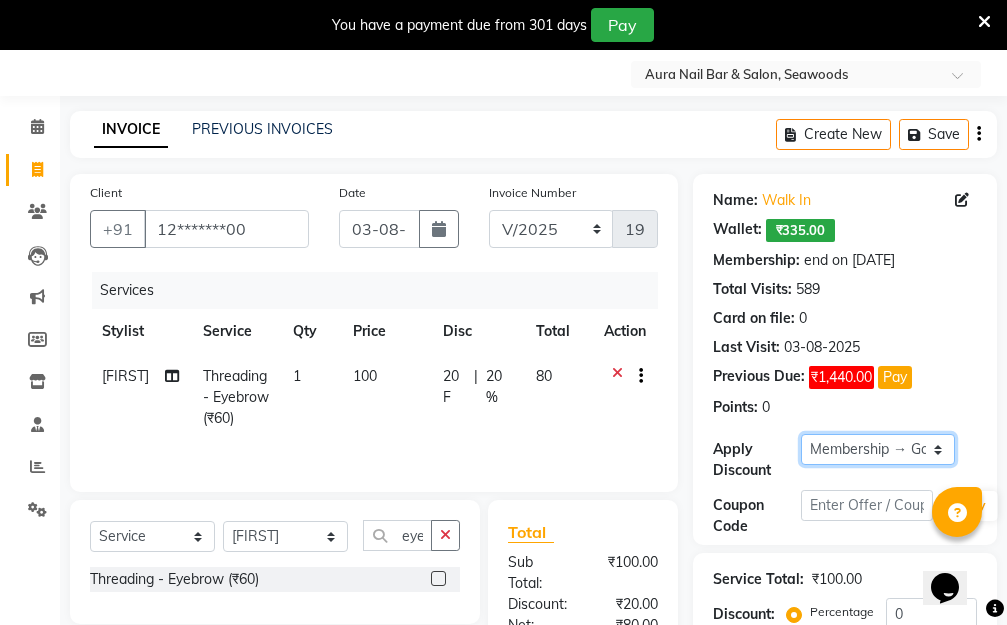 click on "Select Membership → Golden Membership Membership → Golden Membership Membership → Golden Membership Membership → Golden Membership Membership → Golden Membership Membership → Golden Membership Membership → Golden Membership Membership → Golden Membership Membership → Golden Membership Membership → Golden Membership Membership → Golden Membership Membership → Golden Membership Membership → Golden Membership Membership → Golden Membership Membership → Golden Membership Membership → Golden Membership Membership → Golden Membership Membership → Golden Membership Membership → Golden Membership Membership → Golden Membership Membership → Golden Membership Membership → Golden Membership Membership → Golden Membership Membership → Golden Membership Membership → Golden Membership Membership → Golden Membership Membership → Golden Membership Membership → Golden Membership Membership → Golden Membership Membership → Golden Membership" 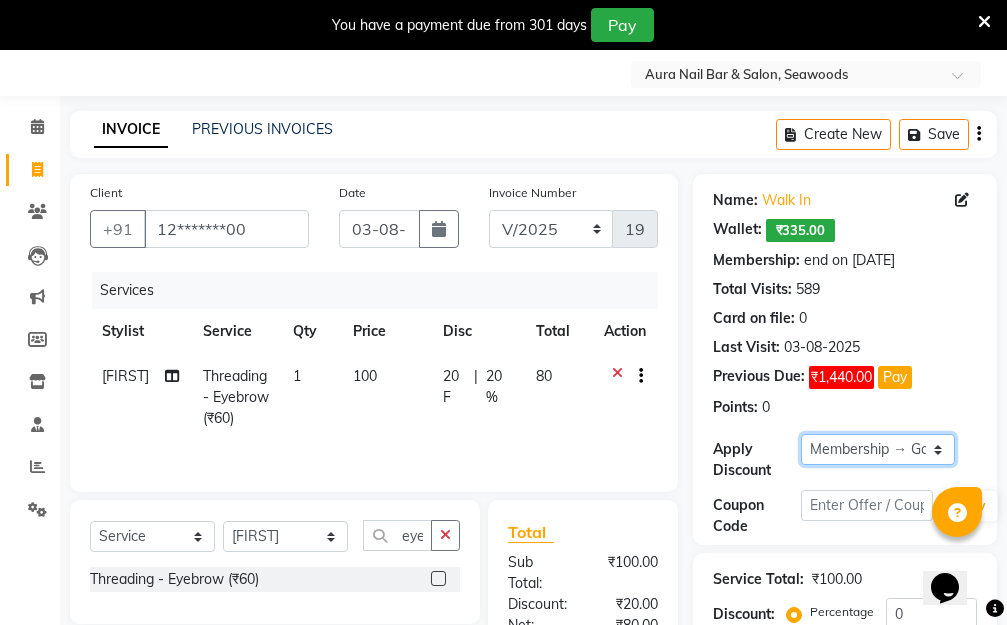 select on "0:" 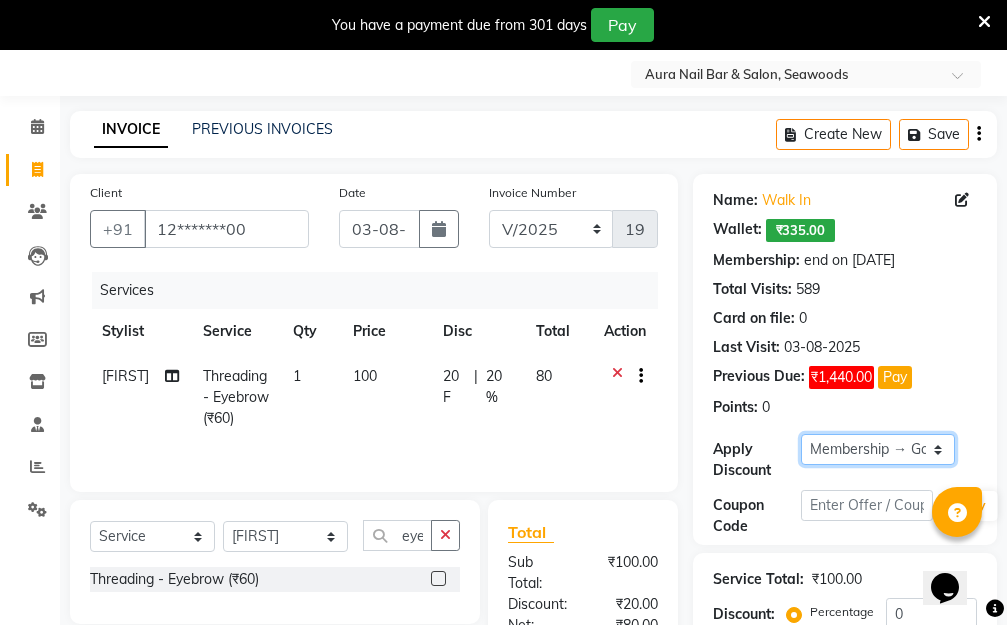 click on "Select Membership → Golden Membership Membership → Golden Membership Membership → Golden Membership Membership → Golden Membership Membership → Golden Membership Membership → Golden Membership Membership → Golden Membership Membership → Golden Membership Membership → Golden Membership Membership → Golden Membership Membership → Golden Membership Membership → Golden Membership Membership → Golden Membership Membership → Golden Membership Membership → Golden Membership Membership → Golden Membership Membership → Golden Membership Membership → Golden Membership Membership → Golden Membership Membership → Golden Membership Membership → Golden Membership Membership → Golden Membership Membership → Golden Membership Membership → Golden Membership Membership → Golden Membership Membership → Golden Membership Membership → Golden Membership Membership → Golden Membership Membership → Golden Membership Membership → Golden Membership" 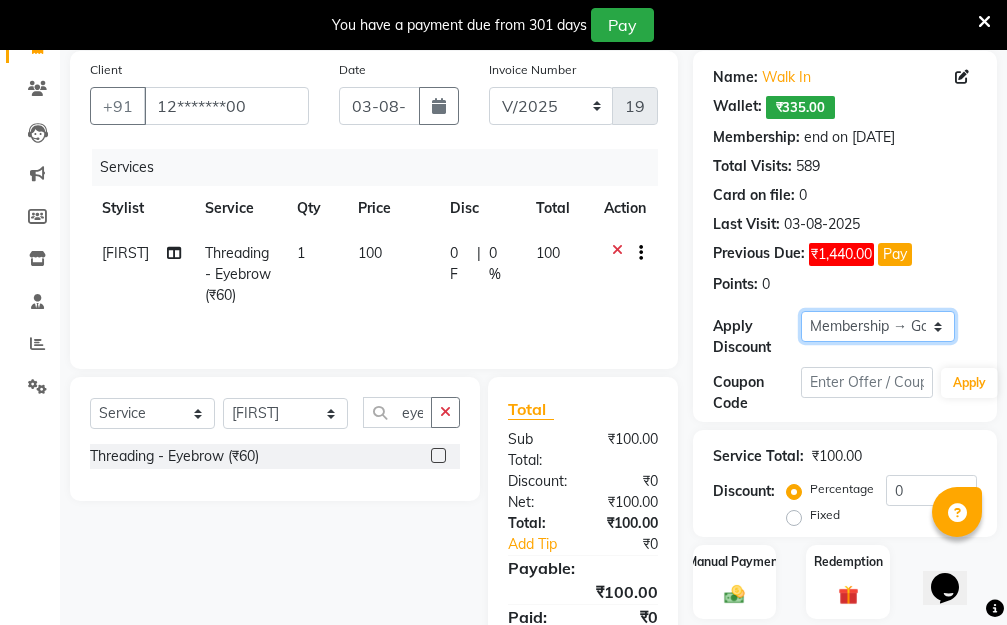 scroll, scrollTop: 278, scrollLeft: 0, axis: vertical 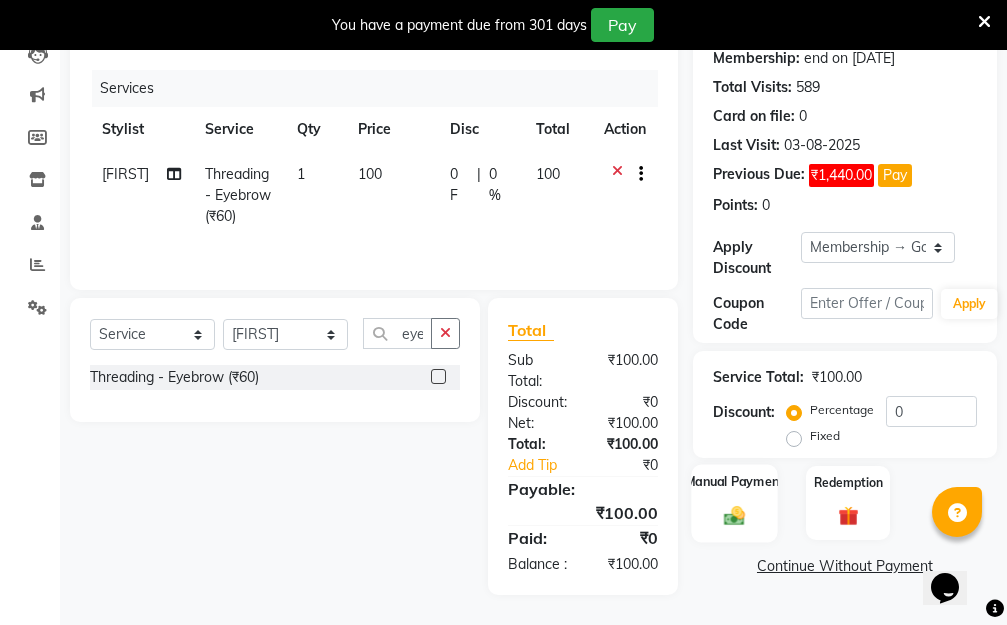 click 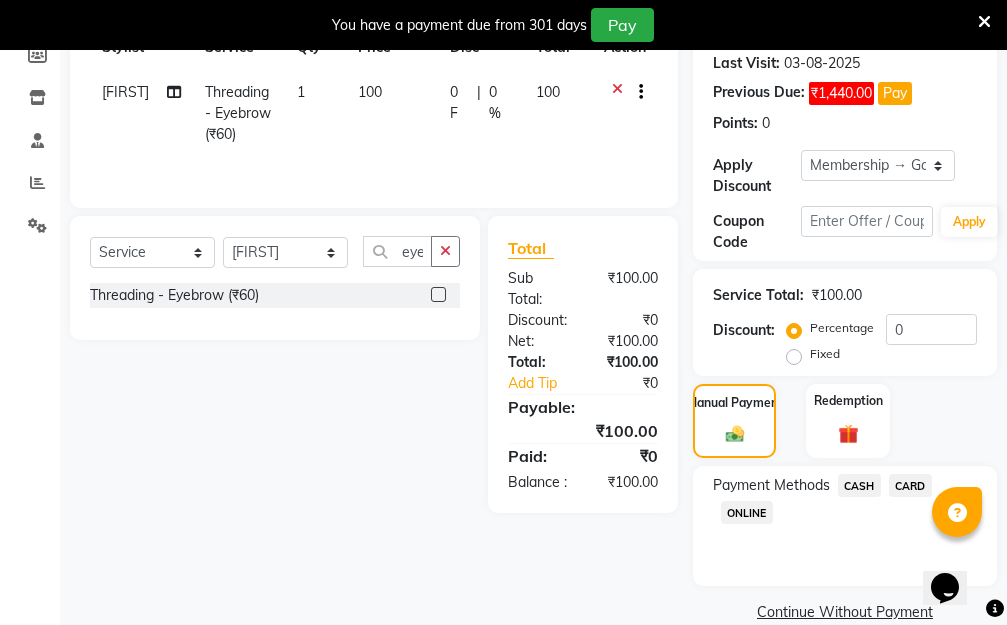 scroll, scrollTop: 369, scrollLeft: 0, axis: vertical 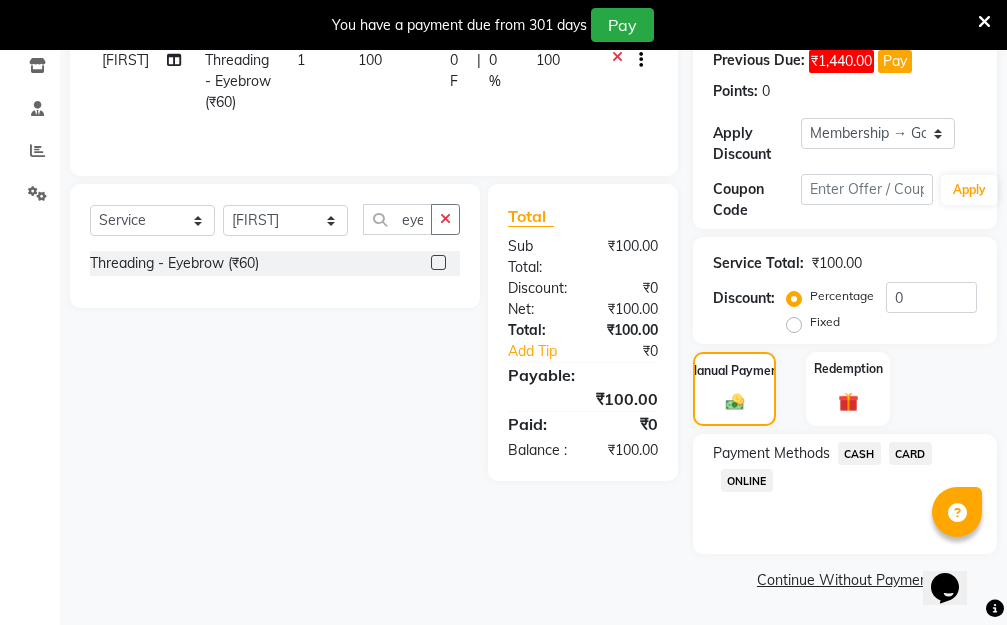 click on "ONLINE" 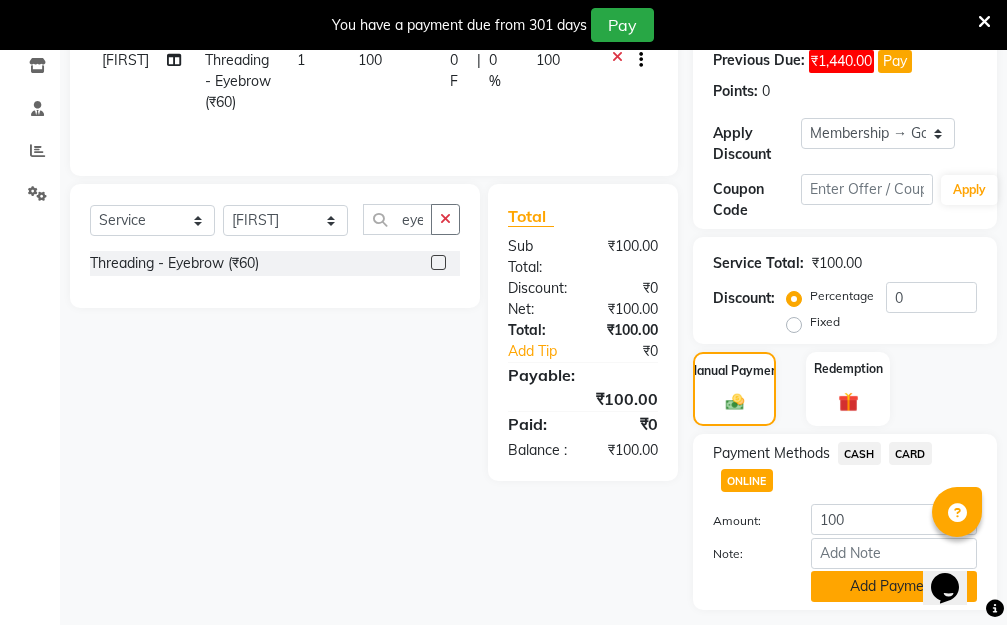 click on "Add Payment" 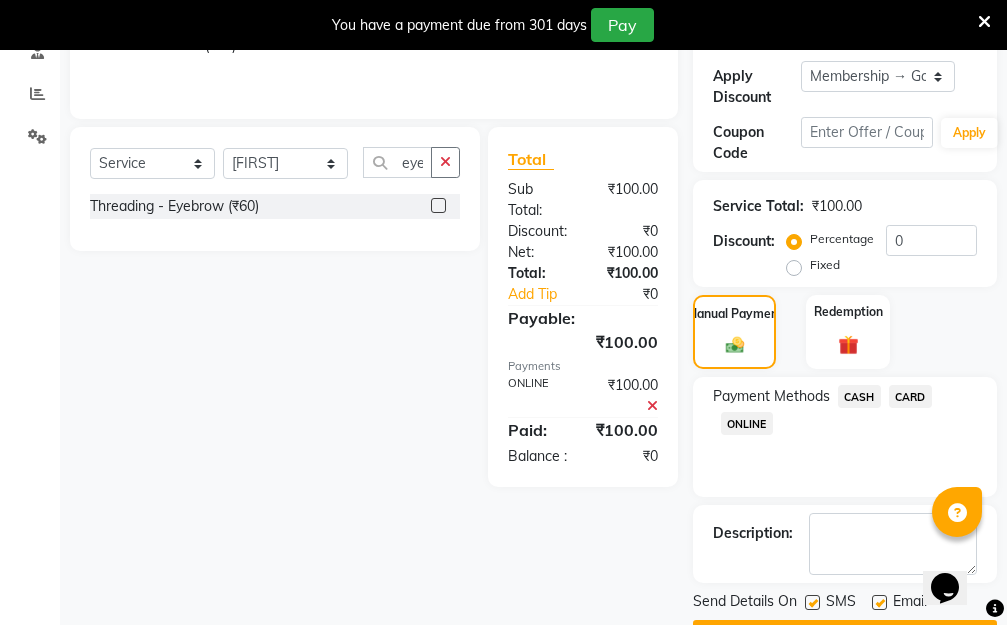 scroll, scrollTop: 482, scrollLeft: 0, axis: vertical 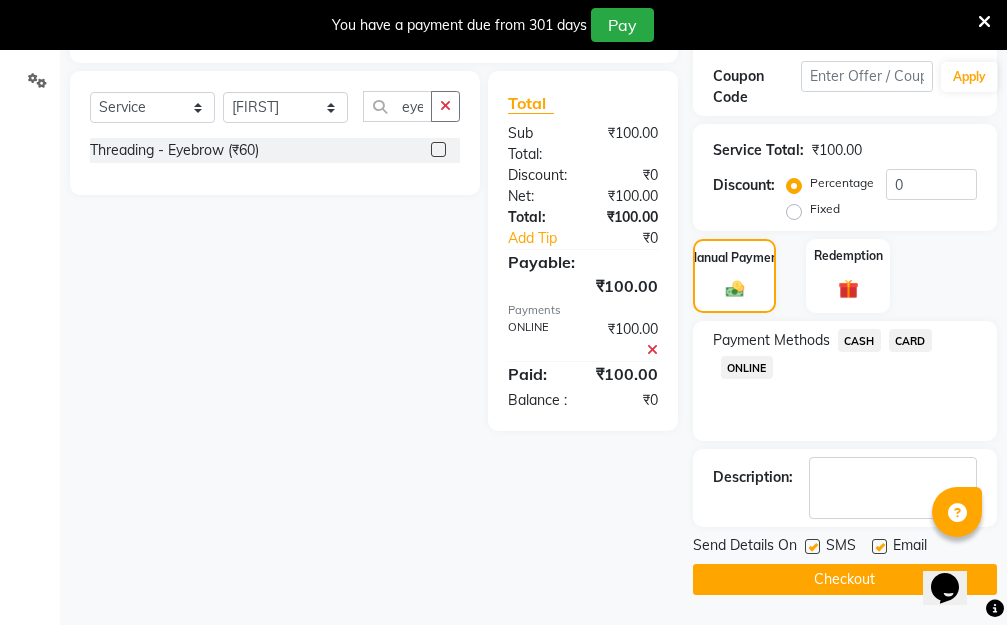 click on "Checkout" 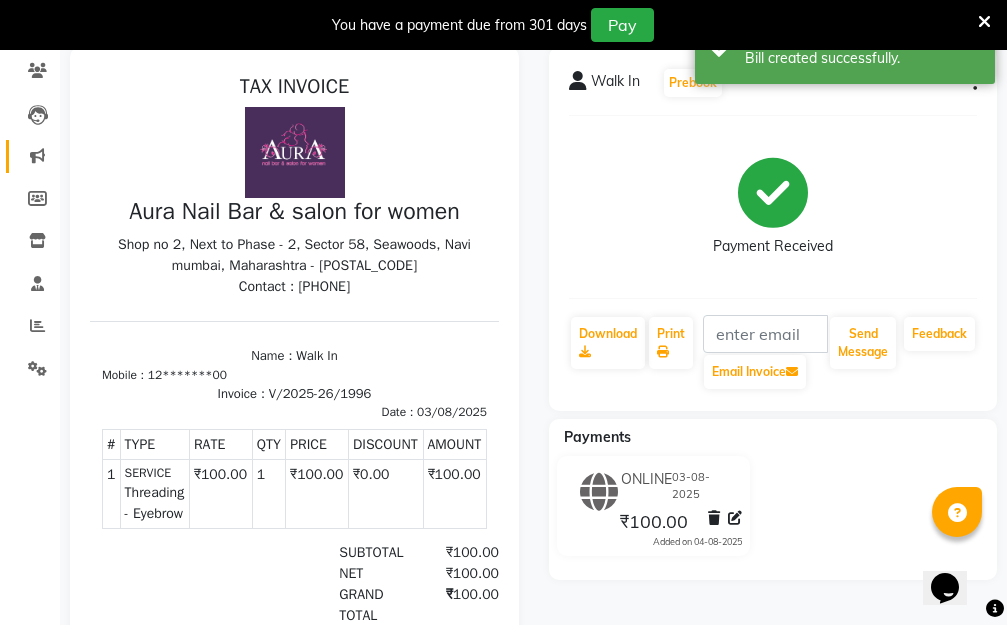 scroll, scrollTop: 0, scrollLeft: 0, axis: both 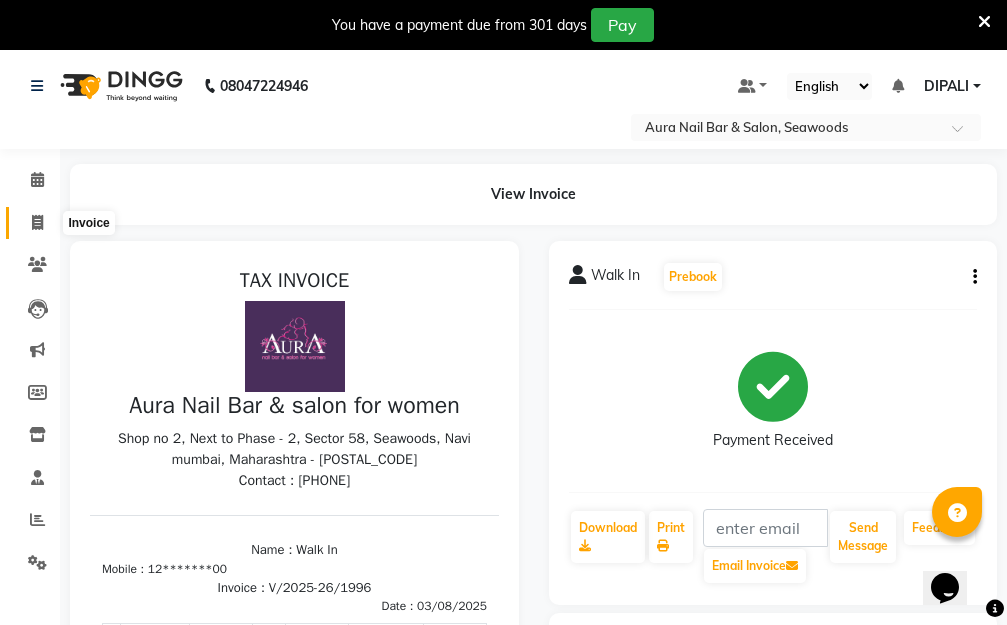 click 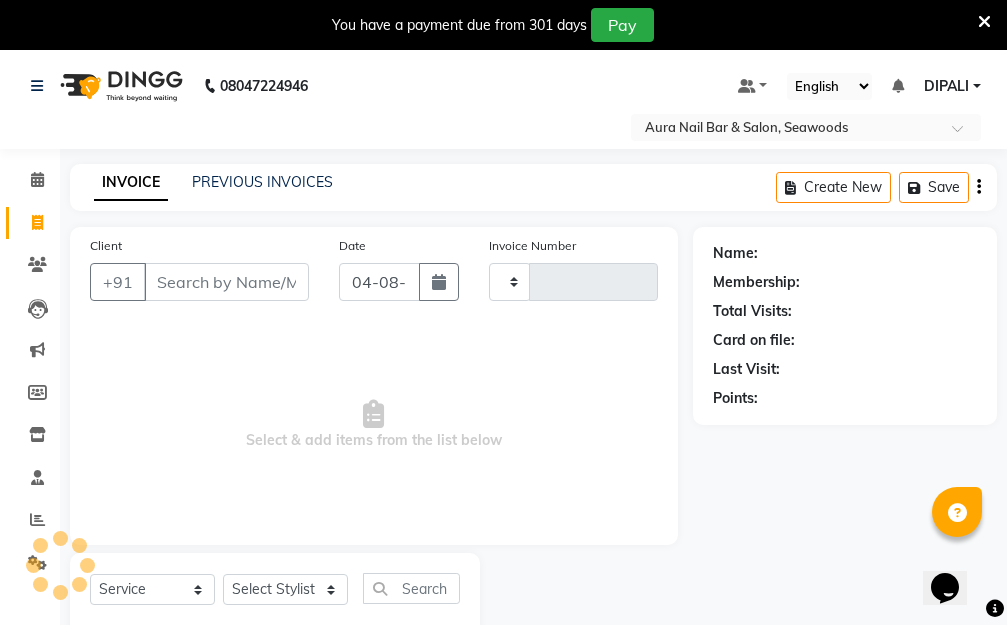 type on "1997" 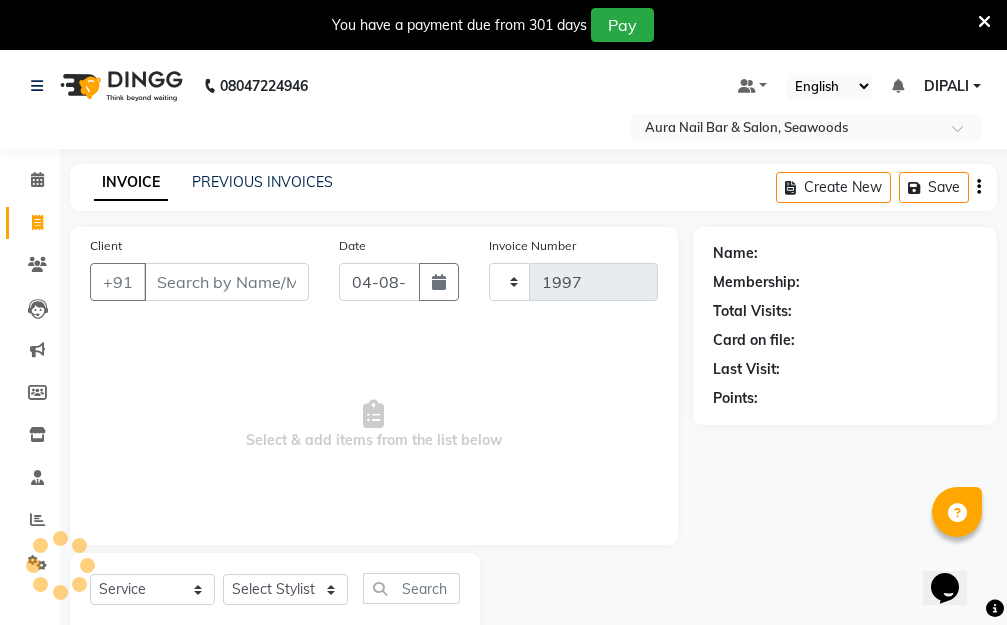 select on "4994" 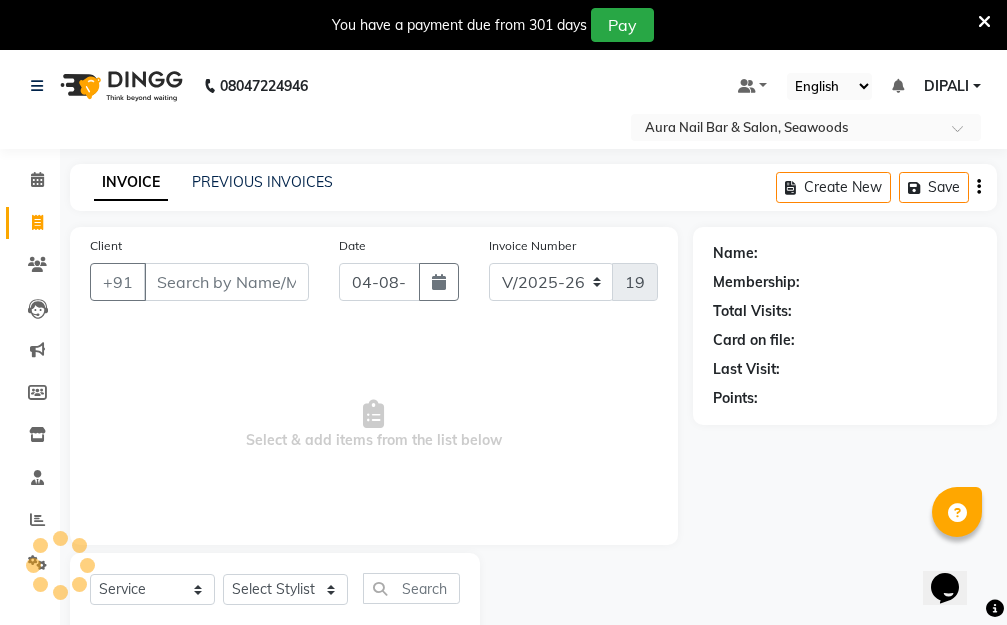 scroll, scrollTop: 53, scrollLeft: 0, axis: vertical 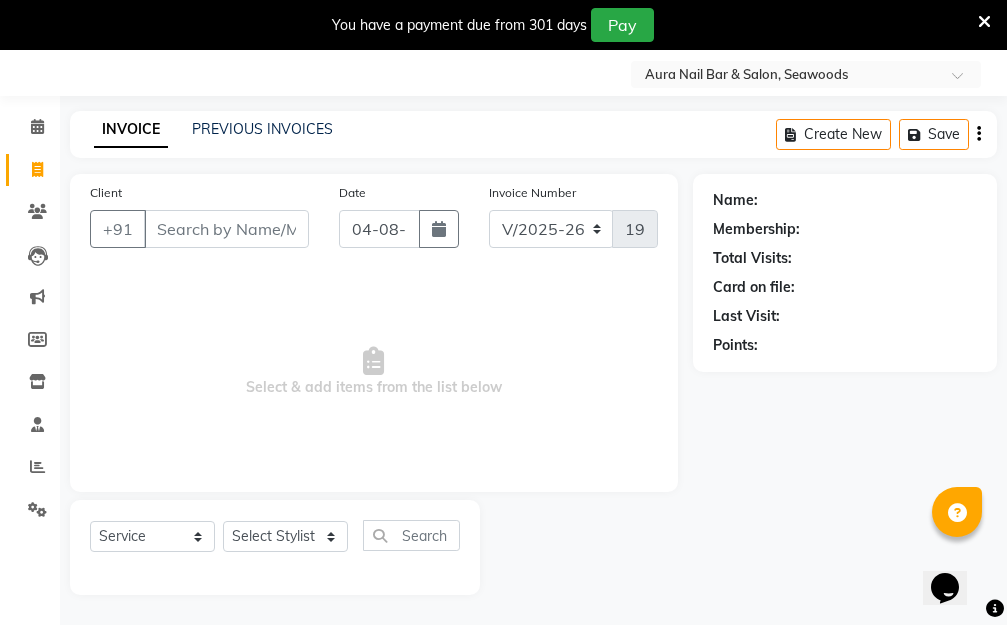 click on "Client" at bounding box center (226, 229) 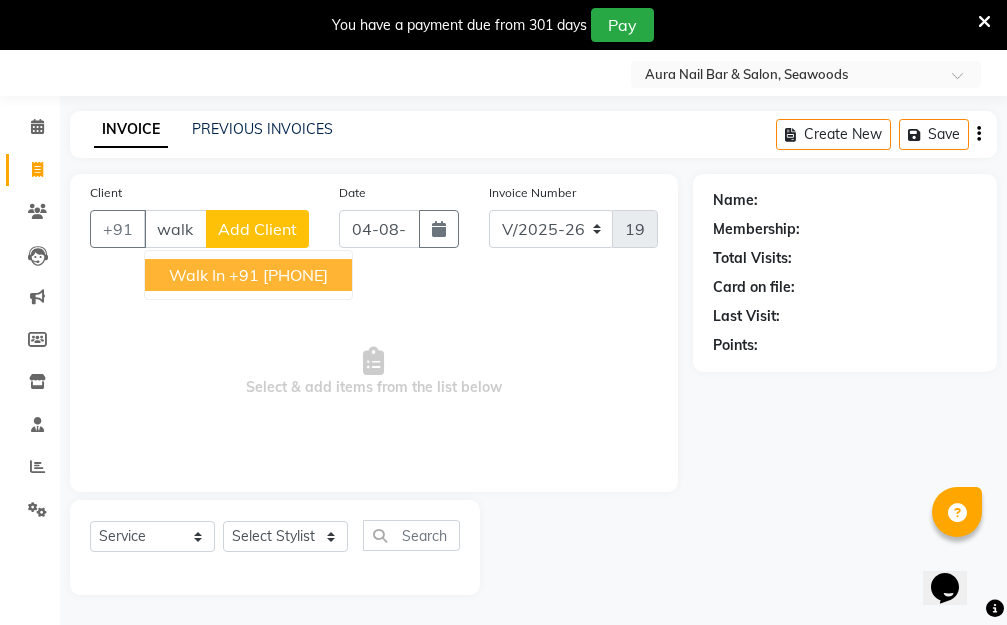 click on "+91  12*******00" at bounding box center (278, 275) 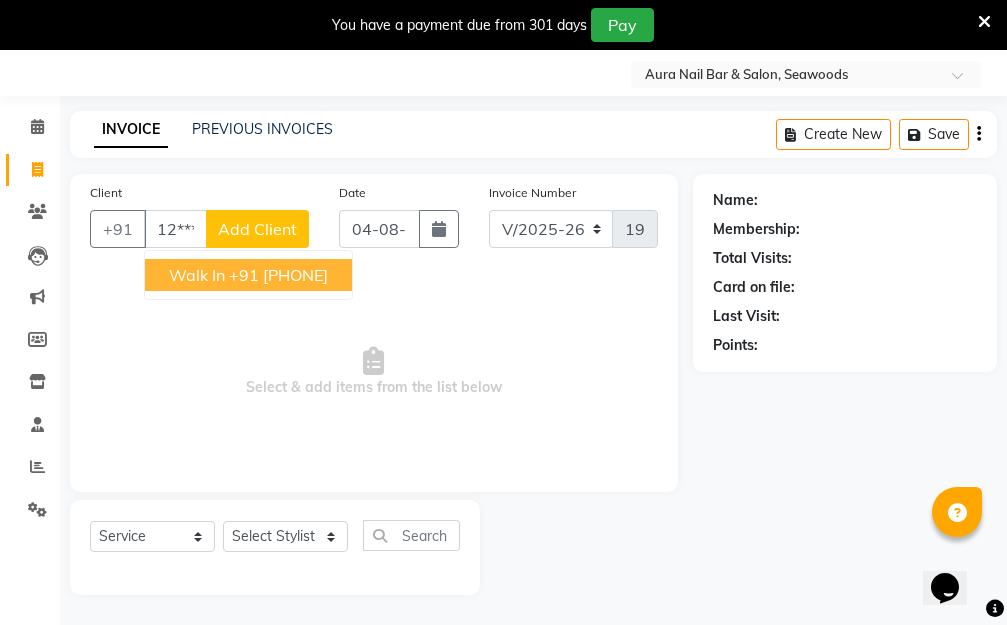 type on "12*******00" 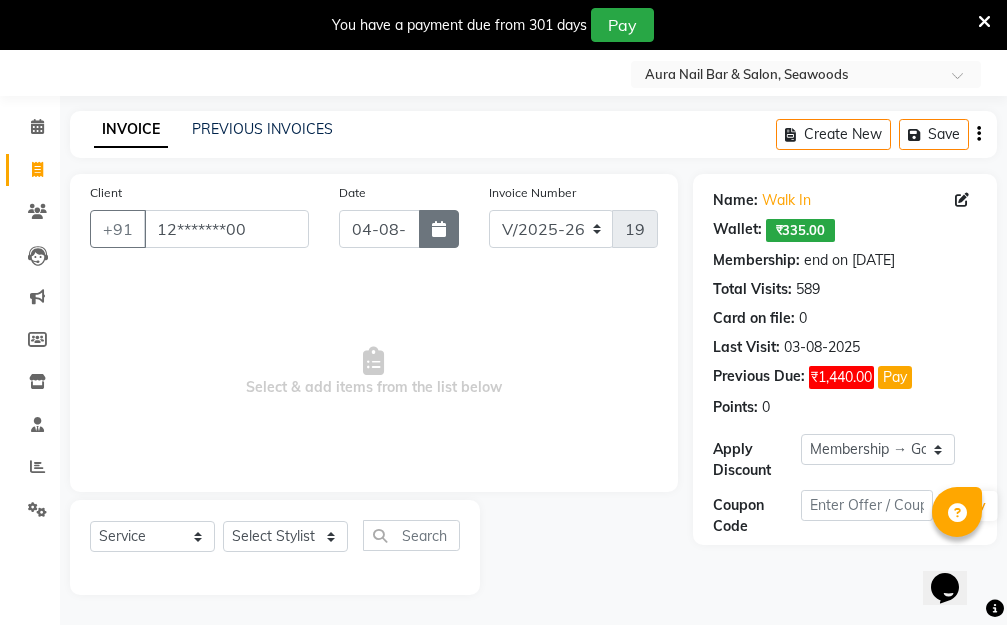 click 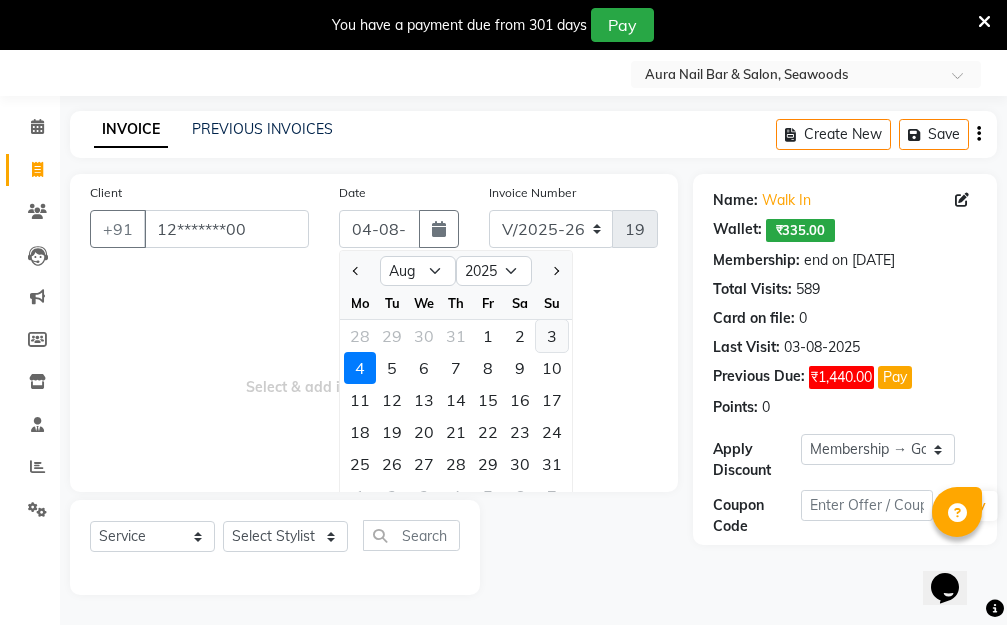 click on "3" 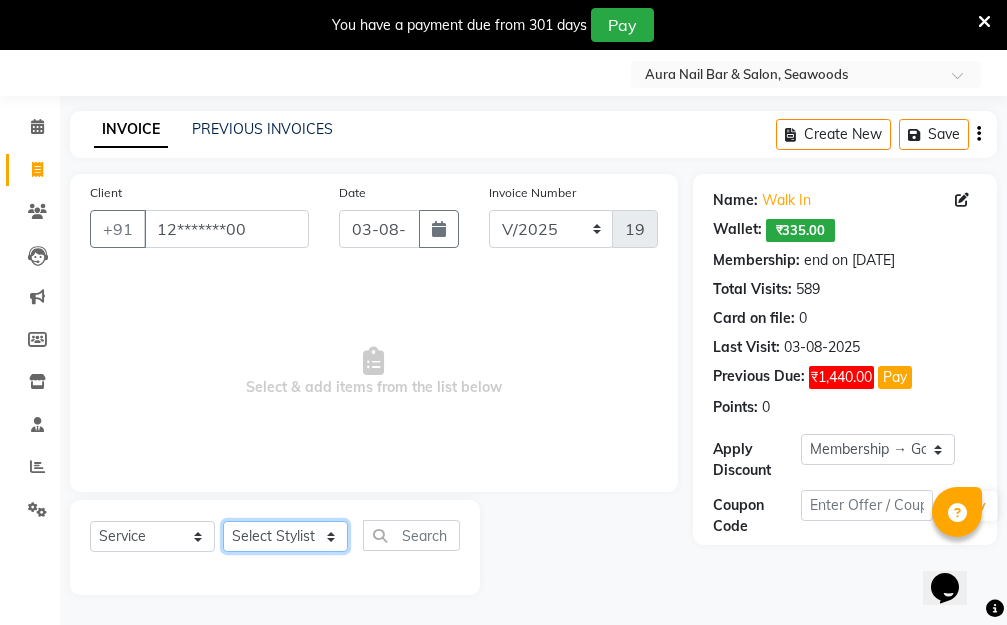 click on "Select Stylist Aarti Dipti  Manager Pallavi  pooja Priya" 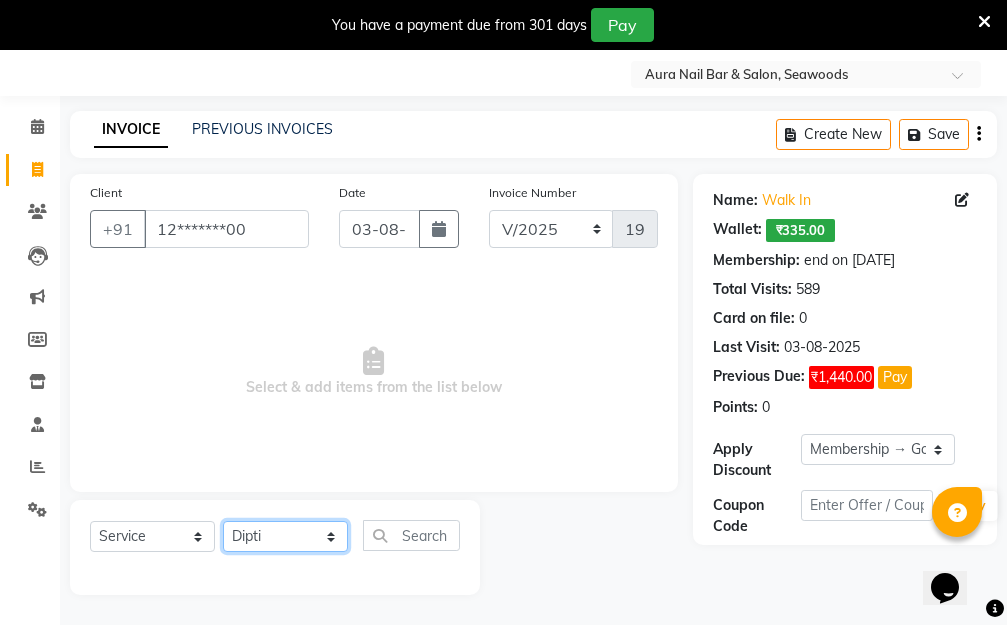 click on "Select Stylist Aarti Dipti  Manager Pallavi  pooja Priya" 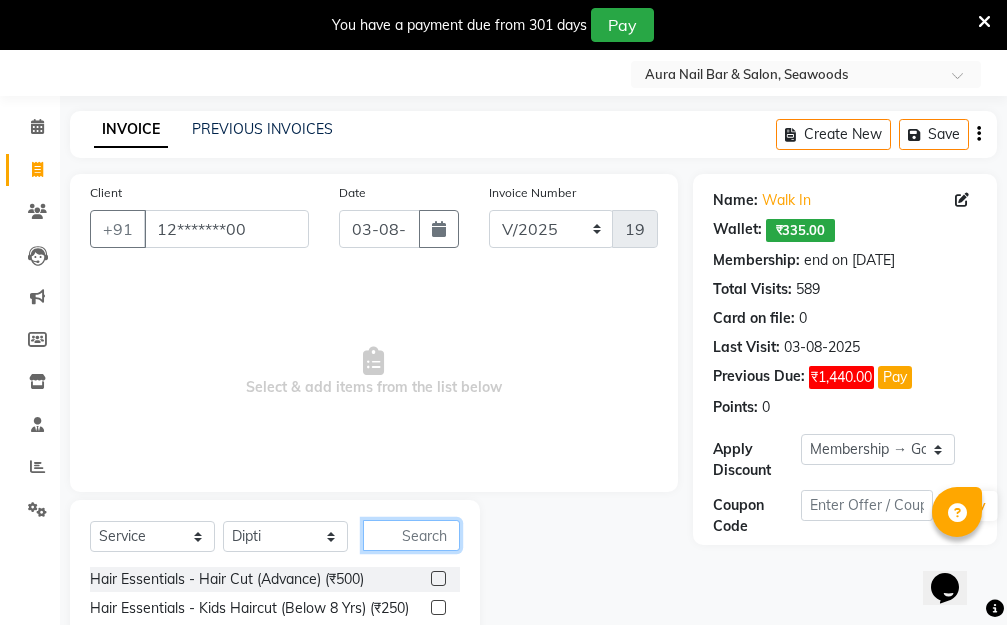 click 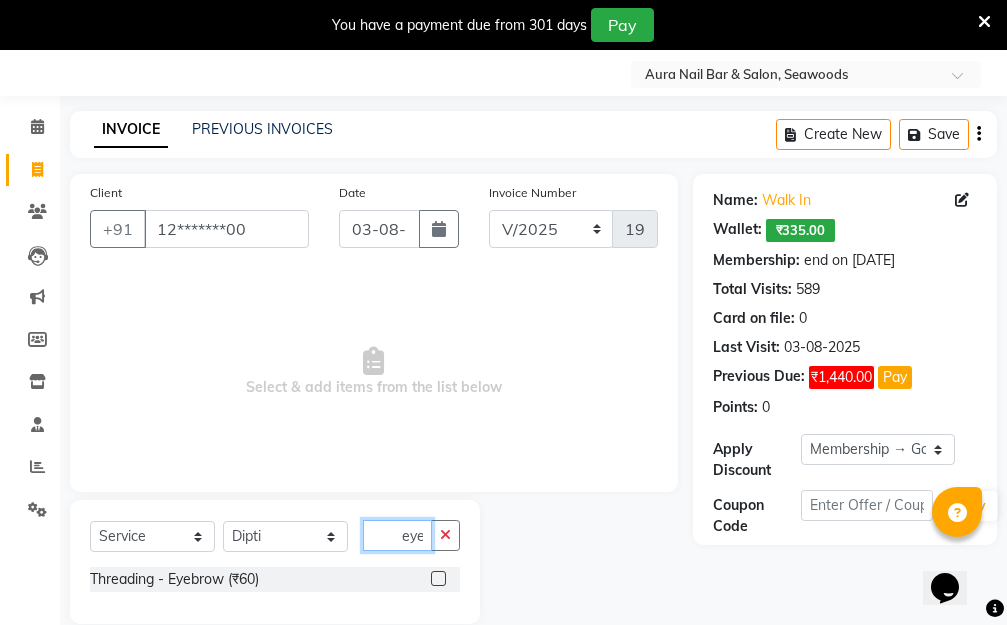 type on "eye" 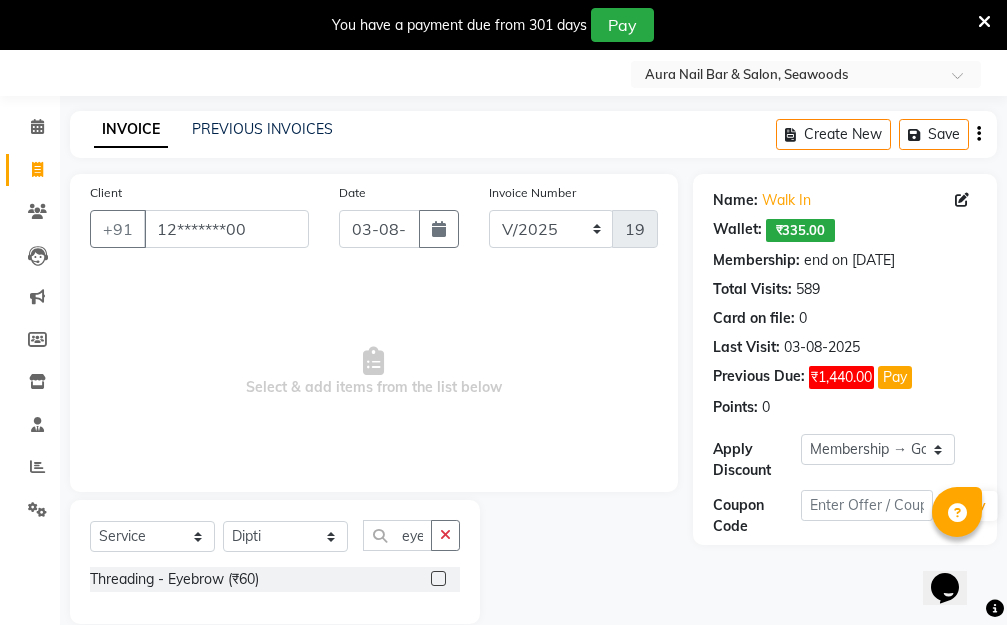 click 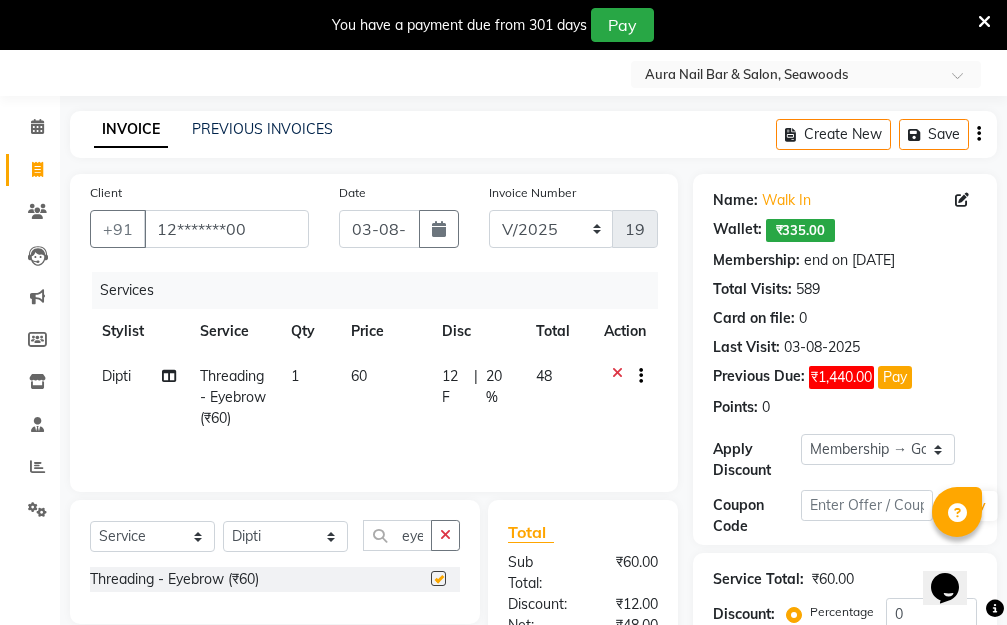 checkbox on "false" 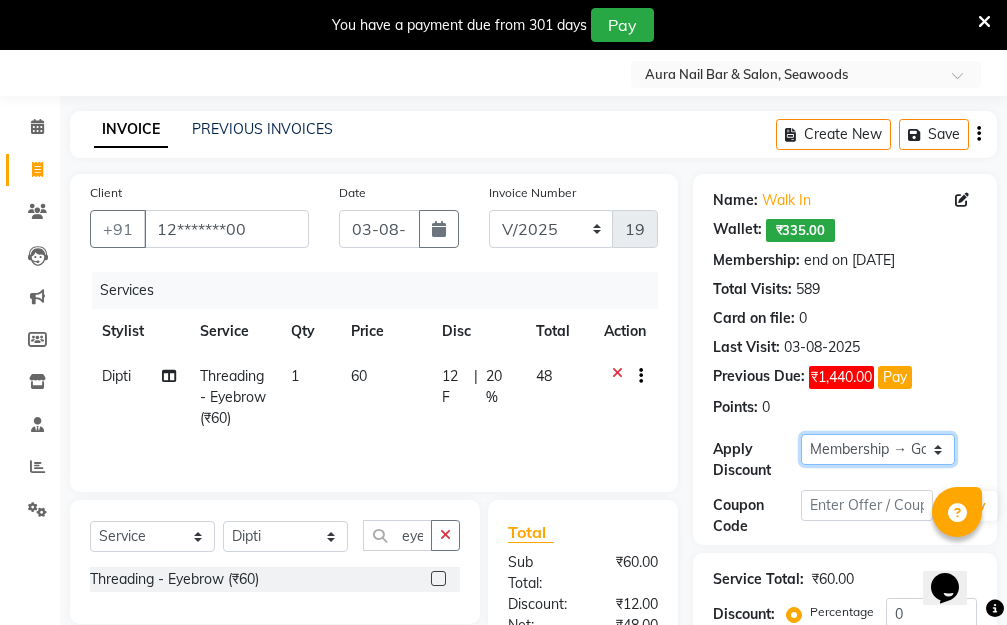 click on "Select Membership → Golden Membership Membership → Golden Membership Membership → Golden Membership Membership → Golden Membership Membership → Golden Membership Membership → Golden Membership Membership → Golden Membership Membership → Golden Membership Membership → Golden Membership Membership → Golden Membership Membership → Golden Membership Membership → Golden Membership Membership → Golden Membership Membership → Golden Membership Membership → Golden Membership Membership → Golden Membership Membership → Golden Membership Membership → Golden Membership Membership → Golden Membership Membership → Golden Membership Membership → Golden Membership Membership → Golden Membership Membership → Golden Membership Membership → Golden Membership Membership → Golden Membership Membership → Golden Membership Membership → Golden Membership Membership → Golden Membership Membership → Golden Membership Membership → Golden Membership" 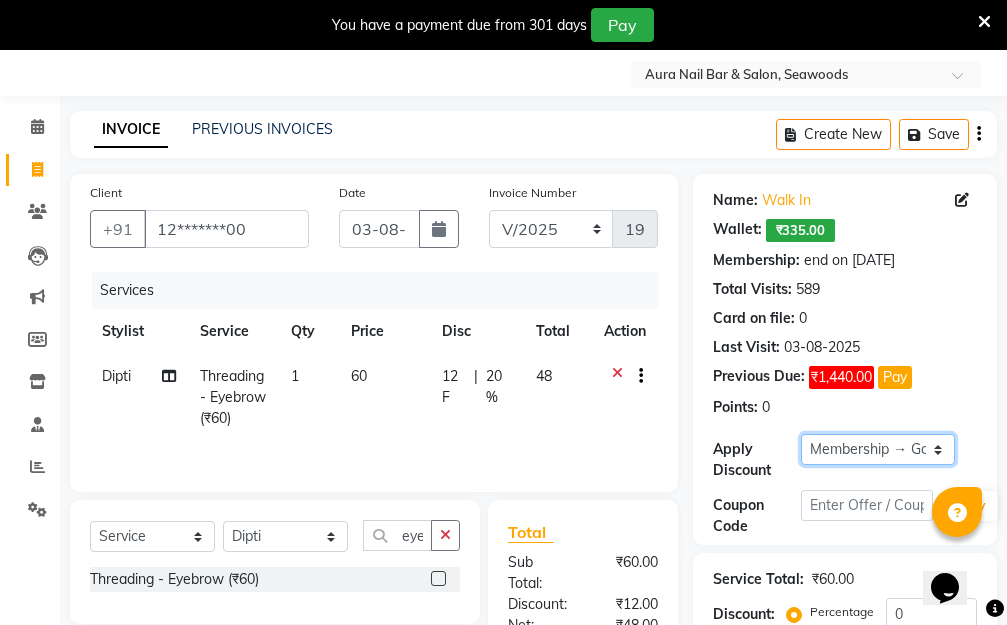 select on "0:" 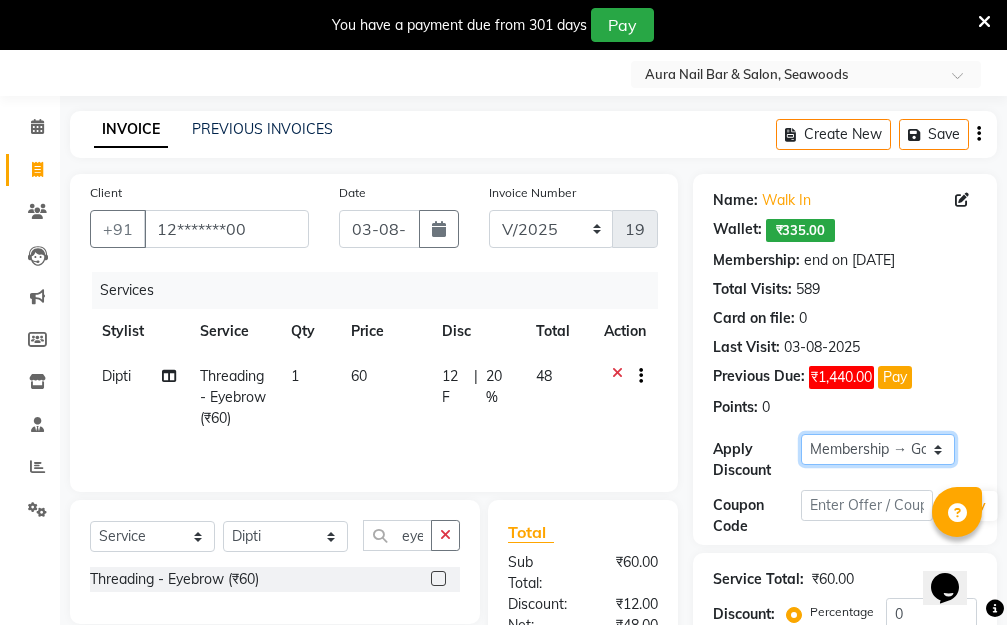 click on "Select Membership → Golden Membership Membership → Golden Membership Membership → Golden Membership Membership → Golden Membership Membership → Golden Membership Membership → Golden Membership Membership → Golden Membership Membership → Golden Membership Membership → Golden Membership Membership → Golden Membership Membership → Golden Membership Membership → Golden Membership Membership → Golden Membership Membership → Golden Membership Membership → Golden Membership Membership → Golden Membership Membership → Golden Membership Membership → Golden Membership Membership → Golden Membership Membership → Golden Membership Membership → Golden Membership Membership → Golden Membership Membership → Golden Membership Membership → Golden Membership Membership → Golden Membership Membership → Golden Membership Membership → Golden Membership Membership → Golden Membership Membership → Golden Membership Membership → Golden Membership" 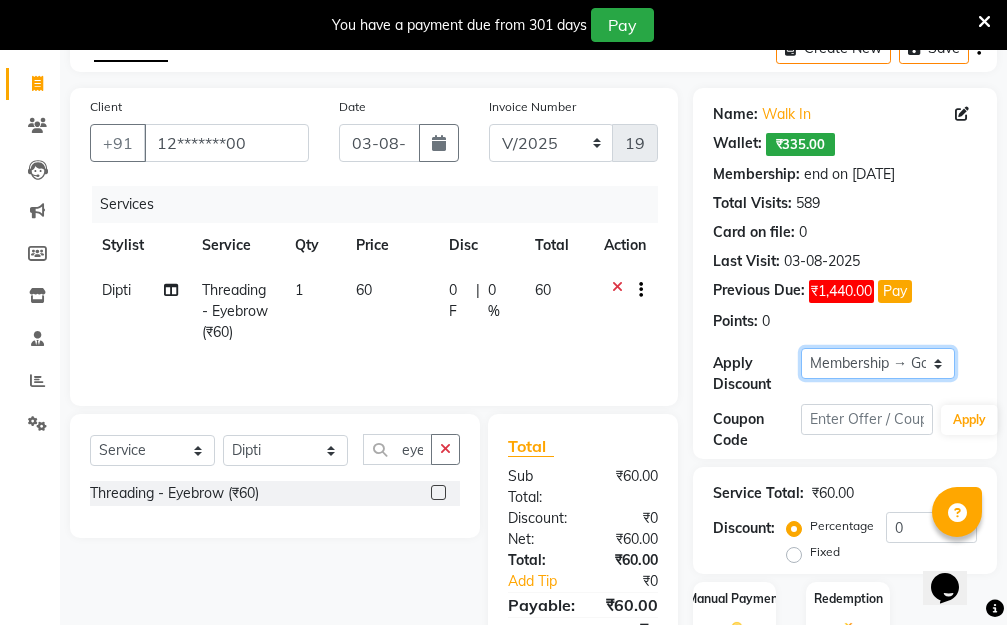 scroll, scrollTop: 278, scrollLeft: 0, axis: vertical 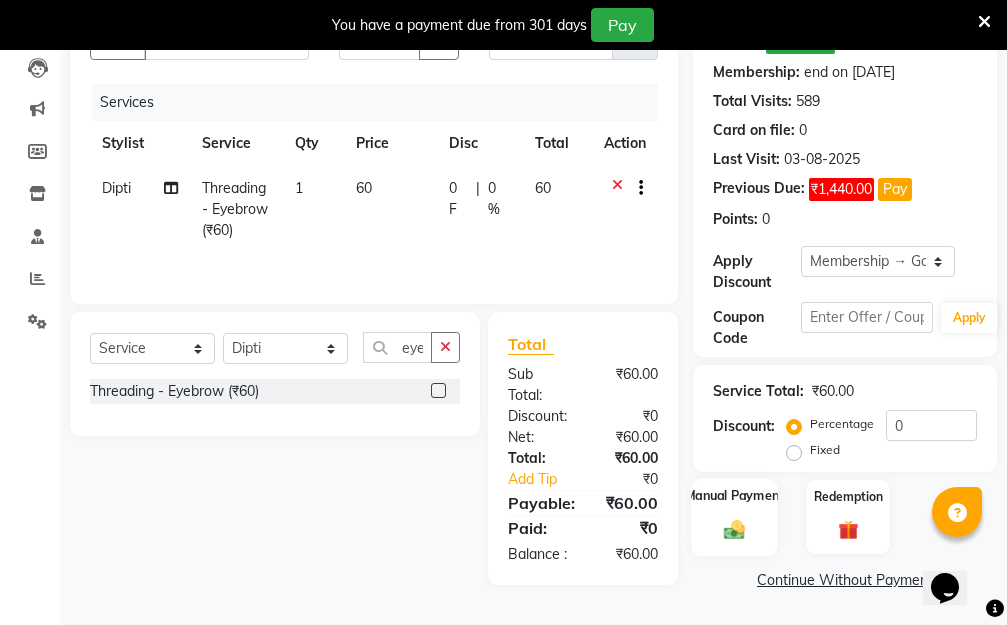 click 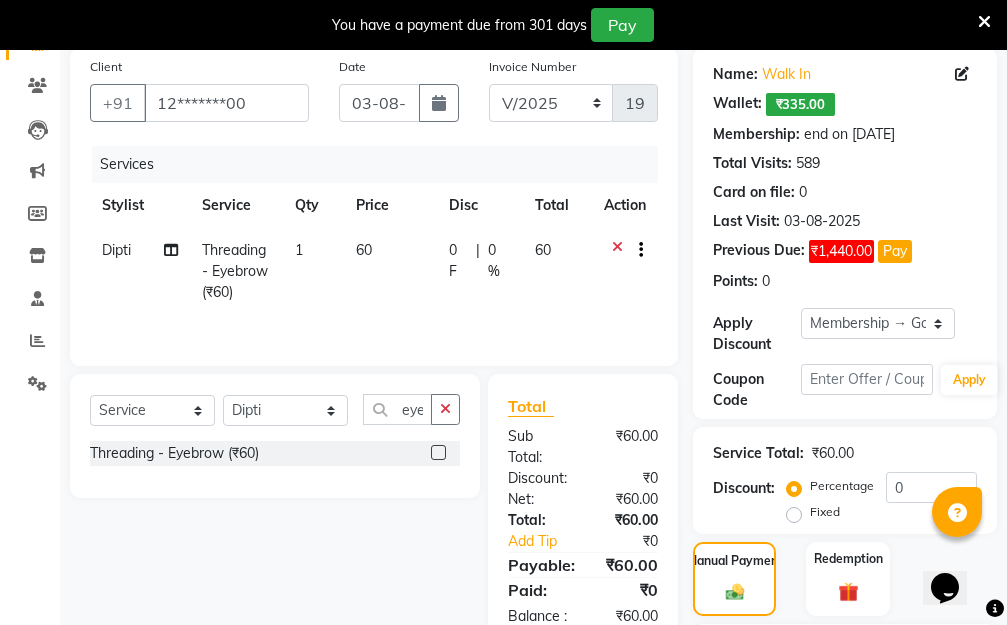 scroll, scrollTop: 169, scrollLeft: 0, axis: vertical 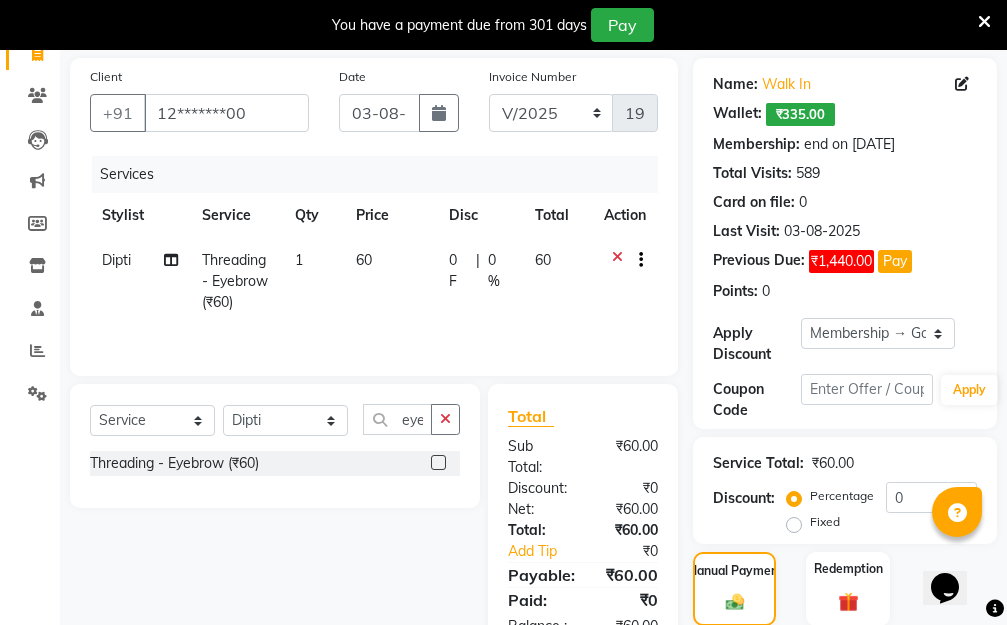 click on "60" 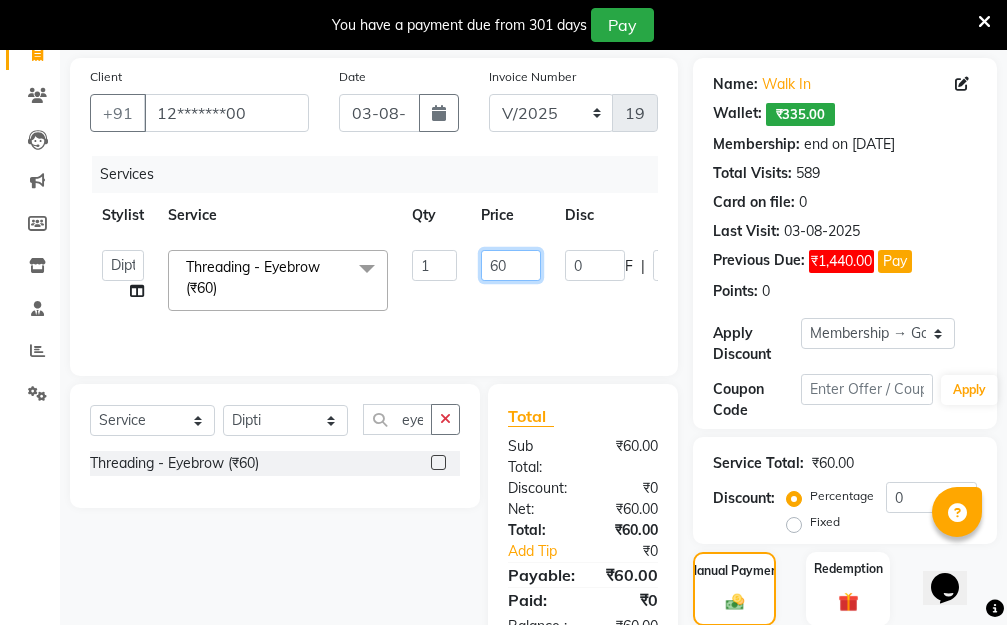 drag, startPoint x: 498, startPoint y: 257, endPoint x: 478, endPoint y: 260, distance: 20.22375 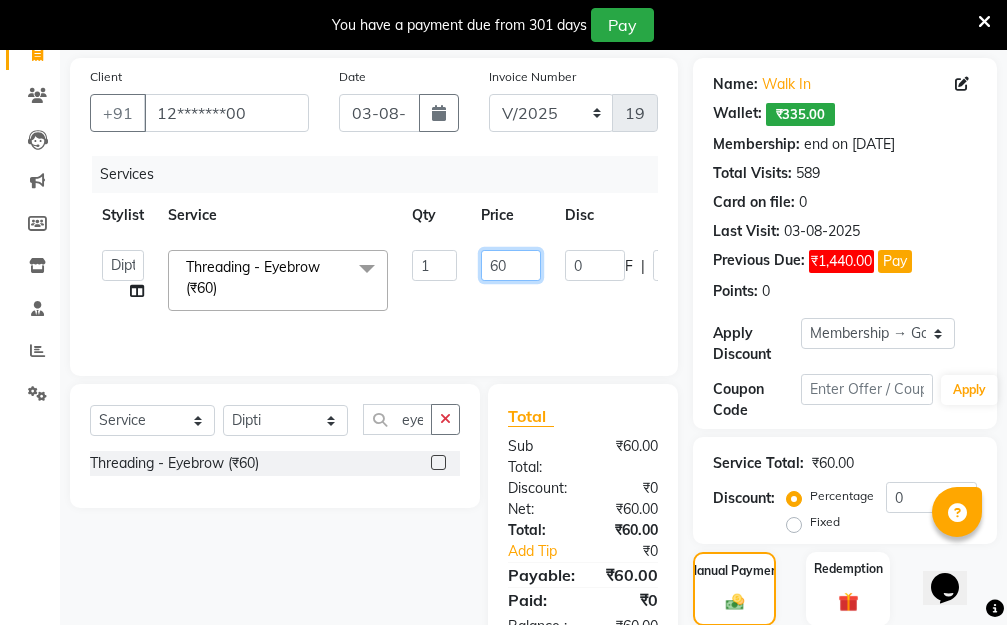 click on "60" 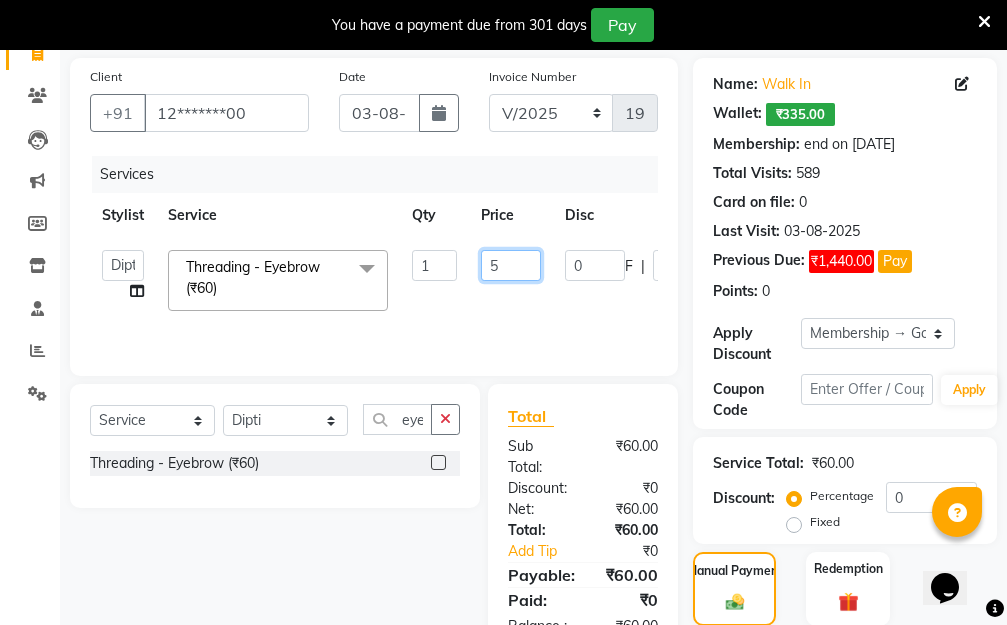 type on "50" 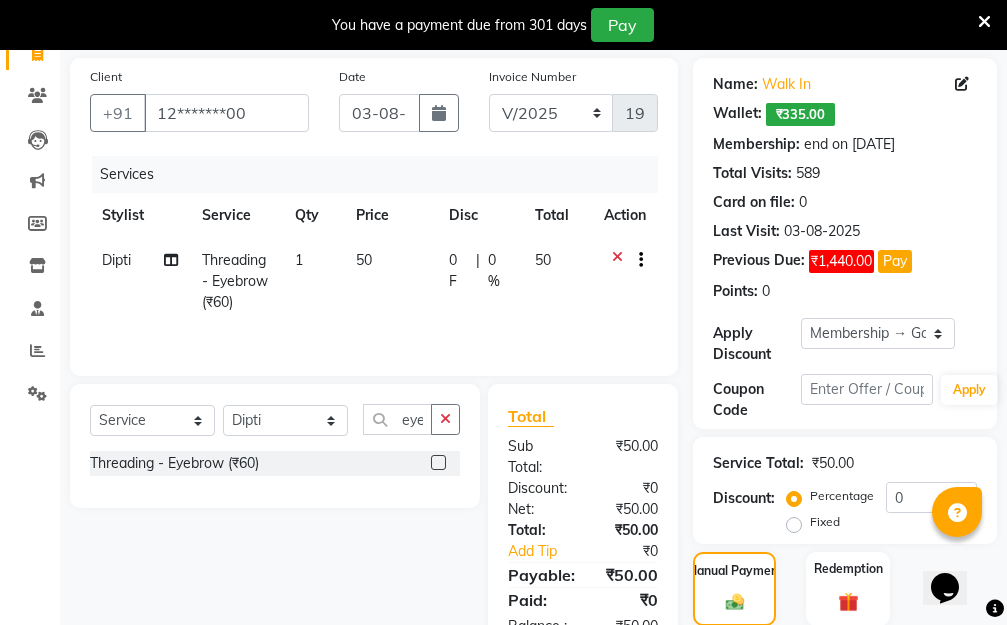 click on "Services Stylist Service Qty Price Disc Total Action Dipti  Threading - Eyebrow (₹60) 1 50 0 F | 0 % 50" 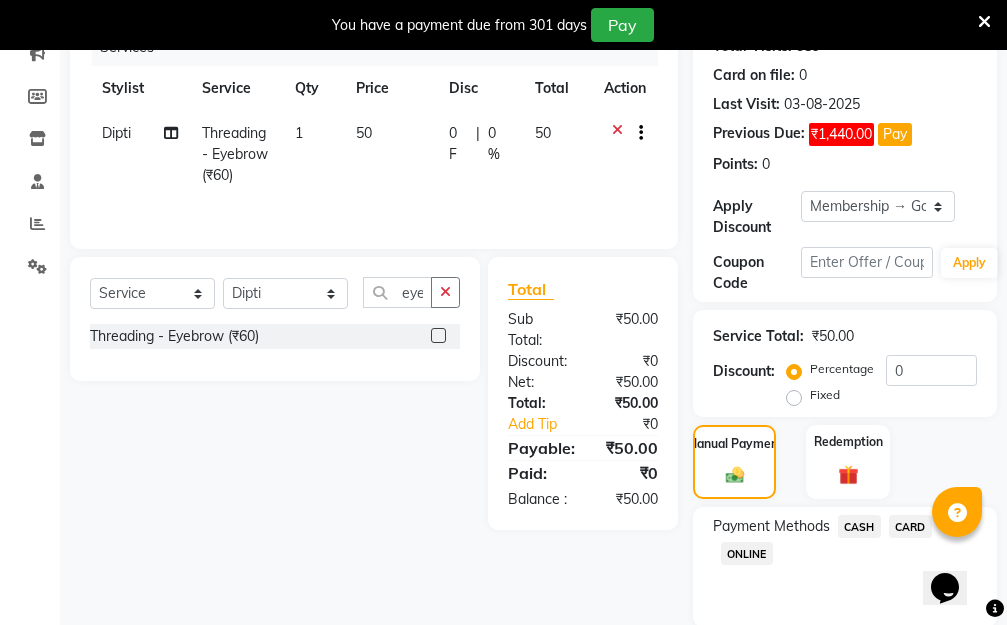 scroll, scrollTop: 369, scrollLeft: 0, axis: vertical 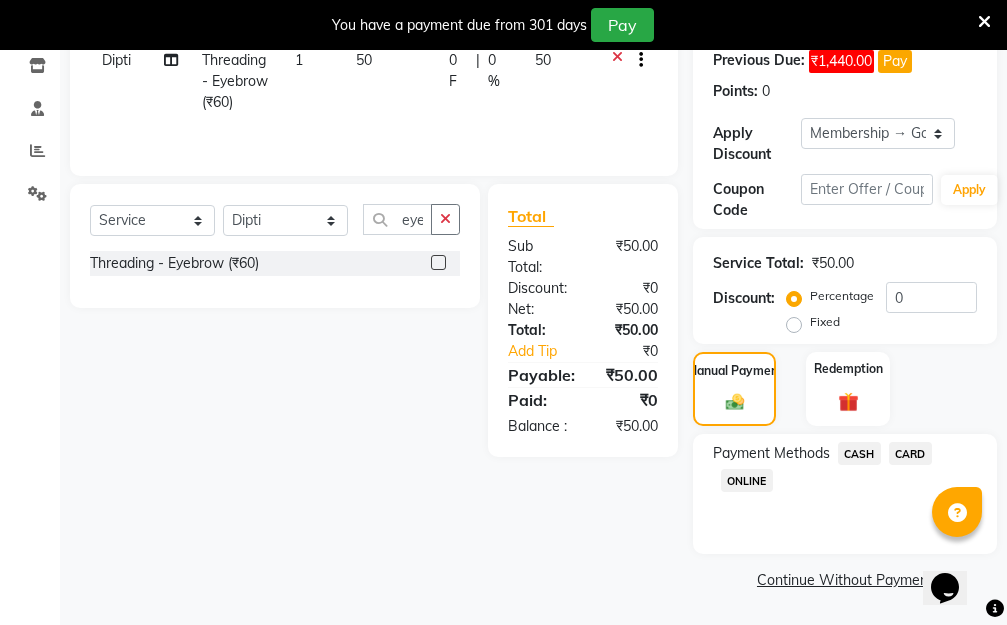 click on "ONLINE" 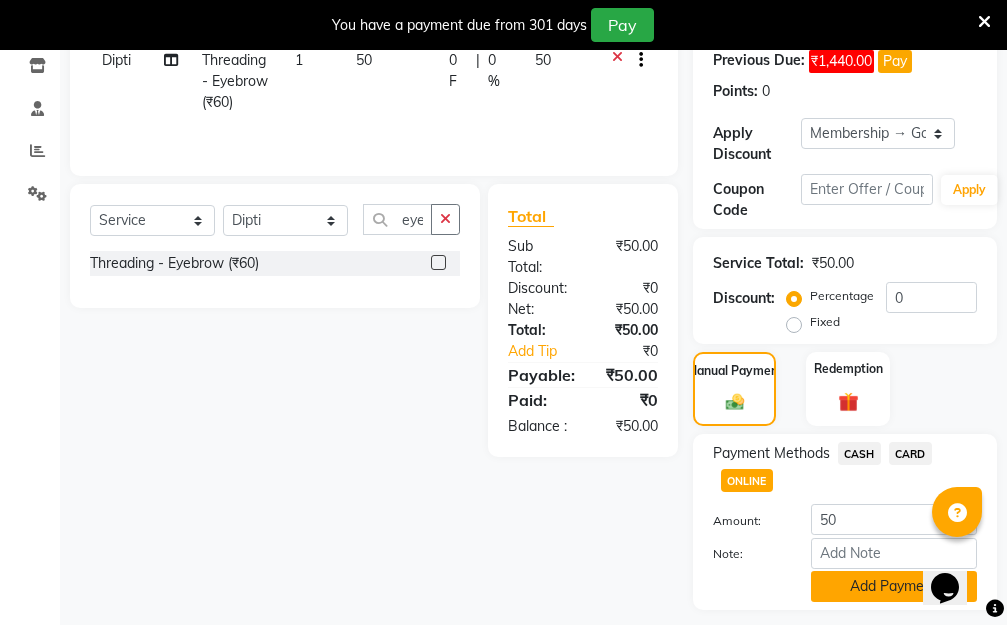 click on "Add Payment" 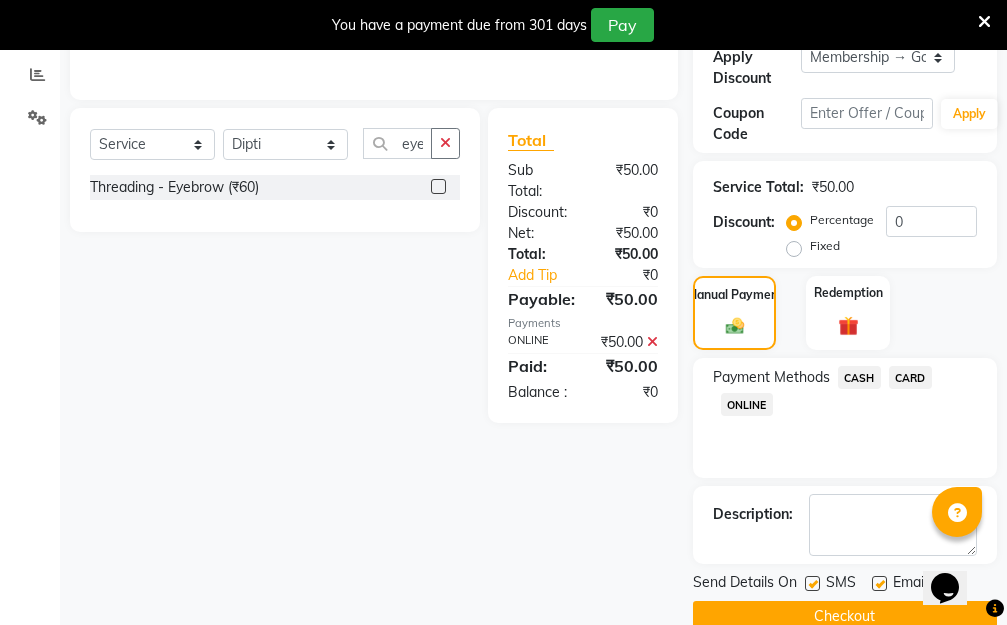 scroll, scrollTop: 482, scrollLeft: 0, axis: vertical 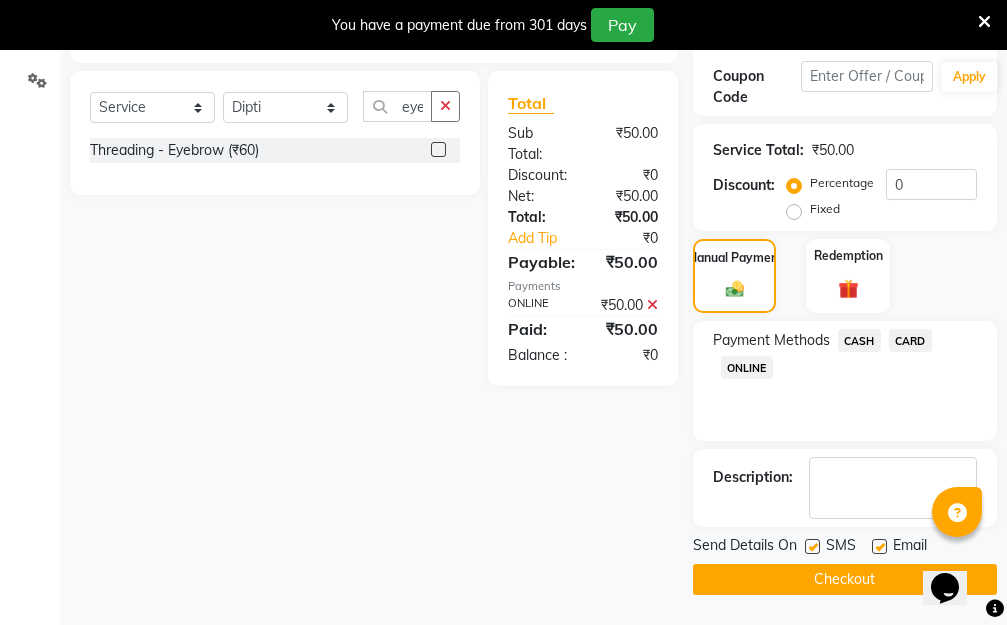 click on "Checkout" 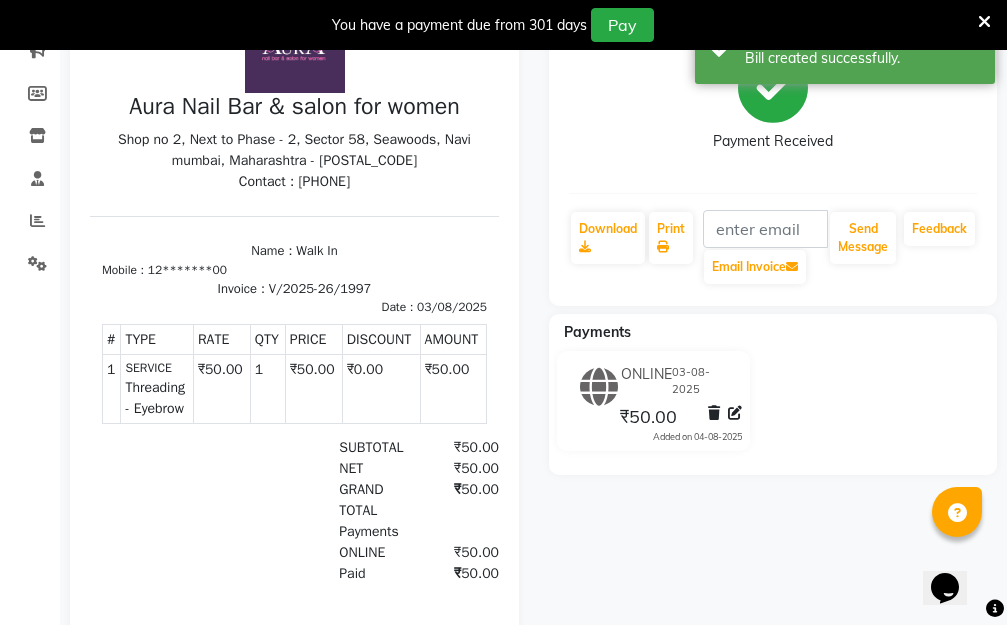scroll, scrollTop: 29, scrollLeft: 0, axis: vertical 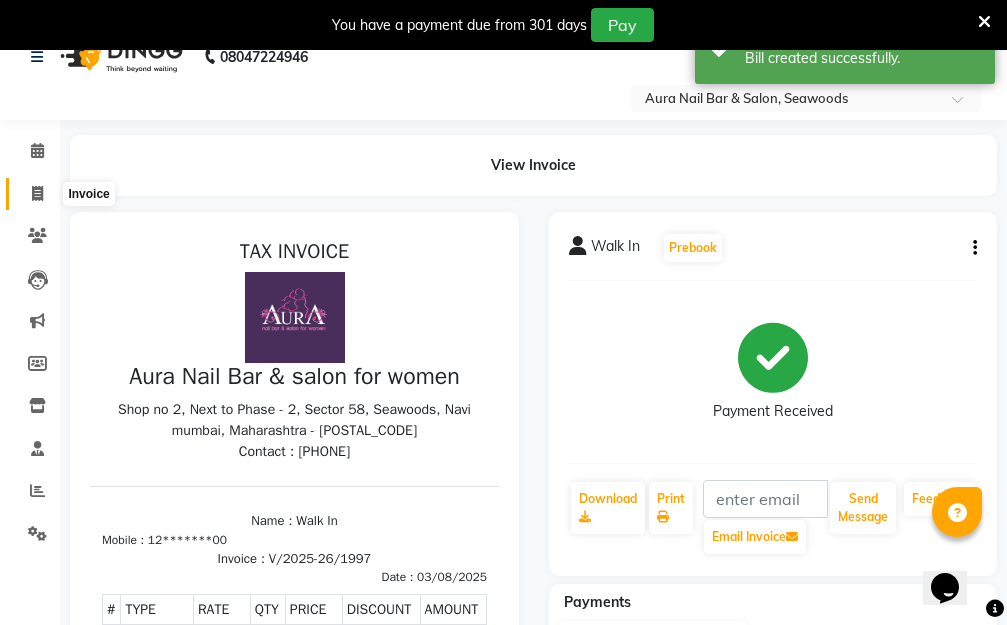 click 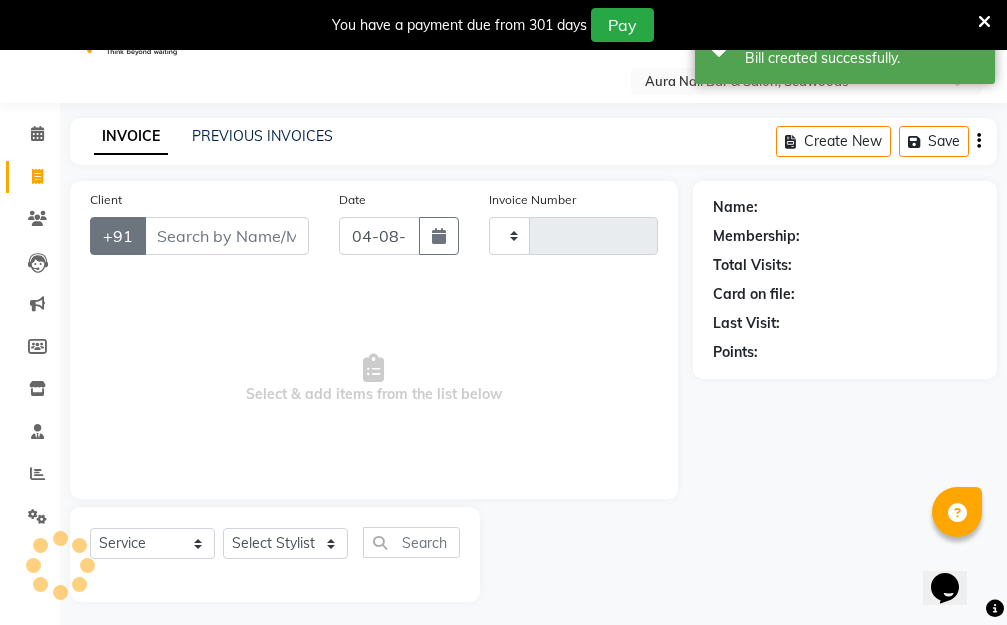 type on "1998" 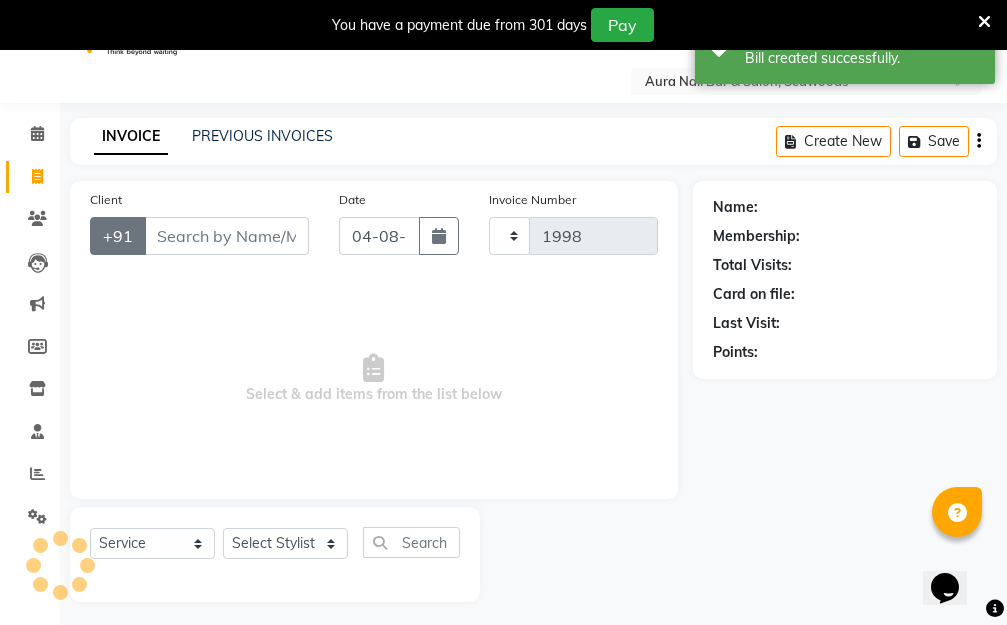select on "4994" 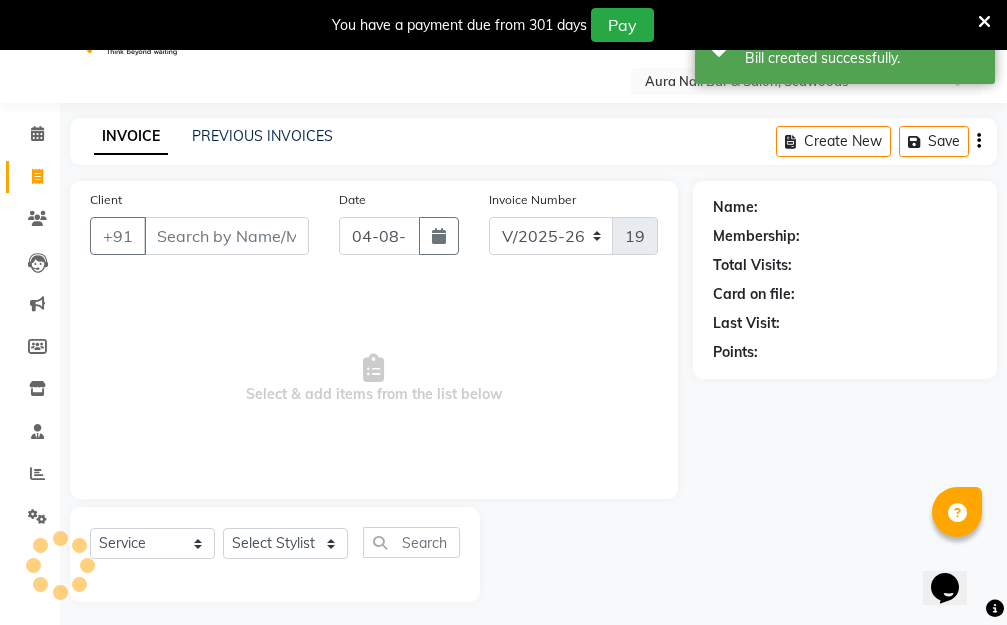 scroll, scrollTop: 53, scrollLeft: 0, axis: vertical 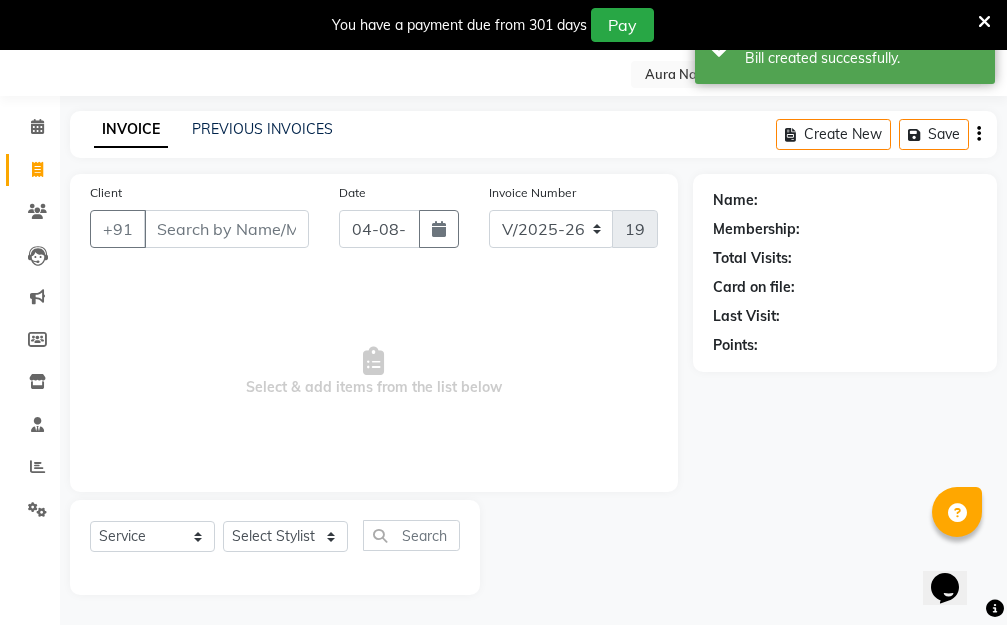 click on "Client" at bounding box center (226, 229) 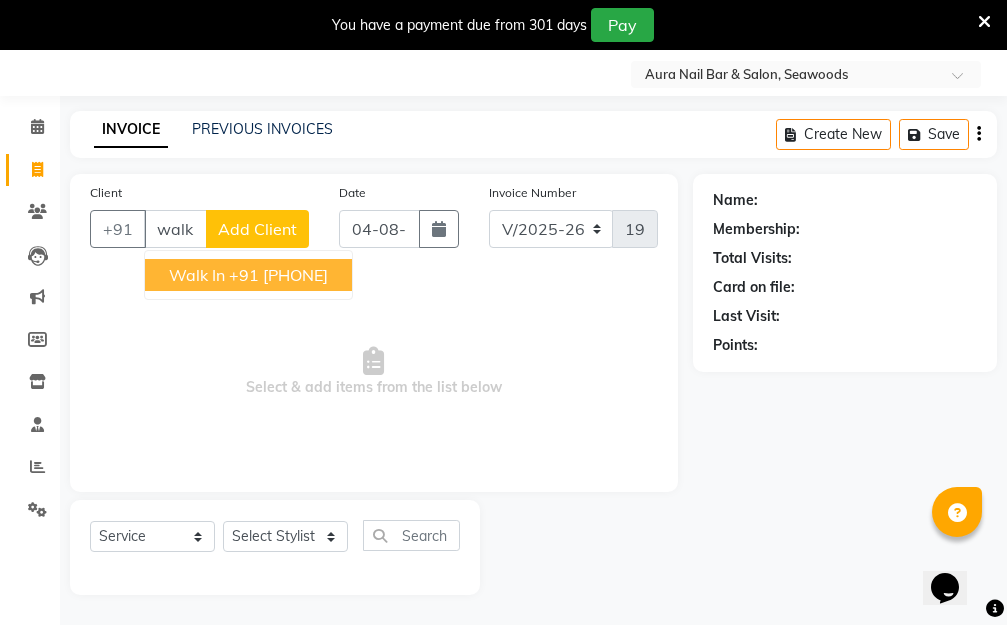 click on "+91  12*******00" at bounding box center [278, 275] 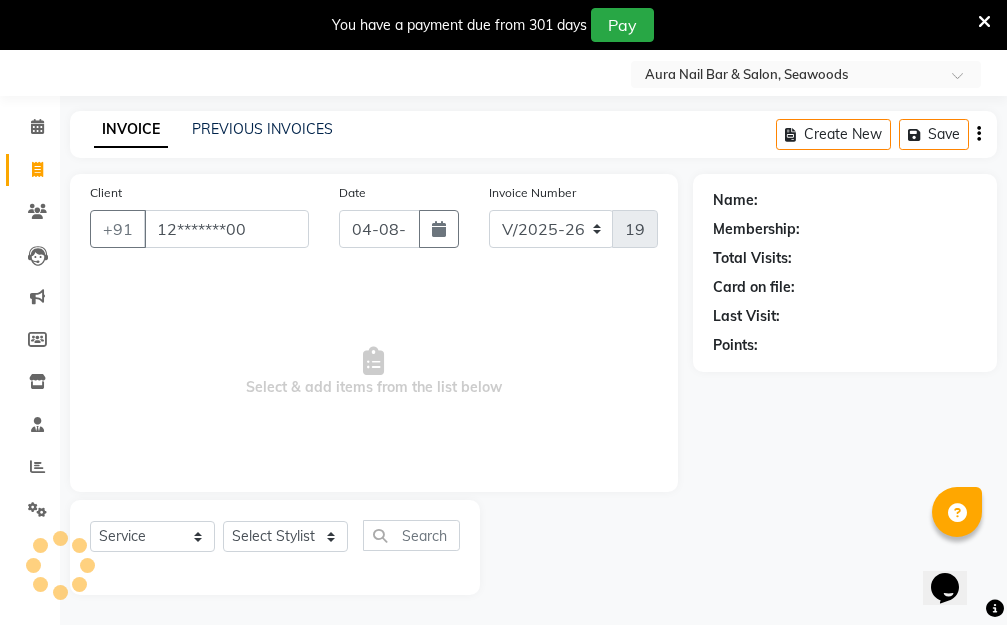 type on "12*******00" 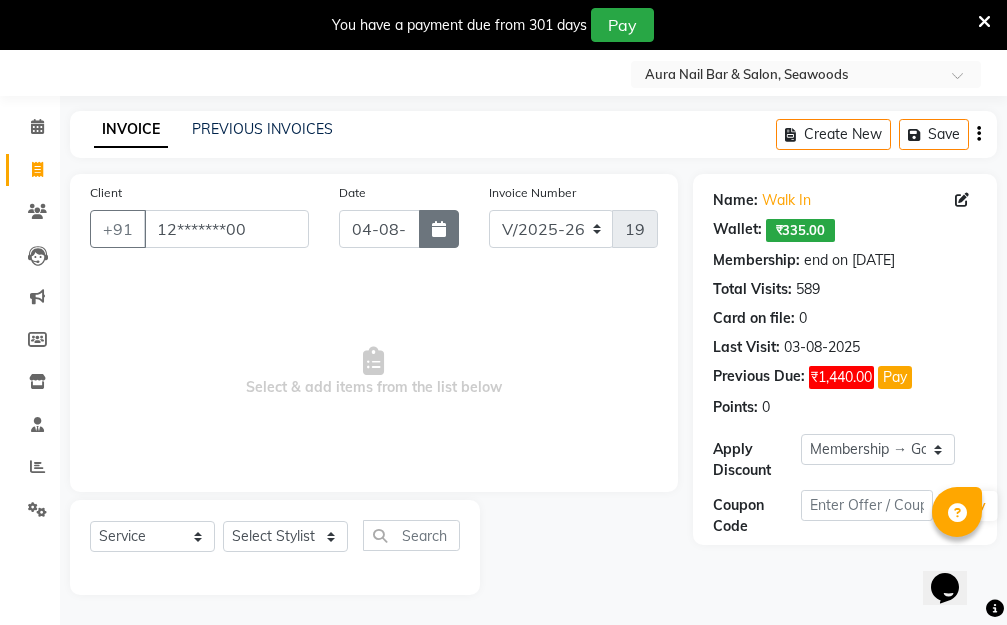 click 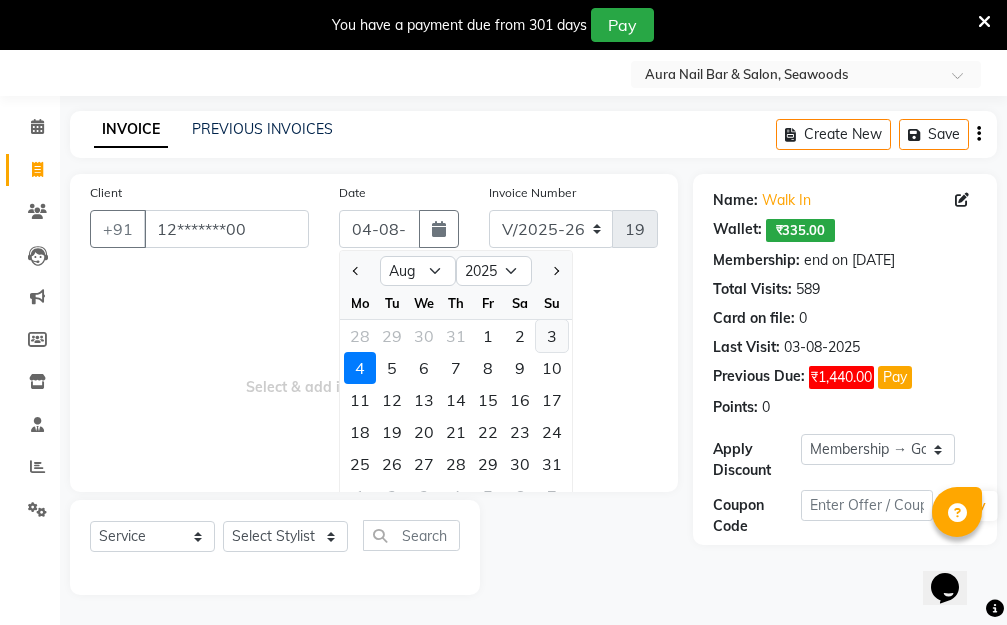 click on "3" 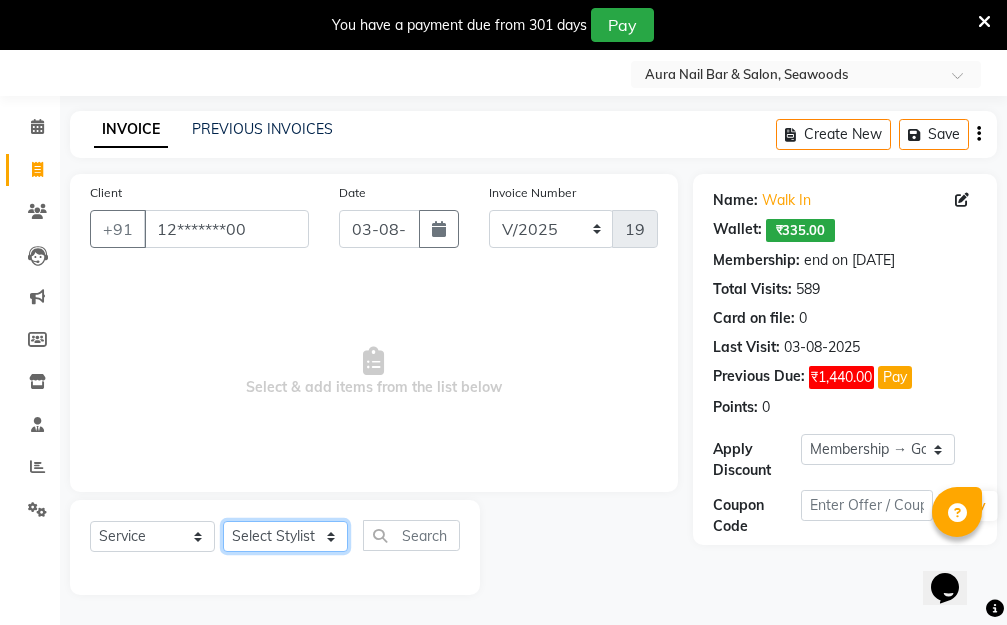 click on "Select Stylist Aarti Dipti  Manager Pallavi  pooja Priya" 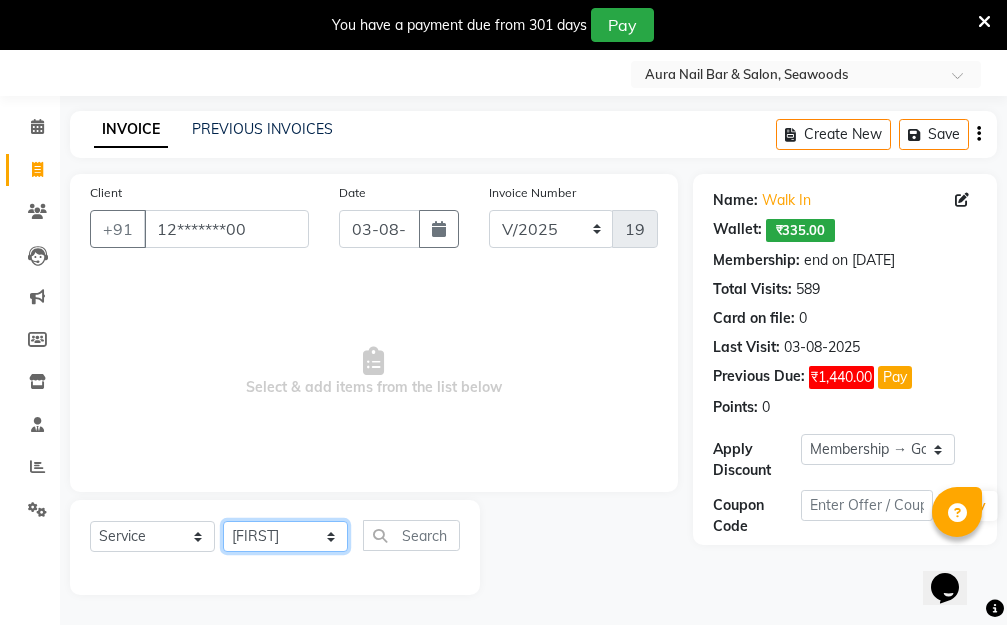 click on "Select Stylist Aarti Dipti  Manager Pallavi  pooja Priya" 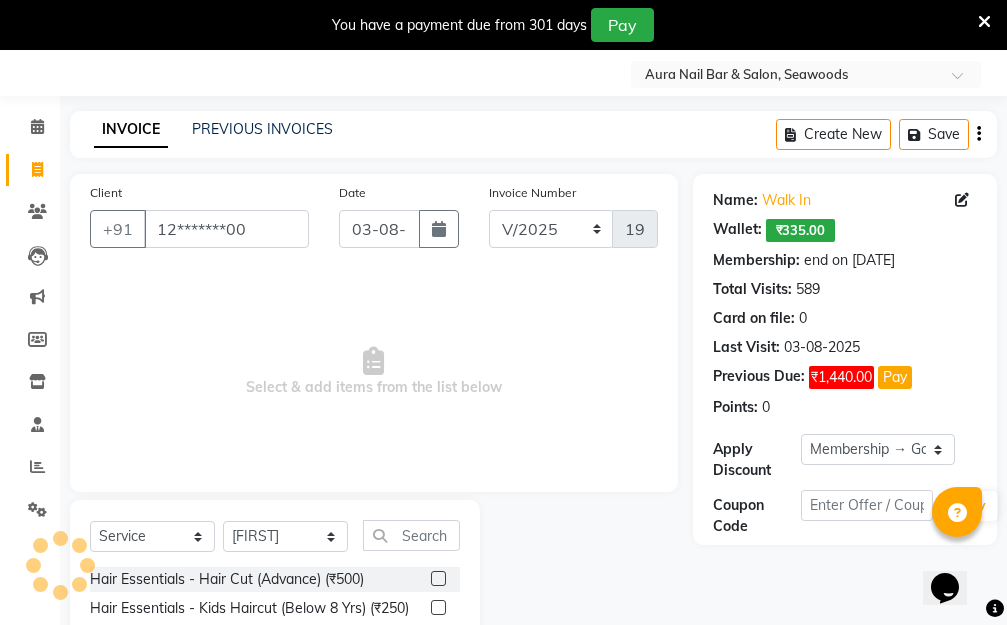 click on "Select  Service  Product  Membership  Package Voucher Prepaid Gift Card  Select Stylist Aarti Dipti  Manager Pallavi  pooja Priya  Hair Essentials - Hair Cut (Advance) (₹500)  Hair Essentials - Kids Haircut (Below 8 Yrs) (₹250)  Hair Essentials -Hair Wash Up To Shoulder (₹300)  Hair Essentials - Hair Cut  (₹350)  HAIR WASH UP TO WASTE (₹700)  HAIR WASH (₹300)  DANDRUFF TERATMENT (₹1500)  Shampoo & Conditioning + Blast Dry - Upto Shoulder (₹350)  Shampoo & Conditioning + Blast Dry - Below Shoulder (₹550)  Shampoo & Conditioning + Blast Dry - Upto Waist (₹750)  Shampoo & Conditioning + Blast Dry - Add: Charge For Morocon/Riviver/ Keratin (₹600)  Blow Dry/Outcurl/Straight - Upto Shoulder (₹449)  Blow Dry/Outcurl/Straight - Below Shoulder (₹650)  Blow Dry/Outcurl/Straight - Upto Waist (₹850)  Ironing - Upto Shoulder (₹650)  Ironing - Below Shoulder (₹850)  Ironing - Upto Waist (₹1000)  Ironing - Add Charge For Thick Hair (₹300)  Tongs - Upto Shoulder (₹800)  BOTOX (₹5000)" 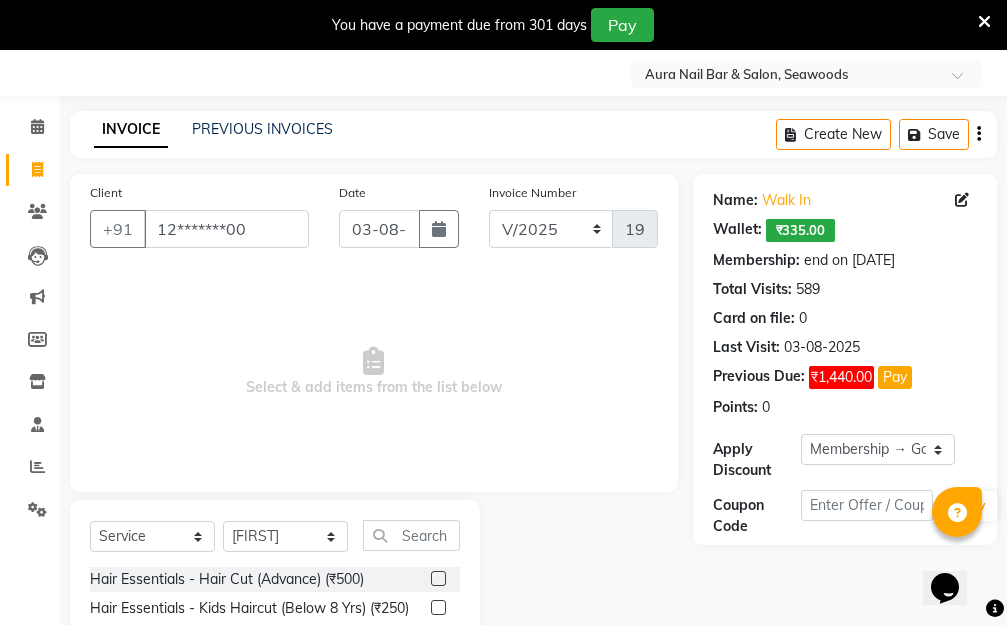 click on "Select & add items from the list below" at bounding box center [374, 372] 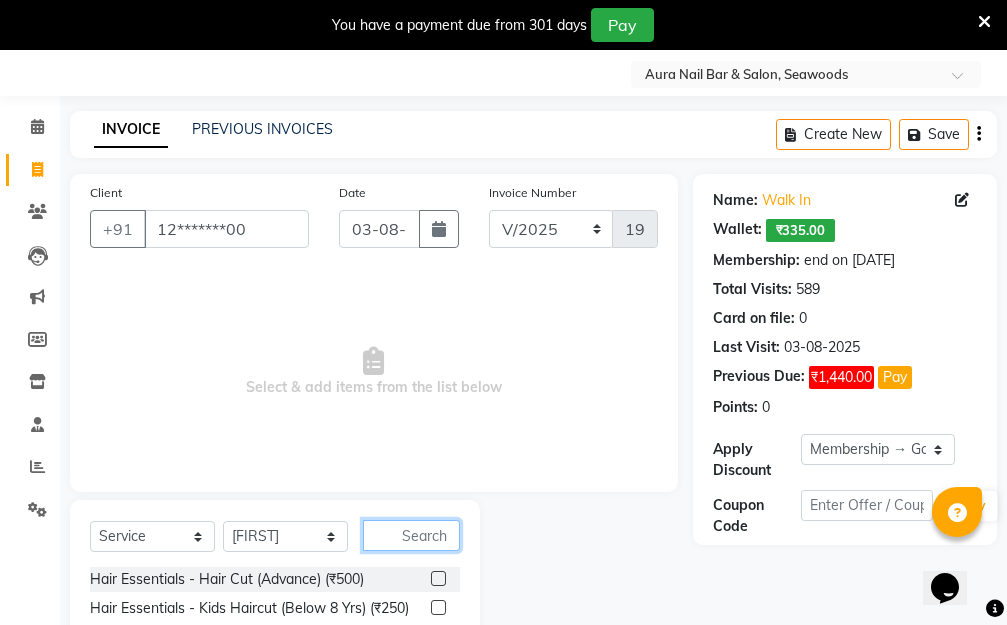 click 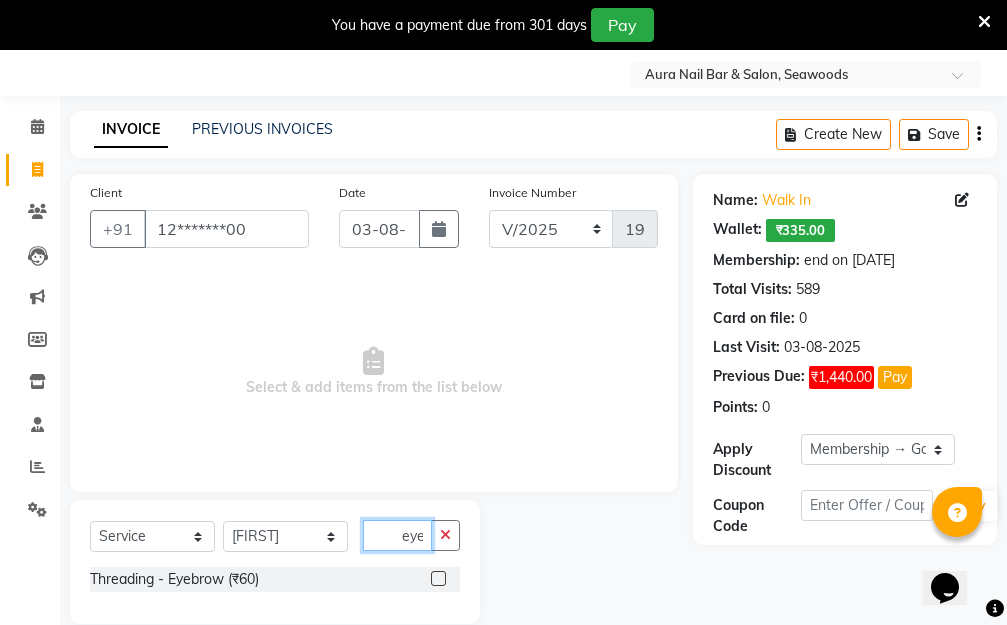scroll, scrollTop: 82, scrollLeft: 0, axis: vertical 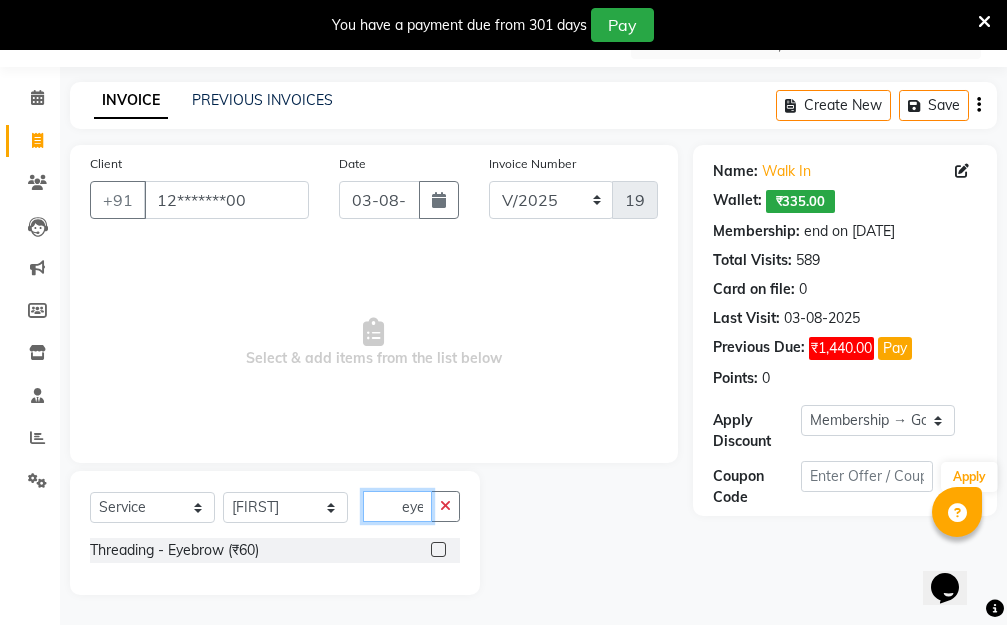type on "eye" 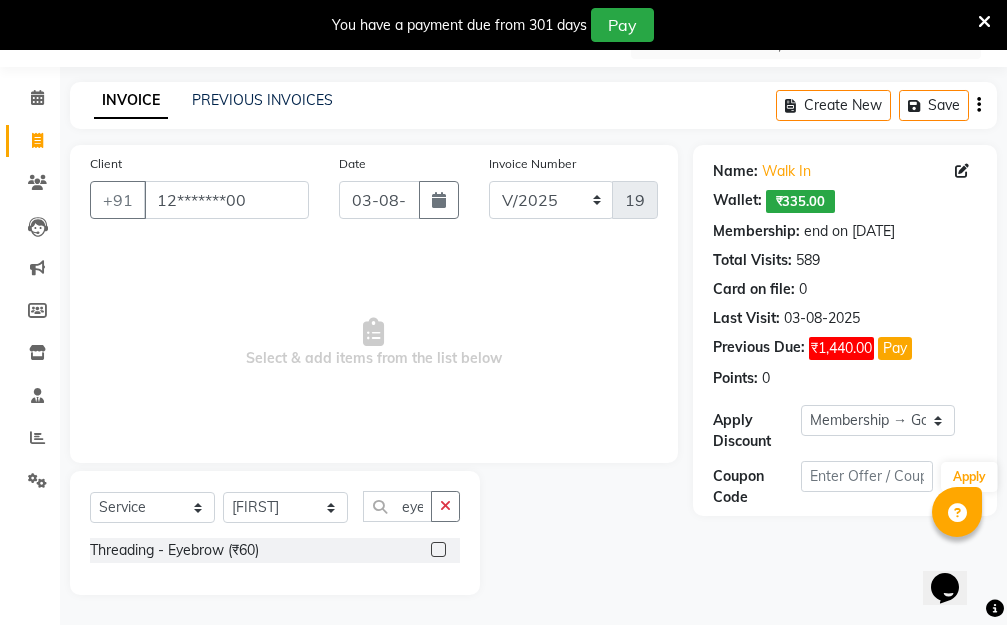 click 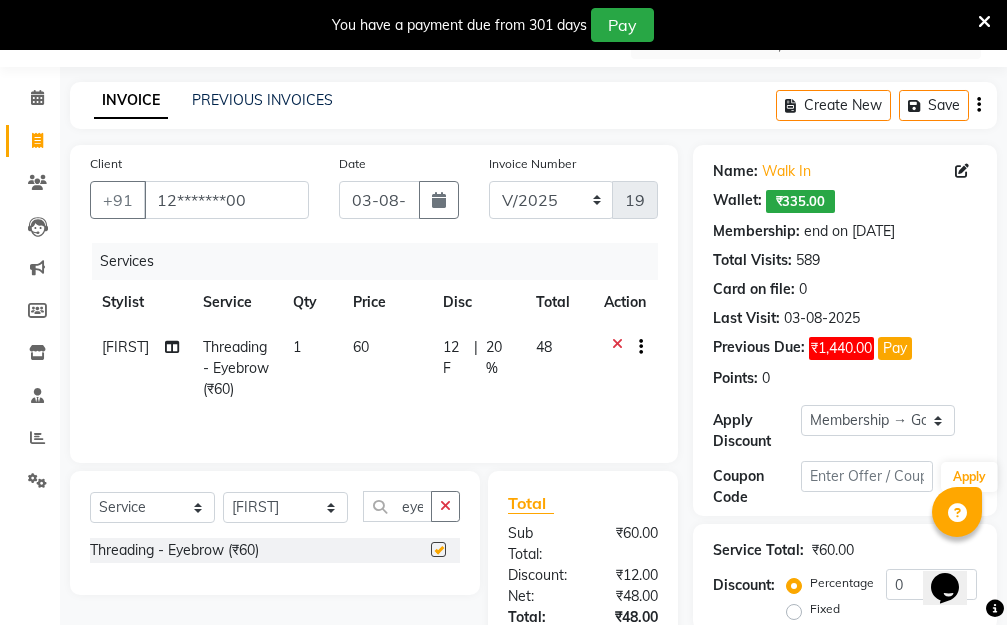 checkbox on "false" 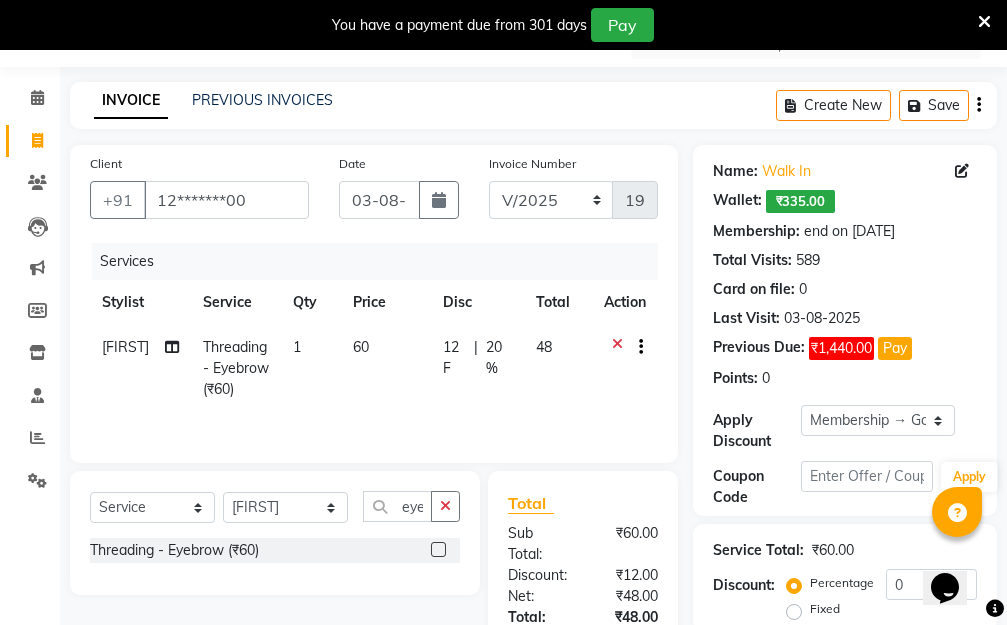 click on "60" 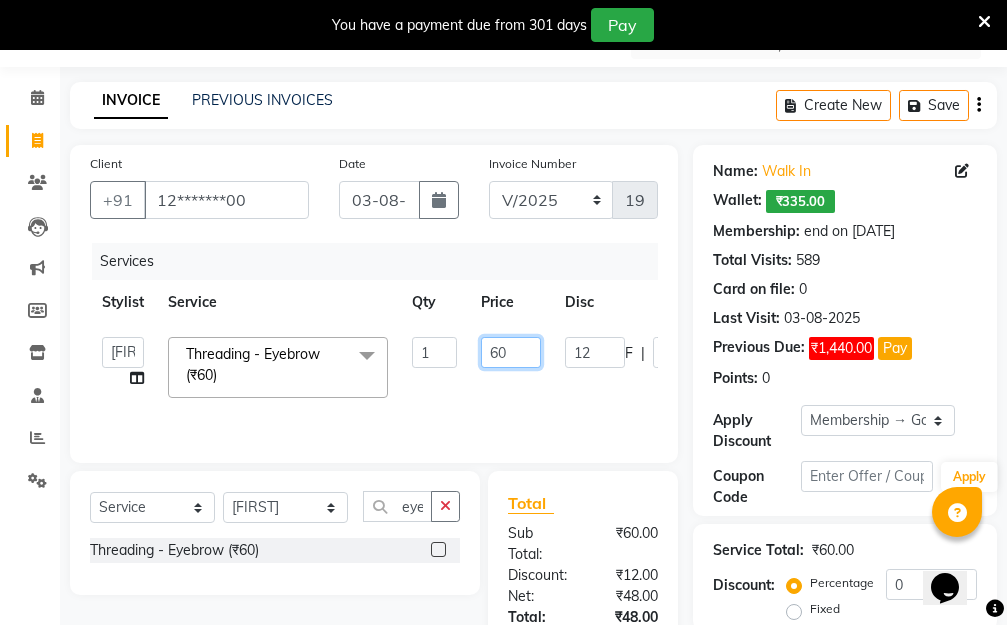drag, startPoint x: 504, startPoint y: 353, endPoint x: 454, endPoint y: 349, distance: 50.159744 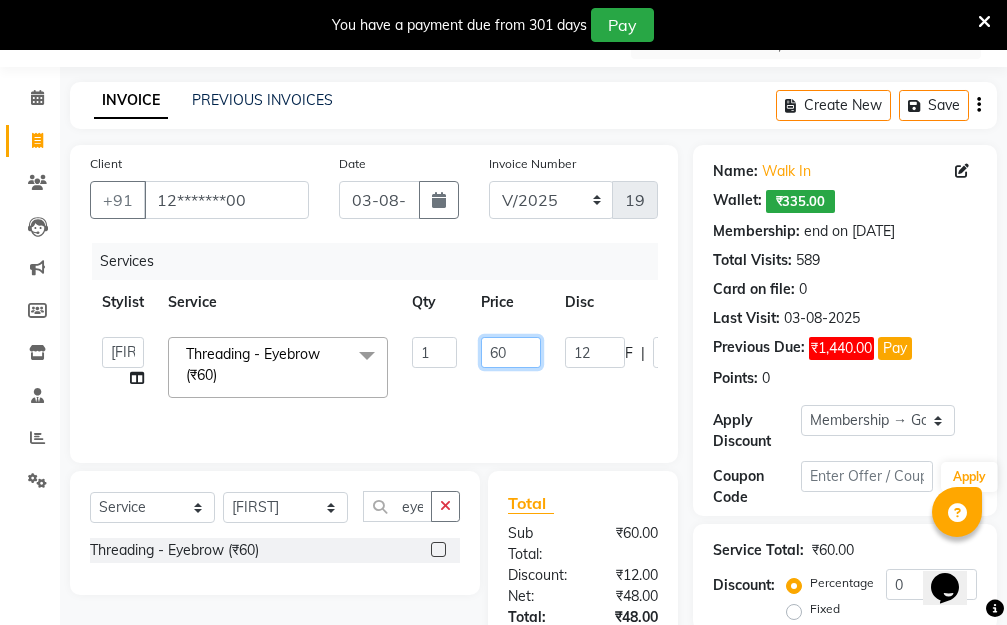 click on "Aarti   Dipti    Manager   Pallavi    pooja   Priya   Threading - Eyebrow (₹60)  x Hair Essentials - Hair Cut (Advance) (₹500) Hair Essentials - Kids Haircut (Below 8 Yrs) (₹250) Hair Essentials -Hair Wash Up To Shoulder (₹300) Hair Essentials - Hair Cut  (₹350) HAIR WASH UP TO WASTE (₹700) HAIR WASH (₹300) DANDRUFF TERATMENT (₹1500) Shampoo & Conditioning + Blast Dry - Upto Shoulder (₹350) Shampoo & Conditioning + Blast Dry - Below Shoulder (₹550) Shampoo & Conditioning + Blast Dry - Upto Waist (₹750) Shampoo & Conditioning + Blast Dry - Add: Charge For Morocon/Riviver/ Keratin (₹600) Blow Dry/Outcurl/Straight - Upto Shoulder (₹449) Blow Dry/Outcurl/Straight - Below Shoulder (₹650) Blow Dry/Outcurl/Straight - Upto Waist (₹850) Ironing - Upto Shoulder (₹650) Ironing - Below Shoulder (₹850) Ironing - Upto Waist (₹1000) Ironing - Add Charge For Thick Hair (₹300) Tongs - Upto Shoulder (₹800) Tongs - Below Shoulder (₹960) Tongs - Upto Waist (₹1500) BOTOX (₹5000) 1 F" 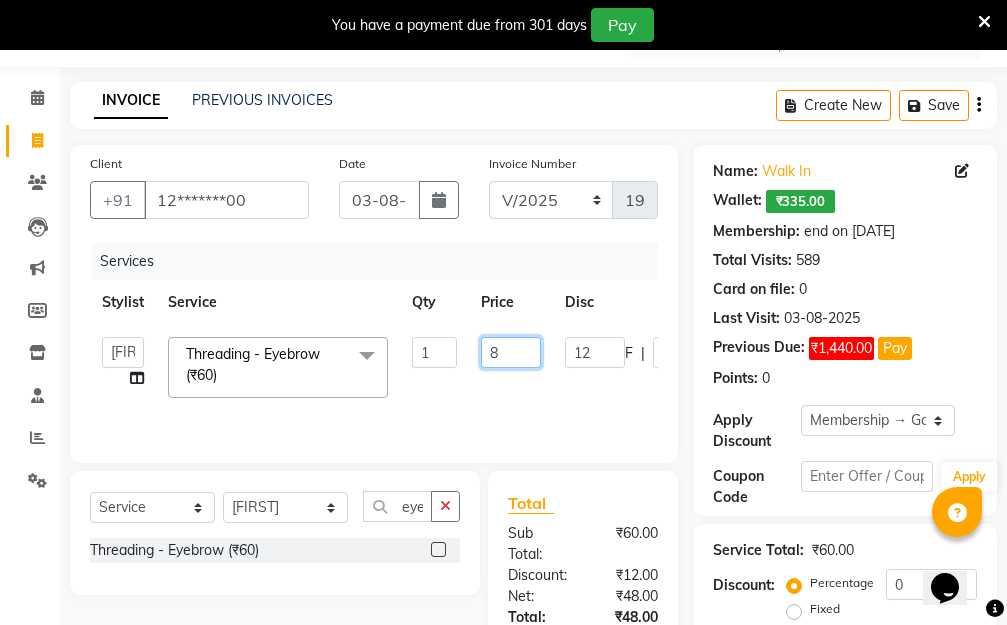 type on "80" 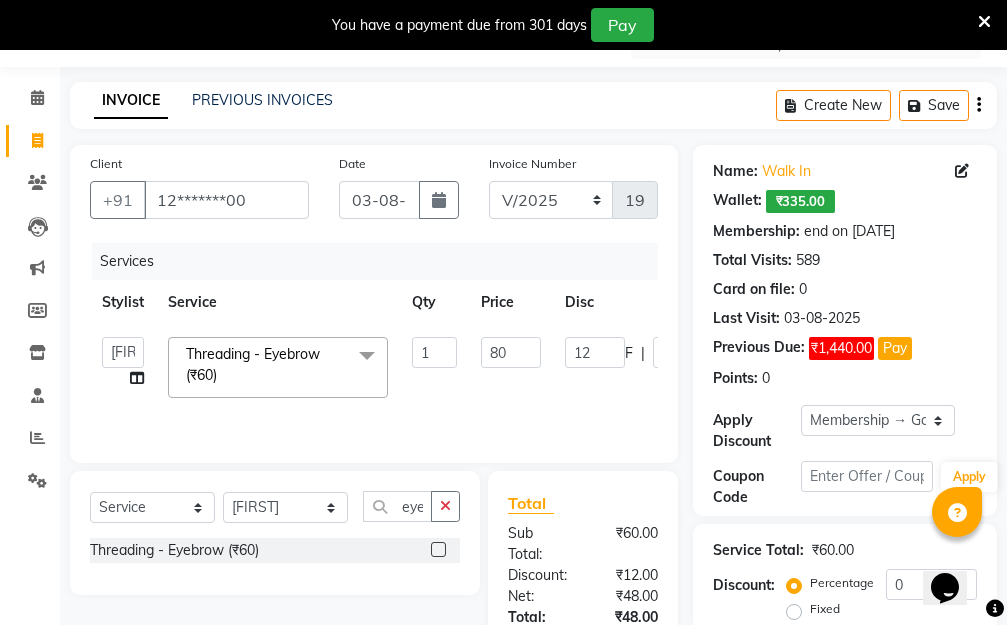 click on "Services Stylist Service Qty Price Disc Total Action  Aarti   Dipti    Manager   Pallavi    pooja   Priya   Threading - Eyebrow (₹60)  x Hair Essentials - Hair Cut (Advance) (₹500) Hair Essentials - Kids Haircut (Below 8 Yrs) (₹250) Hair Essentials -Hair Wash Up To Shoulder (₹300) Hair Essentials - Hair Cut  (₹350) HAIR WASH UP TO WASTE (₹700) HAIR WASH (₹300) DANDRUFF TERATMENT (₹1500) Shampoo & Conditioning + Blast Dry - Upto Shoulder (₹350) Shampoo & Conditioning + Blast Dry - Below Shoulder (₹550) Shampoo & Conditioning + Blast Dry - Upto Waist (₹750) Shampoo & Conditioning + Blast Dry - Add: Charge For Morocon/Riviver/ Keratin (₹600) Blow Dry/Outcurl/Straight - Upto Shoulder (₹449) Blow Dry/Outcurl/Straight - Below Shoulder (₹650) Blow Dry/Outcurl/Straight - Upto Waist (₹850) Ironing - Upto Shoulder (₹650) Ironing - Below Shoulder (₹850) Ironing - Upto Waist (₹1000) Ironing - Add Charge For Thick Hair (₹300) Tongs - Upto Shoulder (₹800) BOTOX (₹5000) 1 80 12 F |" 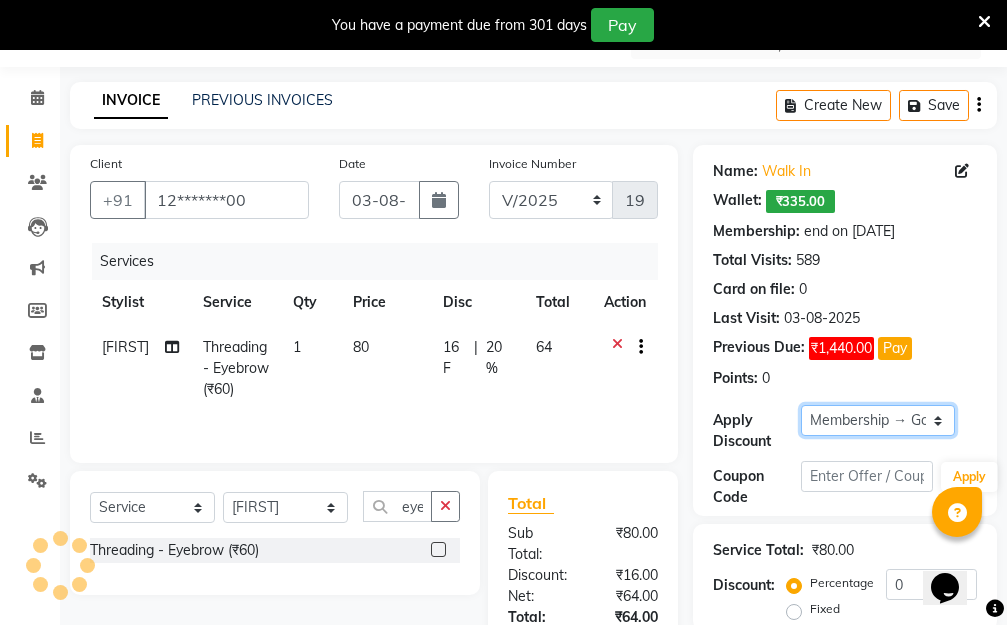 click on "Select Membership → Golden Membership Membership → Golden Membership Membership → Golden Membership Membership → Golden Membership Membership → Golden Membership Membership → Golden Membership Membership → Golden Membership Membership → Golden Membership Membership → Golden Membership Membership → Golden Membership Membership → Golden Membership Membership → Golden Membership Membership → Golden Membership Membership → Golden Membership Membership → Golden Membership Membership → Golden Membership Membership → Golden Membership Membership → Golden Membership Membership → Golden Membership Membership → Golden Membership Membership → Golden Membership Membership → Golden Membership Membership → Golden Membership Membership → Golden Membership Membership → Golden Membership Membership → Golden Membership Membership → Golden Membership Membership → Golden Membership Membership → Golden Membership Membership → Golden Membership" 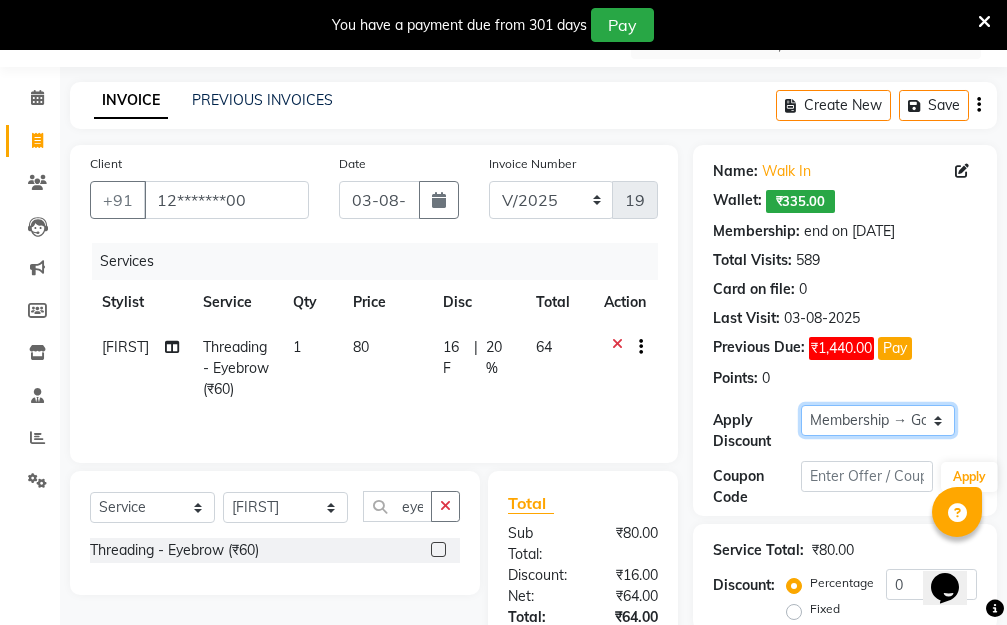 select on "0:" 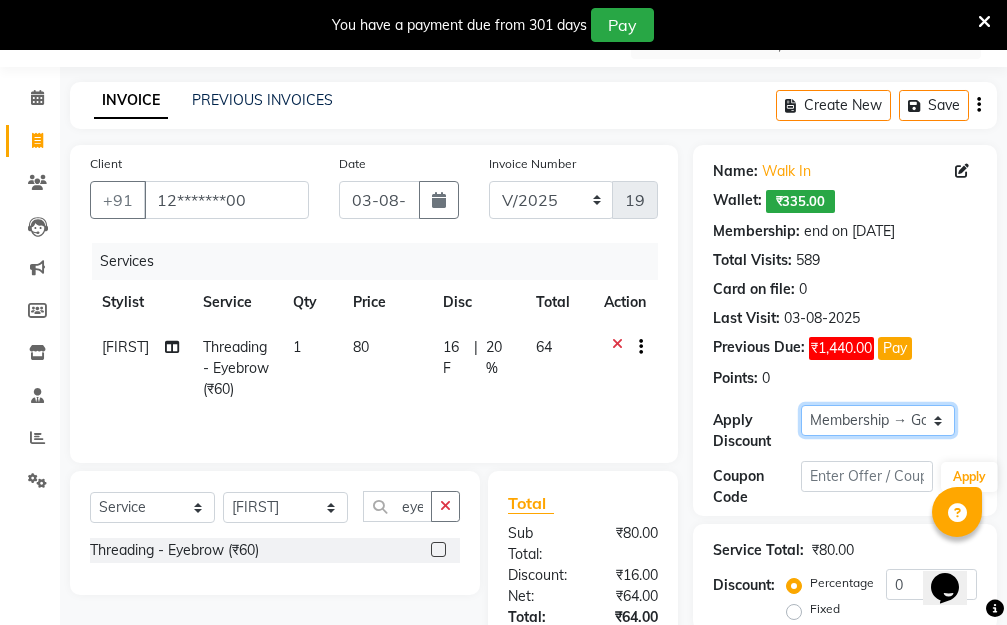click on "Select Membership → Golden Membership Membership → Golden Membership Membership → Golden Membership Membership → Golden Membership Membership → Golden Membership Membership → Golden Membership Membership → Golden Membership Membership → Golden Membership Membership → Golden Membership Membership → Golden Membership Membership → Golden Membership Membership → Golden Membership Membership → Golden Membership Membership → Golden Membership Membership → Golden Membership Membership → Golden Membership Membership → Golden Membership Membership → Golden Membership Membership → Golden Membership Membership → Golden Membership Membership → Golden Membership Membership → Golden Membership Membership → Golden Membership Membership → Golden Membership Membership → Golden Membership Membership → Golden Membership Membership → Golden Membership Membership → Golden Membership Membership → Golden Membership Membership → Golden Membership" 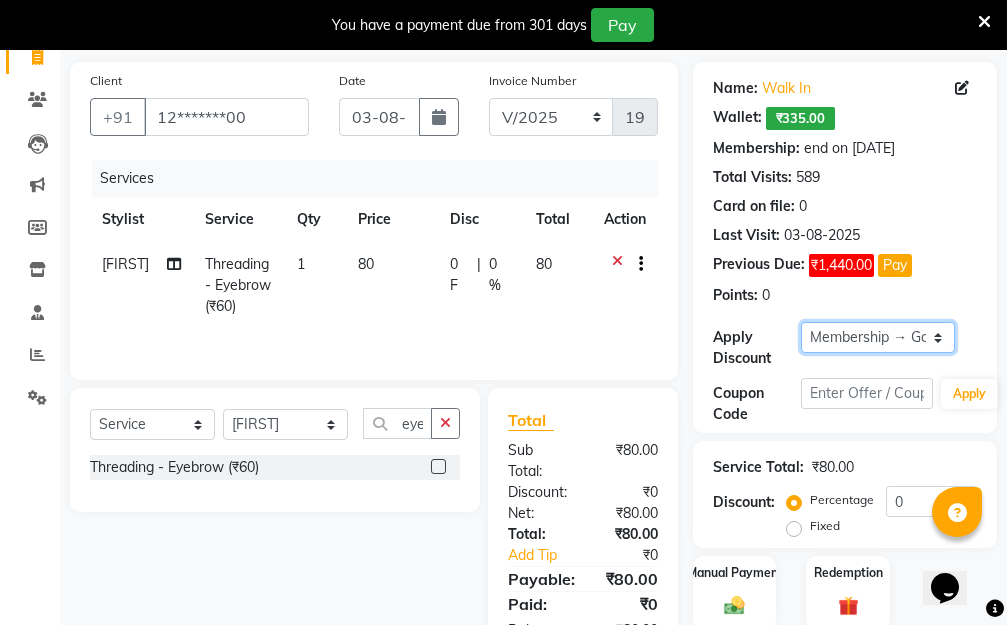 scroll, scrollTop: 278, scrollLeft: 0, axis: vertical 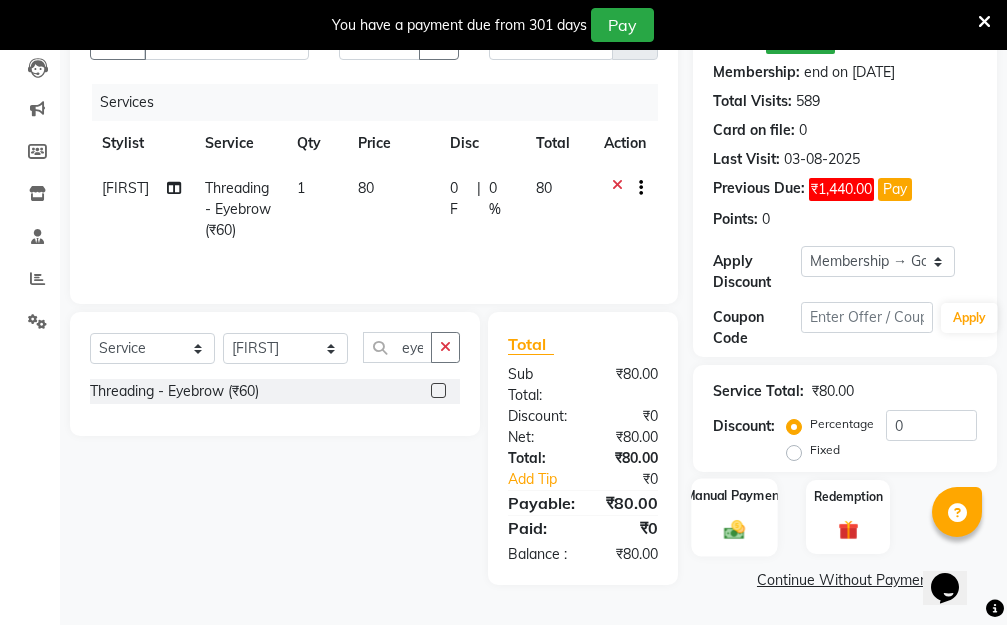 click 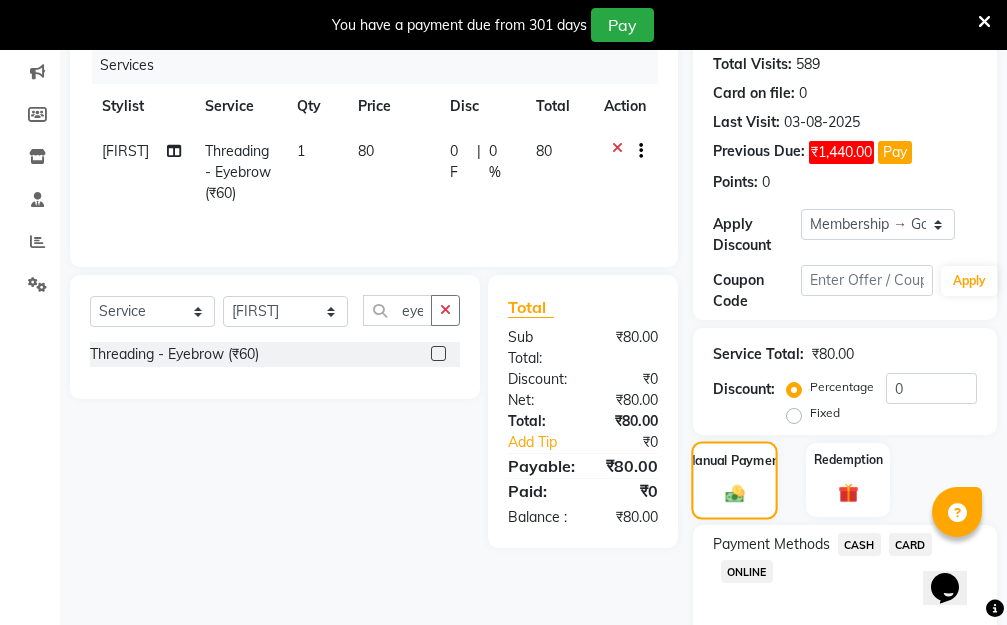 scroll, scrollTop: 369, scrollLeft: 0, axis: vertical 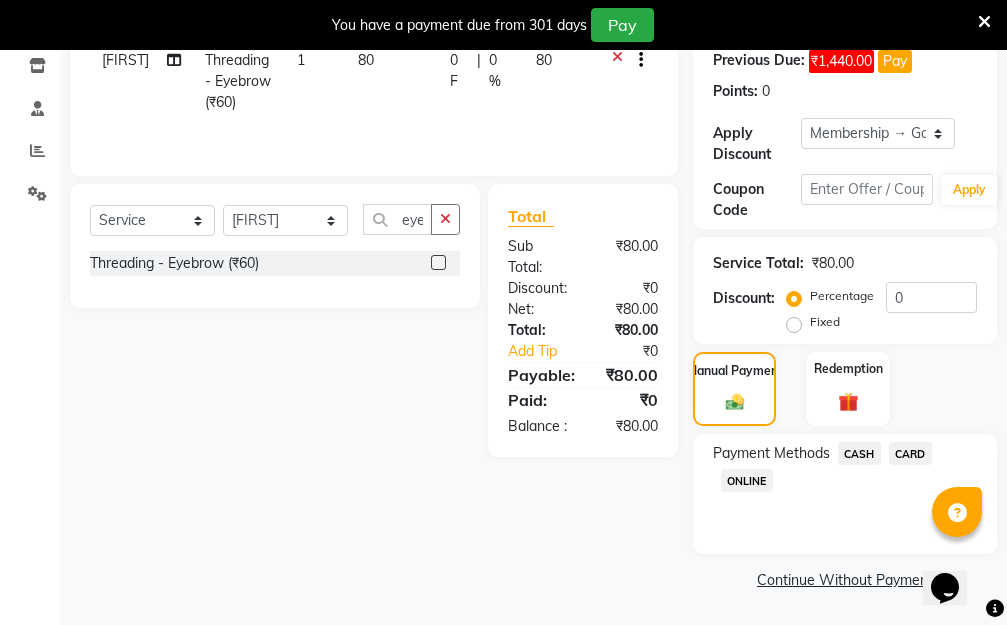 click on "ONLINE" 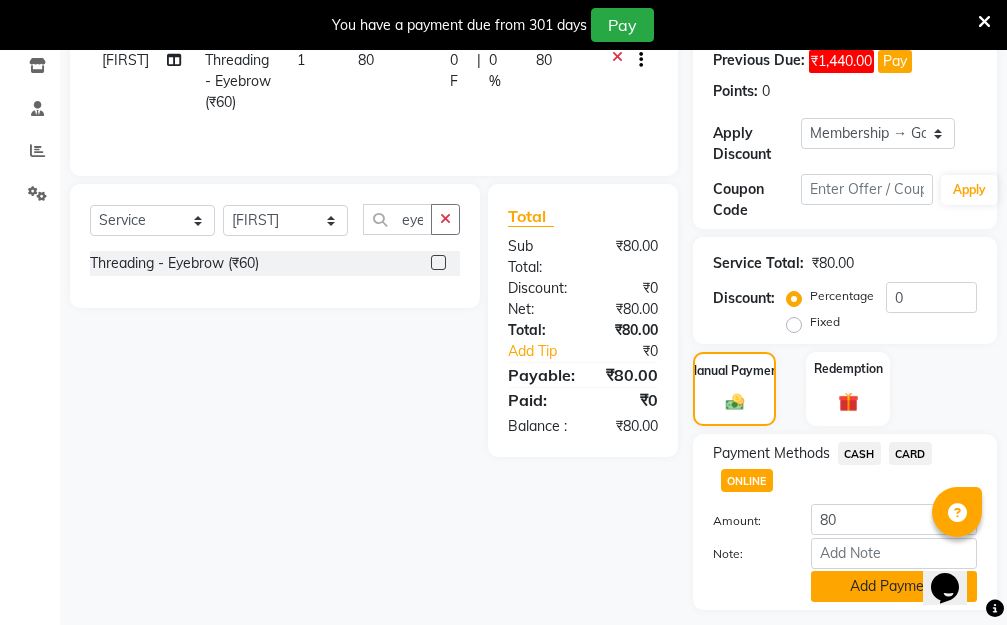 click on "Add Payment" 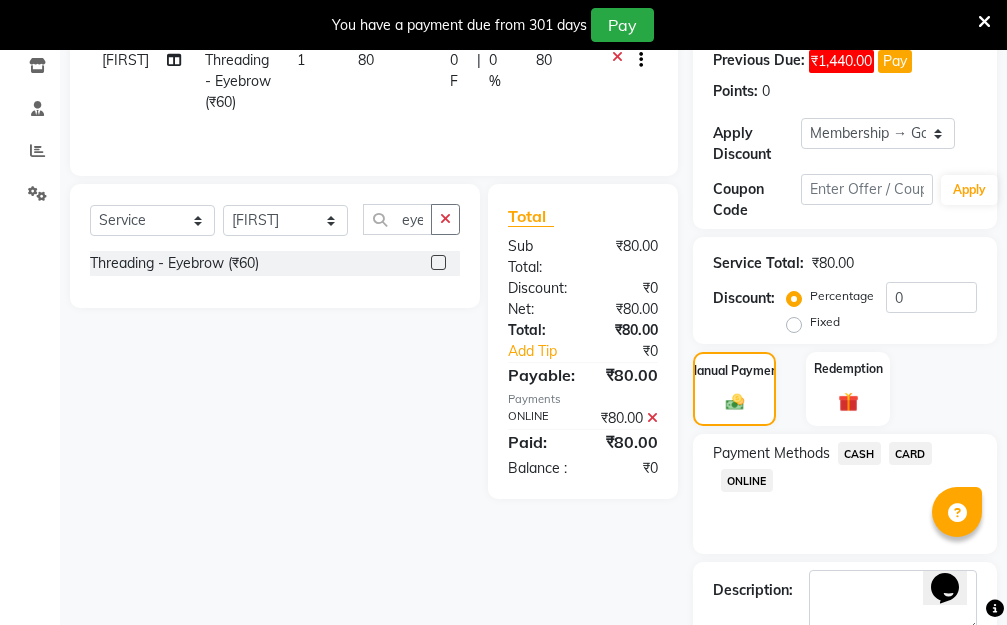 scroll, scrollTop: 482, scrollLeft: 0, axis: vertical 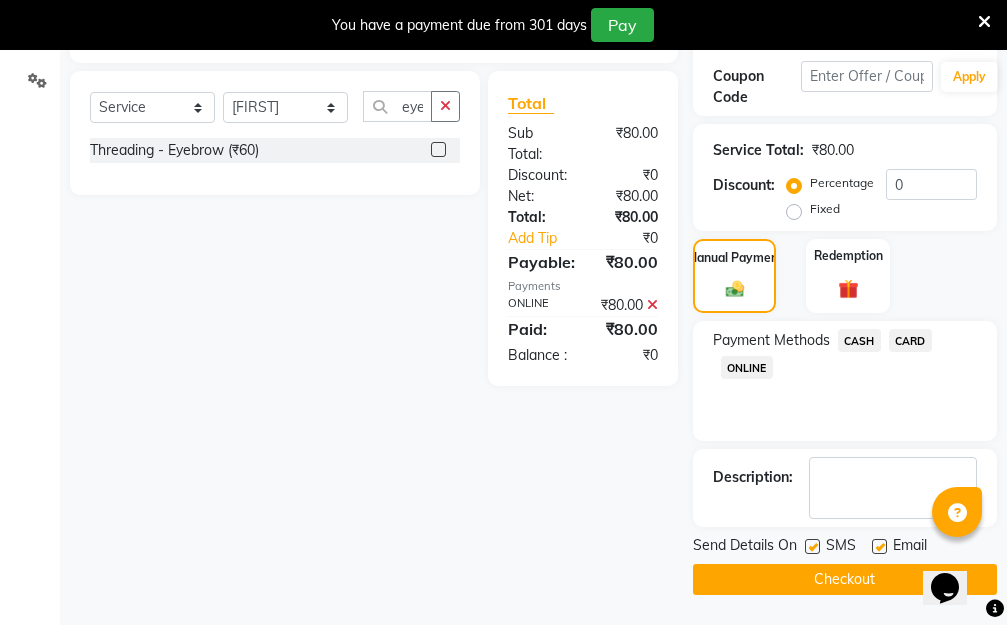 click on "INVOICE PREVIOUS INVOICES Create New   Save  Client +91 12*******00 Date 03-08-2025 Invoice Number V/2025 V/2025-26 1998 Services Stylist Service Qty Price Disc Total Action pooja Threading - Eyebrow (₹60) 1 80 0 F | 0 % 80 Select  Service  Product  Membership  Package Voucher Prepaid Gift Card  Select Stylist Aarti Dipti  Manager Pallavi  pooja Priya  eye Threading - Eyebrow (₹60)  Total Sub Total: ₹80.00 Discount: ₹0 Net: ₹80.00 Total: ₹80.00 Add Tip ₹0 Payable: ₹80.00 Payments ONLINE ₹80.00  Paid: ₹80.00 Balance   : ₹0 Name: Walk In  Wallet:   ₹335.00  Membership: end on 19-06-2125 Total Visits:  589 Card on file:  0 Last Visit:   03-08-2025 Previous Due:  ₹1,440.00 Pay Points:   0  Apply Discount Select Membership → Golden Membership Membership → Golden Membership Membership → Golden Membership Membership → Golden Membership Membership → Golden Membership Membership → Golden Membership Membership → Golden Membership Membership → Golden Membership Coupon Code Apply" 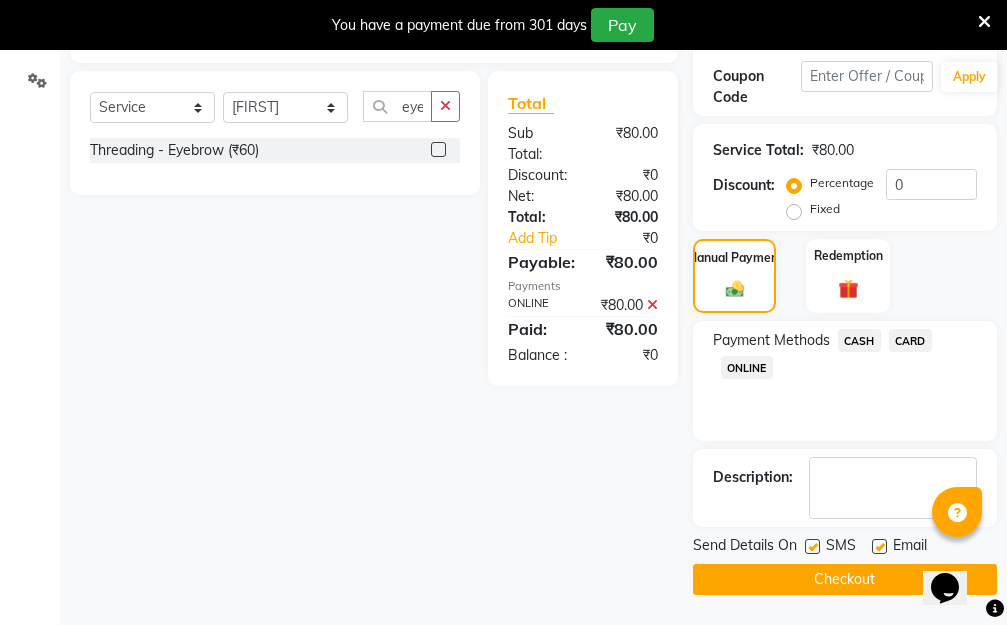 click on "Checkout" 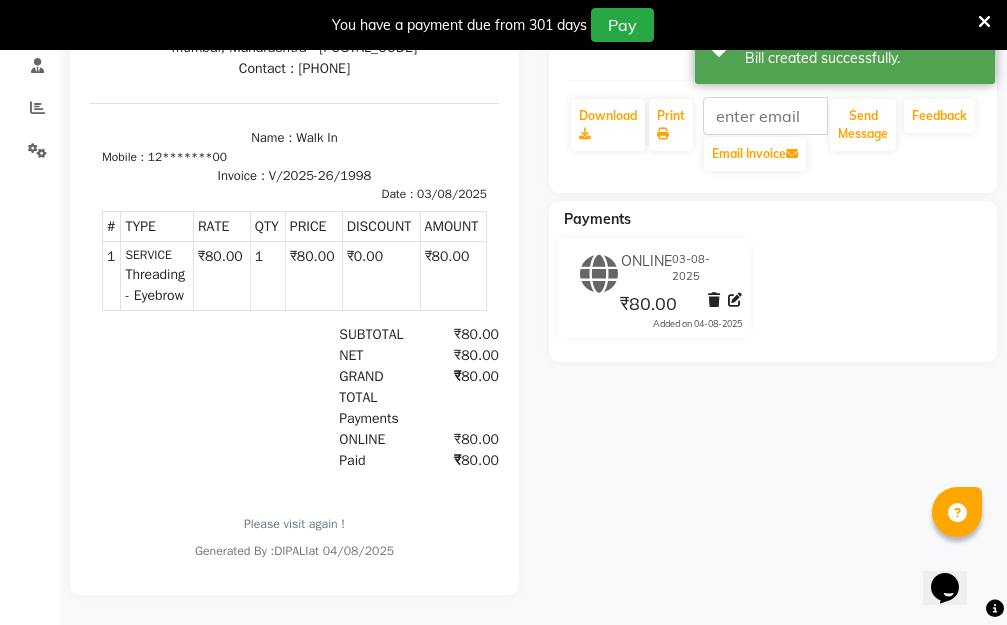 scroll, scrollTop: 129, scrollLeft: 0, axis: vertical 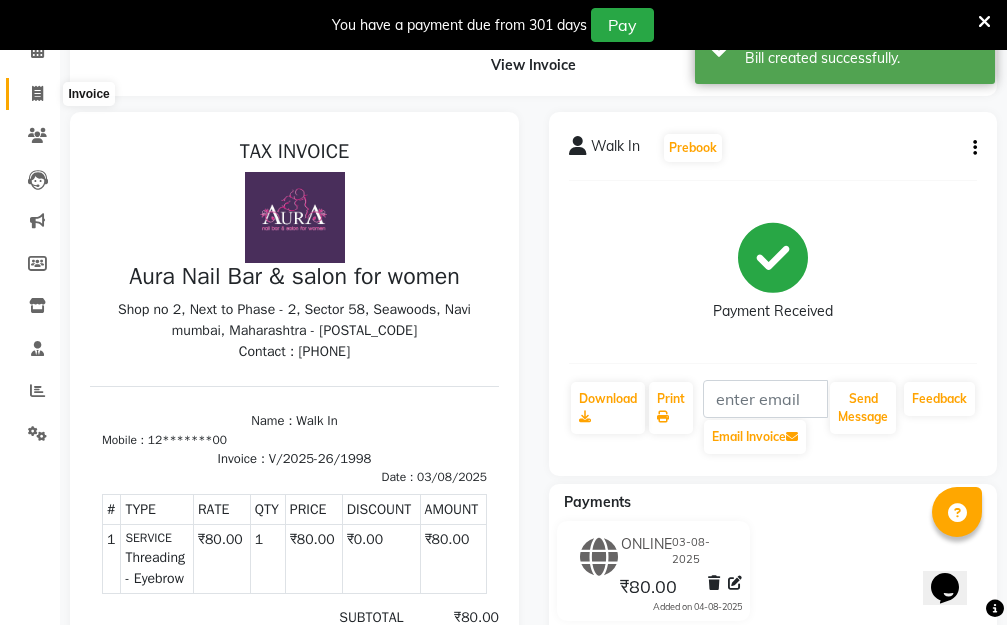 click 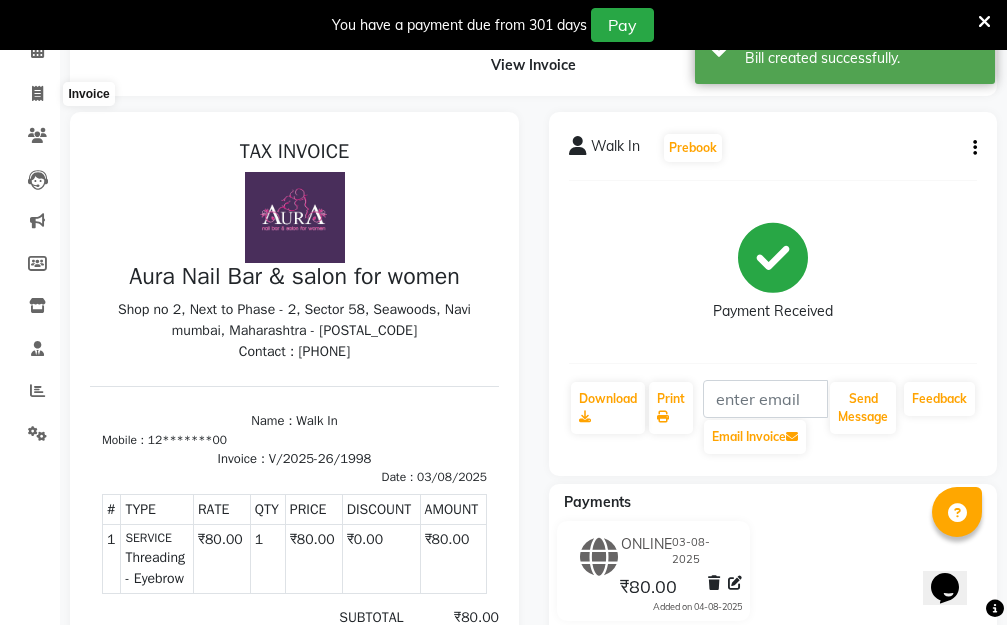 select on "4994" 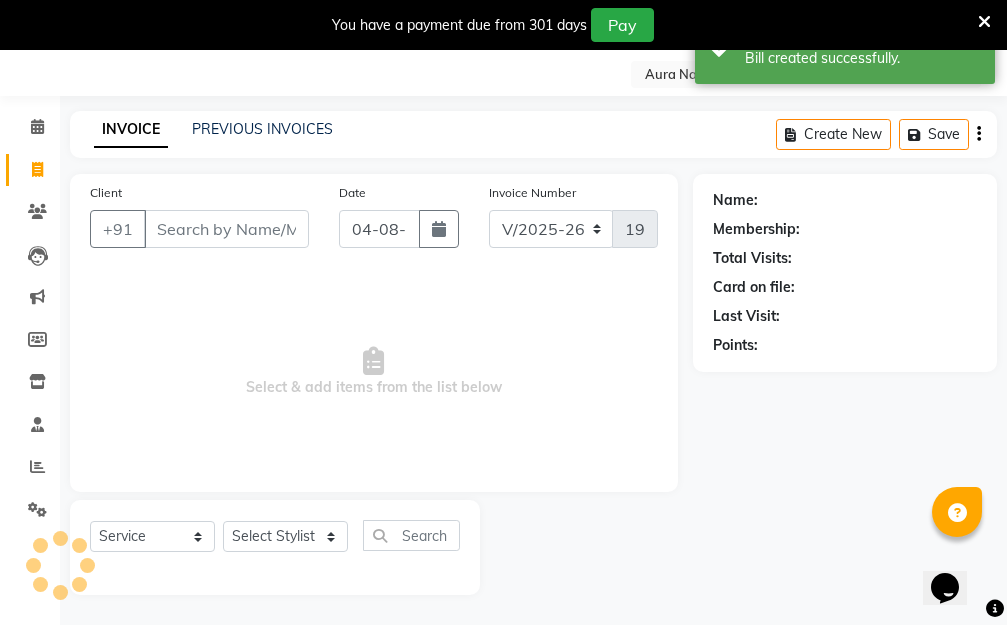 scroll, scrollTop: 53, scrollLeft: 0, axis: vertical 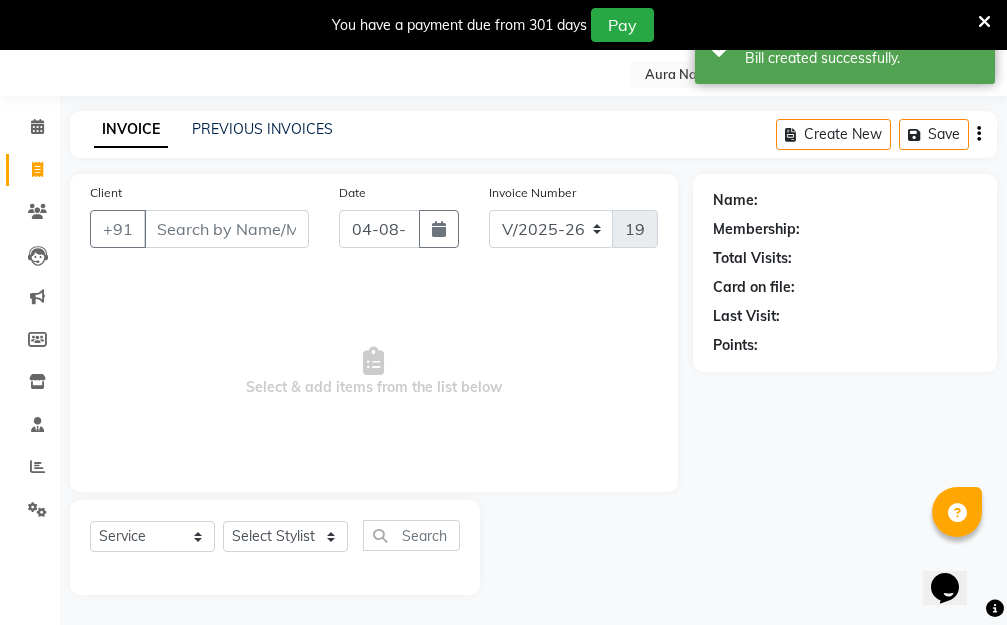 click on "Client" at bounding box center [226, 229] 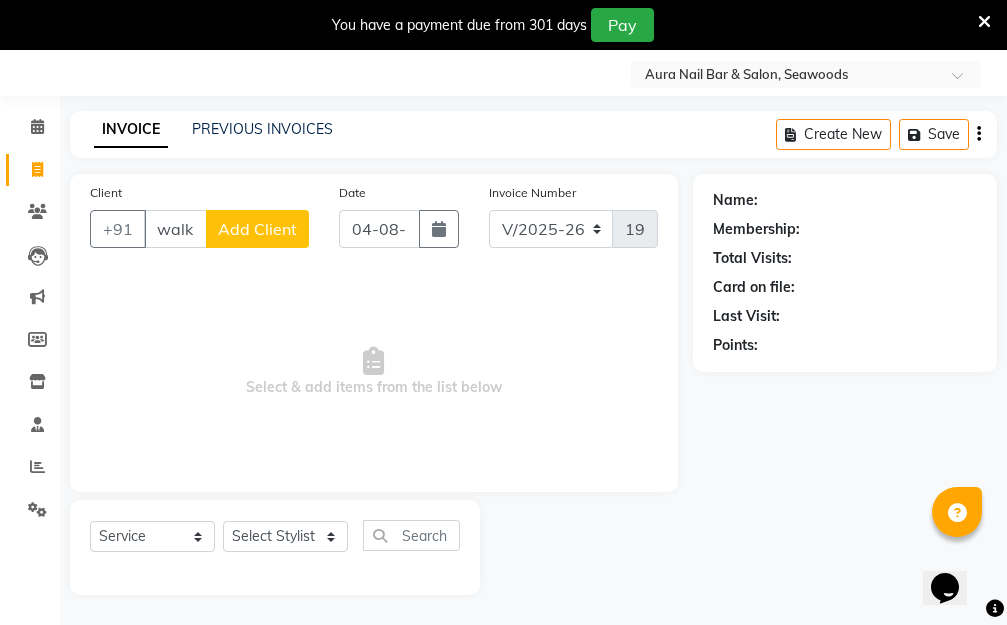 scroll, scrollTop: 53, scrollLeft: 0, axis: vertical 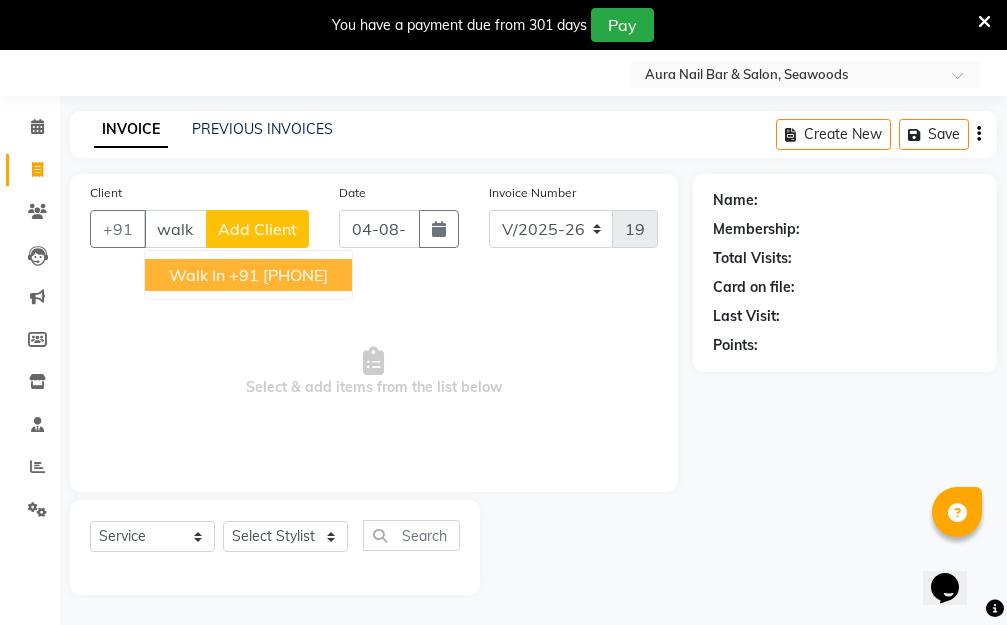 drag, startPoint x: 296, startPoint y: 284, endPoint x: 401, endPoint y: 237, distance: 115.03912 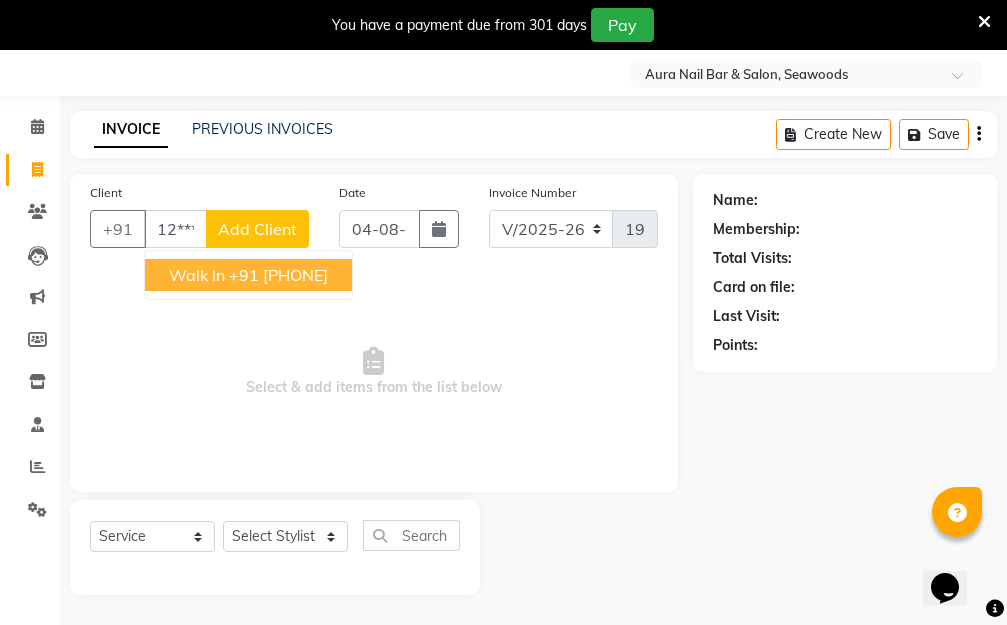 type 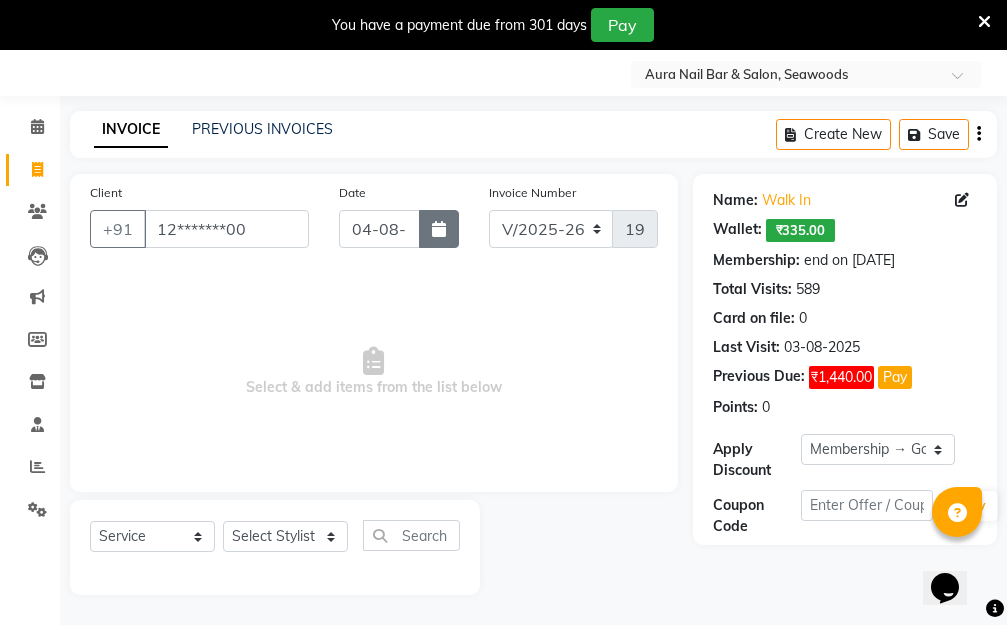 click 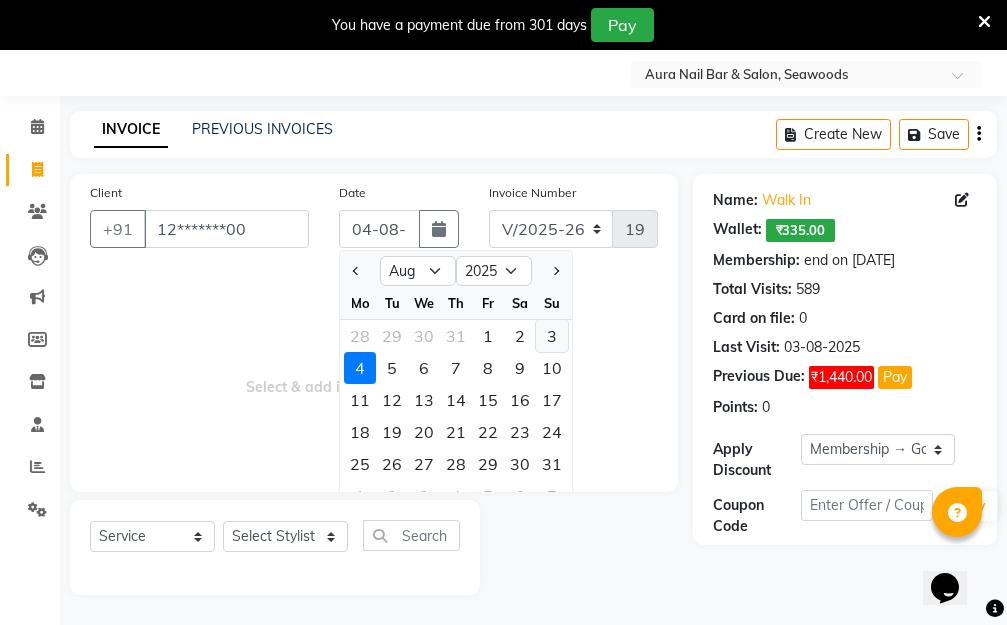 click on "3" 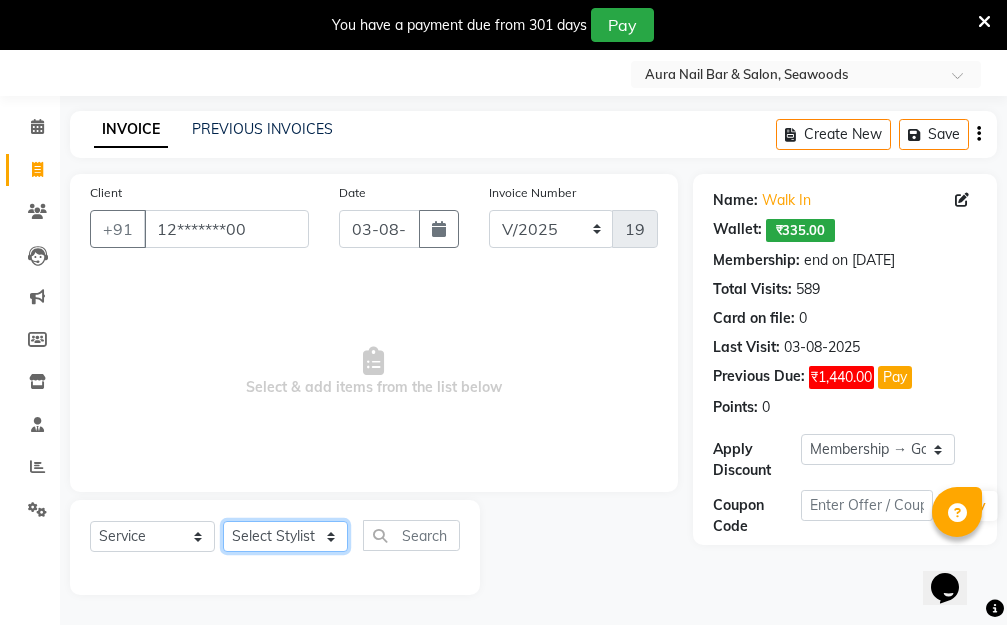 click on "Select Stylist Aarti Dipti  Manager Pallavi  pooja Priya" 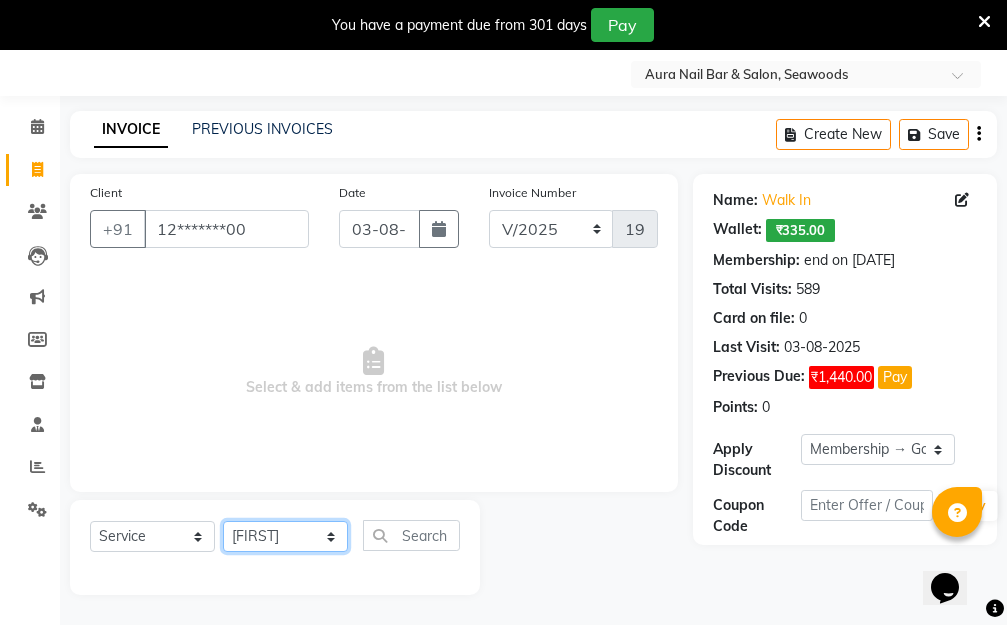click on "Select Stylist Aarti Dipti  Manager Pallavi  pooja Priya" 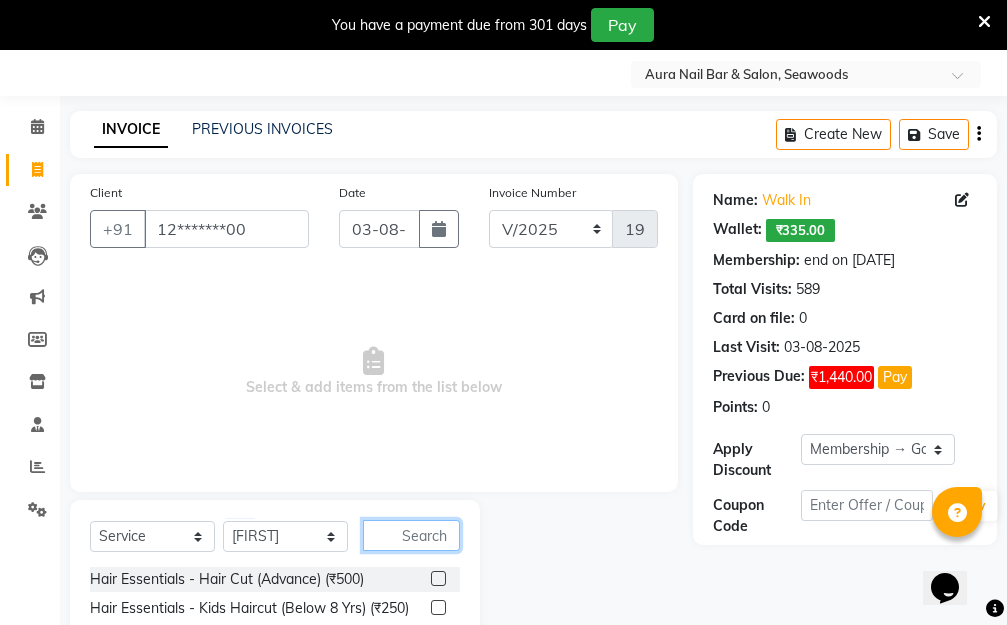 click 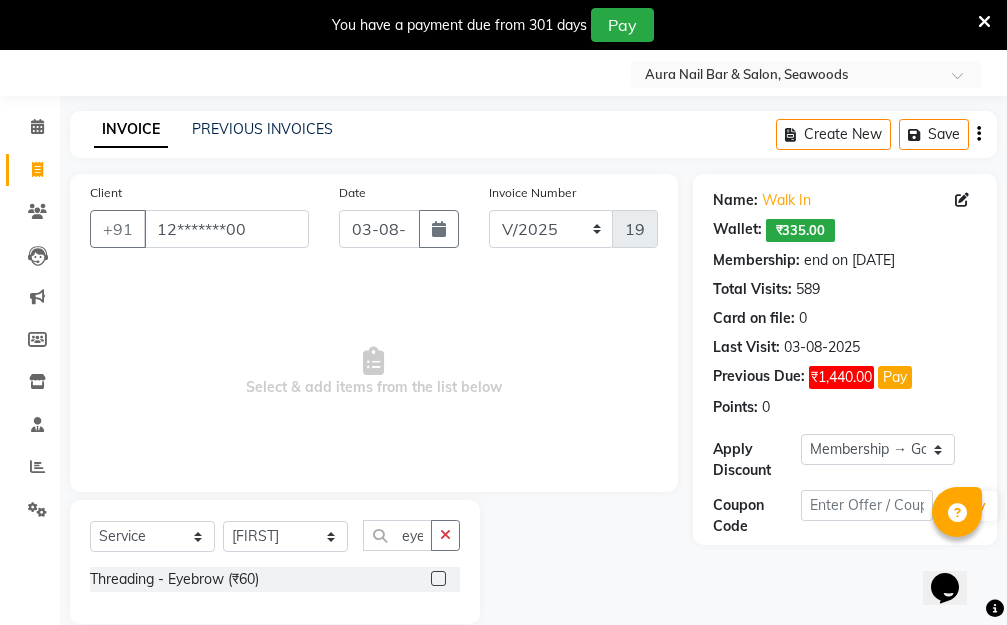 click 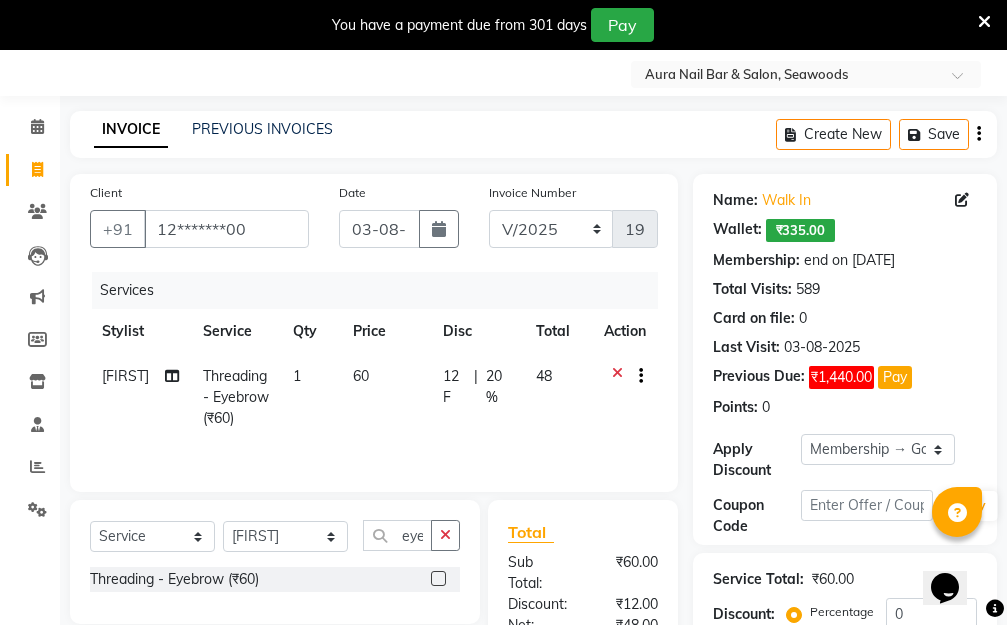 click on "60" 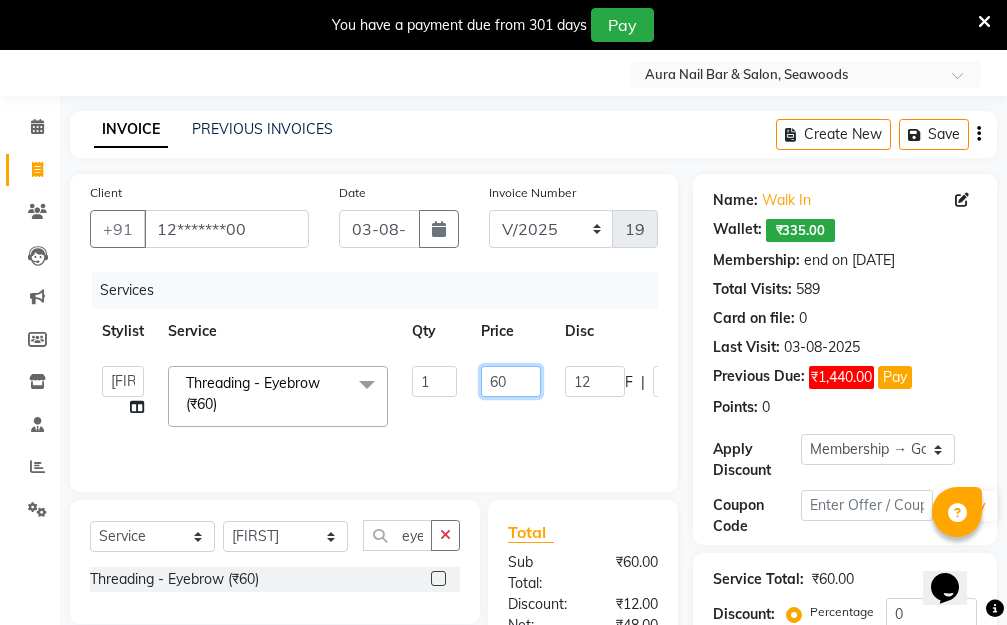 drag, startPoint x: 498, startPoint y: 375, endPoint x: 463, endPoint y: 367, distance: 35.902645 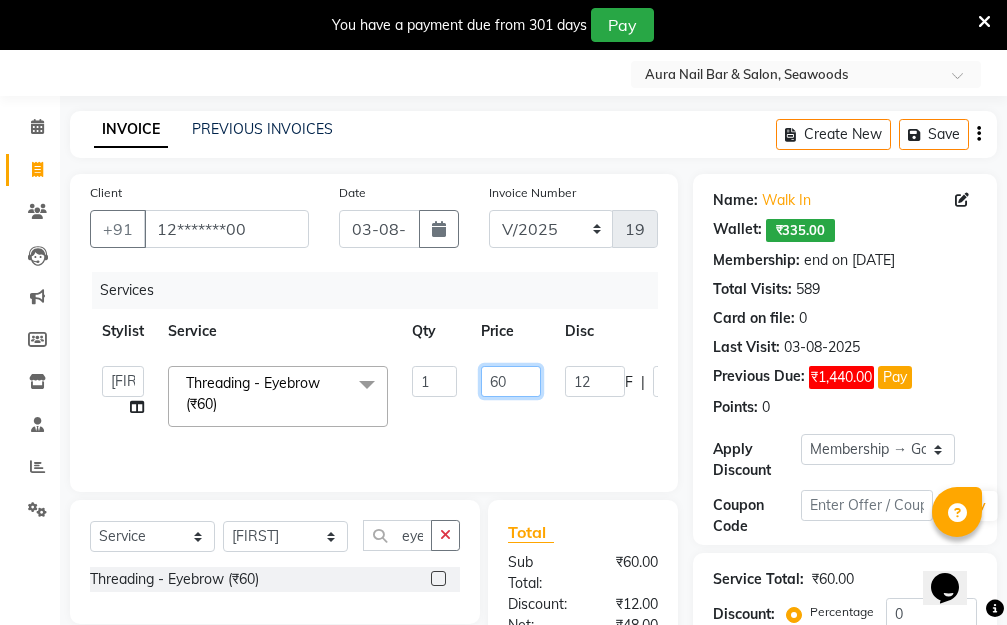 click on "Aarti   Dipti    Manager   Pallavi    pooja   Priya   Threading - Eyebrow (₹60)  x Hair Essentials - Hair Cut (Advance) (₹500) Hair Essentials - Kids Haircut (Below 8 Yrs) (₹250) Hair Essentials -Hair Wash Up To Shoulder (₹300) Hair Essentials - Hair Cut  (₹350) HAIR WASH UP TO WASTE (₹700) DANDRUFF TERATMENT (₹1500) Shampoo & Conditioning + Blast Dry - Upto Shoulder (₹350) Shampoo & Conditioning + Blast Dry - Below Shoulder (₹550) Shampoo & Conditioning + Blast Dry - Upto Waist (₹750) Shampoo & Conditioning + Blast Dry - Add: Charge For Morocon/Riviver/ Keratin (₹600) Blow Dry/Outcurl/Straight - Upto Shoulder (₹449) Blow Dry/Outcurl/Straight - Below Shoulder (₹650) Blow Dry/Outcurl/Straight - Upto Waist (₹850) Ironing - Upto Shoulder (₹650) Ironing - Below Shoulder (₹850) Ironing - Upto Waist (₹1000) Ironing - Add Charge For Thick Hair (₹300) Tongs - Upto Shoulder (₹800) Tongs - Below Shoulder (₹960) Tongs - Upto Waist (₹1500) Hair Spa - Upto Shoulder (₹1800) 1 F" 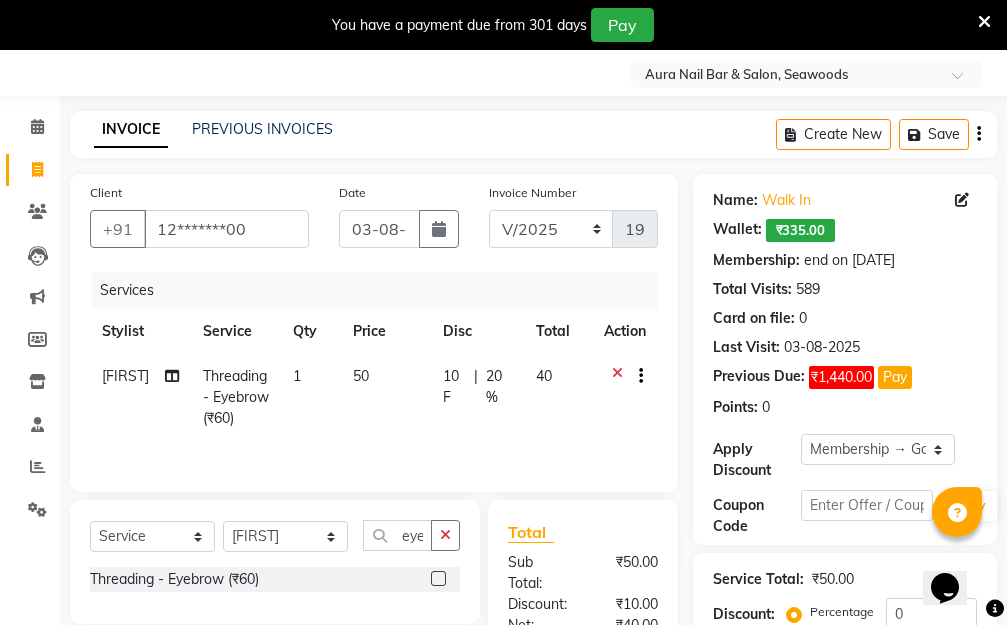 click on "Priya  Threading - Eyebrow (₹60) 1 50 10 F | 20 % 40" 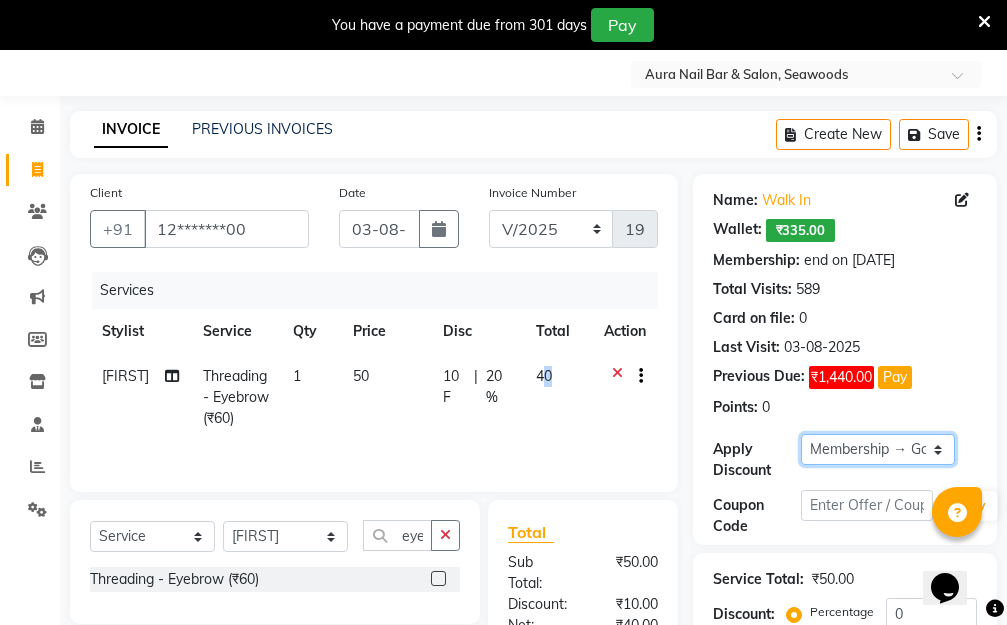 click on "Select Membership → Golden Membership Membership → Golden Membership Membership → Golden Membership Membership → Golden Membership Membership → Golden Membership Membership → Golden Membership Membership → Golden Membership Membership → Golden Membership Membership → Golden Membership Membership → Golden Membership Membership → Golden Membership Membership → Golden Membership Membership → Golden Membership Membership → Golden Membership Membership → Golden Membership Membership → Golden Membership Membership → Golden Membership Membership → Golden Membership Membership → Golden Membership Membership → Golden Membership Membership → Golden Membership Membership → Golden Membership Membership → Golden Membership Membership → Golden Membership Membership → Golden Membership Membership → Golden Membership Membership → Golden Membership Membership → Golden Membership Membership → Golden Membership Membership → Golden Membership" 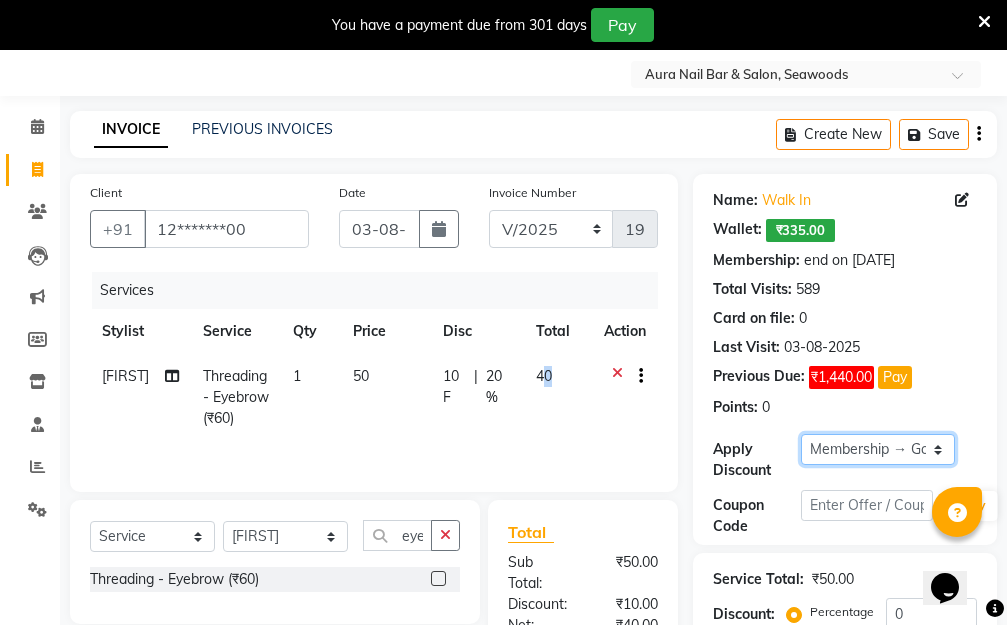 click on "Select Membership → Golden Membership Membership → Golden Membership Membership → Golden Membership Membership → Golden Membership Membership → Golden Membership Membership → Golden Membership Membership → Golden Membership Membership → Golden Membership Membership → Golden Membership Membership → Golden Membership Membership → Golden Membership Membership → Golden Membership Membership → Golden Membership Membership → Golden Membership Membership → Golden Membership Membership → Golden Membership Membership → Golden Membership Membership → Golden Membership Membership → Golden Membership Membership → Golden Membership Membership → Golden Membership Membership → Golden Membership Membership → Golden Membership Membership → Golden Membership Membership → Golden Membership Membership → Golden Membership Membership → Golden Membership Membership → Golden Membership Membership → Golden Membership Membership → Golden Membership" 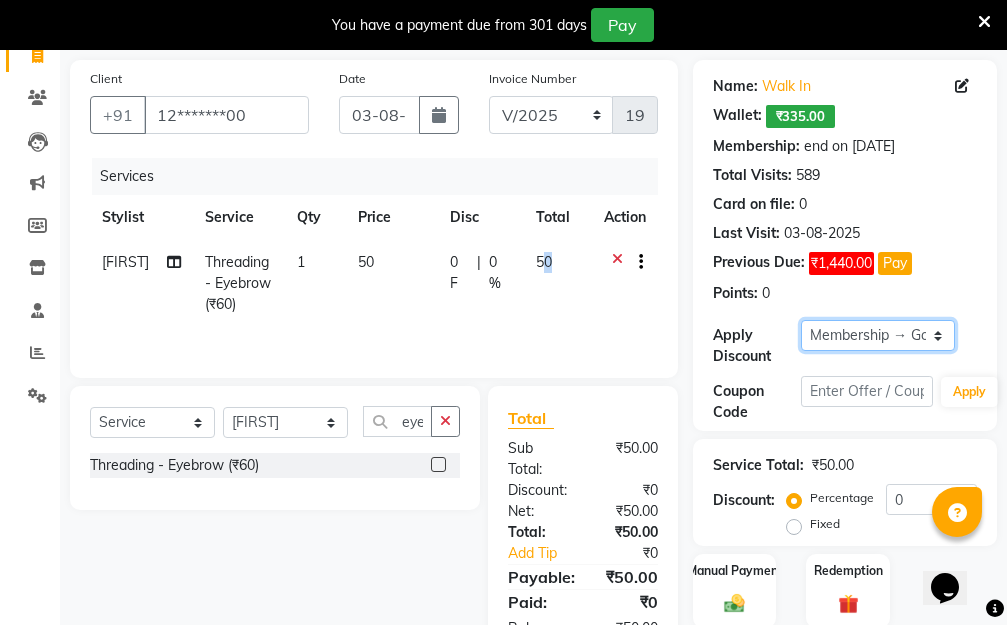 scroll, scrollTop: 278, scrollLeft: 0, axis: vertical 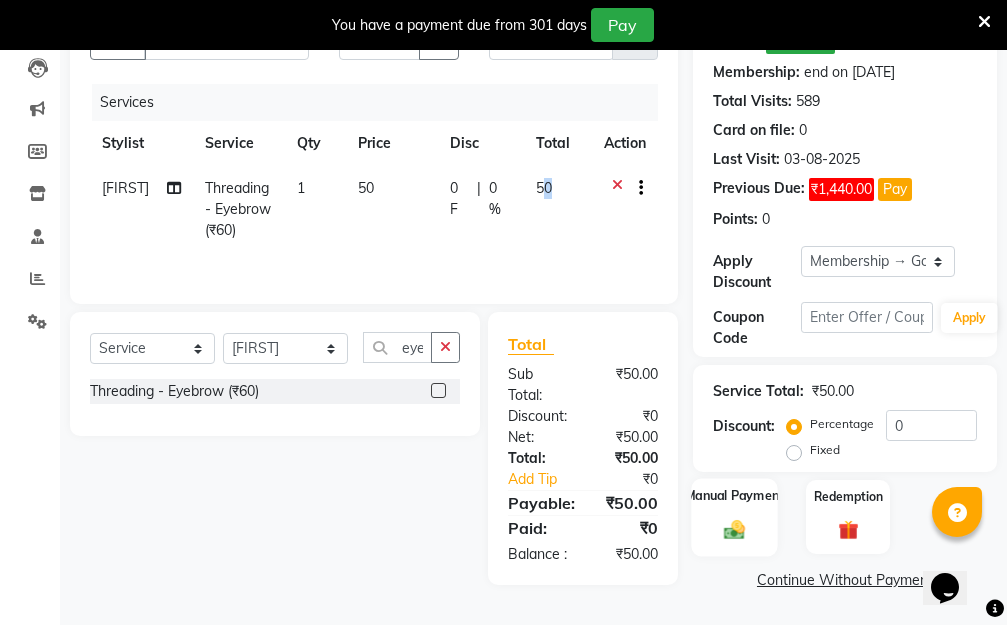 click 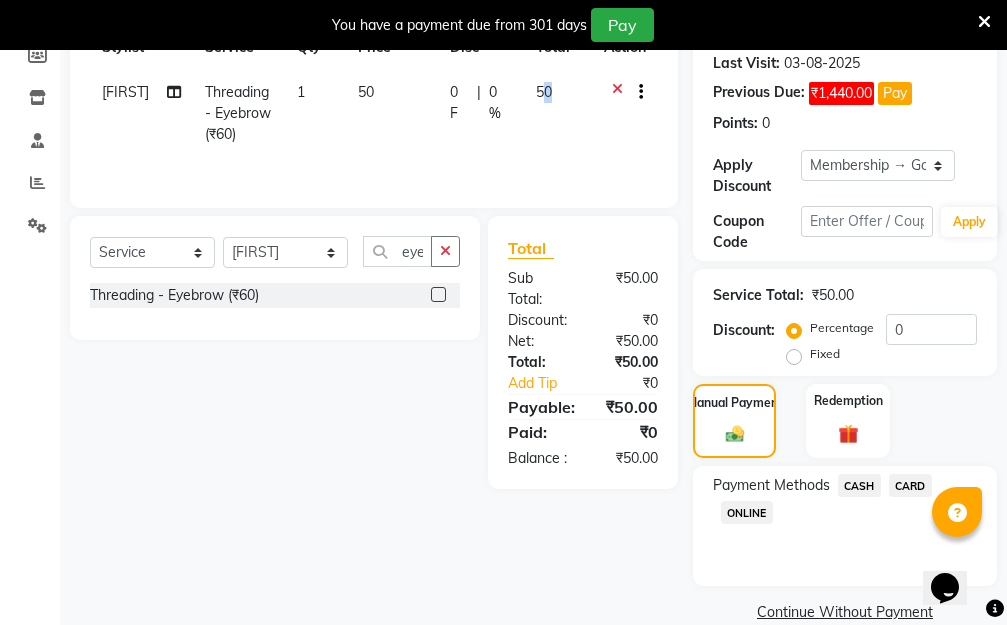scroll, scrollTop: 369, scrollLeft: 0, axis: vertical 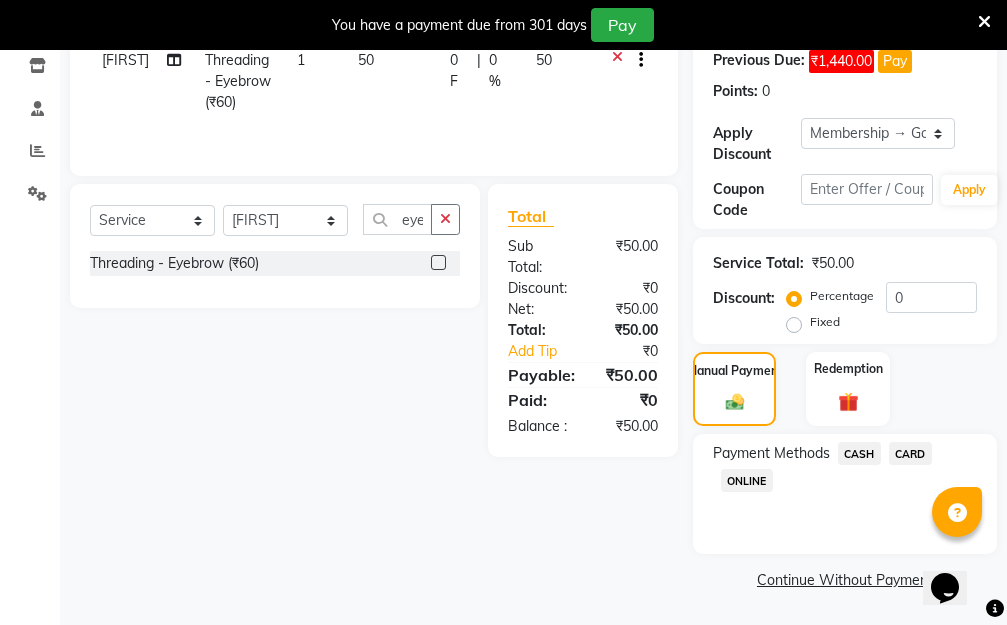 drag, startPoint x: 863, startPoint y: 451, endPoint x: 849, endPoint y: 487, distance: 38.626415 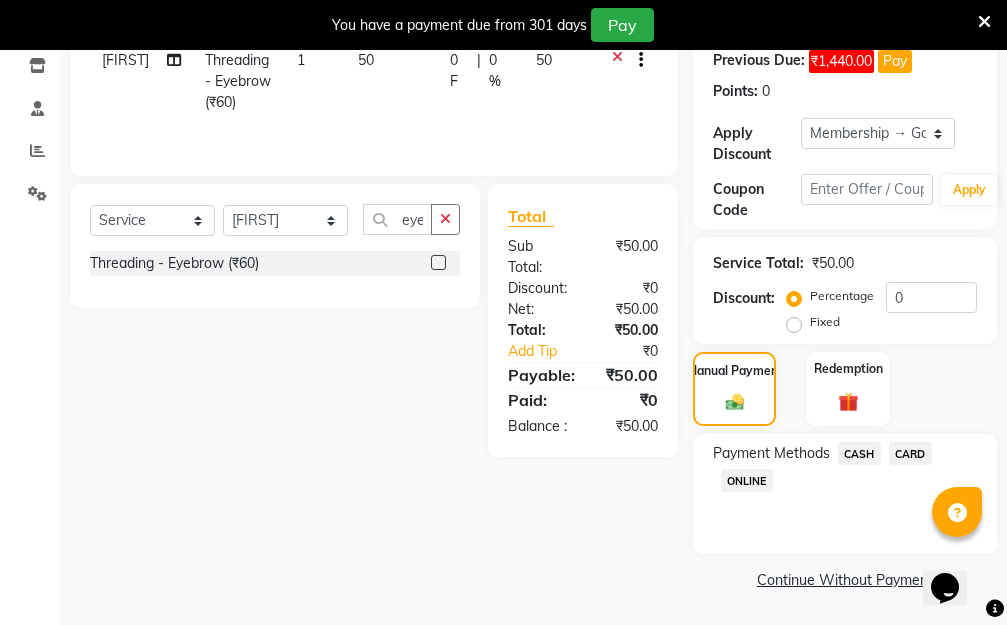 click on "CASH" 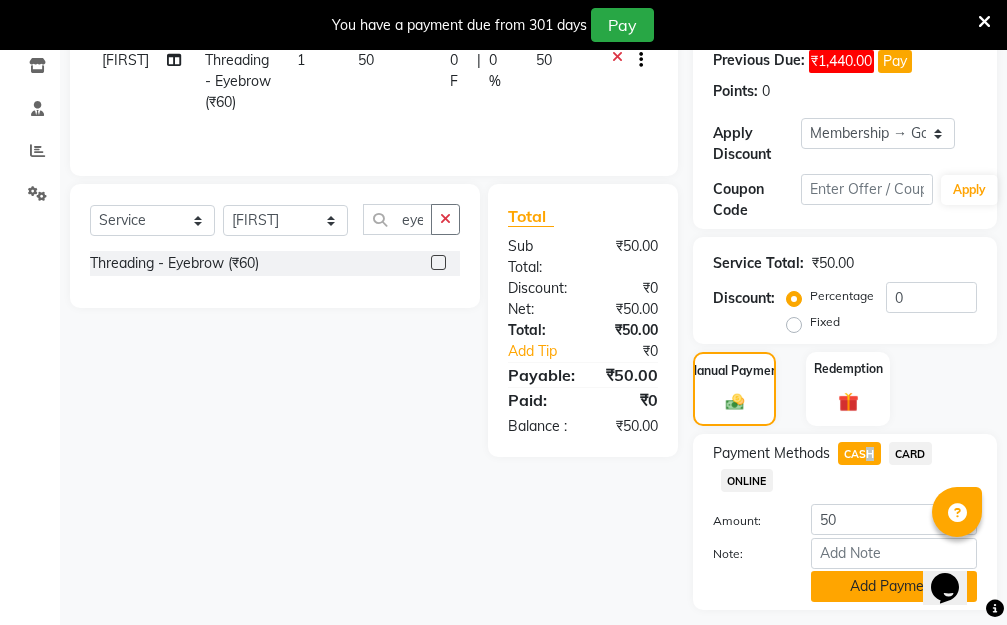 click on "Add Payment" 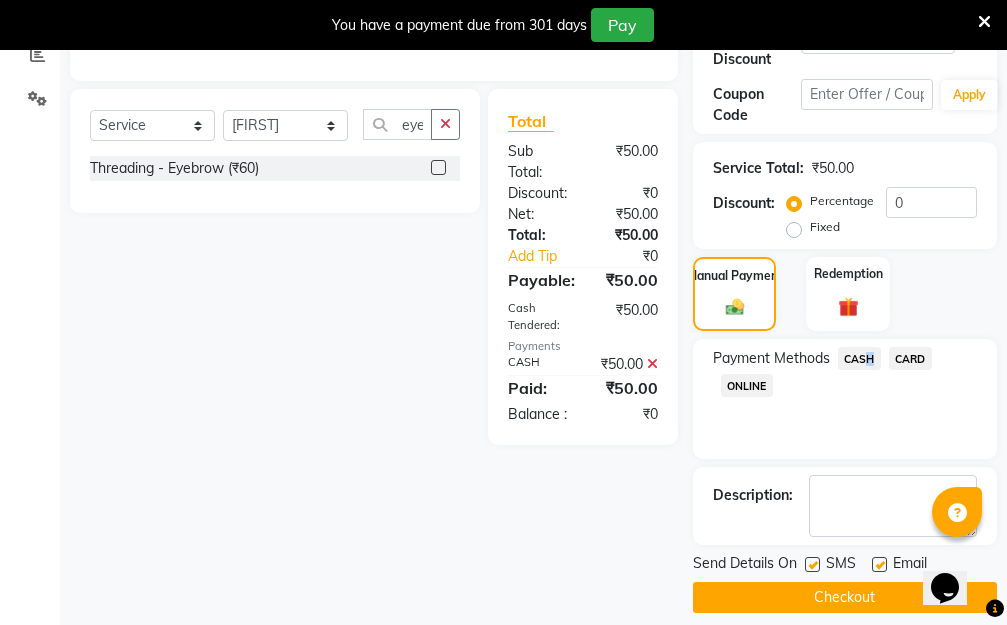 scroll, scrollTop: 482, scrollLeft: 0, axis: vertical 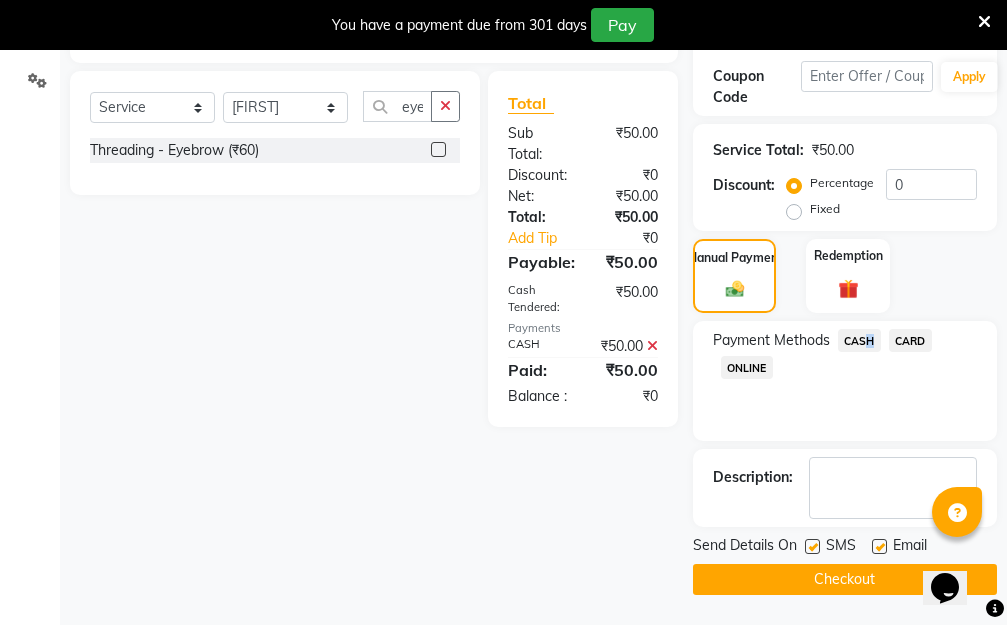 click on "Checkout" 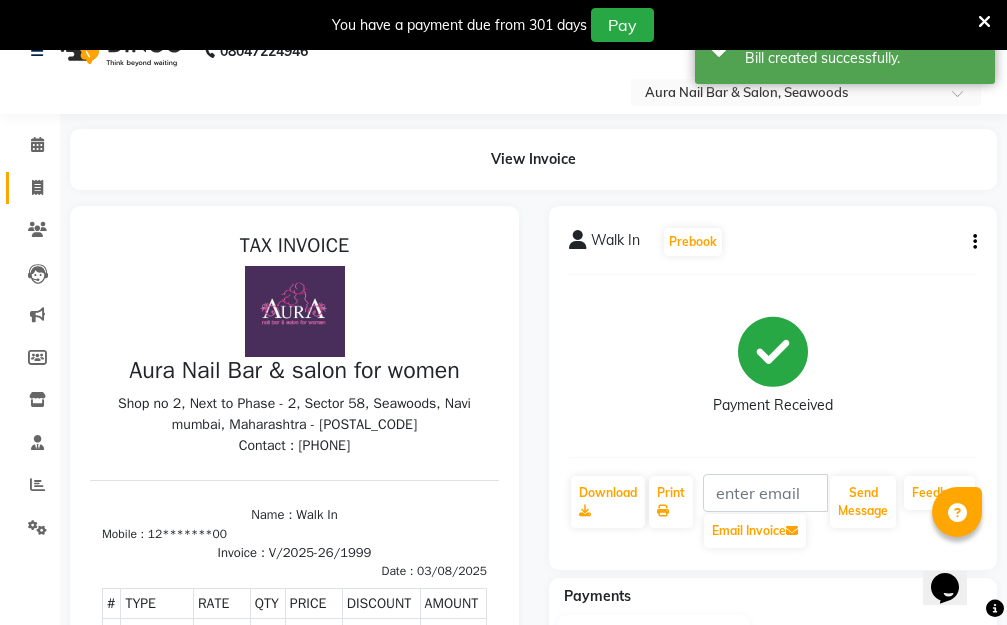scroll, scrollTop: 29, scrollLeft: 0, axis: vertical 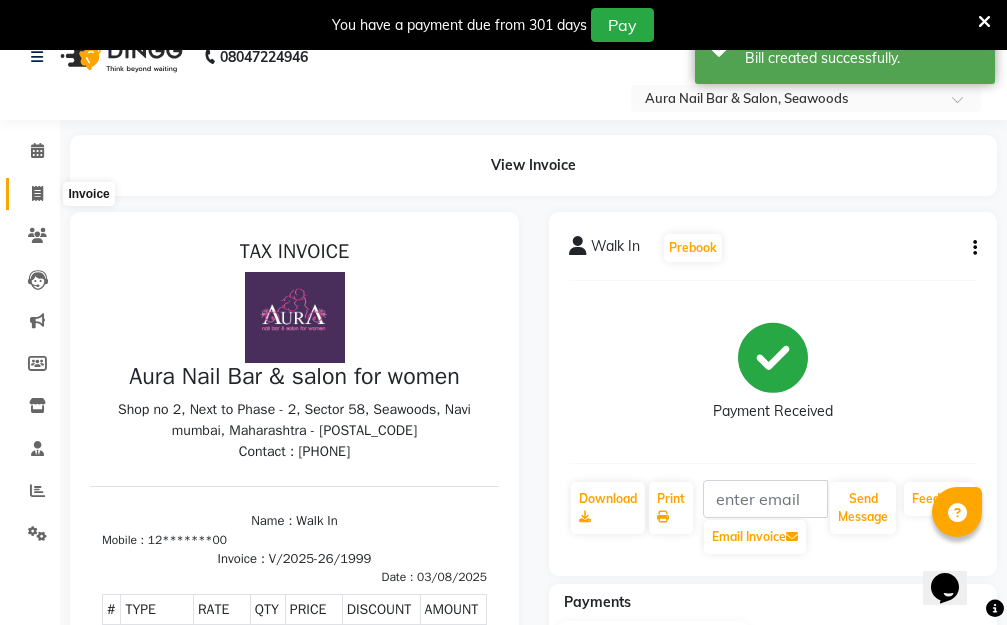 click 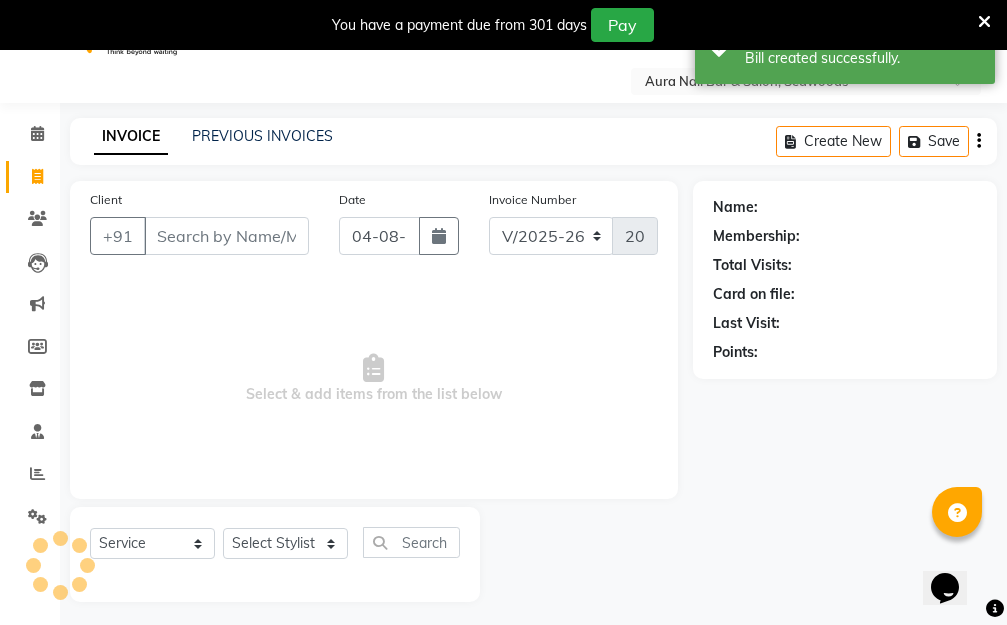 scroll, scrollTop: 53, scrollLeft: 0, axis: vertical 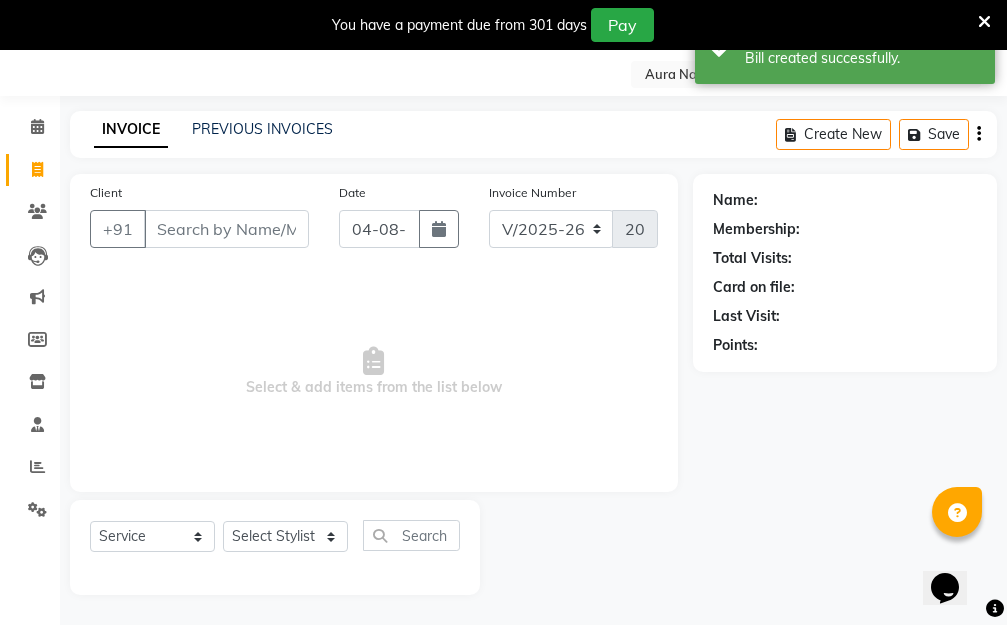 click on "Client" at bounding box center (226, 229) 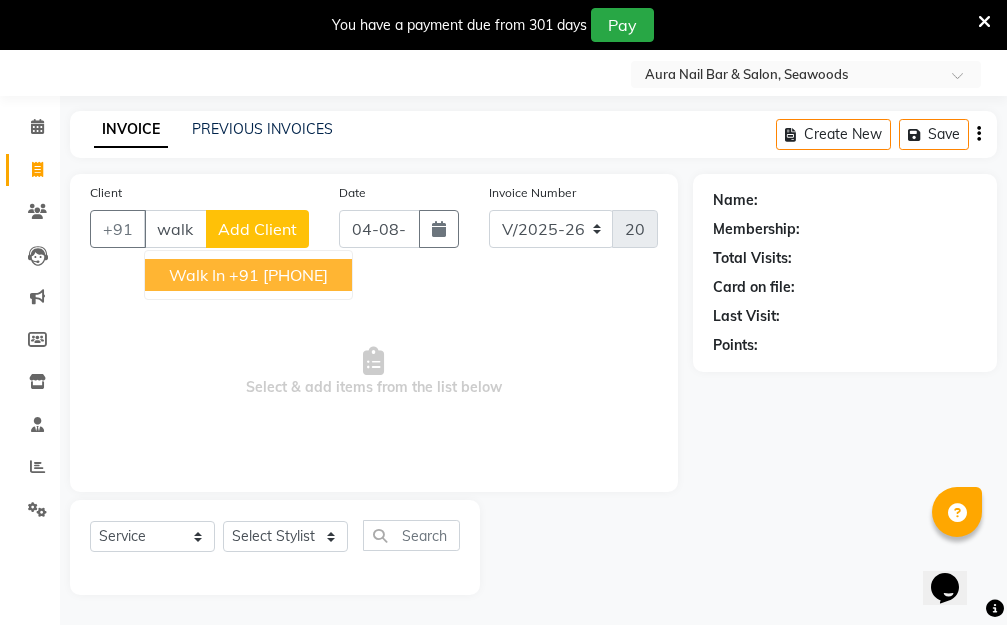 click on "+91  12*******00" at bounding box center (278, 275) 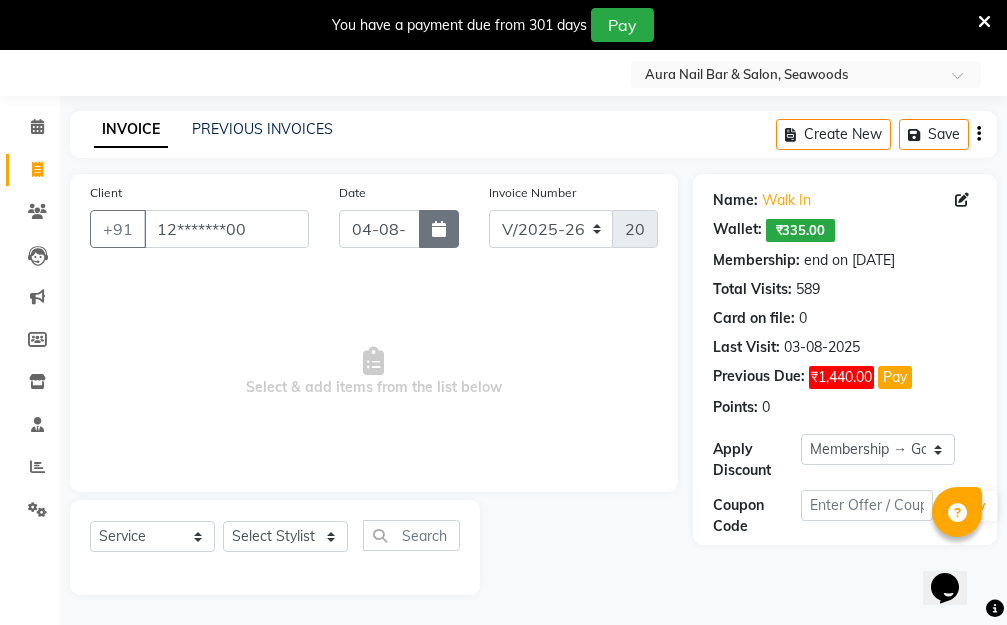 click 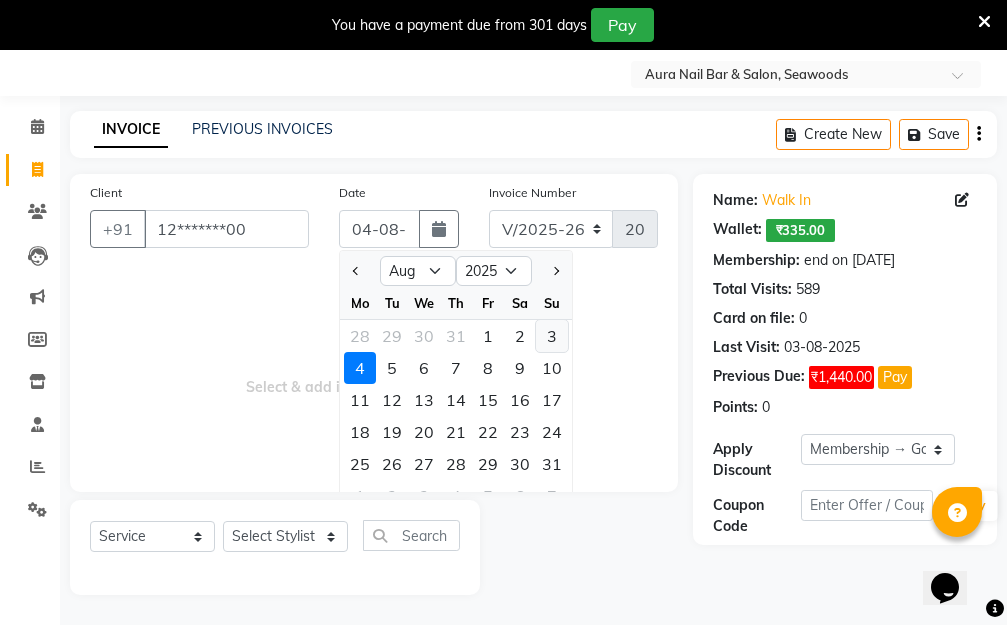 click on "3" 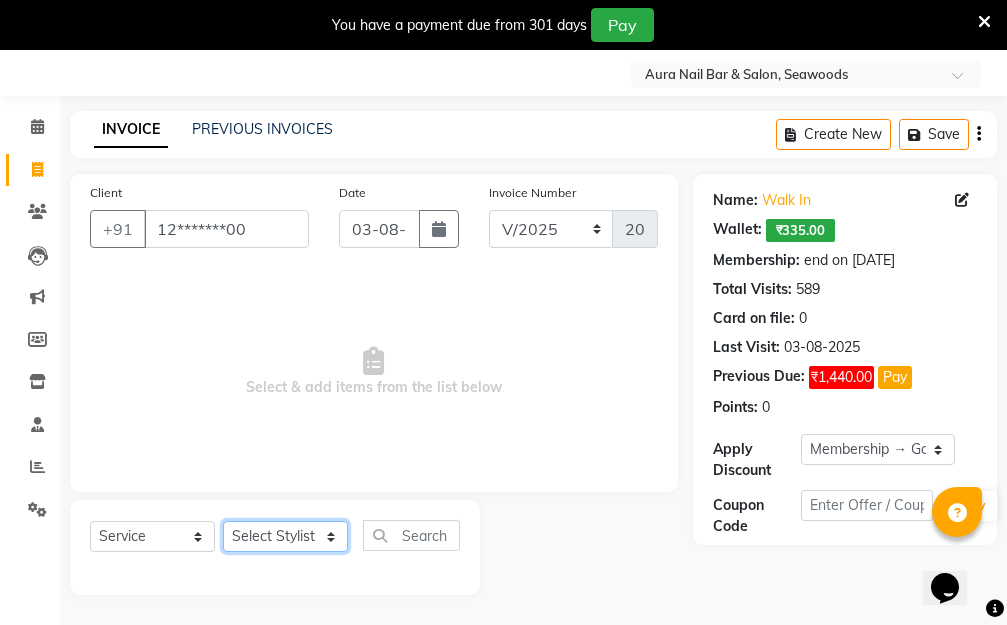 click on "Select Stylist Aarti Dipti  Manager Pallavi  pooja Priya" 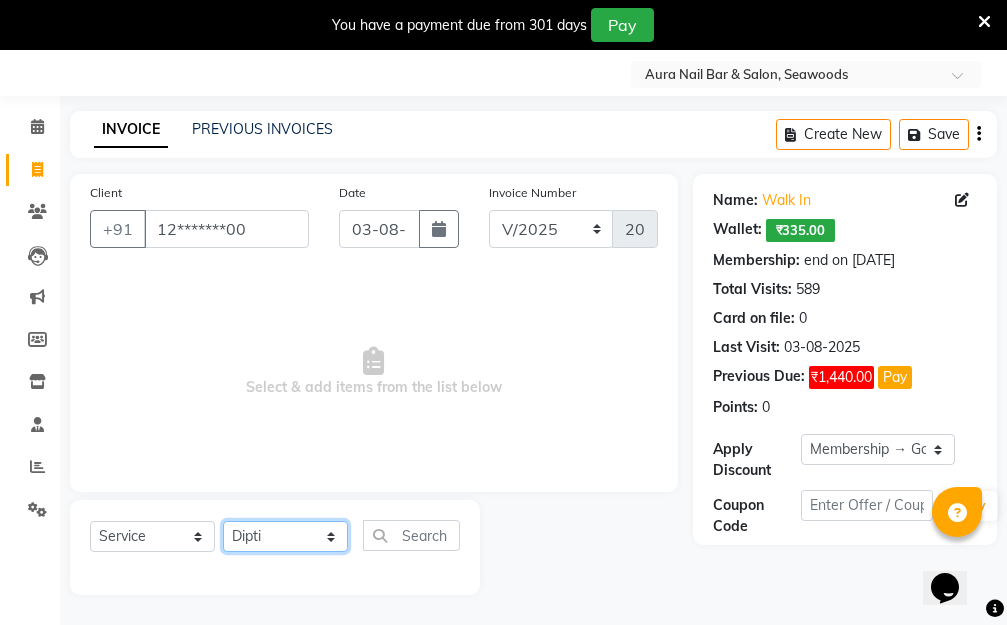 click on "Select Stylist Aarti Dipti  Manager Pallavi  pooja Priya" 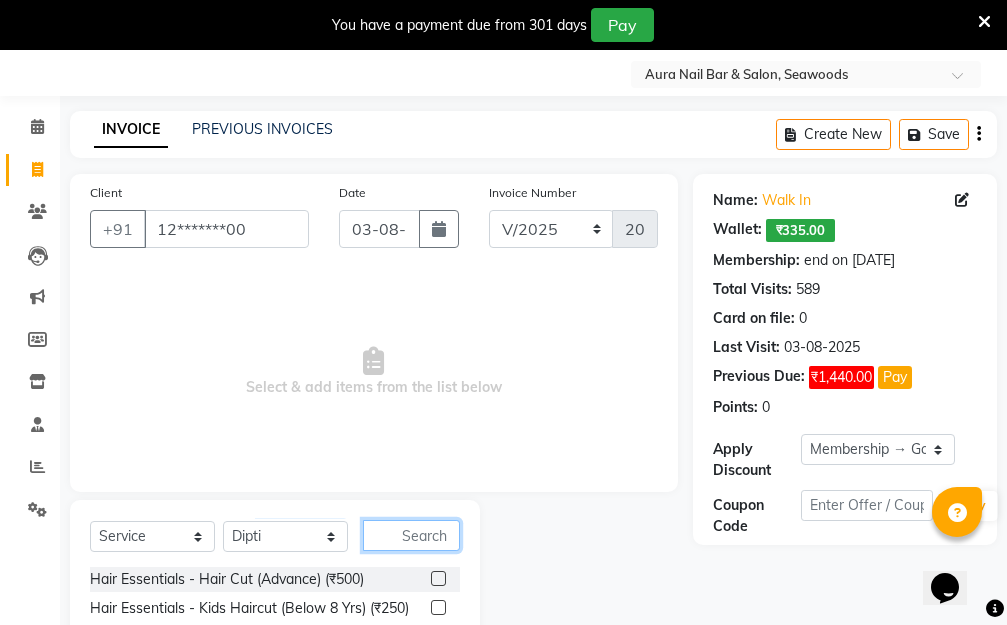click 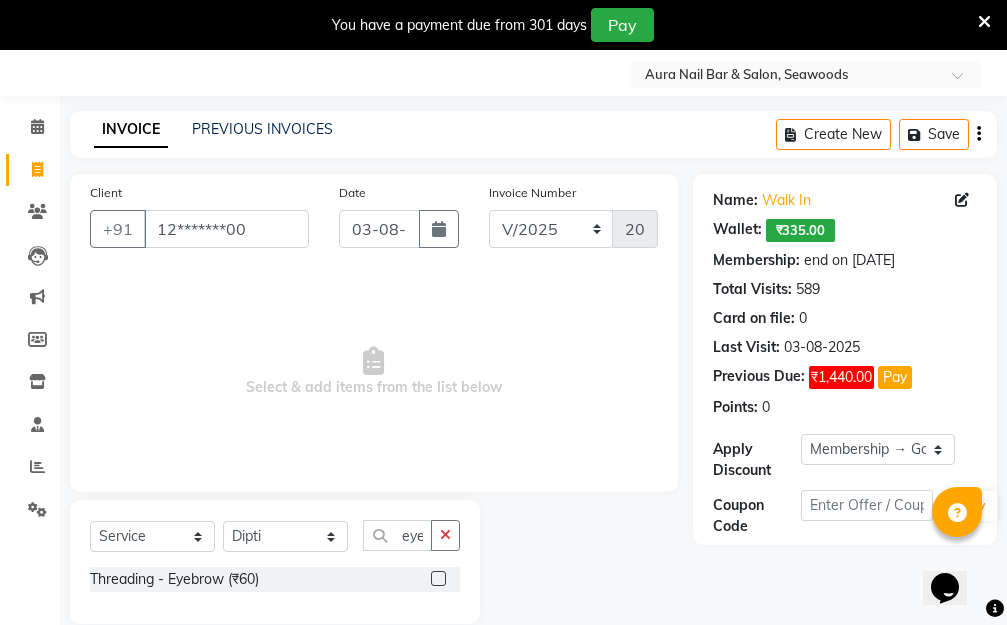 click 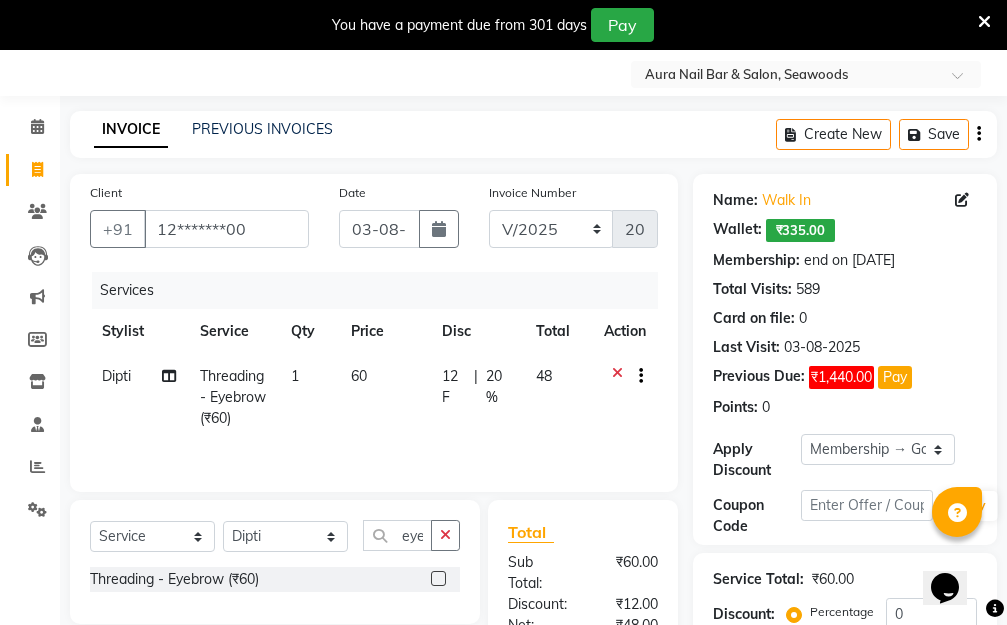 click on "60" 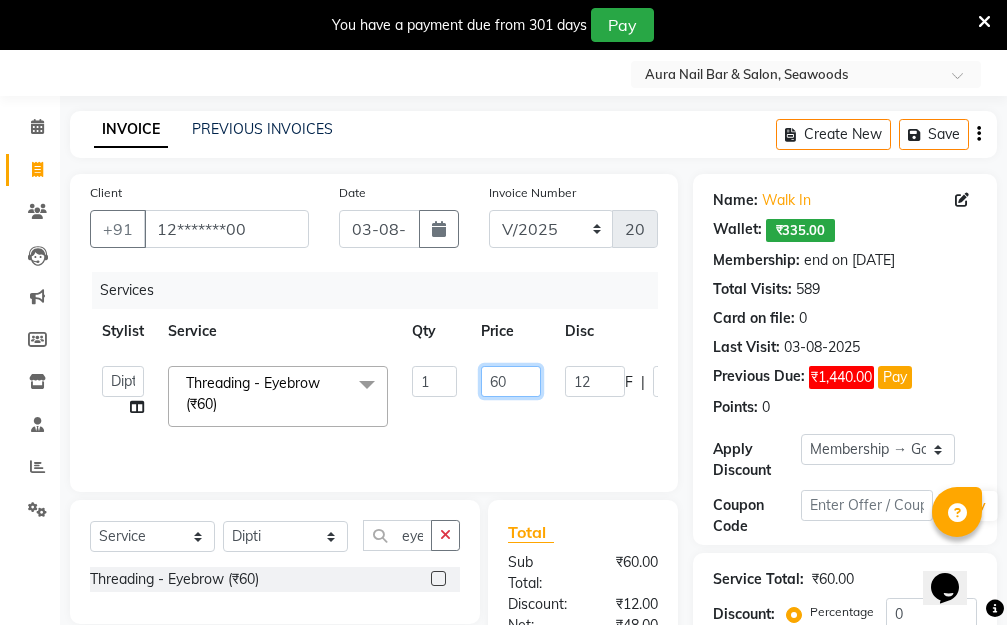 drag, startPoint x: 472, startPoint y: 377, endPoint x: 405, endPoint y: 385, distance: 67.47592 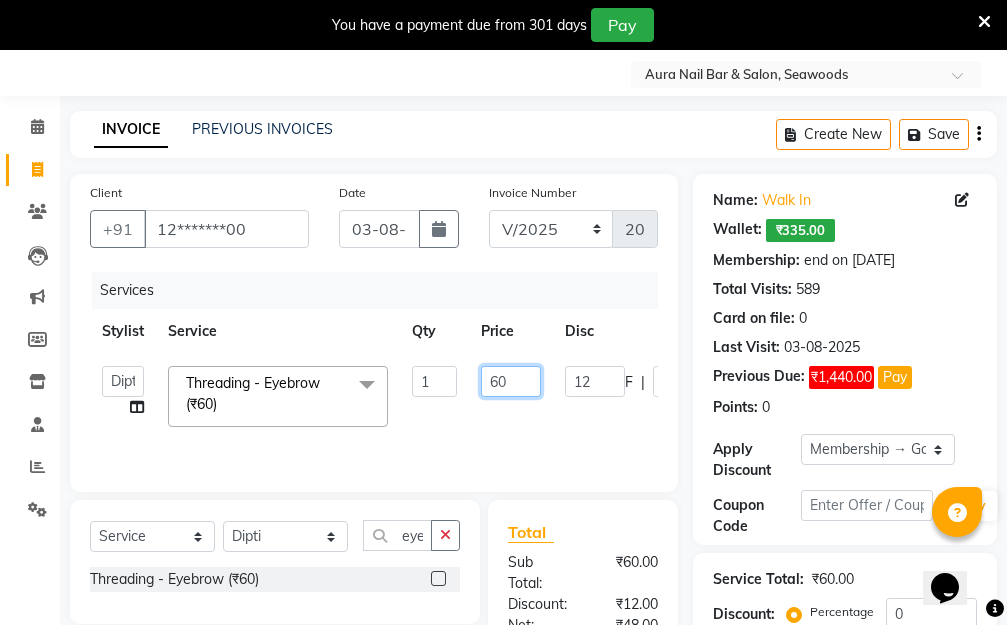 click on "Aarti   Dipti    Manager   Pallavi    pooja   Priya   Threading - Eyebrow (₹60)  x Hair Essentials - Hair Cut (Advance) (₹500) Hair Essentials - Kids Haircut (Below 8 Yrs) (₹250) Hair Essentials -Hair Wash Up To Shoulder (₹300) Hair Essentials - Hair Cut  (₹350) HAIR WASH UP TO WASTE (₹700) DANDRUFF TERATMENT (₹1500) Shampoo & Conditioning + Blast Dry - Upto Shoulder (₹350) Shampoo & Conditioning + Blast Dry - Below Shoulder (₹550) Shampoo & Conditioning + Blast Dry - Upto Waist (₹750) Shampoo & Conditioning + Blast Dry - Add: Charge For Morocon/Riviver/ Keratin (₹600) Blow Dry/Outcurl/Straight - Upto Shoulder (₹449) Blow Dry/Outcurl/Straight - Below Shoulder (₹650) Blow Dry/Outcurl/Straight - Upto Waist (₹850) Ironing - Upto Shoulder (₹650) Ironing - Below Shoulder (₹850) Ironing - Upto Waist (₹1000) Ironing - Add Charge For Thick Hair (₹300) Tongs - Upto Shoulder (₹800) Tongs - Below Shoulder (₹960) Tongs - Upto Waist (₹1500) Hair Spa - Upto Shoulder (₹1800) 1 F" 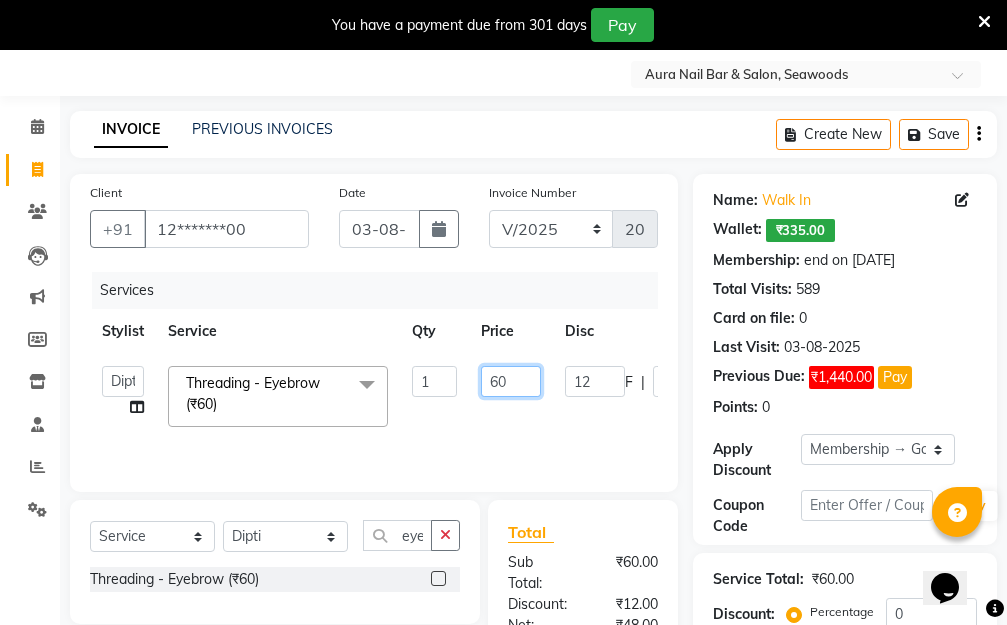 drag, startPoint x: 509, startPoint y: 372, endPoint x: 427, endPoint y: 371, distance: 82.006096 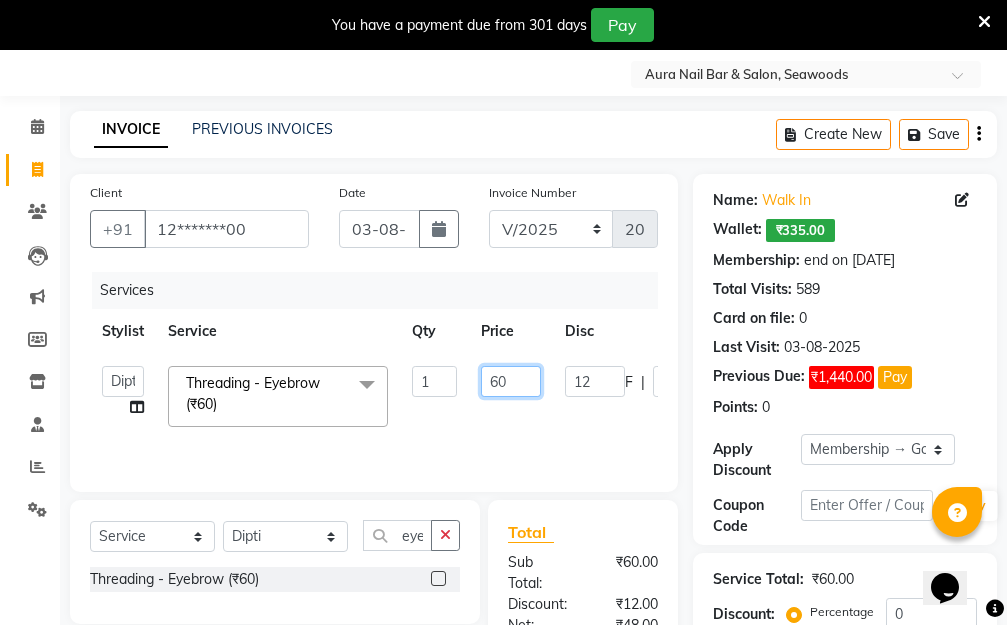 click on "Aarti   Dipti    Manager   Pallavi    pooja   Priya   Threading - Eyebrow (₹60)  x Hair Essentials - Hair Cut (Advance) (₹500) Hair Essentials - Kids Haircut (Below 8 Yrs) (₹250) Hair Essentials -Hair Wash Up To Shoulder (₹300) Hair Essentials - Hair Cut  (₹350) HAIR WASH UP TO WASTE (₹700) DANDRUFF TERATMENT (₹1500) Shampoo & Conditioning + Blast Dry - Upto Shoulder (₹350) Shampoo & Conditioning + Blast Dry - Below Shoulder (₹550) Shampoo & Conditioning + Blast Dry - Upto Waist (₹750) Shampoo & Conditioning + Blast Dry - Add: Charge For Morocon/Riviver/ Keratin (₹600) Blow Dry/Outcurl/Straight - Upto Shoulder (₹449) Blow Dry/Outcurl/Straight - Below Shoulder (₹650) Blow Dry/Outcurl/Straight - Upto Waist (₹850) Ironing - Upto Shoulder (₹650) Ironing - Below Shoulder (₹850) Ironing - Upto Waist (₹1000) Ironing - Add Charge For Thick Hair (₹300) Tongs - Upto Shoulder (₹800) Tongs - Below Shoulder (₹960) Tongs - Upto Waist (₹1500) Hair Spa - Upto Shoulder (₹1800) 1 F" 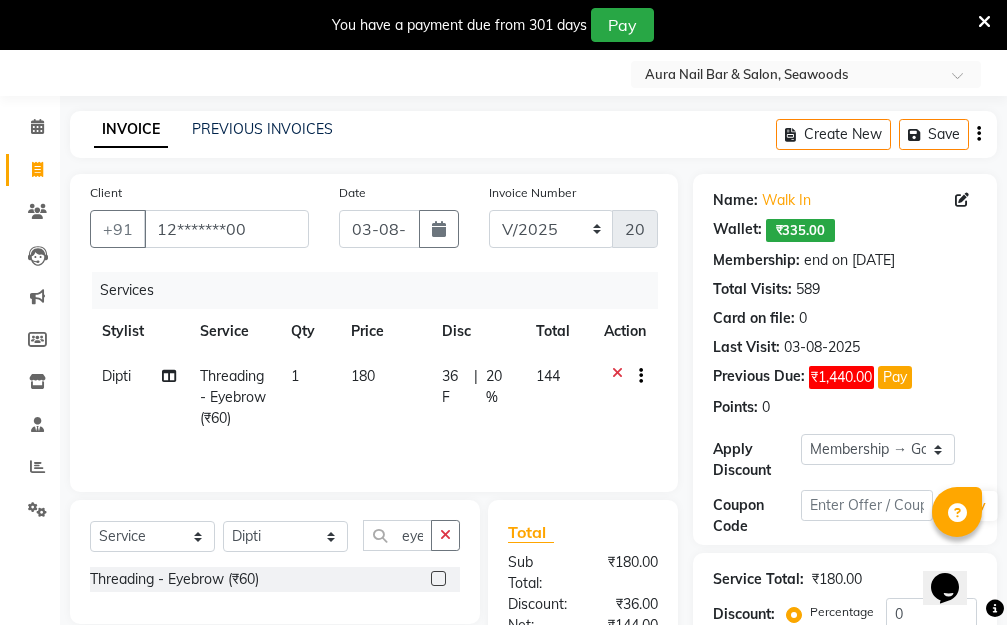 click on "Dipti  Threading - Eyebrow (₹60) 1 180 36 F | 20 % 144" 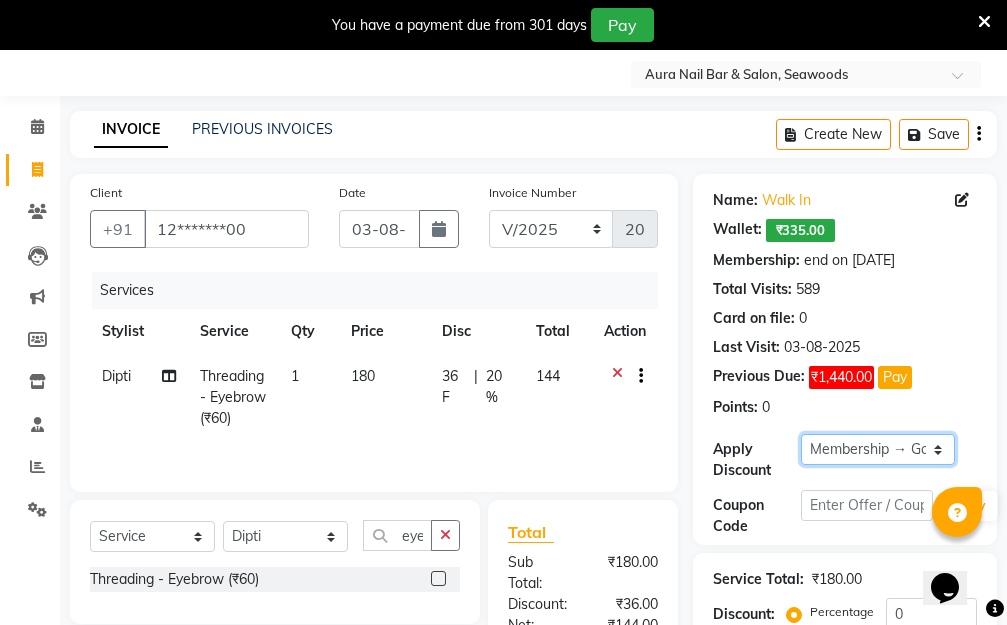 click on "Select Membership → Golden Membership Membership → Golden Membership Membership → Golden Membership Membership → Golden Membership Membership → Golden Membership Membership → Golden Membership Membership → Golden Membership Membership → Golden Membership Membership → Golden Membership Membership → Golden Membership Membership → Golden Membership Membership → Golden Membership Membership → Golden Membership Membership → Golden Membership Membership → Golden Membership Membership → Golden Membership Membership → Golden Membership Membership → Golden Membership Membership → Golden Membership Membership → Golden Membership Membership → Golden Membership Membership → Golden Membership Membership → Golden Membership Membership → Golden Membership Membership → Golden Membership Membership → Golden Membership Membership → Golden Membership Membership → Golden Membership Membership → Golden Membership Membership → Golden Membership" 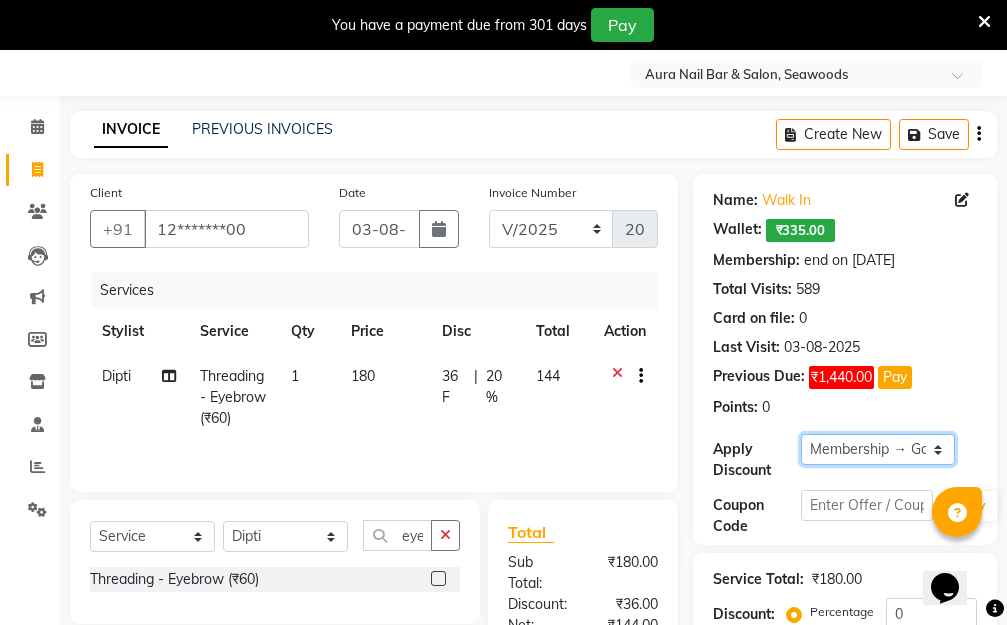 click on "Select Membership → Golden Membership Membership → Golden Membership Membership → Golden Membership Membership → Golden Membership Membership → Golden Membership Membership → Golden Membership Membership → Golden Membership Membership → Golden Membership Membership → Golden Membership Membership → Golden Membership Membership → Golden Membership Membership → Golden Membership Membership → Golden Membership Membership → Golden Membership Membership → Golden Membership Membership → Golden Membership Membership → Golden Membership Membership → Golden Membership Membership → Golden Membership Membership → Golden Membership Membership → Golden Membership Membership → Golden Membership Membership → Golden Membership Membership → Golden Membership Membership → Golden Membership Membership → Golden Membership Membership → Golden Membership Membership → Golden Membership Membership → Golden Membership Membership → Golden Membership" 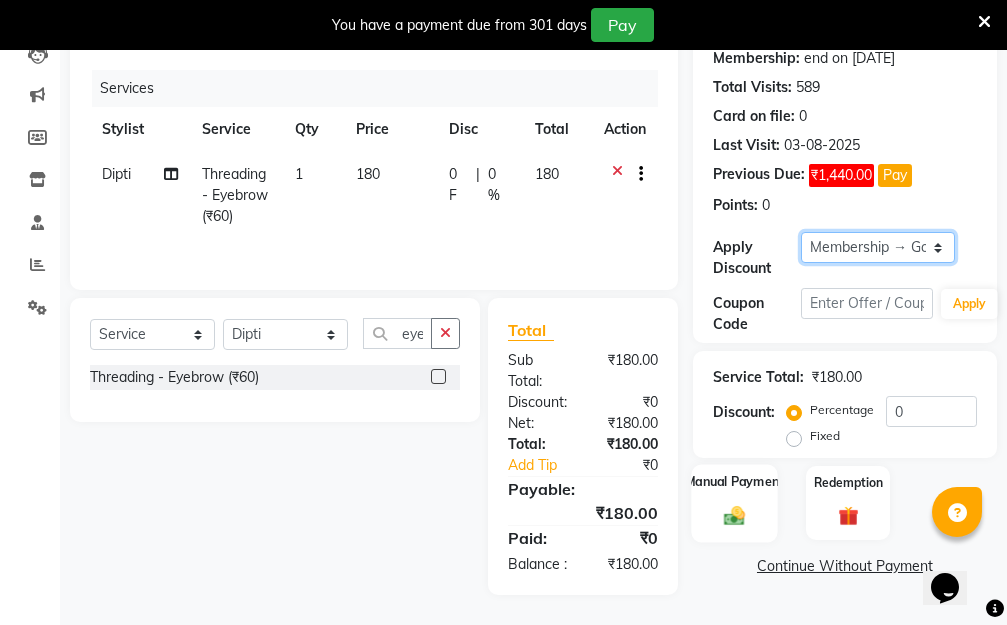 scroll, scrollTop: 278, scrollLeft: 0, axis: vertical 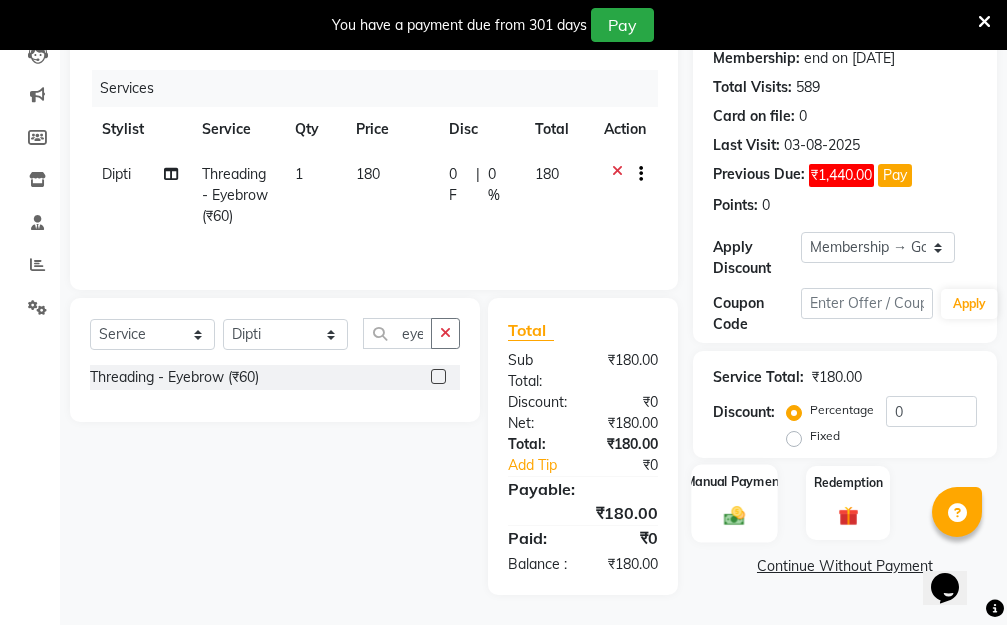 click 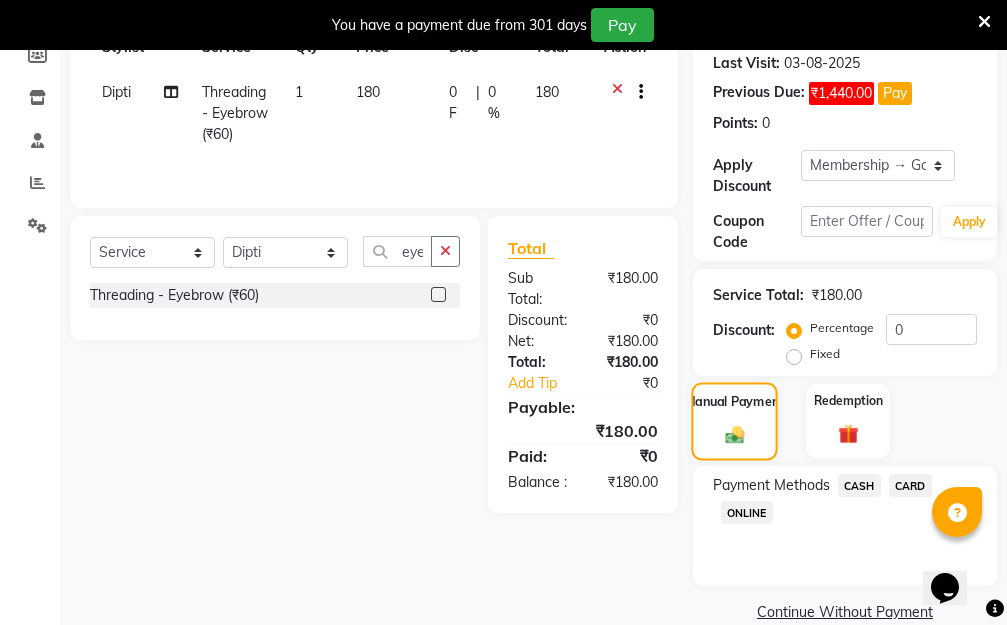 scroll, scrollTop: 369, scrollLeft: 0, axis: vertical 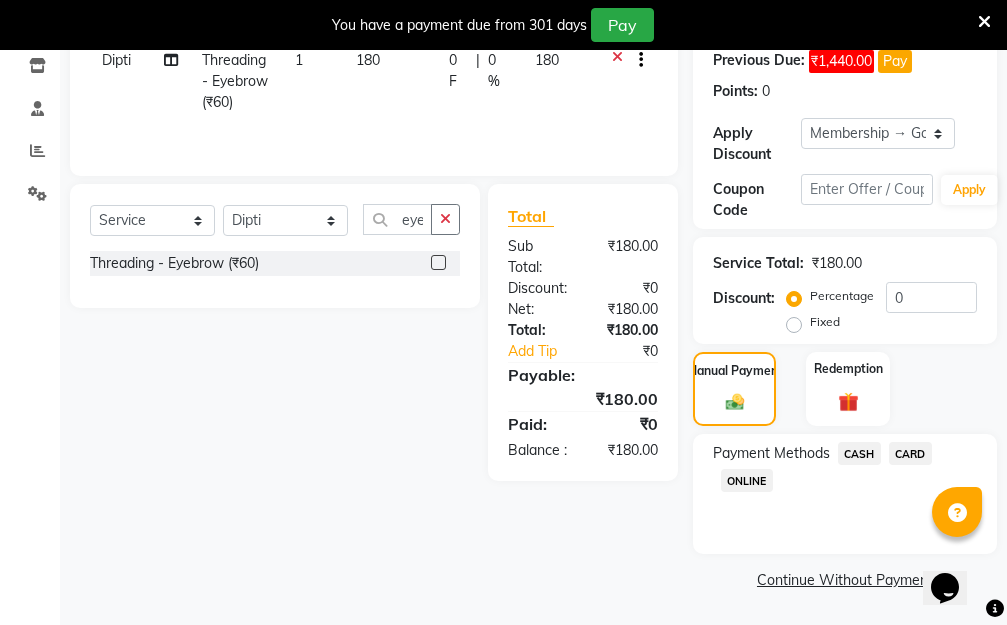 click on "ONLINE" 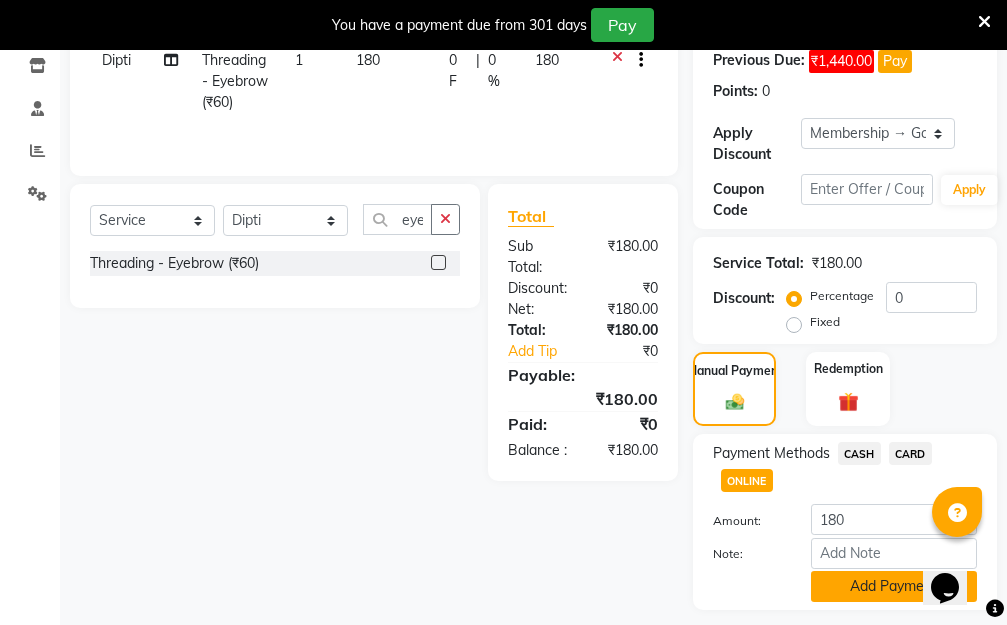 click on "Add Payment" 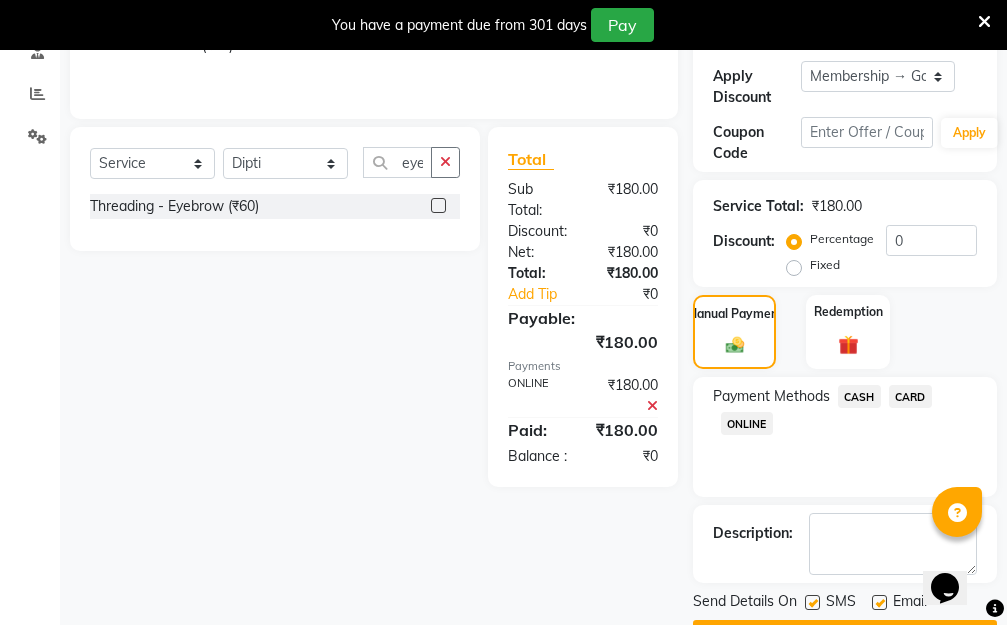 scroll, scrollTop: 482, scrollLeft: 0, axis: vertical 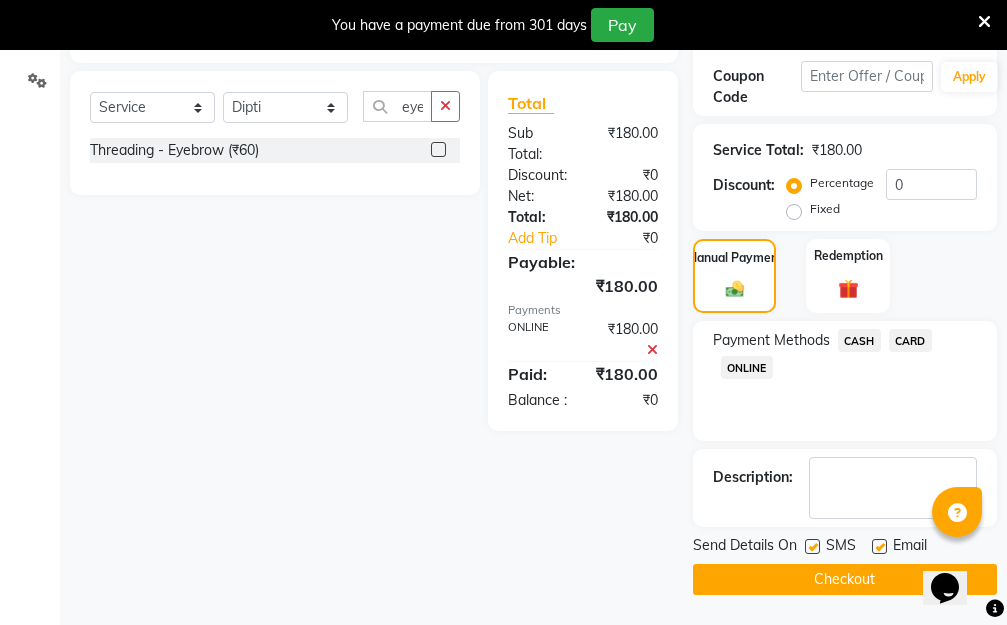 click on "Checkout" 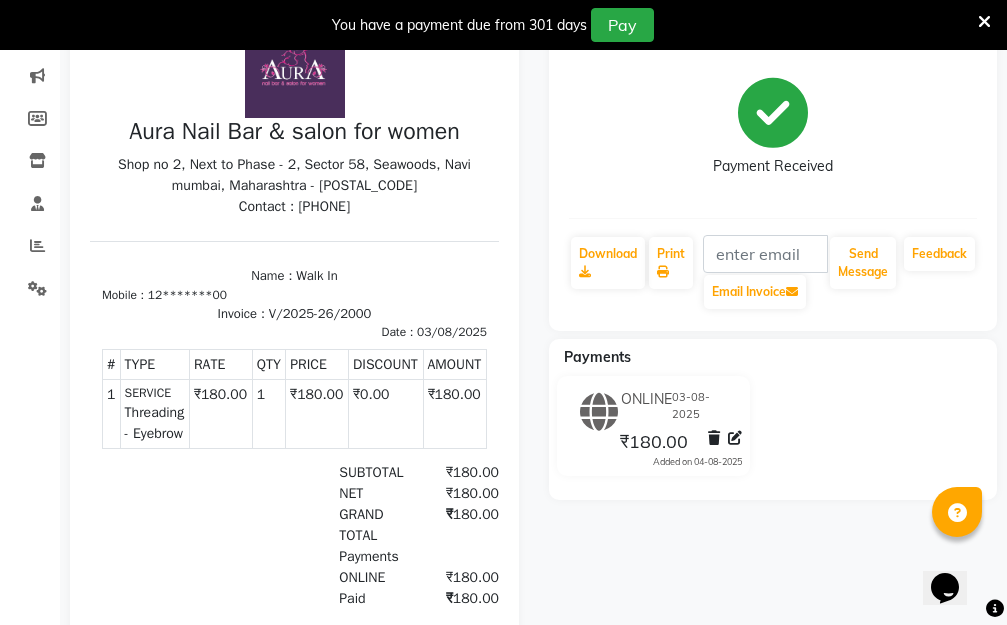 scroll, scrollTop: 129, scrollLeft: 0, axis: vertical 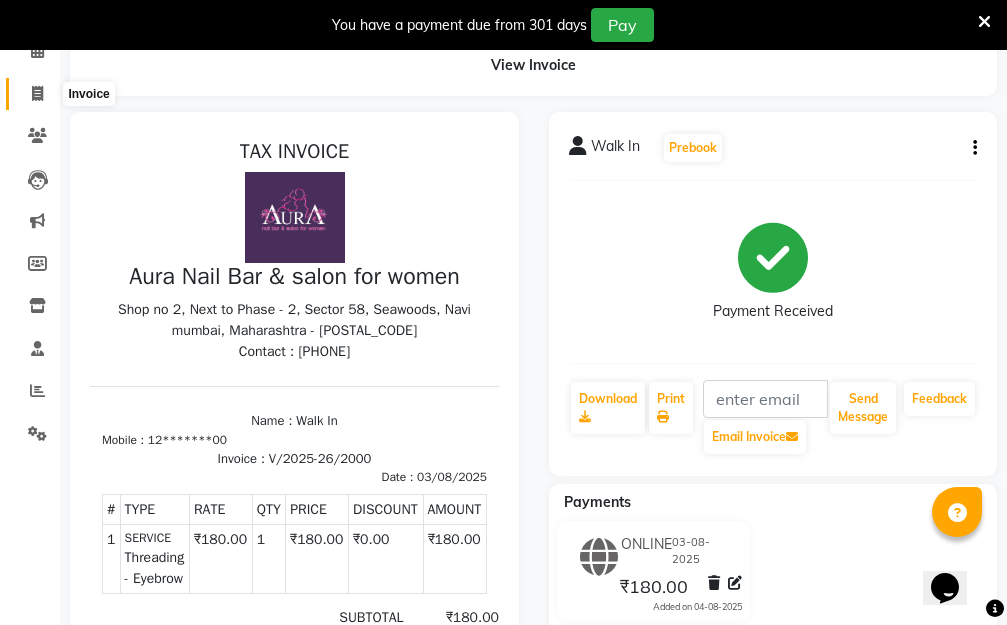 click 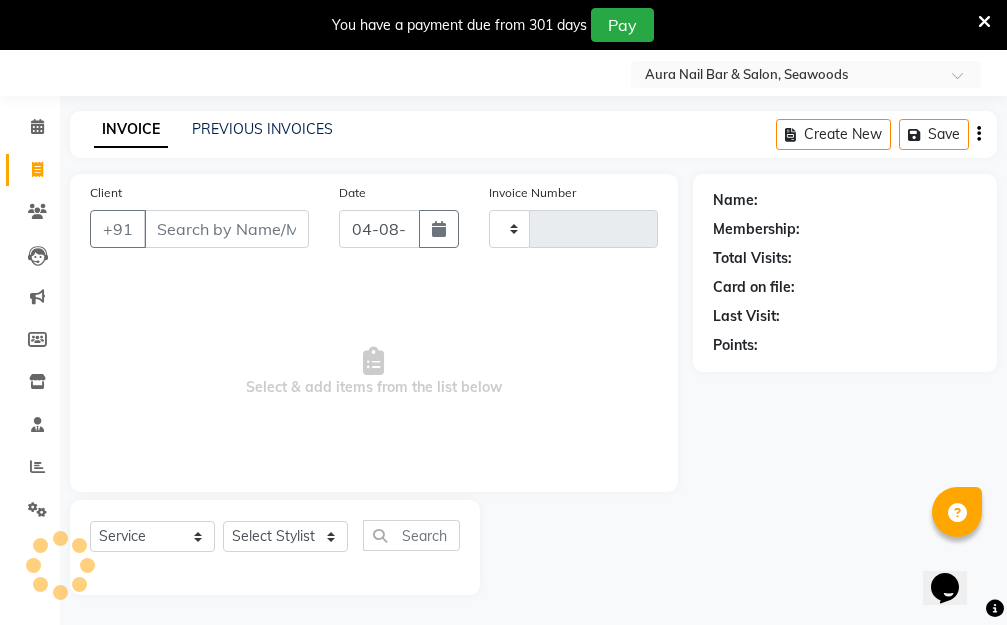 scroll, scrollTop: 53, scrollLeft: 0, axis: vertical 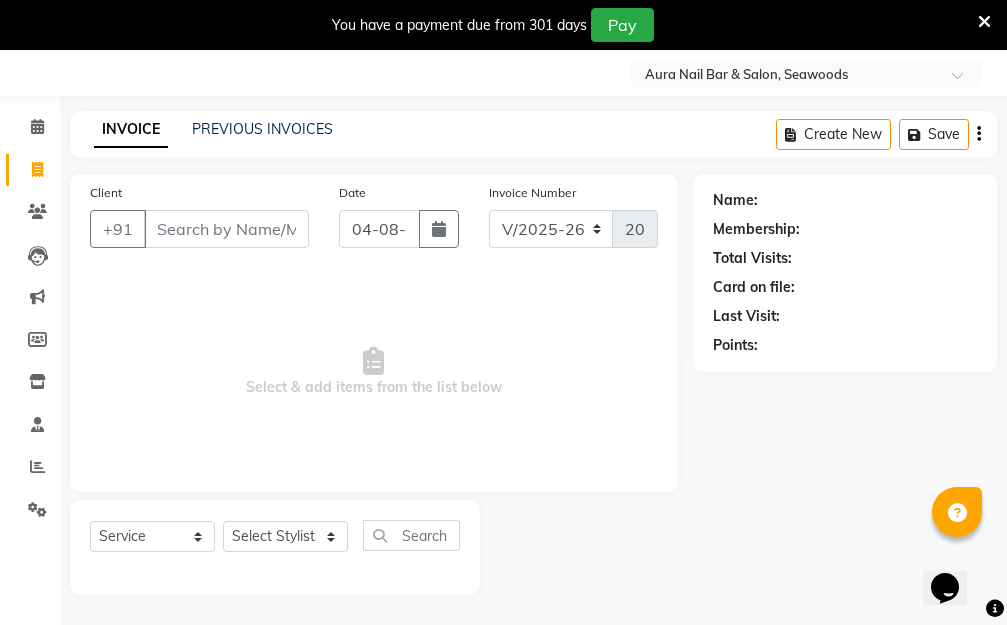 click on "Client" at bounding box center [226, 229] 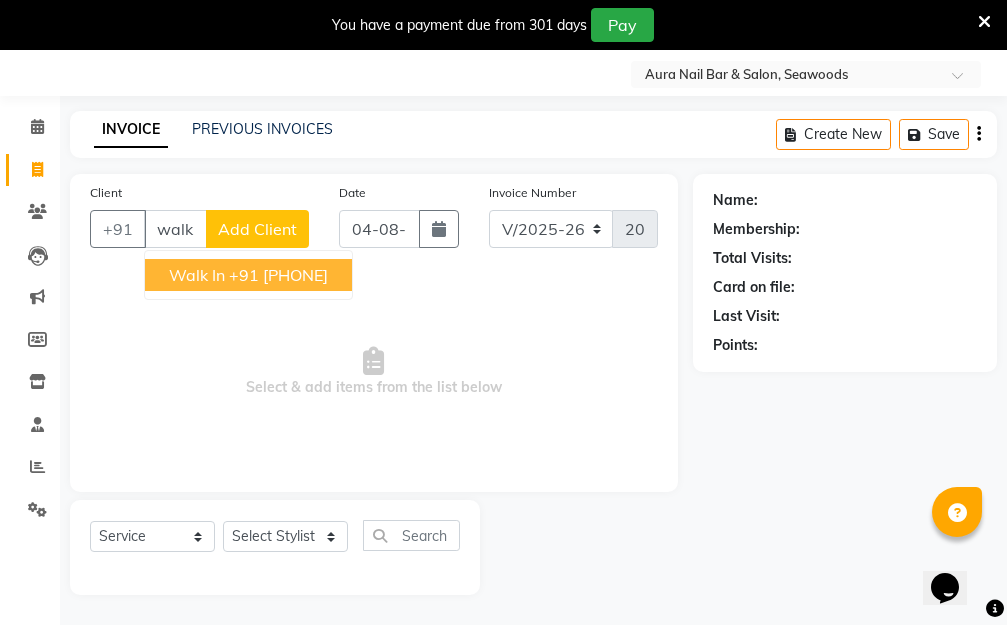 click on "+91  12*******00" at bounding box center [278, 275] 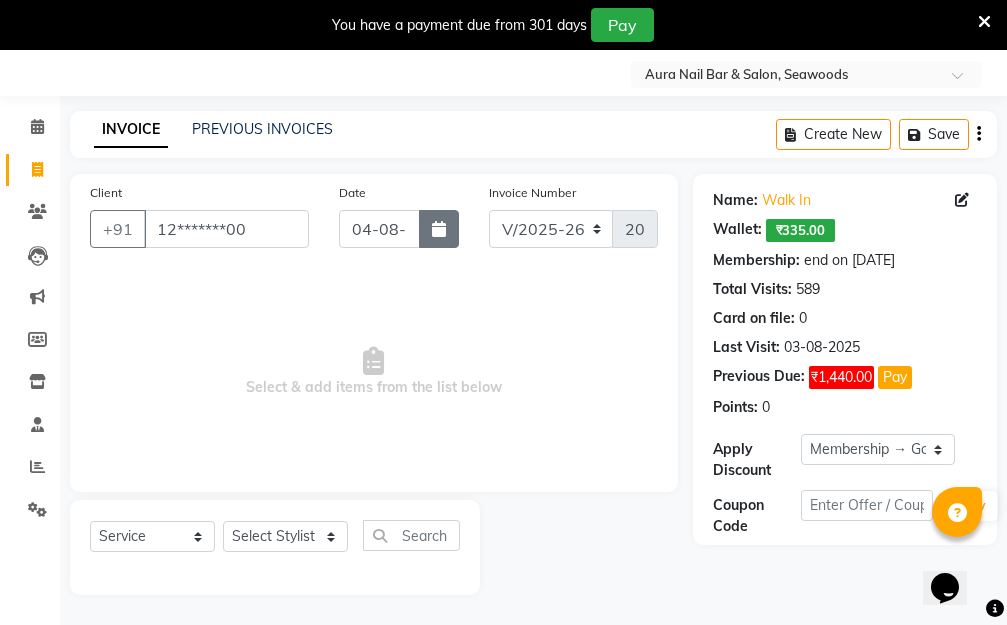 click 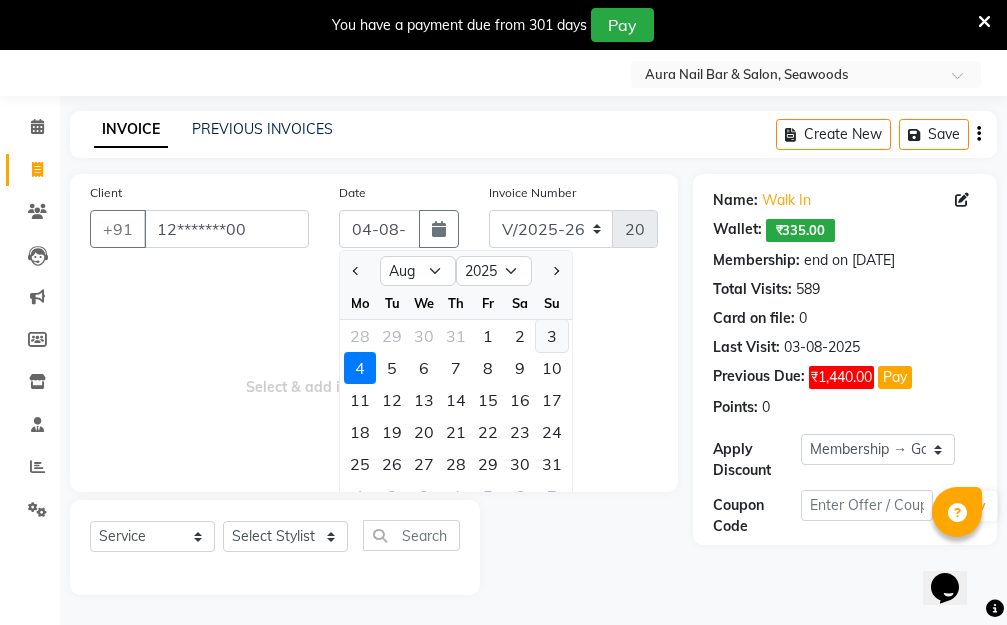 click on "3" 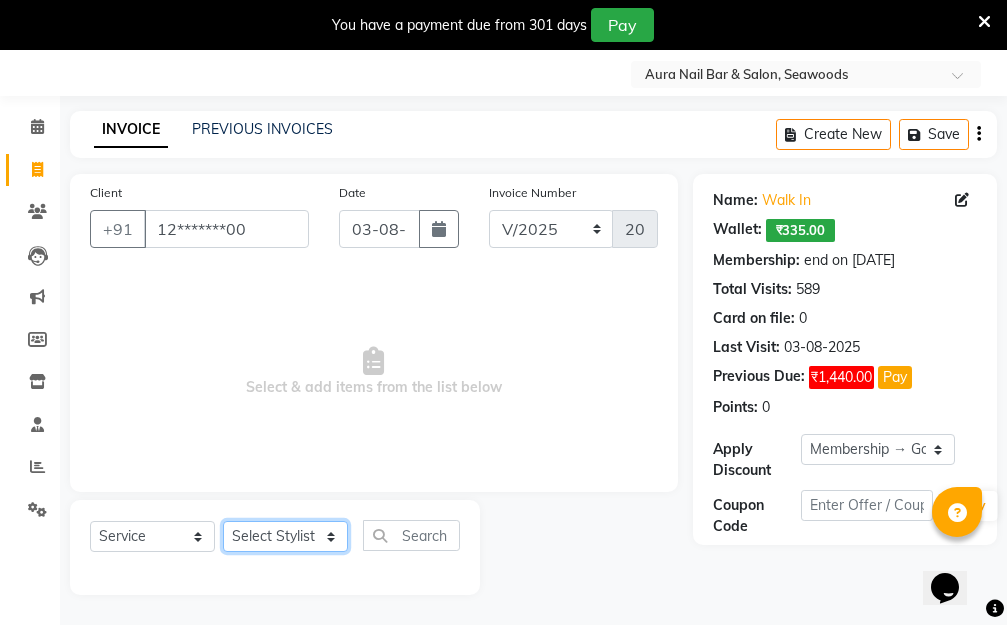 click on "Select Stylist Aarti Dipti  Manager Pallavi  pooja Priya" 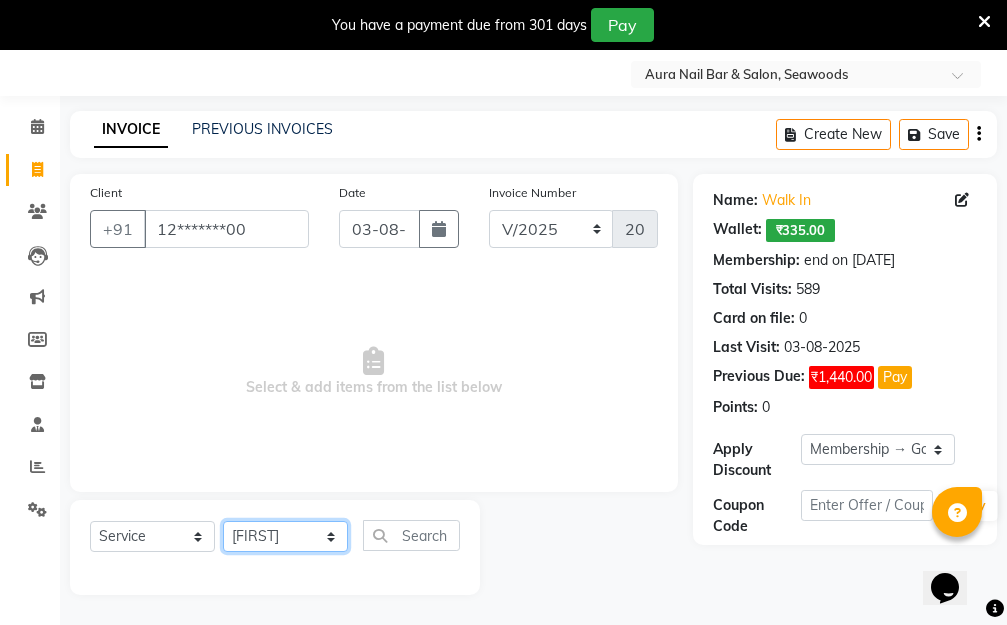 click on "Select Stylist Aarti Dipti  Manager Pallavi  pooja Priya" 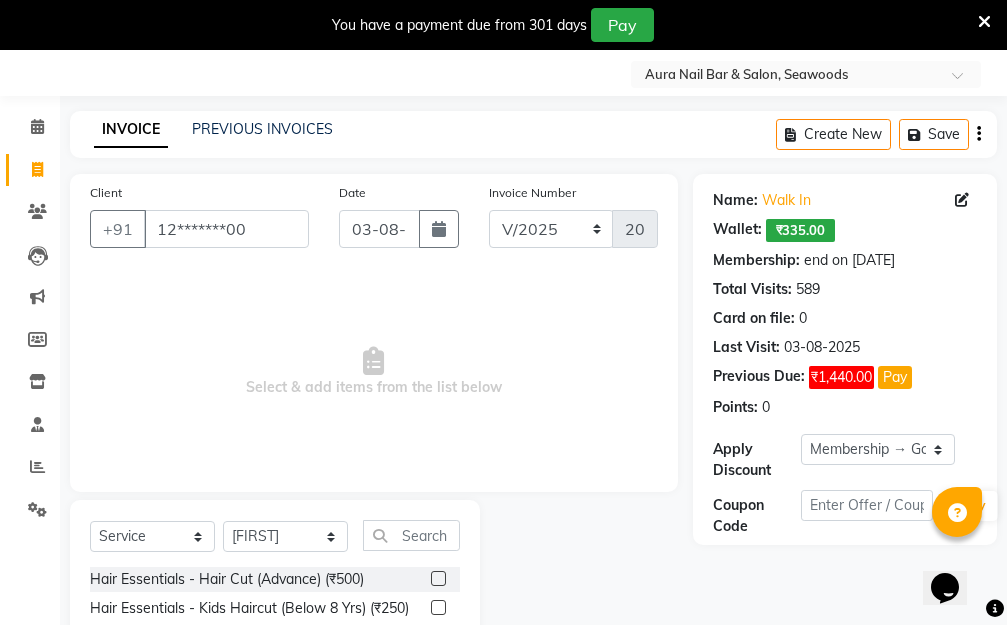 click 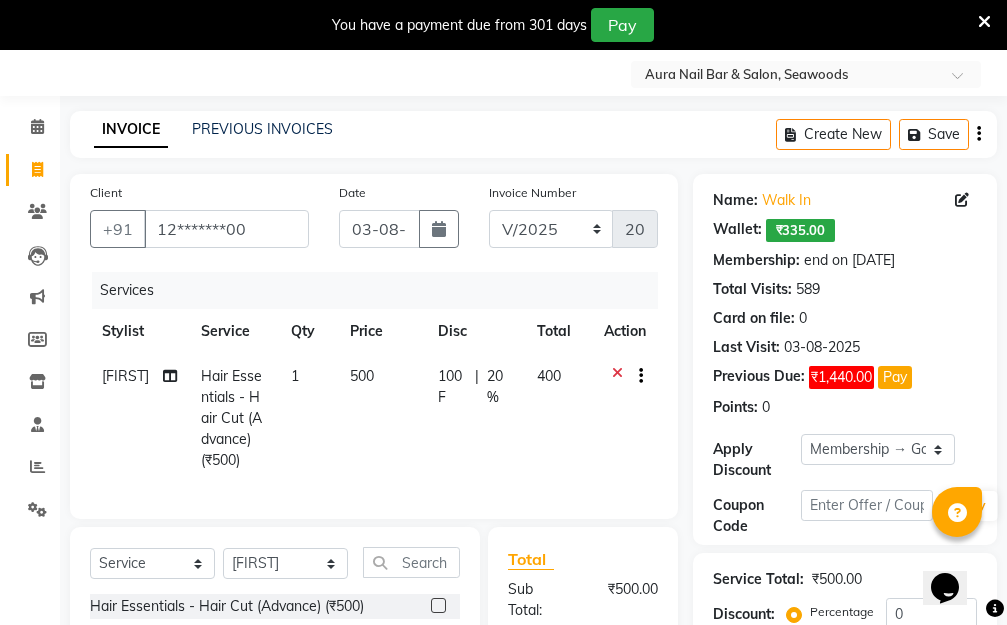 click on "500" 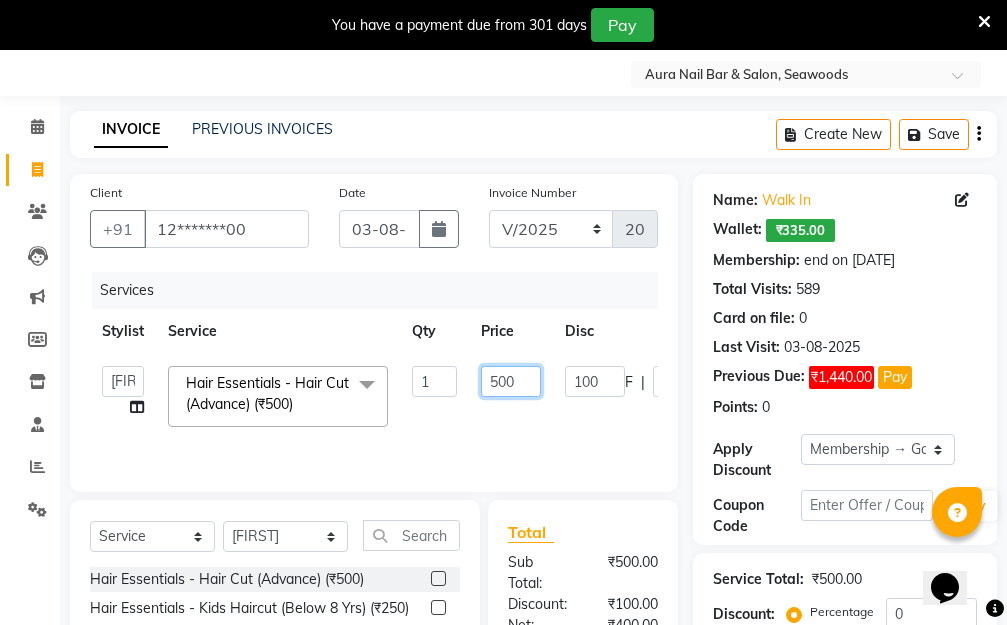 drag, startPoint x: 519, startPoint y: 379, endPoint x: 444, endPoint y: 380, distance: 75.00667 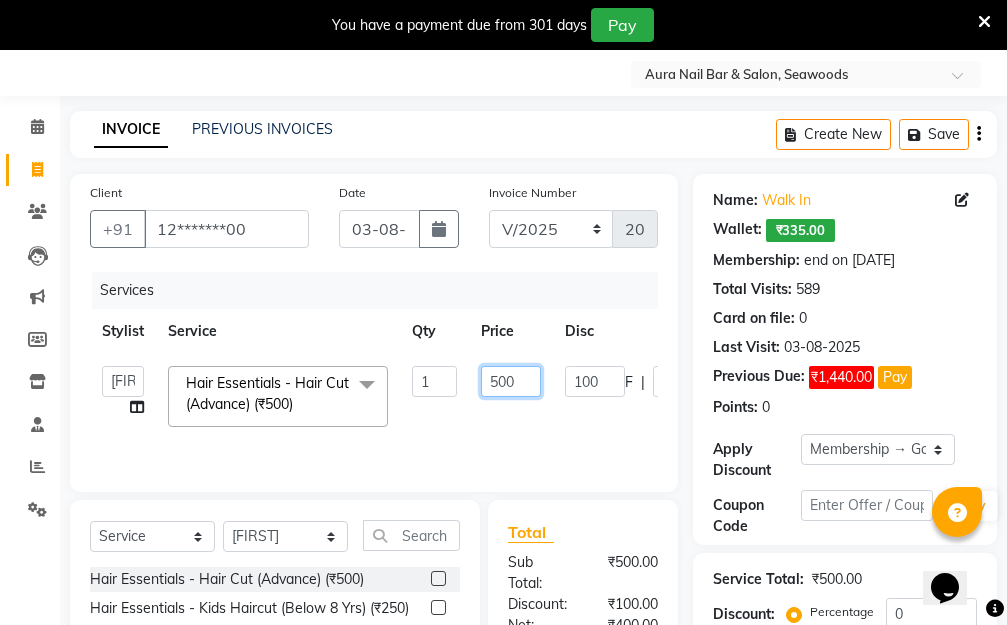 click on "Aarti   Dipti    Manager   Pallavi    pooja   Priya   Hair Essentials - Hair Cut (Advance) (₹500)  x Hair Essentials - Hair Cut (Advance) (₹500) Hair Essentials - Kids Haircut (Below 8 Yrs) (₹250) Hair Essentials -Hair Wash Up To Shoulder (₹300) Hair Essentials - Hair Cut  (₹350) HAIR WASH UP TO WASTE (₹700) HAIR WASH (₹300) DANDRUFF TERATMENT (₹1500) Shampoo & Conditioning + Blast Dry - Upto Shoulder (₹350) Shampoo & Conditioning + Blast Dry - Below Shoulder (₹550) Shampoo & Conditioning + Blast Dry - Upto Waist (₹750) Shampoo & Conditioning + Blast Dry - Add: Charge For Morocon/Riviver/ Keratin (₹600) Blow Dry/Outcurl/Straight - Upto Shoulder (₹449) Blow Dry/Outcurl/Straight - Below Shoulder (₹650) Blow Dry/Outcurl/Straight - Upto Waist (₹850) Ironing - Upto Shoulder (₹650) Ironing - Below Shoulder (₹850) Ironing - Upto Waist (₹1000) Ironing - Add Charge For Thick Hair (₹300) Tongs - Upto Shoulder (₹800) Tongs - Below Shoulder (₹960) Tongs - Upto Waist (₹1500) 1" 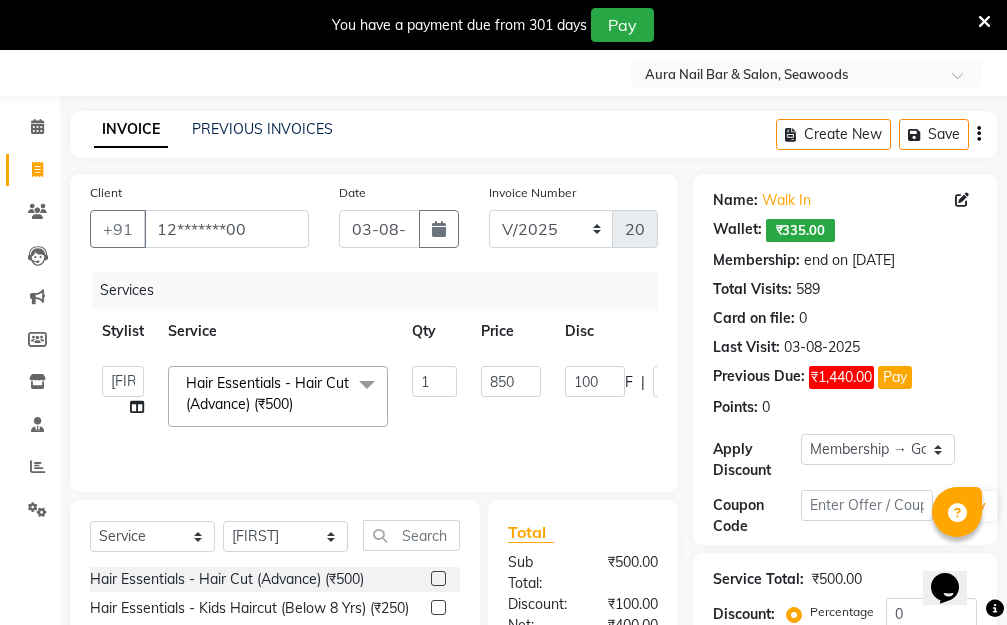 click on "Aarti   Dipti    Manager   Pallavi    pooja   Priya   Hair Essentials - Hair Cut (Advance) (₹500)  x Hair Essentials - Hair Cut (Advance) (₹500) Hair Essentials - Kids Haircut (Below 8 Yrs) (₹250) Hair Essentials -Hair Wash Up To Shoulder (₹300) Hair Essentials - Hair Cut  (₹350) HAIR WASH UP TO WASTE (₹700) HAIR WASH (₹300) DANDRUFF TERATMENT (₹1500) Shampoo & Conditioning + Blast Dry - Upto Shoulder (₹350) Shampoo & Conditioning + Blast Dry - Below Shoulder (₹550) Shampoo & Conditioning + Blast Dry - Upto Waist (₹750) Shampoo & Conditioning + Blast Dry - Add: Charge For Morocon/Riviver/ Keratin (₹600) Blow Dry/Outcurl/Straight - Upto Shoulder (₹449) Blow Dry/Outcurl/Straight - Below Shoulder (₹650) Blow Dry/Outcurl/Straight - Upto Waist (₹850) Ironing - Upto Shoulder (₹650) Ironing - Below Shoulder (₹850) Ironing - Upto Waist (₹1000) Ironing - Add Charge For Thick Hair (₹300) Tongs - Upto Shoulder (₹800) Tongs - Below Shoulder (₹960) Tongs - Upto Waist (₹1500) 1" 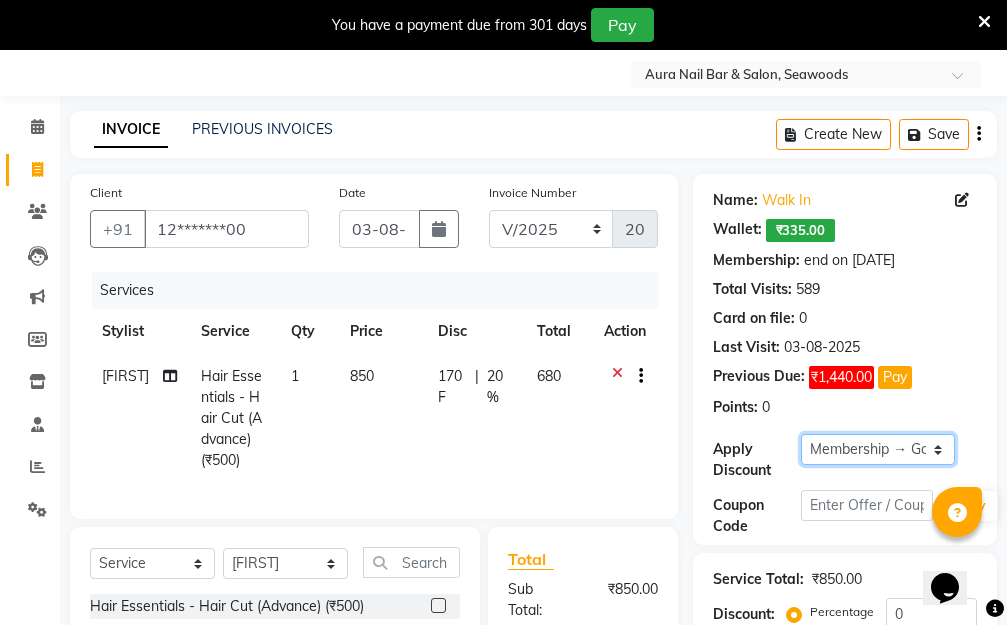 click on "Select Membership → Golden Membership Membership → Golden Membership Membership → Golden Membership Membership → Golden Membership Membership → Golden Membership Membership → Golden Membership Membership → Golden Membership Membership → Golden Membership Membership → Golden Membership Membership → Golden Membership Membership → Golden Membership Membership → Golden Membership Membership → Golden Membership Membership → Golden Membership Membership → Golden Membership Membership → Golden Membership Membership → Golden Membership Membership → Golden Membership Membership → Golden Membership Membership → Golden Membership Membership → Golden Membership Membership → Golden Membership Membership → Golden Membership Membership → Golden Membership Membership → Golden Membership Membership → Golden Membership Membership → Golden Membership Membership → Golden Membership Membership → Golden Membership Membership → Golden Membership" 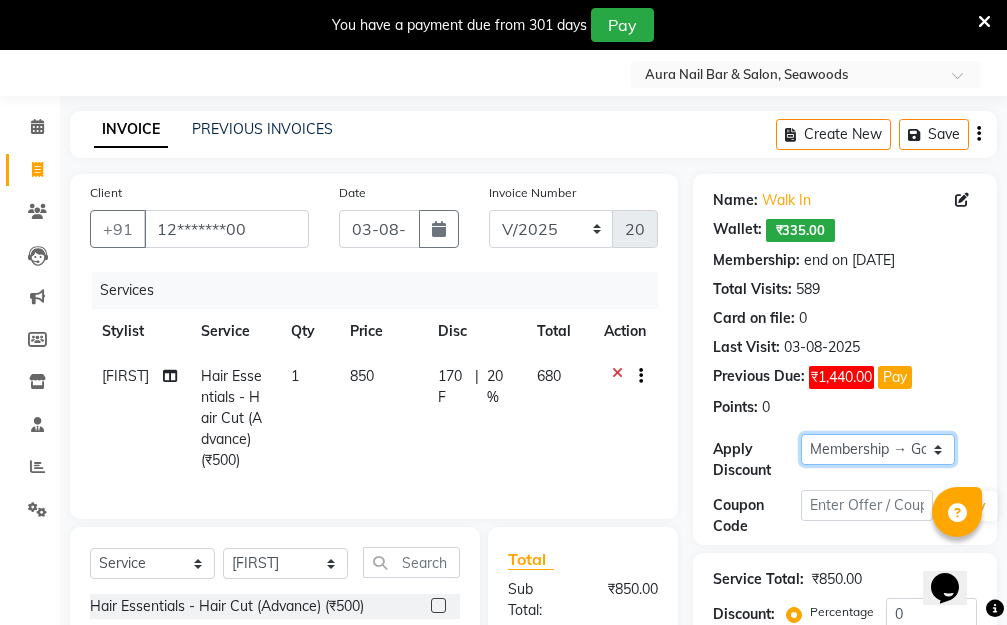 click on "Select Membership → Golden Membership Membership → Golden Membership Membership → Golden Membership Membership → Golden Membership Membership → Golden Membership Membership → Golden Membership Membership → Golden Membership Membership → Golden Membership Membership → Golden Membership Membership → Golden Membership Membership → Golden Membership Membership → Golden Membership Membership → Golden Membership Membership → Golden Membership Membership → Golden Membership Membership → Golden Membership Membership → Golden Membership Membership → Golden Membership Membership → Golden Membership Membership → Golden Membership Membership → Golden Membership Membership → Golden Membership Membership → Golden Membership Membership → Golden Membership Membership → Golden Membership Membership → Golden Membership Membership → Golden Membership Membership → Golden Membership Membership → Golden Membership Membership → Golden Membership" 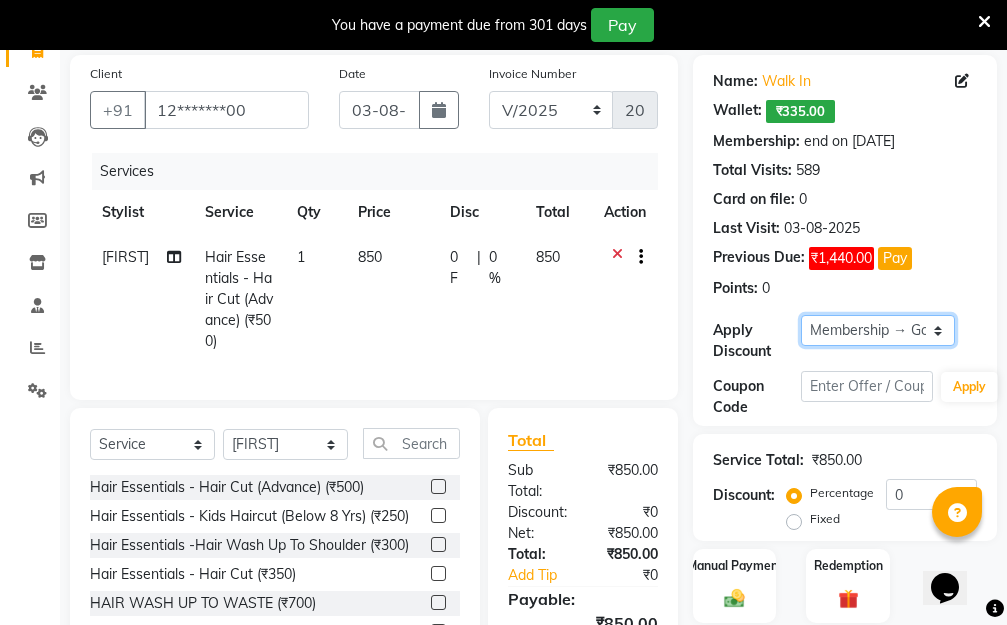 scroll, scrollTop: 320, scrollLeft: 0, axis: vertical 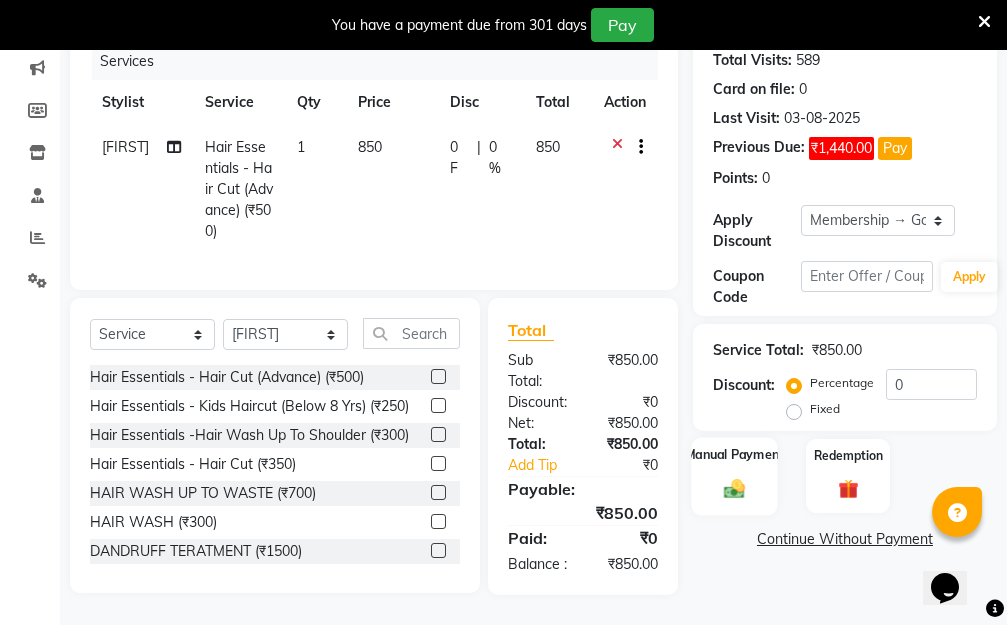 click 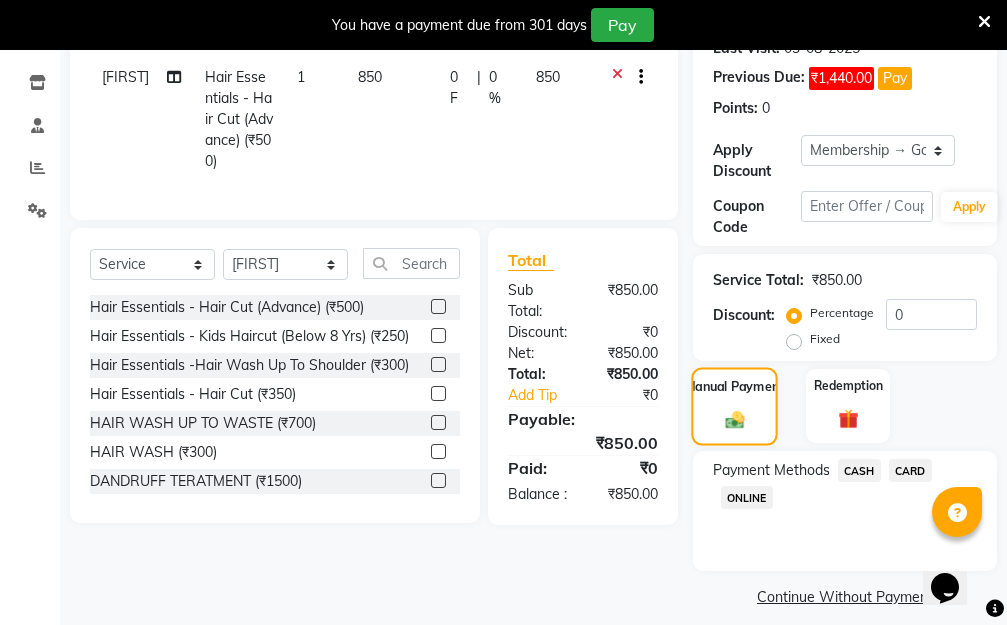 scroll, scrollTop: 369, scrollLeft: 0, axis: vertical 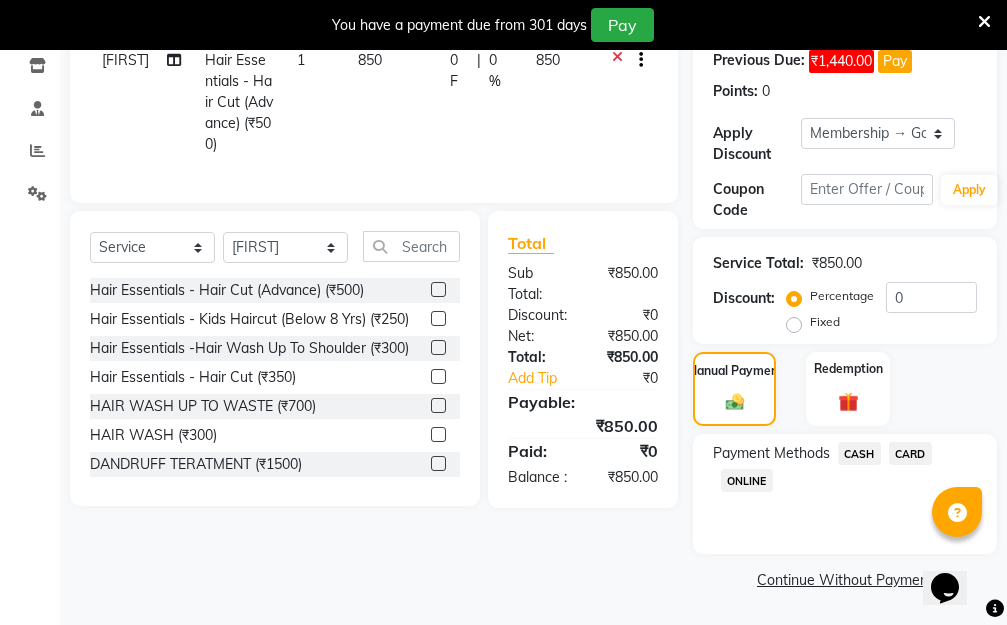 click on "ONLINE" 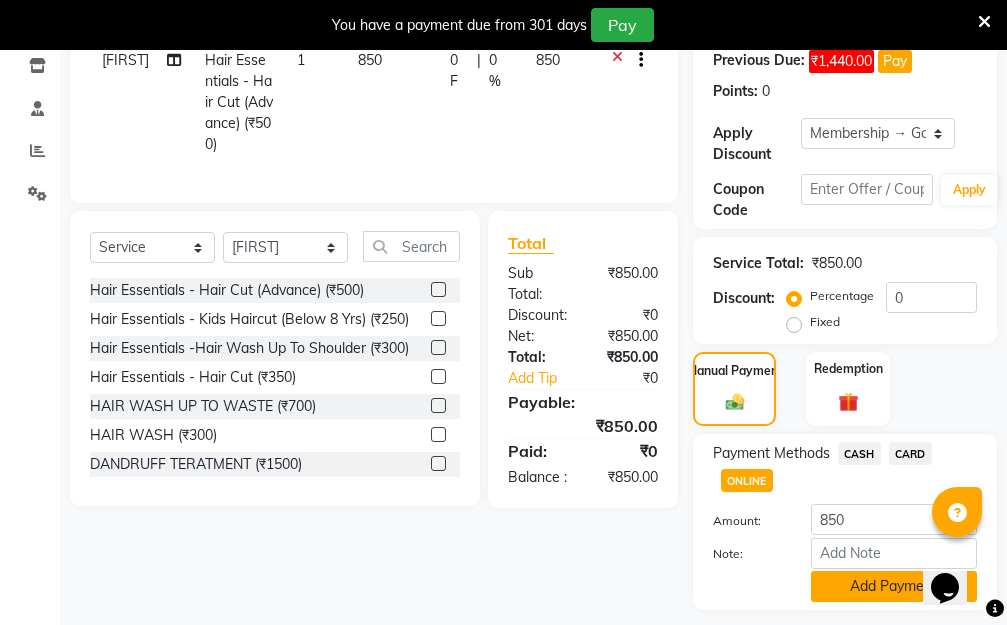 click on "Add Payment" 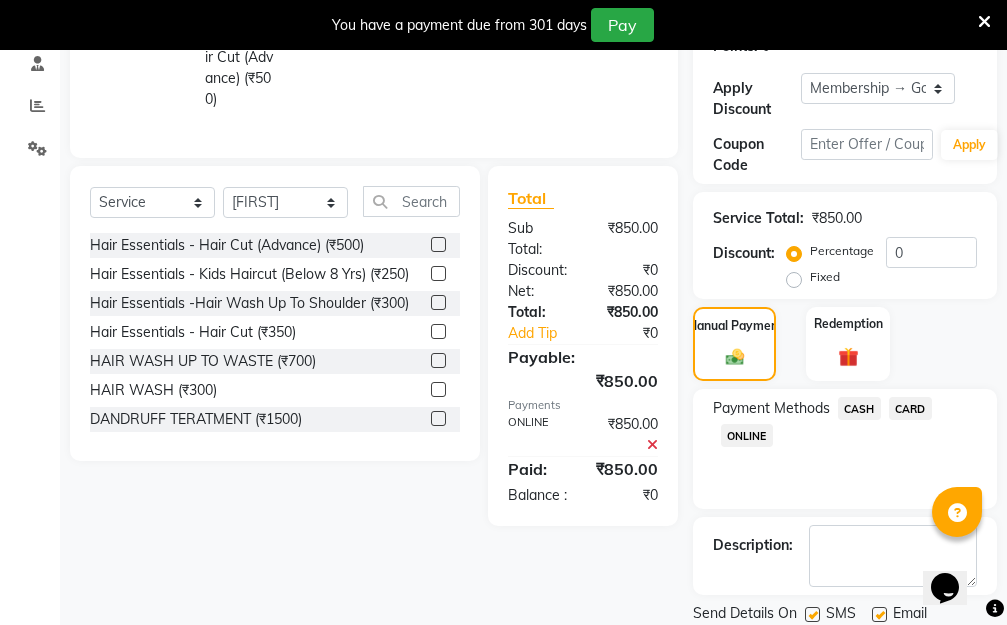 scroll, scrollTop: 482, scrollLeft: 0, axis: vertical 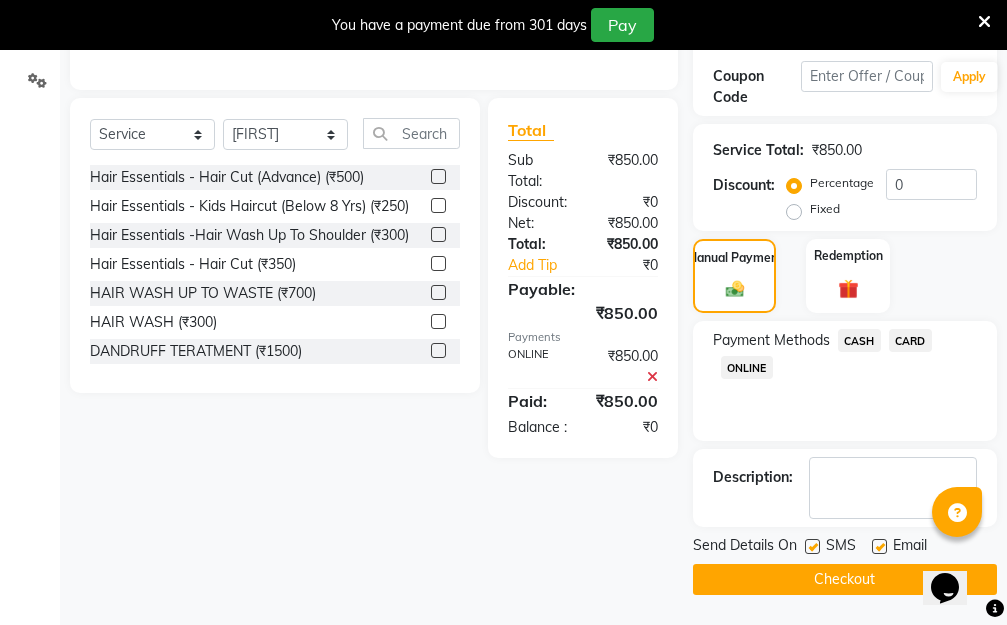 click on "Checkout" 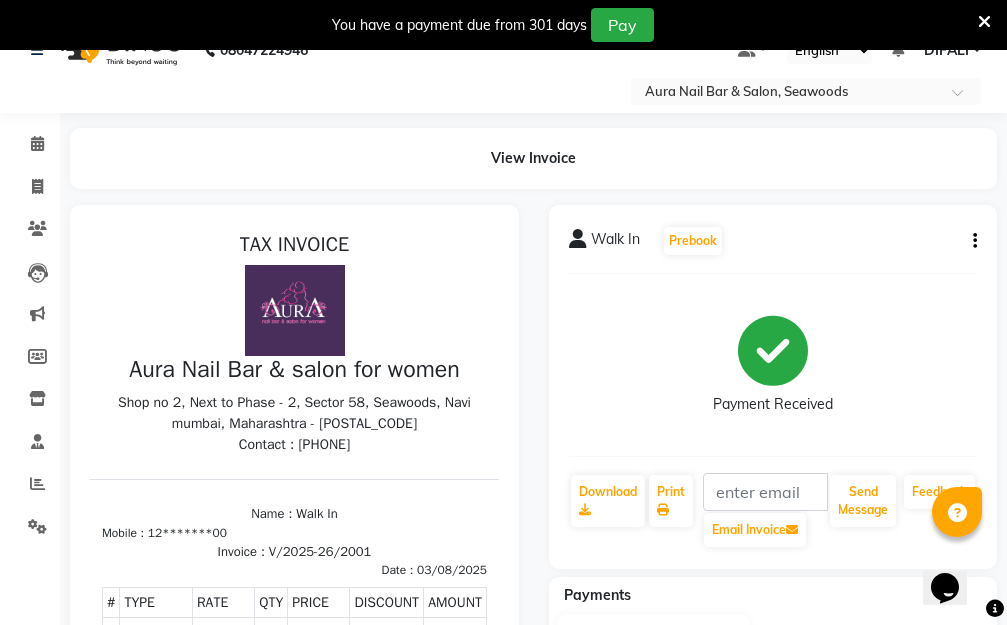 scroll, scrollTop: 0, scrollLeft: 0, axis: both 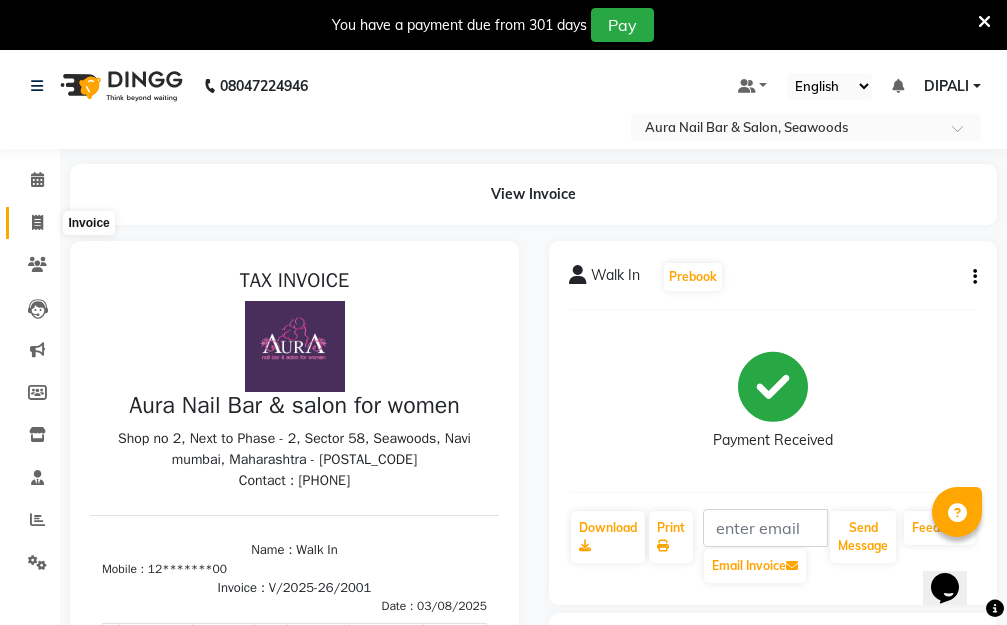 click 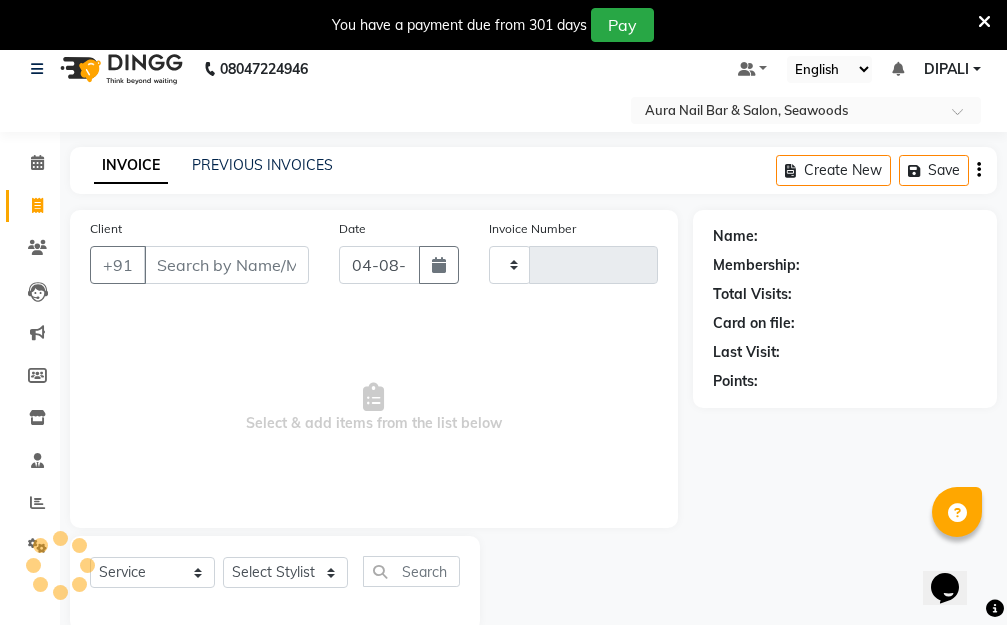 scroll, scrollTop: 53, scrollLeft: 0, axis: vertical 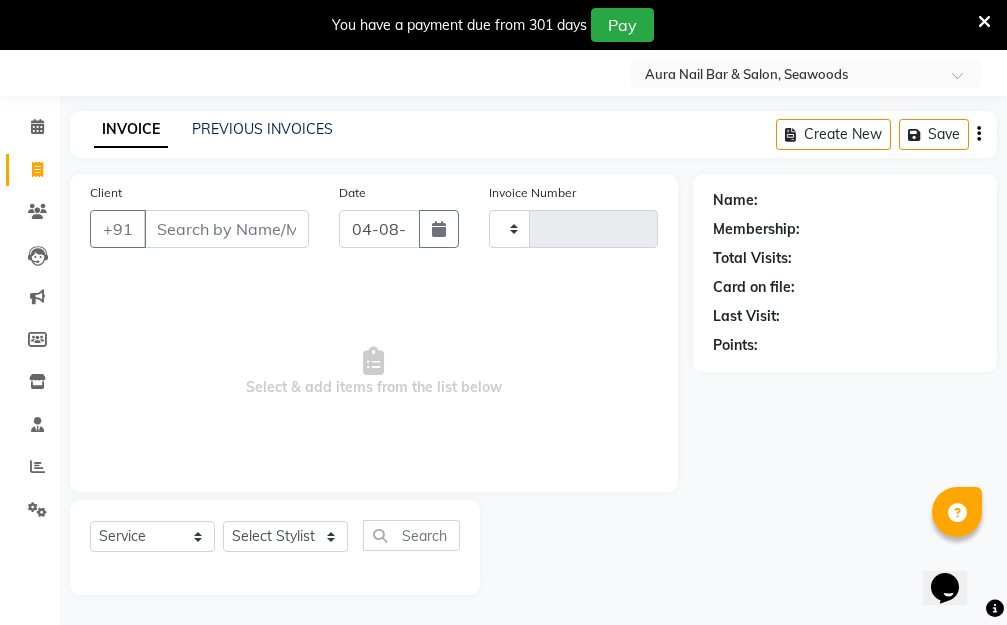 click on "Client" at bounding box center (226, 229) 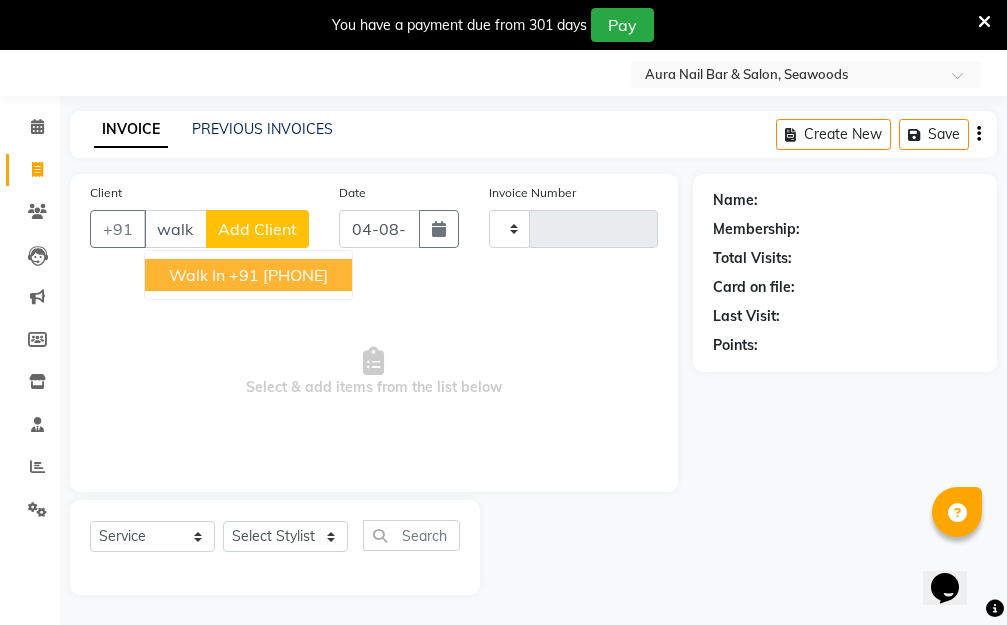 click on "+91  12*******00" at bounding box center [278, 275] 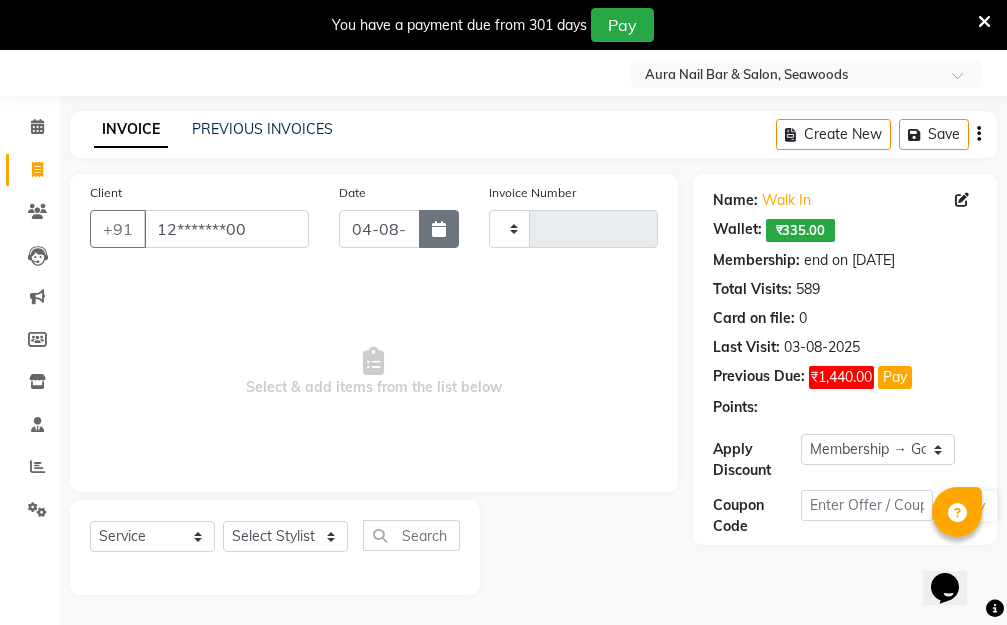 click 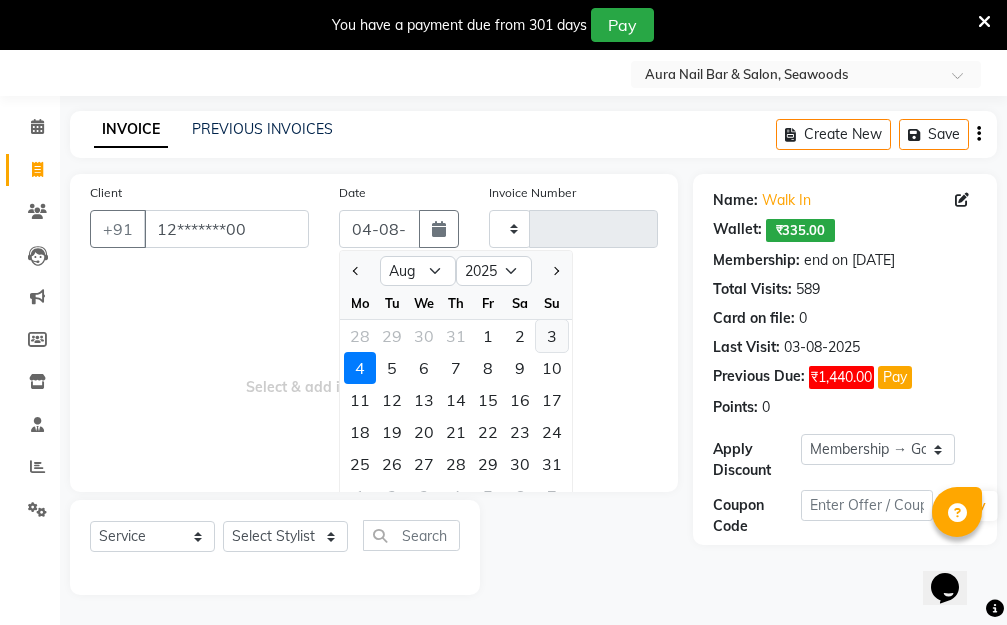 click on "3" 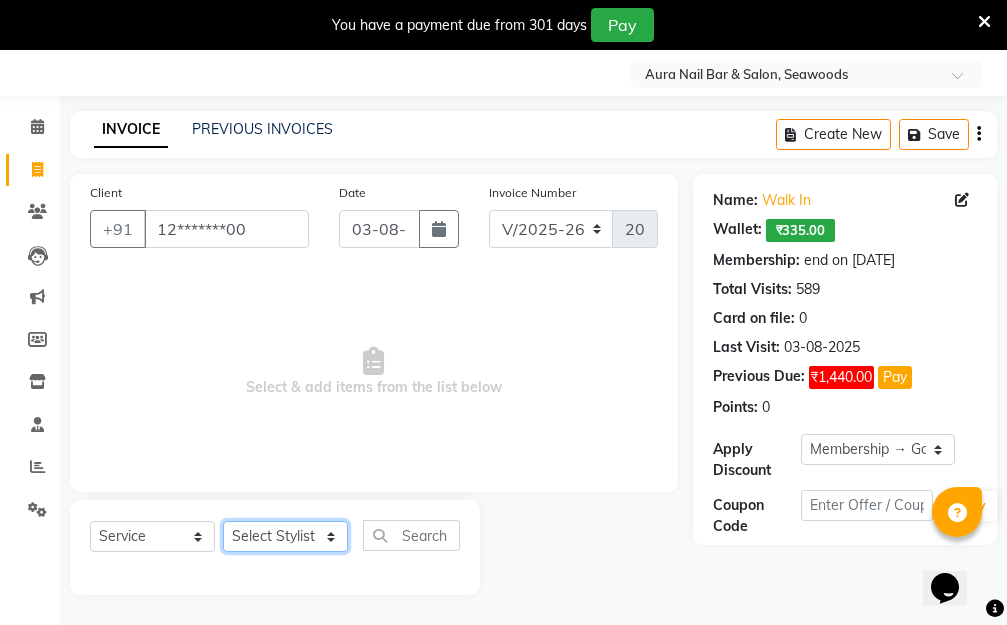 click on "Select Stylist Aarti Dipti  Manager Pallavi  pooja Priya" 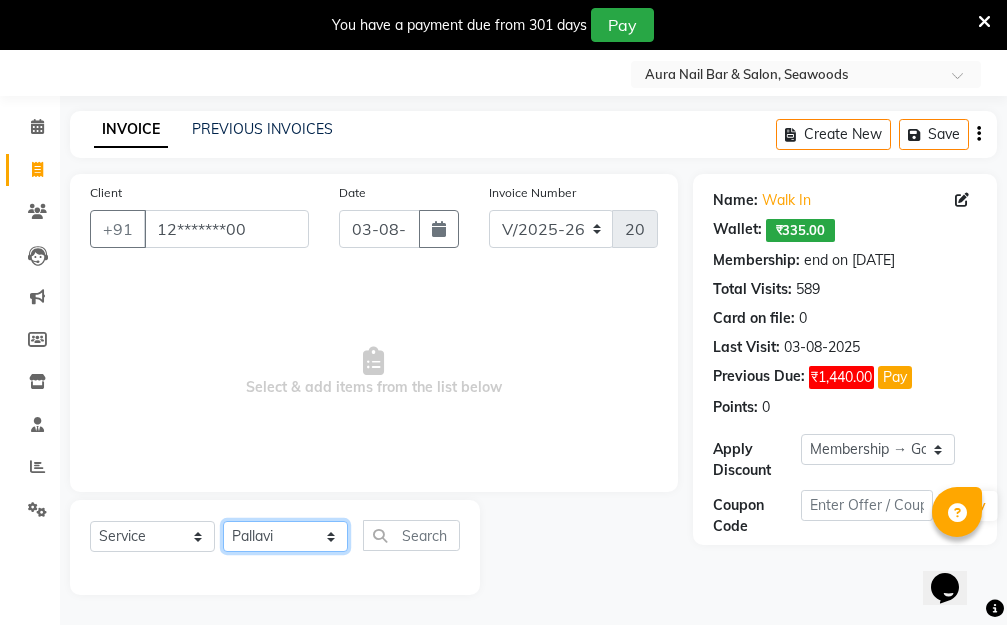 click on "Select Stylist Aarti Dipti  Manager Pallavi  pooja Priya" 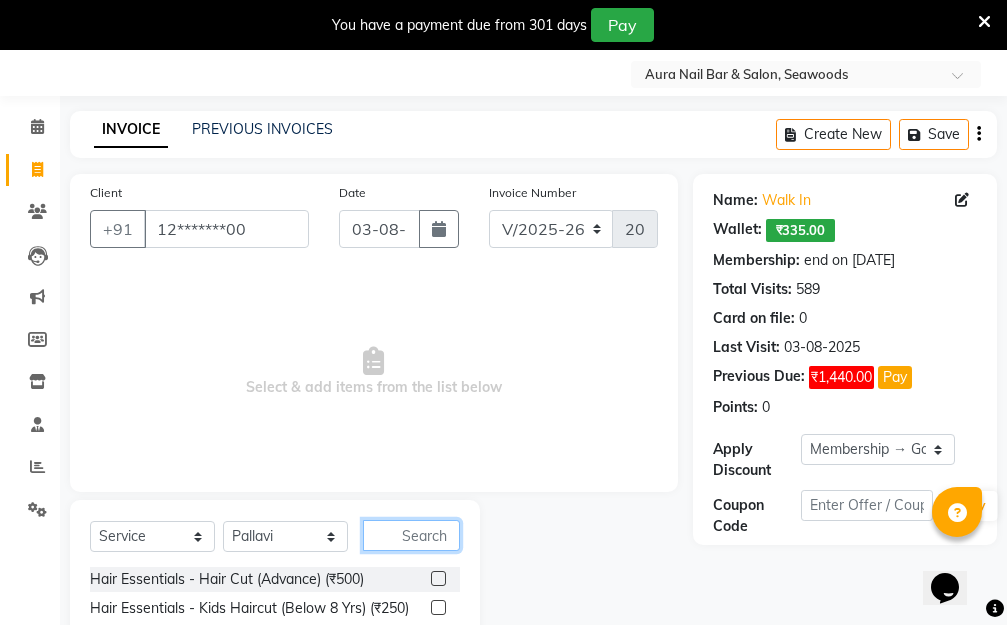 click 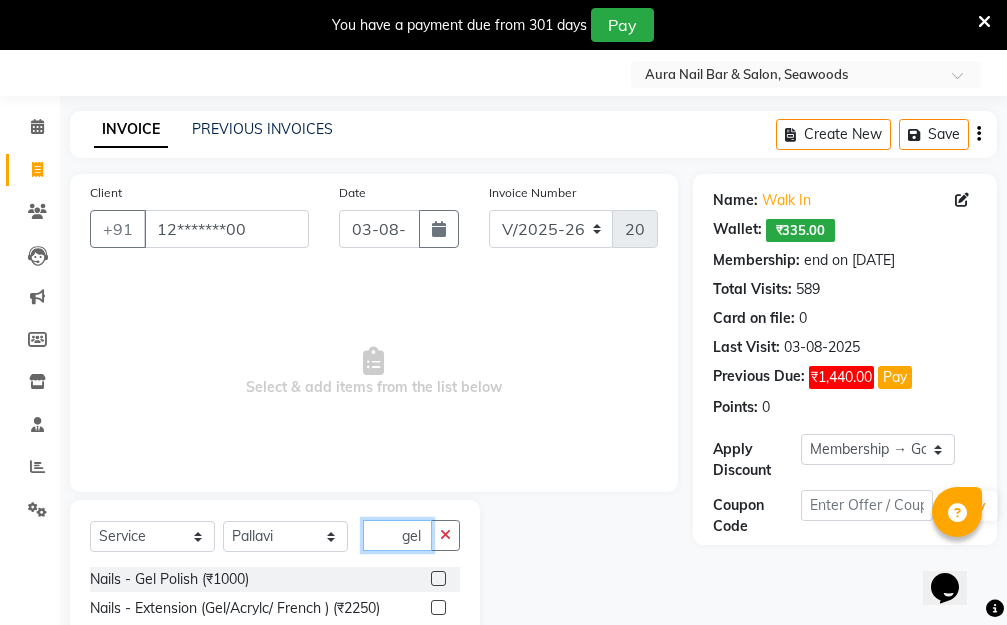 scroll, scrollTop: 140, scrollLeft: 0, axis: vertical 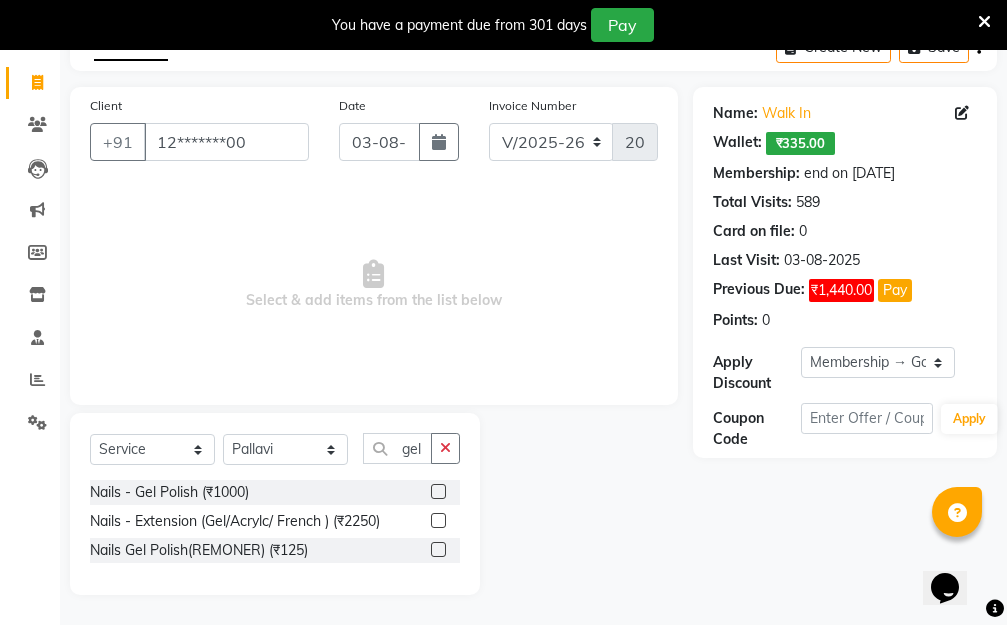 click 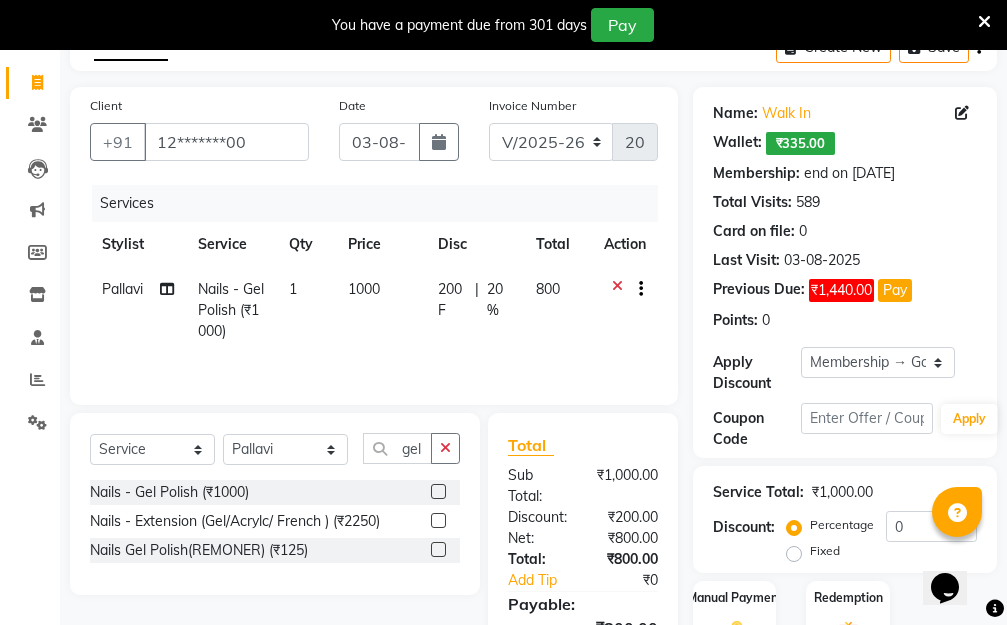 click on "1" 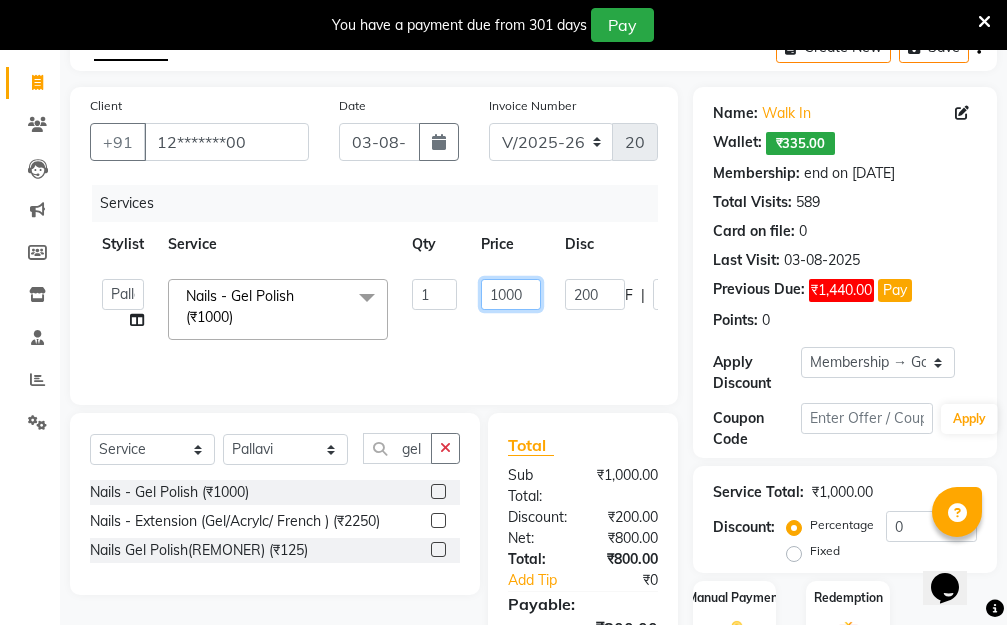drag, startPoint x: 529, startPoint y: 281, endPoint x: 460, endPoint y: 289, distance: 69.46222 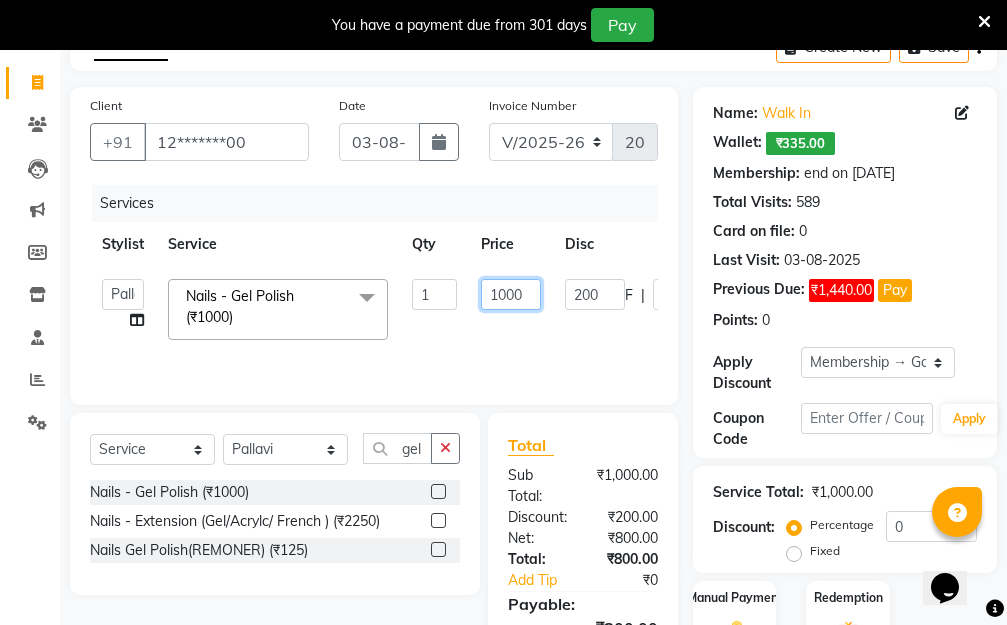 click on "Aarti   Dipti    Manager   Pallavi    pooja   Priya   Nails - Gel Polish (₹1000)  x Hair Essentials - Hair Cut (Advance) (₹500) Hair Essentials - Kids Haircut (Below 8 Yrs) (₹250) Hair Essentials -Hair Wash Up To Shoulder (₹300) Hair Essentials - Hair Cut  (₹350) HAIR WASH UP TO WASTE (₹700) DANDRUFF TERATMENT (₹1500) Shampoo & Conditioning + Blast Dry - Upto Shoulder (₹350) Shampoo & Conditioning + Blast Dry - Below Shoulder (₹550) Shampoo & Conditioning + Blast Dry - Upto Waist (₹750) Shampoo & Conditioning + Blast Dry - Add: Charge For Morocon/Riviver/ Keratin (₹600) Blow Dry/Outcurl/Straight - Upto Shoulder (₹449) Blow Dry/Outcurl/Straight - Below Shoulder (₹650) Blow Dry/Outcurl/Straight - Upto Waist (₹850) Ironing - Upto Shoulder (₹650) Ironing - Below Shoulder (₹850) Ironing - Upto Waist (₹1000) Ironing - Add Charge For Thick Hair (₹300) Tongs - Upto Shoulder (₹800) Tongs - Below Shoulder (₹960) Tongs - Upto Waist (₹1500) Hair Spa - Upto Shoulder (₹1800) 1" 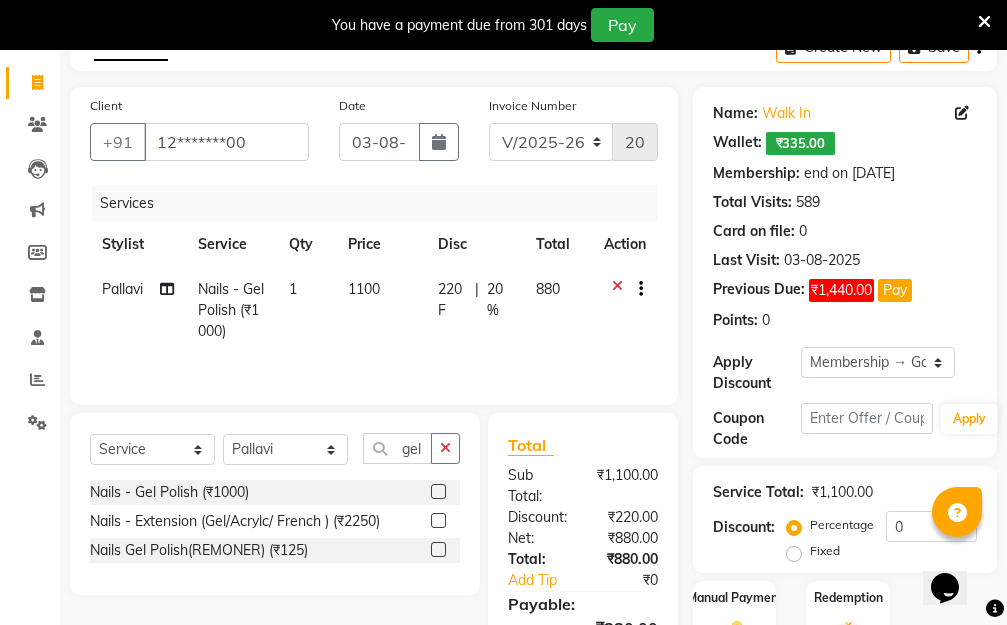 click on "Pallavi  Nails - Gel Polish (₹1000) 1 1100 220 F | 20 % 880" 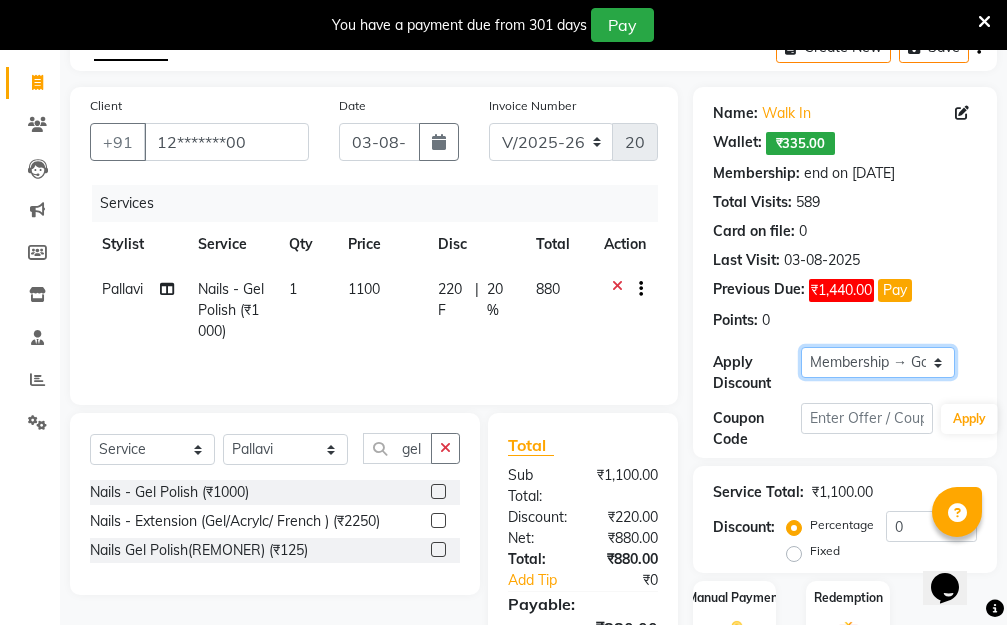 click on "Select Membership → Golden Membership Membership → Golden Membership Membership → Golden Membership Membership → Golden Membership Membership → Golden Membership Membership → Golden Membership Membership → Golden Membership Membership → Golden Membership Membership → Golden Membership Membership → Golden Membership Membership → Golden Membership Membership → Golden Membership Membership → Golden Membership Membership → Golden Membership Membership → Golden Membership Membership → Golden Membership Membership → Golden Membership Membership → Golden Membership Membership → Golden Membership Membership → Golden Membership Membership → Golden Membership Membership → Golden Membership Membership → Golden Membership Membership → Golden Membership Membership → Golden Membership Membership → Golden Membership Membership → Golden Membership Membership → Golden Membership Membership → Golden Membership Membership → Golden Membership" 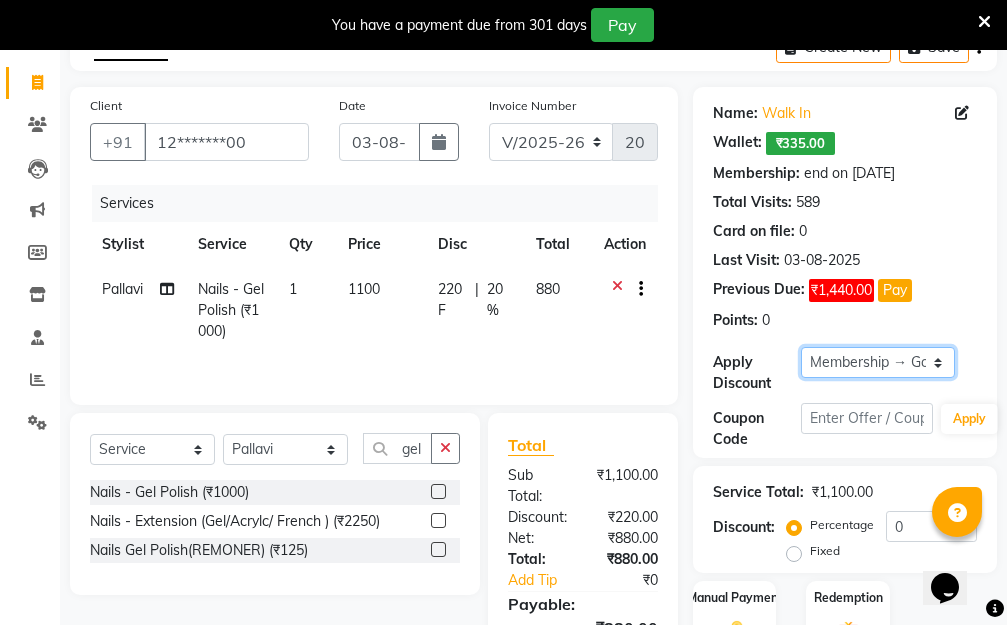 click on "Select Membership → Golden Membership Membership → Golden Membership Membership → Golden Membership Membership → Golden Membership Membership → Golden Membership Membership → Golden Membership Membership → Golden Membership Membership → Golden Membership Membership → Golden Membership Membership → Golden Membership Membership → Golden Membership Membership → Golden Membership Membership → Golden Membership Membership → Golden Membership Membership → Golden Membership Membership → Golden Membership Membership → Golden Membership Membership → Golden Membership Membership → Golden Membership Membership → Golden Membership Membership → Golden Membership Membership → Golden Membership Membership → Golden Membership Membership → Golden Membership Membership → Golden Membership Membership → Golden Membership Membership → Golden Membership Membership → Golden Membership Membership → Golden Membership Membership → Golden Membership" 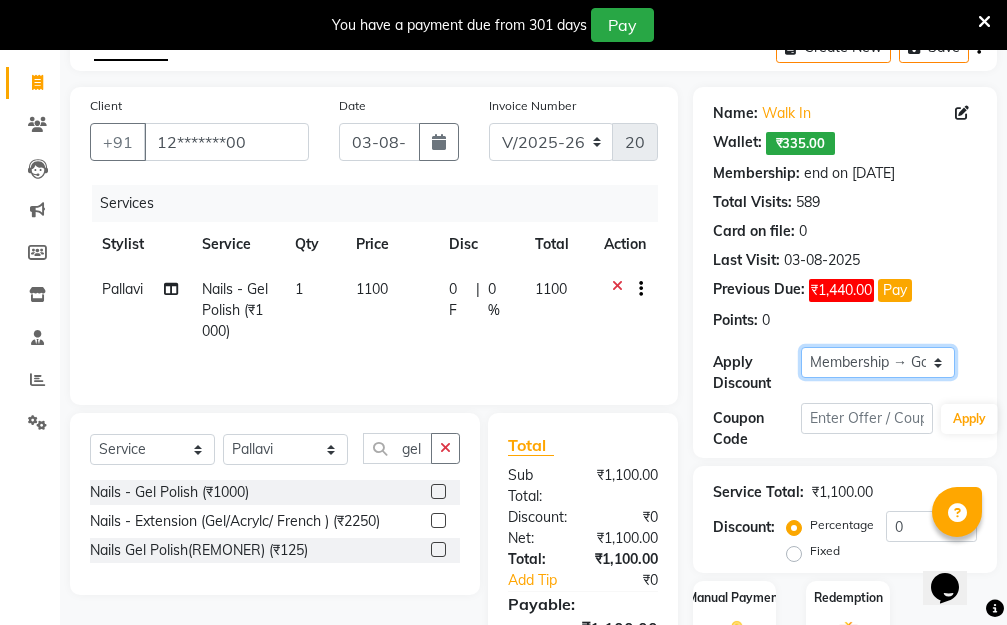 scroll, scrollTop: 278, scrollLeft: 0, axis: vertical 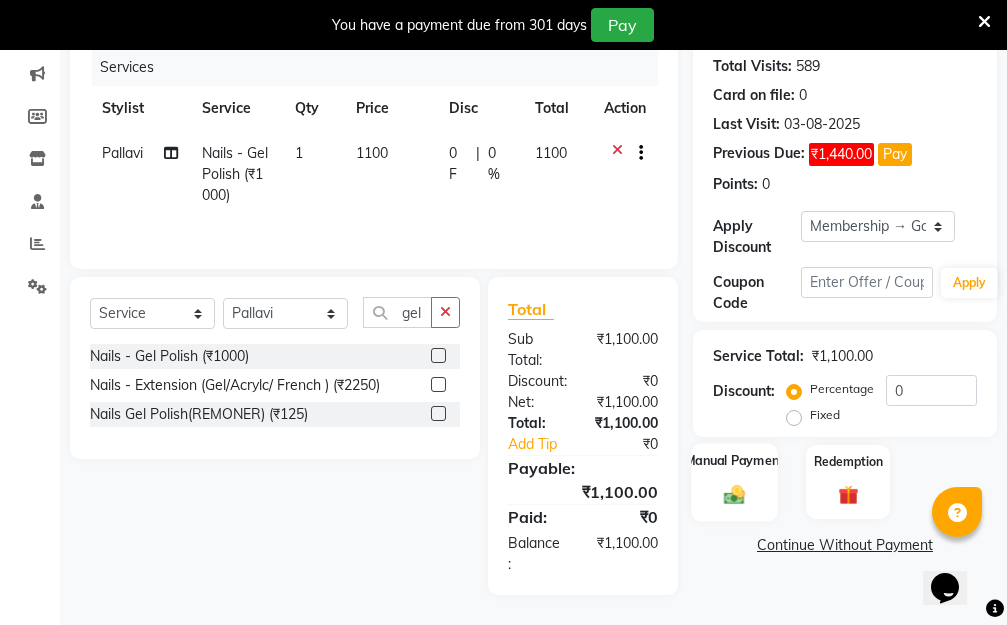 click on "Manual Payment" 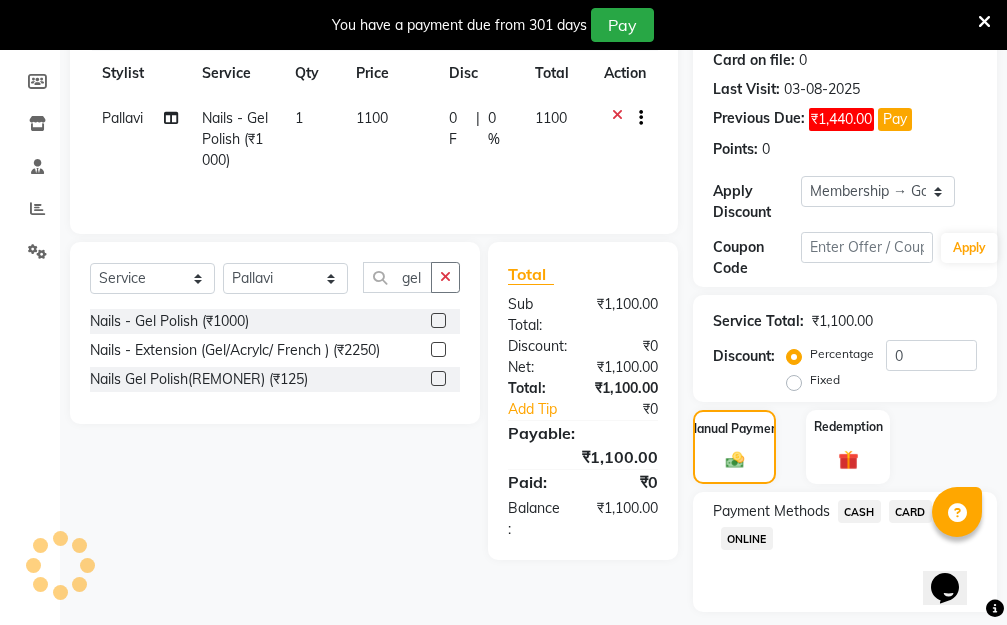 scroll, scrollTop: 369, scrollLeft: 0, axis: vertical 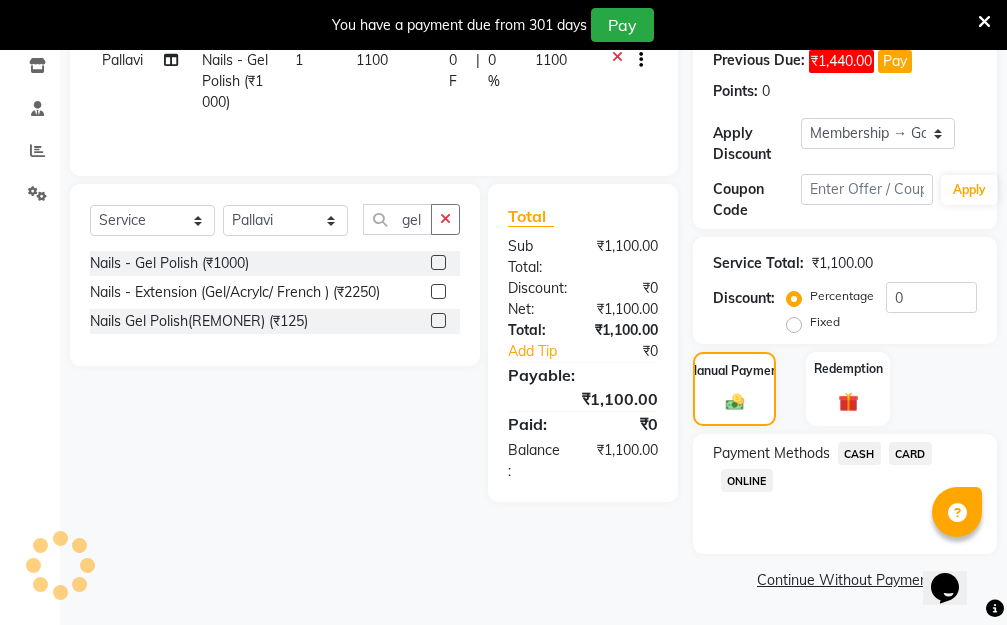 click on "ONLINE" 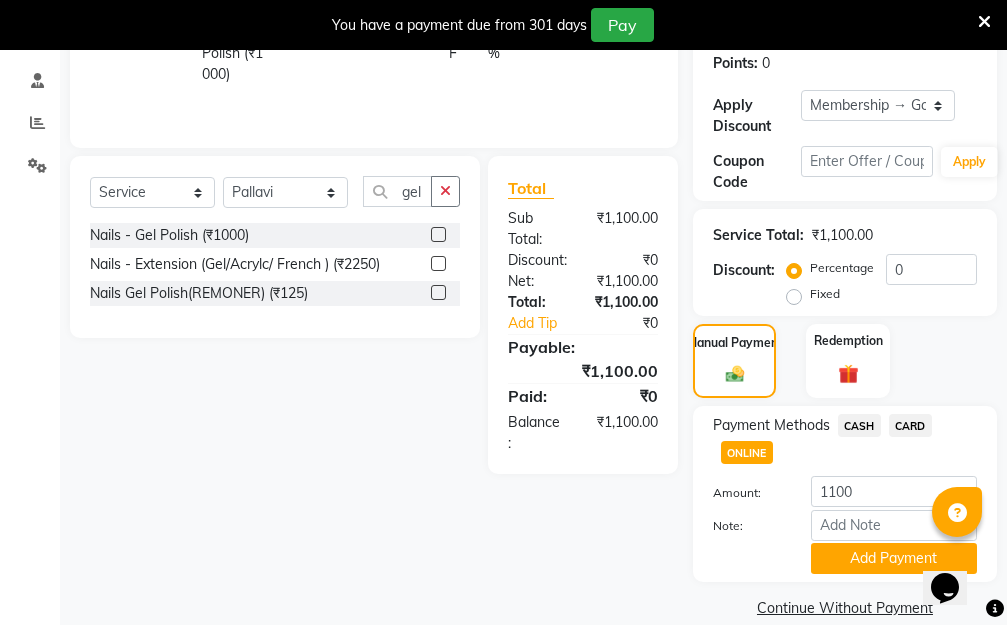scroll, scrollTop: 425, scrollLeft: 0, axis: vertical 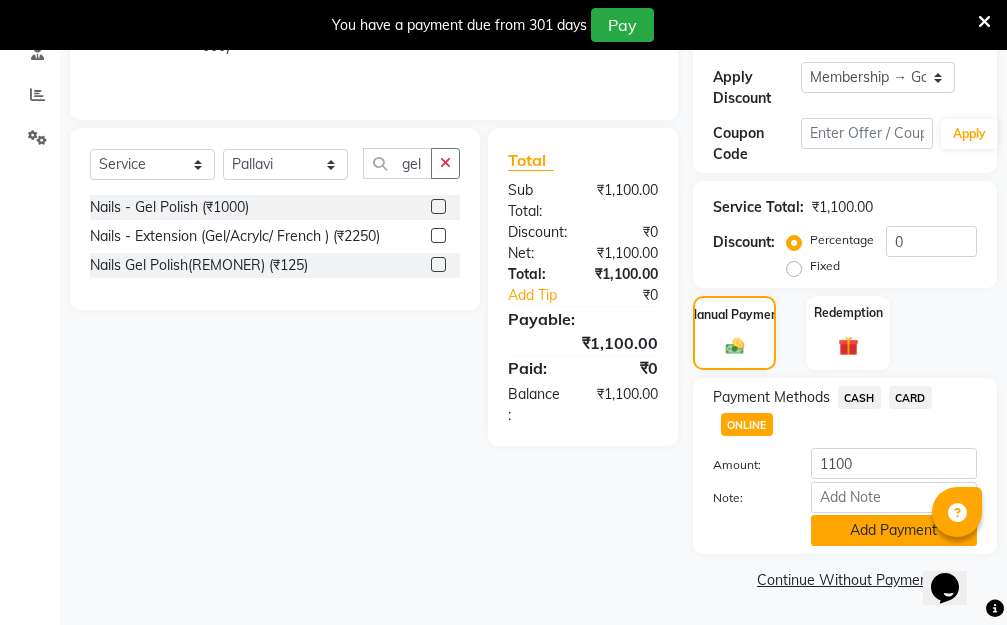 click on "Add Payment" 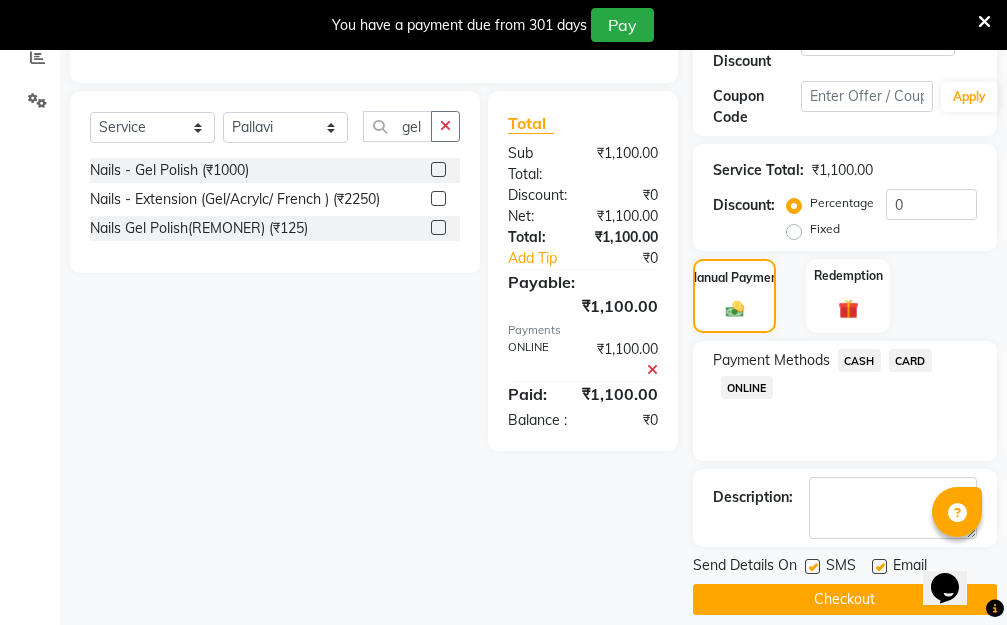 scroll, scrollTop: 482, scrollLeft: 0, axis: vertical 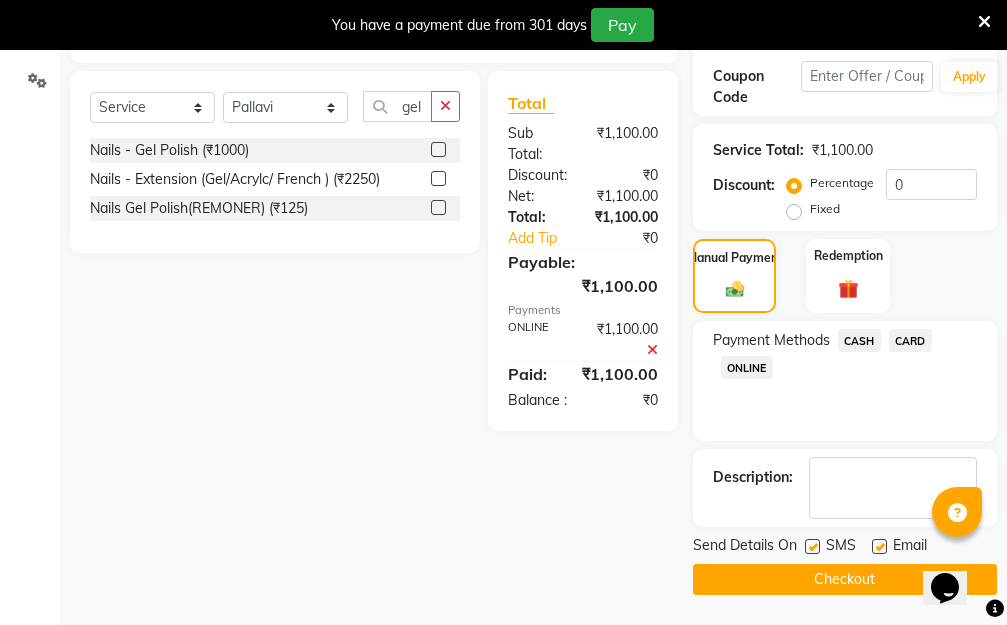 click on "Checkout" 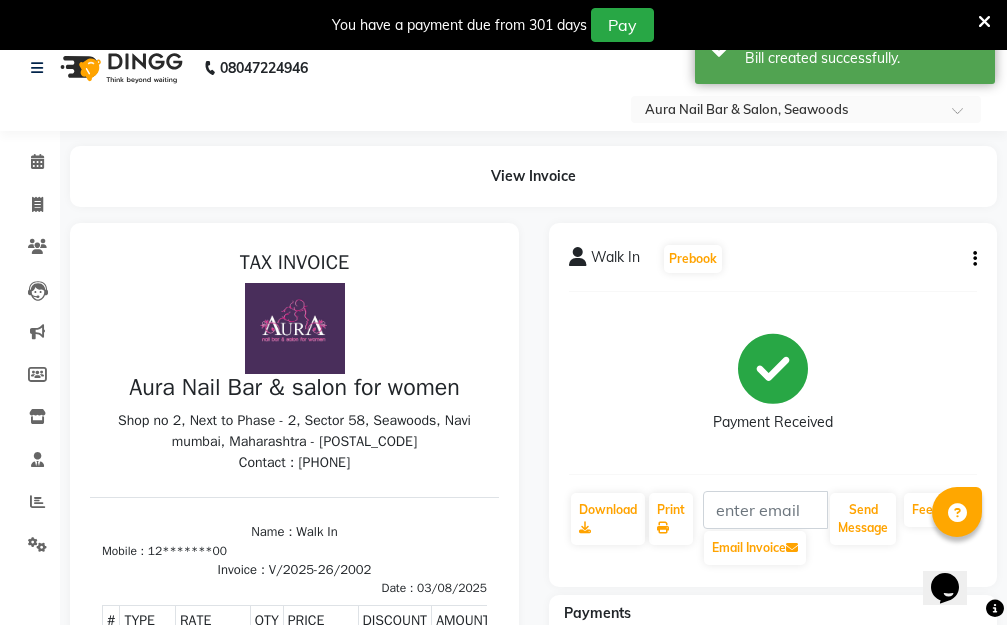 scroll, scrollTop: 0, scrollLeft: 0, axis: both 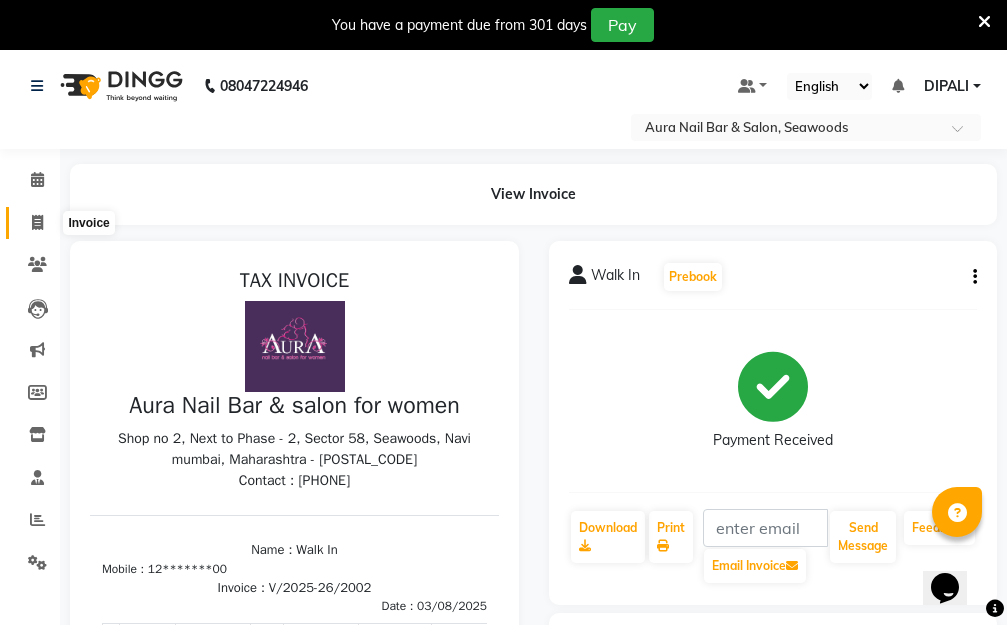 click 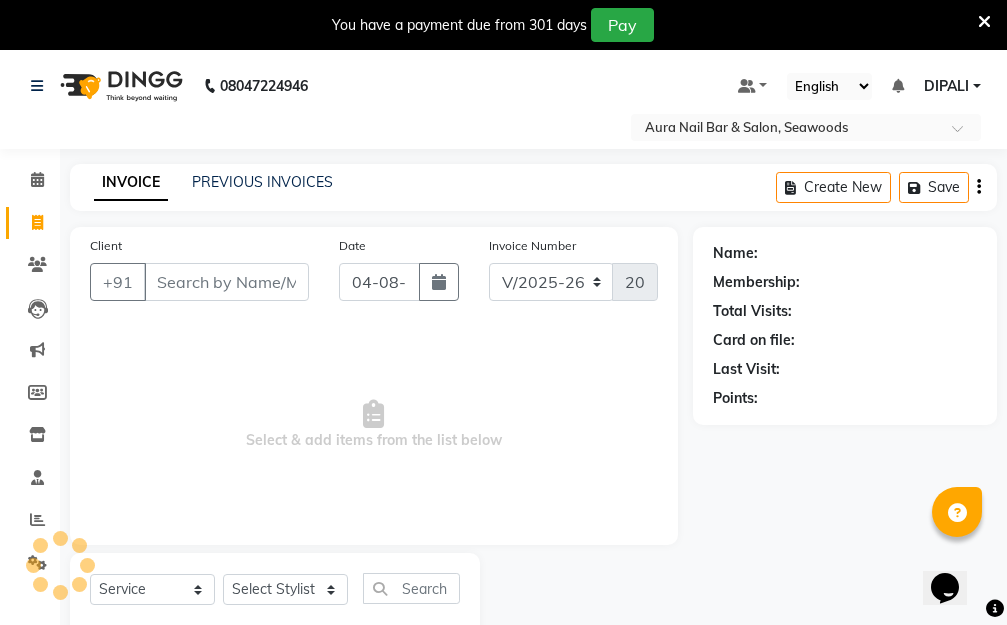 scroll, scrollTop: 53, scrollLeft: 0, axis: vertical 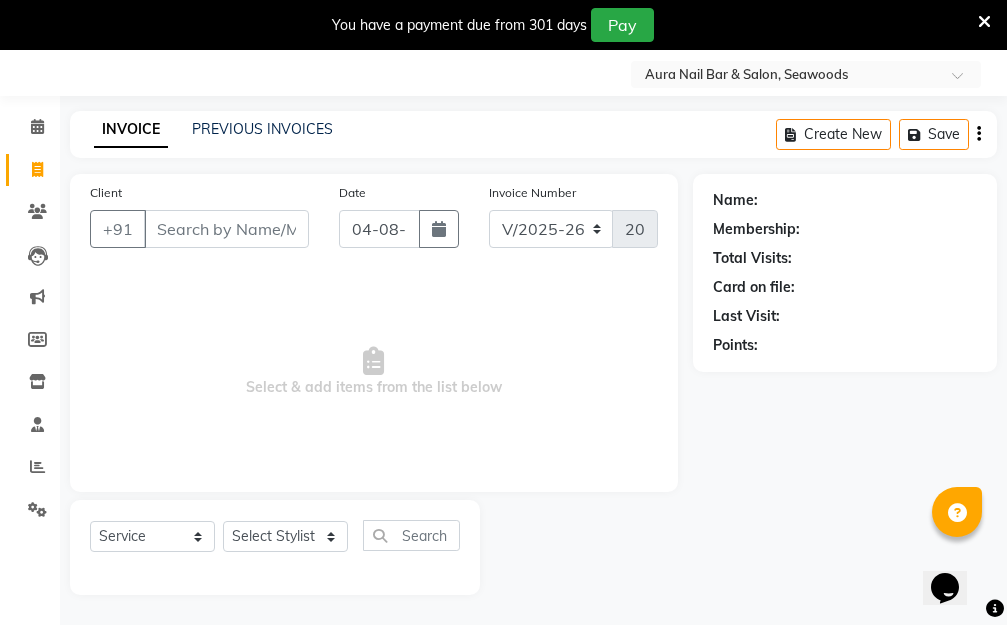 click on "Client" at bounding box center (226, 229) 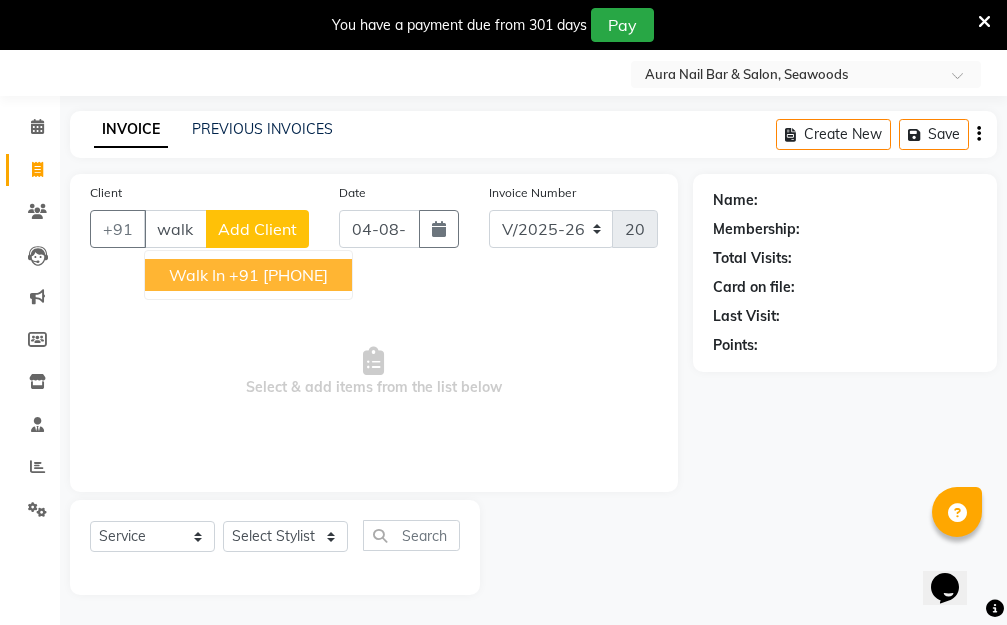 drag, startPoint x: 271, startPoint y: 274, endPoint x: 361, endPoint y: 257, distance: 91.591484 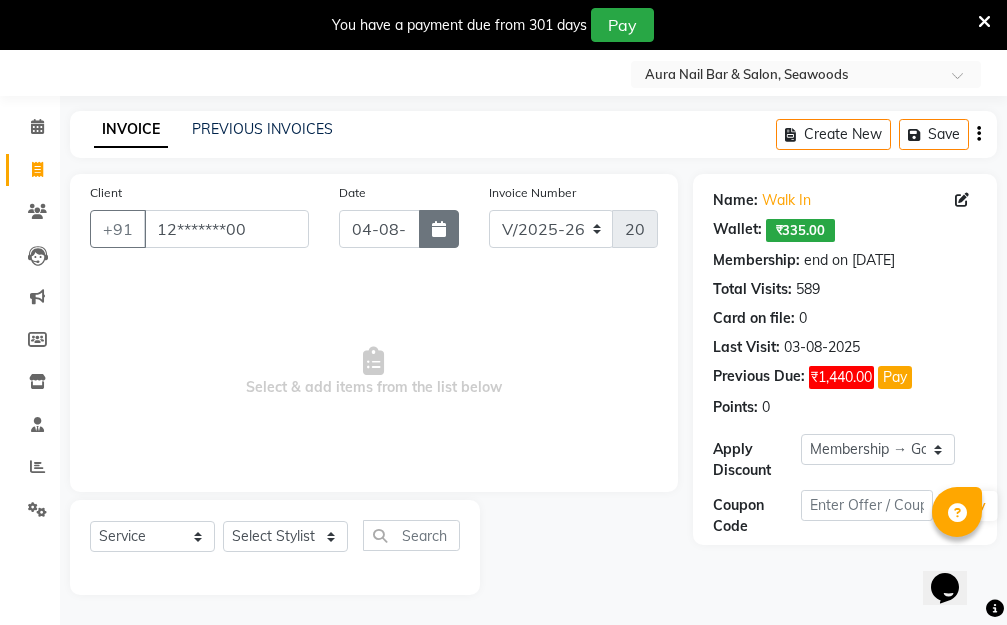 click 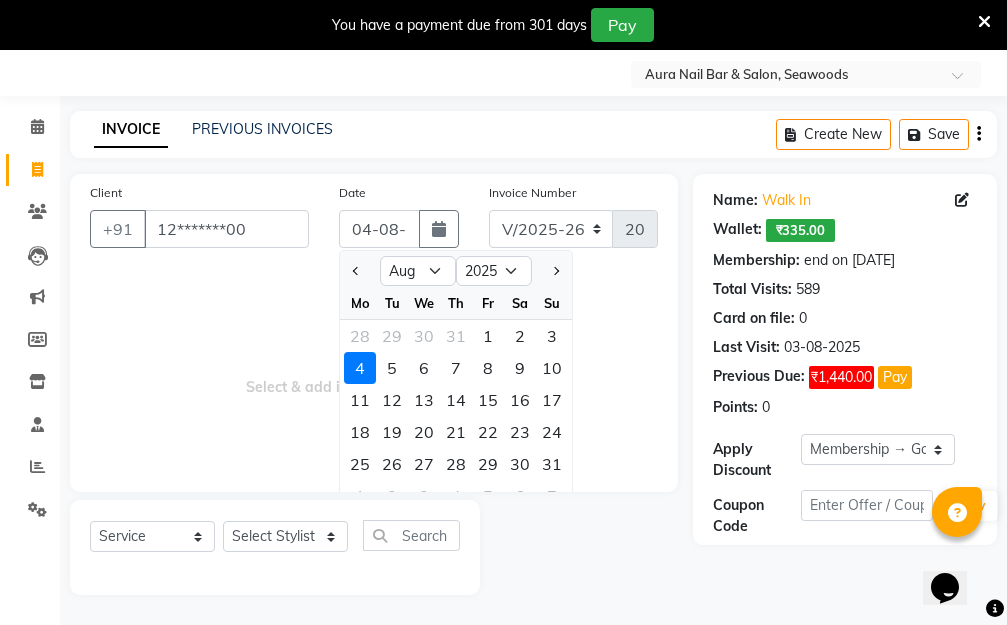 click on "3" 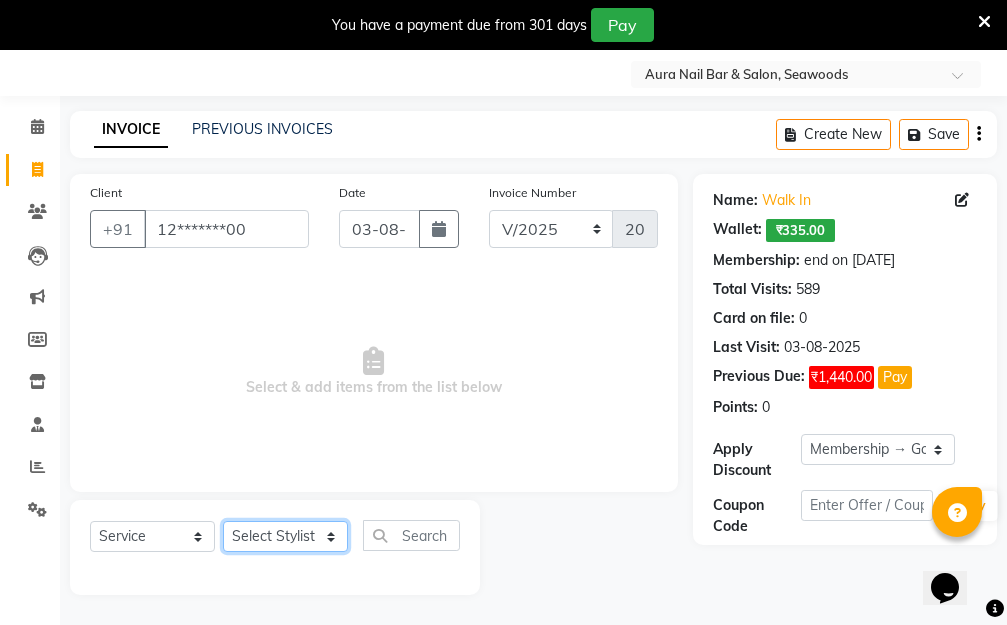 click on "Select Stylist Aarti Dipti  Manager Pallavi  pooja Priya" 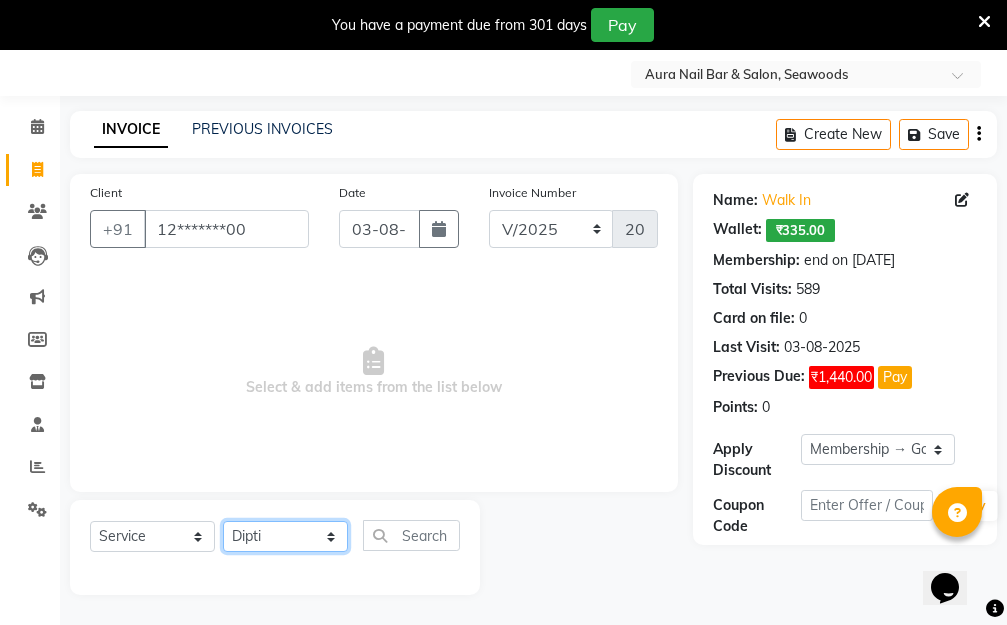 click on "Select Stylist Aarti Dipti  Manager Pallavi  pooja Priya" 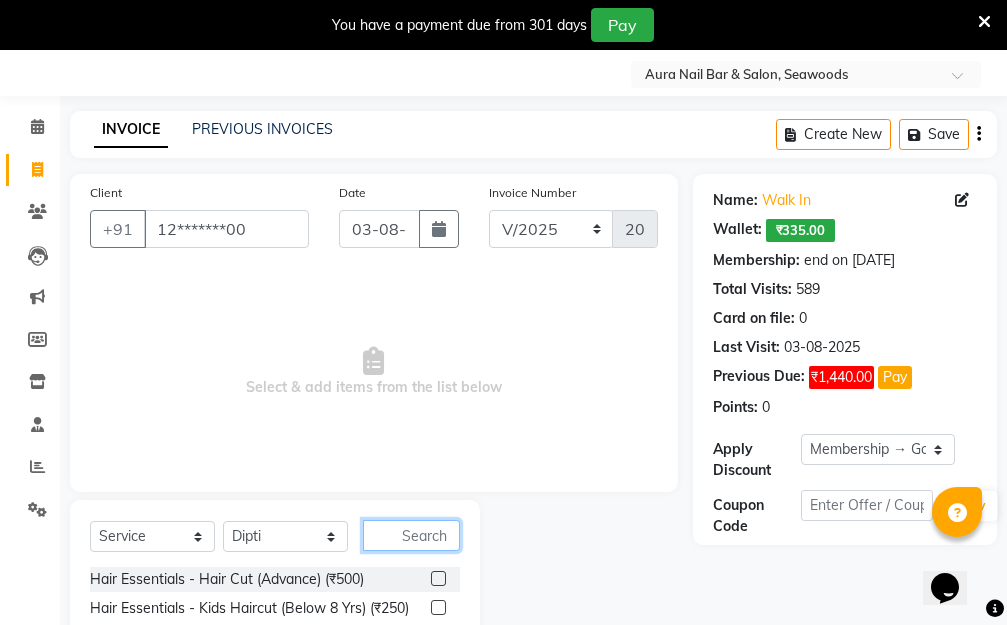 click 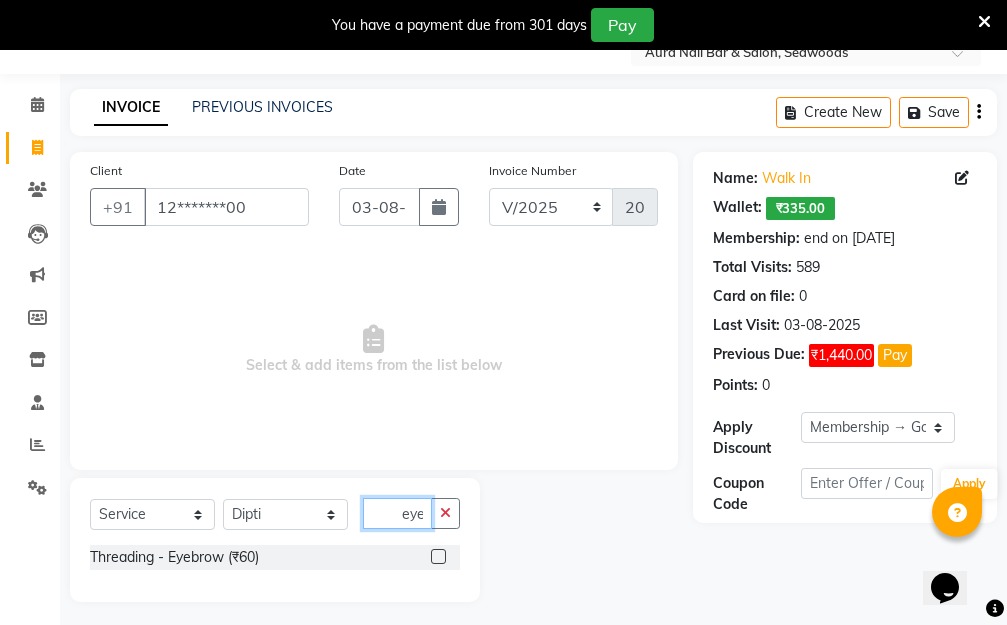 scroll, scrollTop: 82, scrollLeft: 0, axis: vertical 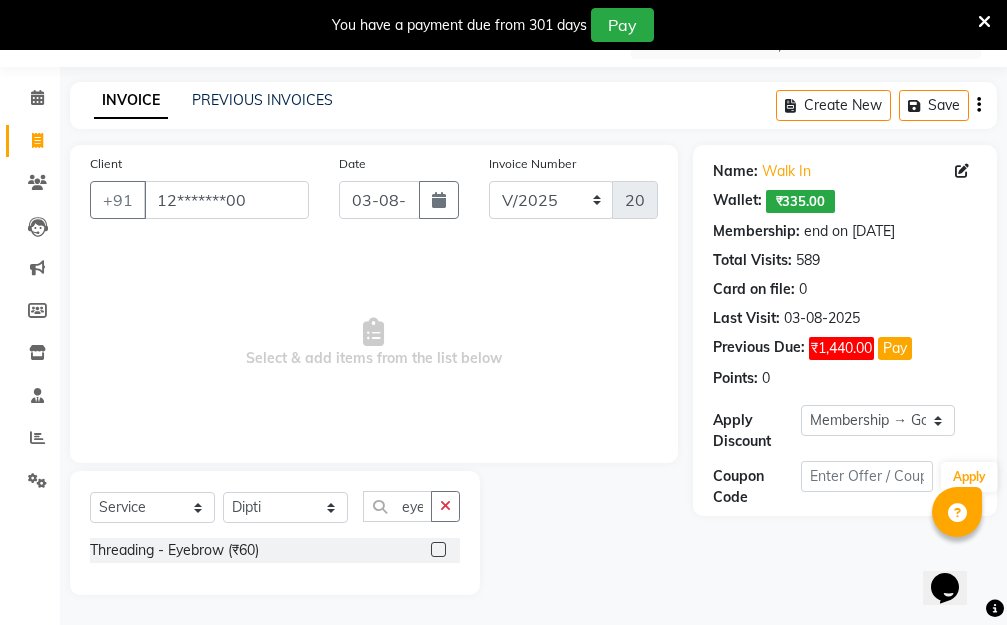 click 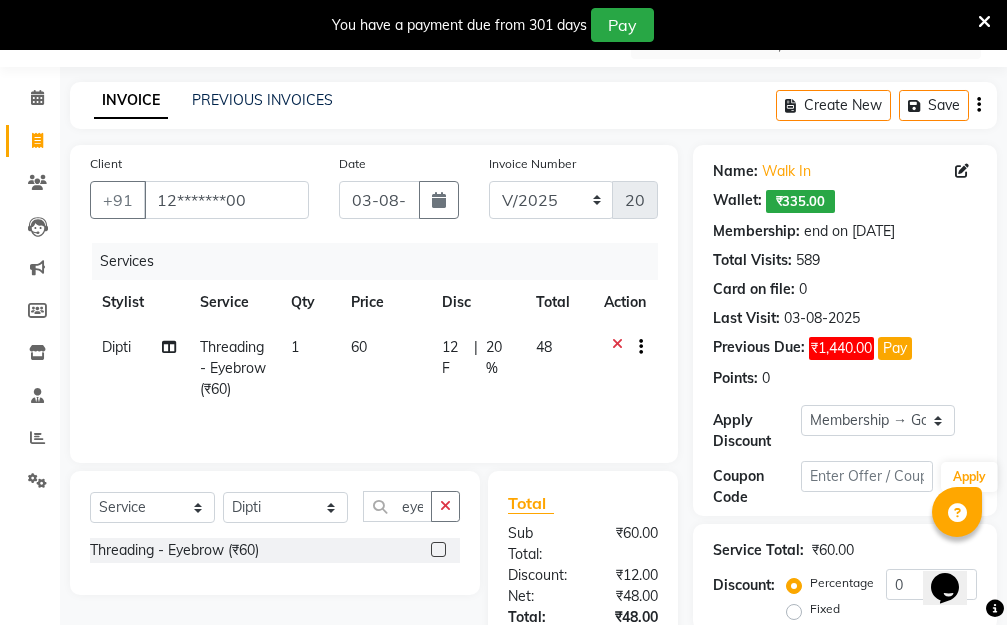 click on "60" 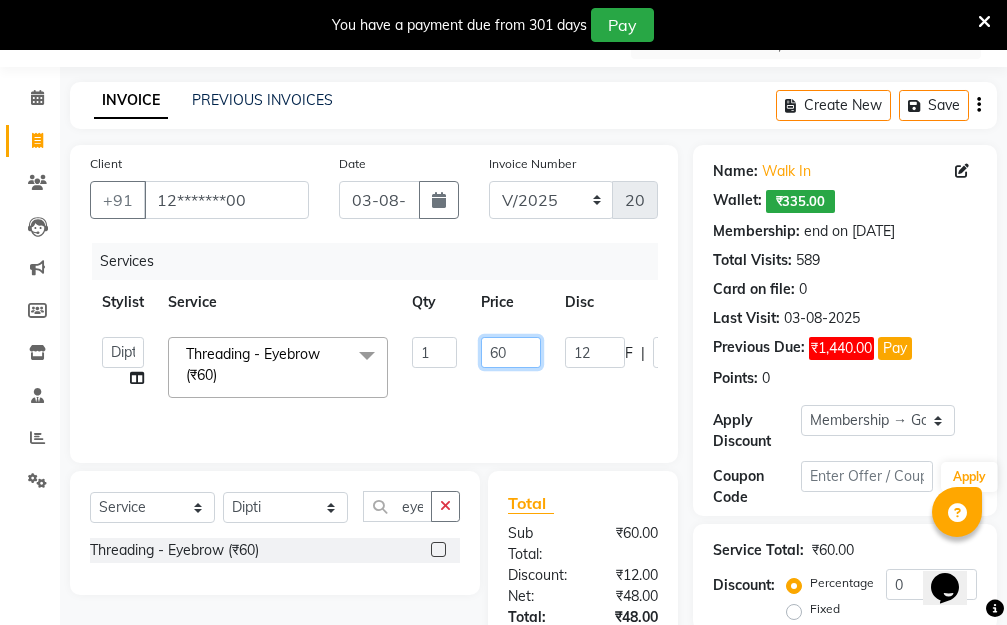 drag, startPoint x: 526, startPoint y: 346, endPoint x: 471, endPoint y: 338, distance: 55.578773 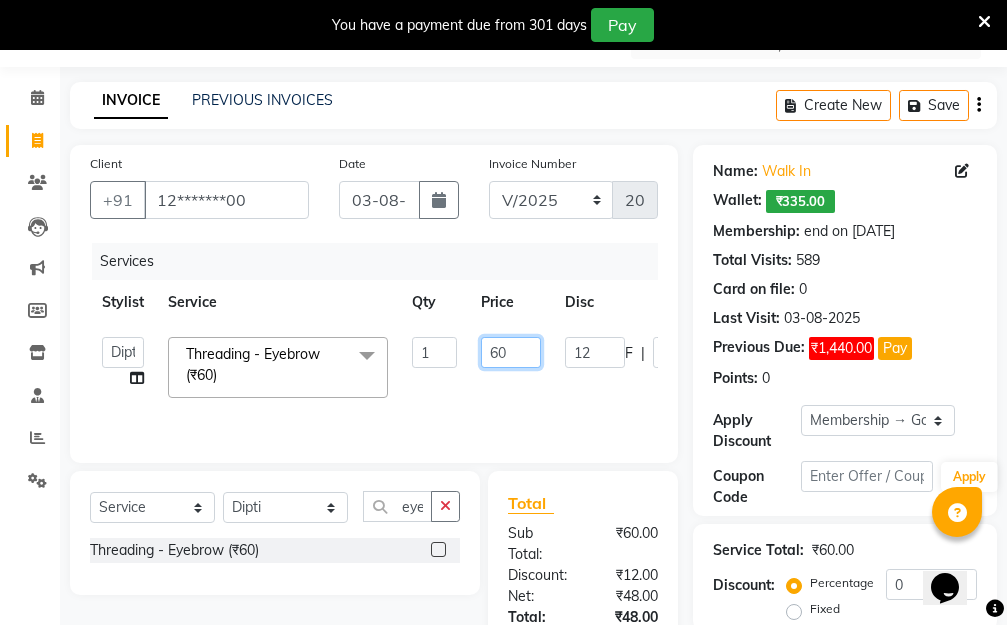click on "60" 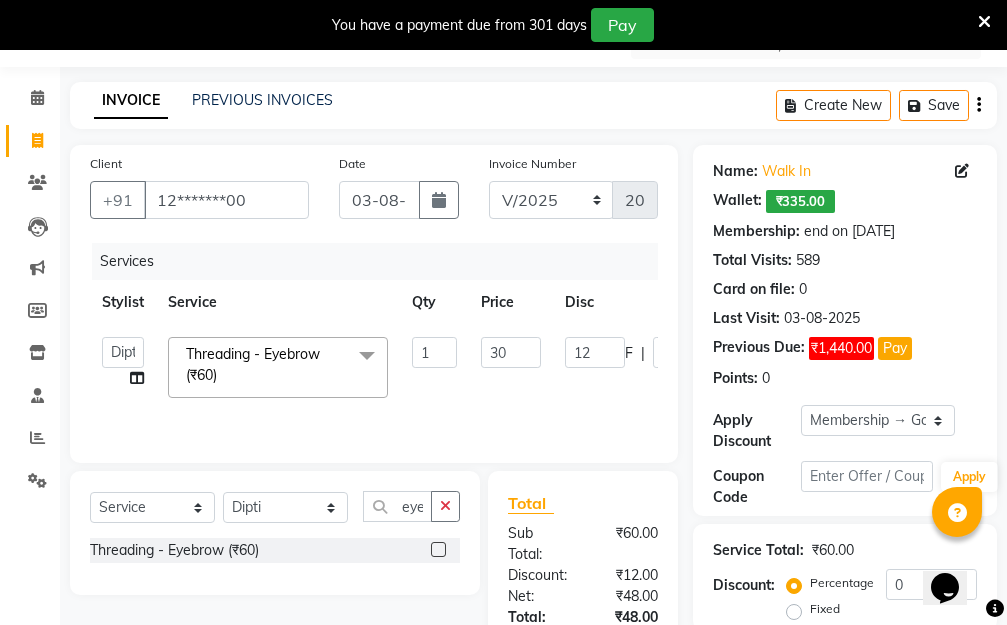 click on "Aarti   Dipti    Manager   Pallavi    pooja   Priya   Threading - Eyebrow (₹60)  x Hair Essentials - Hair Cut (Advance) (₹500) Hair Essentials - Kids Haircut (Below 8 Yrs) (₹250) Hair Essentials -Hair Wash Up To Shoulder (₹300) Hair Essentials - Hair Cut  (₹350) HAIR WASH UP TO WASTE (₹700) DANDRUFF TERATMENT (₹1500) Shampoo & Conditioning + Blast Dry - Upto Shoulder (₹350) Shampoo & Conditioning + Blast Dry - Below Shoulder (₹550) Shampoo & Conditioning + Blast Dry - Upto Waist (₹750) Shampoo & Conditioning + Blast Dry - Add: Charge For Morocon/Riviver/ Keratin (₹600) Blow Dry/Outcurl/Straight - Upto Shoulder (₹449) Blow Dry/Outcurl/Straight - Below Shoulder (₹650) Blow Dry/Outcurl/Straight - Upto Waist (₹850) Ironing - Upto Shoulder (₹650) Ironing - Below Shoulder (₹850) Ironing - Upto Waist (₹1000) Ironing - Add Charge For Thick Hair (₹300) Tongs - Upto Shoulder (₹800) Tongs - Below Shoulder (₹960) Tongs - Upto Waist (₹1500) Hair Spa - Upto Shoulder (₹1800) 1 F" 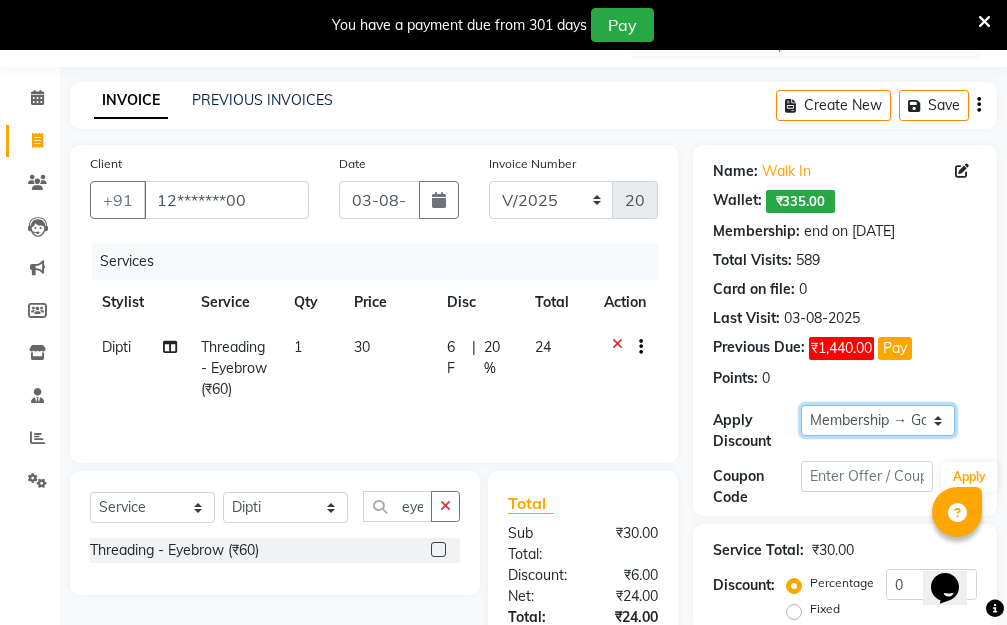 click on "Select Membership → Golden Membership Membership → Golden Membership Membership → Golden Membership Membership → Golden Membership Membership → Golden Membership Membership → Golden Membership Membership → Golden Membership Membership → Golden Membership Membership → Golden Membership Membership → Golden Membership Membership → Golden Membership Membership → Golden Membership Membership → Golden Membership Membership → Golden Membership Membership → Golden Membership Membership → Golden Membership Membership → Golden Membership Membership → Golden Membership Membership → Golden Membership Membership → Golden Membership Membership → Golden Membership Membership → Golden Membership Membership → Golden Membership Membership → Golden Membership Membership → Golden Membership Membership → Golden Membership Membership → Golden Membership Membership → Golden Membership Membership → Golden Membership Membership → Golden Membership" 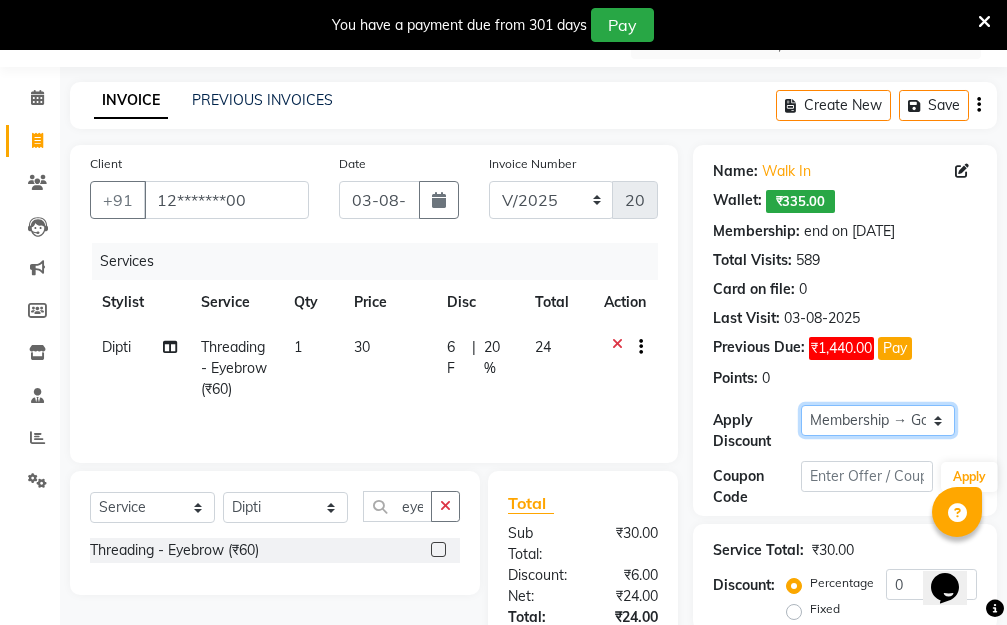 click on "Select Membership → Golden Membership Membership → Golden Membership Membership → Golden Membership Membership → Golden Membership Membership → Golden Membership Membership → Golden Membership Membership → Golden Membership Membership → Golden Membership Membership → Golden Membership Membership → Golden Membership Membership → Golden Membership Membership → Golden Membership Membership → Golden Membership Membership → Golden Membership Membership → Golden Membership Membership → Golden Membership Membership → Golden Membership Membership → Golden Membership Membership → Golden Membership Membership → Golden Membership Membership → Golden Membership Membership → Golden Membership Membership → Golden Membership Membership → Golden Membership Membership → Golden Membership Membership → Golden Membership Membership → Golden Membership Membership → Golden Membership Membership → Golden Membership Membership → Golden Membership" 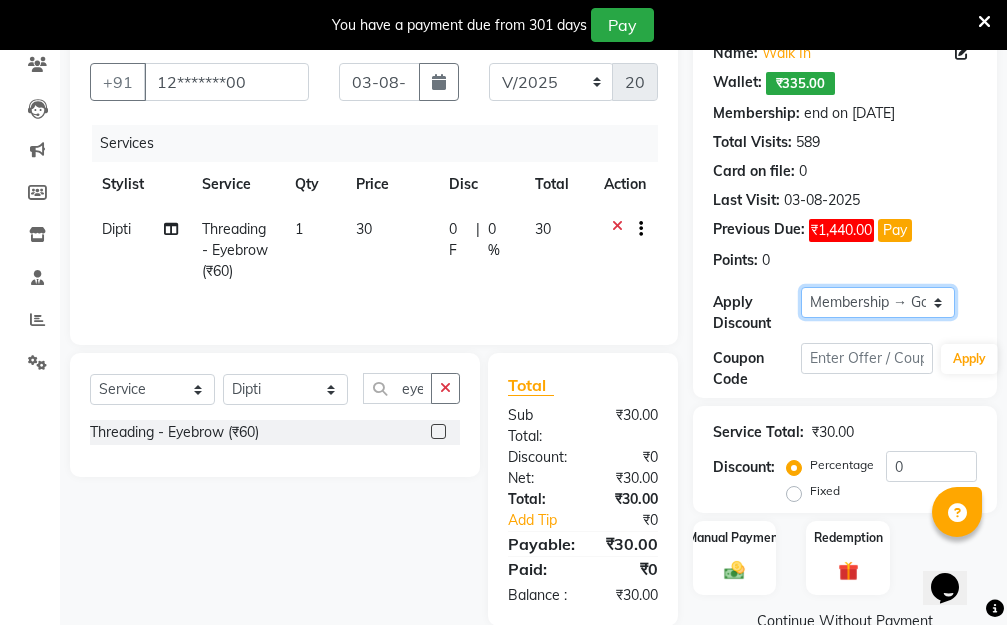scroll, scrollTop: 278, scrollLeft: 0, axis: vertical 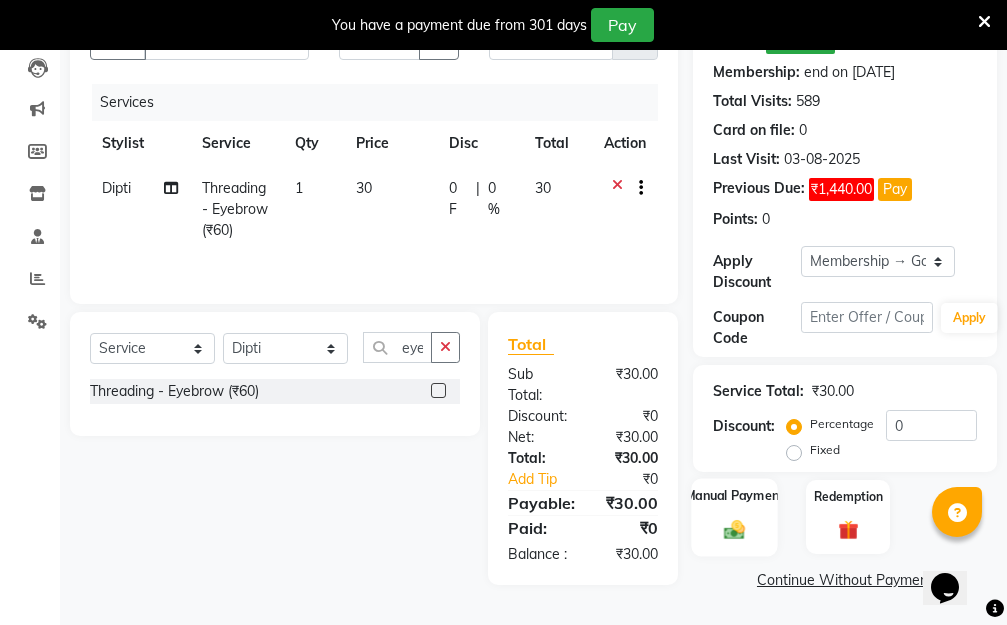 click 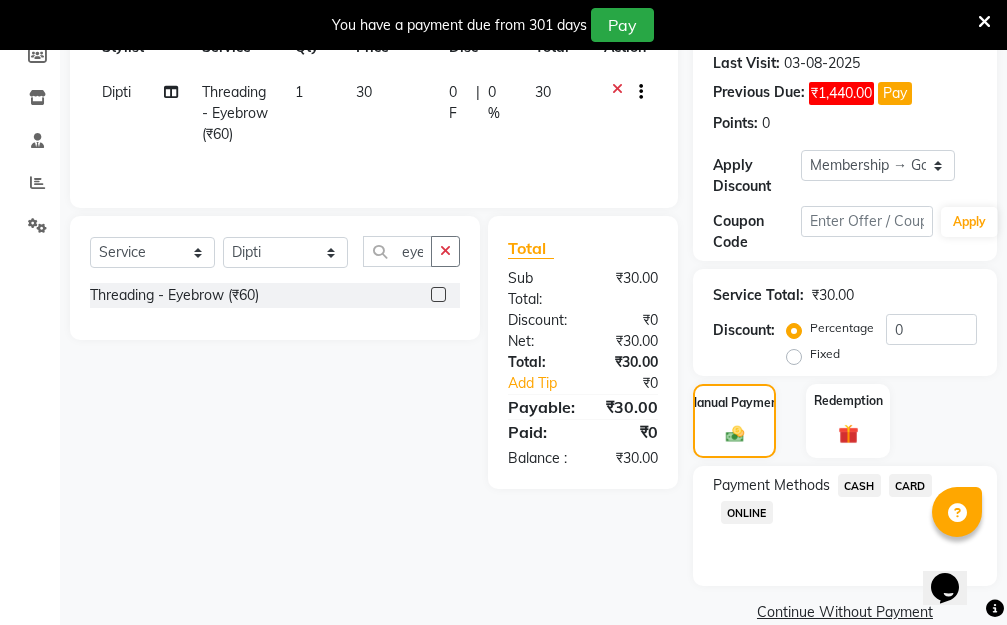 scroll, scrollTop: 369, scrollLeft: 0, axis: vertical 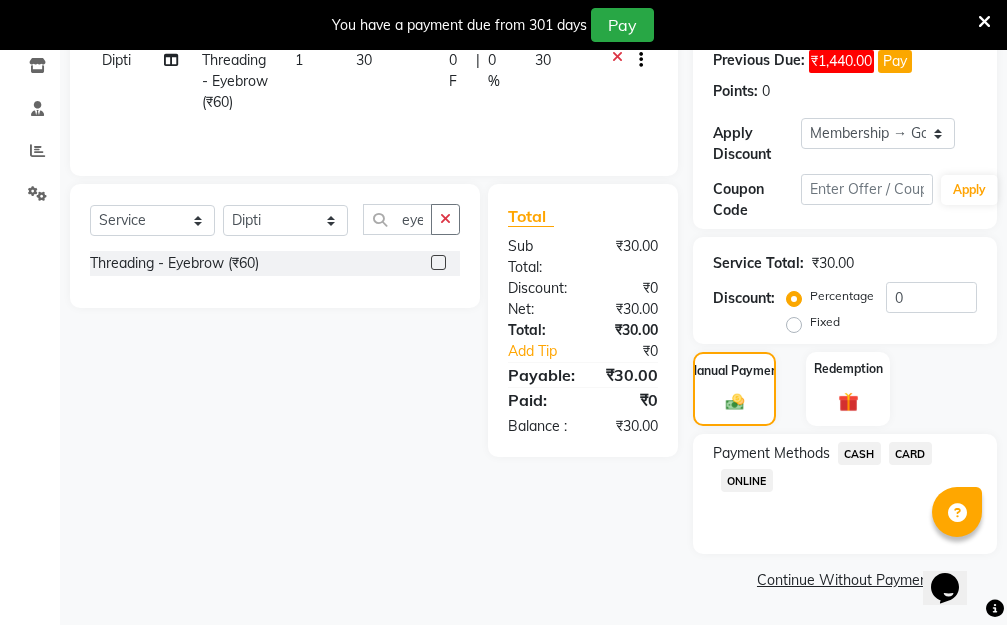 click on "ONLINE" 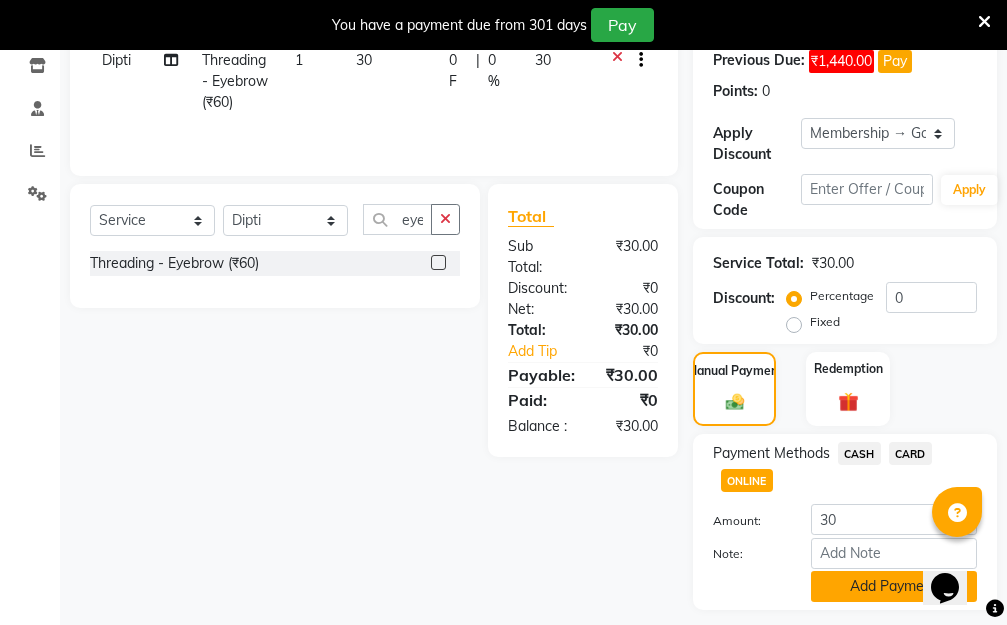 click on "Add Payment" 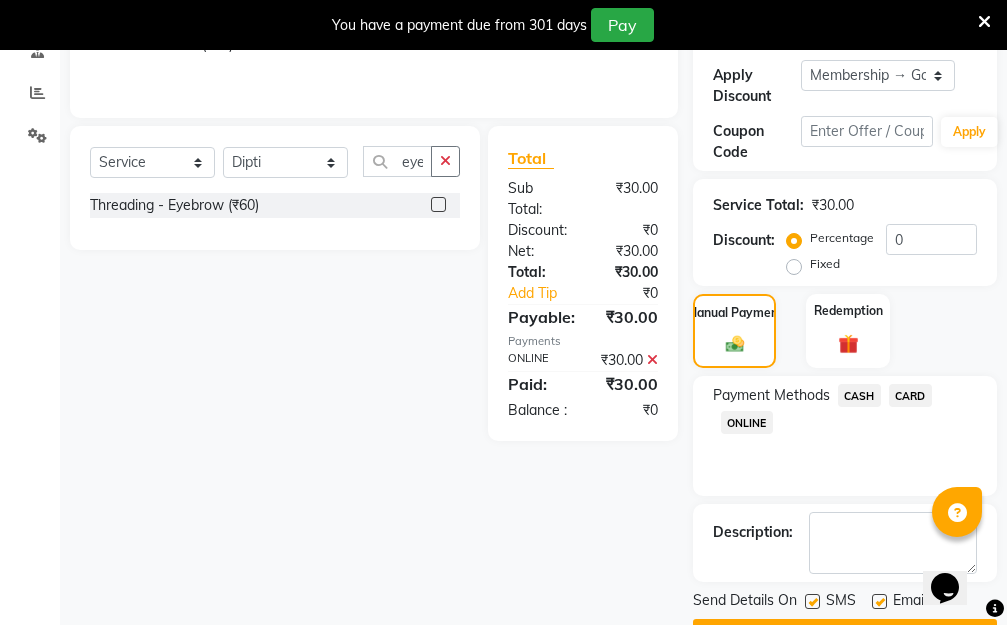 scroll, scrollTop: 482, scrollLeft: 0, axis: vertical 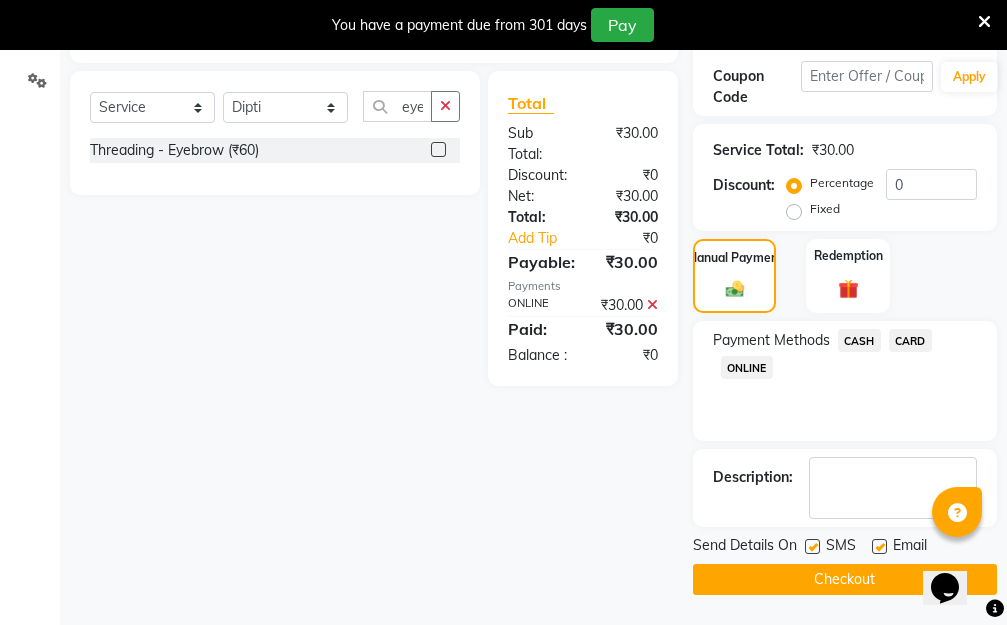 click on "Checkout" 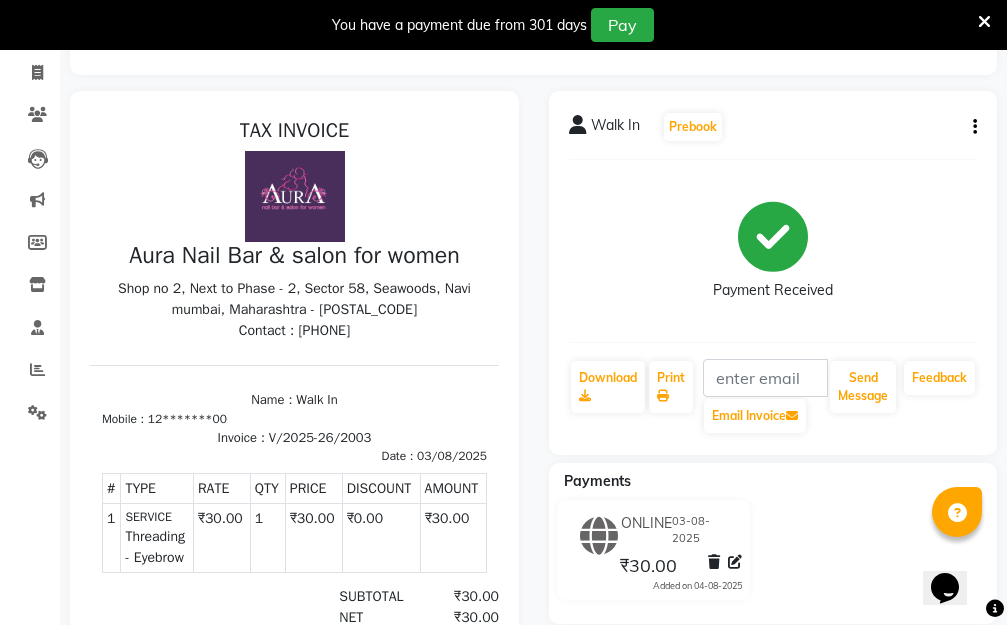 scroll, scrollTop: 129, scrollLeft: 0, axis: vertical 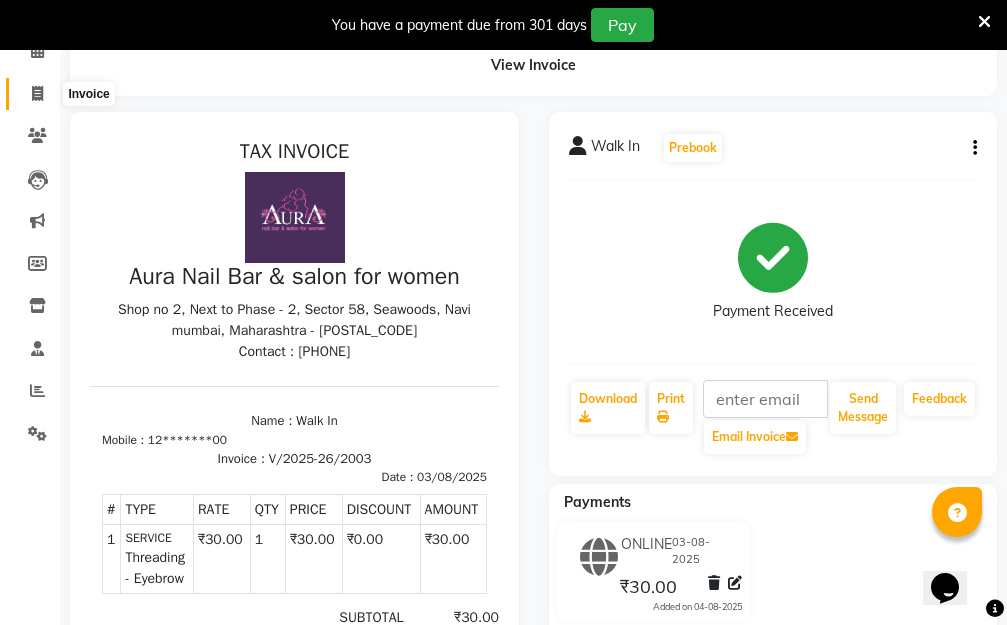click 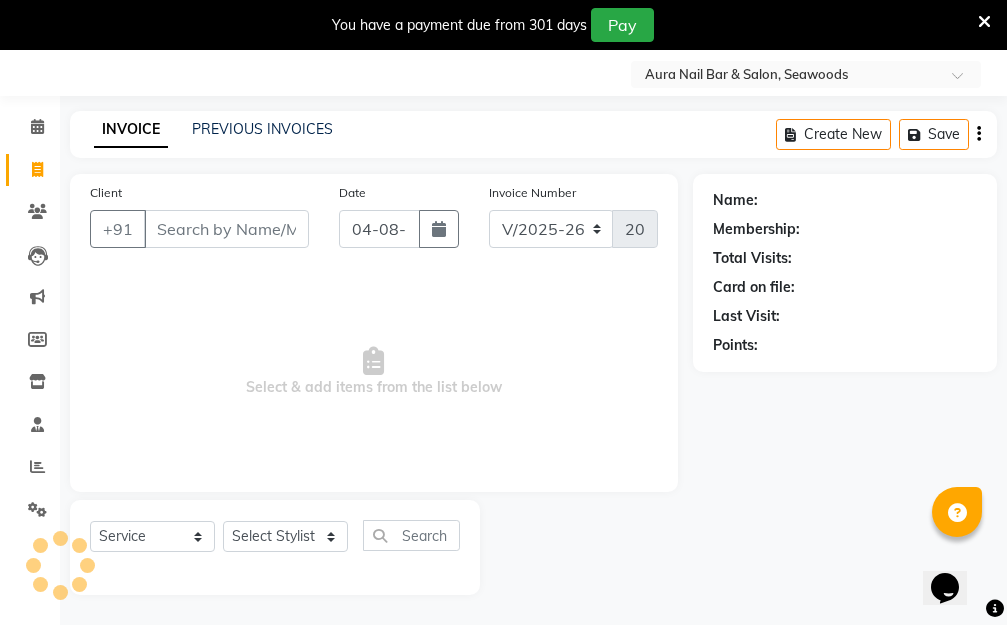 scroll, scrollTop: 0, scrollLeft: 0, axis: both 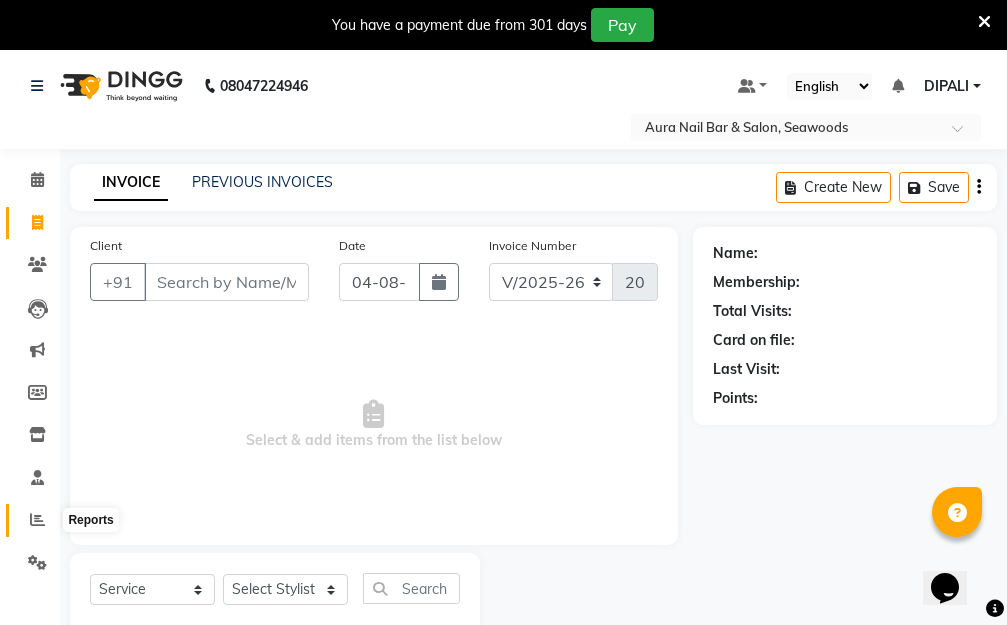 click 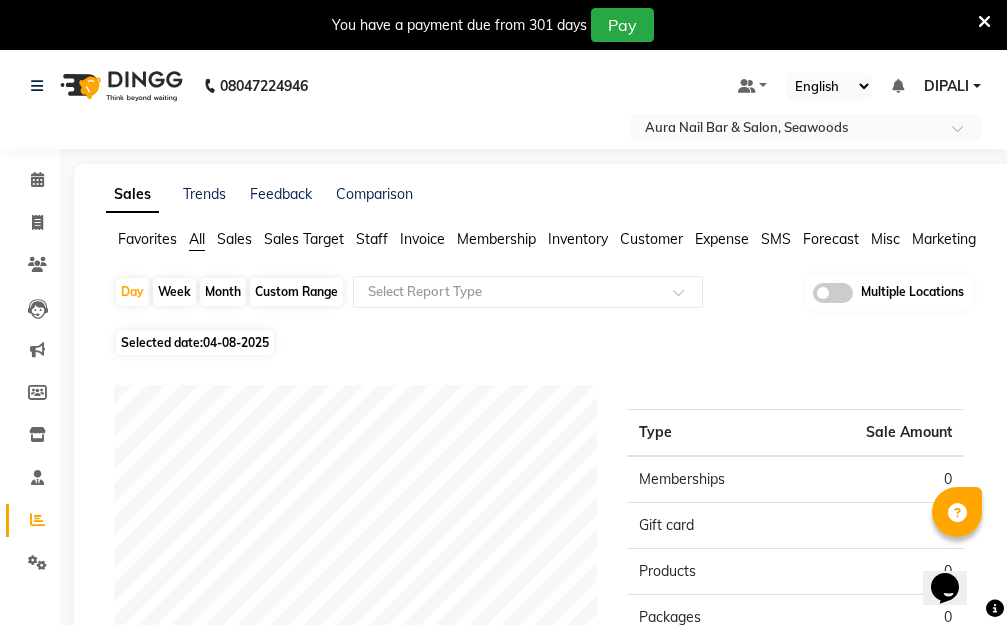 click on "Staff" 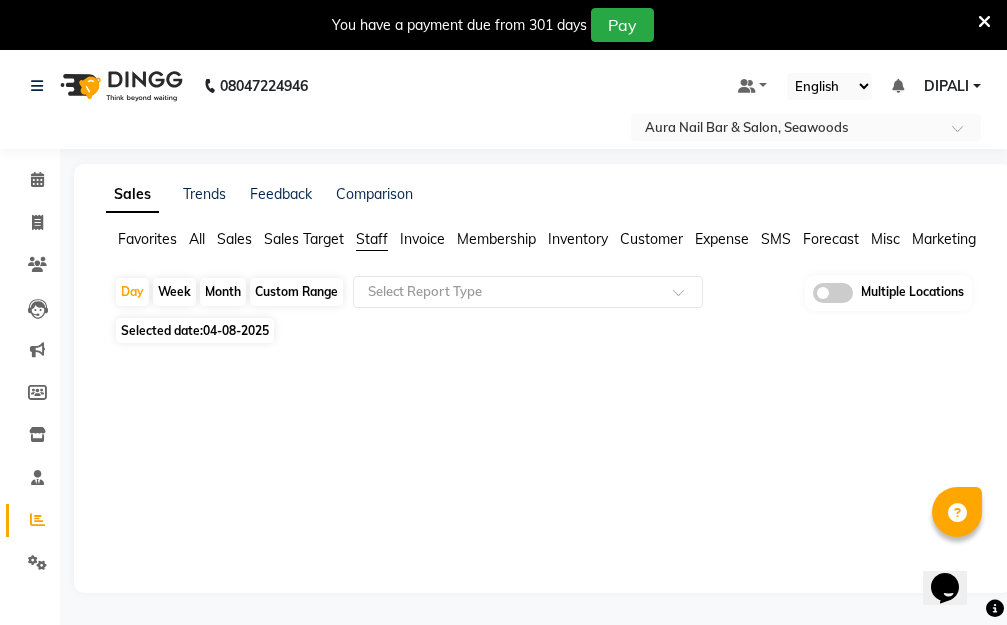 click on "04-08-2025" 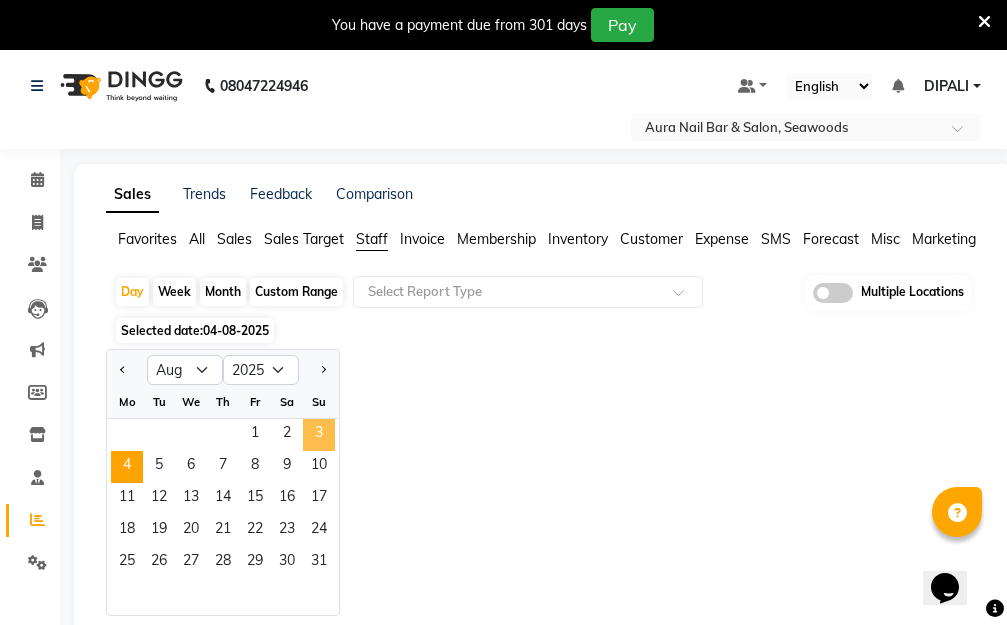 click on "3" 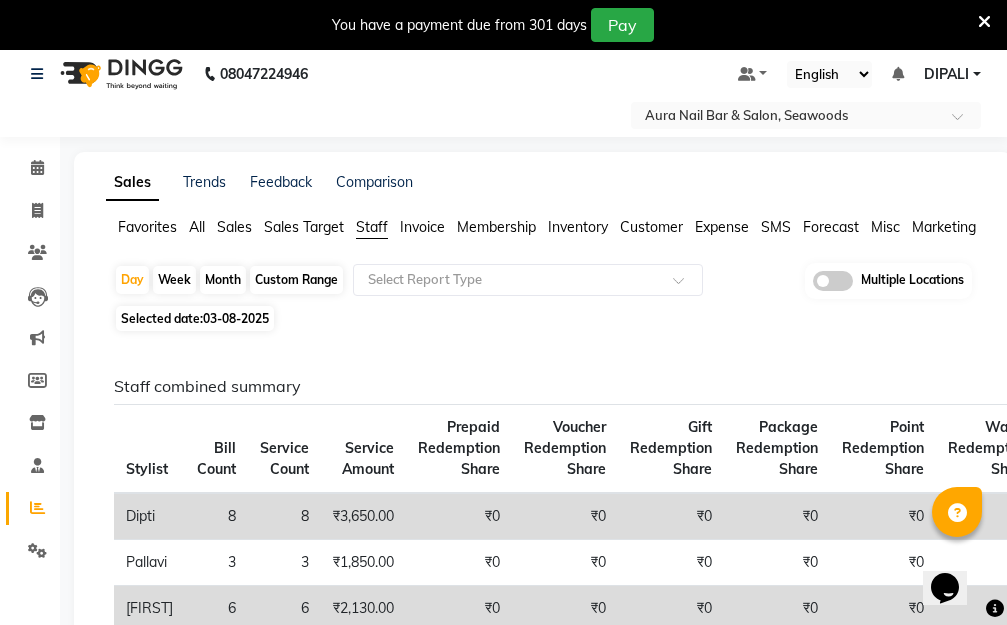 scroll, scrollTop: 0, scrollLeft: 0, axis: both 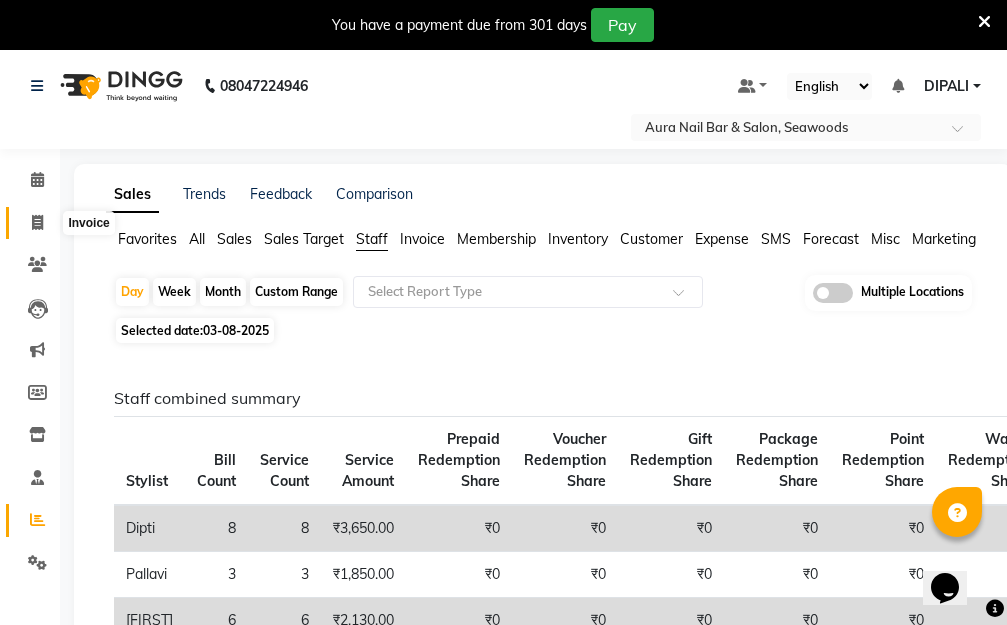 click 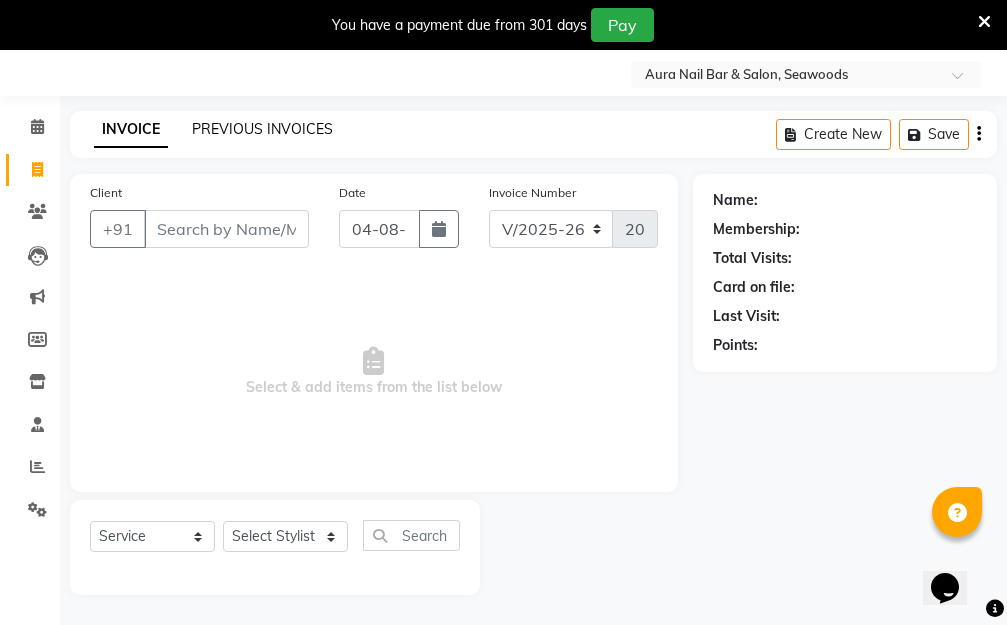 click on "PREVIOUS INVOICES" 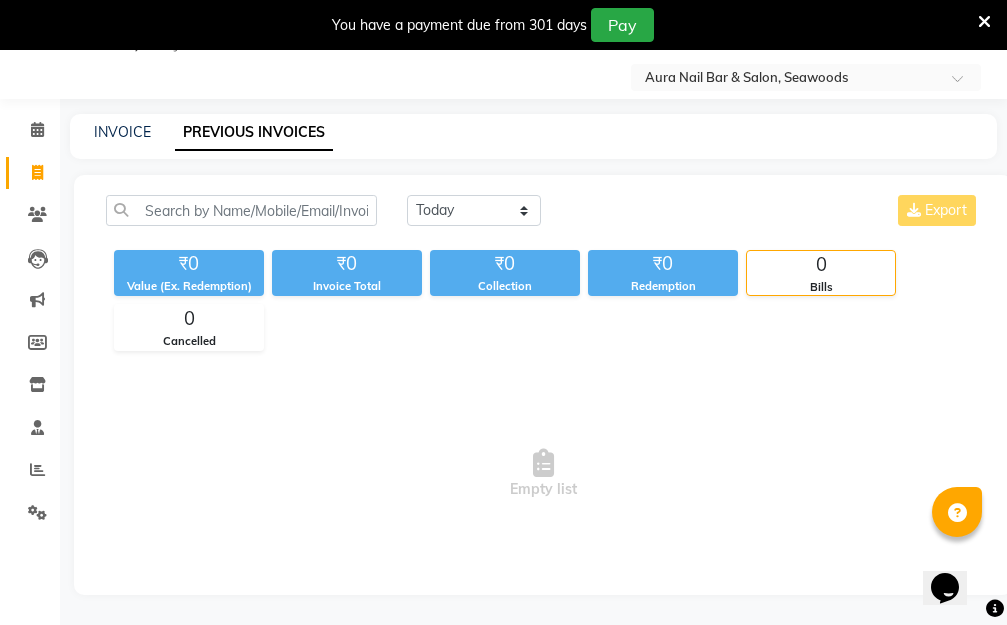 scroll, scrollTop: 50, scrollLeft: 0, axis: vertical 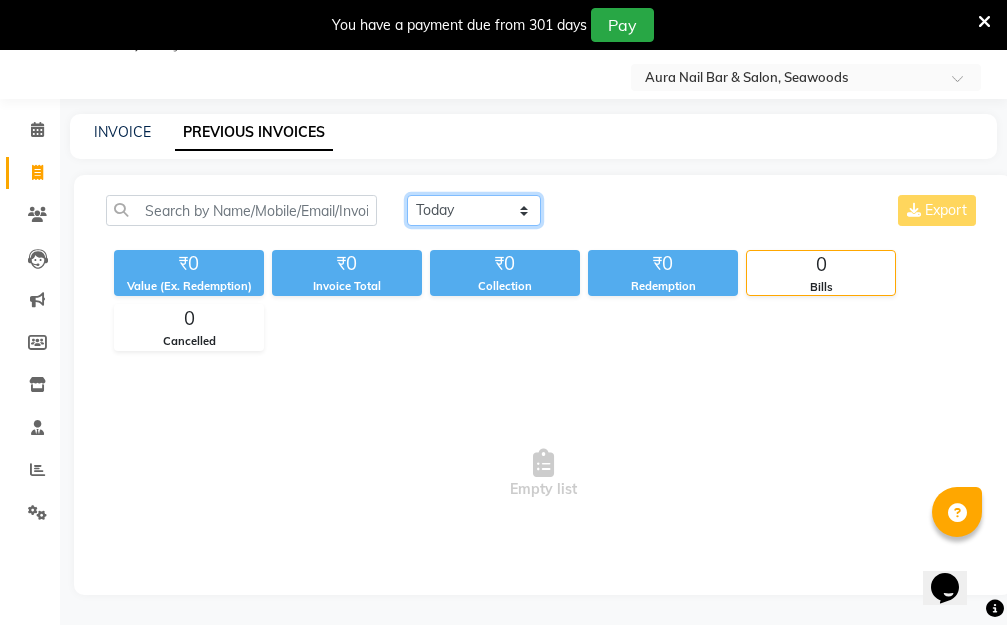 click on "Today Yesterday Custom Range" 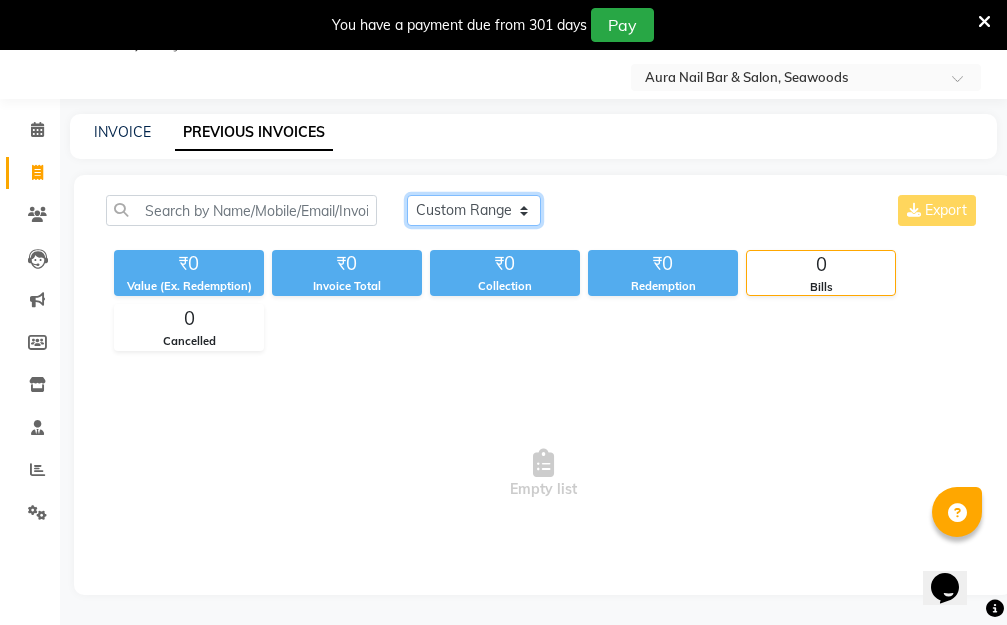 click on "Today Yesterday Custom Range" 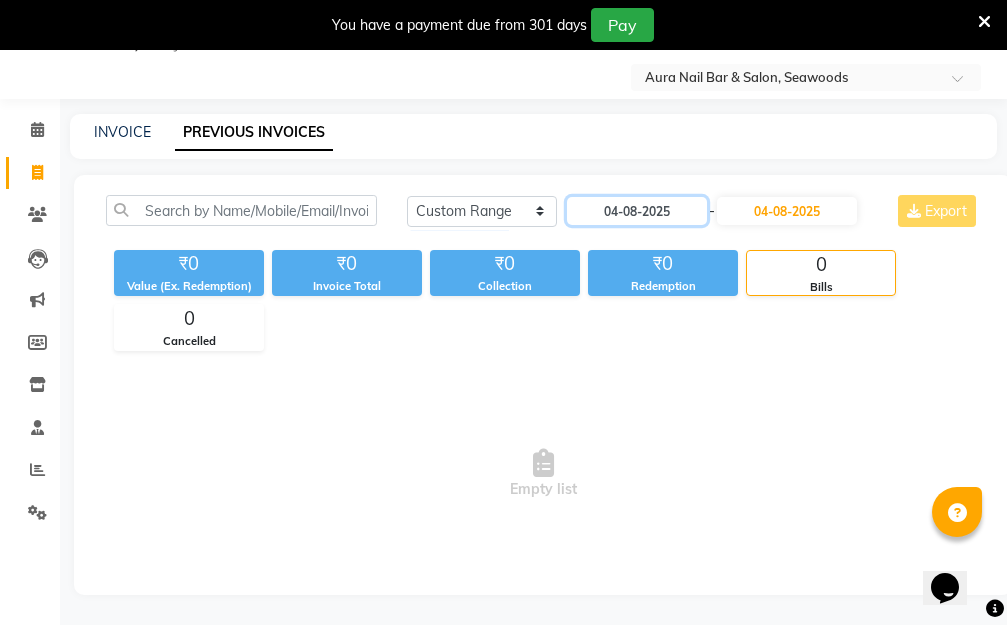 click on "04-08-2025" 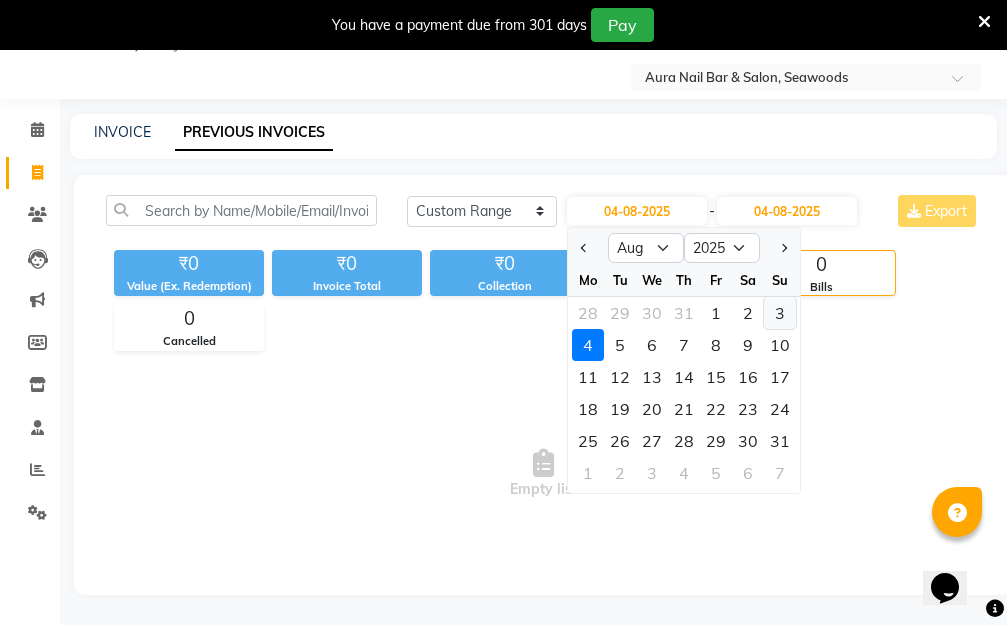 click on "3" 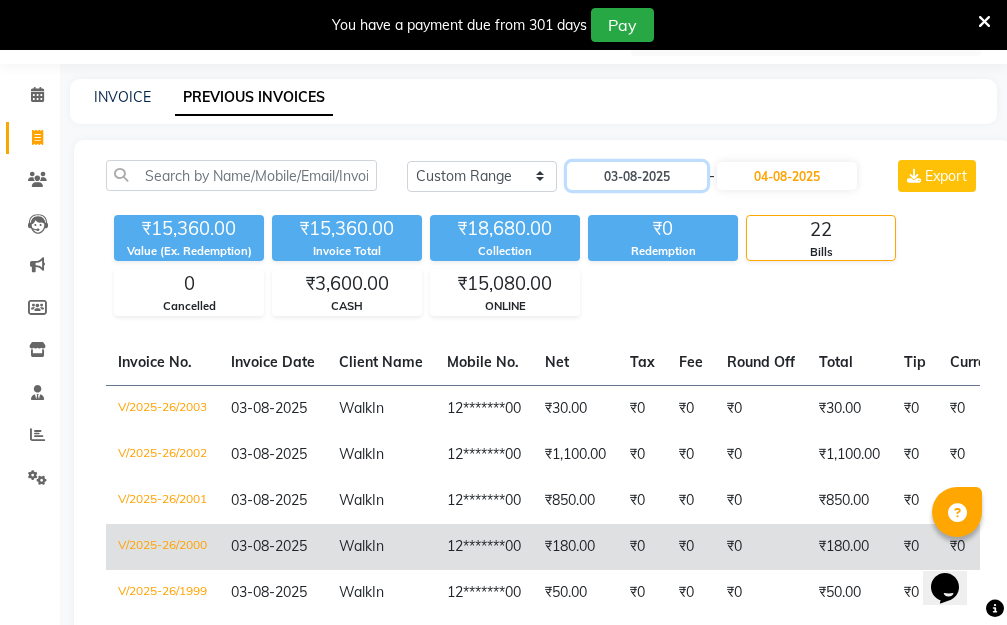 scroll, scrollTop: 50, scrollLeft: 0, axis: vertical 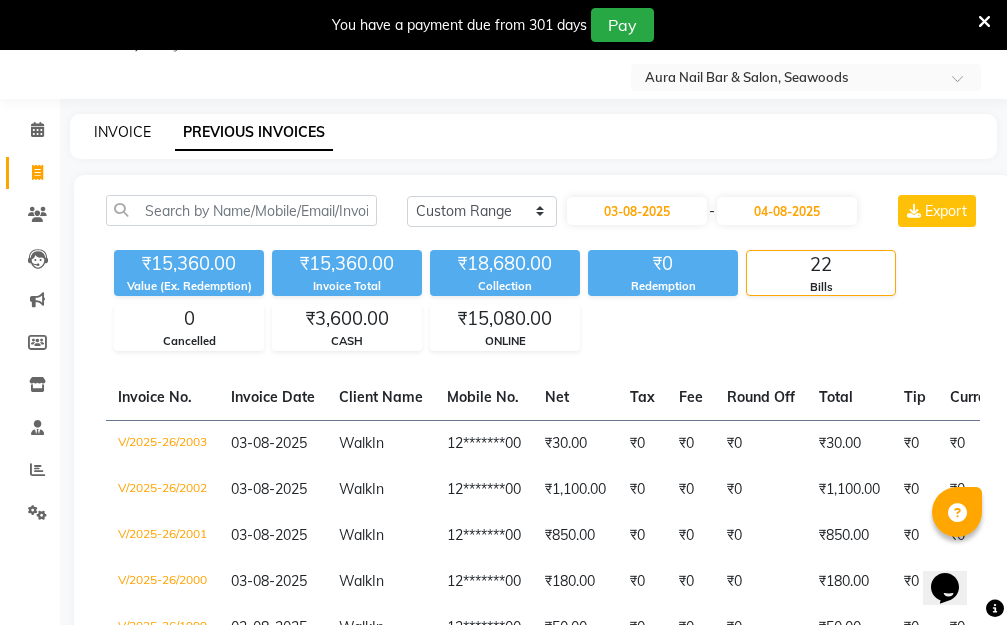 click on "INVOICE" 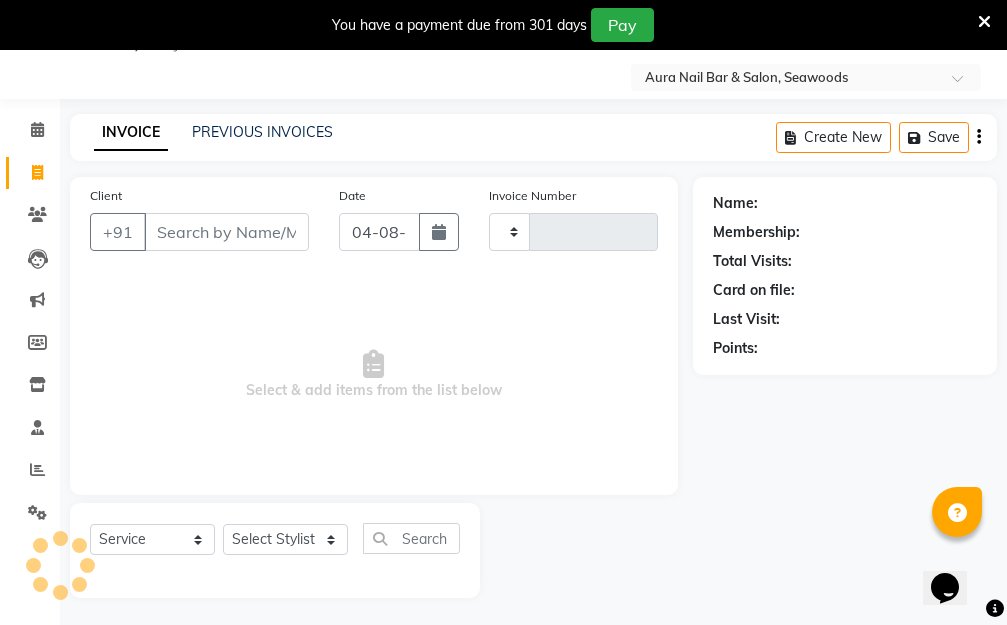 scroll, scrollTop: 53, scrollLeft: 0, axis: vertical 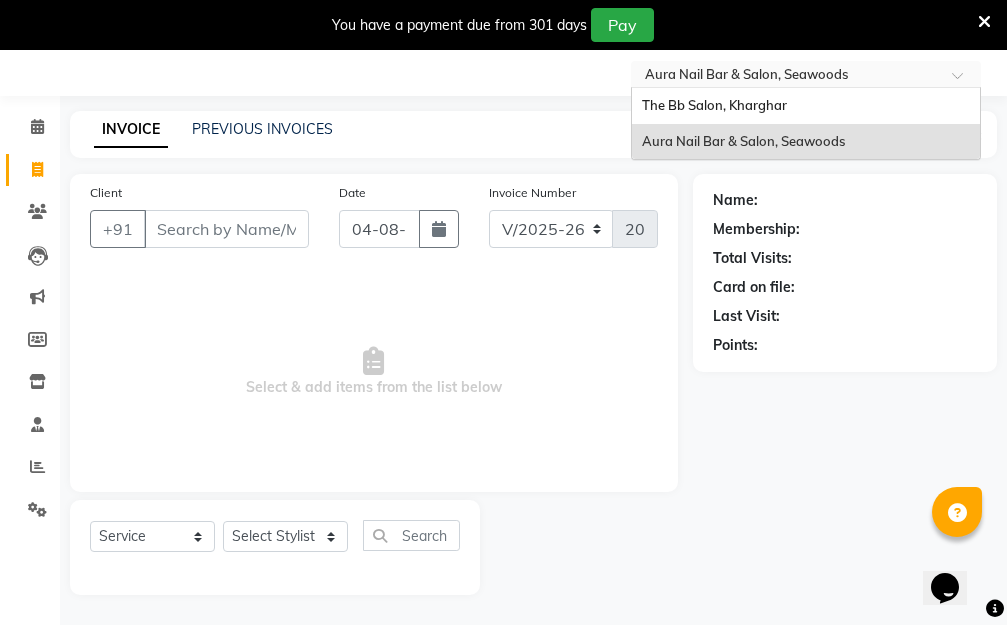 click at bounding box center [806, 76] 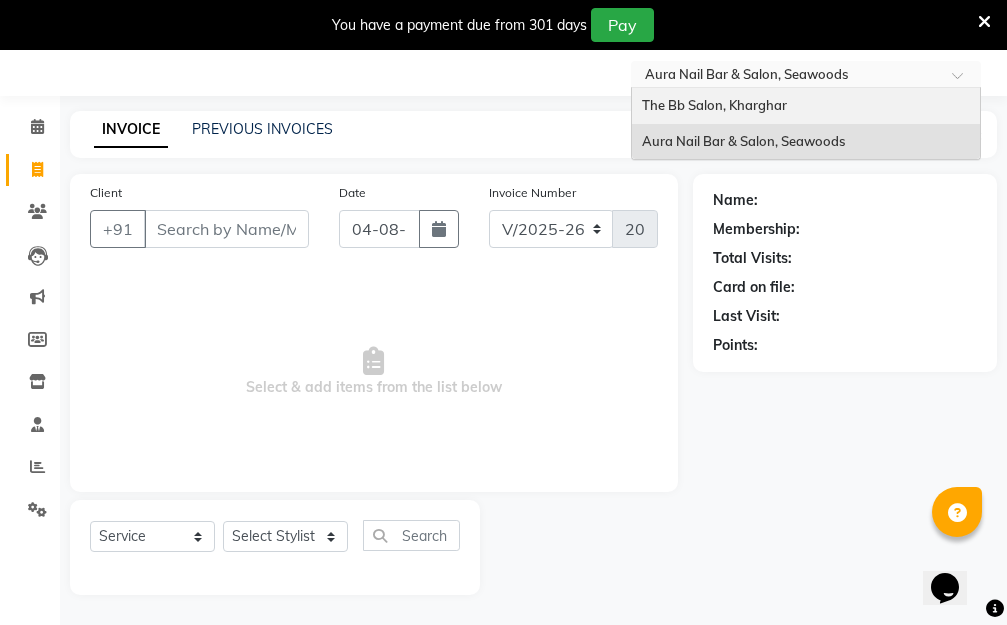 click on "The Bb Salon, Kharghar" at bounding box center (714, 105) 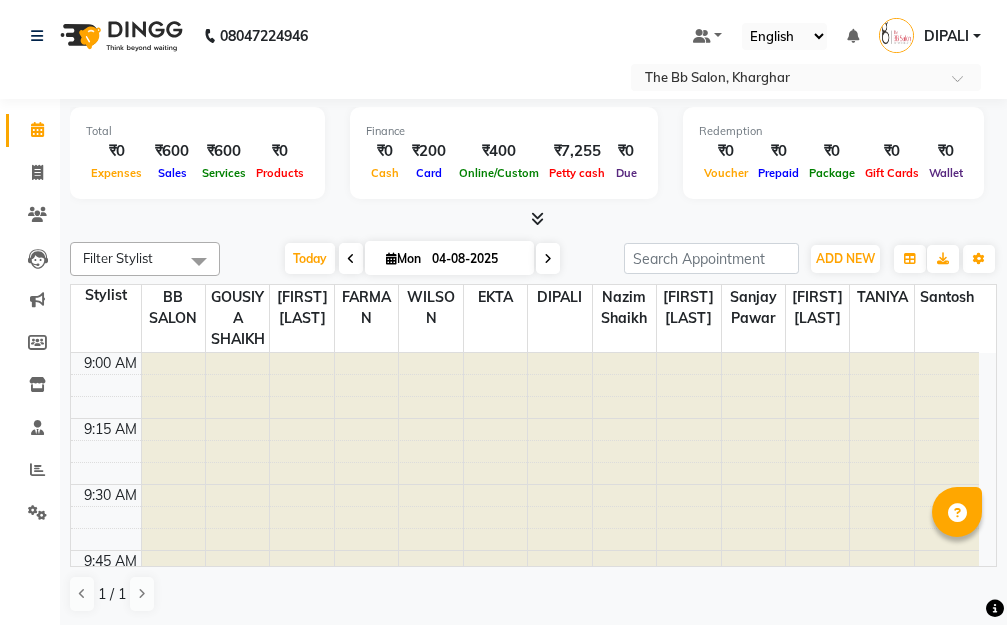 scroll, scrollTop: 0, scrollLeft: 0, axis: both 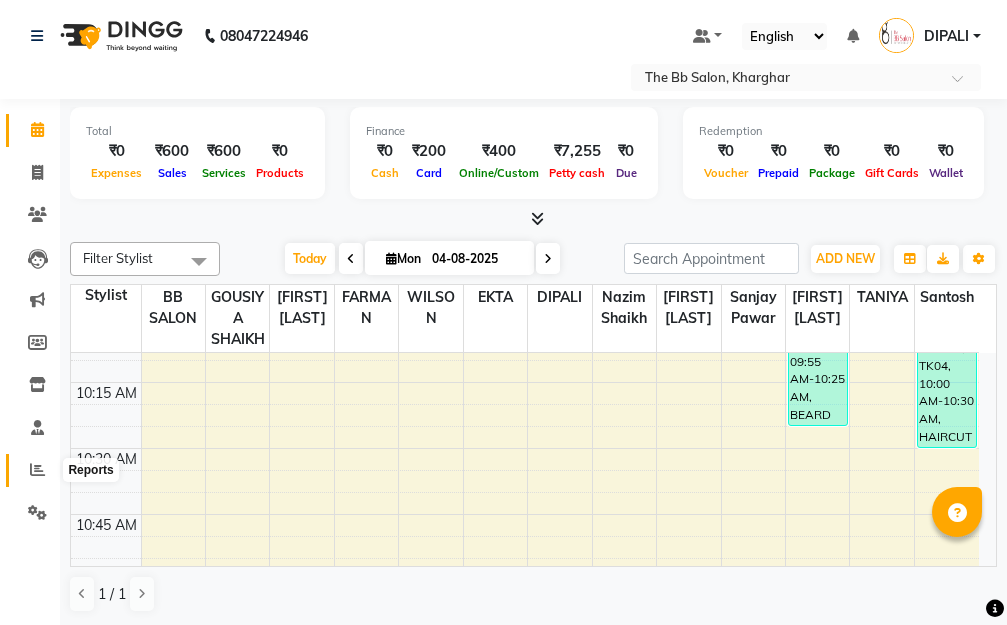 click 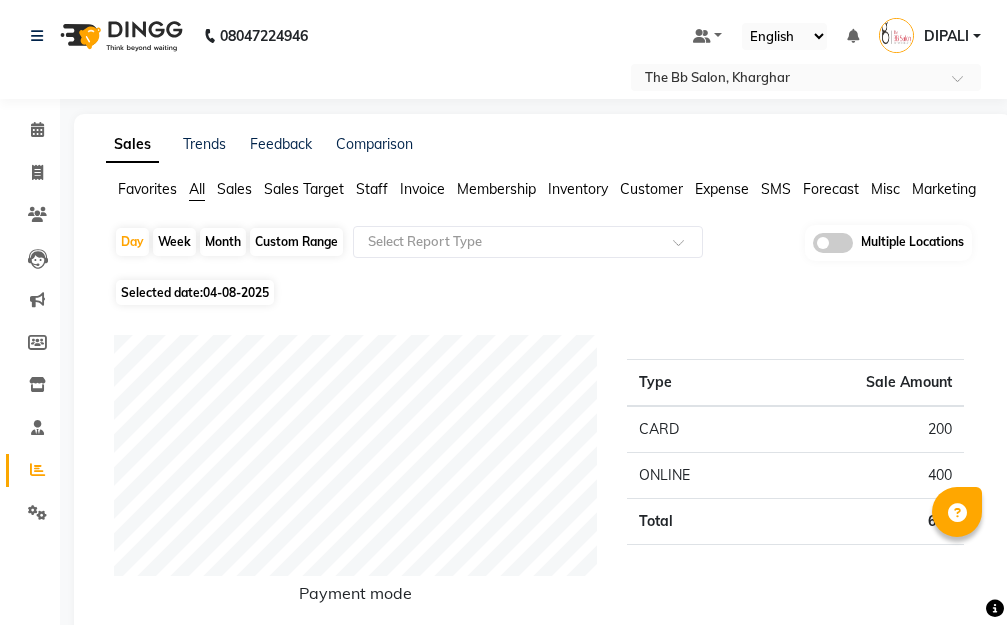 click on "Staff" 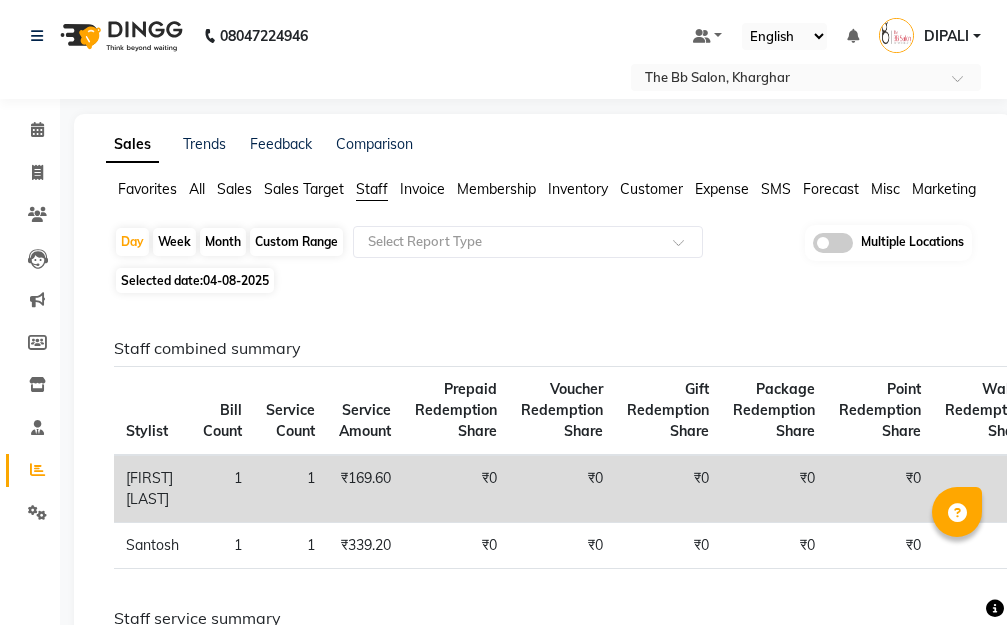 click on "Selected date:  04-08-2025" 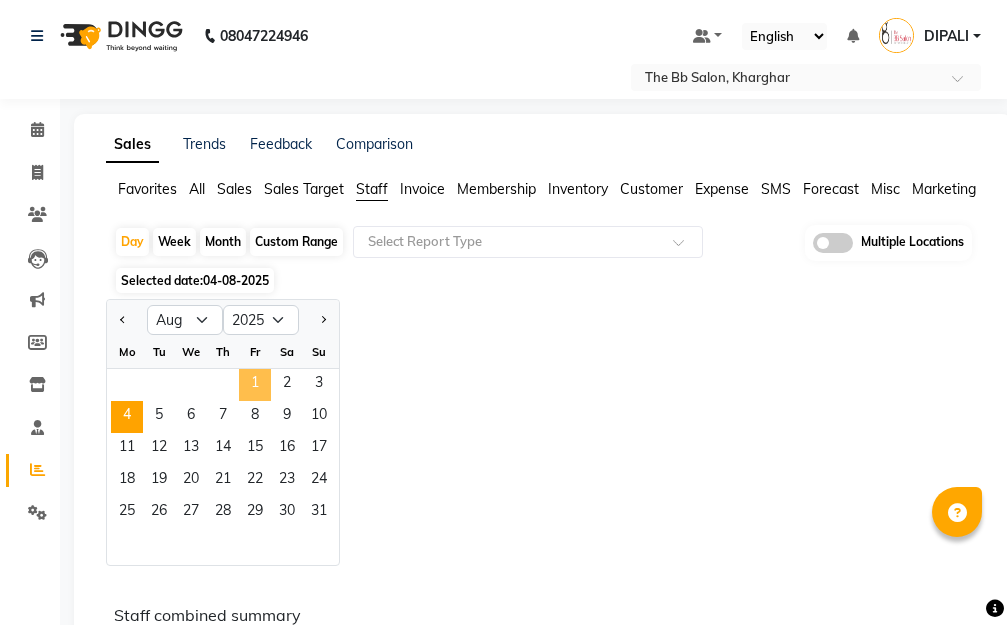 click on "1" 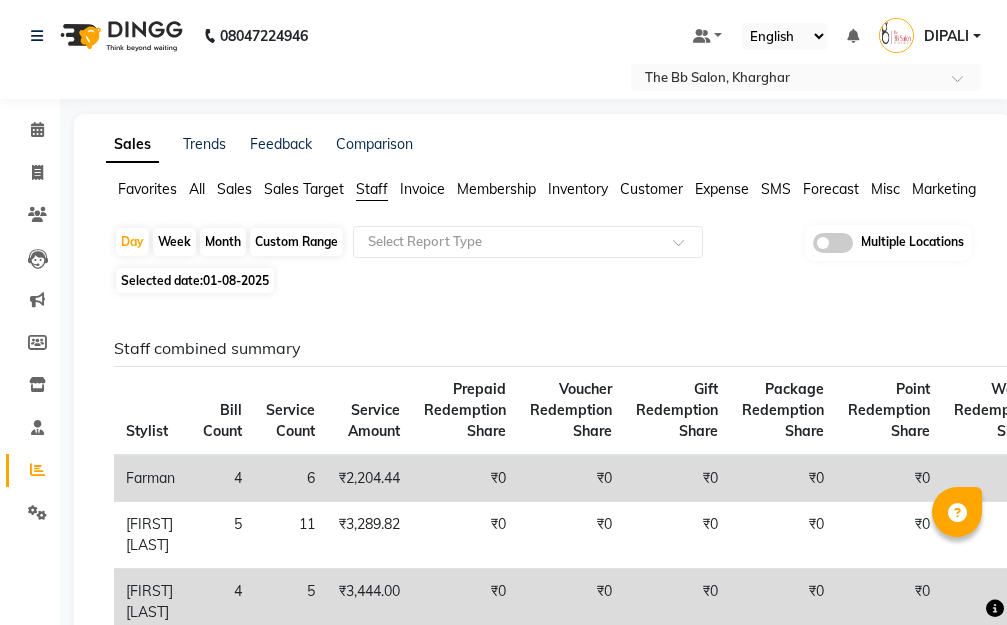click on "01-08-2025" 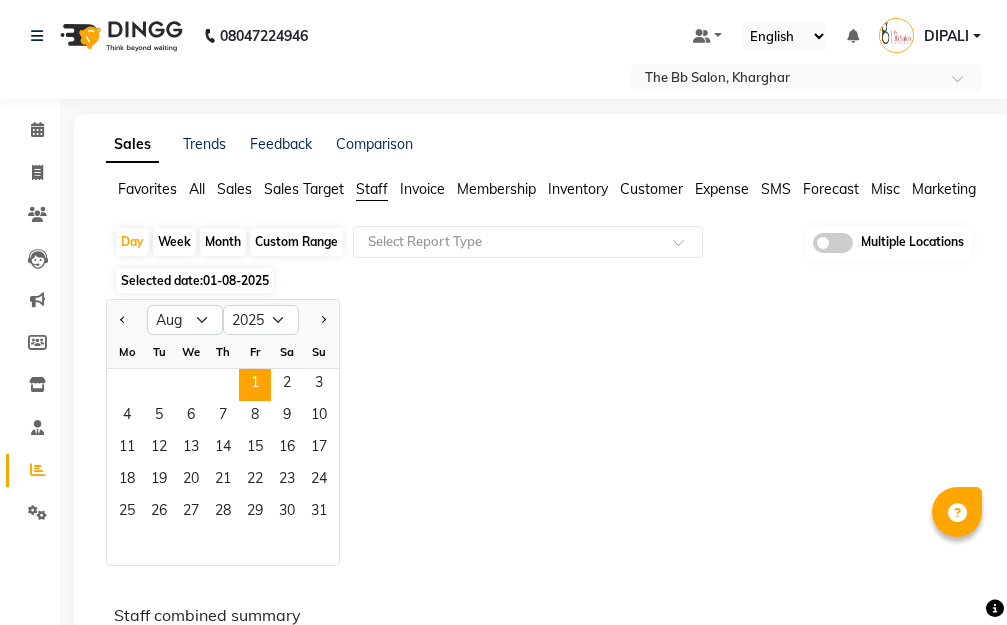 click on "Custom Range" 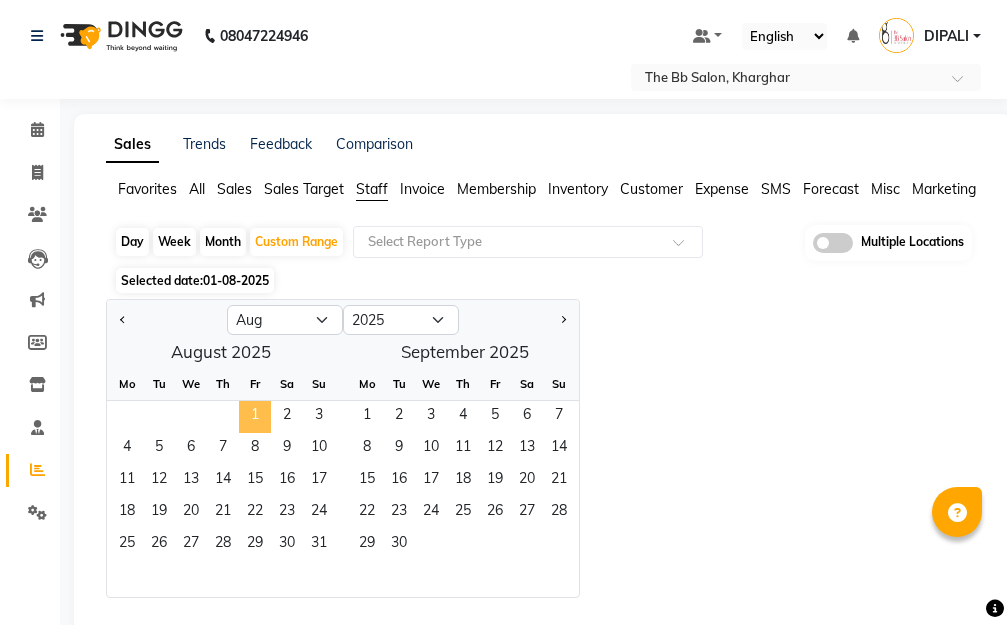 click on "1" 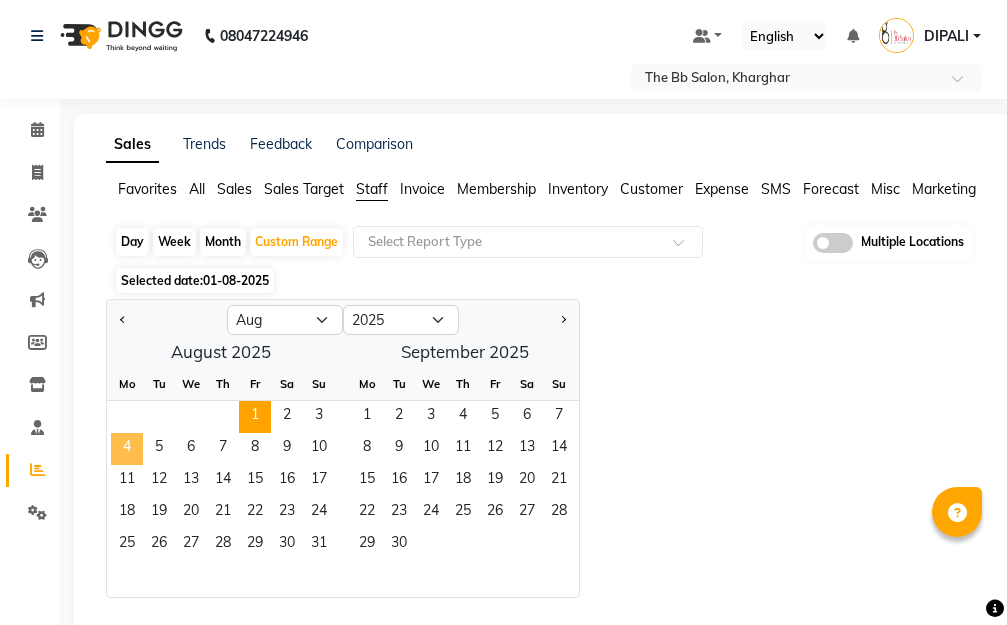 click on "4" 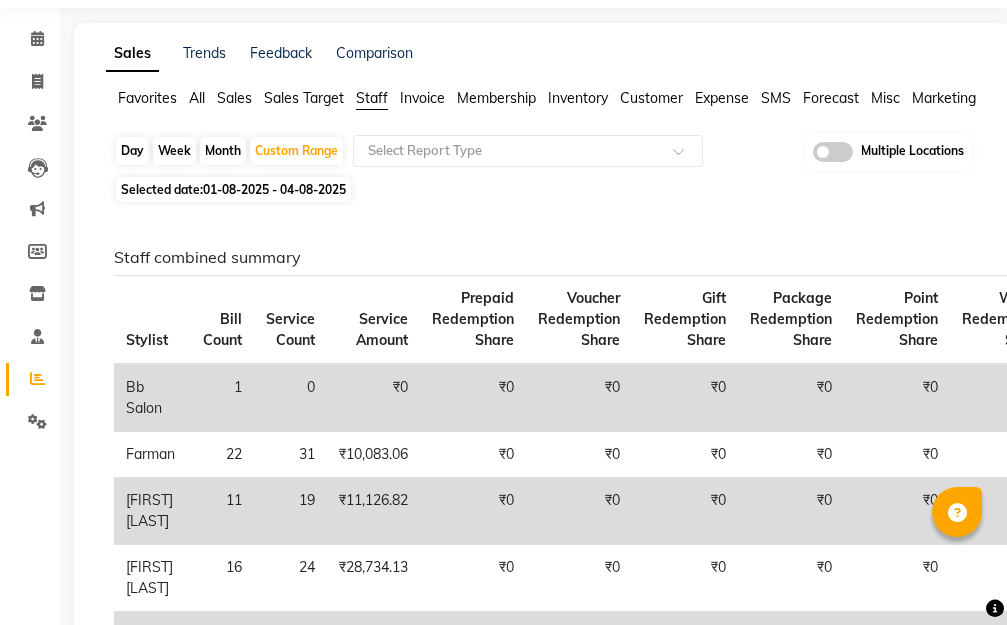 scroll, scrollTop: 0, scrollLeft: 0, axis: both 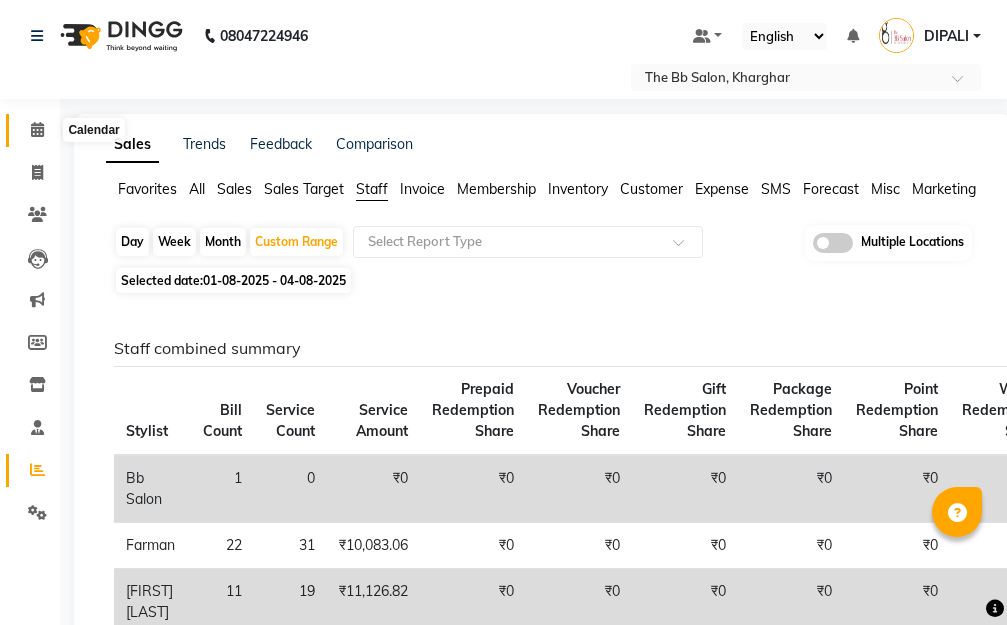 click 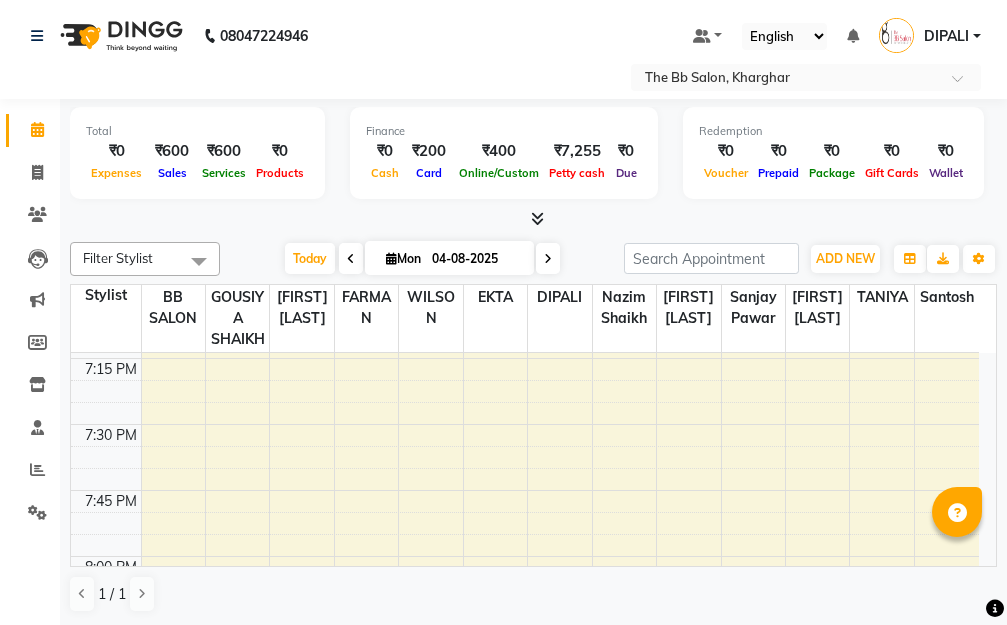 scroll, scrollTop: 2600, scrollLeft: 0, axis: vertical 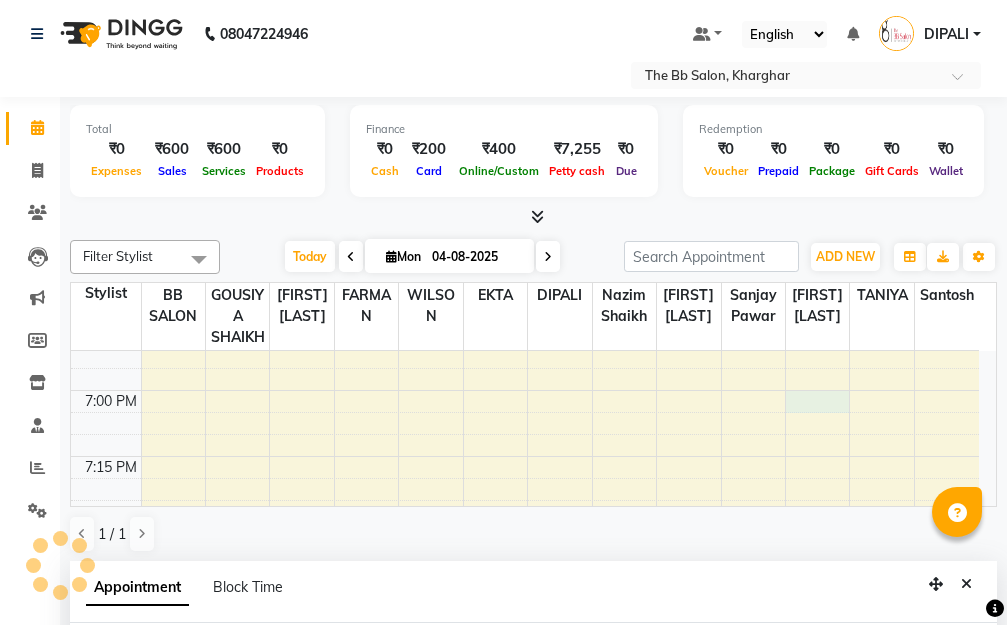 select on "84071" 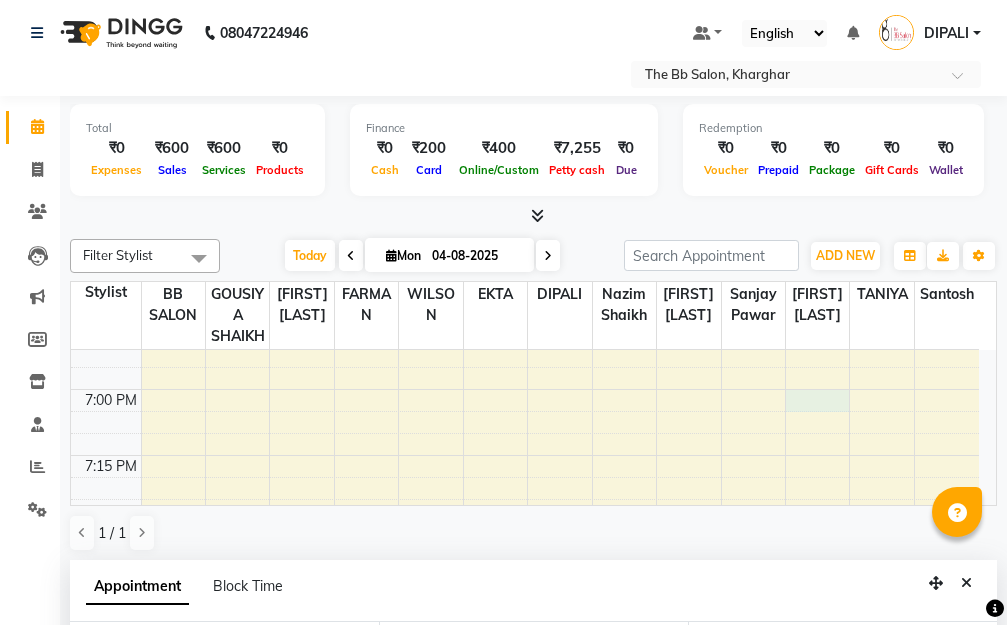 scroll, scrollTop: 365, scrollLeft: 0, axis: vertical 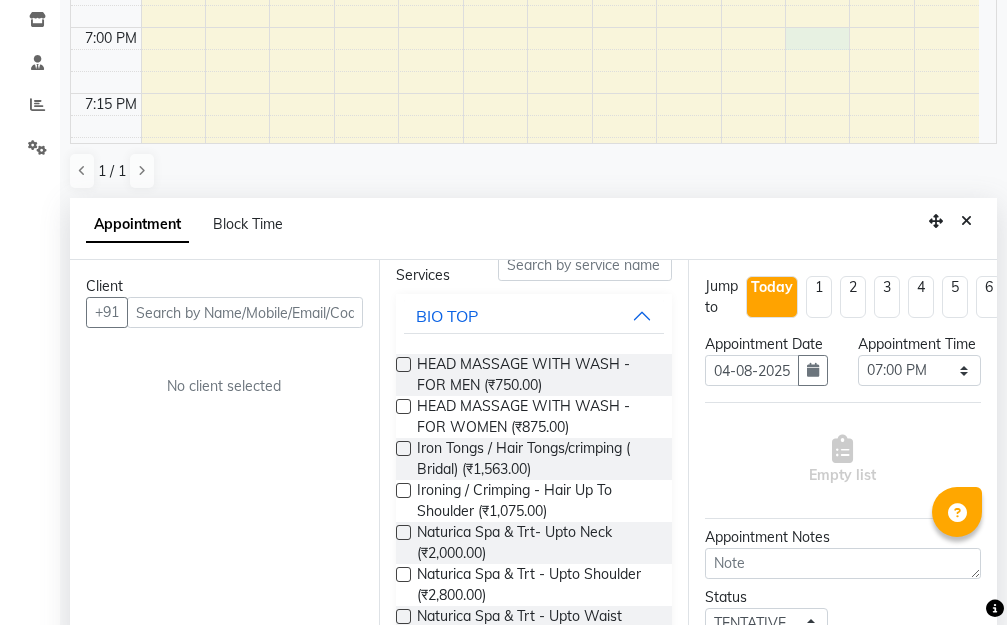 click at bounding box center (245, 312) 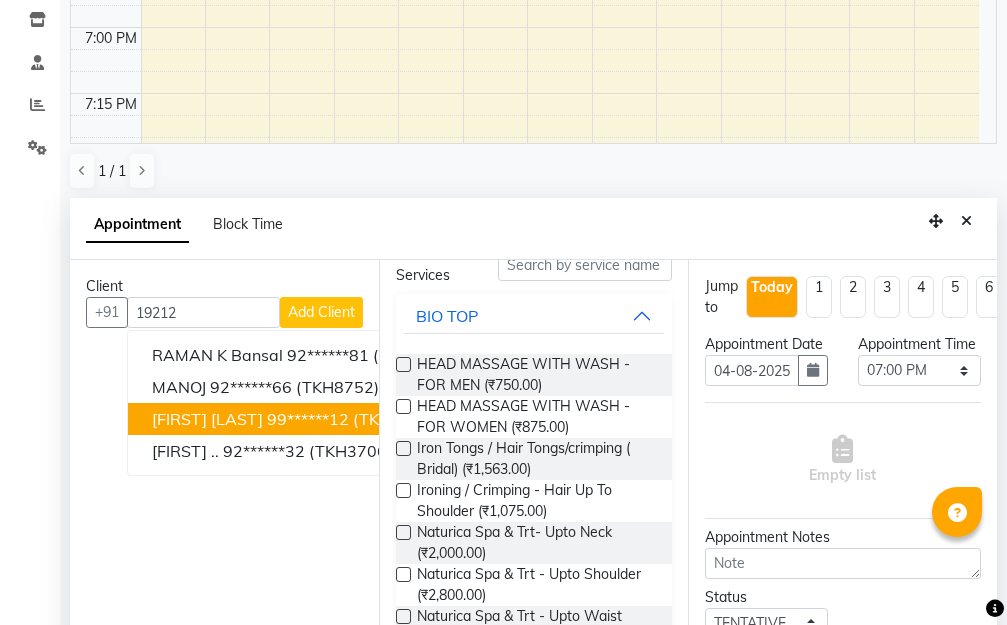 click on "99******12" at bounding box center [308, 419] 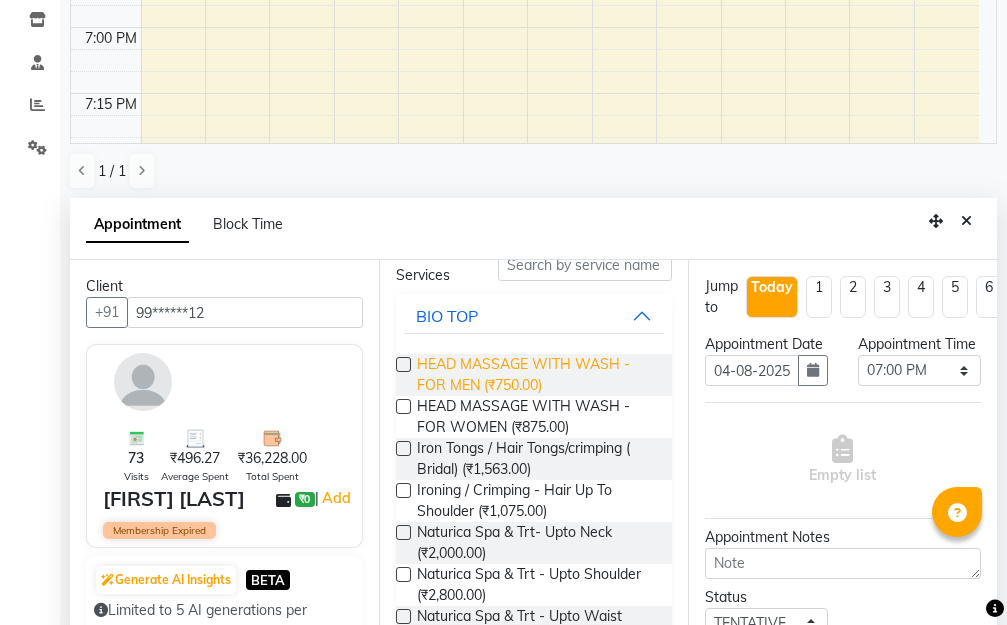 scroll, scrollTop: 0, scrollLeft: 0, axis: both 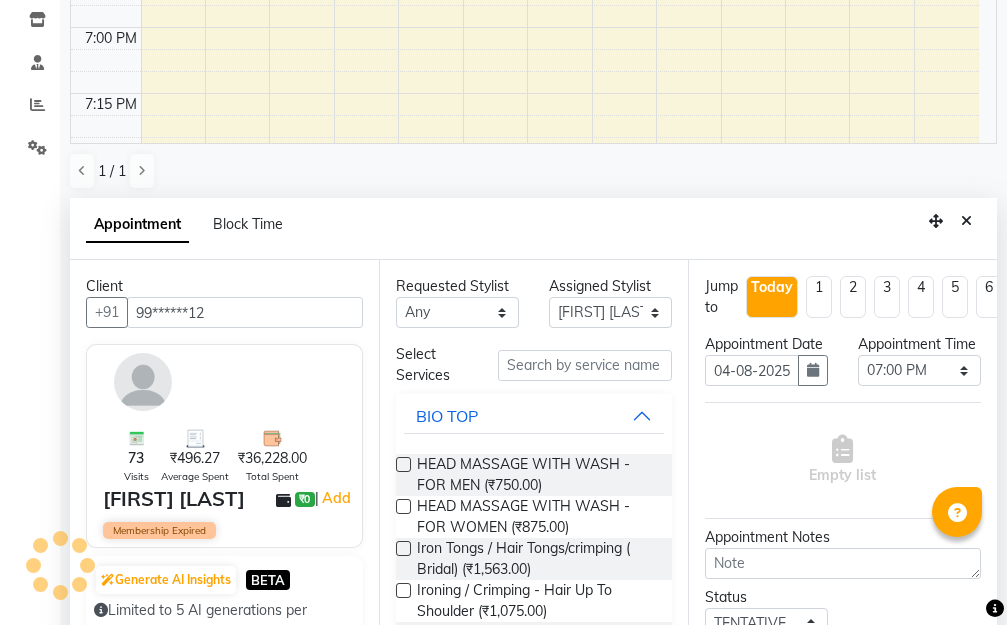 type on "99******12" 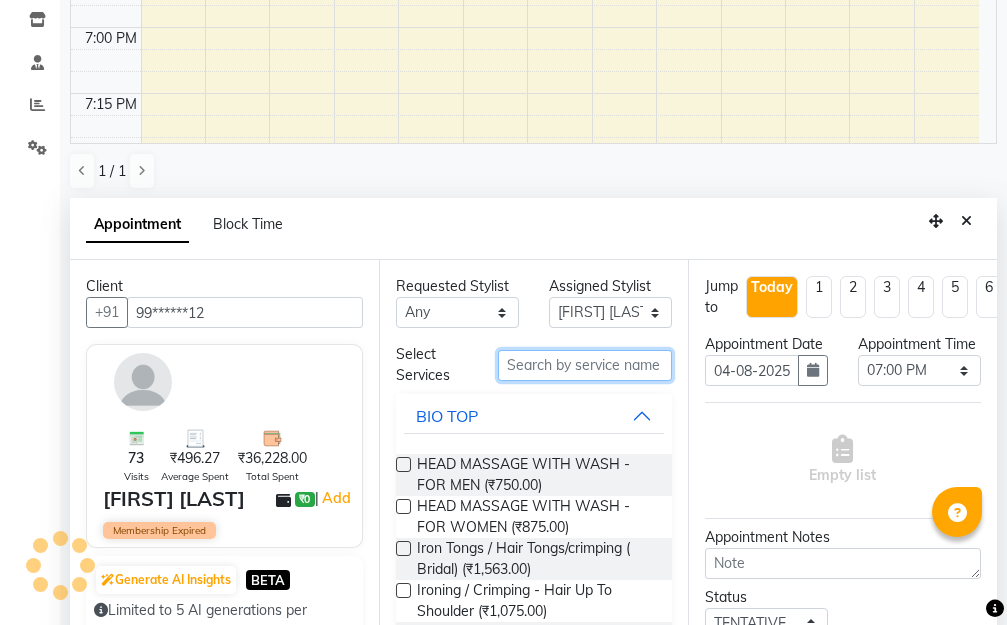 click at bounding box center (585, 365) 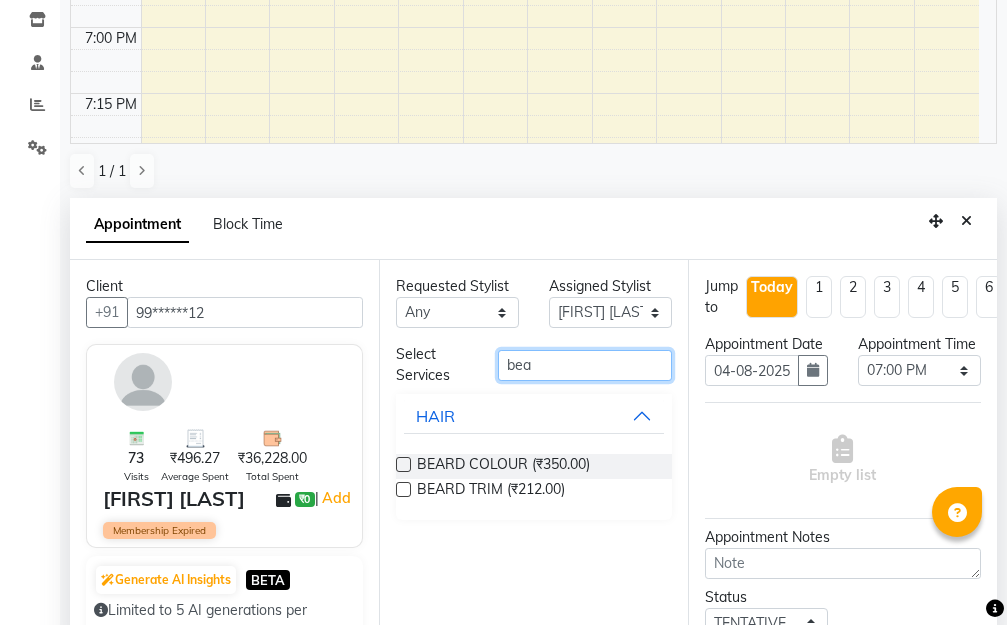 type on "bea" 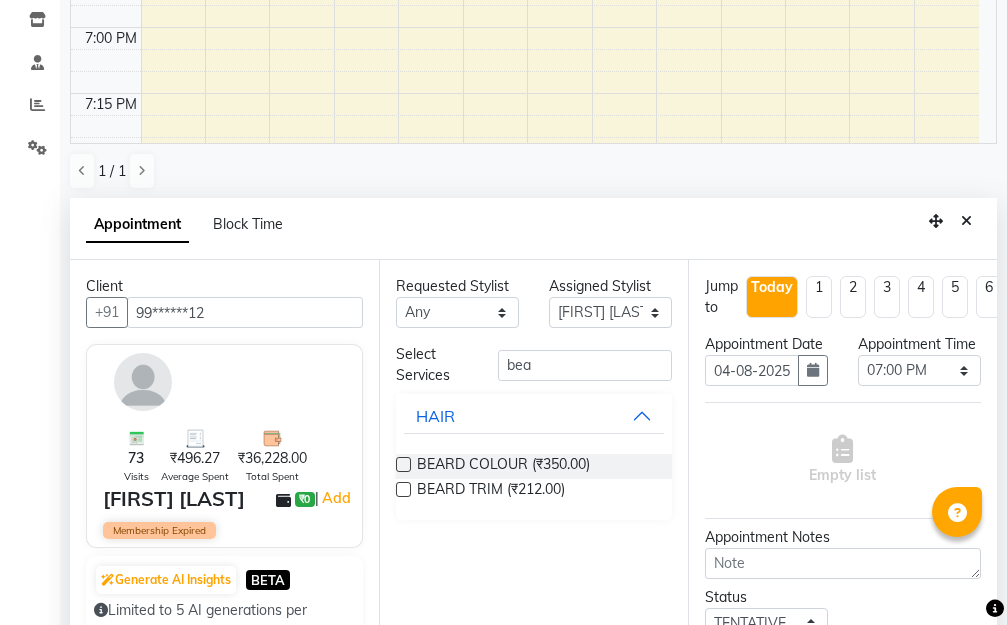 click at bounding box center (403, 489) 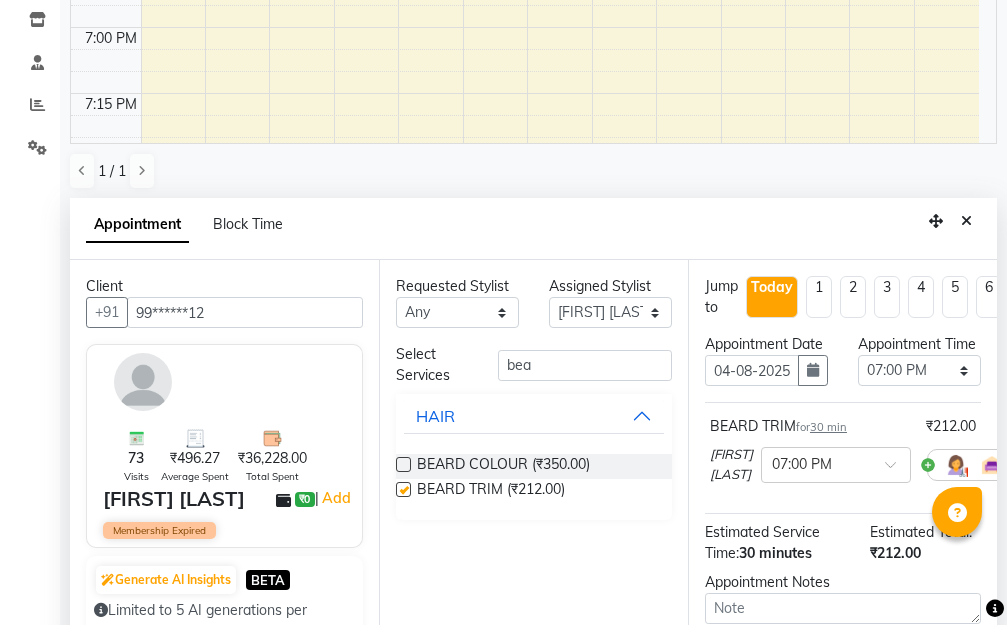checkbox on "false" 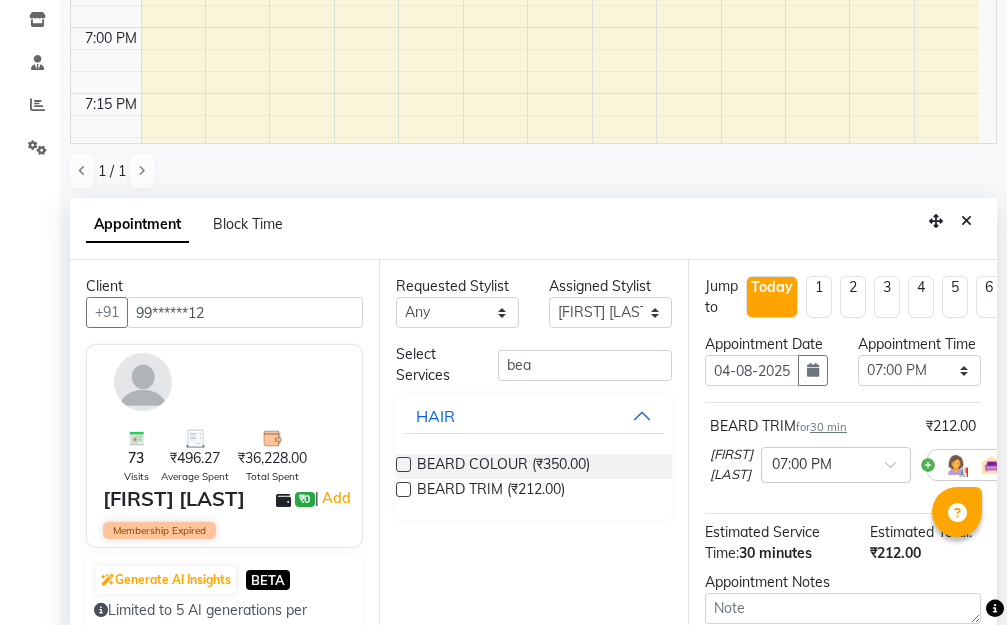 scroll, scrollTop: 393, scrollLeft: 0, axis: vertical 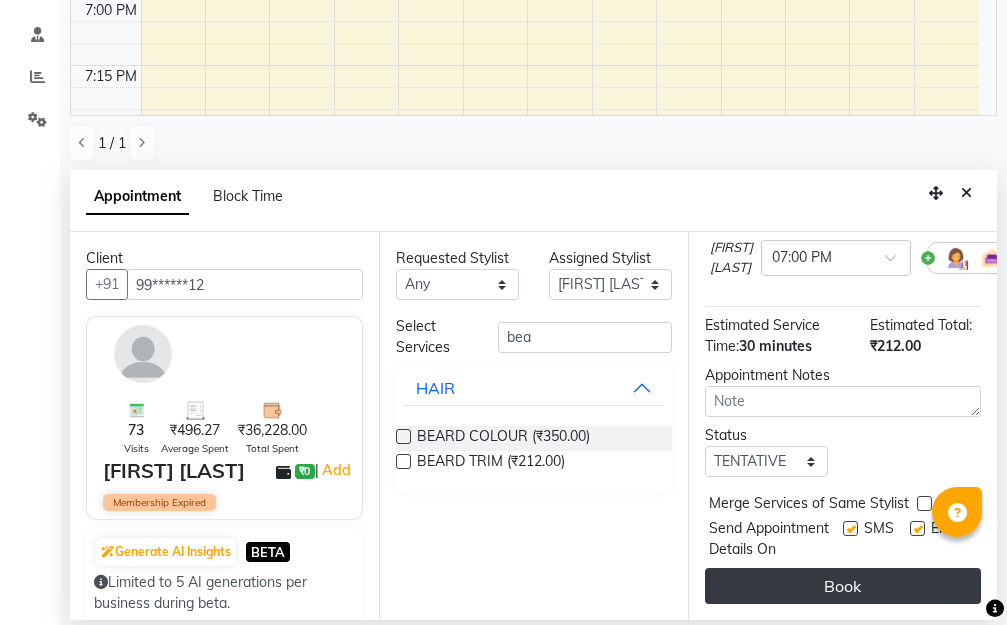 click on "Book" at bounding box center (843, 586) 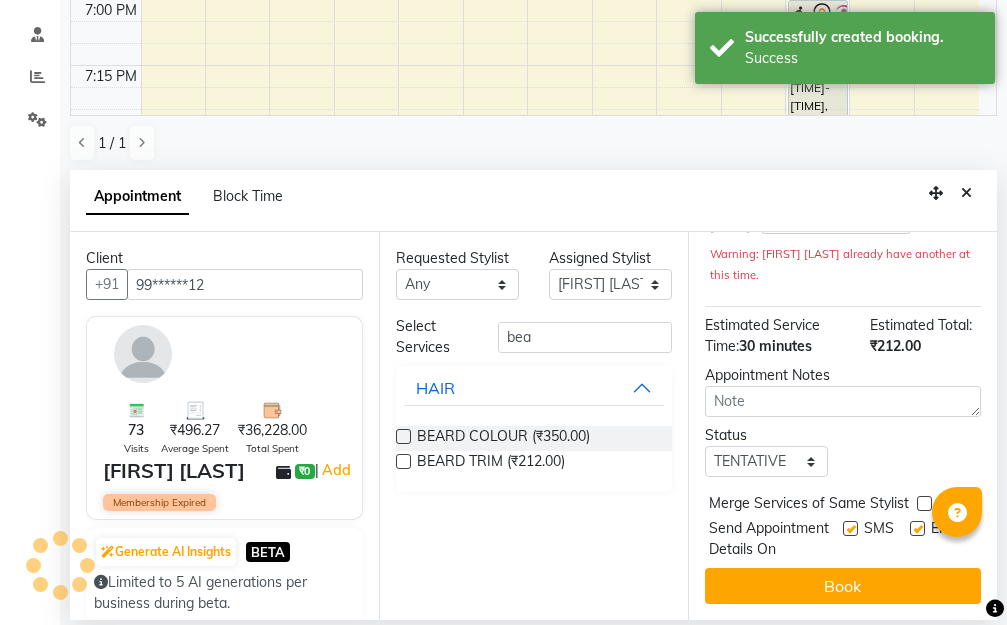 scroll, scrollTop: 0, scrollLeft: 0, axis: both 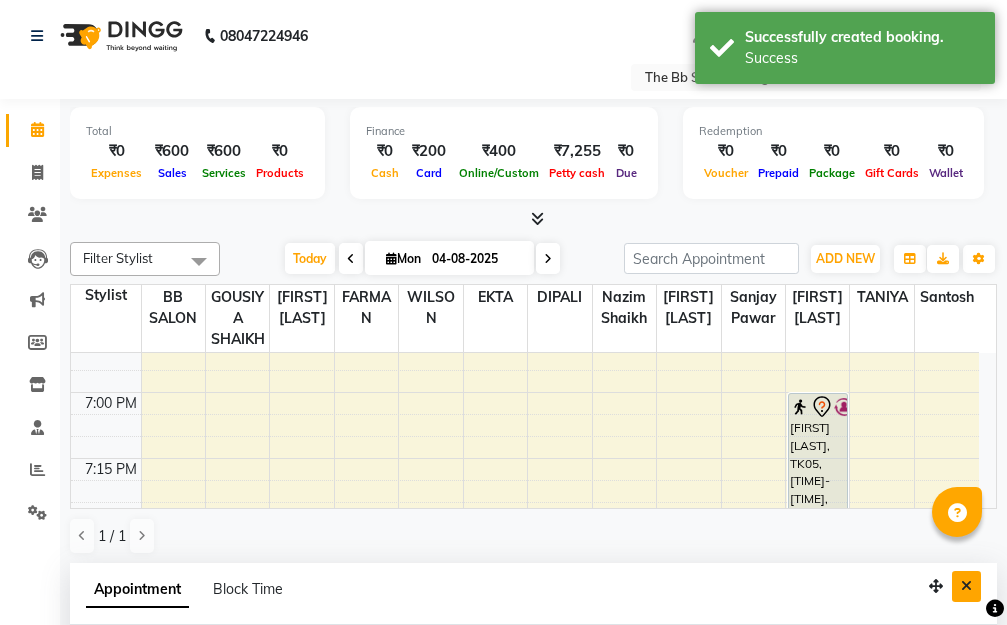 click at bounding box center (966, 586) 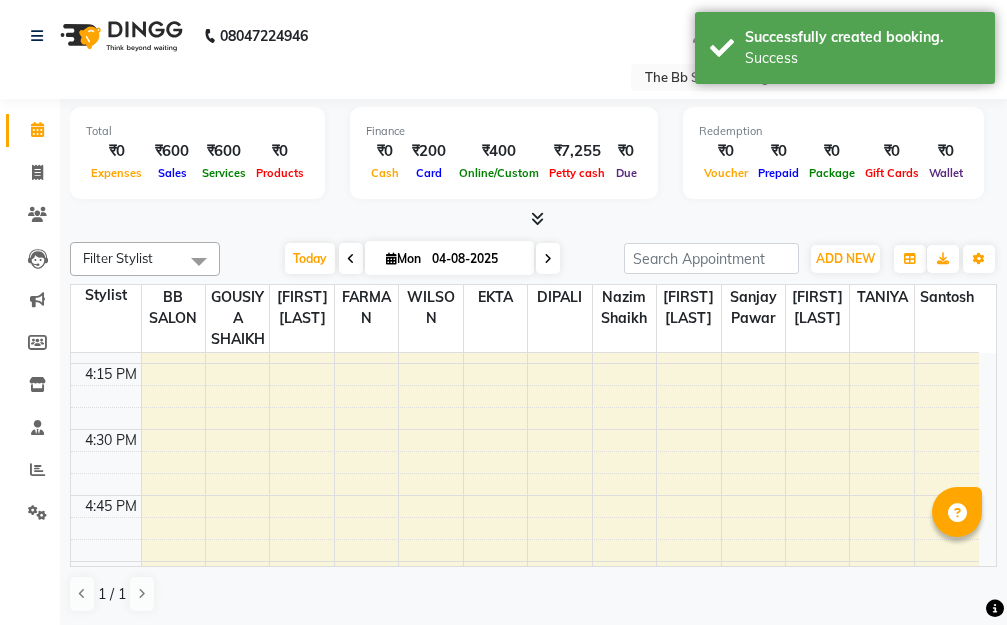 scroll, scrollTop: 1900, scrollLeft: 0, axis: vertical 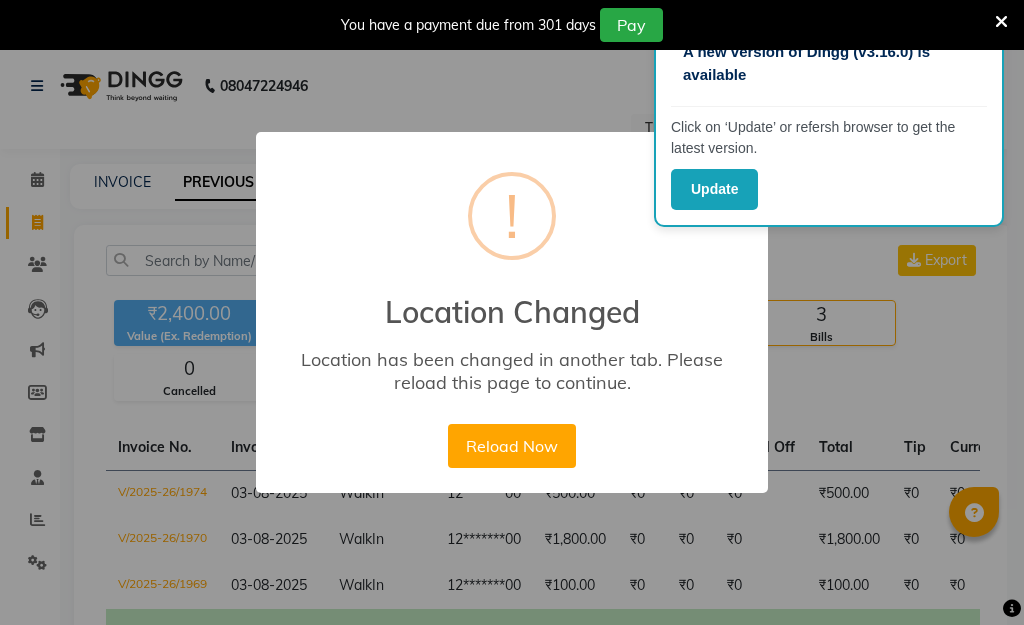 select on "yesterday" 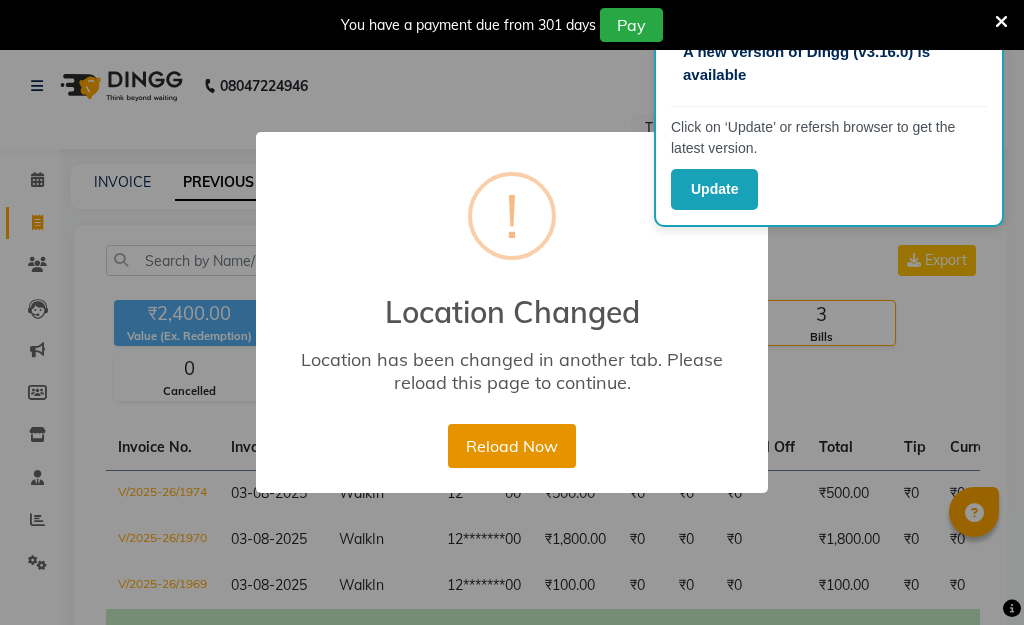 scroll, scrollTop: 150, scrollLeft: 0, axis: vertical 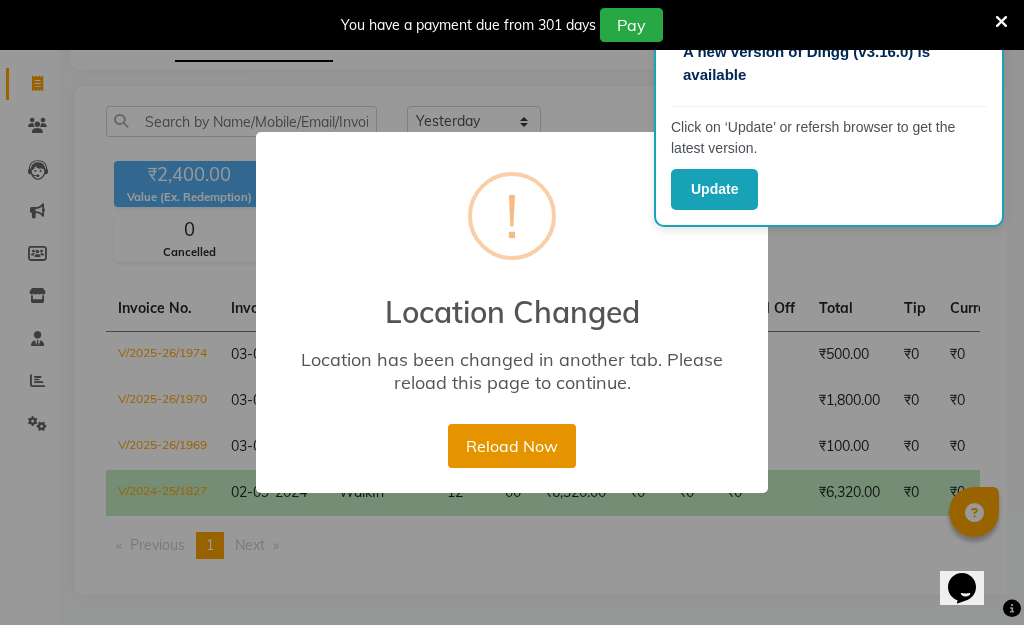click on "Reload Now" at bounding box center [511, 446] 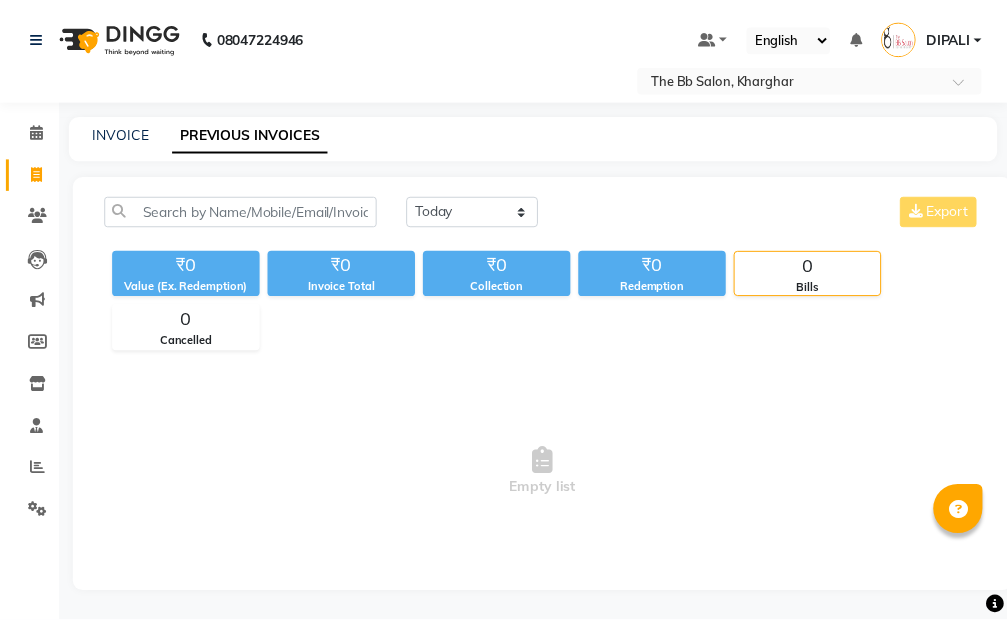 scroll, scrollTop: 0, scrollLeft: 0, axis: both 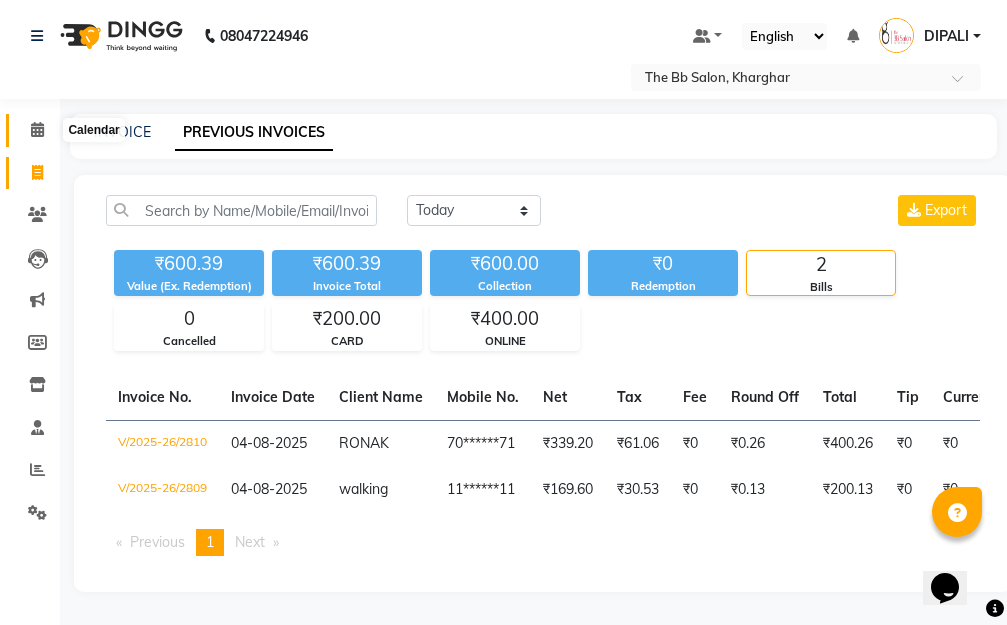 click 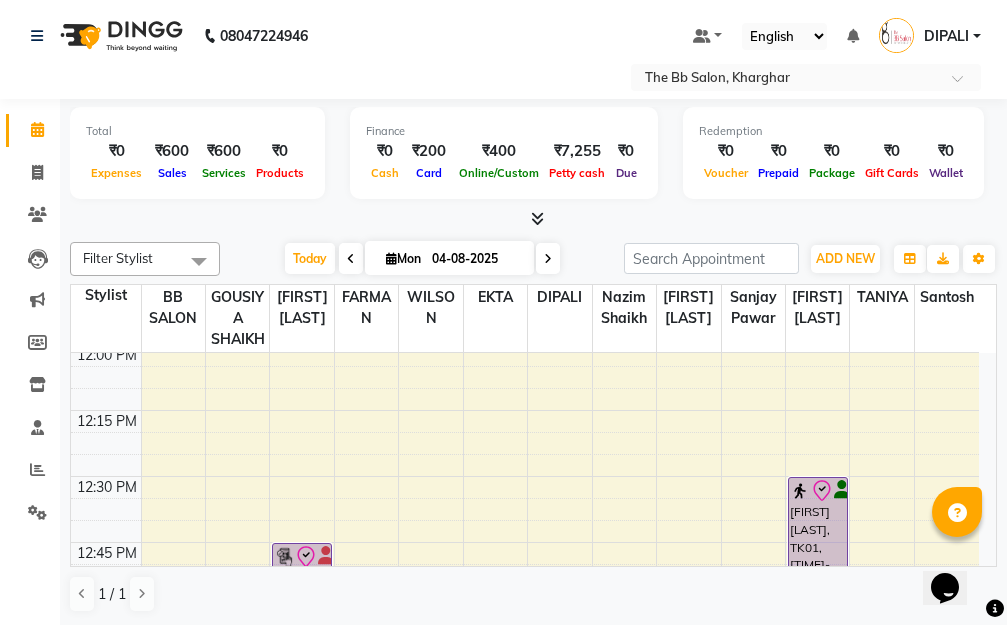scroll, scrollTop: 900, scrollLeft: 0, axis: vertical 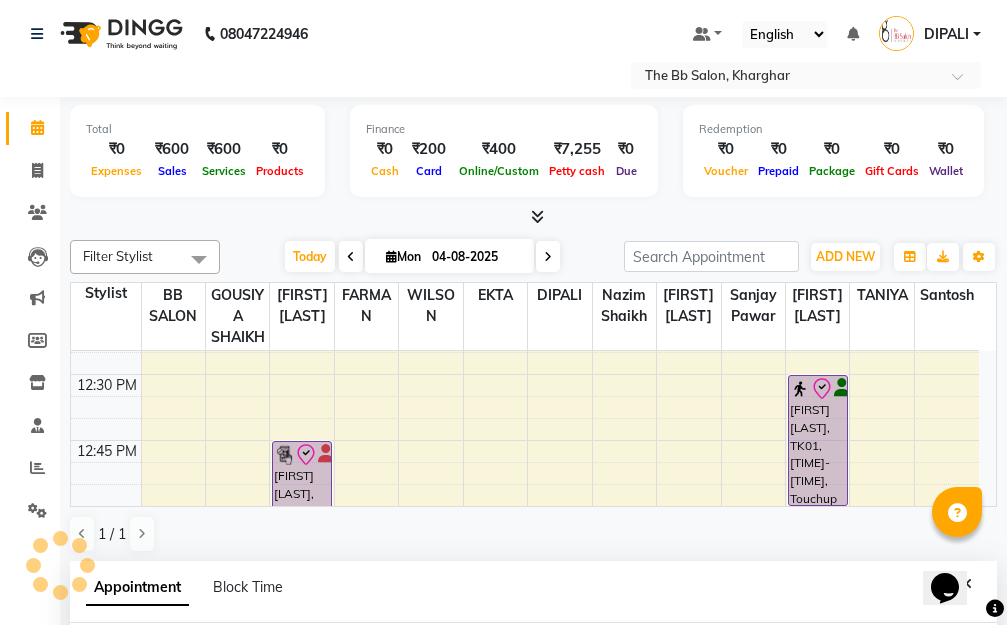 select on "87288" 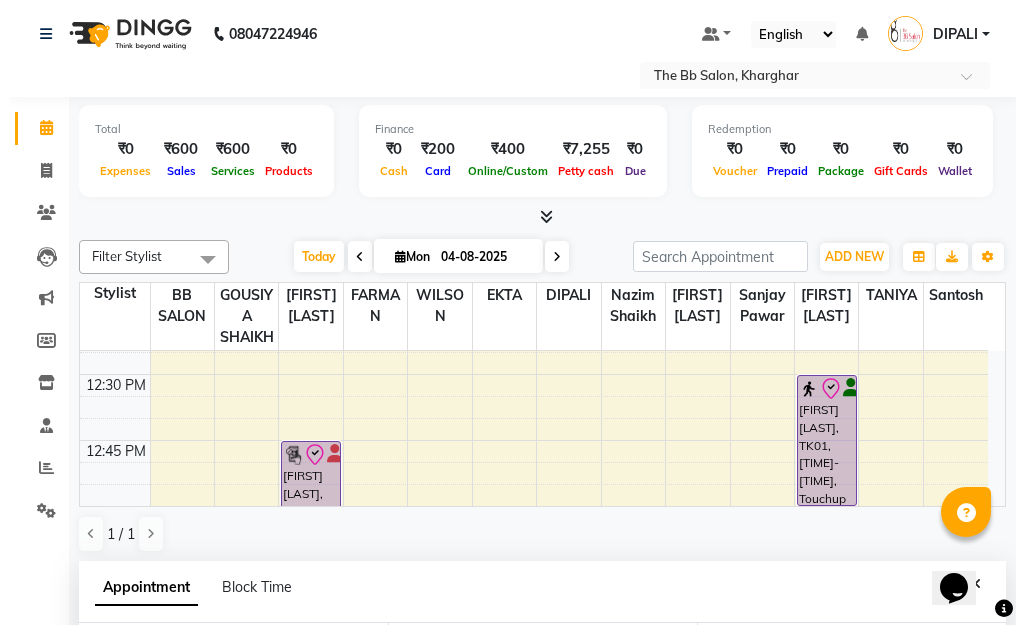 scroll, scrollTop: 365, scrollLeft: 0, axis: vertical 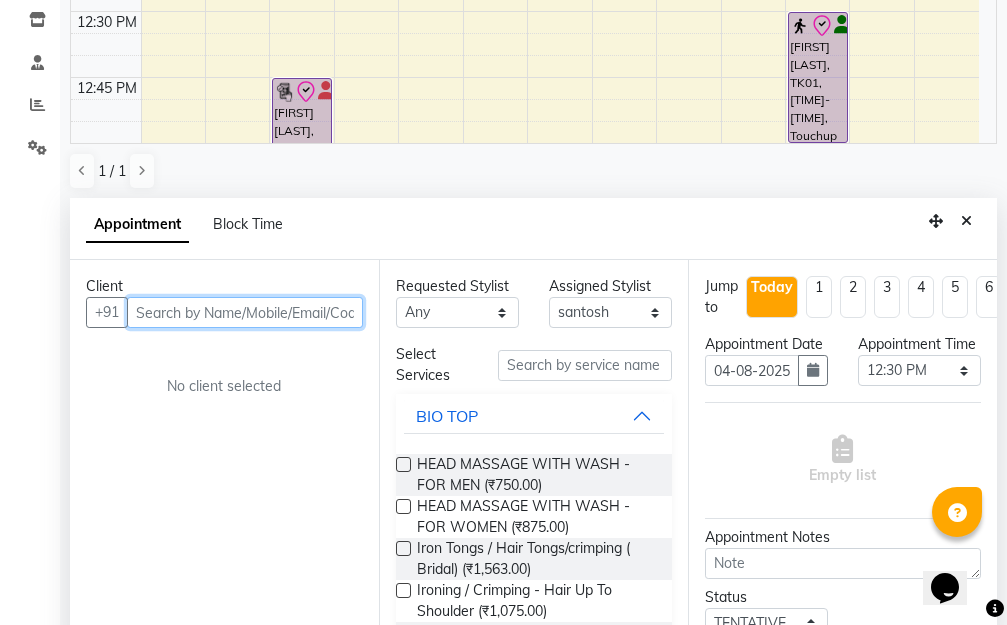 click at bounding box center [245, 312] 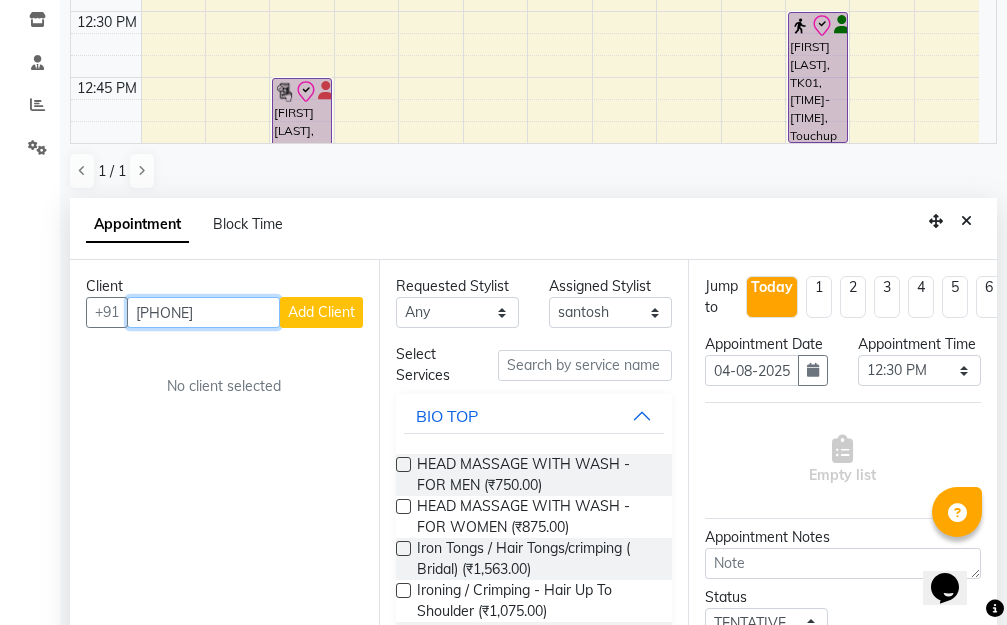 type on "[PHONE]" 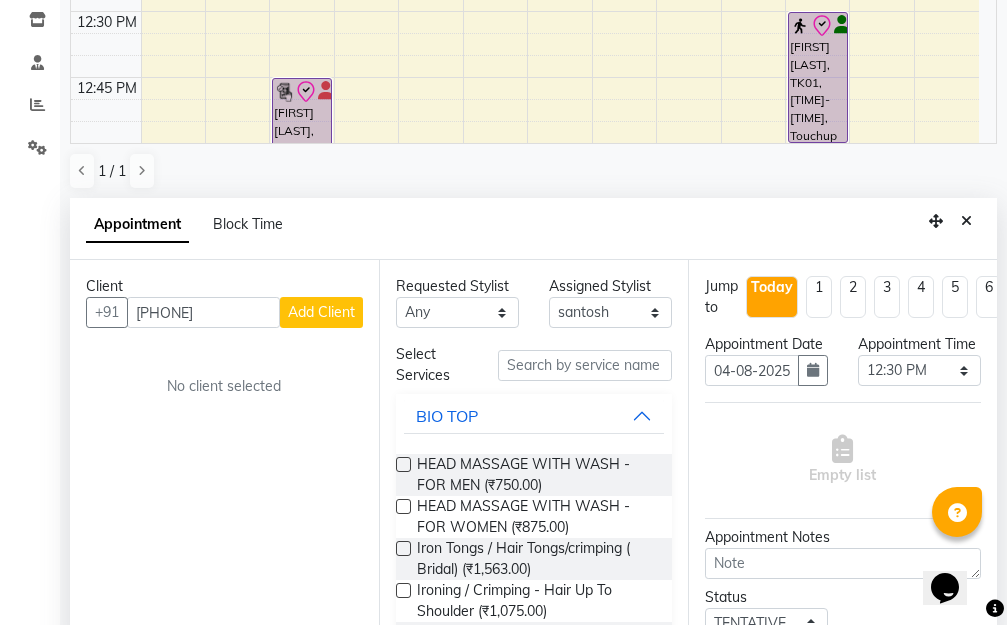 click on "Add Client" at bounding box center (321, 312) 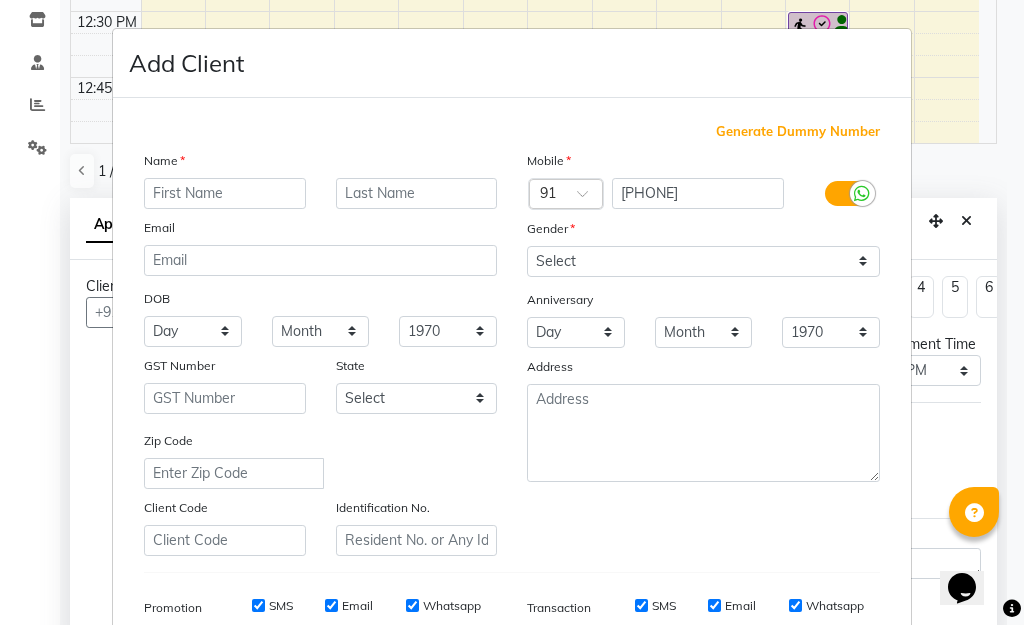 click at bounding box center (225, 193) 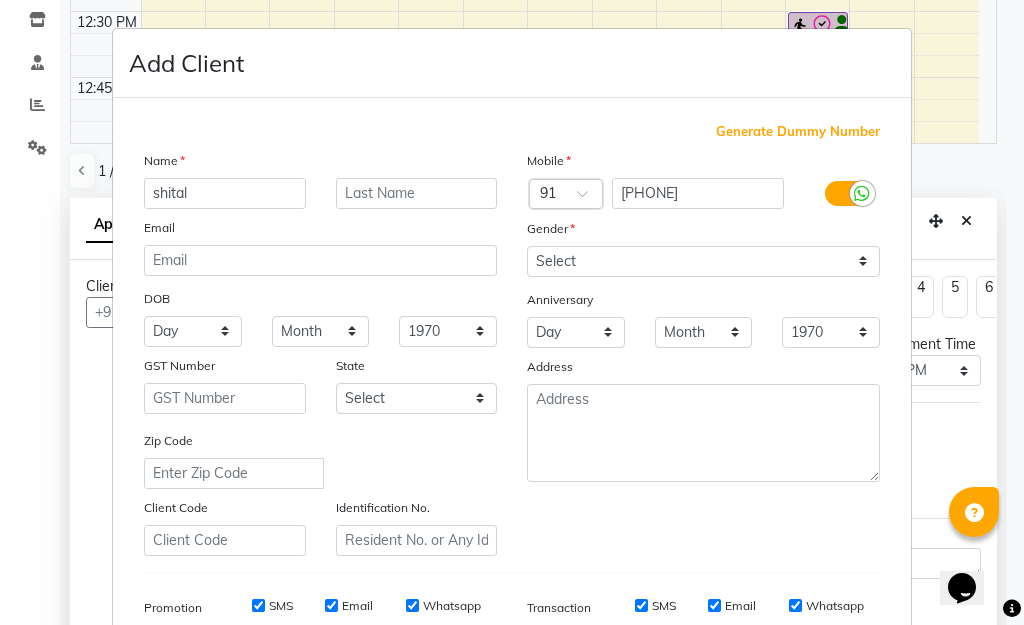 type on "shital" 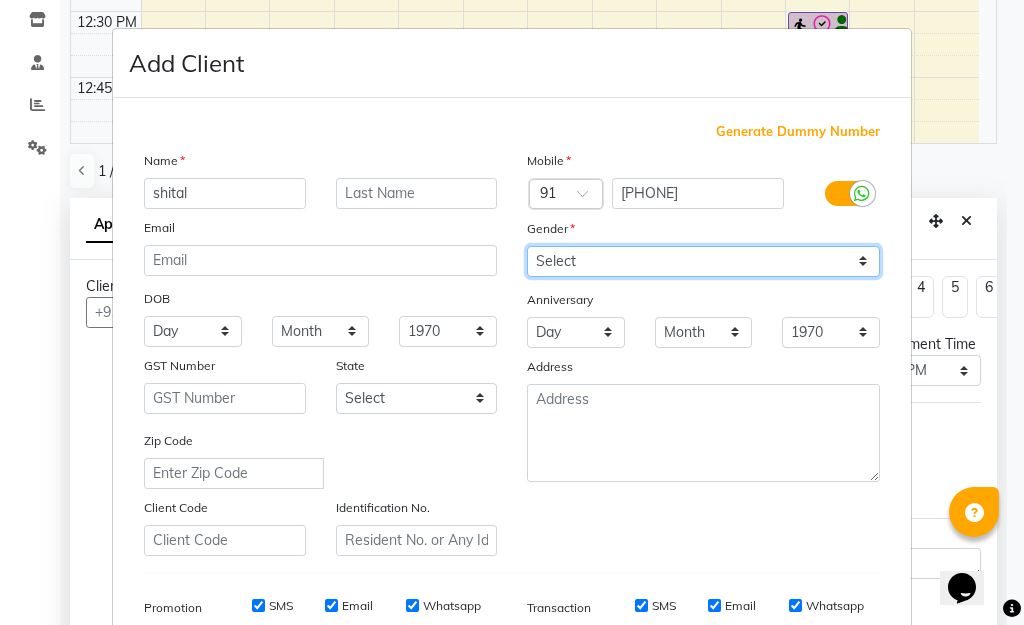 click on "Select Male Female Other Prefer Not To Say" at bounding box center [703, 261] 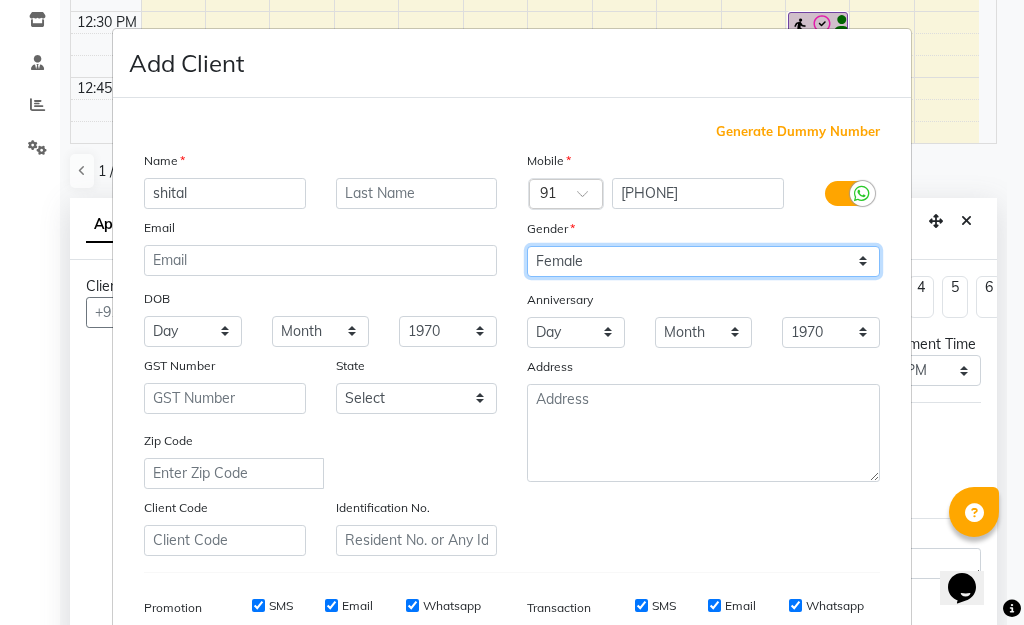 click on "Select Male Female Other Prefer Not To Say" at bounding box center (703, 261) 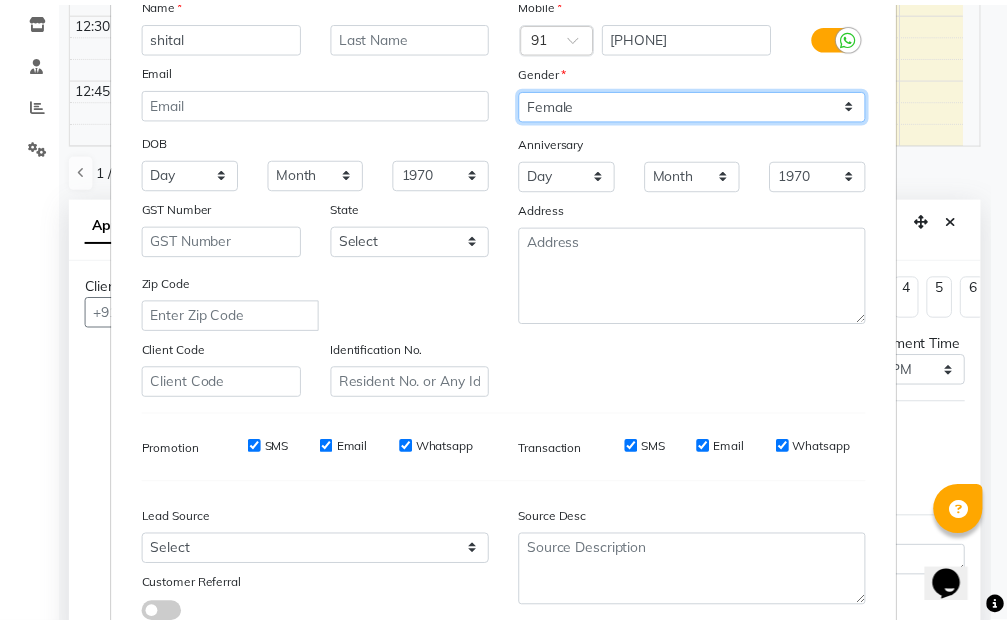 scroll, scrollTop: 298, scrollLeft: 0, axis: vertical 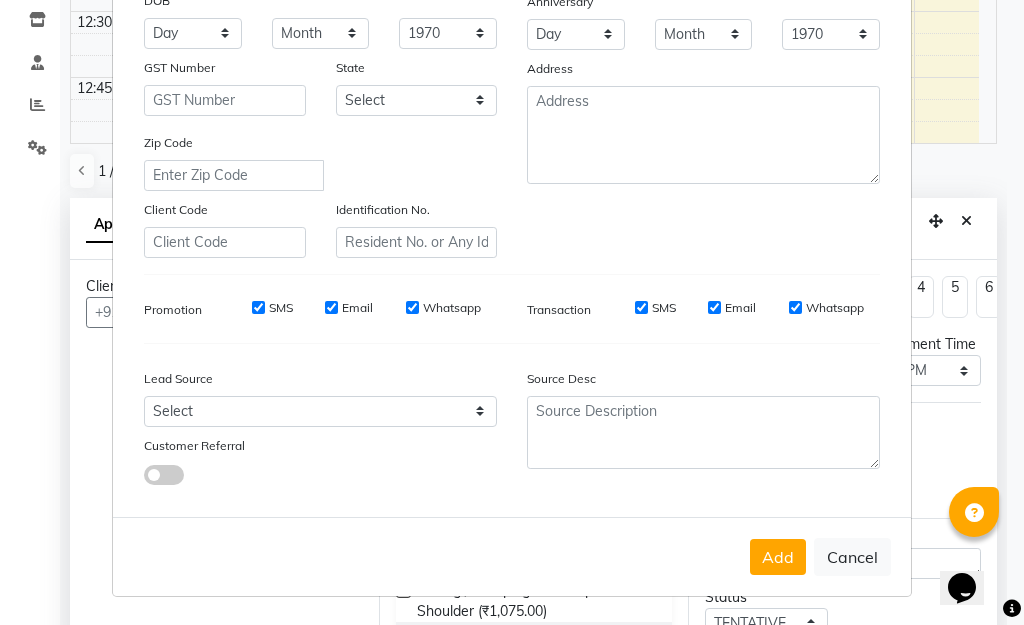 click on "Add" at bounding box center (778, 557) 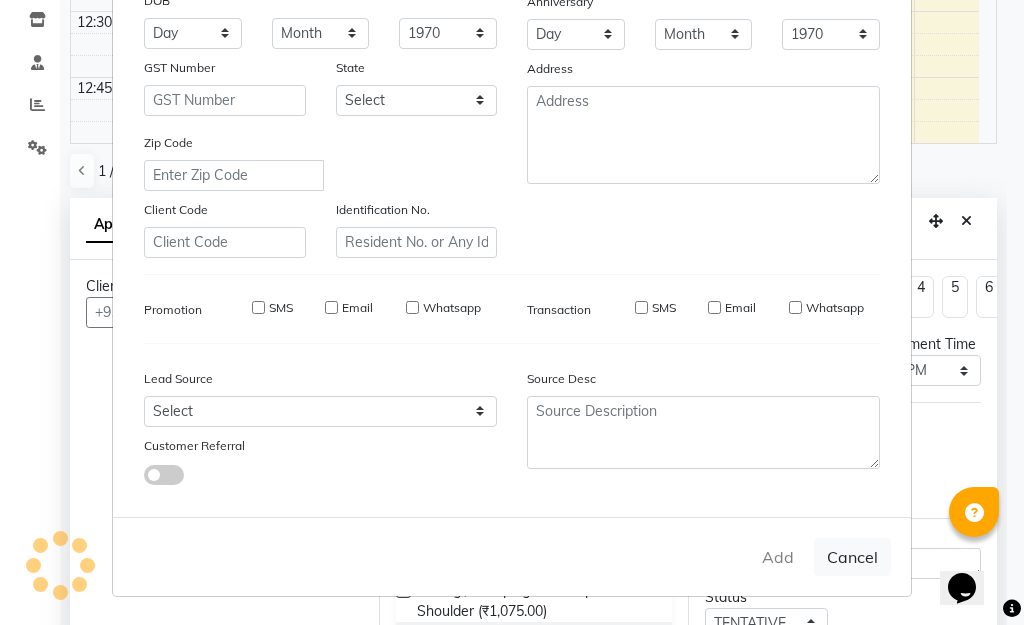 type on "77******77" 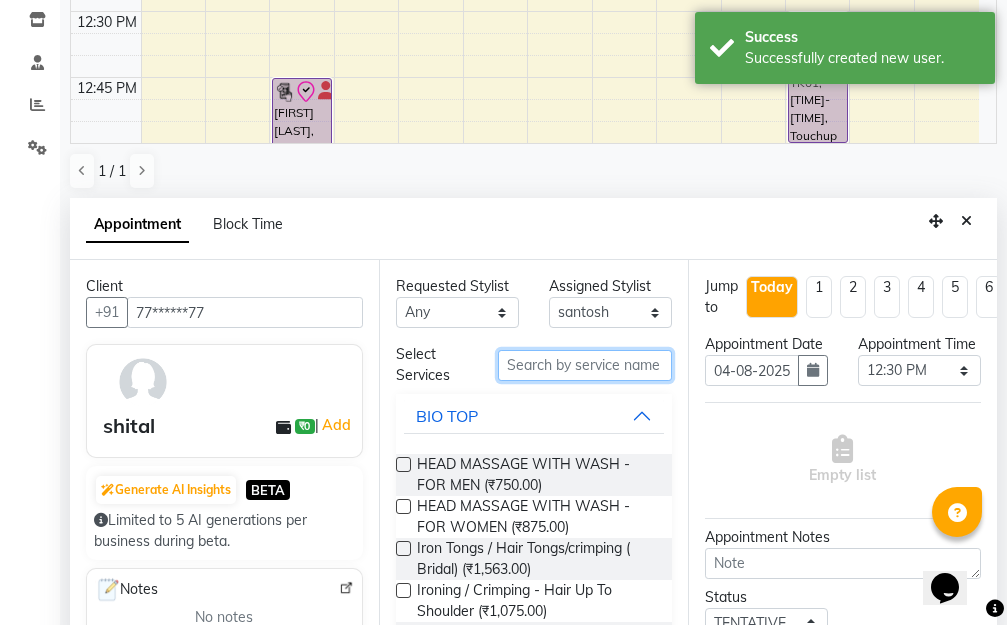 click at bounding box center (585, 365) 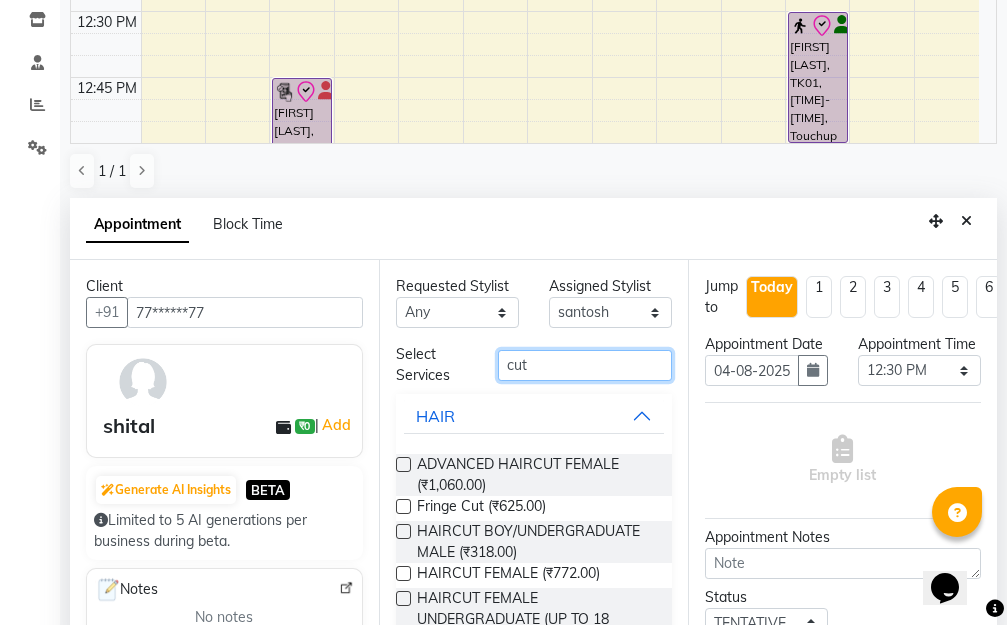 type on "cut" 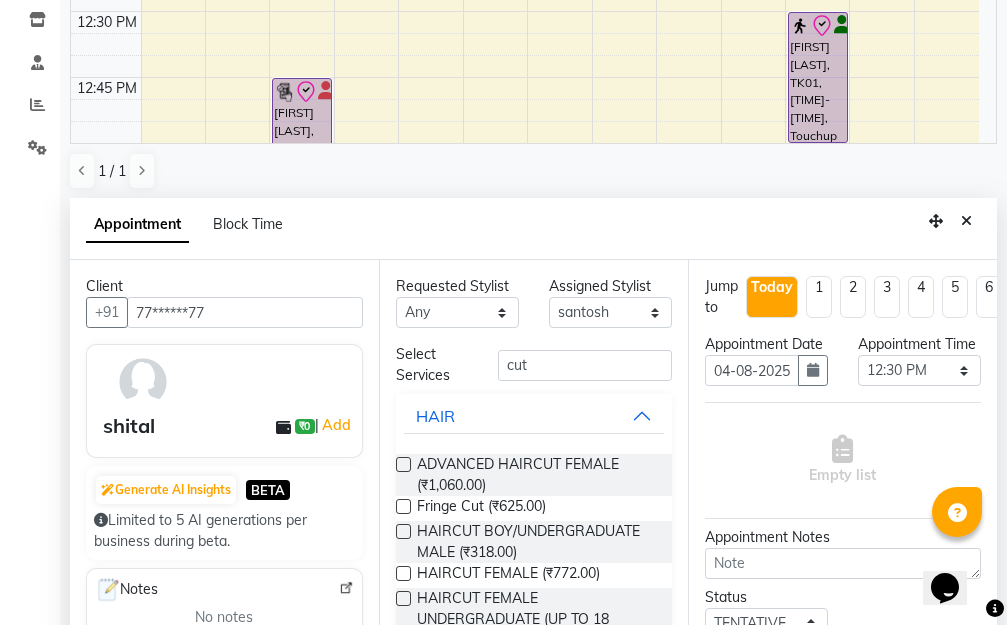 click at bounding box center (403, 573) 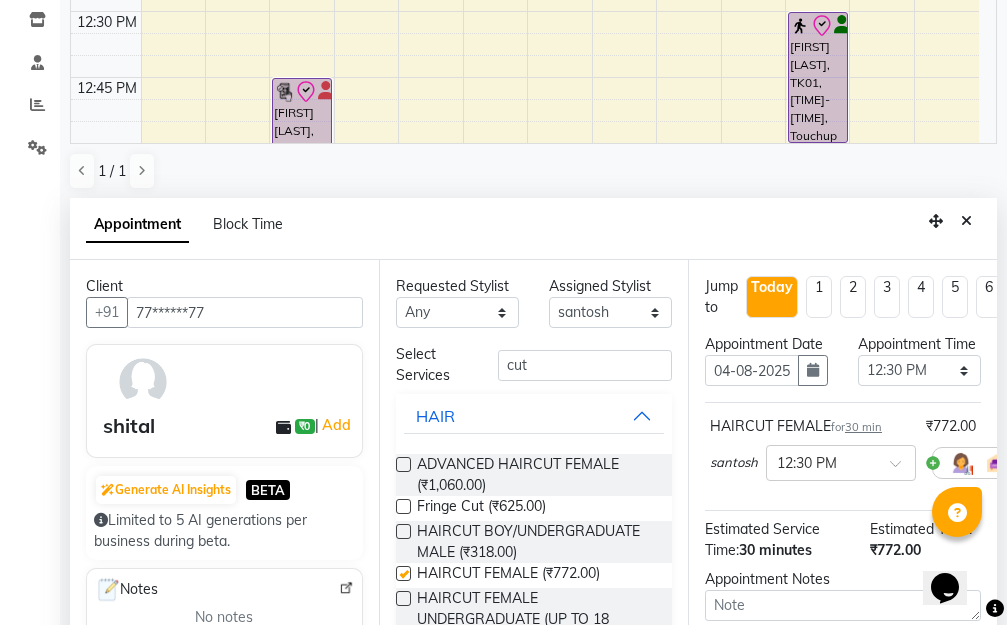 checkbox on "false" 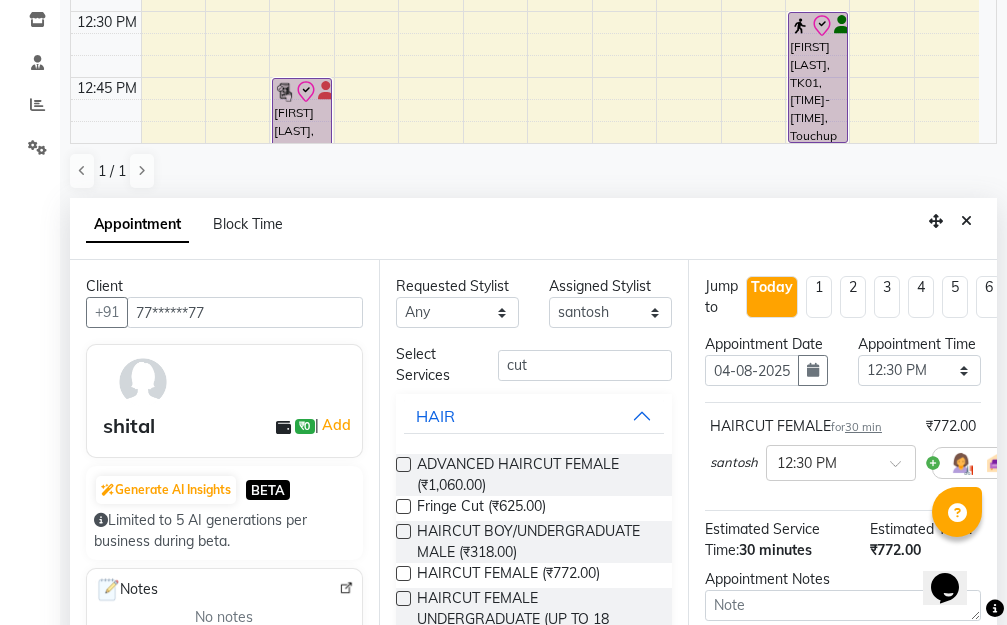 scroll, scrollTop: 393, scrollLeft: 0, axis: vertical 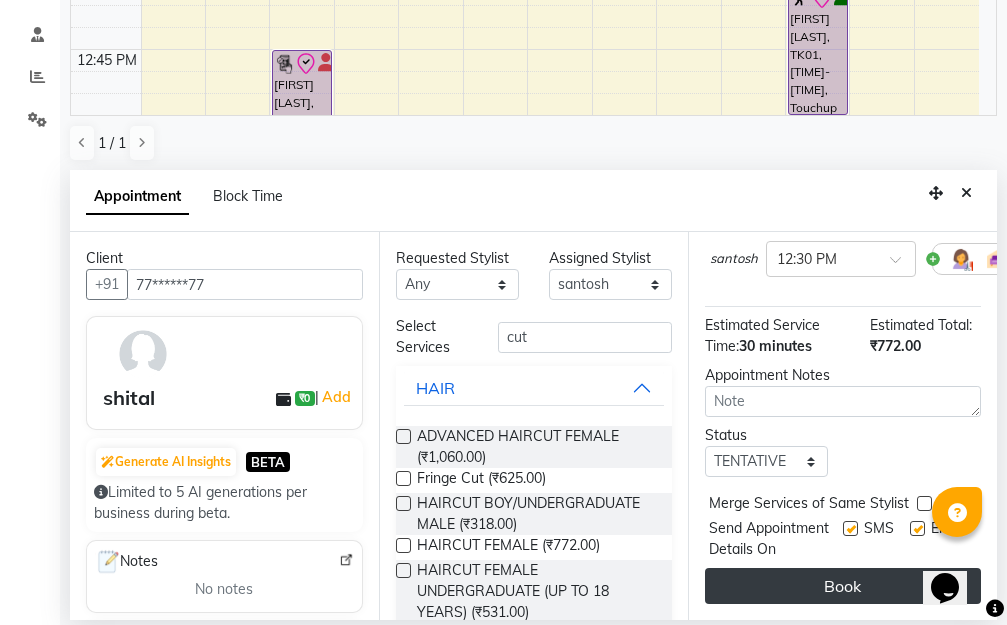 click on "Book" at bounding box center [843, 586] 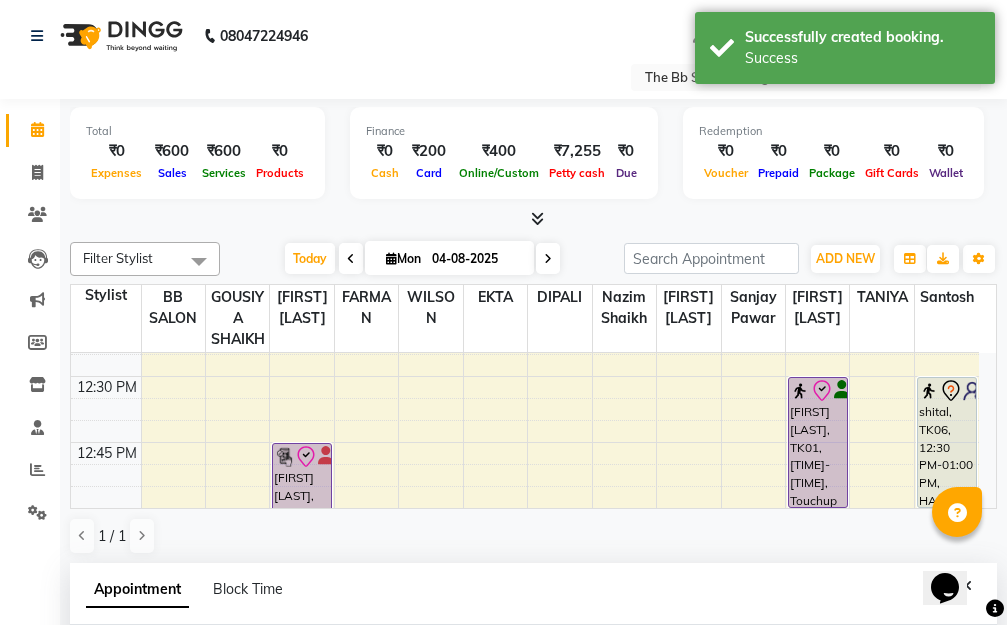scroll, scrollTop: 393, scrollLeft: 0, axis: vertical 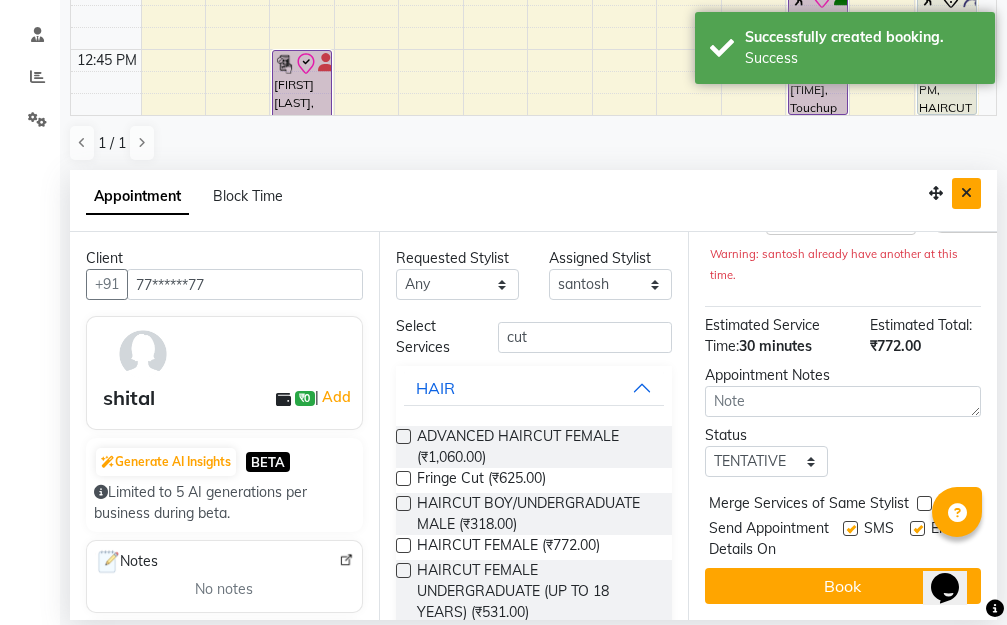click at bounding box center [966, 193] 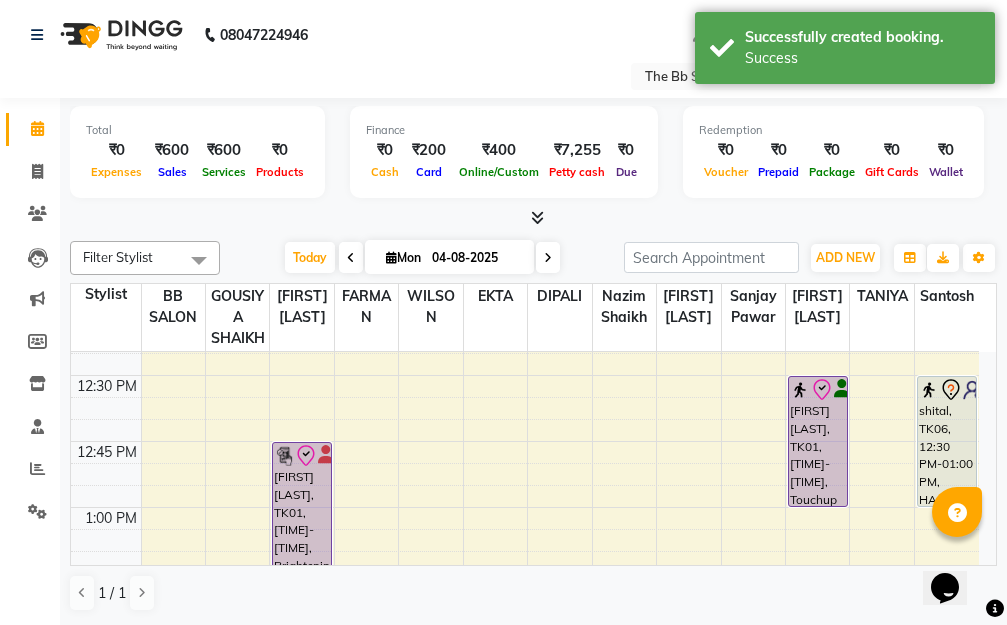 scroll, scrollTop: 1, scrollLeft: 0, axis: vertical 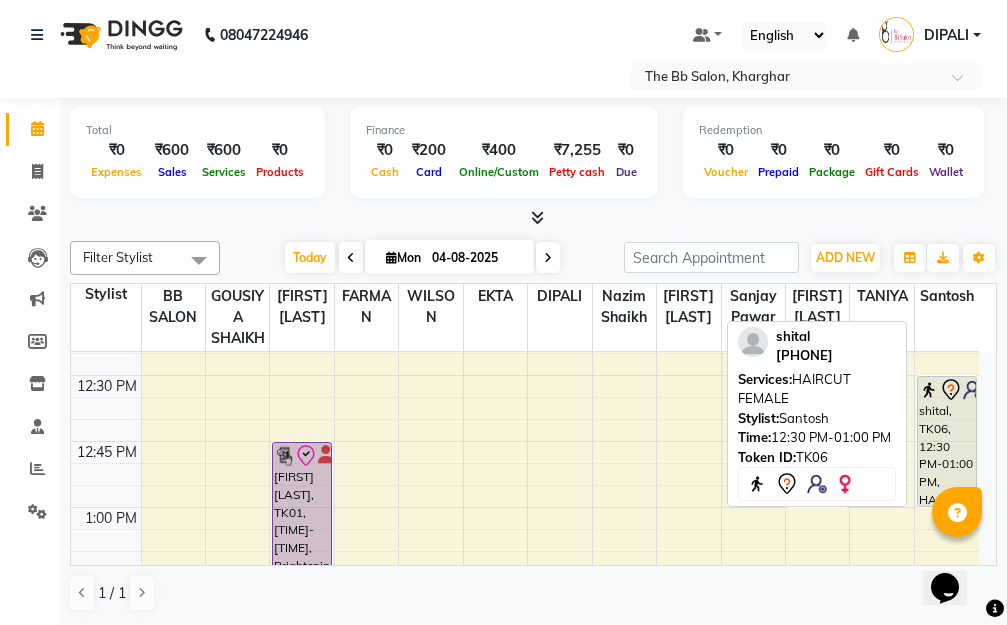 click on "shital, TK06, 12:30 PM-01:00 PM, HAIRCUT FEMALE" at bounding box center [947, 441] 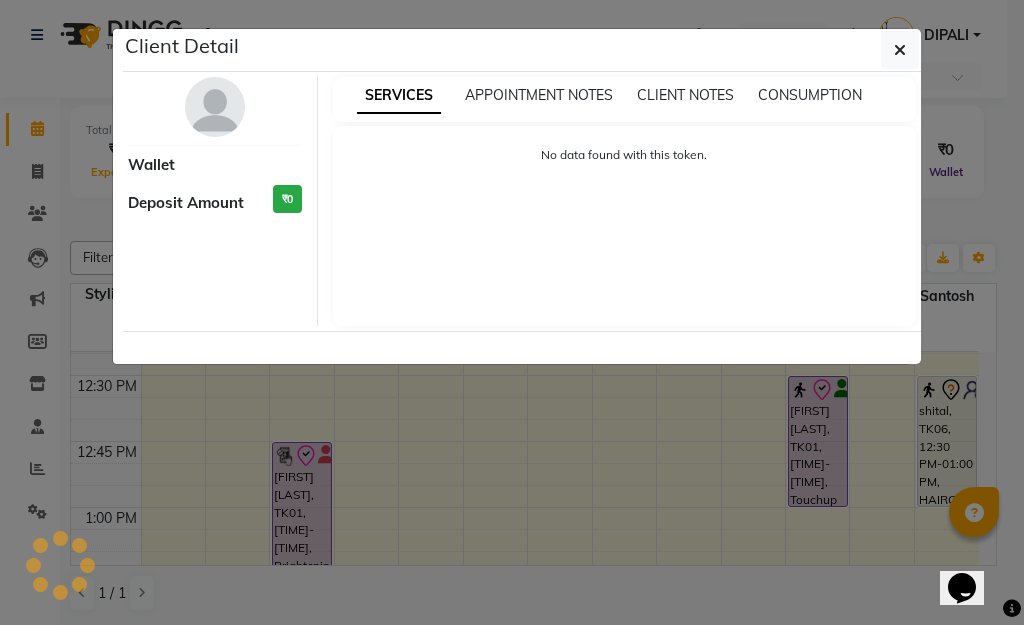 select on "7" 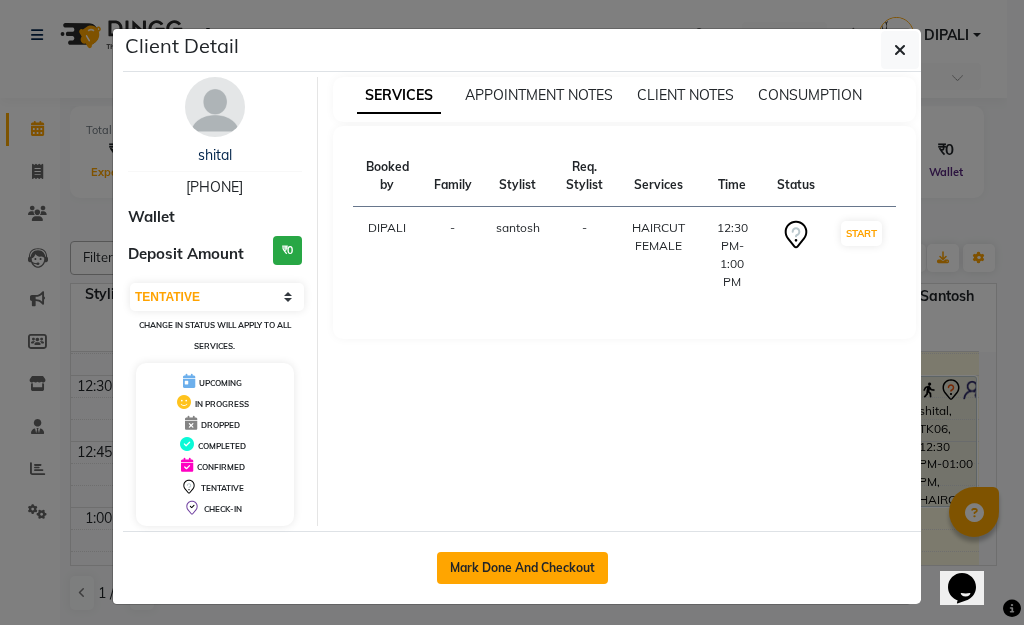 click on "Mark Done And Checkout" 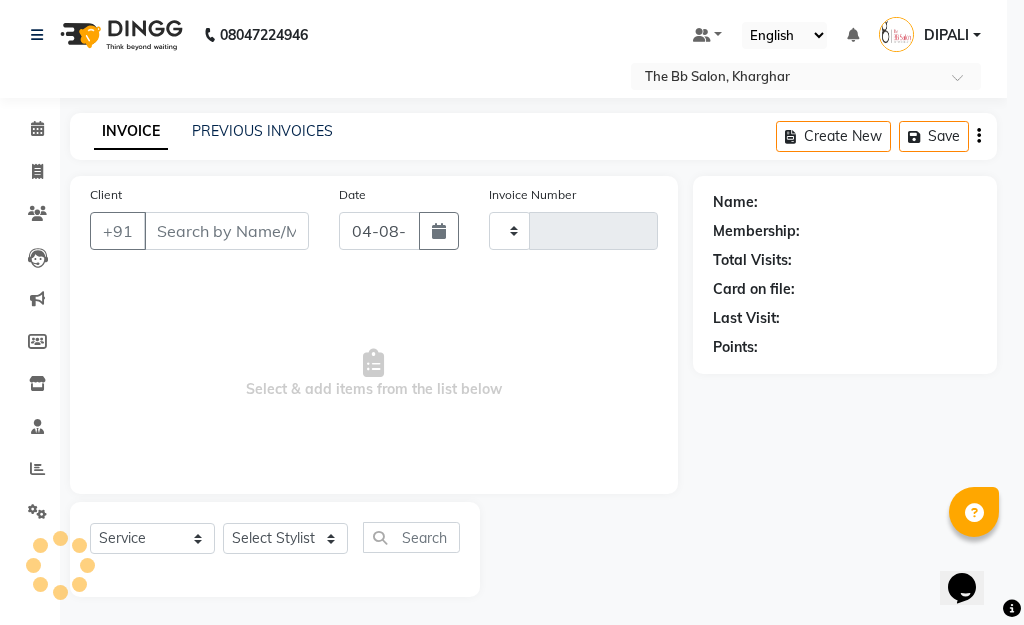 type on "2811" 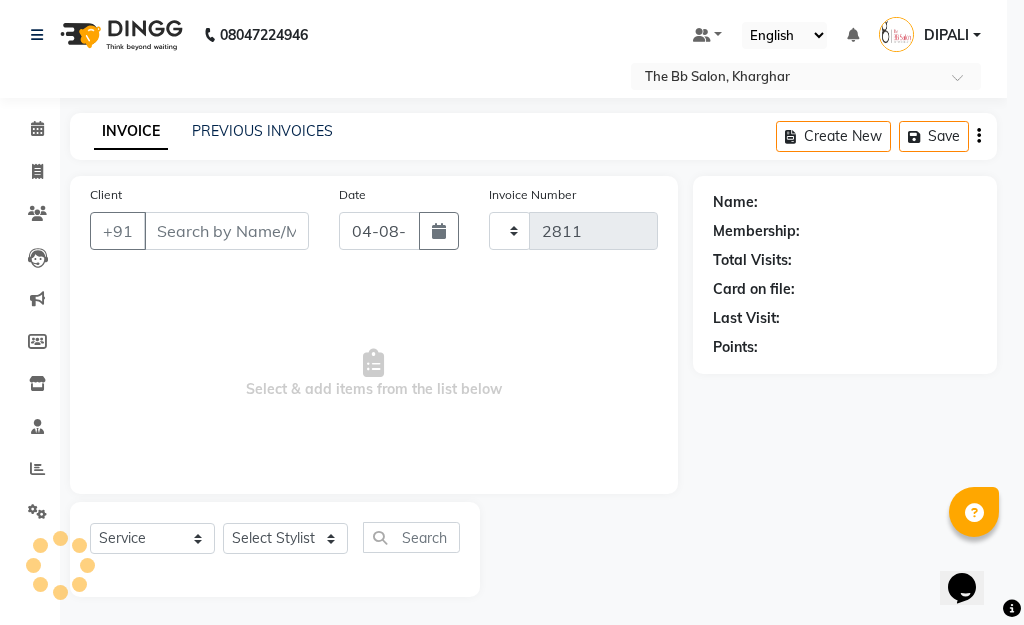 select on "6231" 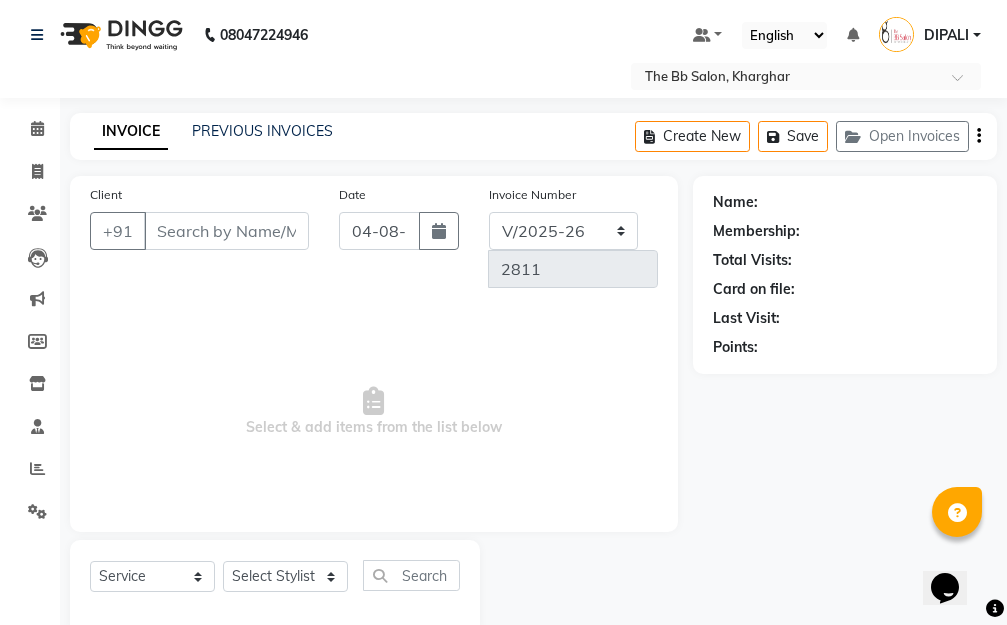 type on "77******77" 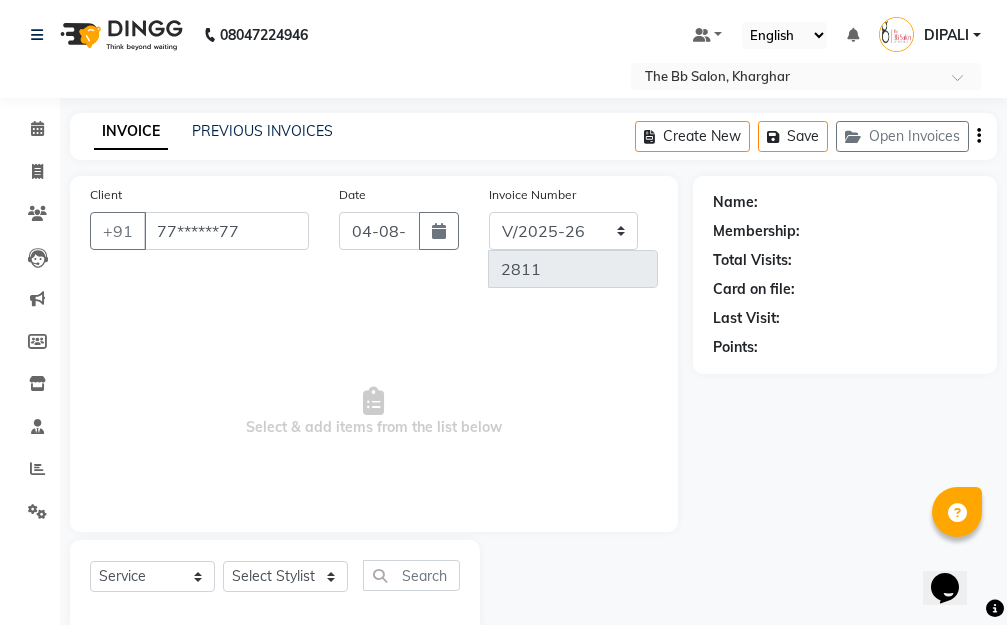 select on "87288" 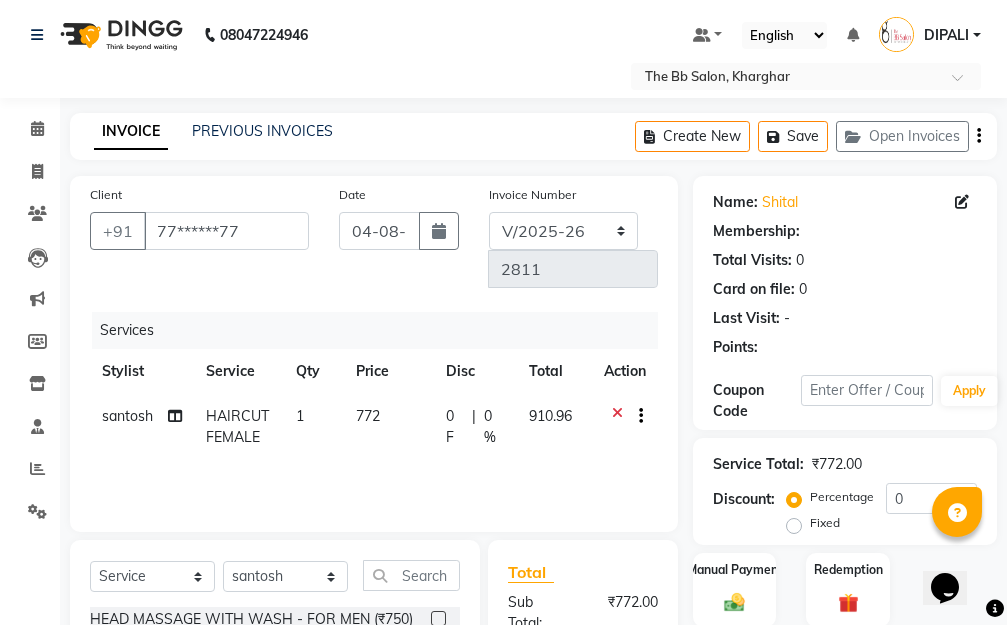 select on "1: Object" 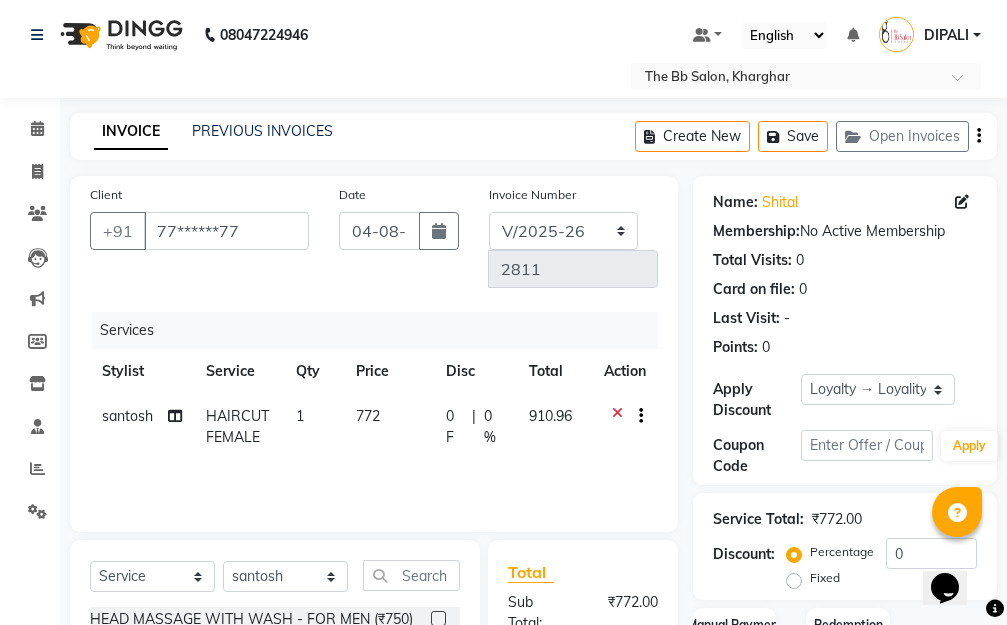 scroll, scrollTop: 301, scrollLeft: 0, axis: vertical 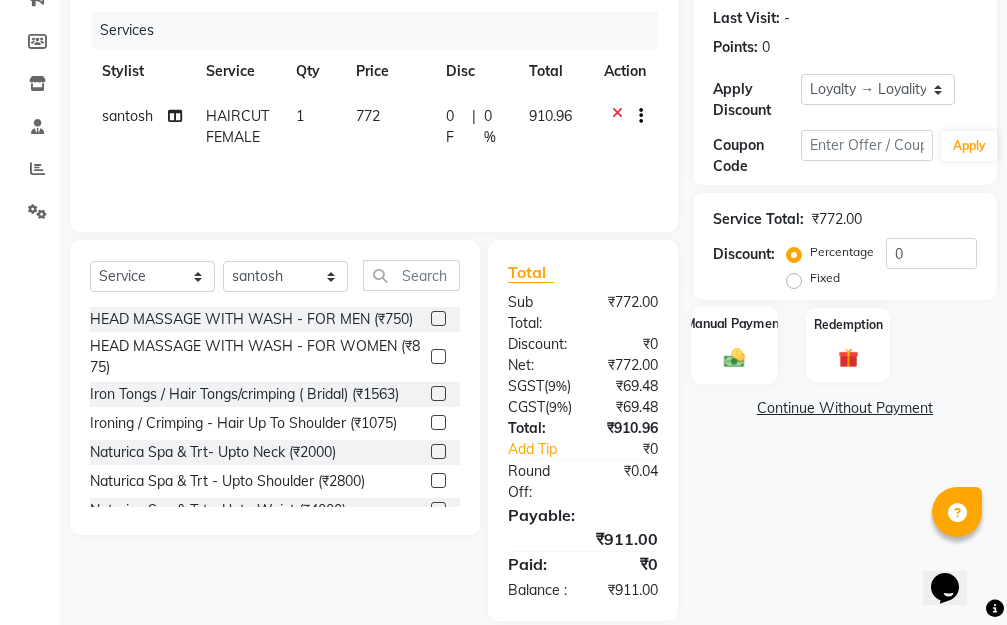 click 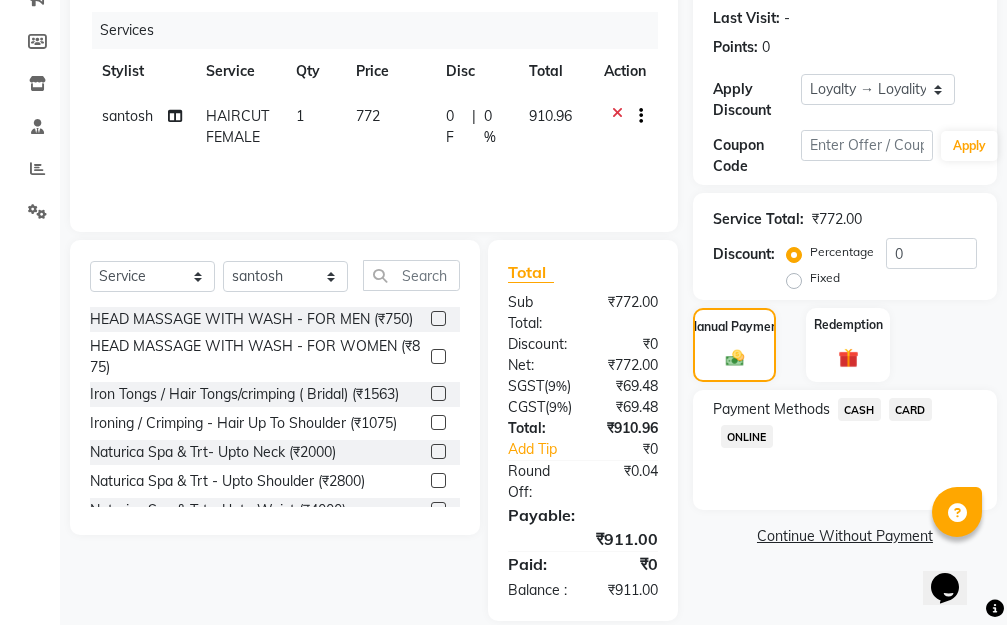 click on "CASH" 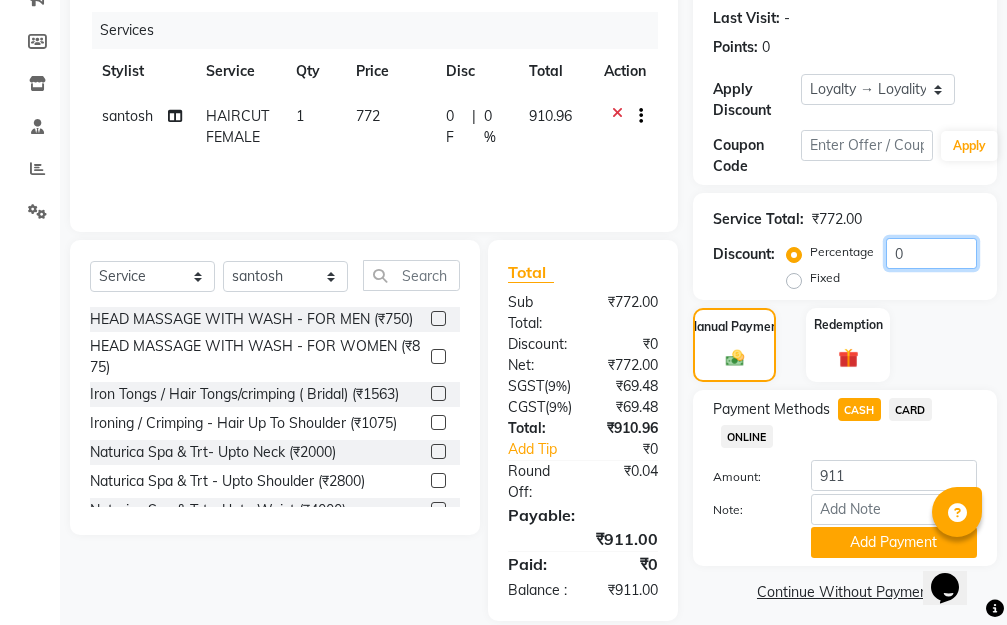 click on "0" 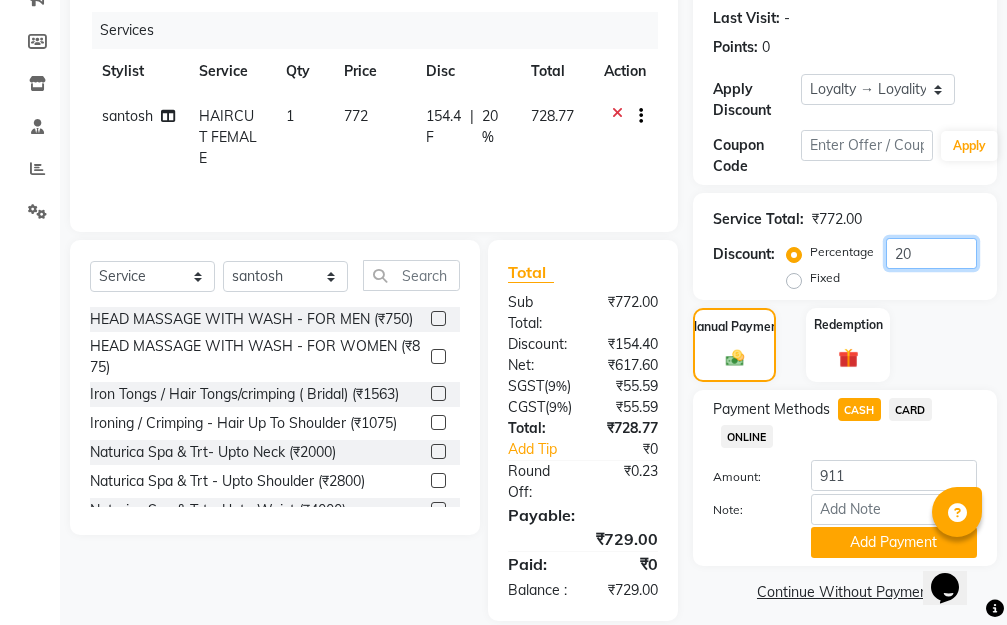 scroll, scrollTop: 390, scrollLeft: 0, axis: vertical 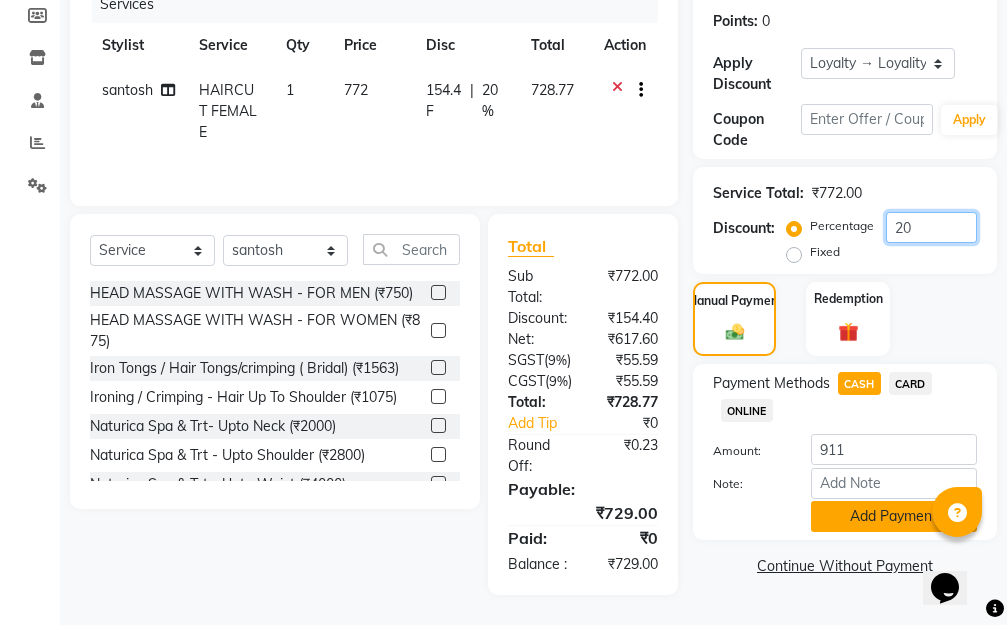 type on "20" 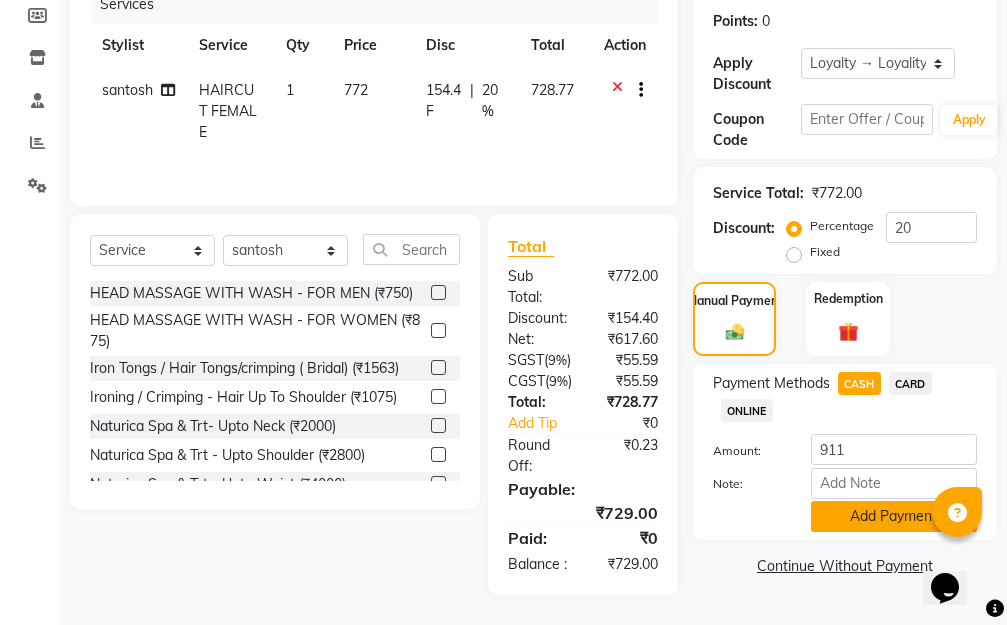 click on "Add Payment" 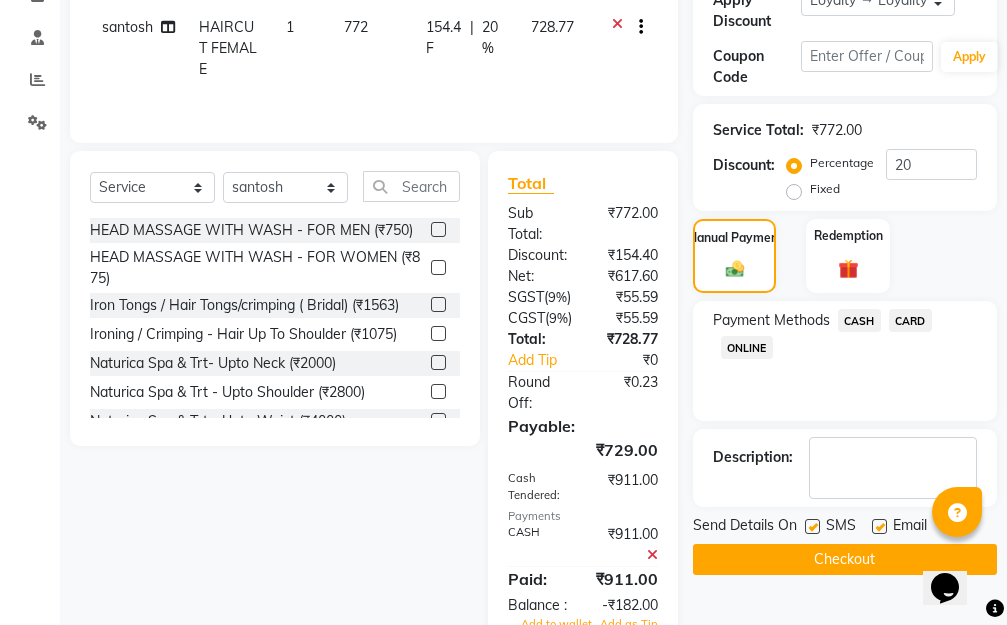 scroll, scrollTop: 672, scrollLeft: 0, axis: vertical 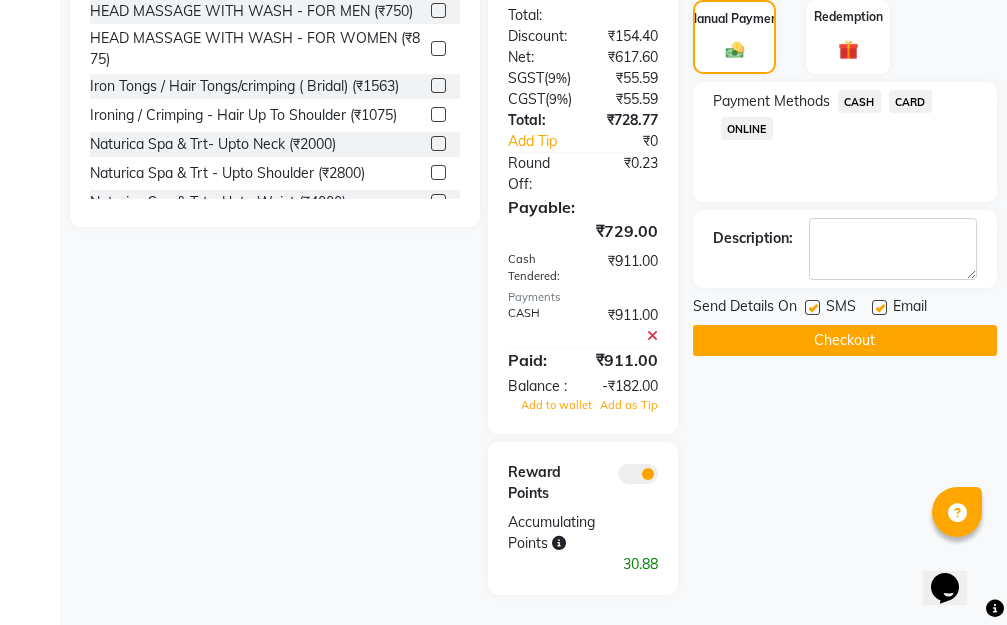 click on "Checkout" 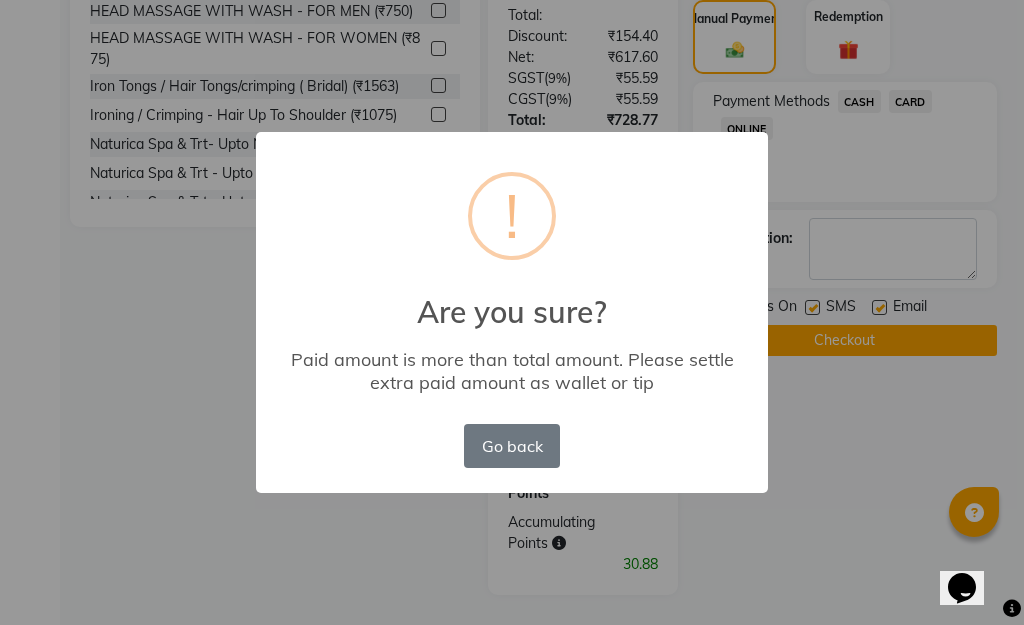click on "Go back" at bounding box center [512, 446] 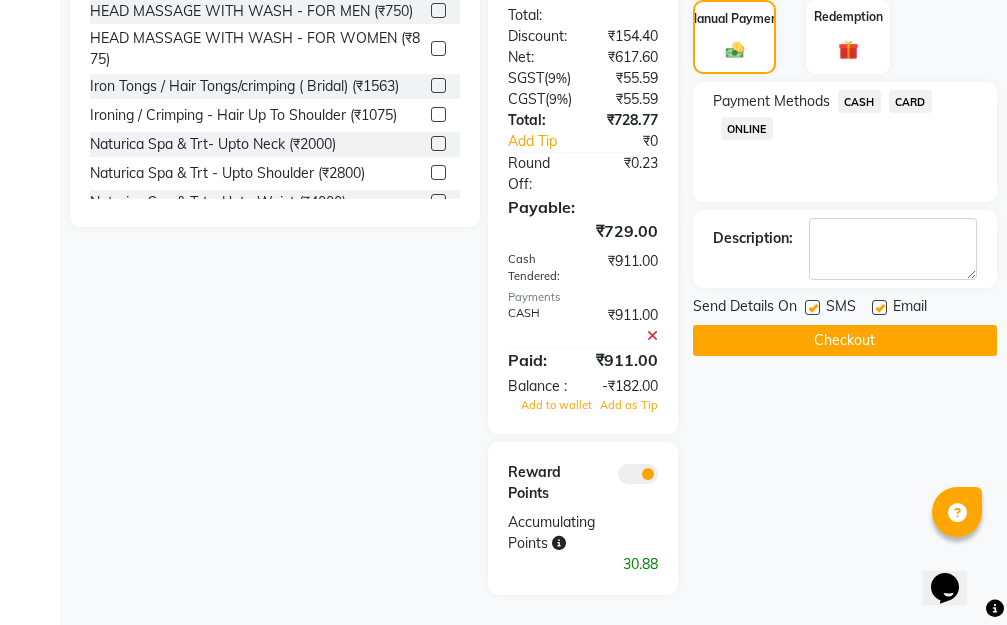 click 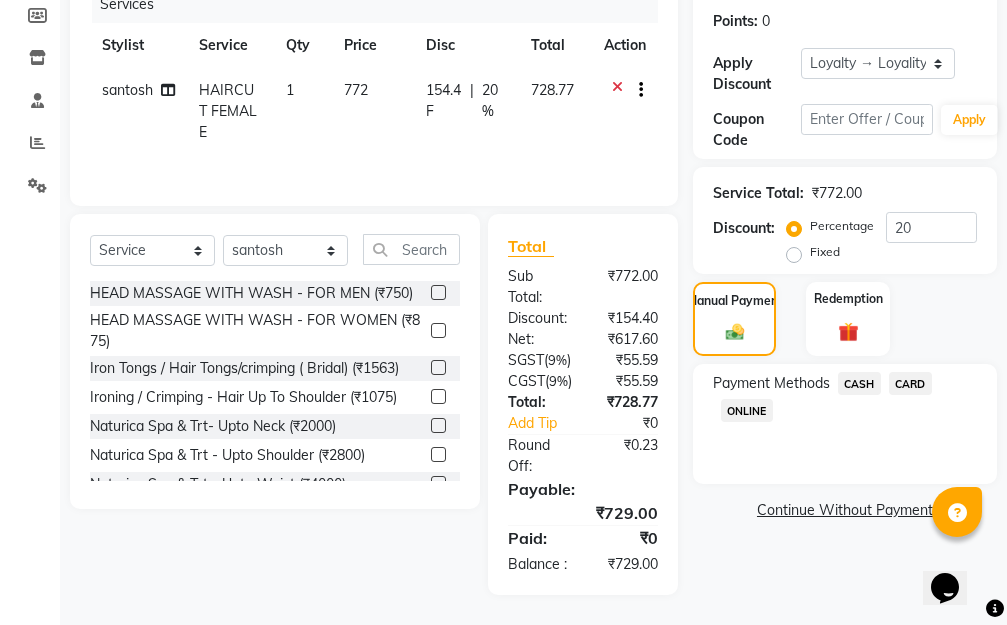click on "CASH" 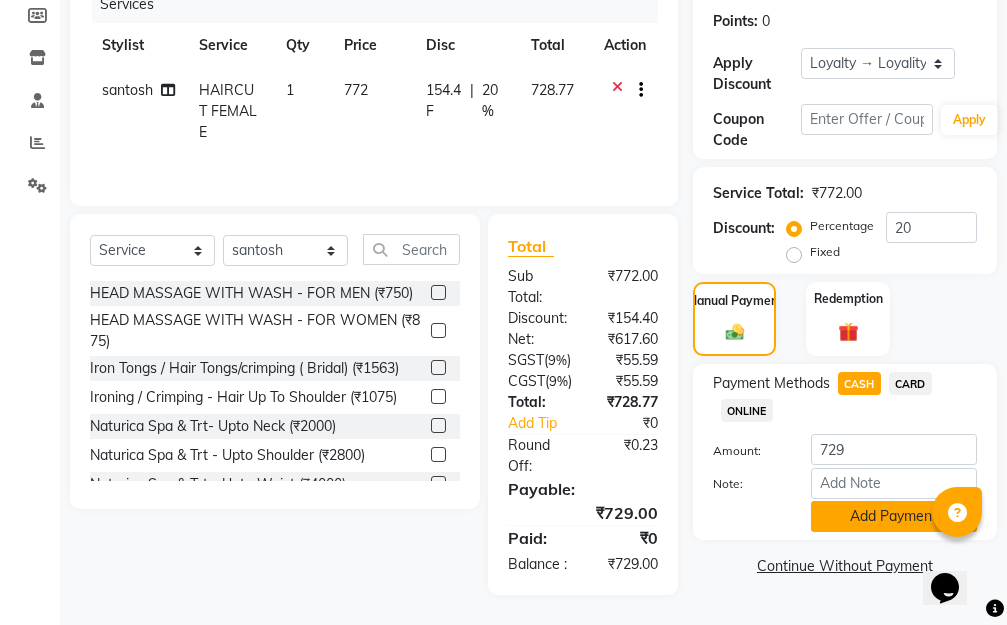 click on "Add Payment" 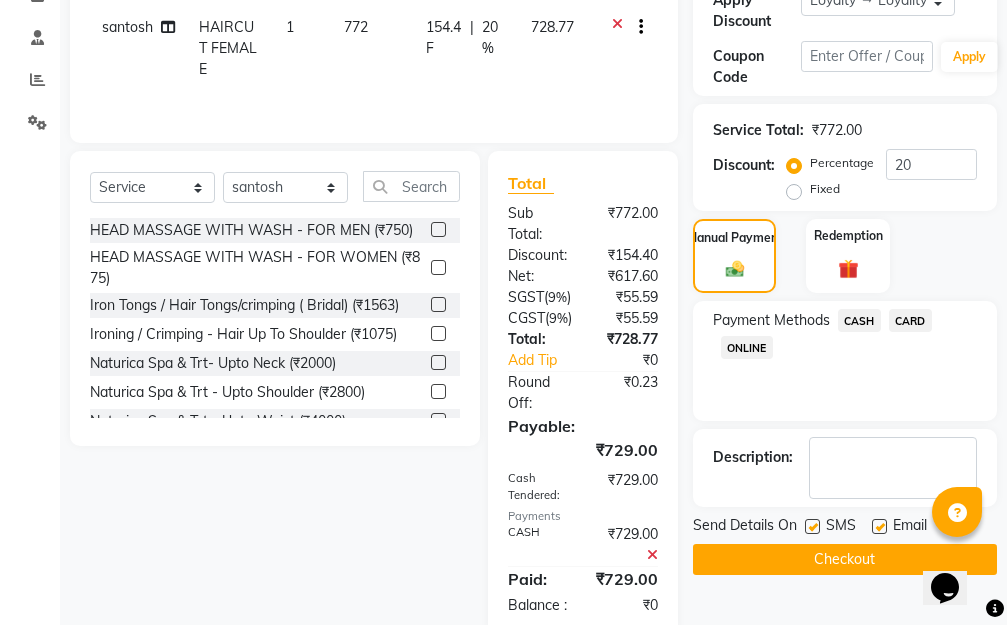scroll, scrollTop: 490, scrollLeft: 0, axis: vertical 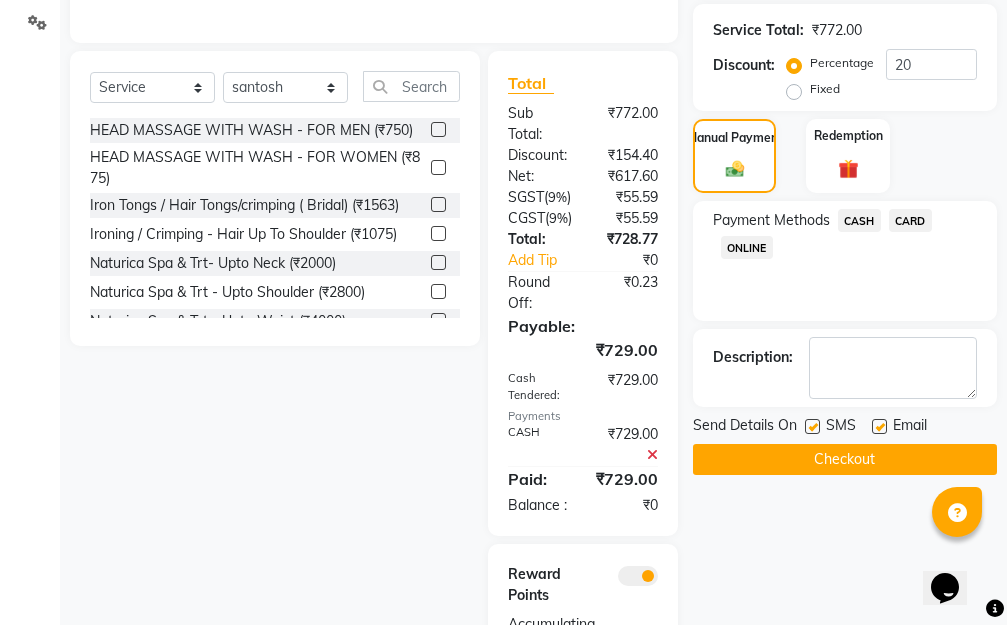 click on "Checkout" 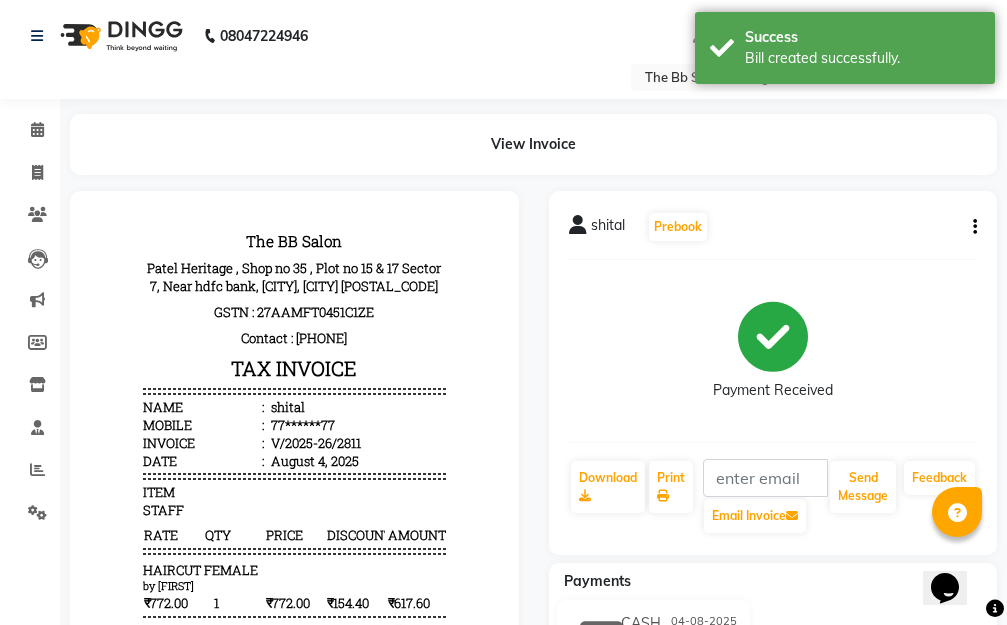scroll, scrollTop: 0, scrollLeft: 0, axis: both 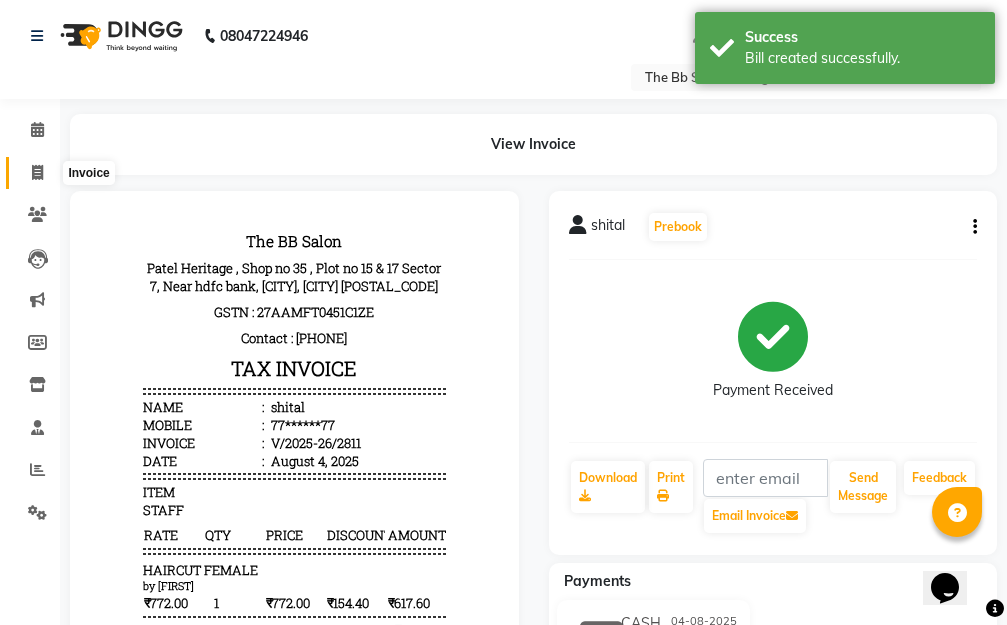 click 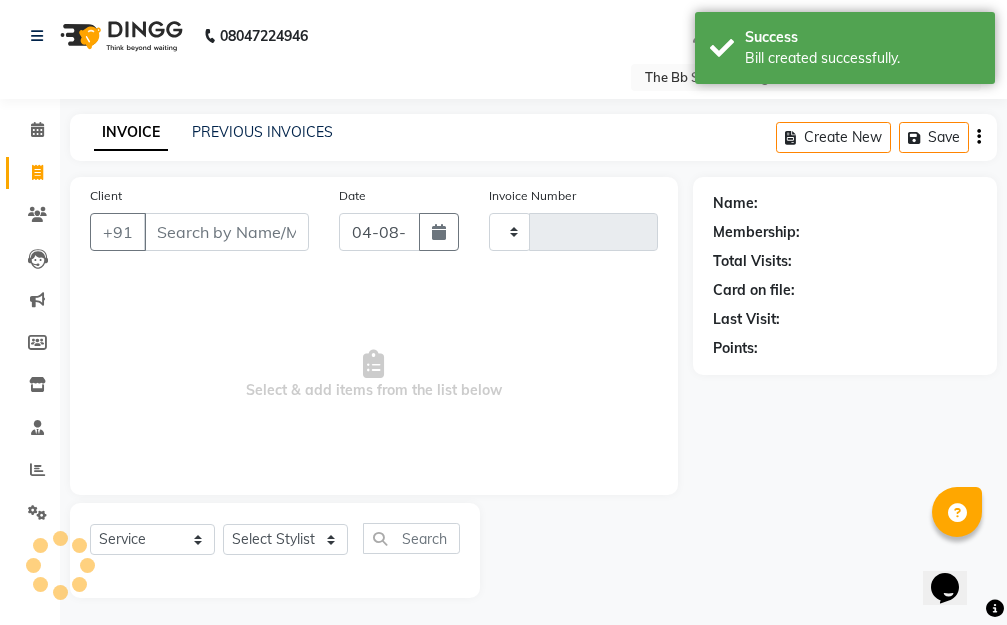 scroll, scrollTop: 41, scrollLeft: 0, axis: vertical 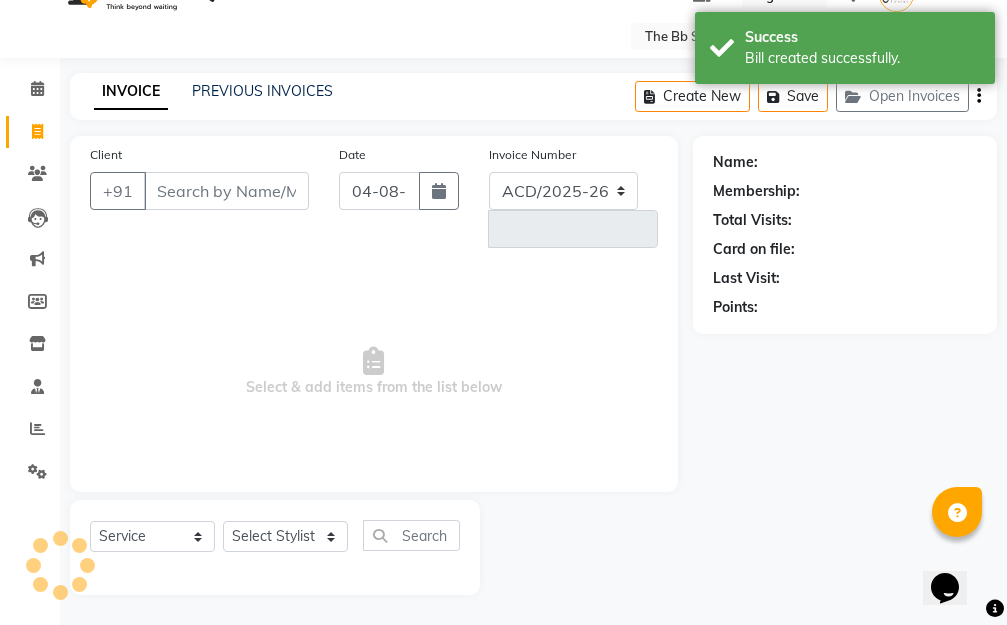 select on "6231" 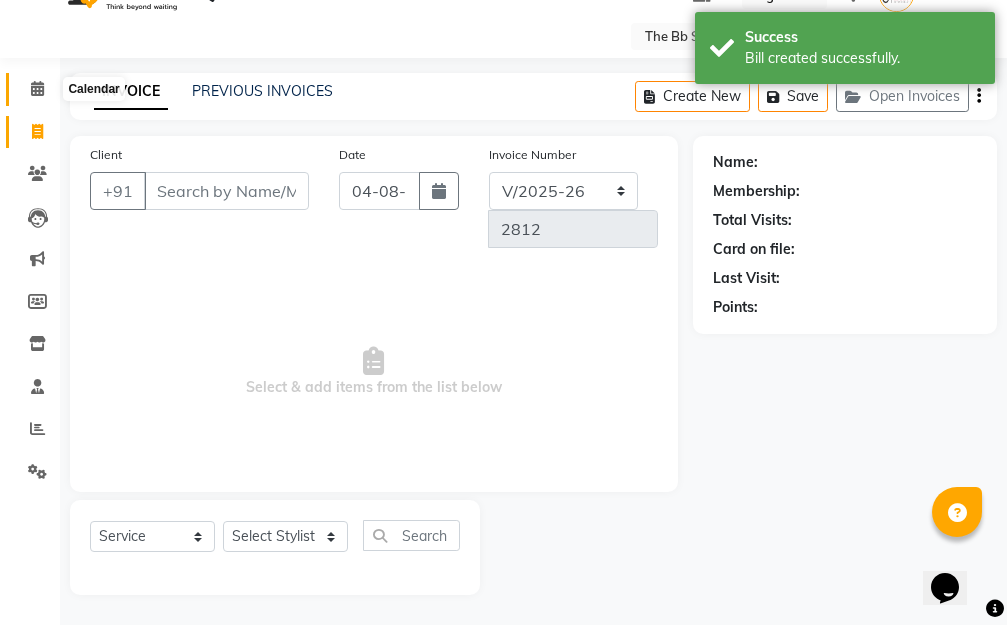 click 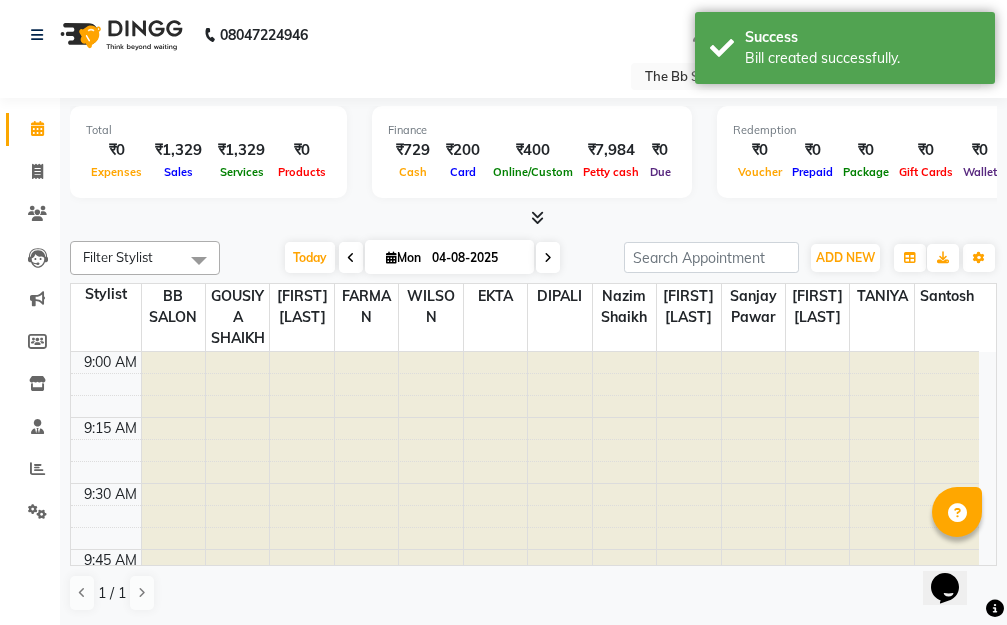 scroll, scrollTop: 0, scrollLeft: 0, axis: both 